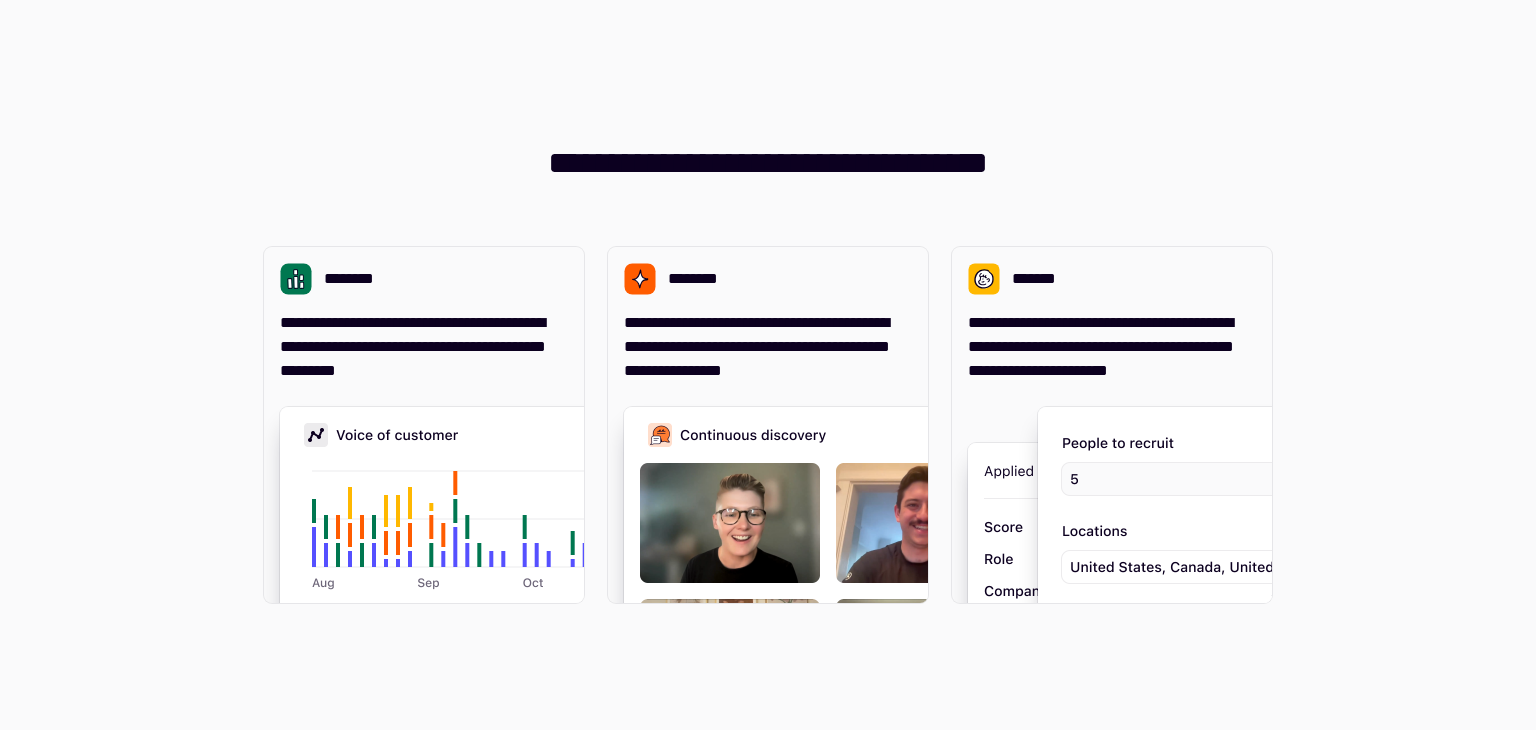 scroll, scrollTop: 0, scrollLeft: 0, axis: both 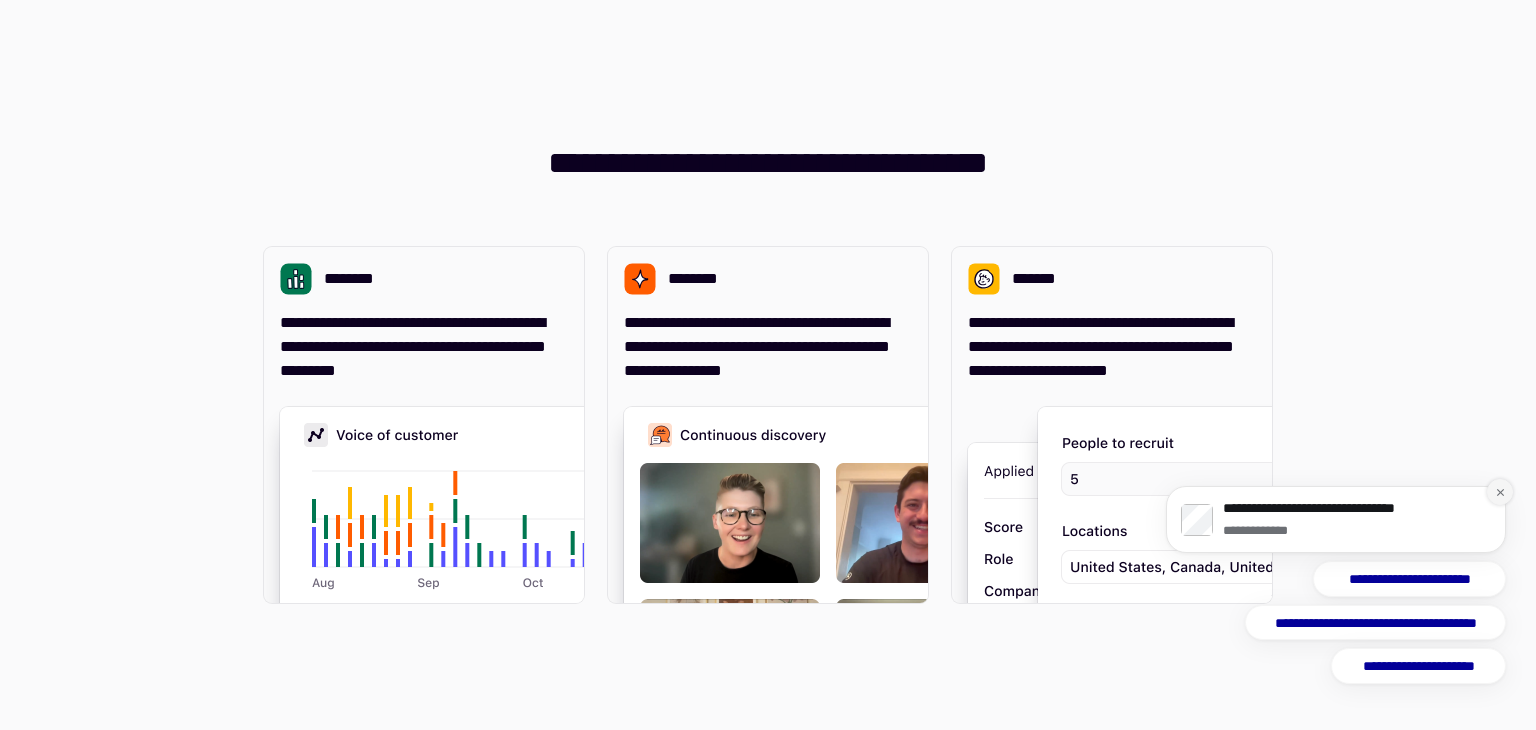 click 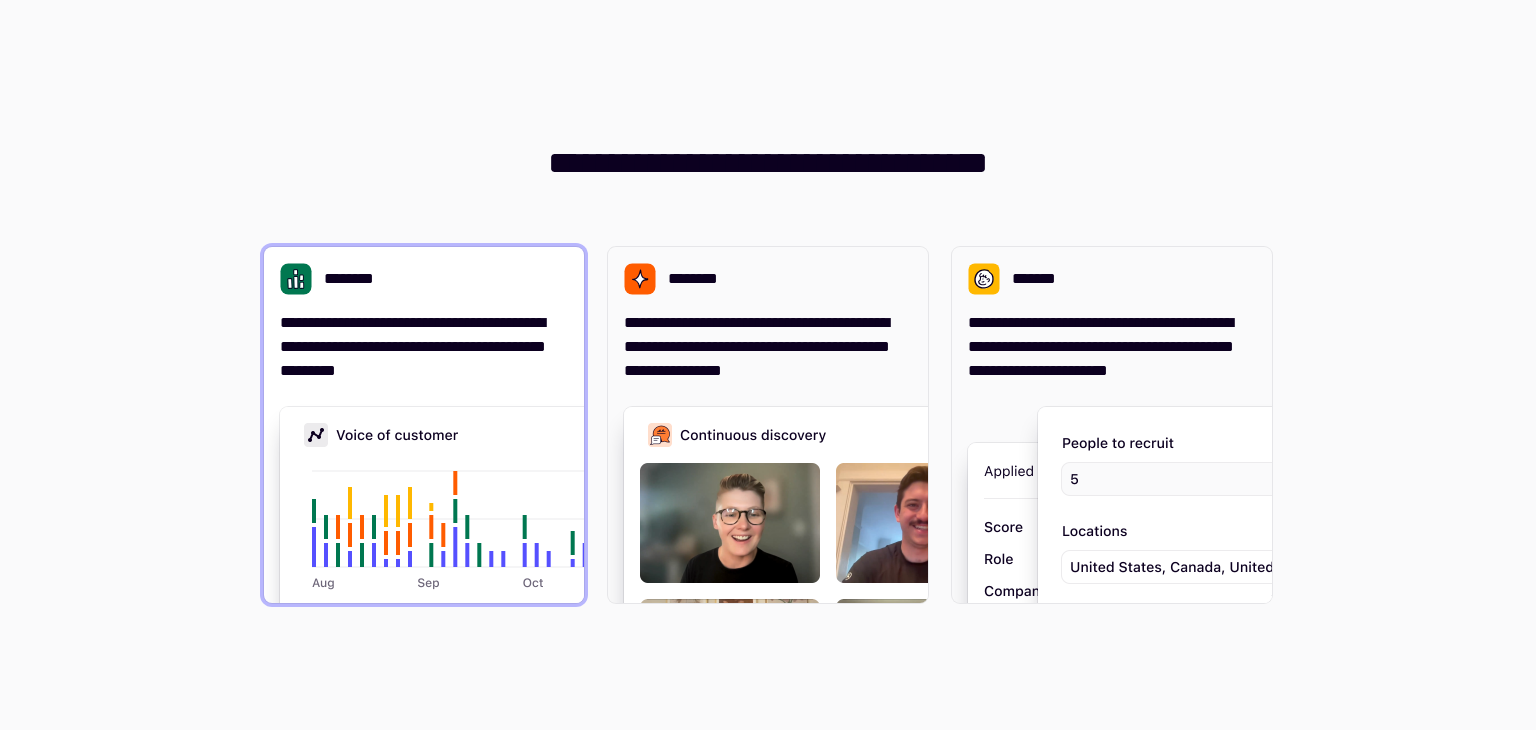 click on "**********" at bounding box center [424, 315] 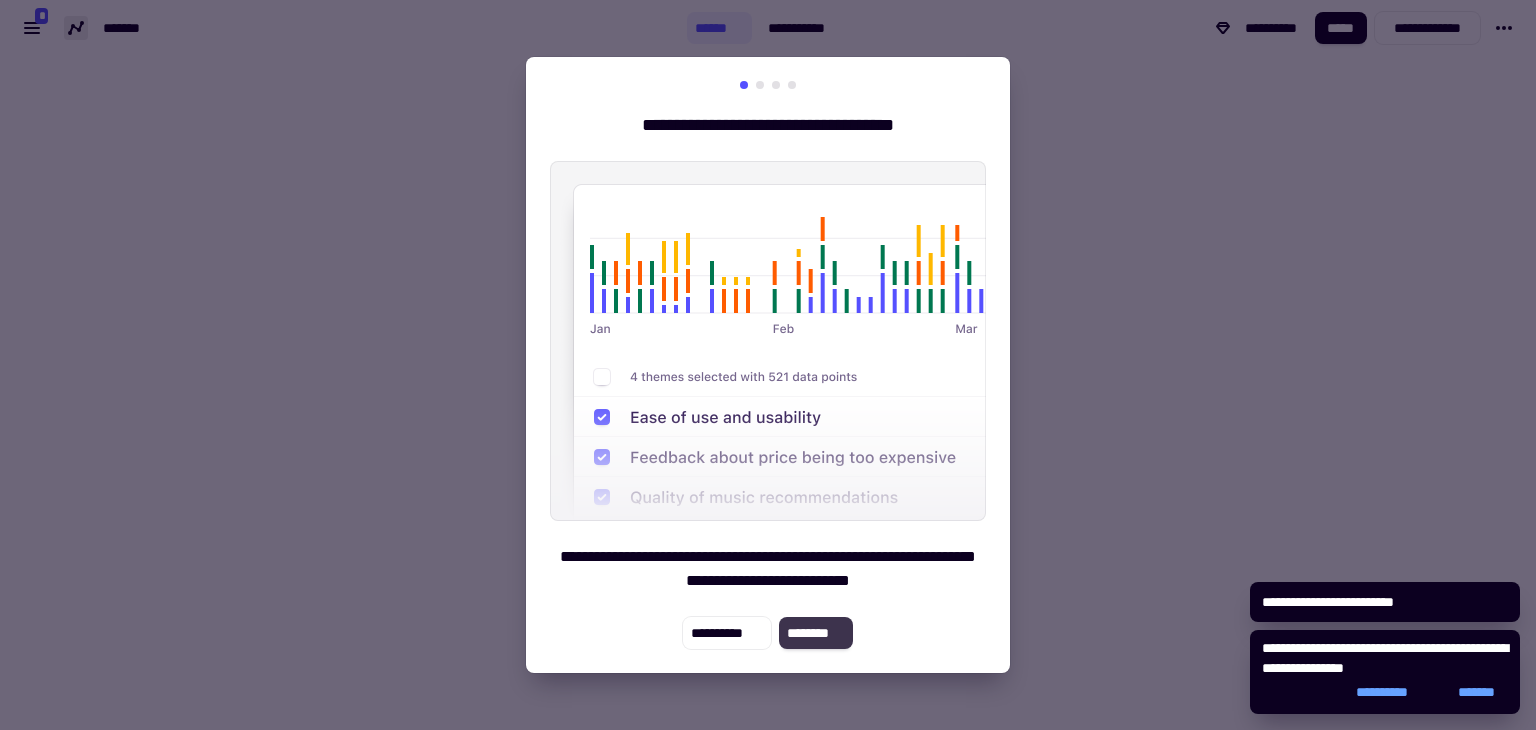 click on "********" 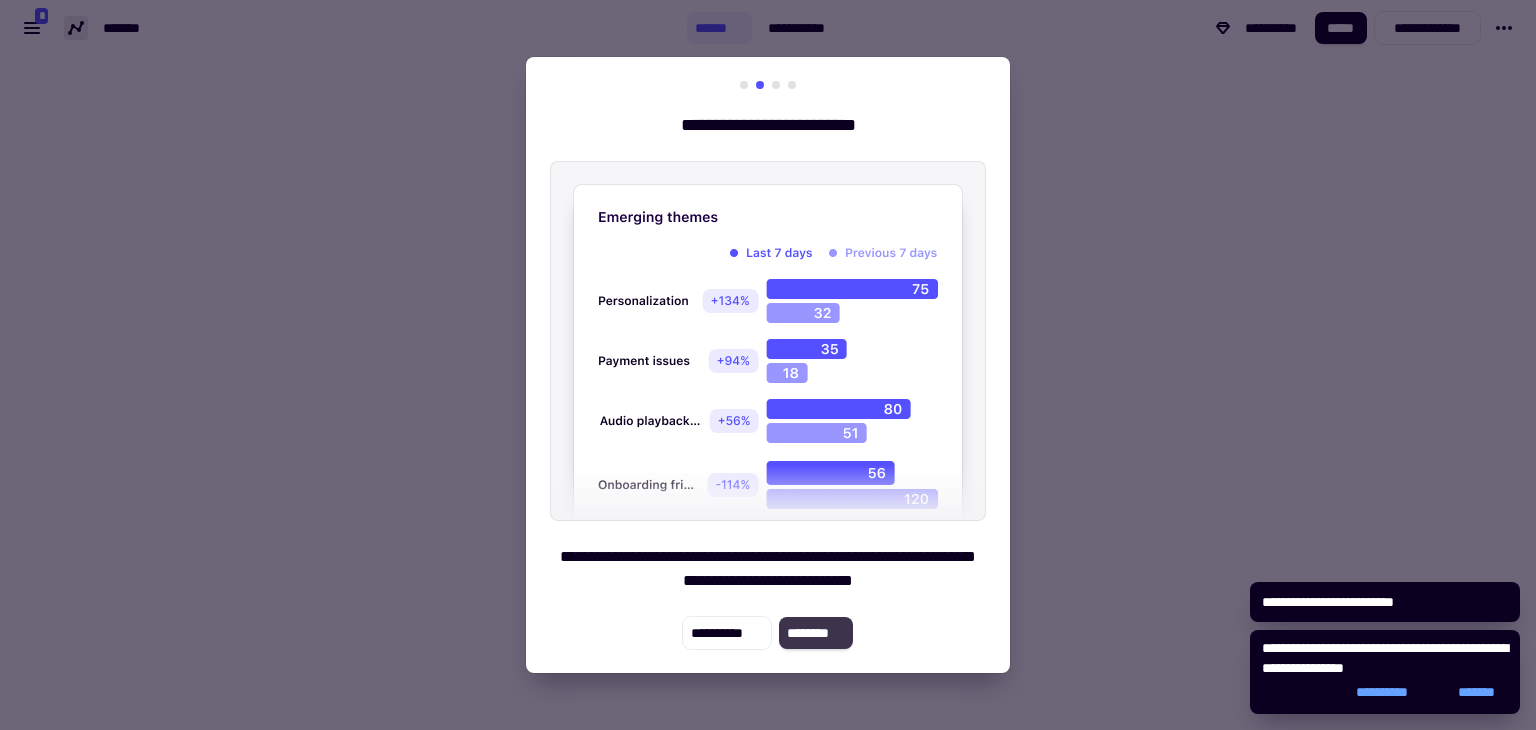 click on "********" 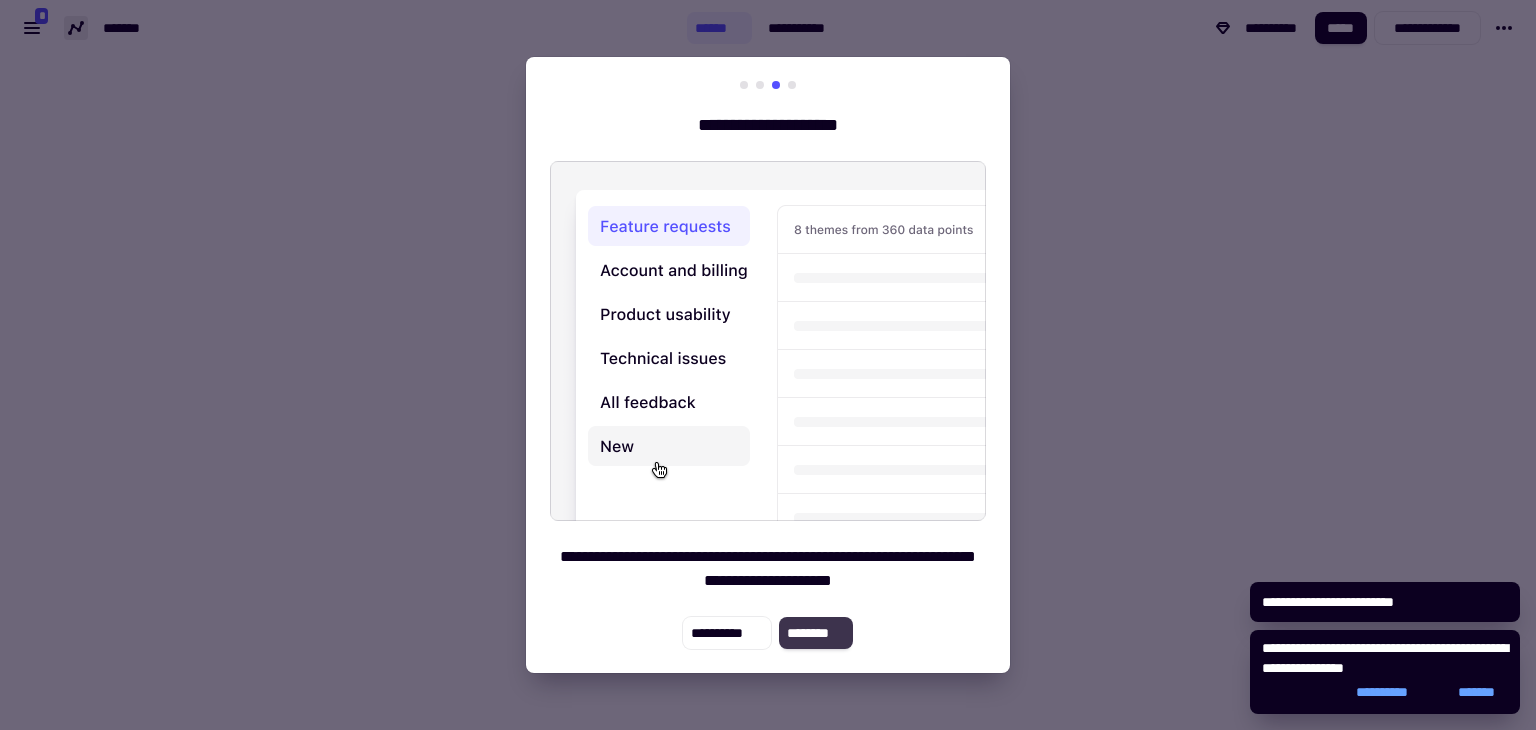type 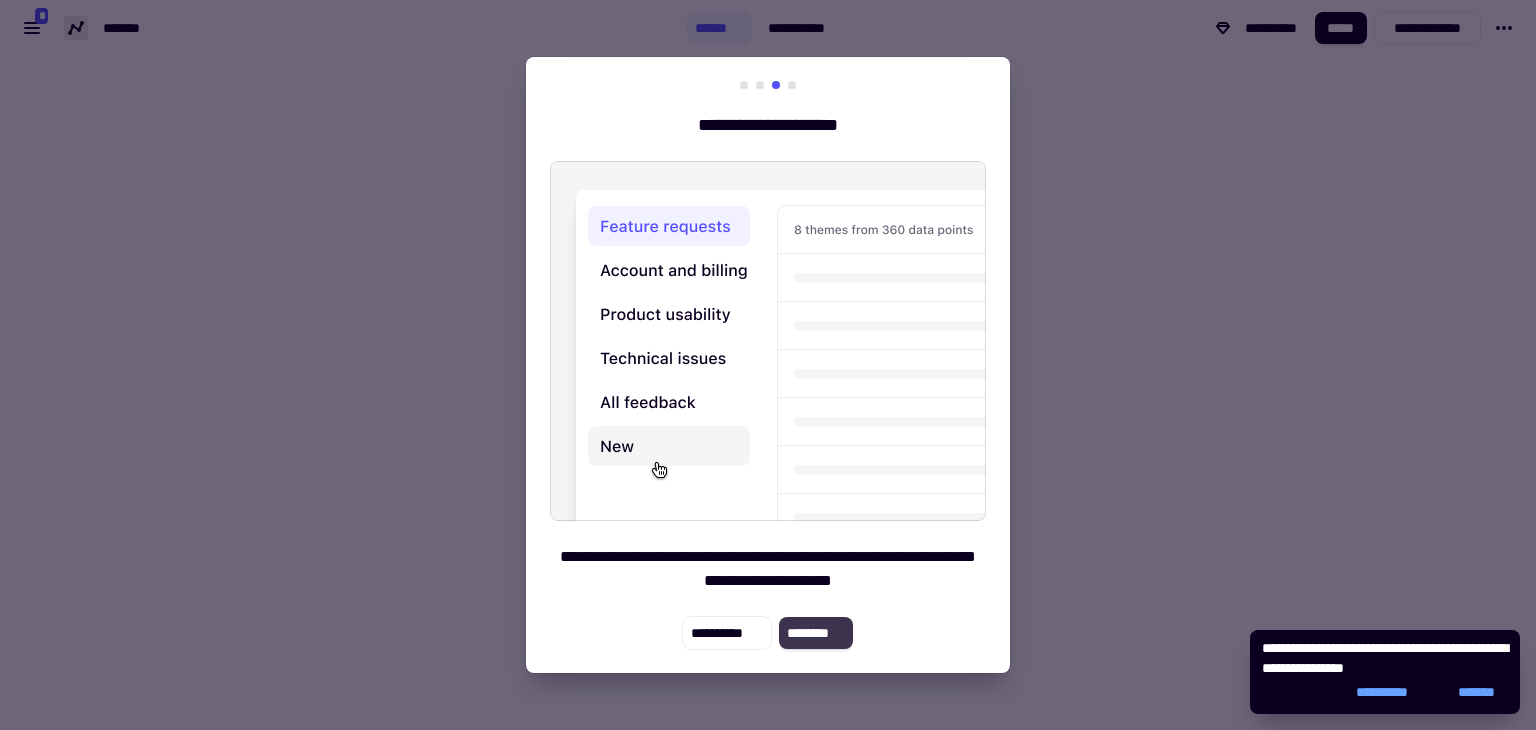 click on "********" 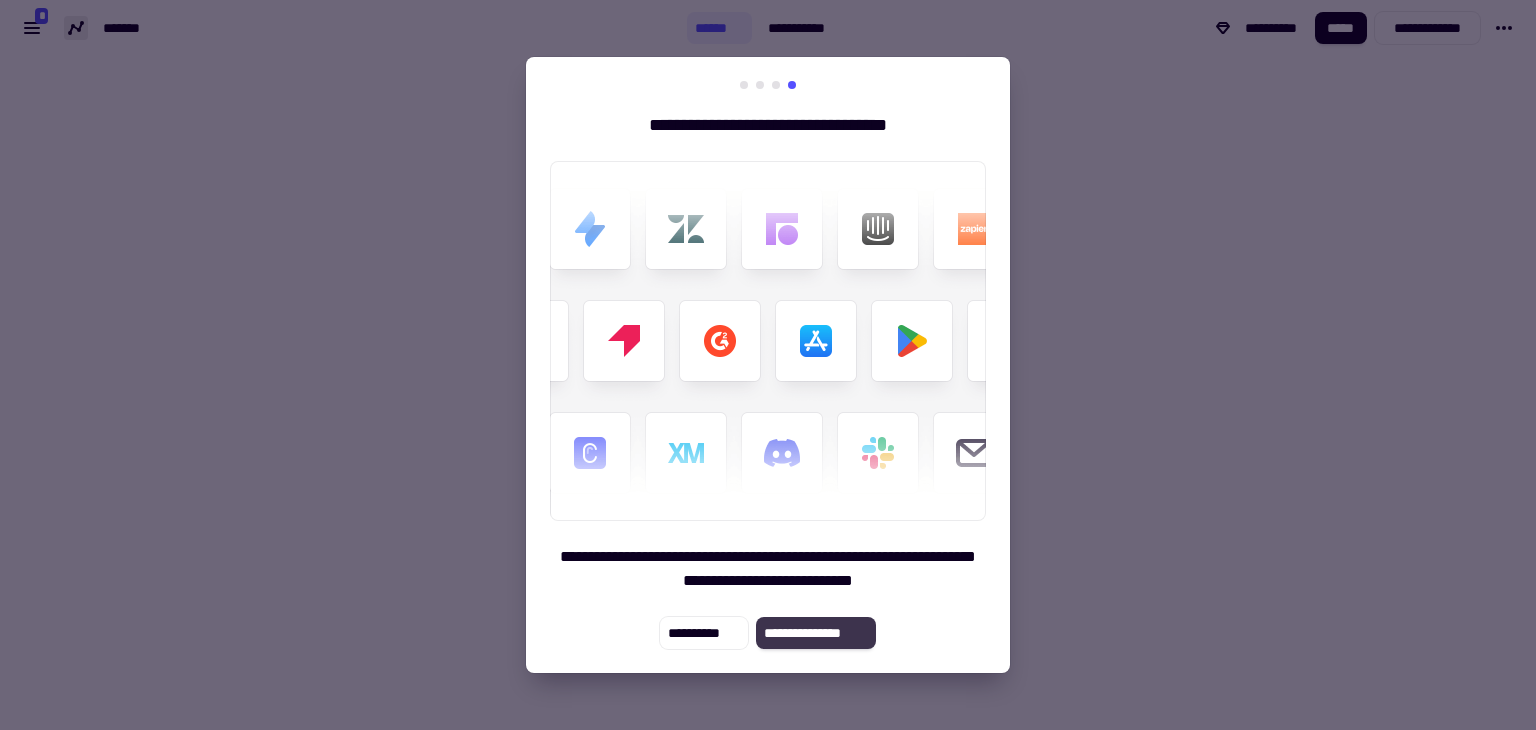 click on "**********" 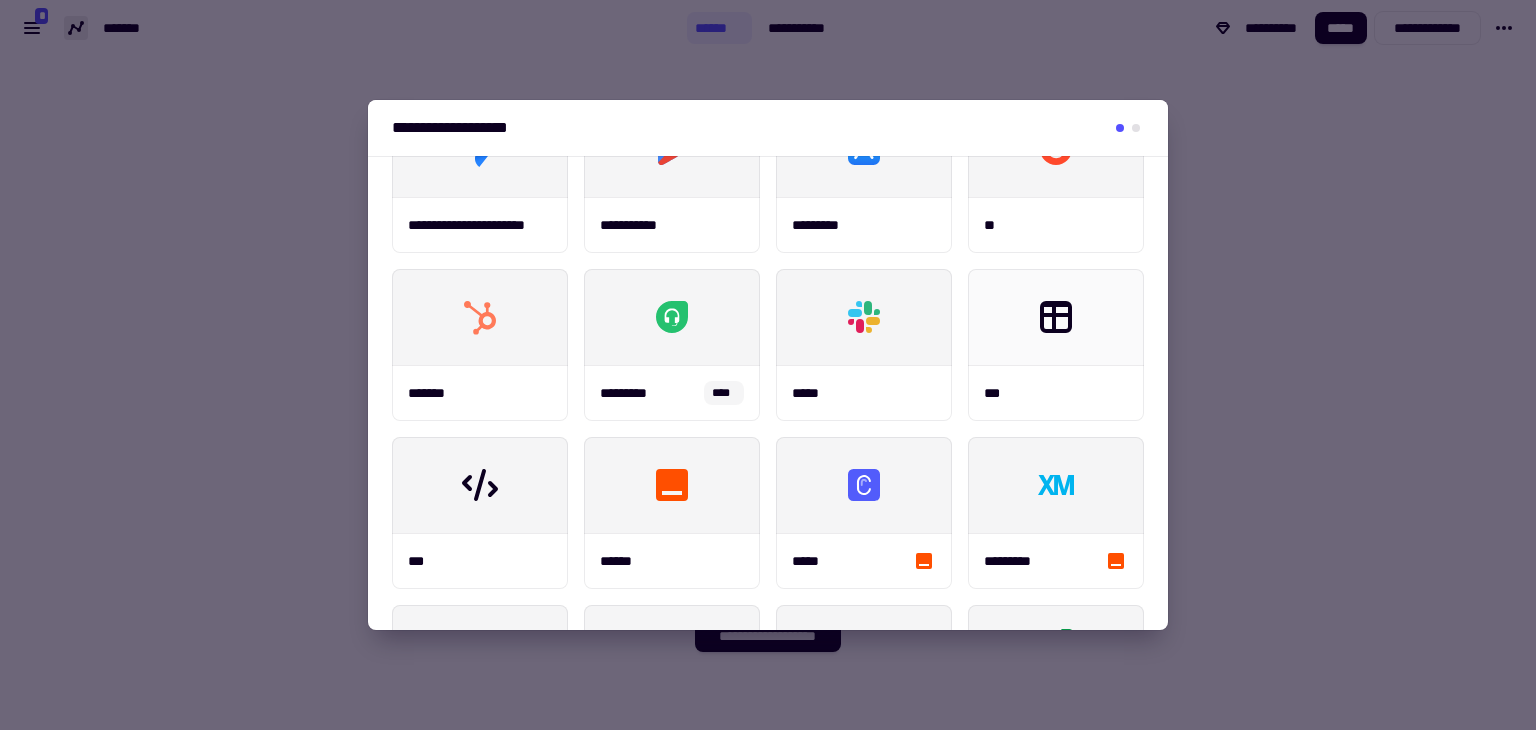 scroll, scrollTop: 248, scrollLeft: 0, axis: vertical 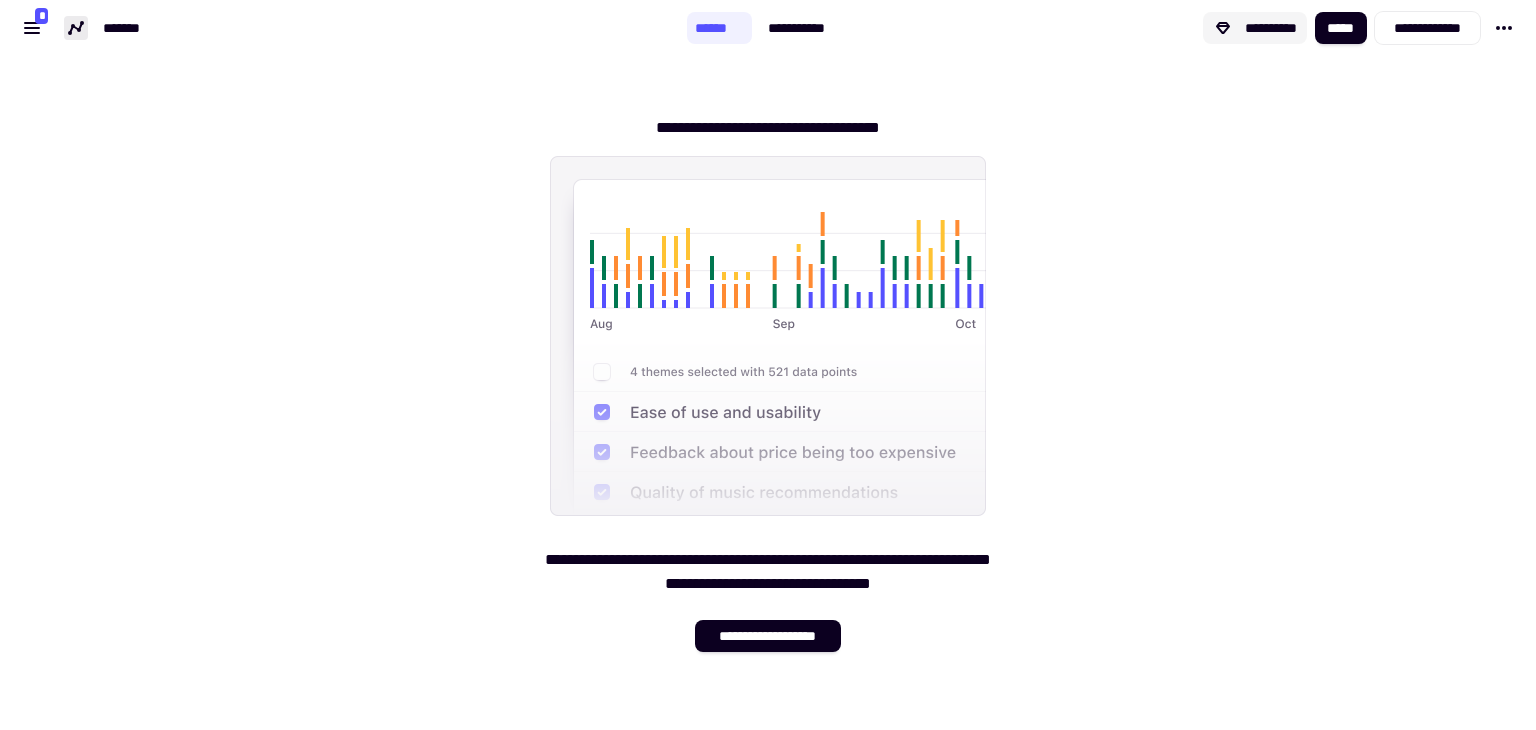 click on "**********" 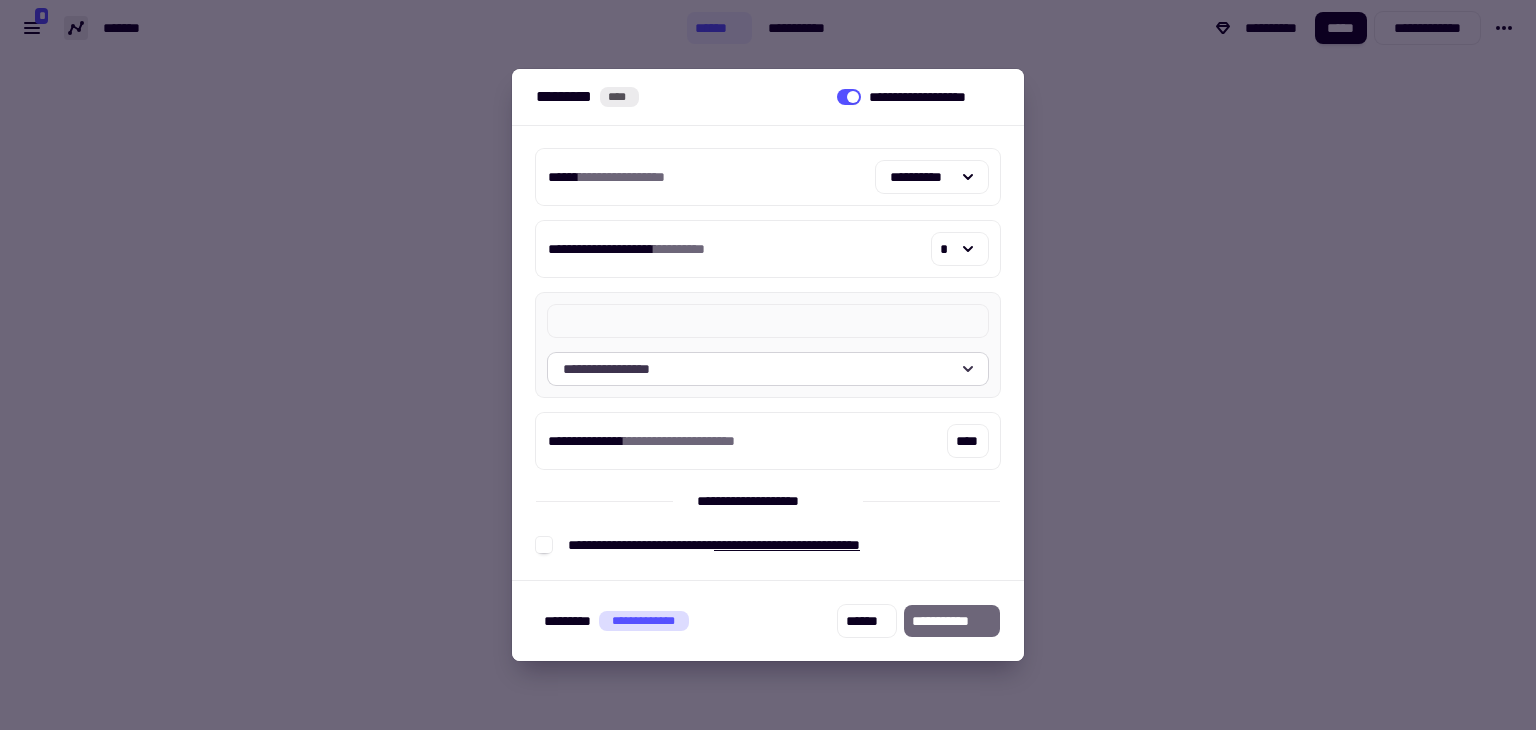 type 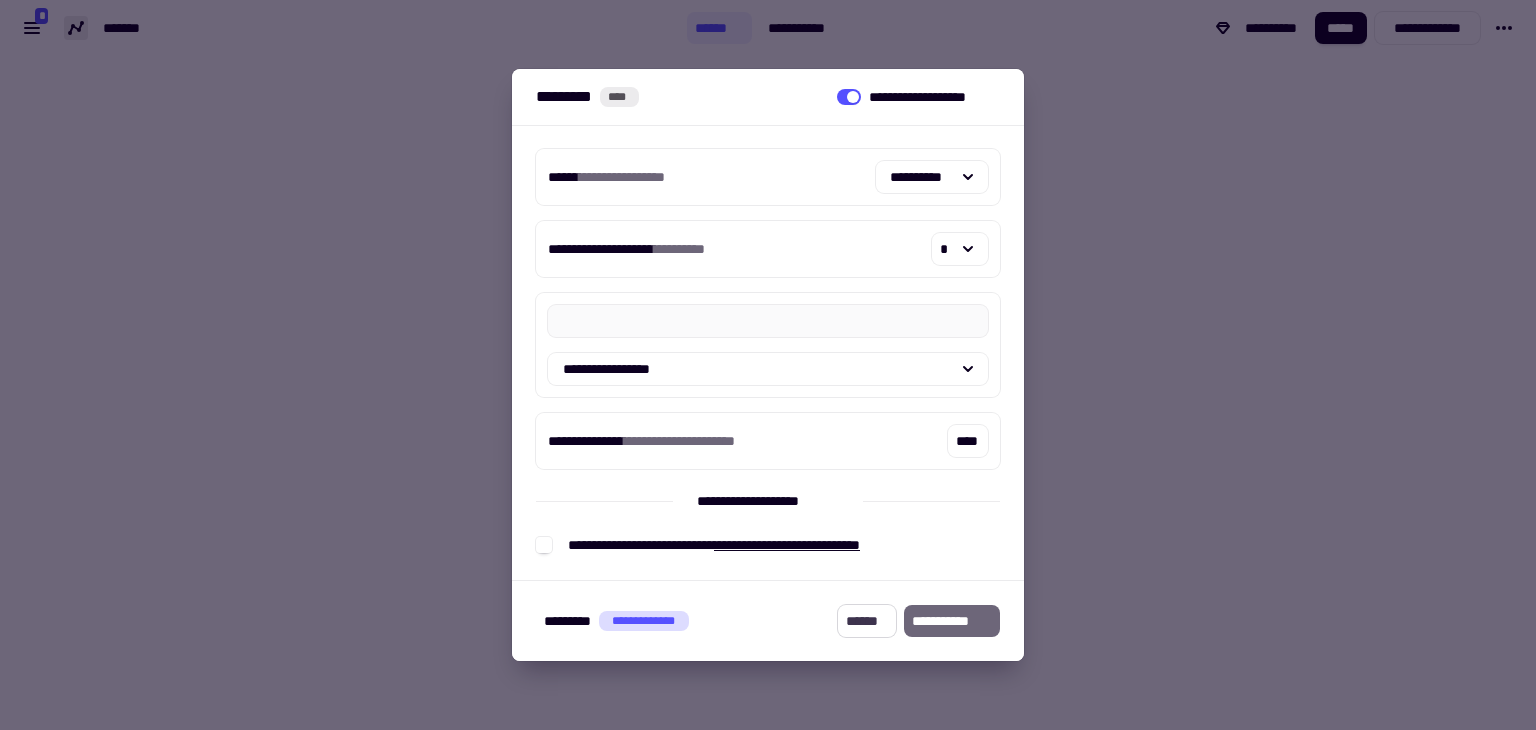 drag, startPoint x: 848, startPoint y: 602, endPoint x: 850, endPoint y: 626, distance: 24.083189 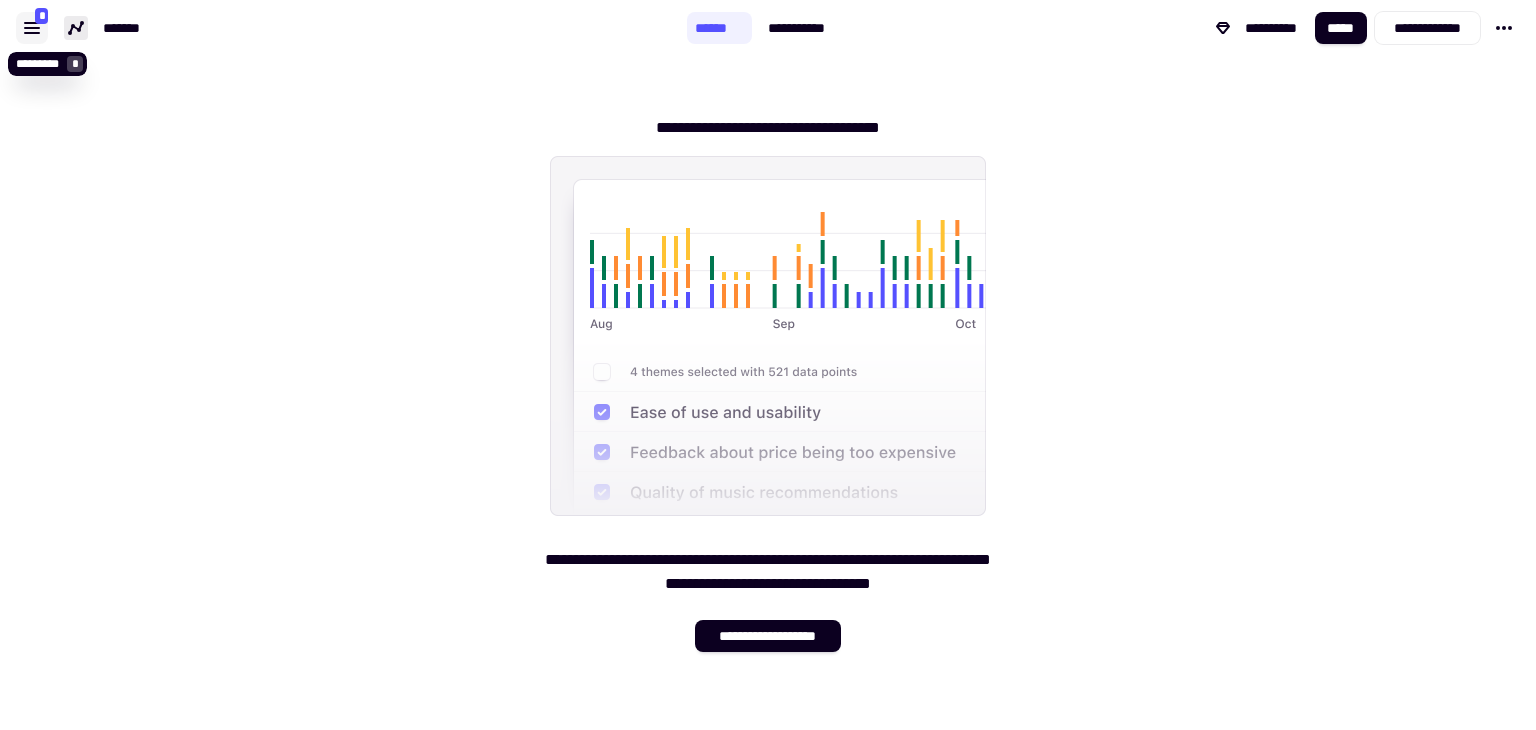 click 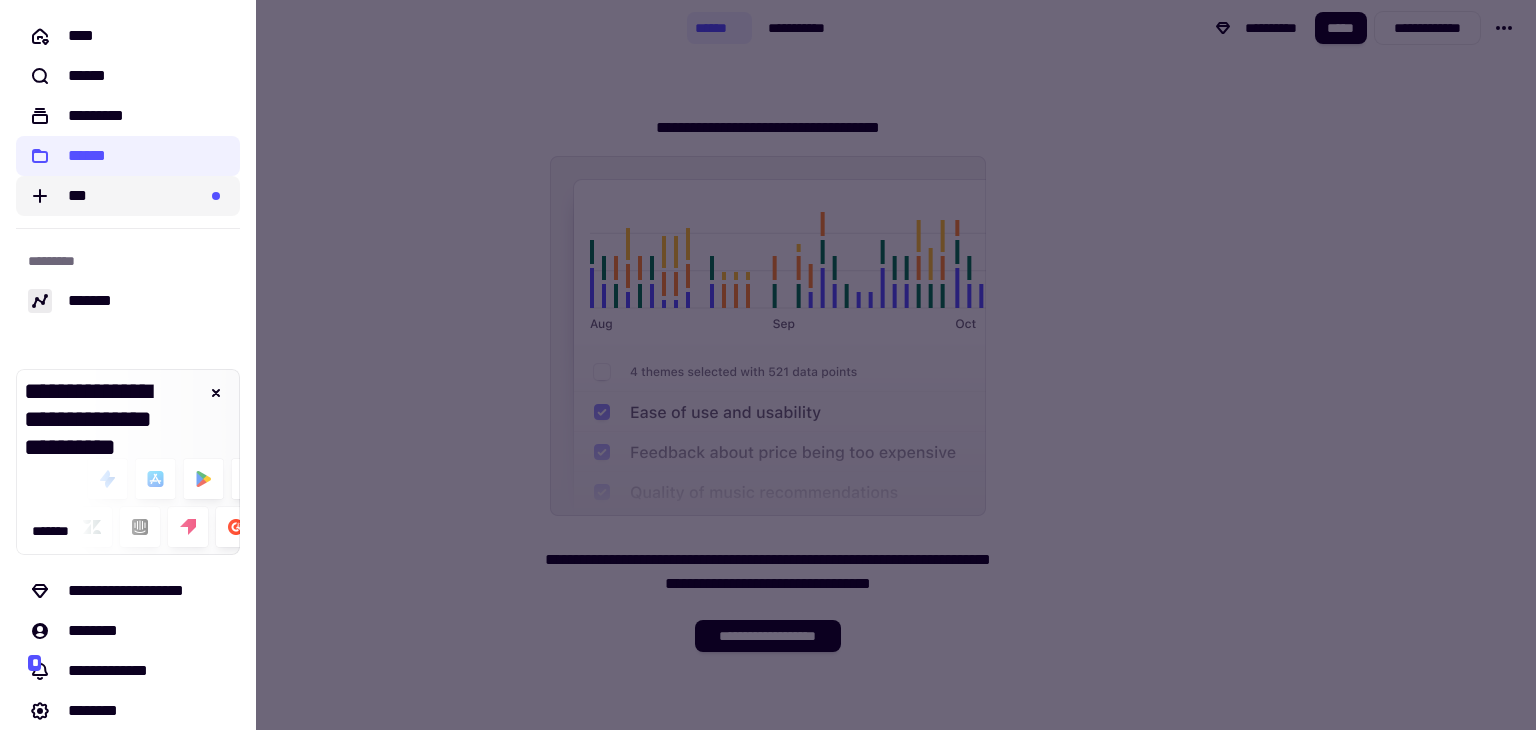 click on "***" 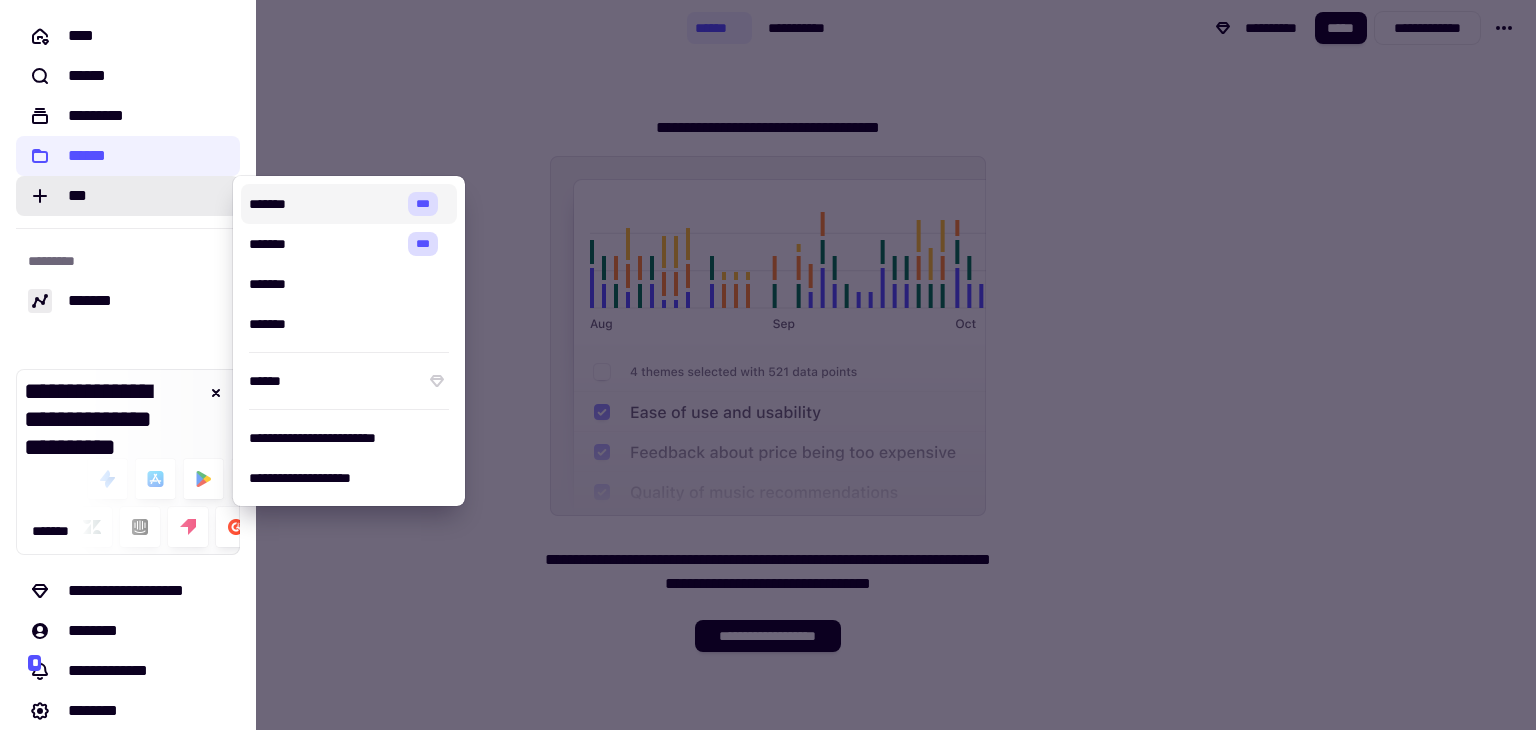 click on "*******" at bounding box center [324, 204] 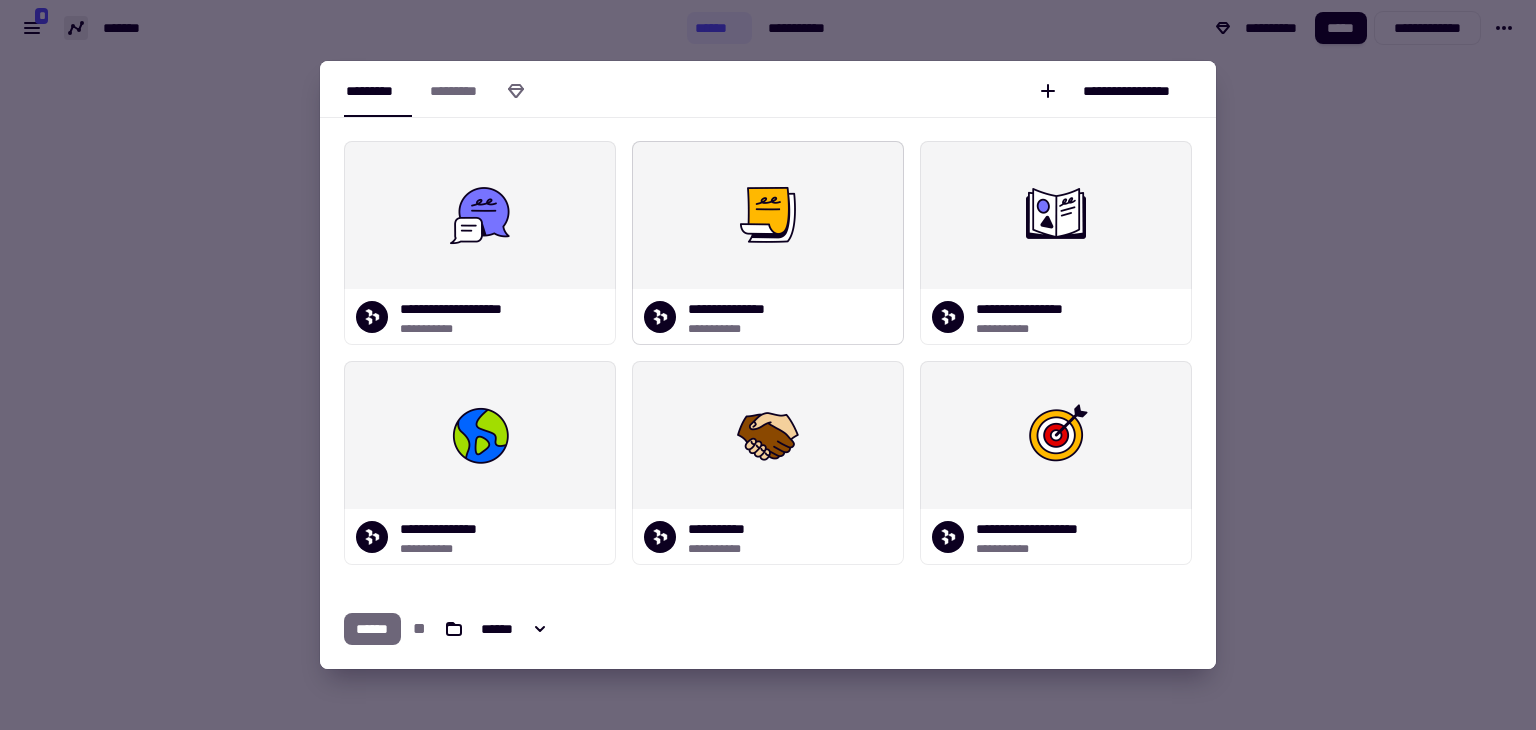 click at bounding box center (768, 215) 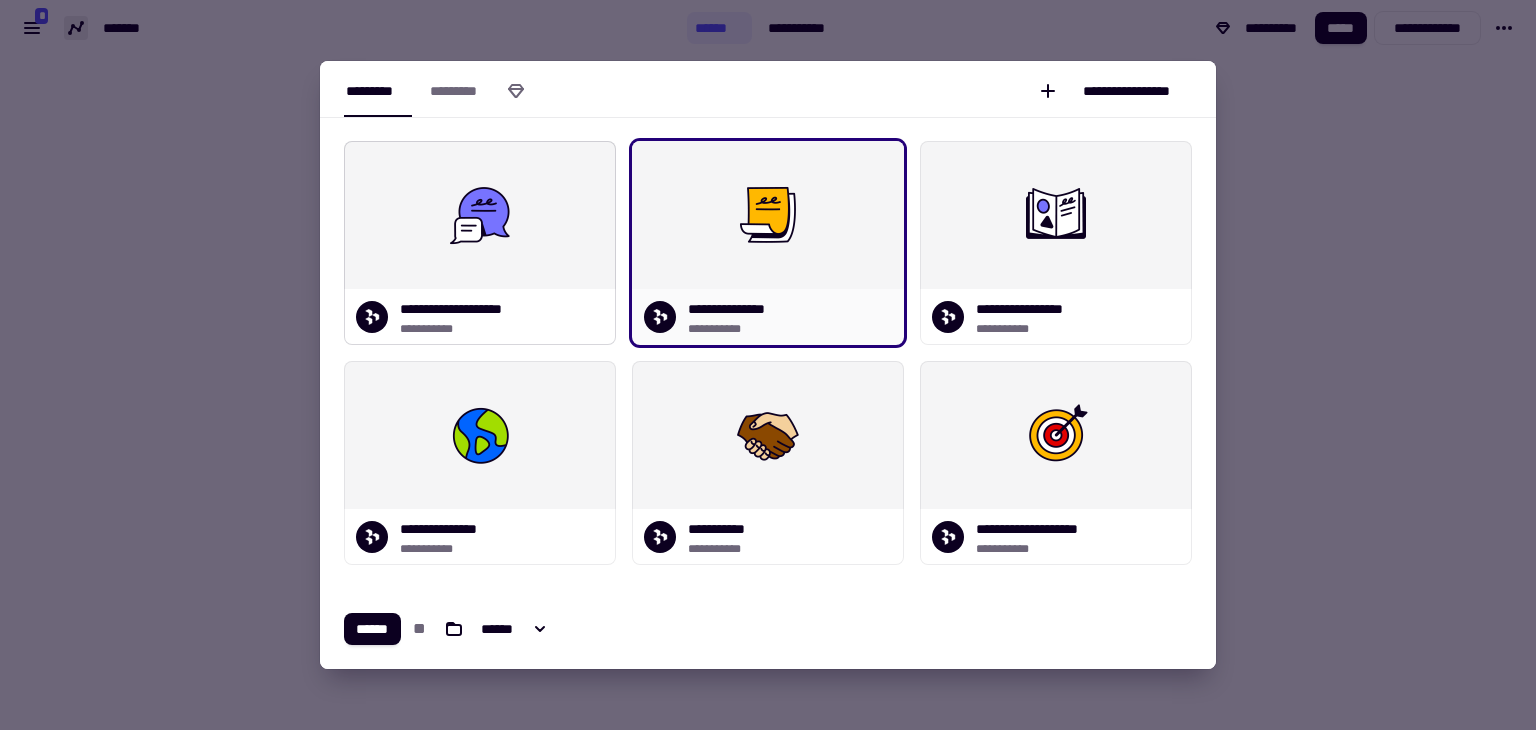 click at bounding box center [480, 215] 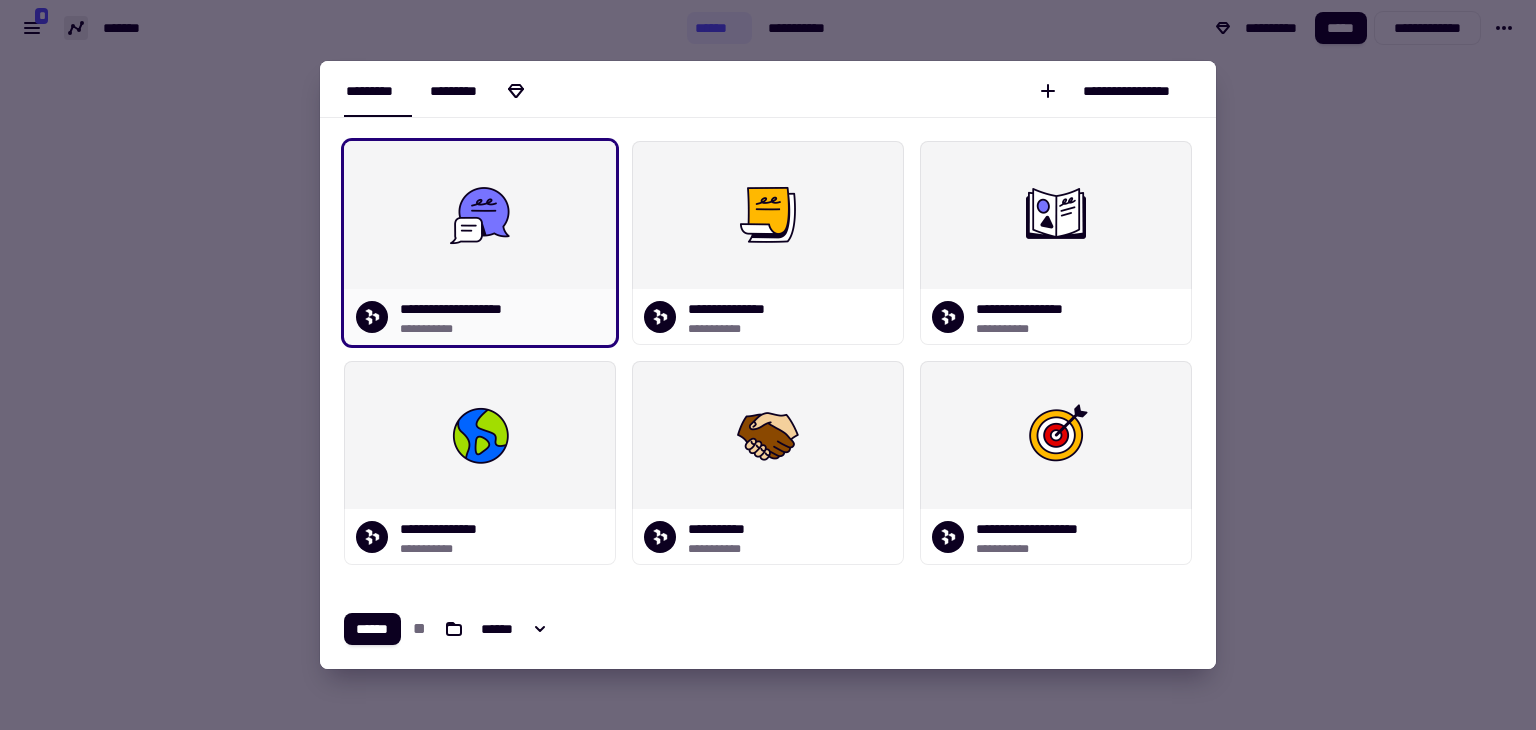 click on "*********" at bounding box center (465, 91) 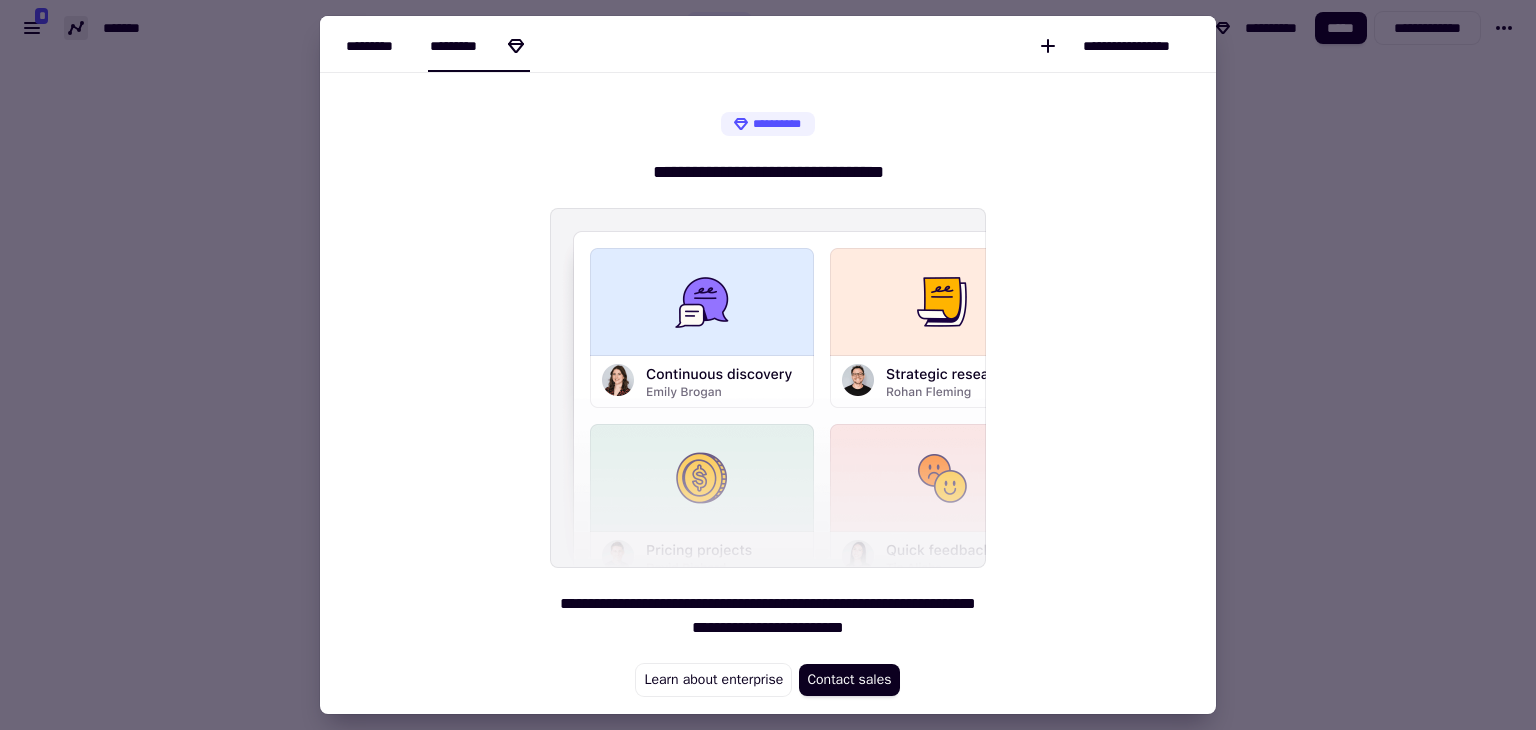 click on "*********" at bounding box center (378, 46) 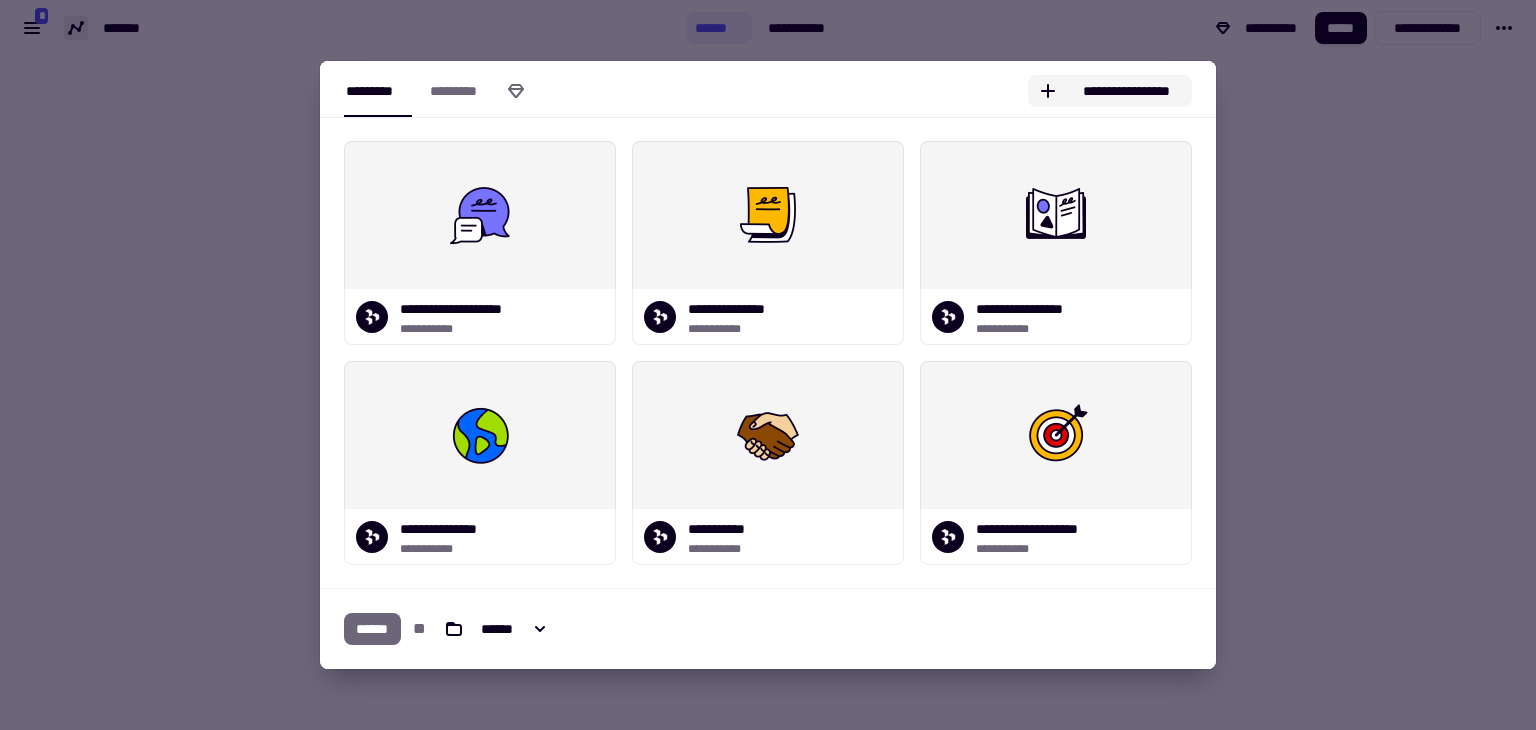 click on "**********" 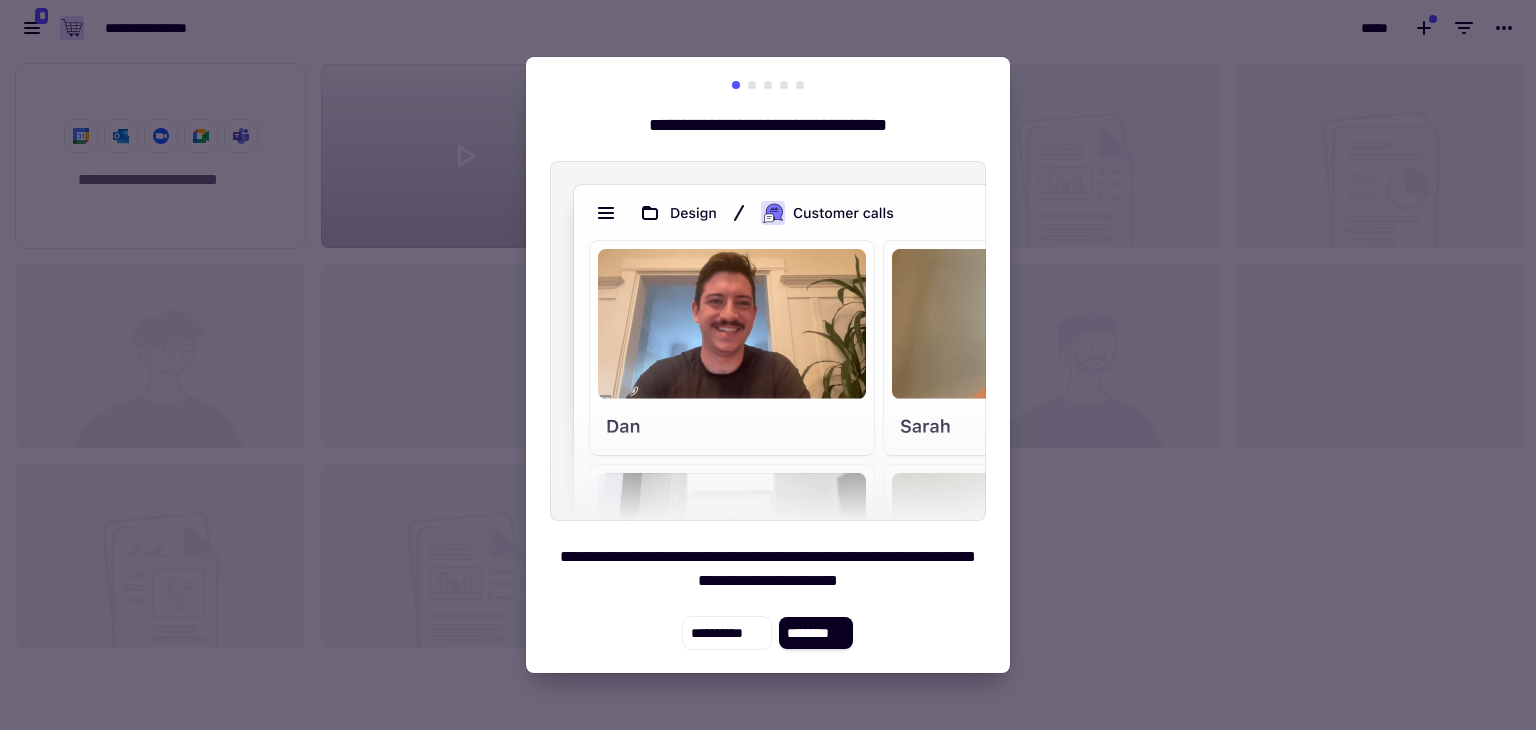 scroll, scrollTop: 16, scrollLeft: 16, axis: both 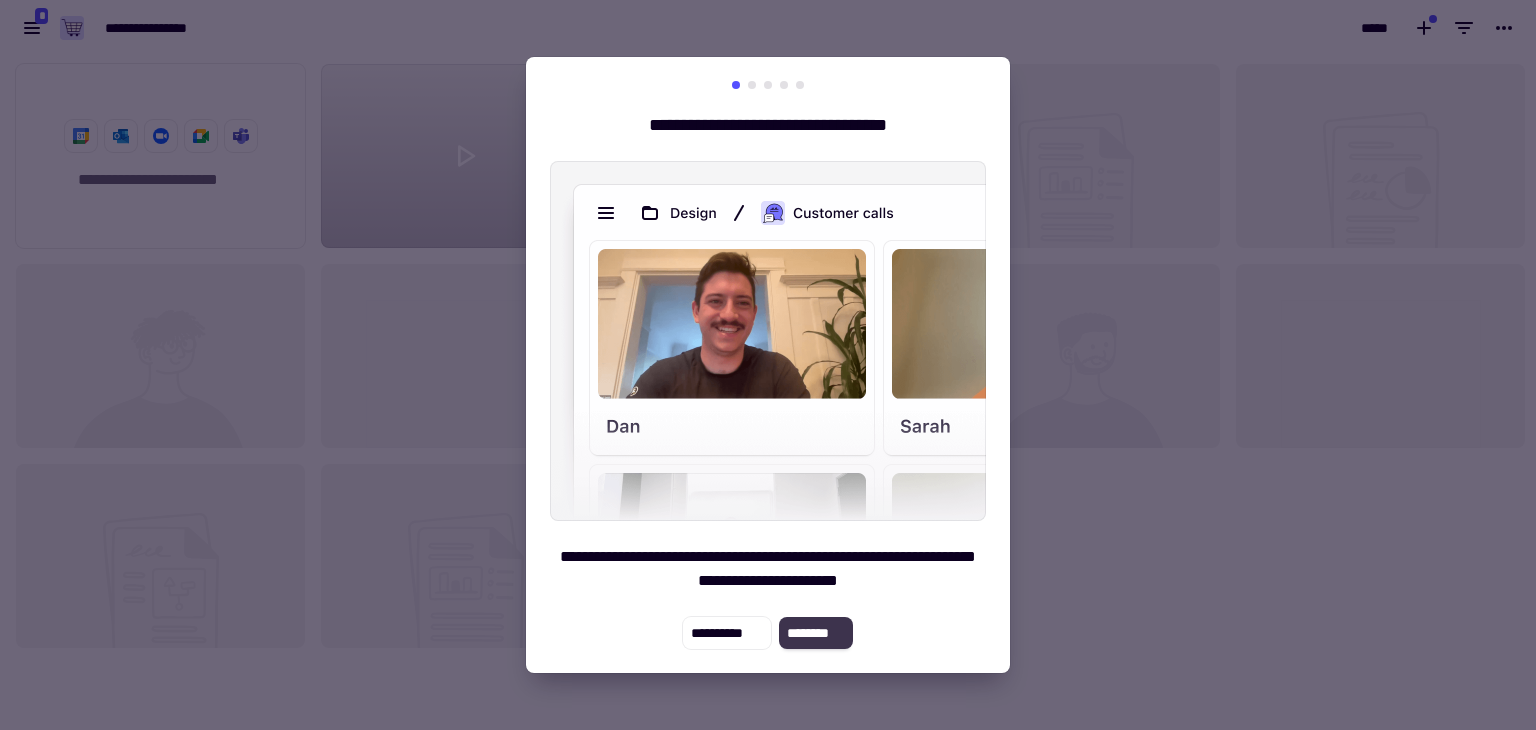 click on "********" 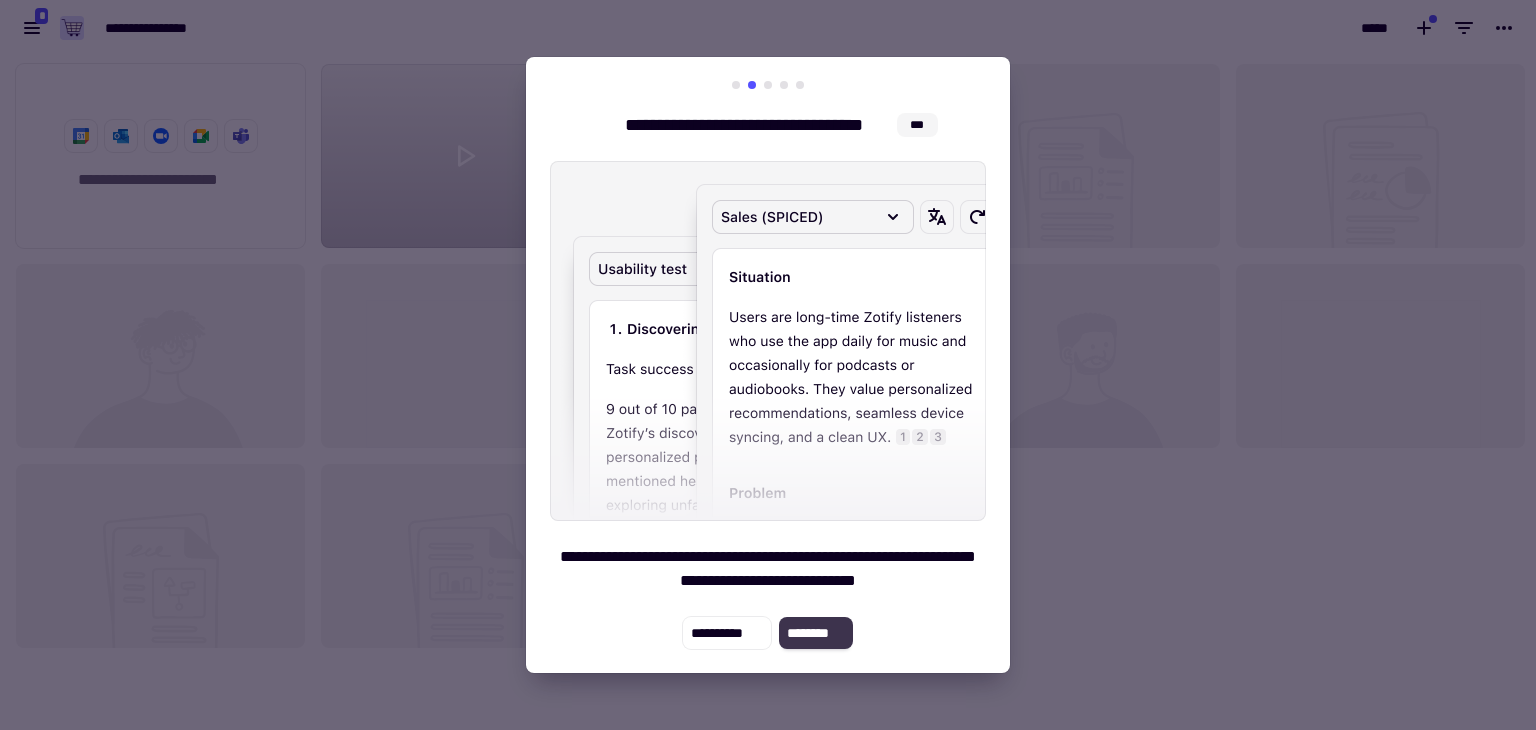 click on "********" 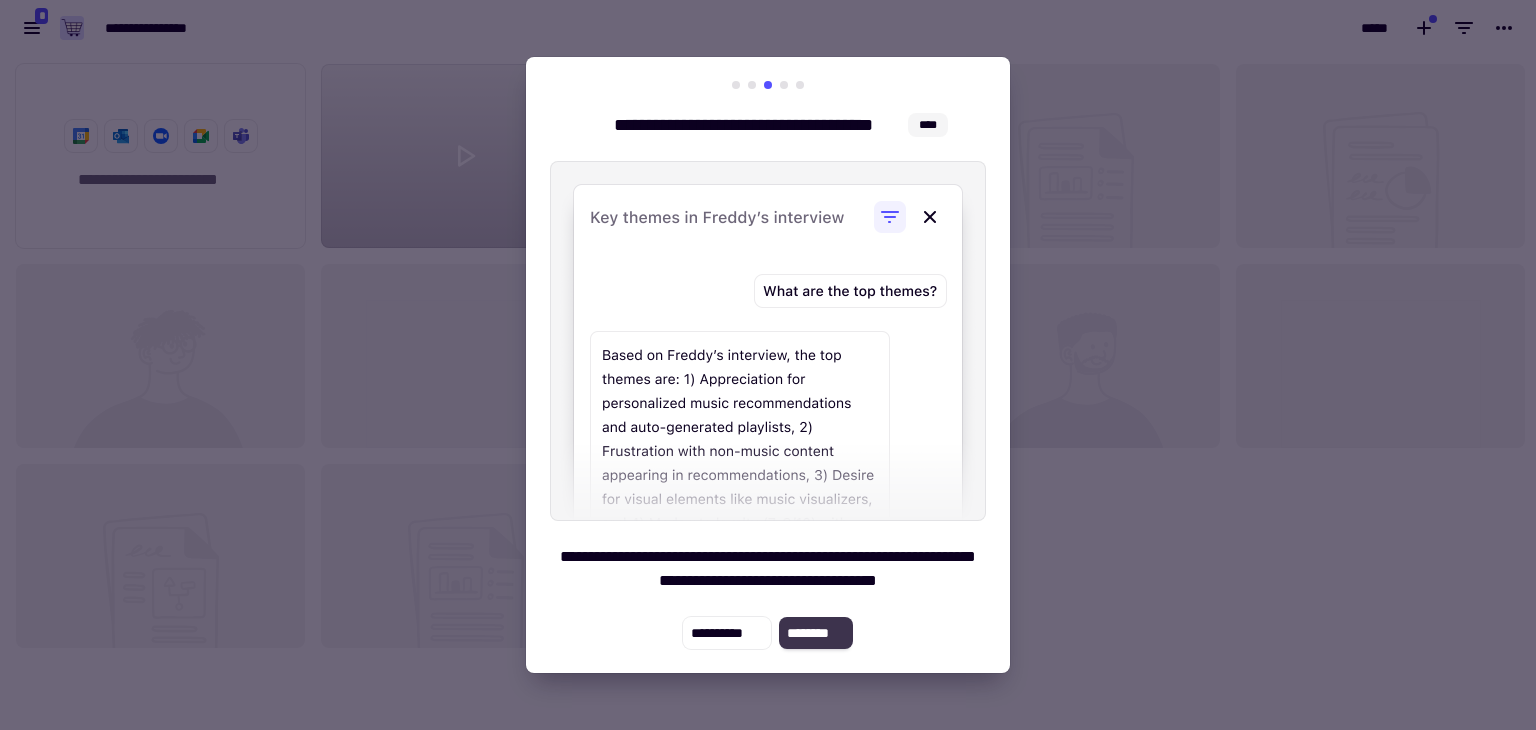 click on "********" 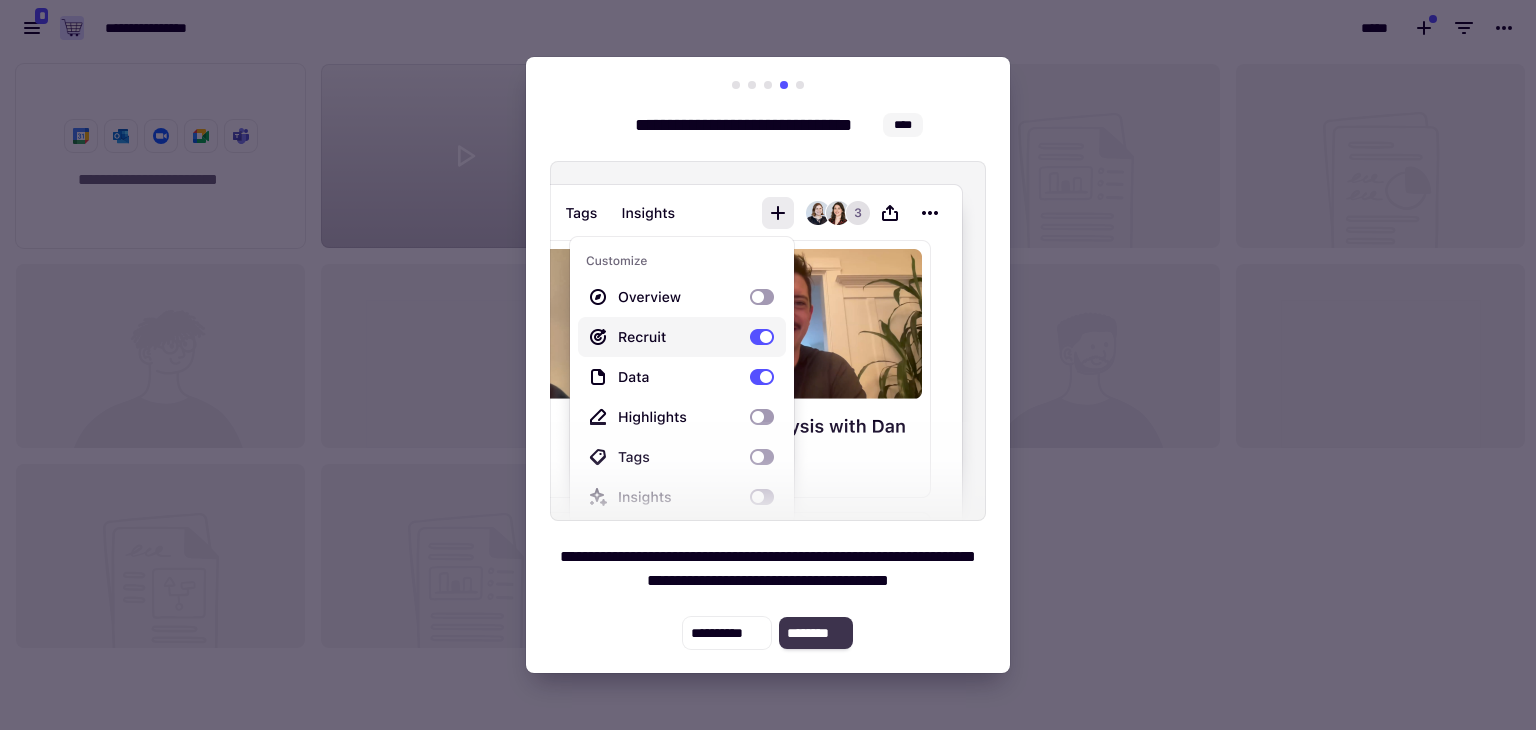 click on "********" 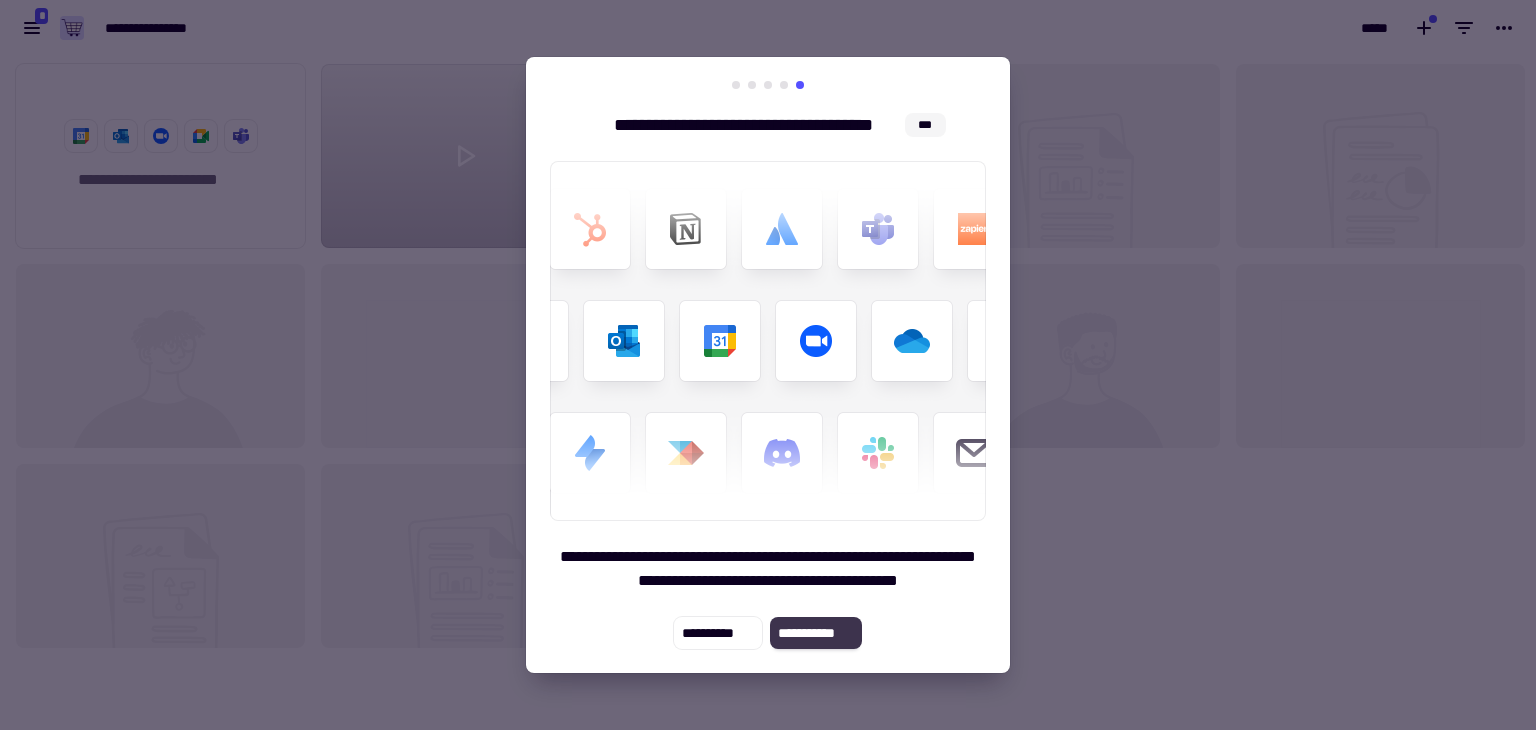 click on "**********" 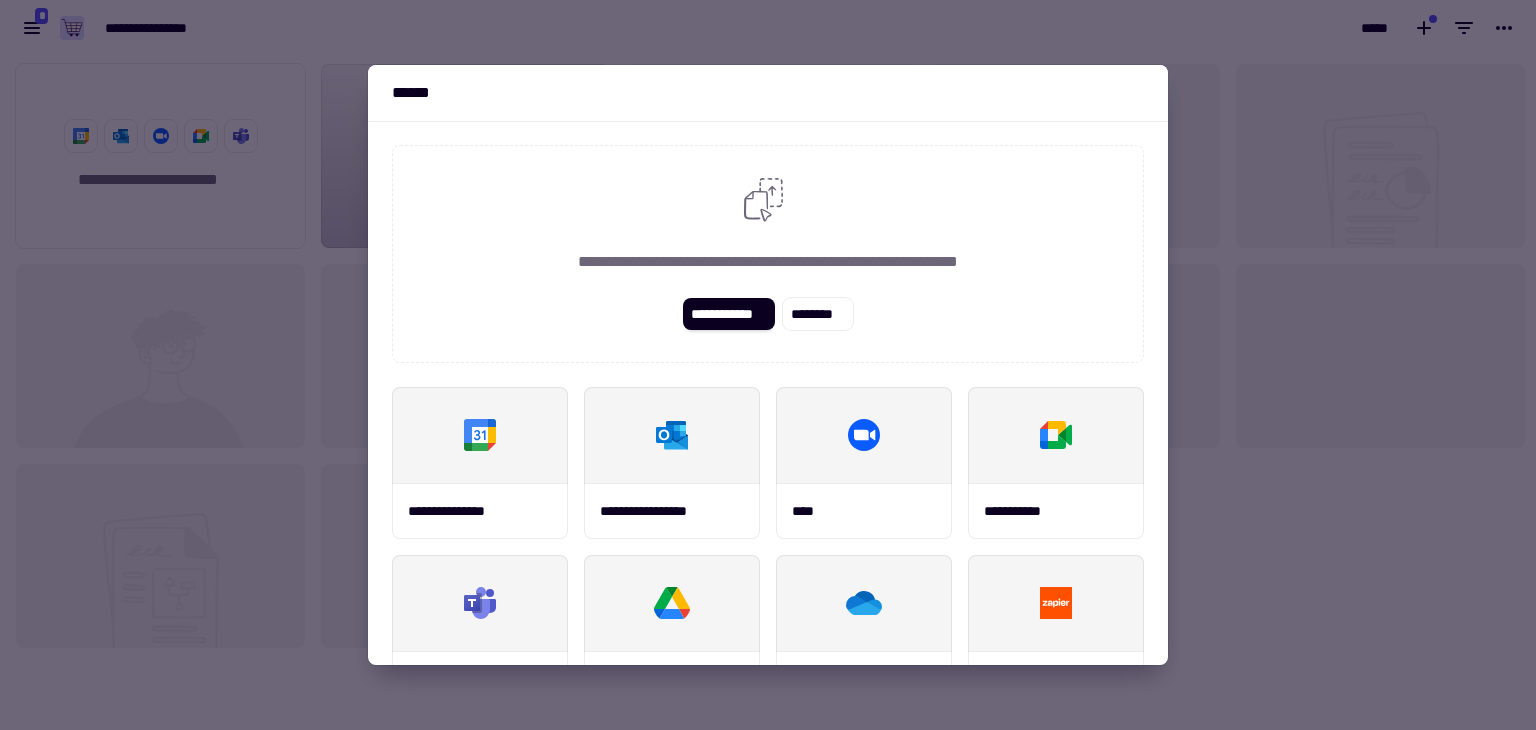 scroll, scrollTop: 257, scrollLeft: 0, axis: vertical 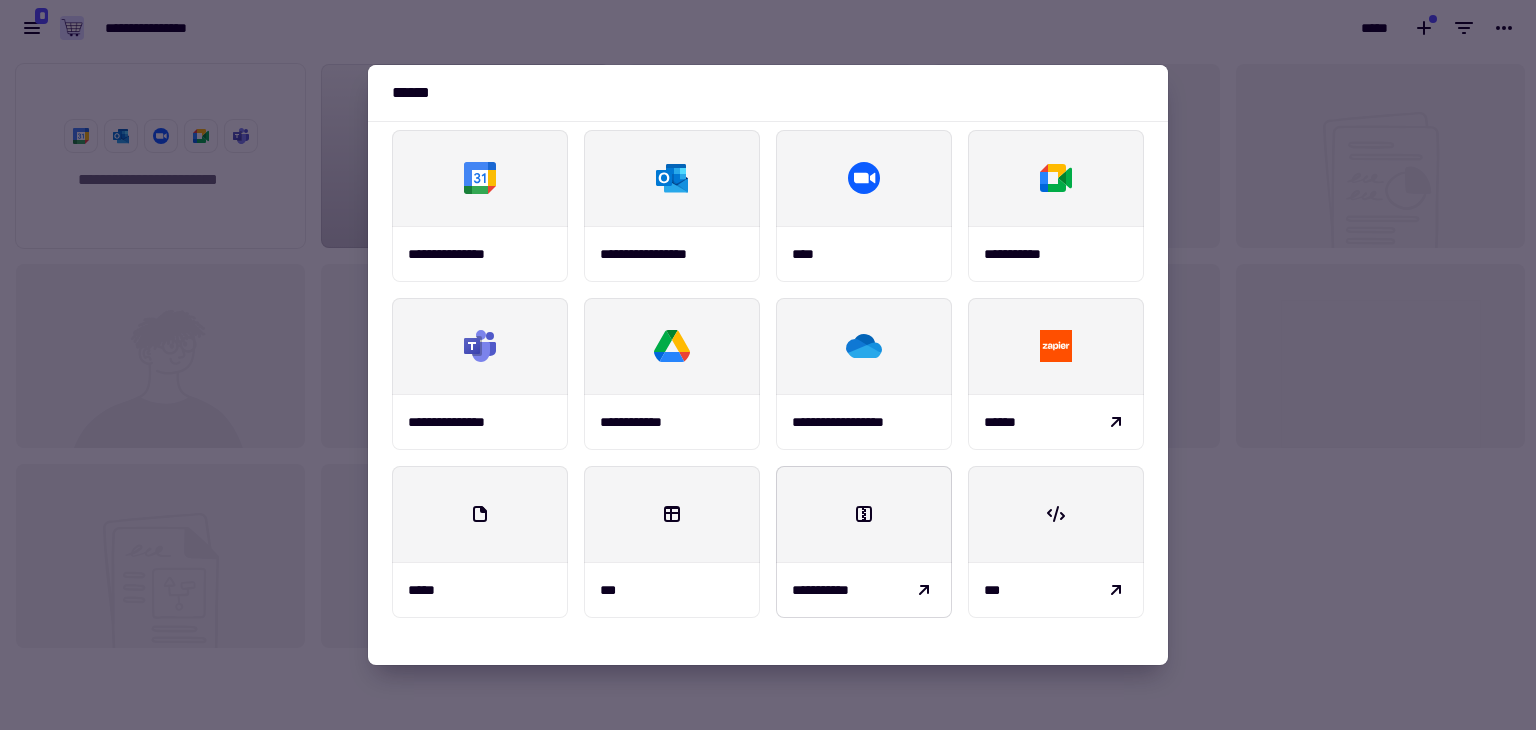 click at bounding box center (864, 514) 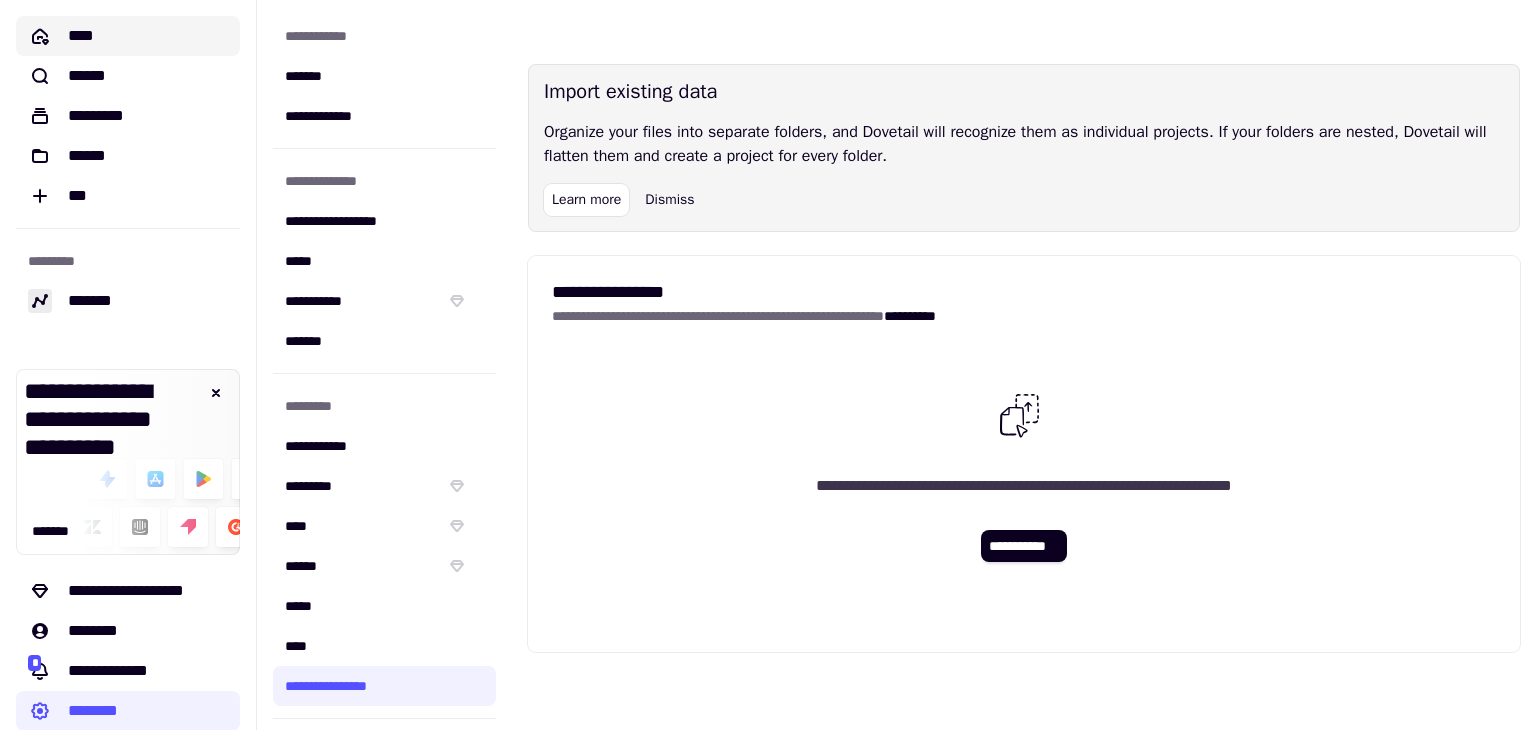 click on "****" 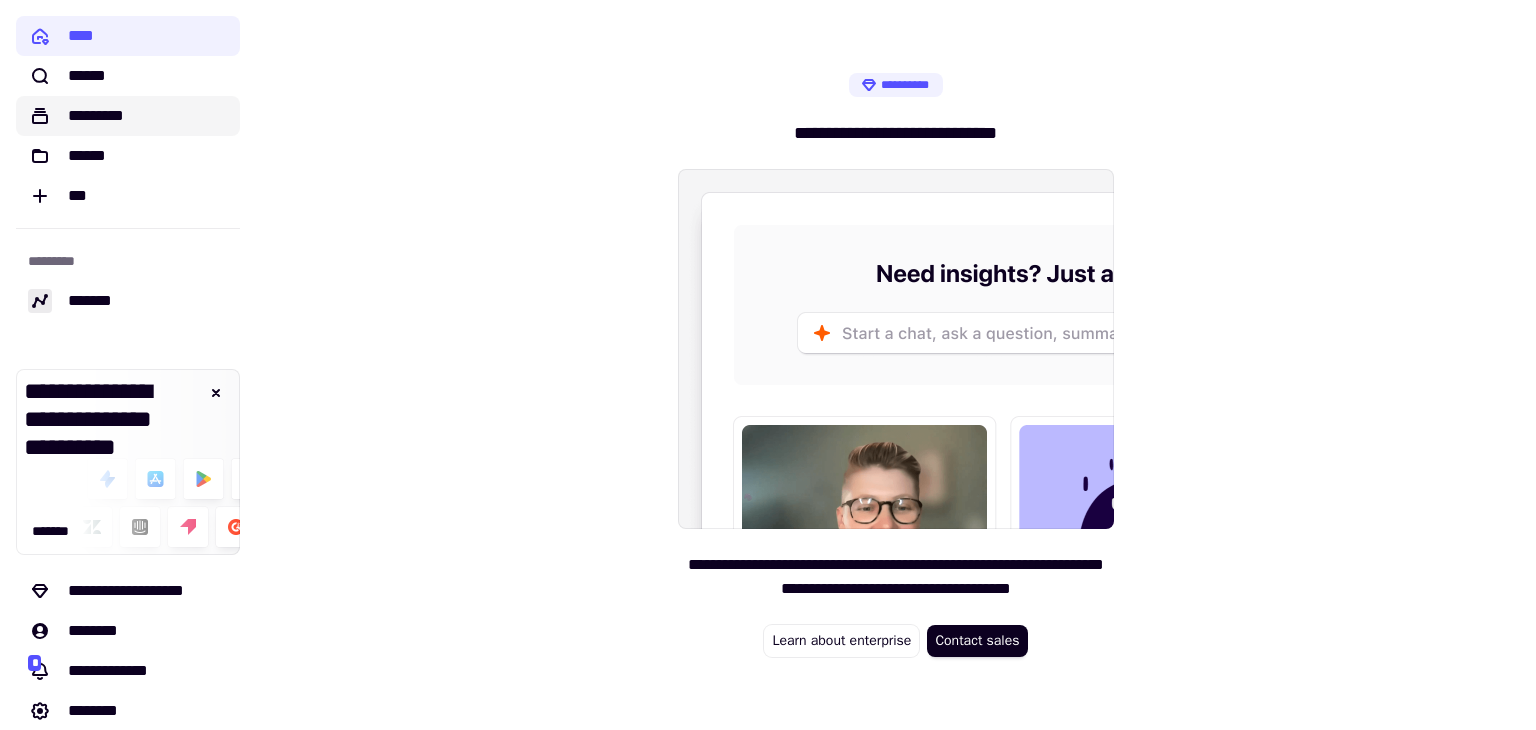 click on "*********" 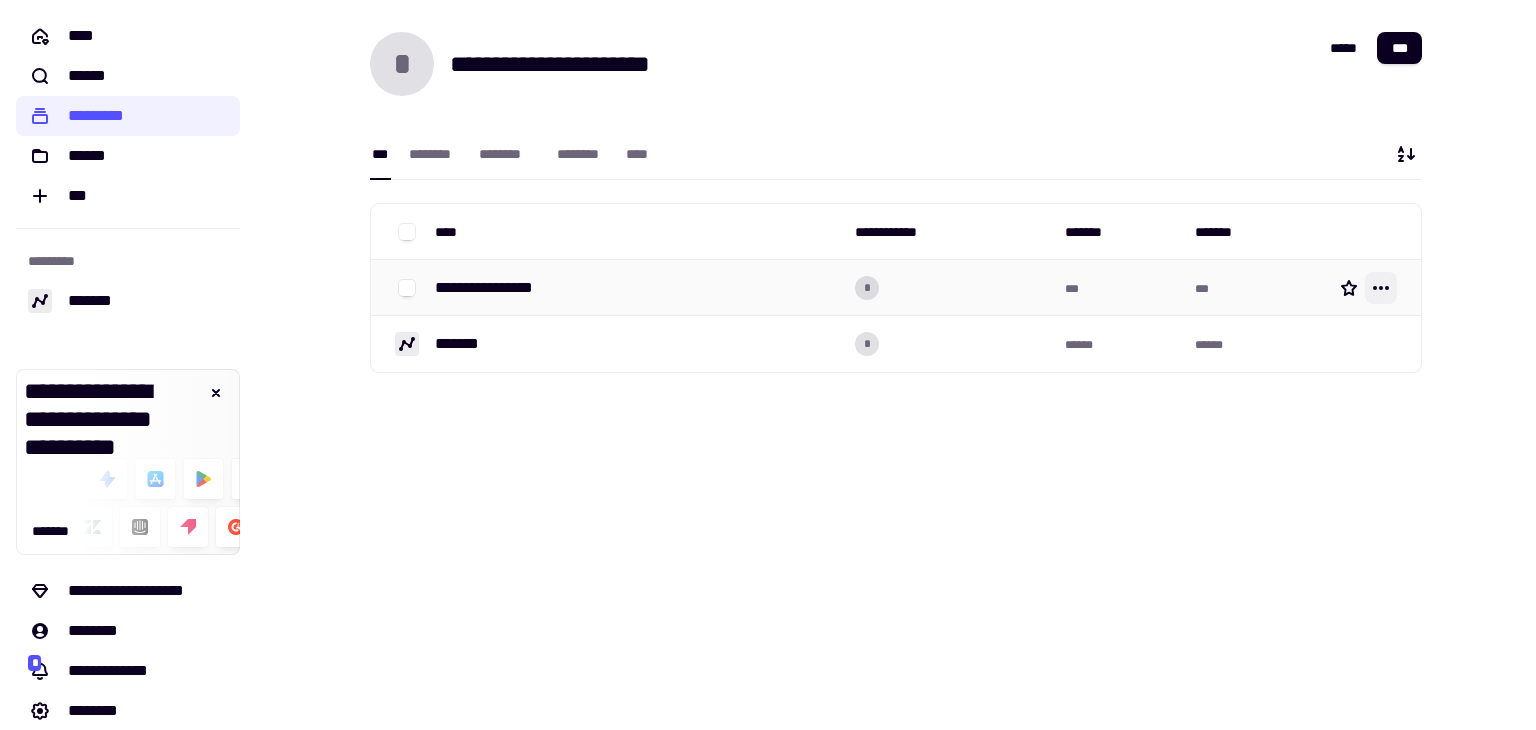 click 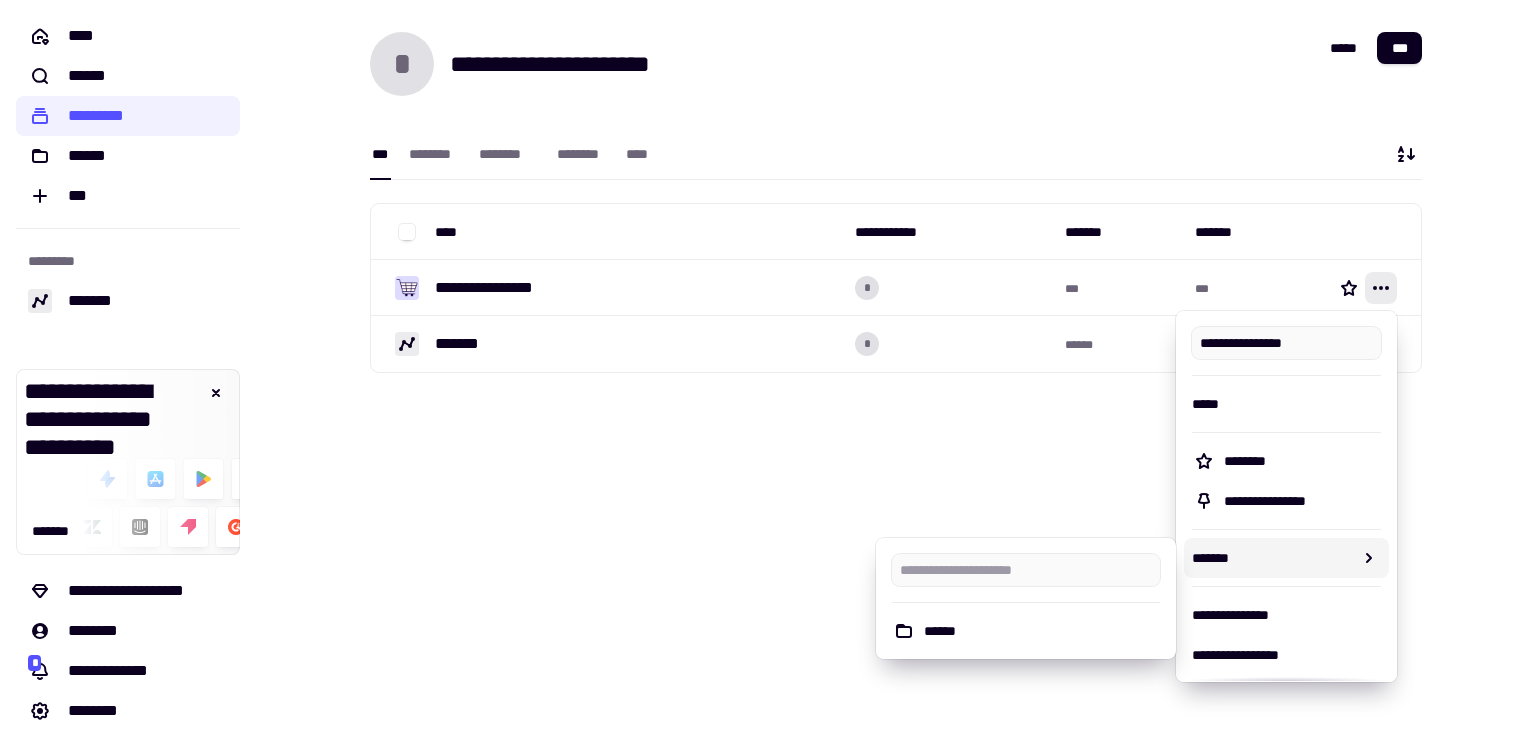 scroll, scrollTop: 58, scrollLeft: 0, axis: vertical 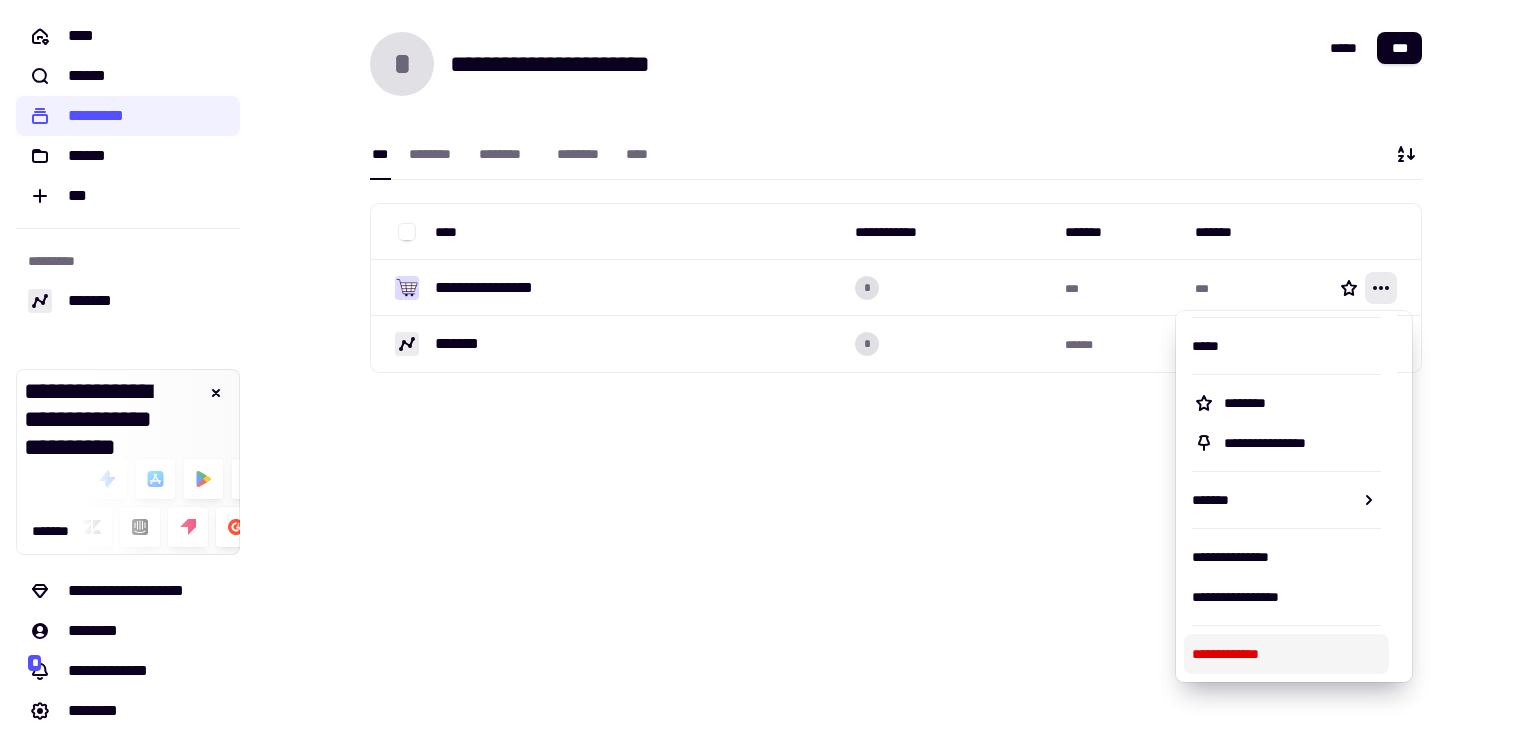 click on "**********" at bounding box center (1286, 654) 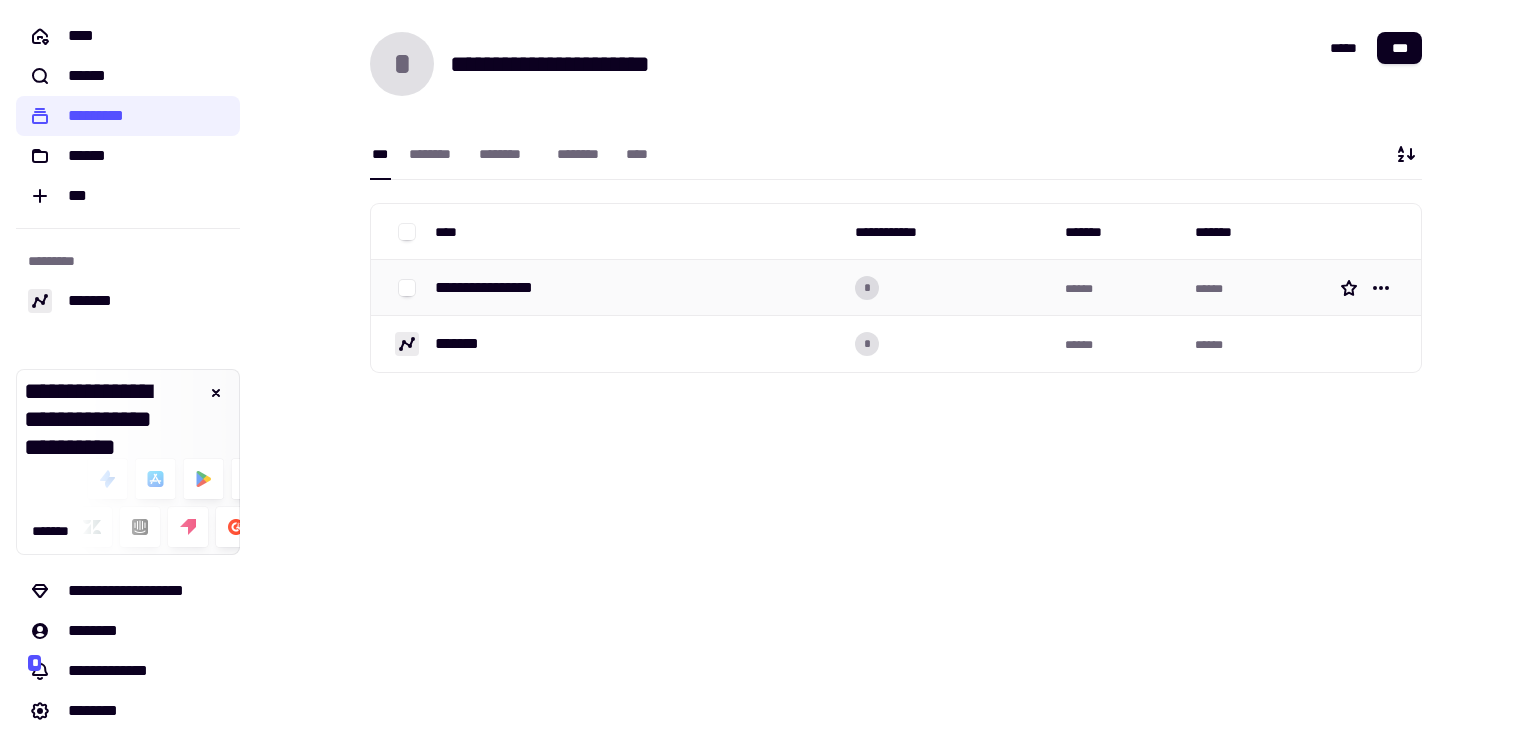 click on "**********" at bounding box center (492, 288) 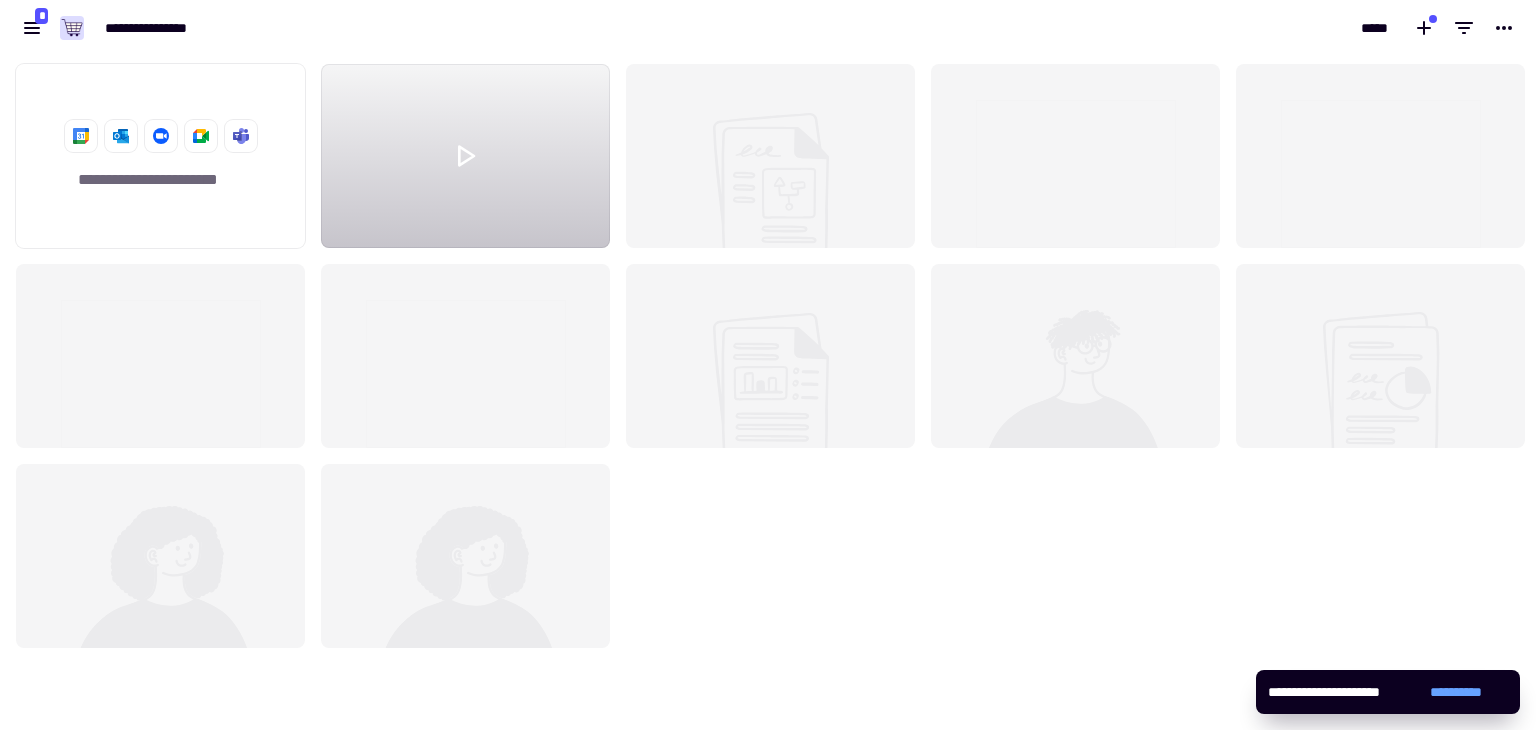 scroll, scrollTop: 16, scrollLeft: 16, axis: both 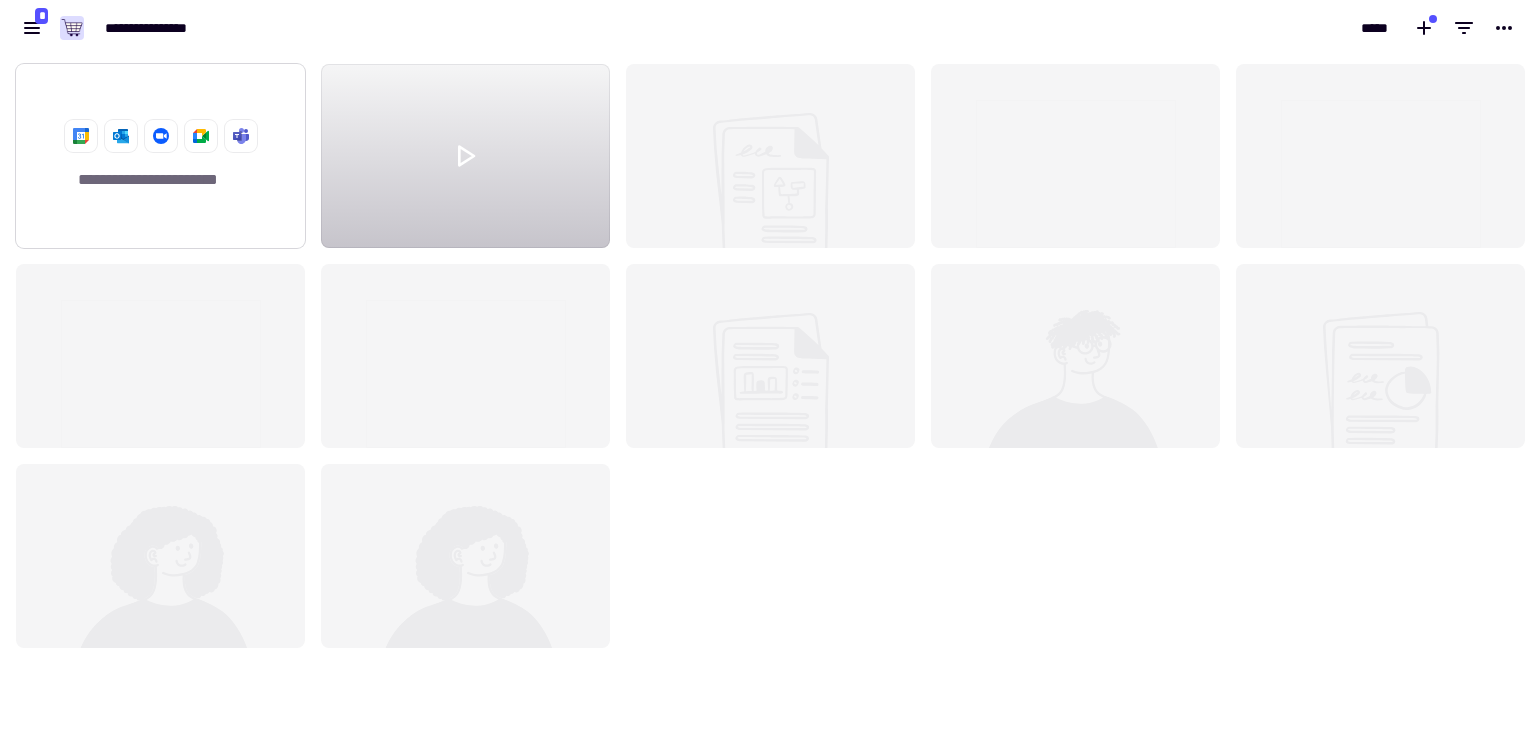 click on "**********" 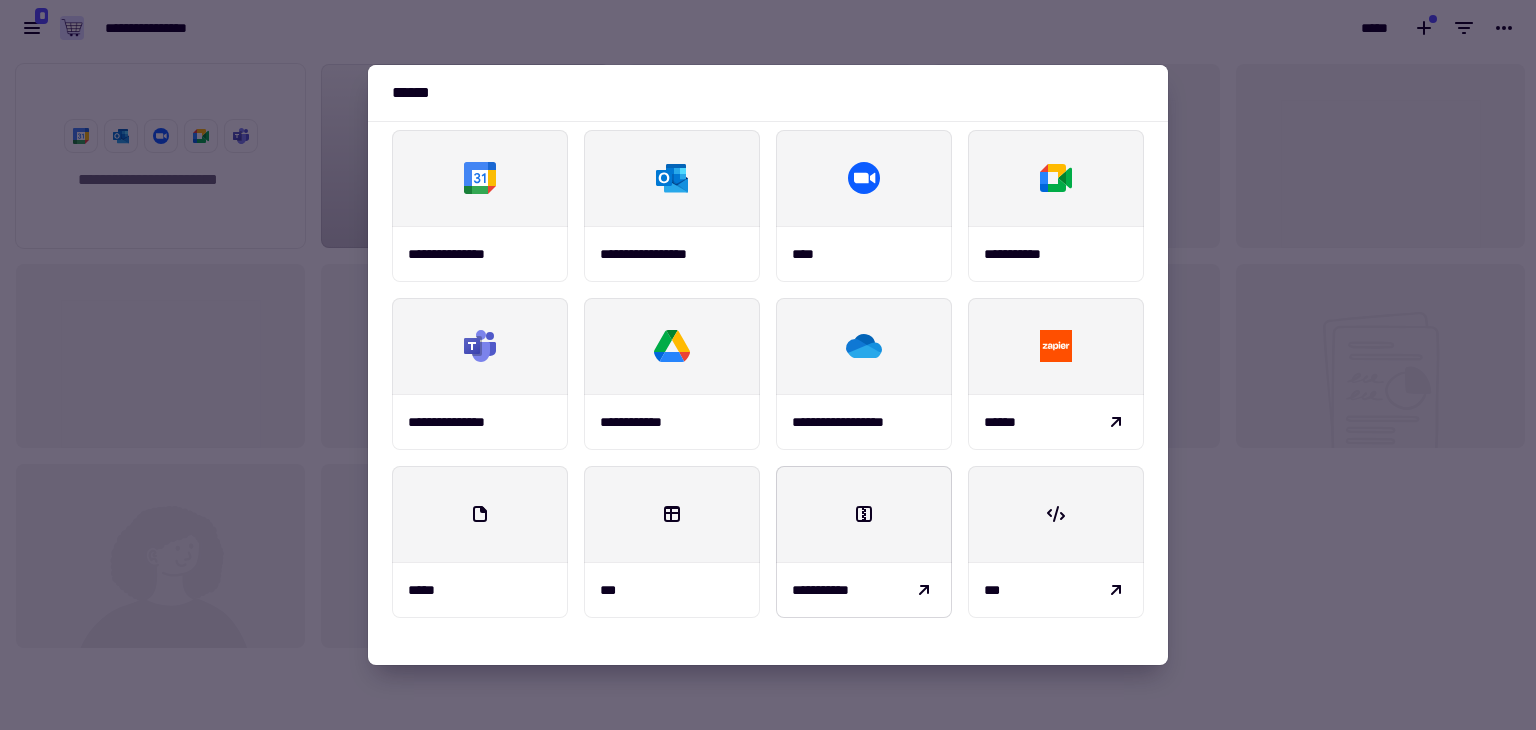 scroll, scrollTop: 0, scrollLeft: 0, axis: both 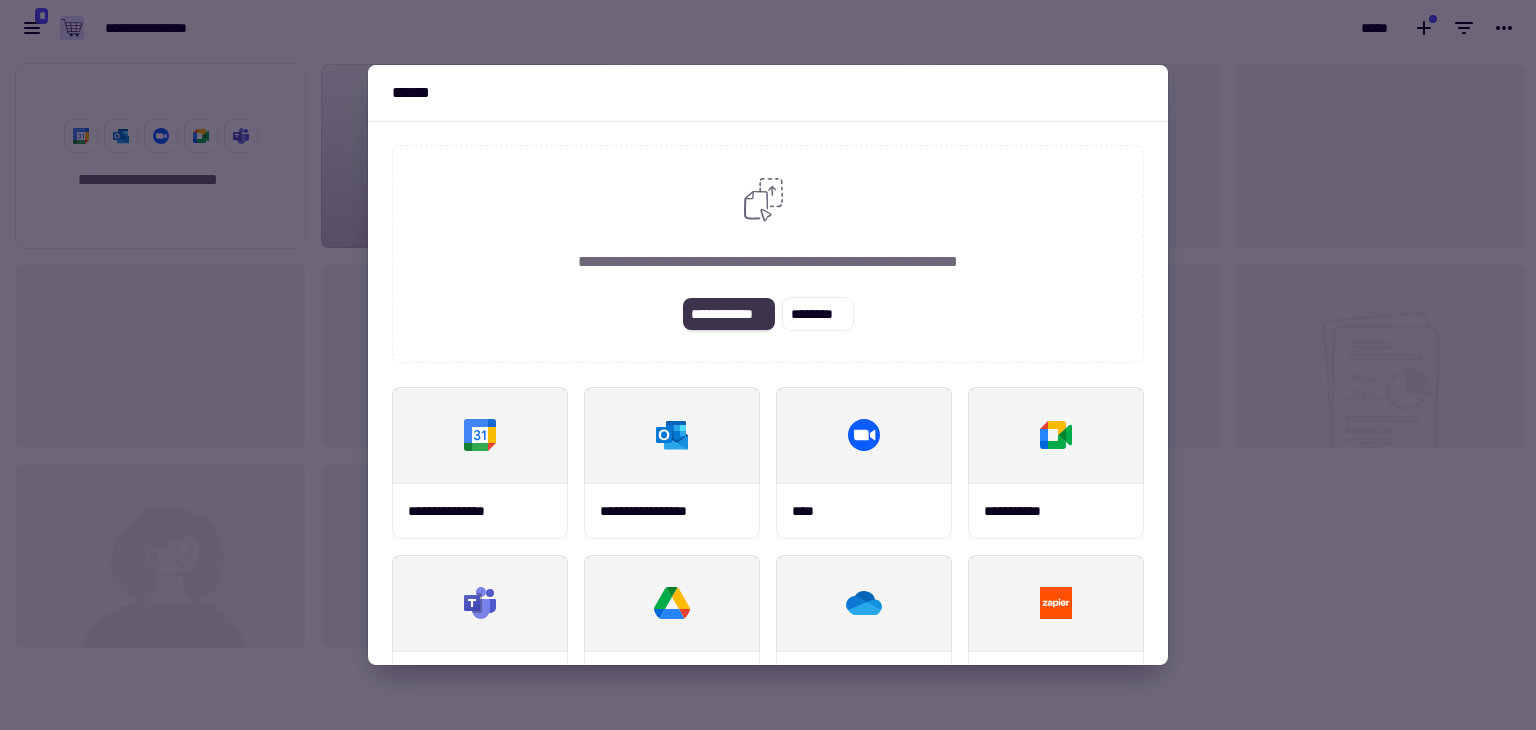 click on "**********" 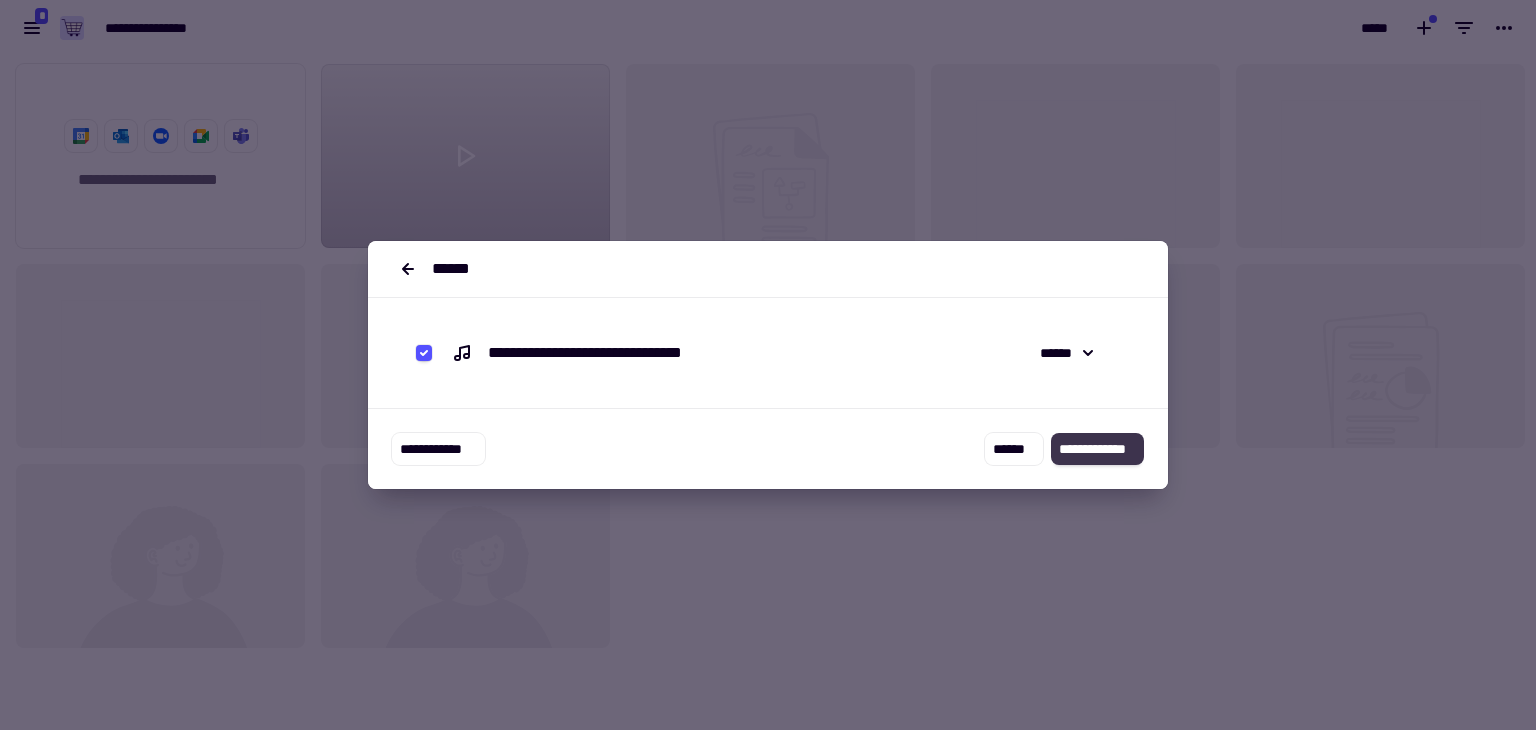 click on "**********" 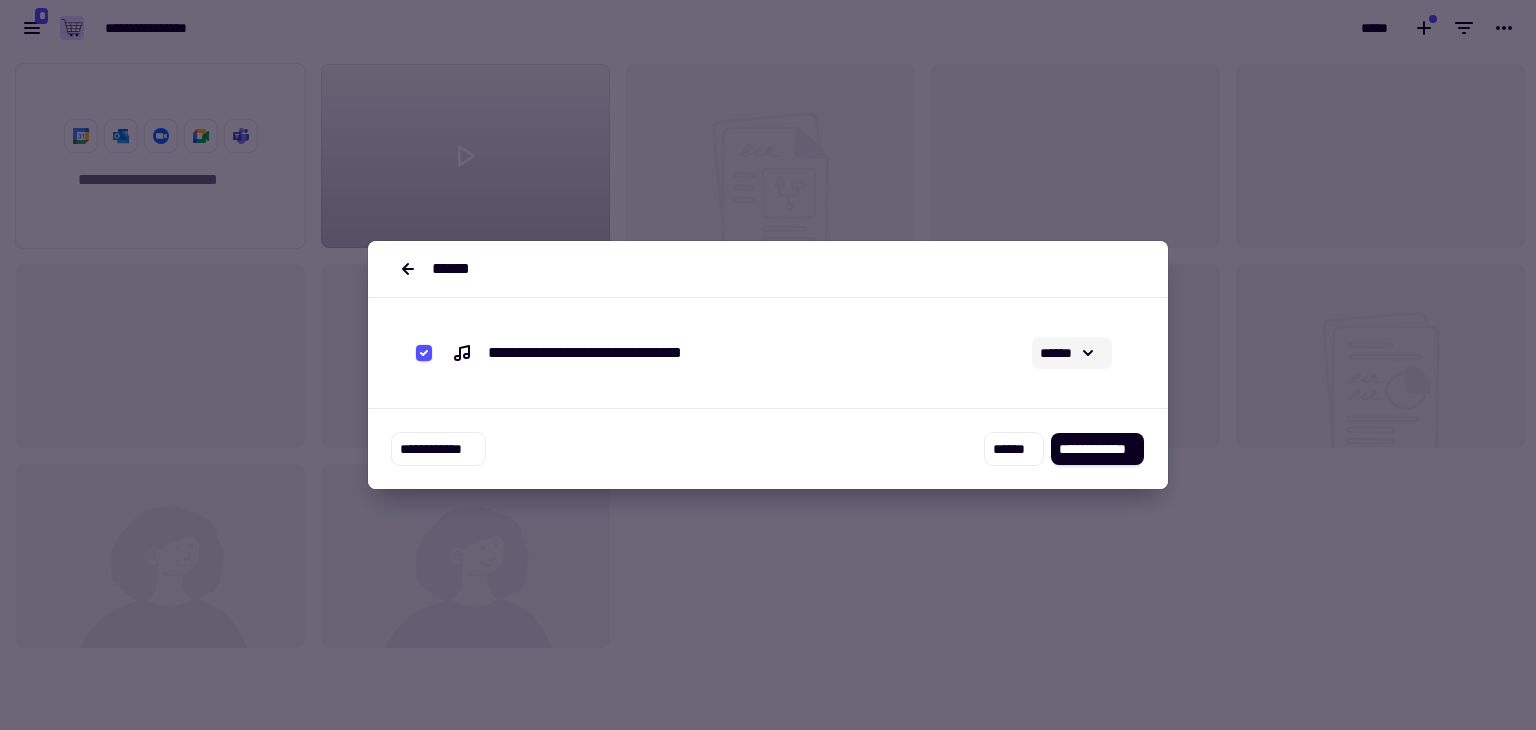 click 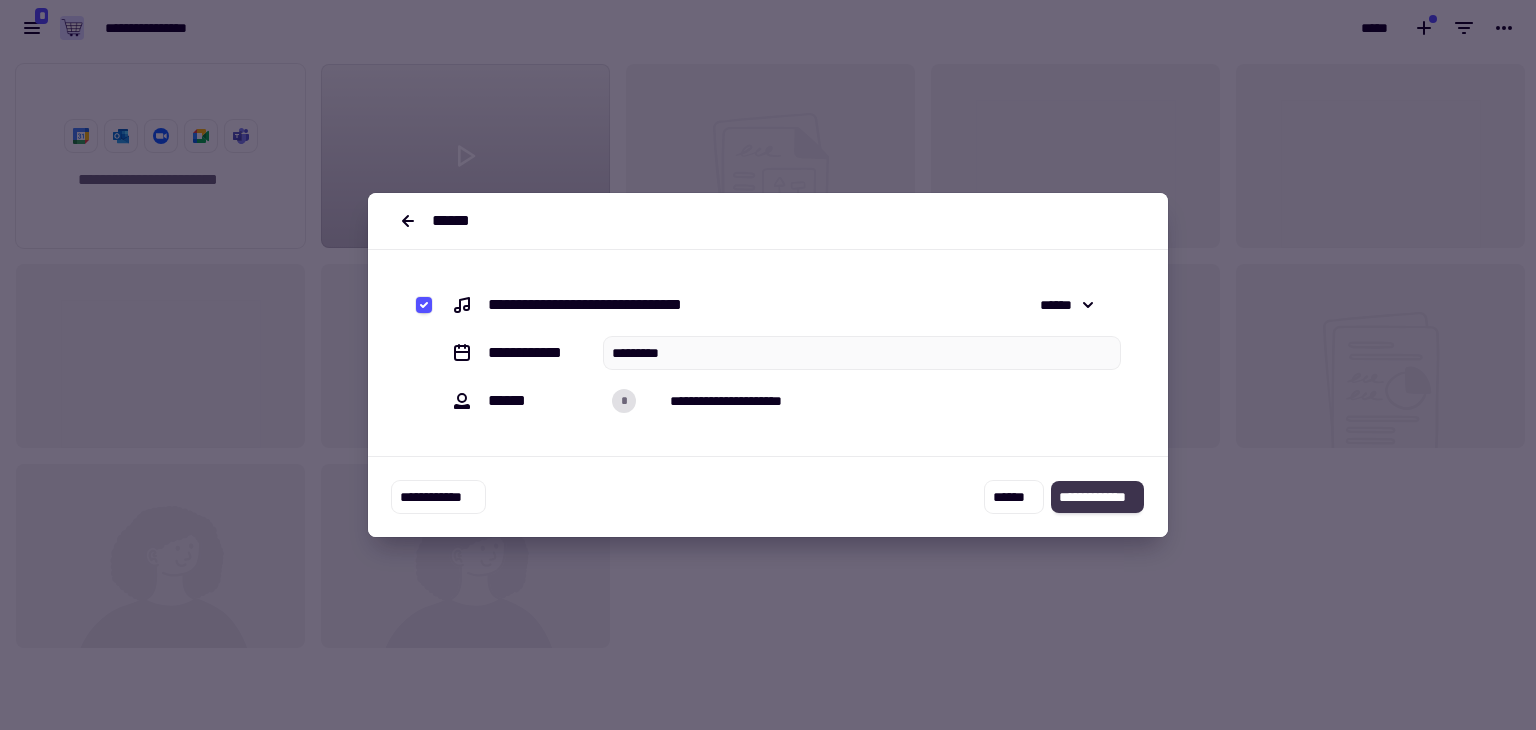 click on "**********" 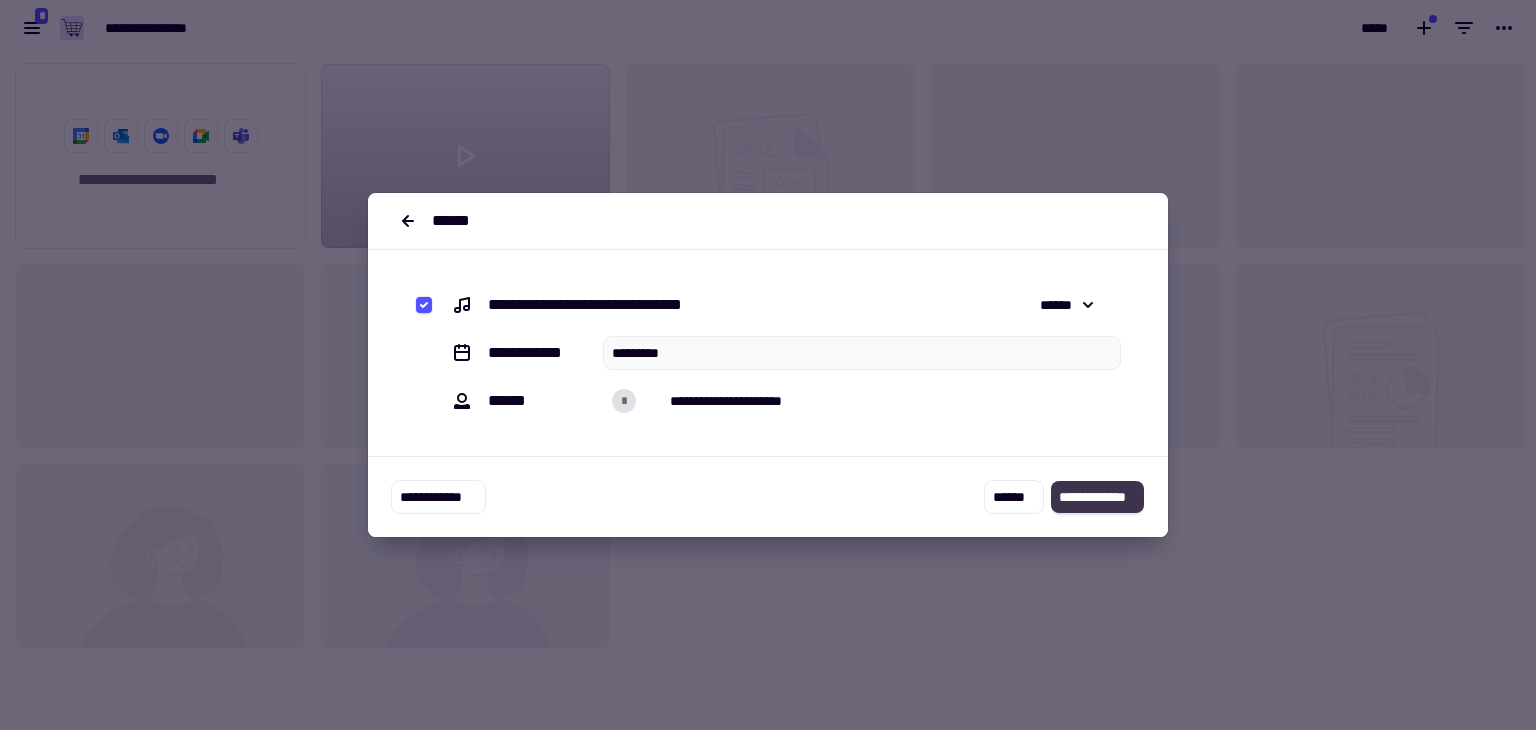 click on "**********" 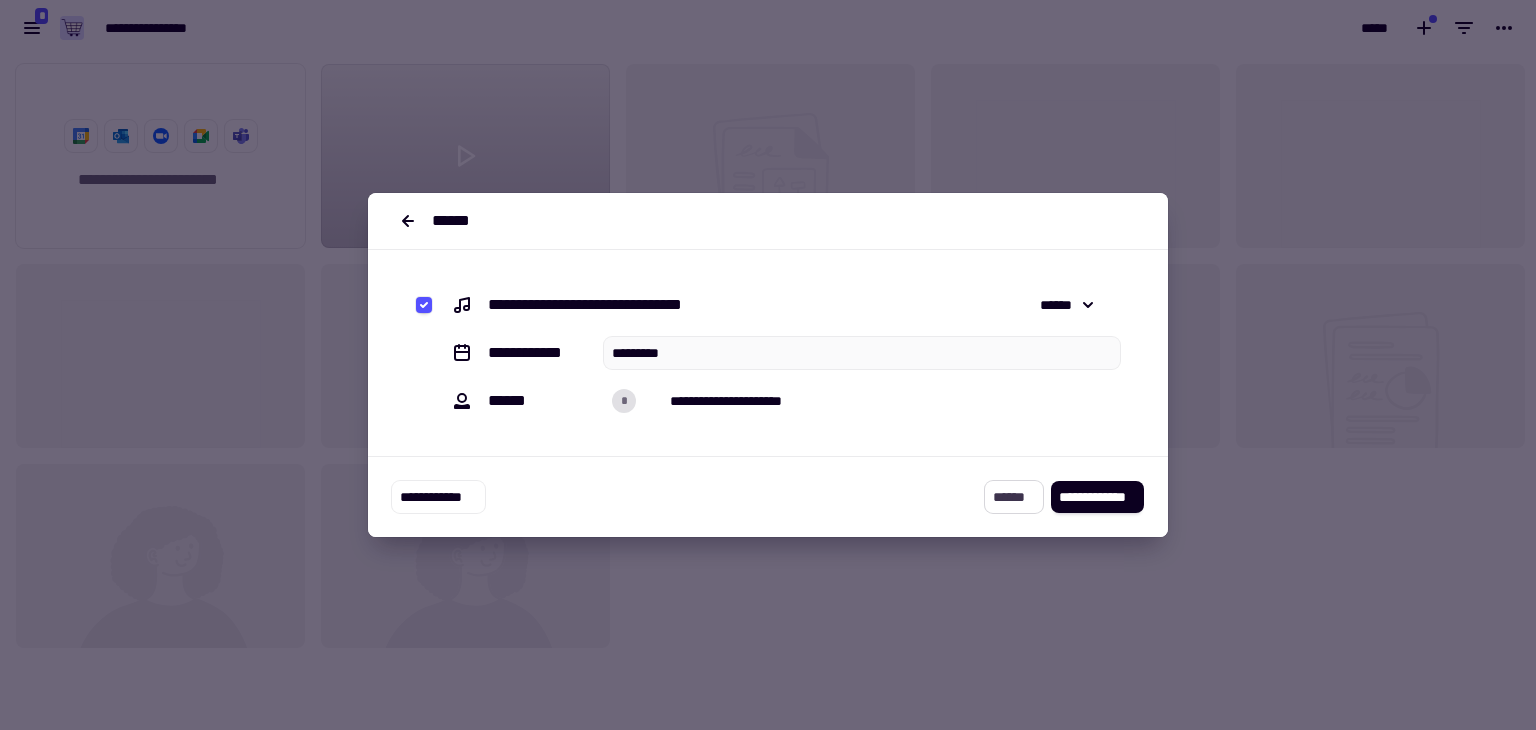 click on "******" 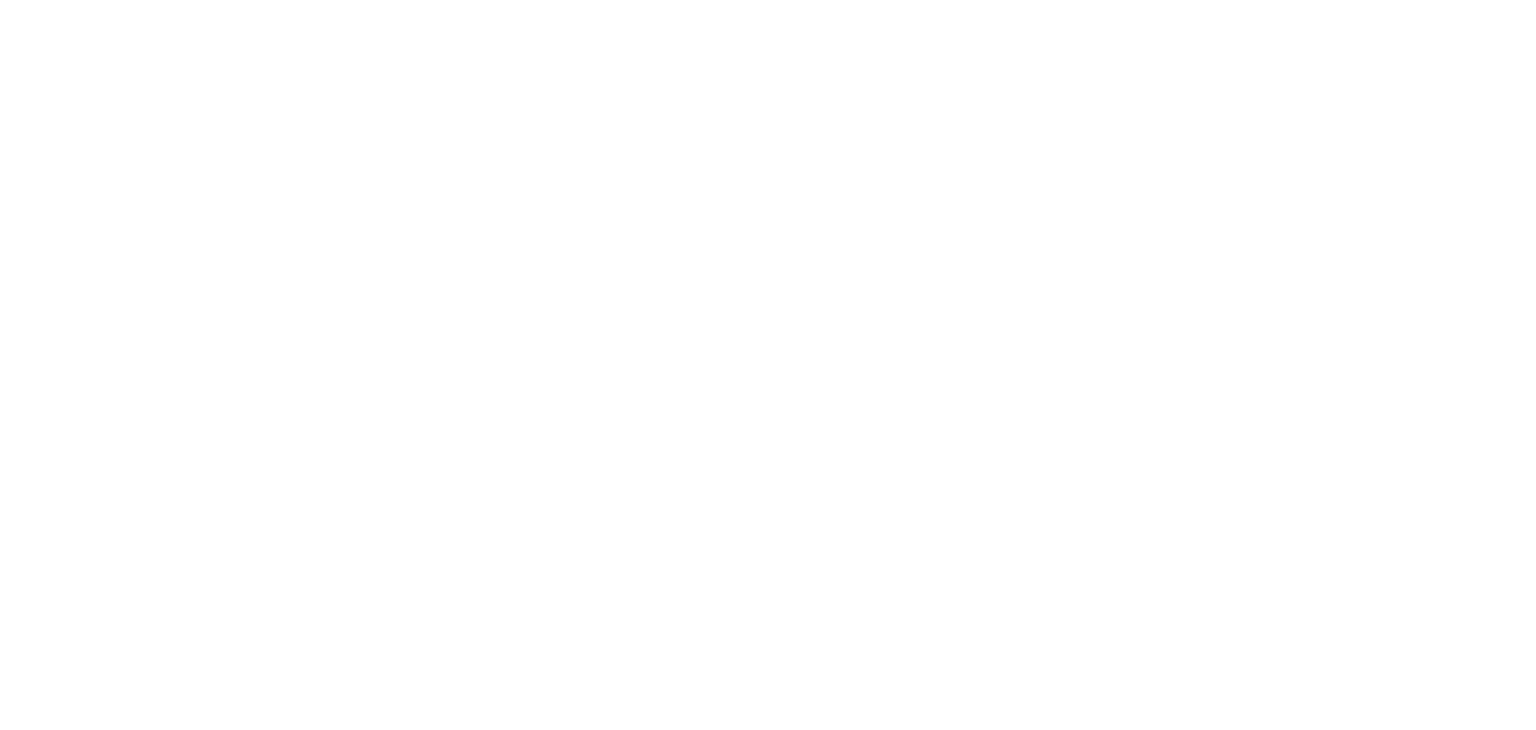 scroll, scrollTop: 0, scrollLeft: 0, axis: both 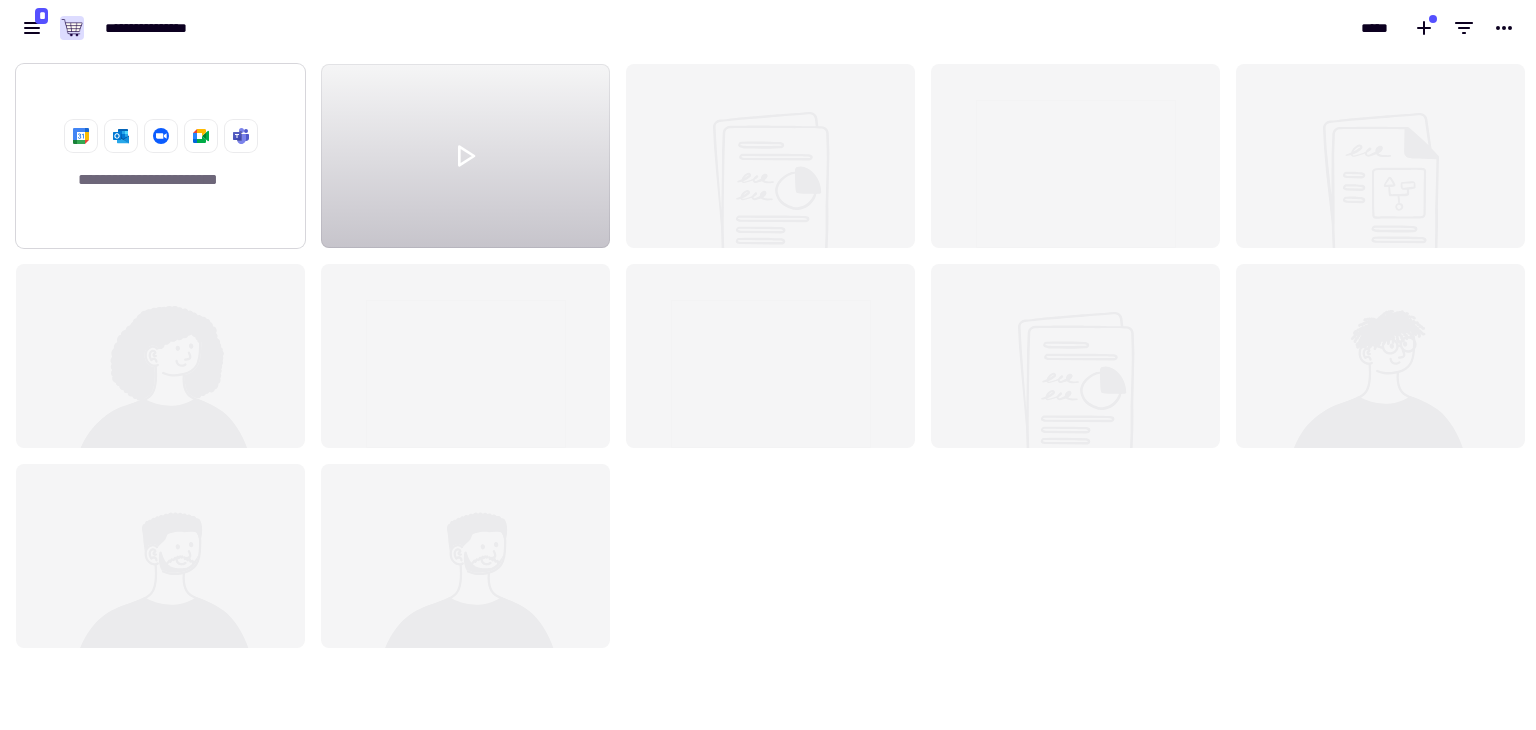 click on "**********" 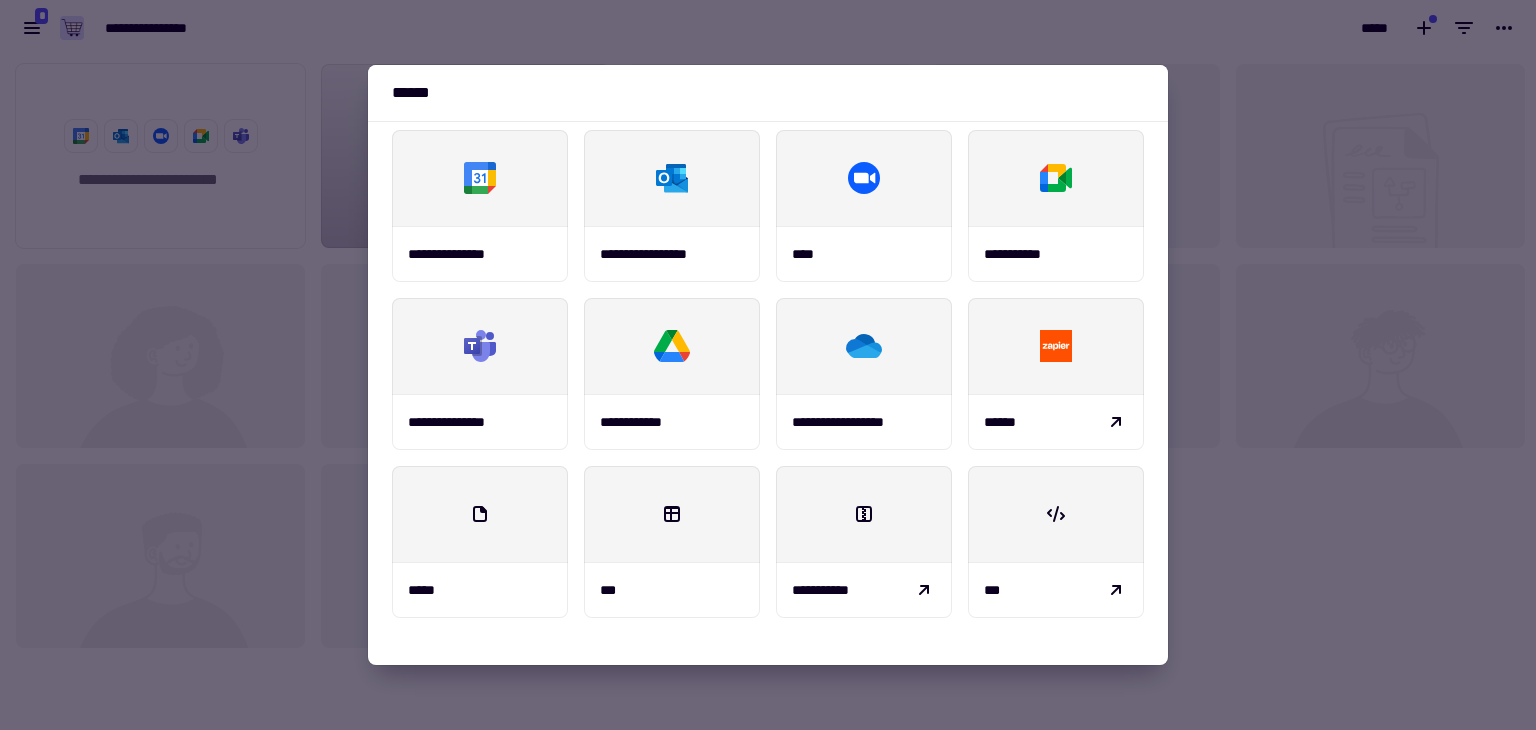 scroll, scrollTop: 0, scrollLeft: 0, axis: both 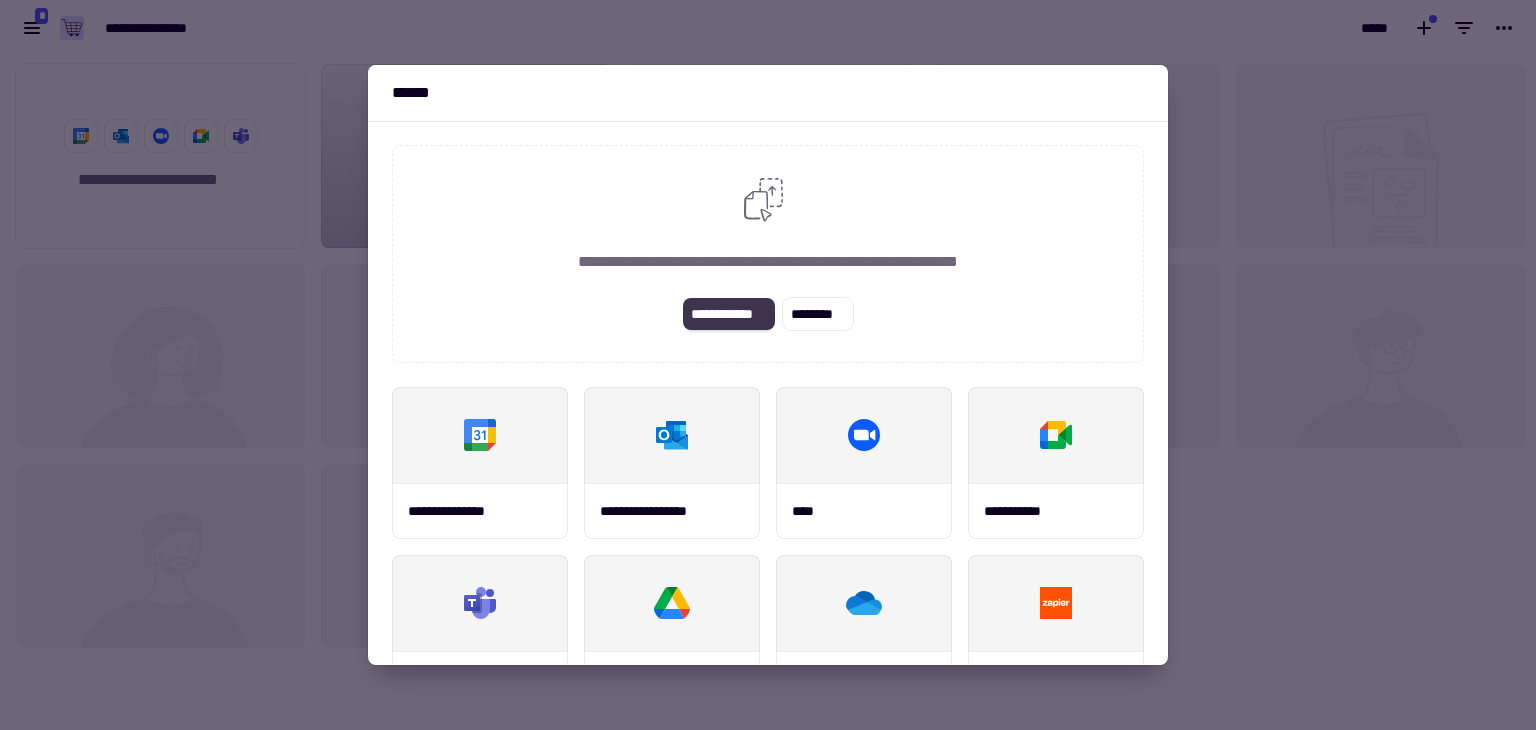 click on "**********" 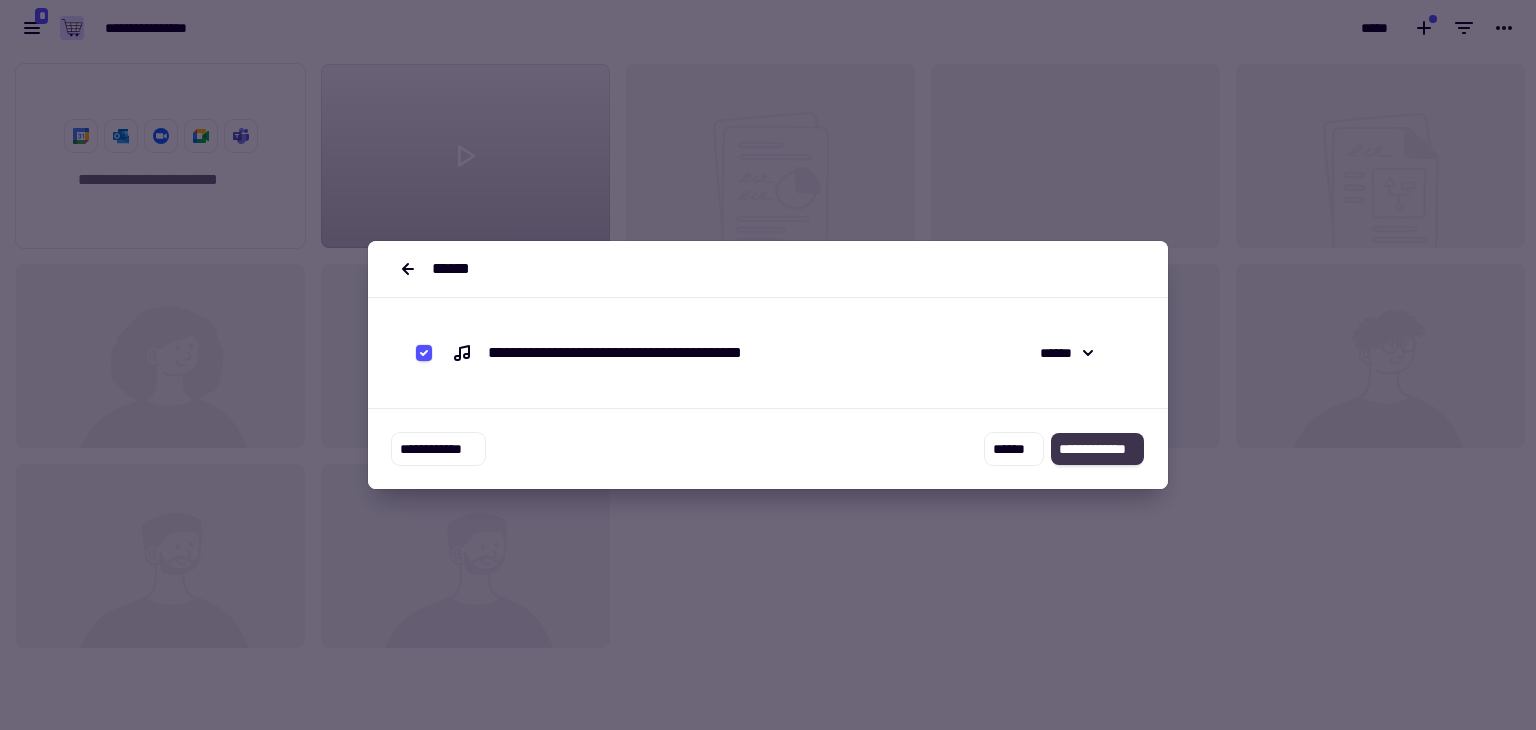 click on "**********" 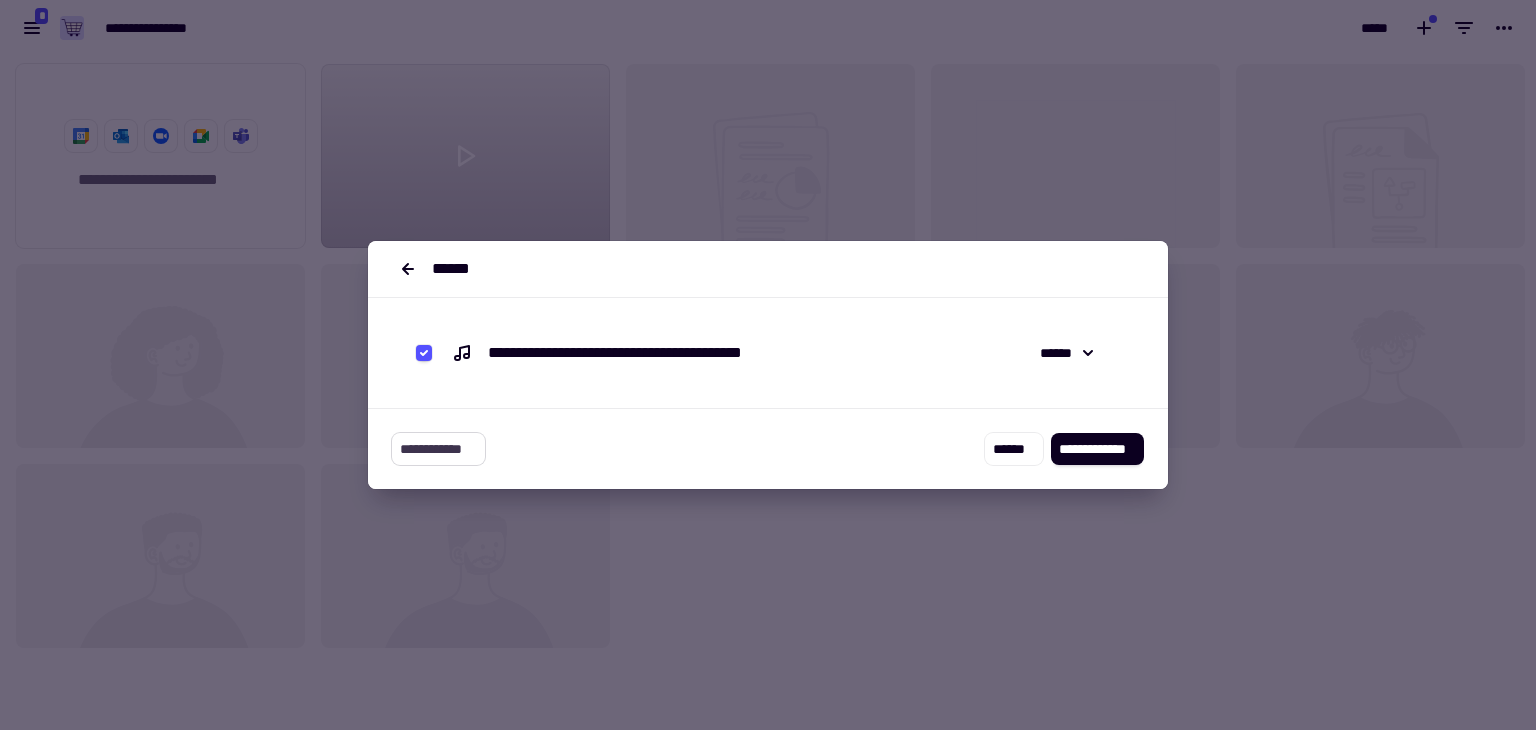 click on "**********" 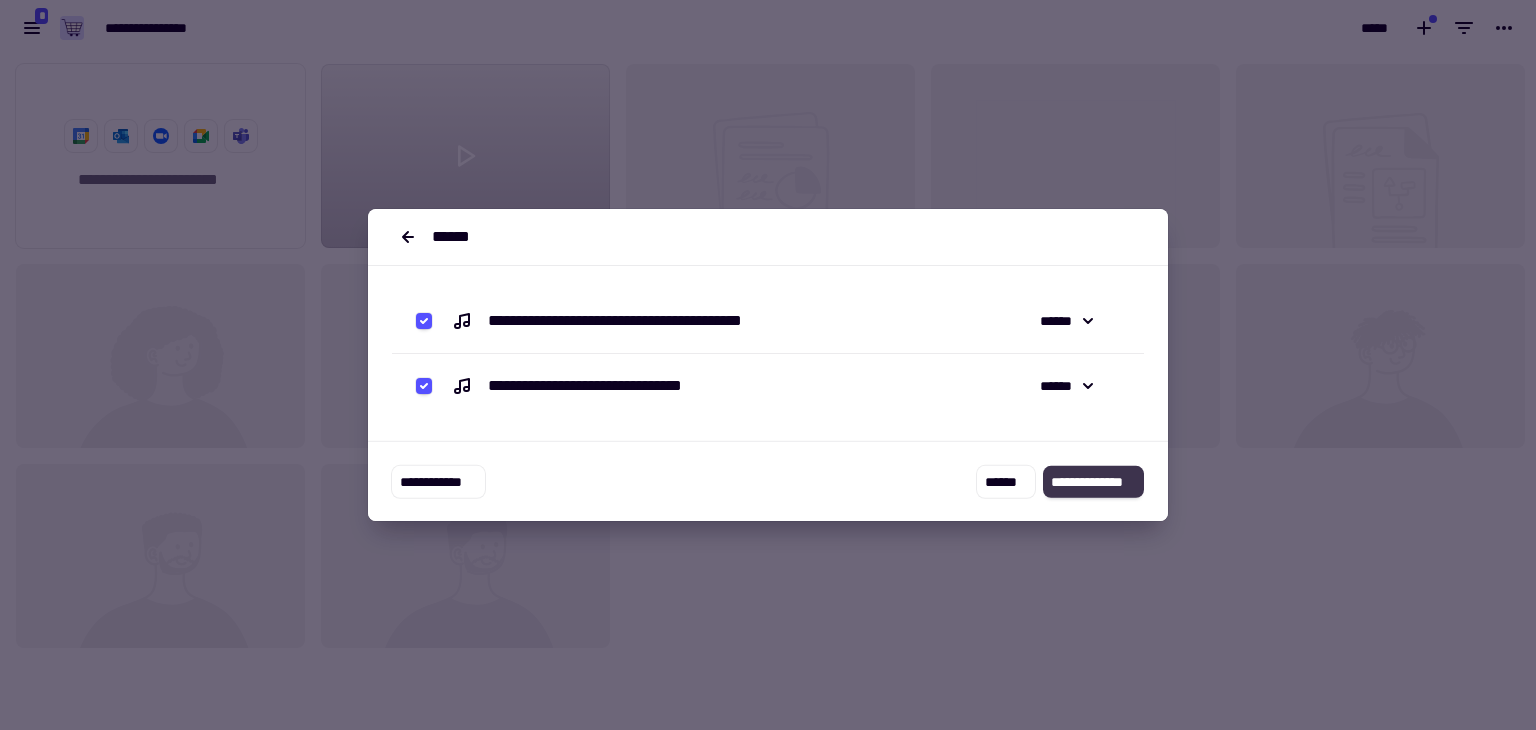 click on "**********" 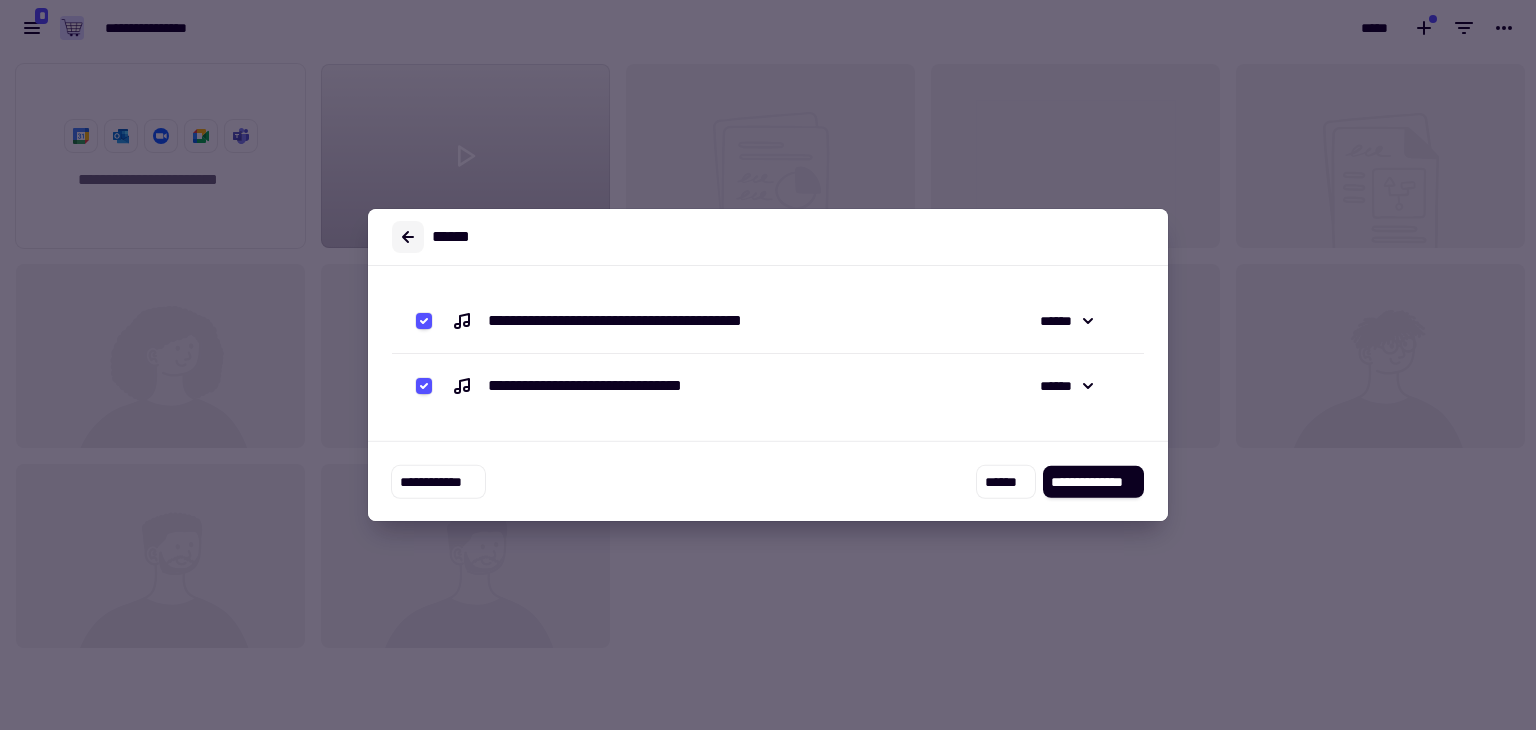 click 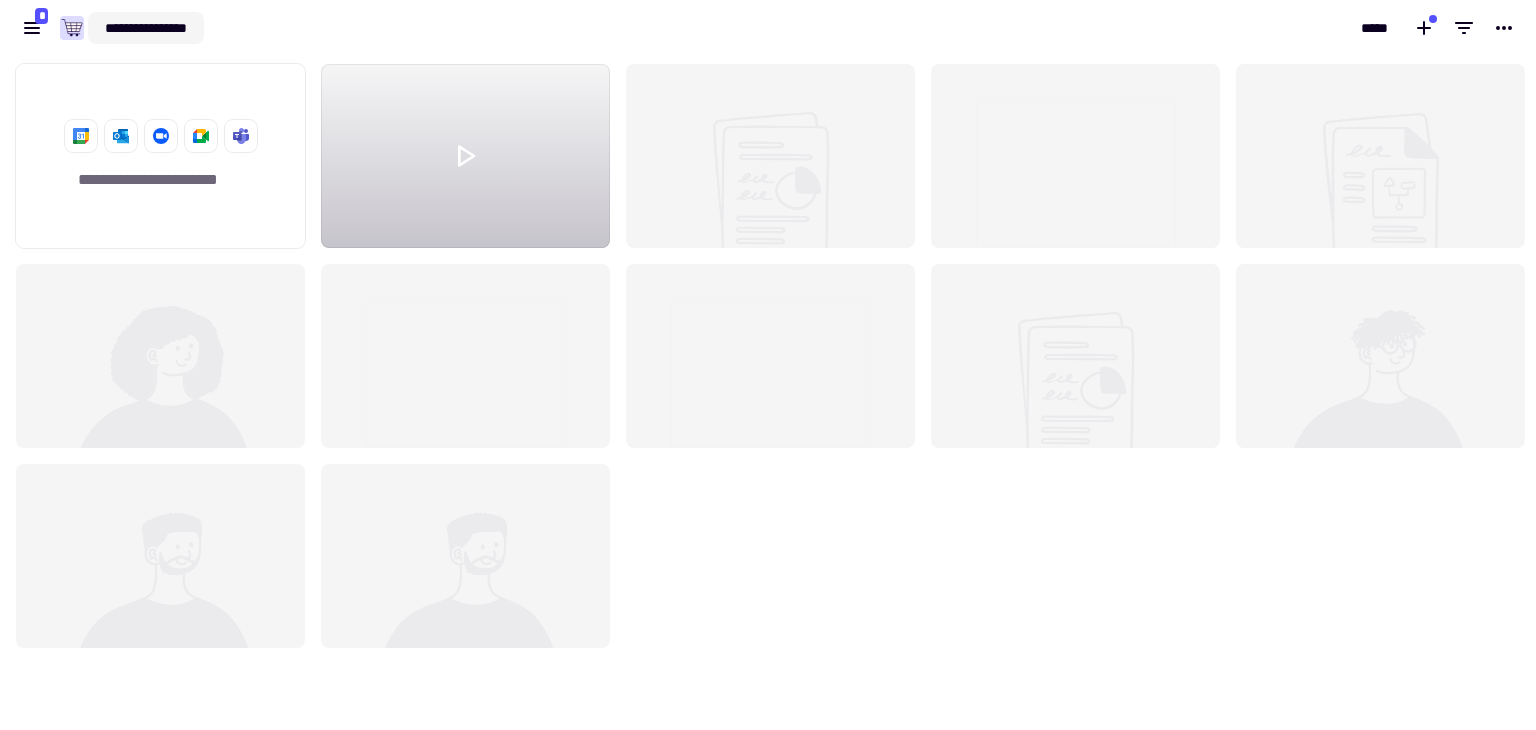click on "**********" at bounding box center [146, 28] 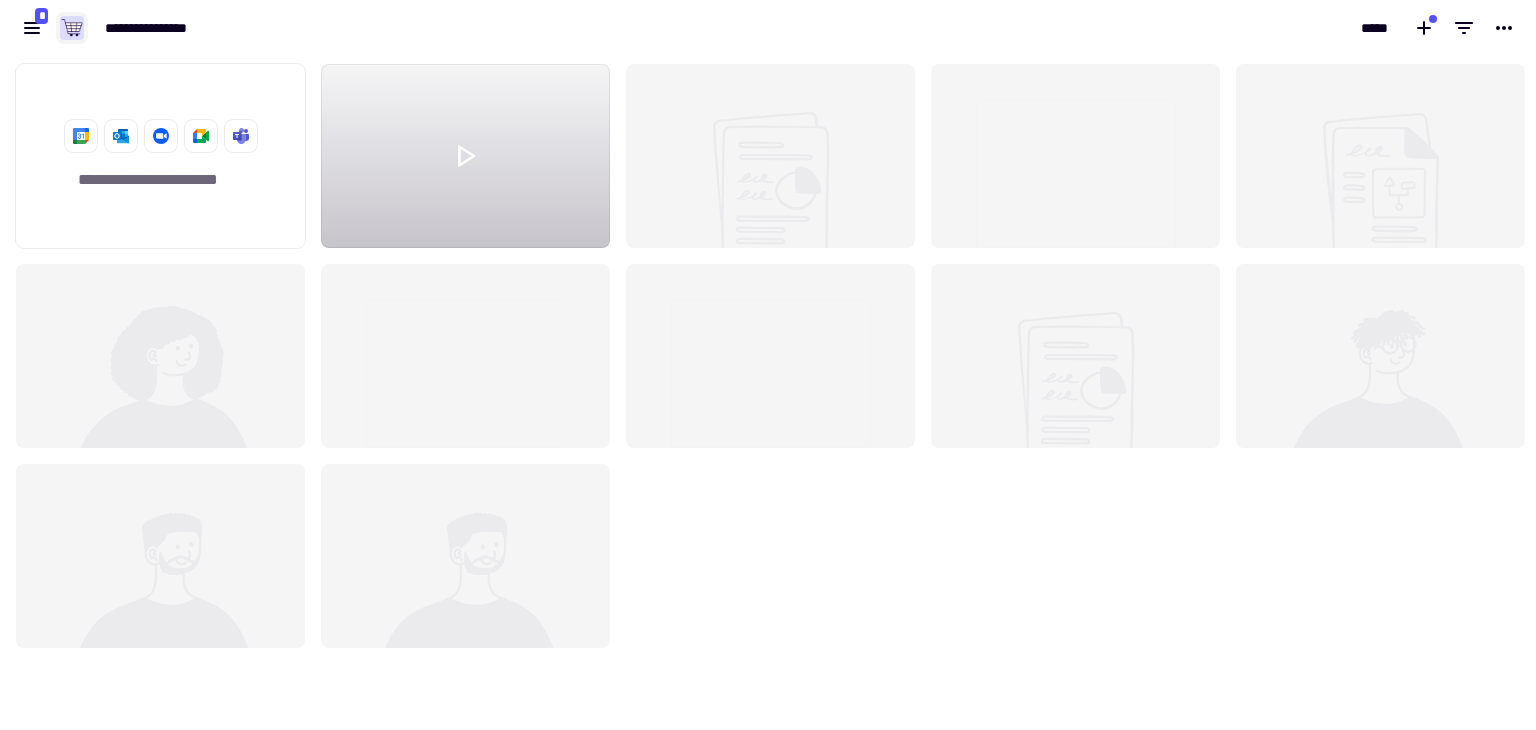 click 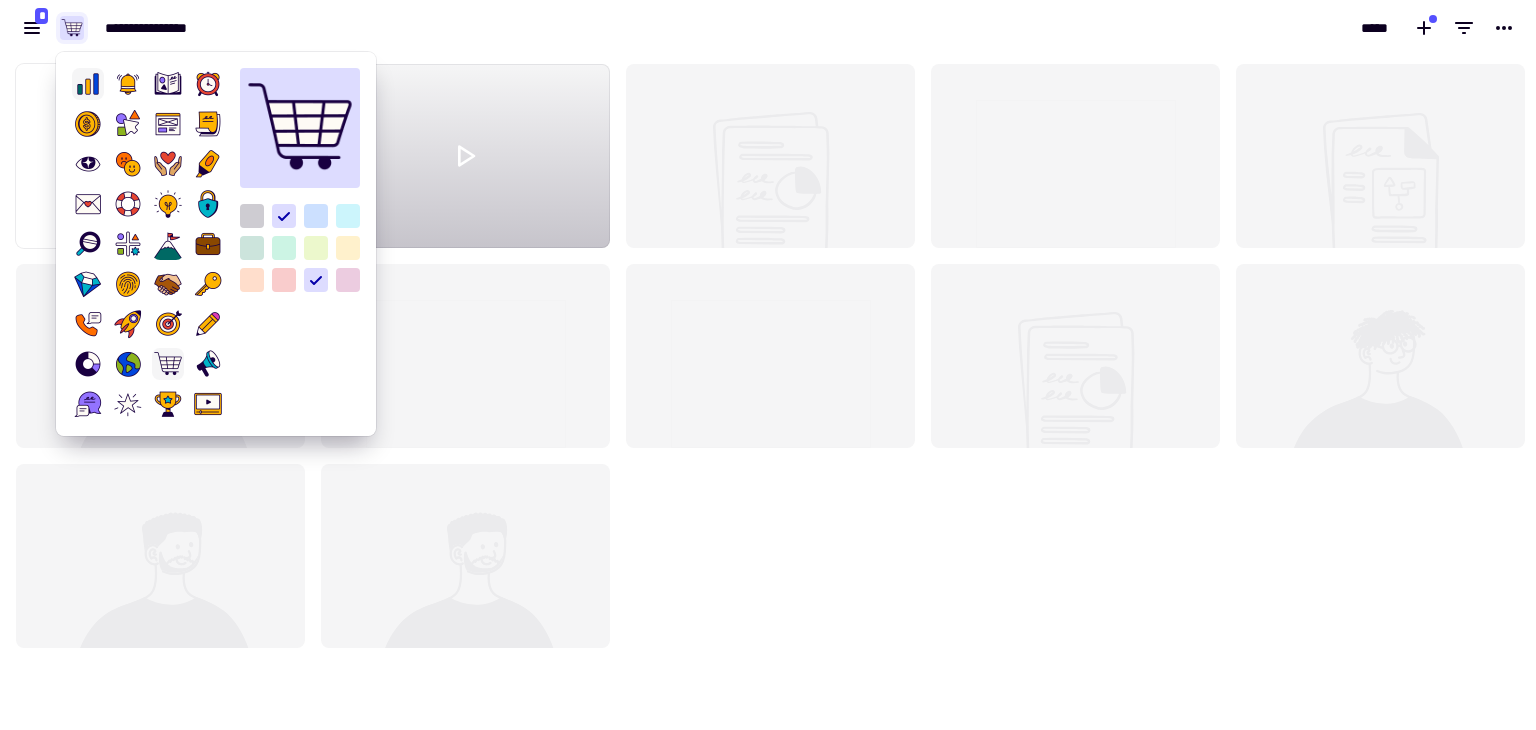 click at bounding box center (88, 84) 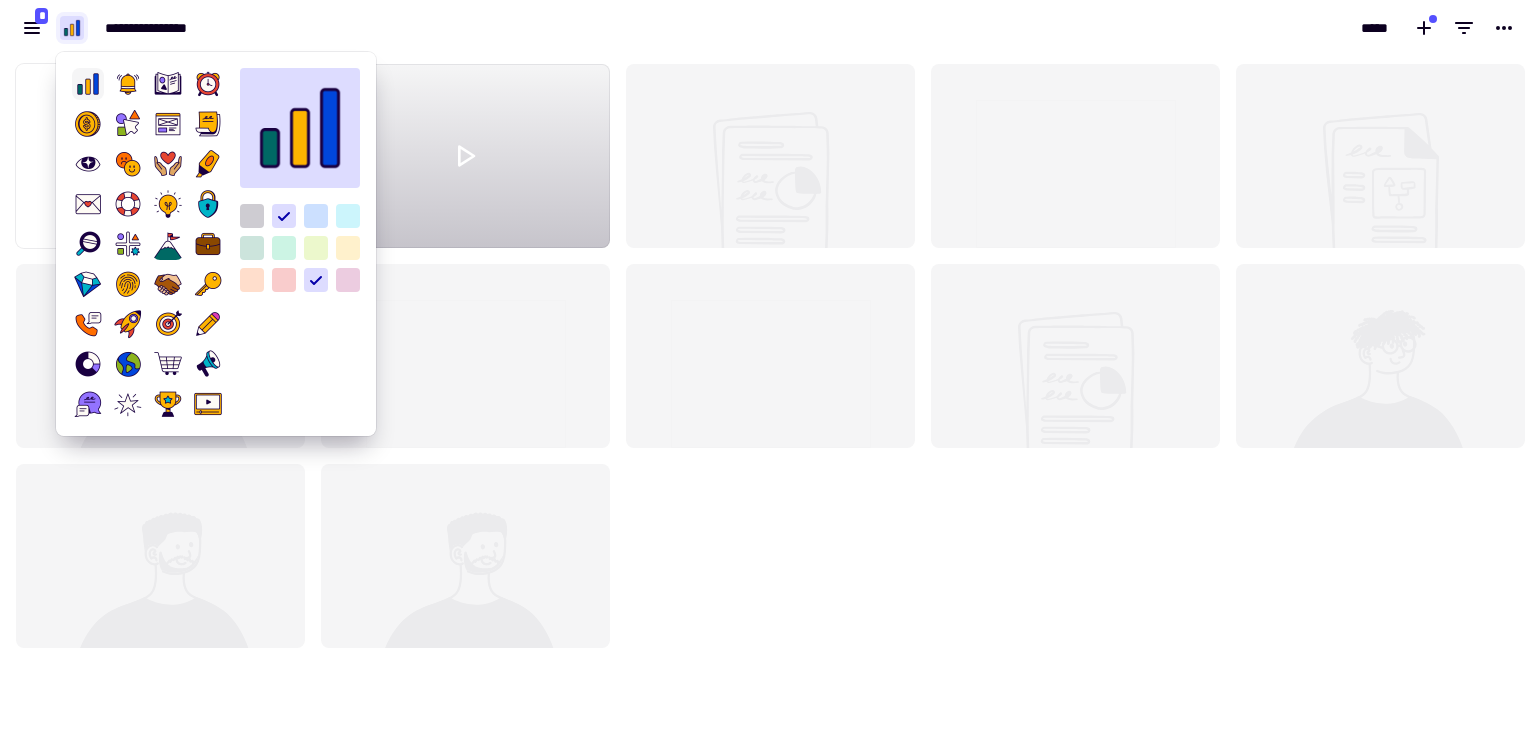 click on "**********" 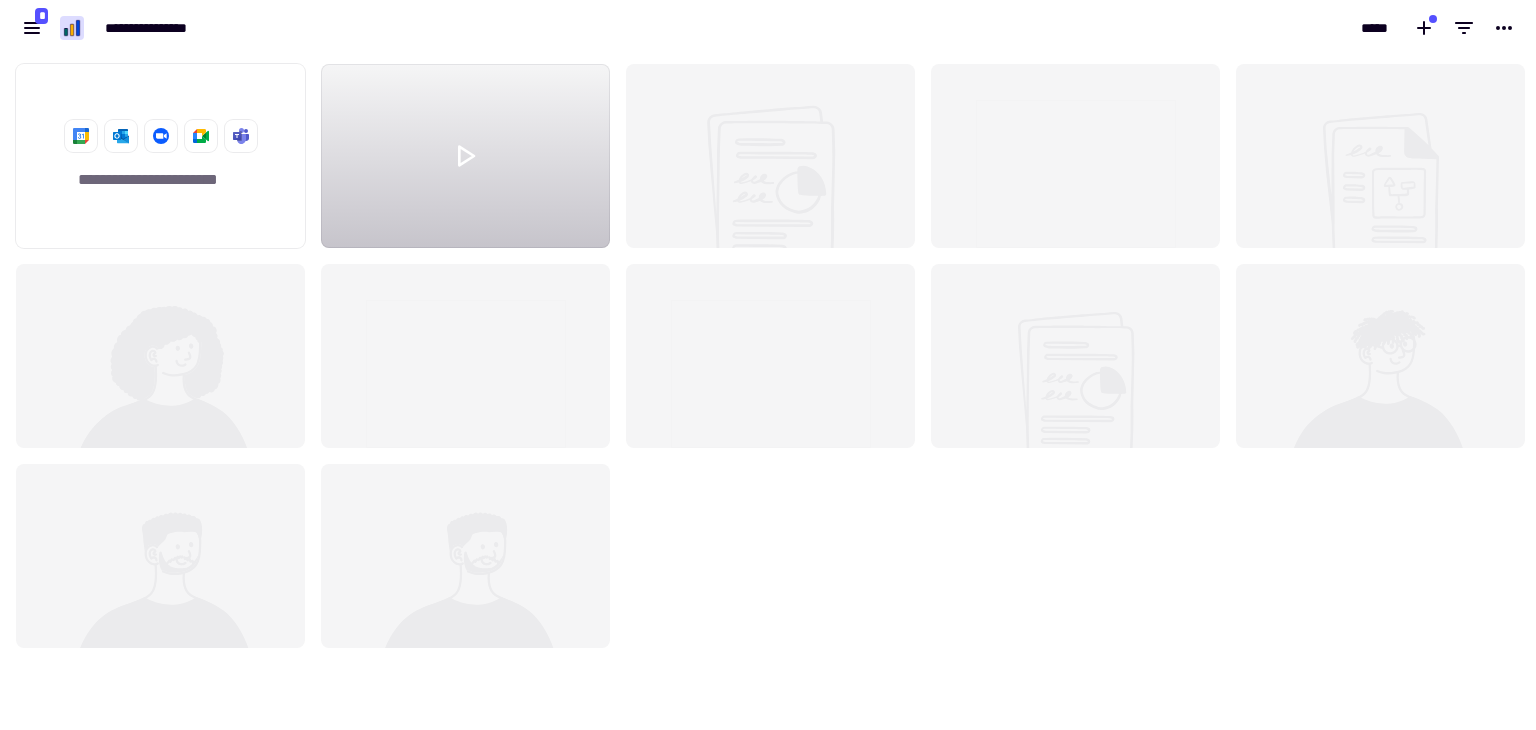 click 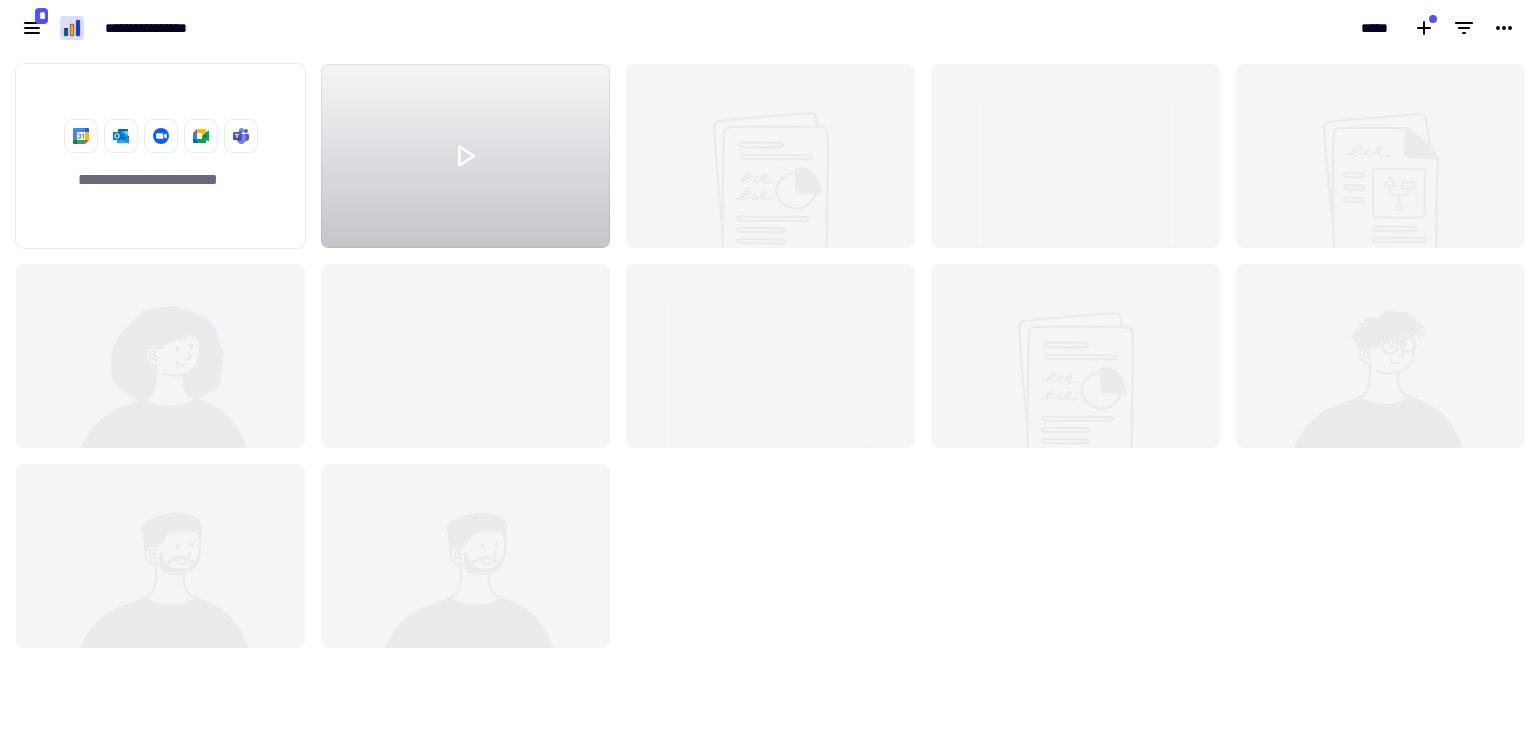 click 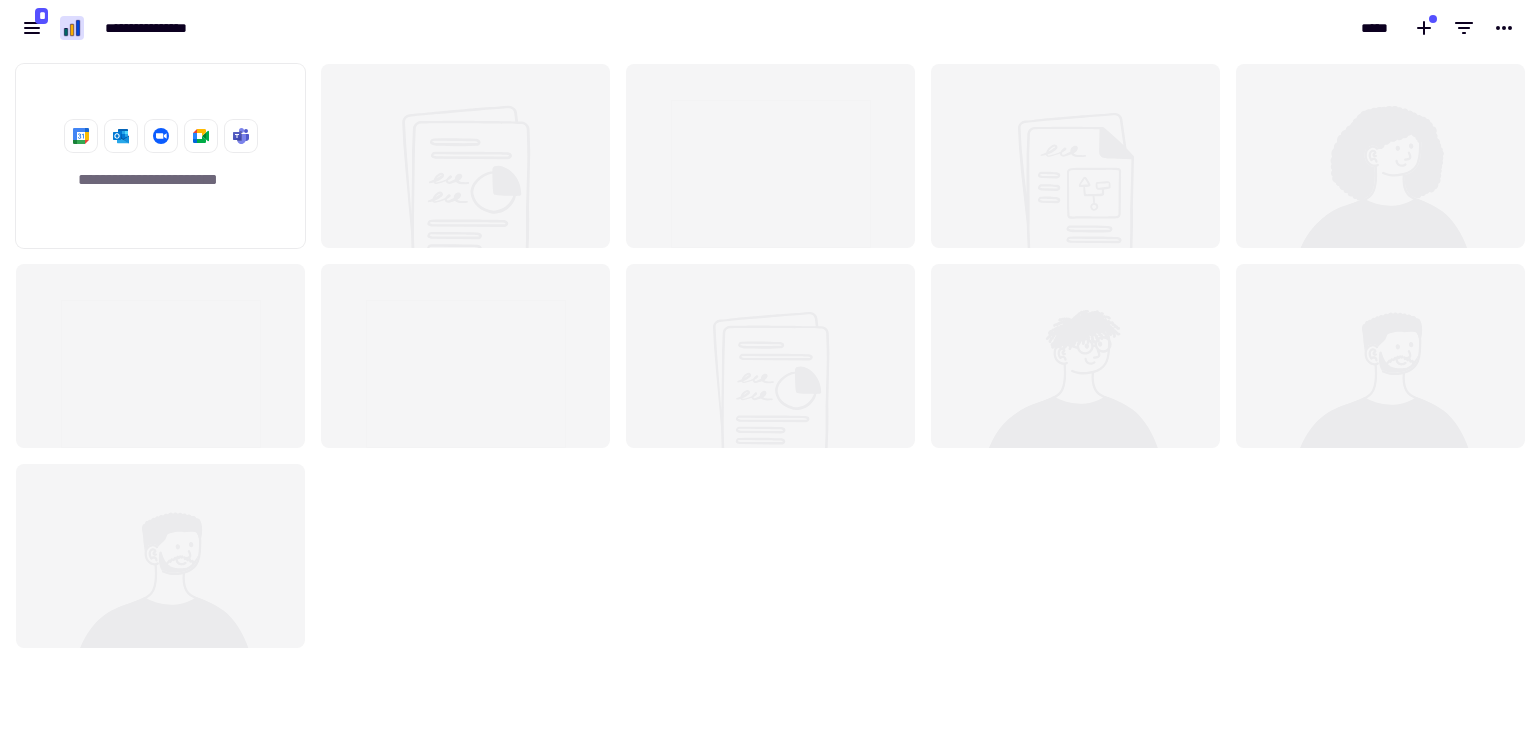 click 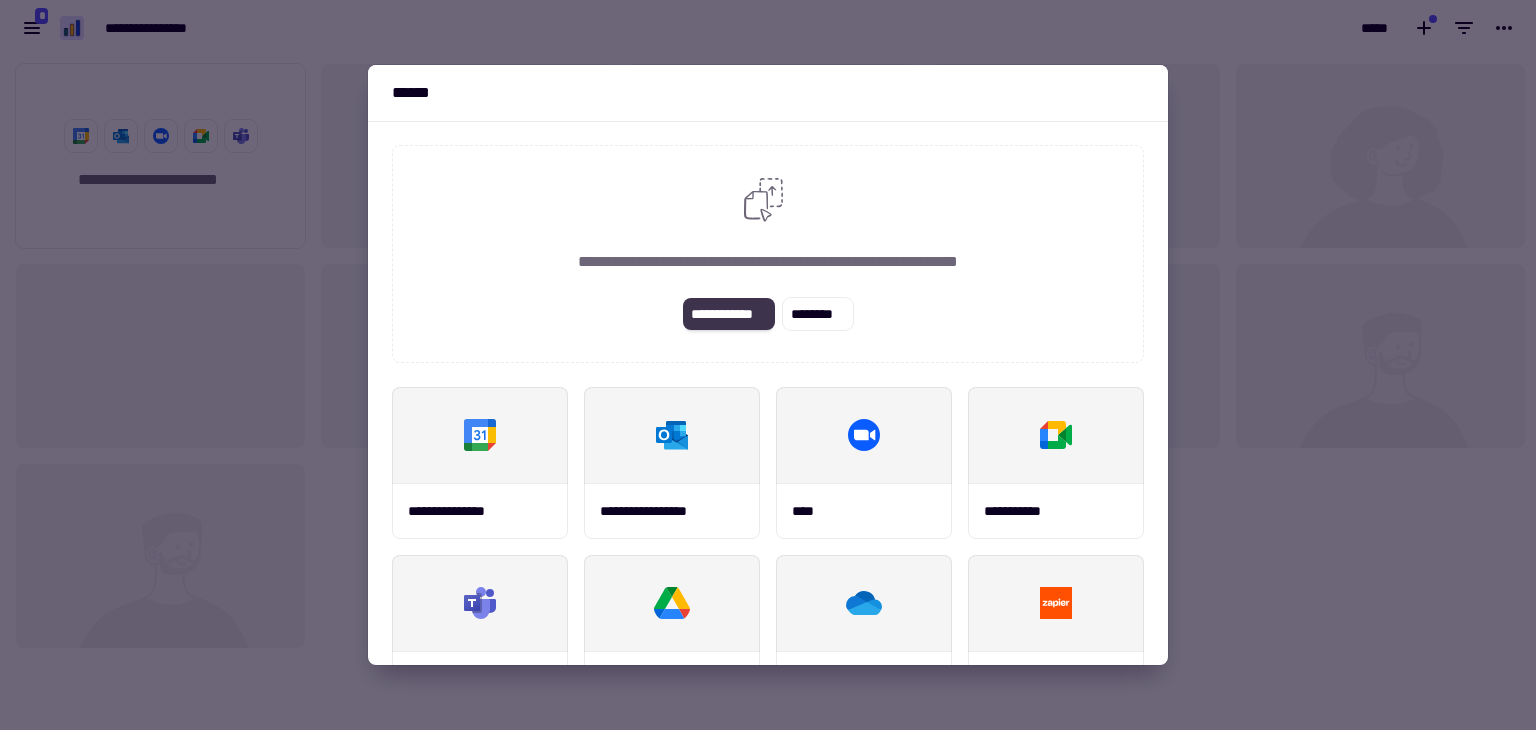 click on "**********" 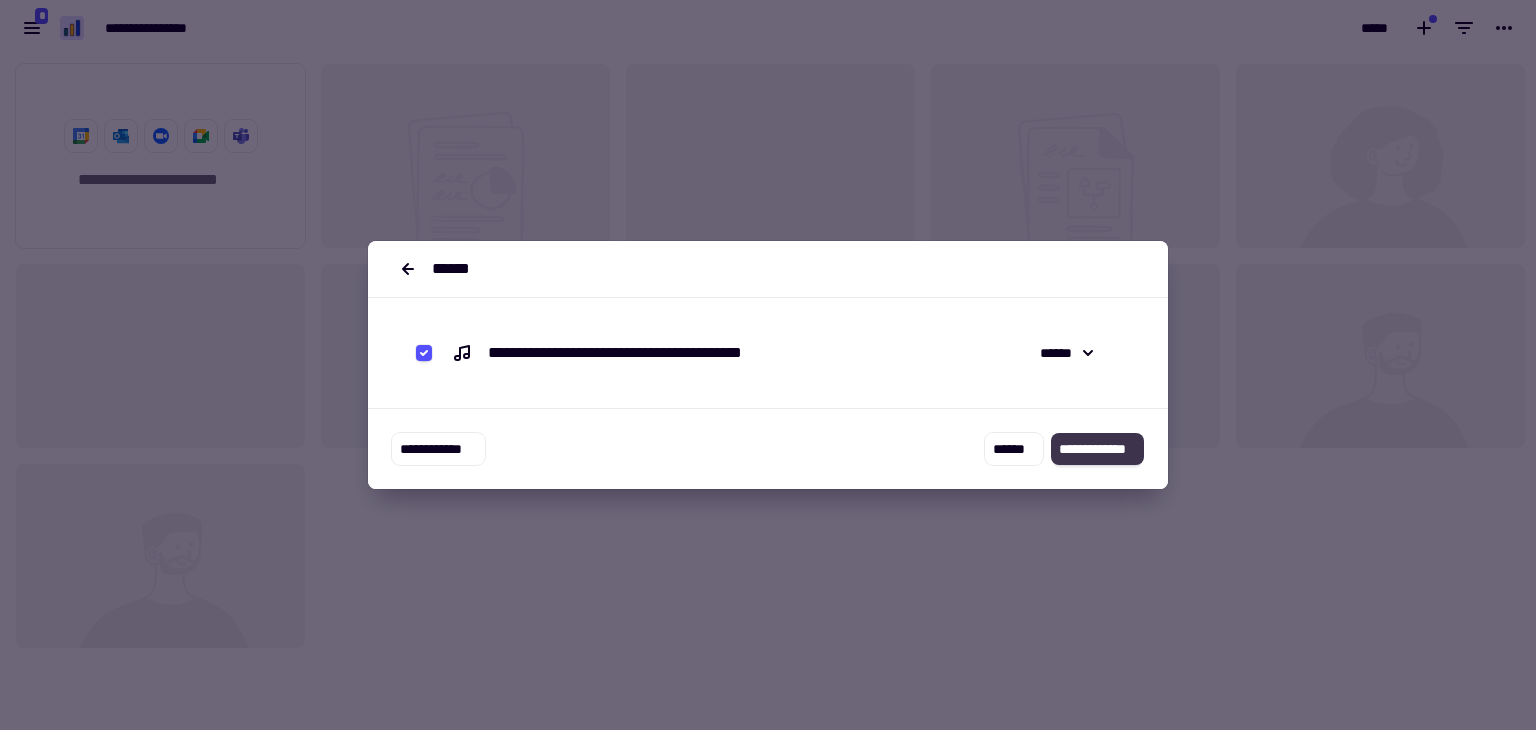 click on "**********" 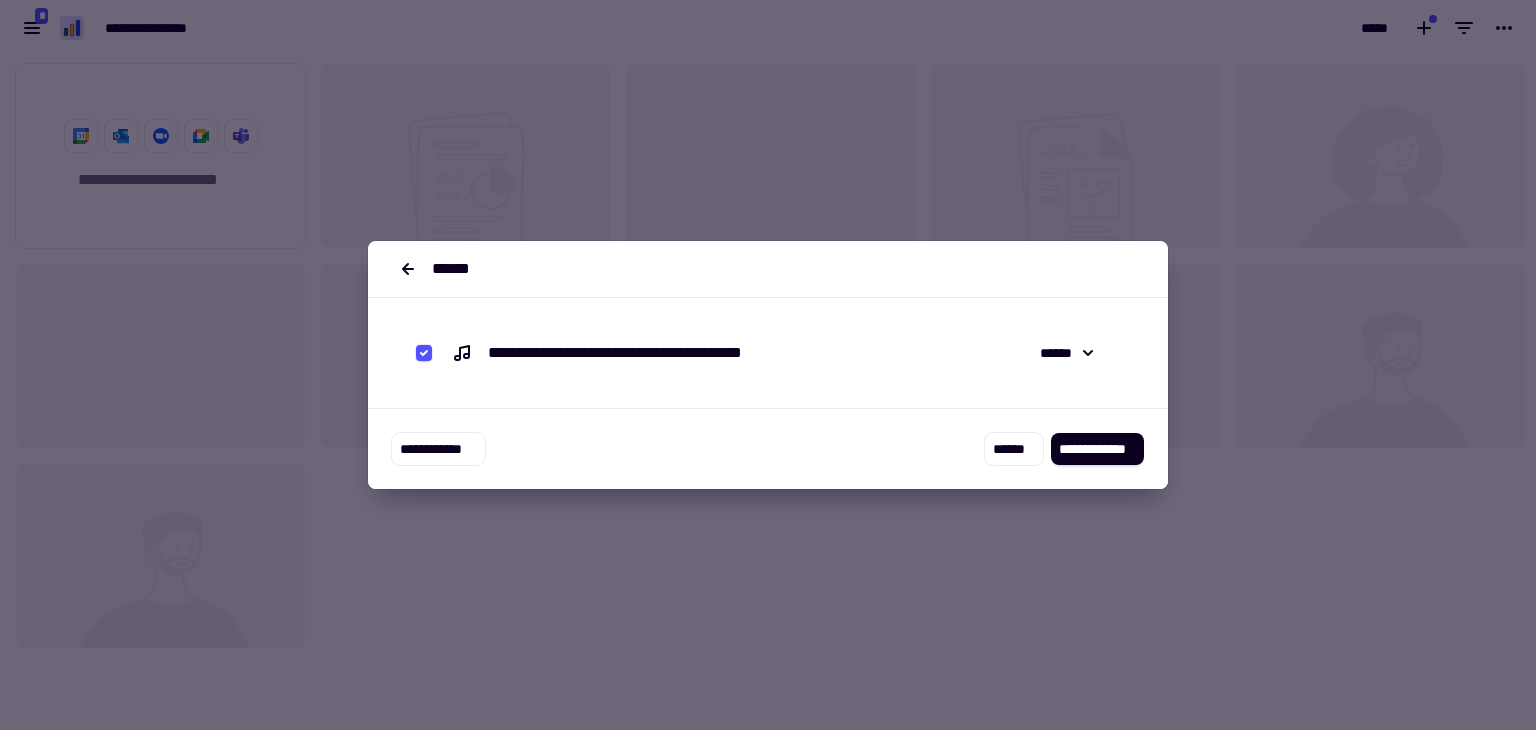 click at bounding box center (768, 365) 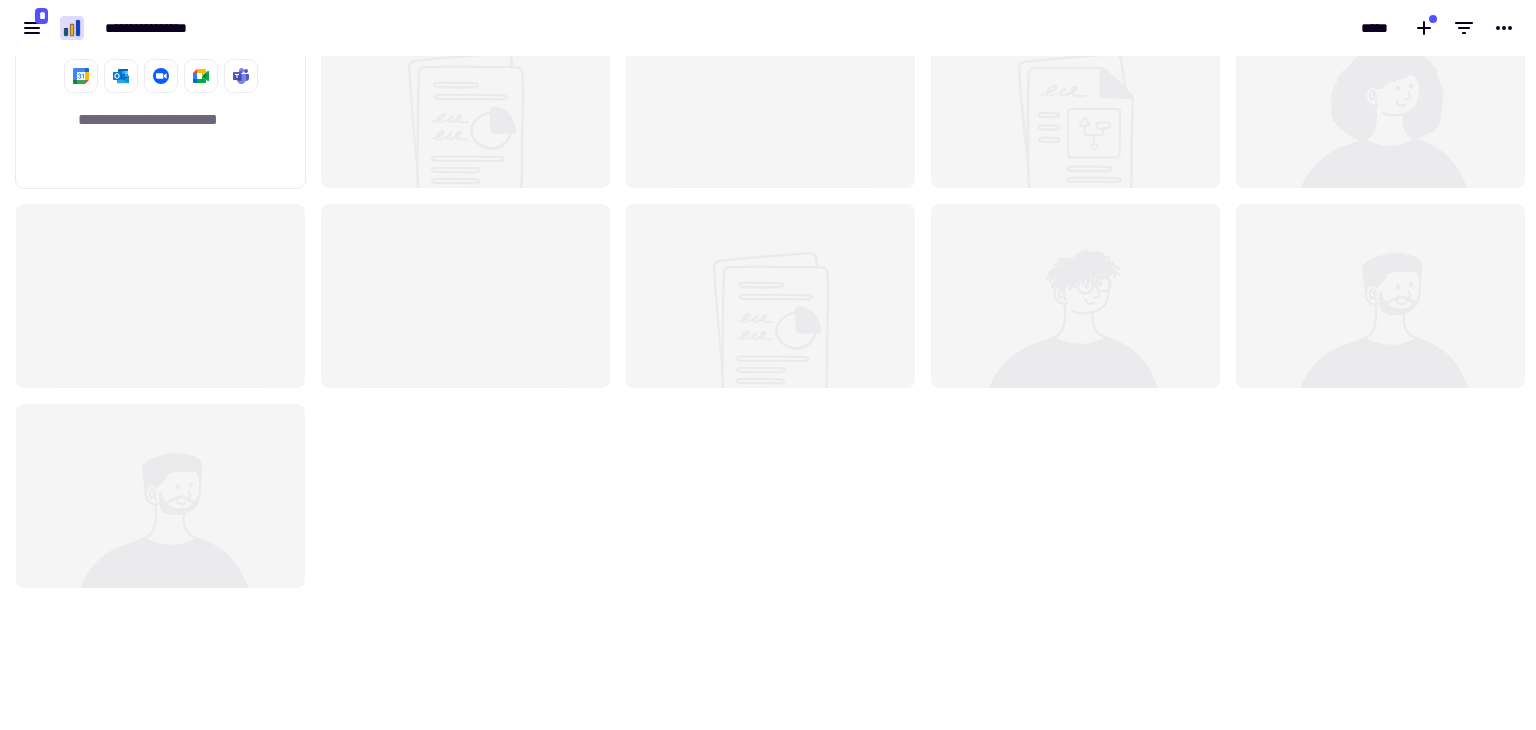 scroll, scrollTop: 0, scrollLeft: 0, axis: both 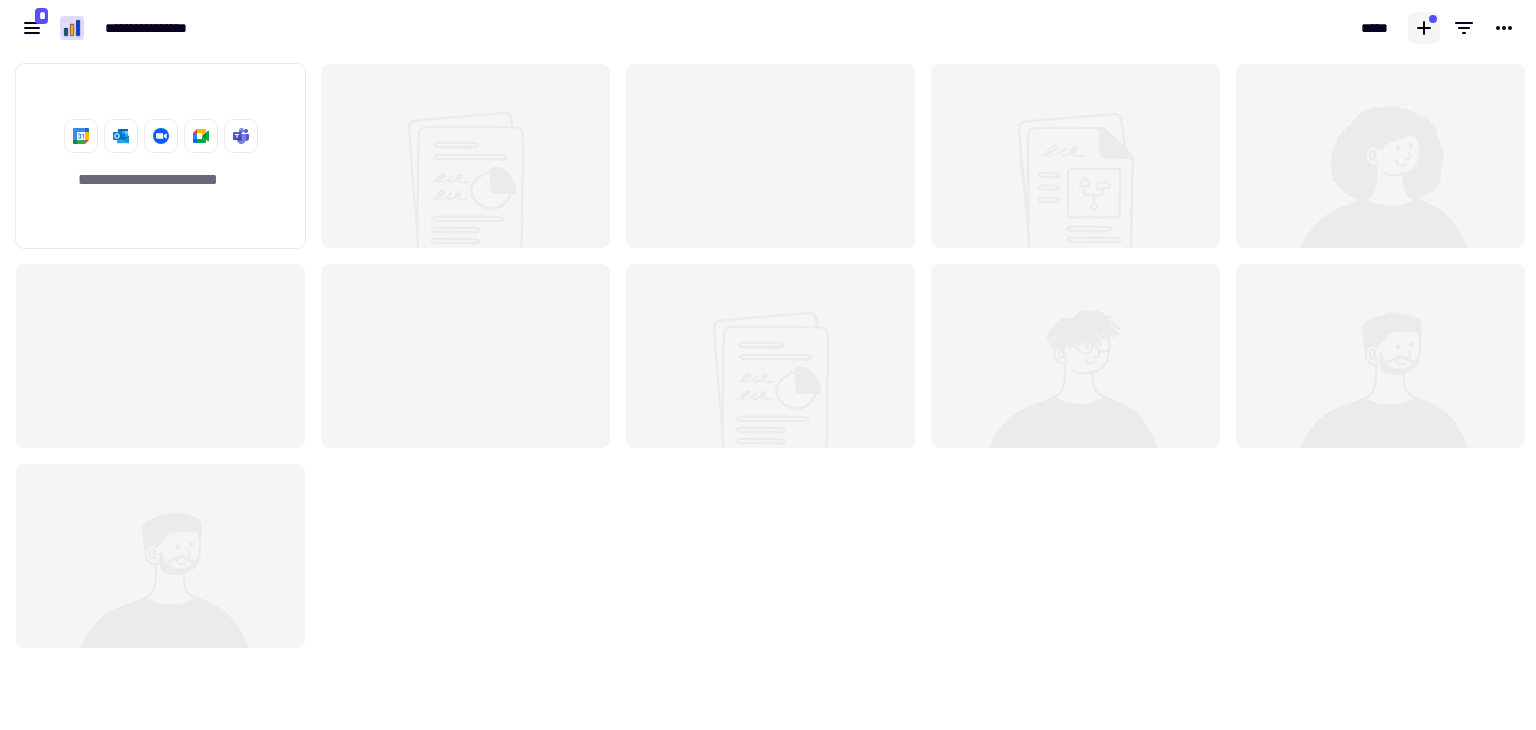click 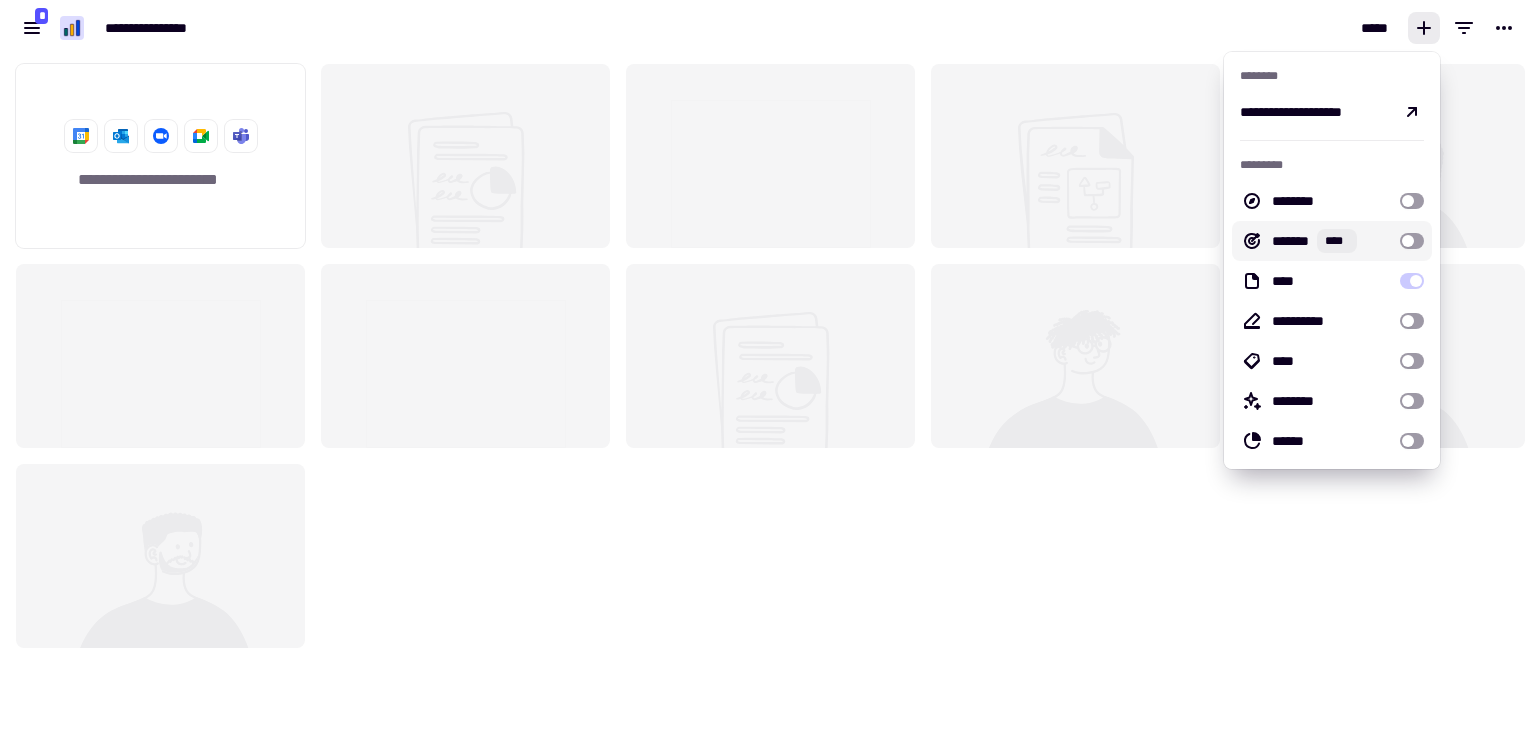 click at bounding box center (1412, 241) 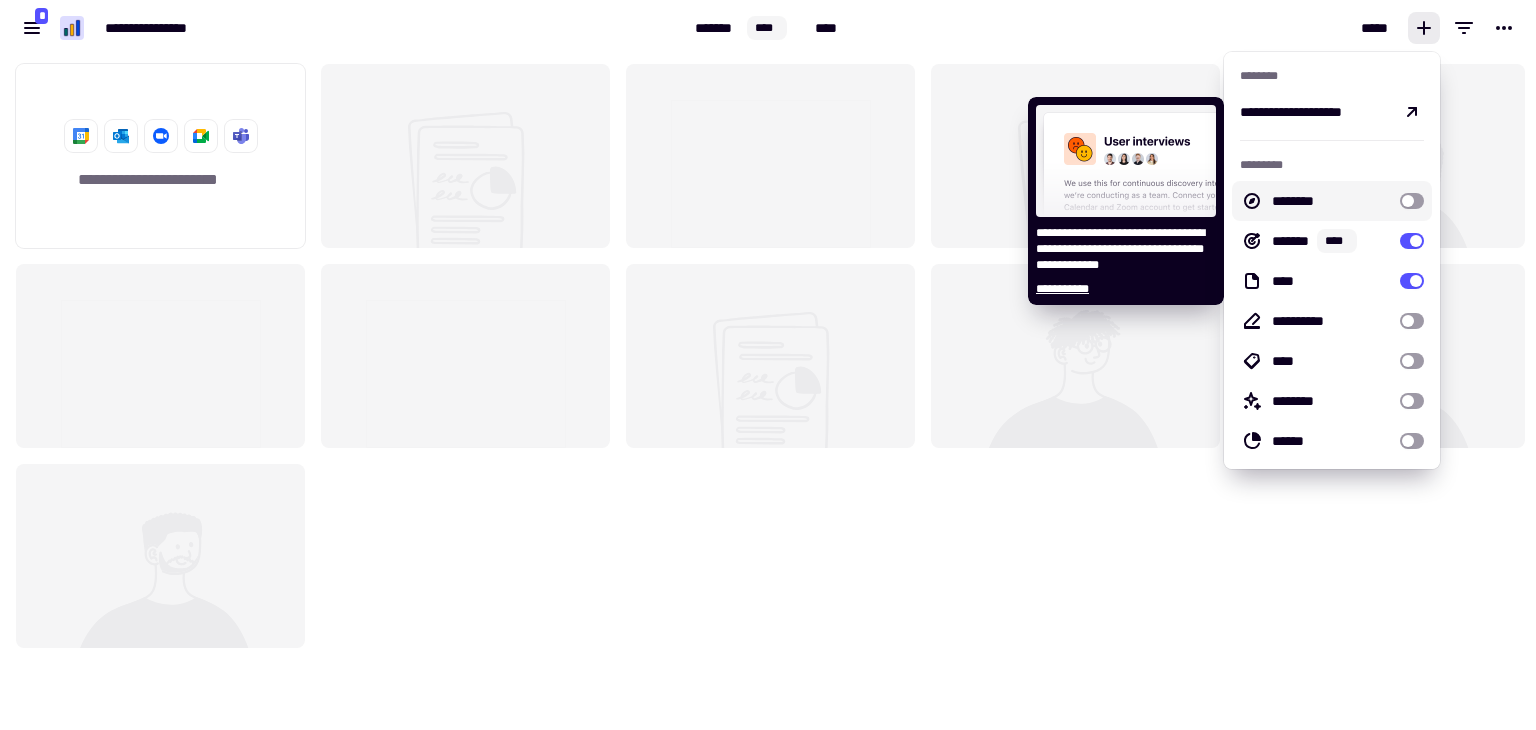 click at bounding box center (1412, 201) 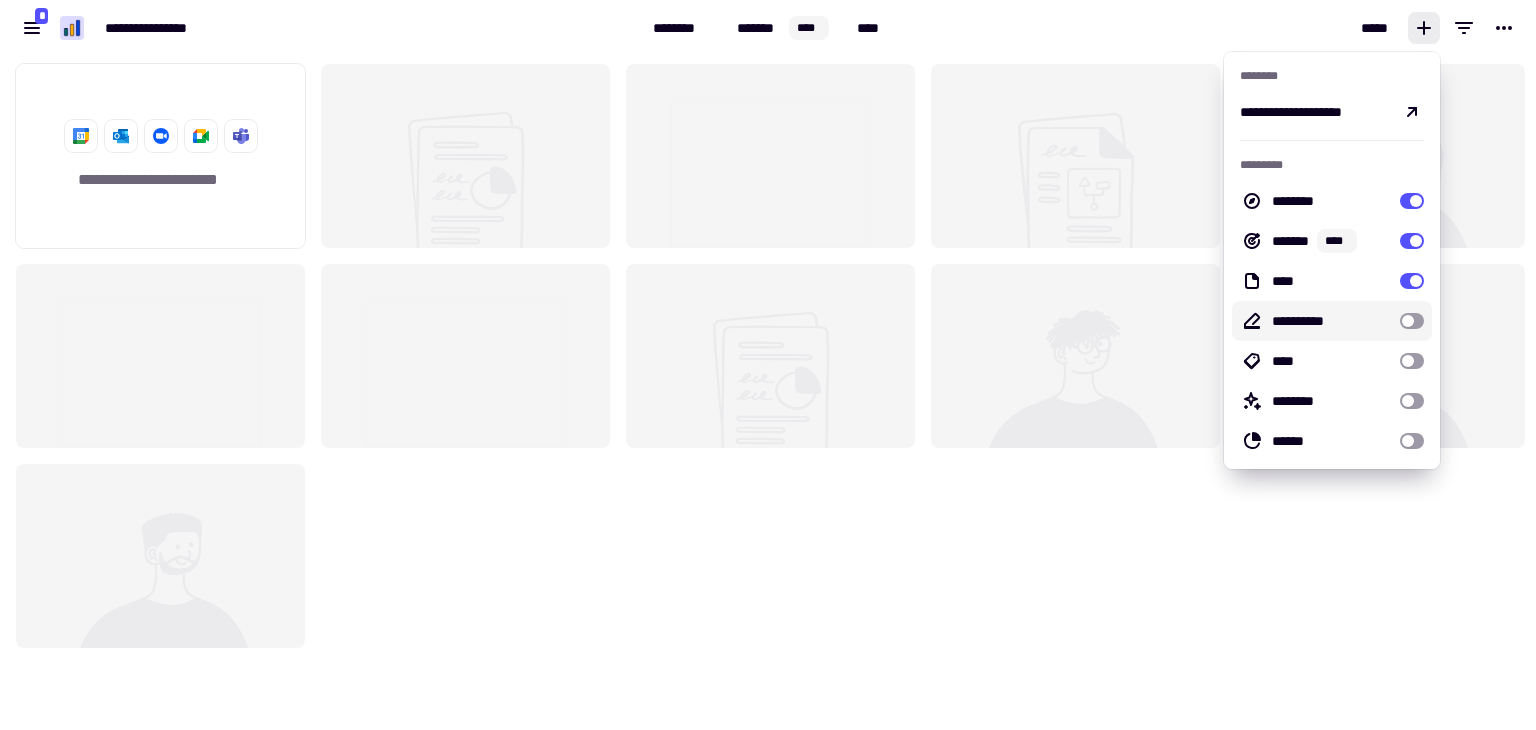 click at bounding box center [1412, 321] 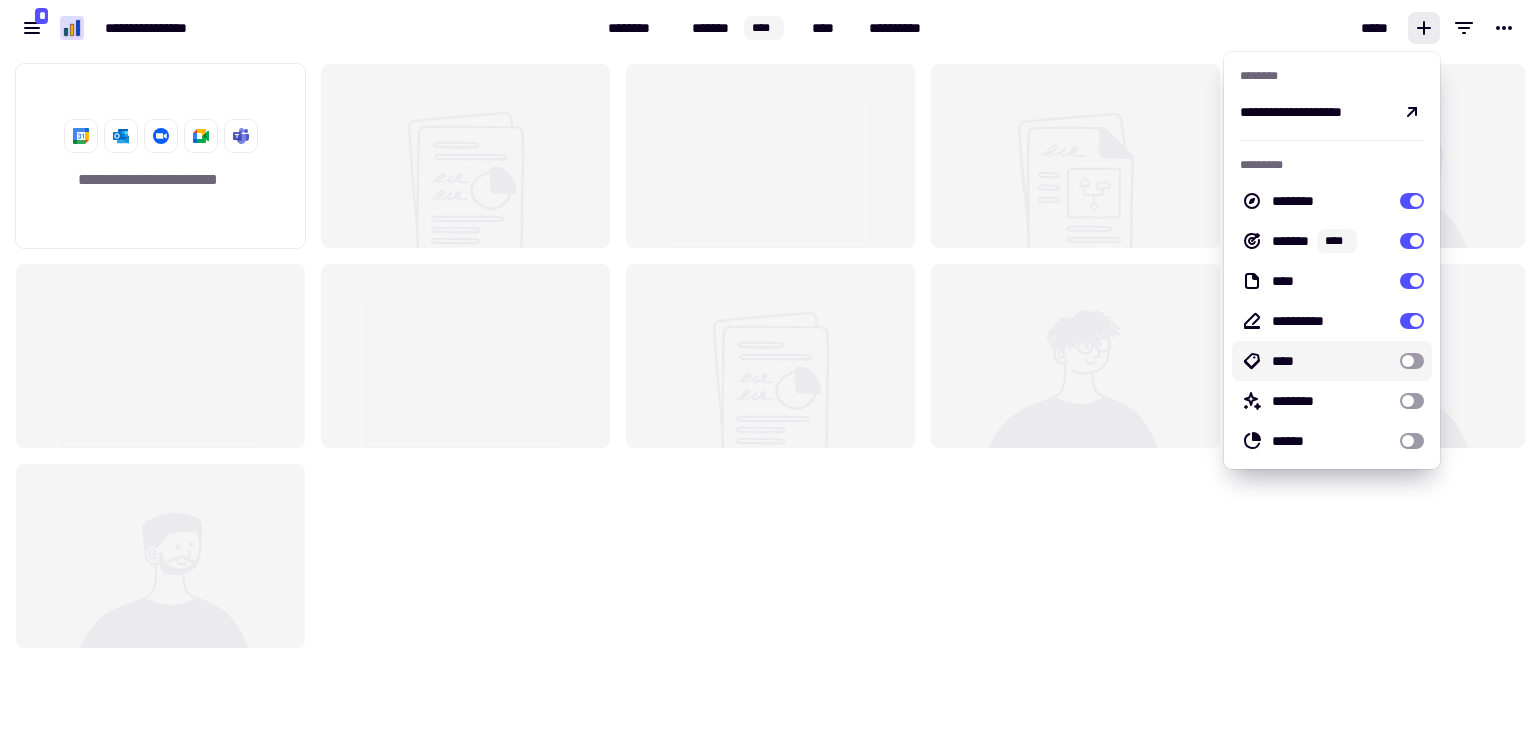 click at bounding box center [1412, 361] 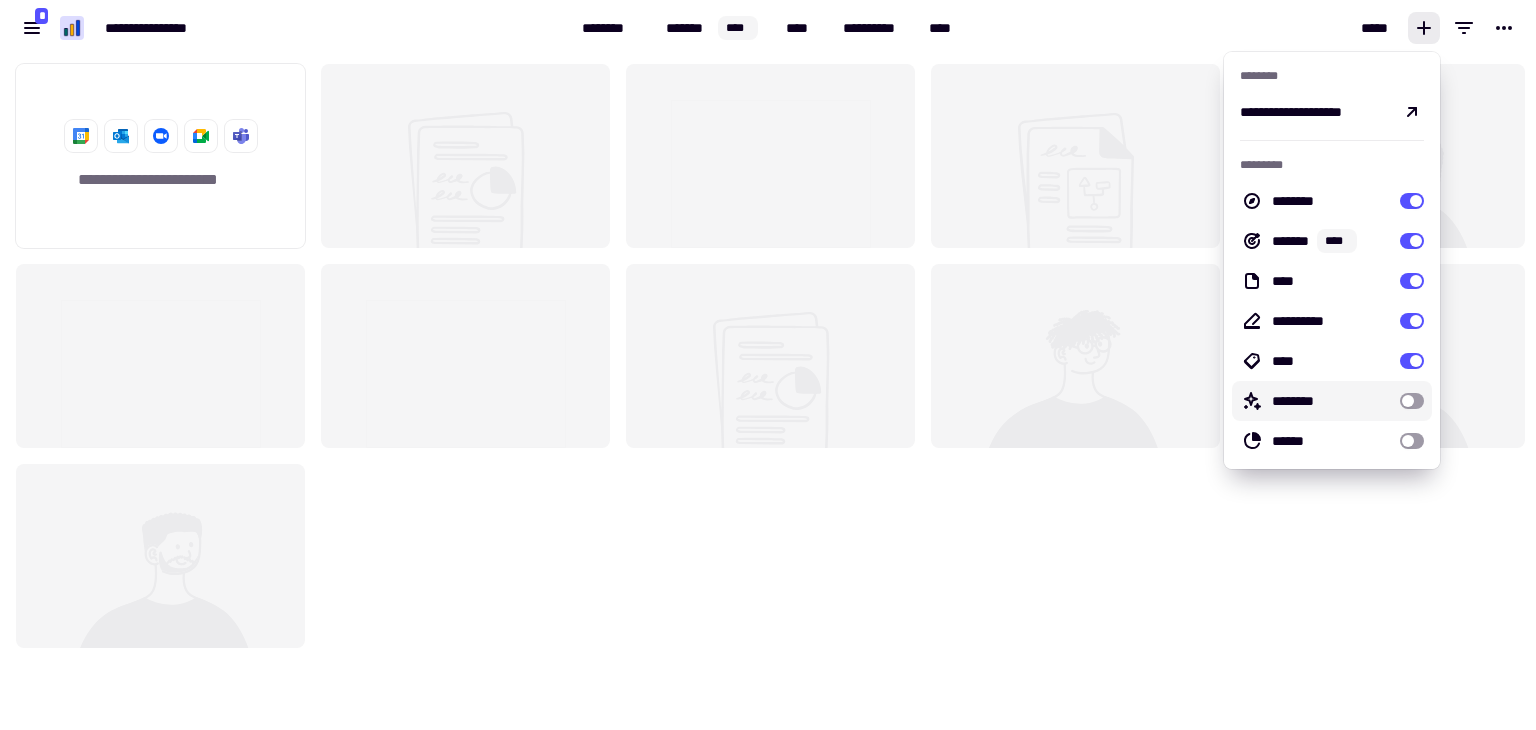click at bounding box center [1412, 401] 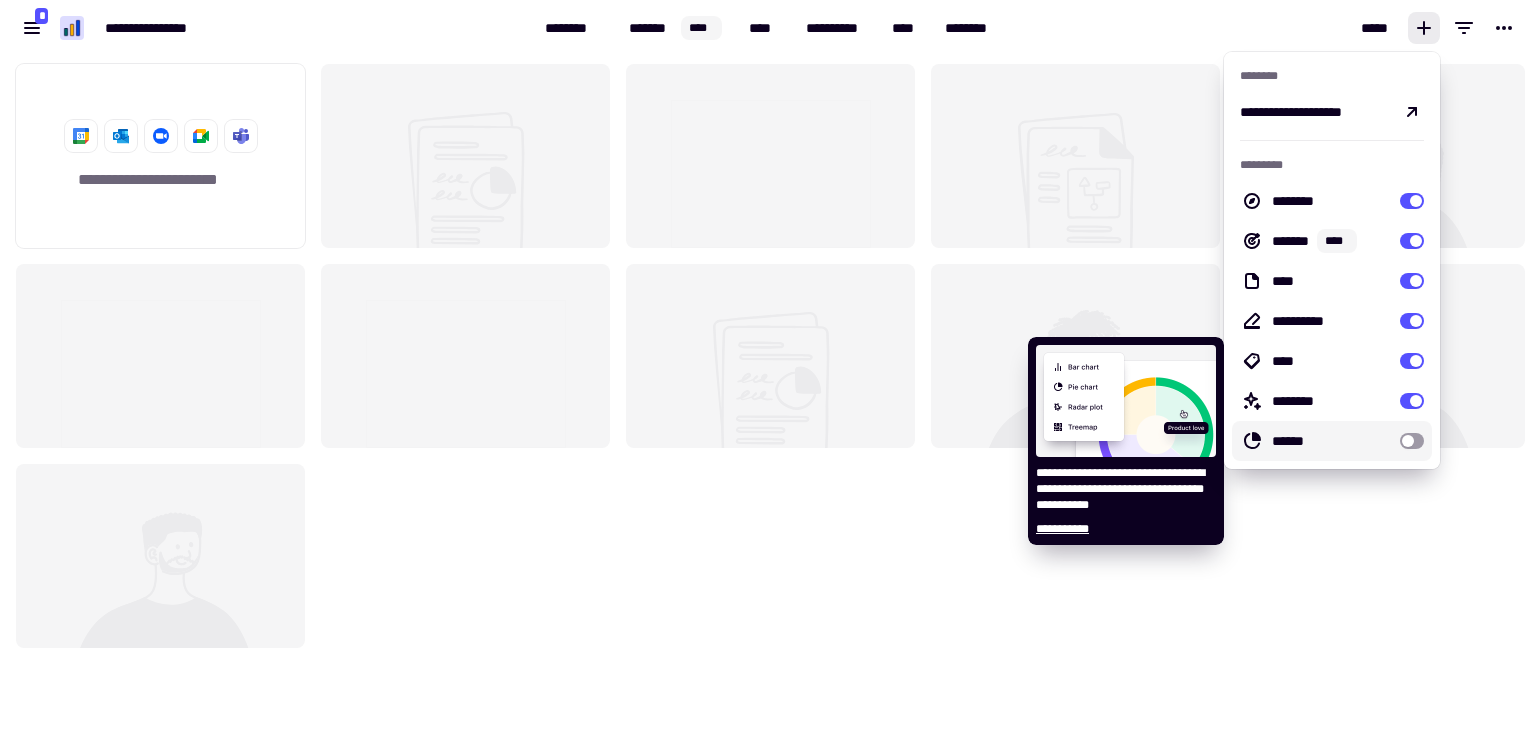 click at bounding box center (1412, 441) 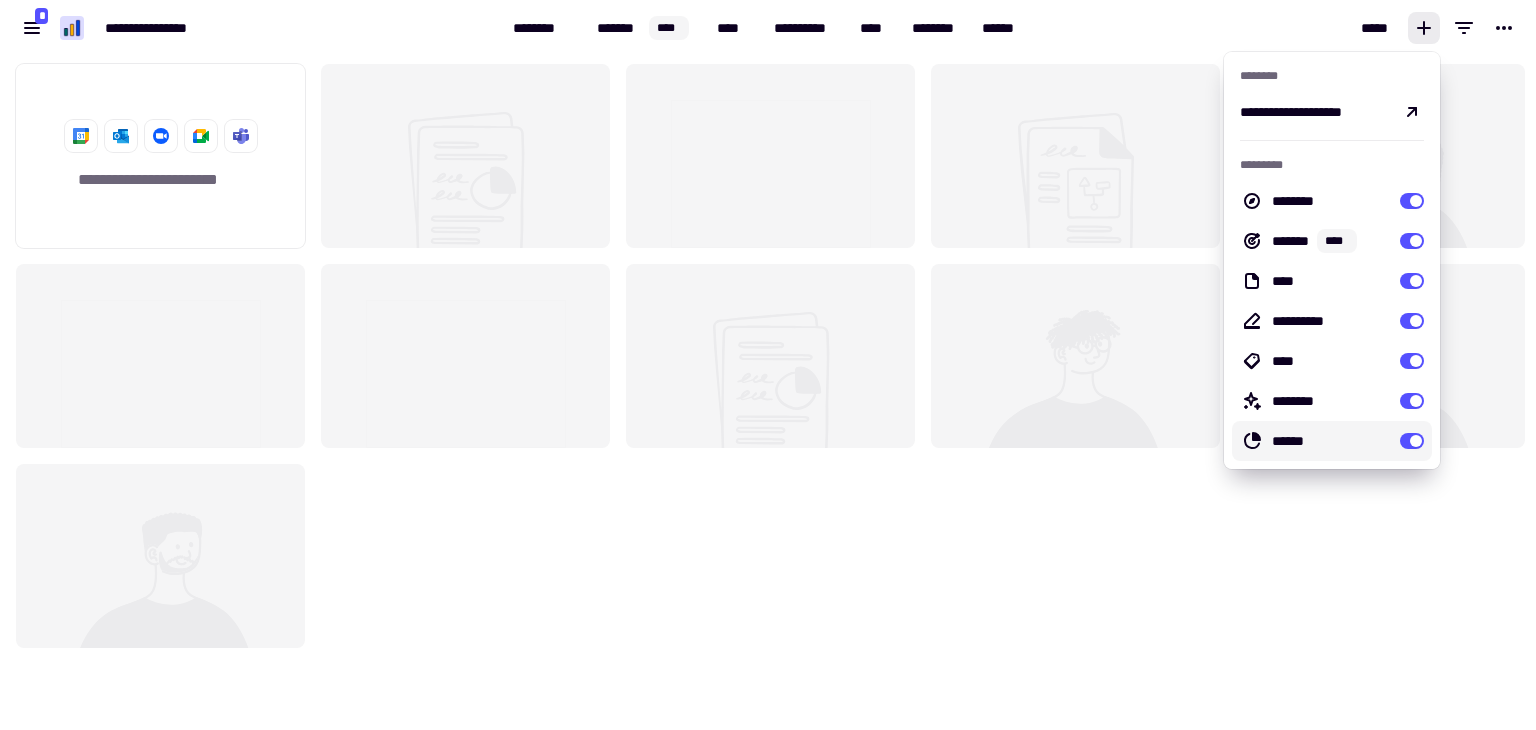 click on "**********" 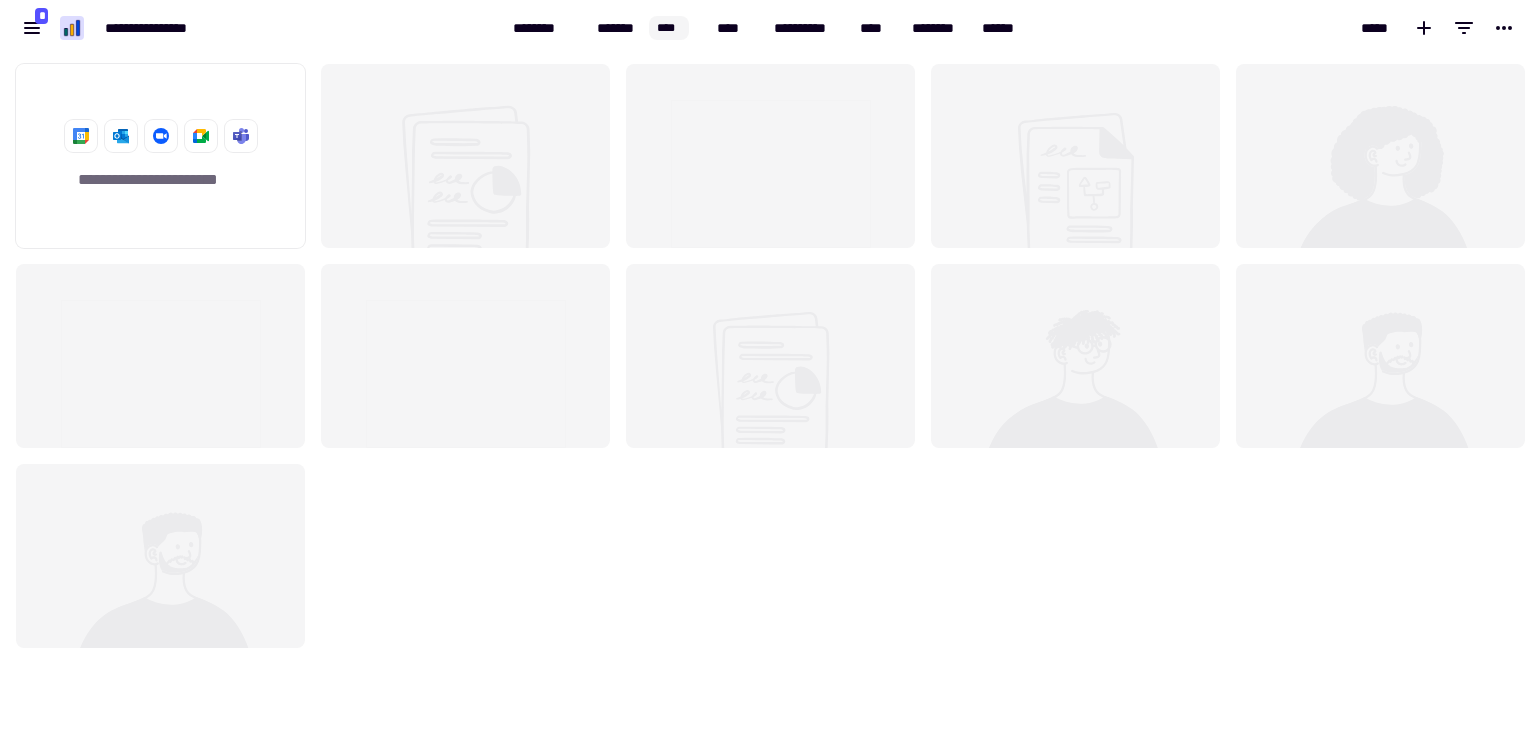 click 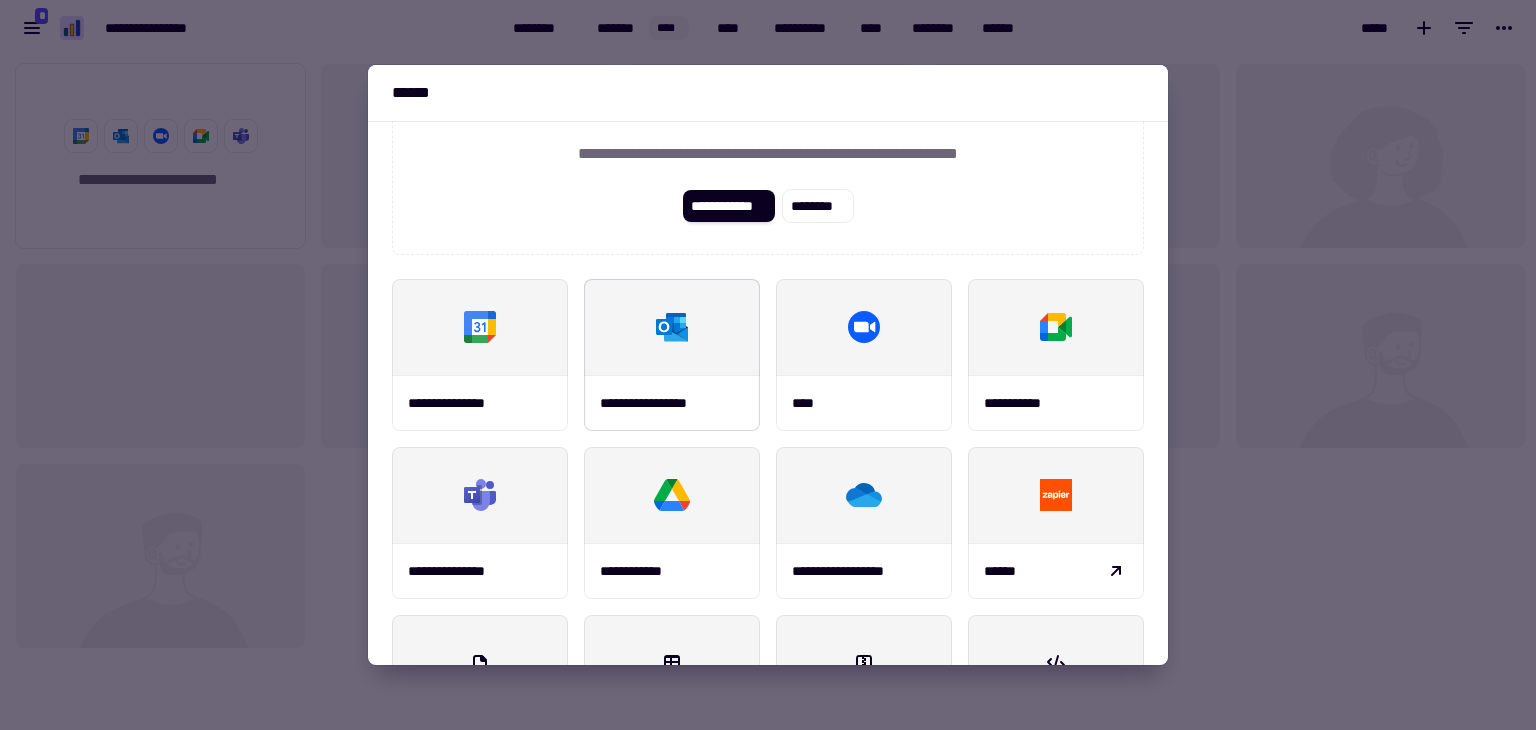scroll, scrollTop: 104, scrollLeft: 0, axis: vertical 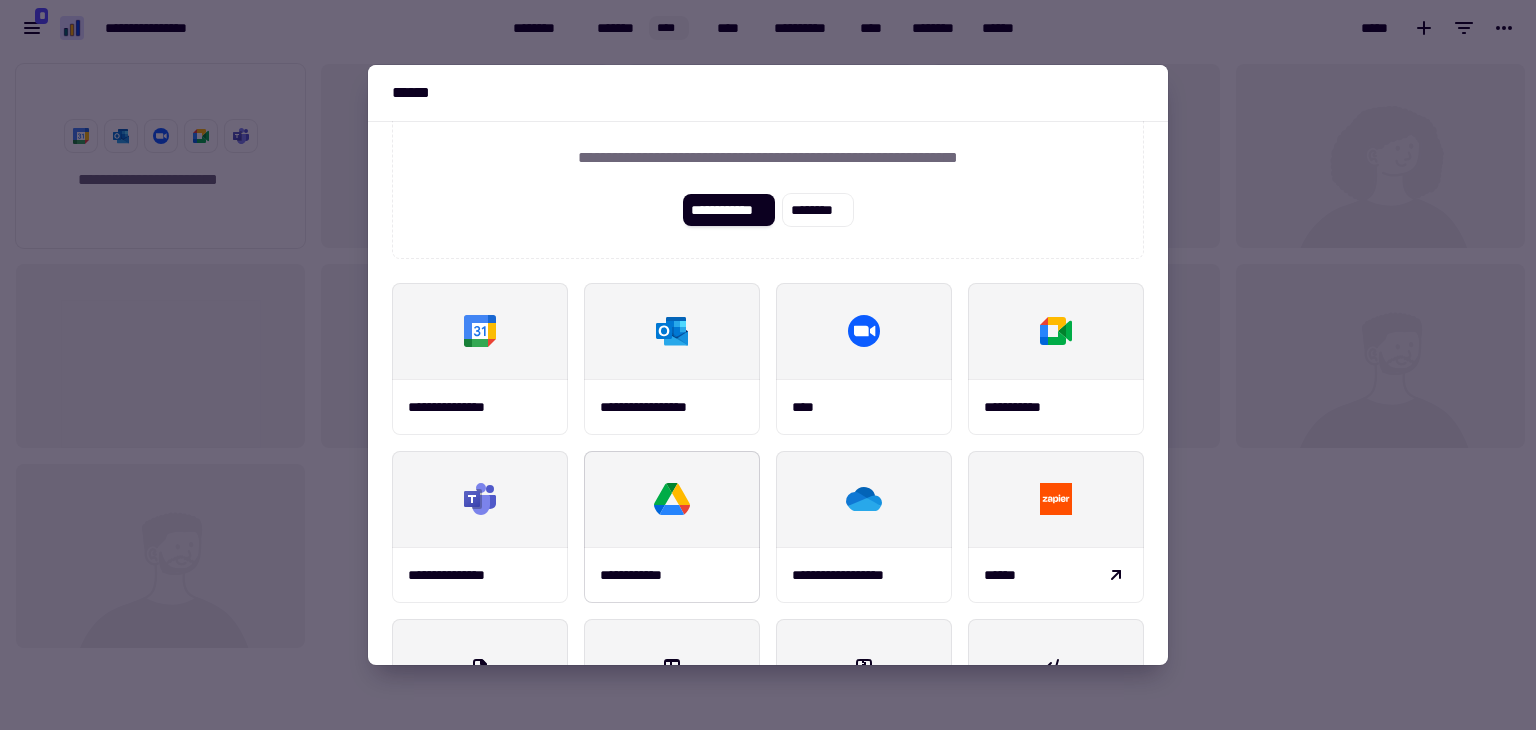 click 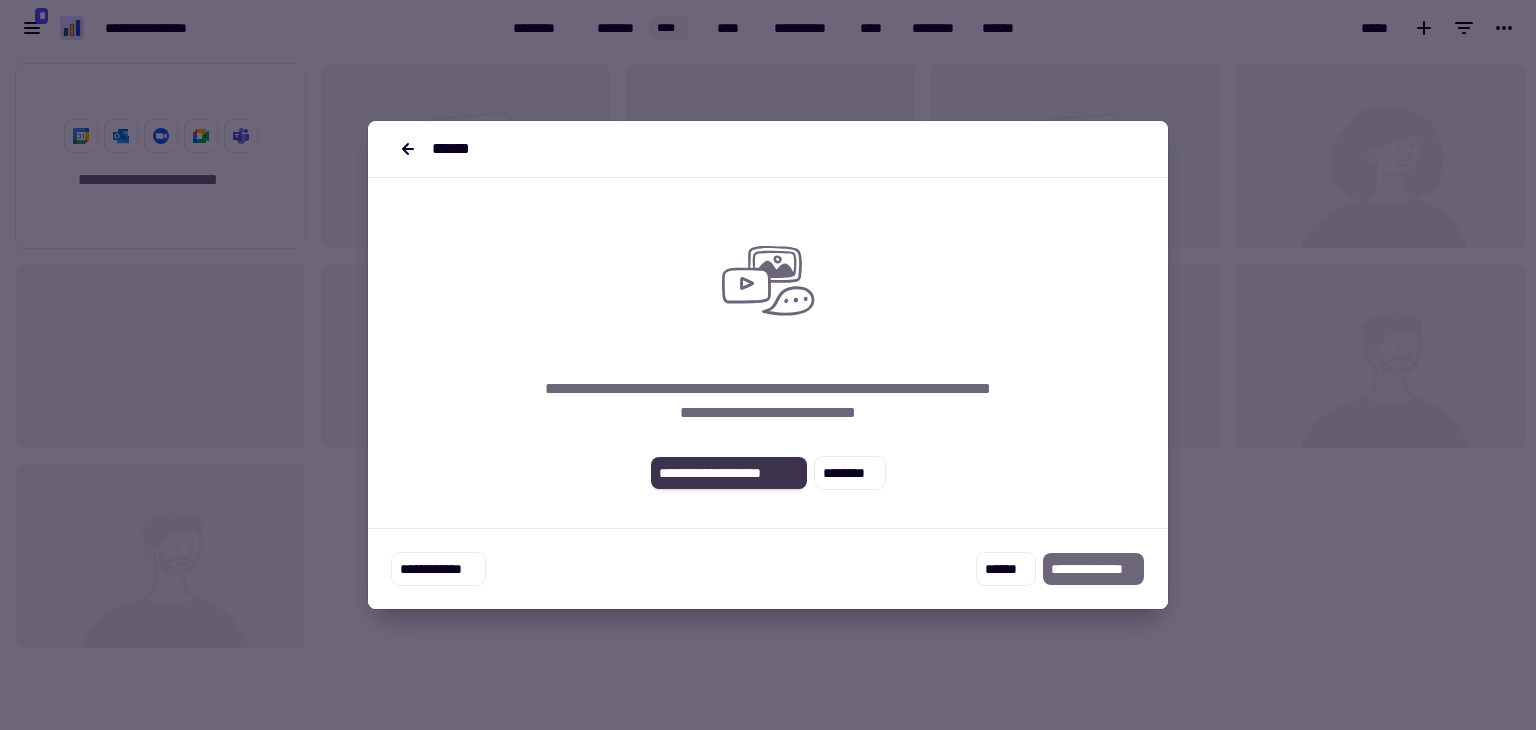 click on "**********" 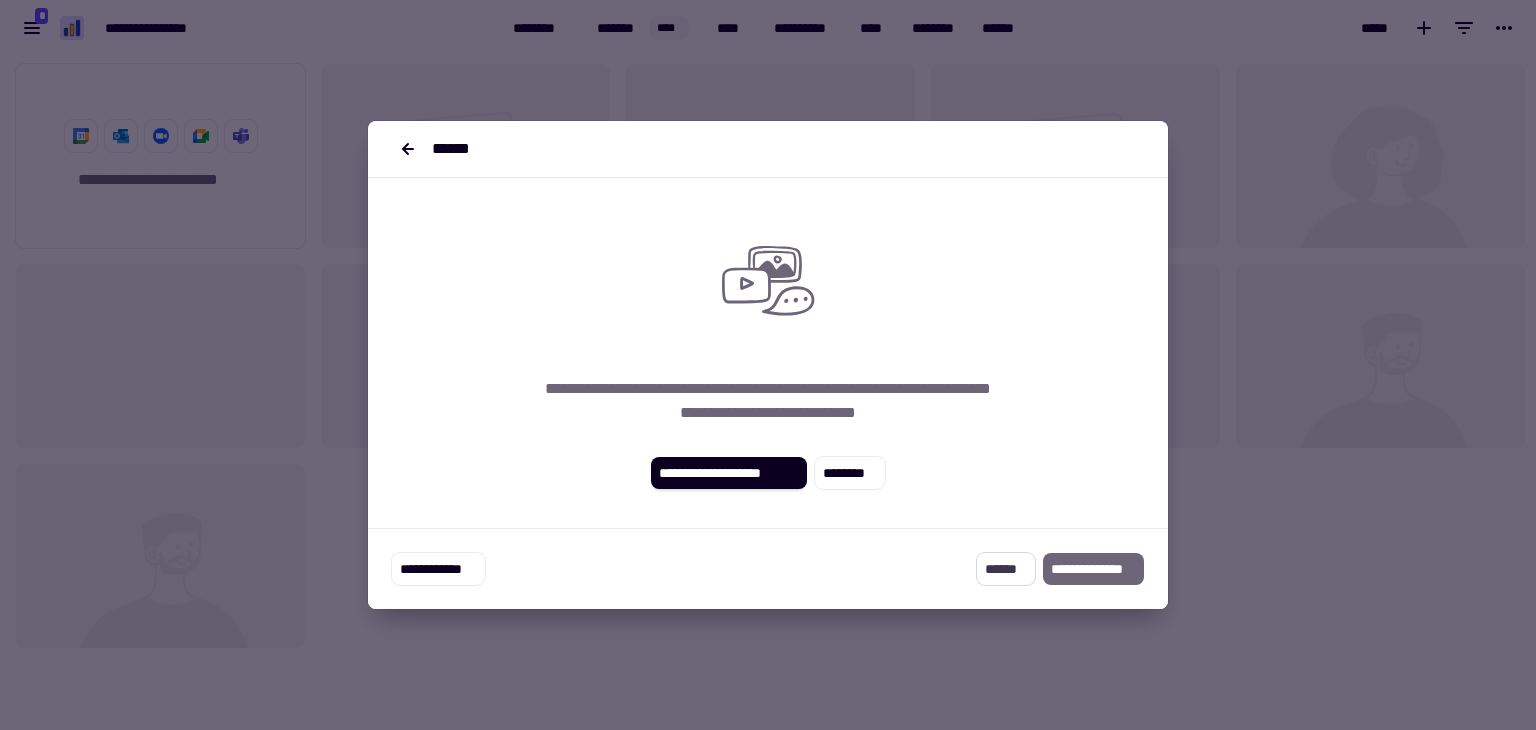 click on "******" 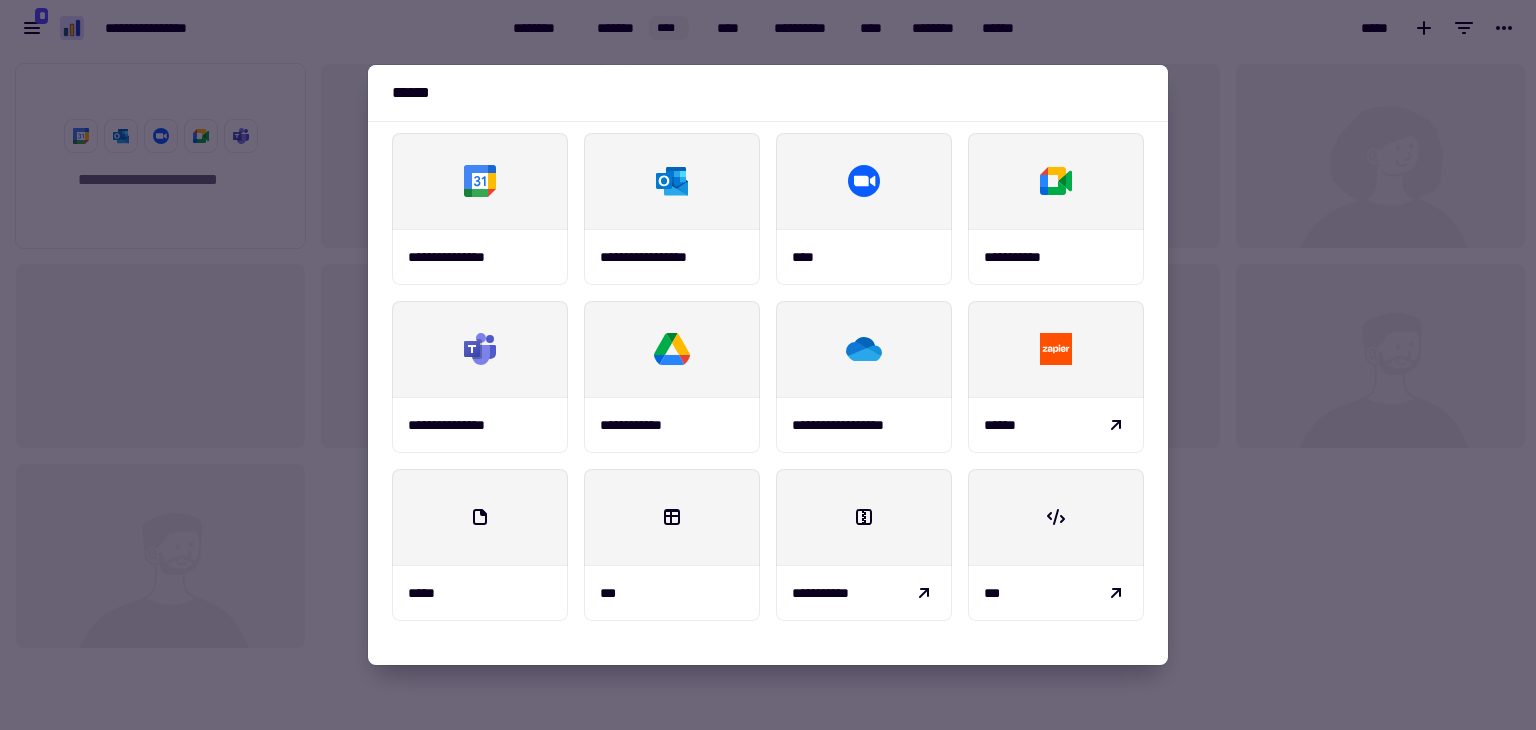 scroll, scrollTop: 257, scrollLeft: 0, axis: vertical 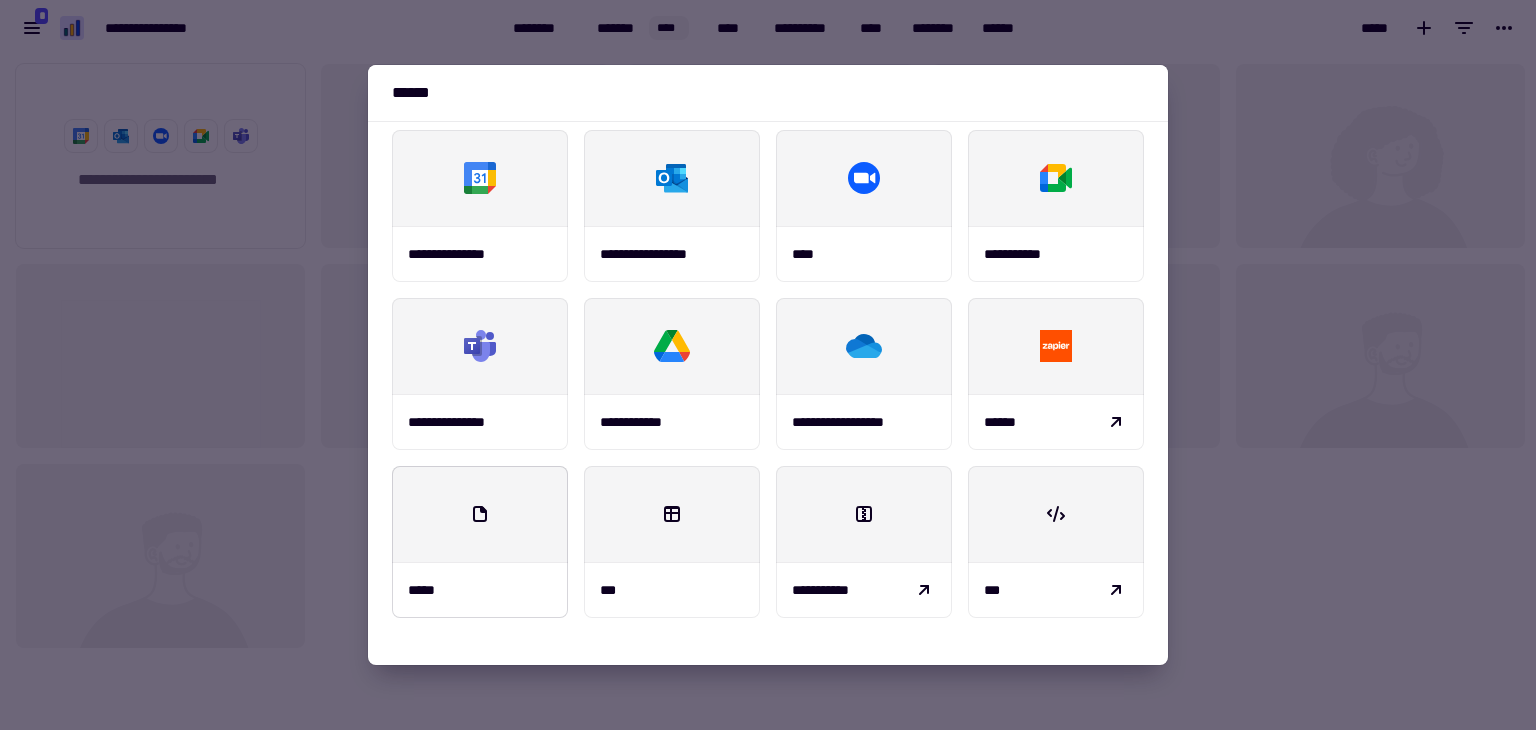 click at bounding box center (480, 514) 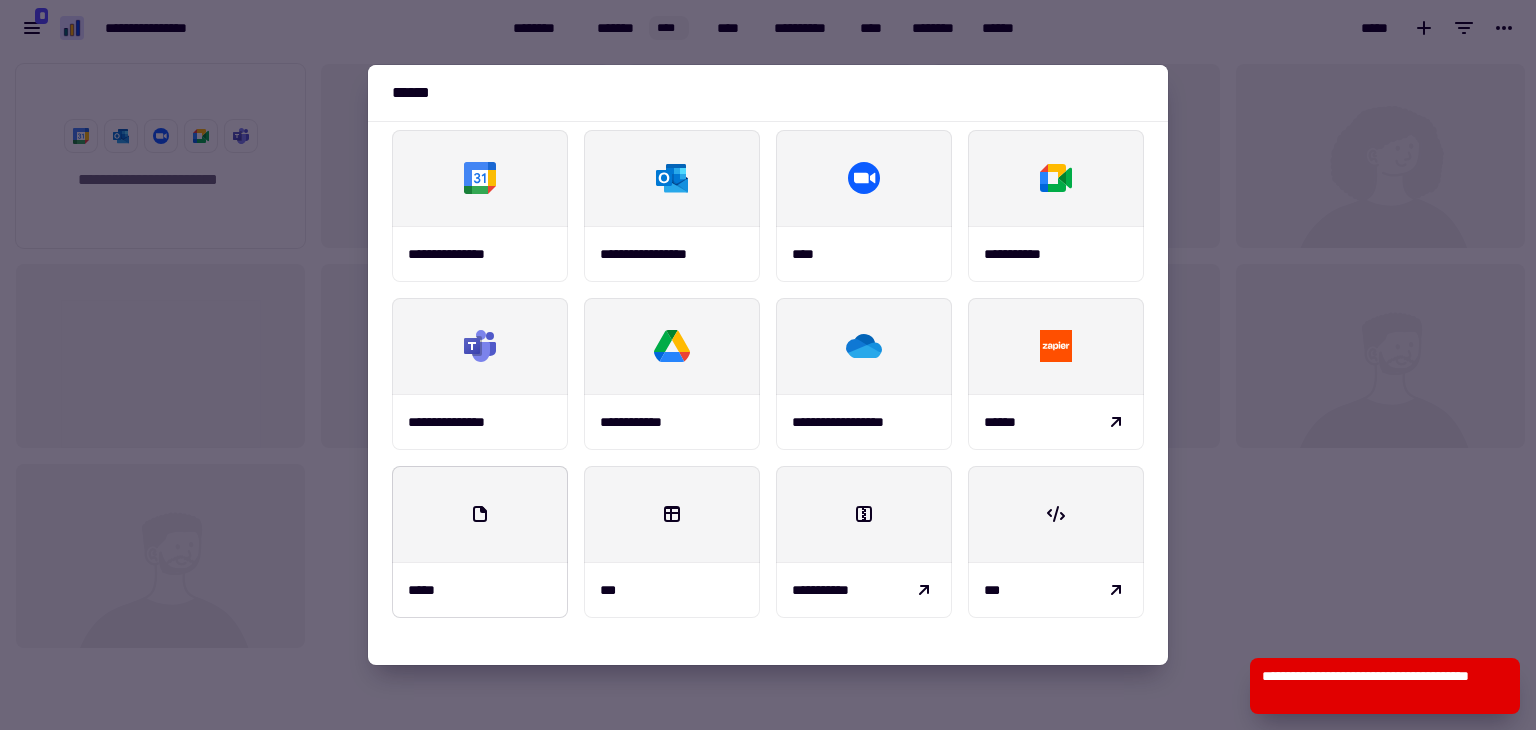 click at bounding box center (480, 514) 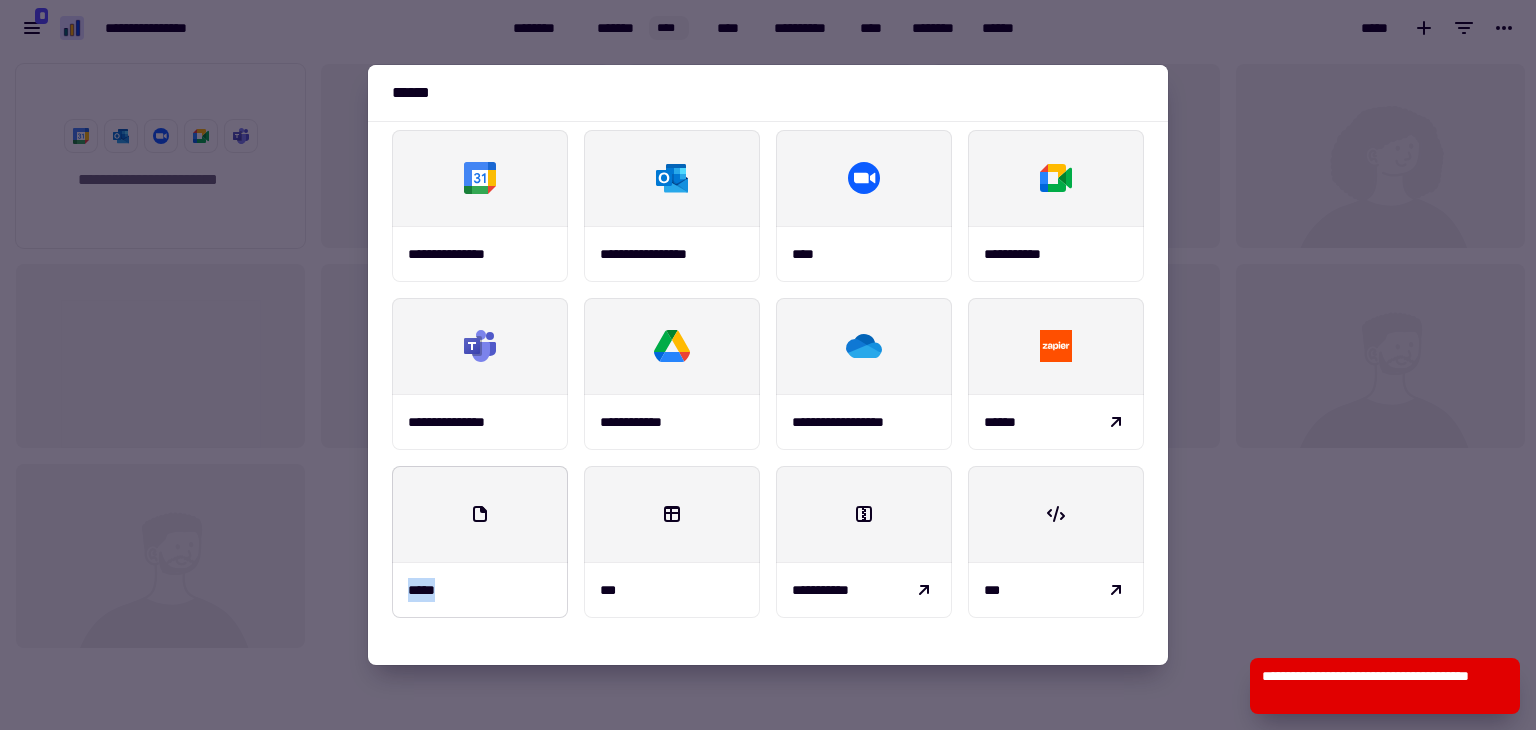 click at bounding box center [480, 514] 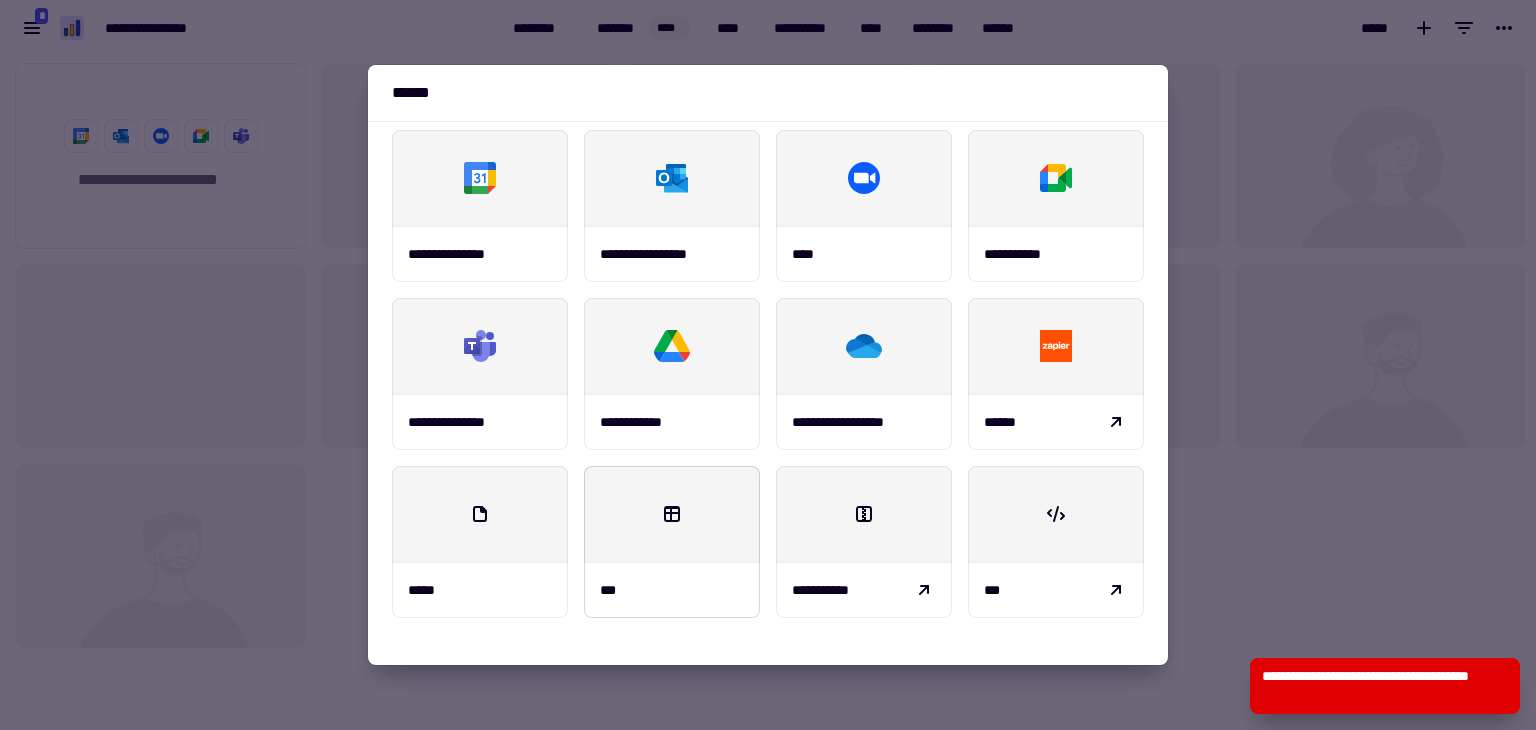 click at bounding box center (672, 514) 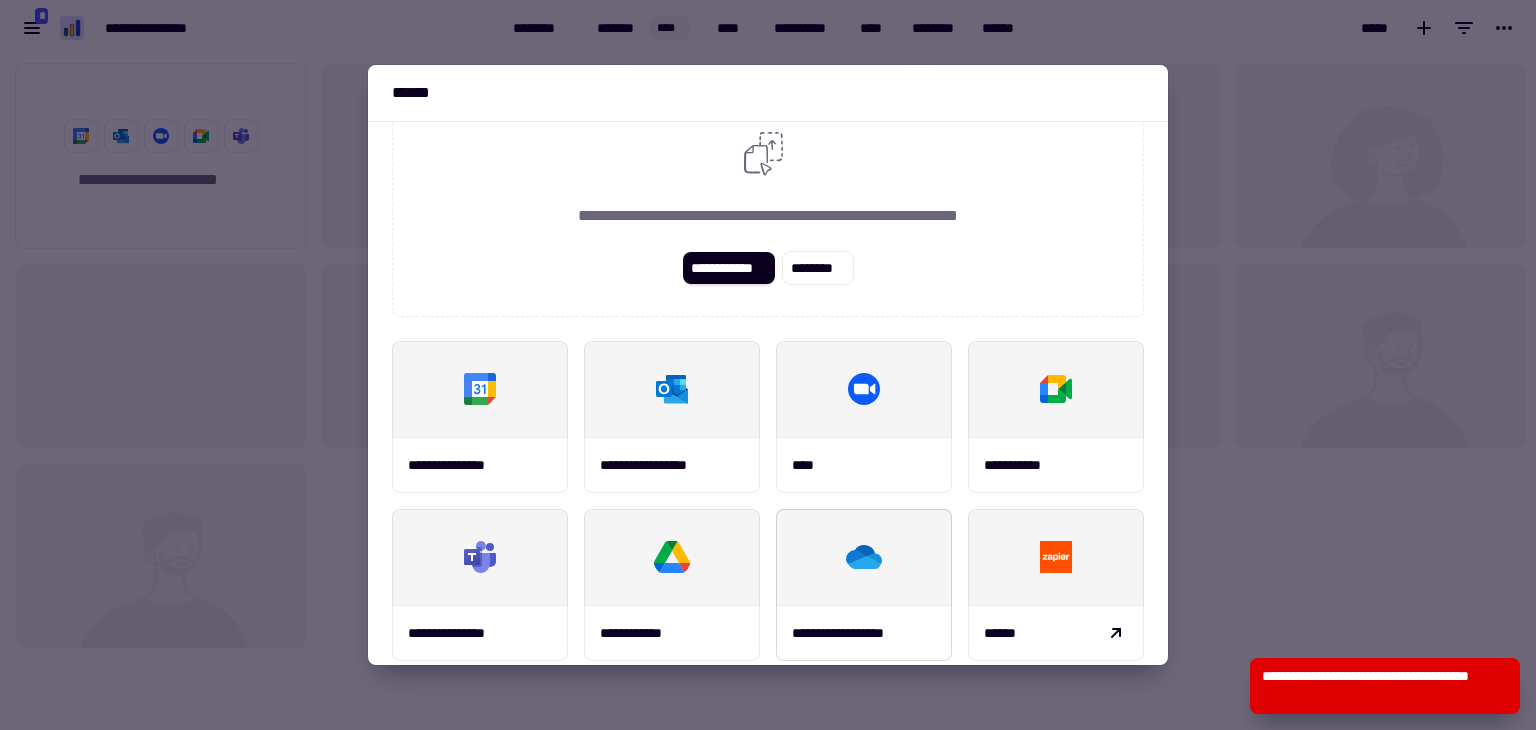 scroll, scrollTop: 0, scrollLeft: 0, axis: both 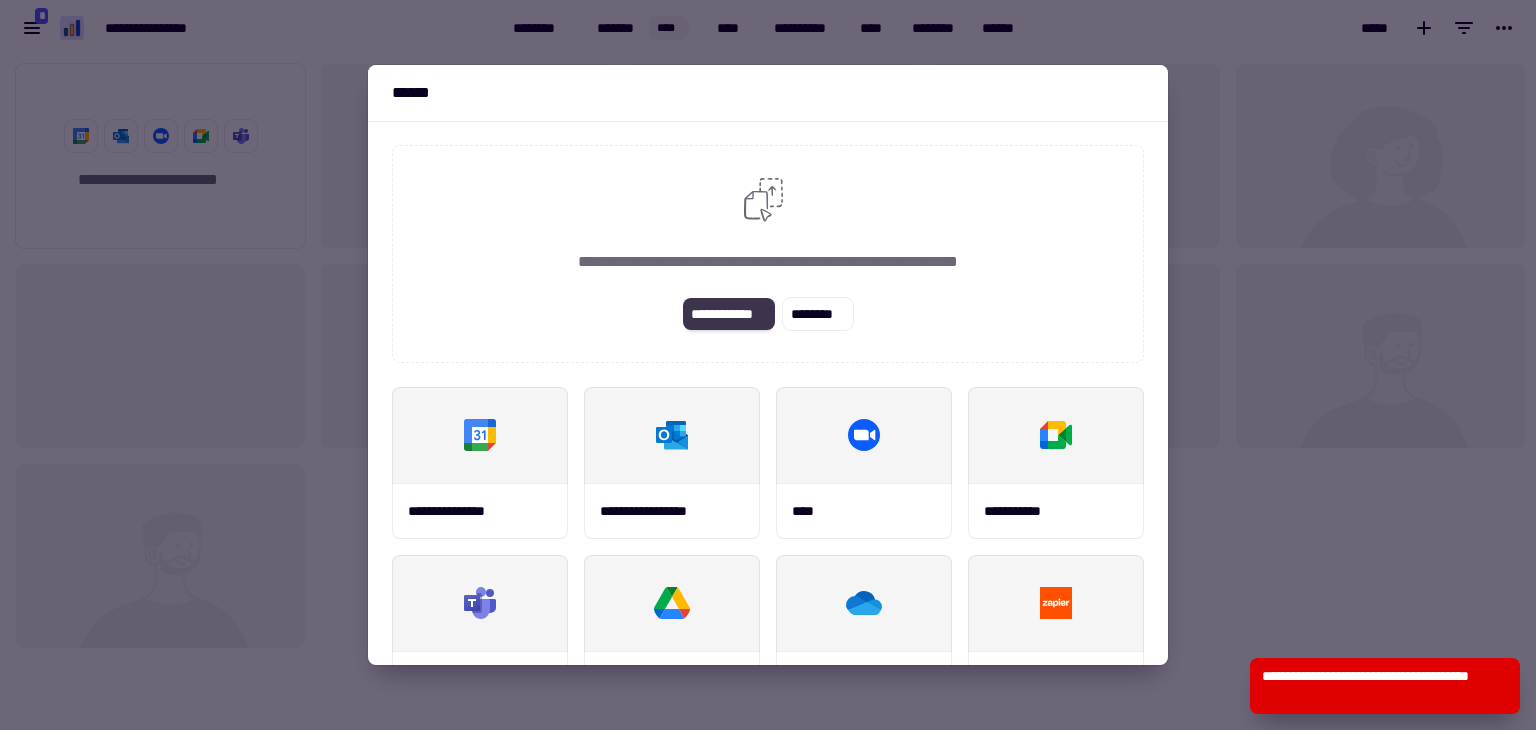 click on "**********" 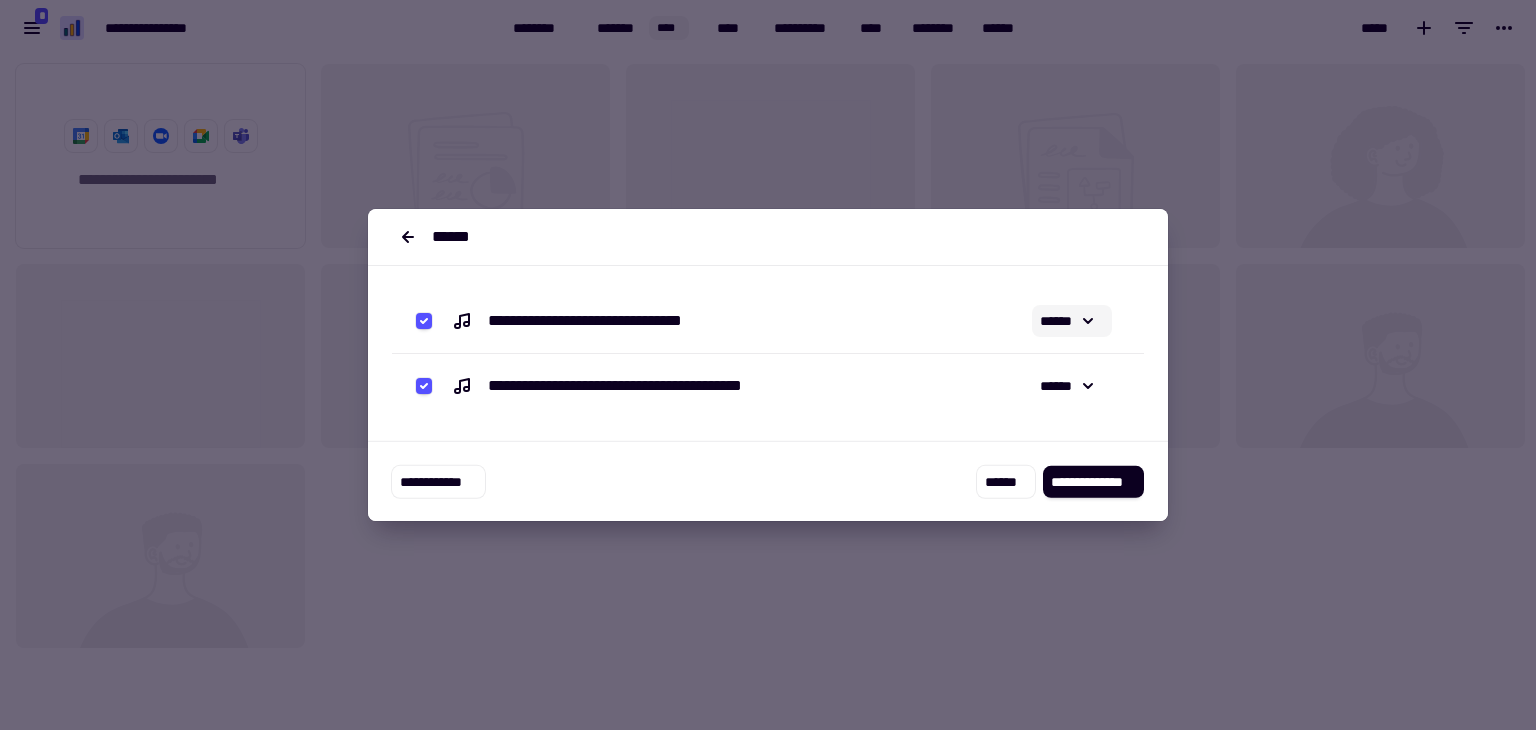 click on "******" 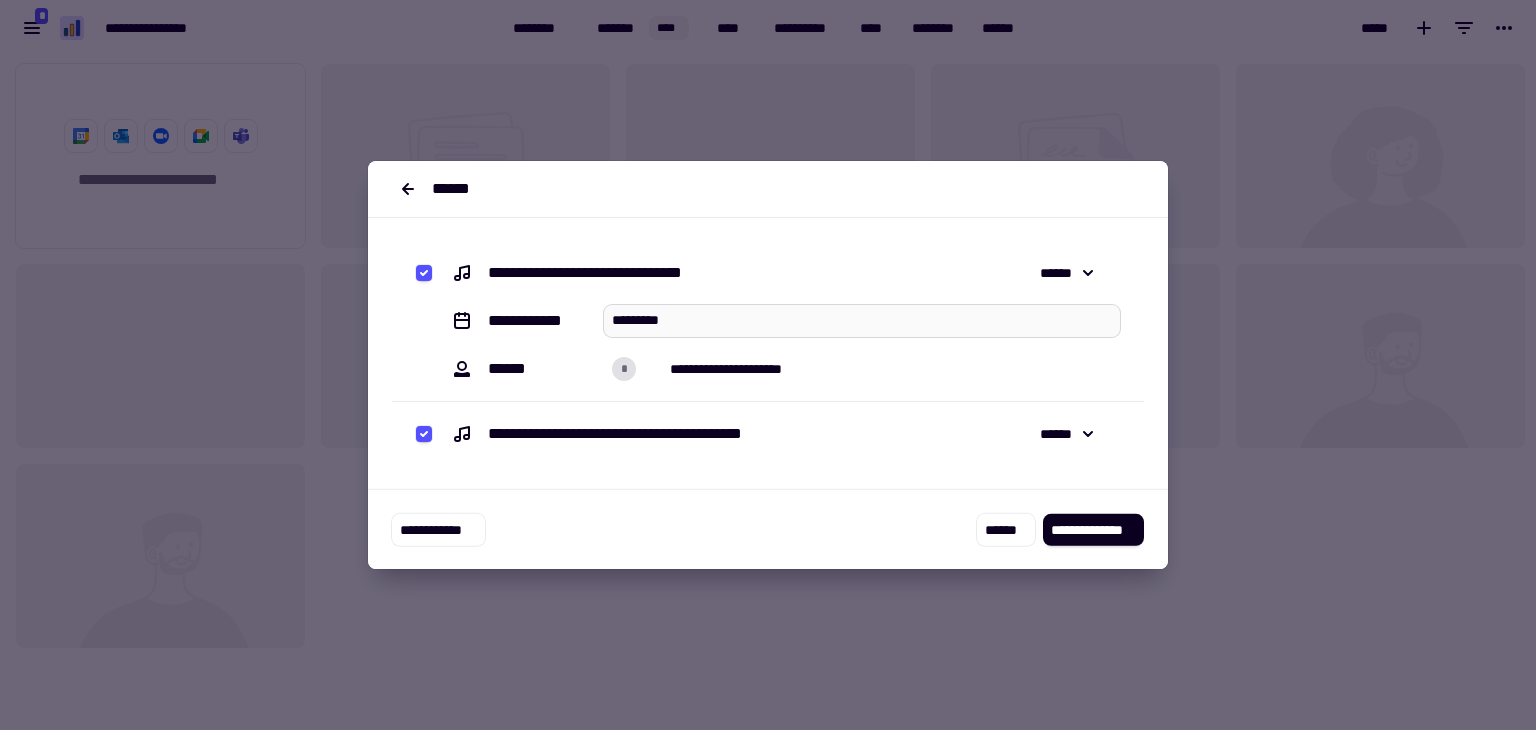 click on "*********" at bounding box center (862, 321) 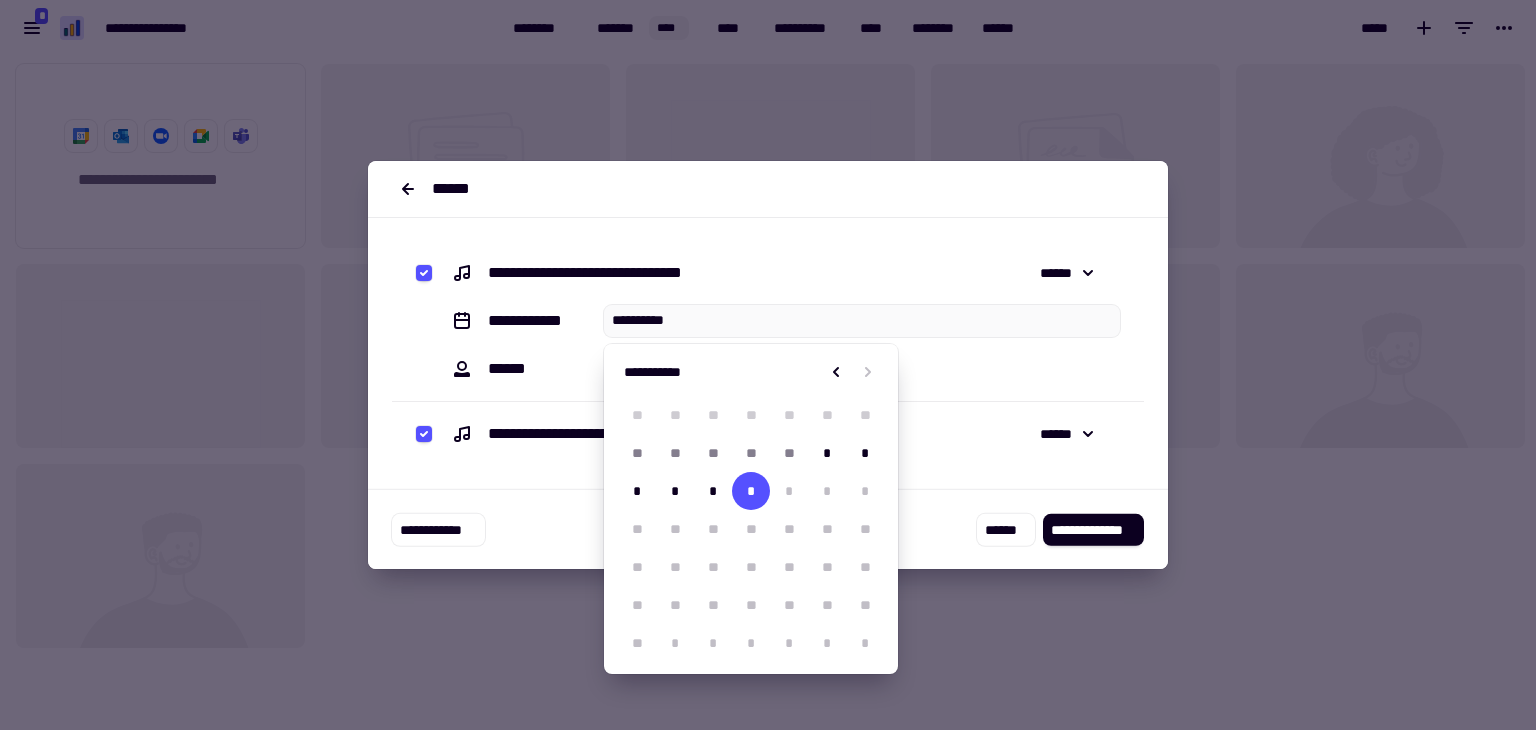 click at bounding box center [768, 365] 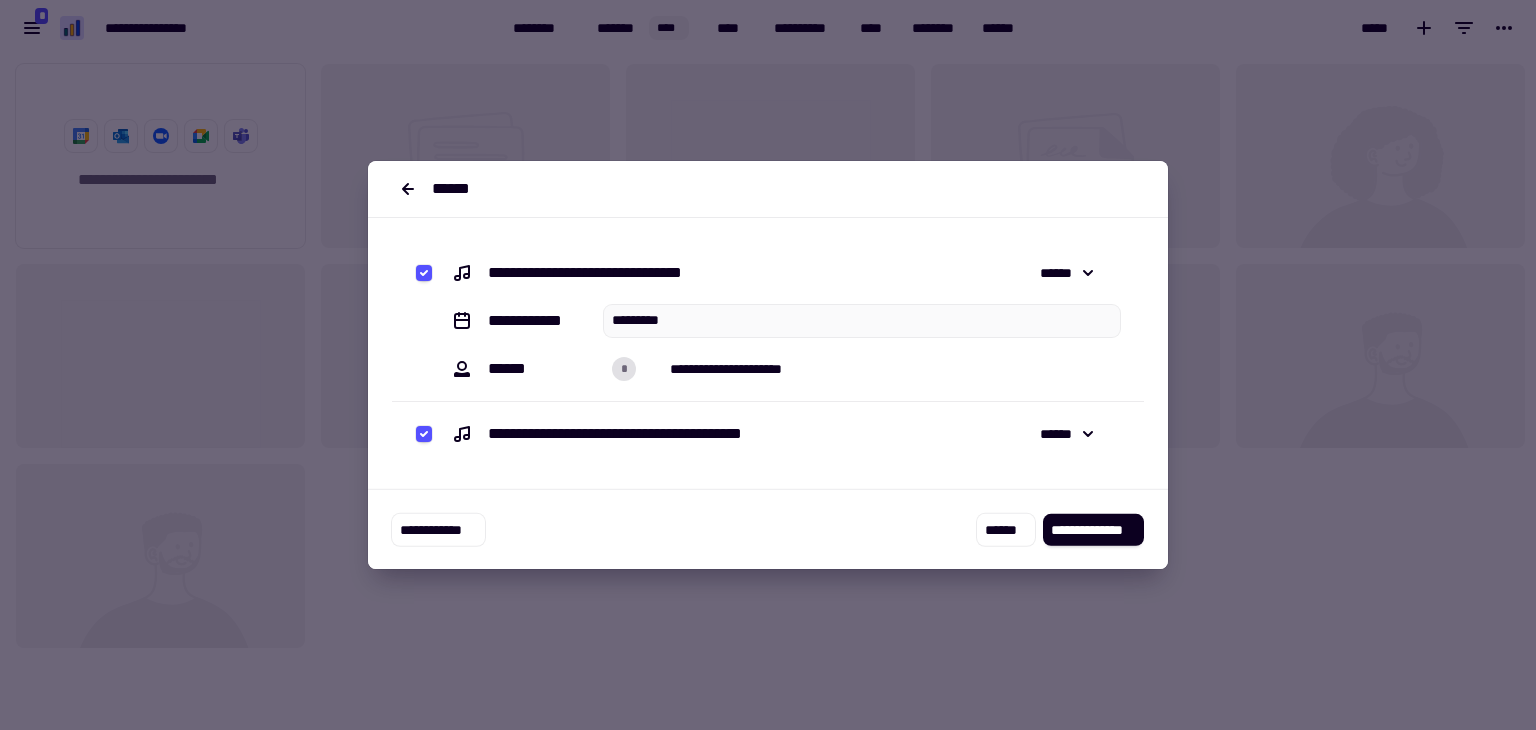 click on "******" 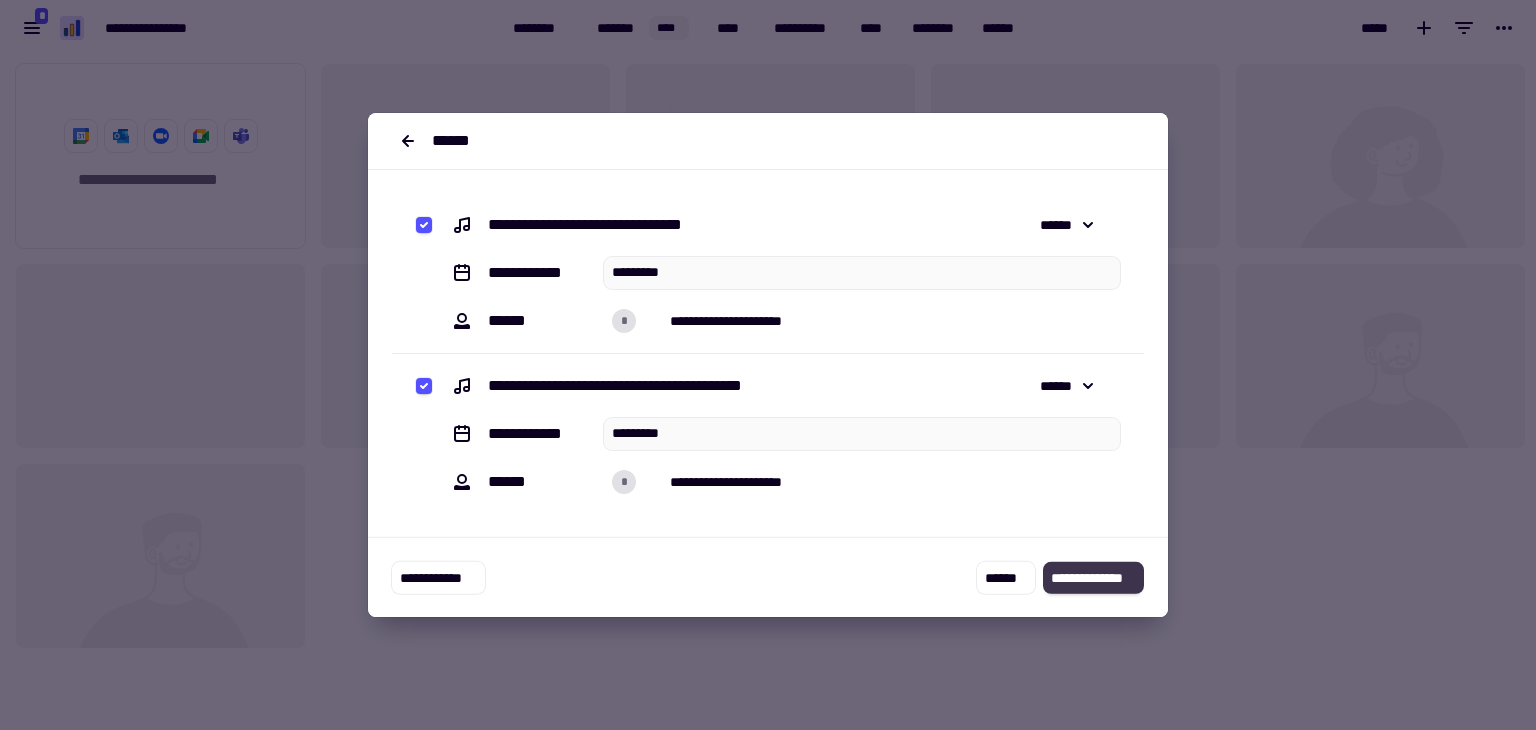 click on "**********" 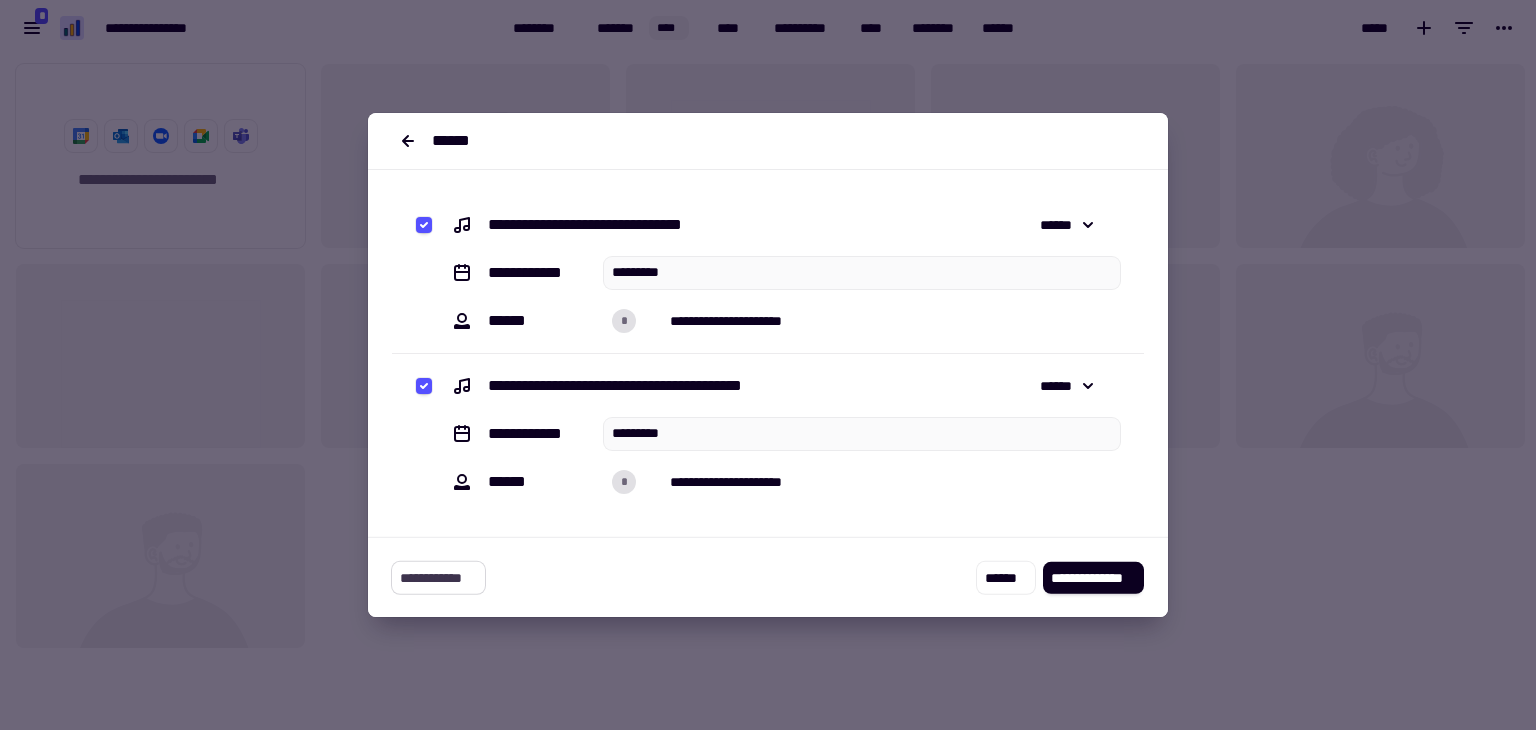 click on "**********" 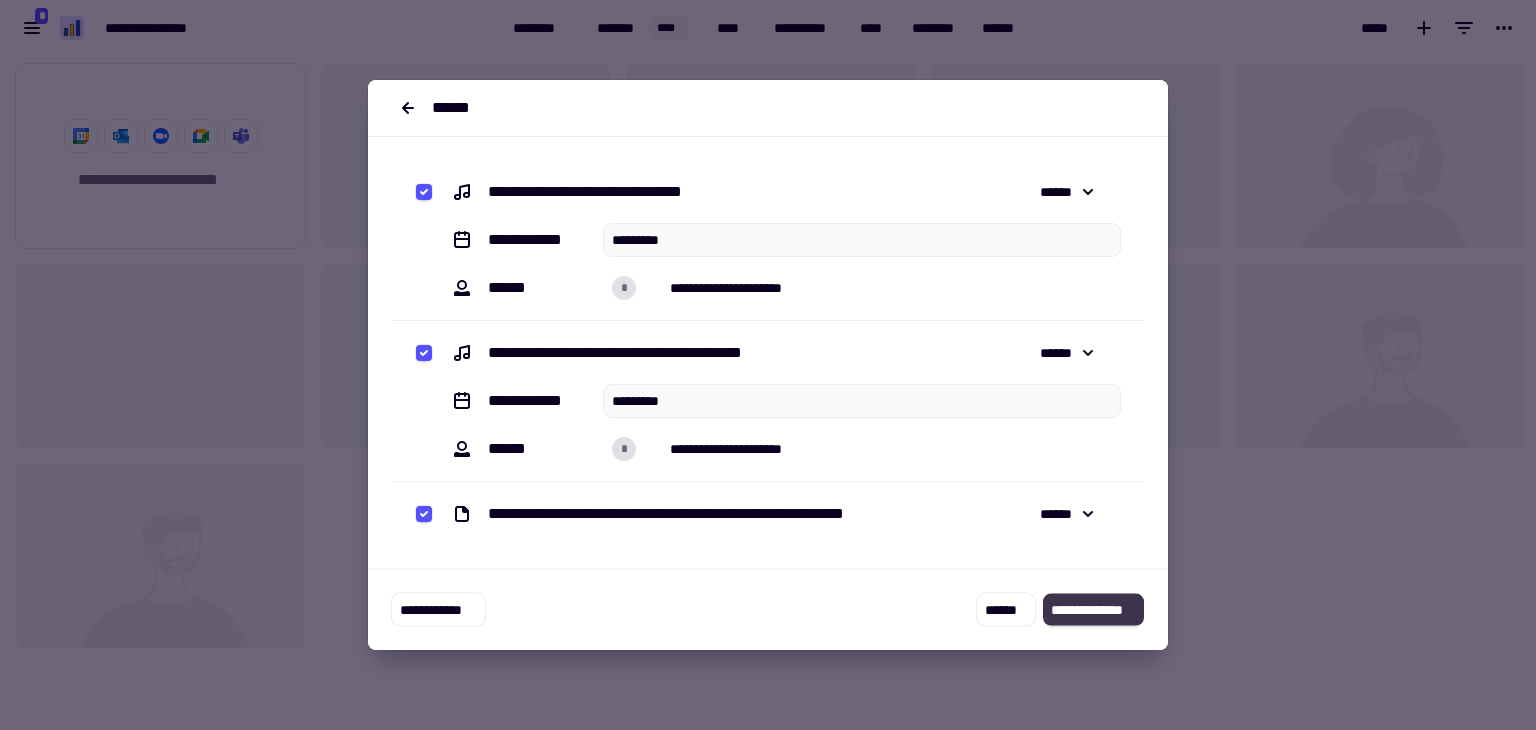 click on "**********" 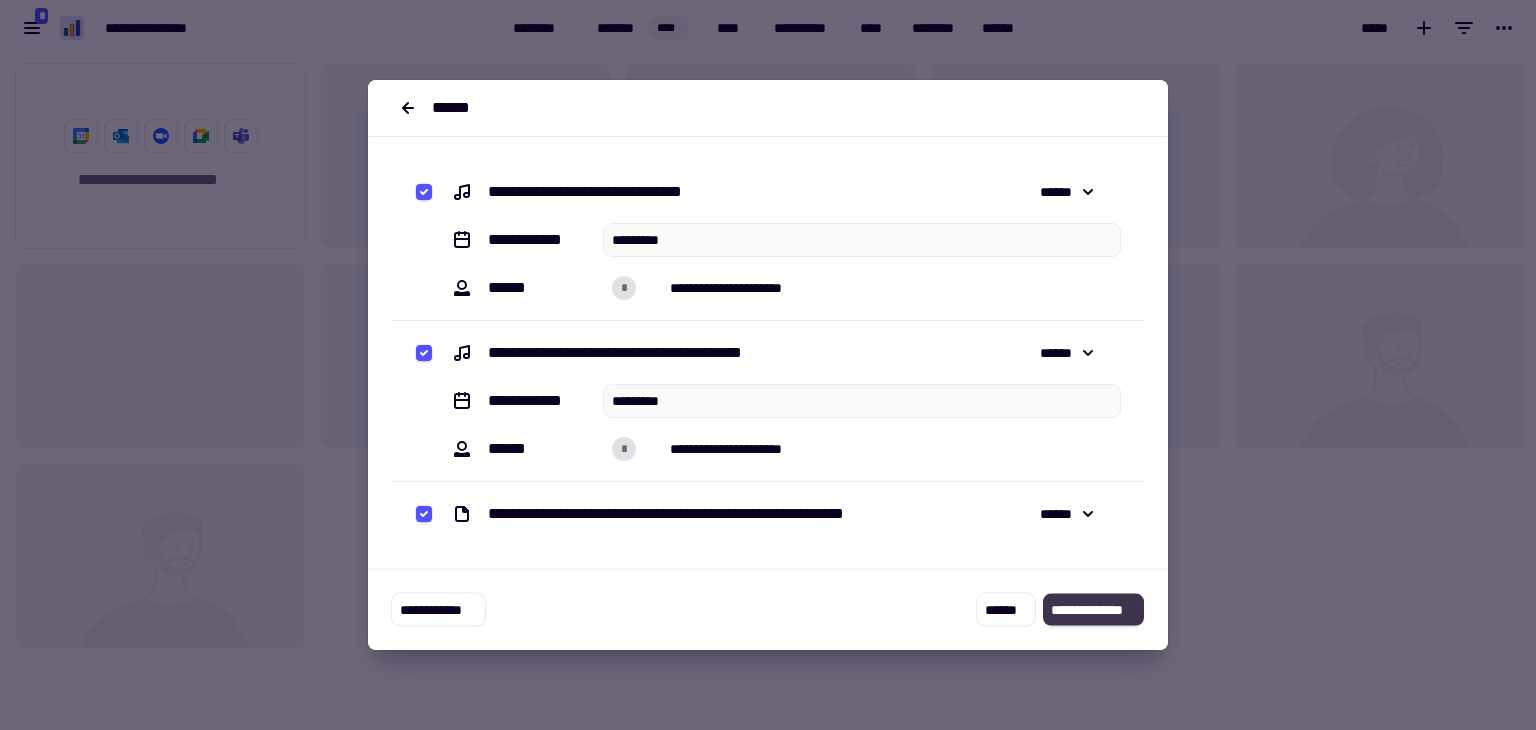 click on "**********" 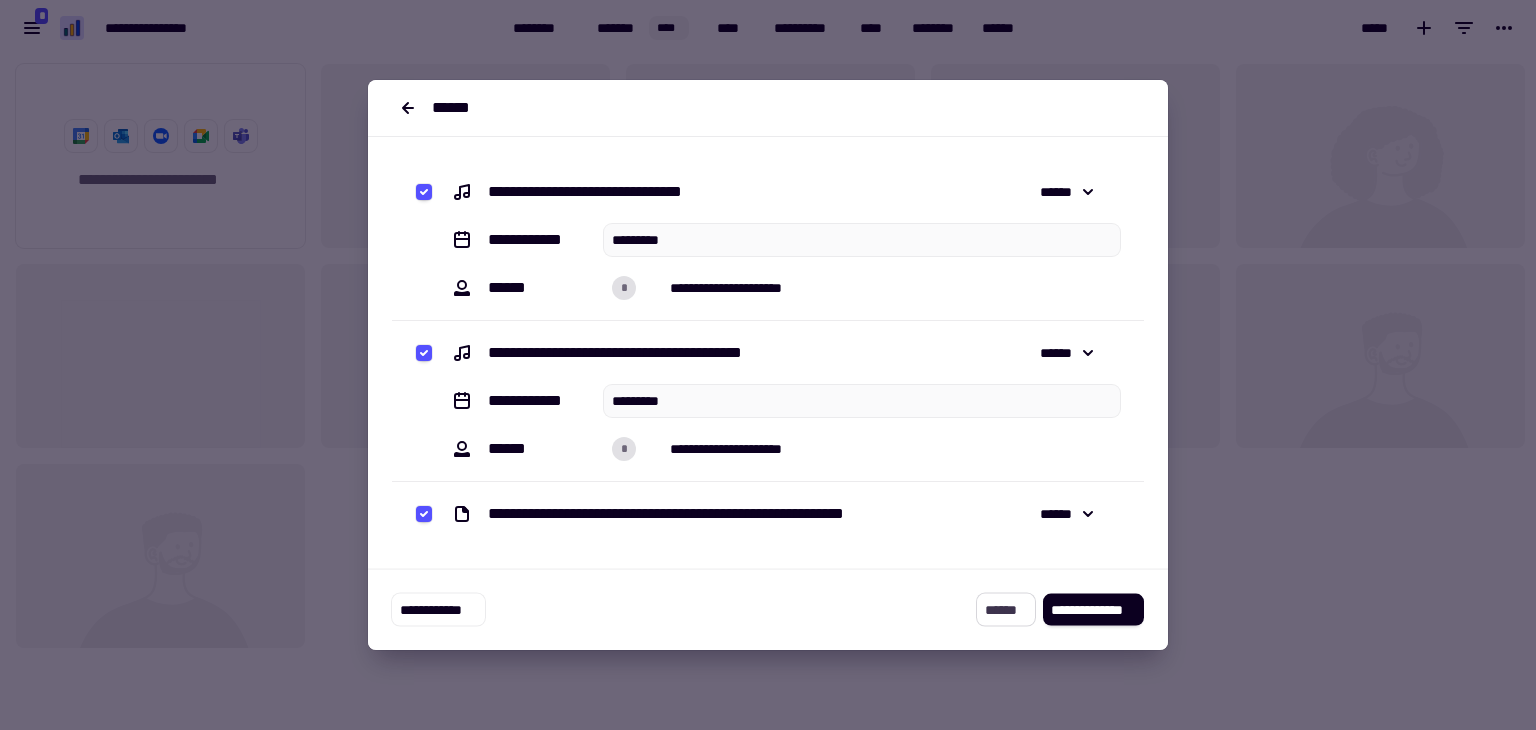 click on "******" 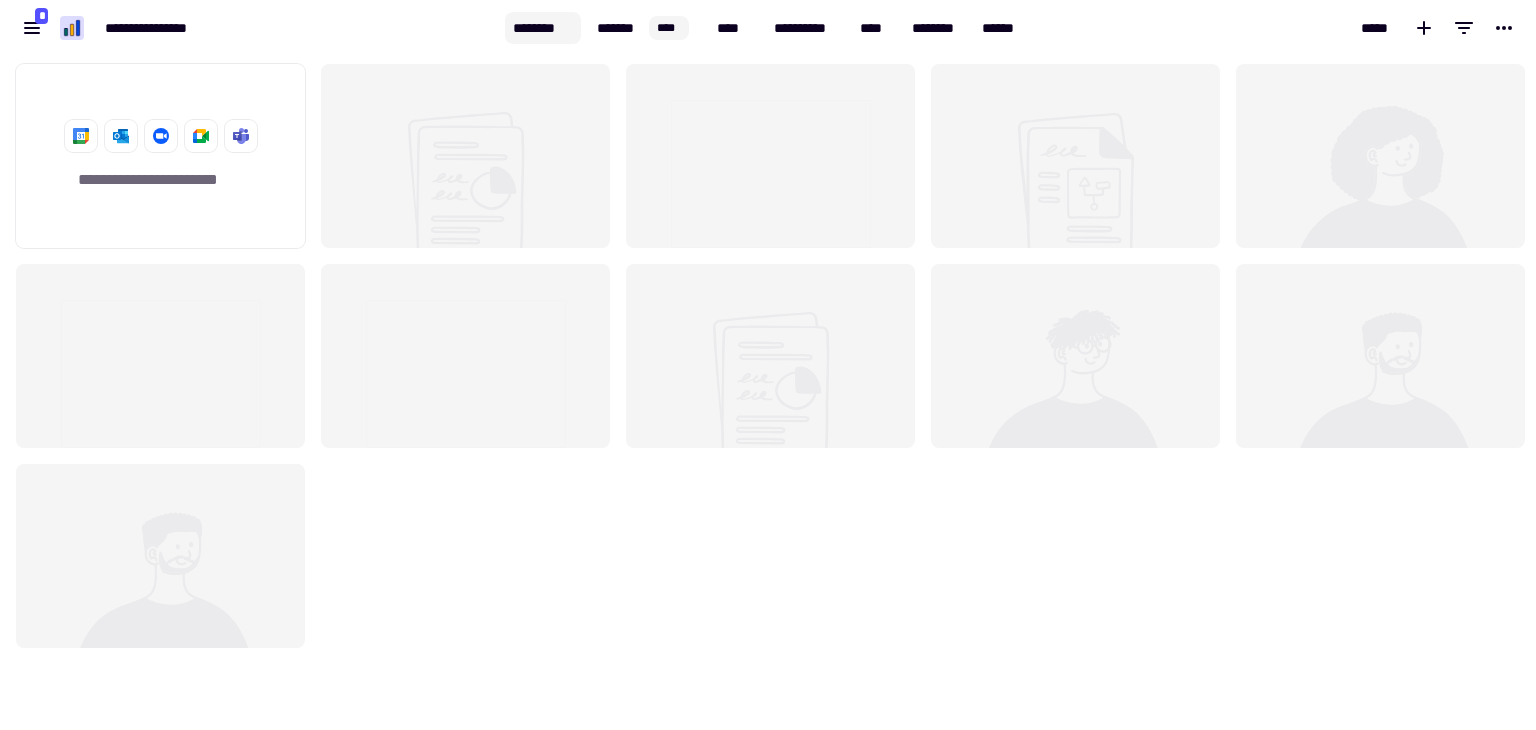 click on "********" 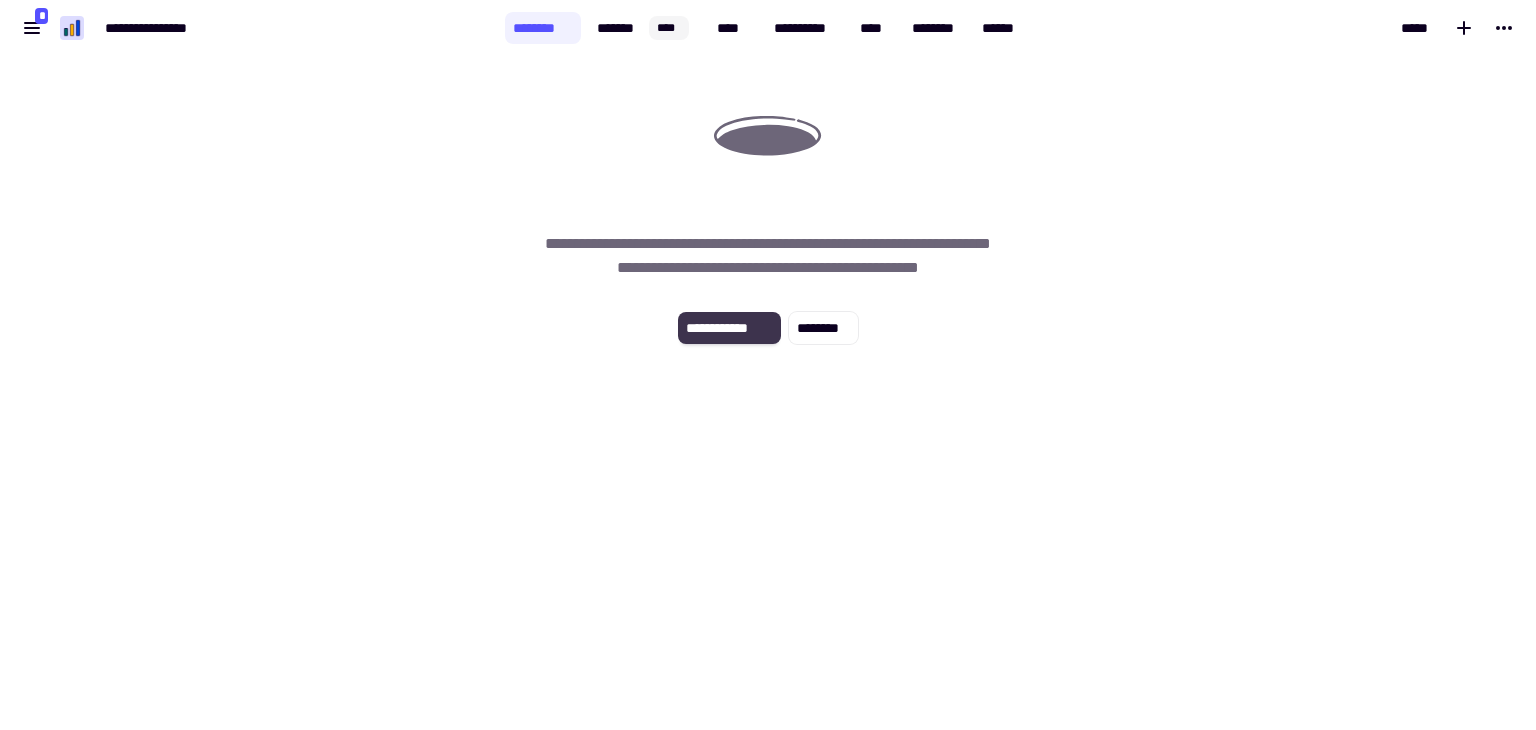click on "**********" 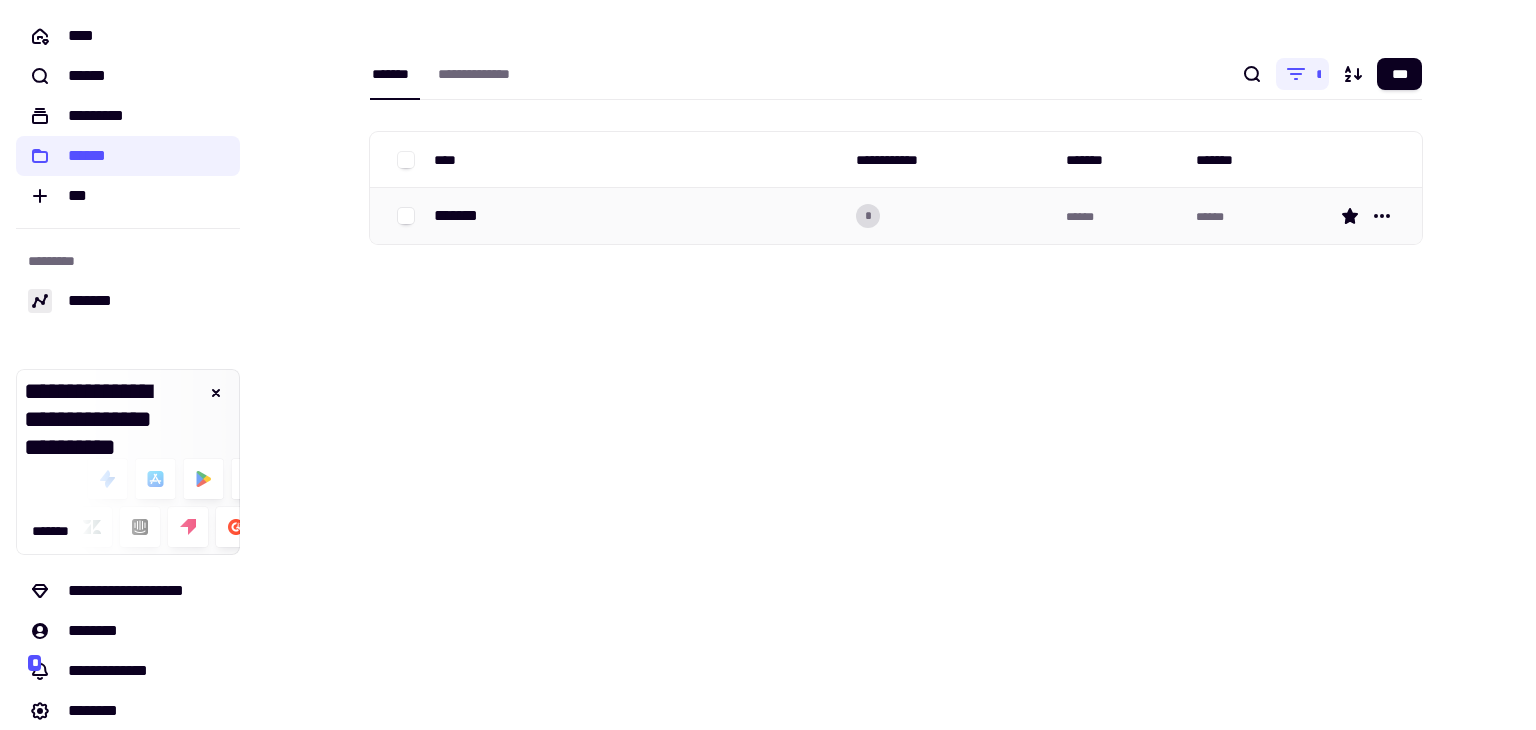 click on "*******" at bounding box center (637, 216) 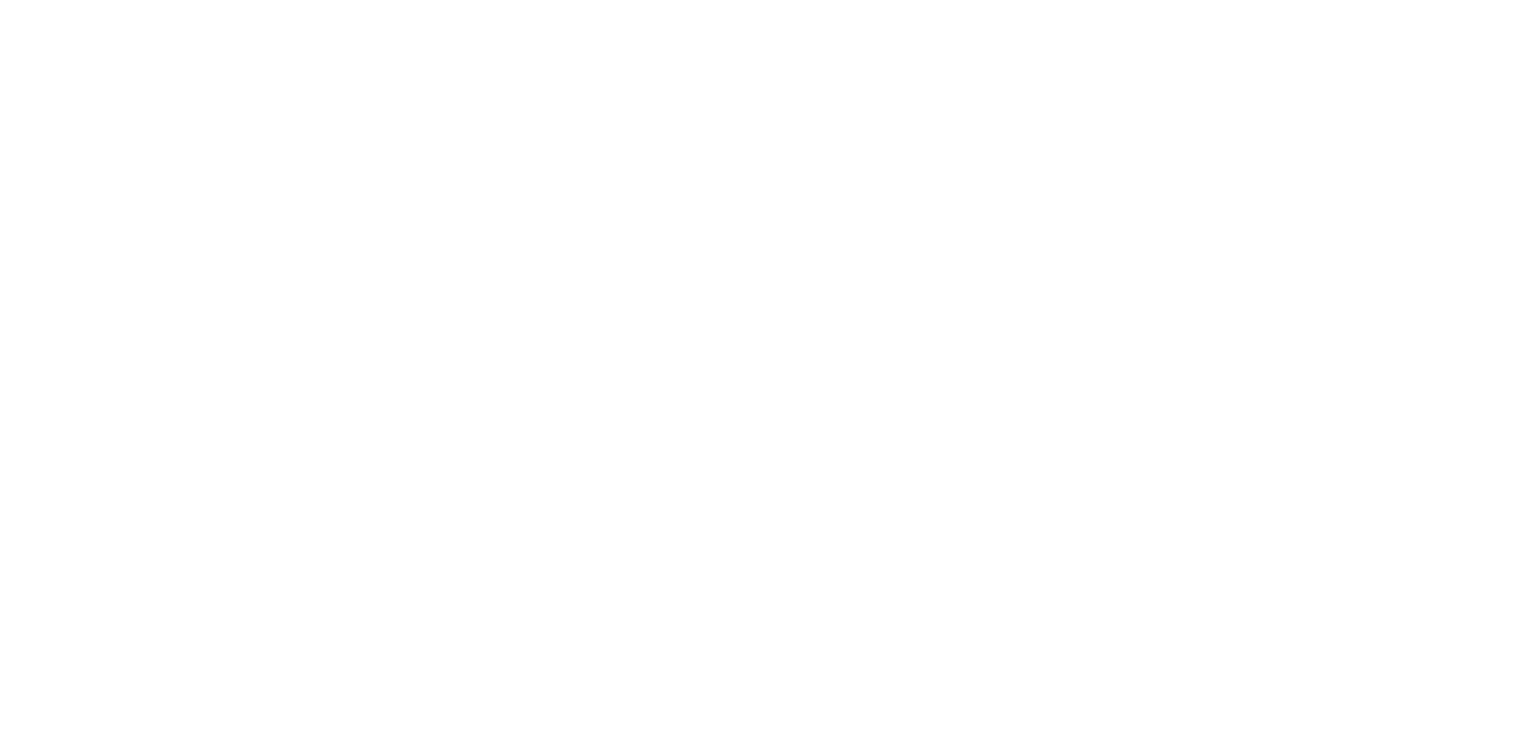 click at bounding box center (768, 365) 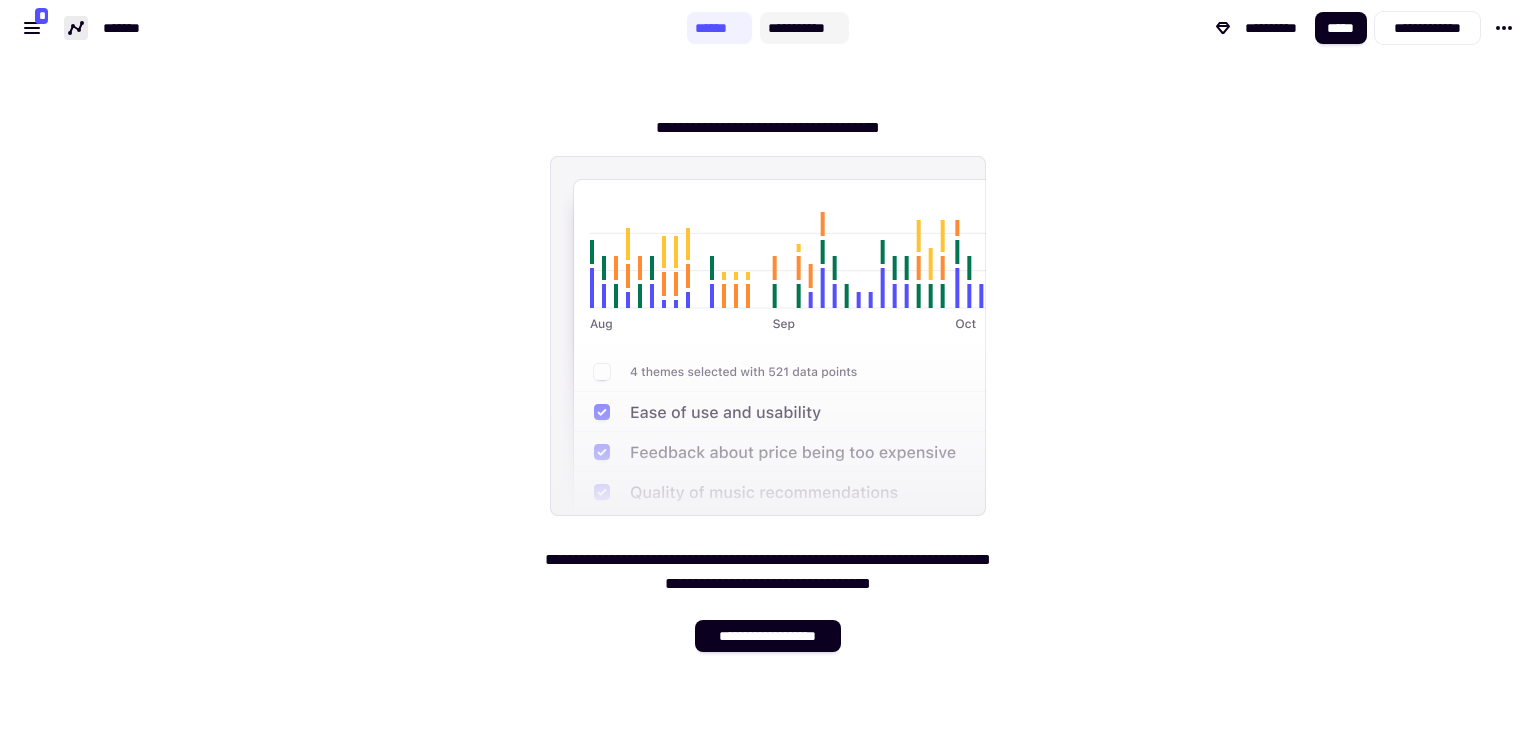 click on "**********" 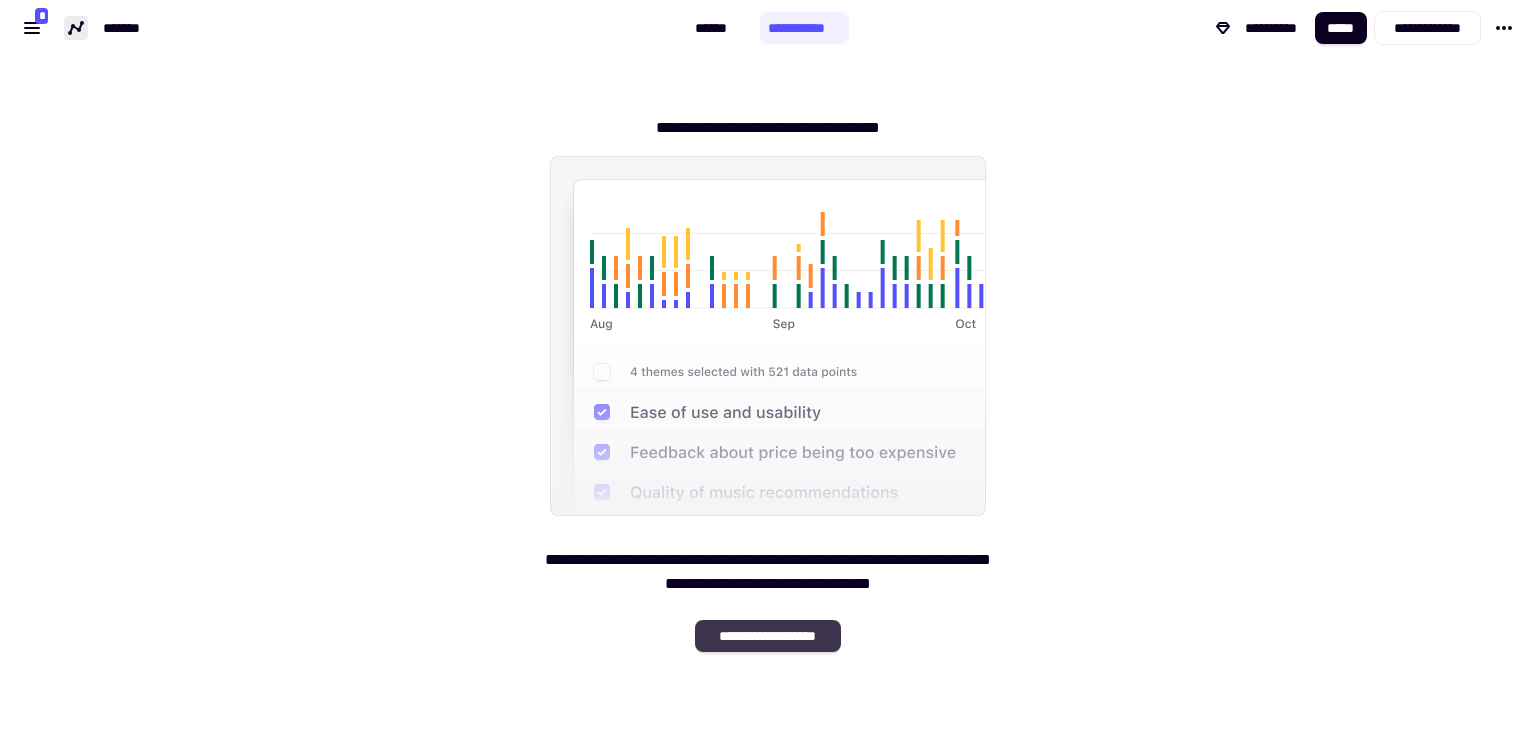 click on "**********" 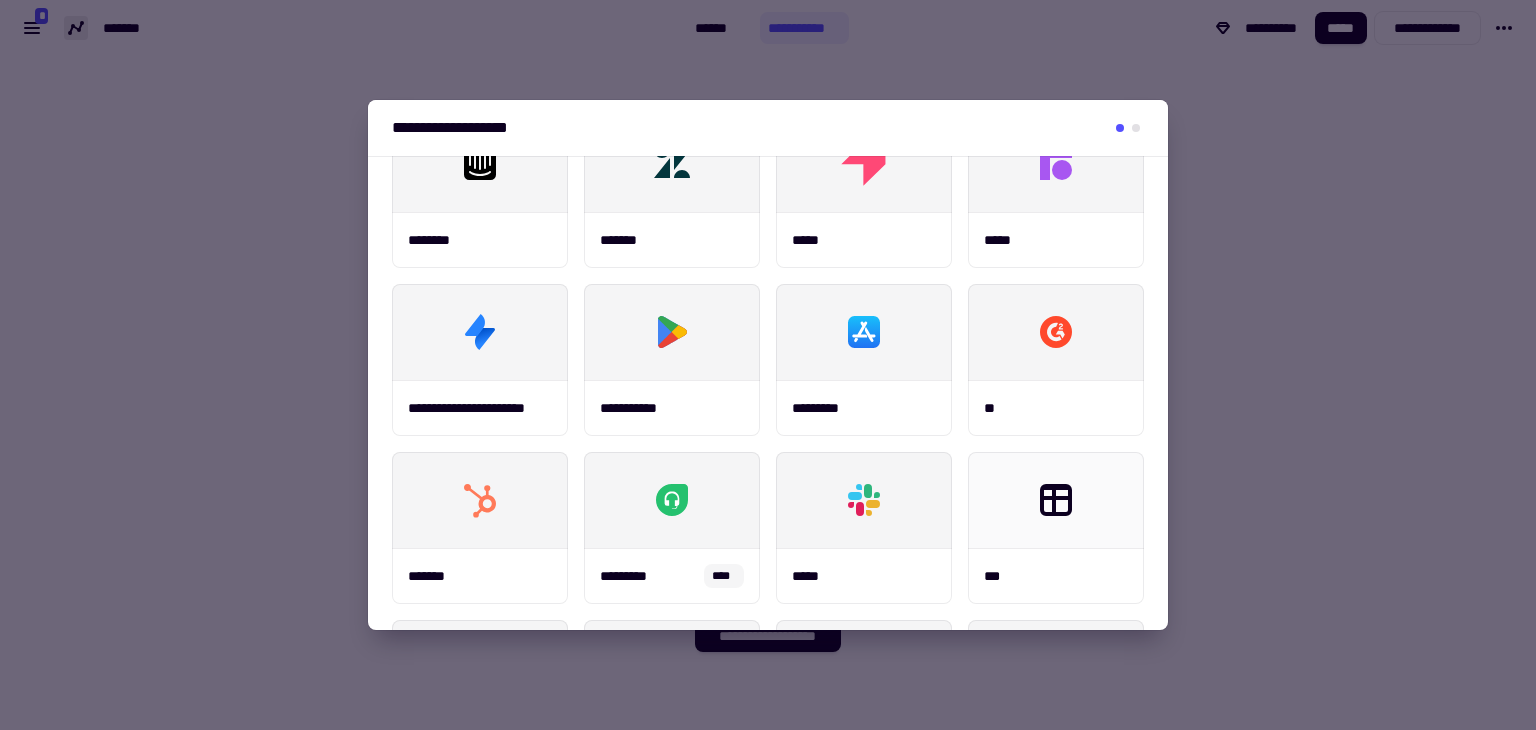 scroll, scrollTop: 0, scrollLeft: 0, axis: both 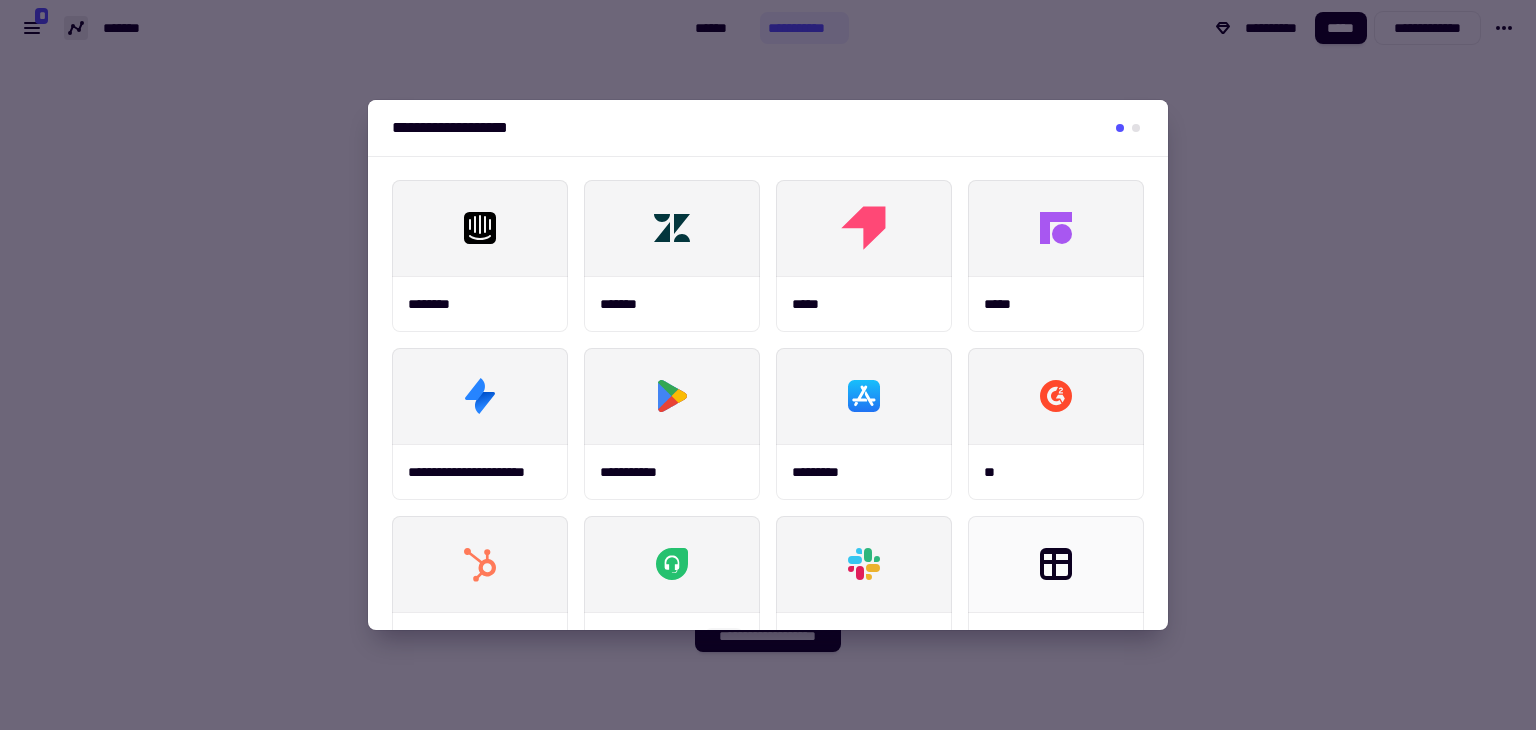 click at bounding box center [768, 365] 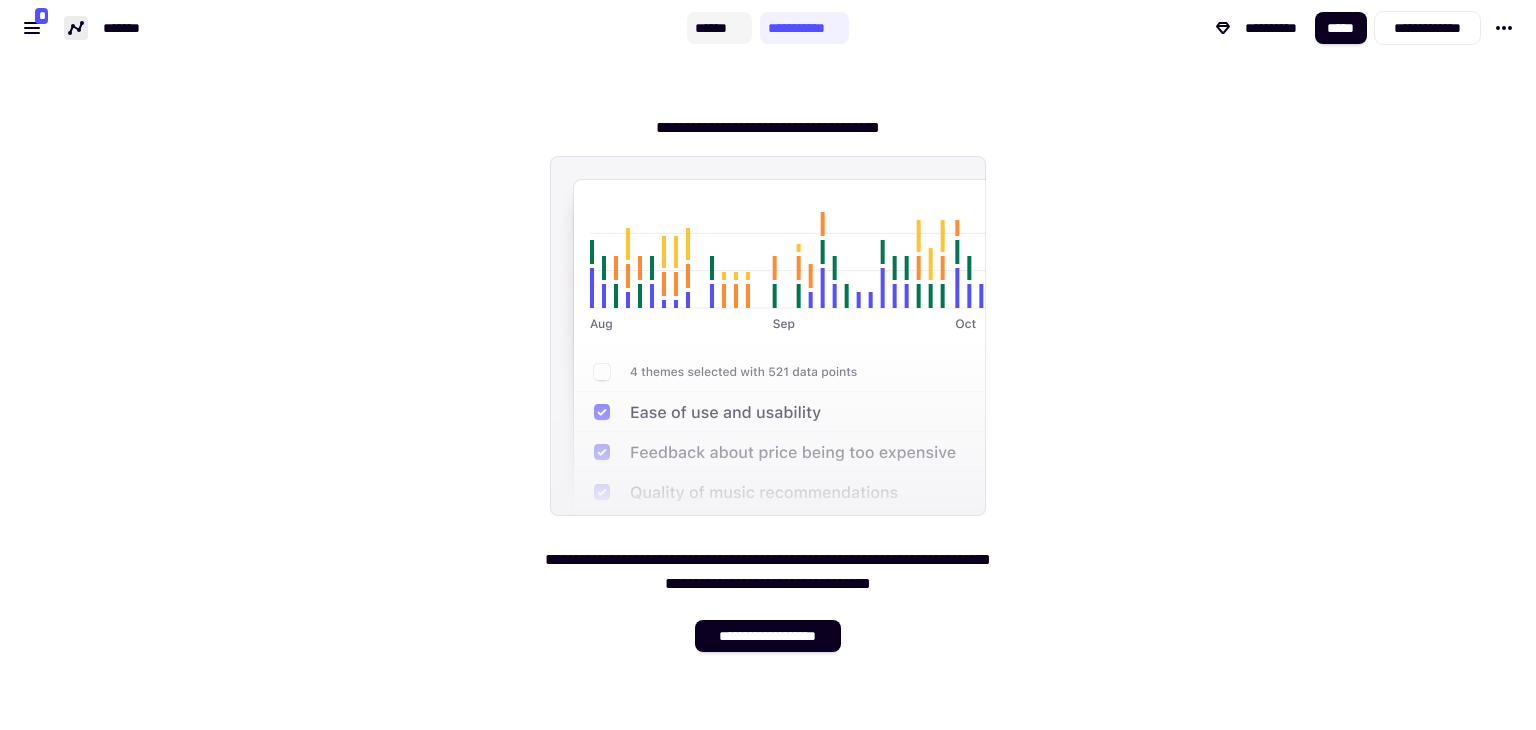 click on "******" 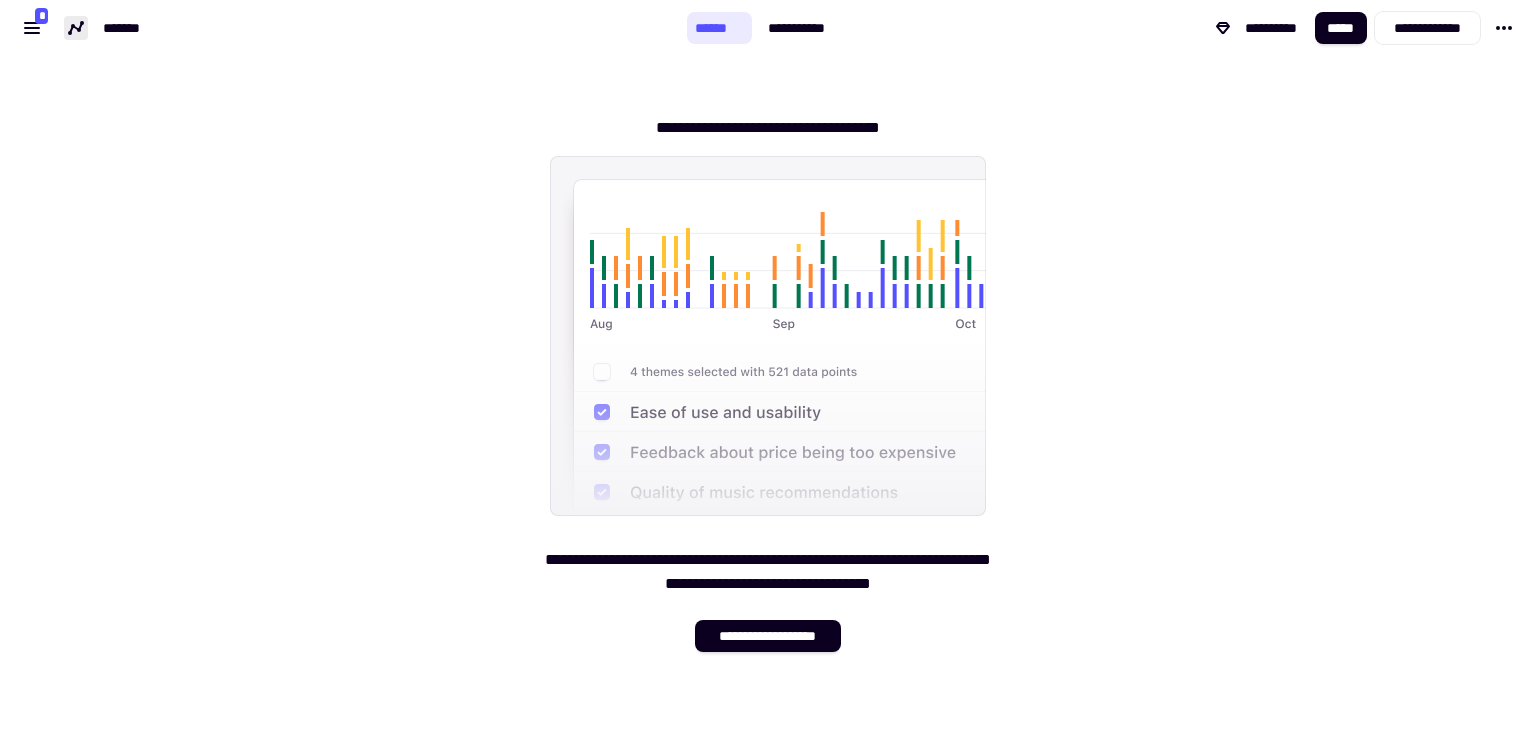 click on "******" 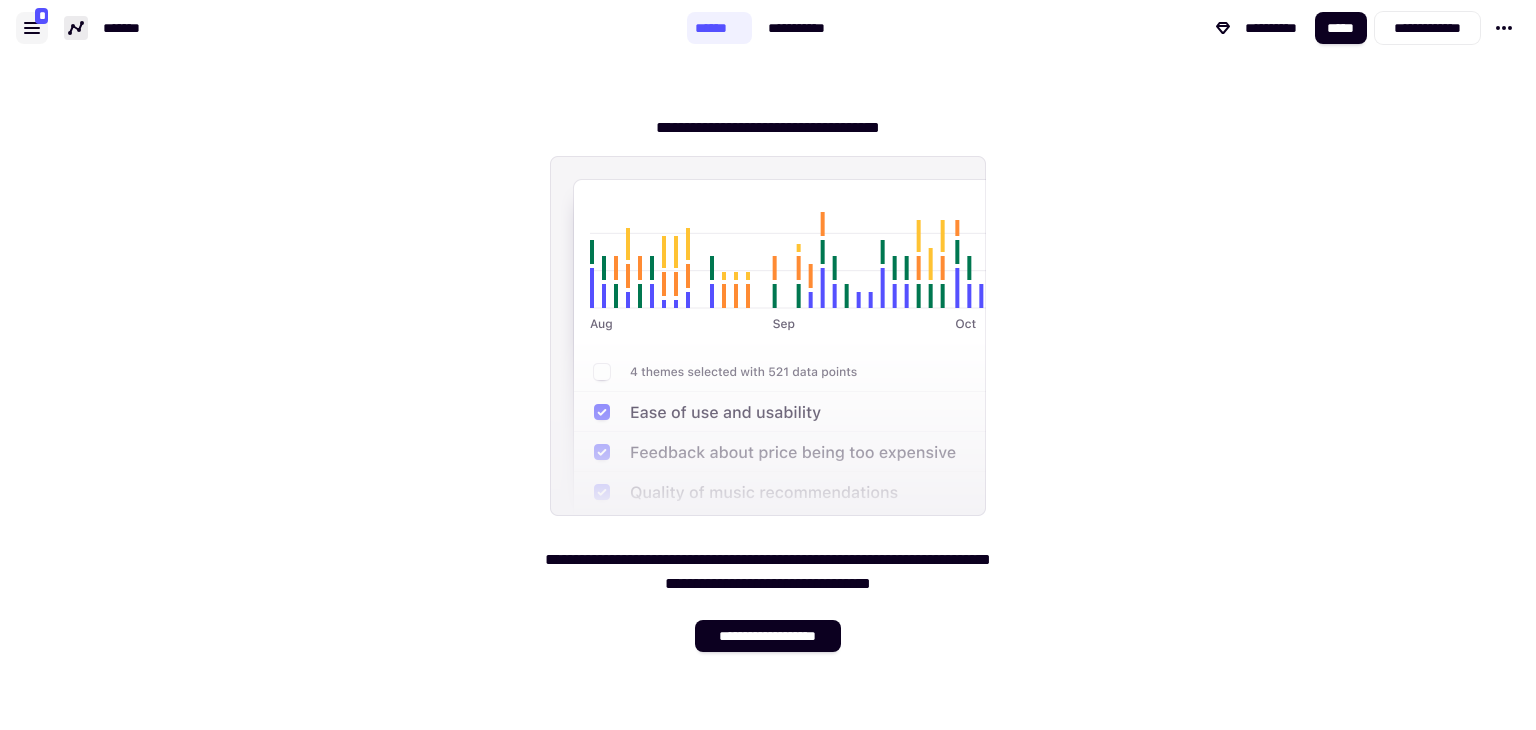 click 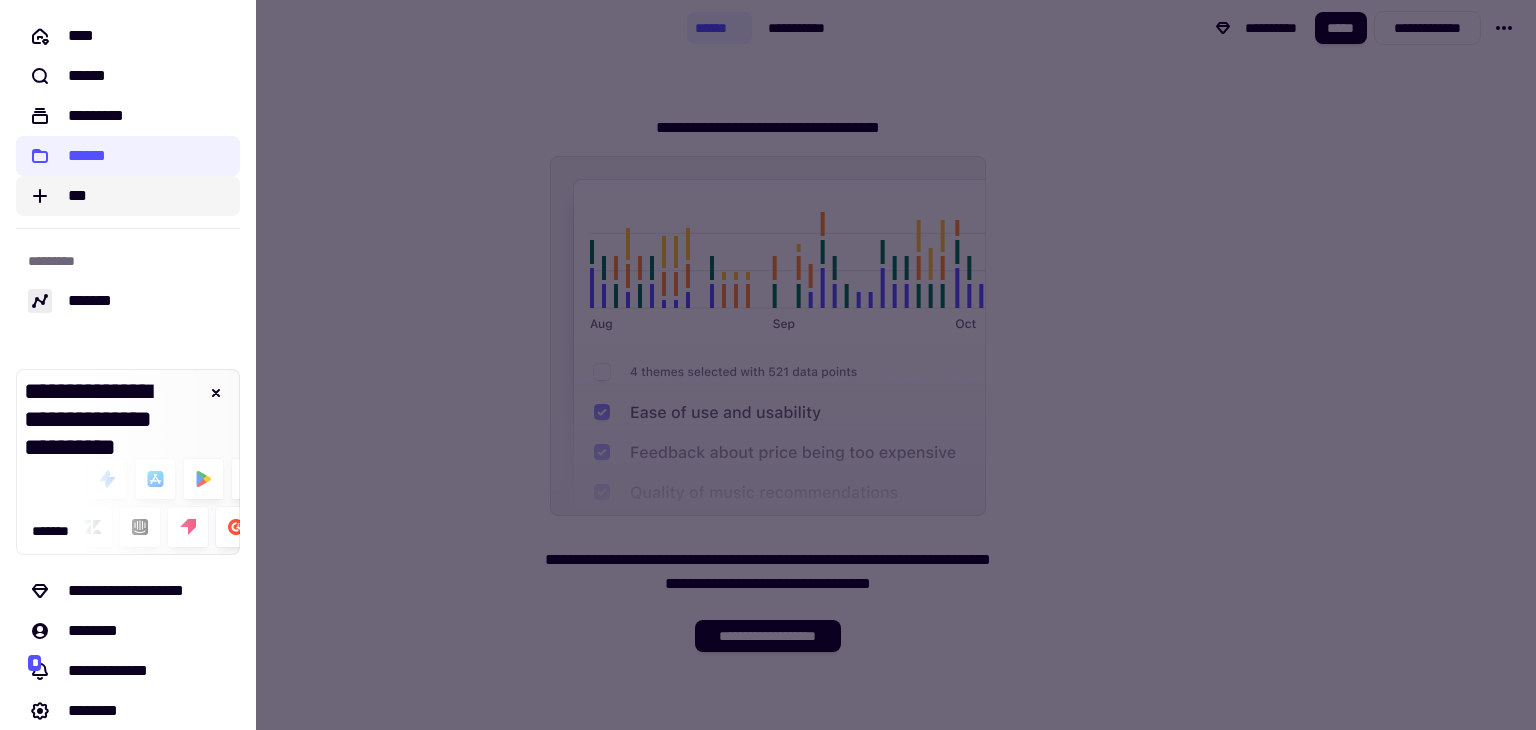 click on "***" 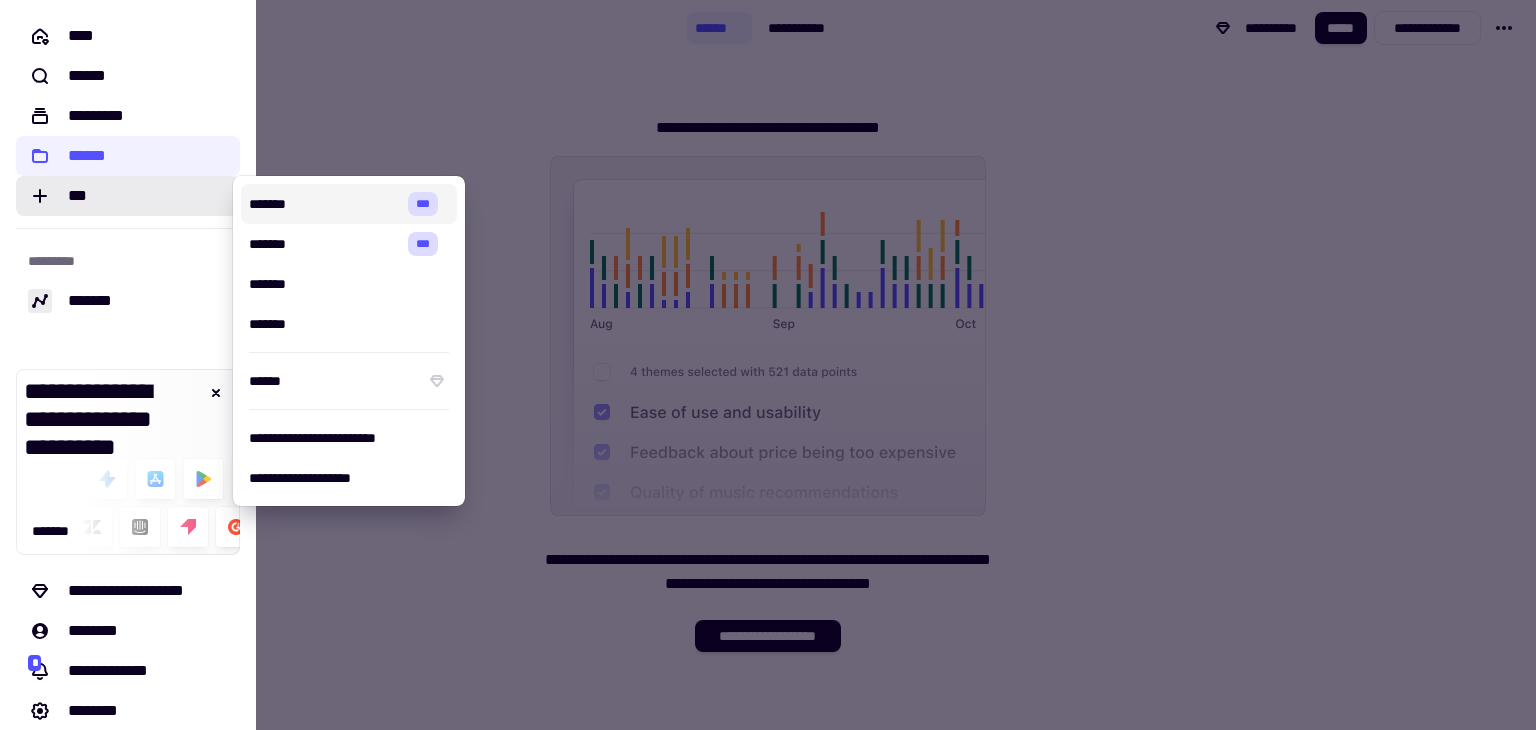 click on "******* ***" at bounding box center (349, 204) 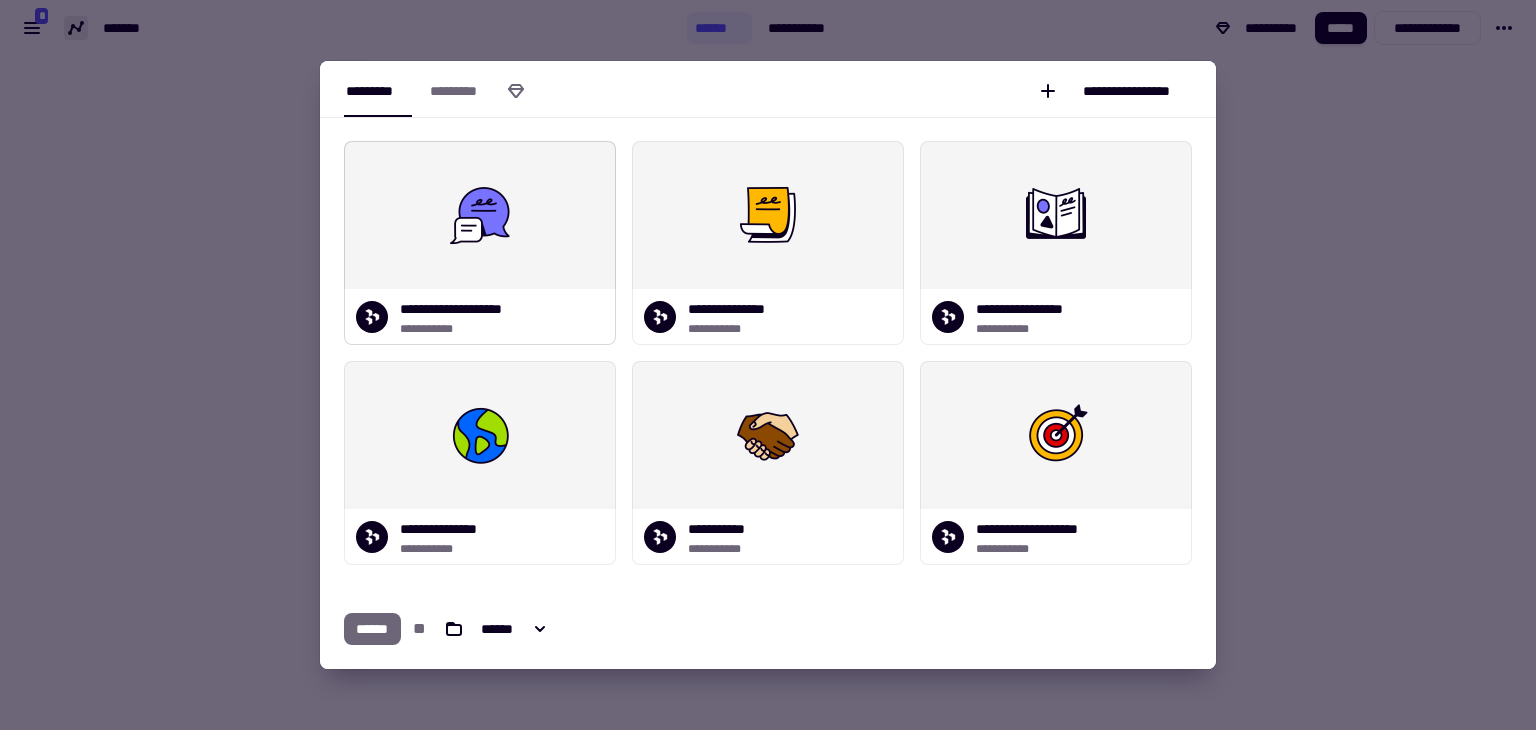 click at bounding box center [480, 215] 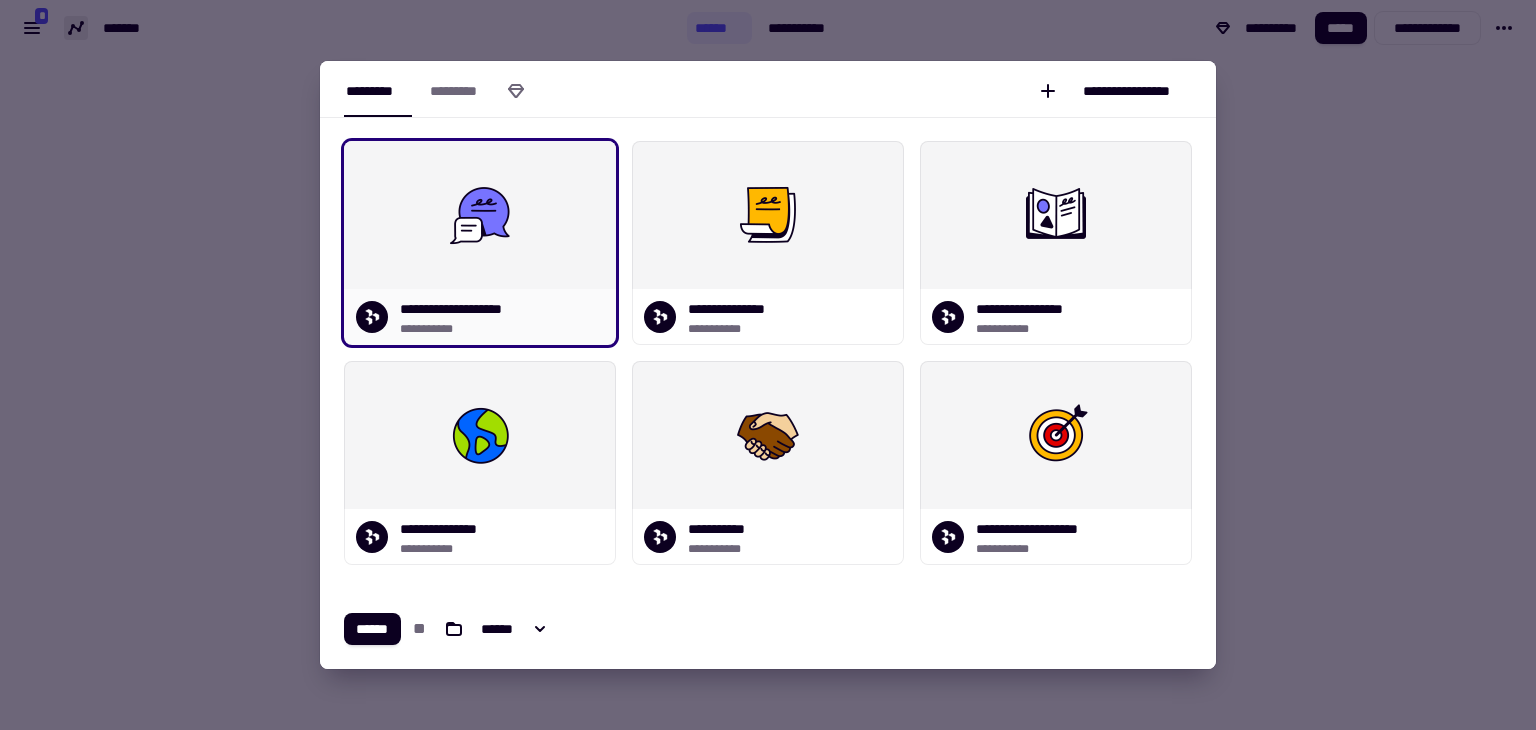 click at bounding box center [480, 215] 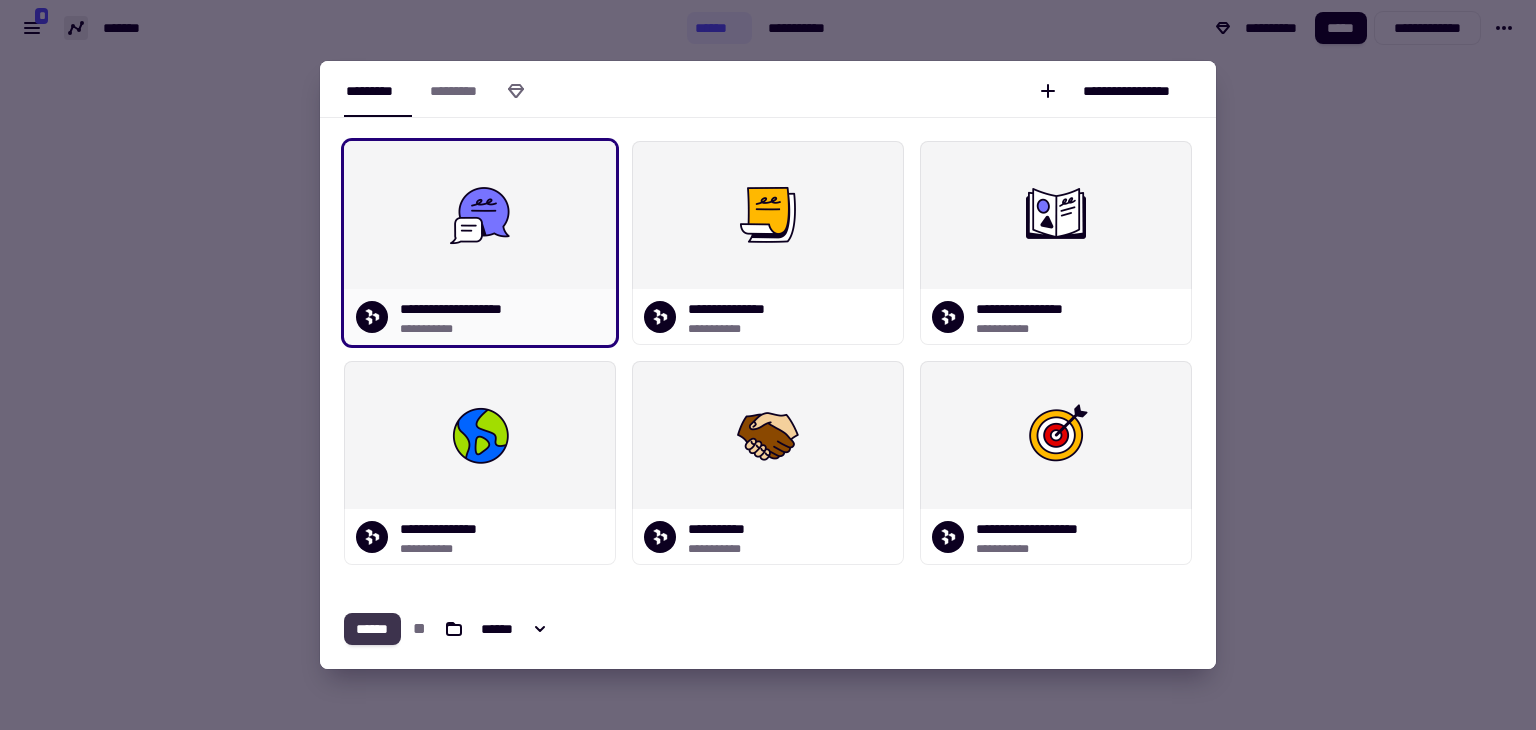 click on "******" 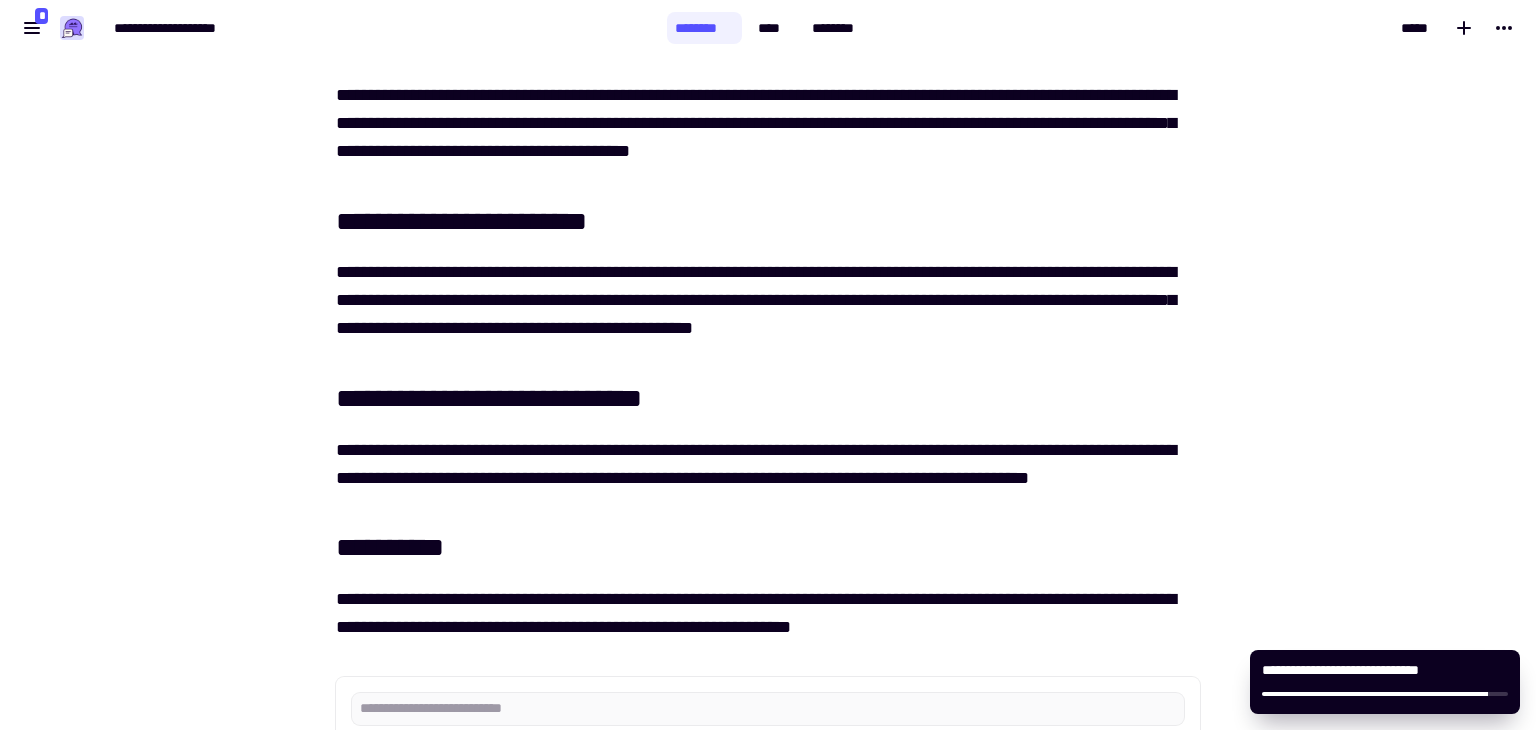 scroll, scrollTop: 0, scrollLeft: 0, axis: both 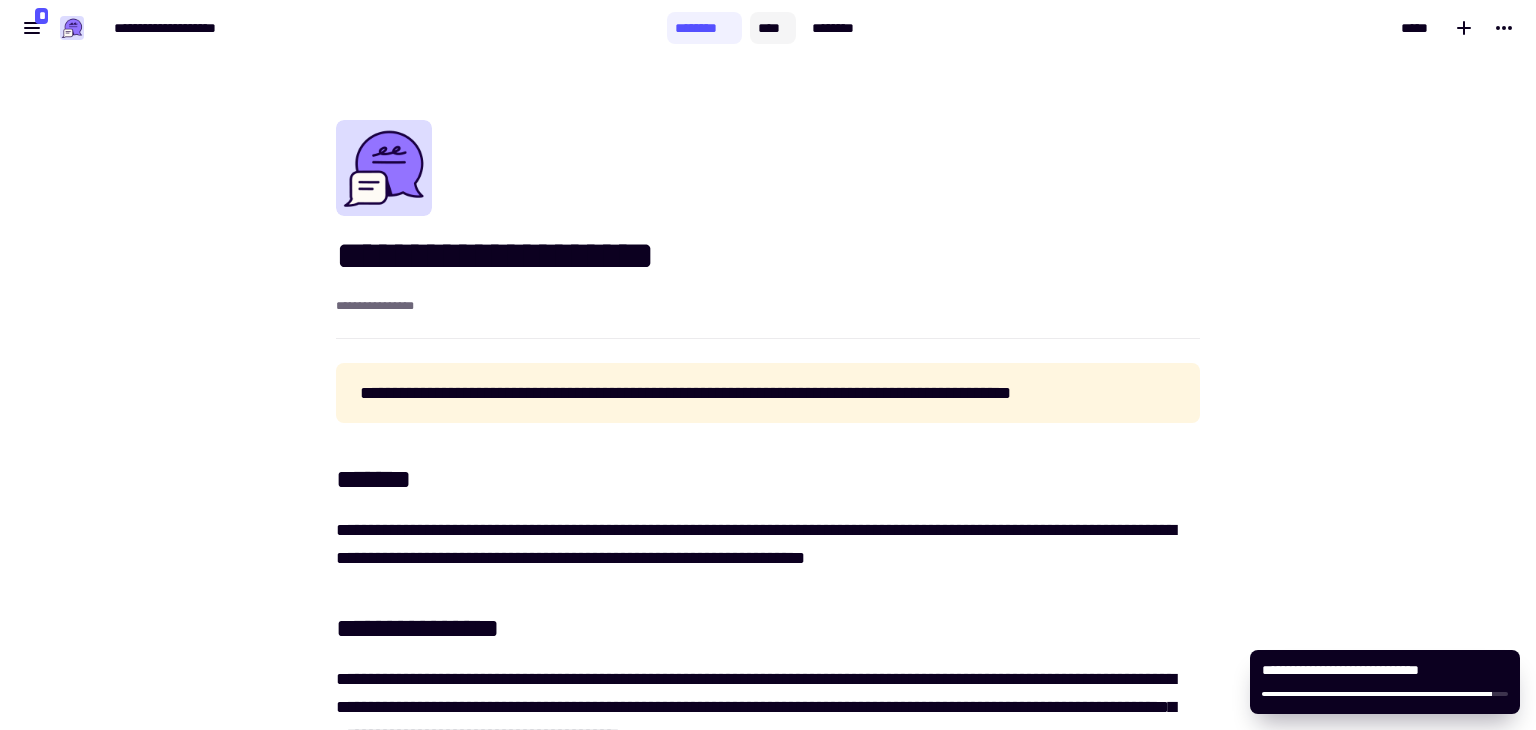 click on "****" 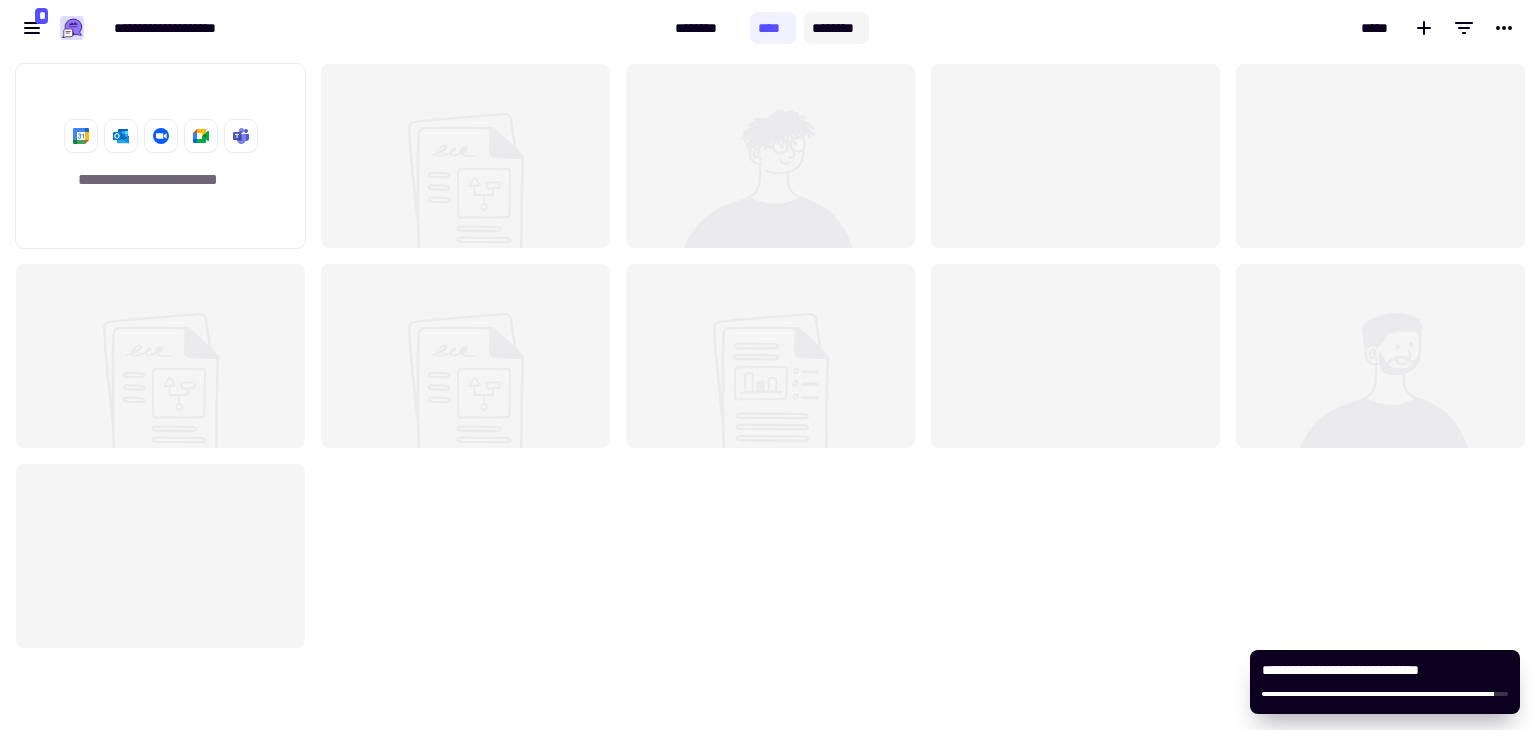 scroll, scrollTop: 16, scrollLeft: 16, axis: both 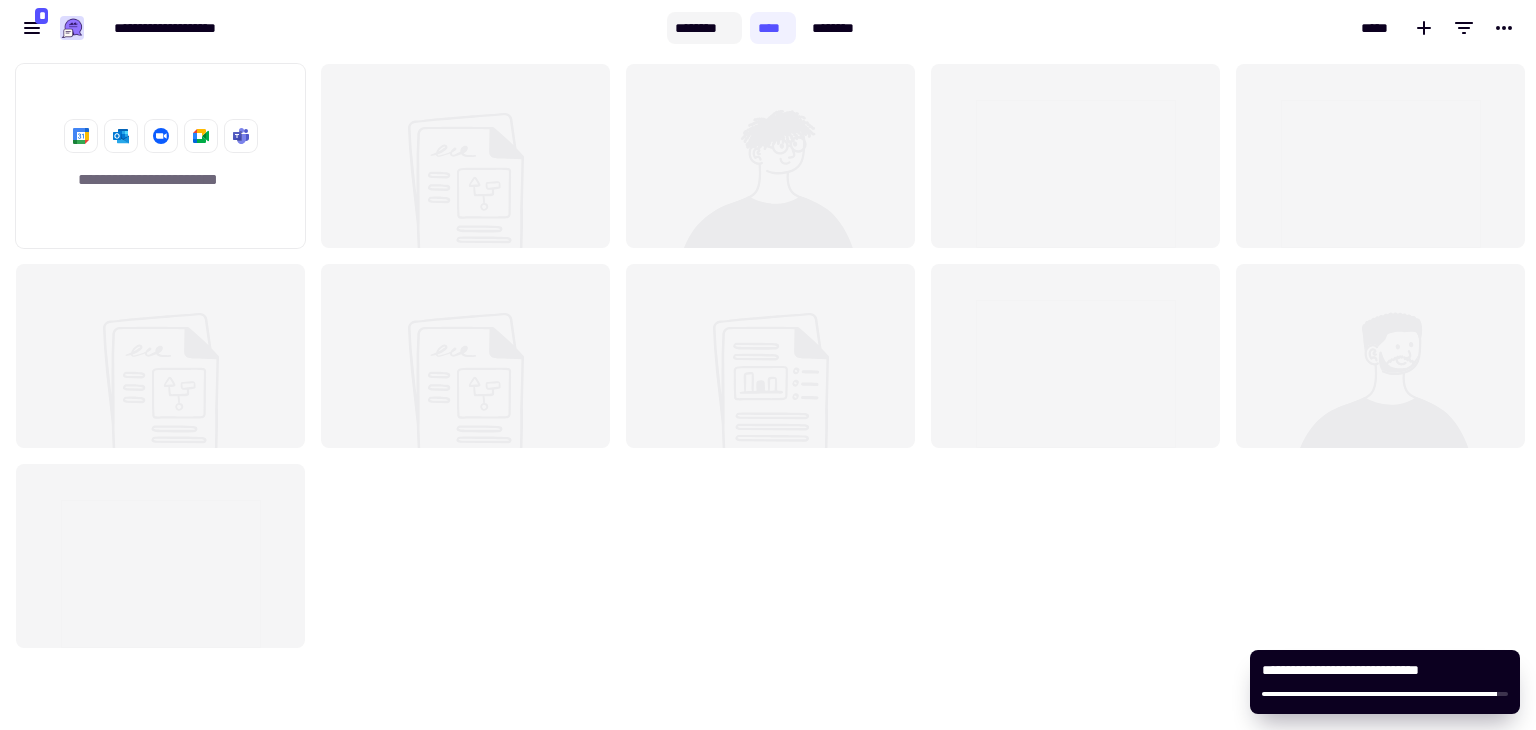 click on "********" 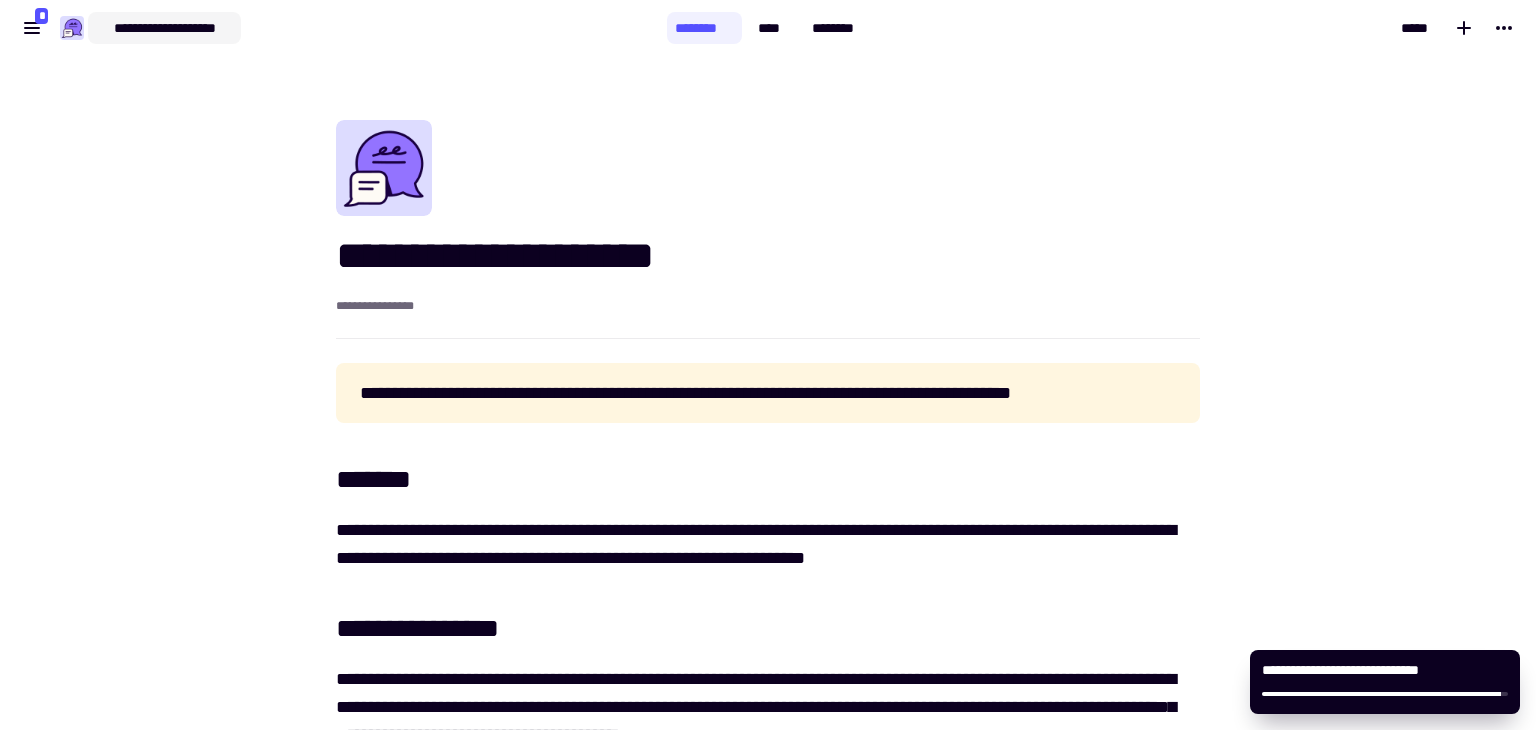 click on "**********" 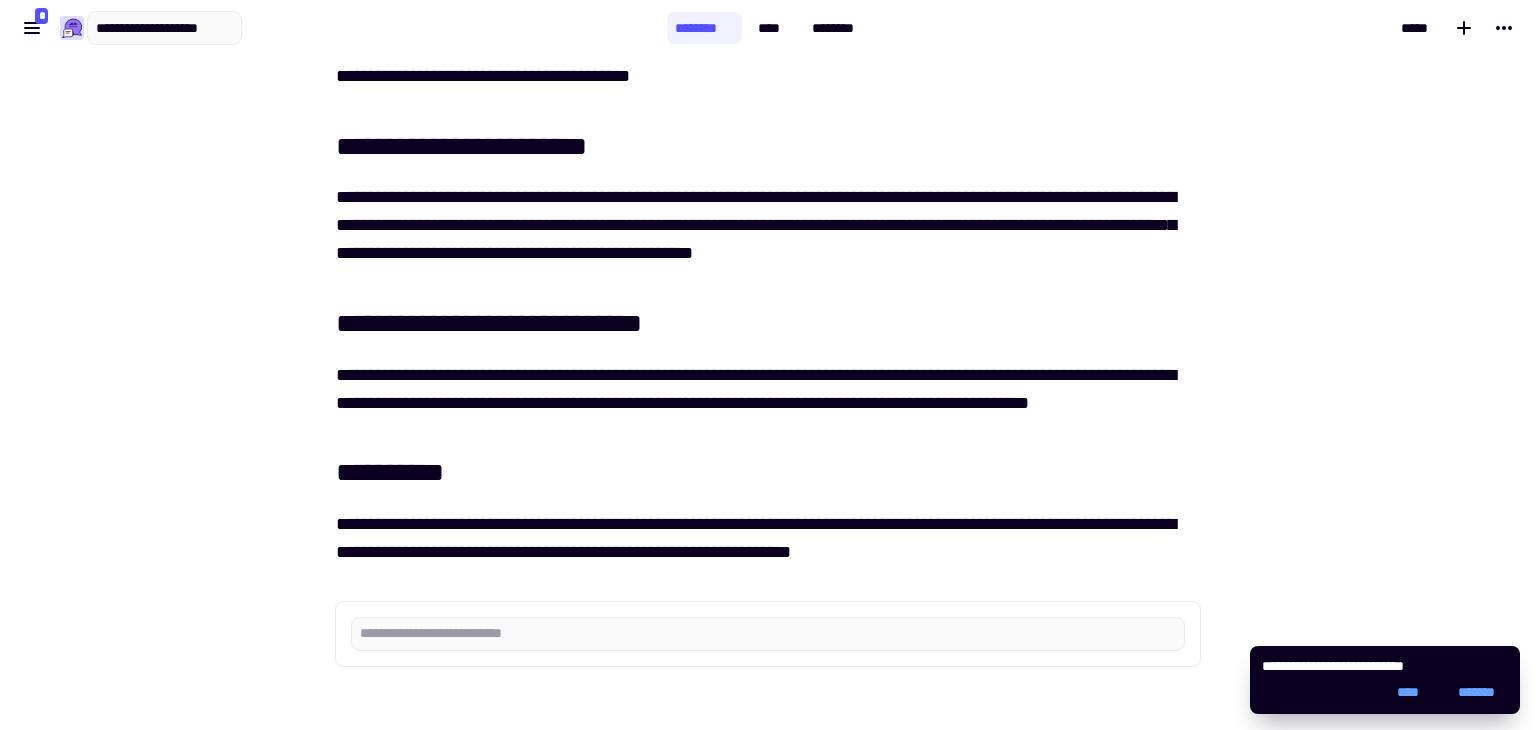 scroll, scrollTop: 0, scrollLeft: 0, axis: both 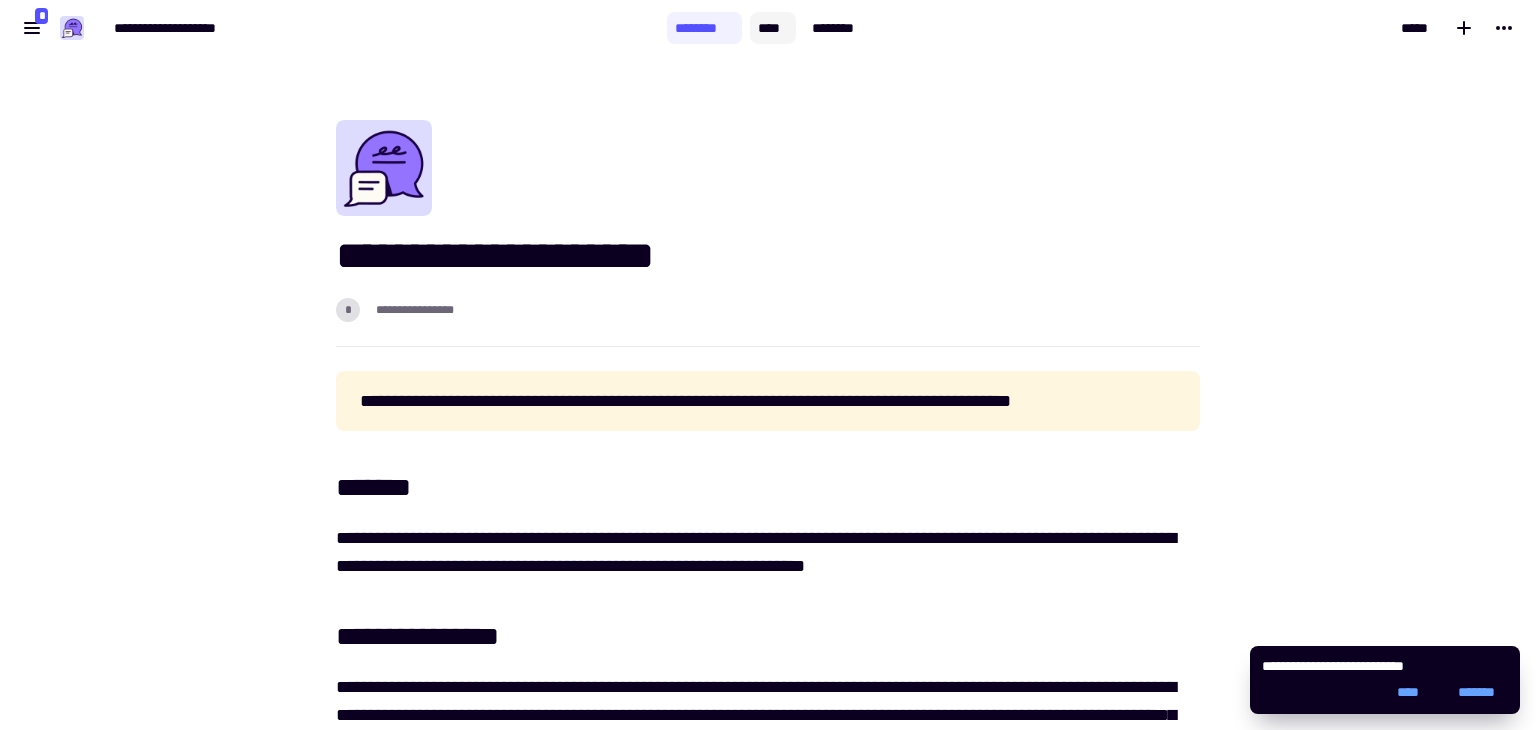 click on "****" 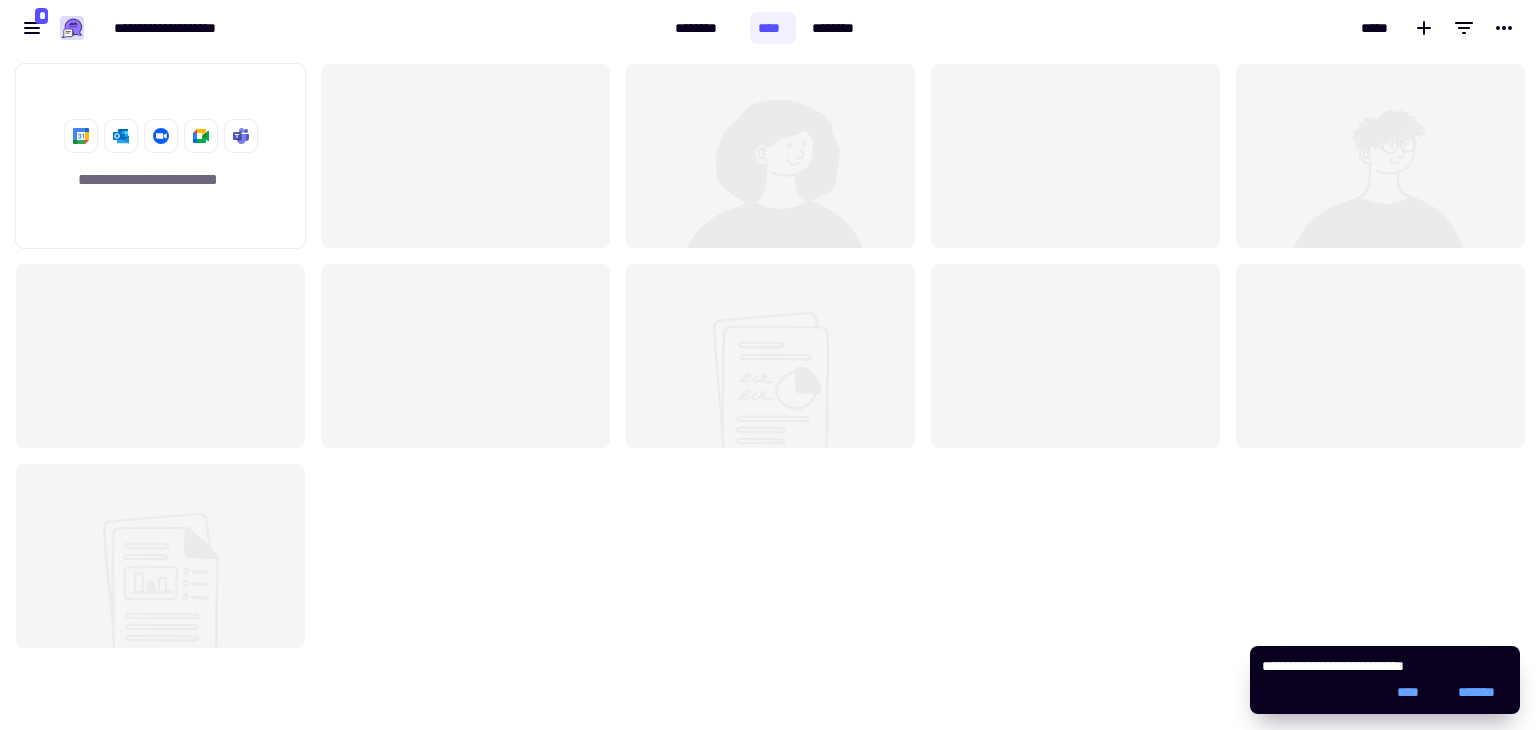 scroll, scrollTop: 16, scrollLeft: 16, axis: both 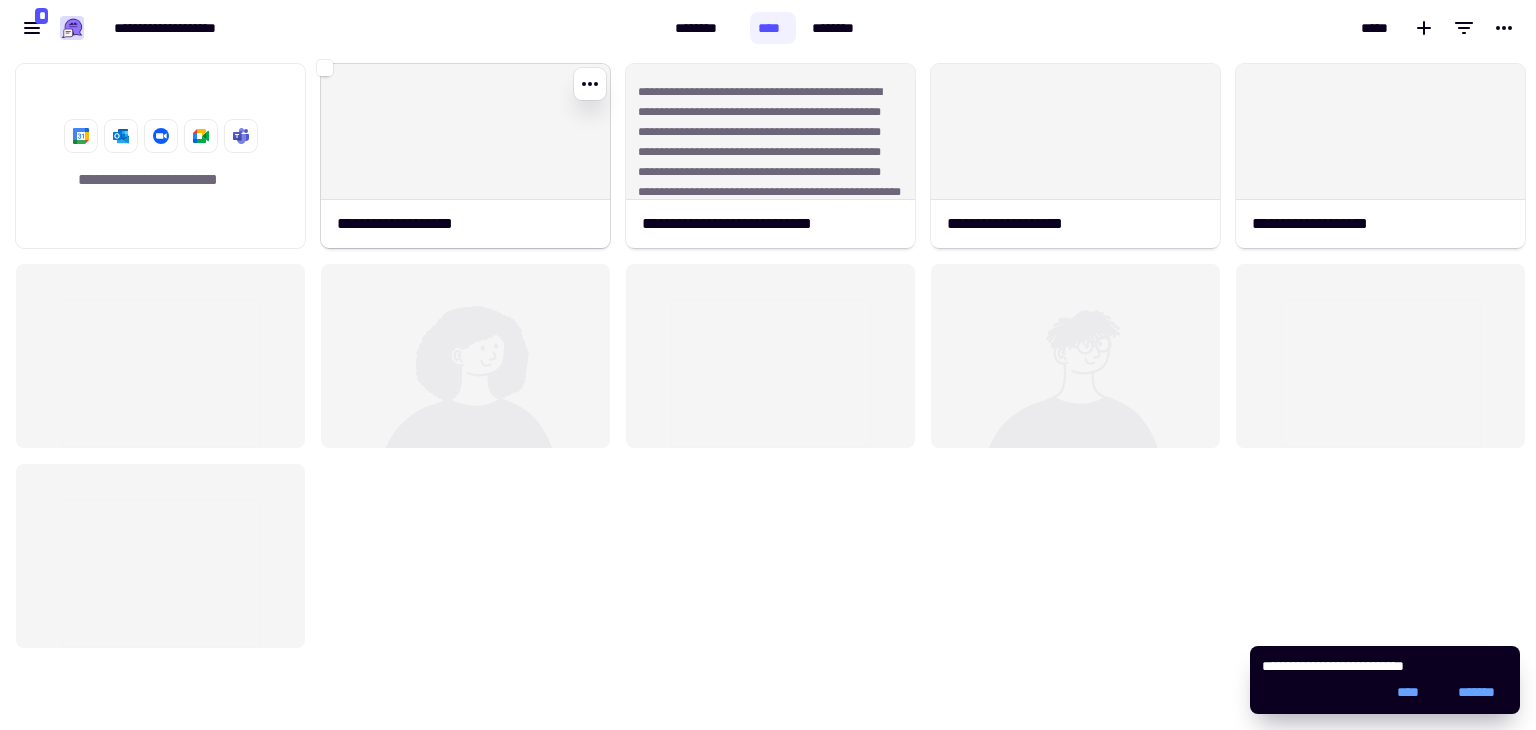 click 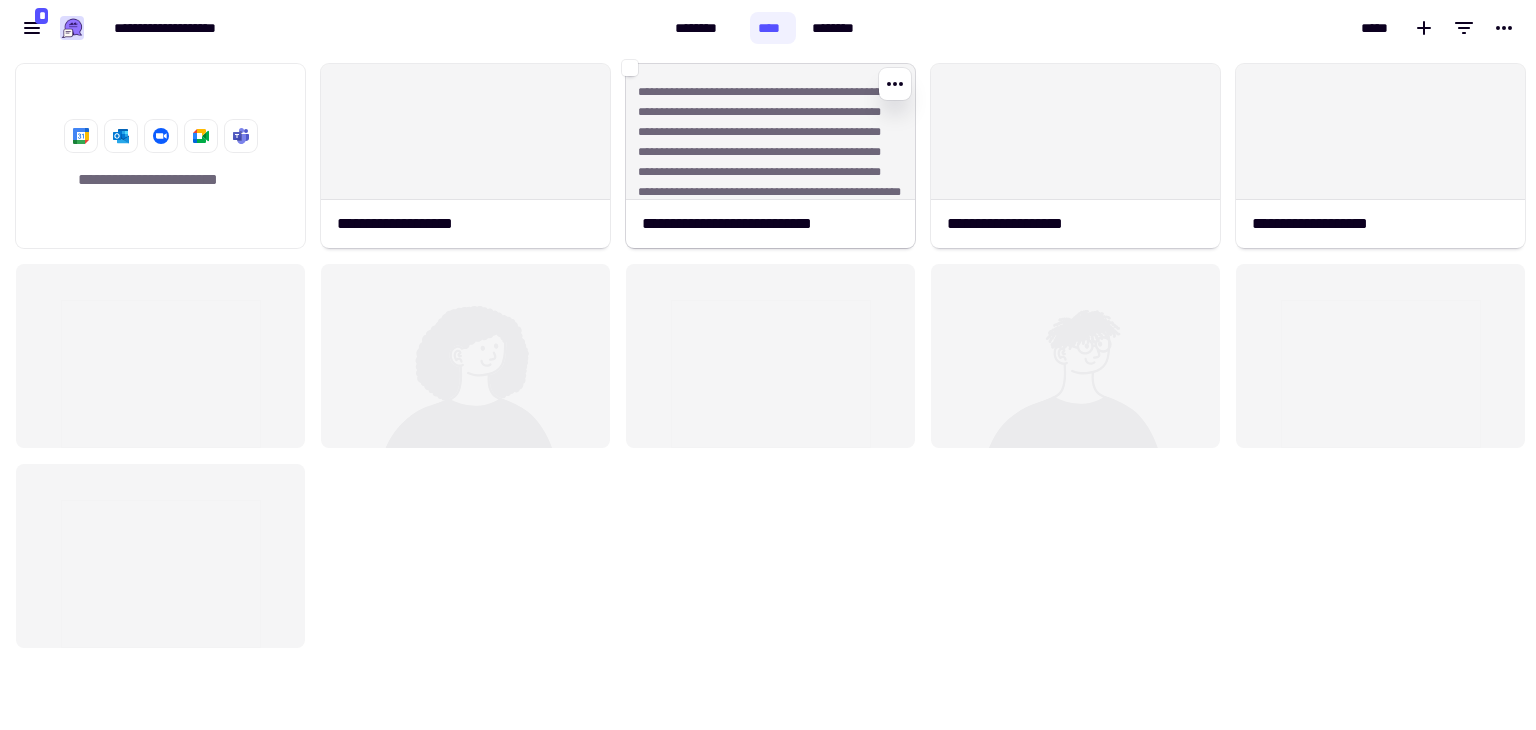 click on "**********" 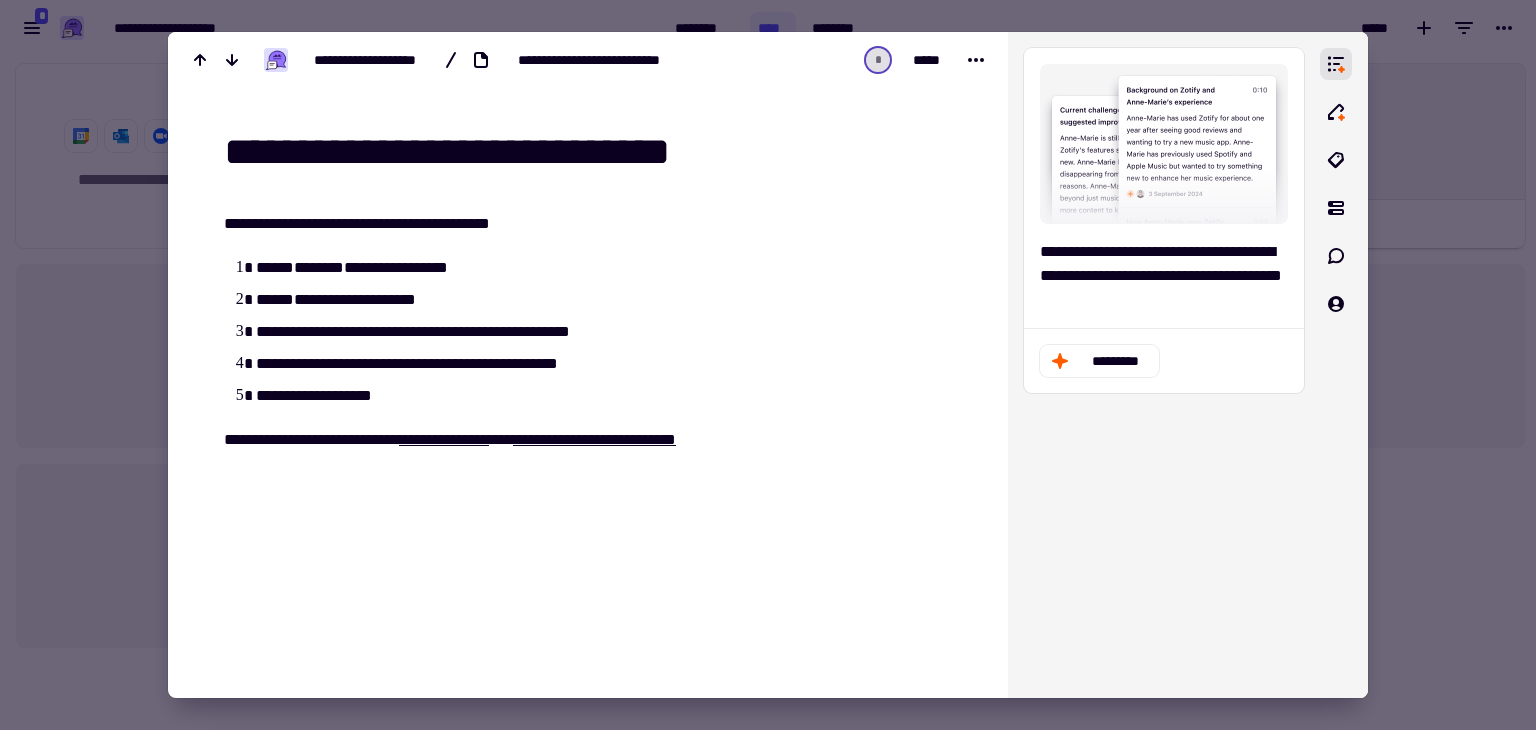 click on "**********" at bounding box center (501, 449) 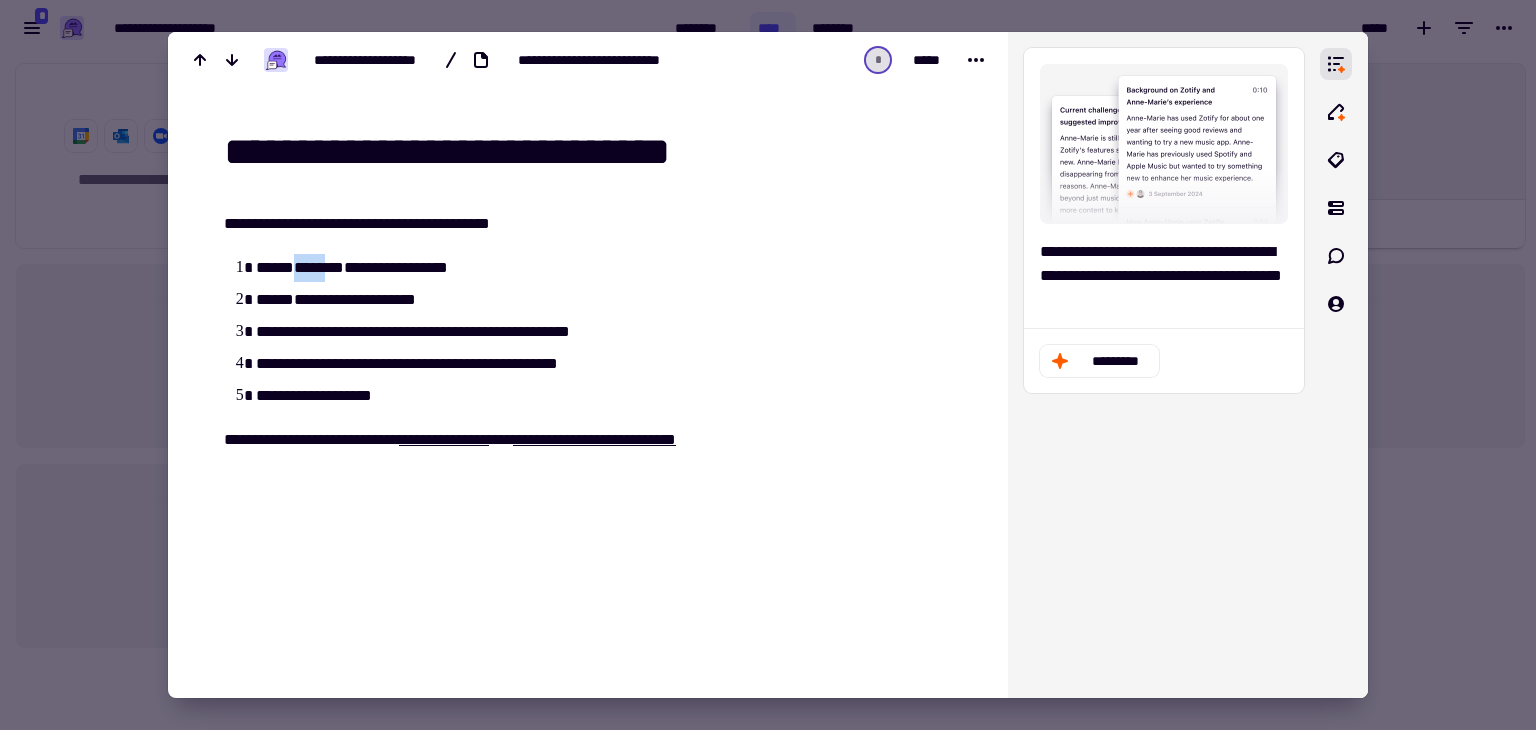 click on "**********" at bounding box center [501, 449] 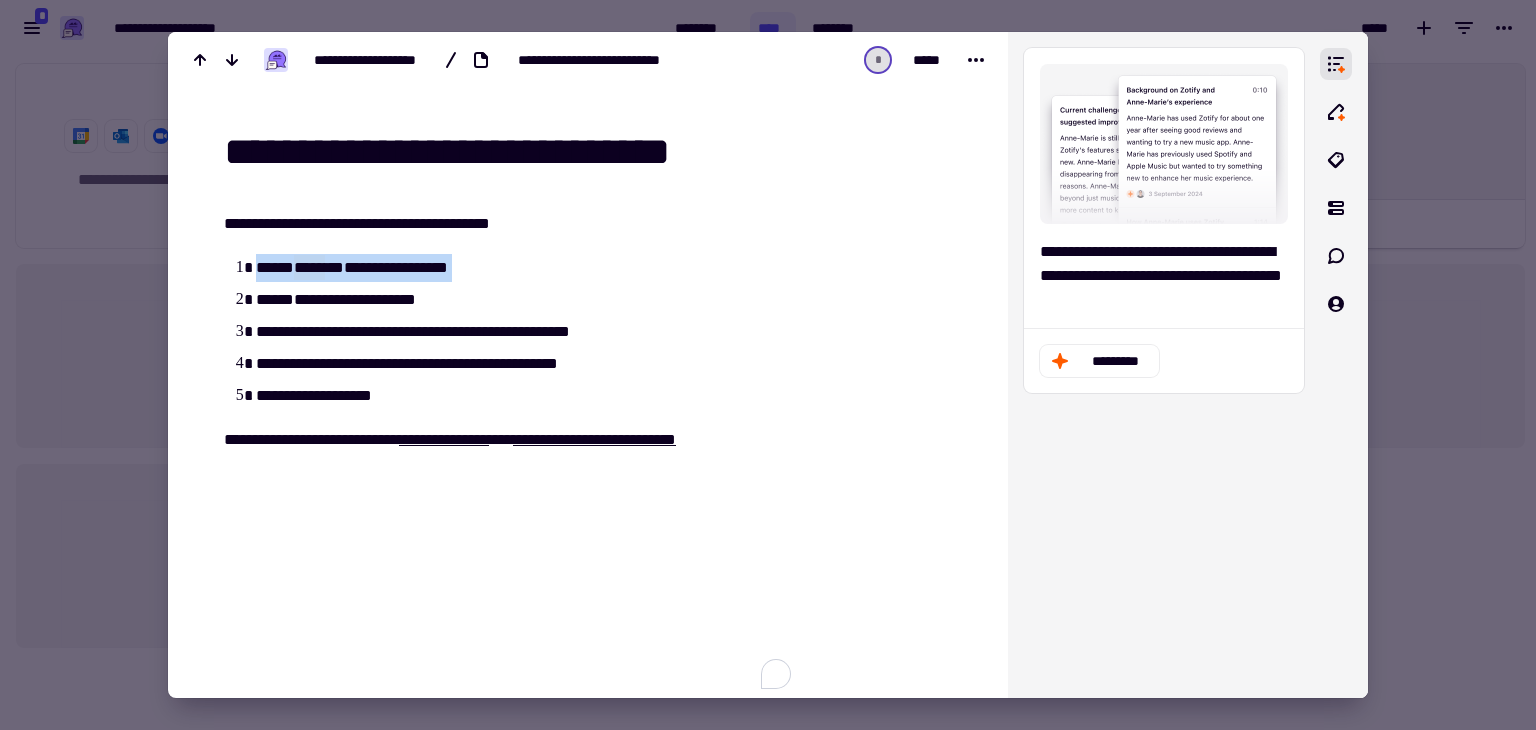 click on "**********" 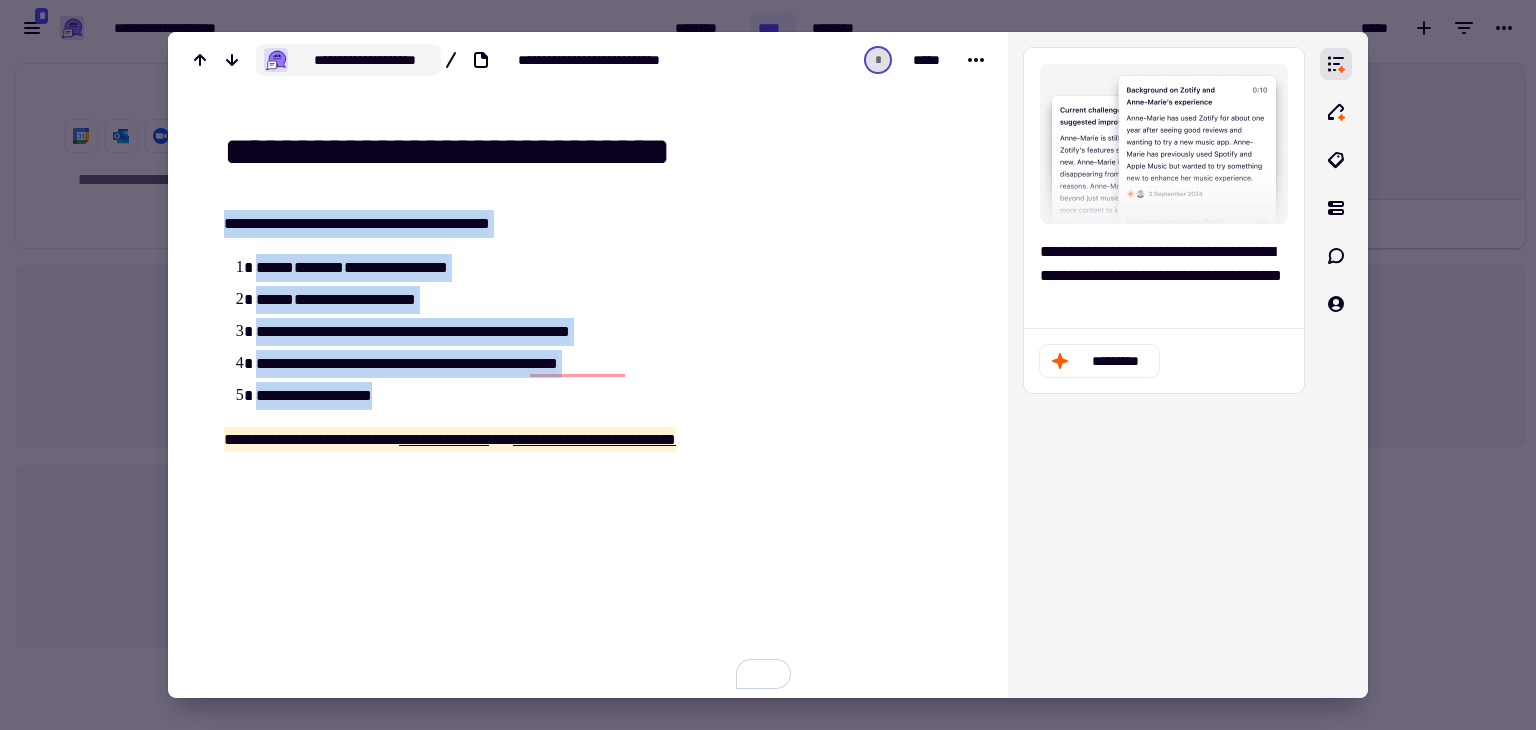 click on "**********" 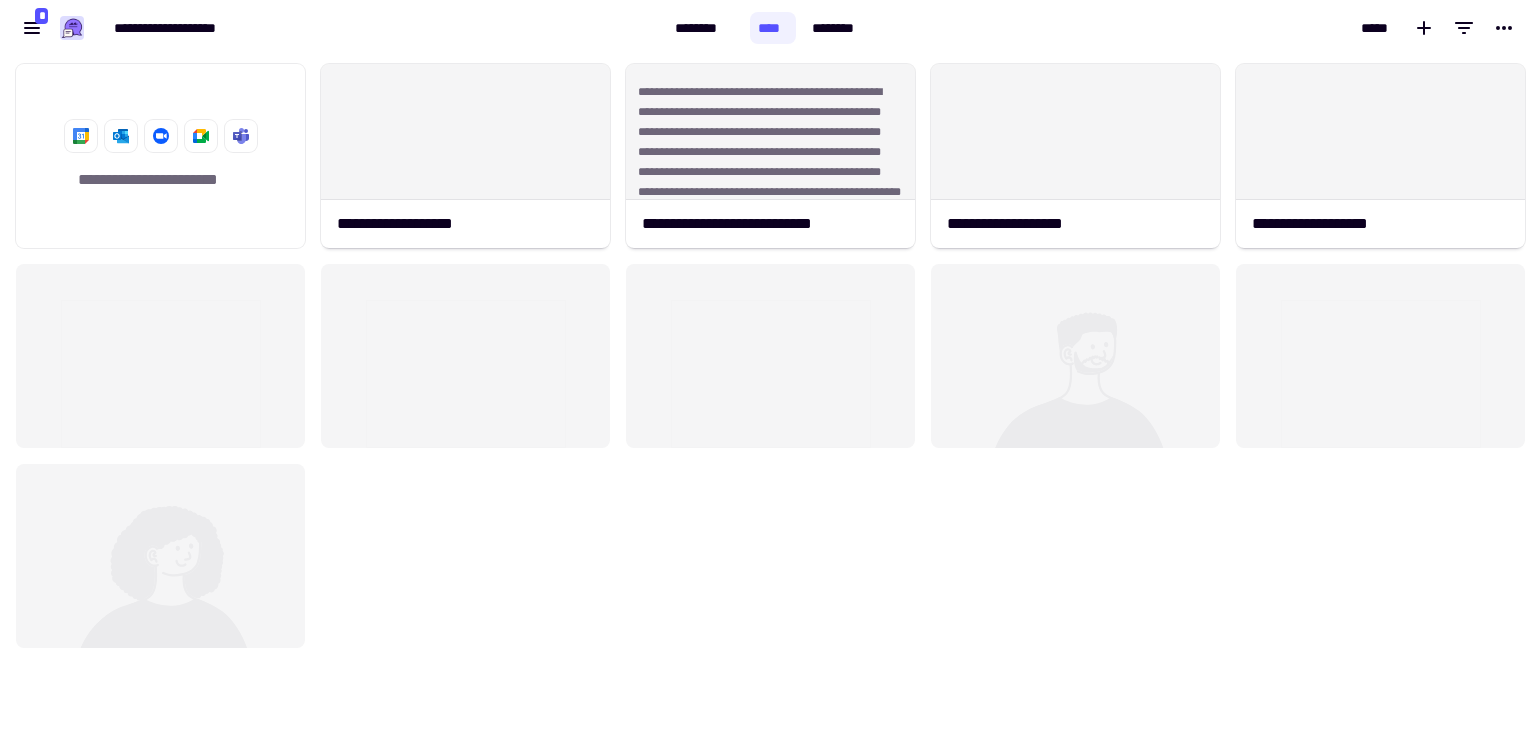 scroll, scrollTop: 16, scrollLeft: 16, axis: both 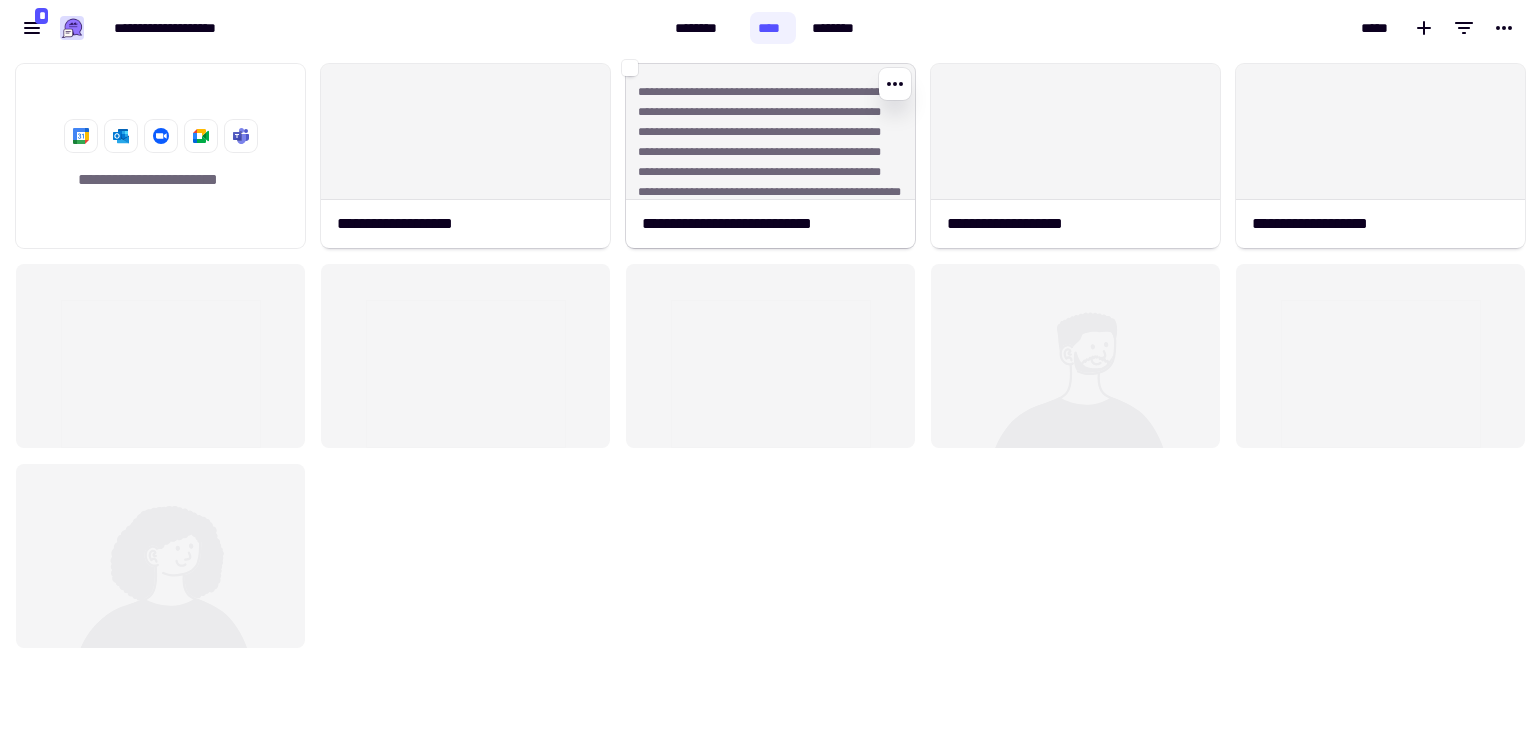 click on "**********" 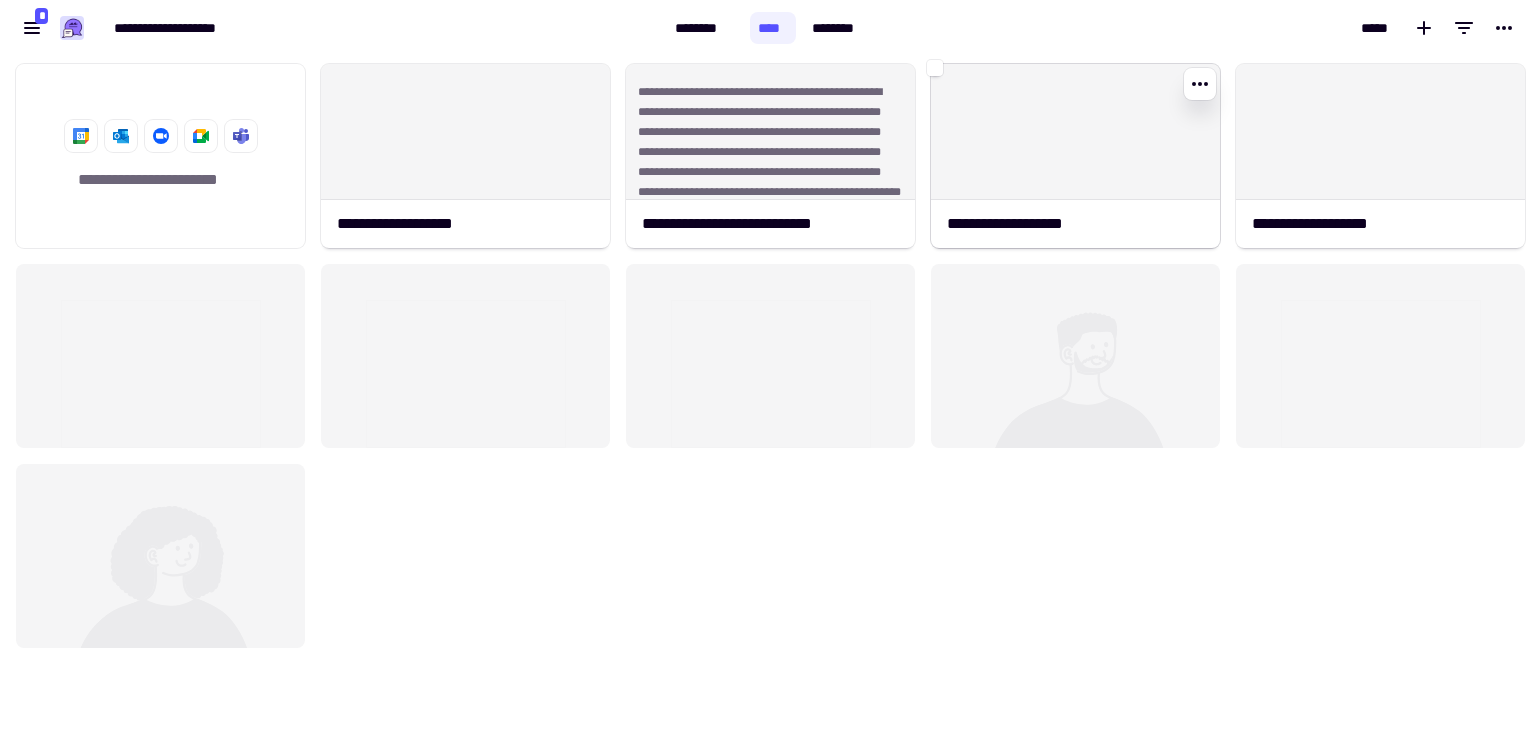 click 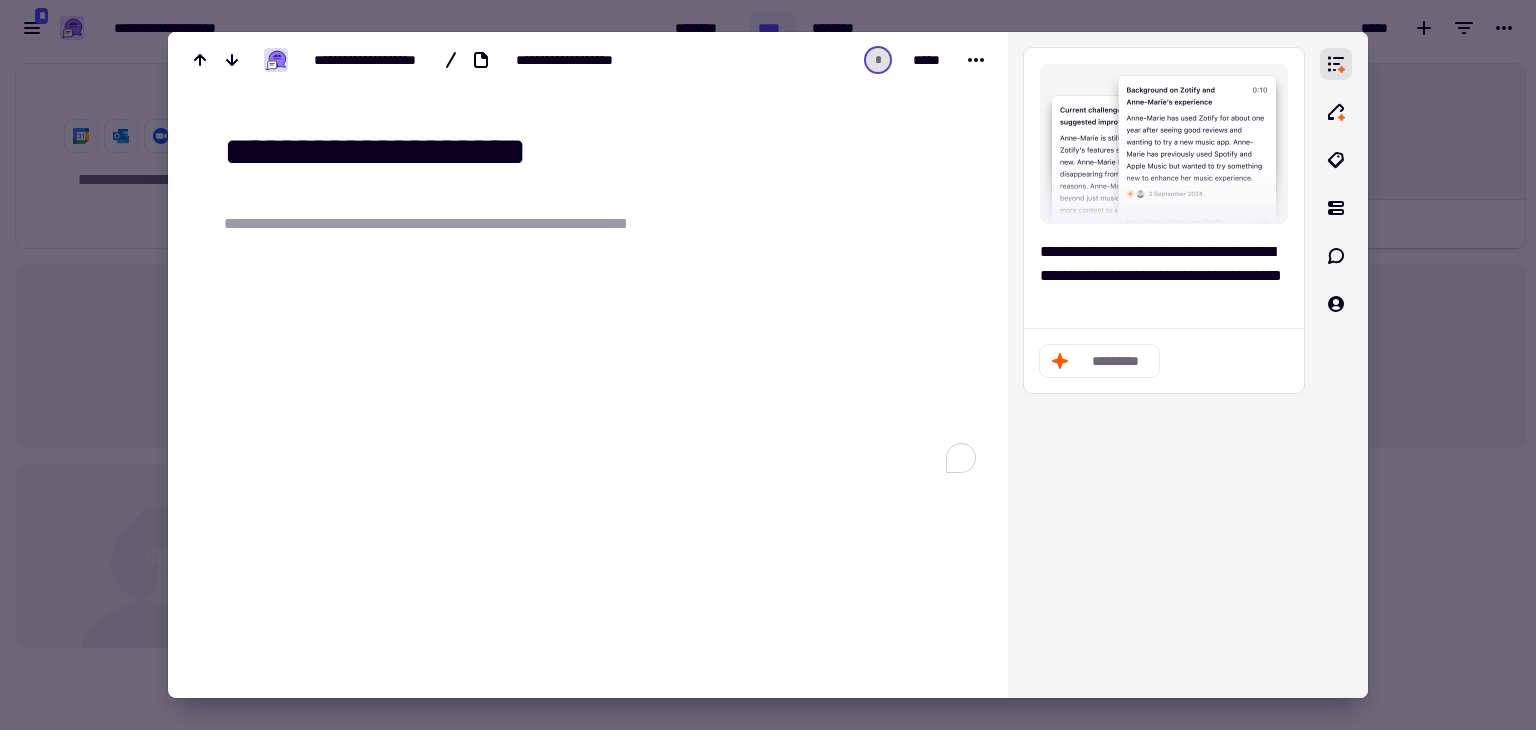 click on "**********" 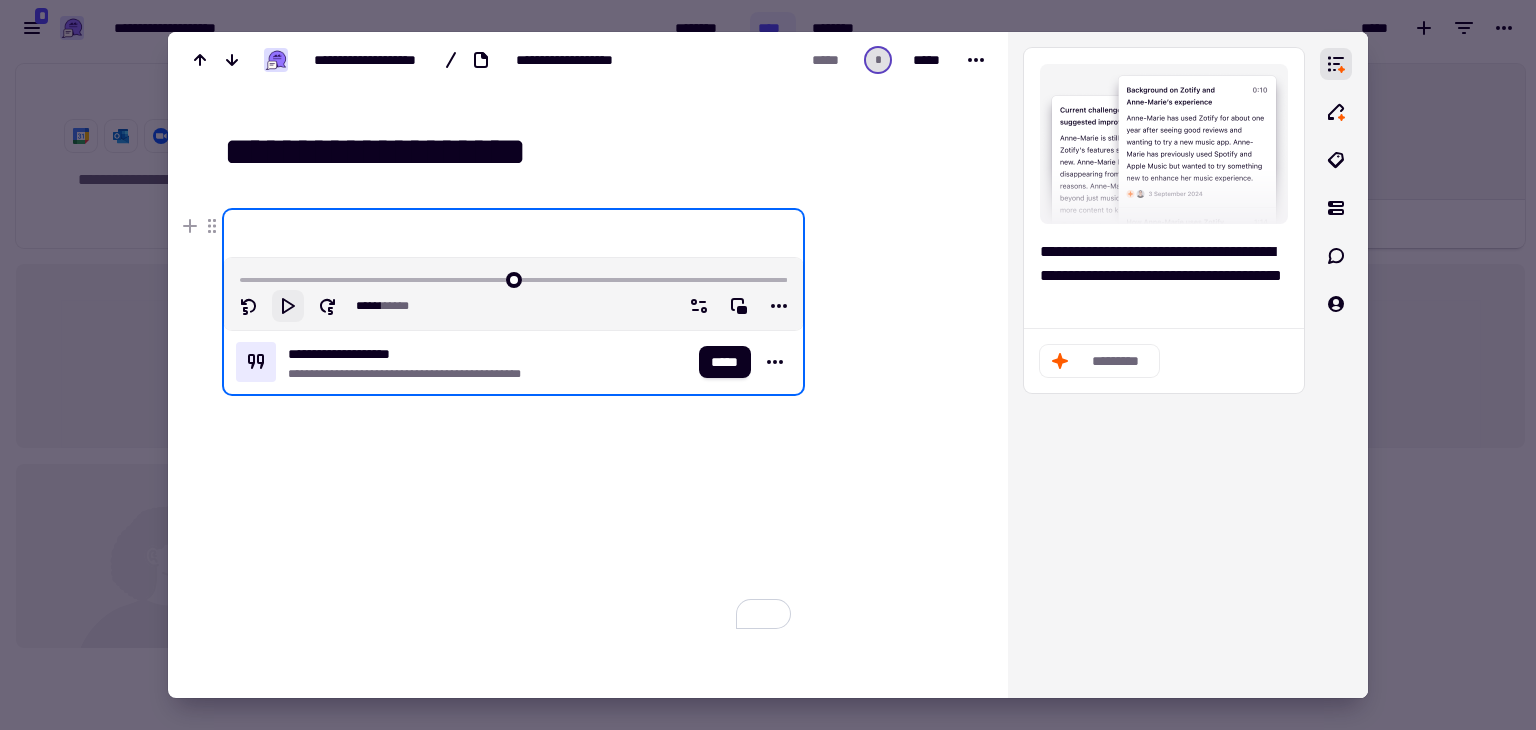 click 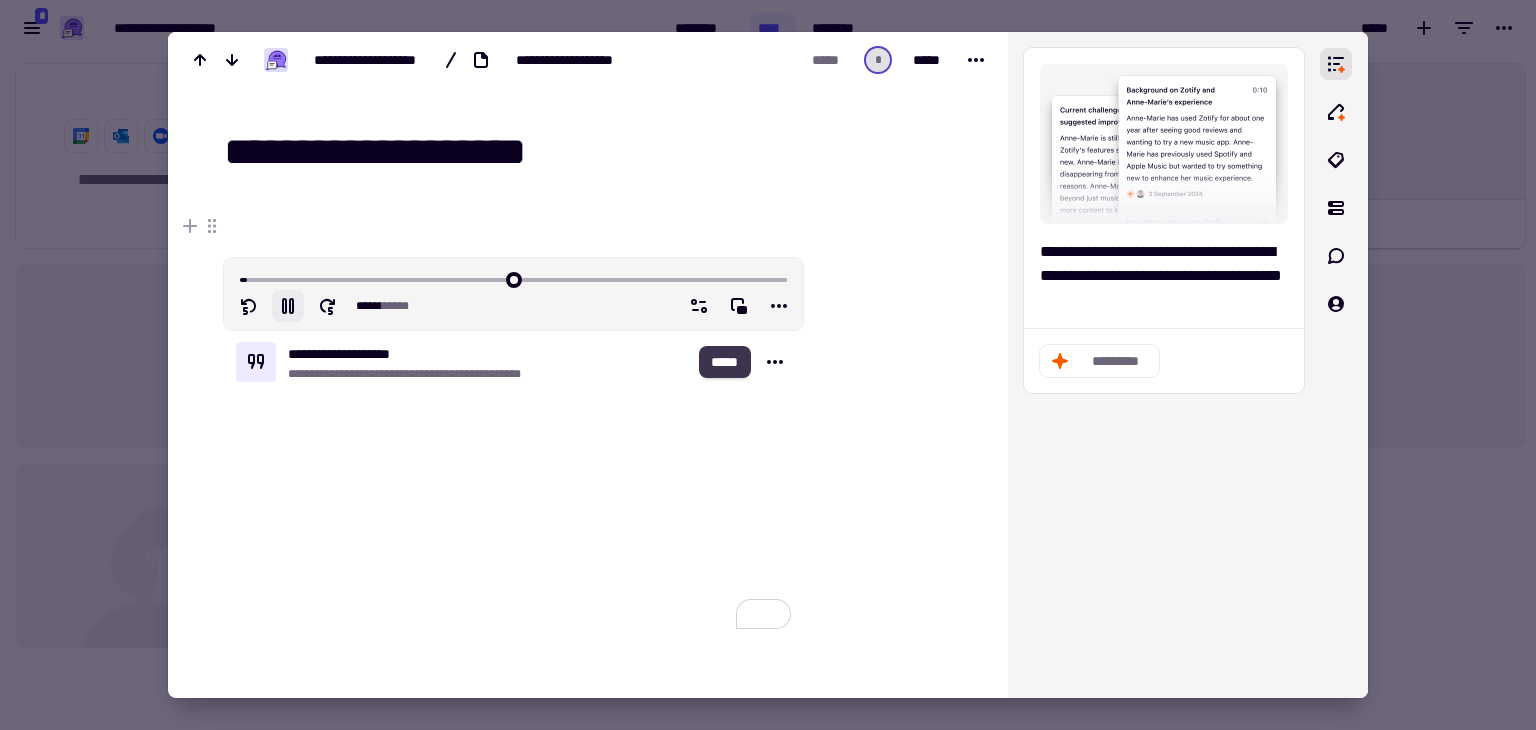 click on "*****" 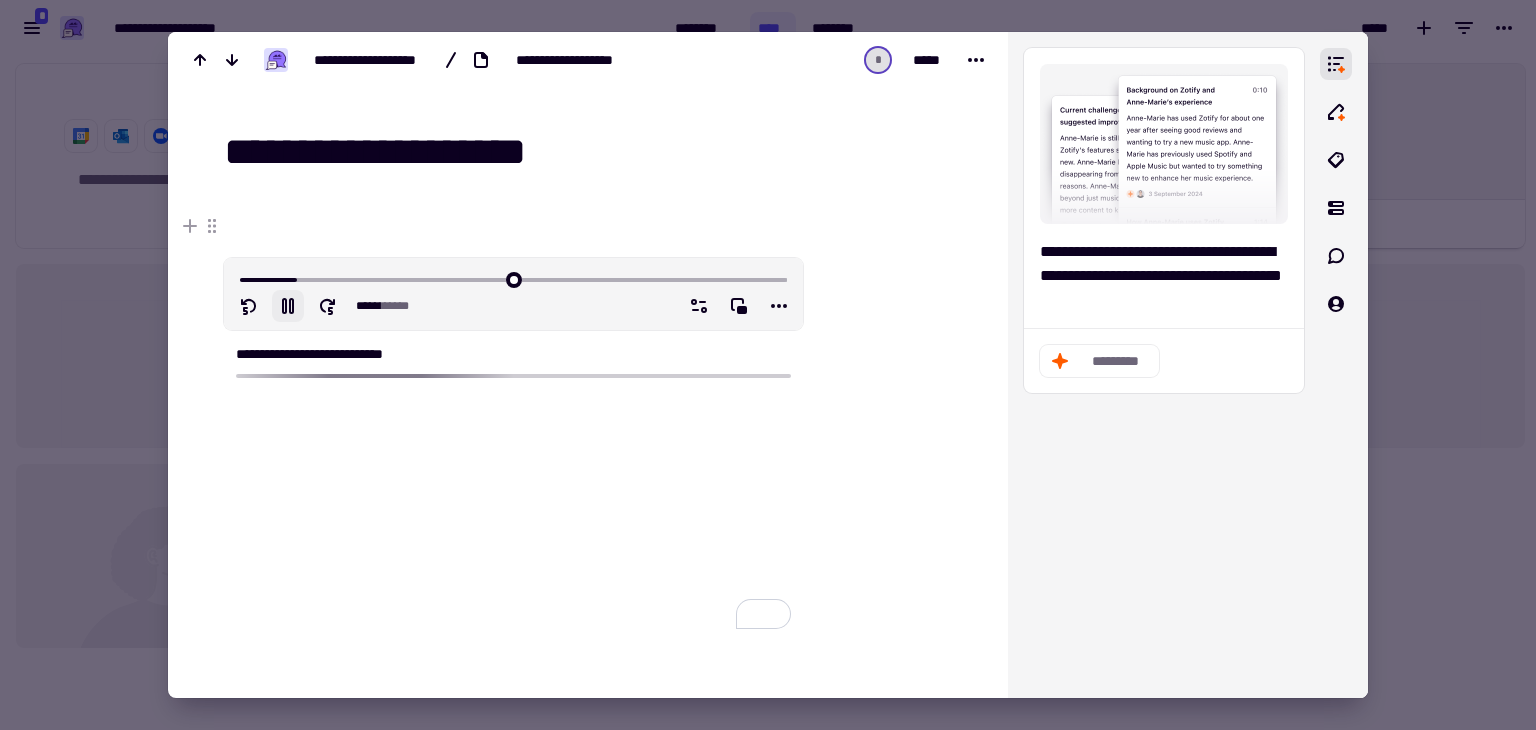 click 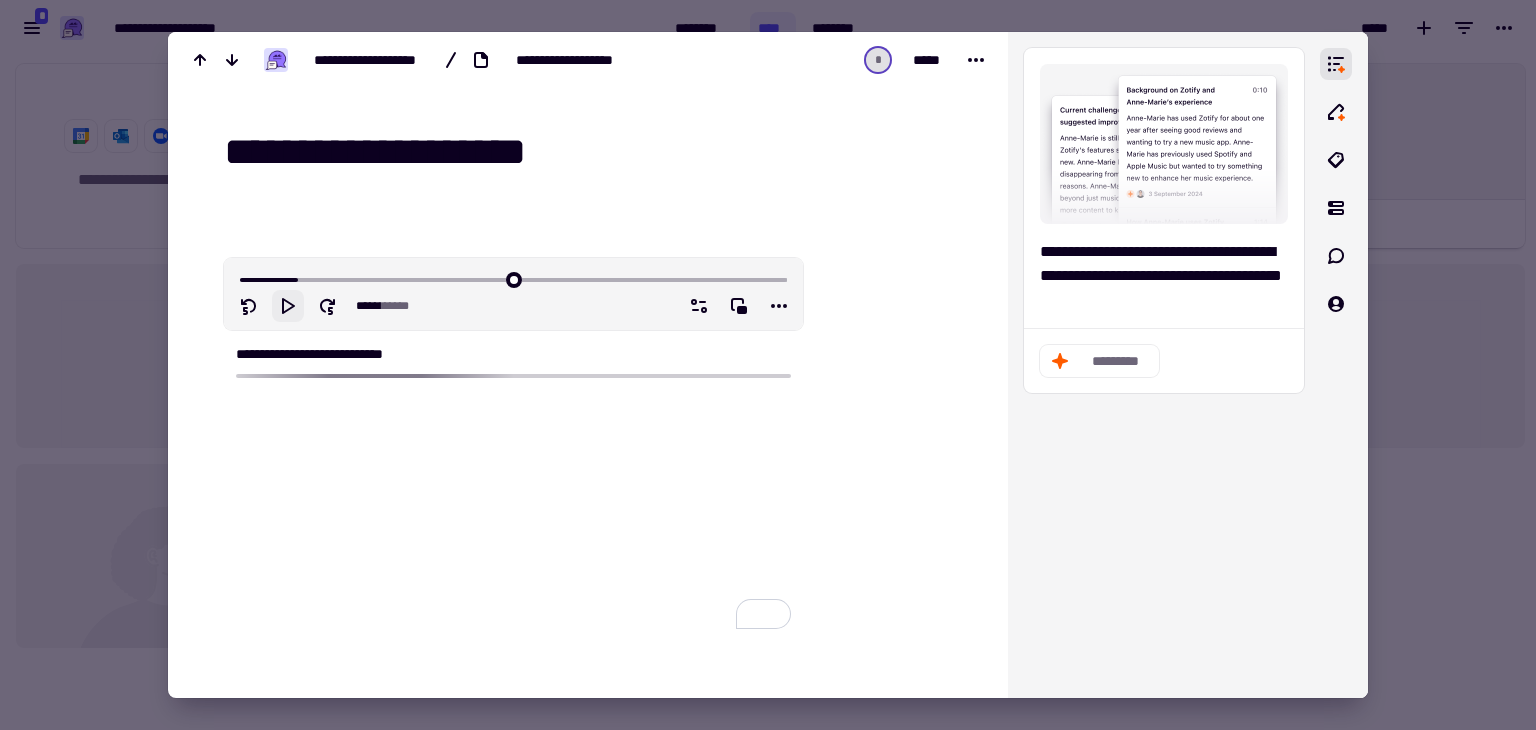 type on "*" 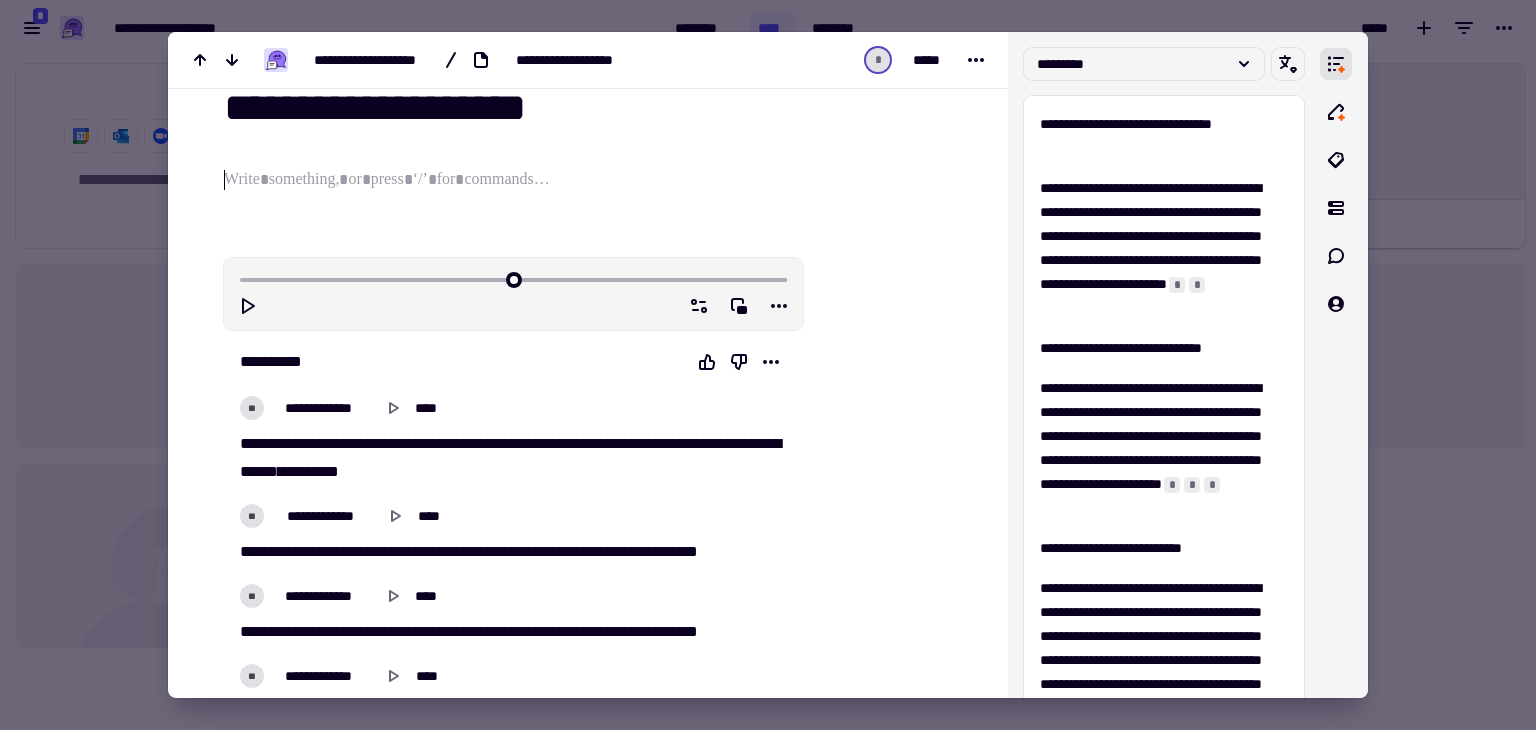 scroll, scrollTop: 0, scrollLeft: 0, axis: both 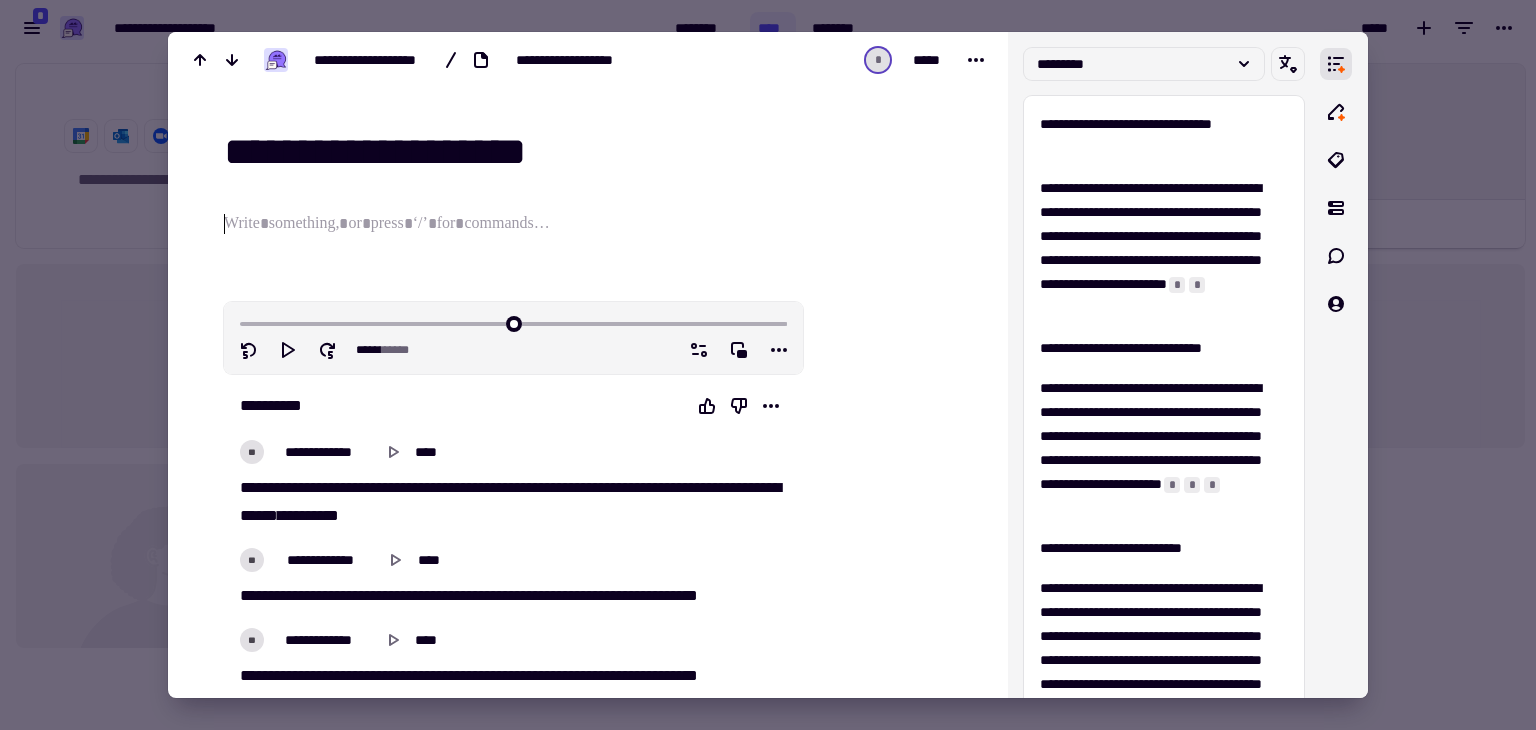 drag, startPoint x: 1009, startPoint y: 362, endPoint x: 923, endPoint y: 386, distance: 89.28606 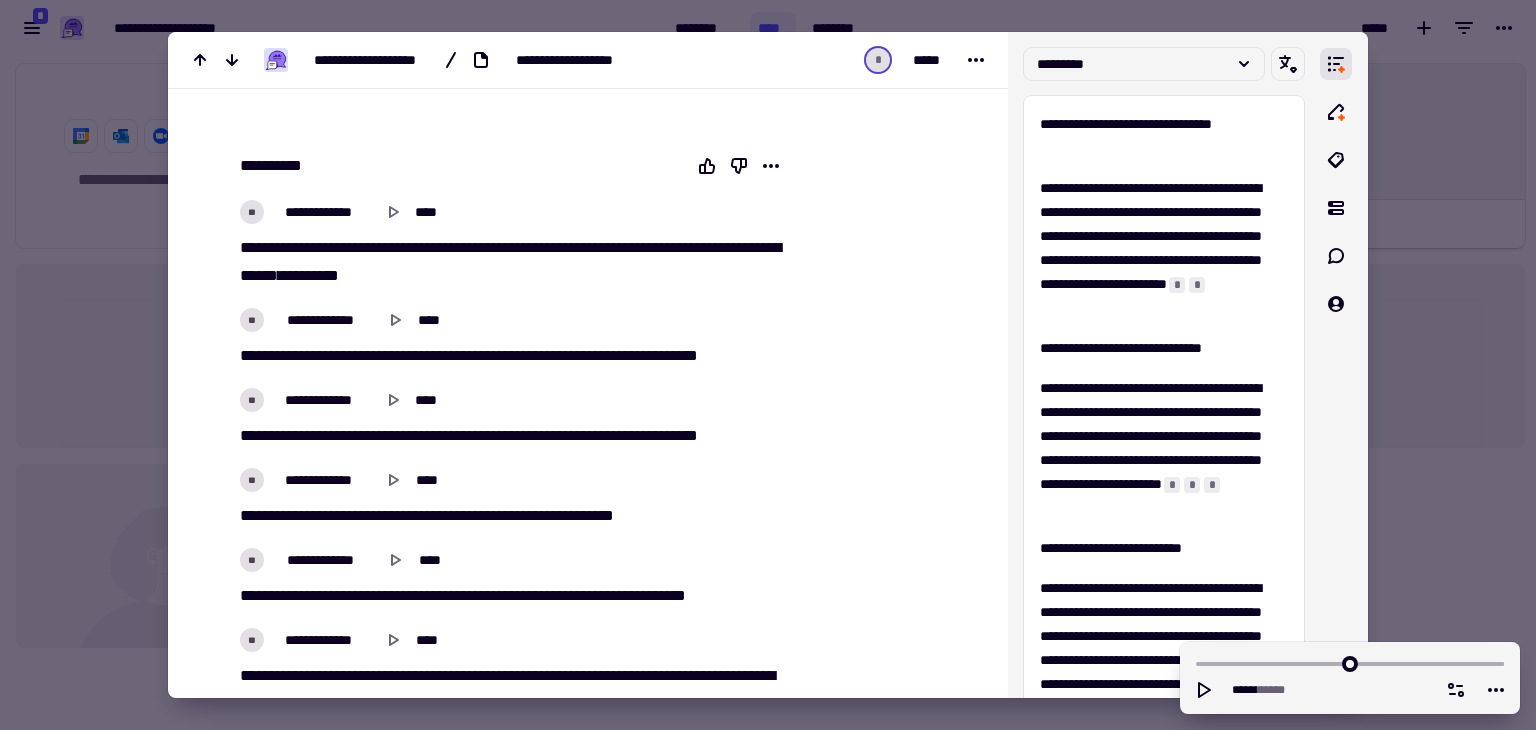 scroll, scrollTop: 244, scrollLeft: 0, axis: vertical 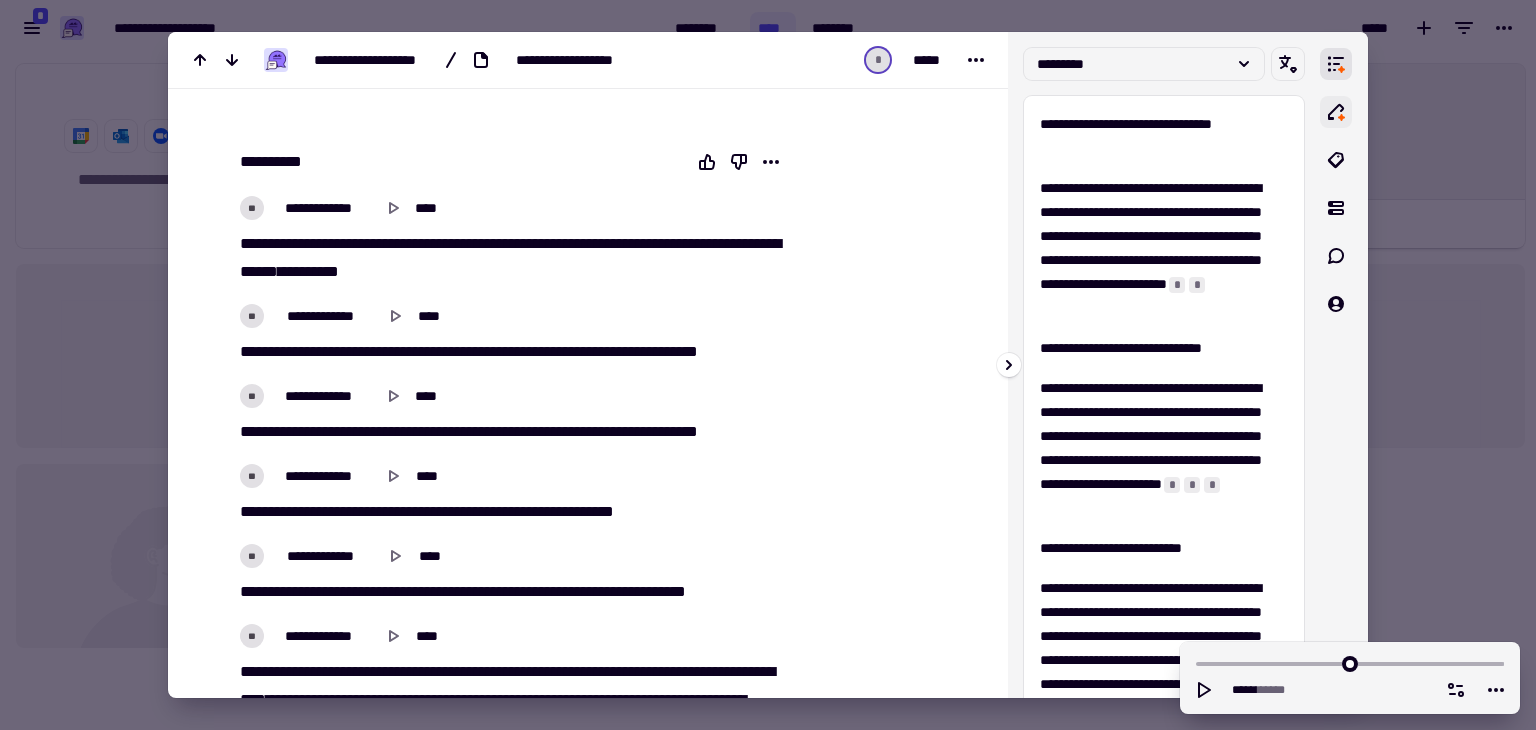 click 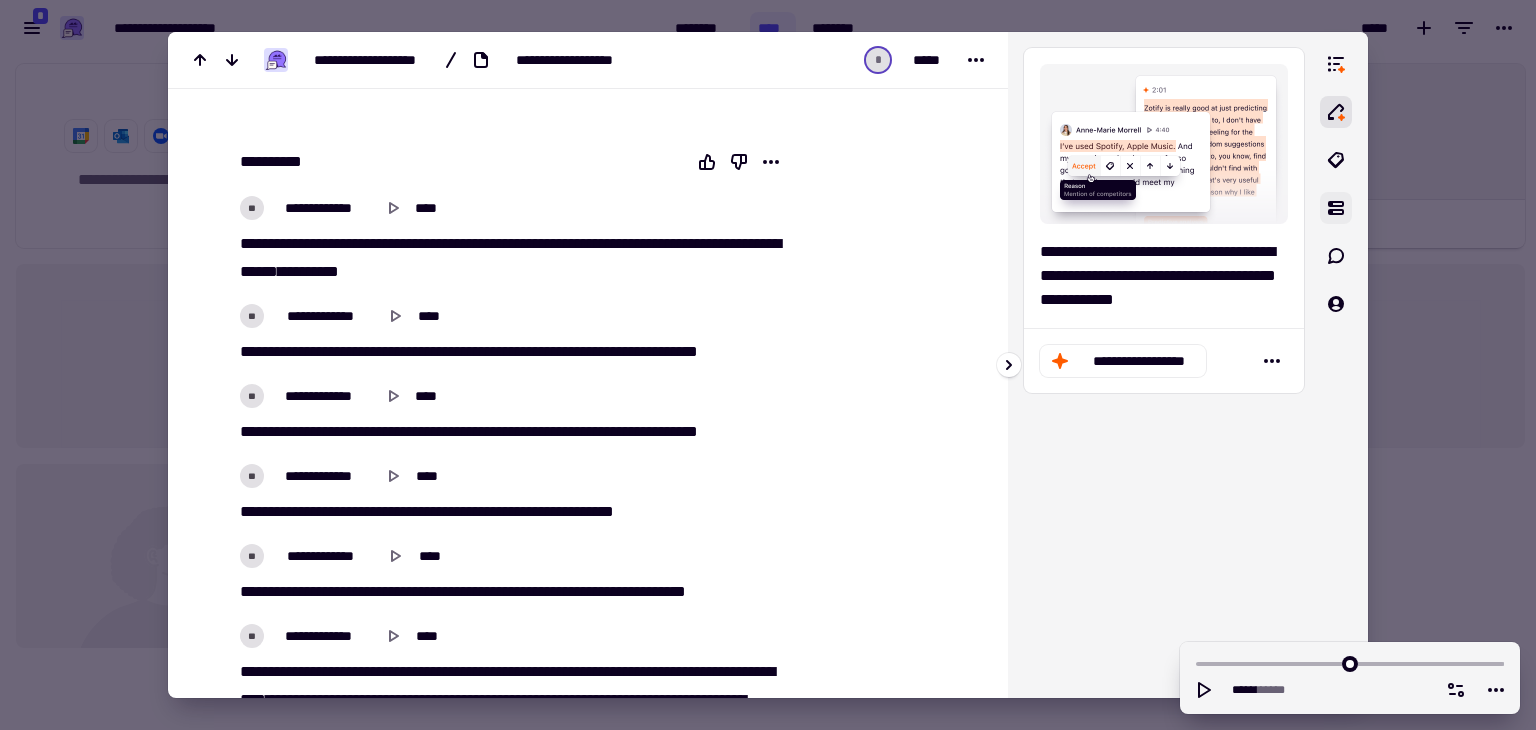 click 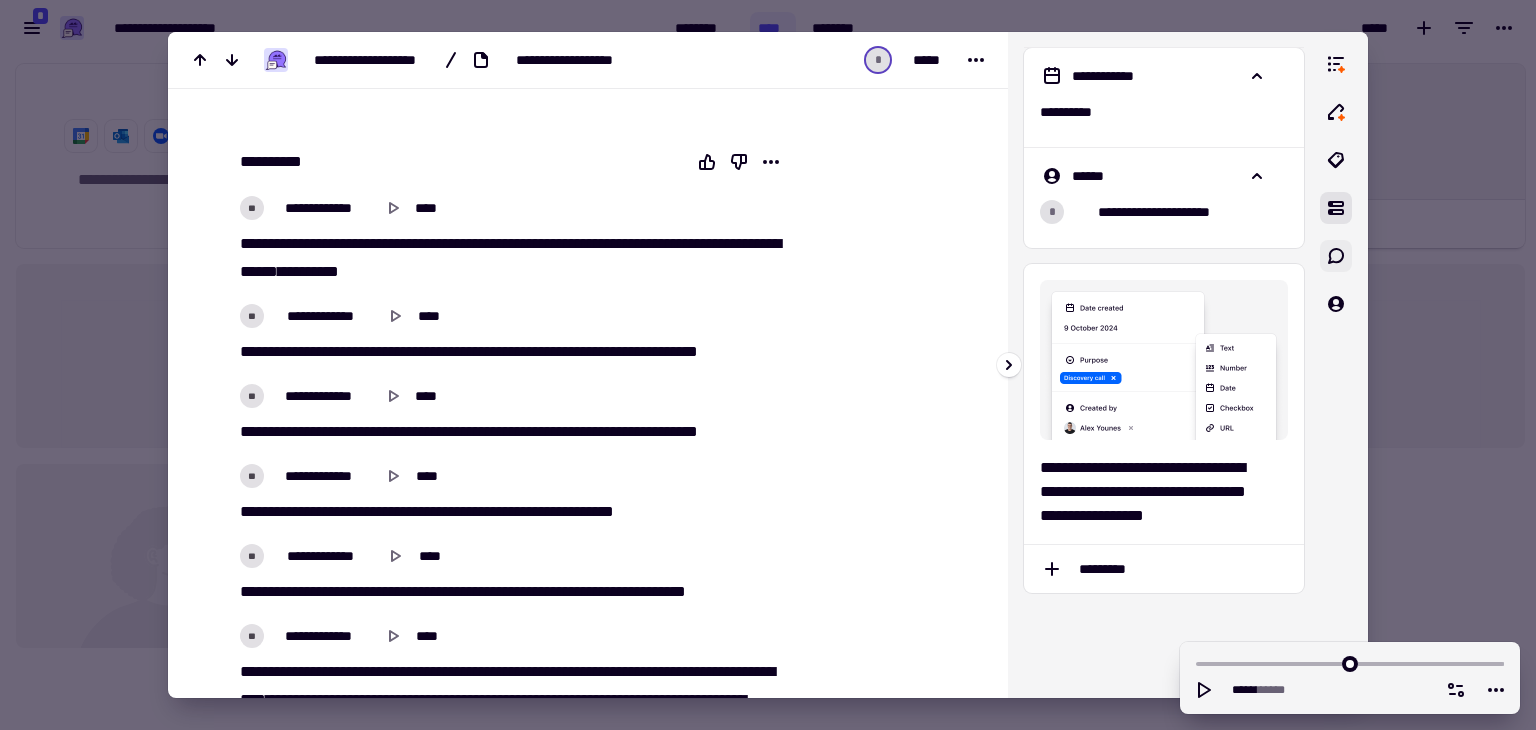 click 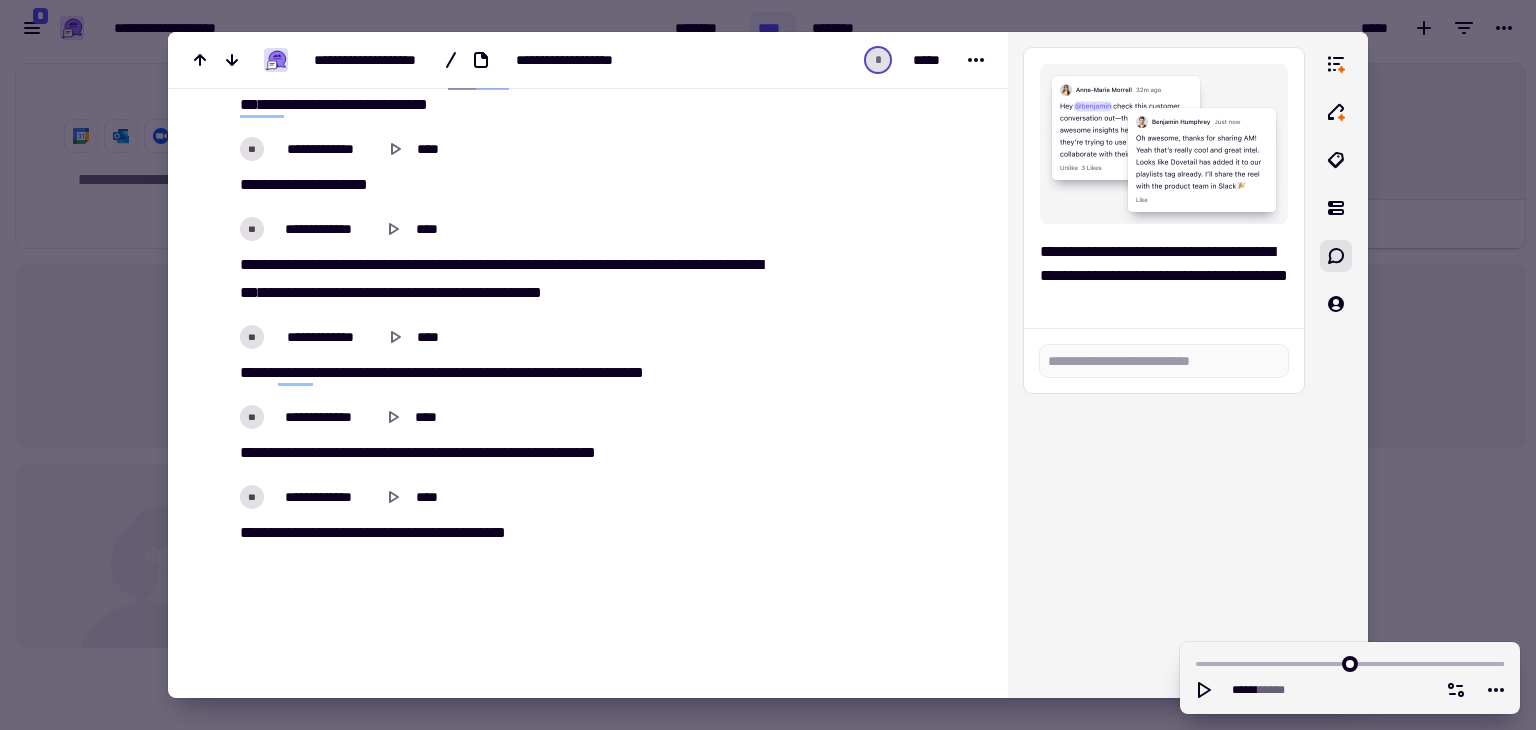 scroll, scrollTop: 2204, scrollLeft: 0, axis: vertical 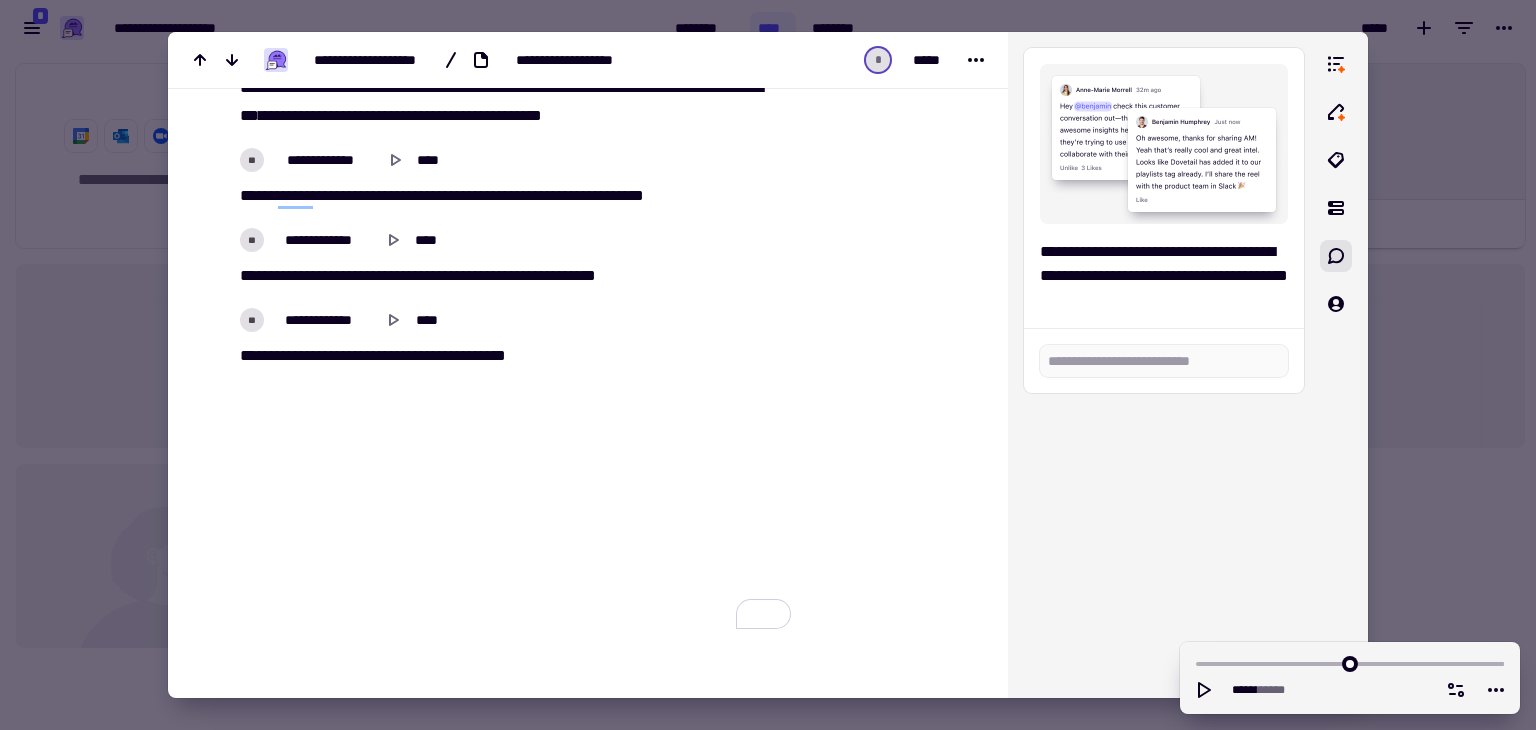 click at bounding box center (768, 365) 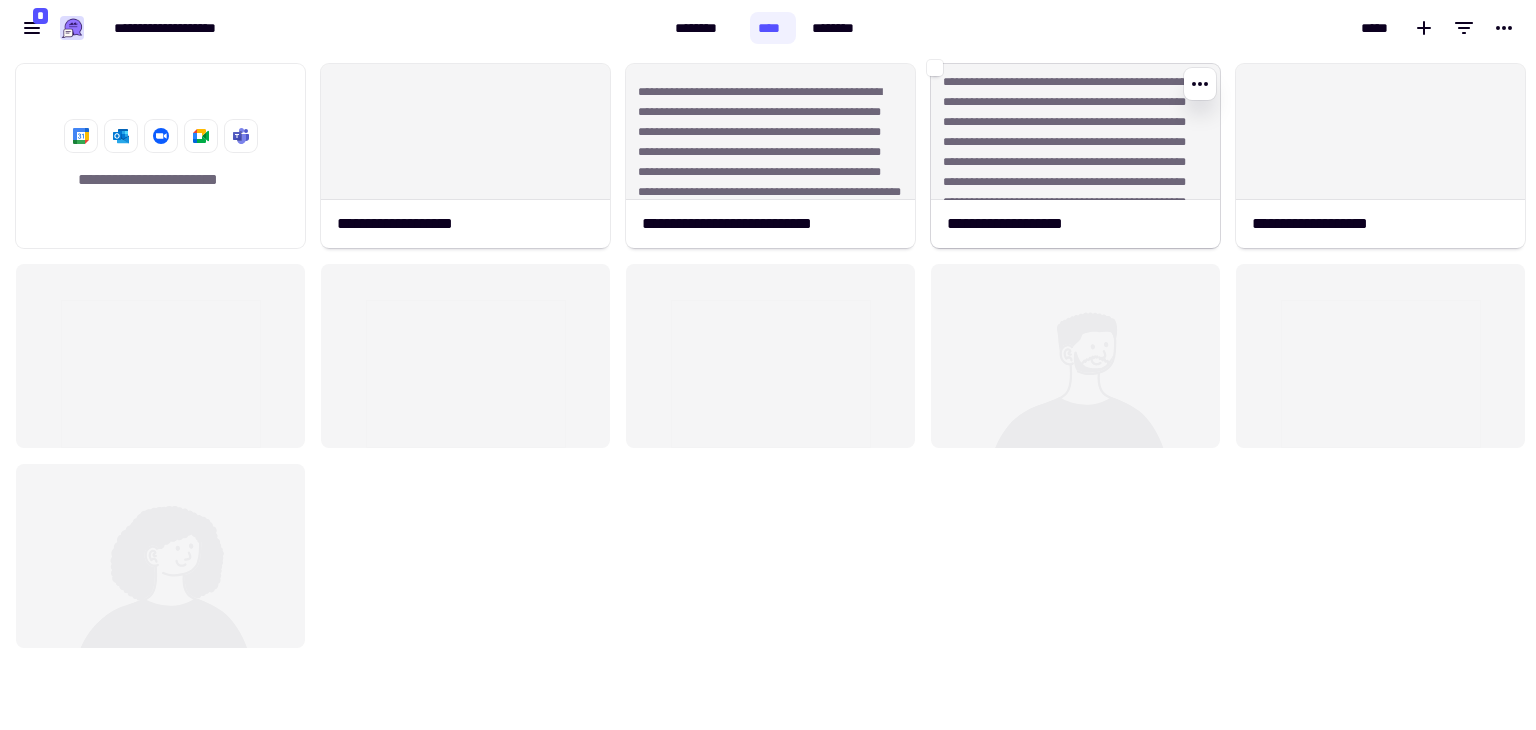 click on "**********" 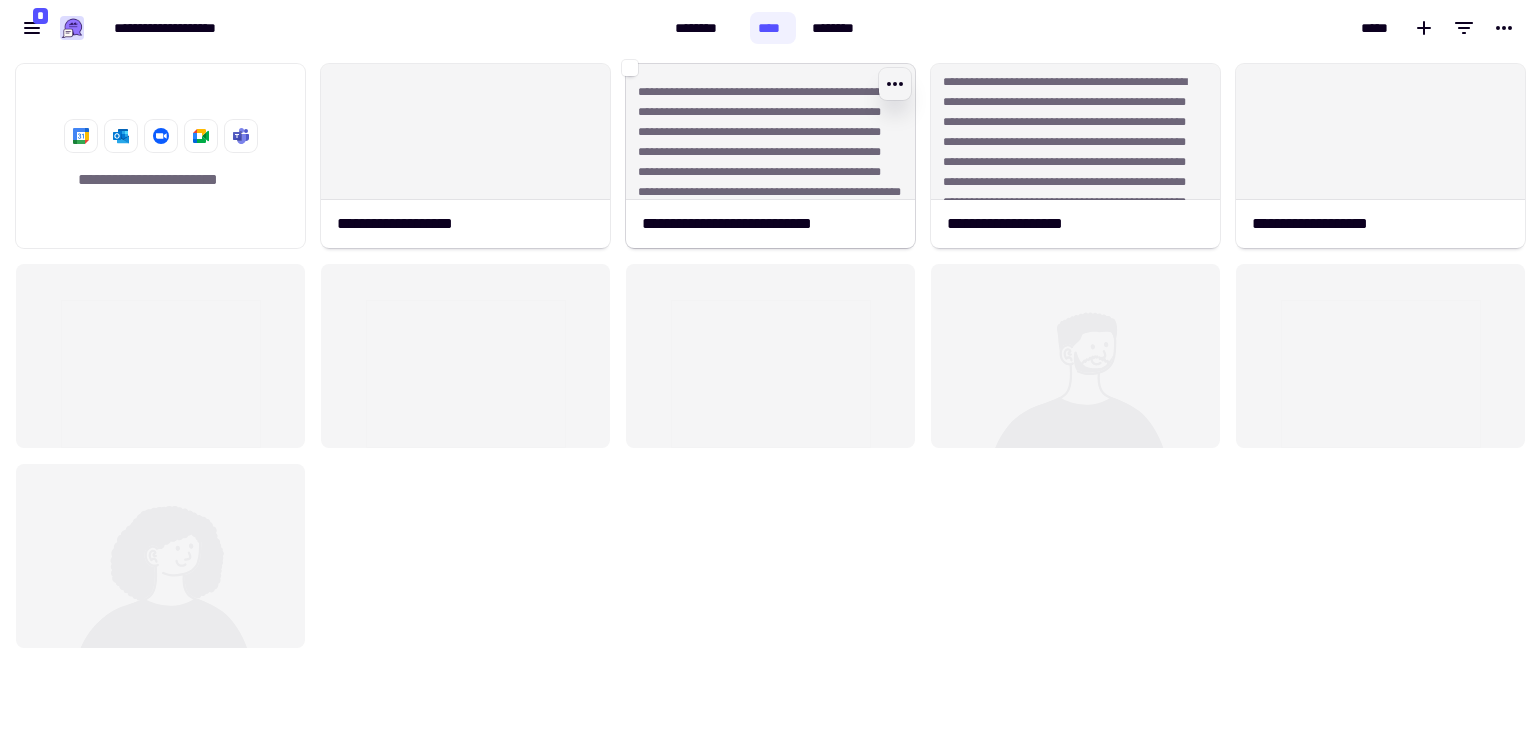 click 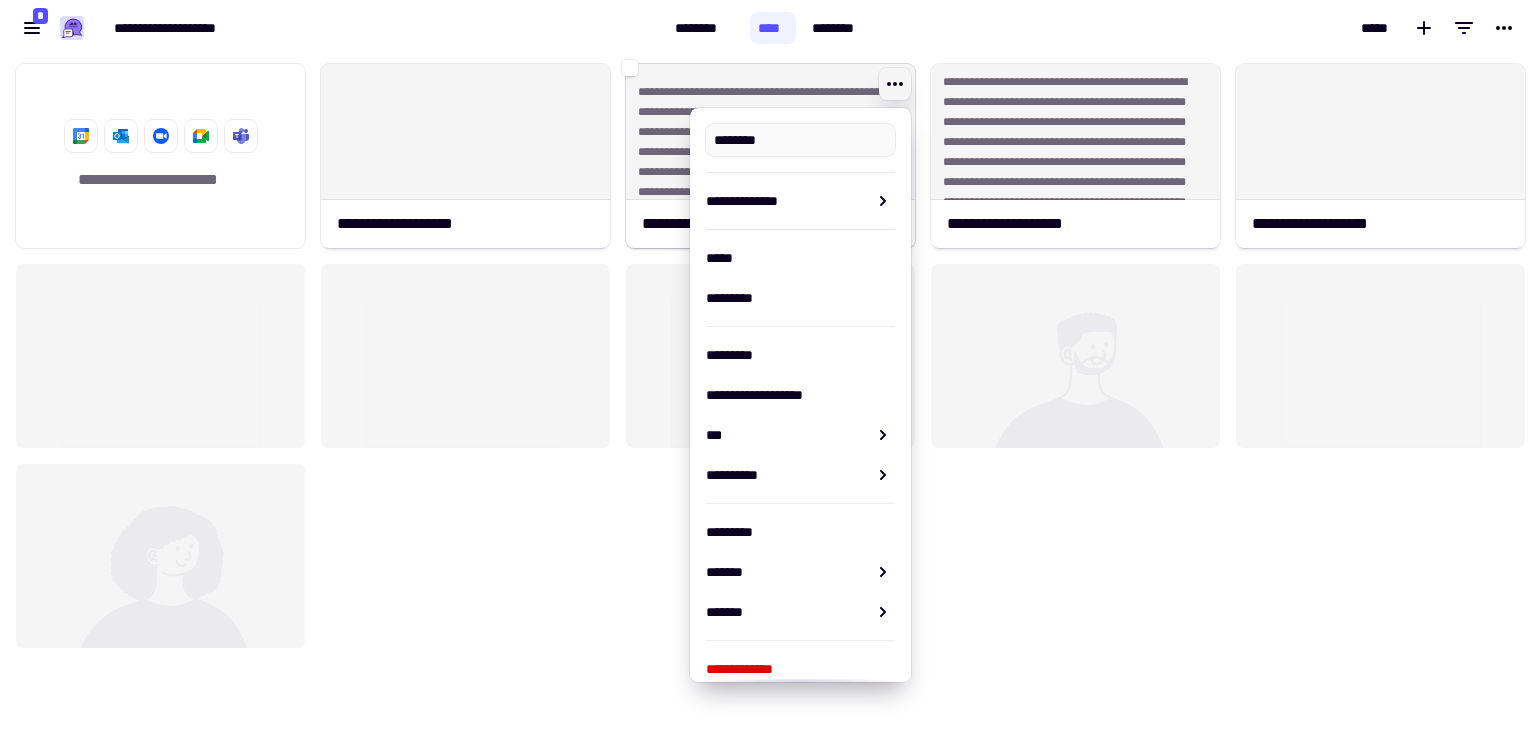 type on "**********" 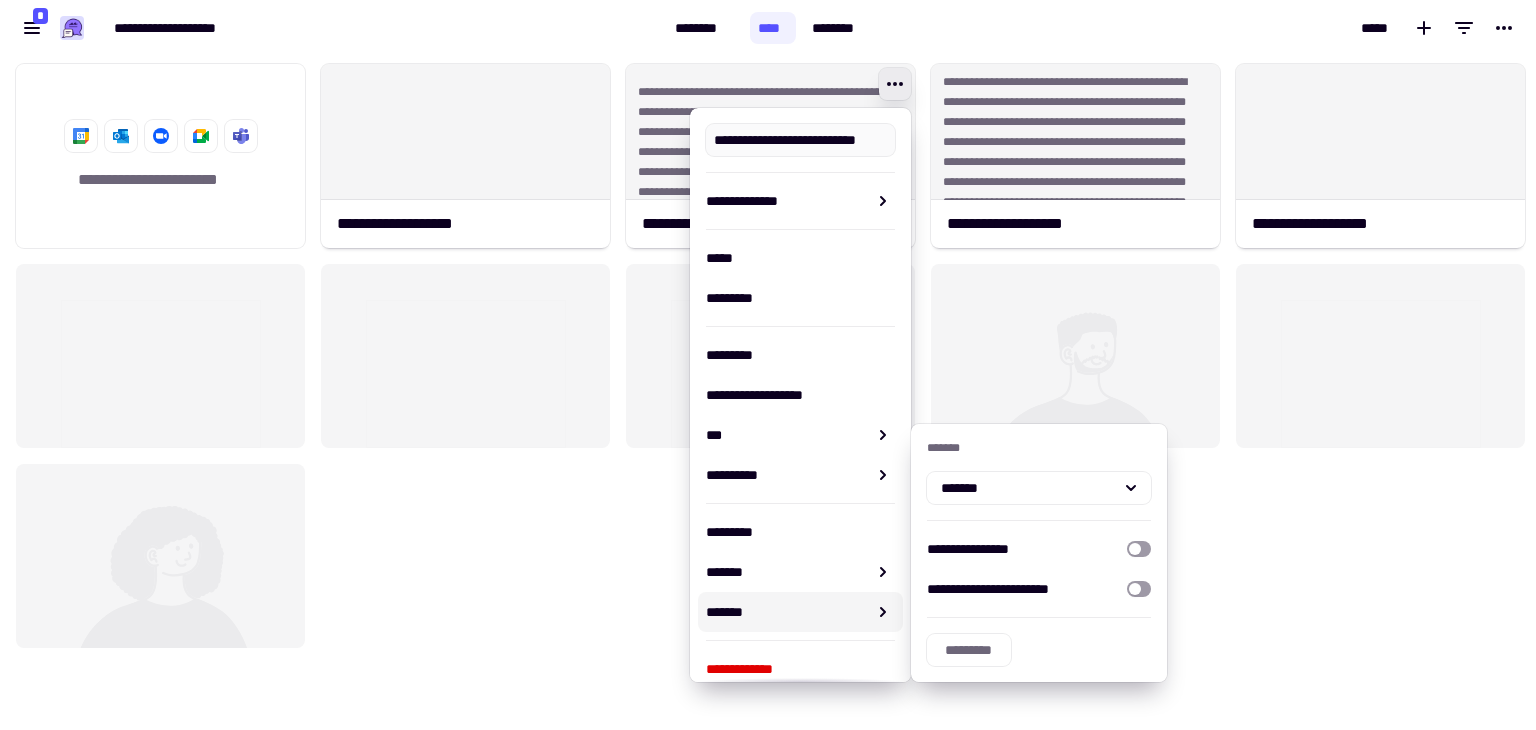 scroll, scrollTop: 15, scrollLeft: 0, axis: vertical 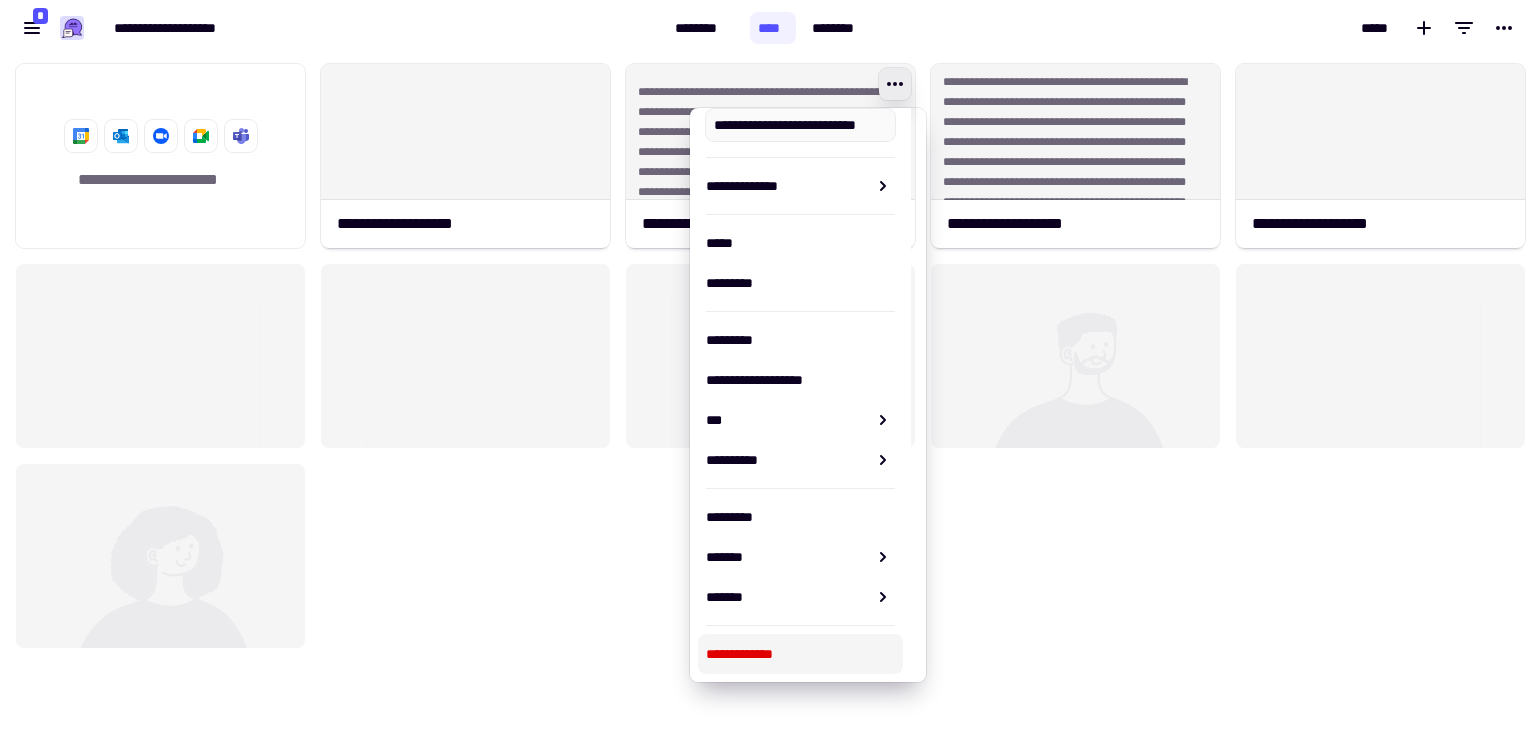 click on "**********" at bounding box center (800, 654) 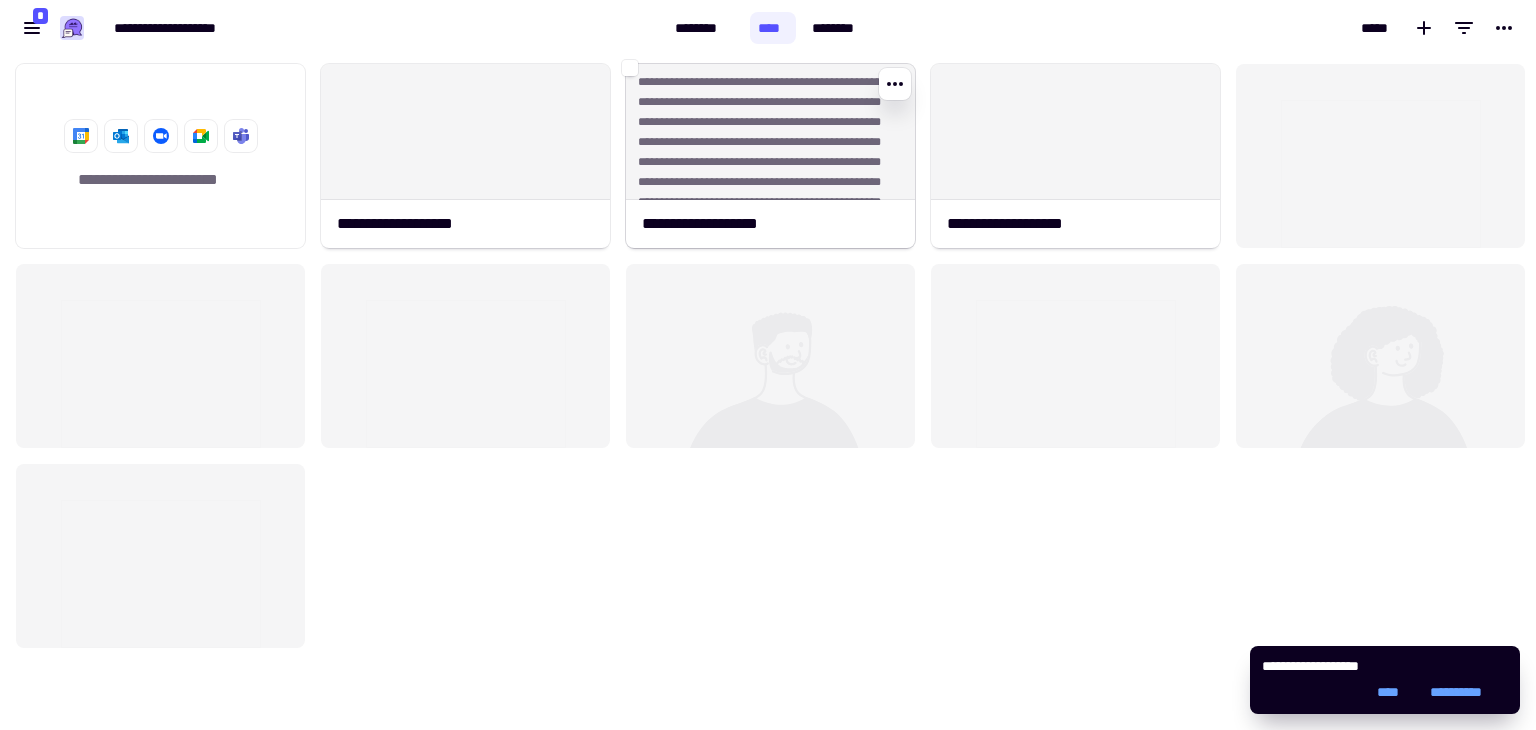 click on "**********" 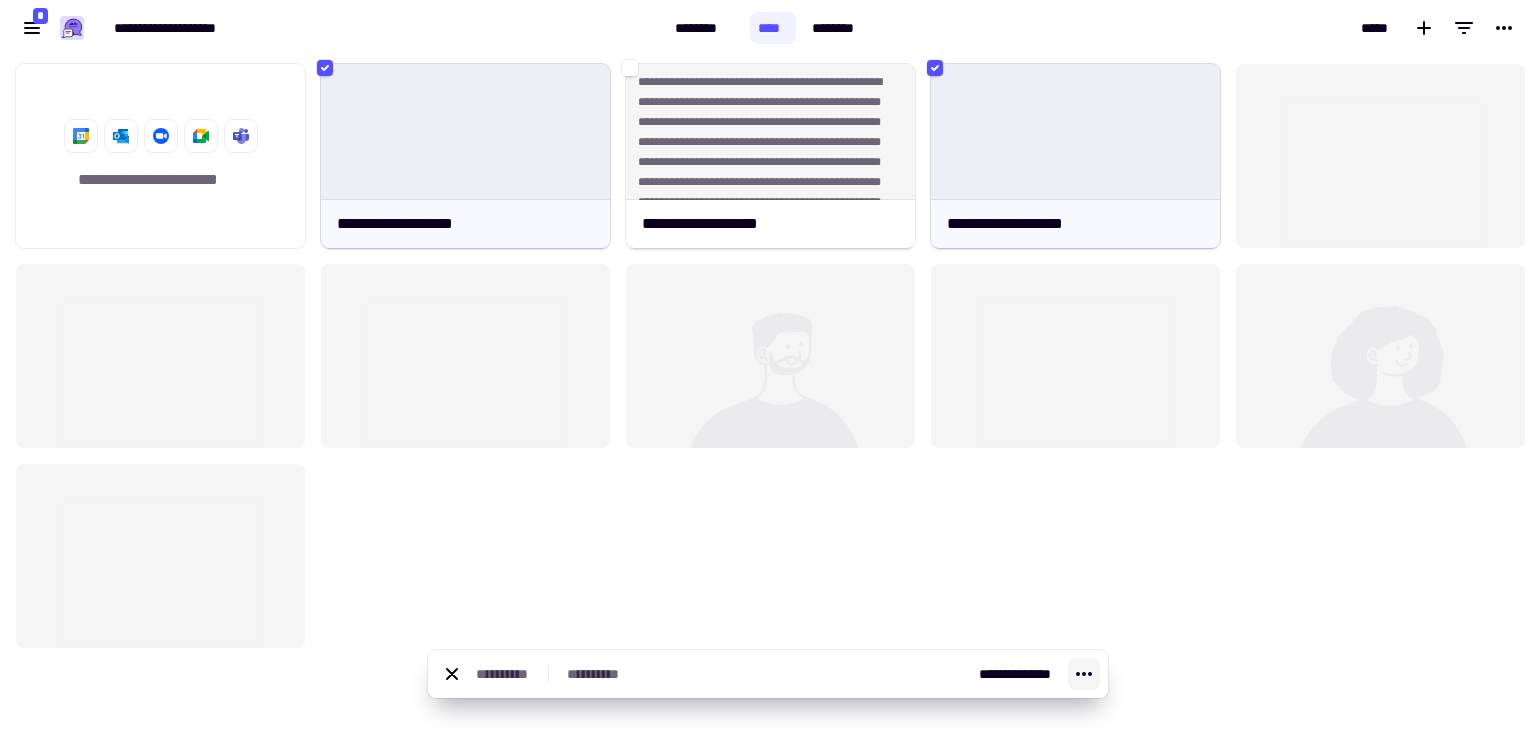 click 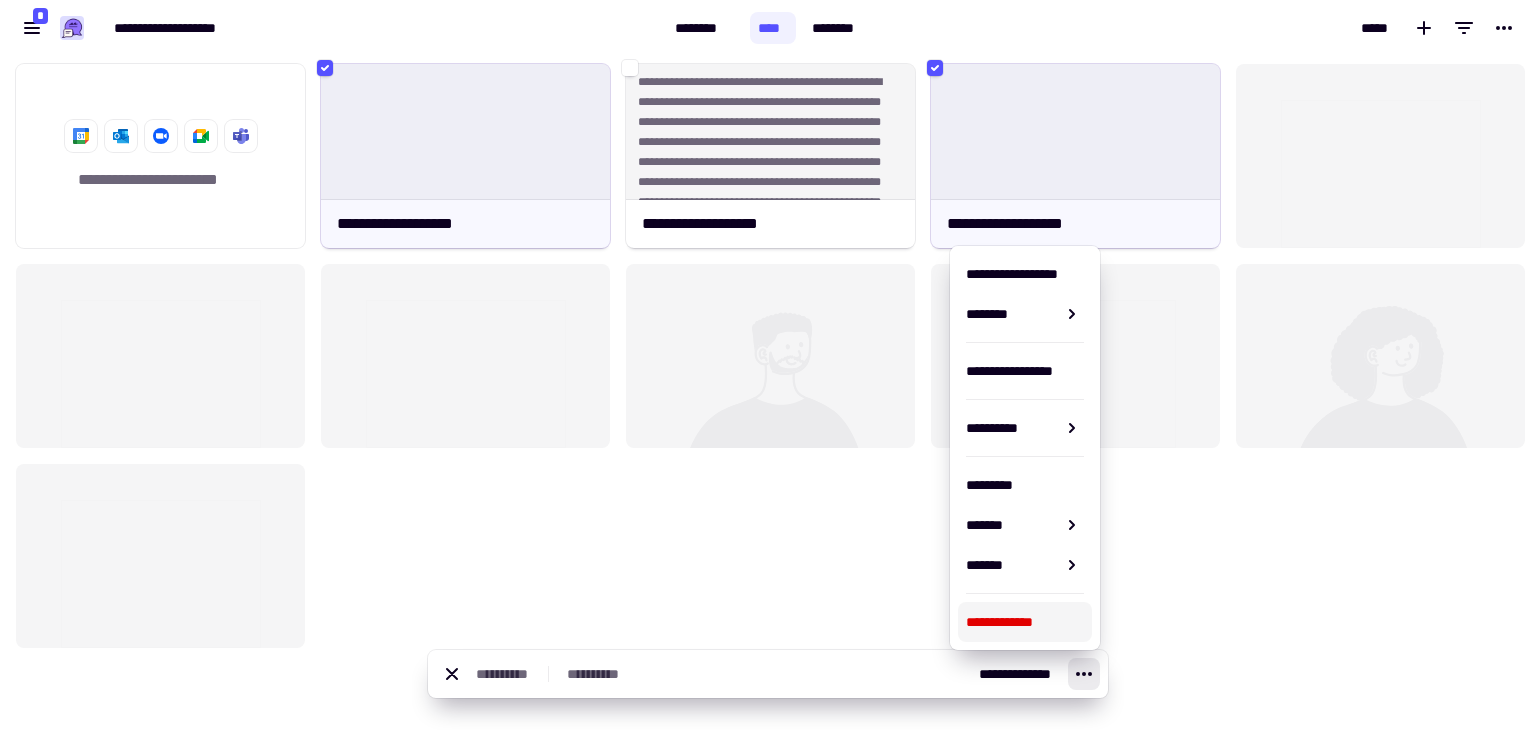 click on "**********" at bounding box center [1025, 622] 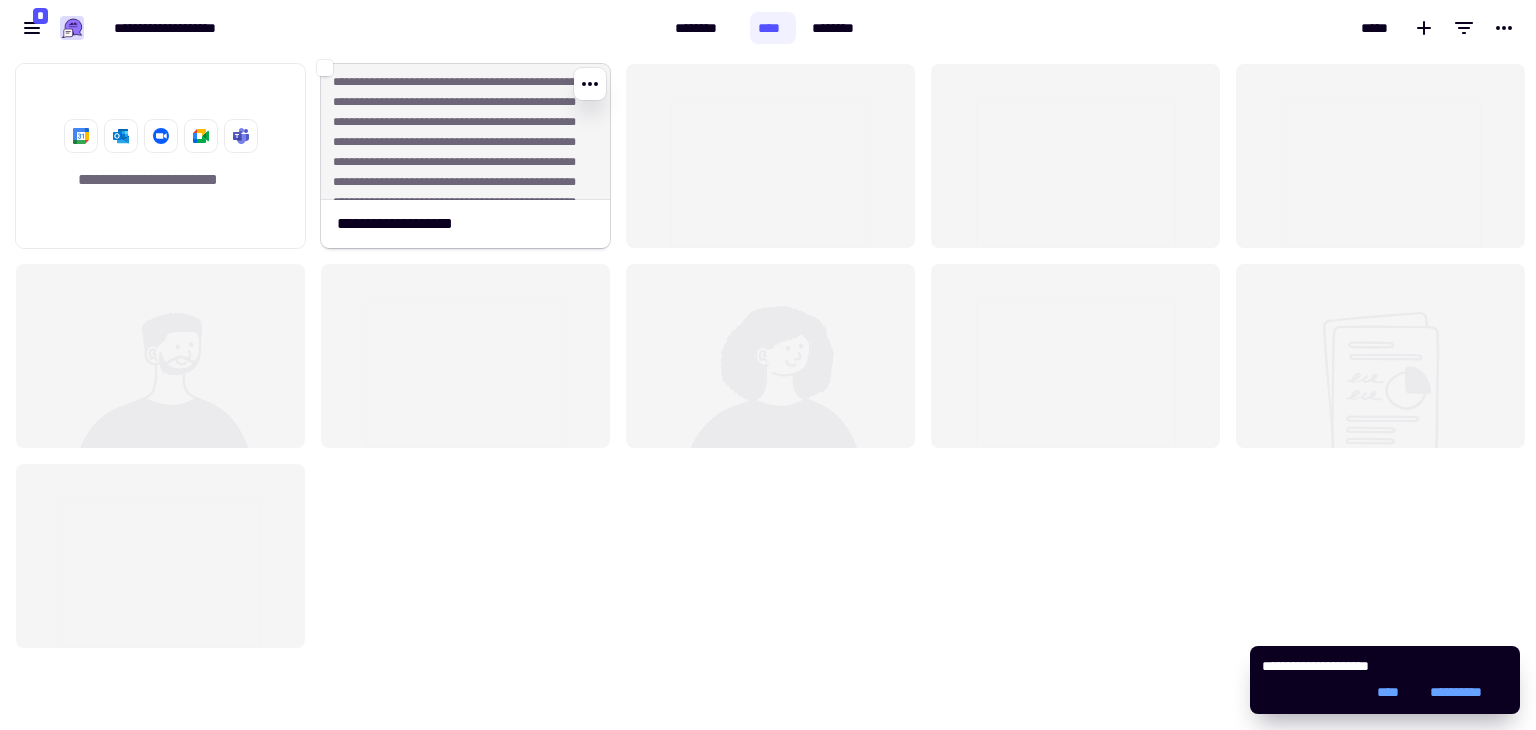 click on "**********" 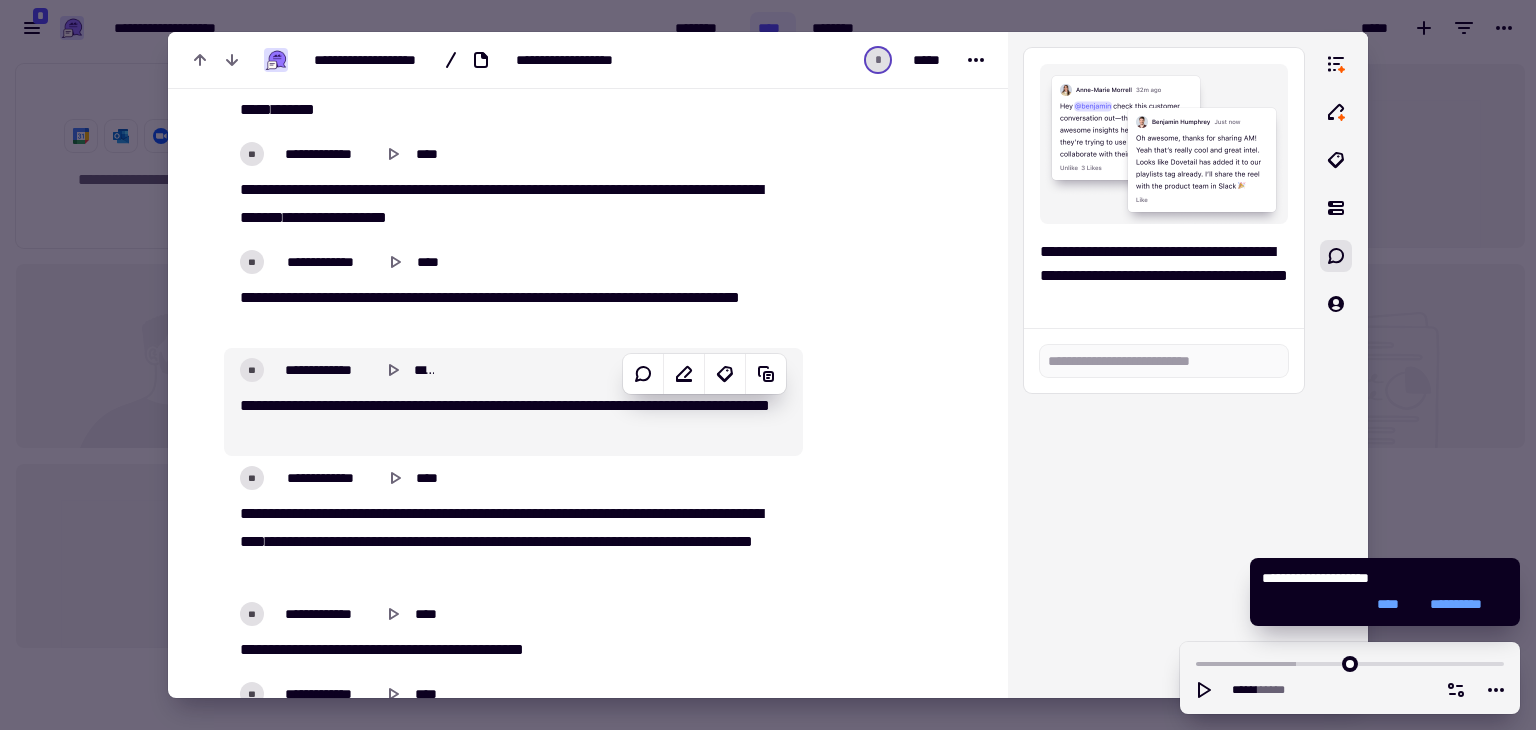 scroll, scrollTop: 2160, scrollLeft: 0, axis: vertical 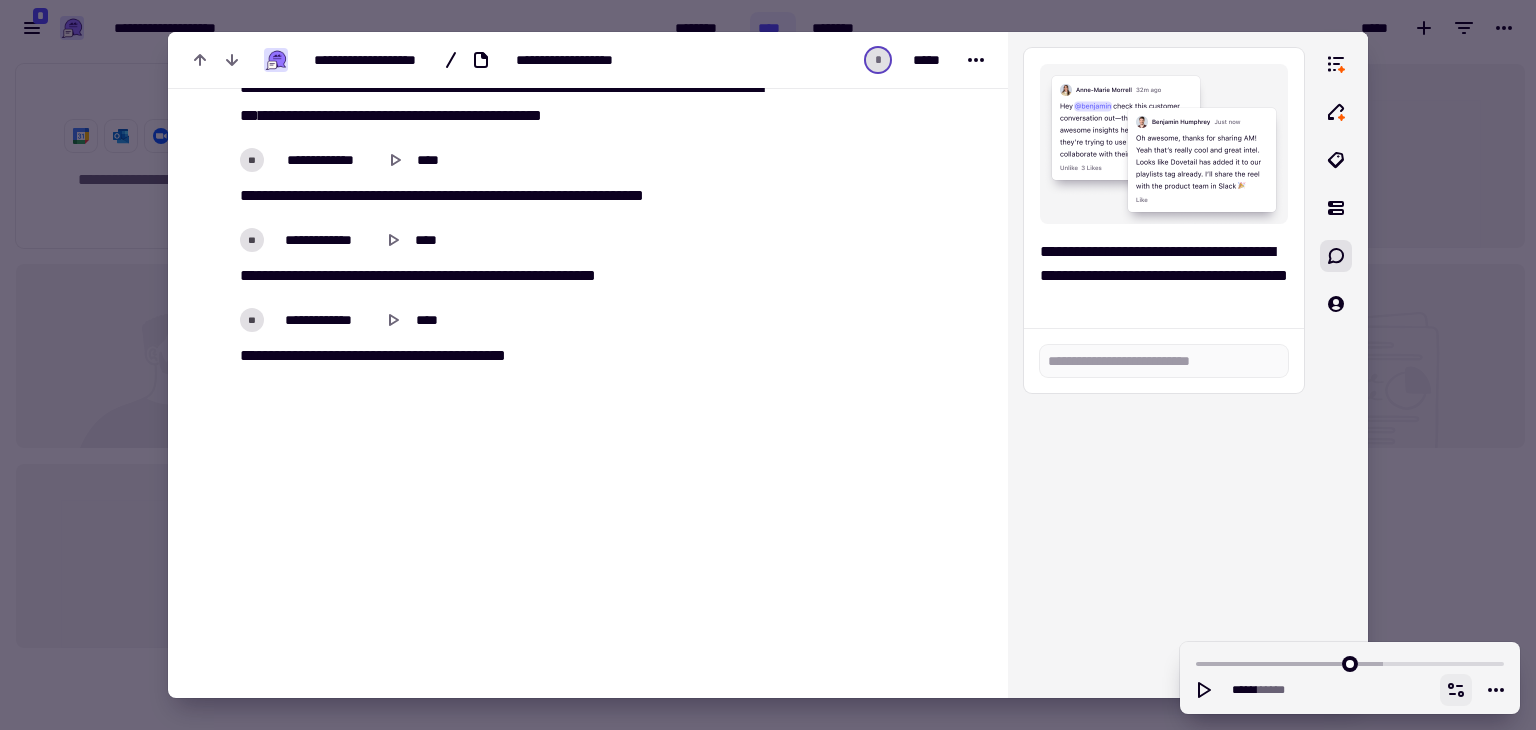 click 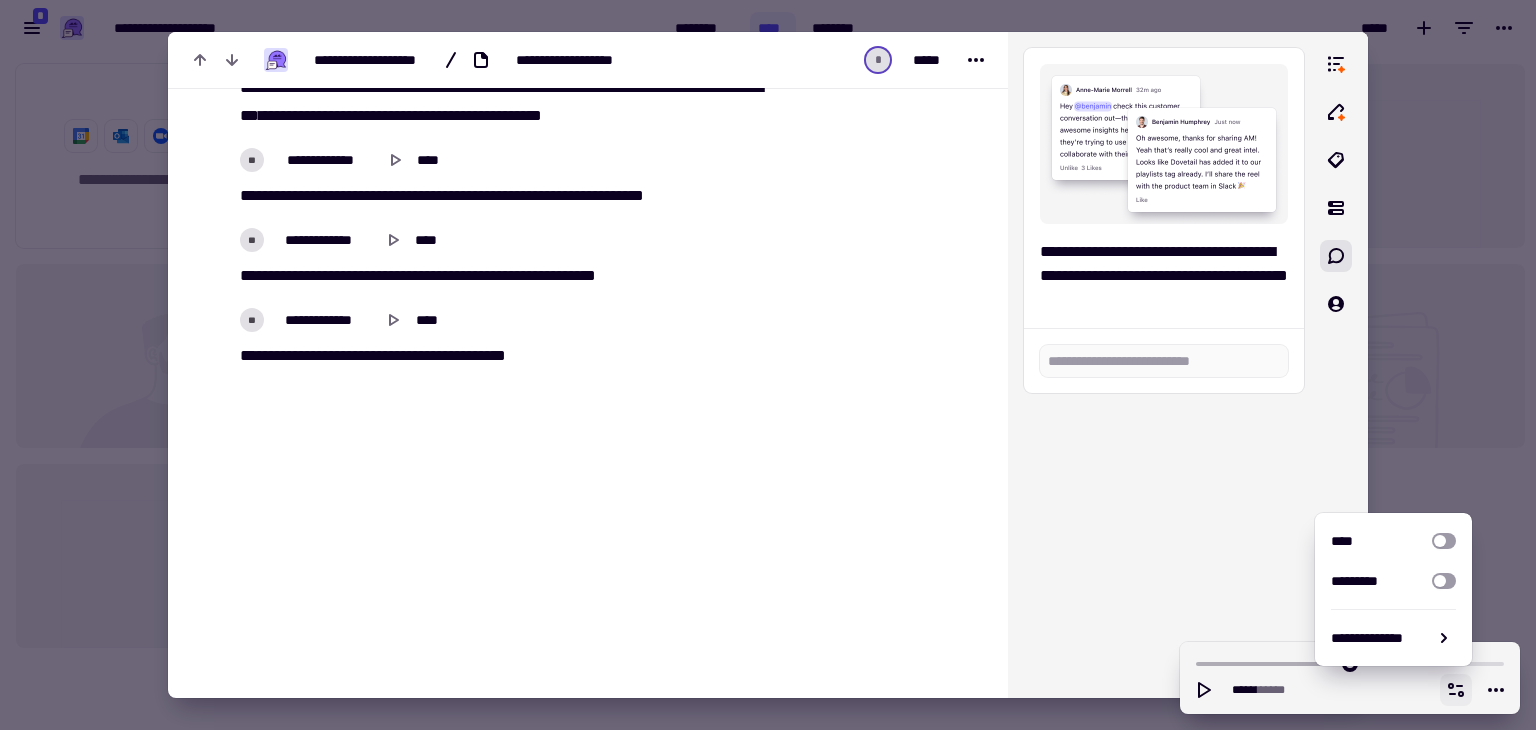 click 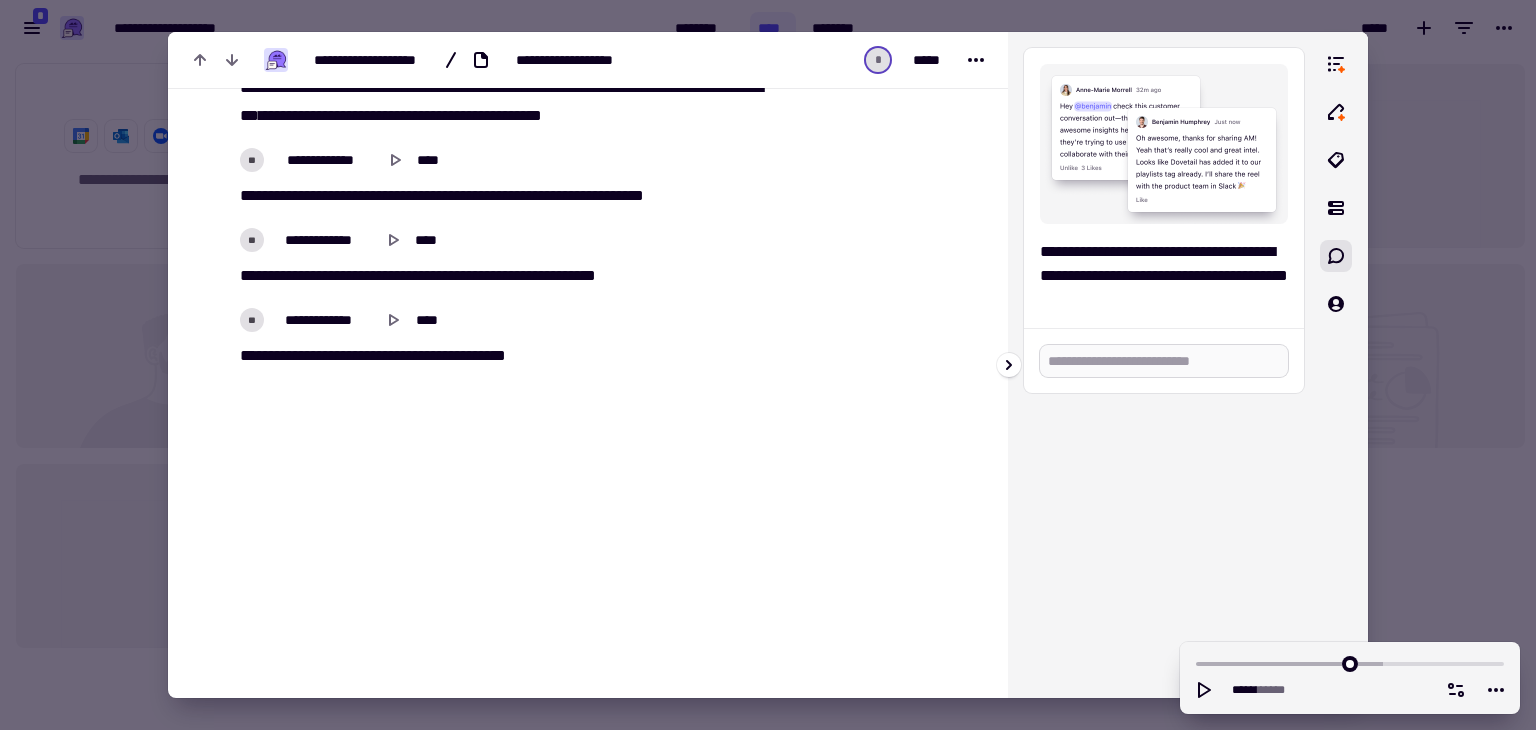 click at bounding box center (1164, 361) 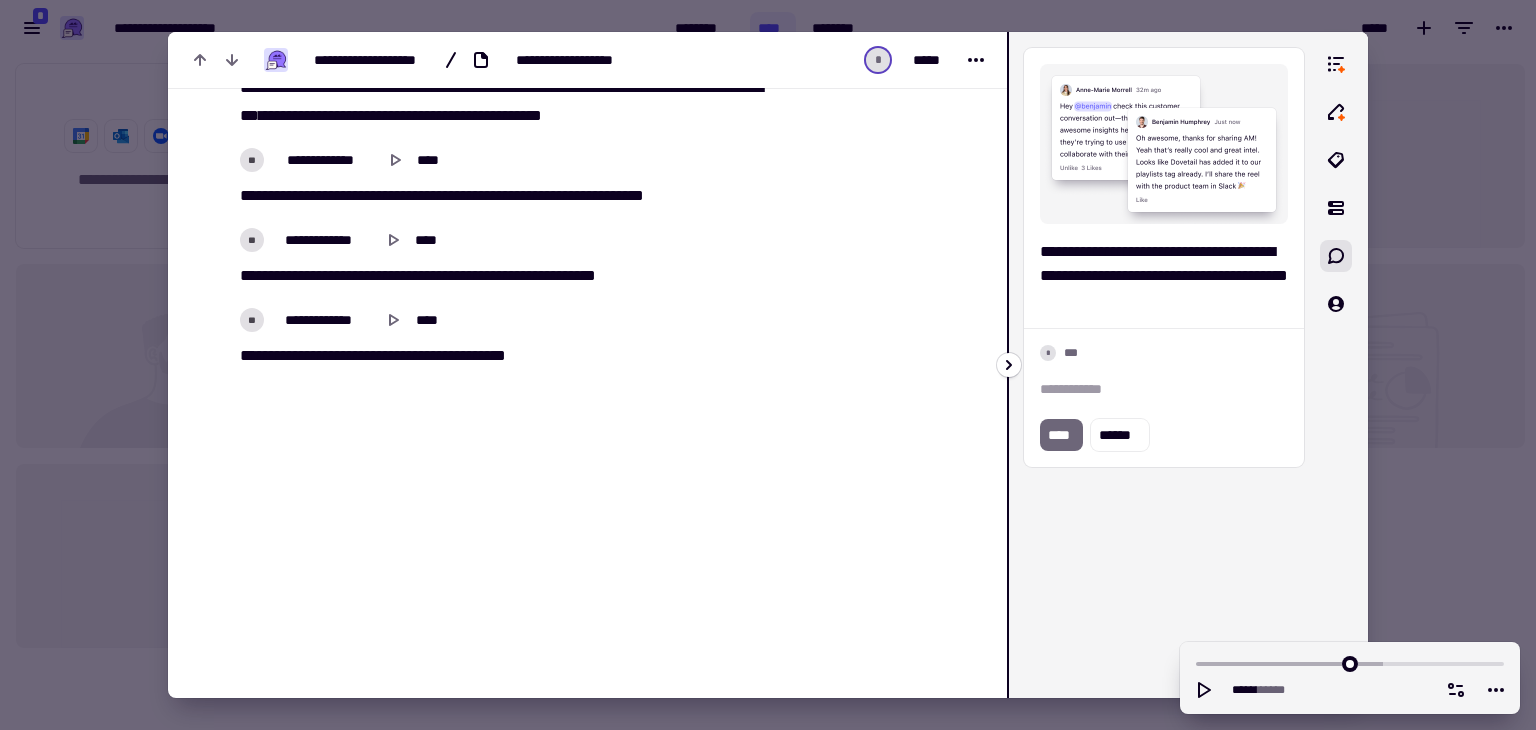 click 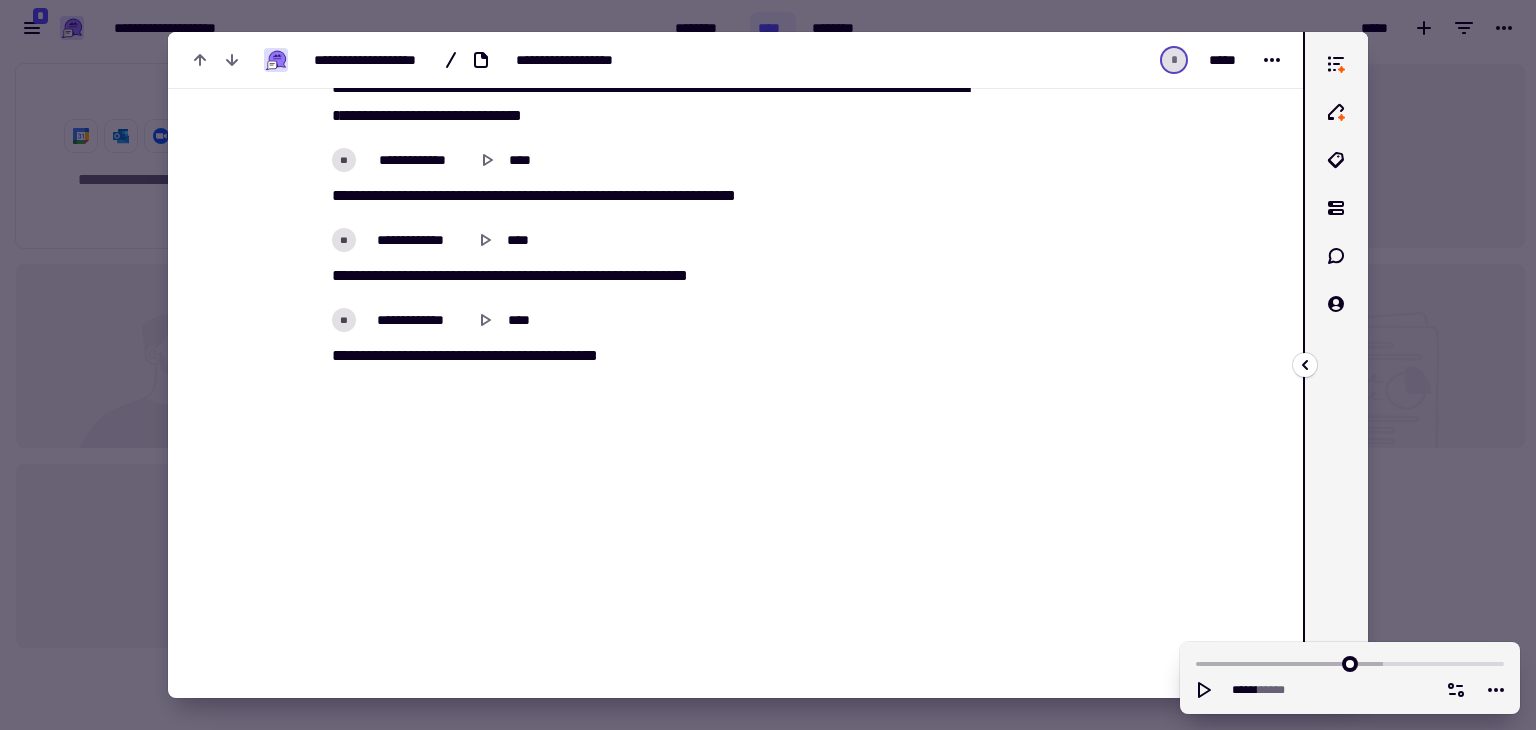 click 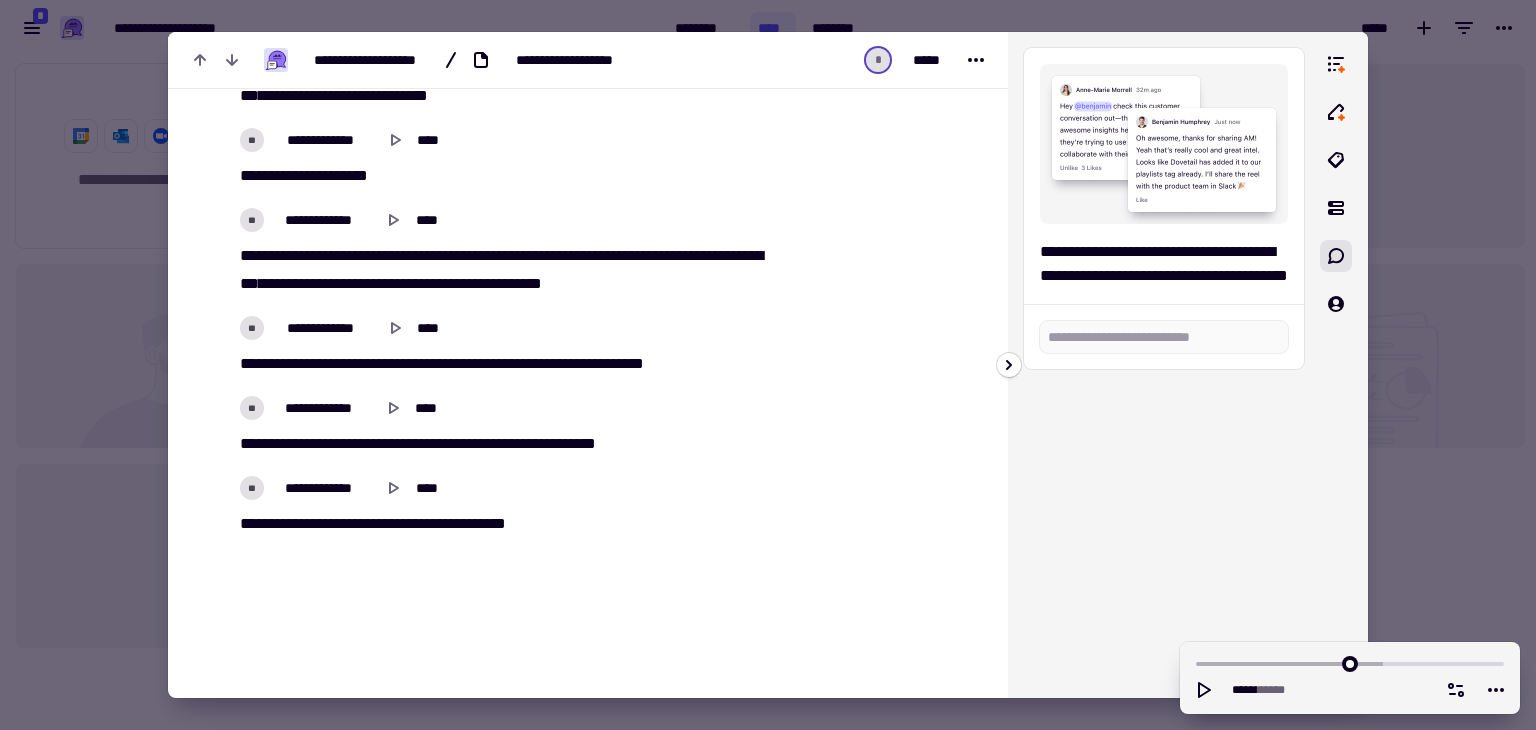 scroll, scrollTop: 2160, scrollLeft: 0, axis: vertical 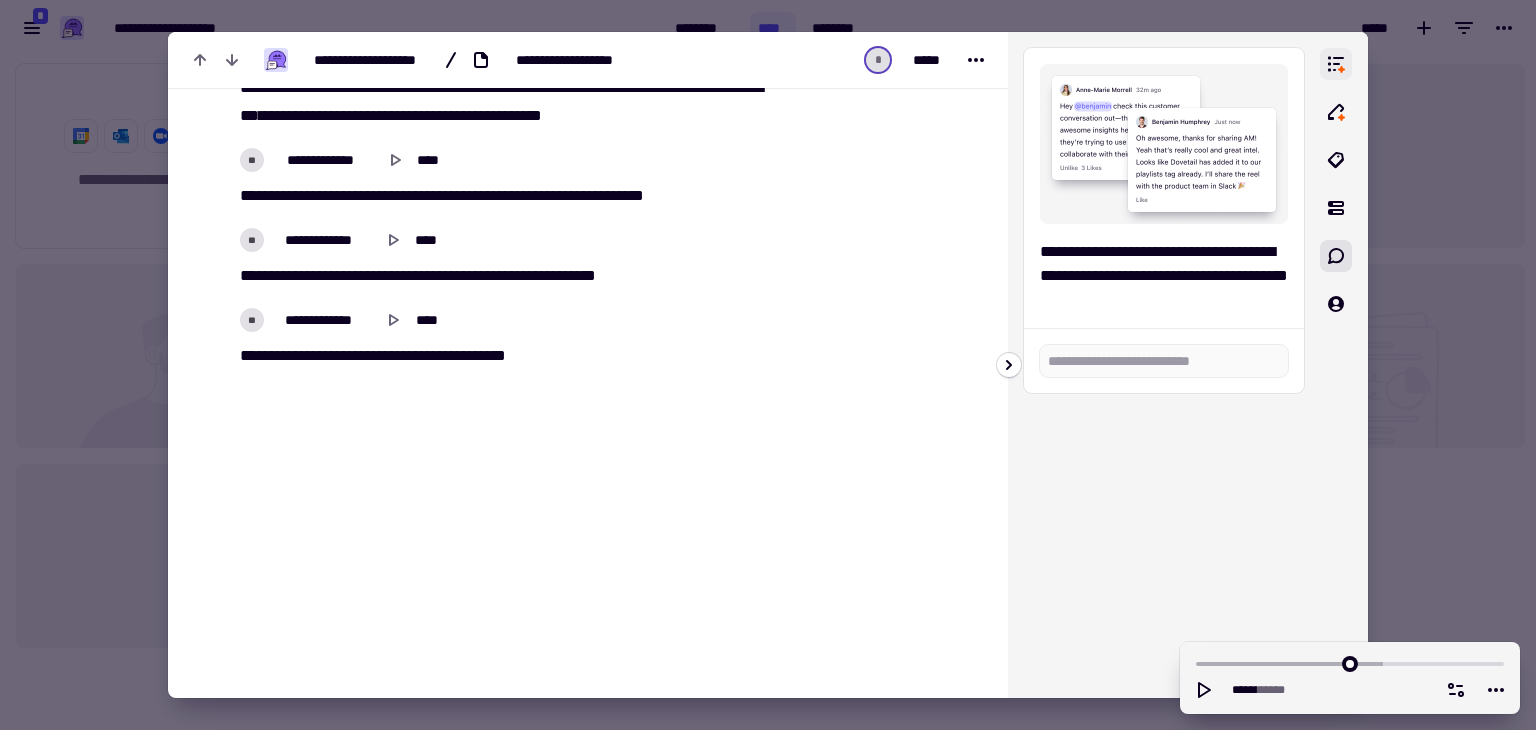 click 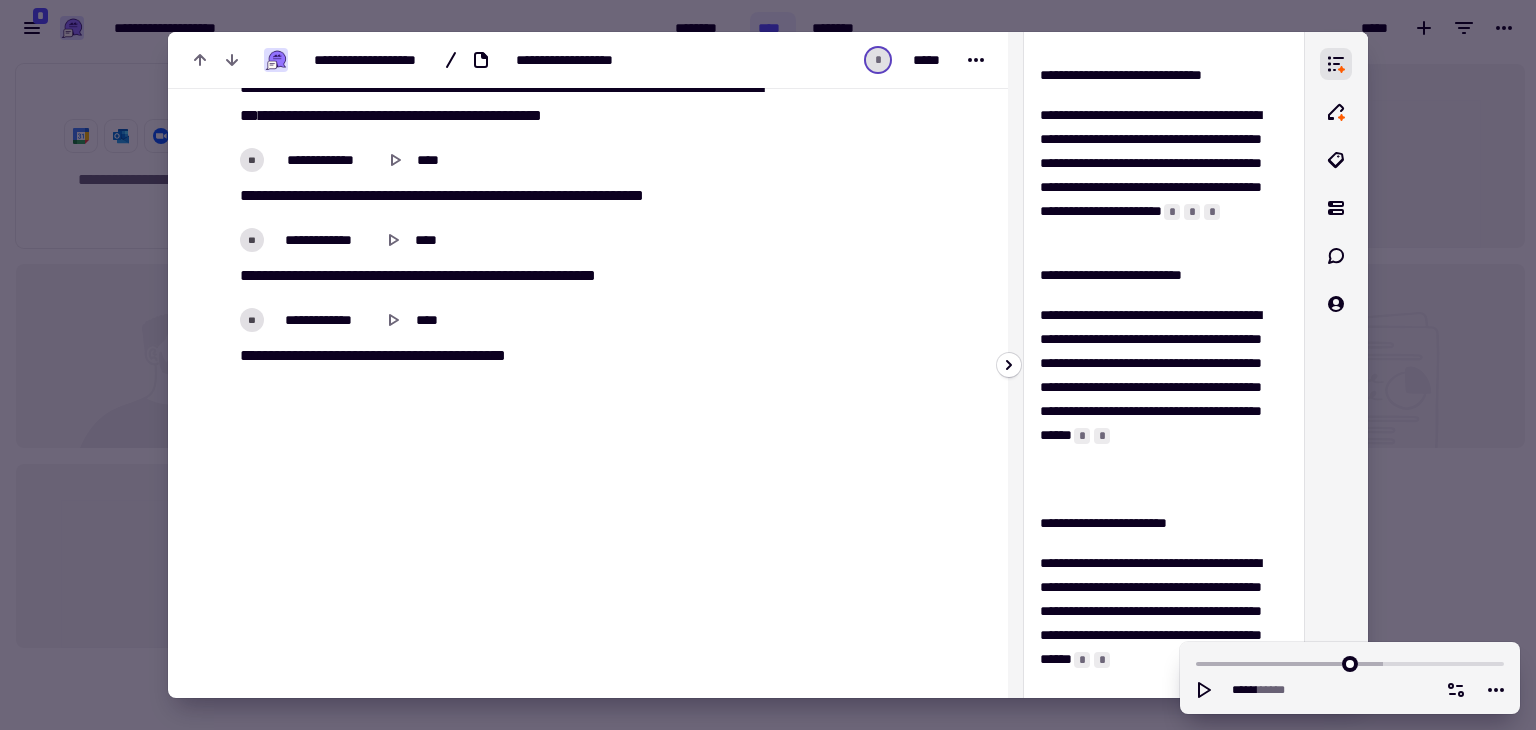 scroll, scrollTop: 0, scrollLeft: 0, axis: both 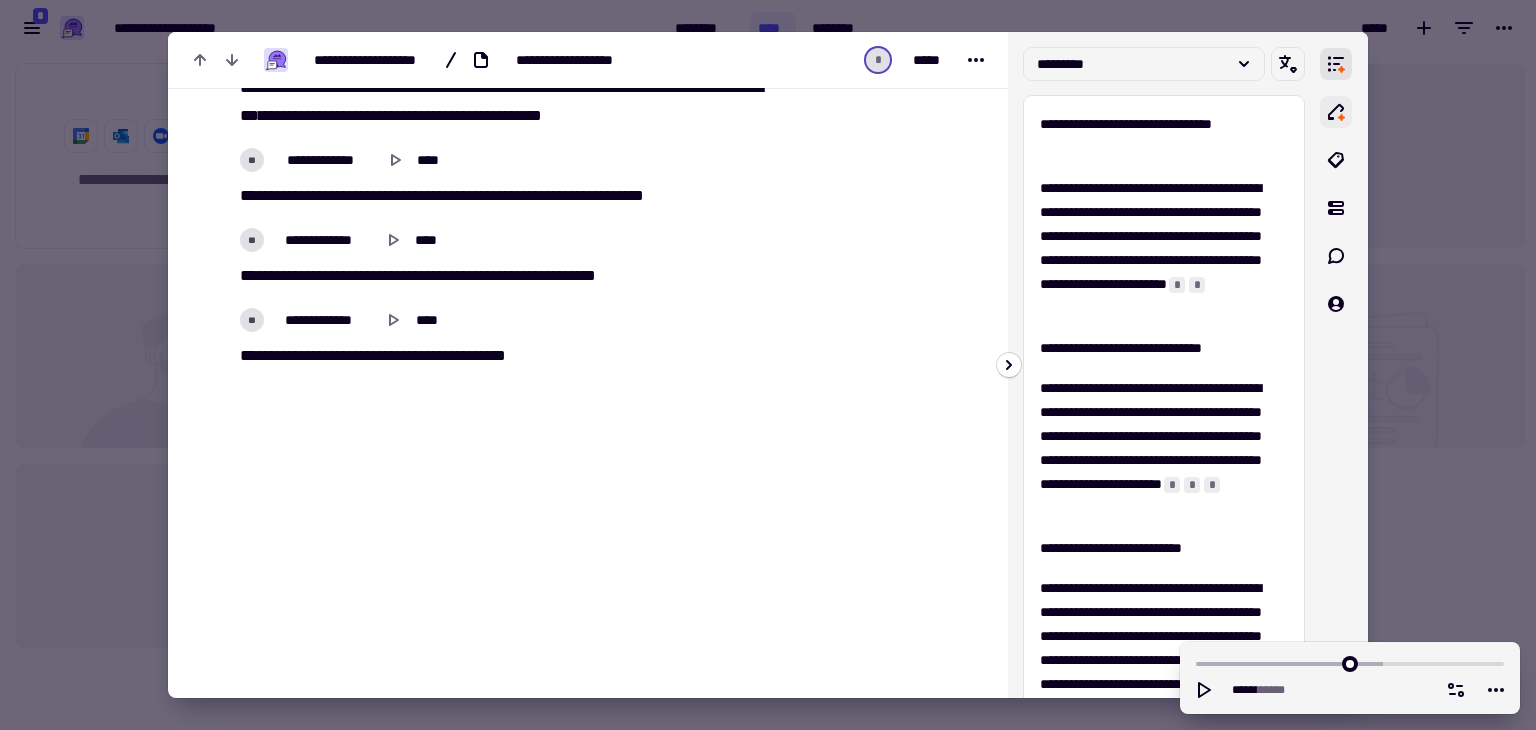 click 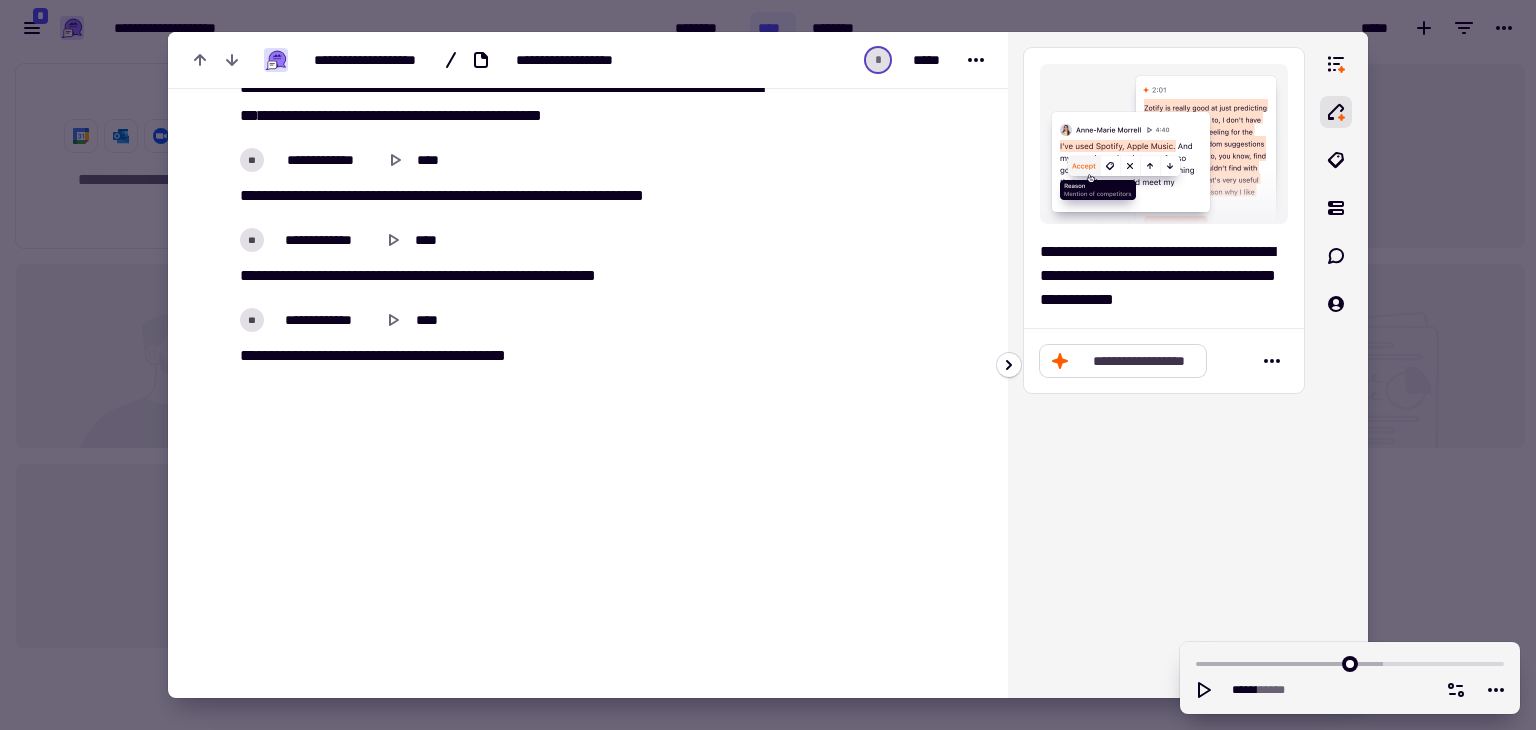 click on "**********" 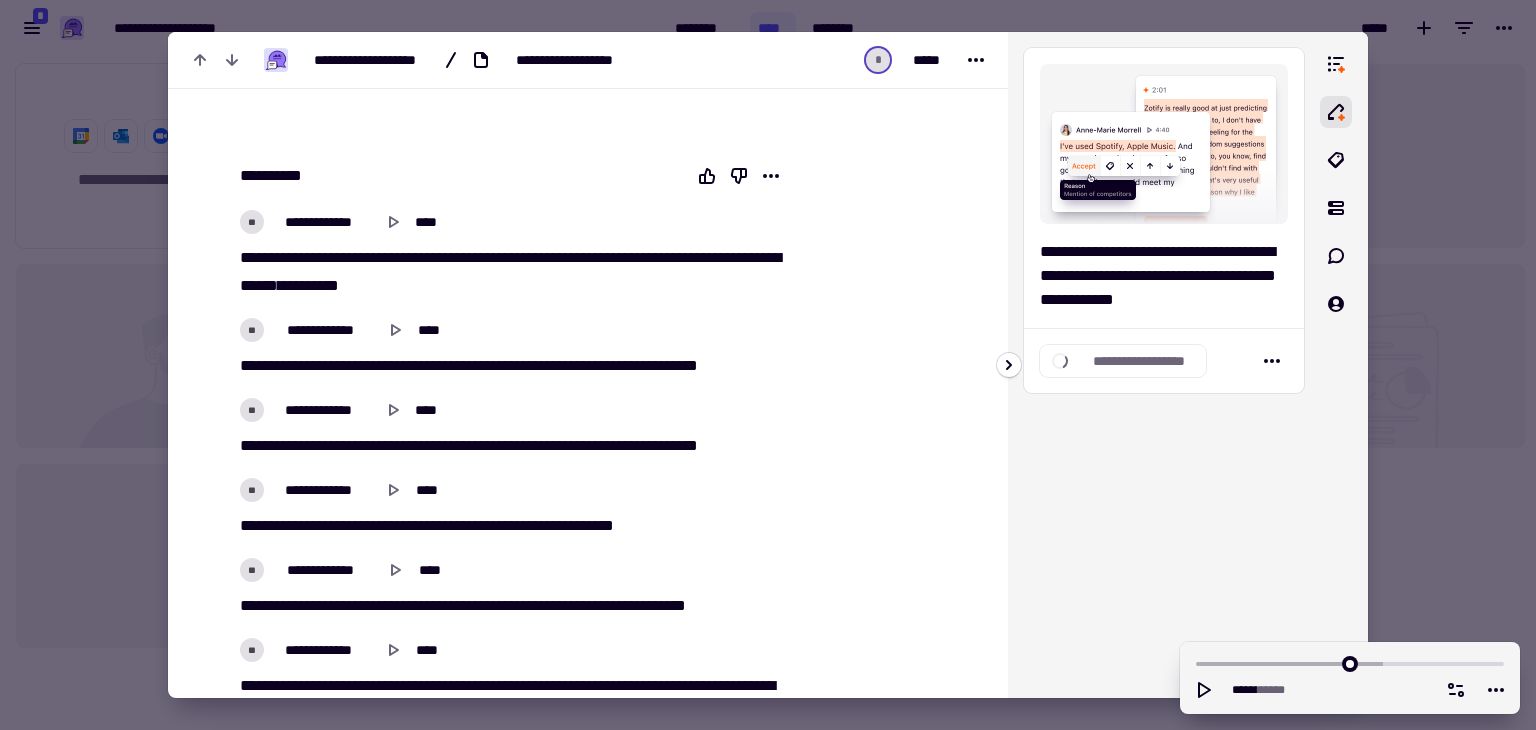 scroll, scrollTop: 187, scrollLeft: 0, axis: vertical 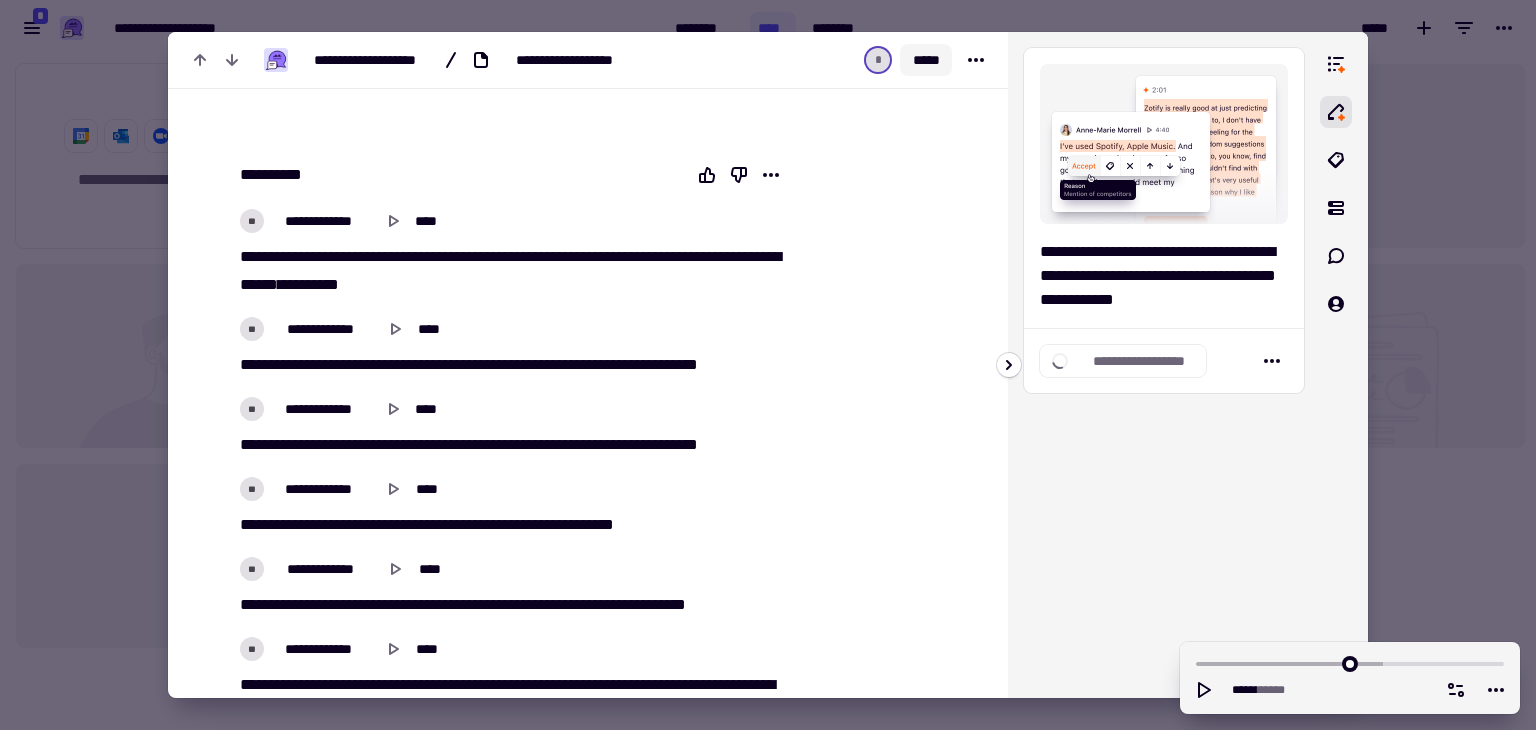 click on "*****" 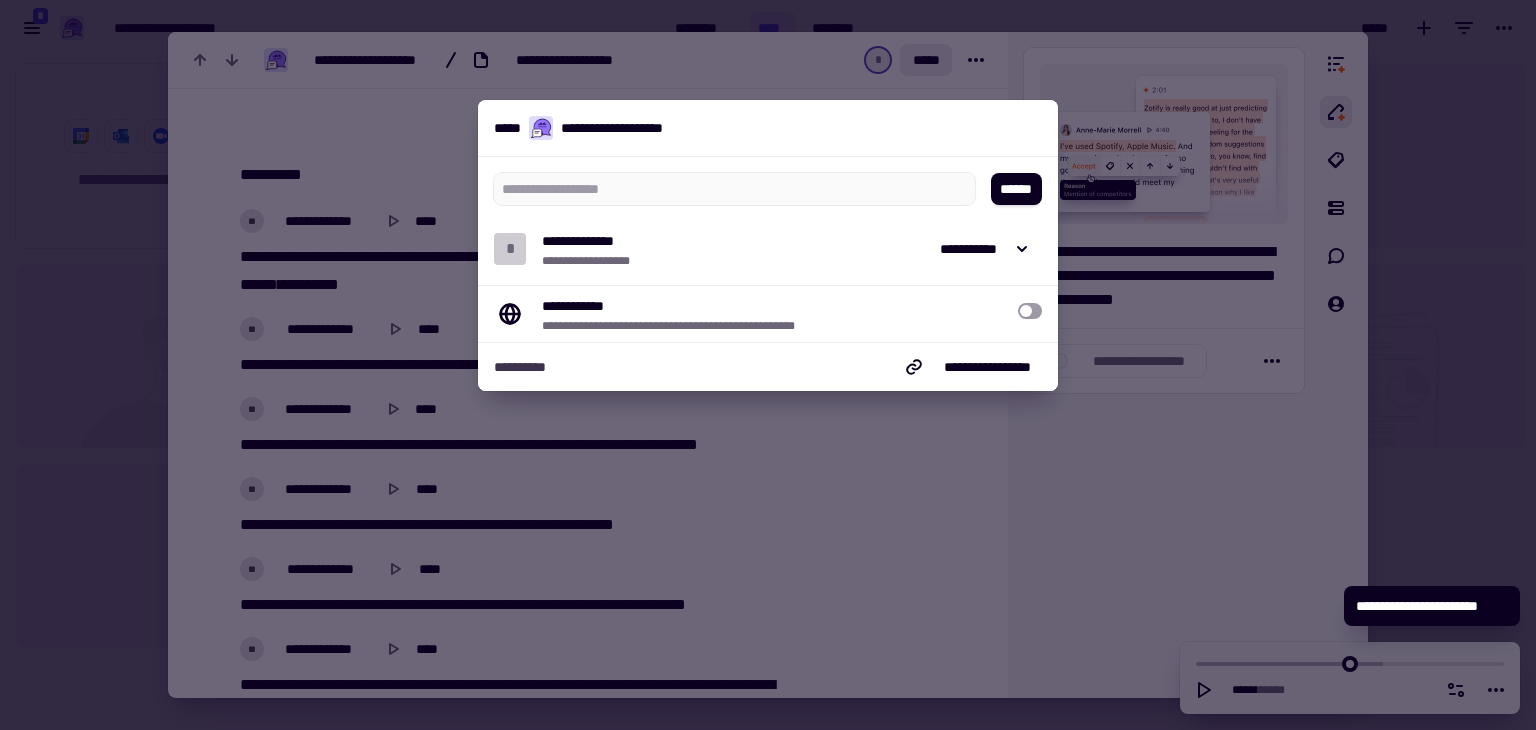 click at bounding box center (1030, 311) 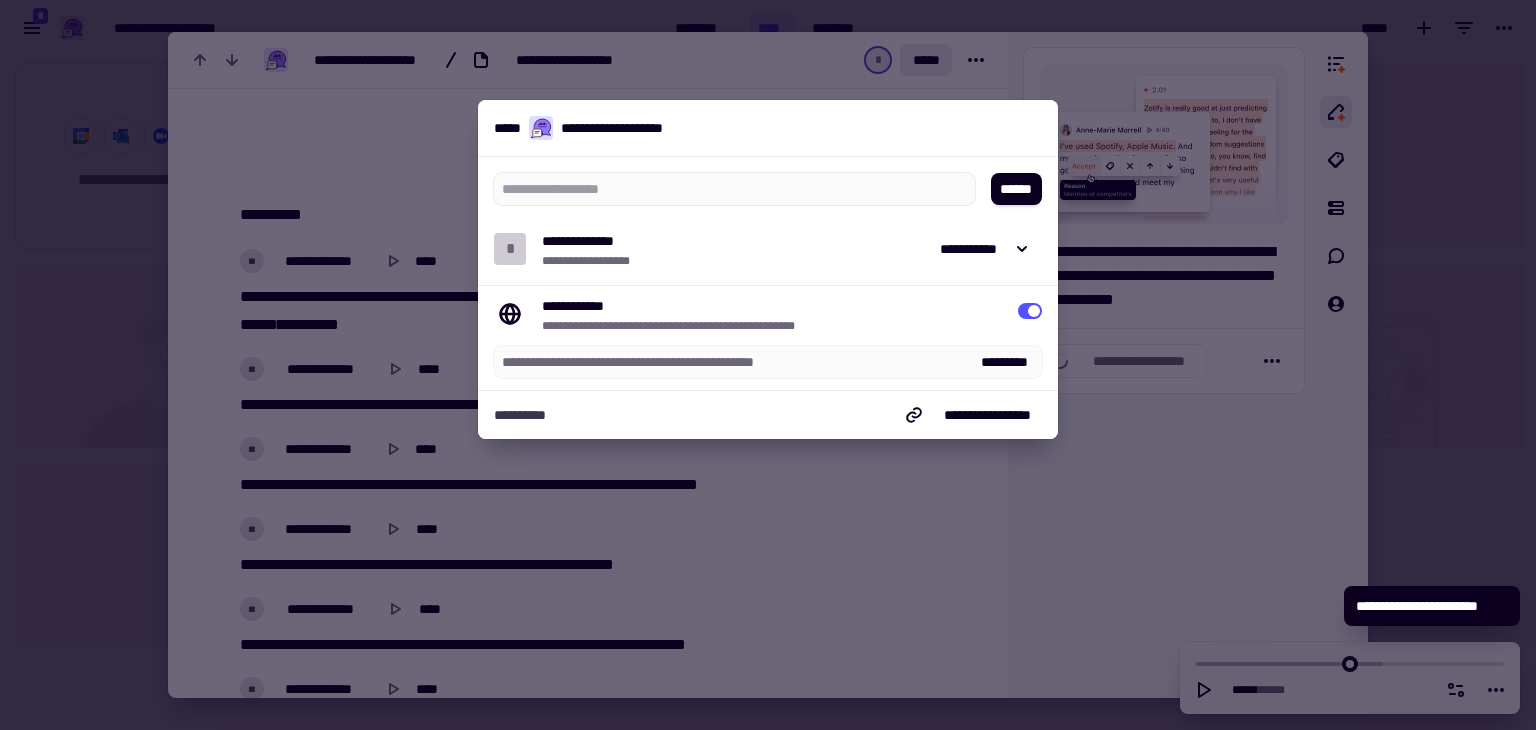 scroll, scrollTop: 227, scrollLeft: 0, axis: vertical 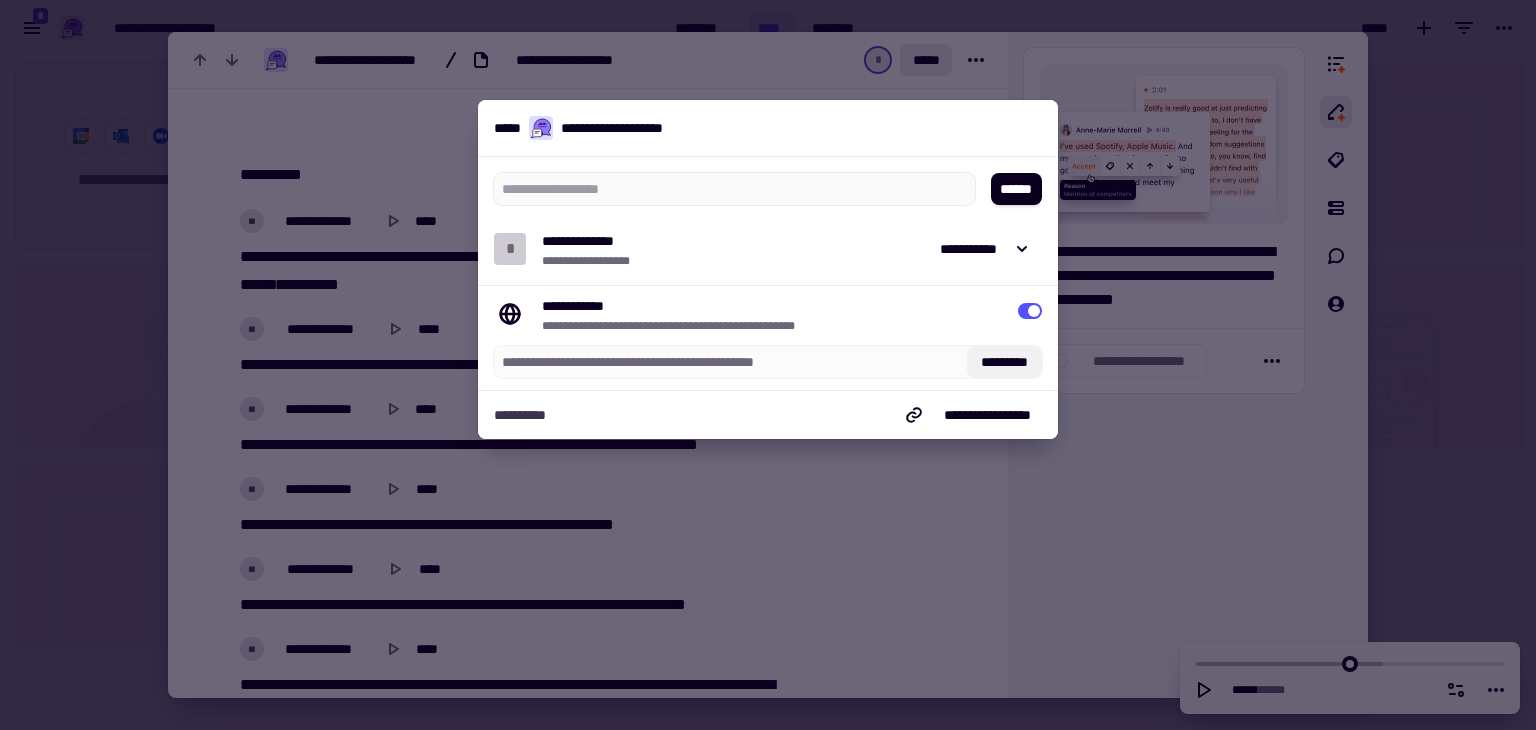 click on "*********" 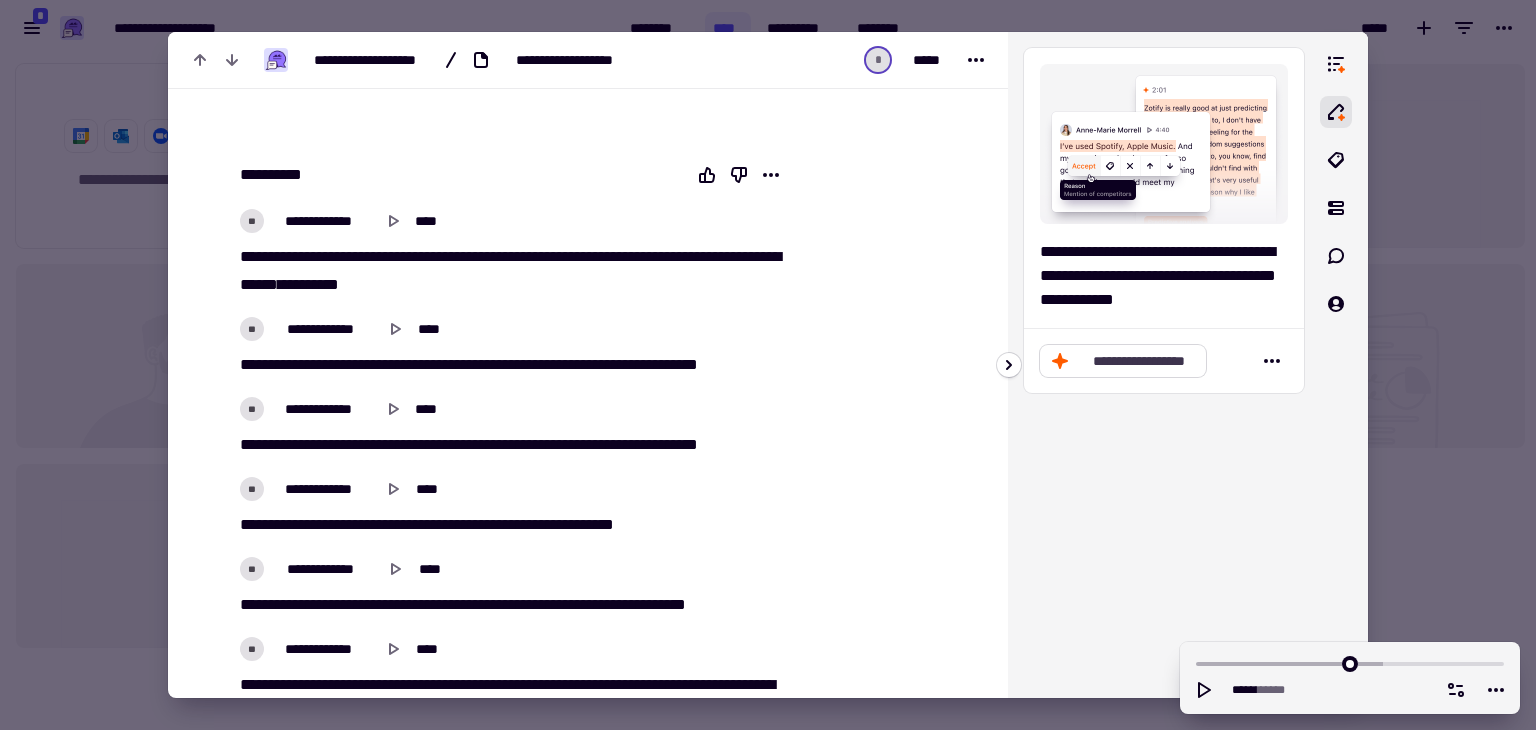 click on "**********" 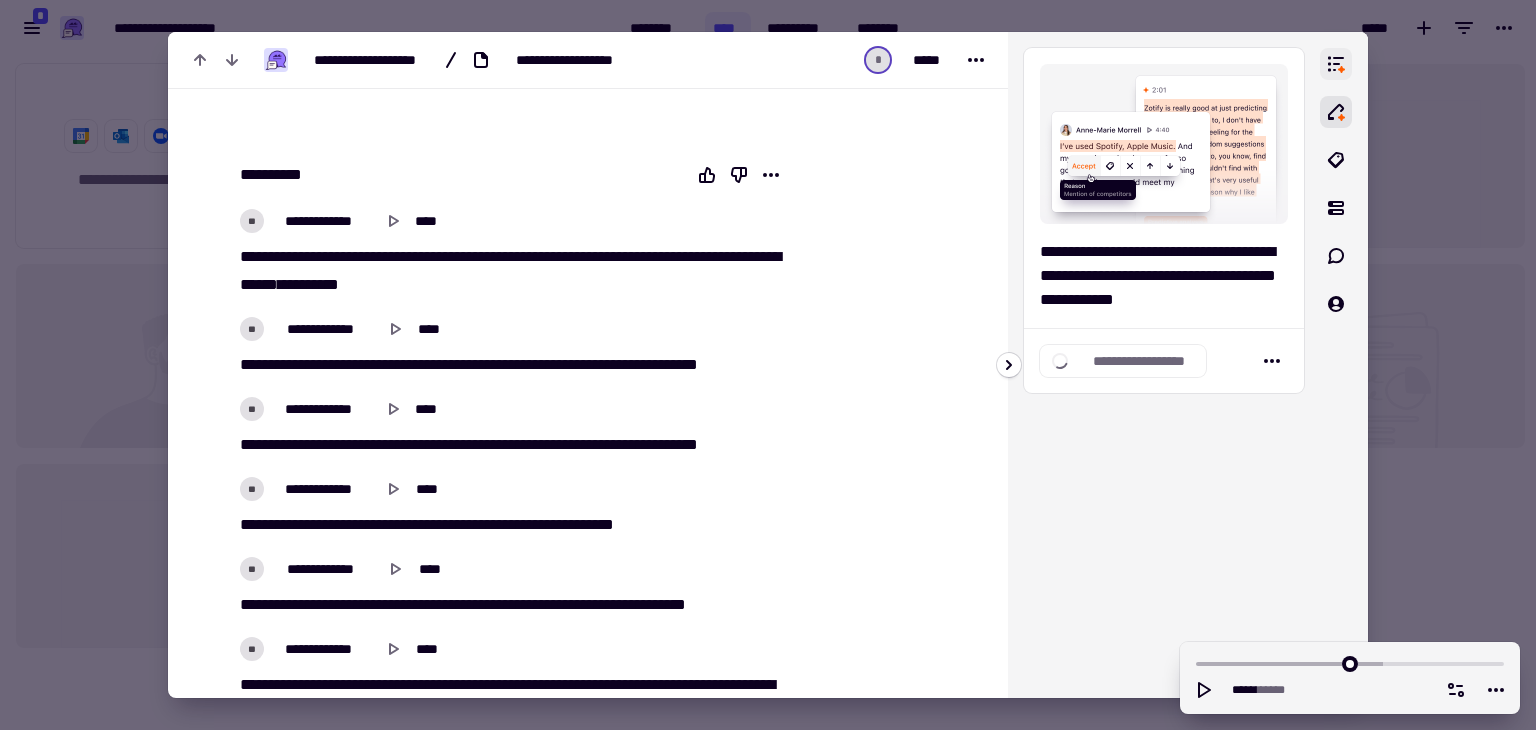 click 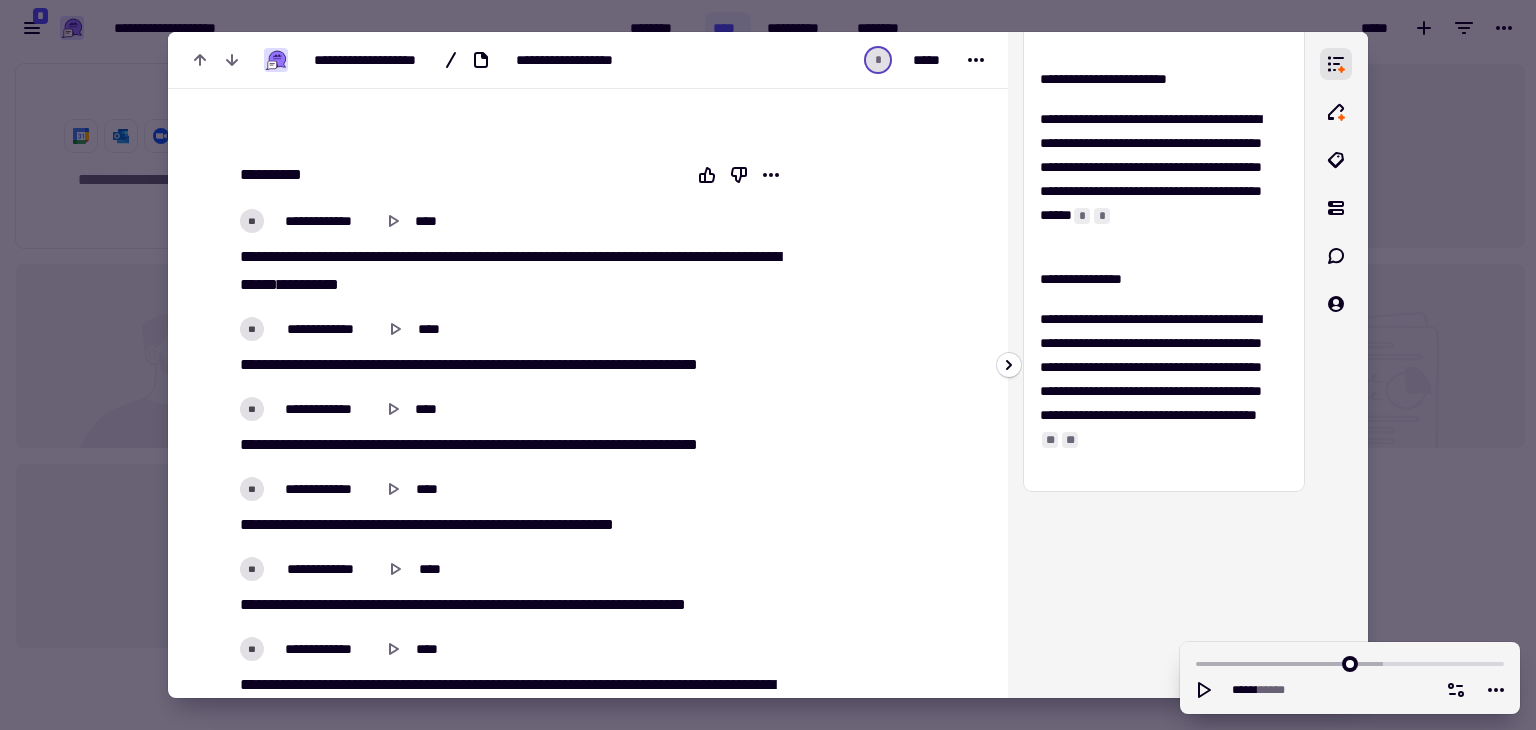 scroll, scrollTop: 0, scrollLeft: 0, axis: both 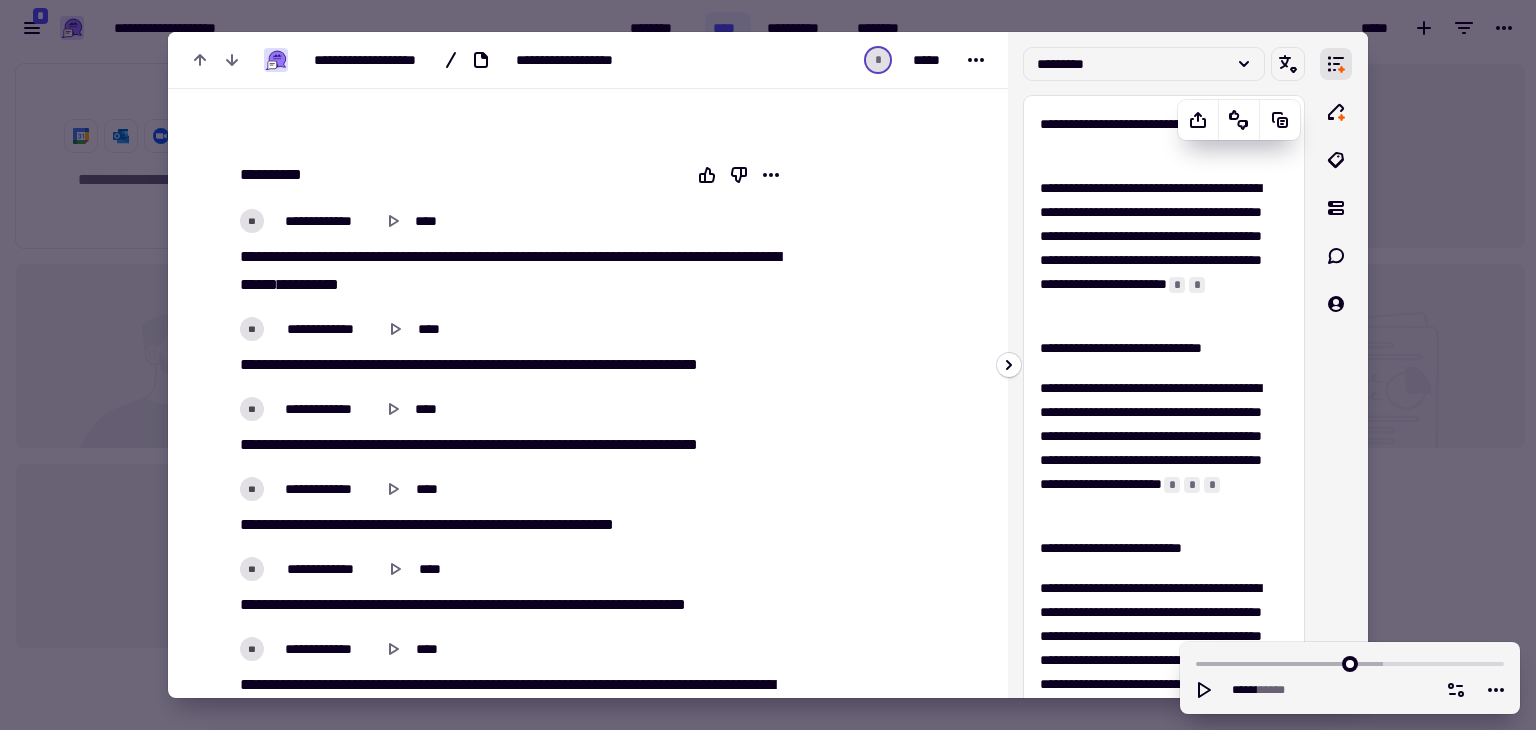 click on "**********" at bounding box center [1156, 248] 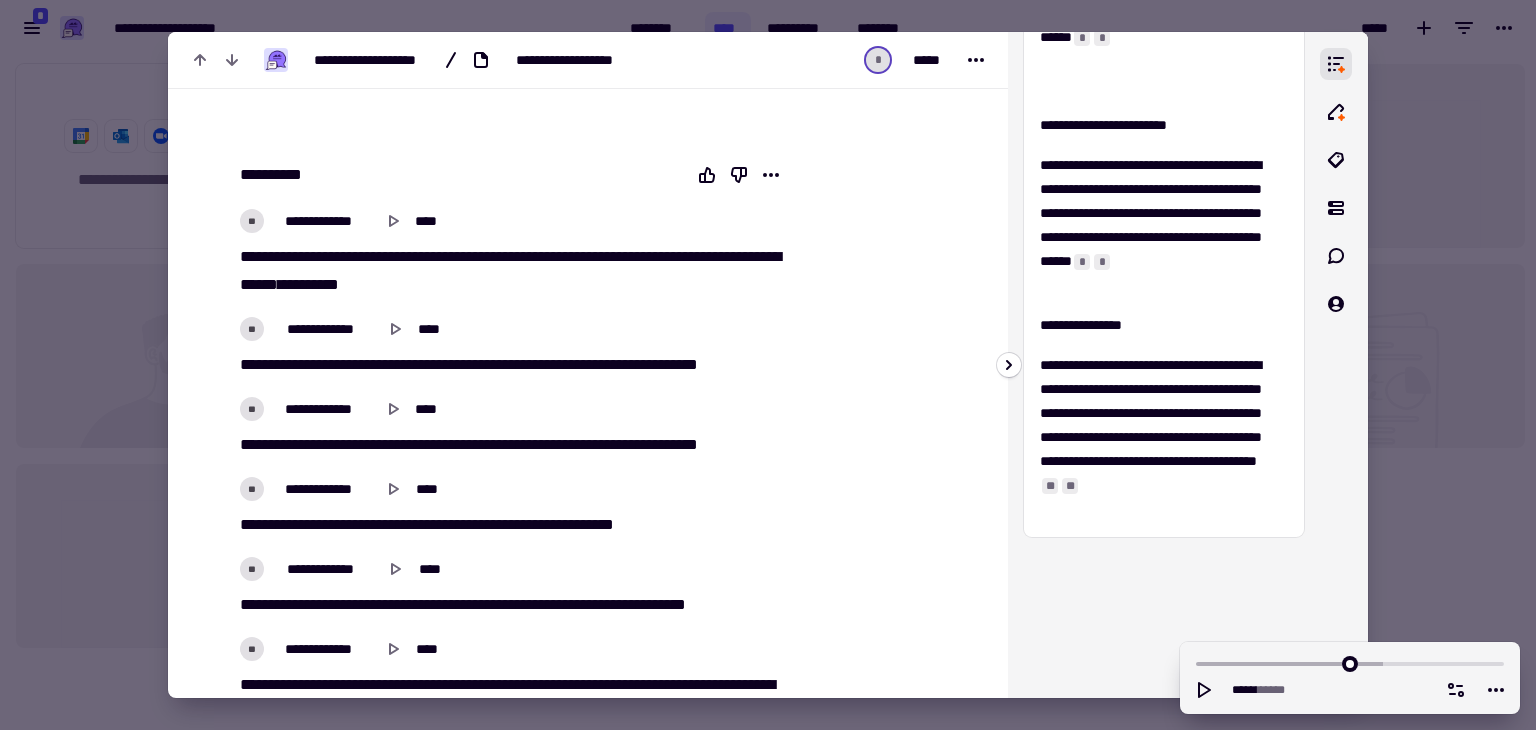 scroll, scrollTop: 0, scrollLeft: 0, axis: both 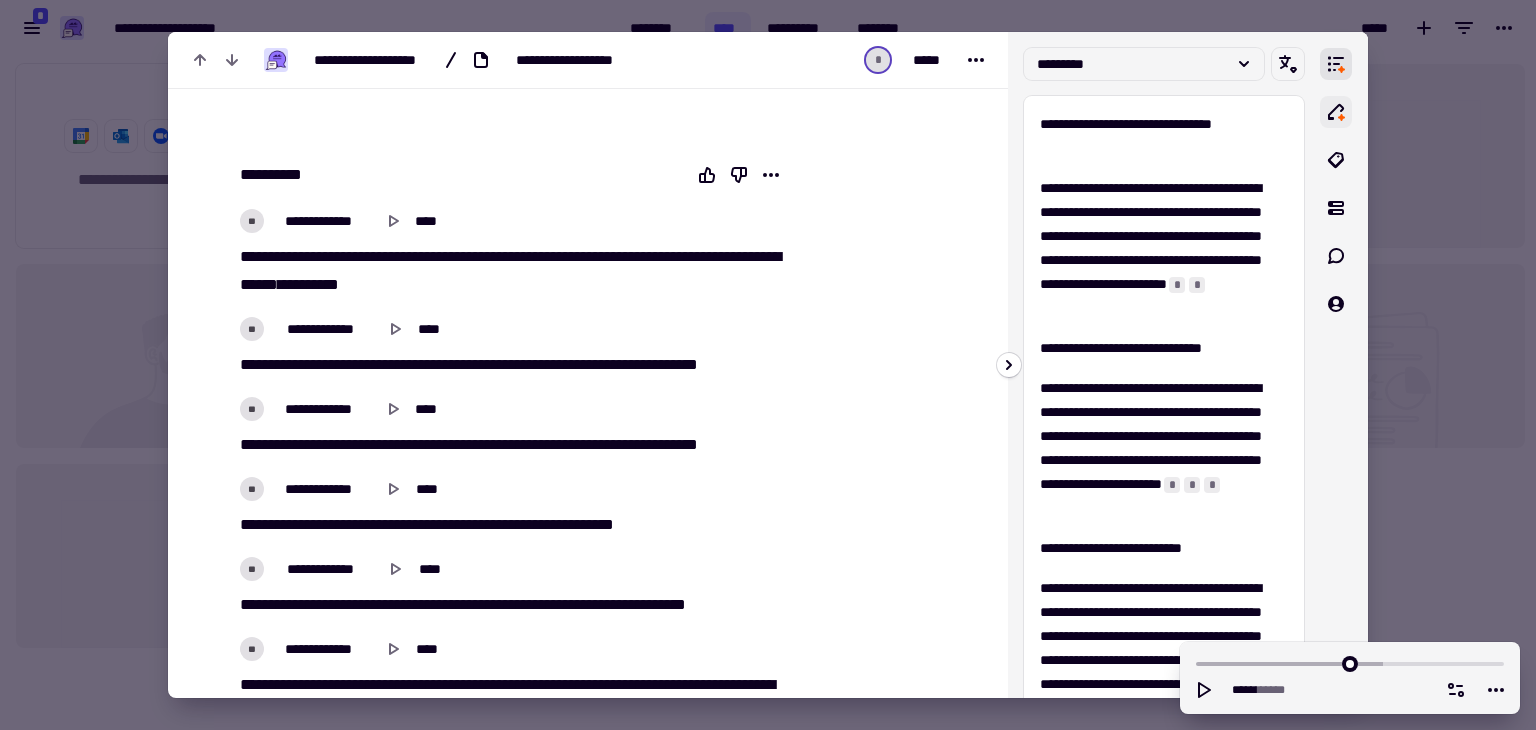 click 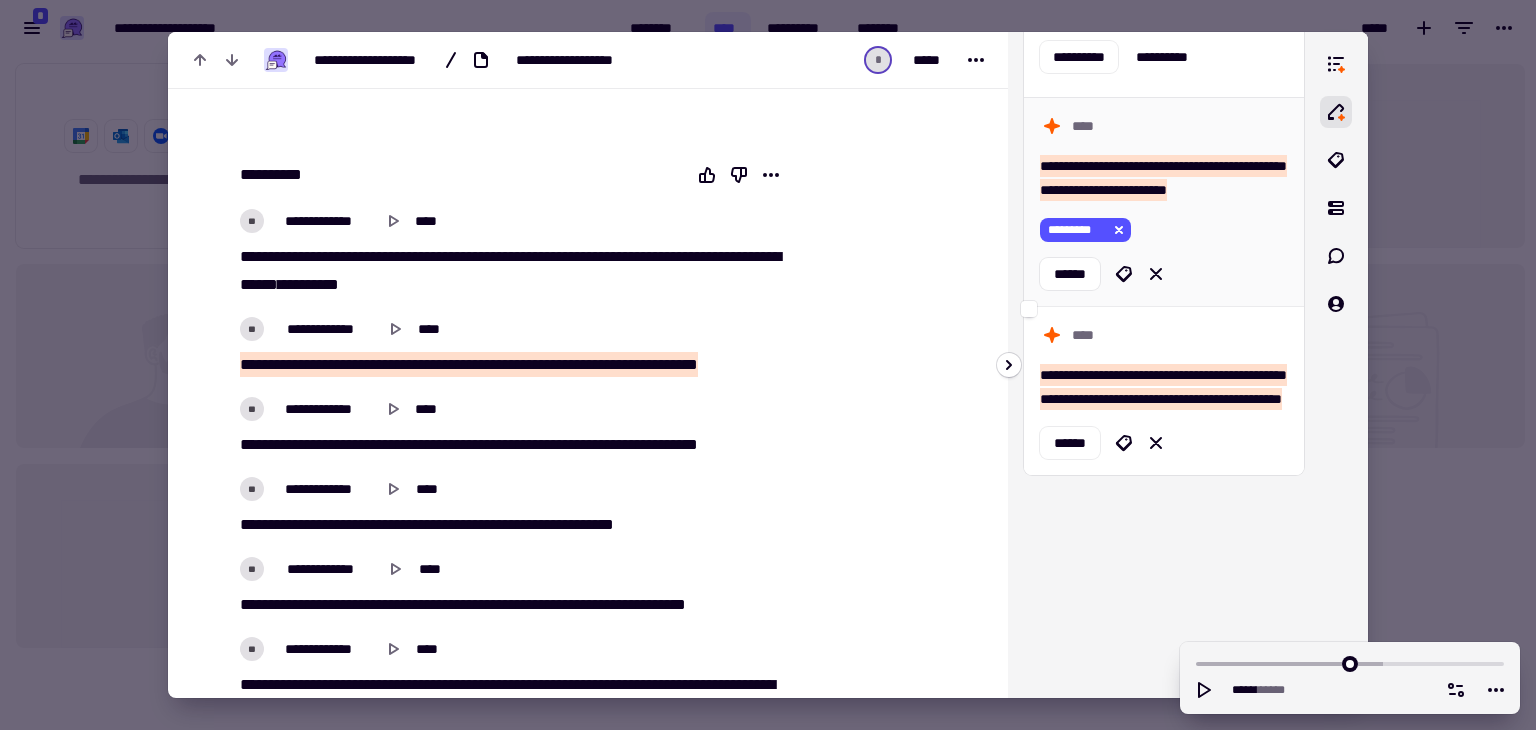 scroll, scrollTop: 0, scrollLeft: 0, axis: both 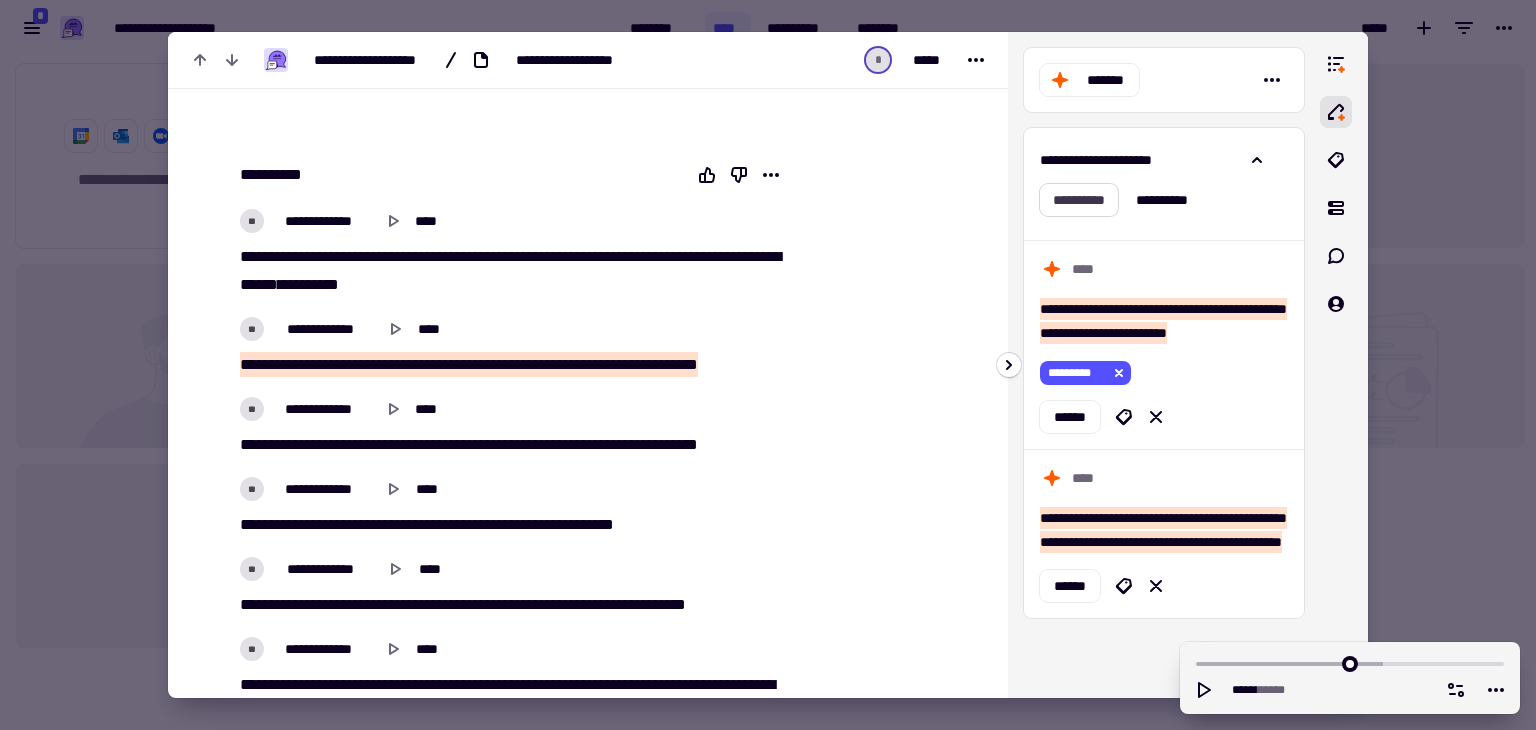 click on "**********" 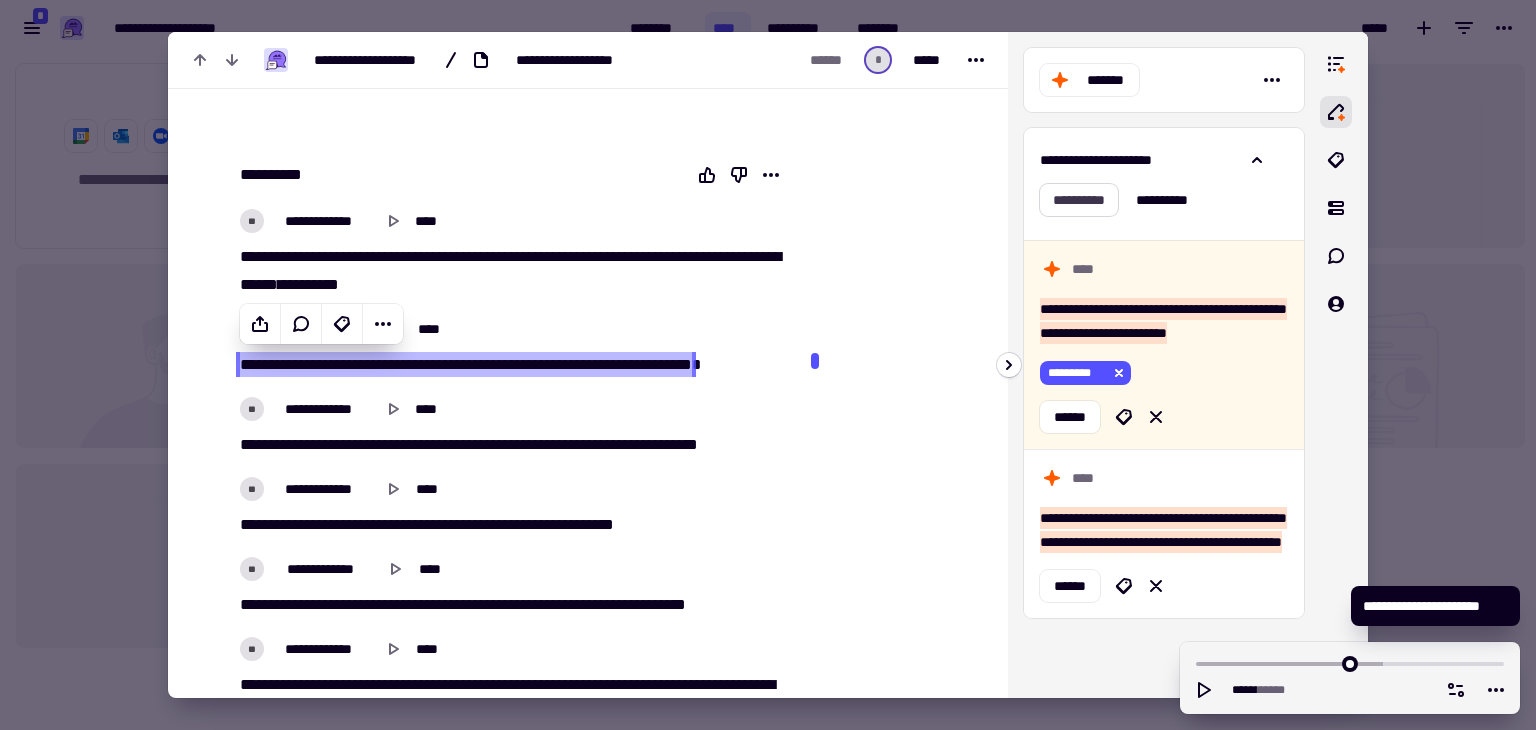 scroll, scrollTop: 168, scrollLeft: 0, axis: vertical 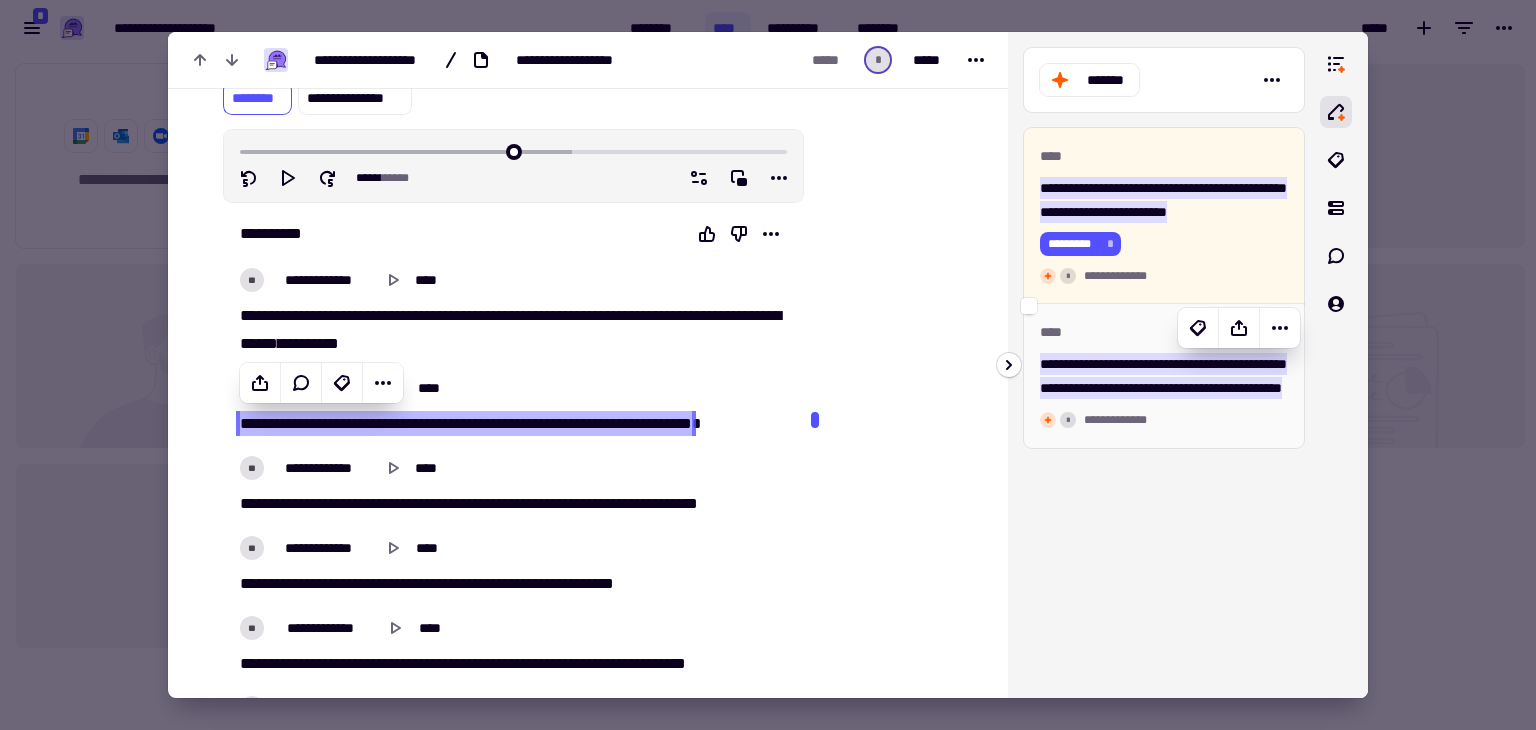 click on "****" at bounding box center (1164, 332) 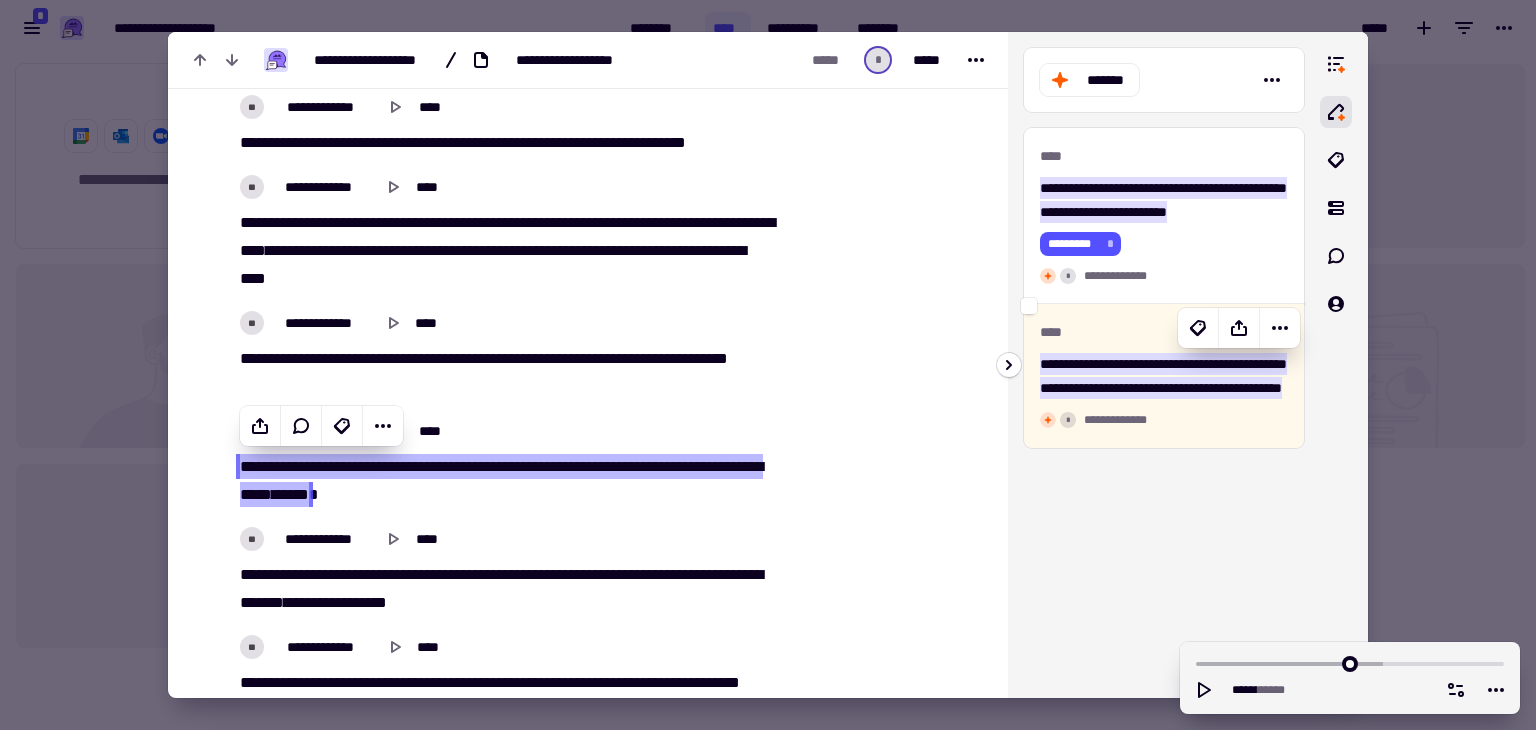scroll, scrollTop: 747, scrollLeft: 0, axis: vertical 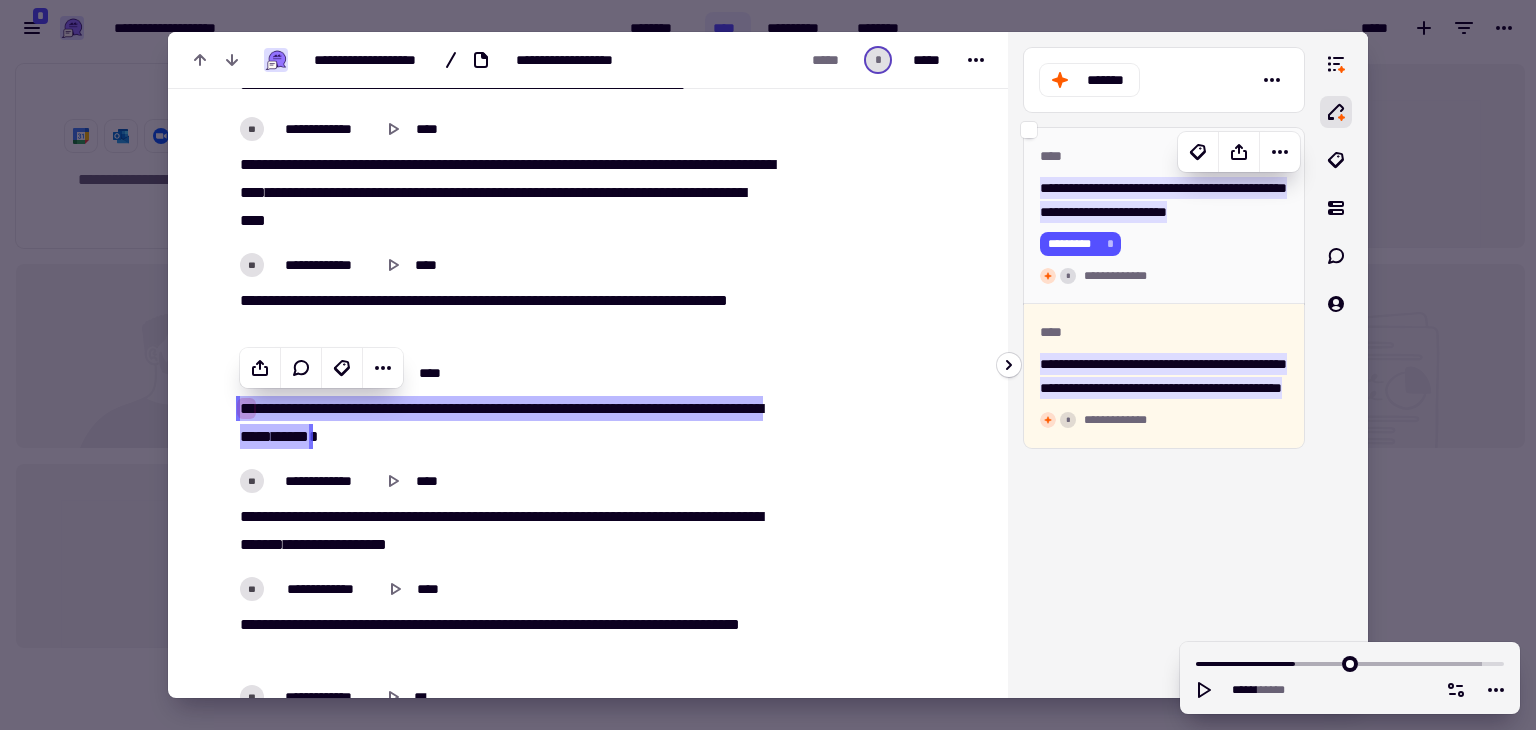 click on "****" at bounding box center (1164, 156) 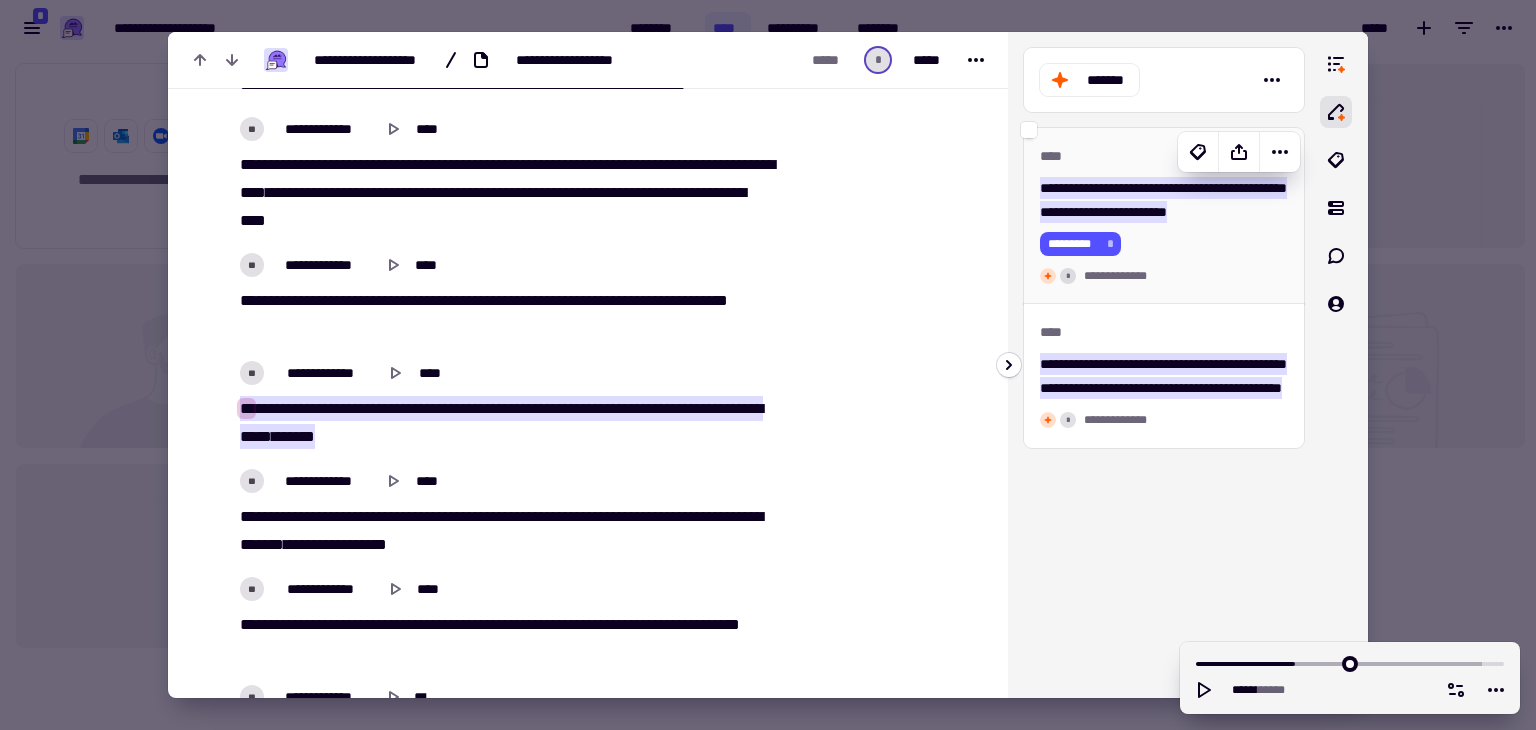 type on "****" 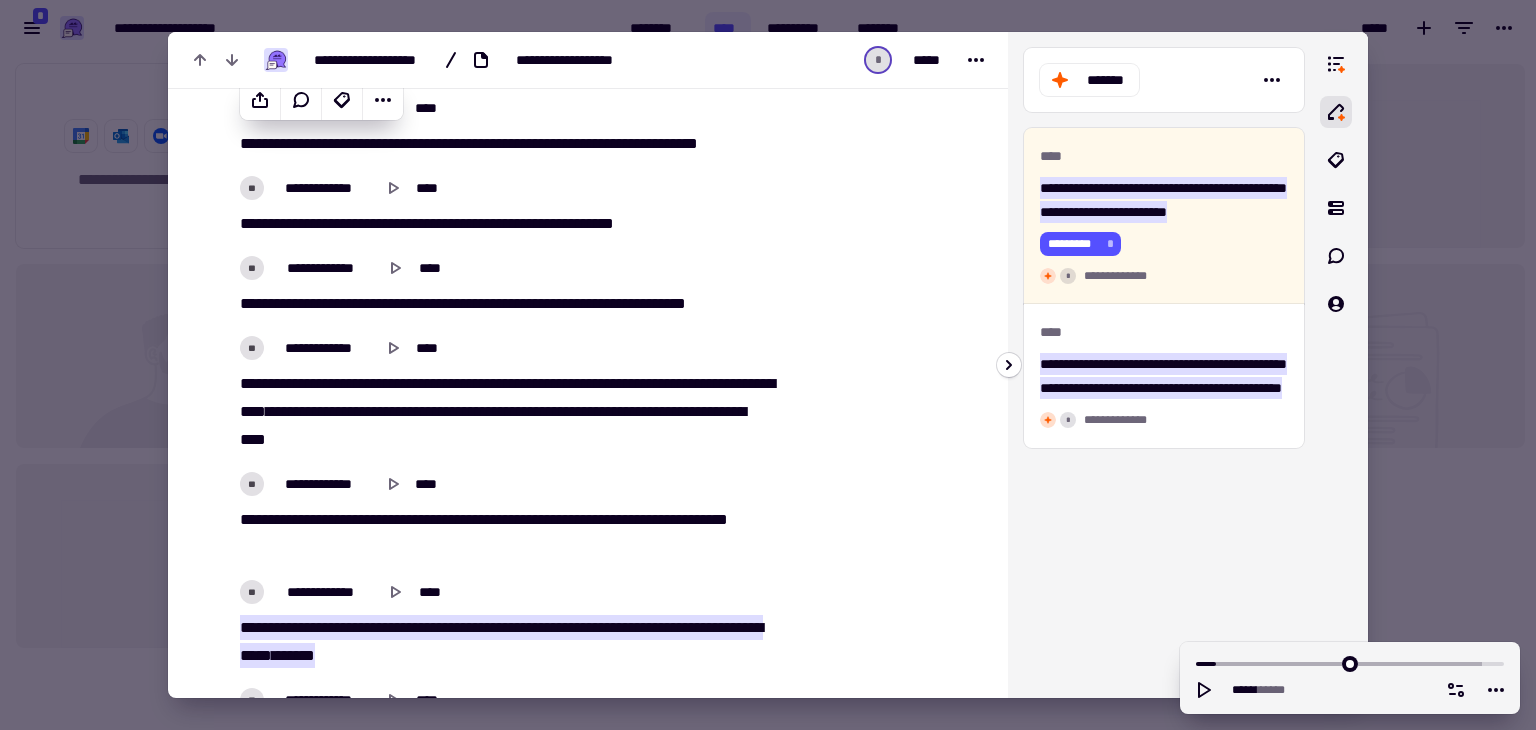 scroll, scrollTop: 536, scrollLeft: 0, axis: vertical 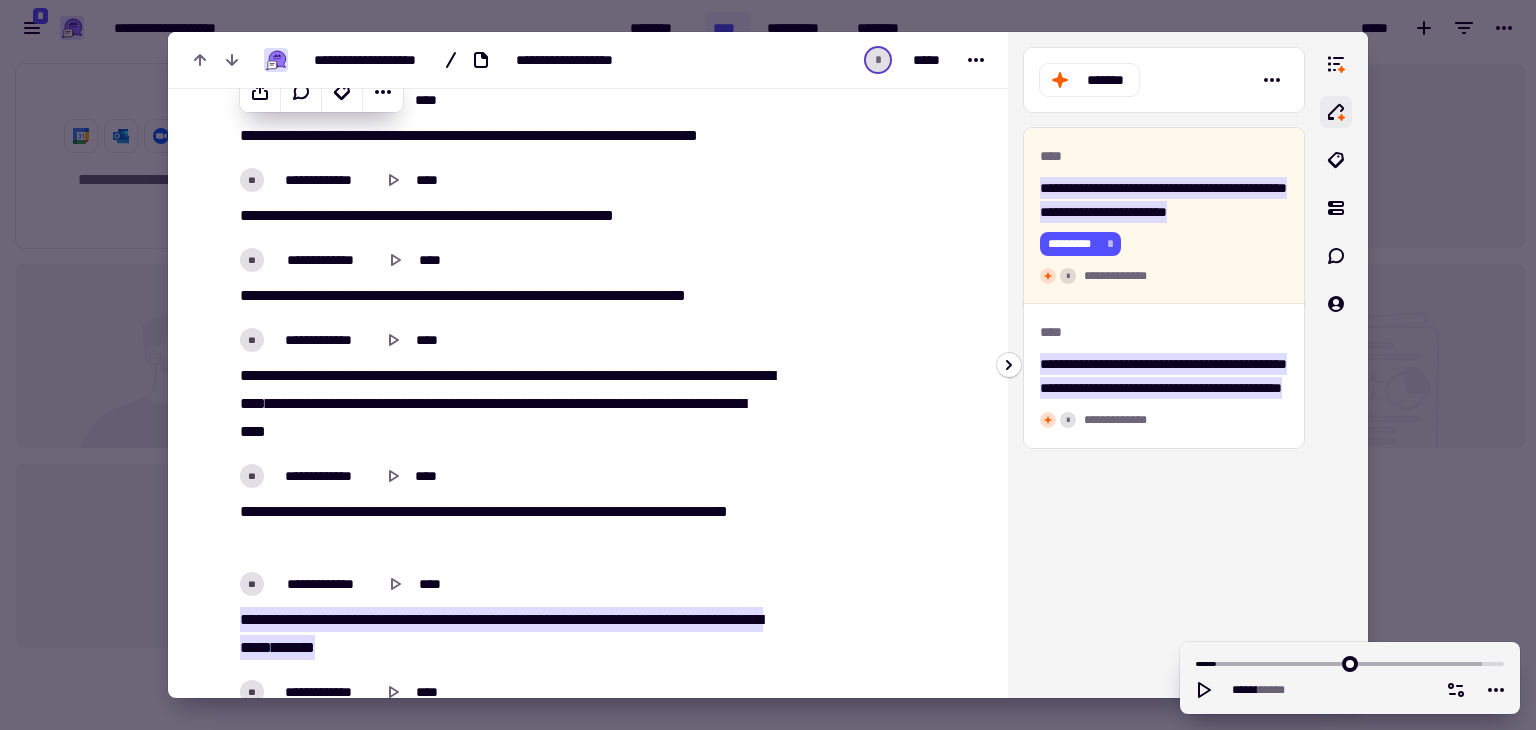 click 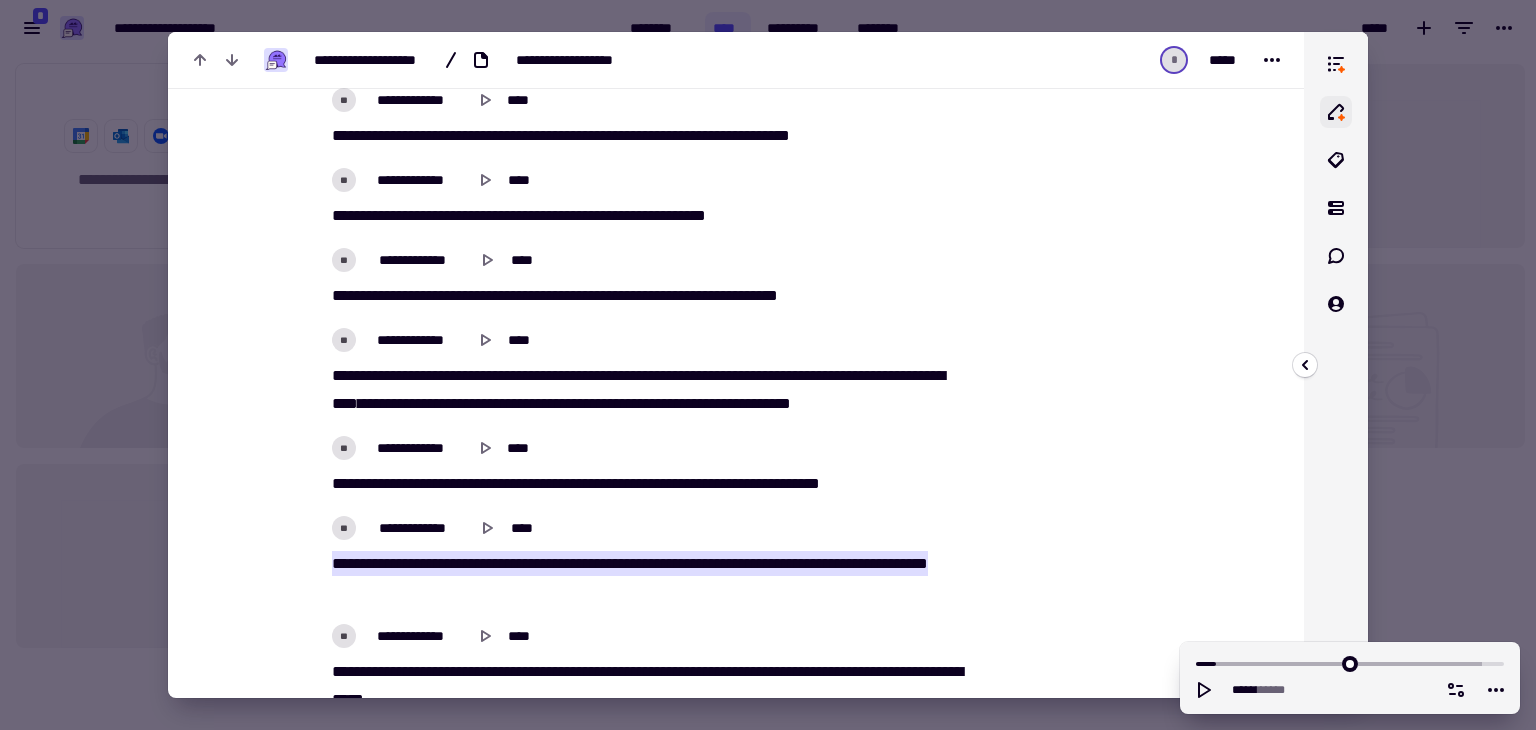 click 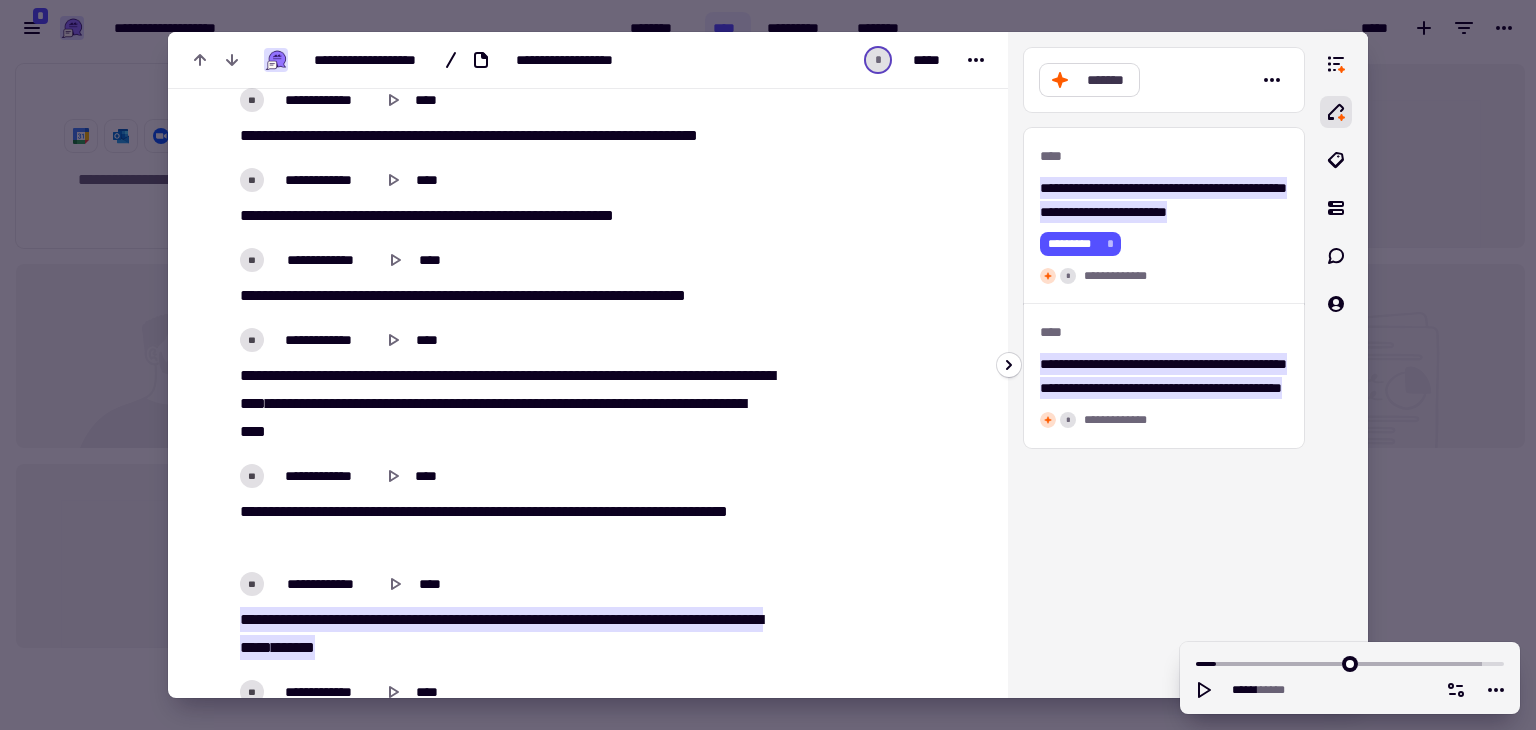 click on "*******" 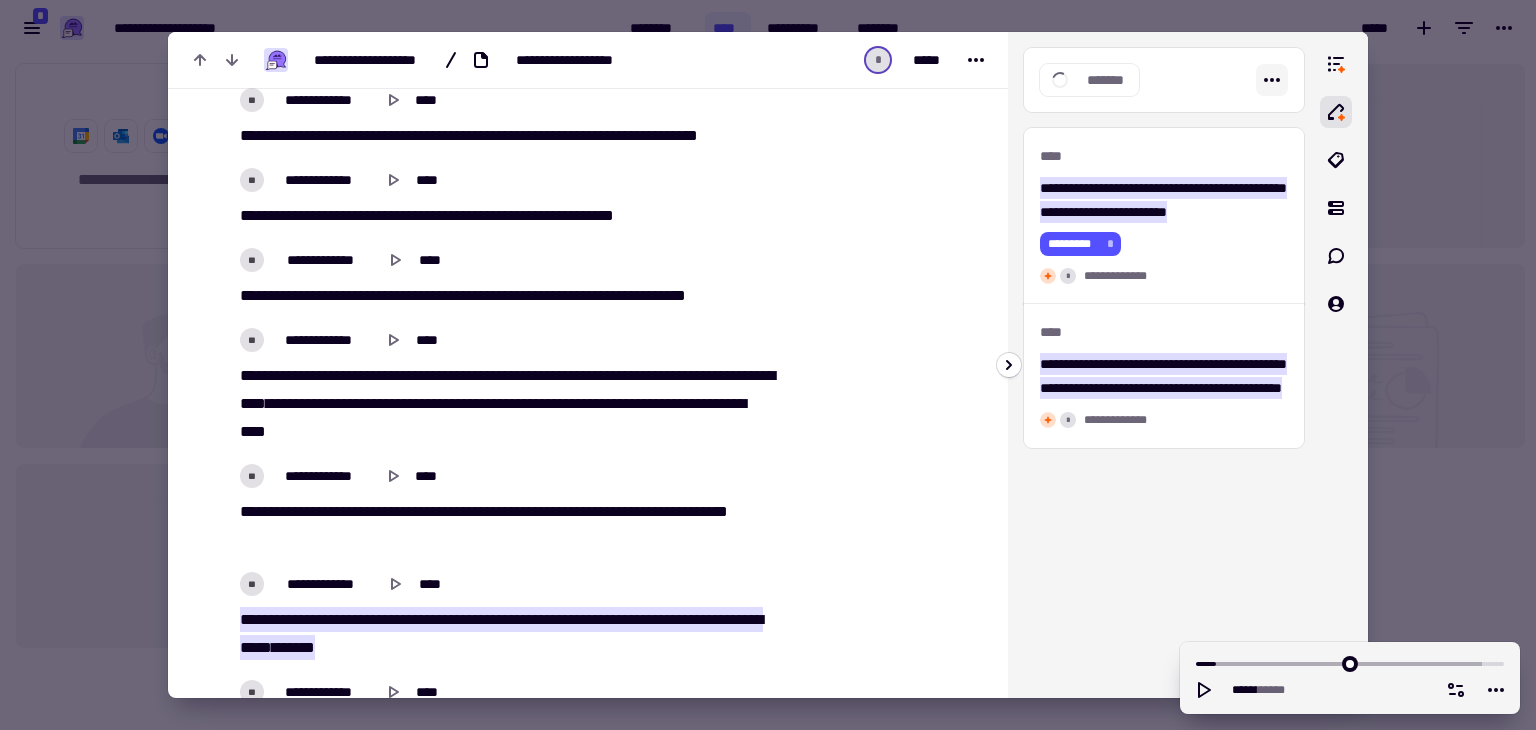 click 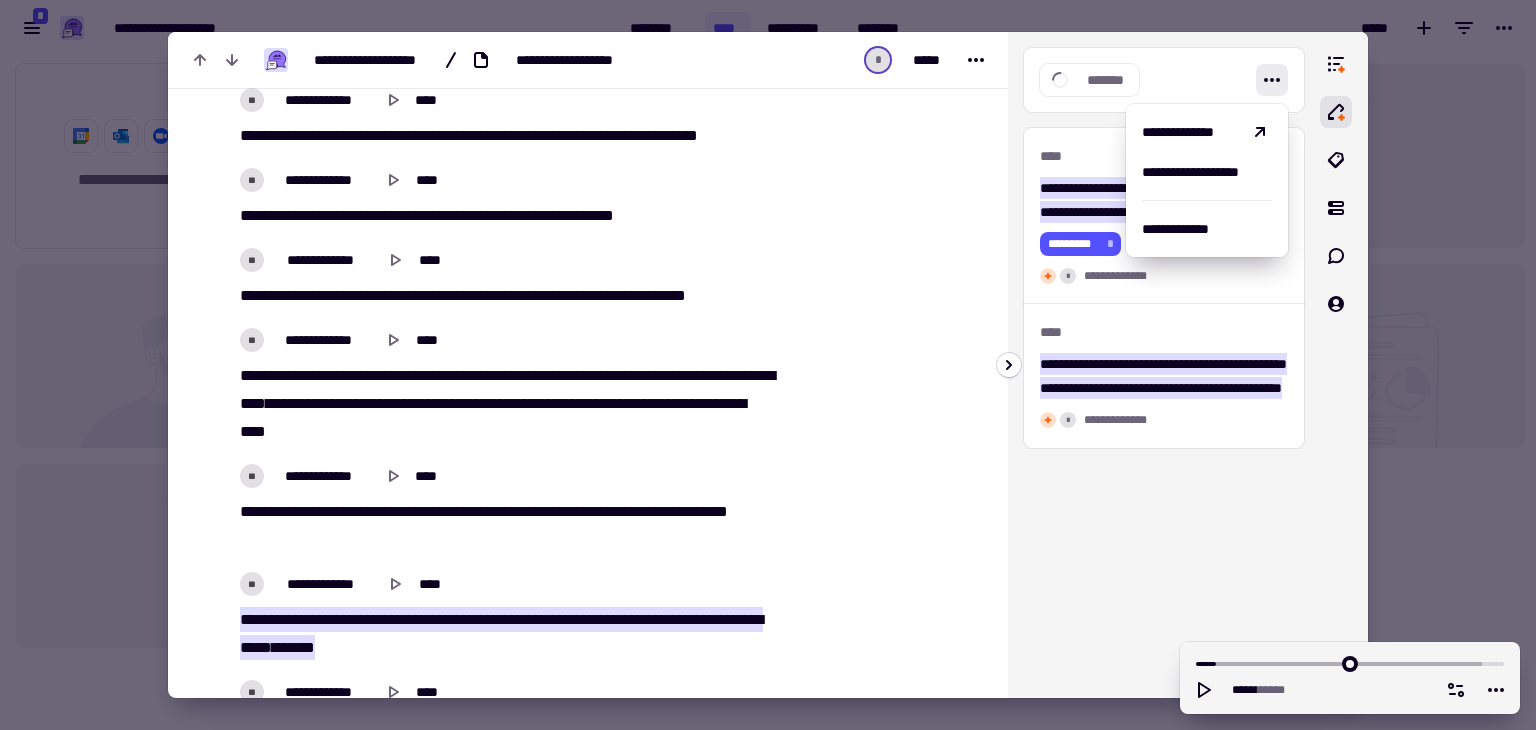 click on "*******" at bounding box center [1164, 80] 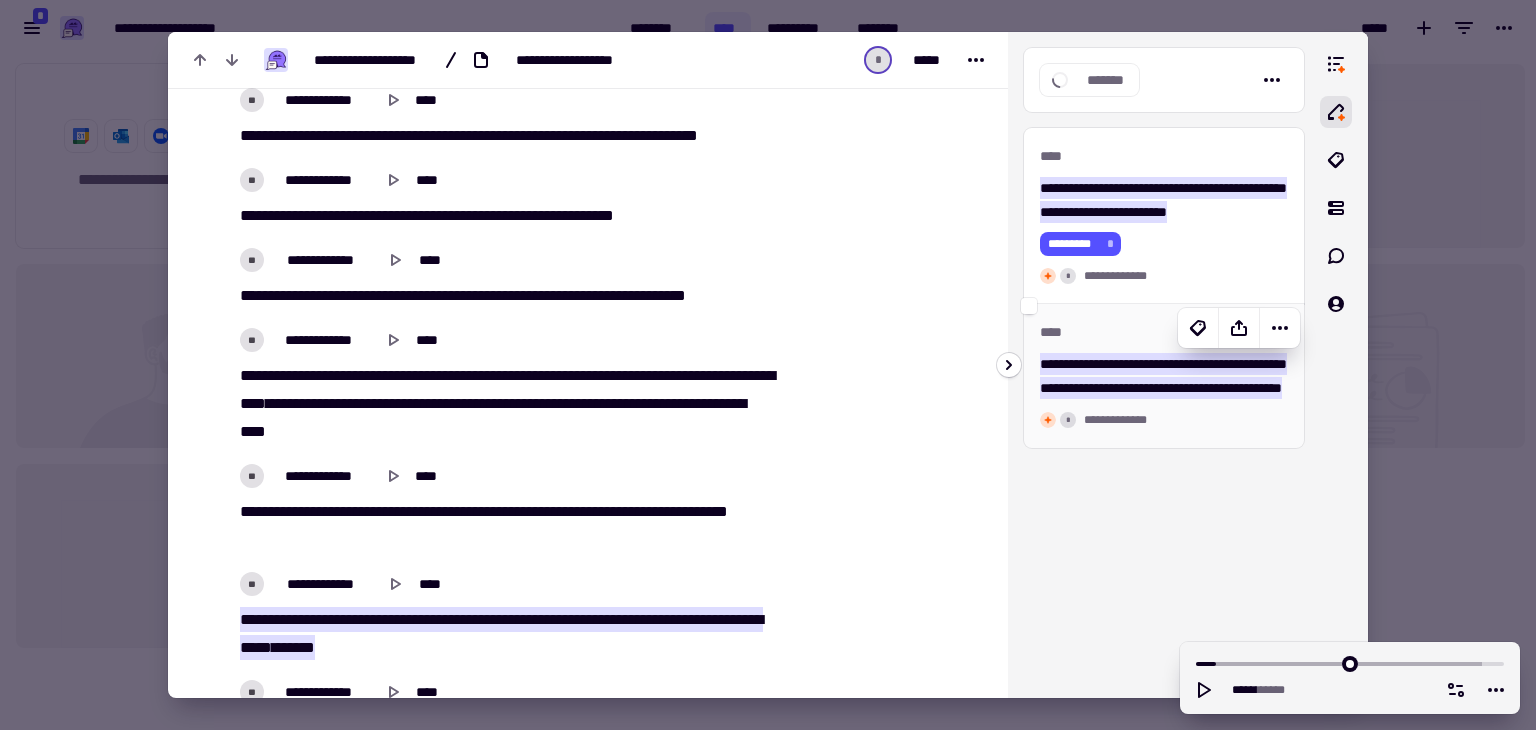 click on "**********" at bounding box center (1163, 376) 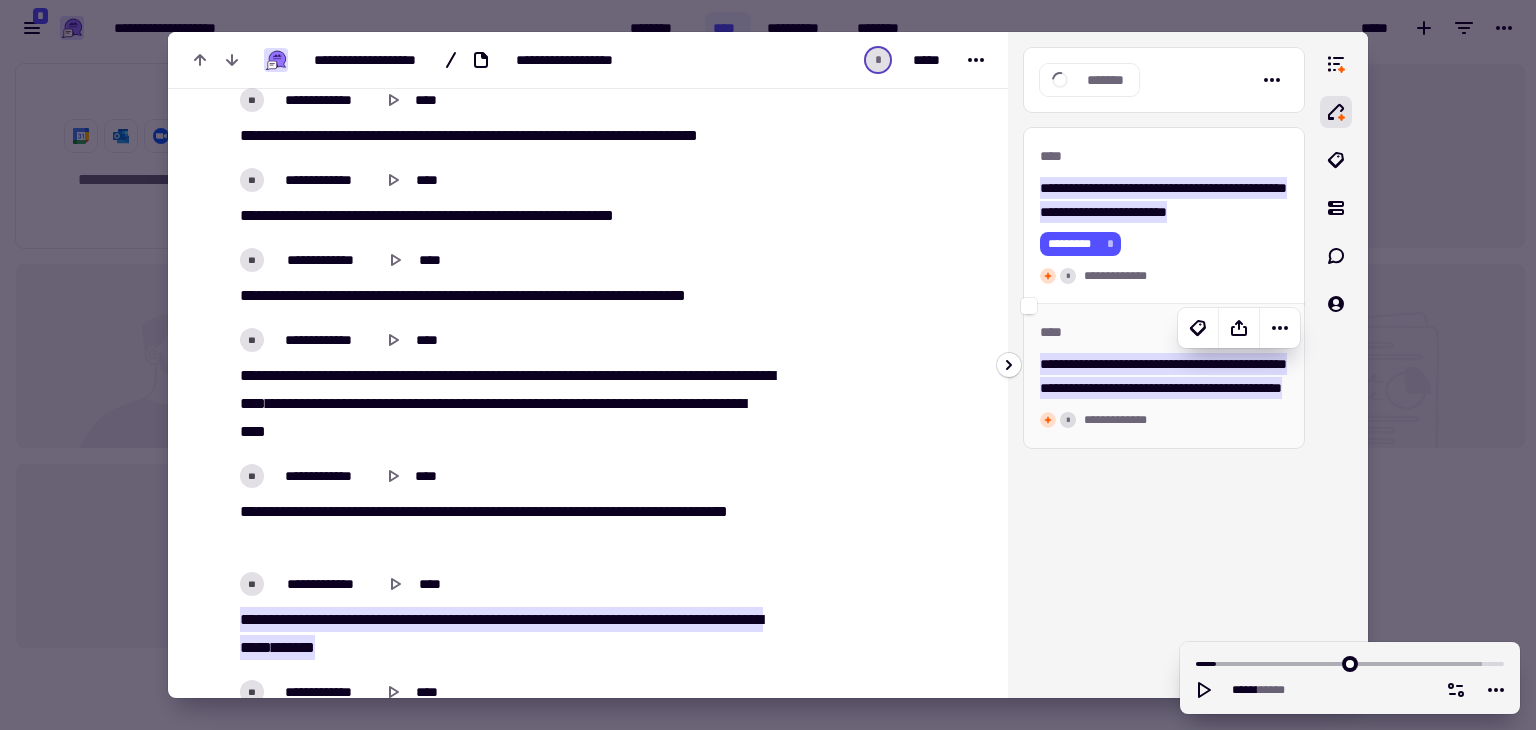 type on "**" 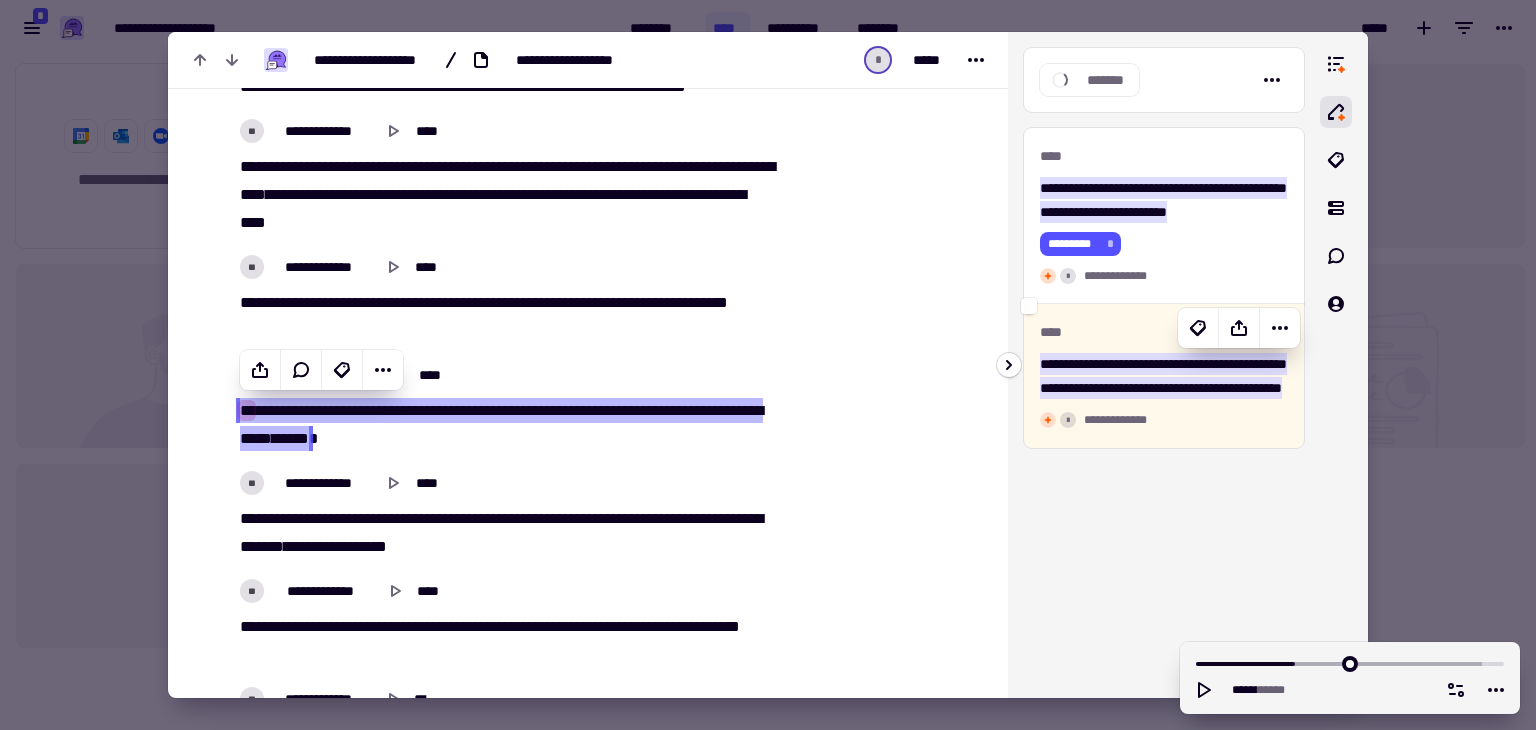scroll, scrollTop: 747, scrollLeft: 0, axis: vertical 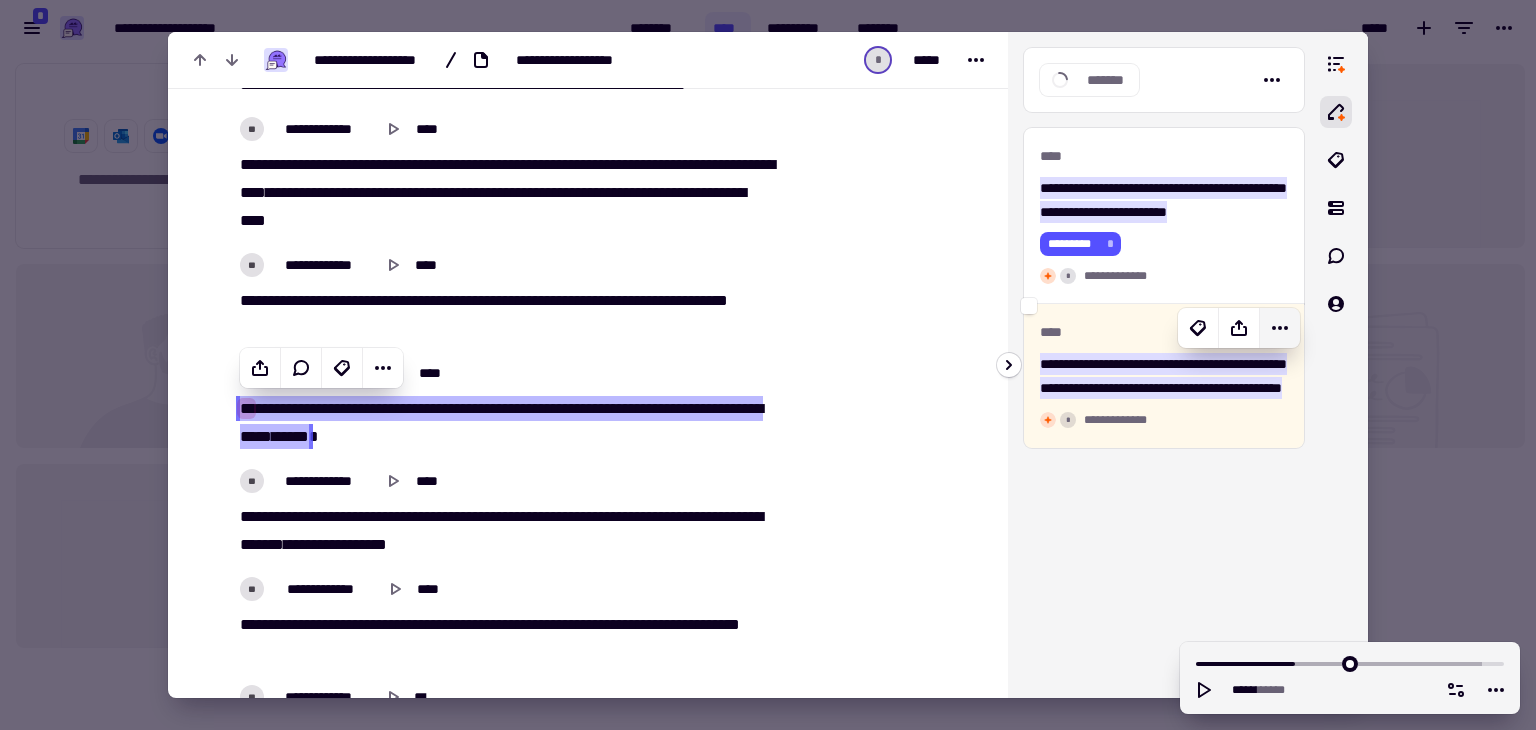 click 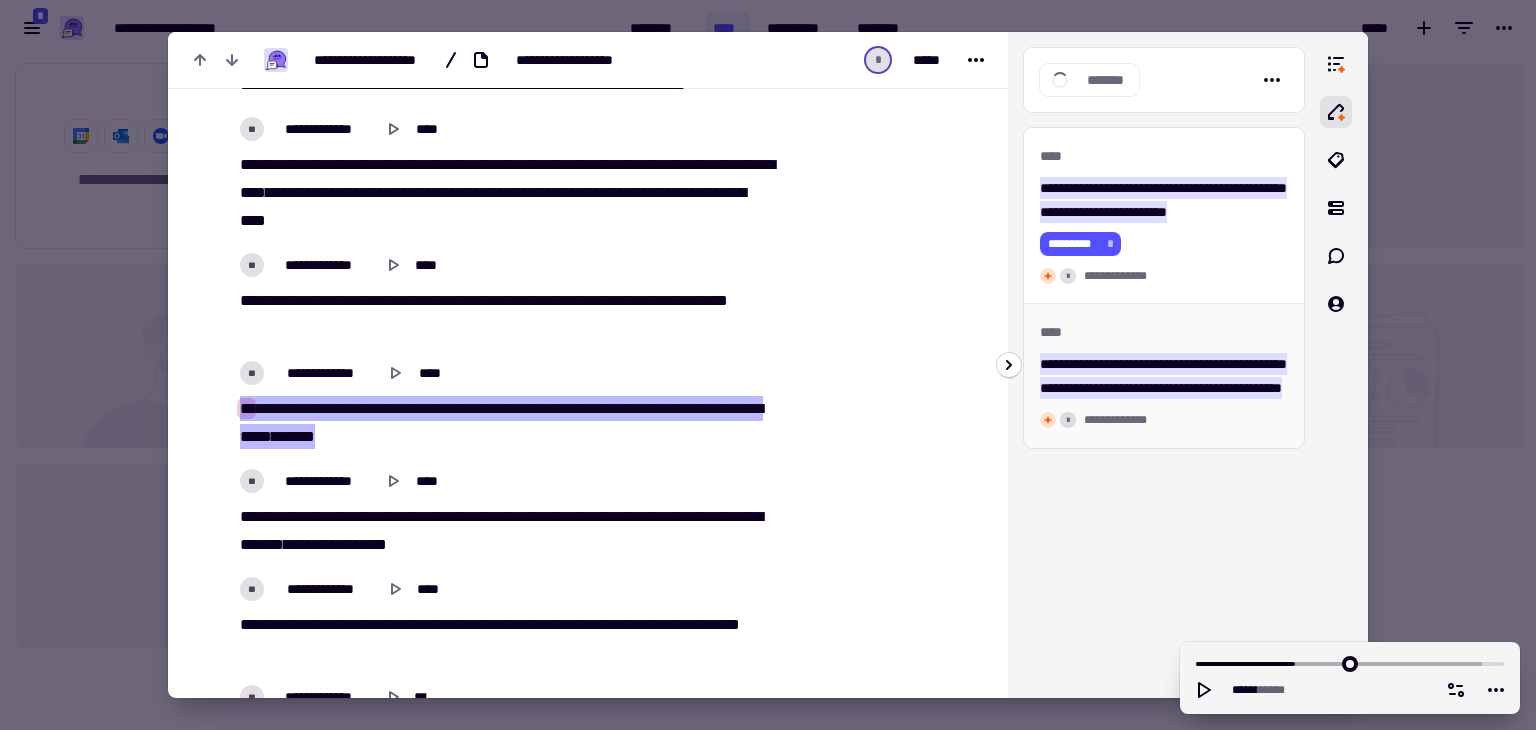 click on "**********" at bounding box center [1164, 365] 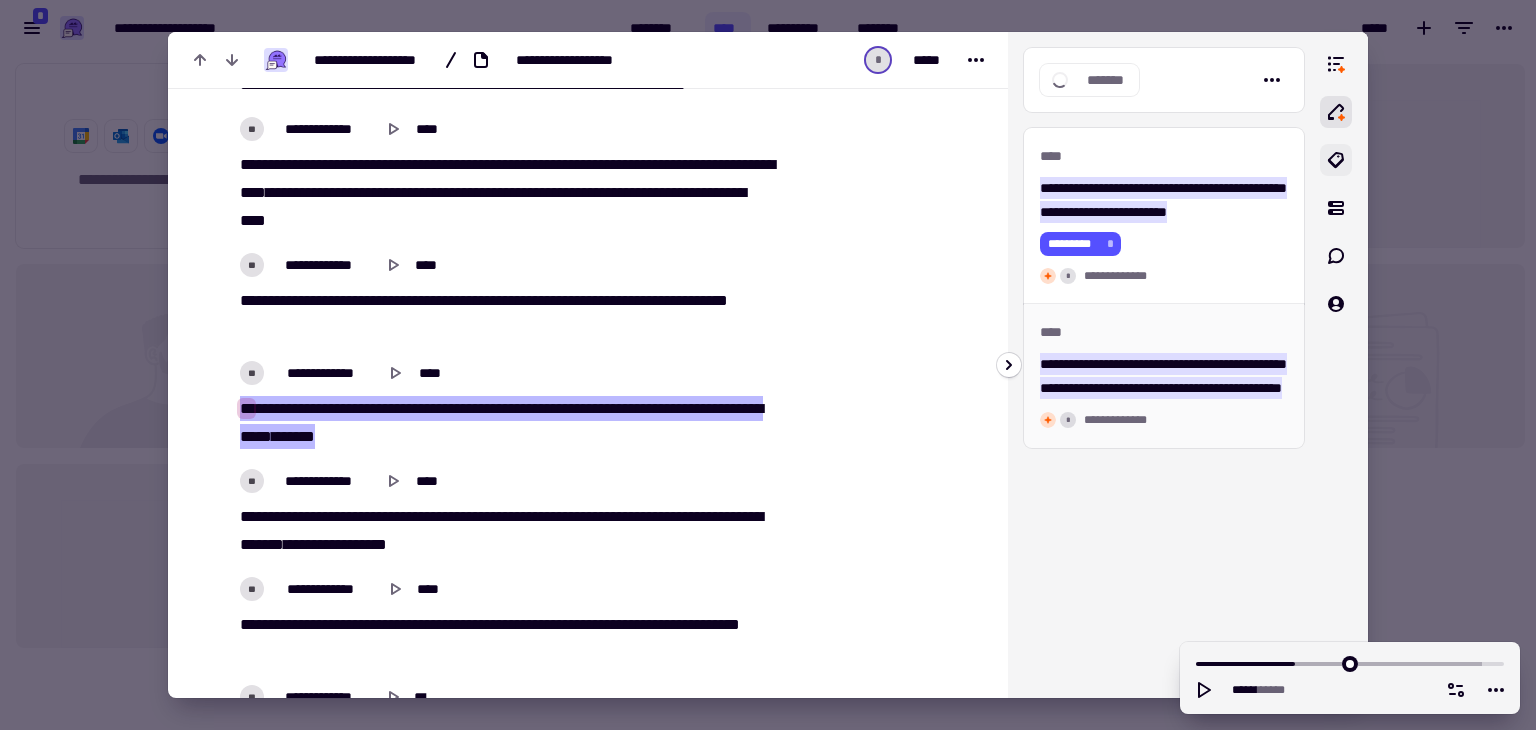 click 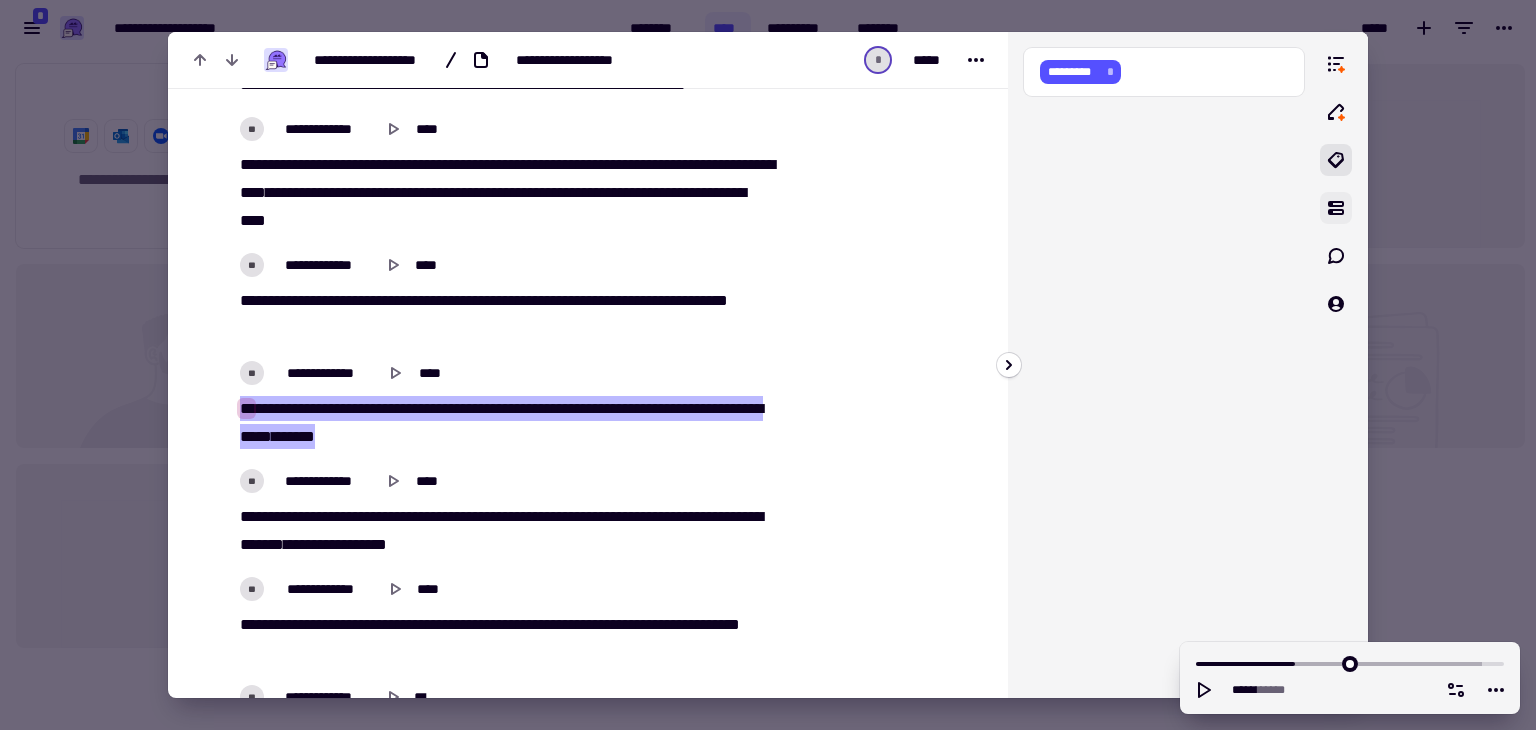click 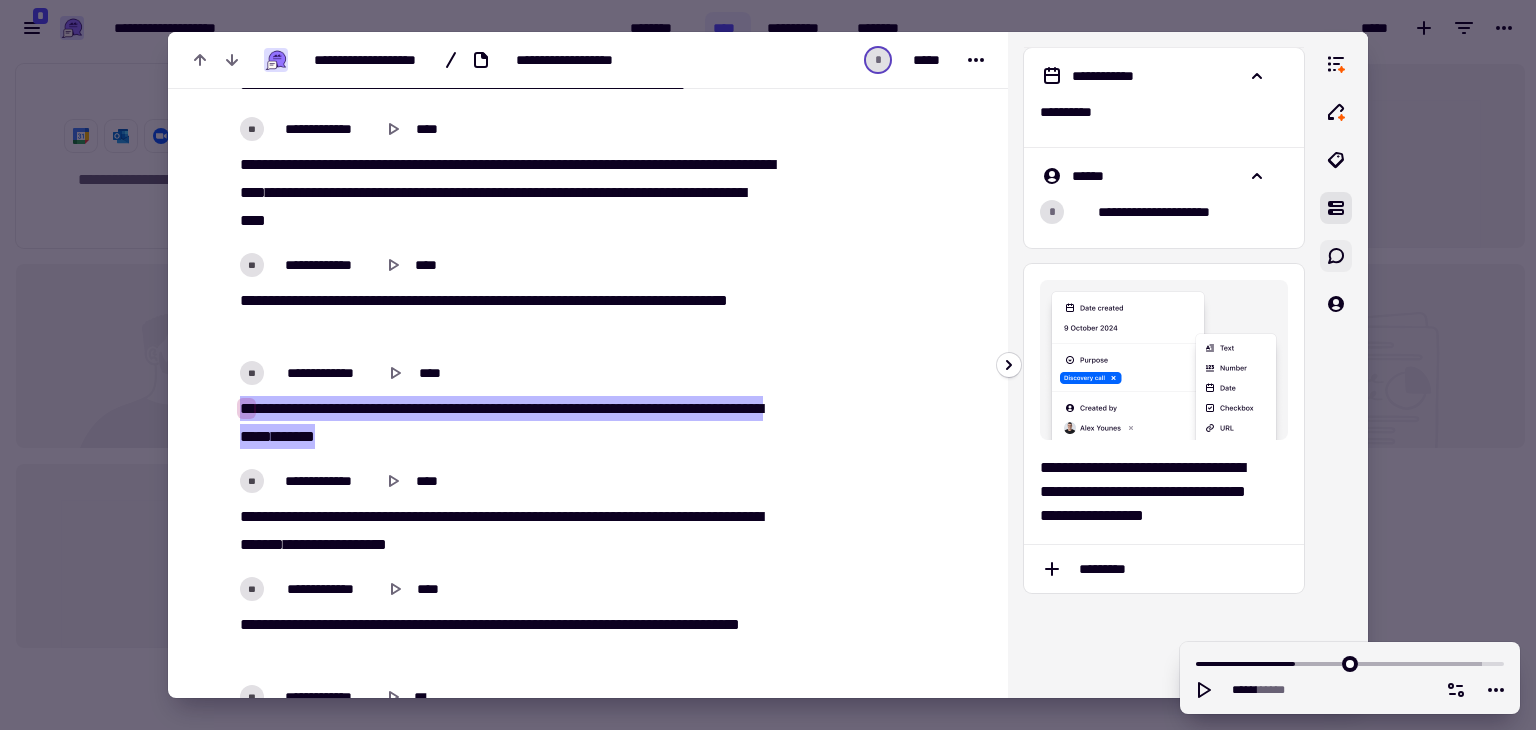 click 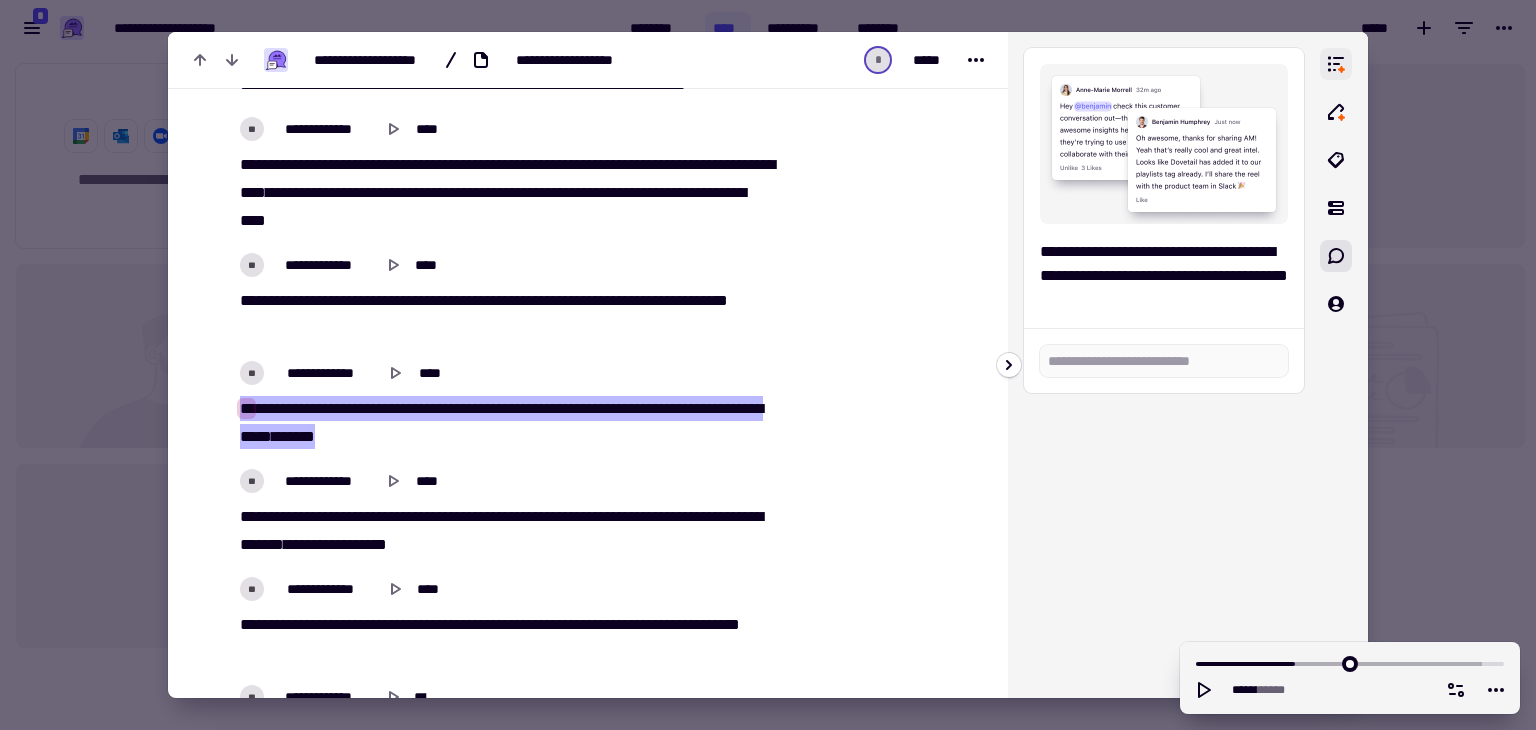 click 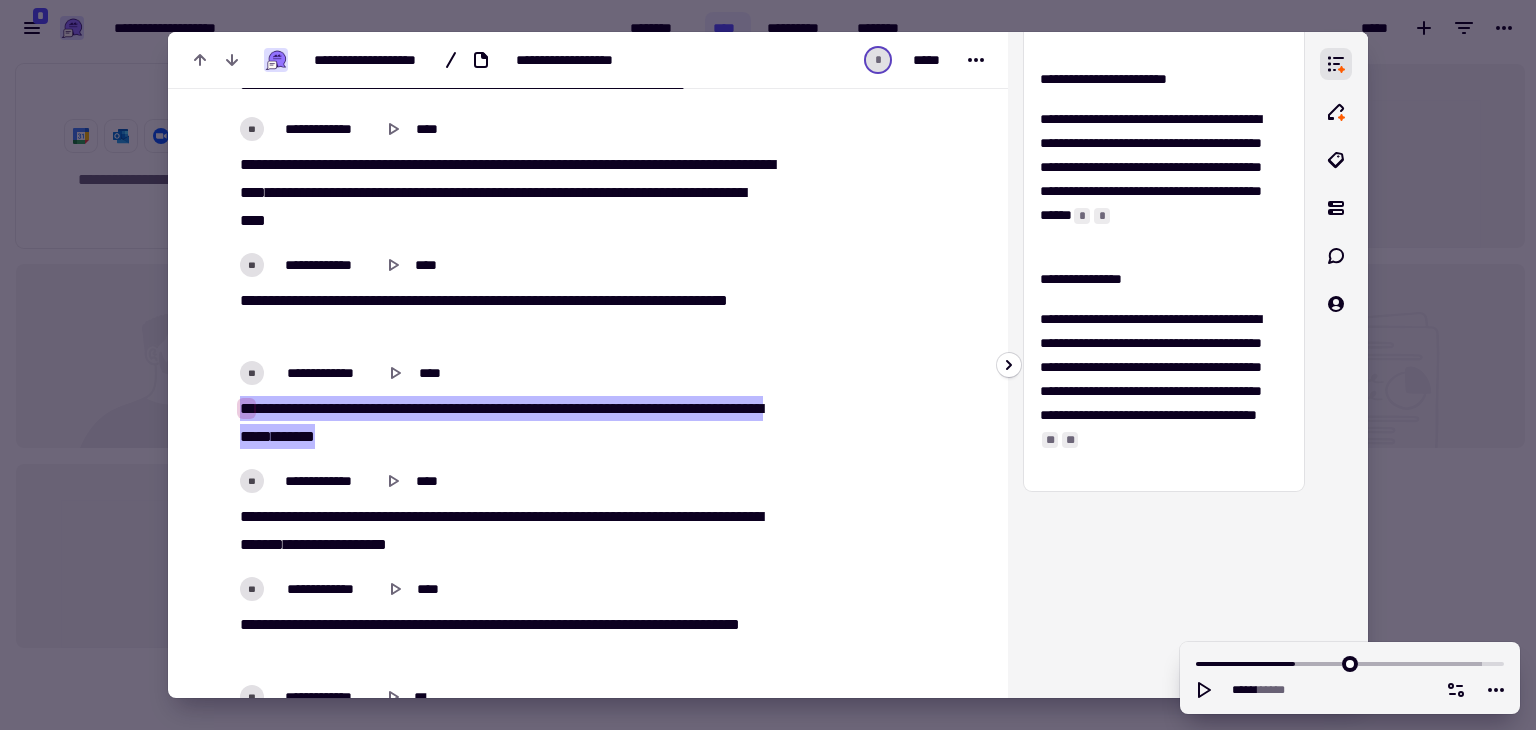 scroll, scrollTop: 0, scrollLeft: 0, axis: both 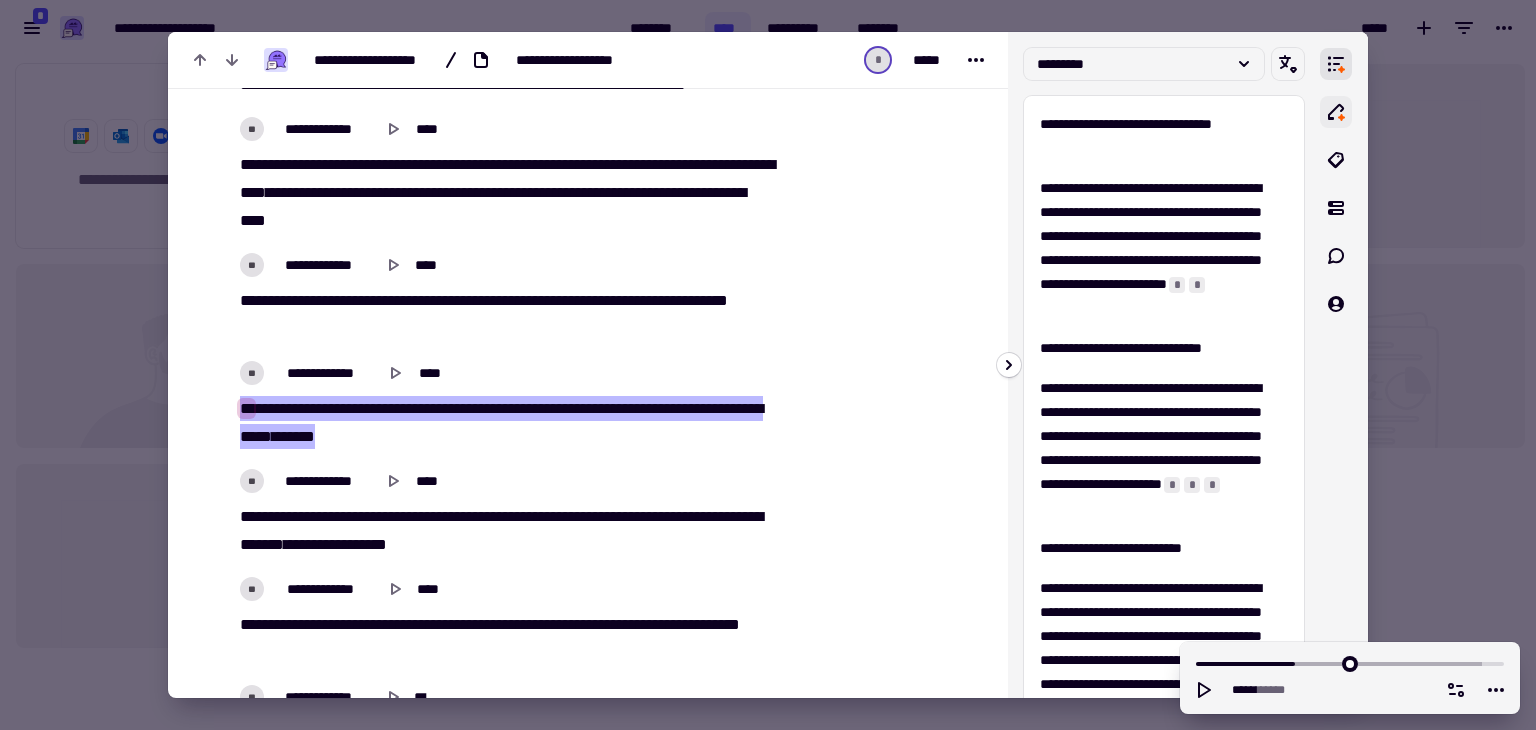 click 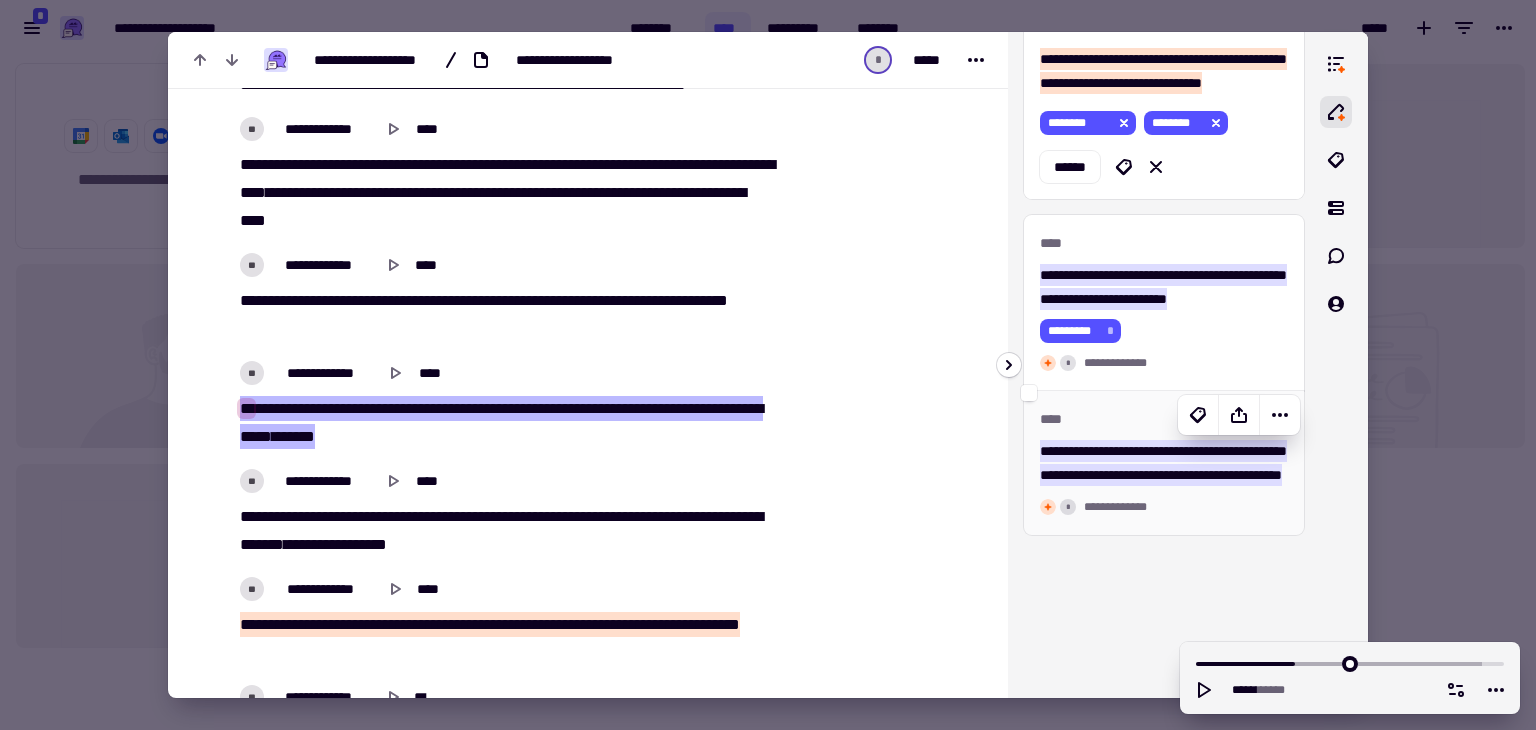 scroll, scrollTop: 366, scrollLeft: 0, axis: vertical 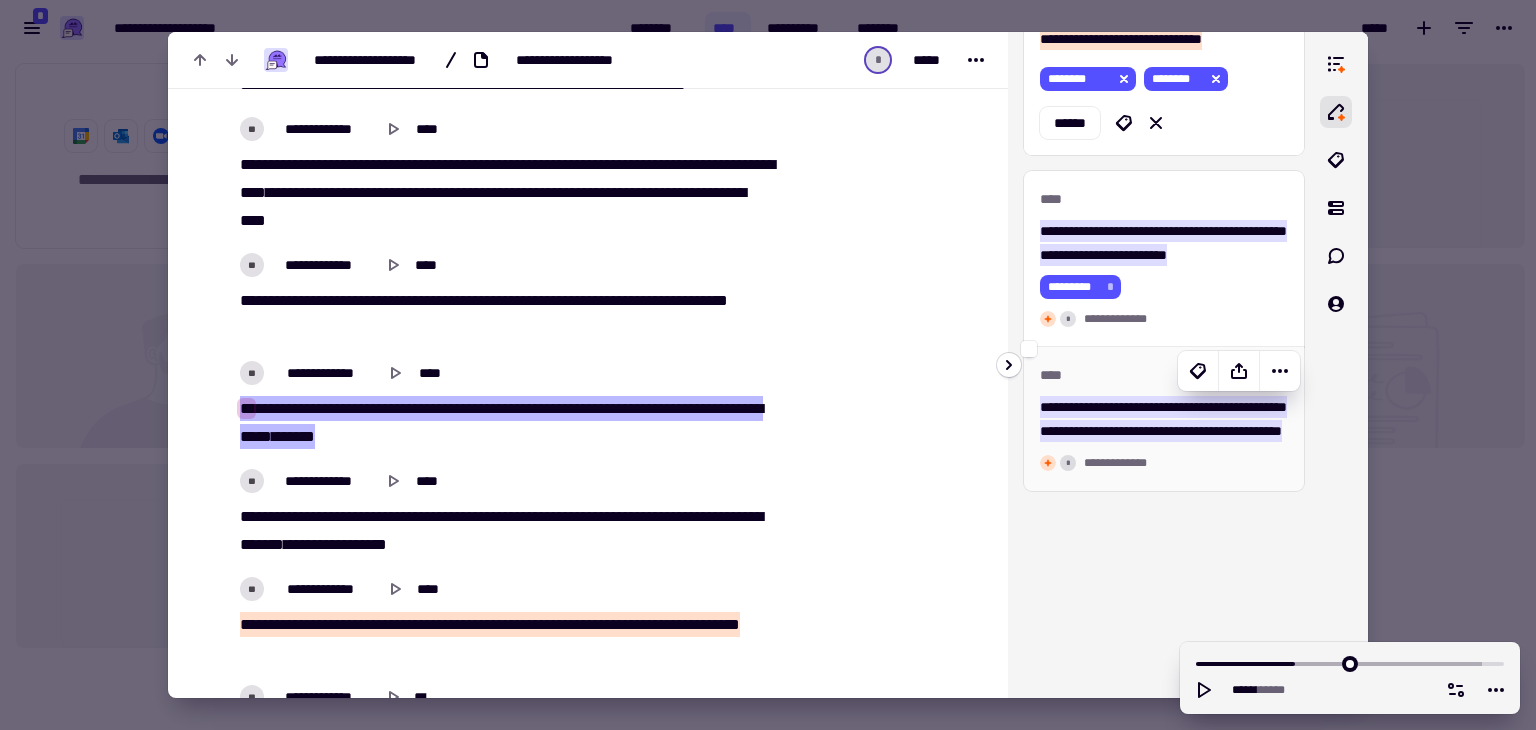 click on "**********" at bounding box center (1164, 419) 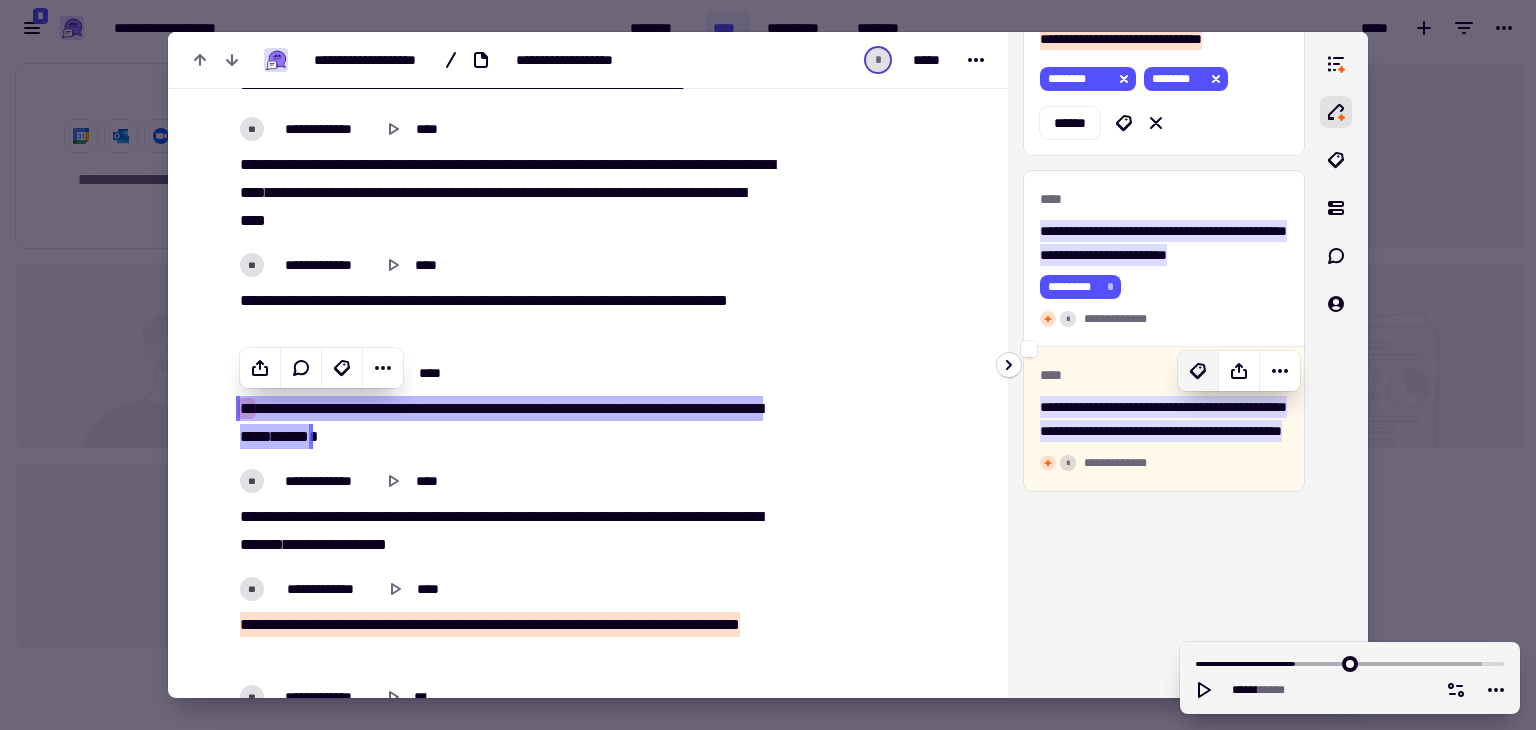 click 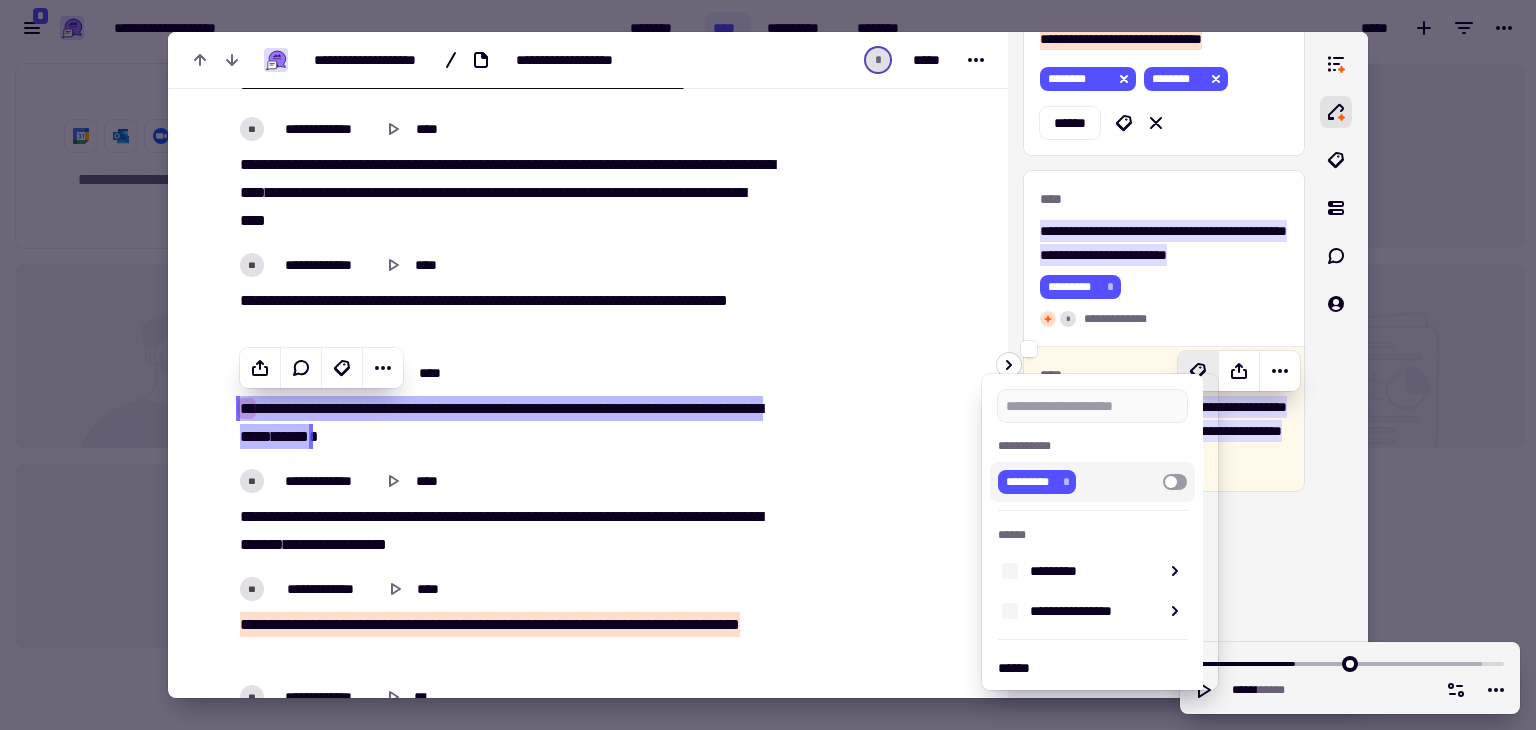 scroll, scrollTop: 8, scrollLeft: 0, axis: vertical 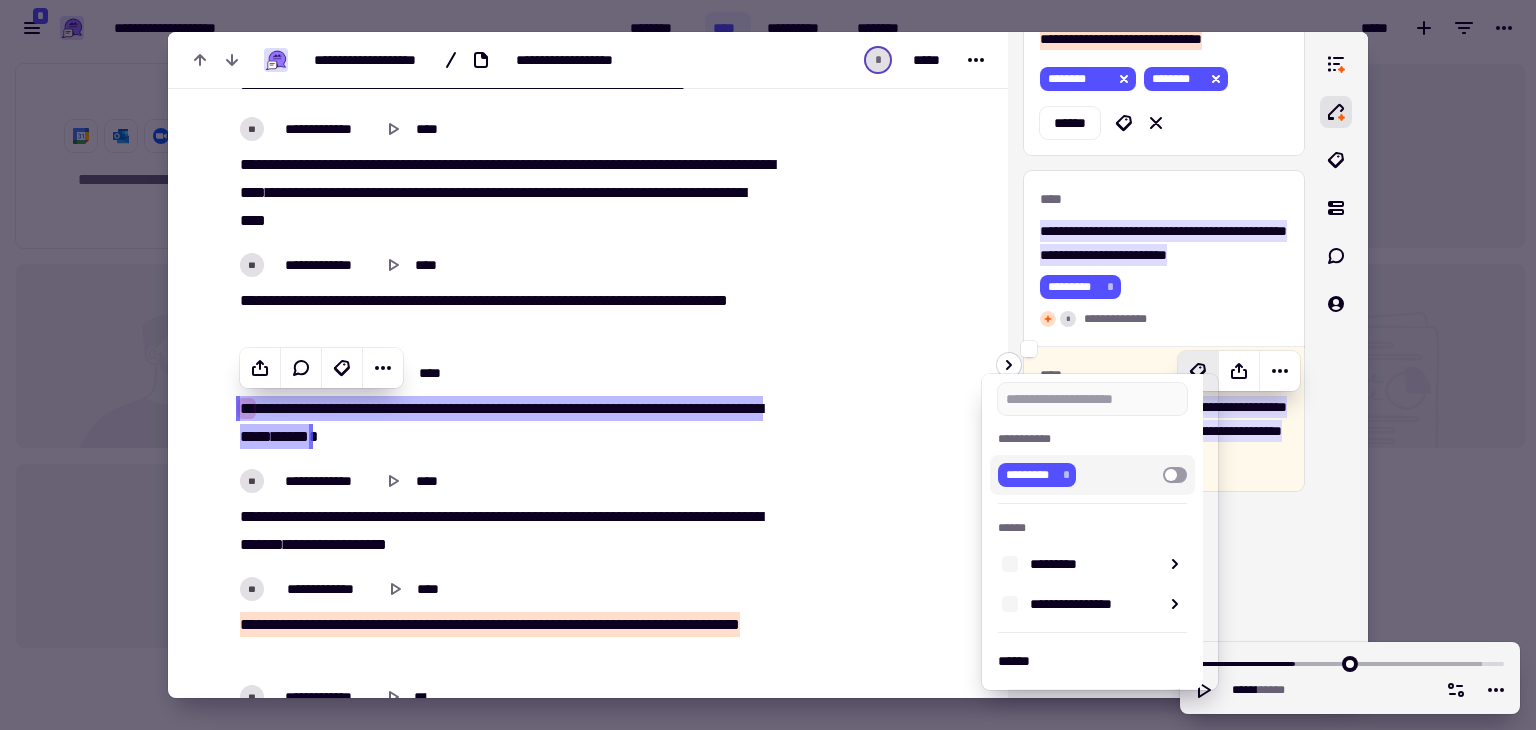 click at bounding box center [768, 365] 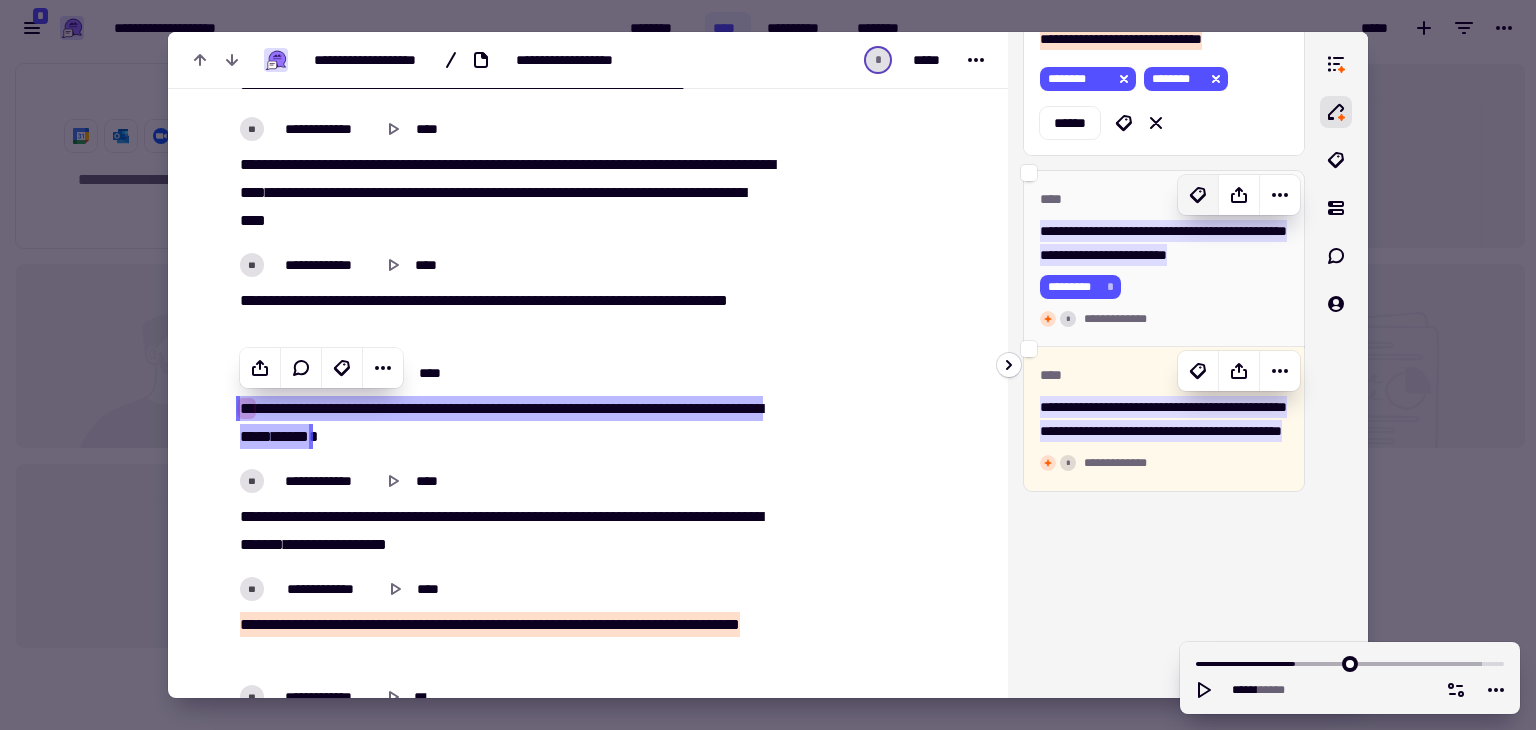 click 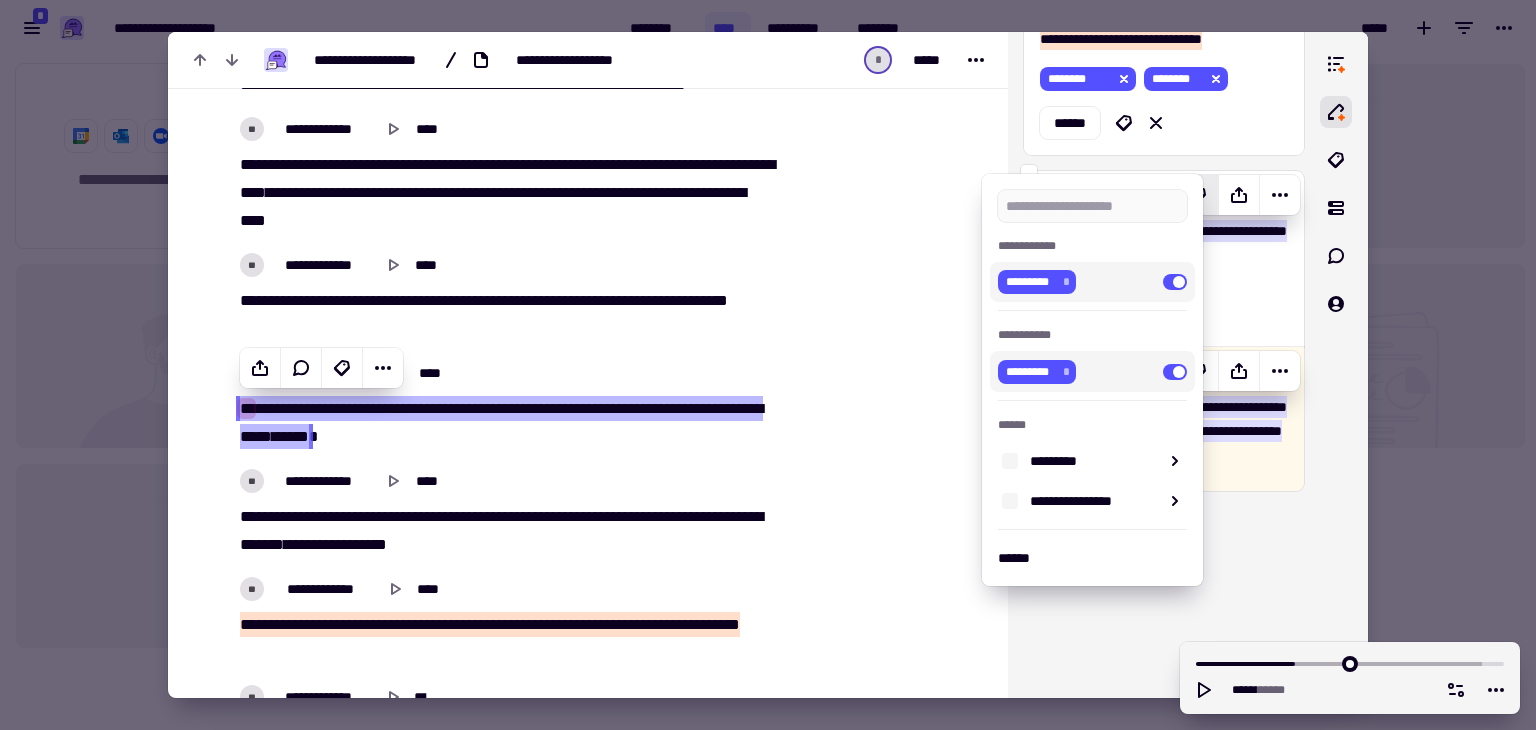 click at bounding box center (768, 365) 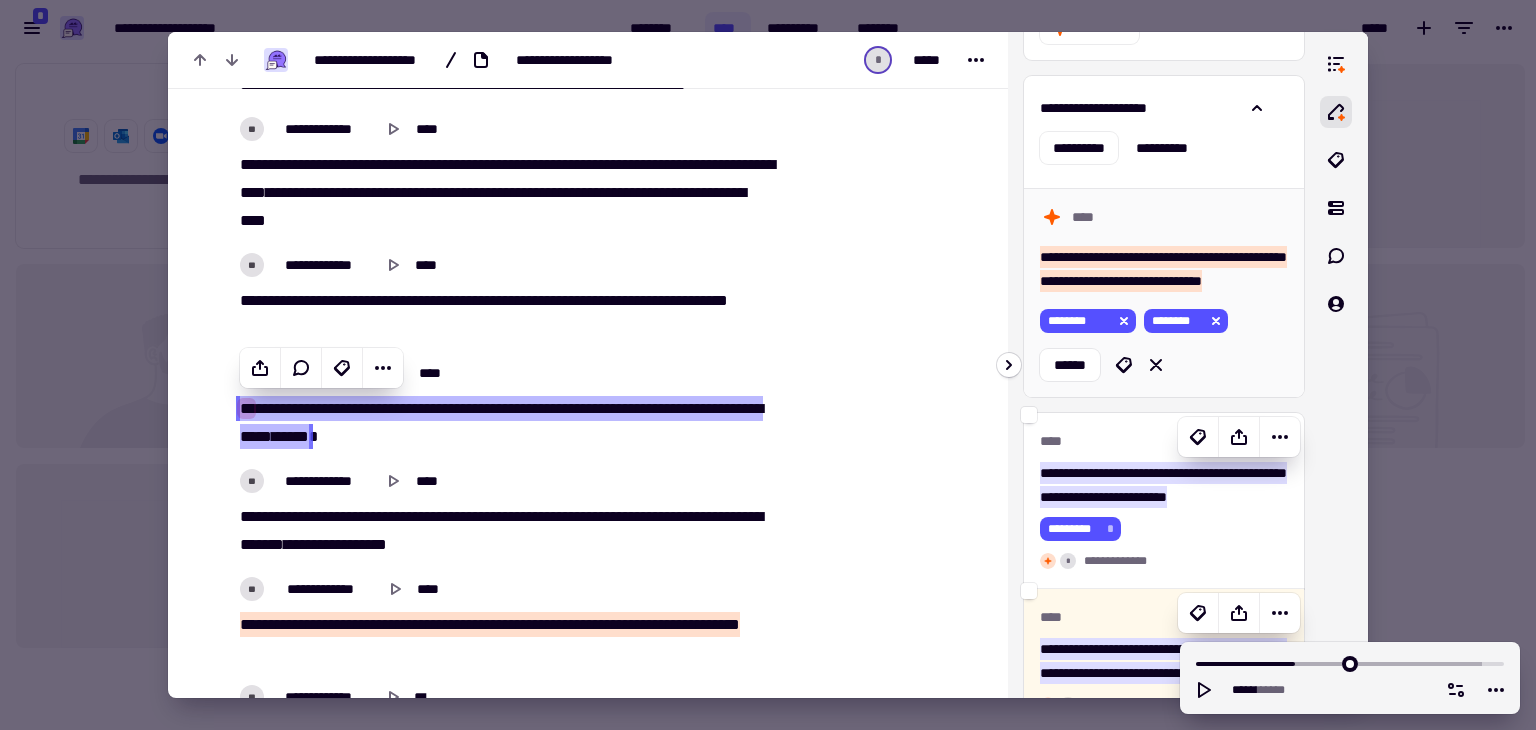 scroll, scrollTop: 51, scrollLeft: 0, axis: vertical 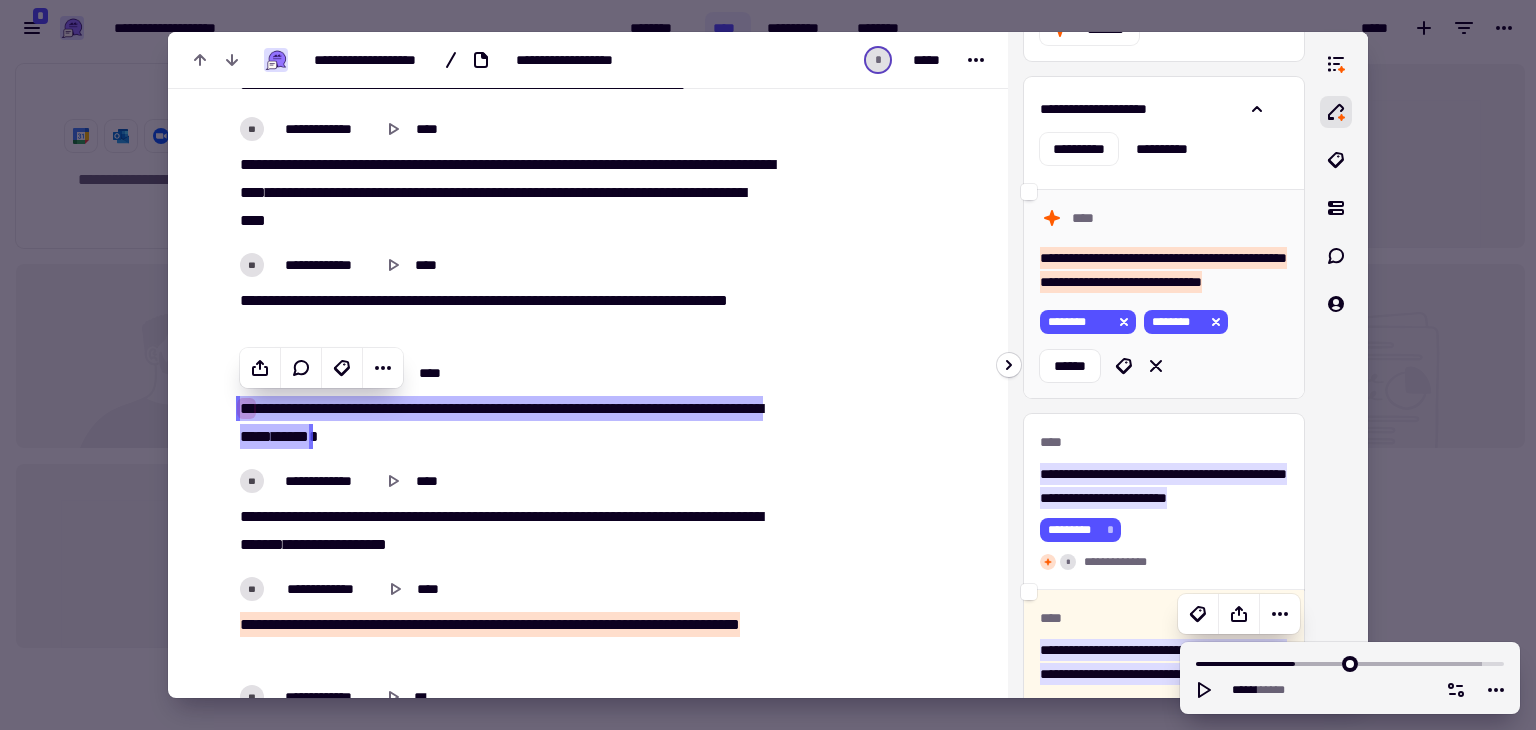 click on "**********" at bounding box center [1164, 293] 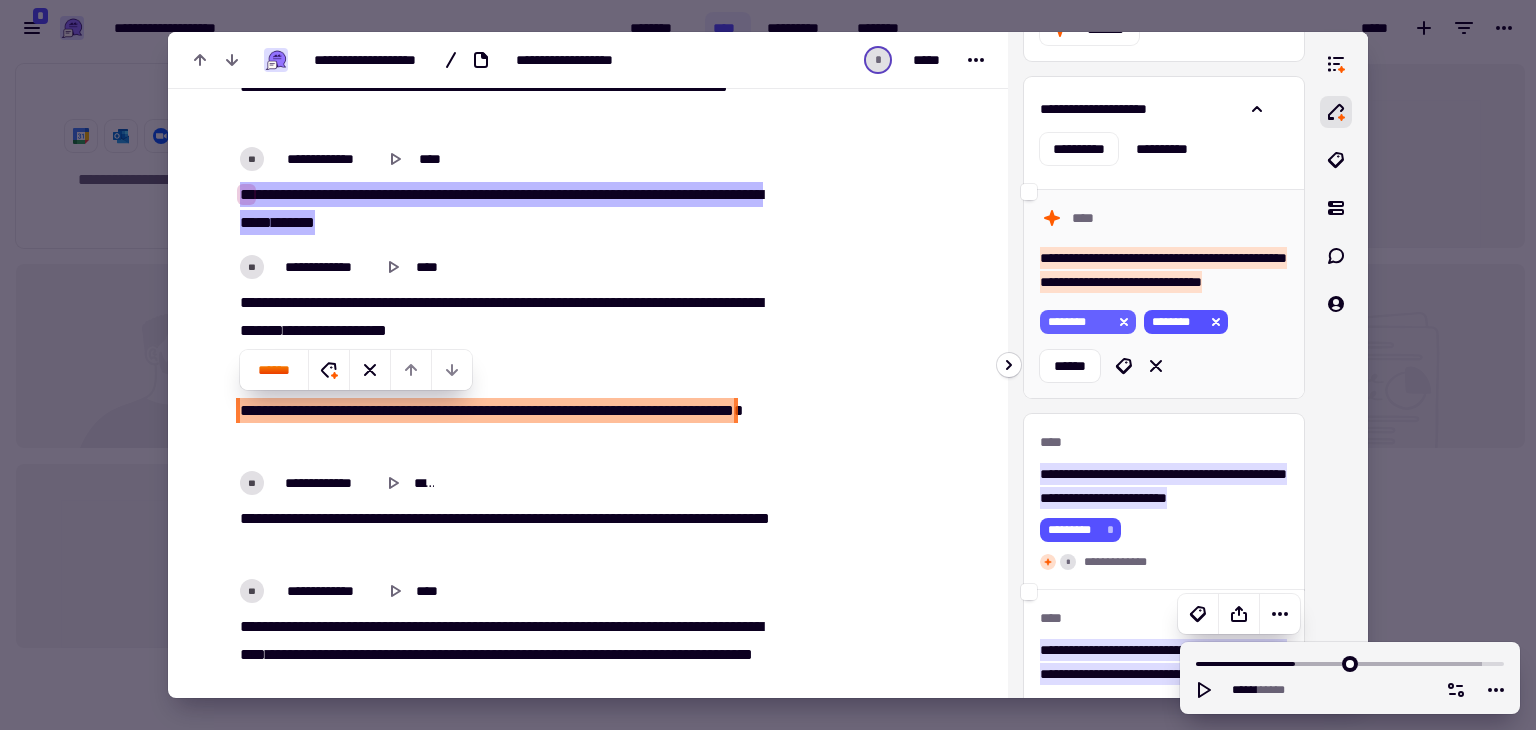 scroll, scrollTop: 962, scrollLeft: 0, axis: vertical 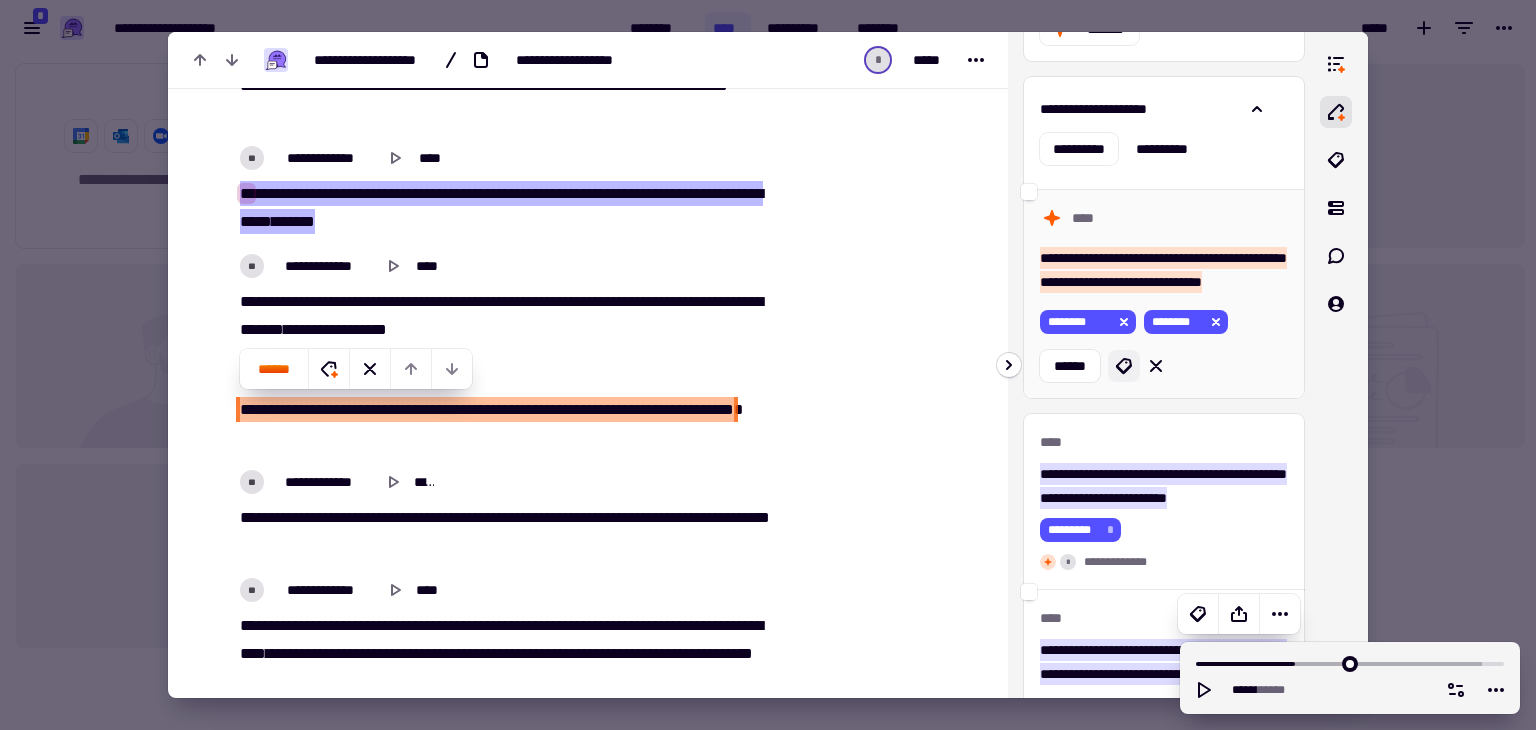 click 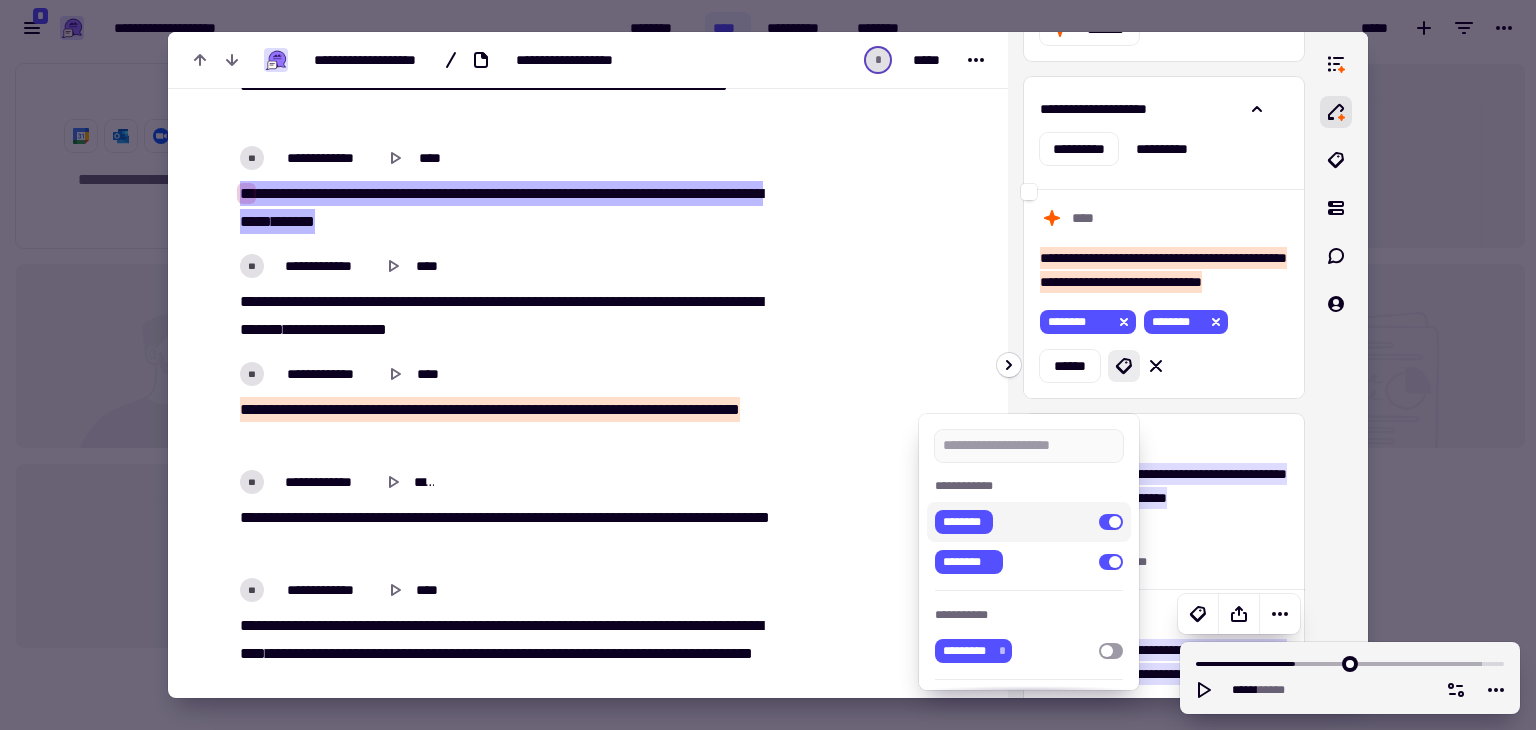 click at bounding box center [768, 365] 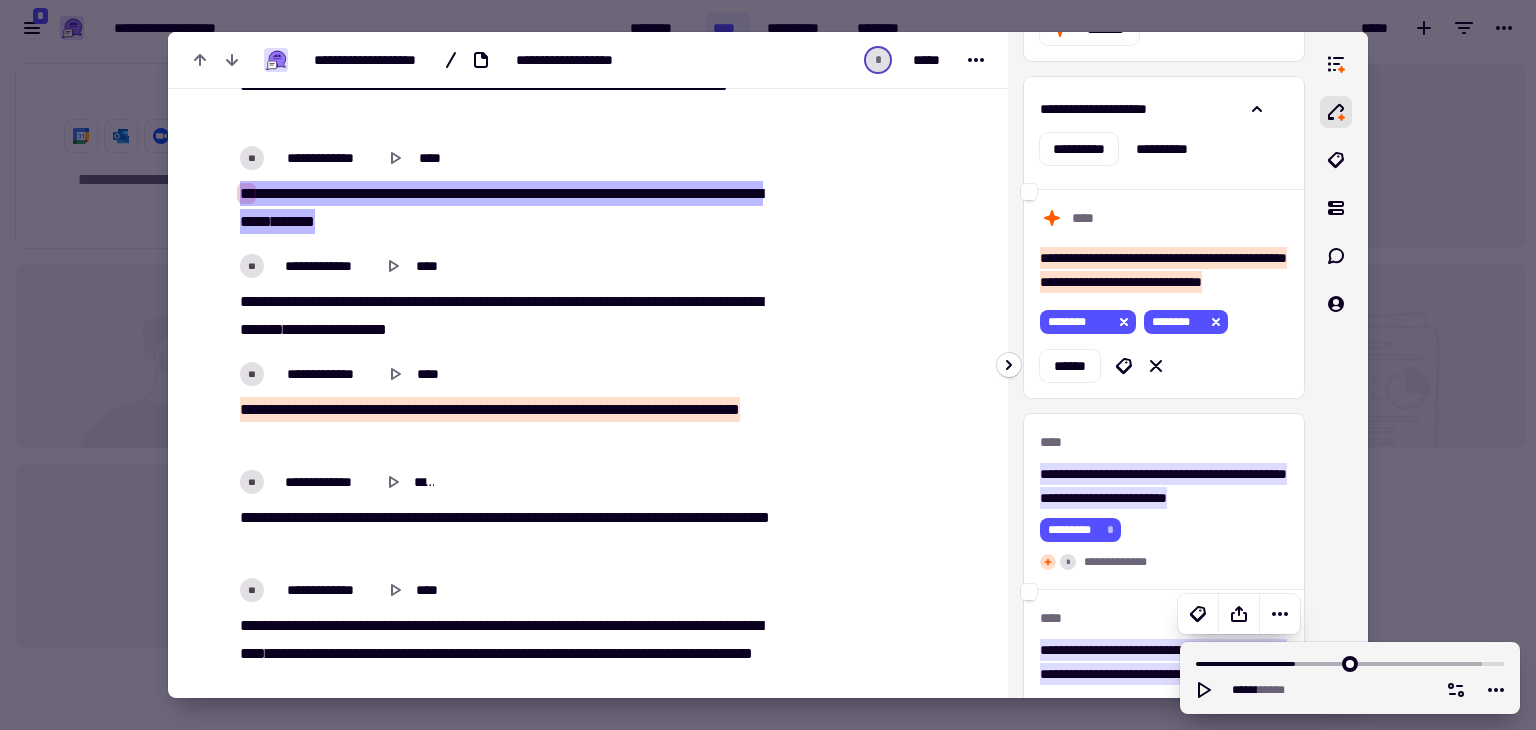 scroll, scrollTop: 0, scrollLeft: 0, axis: both 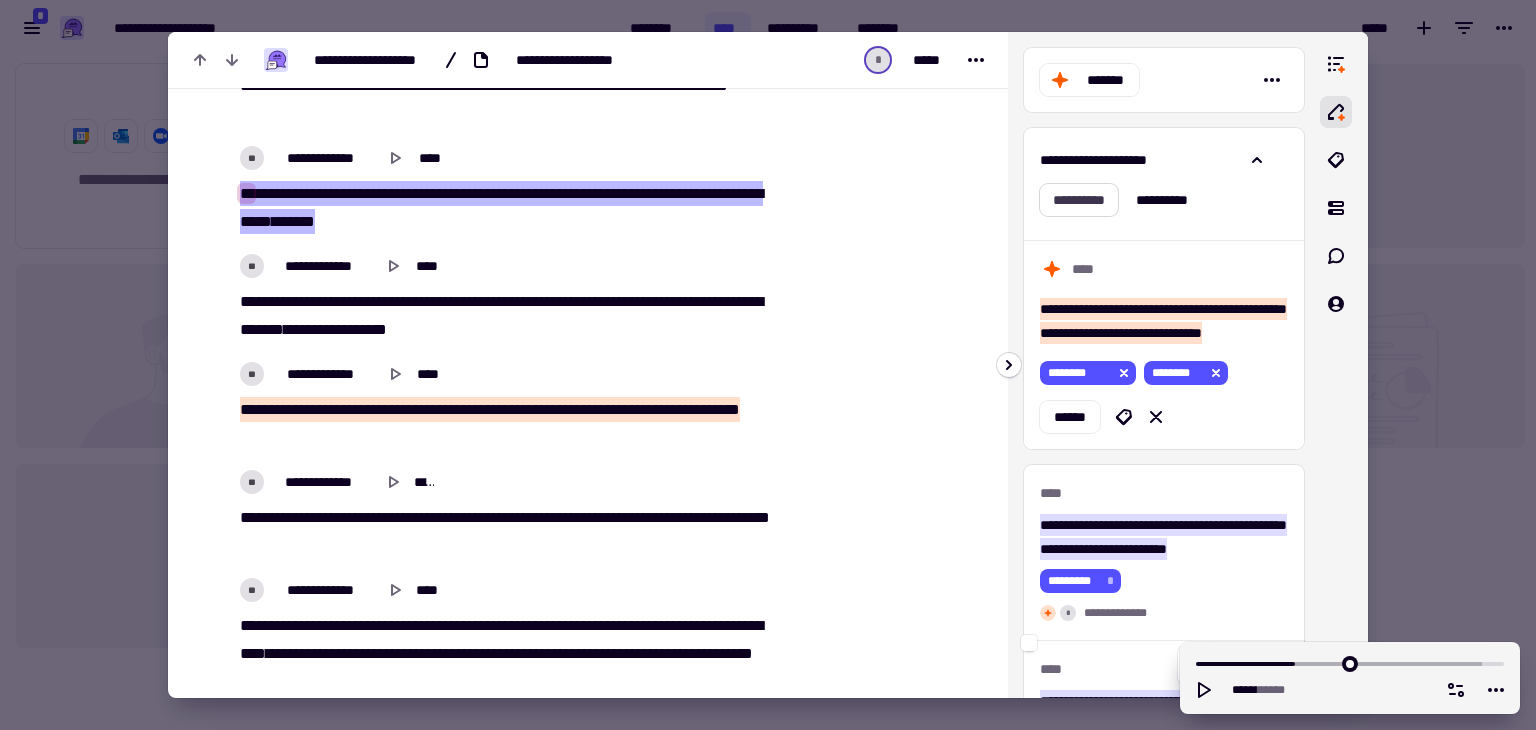 click on "**********" 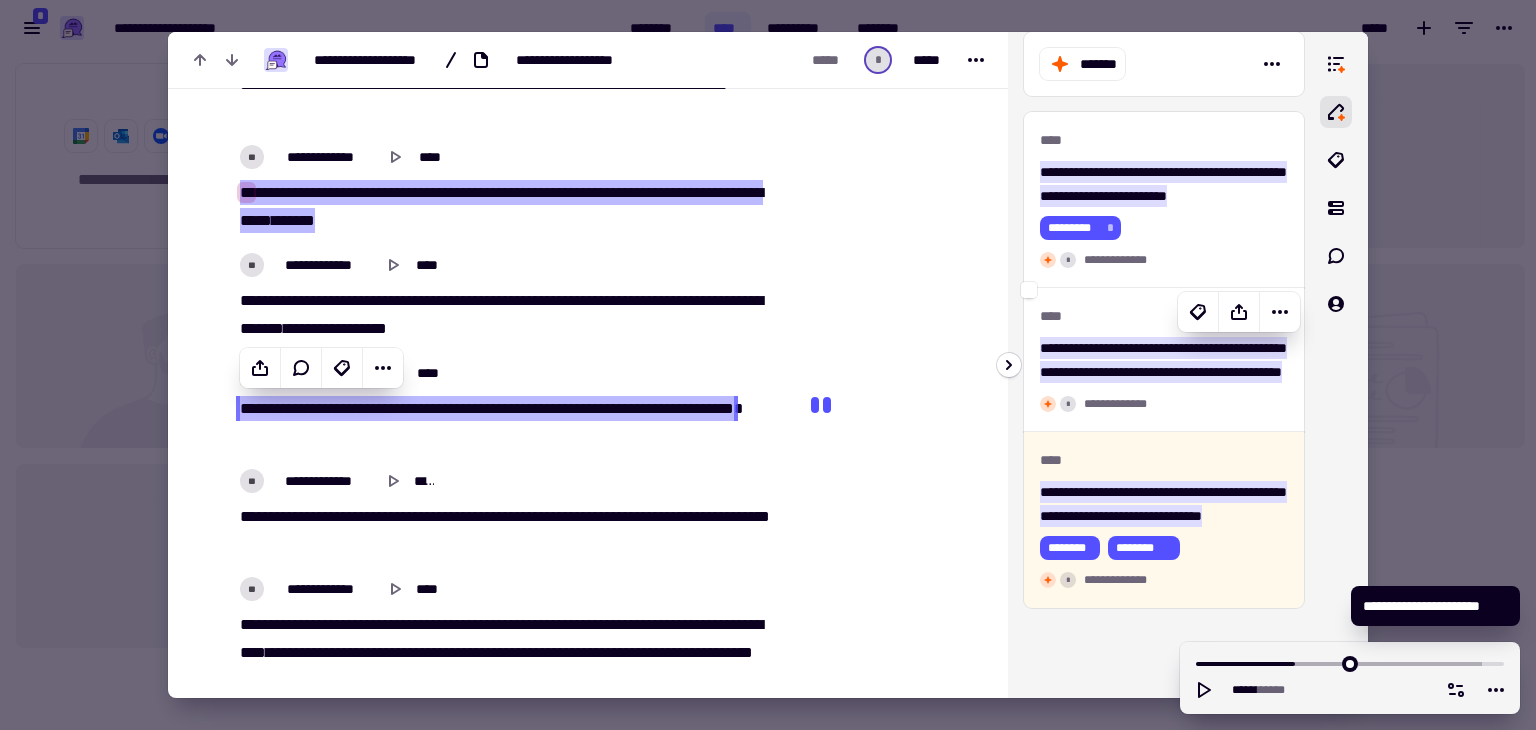 scroll, scrollTop: 0, scrollLeft: 0, axis: both 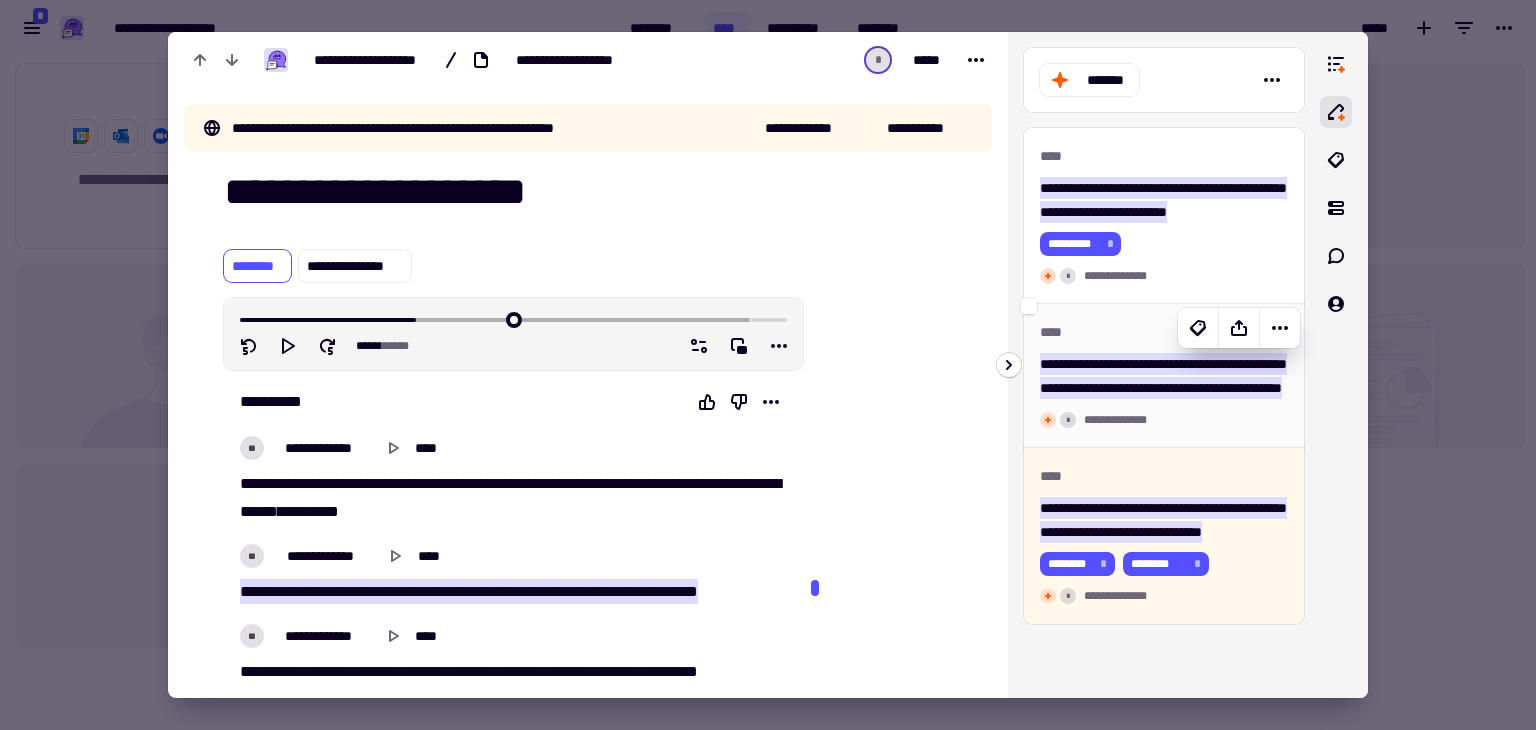 click on "**********" at bounding box center (1156, 420) 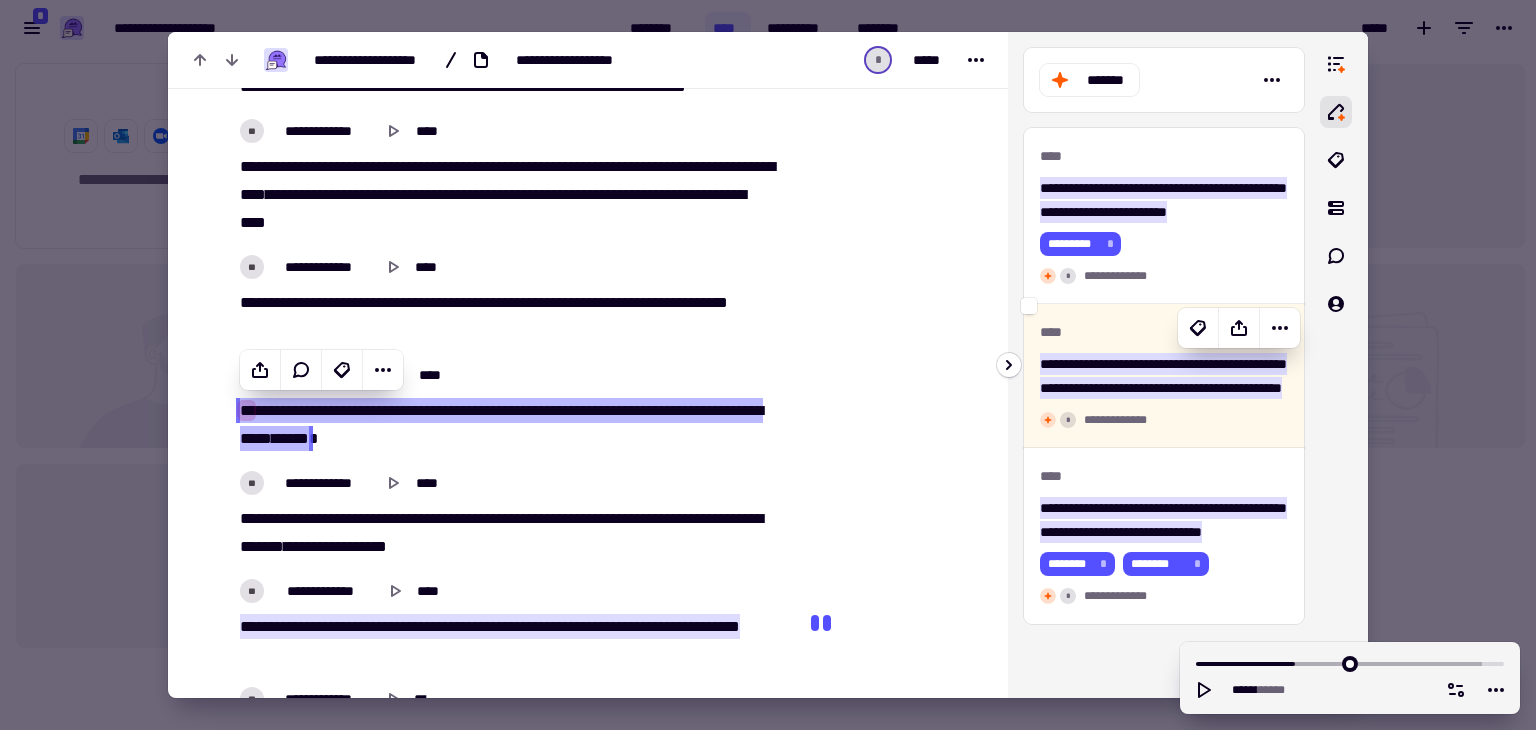 scroll, scrollTop: 746, scrollLeft: 0, axis: vertical 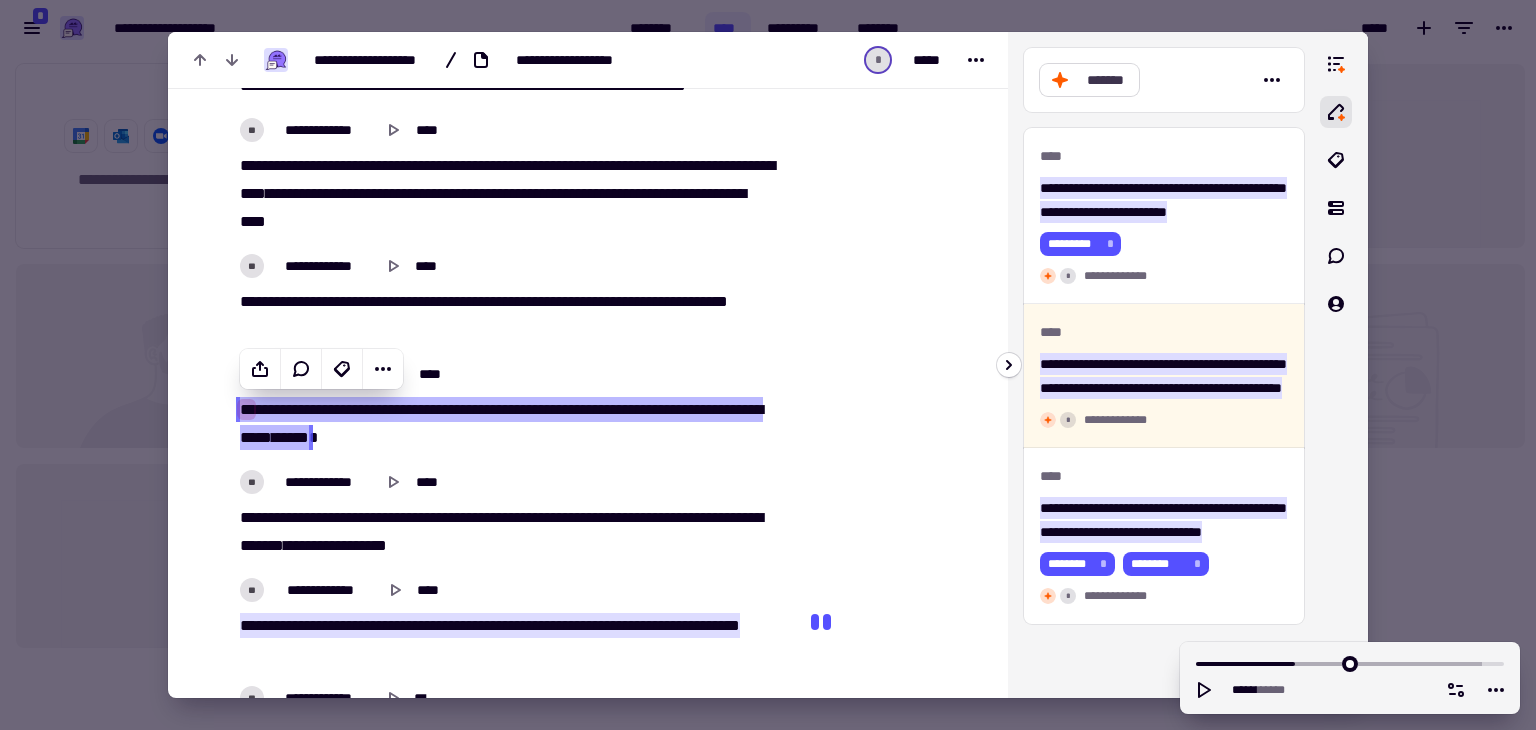 click on "*******" 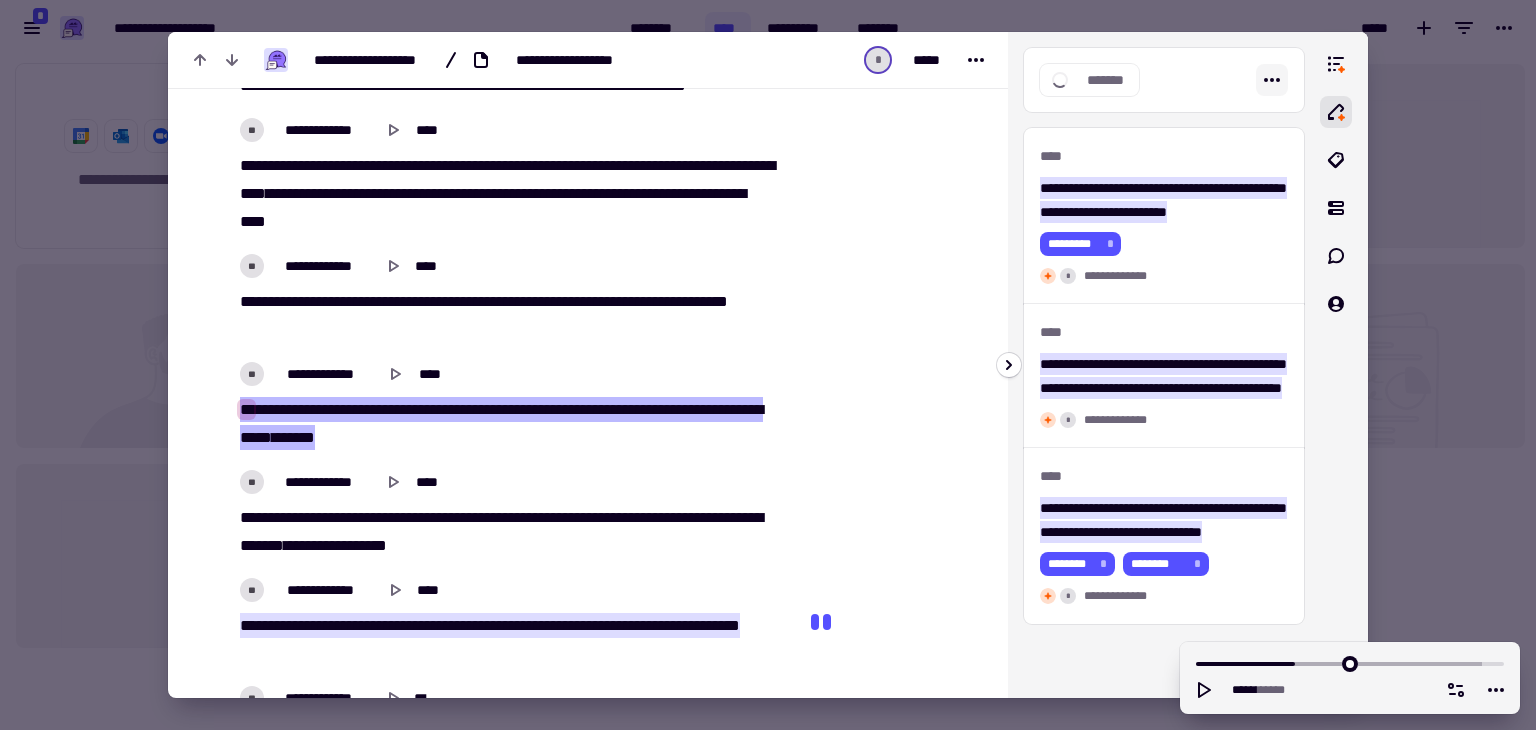 click 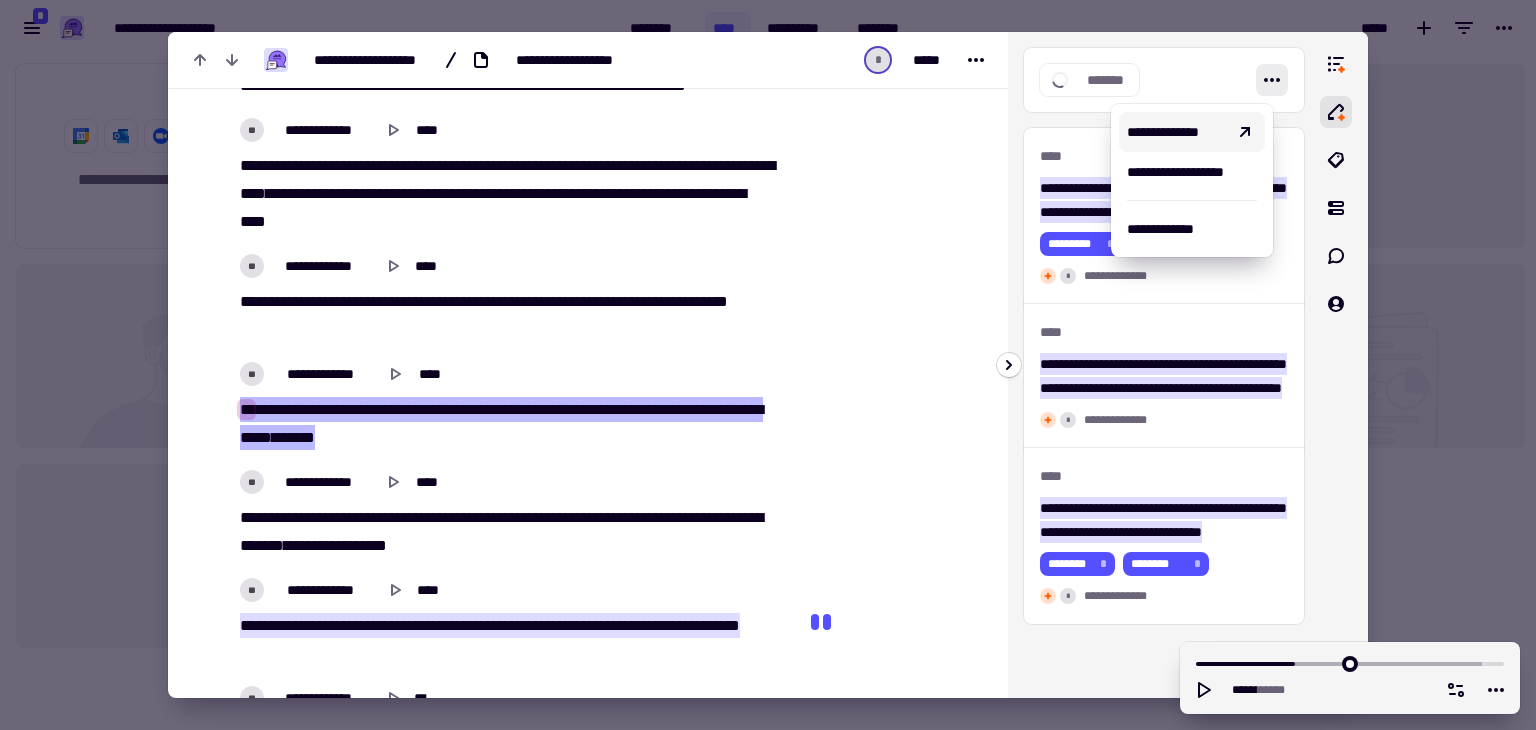 click on "**********" at bounding box center [1192, 132] 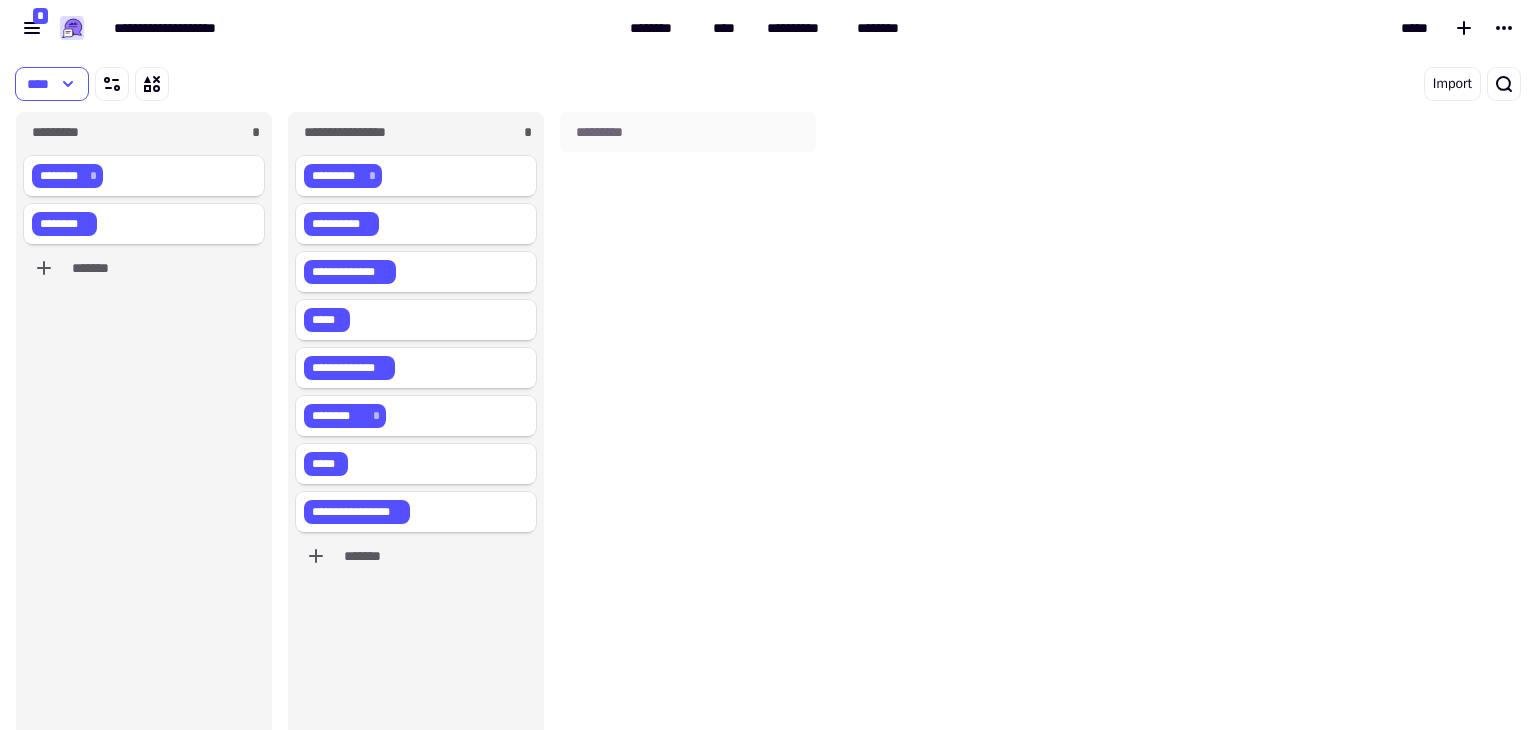 scroll, scrollTop: 16, scrollLeft: 16, axis: both 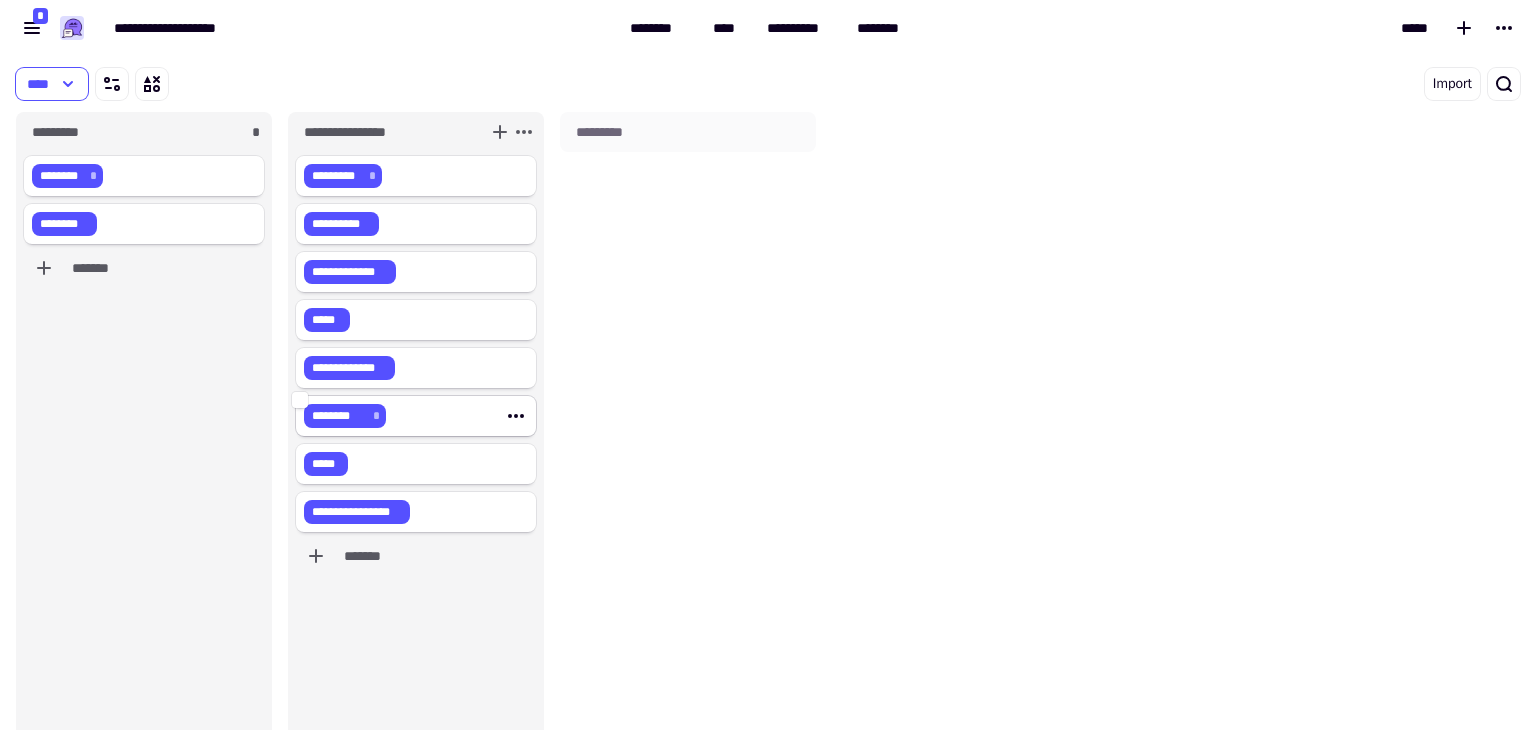 click on "******** *" 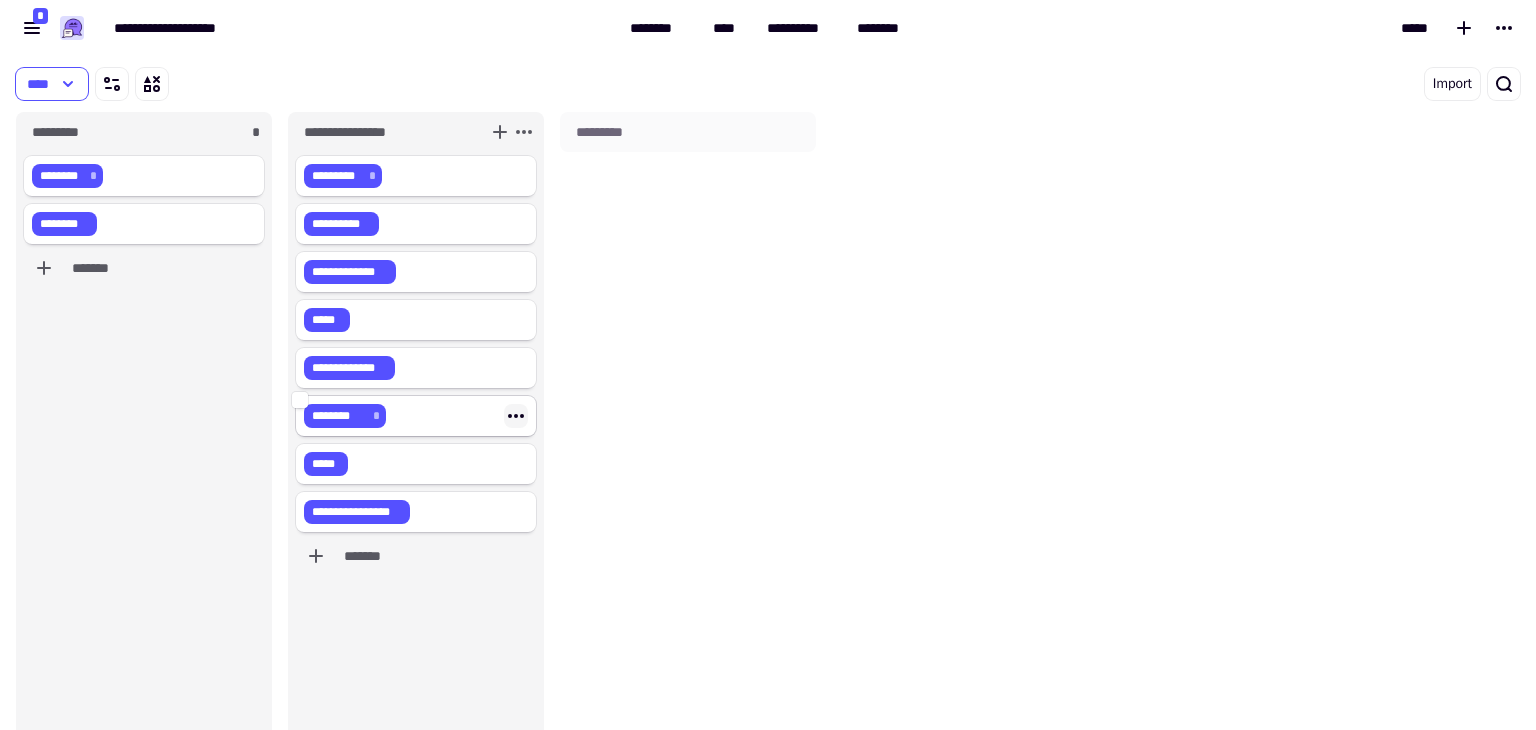click 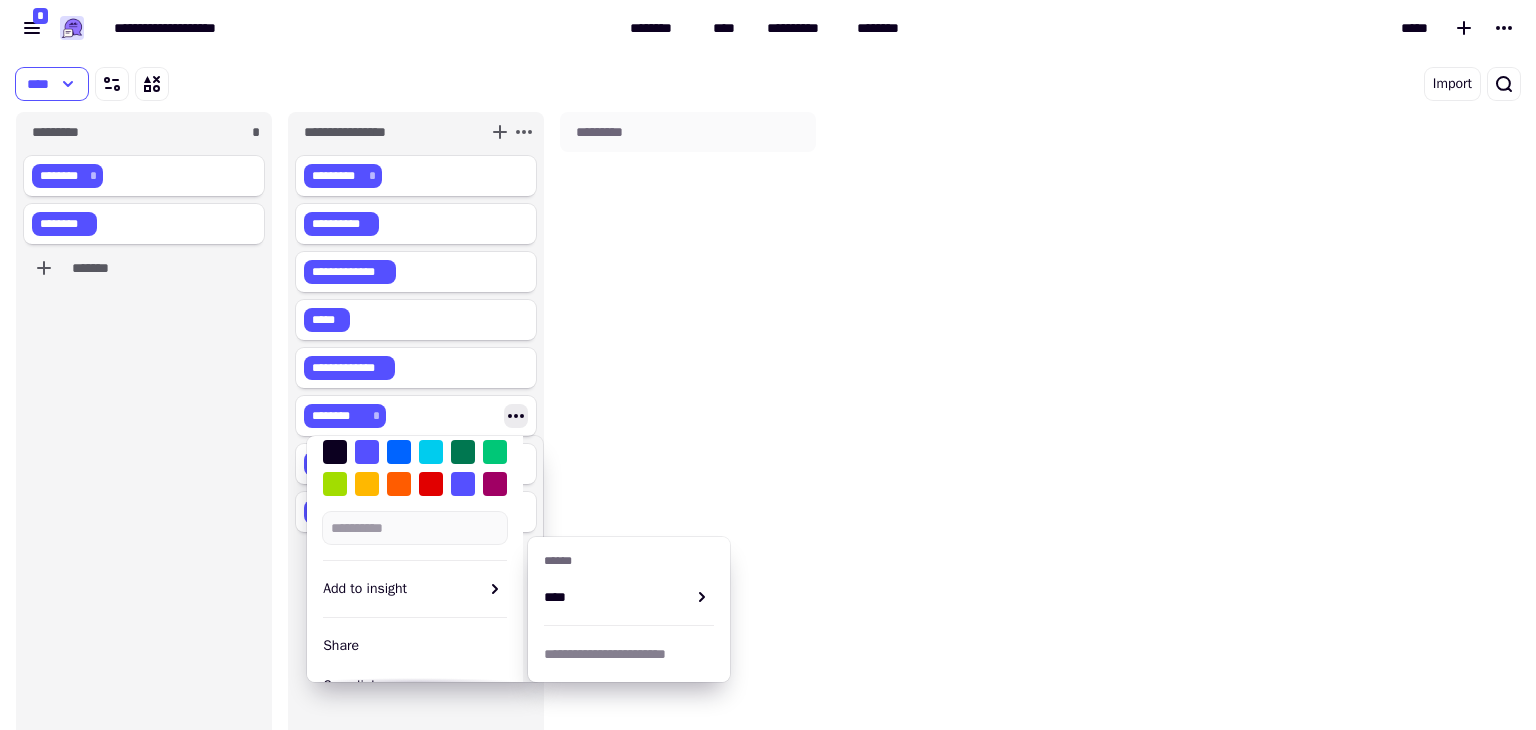 scroll, scrollTop: 59, scrollLeft: 0, axis: vertical 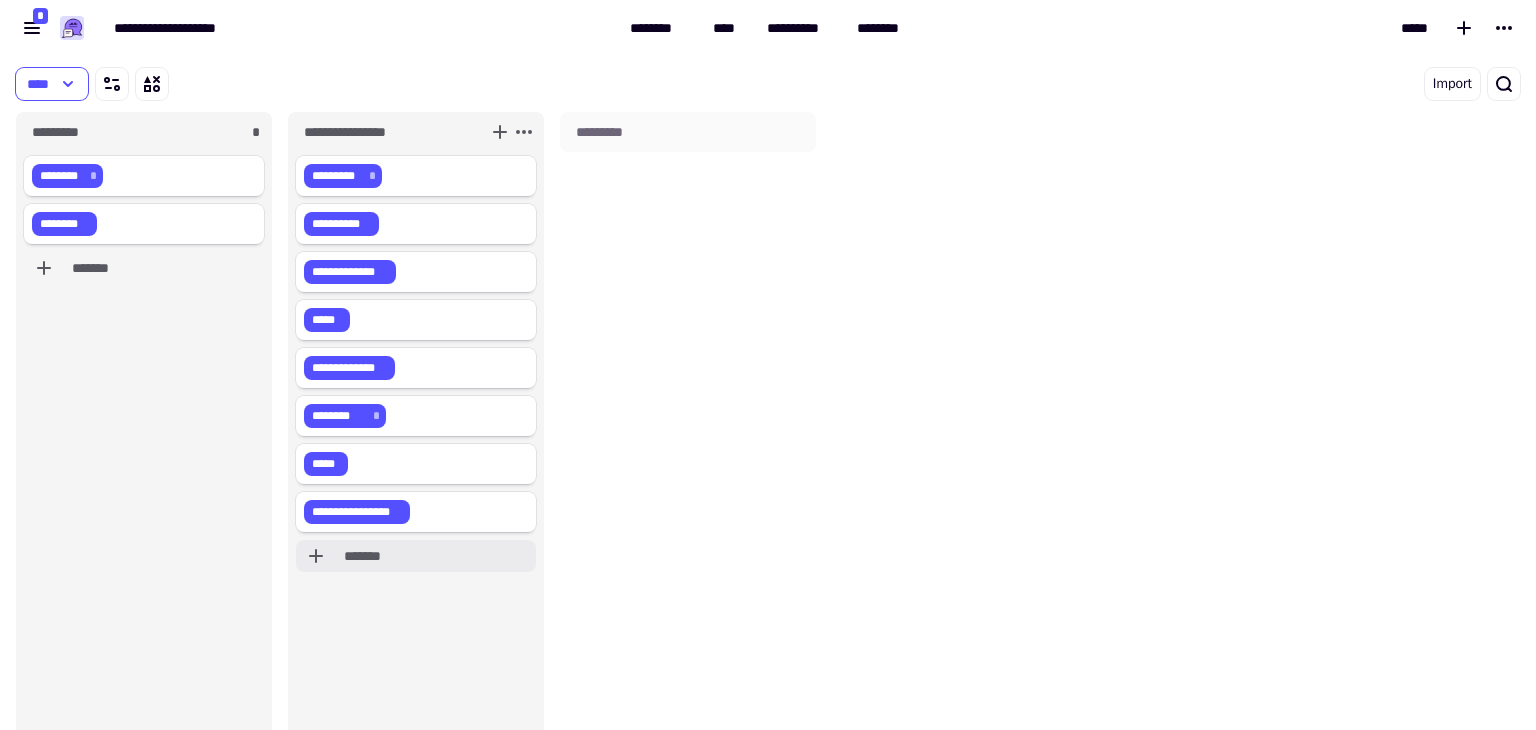 click on "*******" 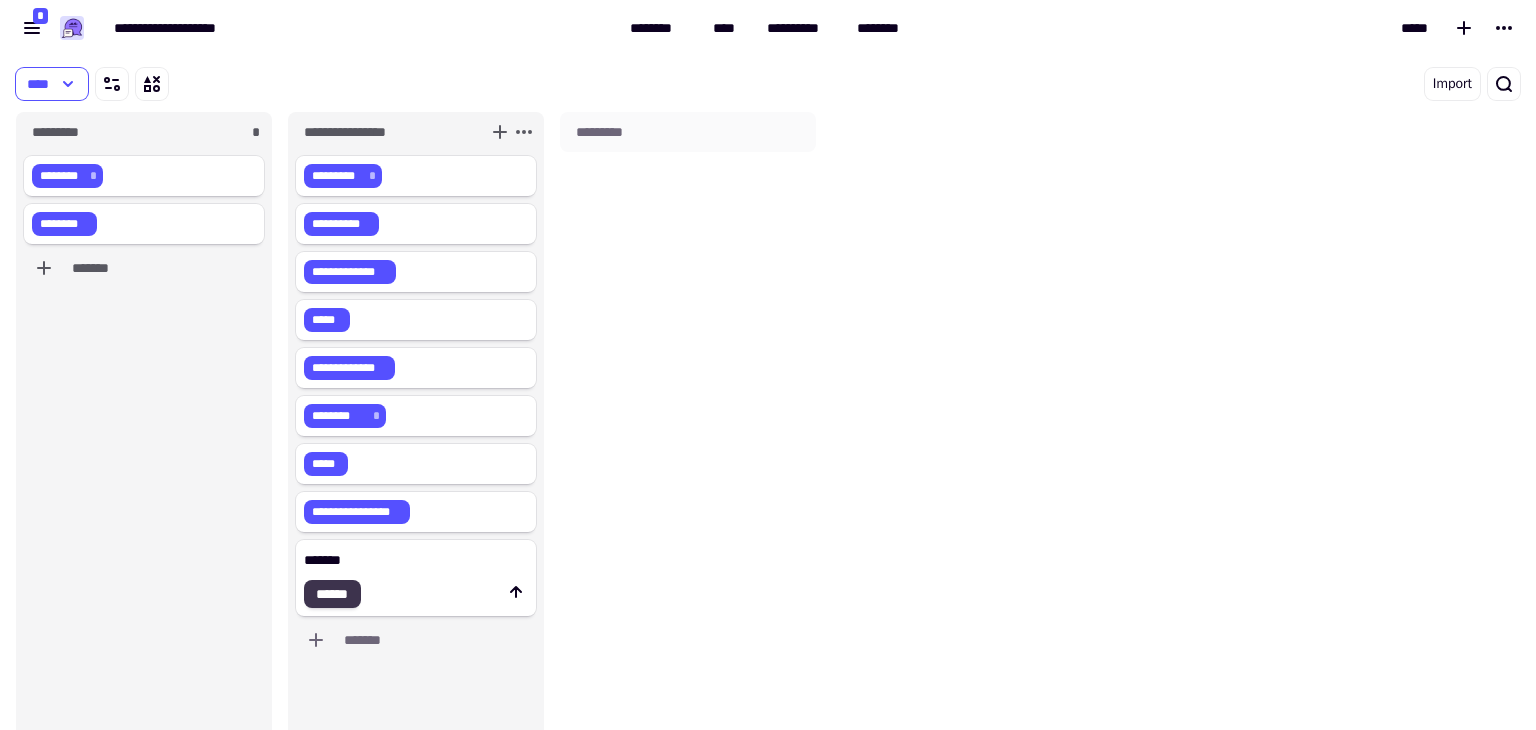 type on "*******" 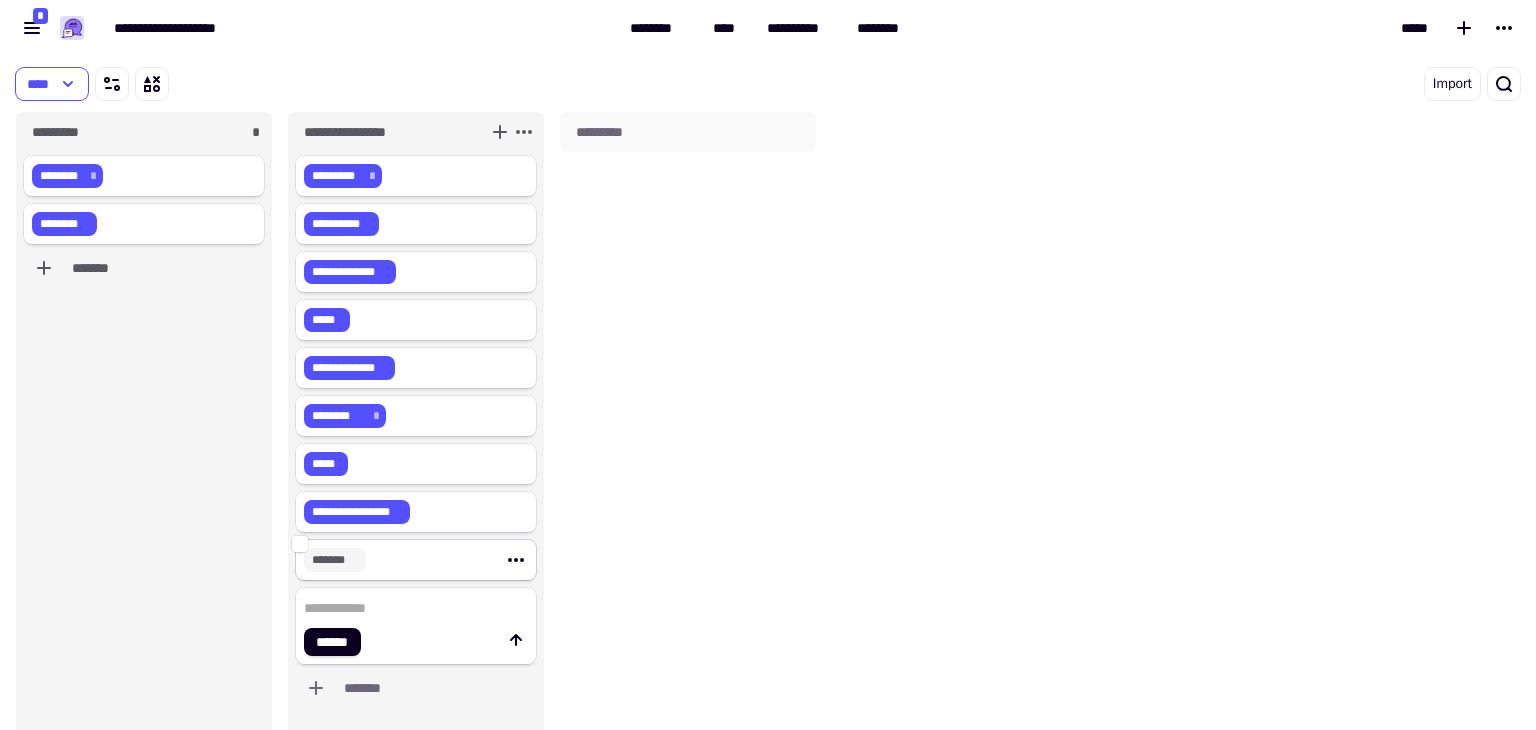 click on "*******" 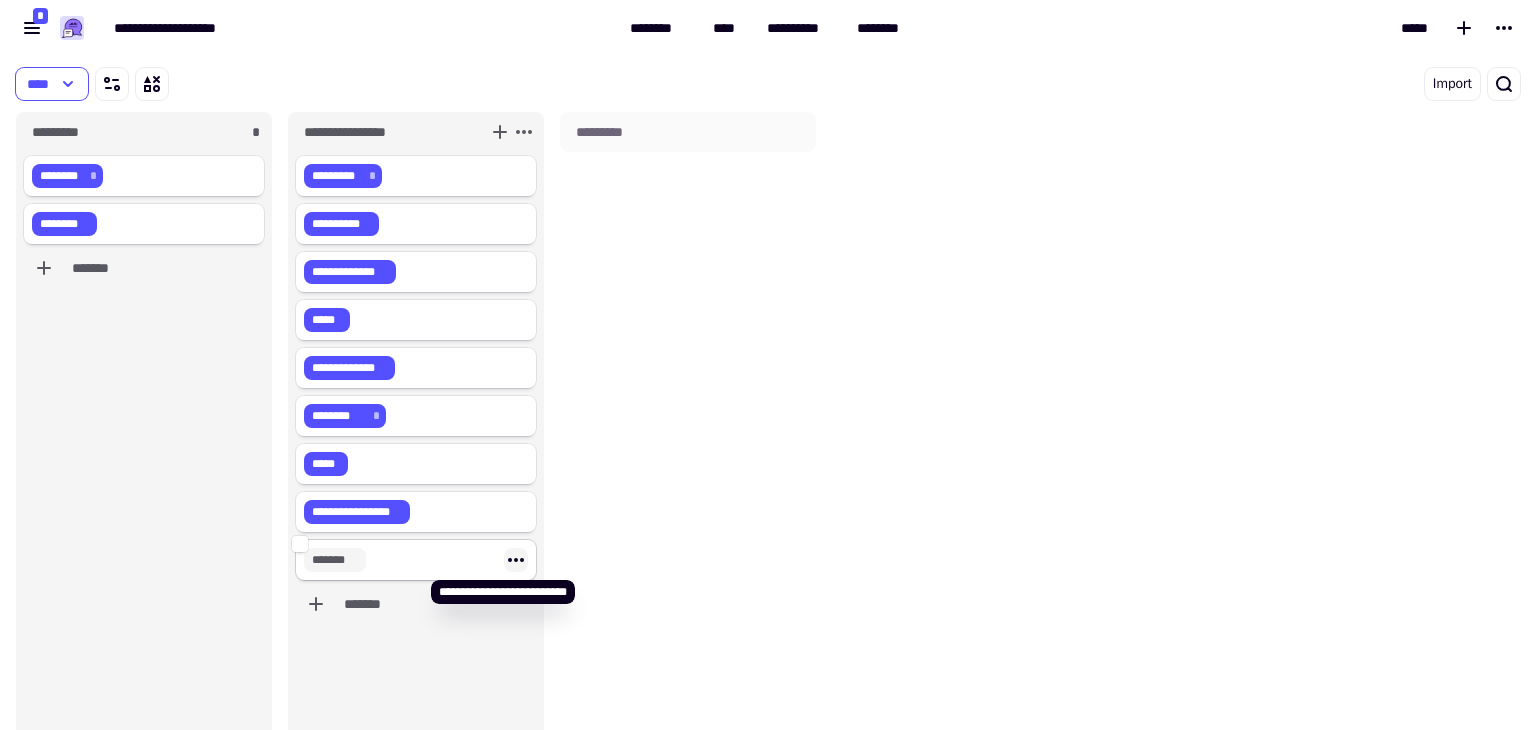 click 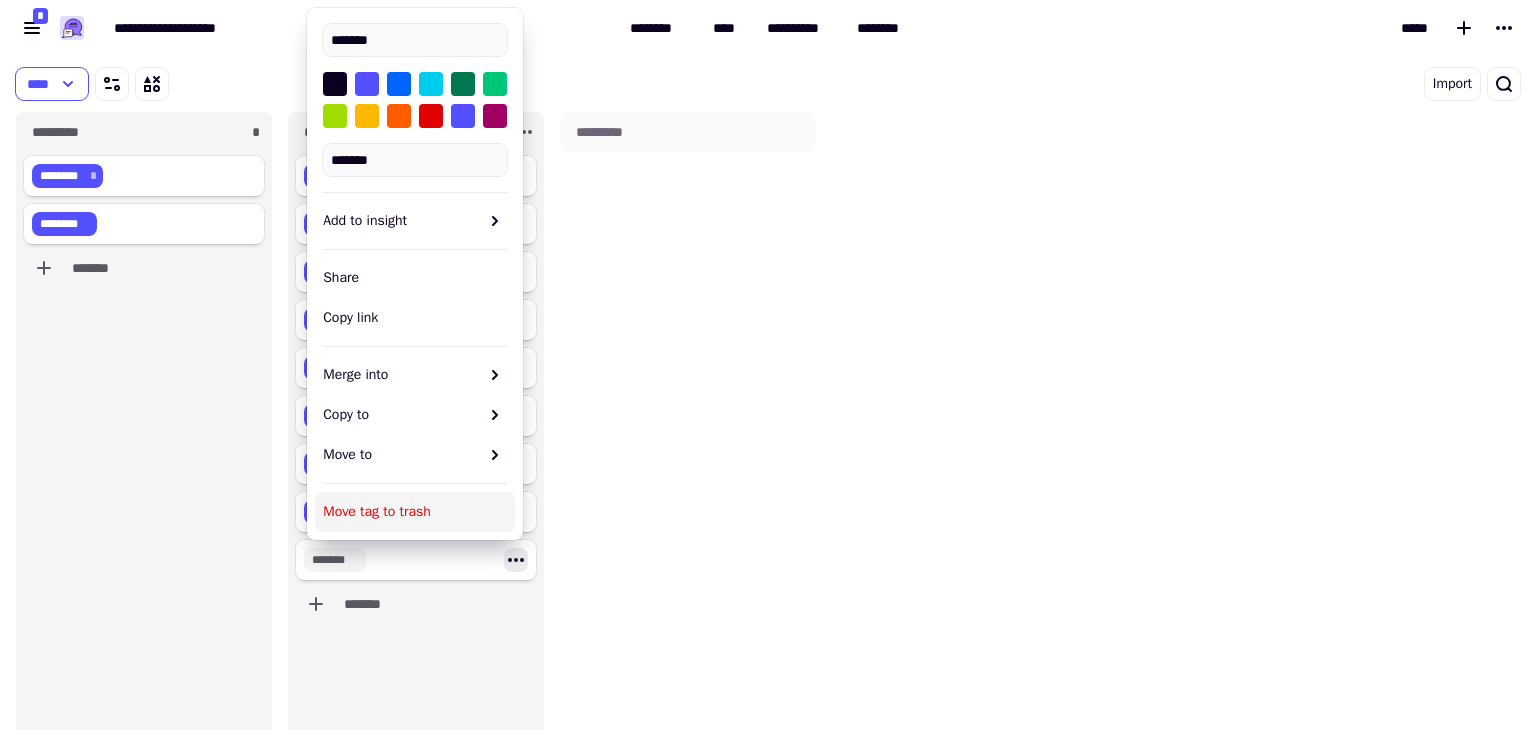 click on "Move tag to trash" at bounding box center [415, 512] 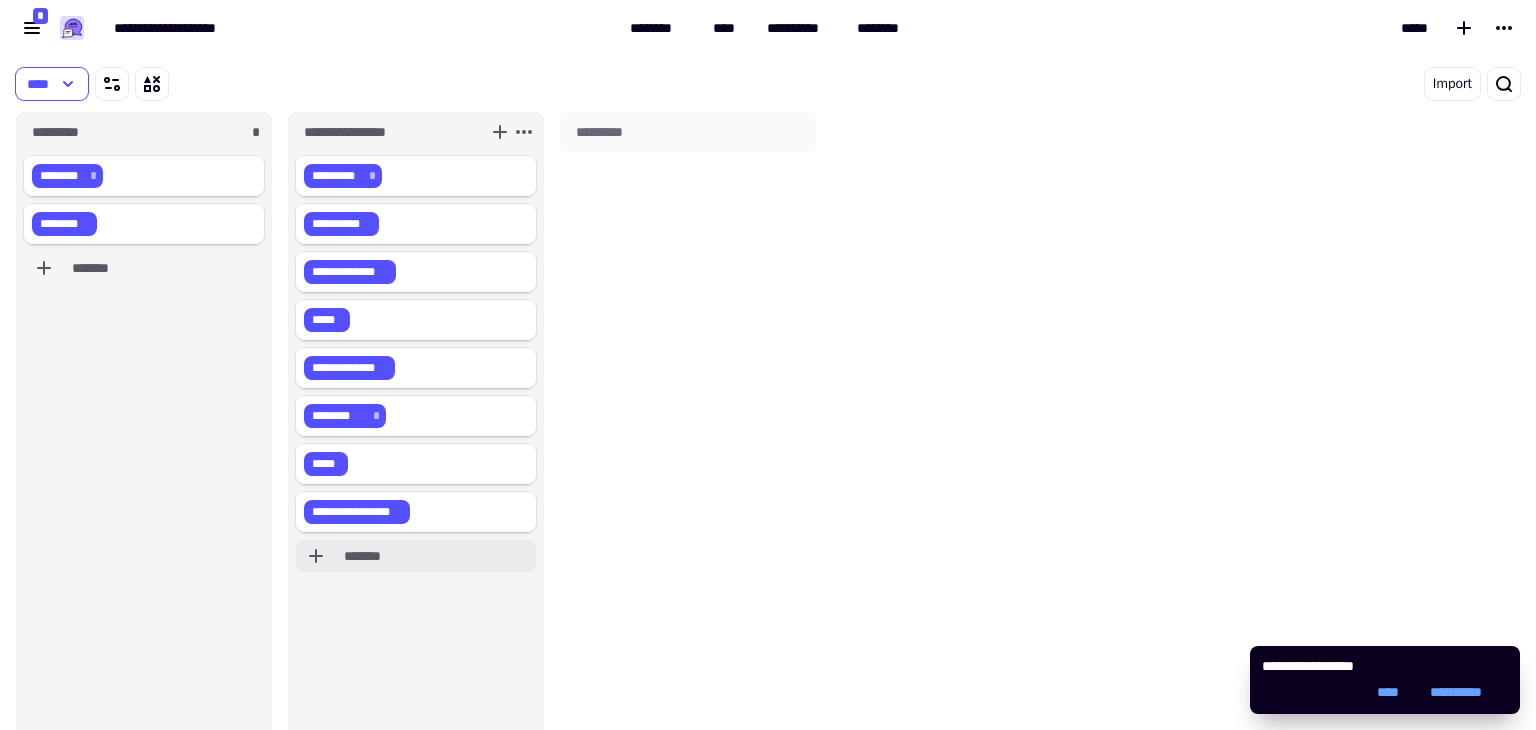 click on "*******" 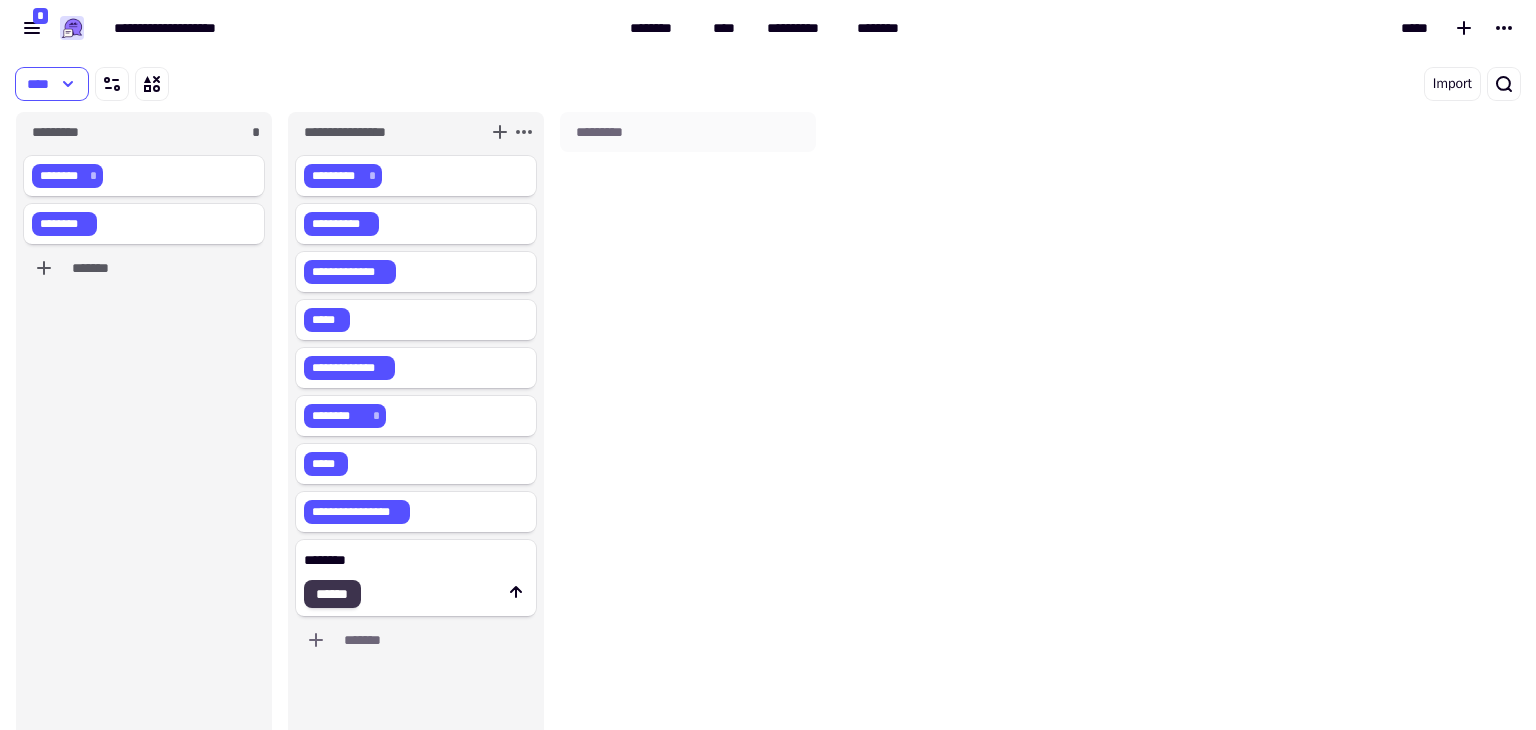 type on "********" 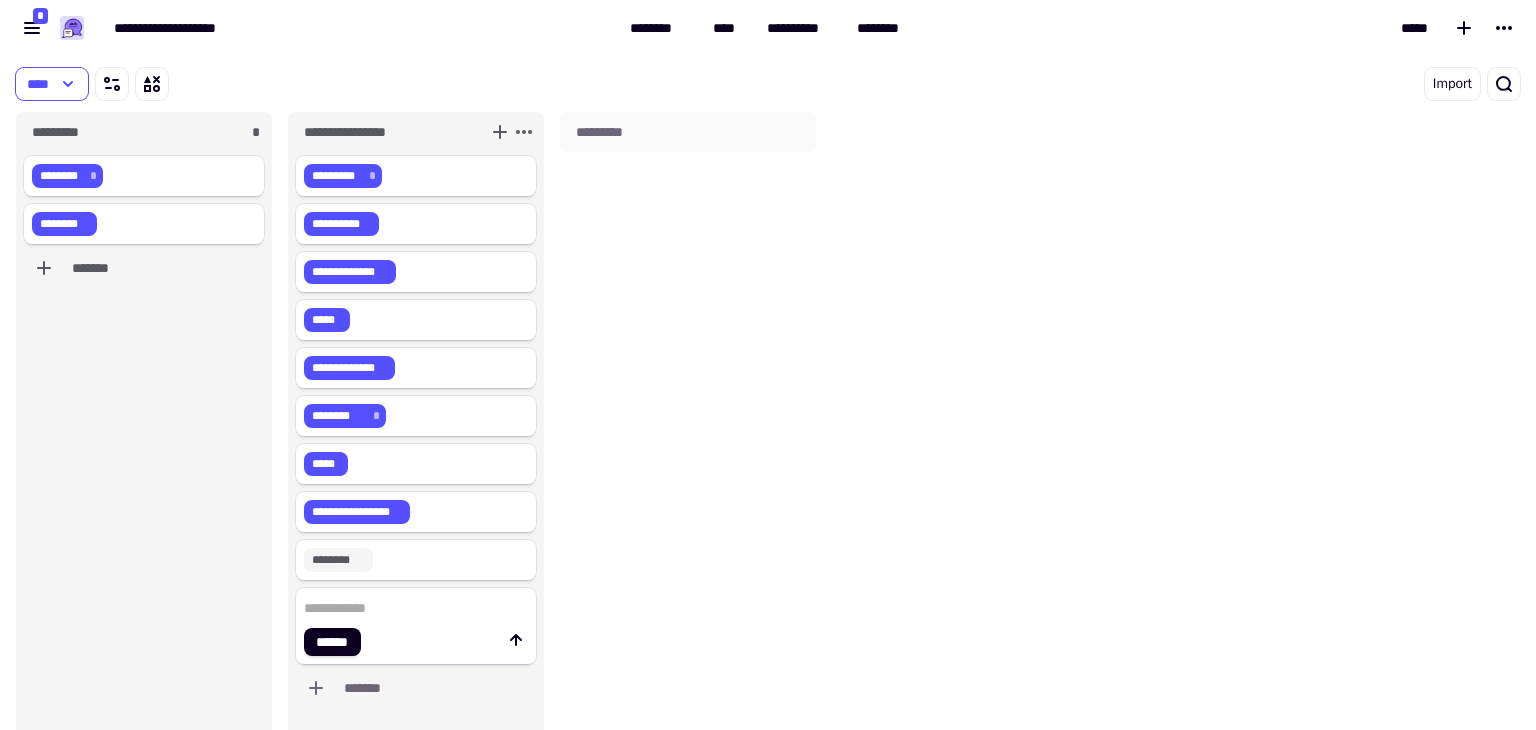 click 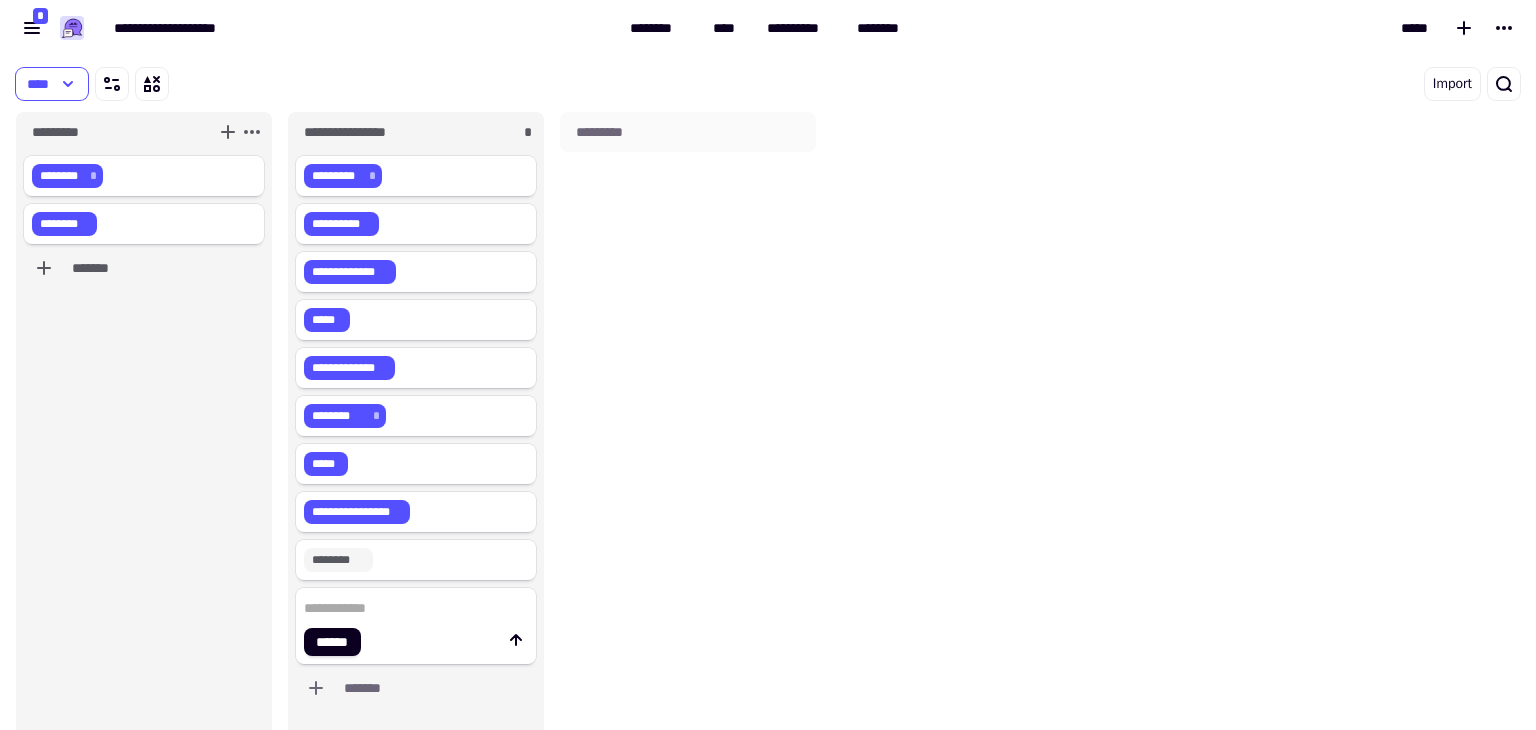 click on "******** * ******** *******" 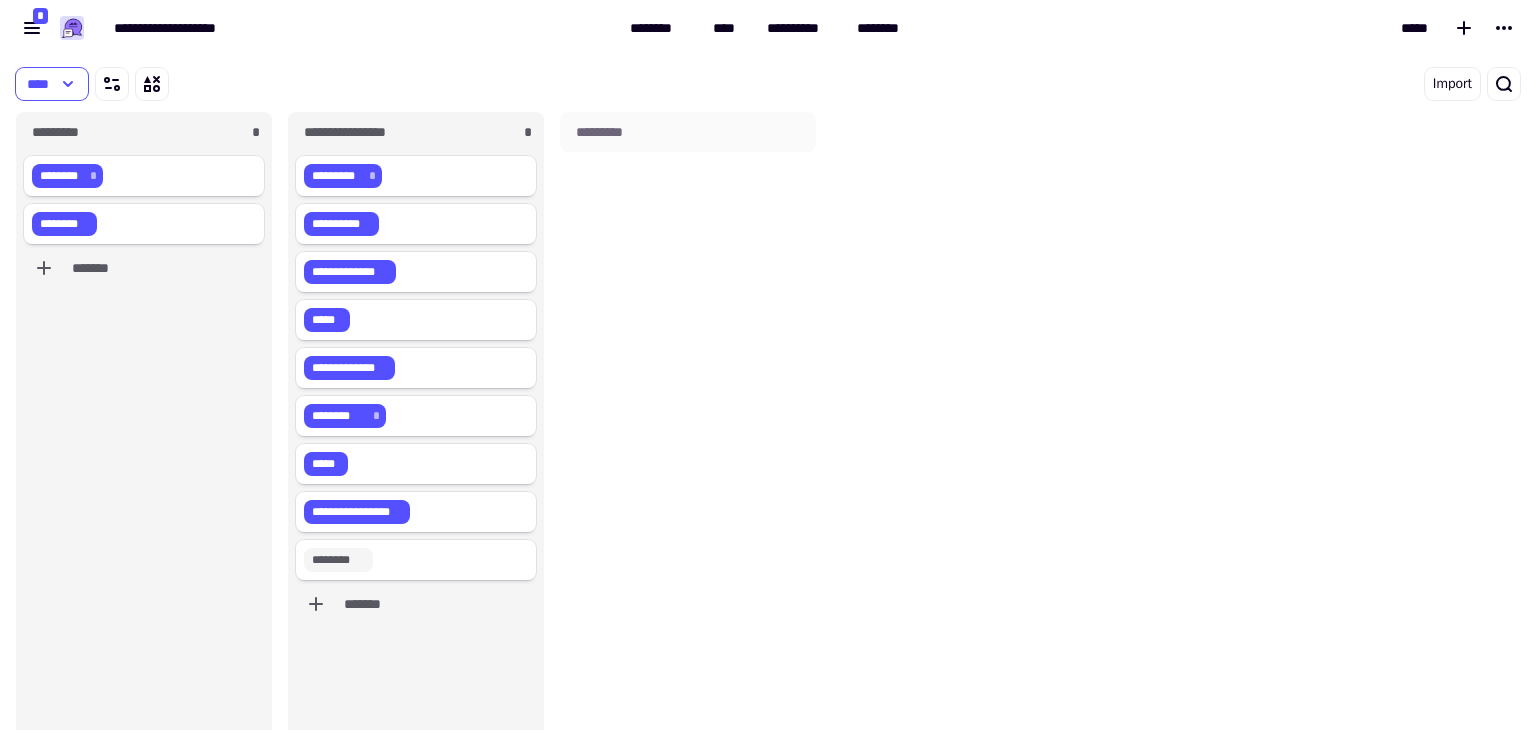 scroll, scrollTop: 16, scrollLeft: 16, axis: both 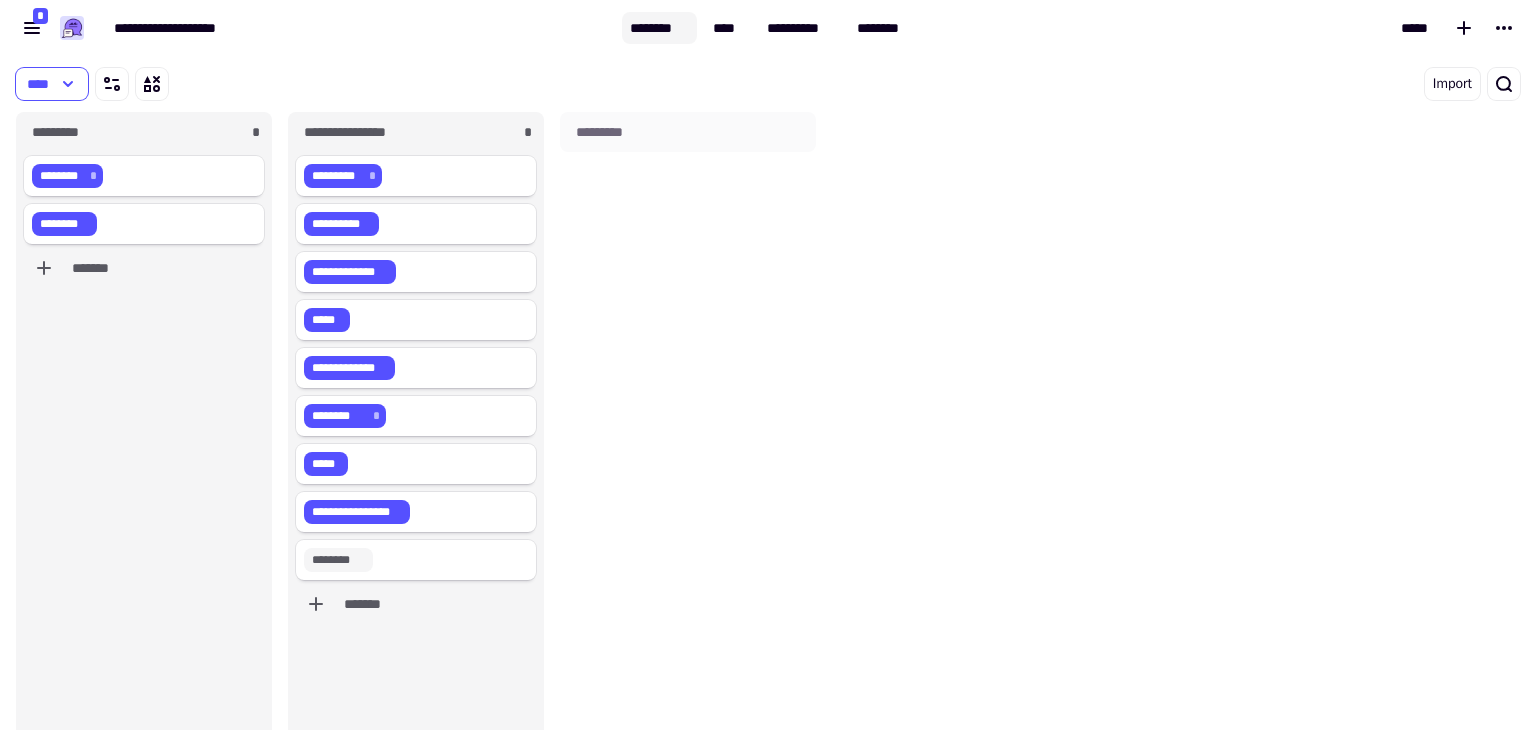 click on "********" 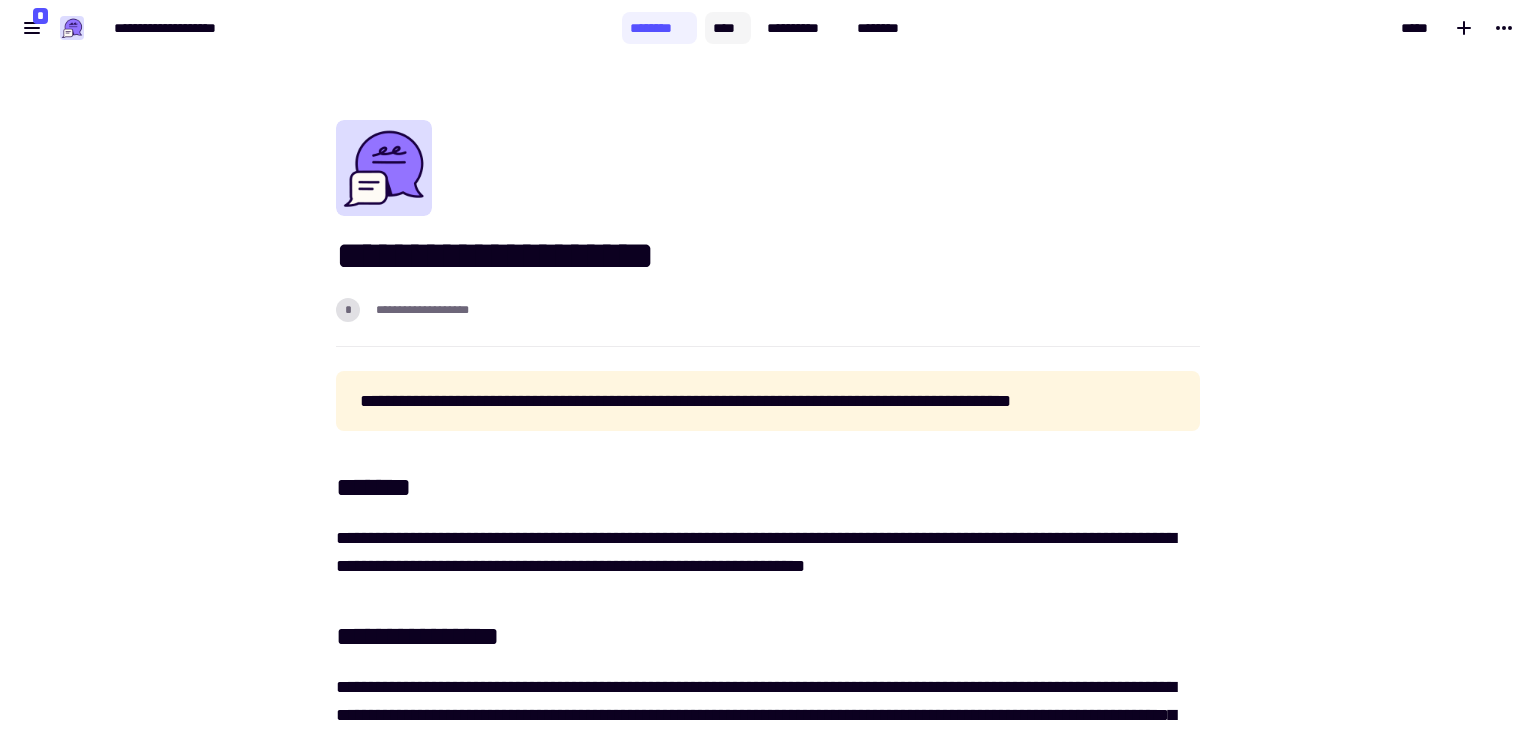 click on "****" 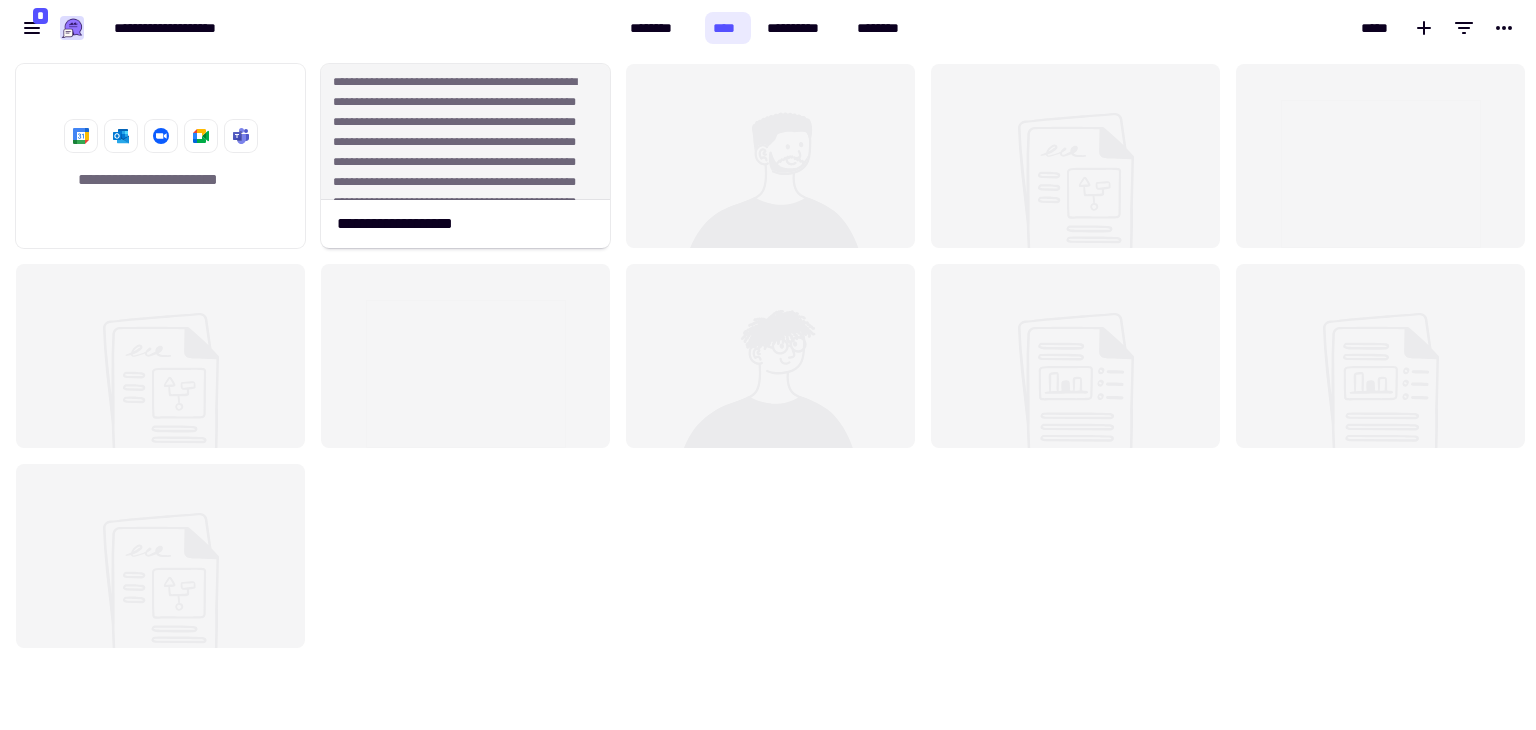 scroll, scrollTop: 16, scrollLeft: 16, axis: both 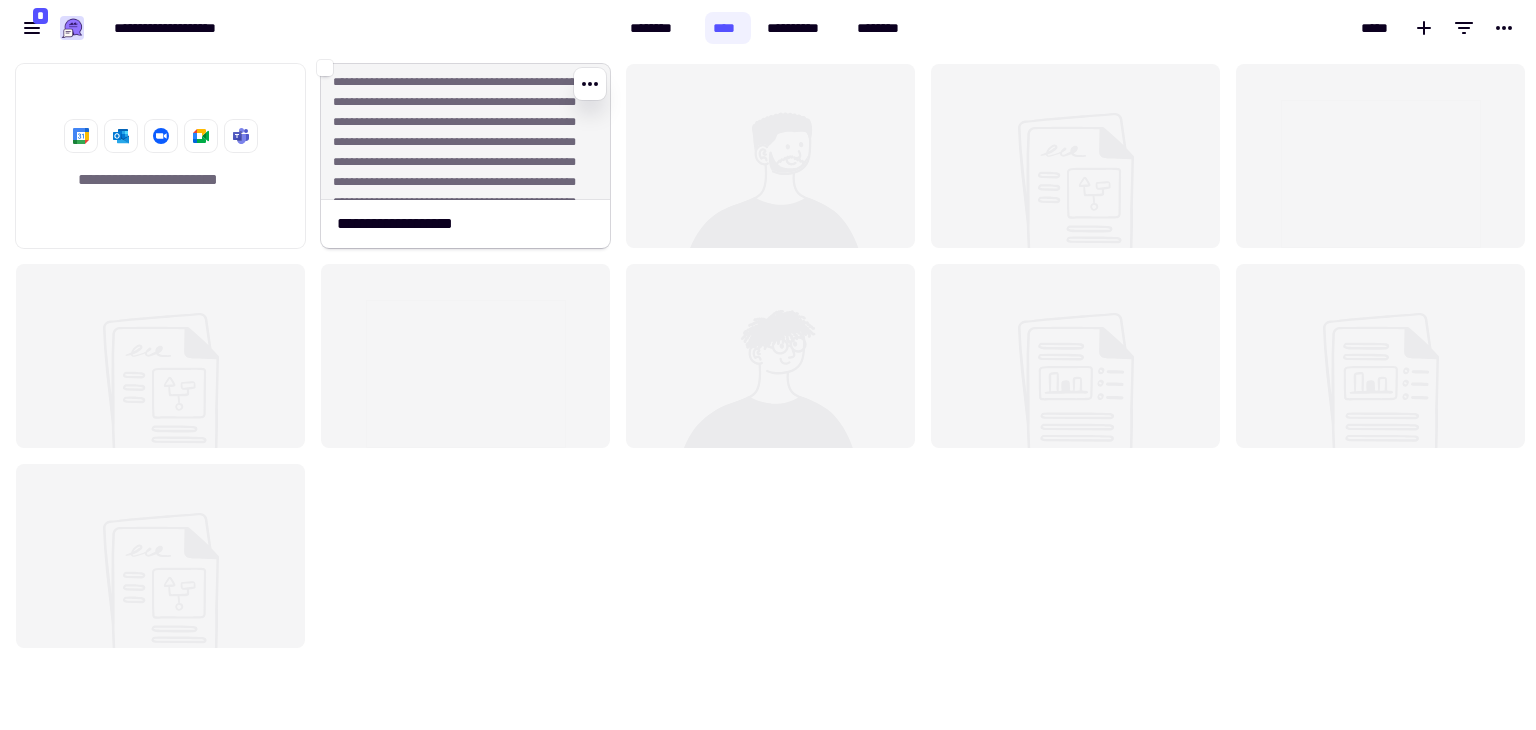 click on "**********" 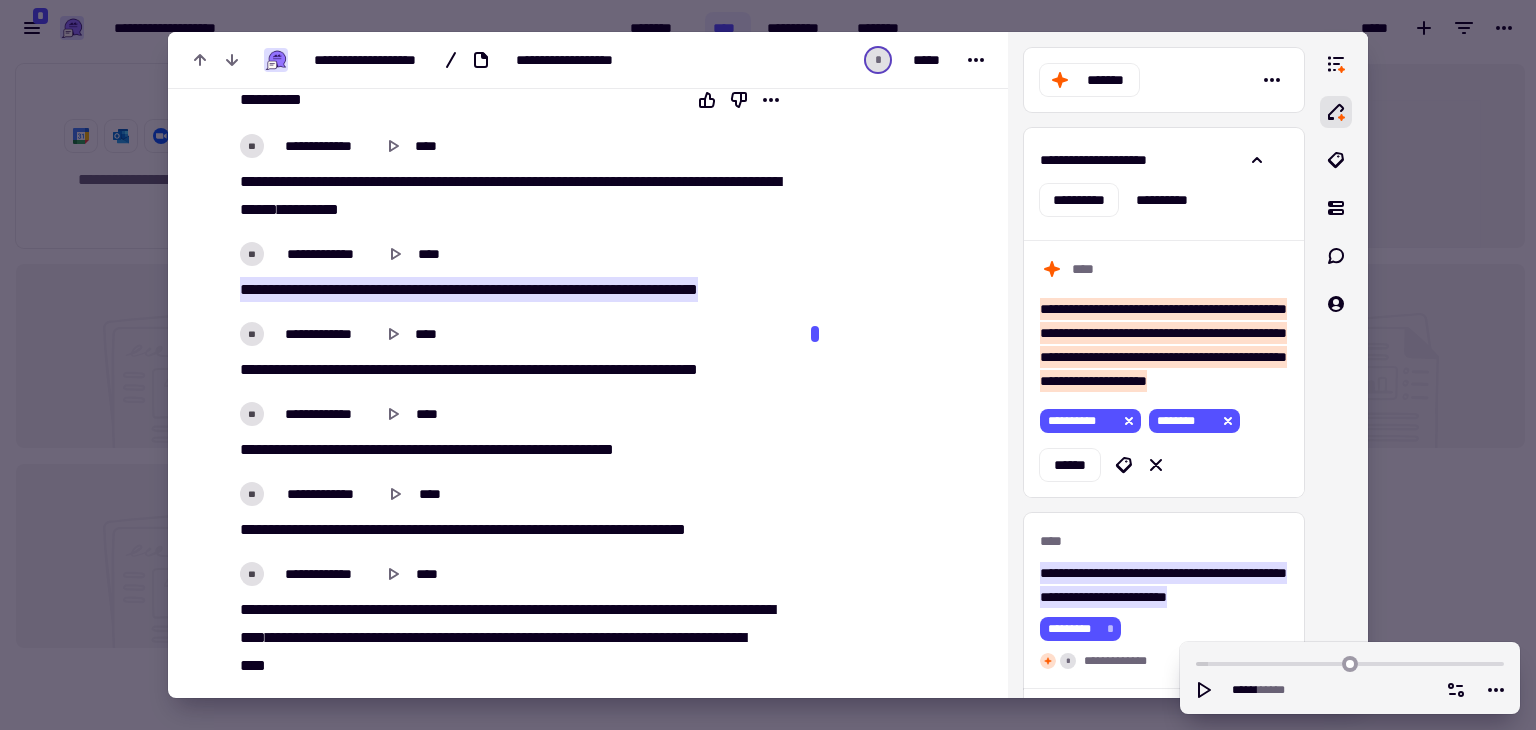 scroll, scrollTop: 0, scrollLeft: 0, axis: both 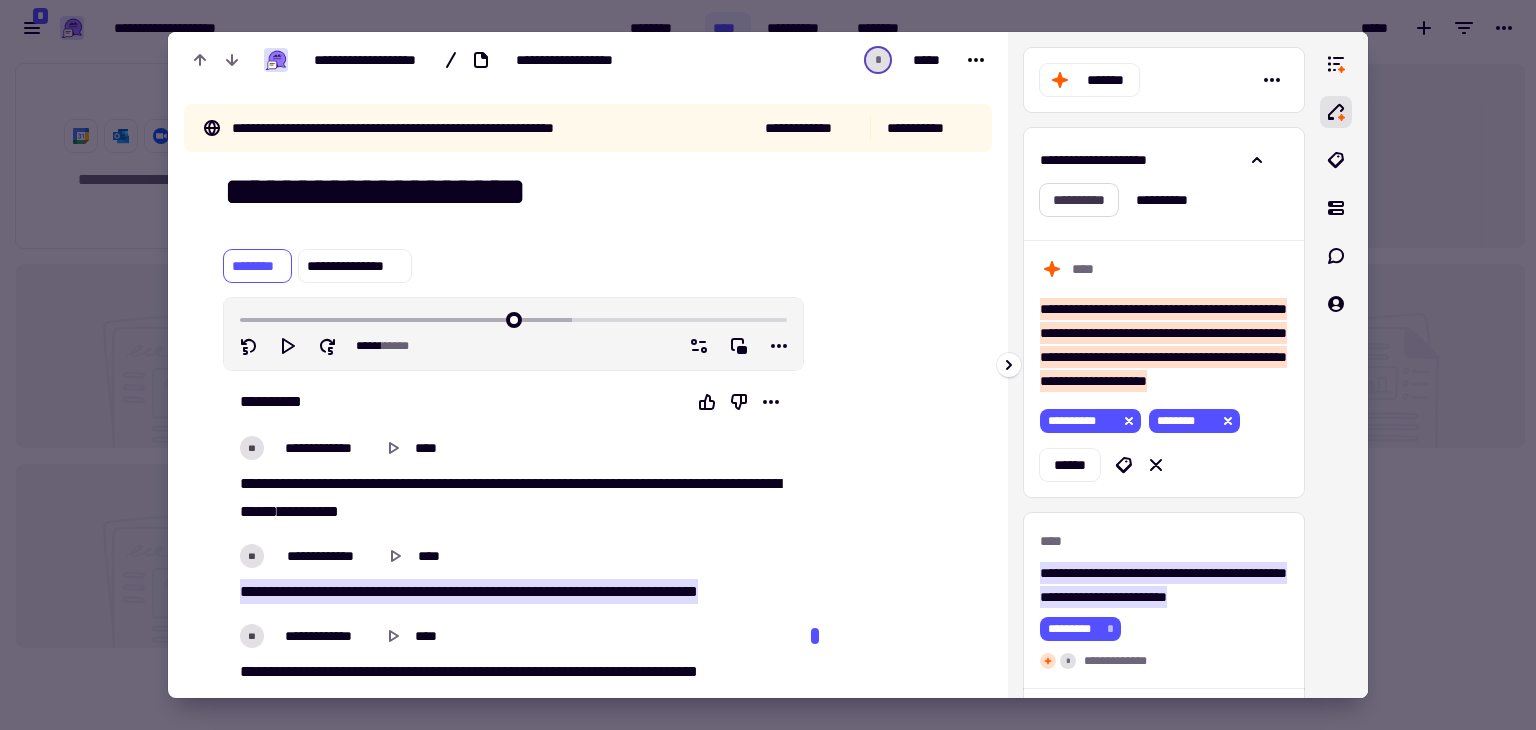 click on "**********" 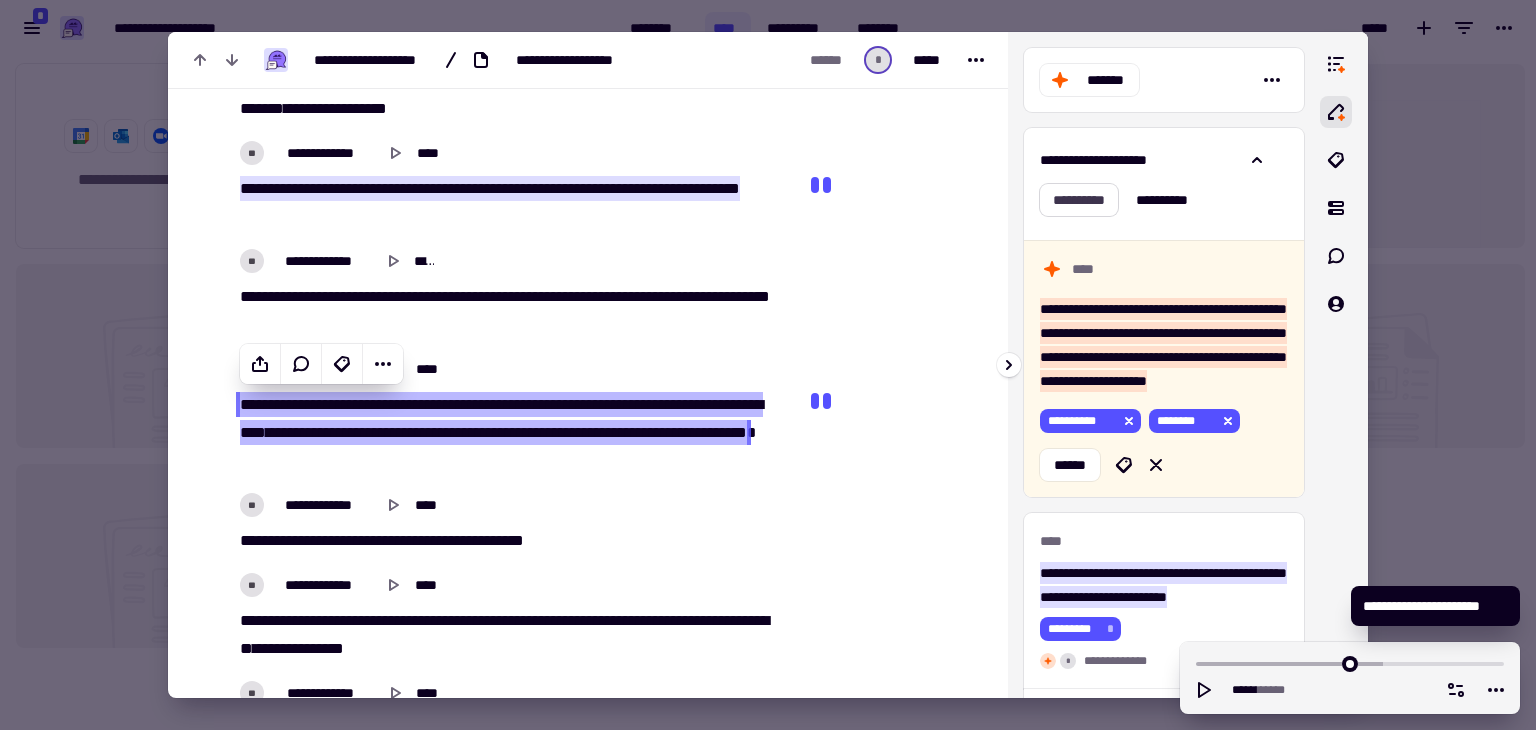 scroll, scrollTop: 1192, scrollLeft: 0, axis: vertical 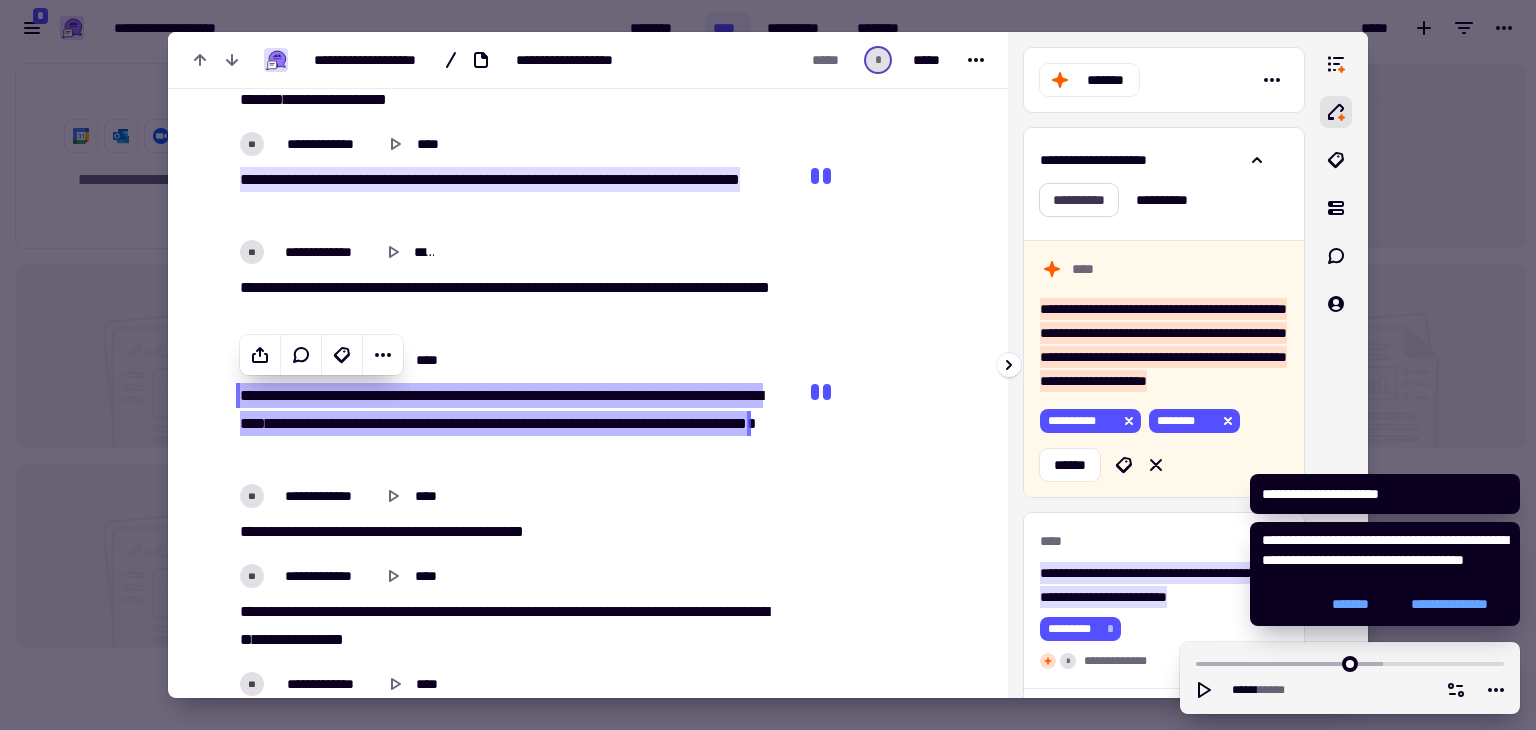 click on "**********" 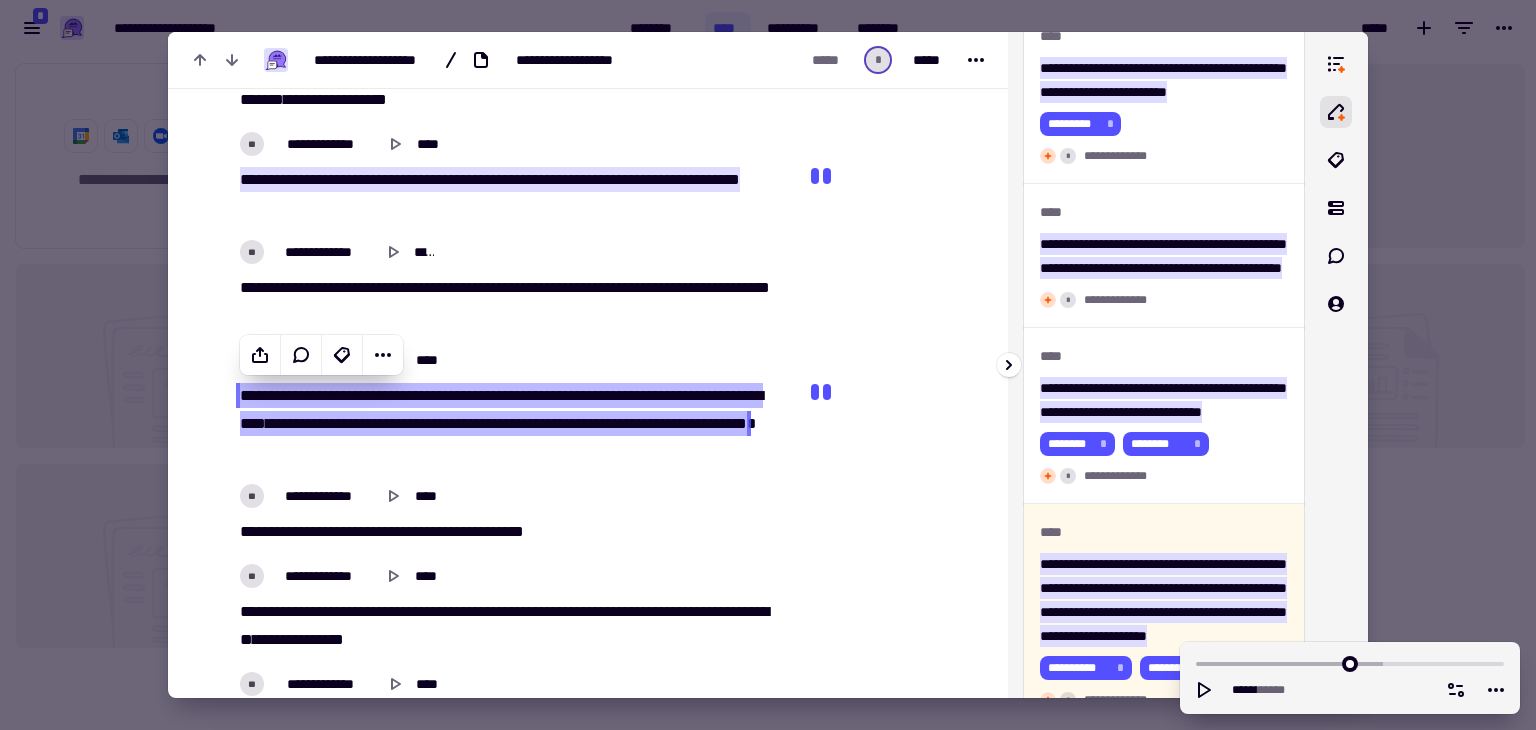 scroll, scrollTop: 0, scrollLeft: 0, axis: both 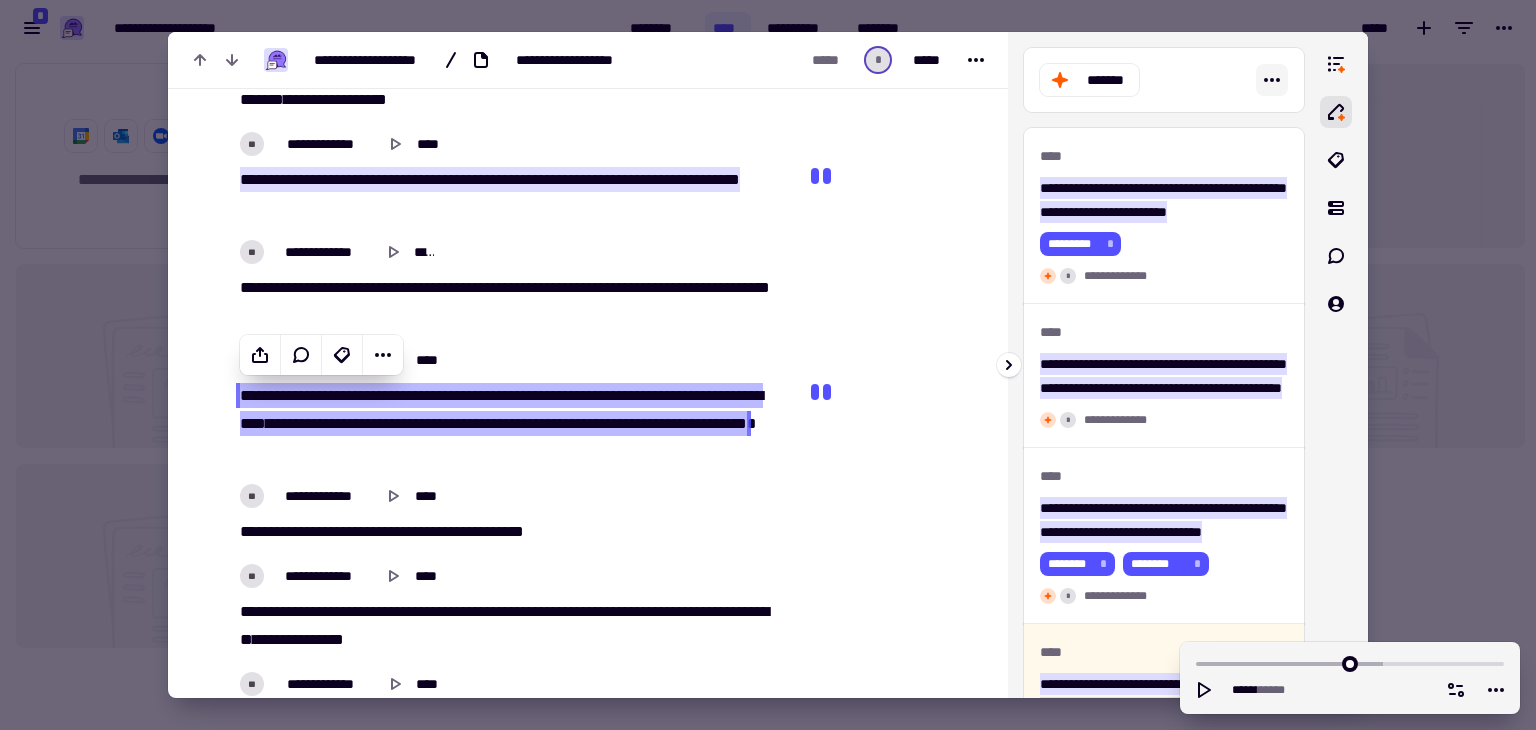 click 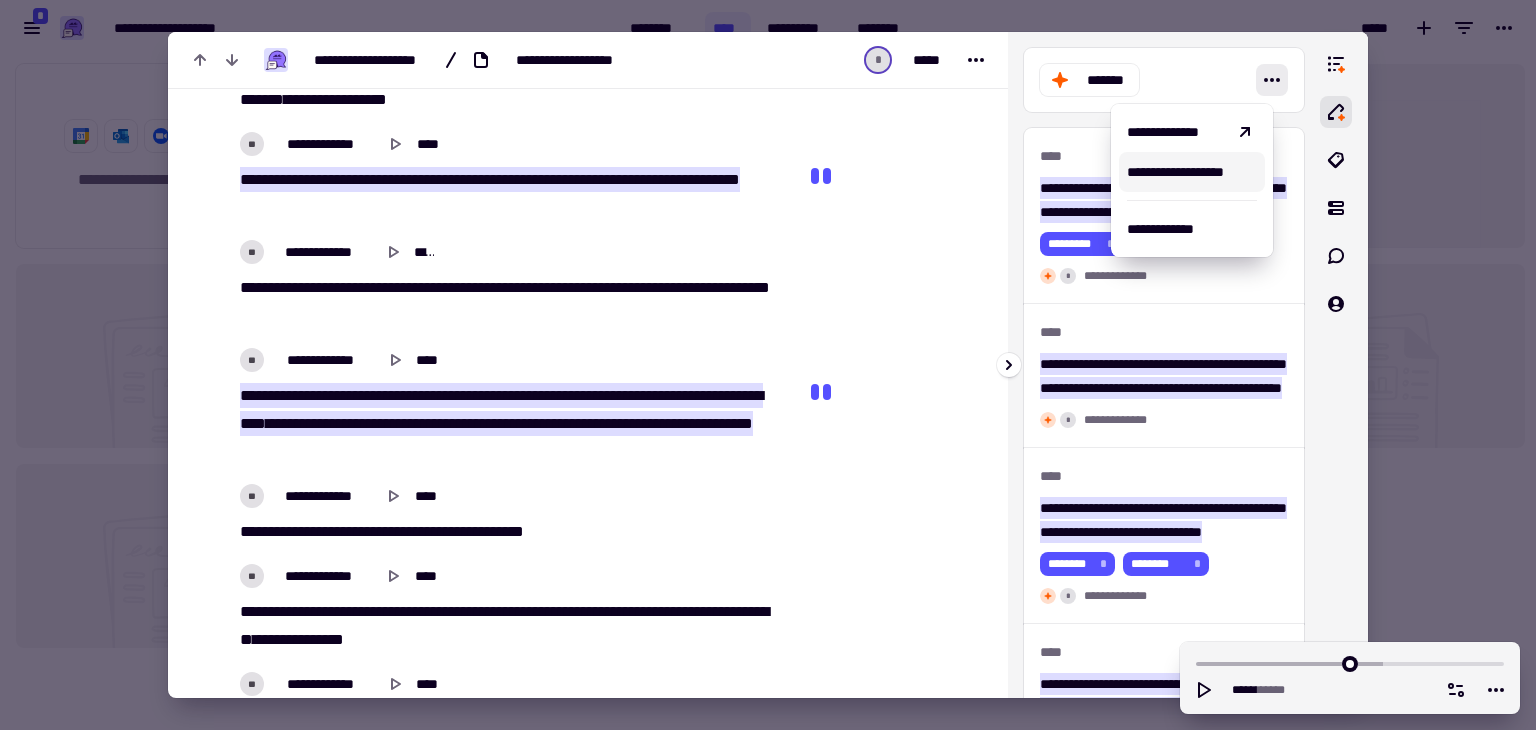 click on "**********" at bounding box center (1192, 172) 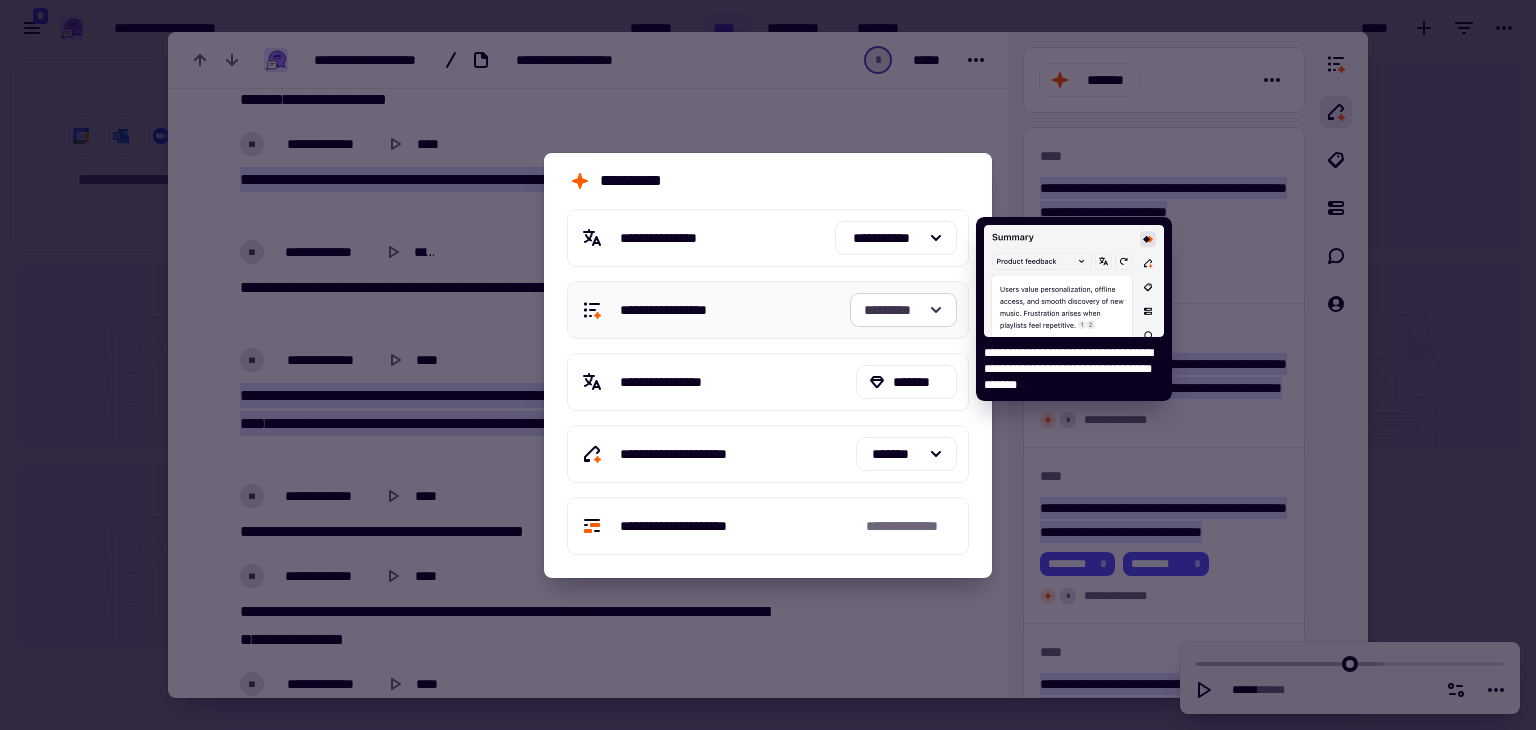 click on "*********" 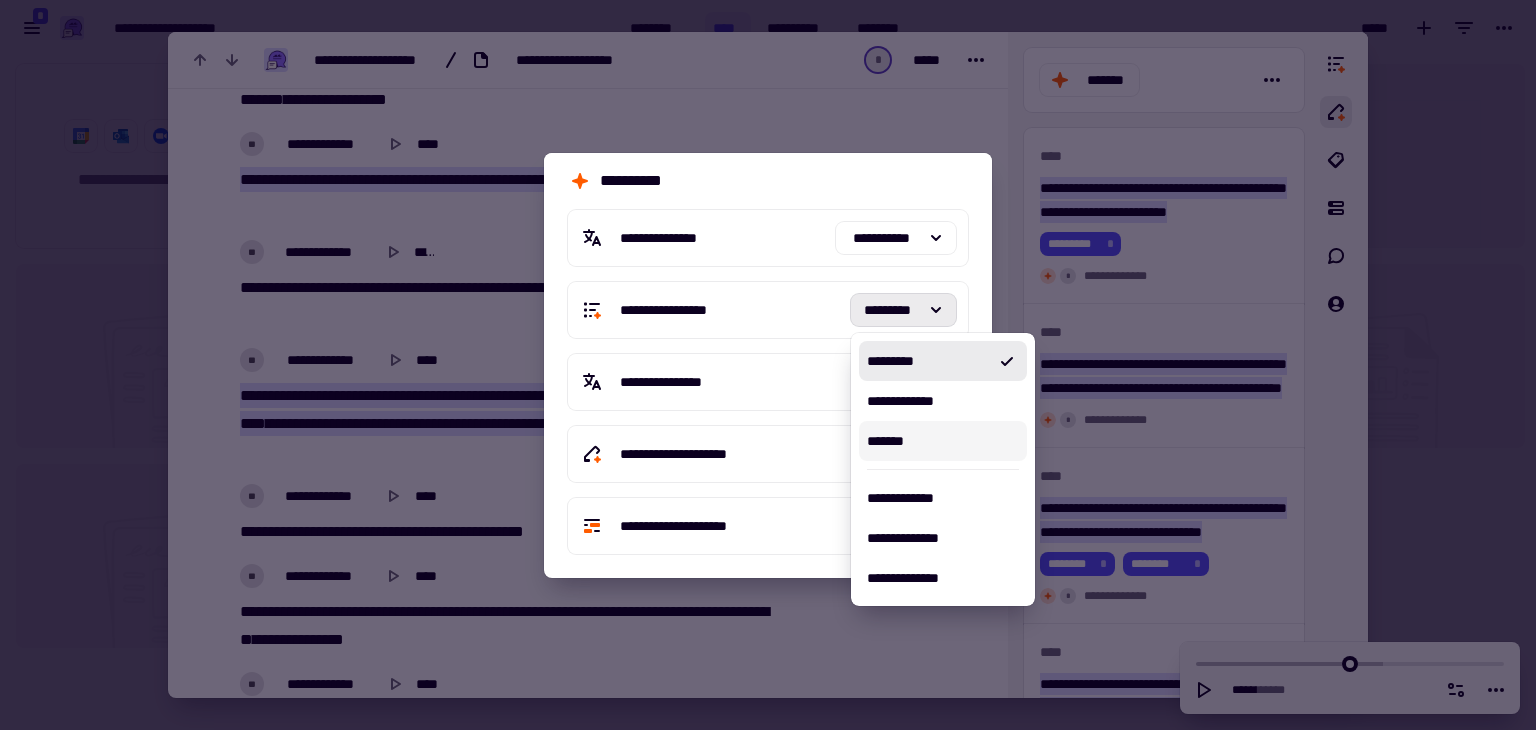 click on "*******" at bounding box center (943, 441) 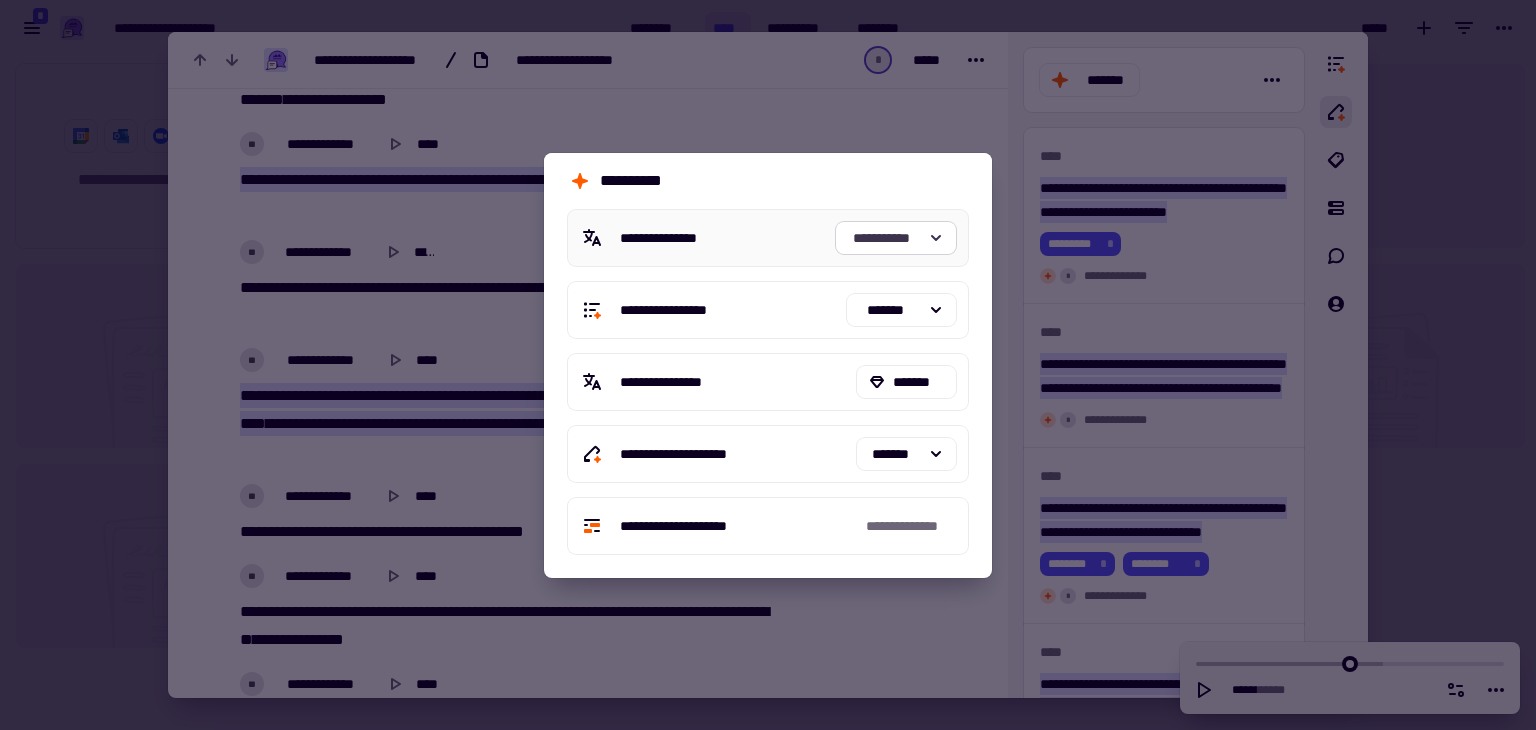 click on "**********" 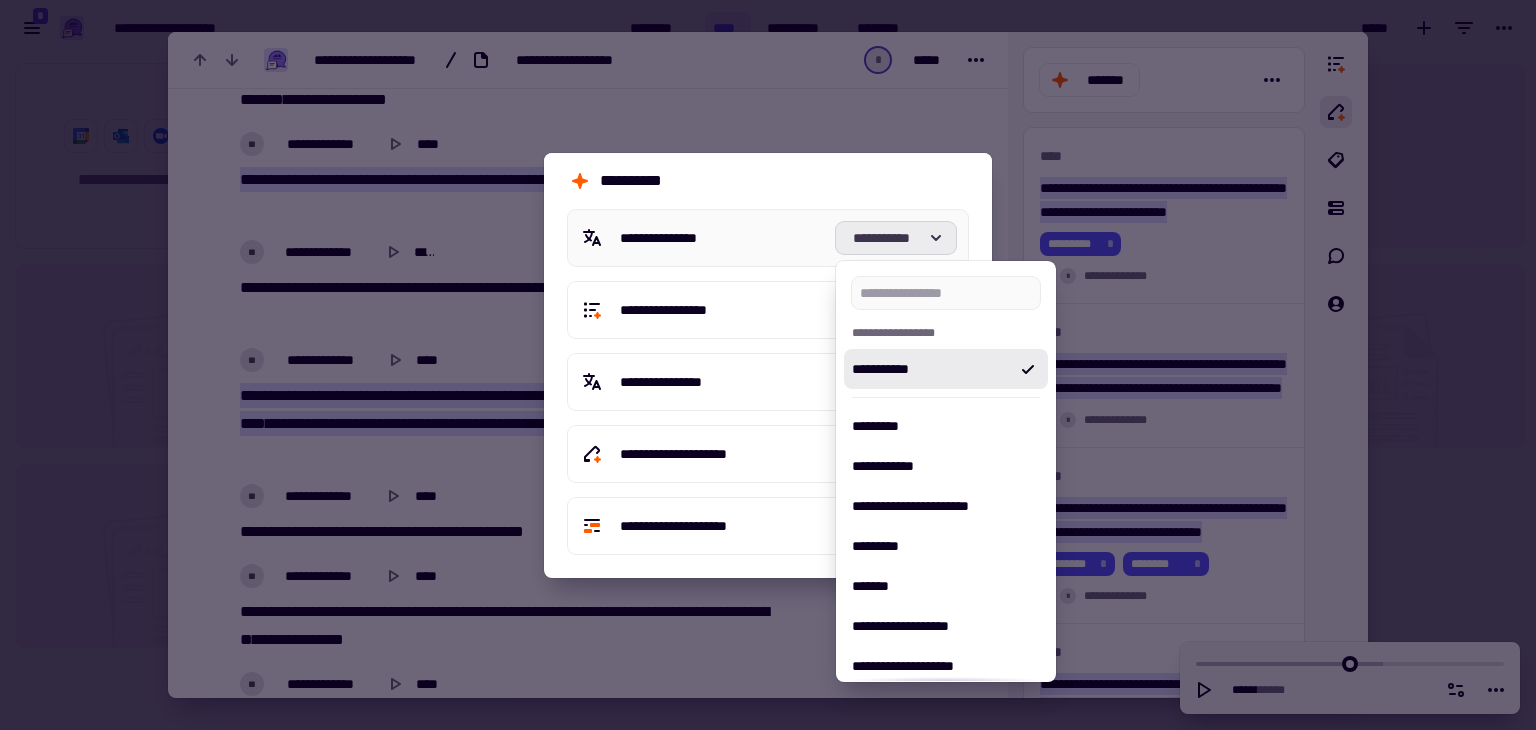 click on "**********" 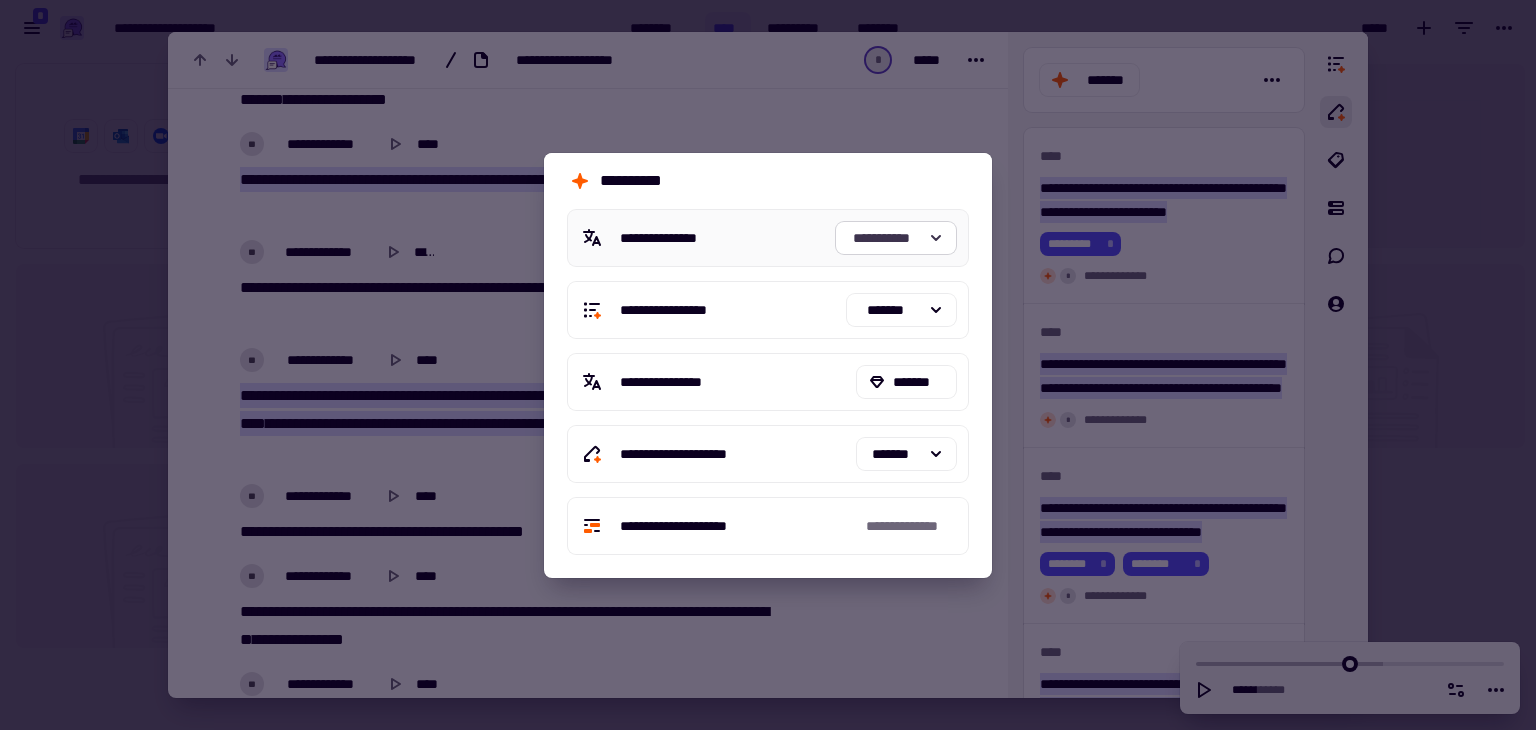 click on "**********" 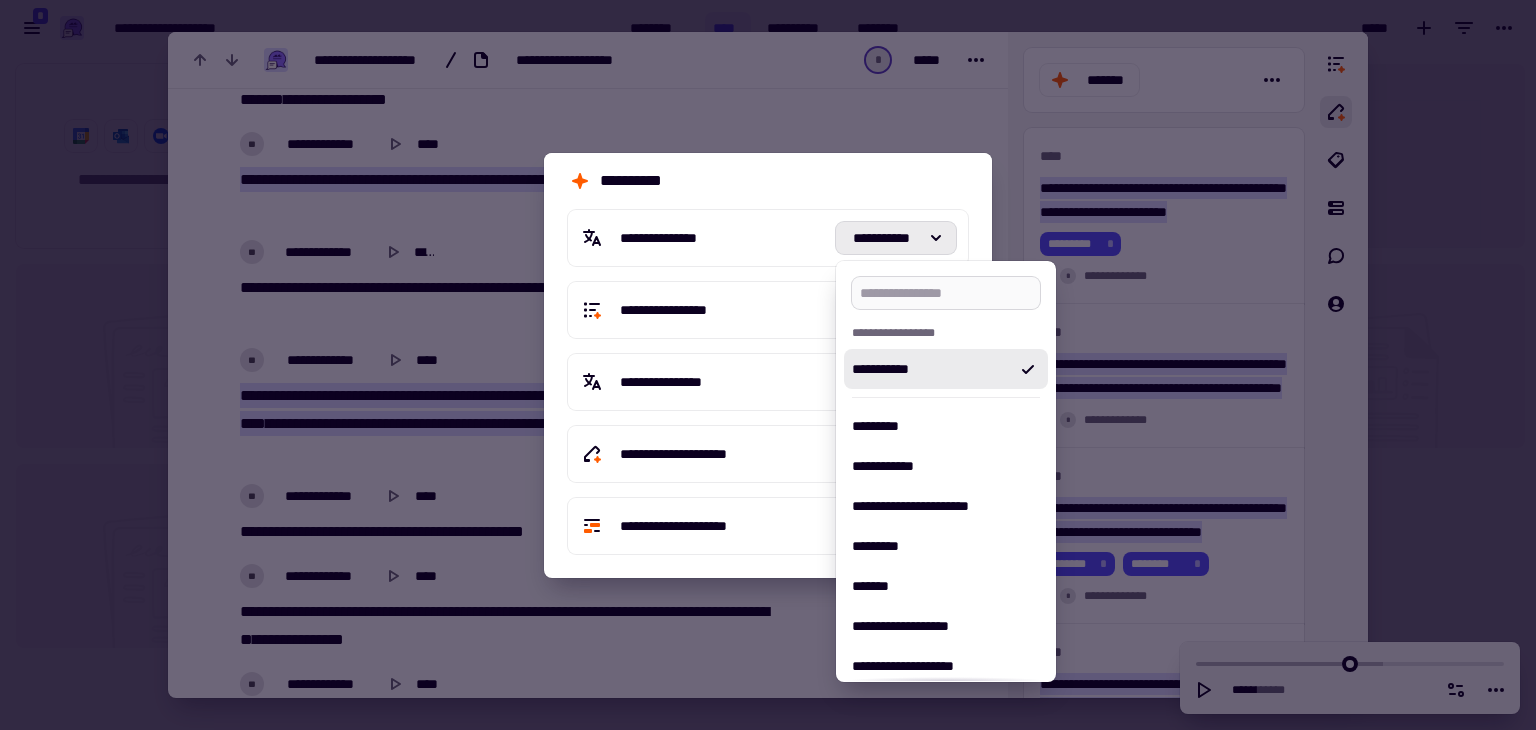 click at bounding box center (946, 293) 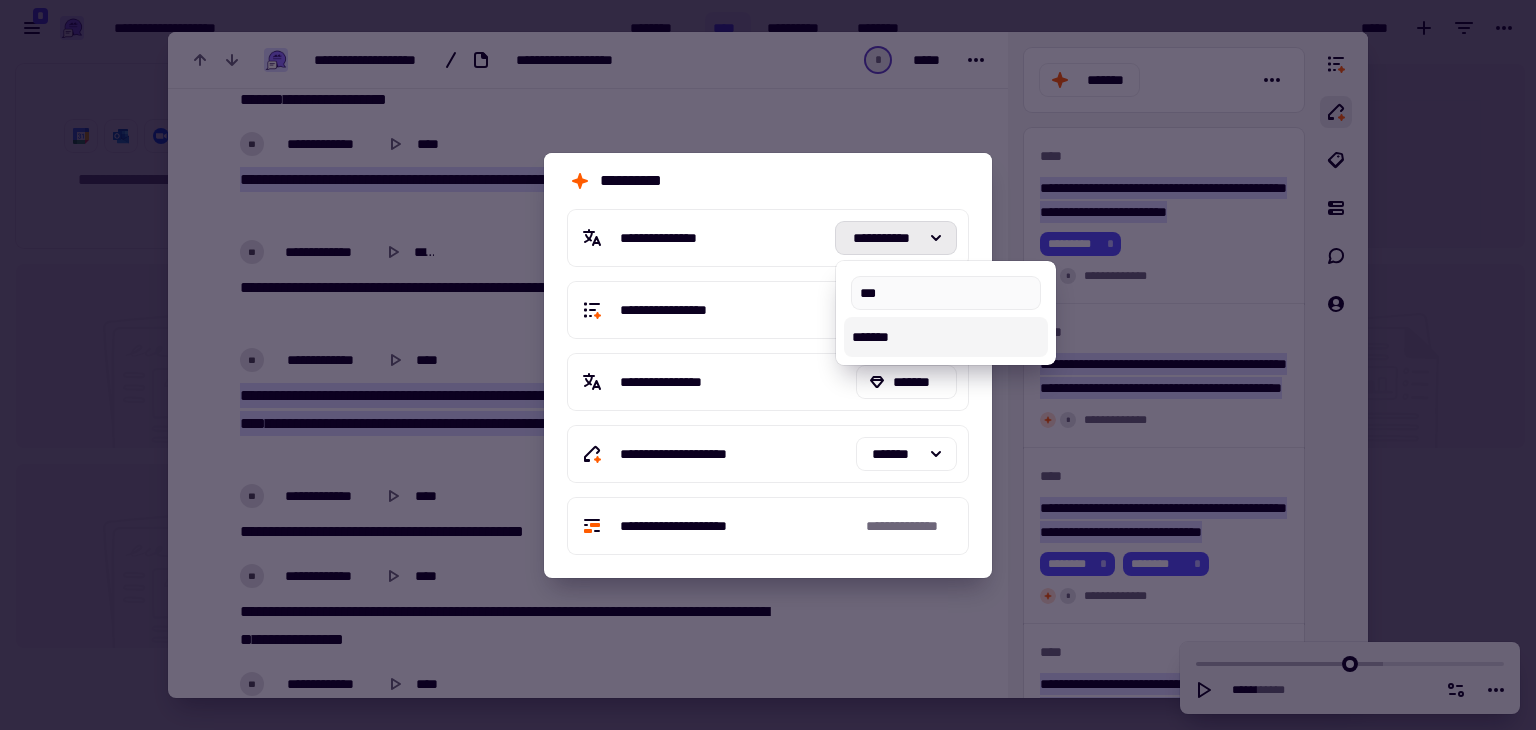 type on "***" 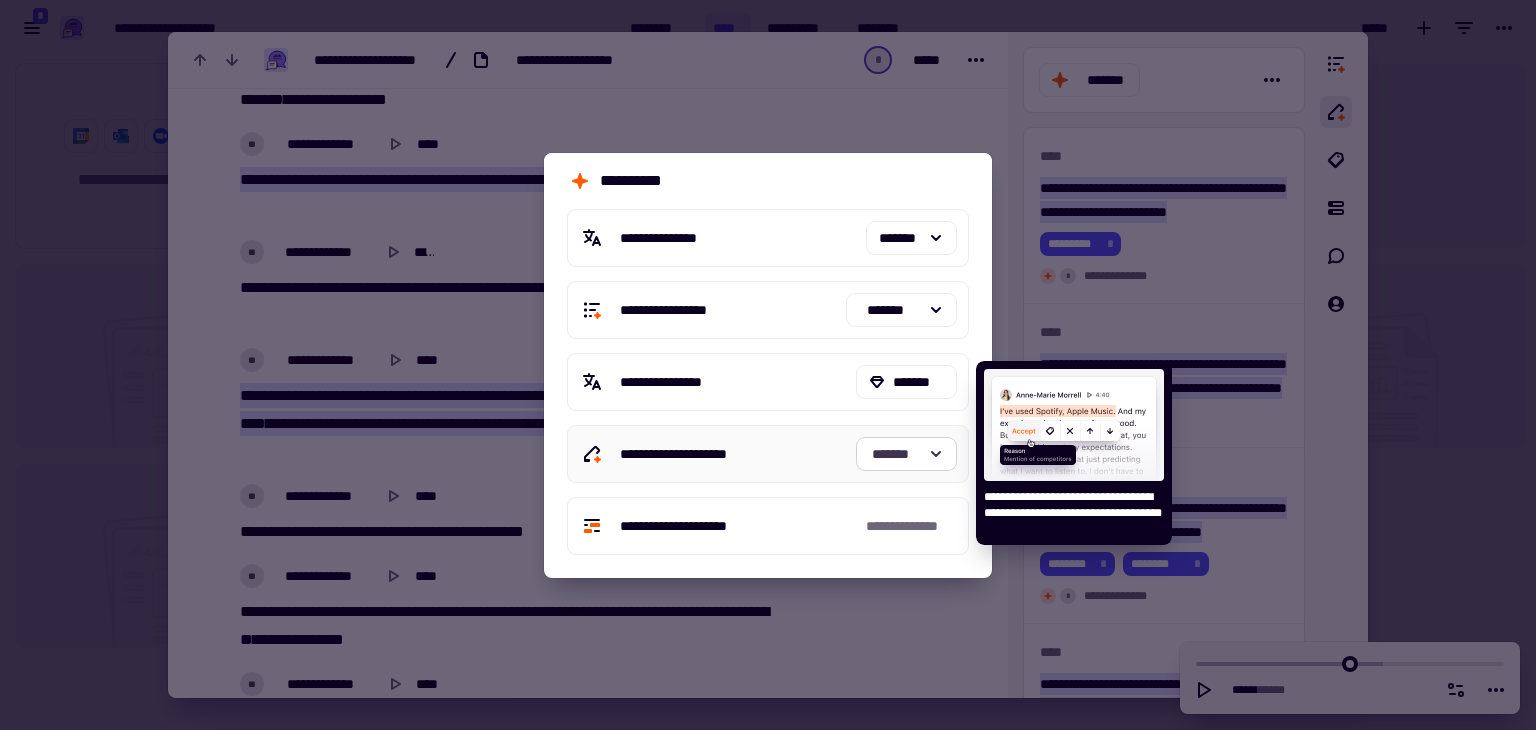click on "*******" 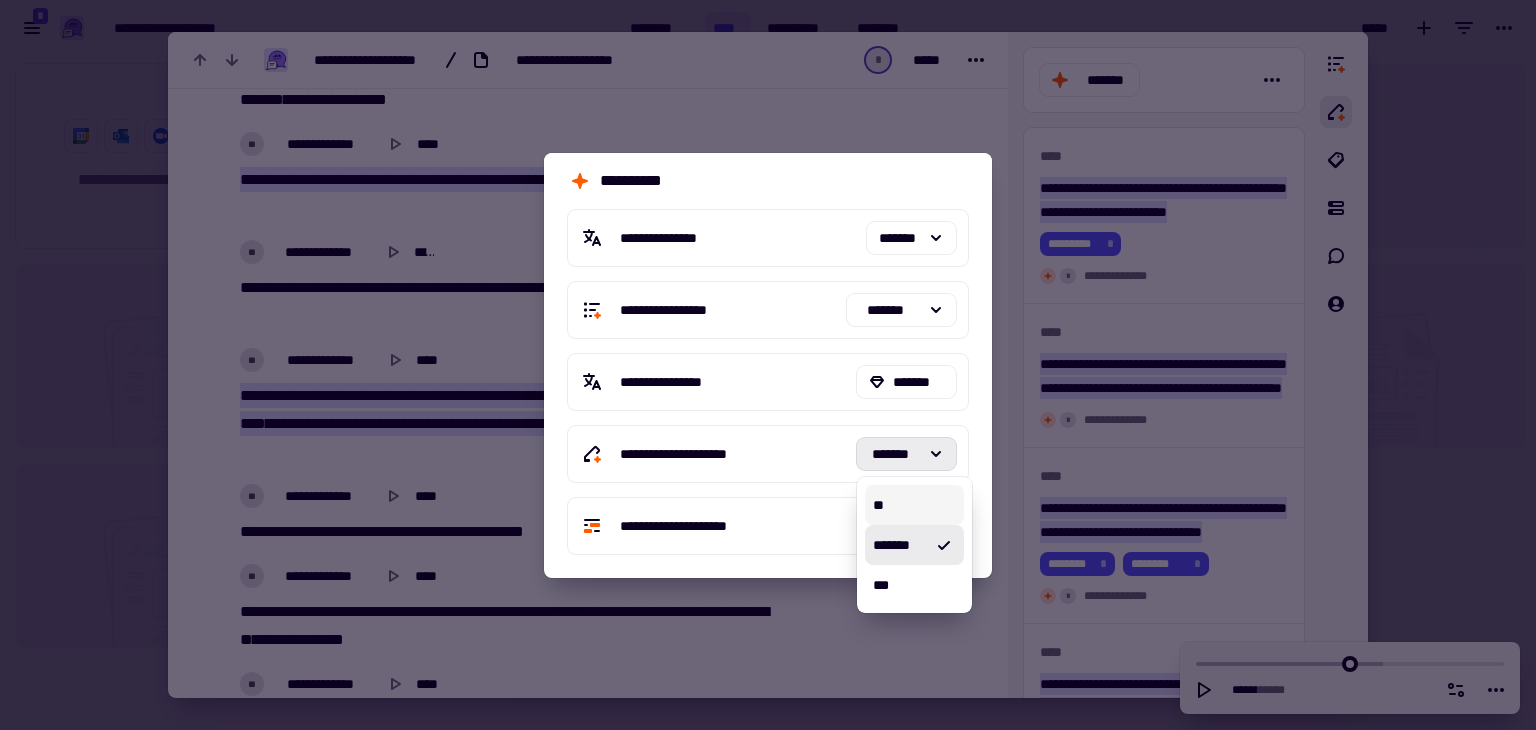 click on "**" at bounding box center (914, 505) 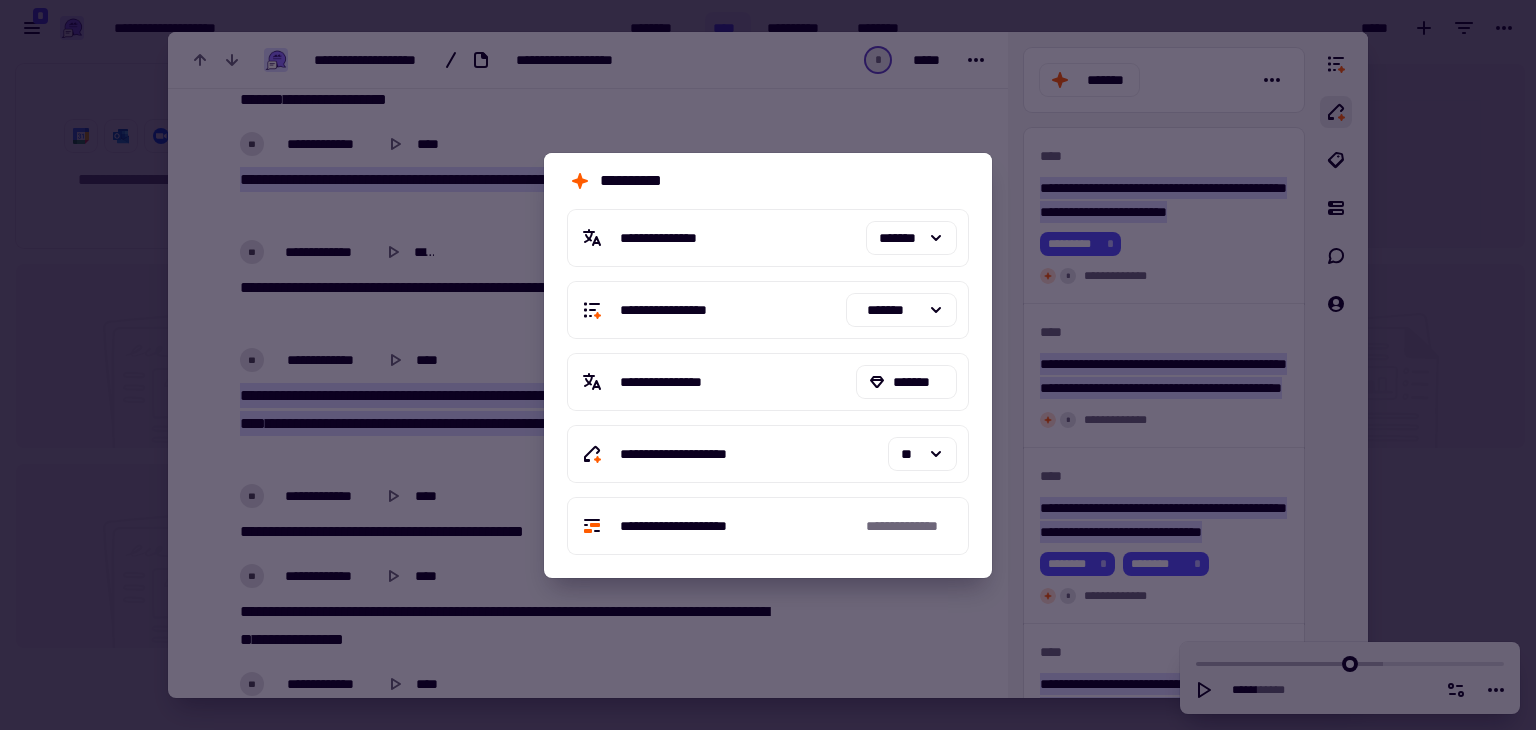 click at bounding box center (768, 365) 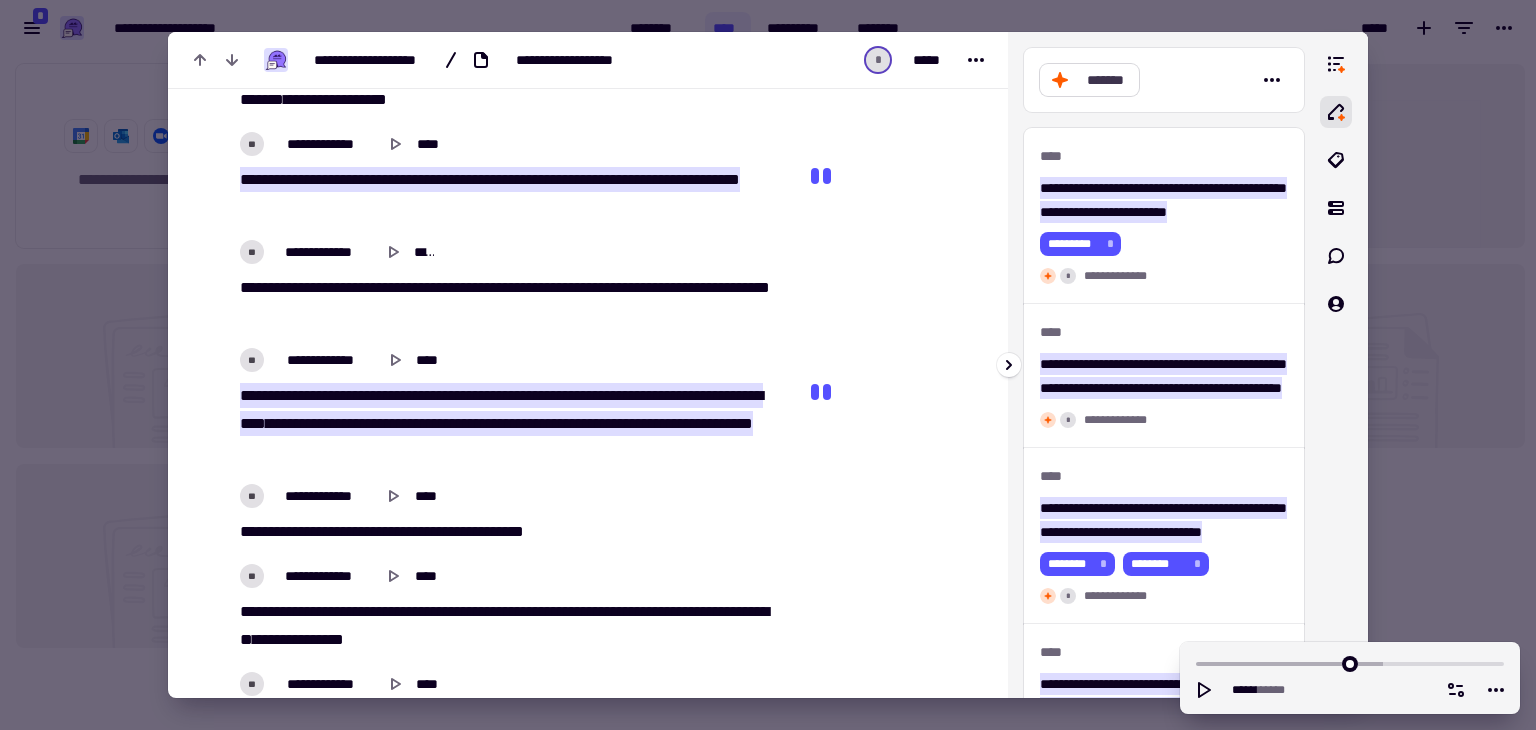 click on "*******" 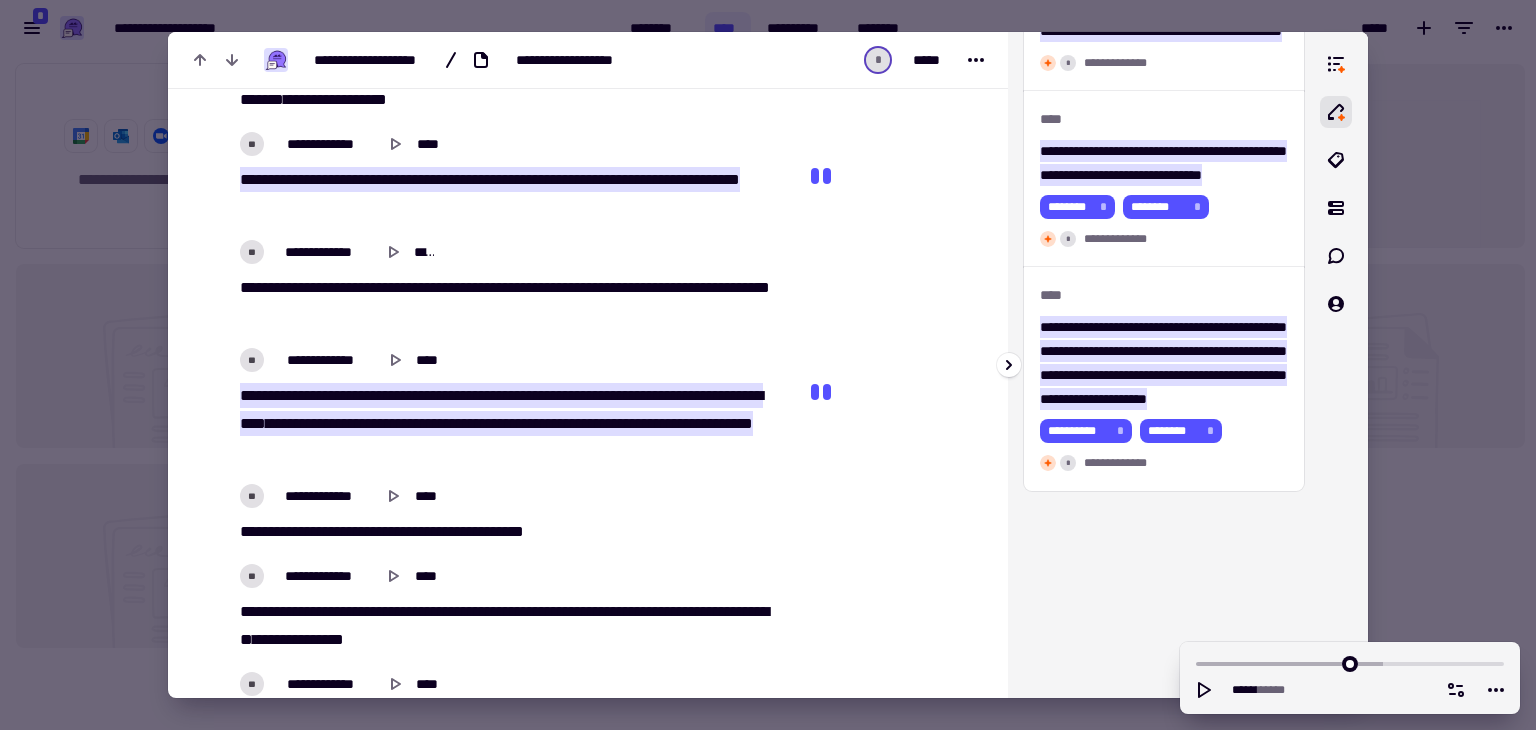 scroll, scrollTop: 0, scrollLeft: 0, axis: both 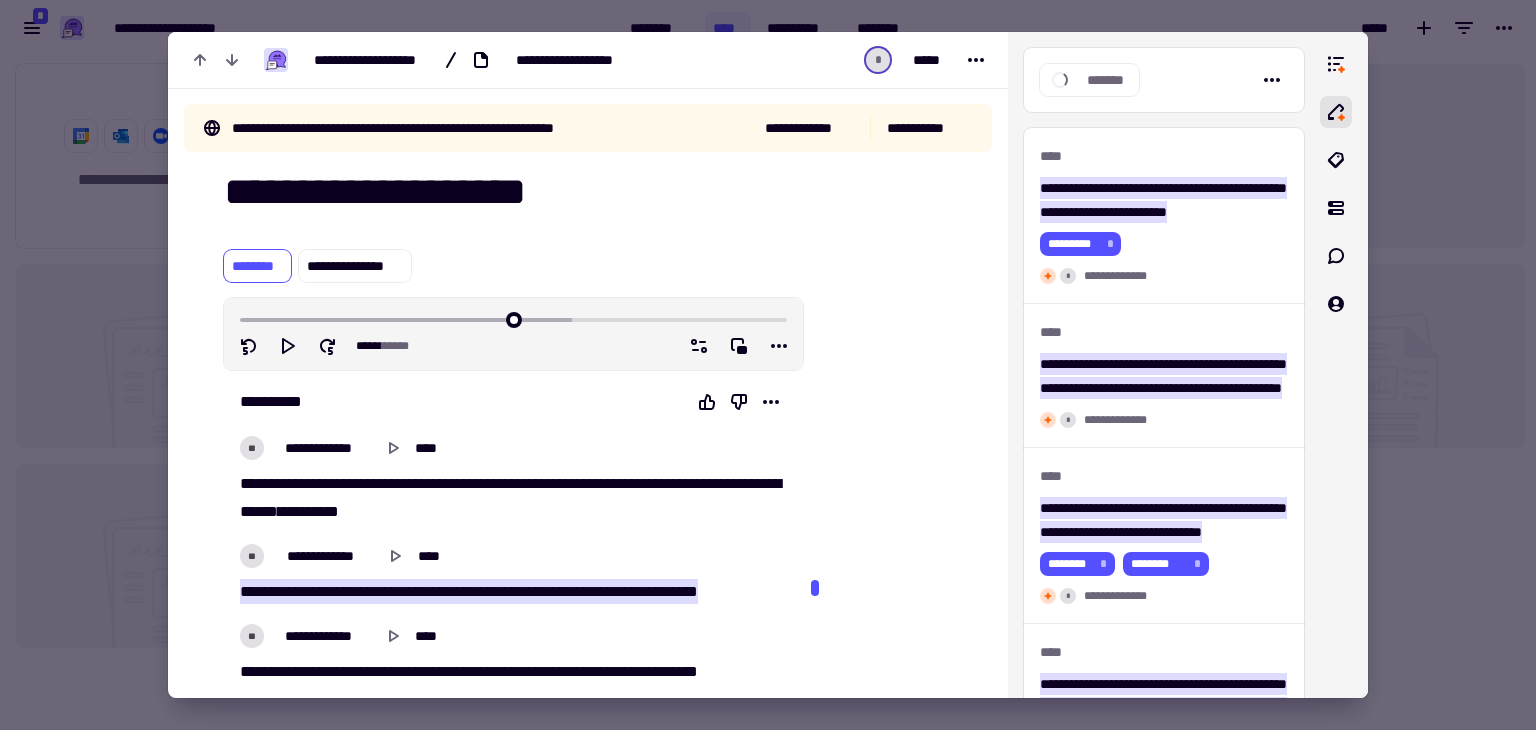 click on "**********" at bounding box center (591, 193) 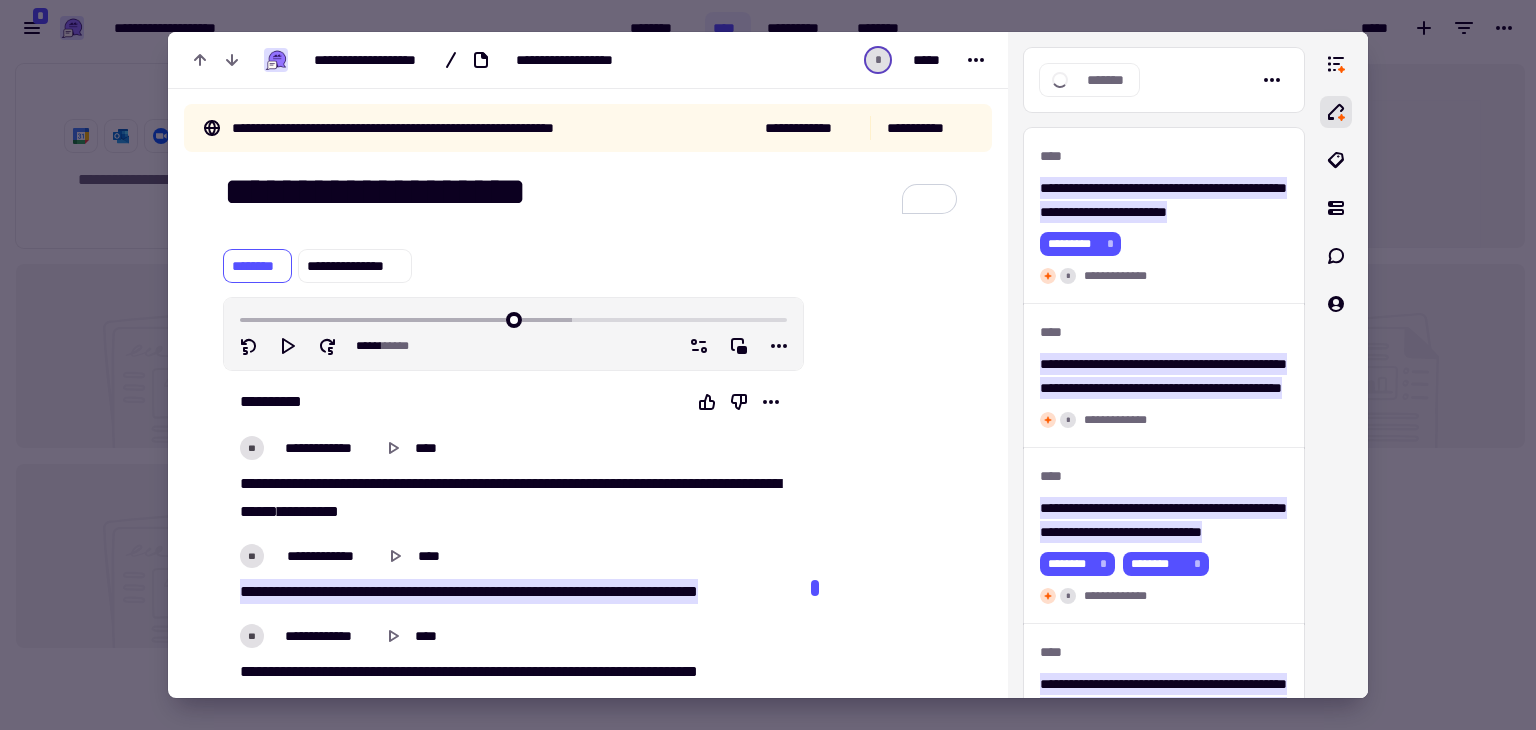 click on "**********" 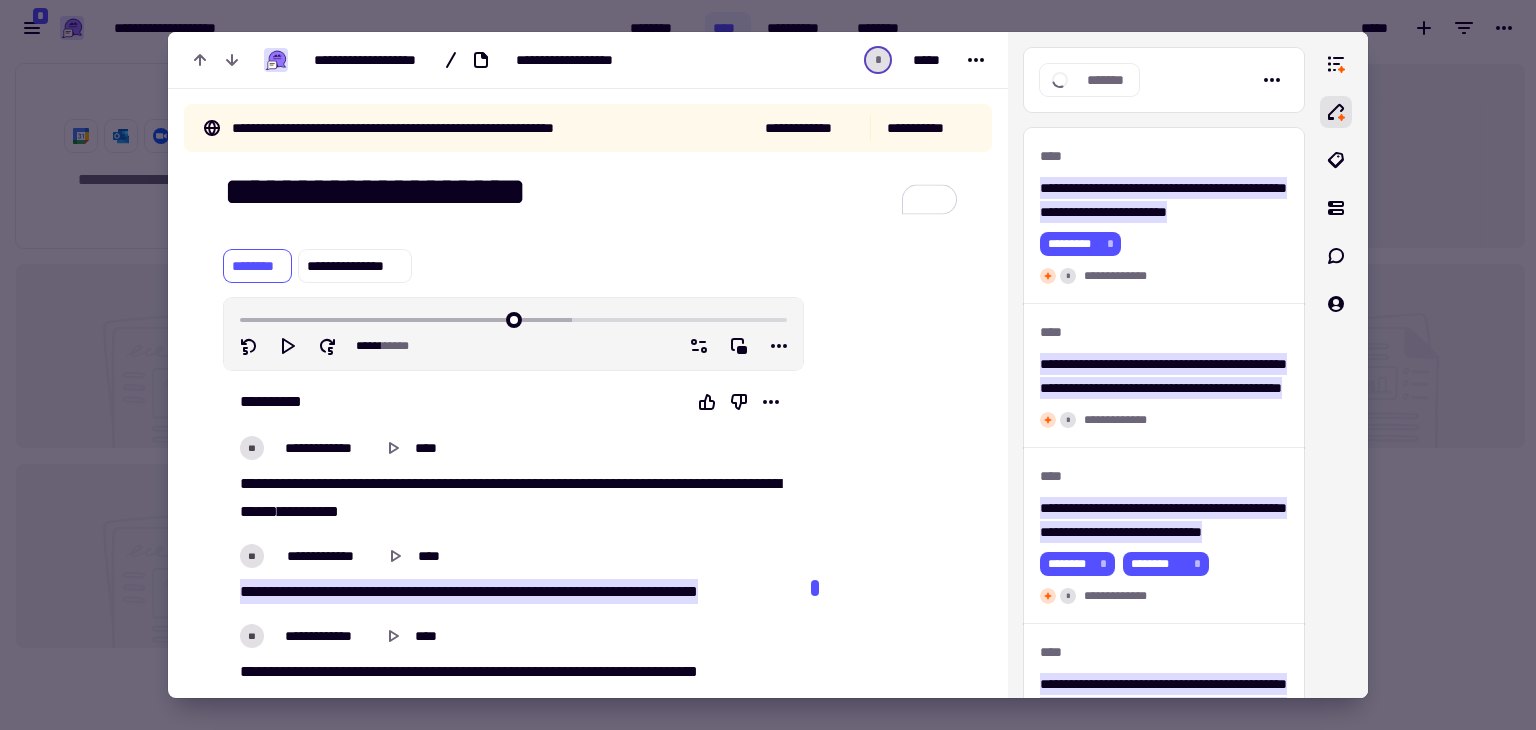 click on "**********" 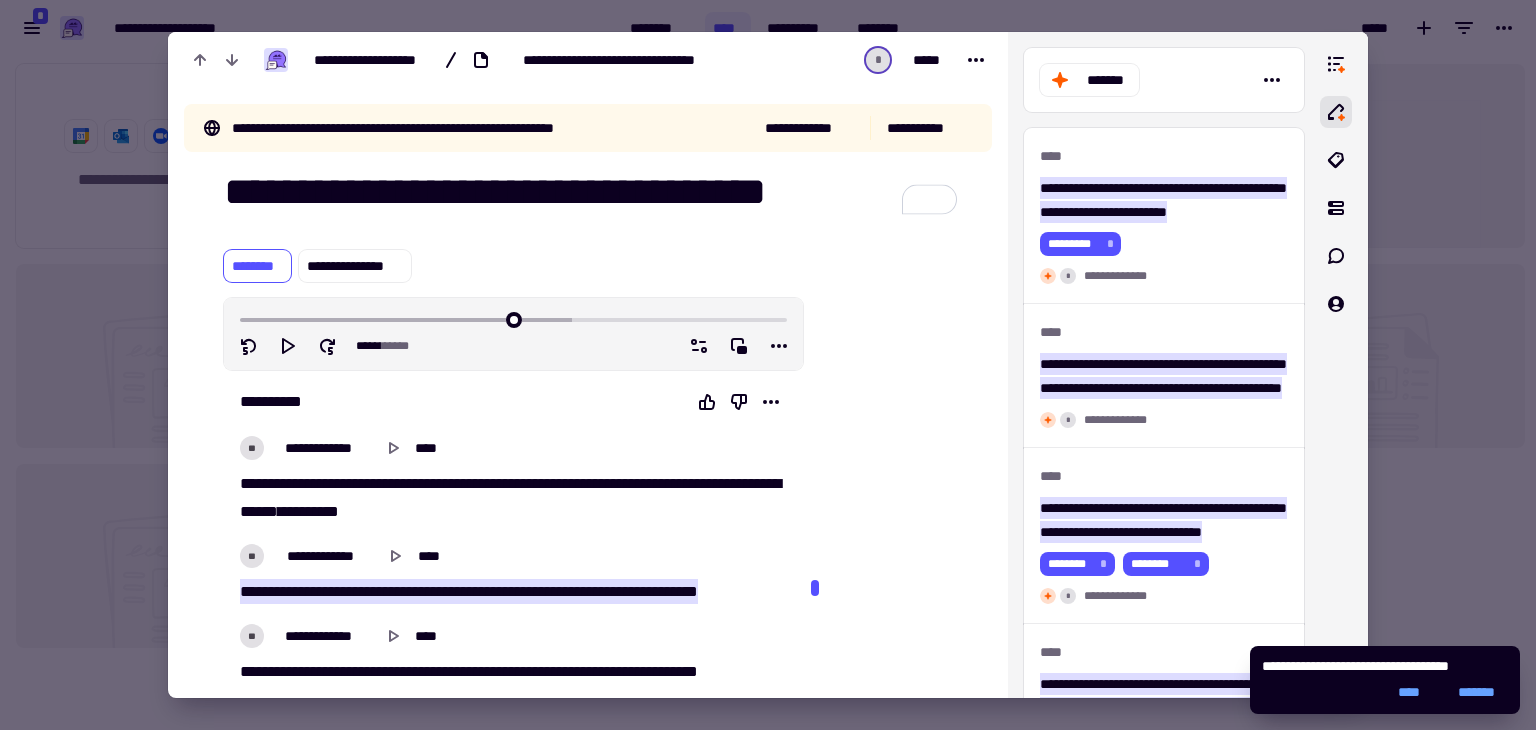 click at bounding box center (893, 400) 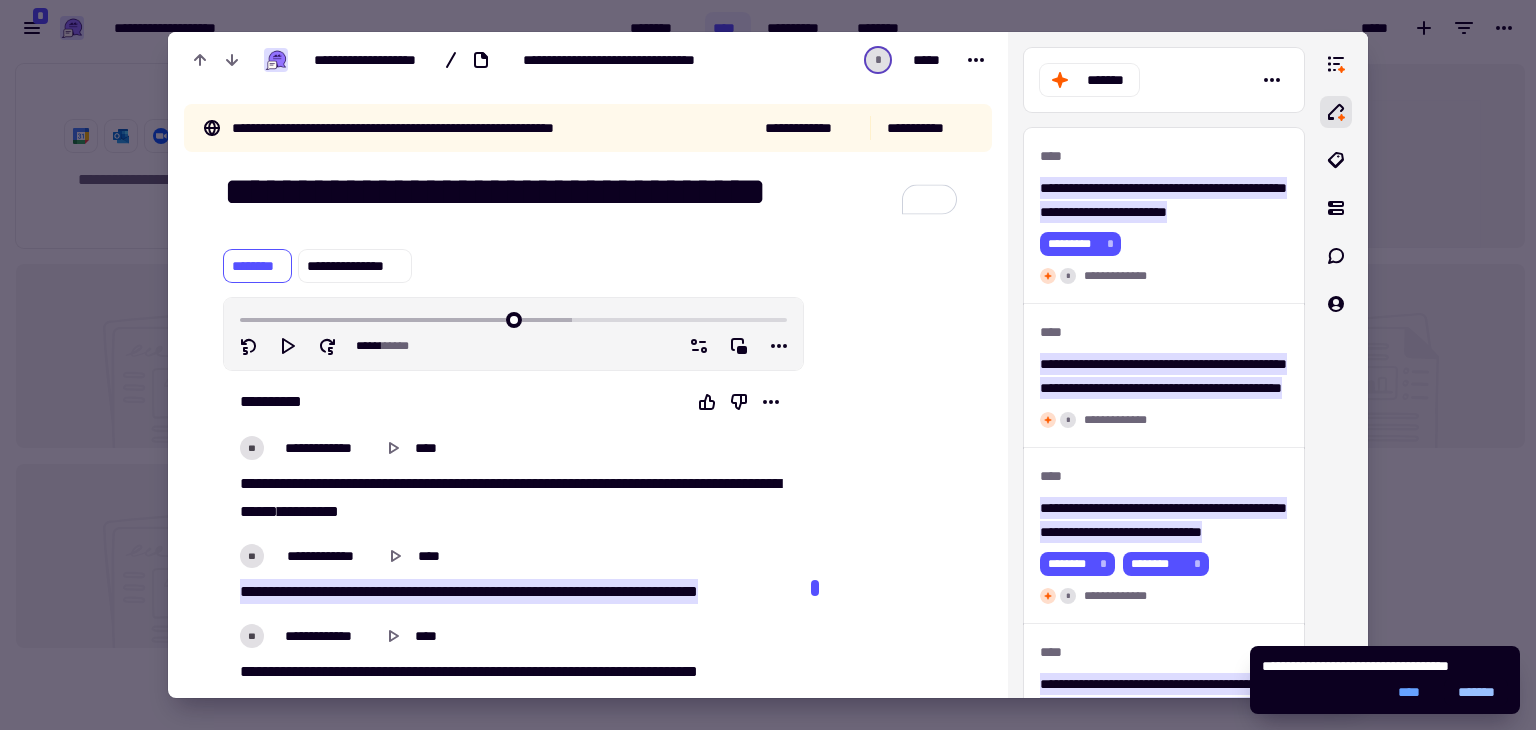 click on "*******" 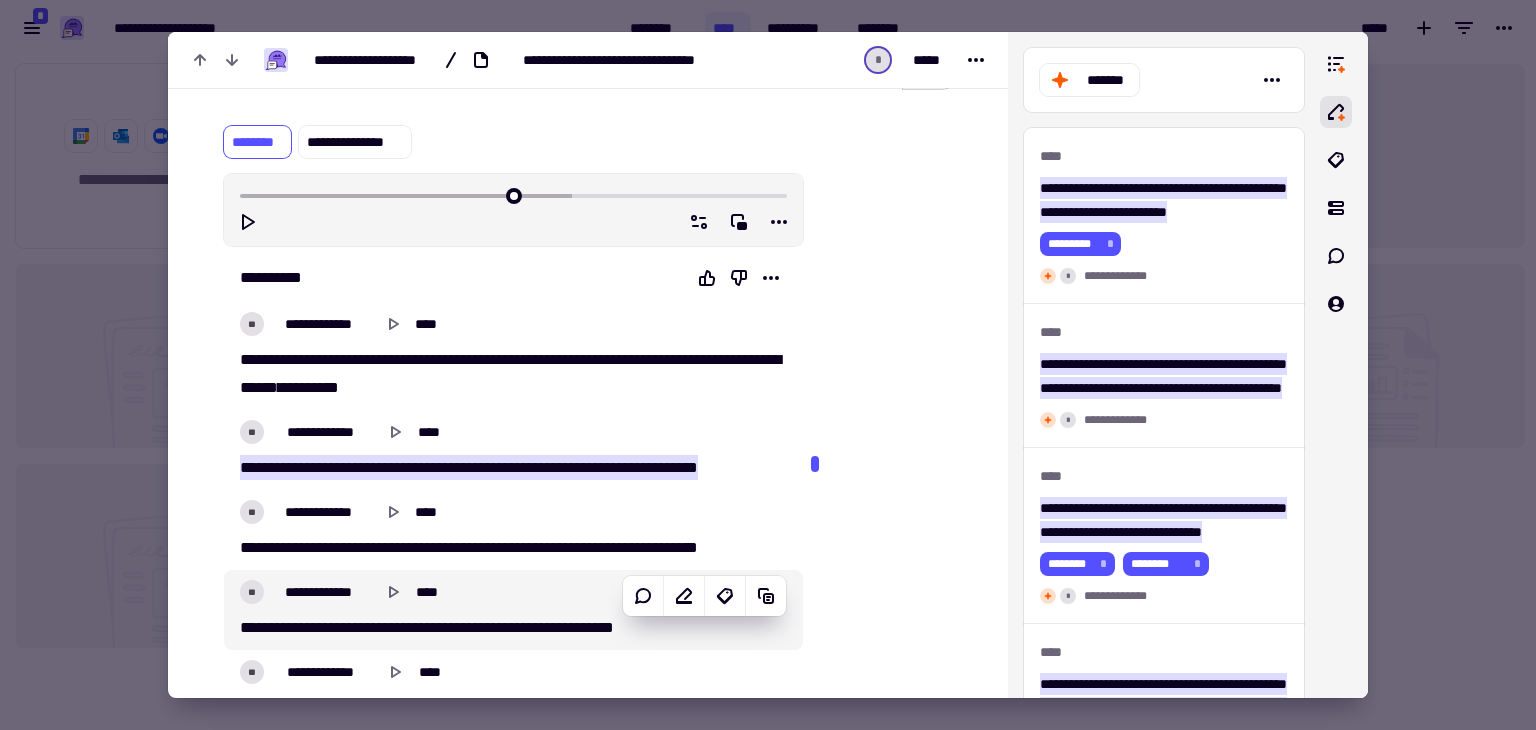 scroll, scrollTop: 0, scrollLeft: 0, axis: both 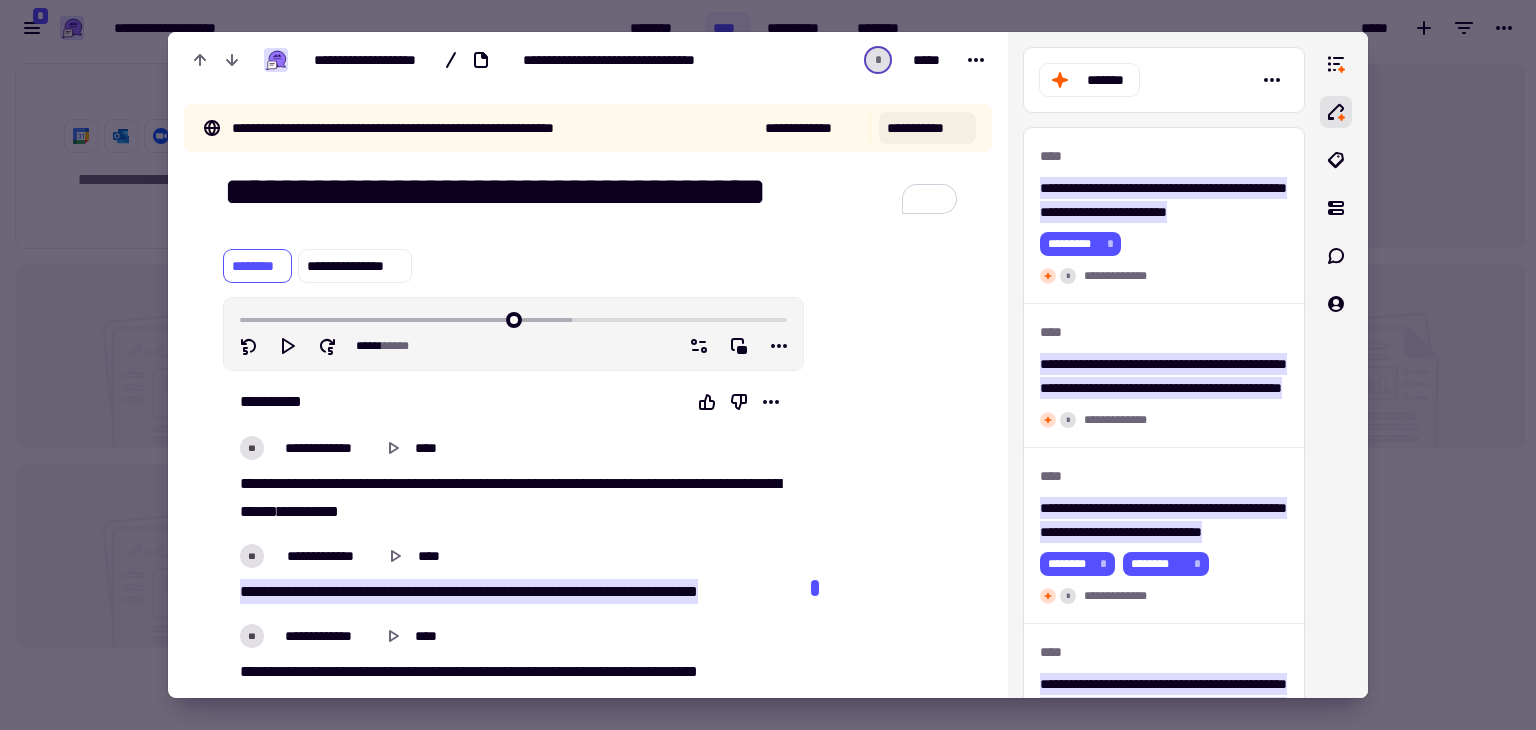click on "**********" 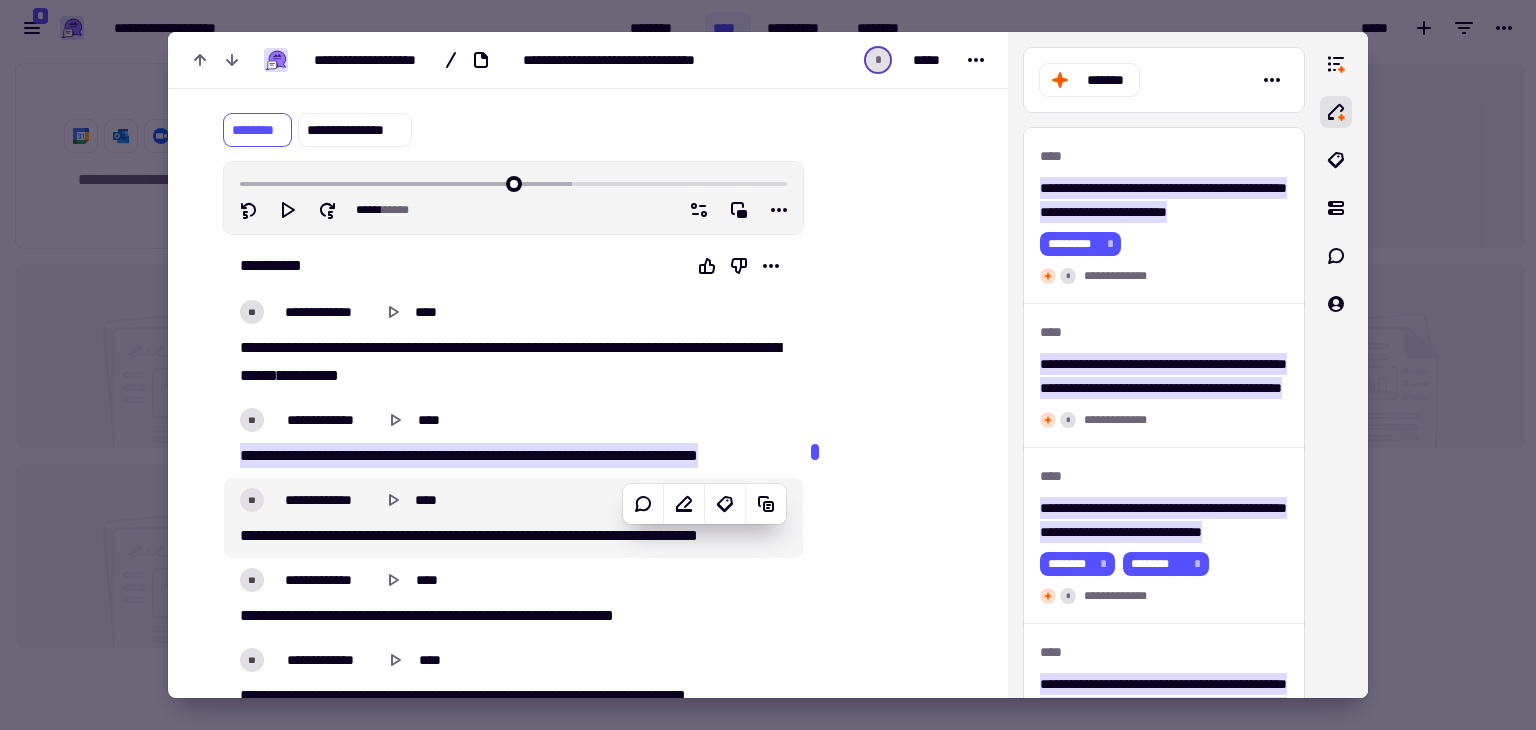 scroll, scrollTop: 143, scrollLeft: 0, axis: vertical 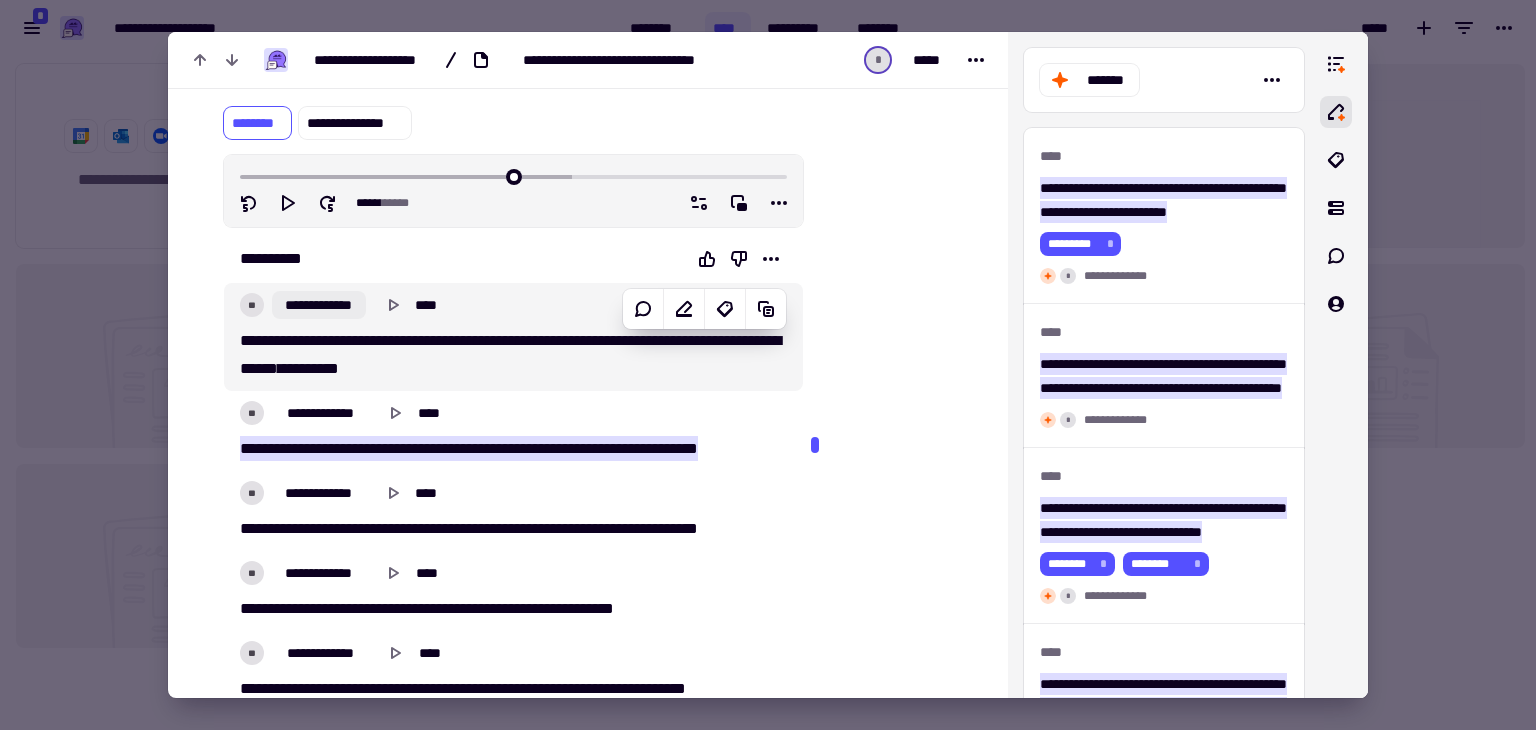 click on "**********" 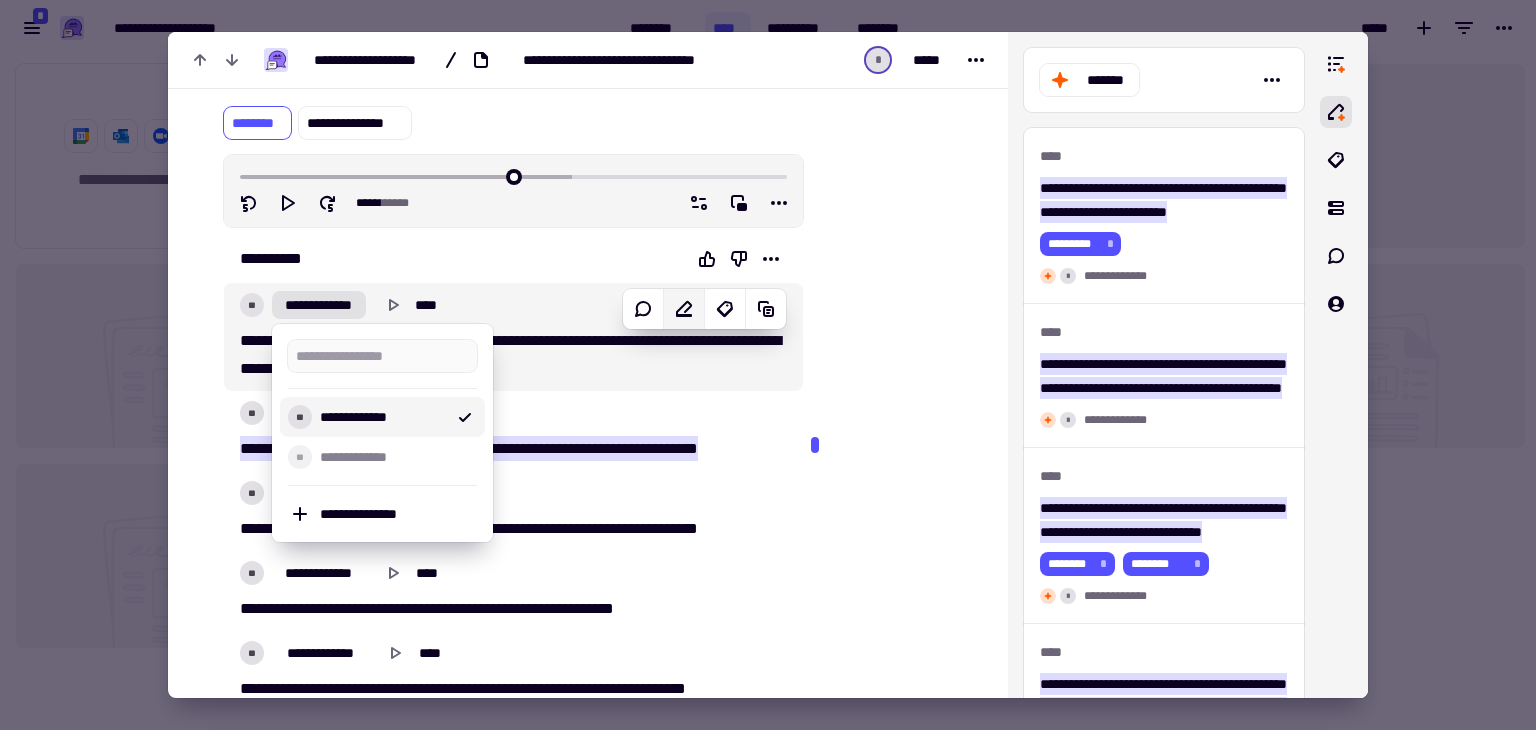 click 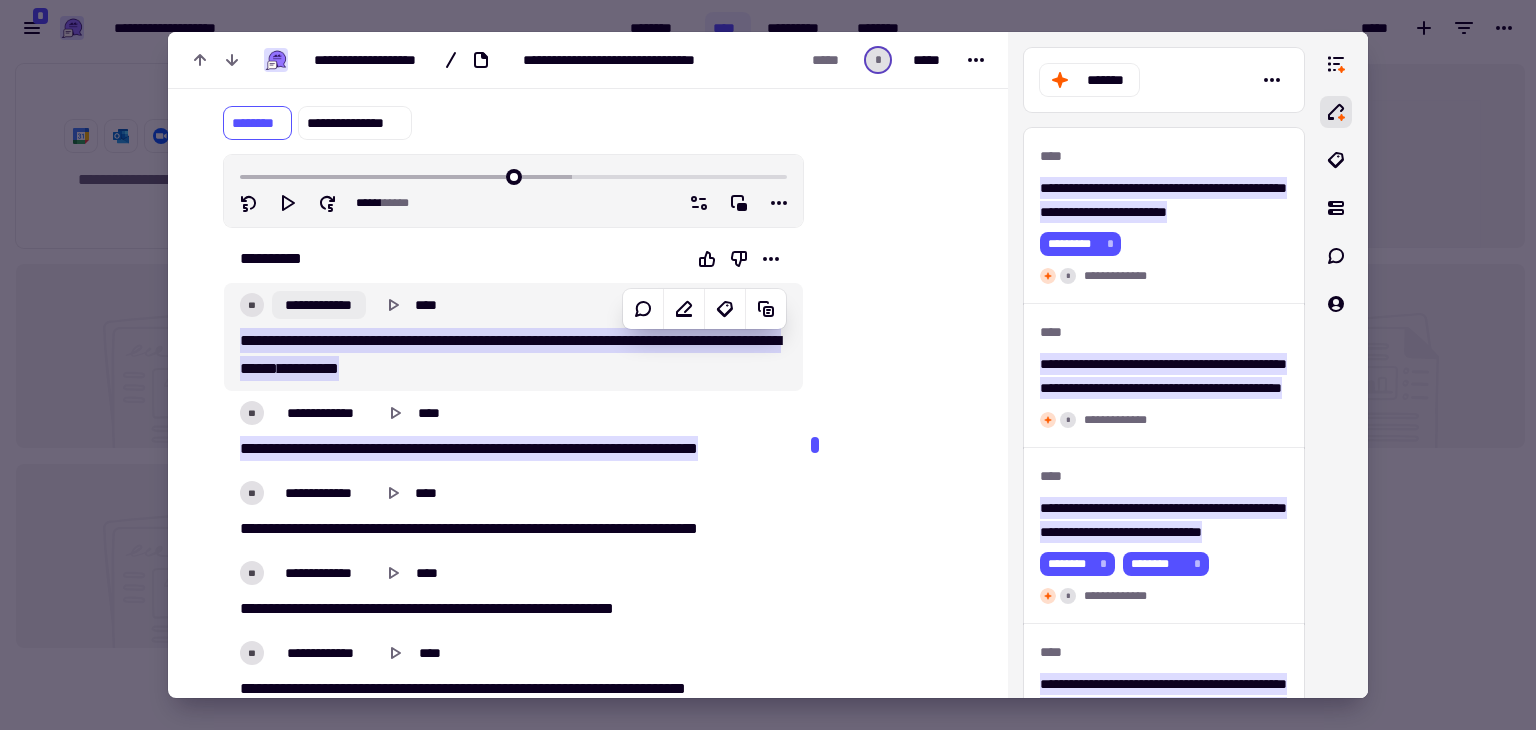 click on "**********" 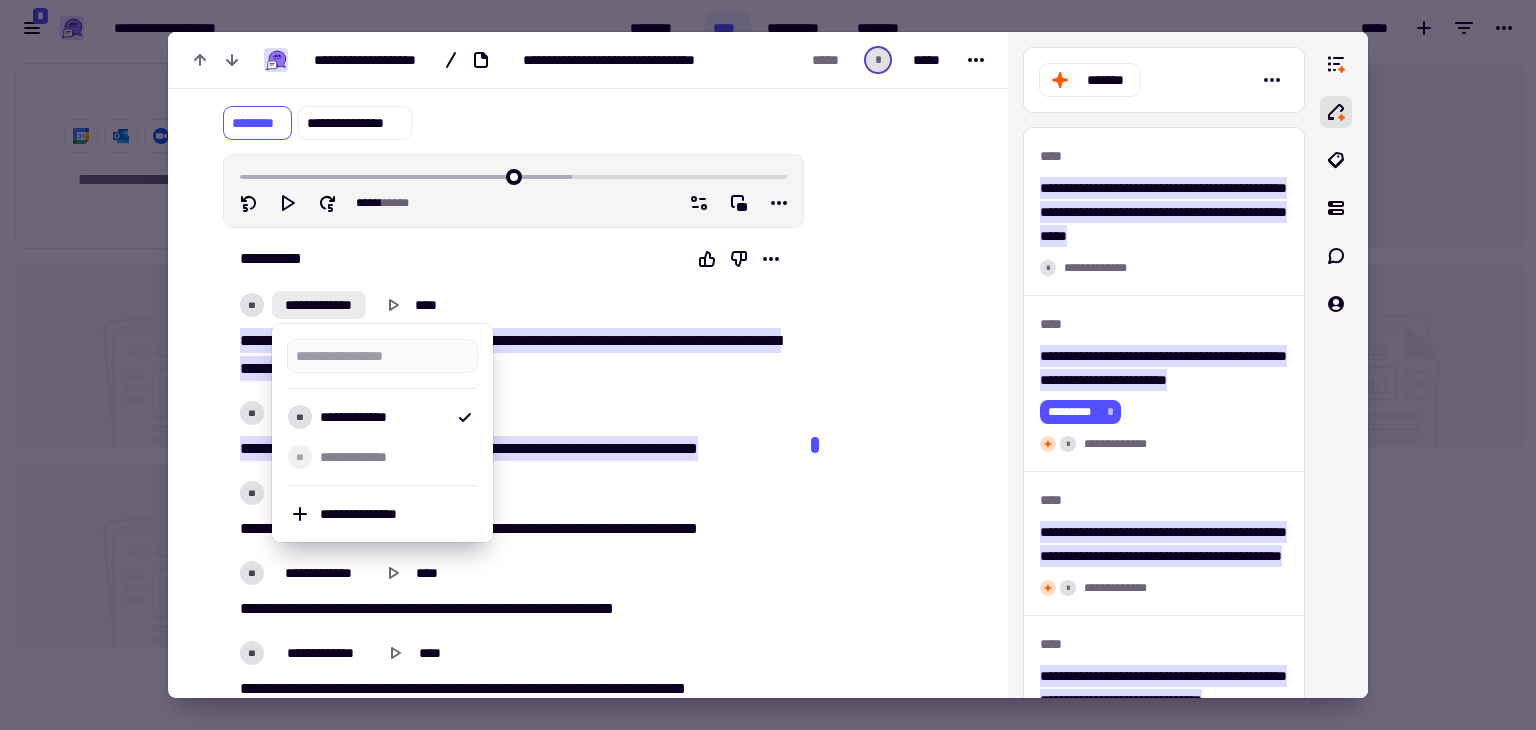 click at bounding box center [893, 257] 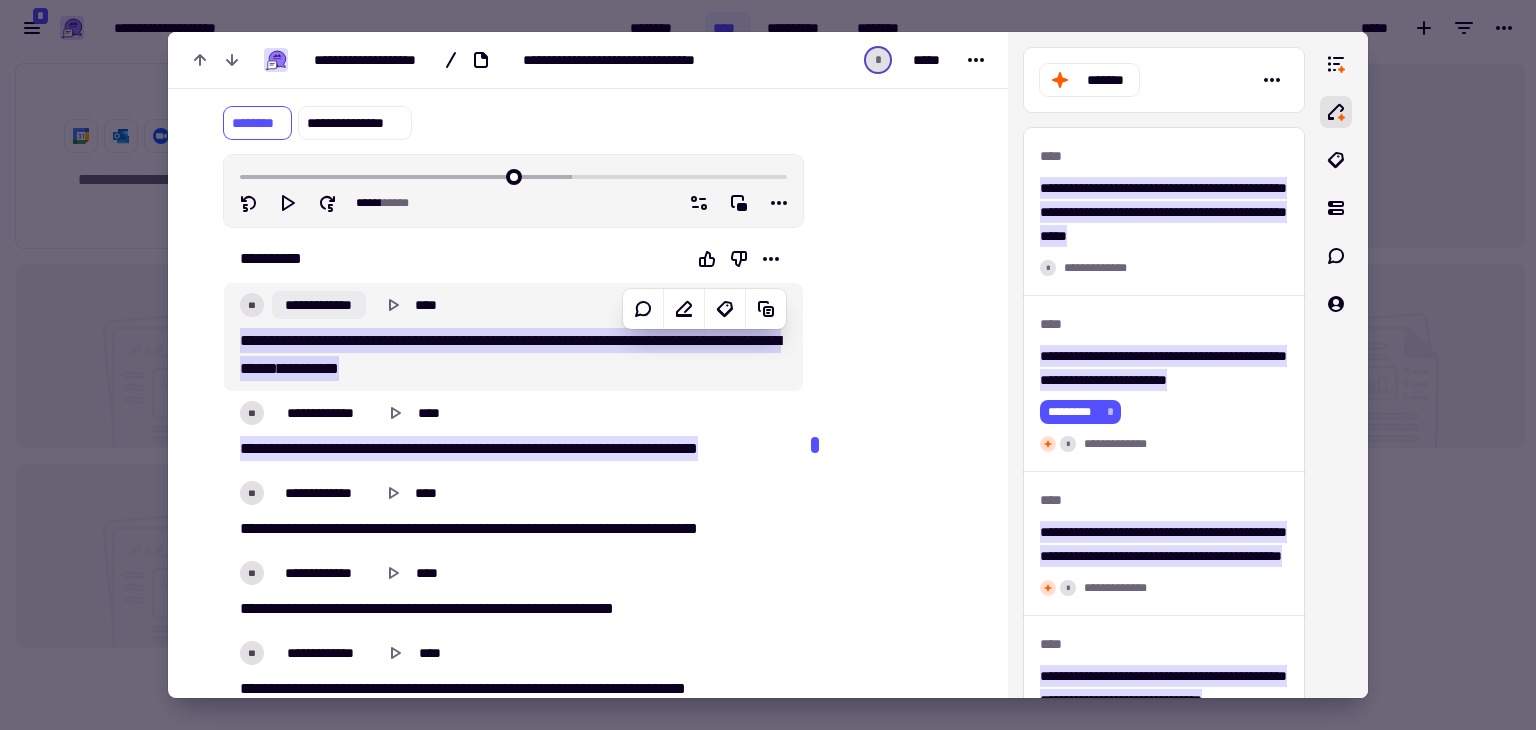 click on "**********" 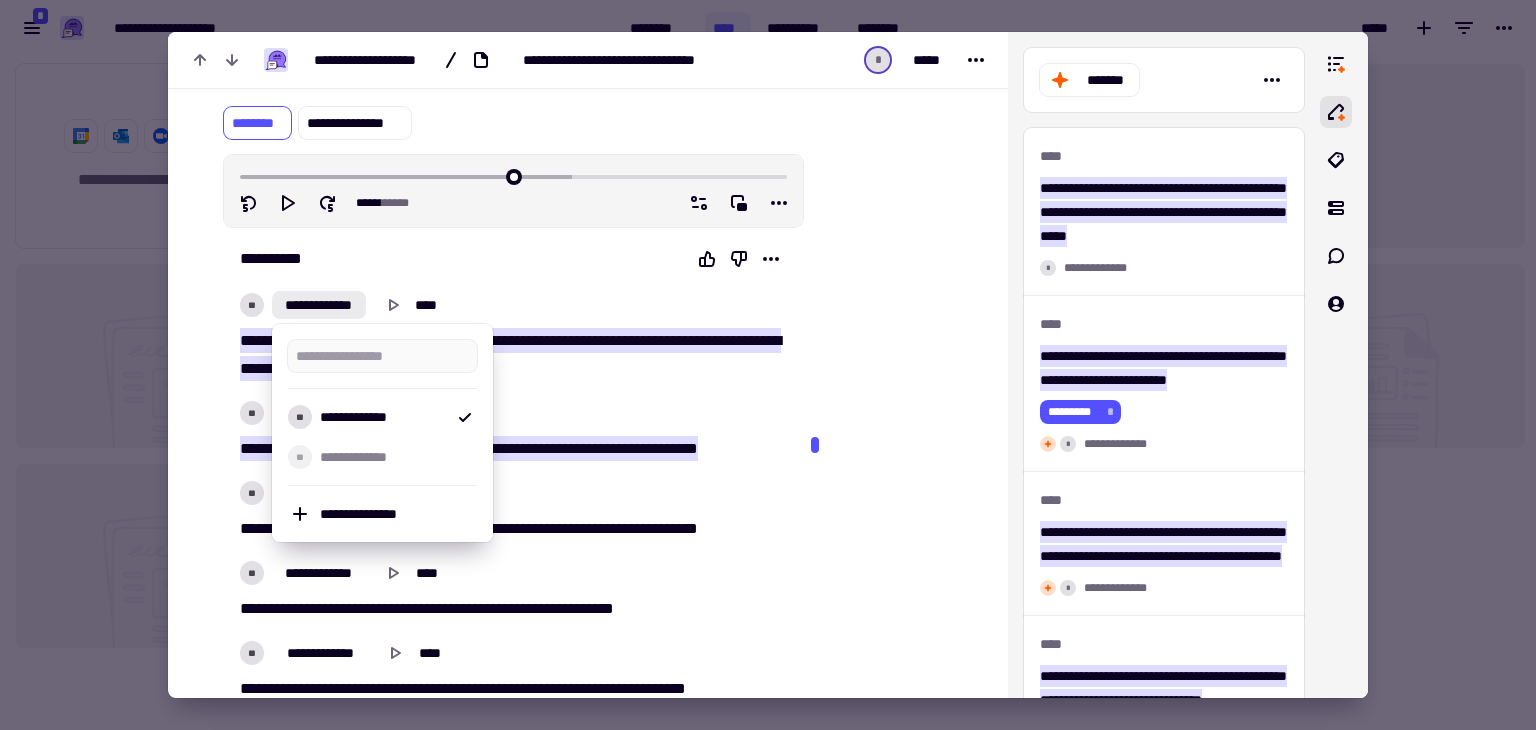 click at bounding box center [893, 257] 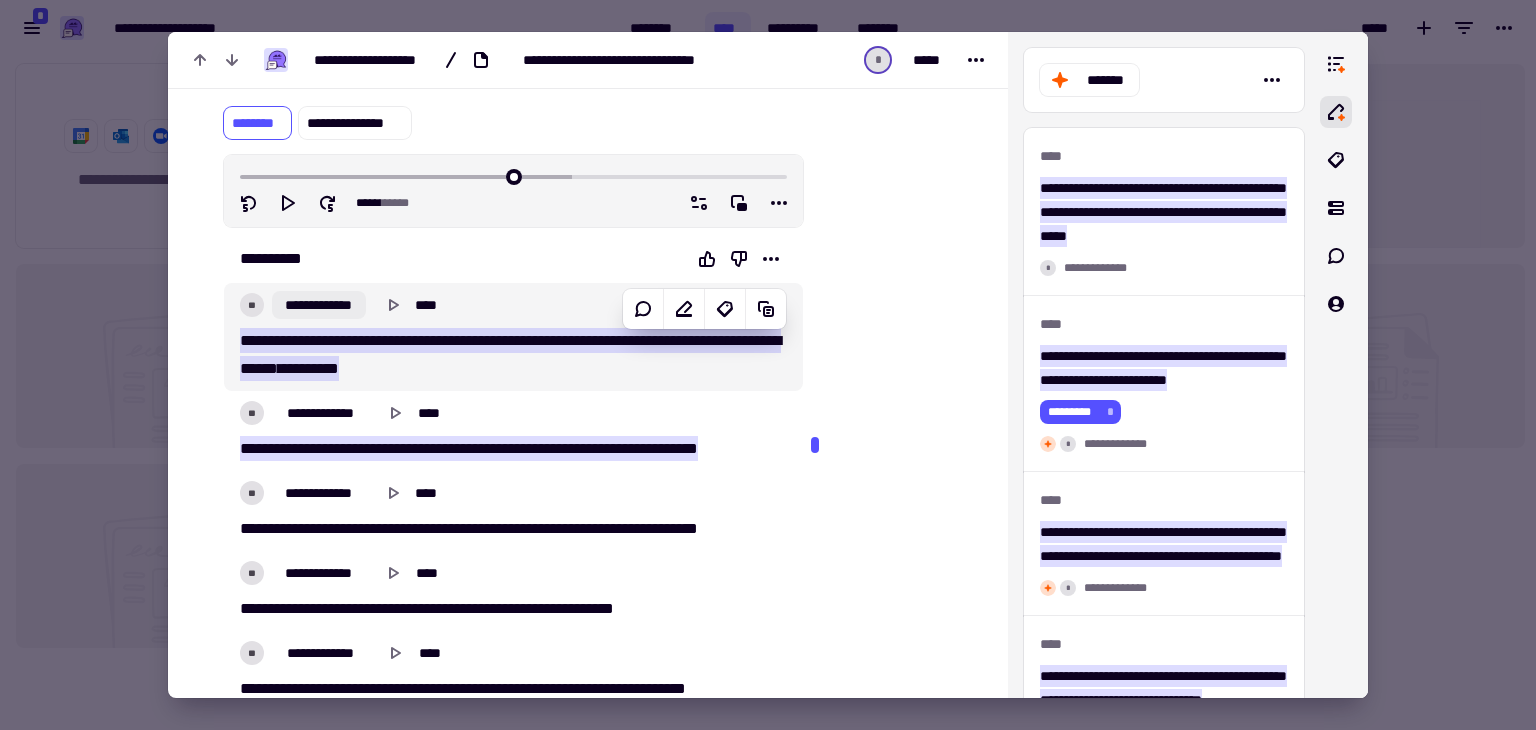 click on "**********" 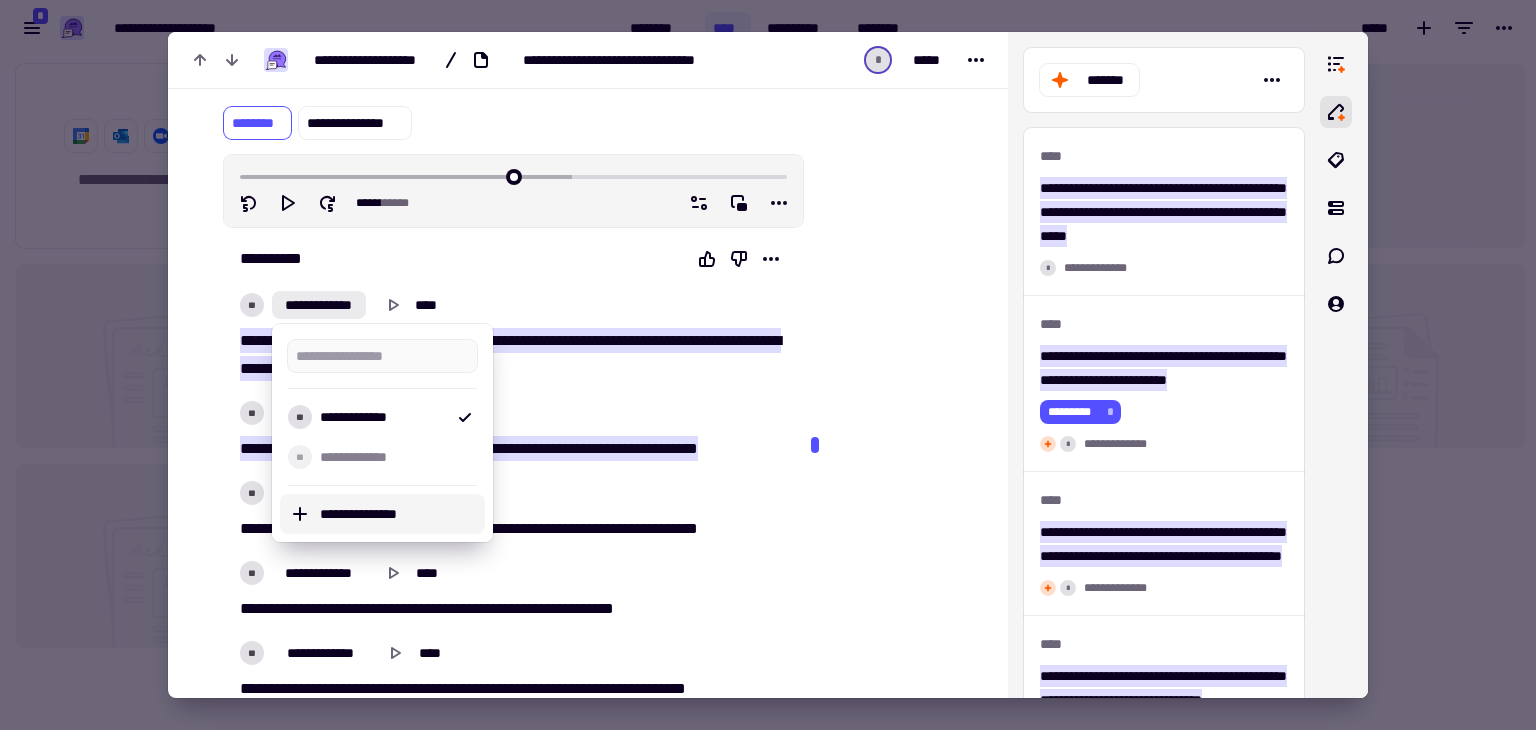 click 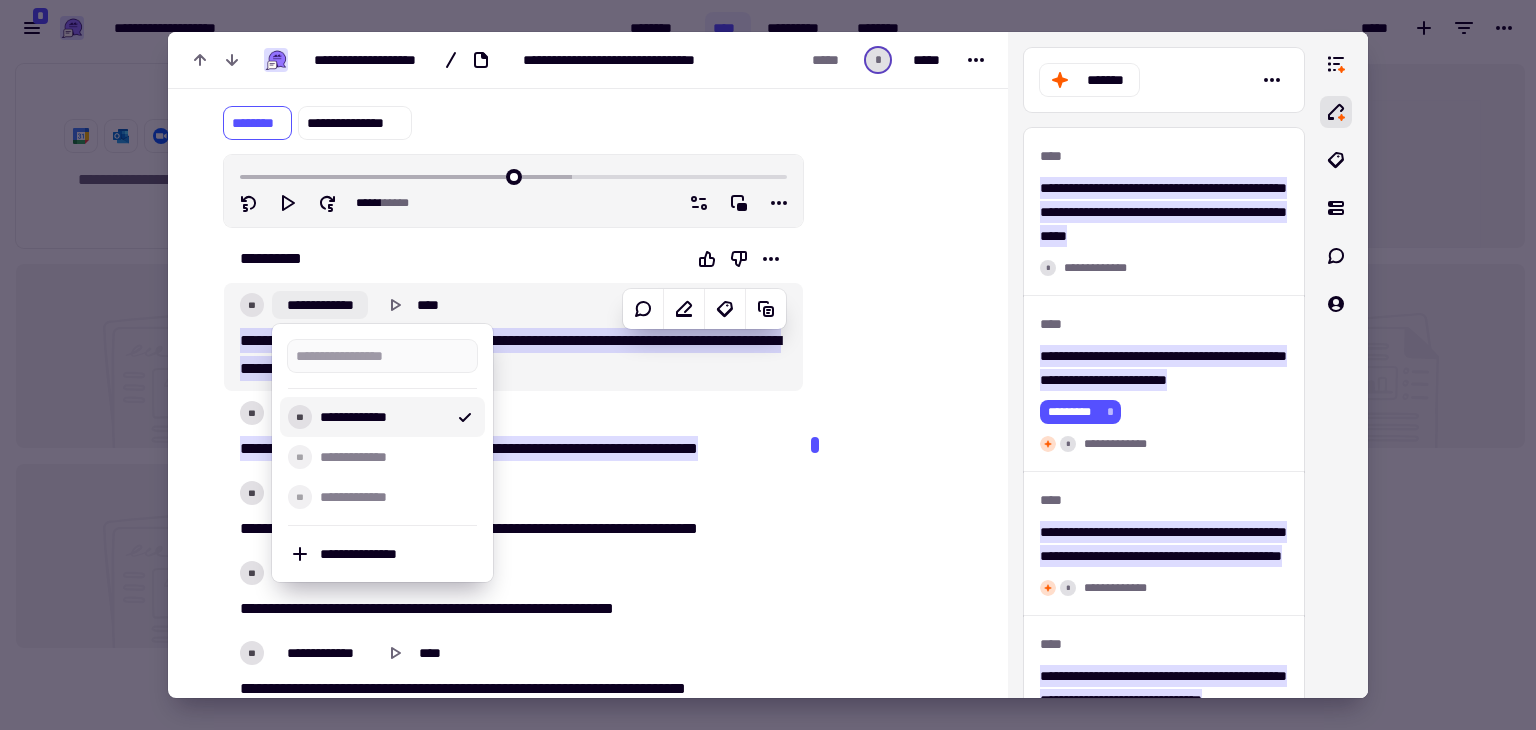 click on "**********" 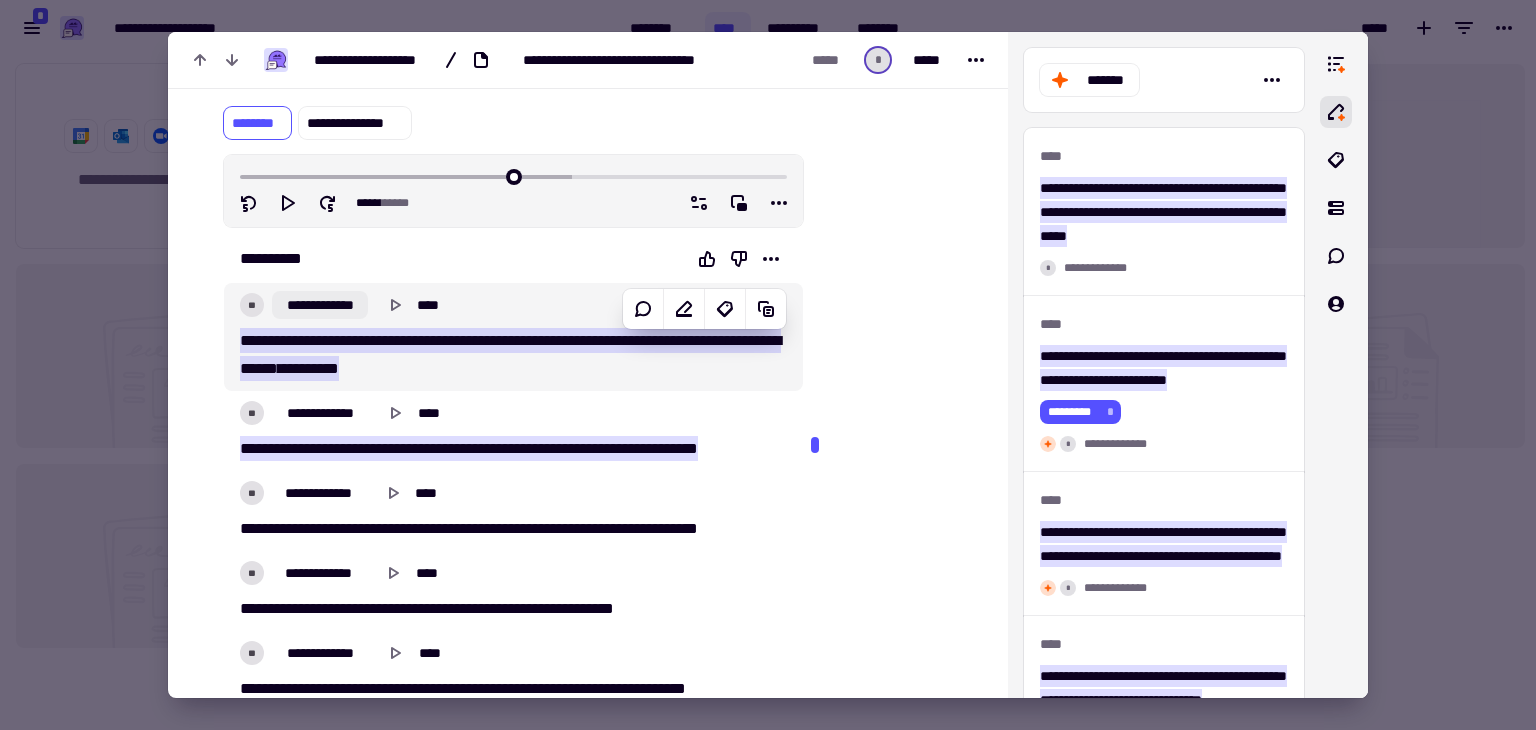 click on "**********" 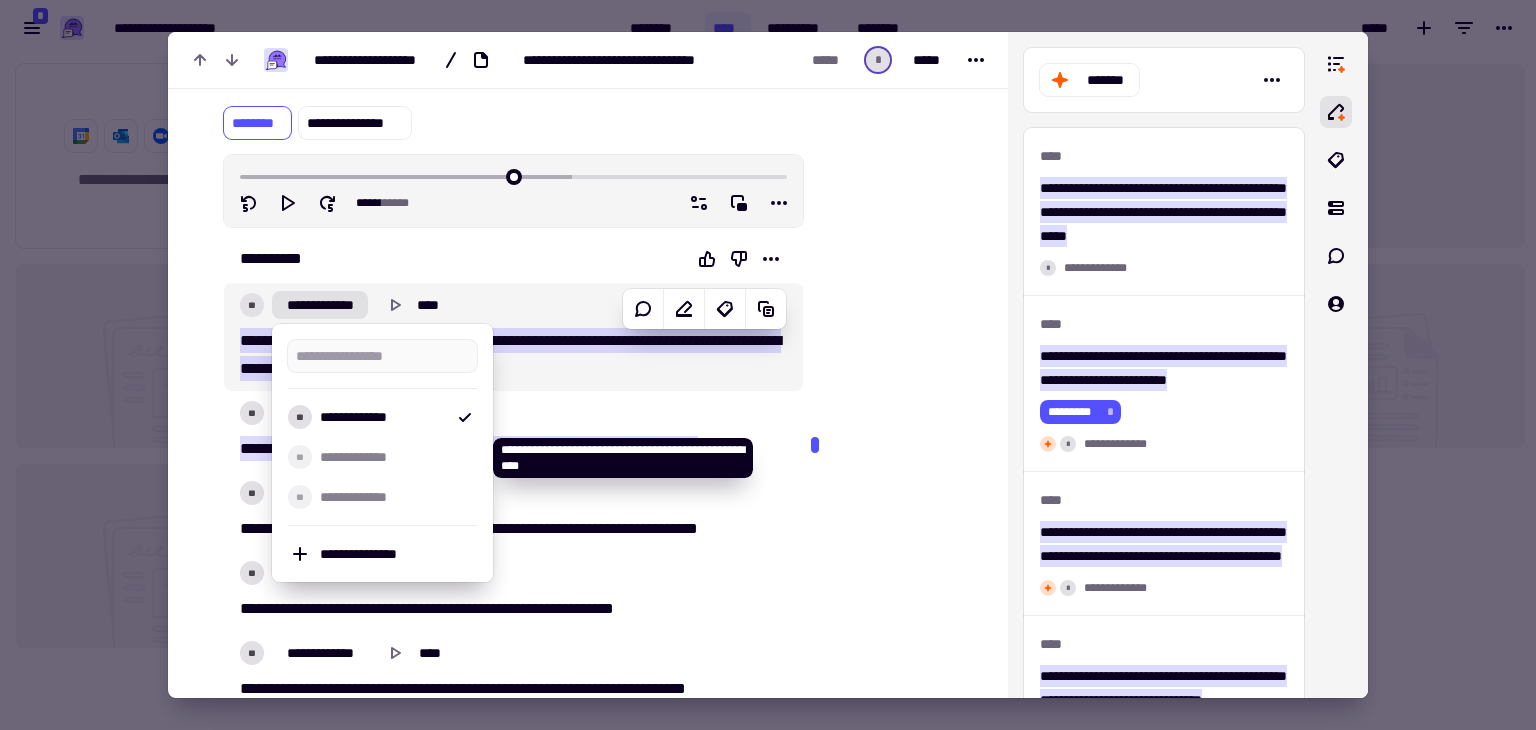 click on "**********" at bounding box center (394, 457) 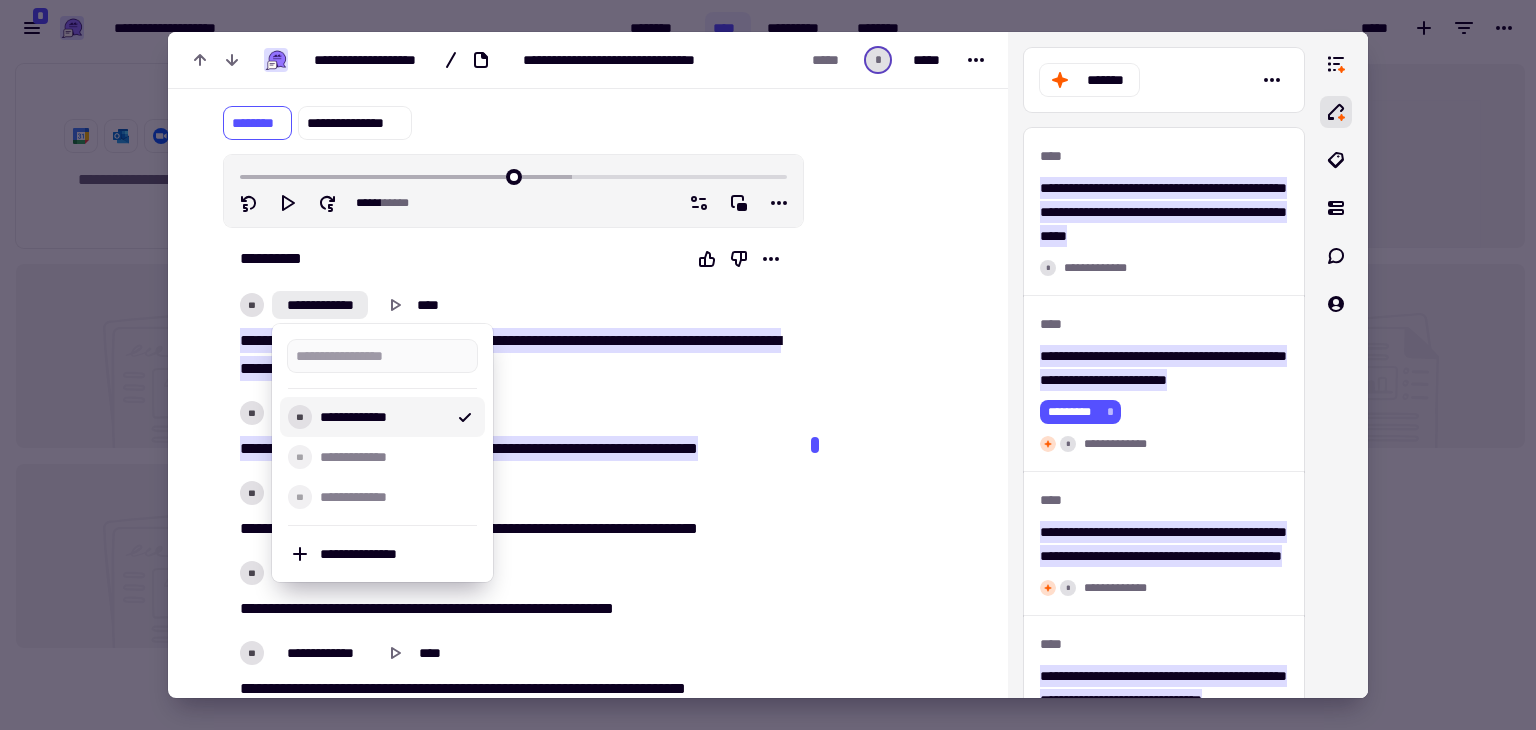 click on "**********" at bounding box center (588, 1383) 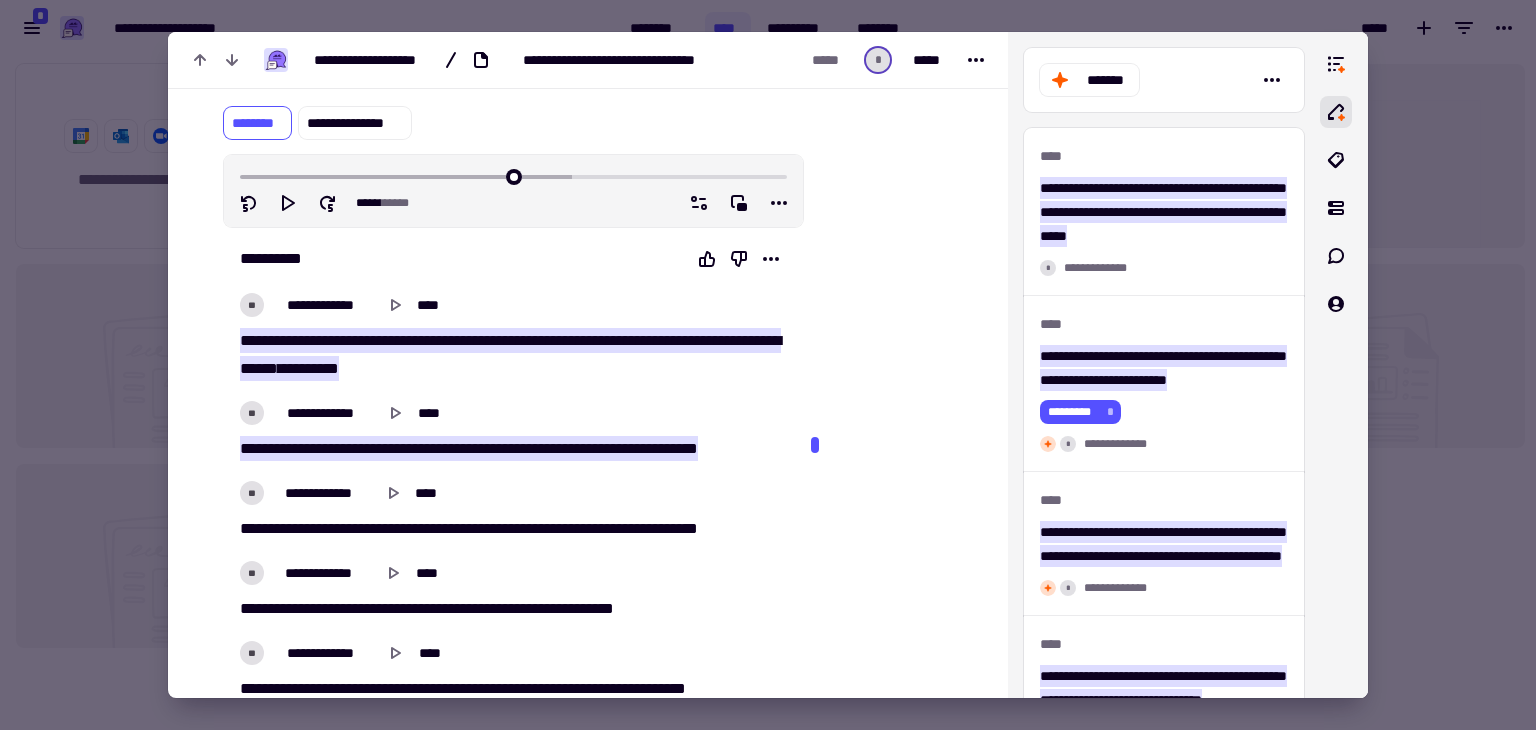 type on "**********" 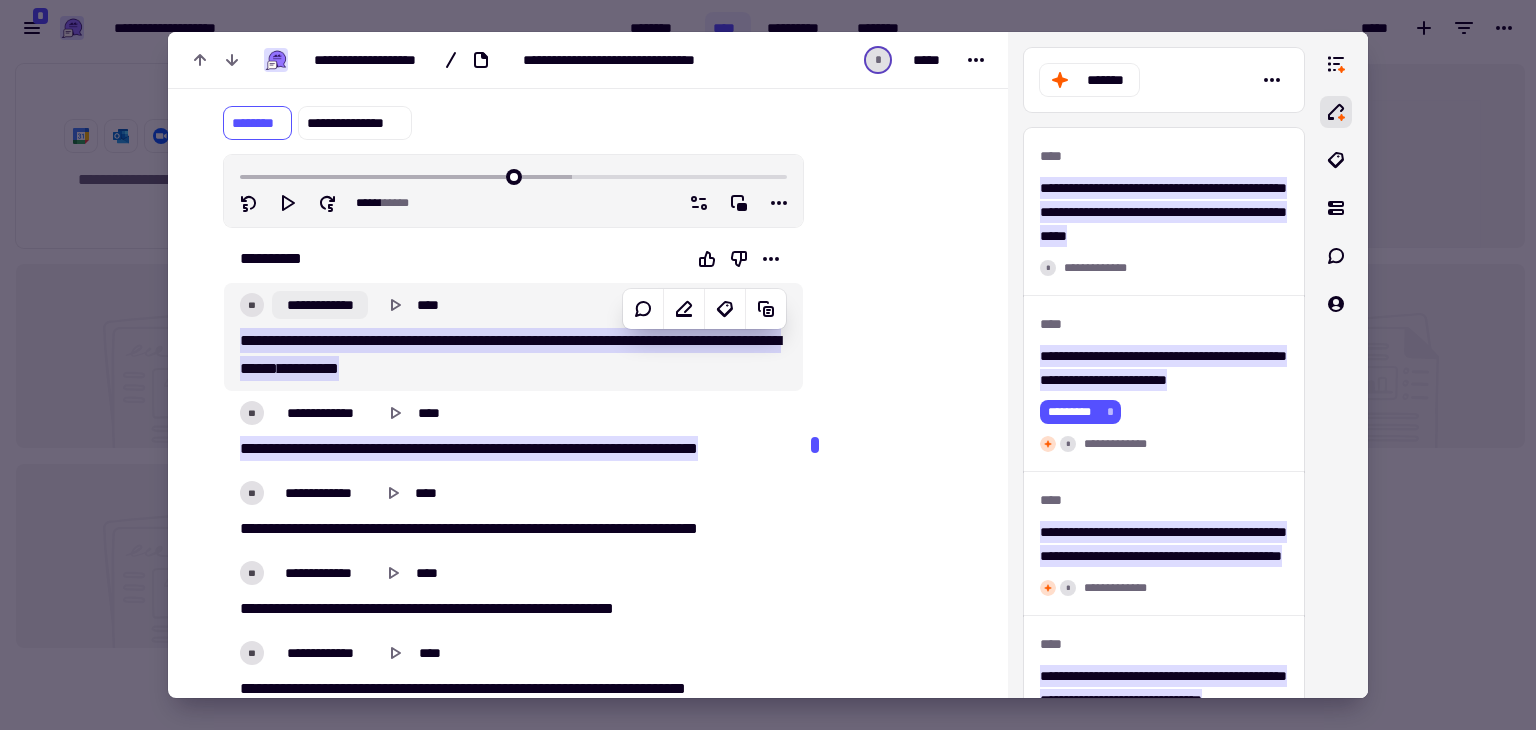drag, startPoint x: 338, startPoint y: 308, endPoint x: 304, endPoint y: 309, distance: 34.0147 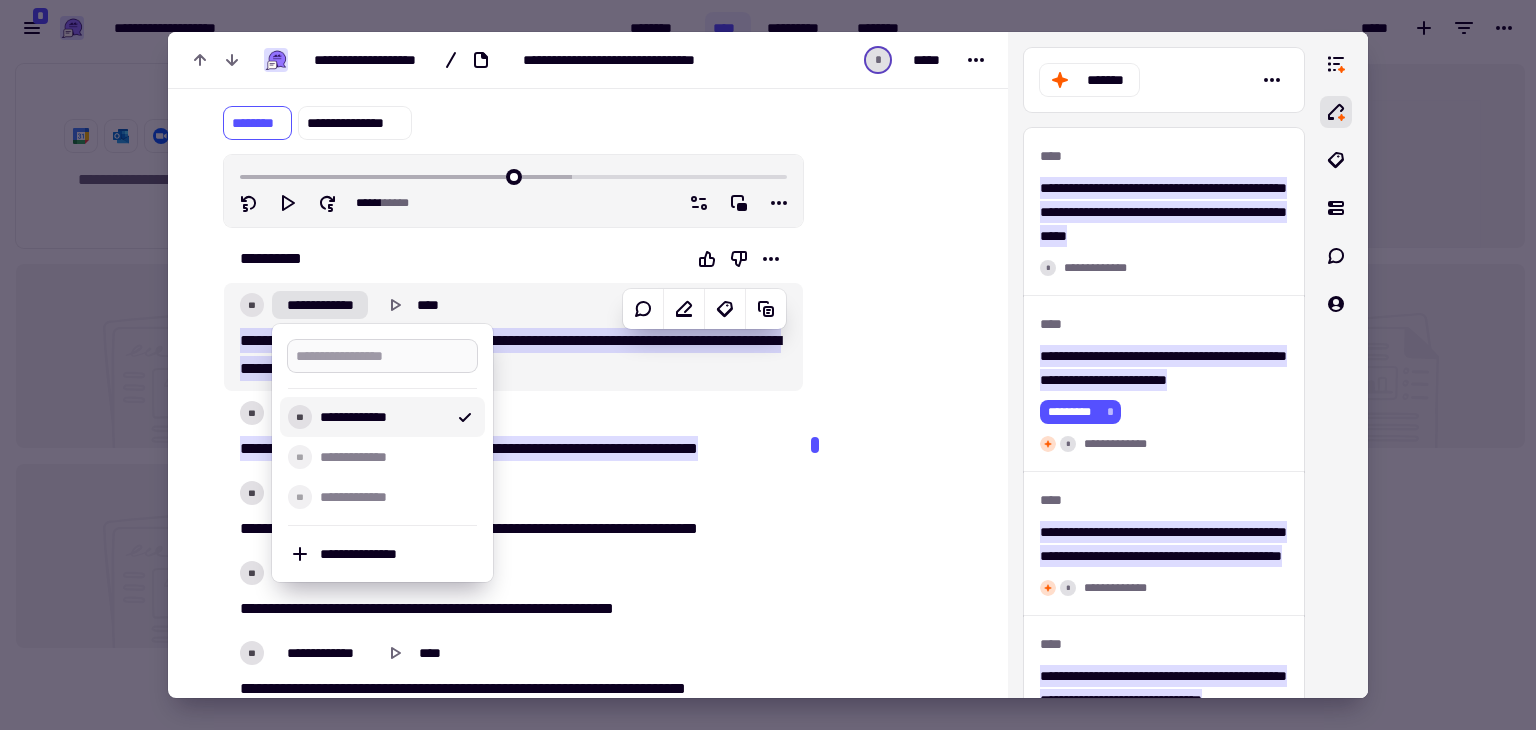 type on "*" 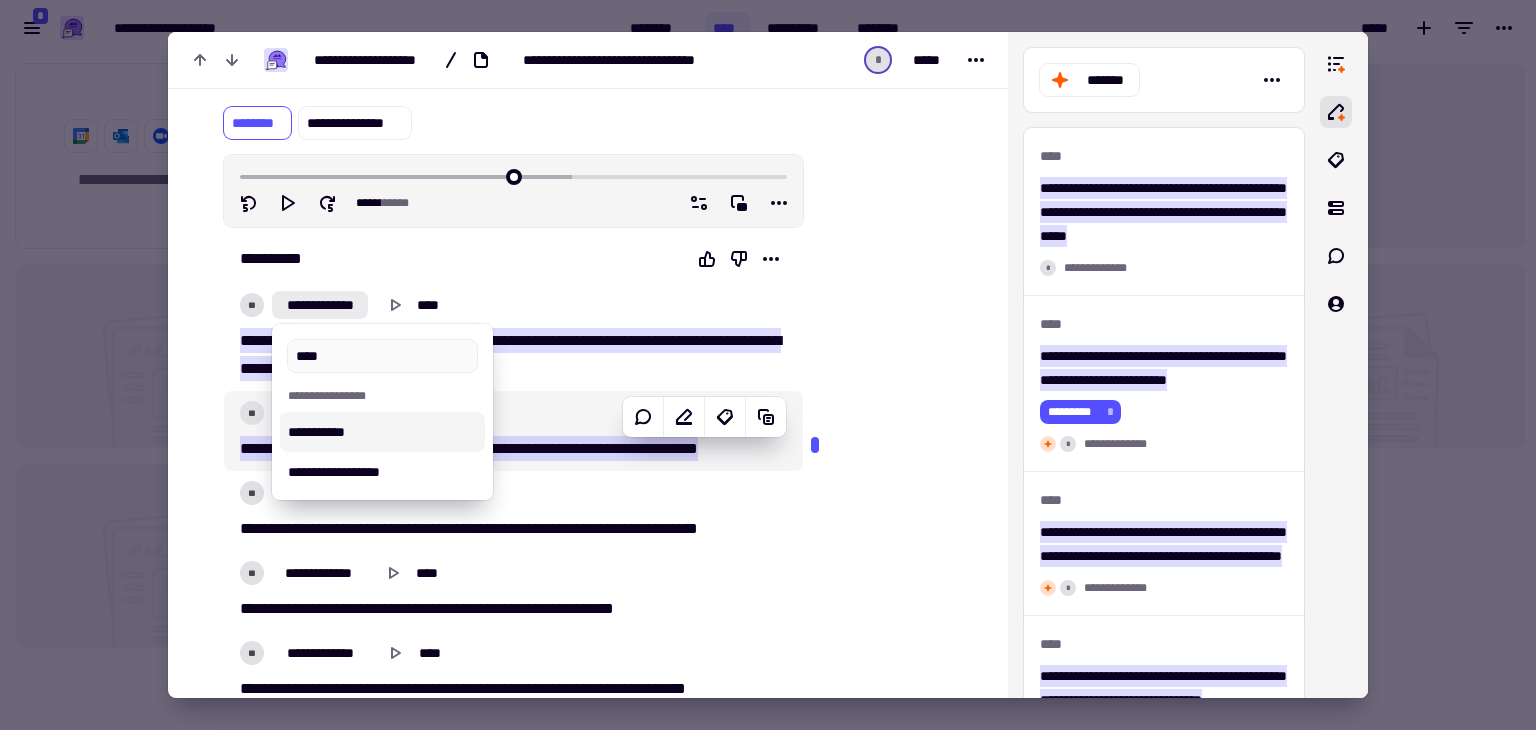 type on "****" 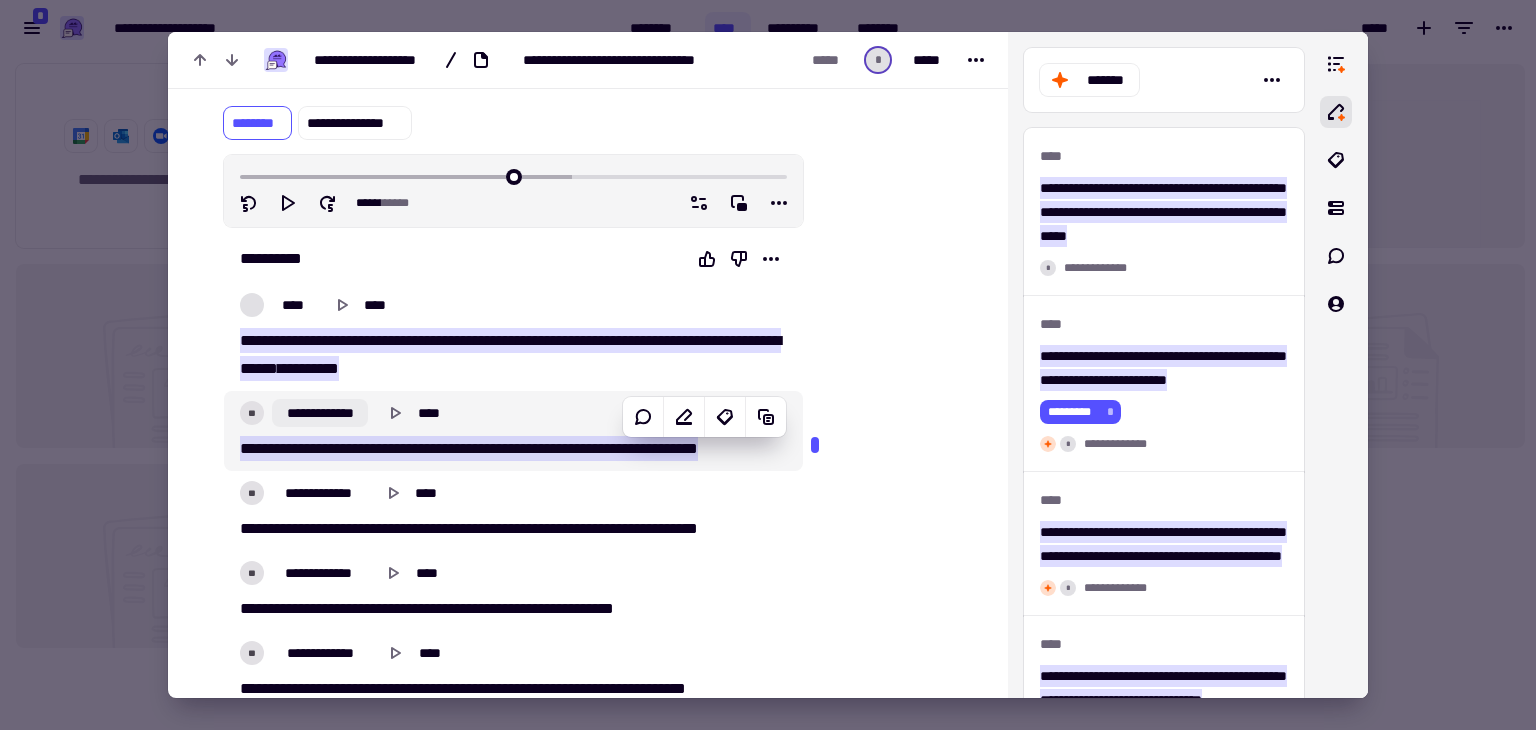click on "**********" 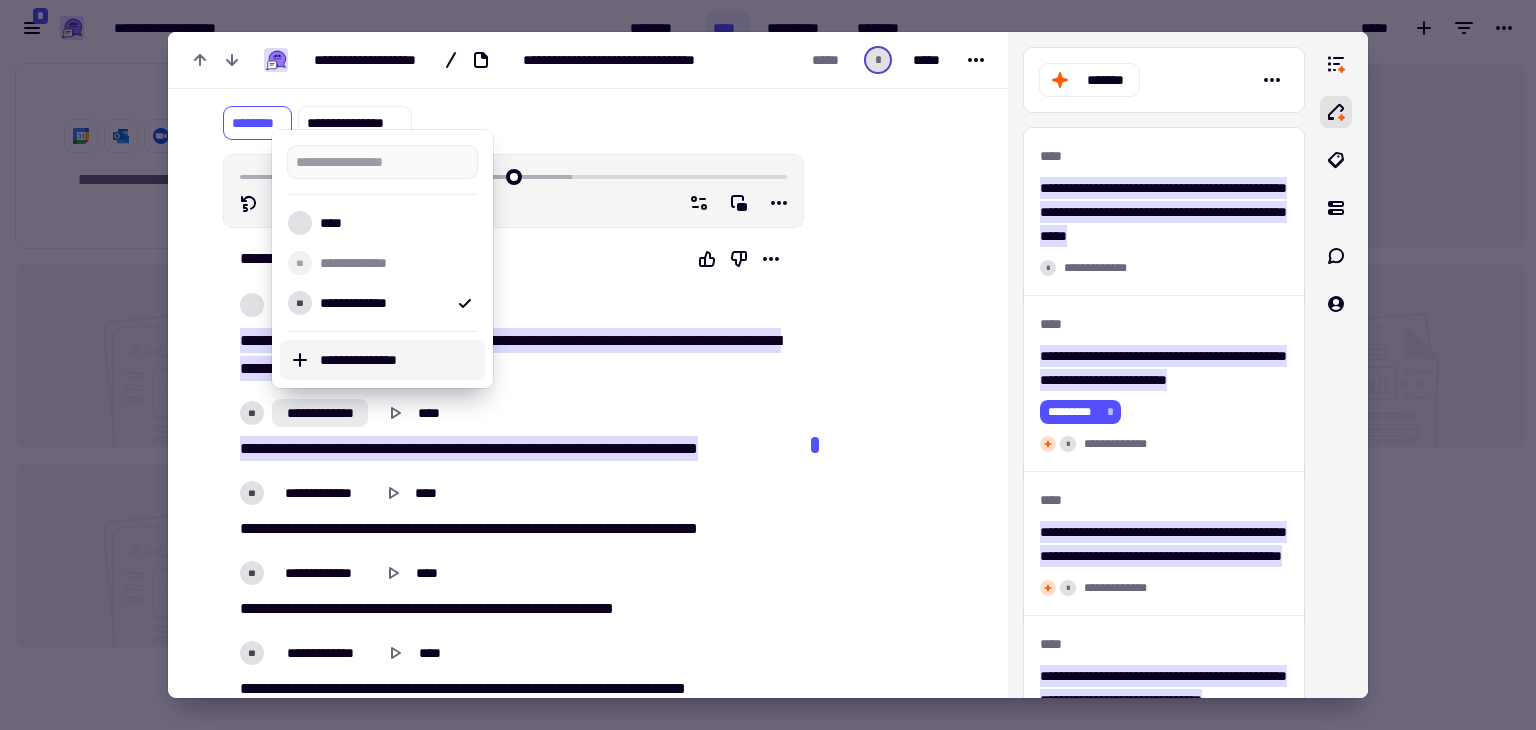 click on "**********" at bounding box center (398, 360) 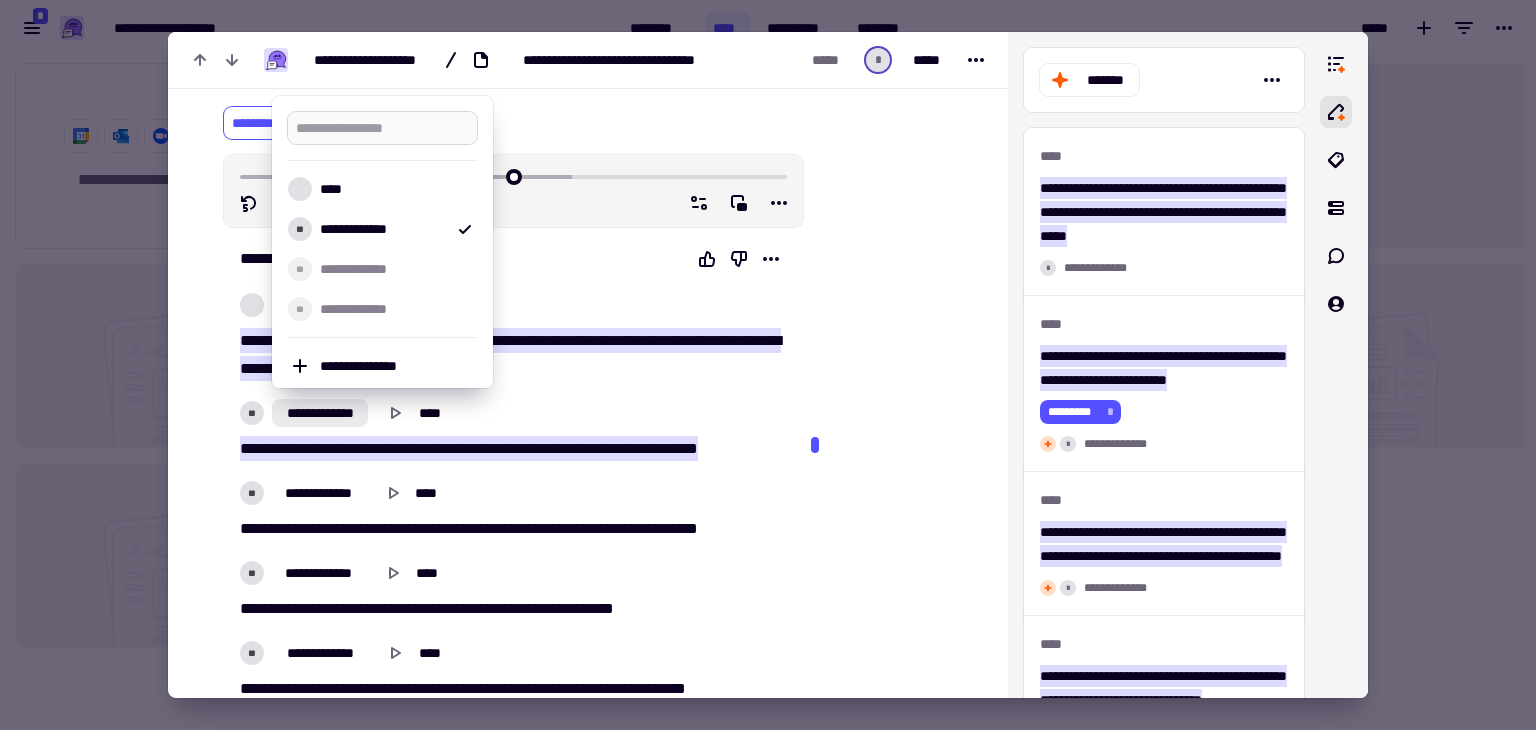 click at bounding box center (382, 128) 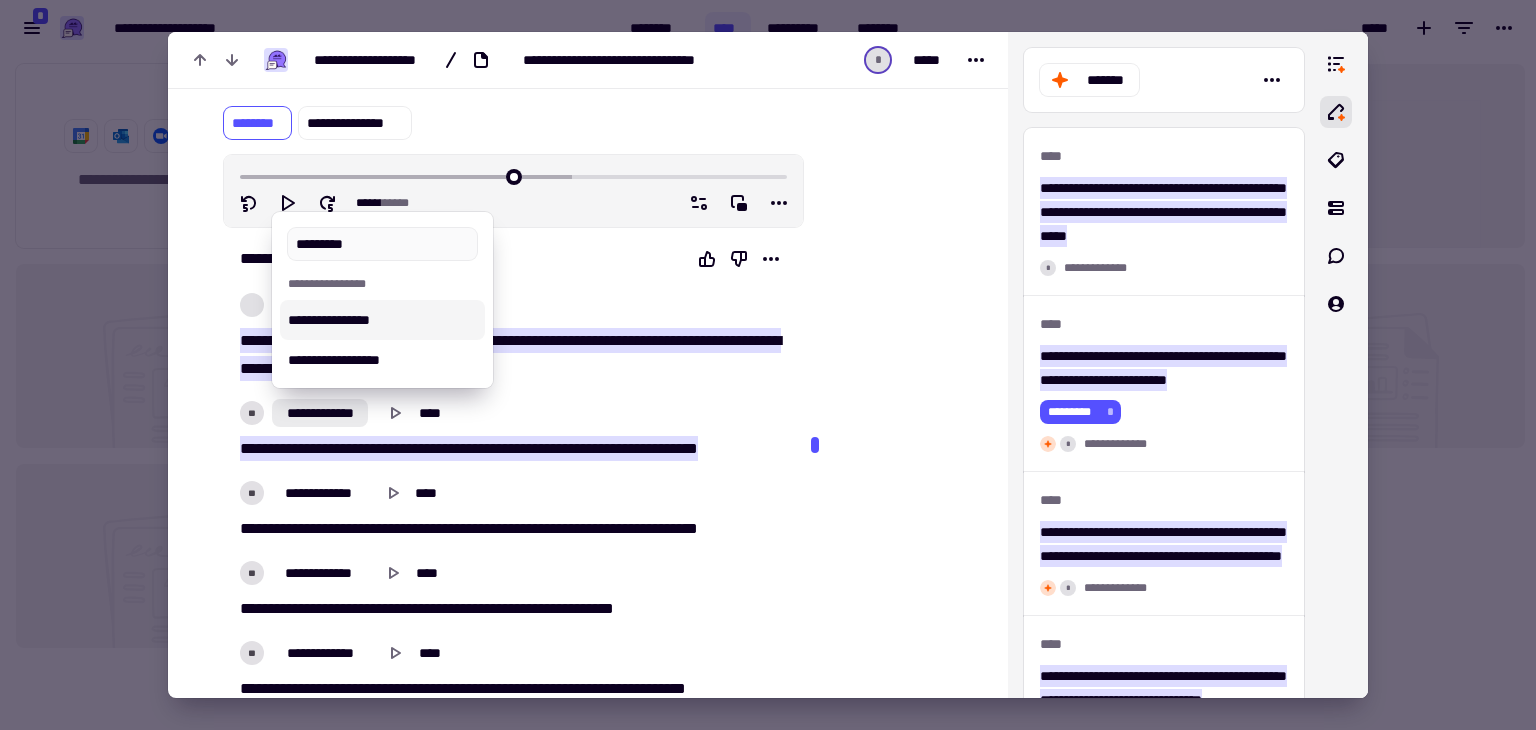 type on "*********" 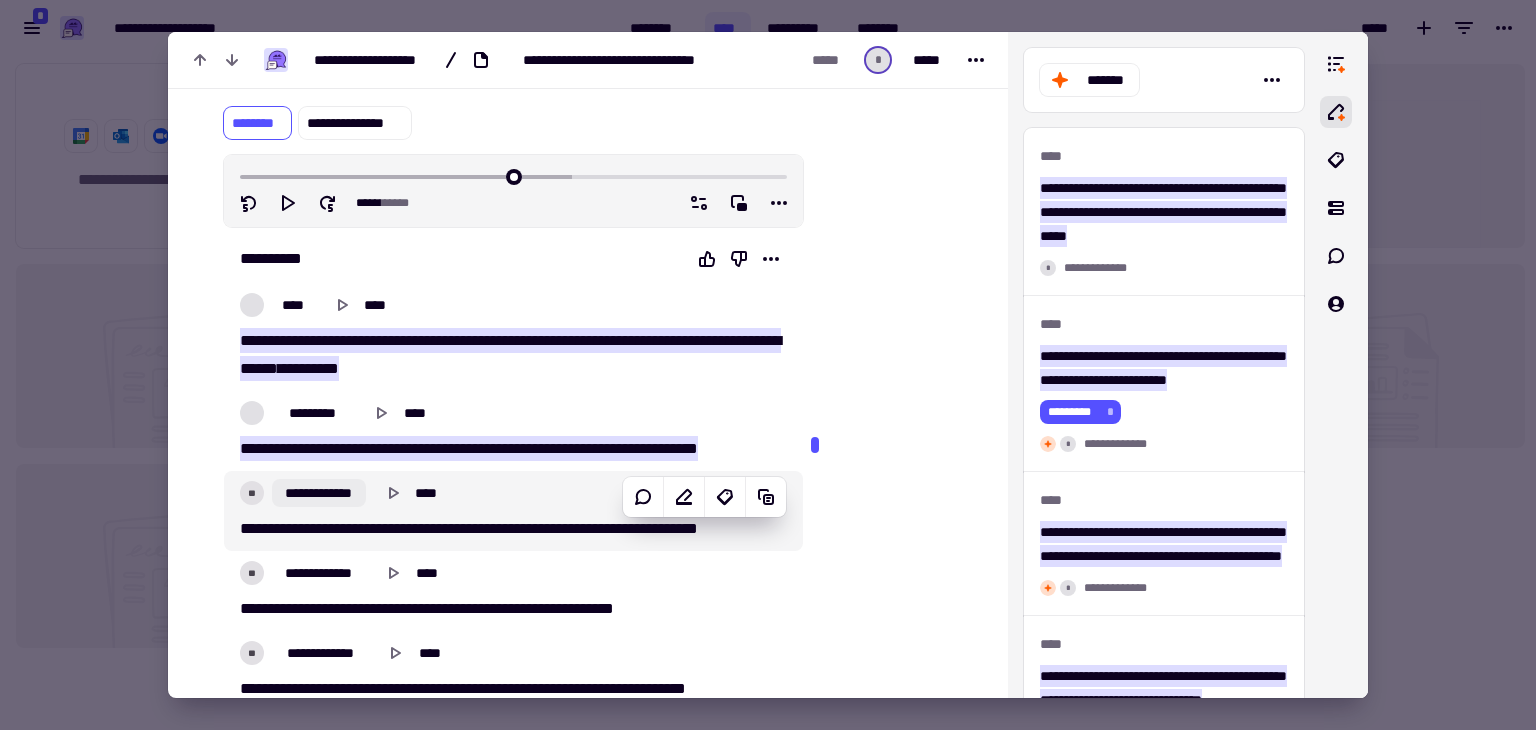 click on "**********" 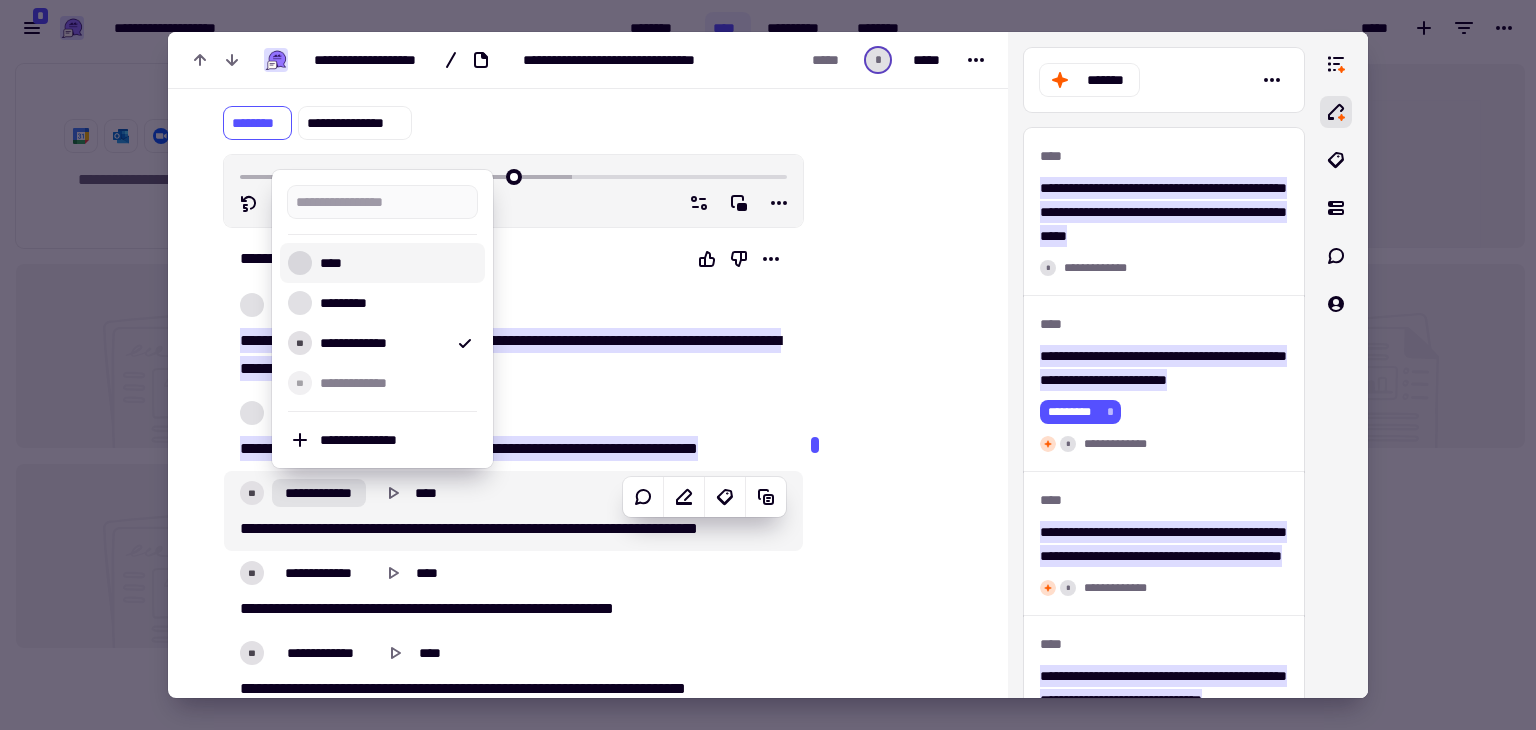 click on "****" at bounding box center (394, 263) 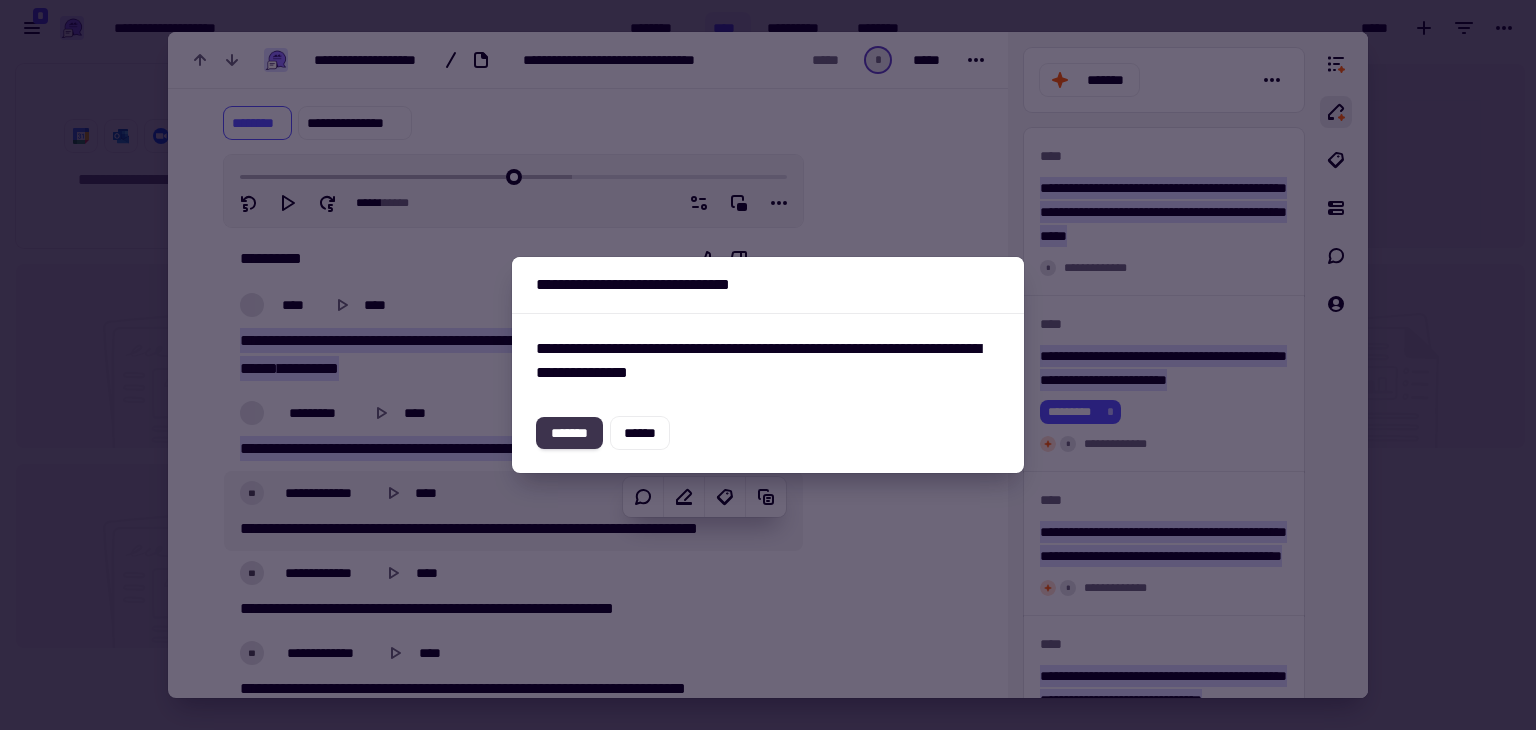 click on "*******" 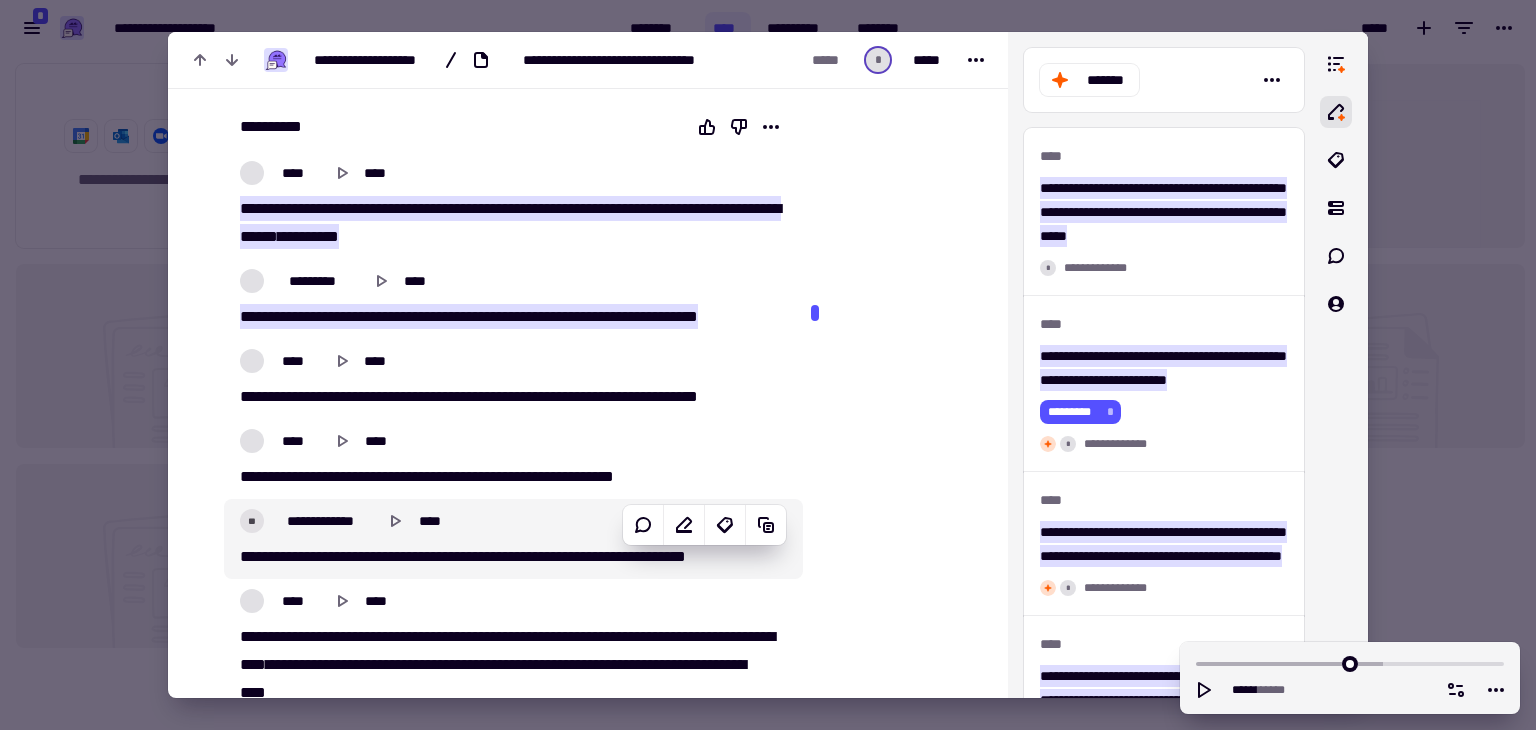 scroll, scrollTop: 282, scrollLeft: 0, axis: vertical 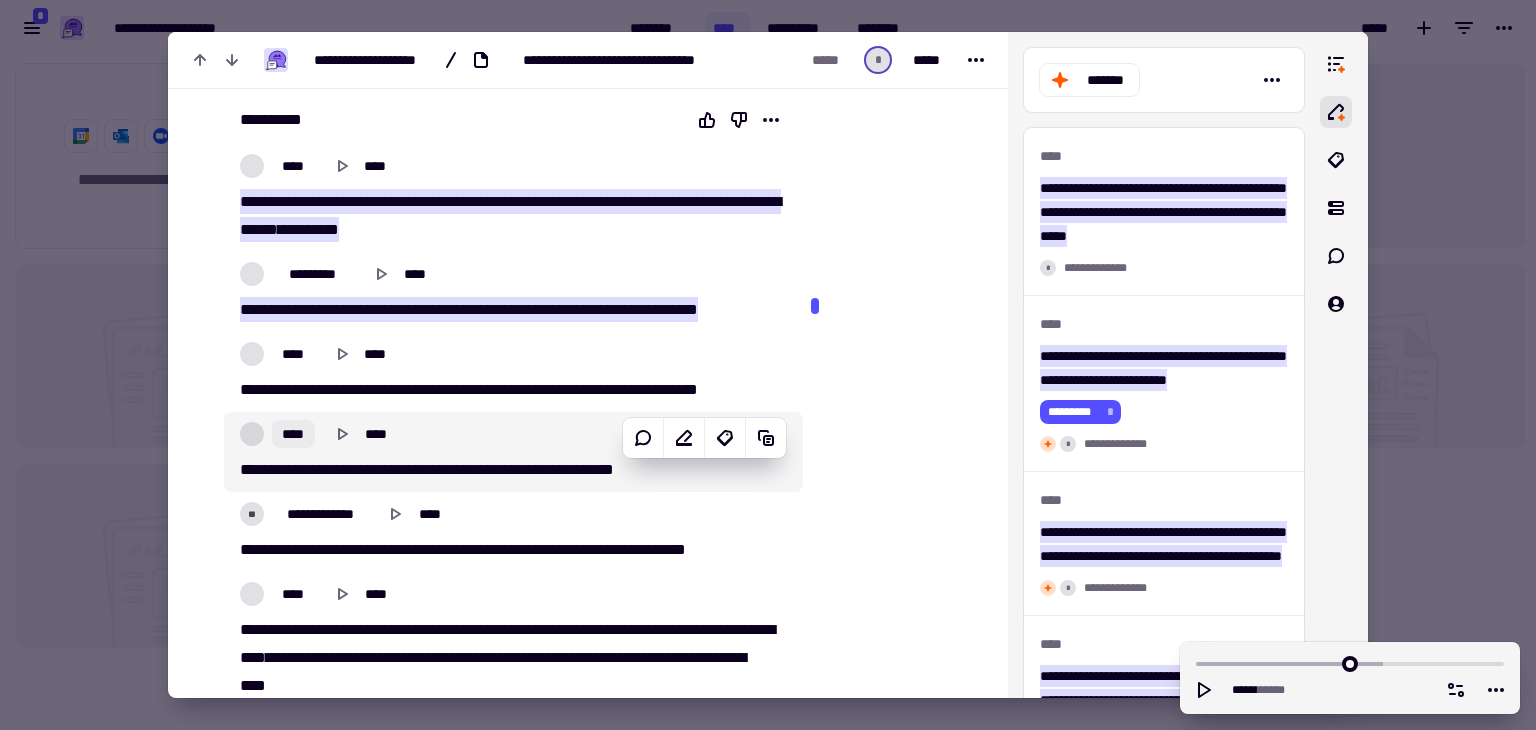 click on "****" 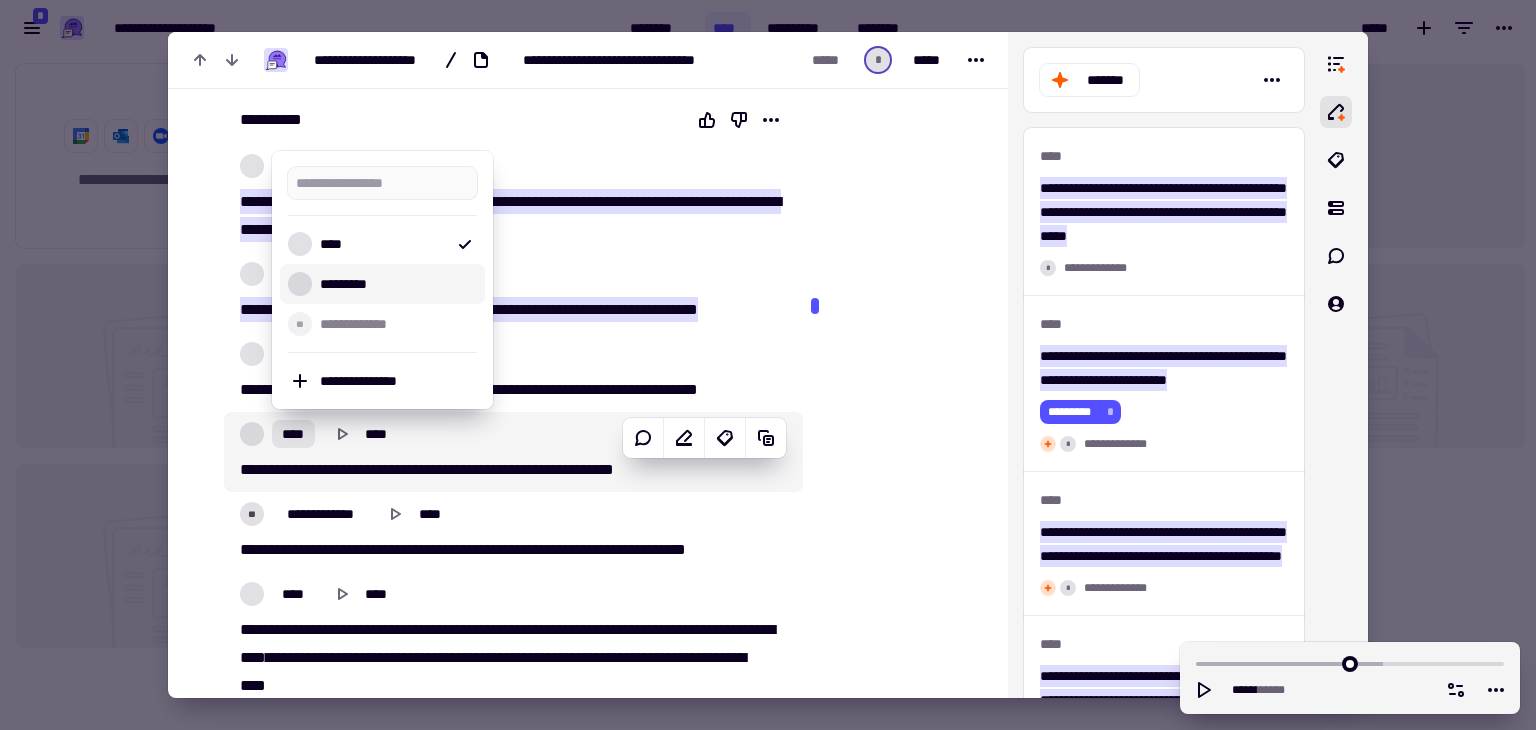 click on "*********" at bounding box center [382, 284] 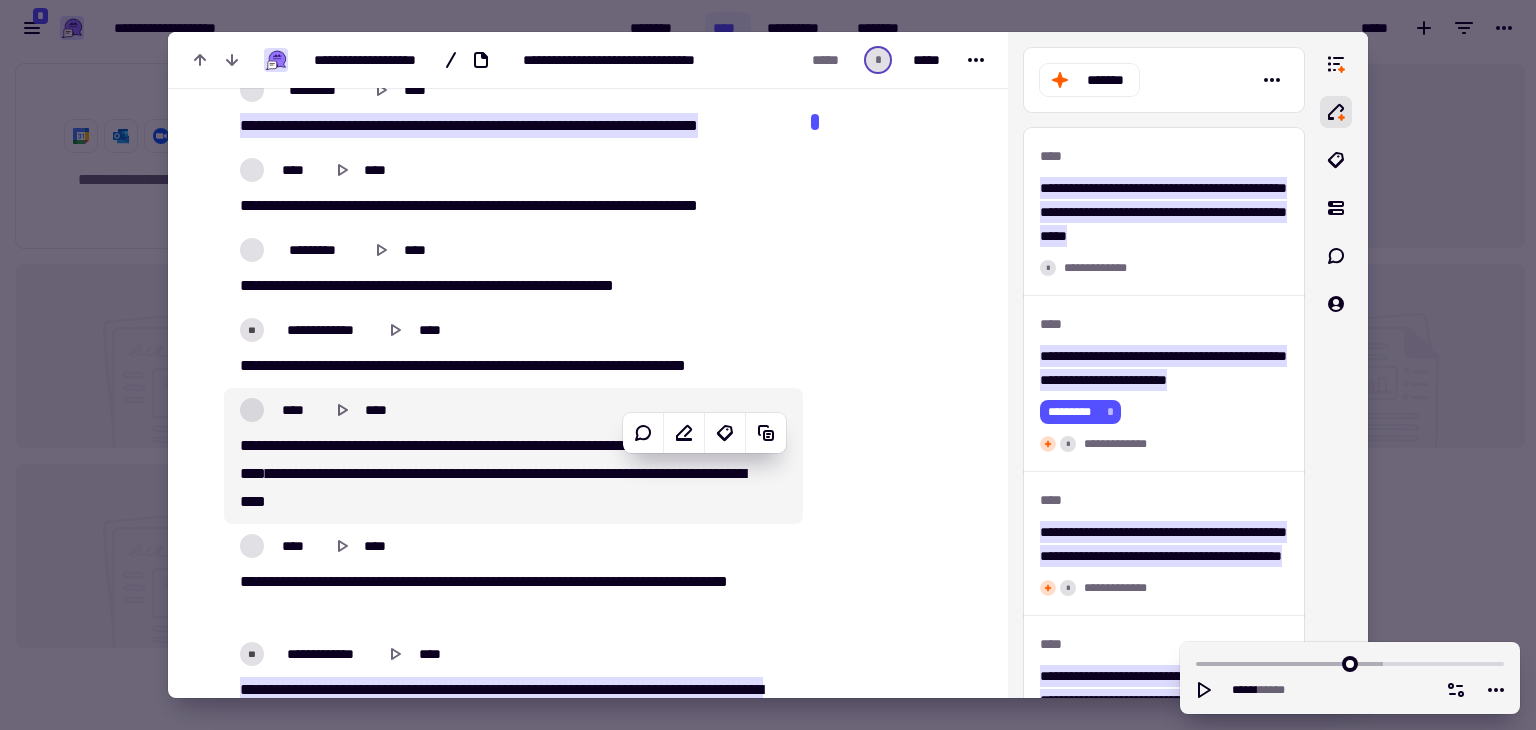 scroll, scrollTop: 474, scrollLeft: 0, axis: vertical 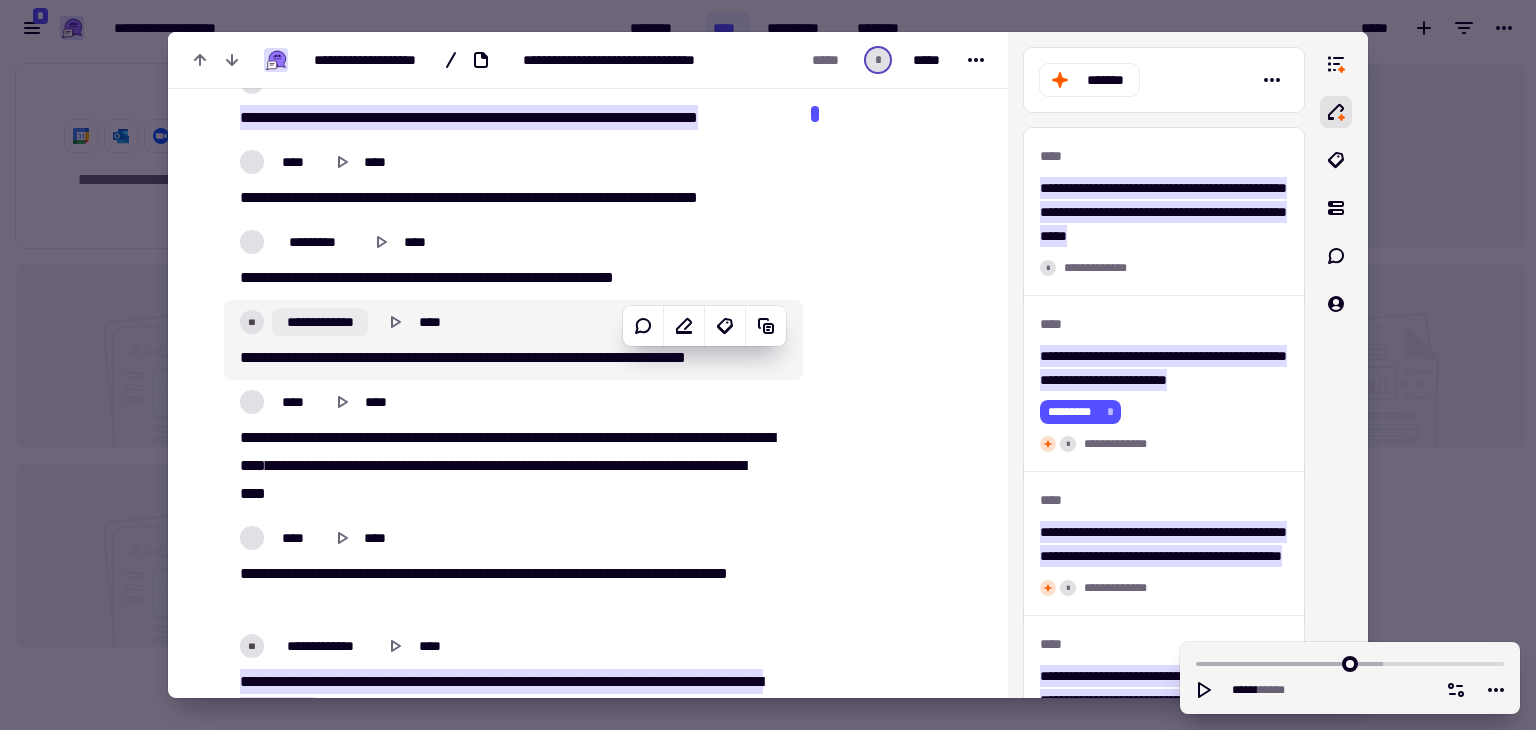 click on "**********" 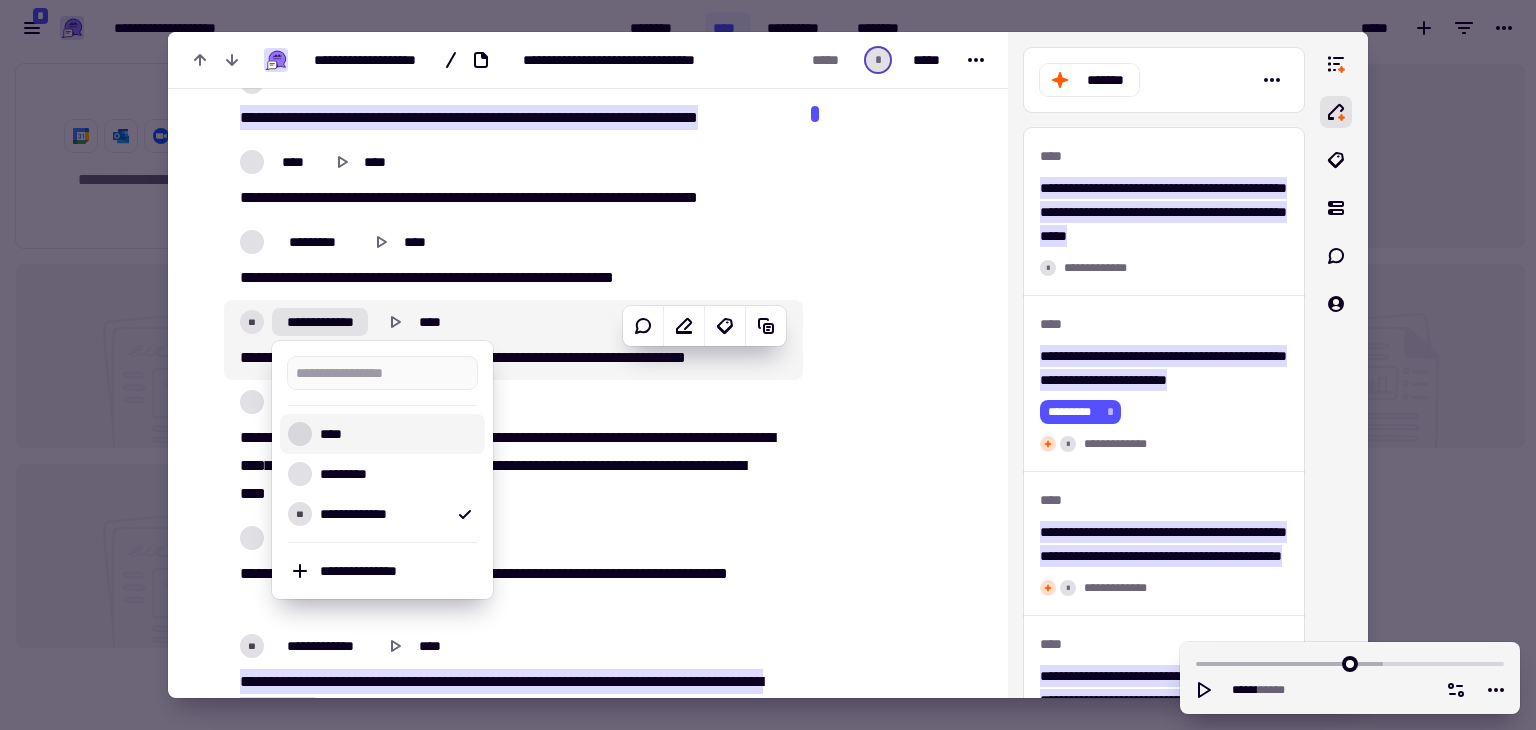 click on "****" at bounding box center (394, 434) 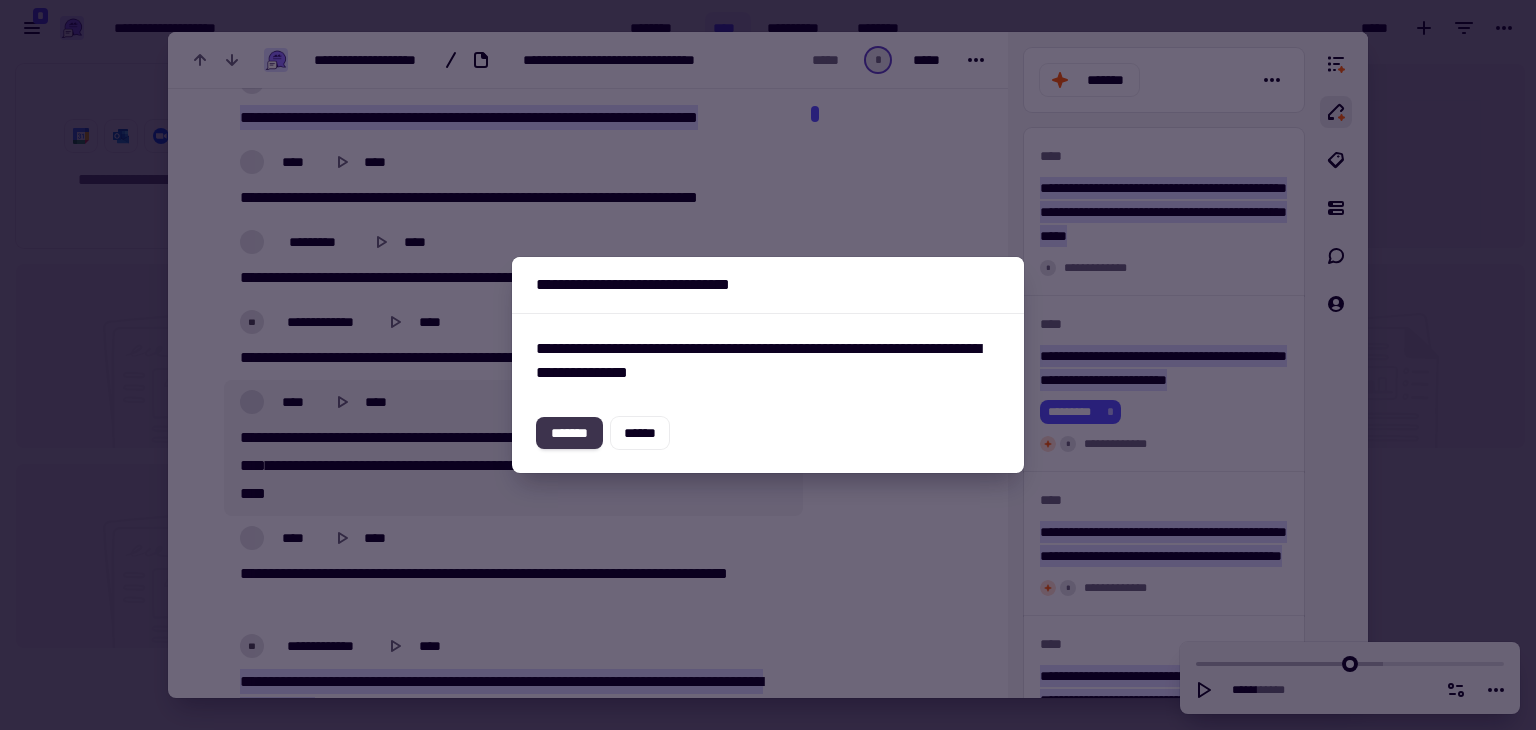 click on "*******" 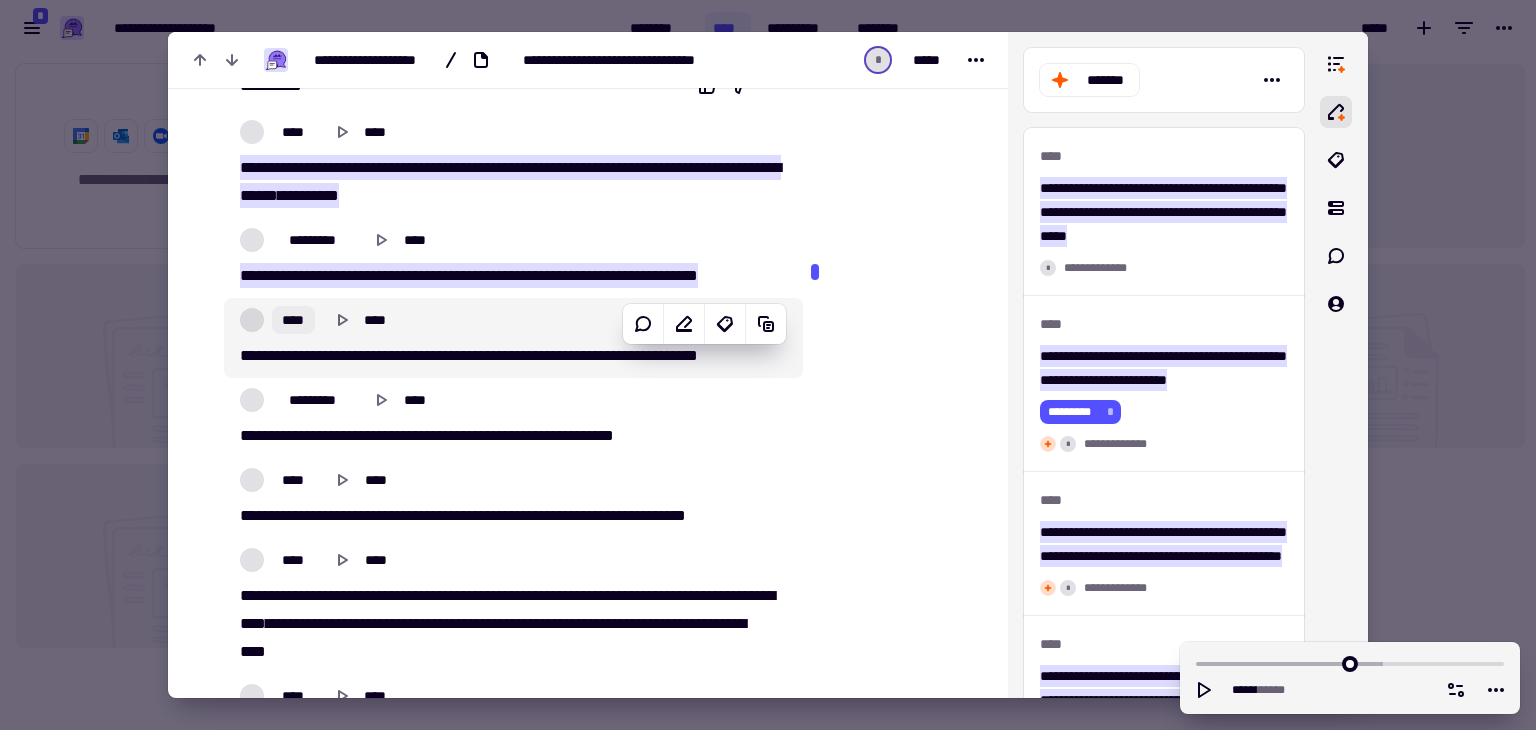 scroll, scrollTop: 324, scrollLeft: 0, axis: vertical 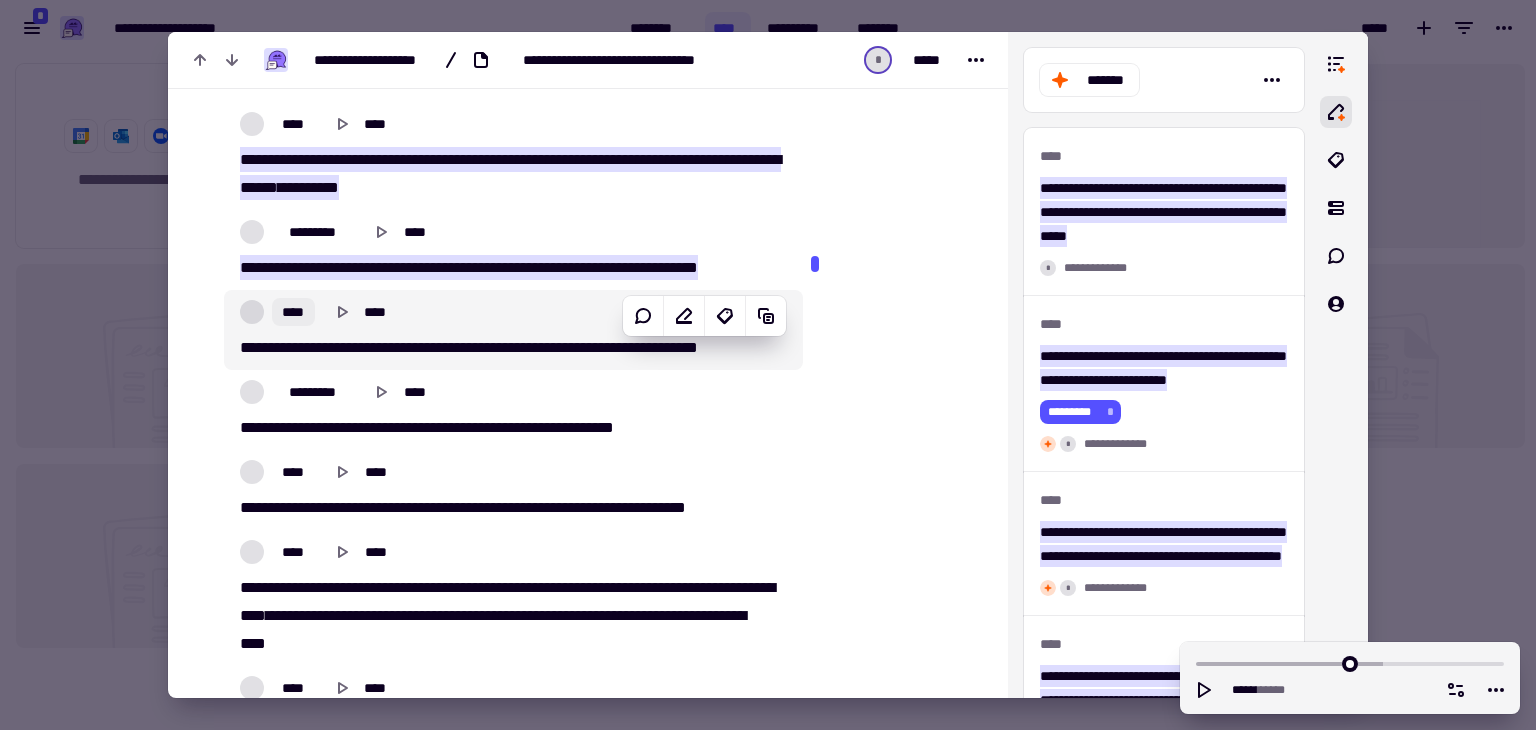 click on "****" 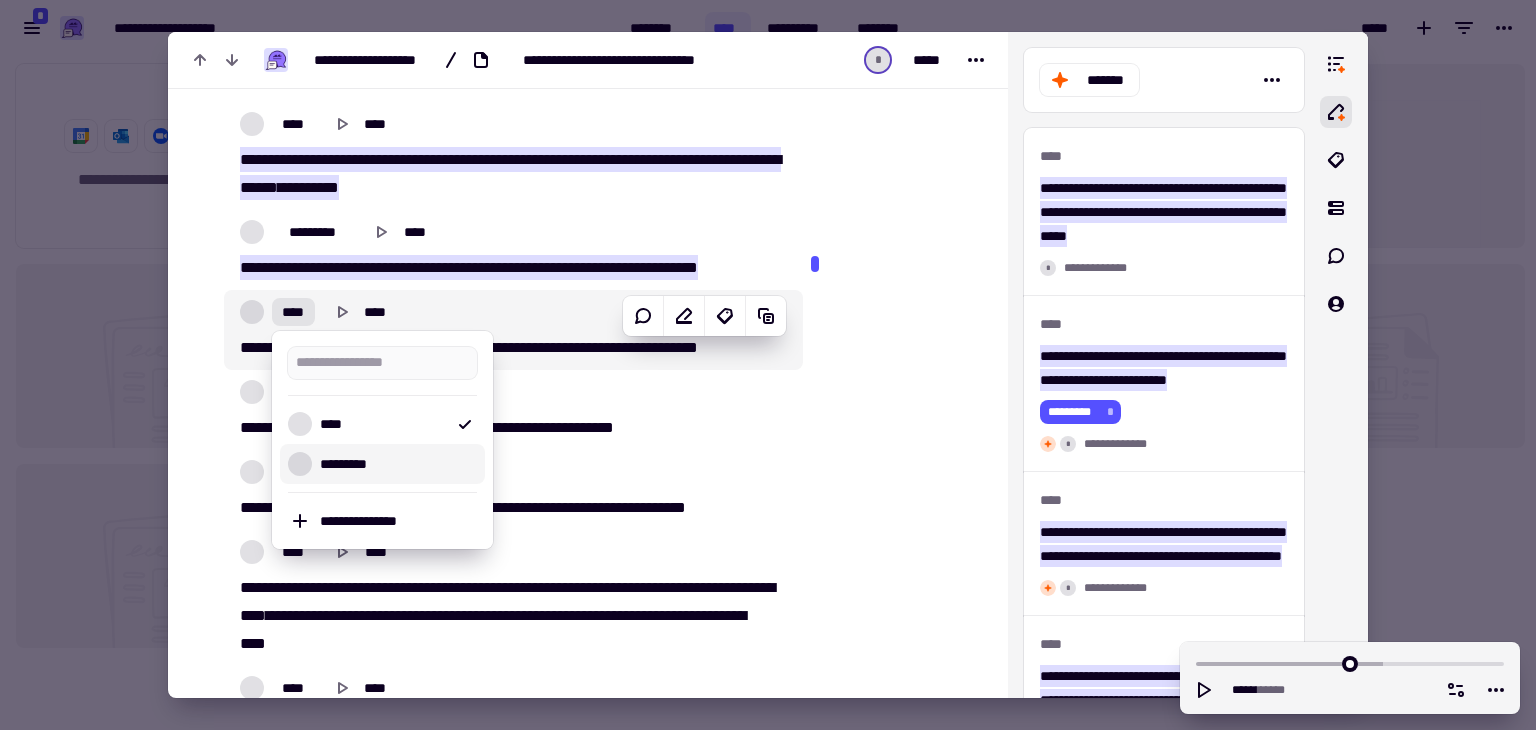 click at bounding box center (300, 464) 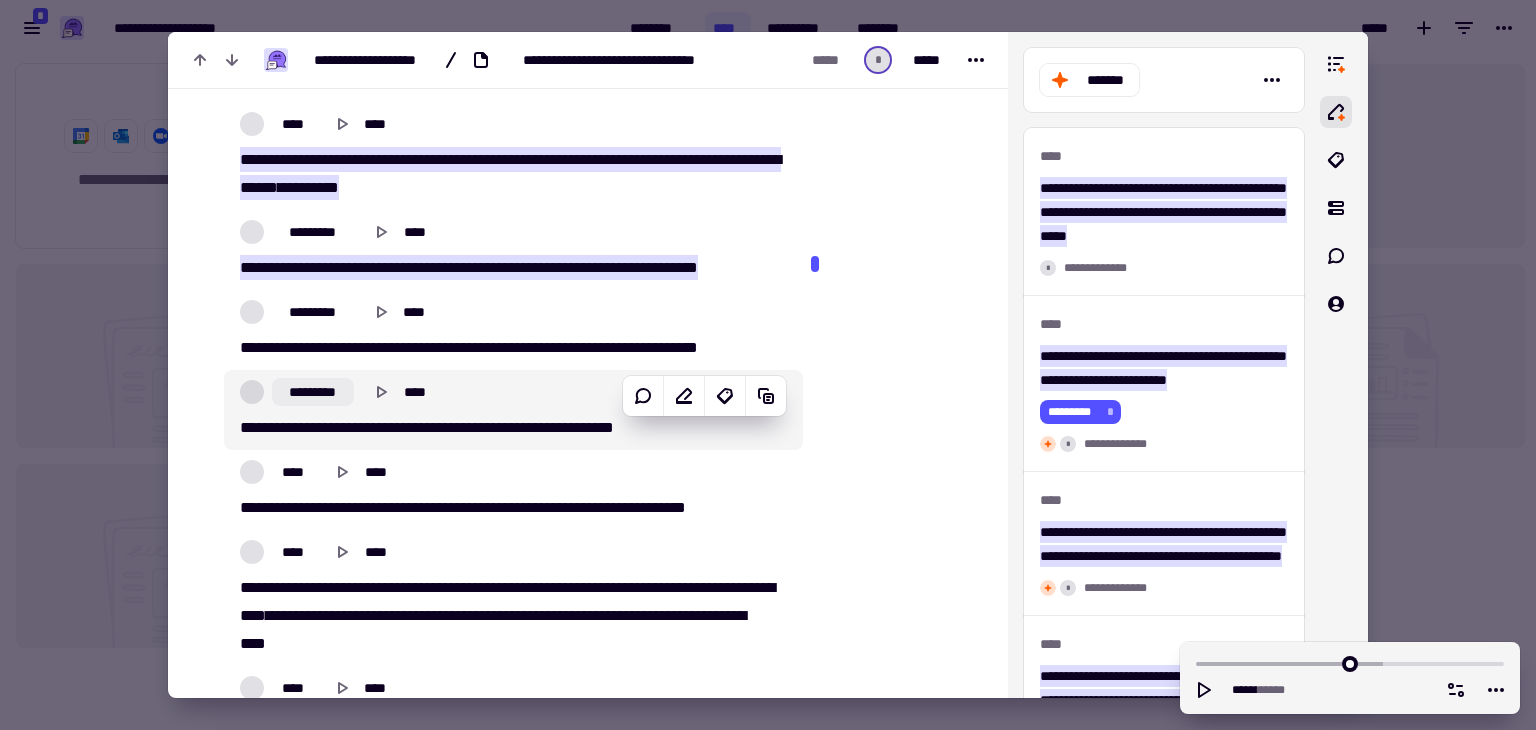 click on "*********" 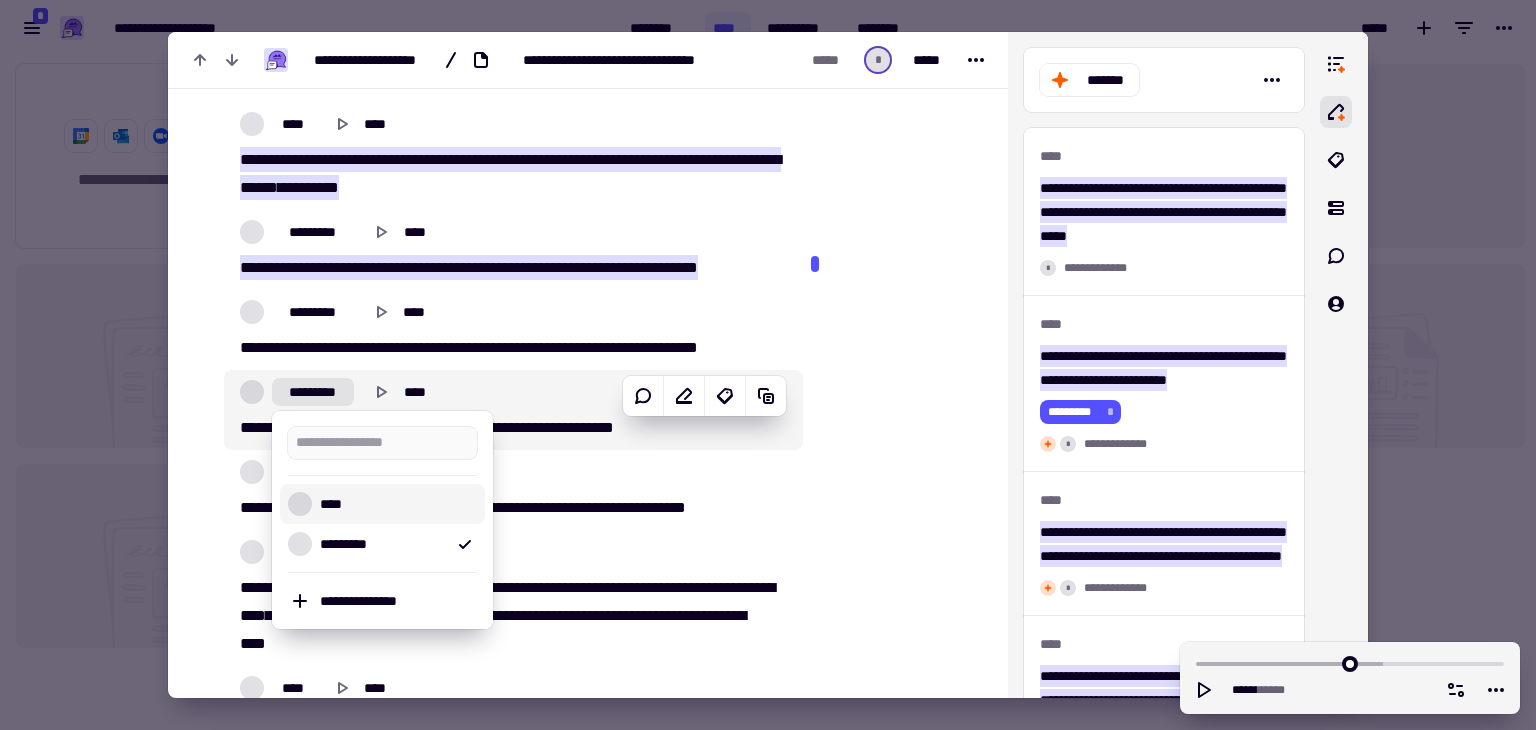 click on "****" at bounding box center [382, 504] 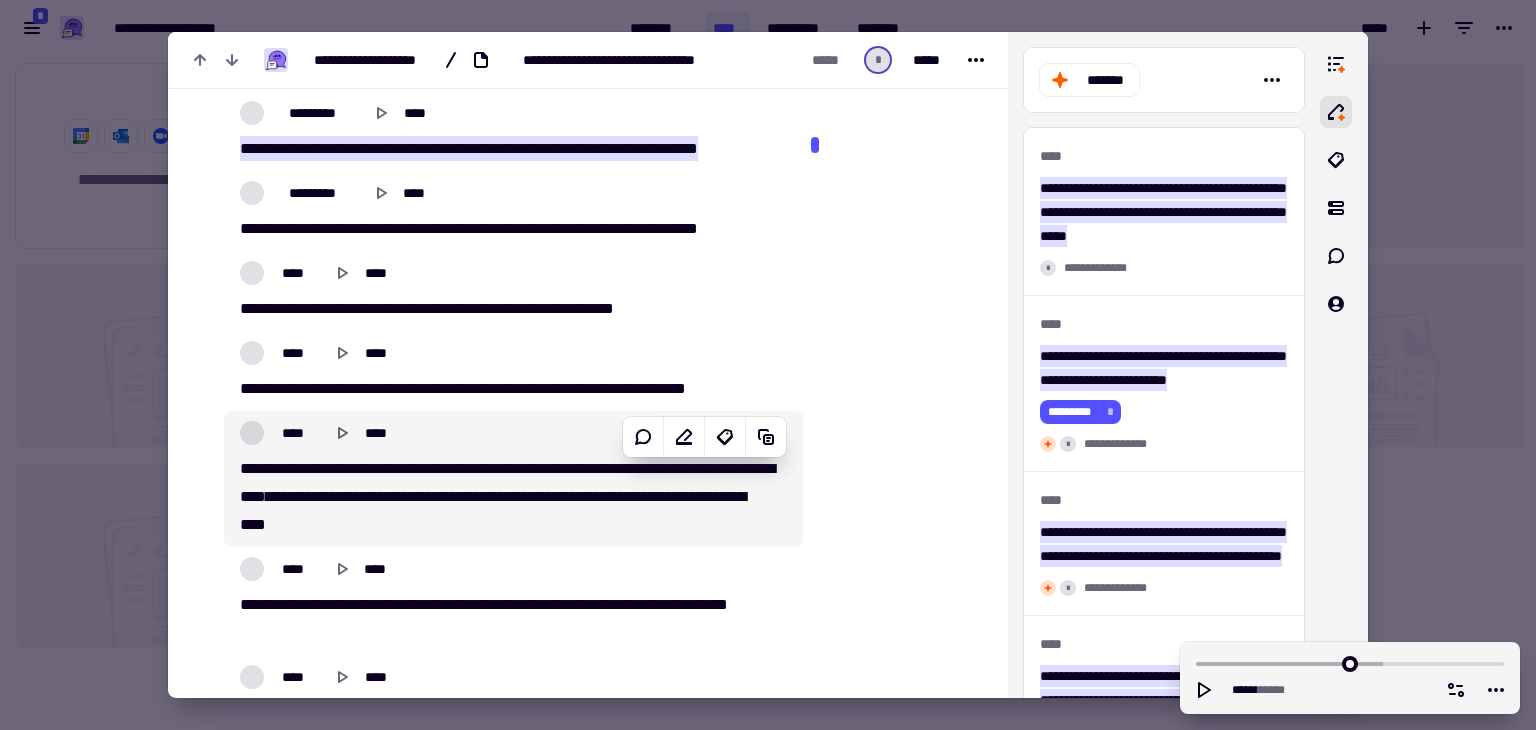 scroll, scrollTop: 444, scrollLeft: 0, axis: vertical 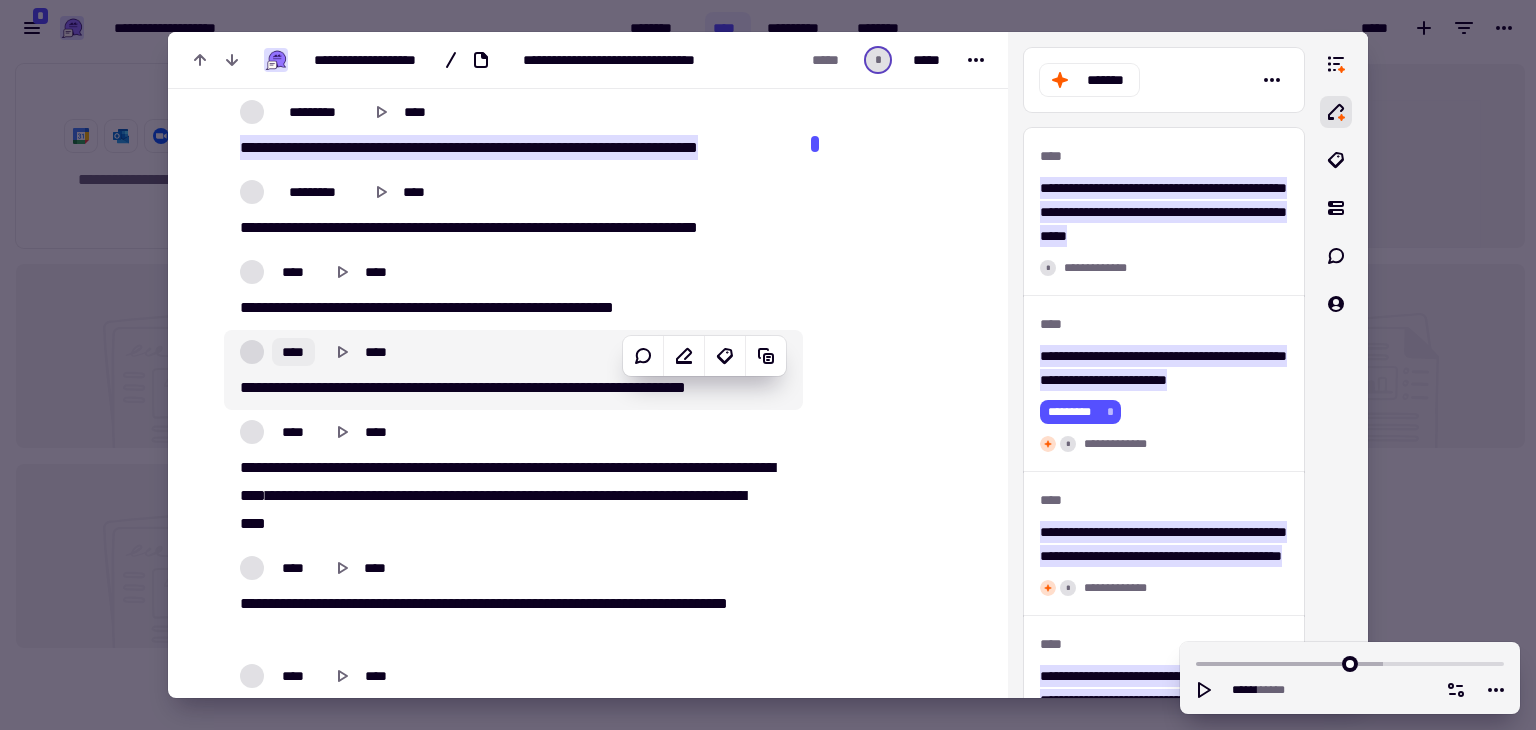 click on "****" 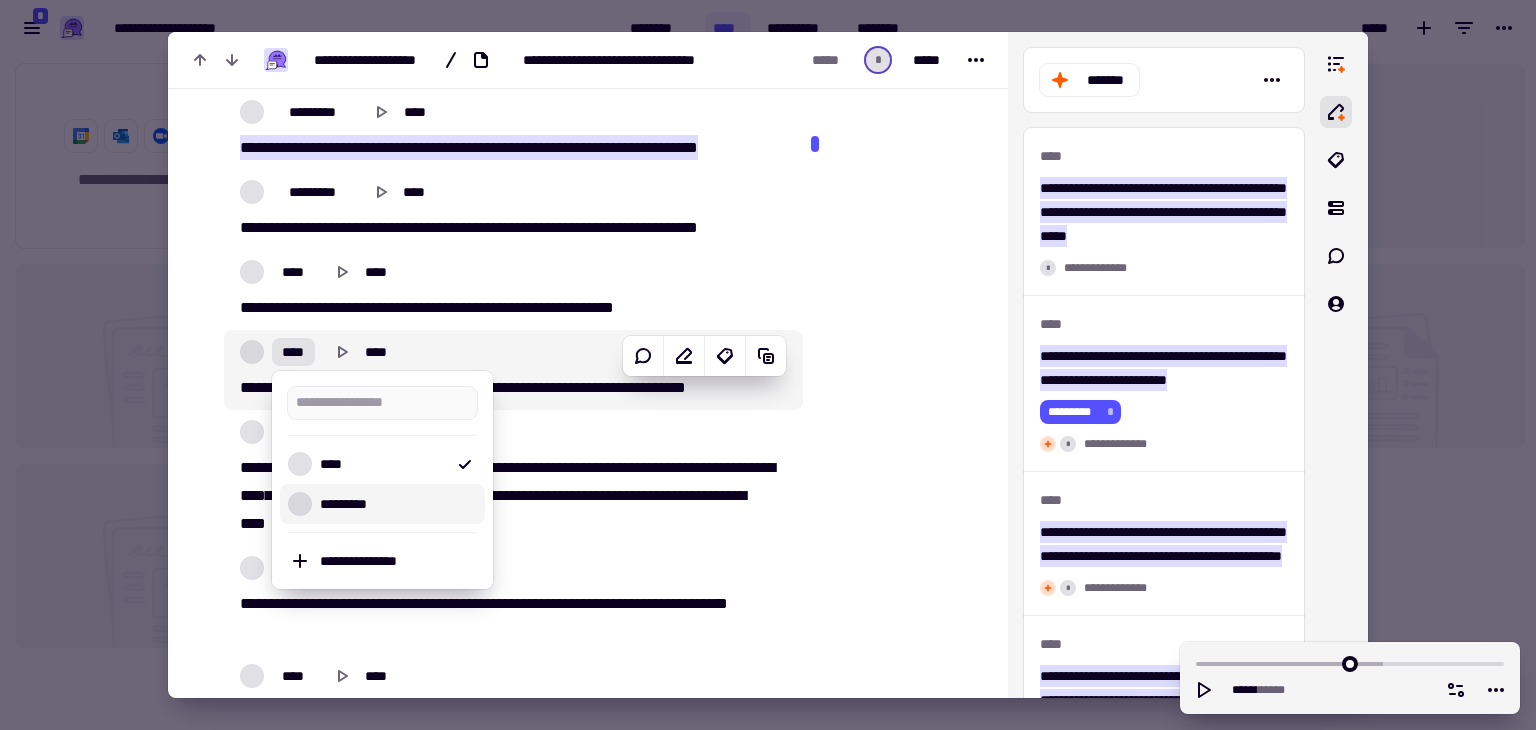 click on "*********" at bounding box center (382, 504) 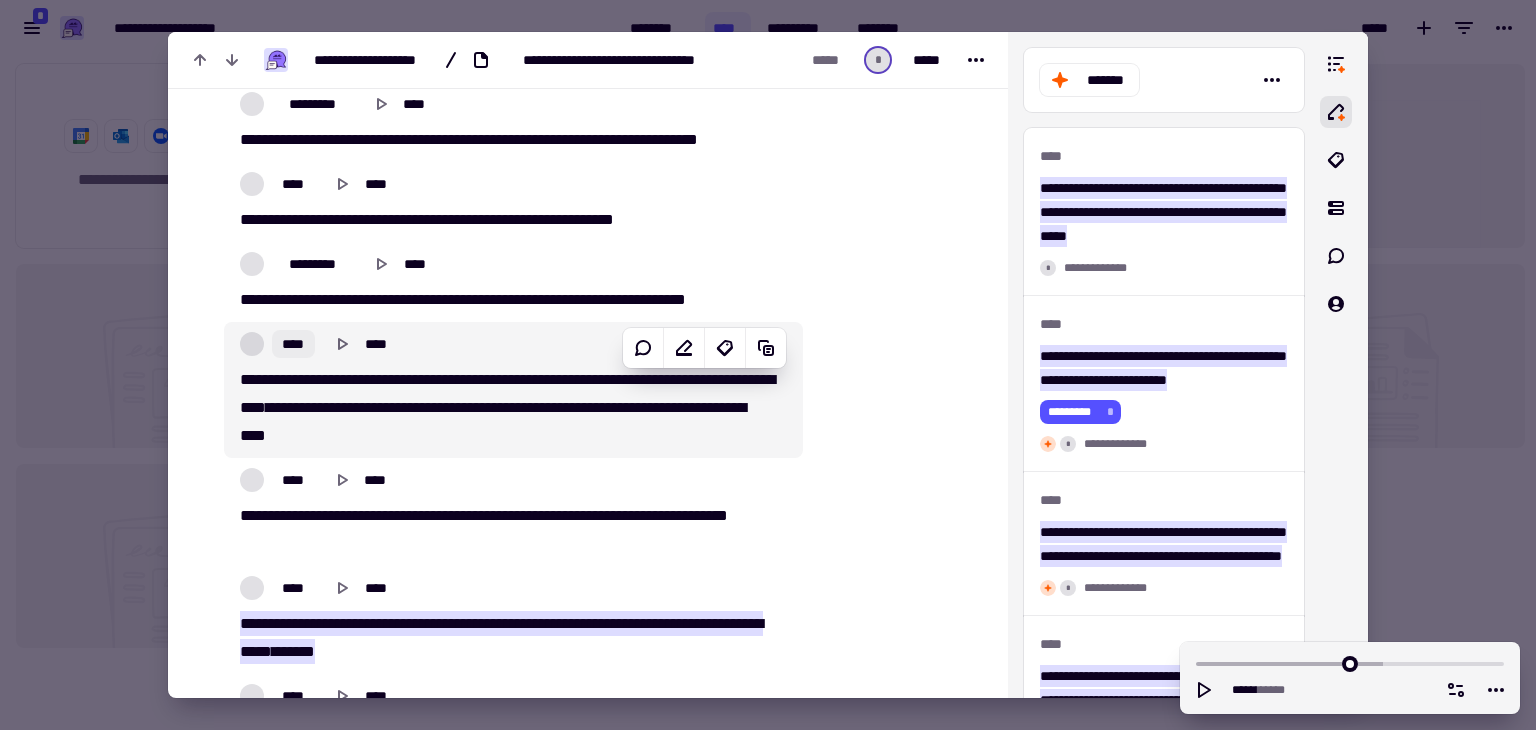 scroll, scrollTop: 532, scrollLeft: 0, axis: vertical 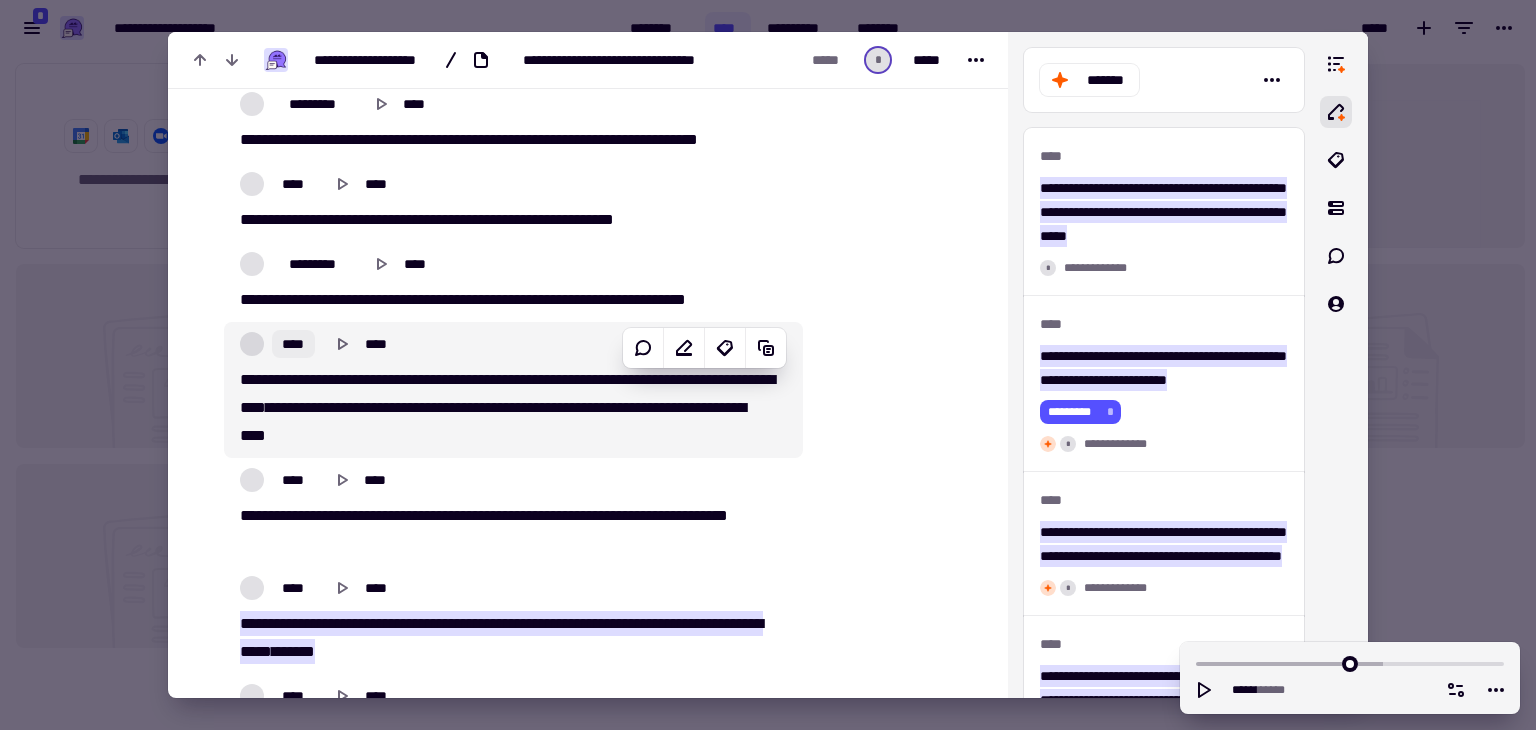 click on "****" 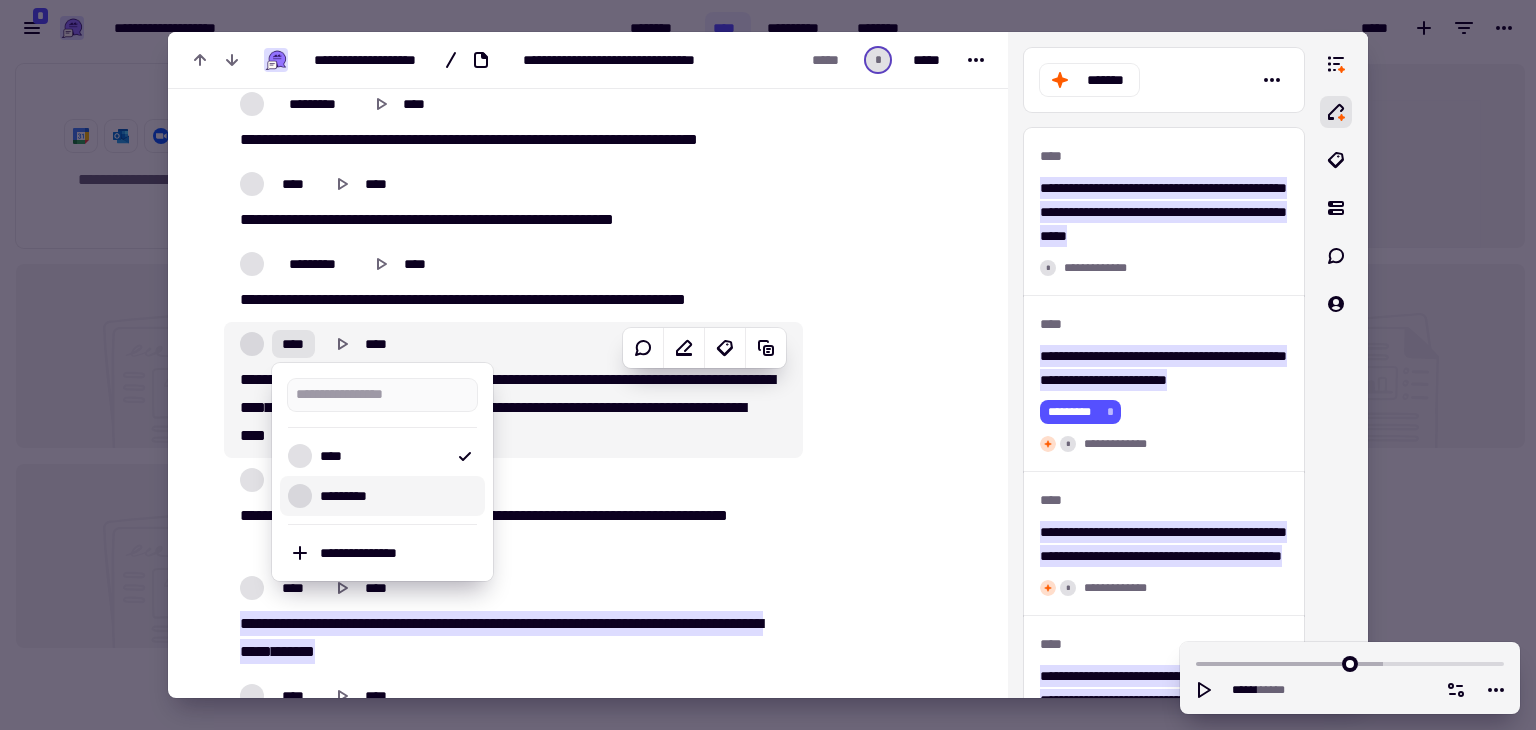 click on "*********" at bounding box center (382, 496) 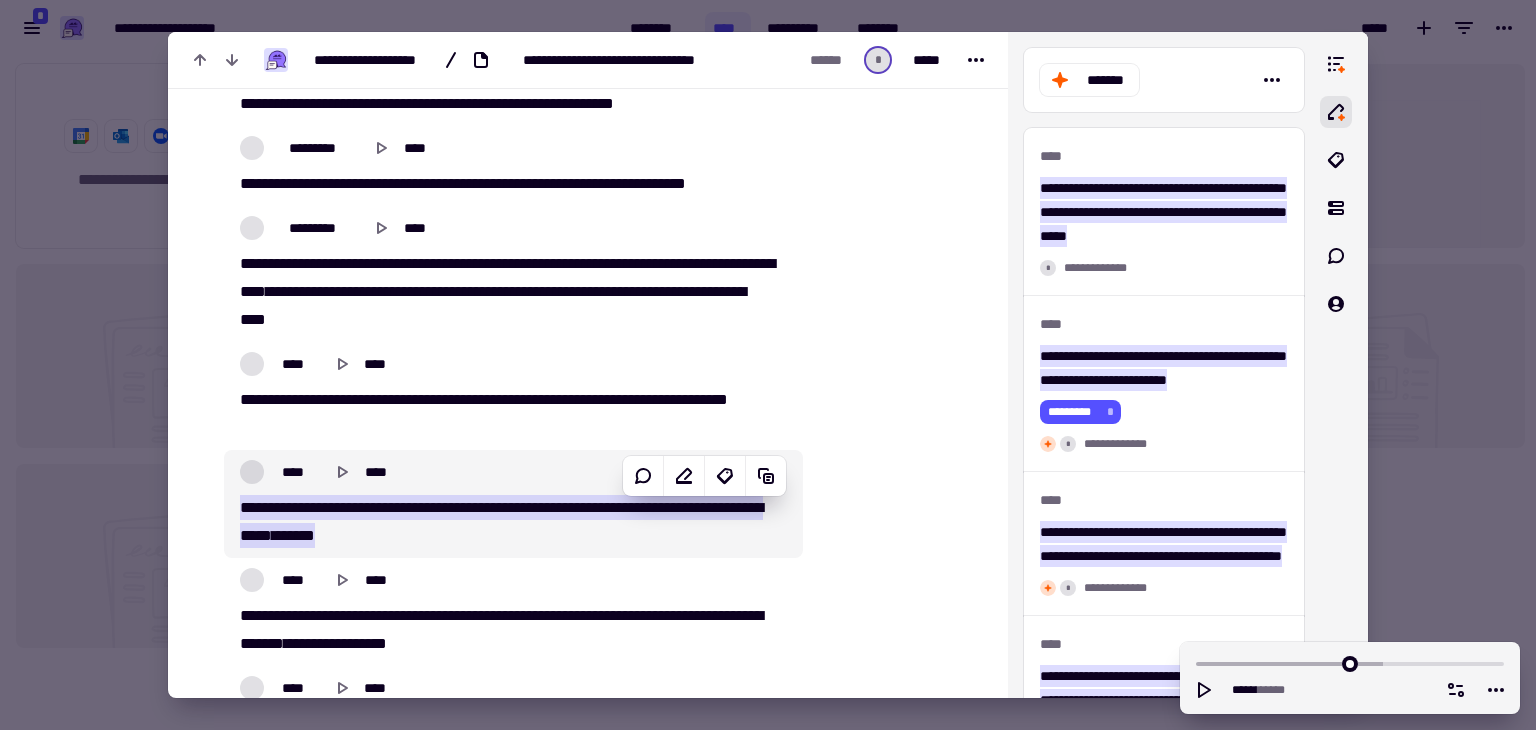 scroll, scrollTop: 658, scrollLeft: 0, axis: vertical 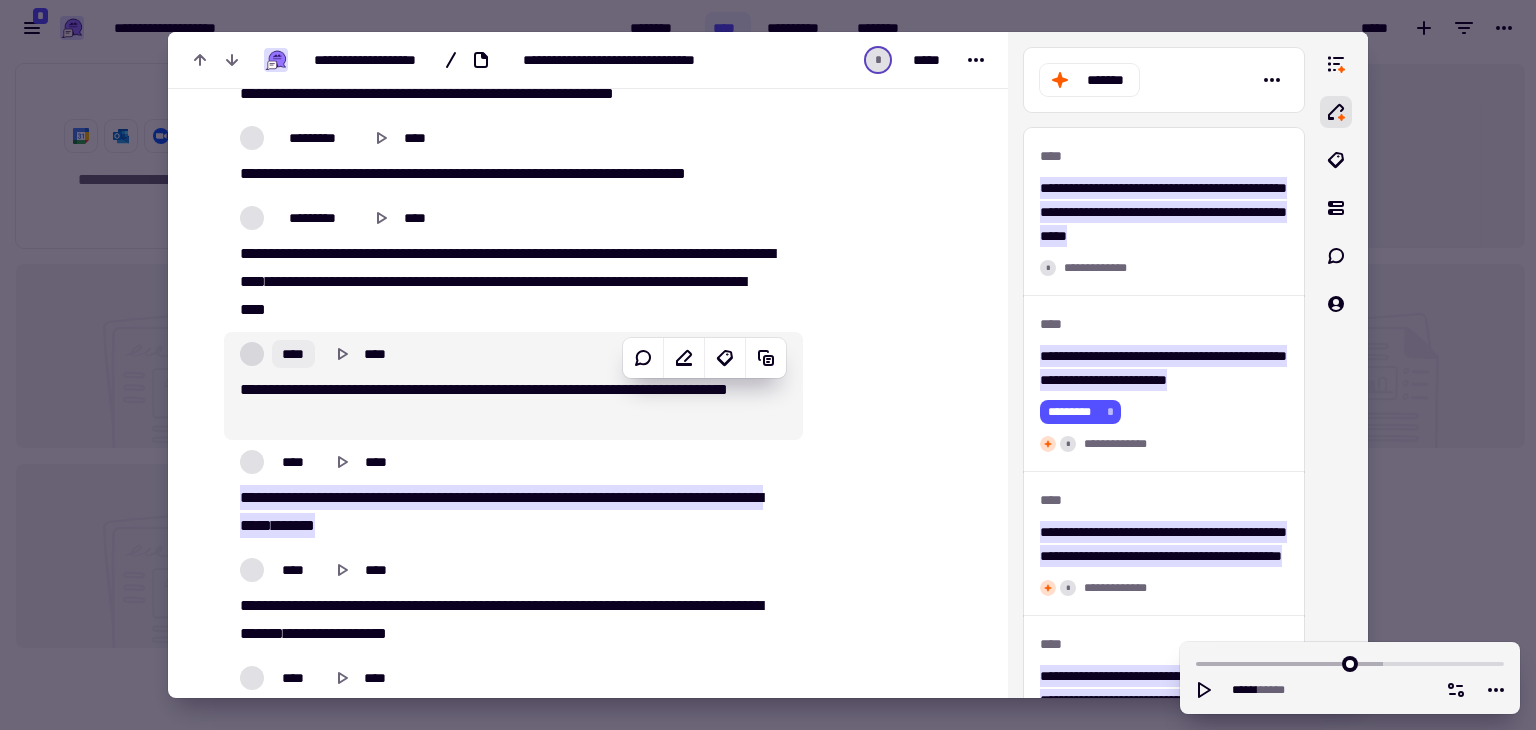 click on "****" 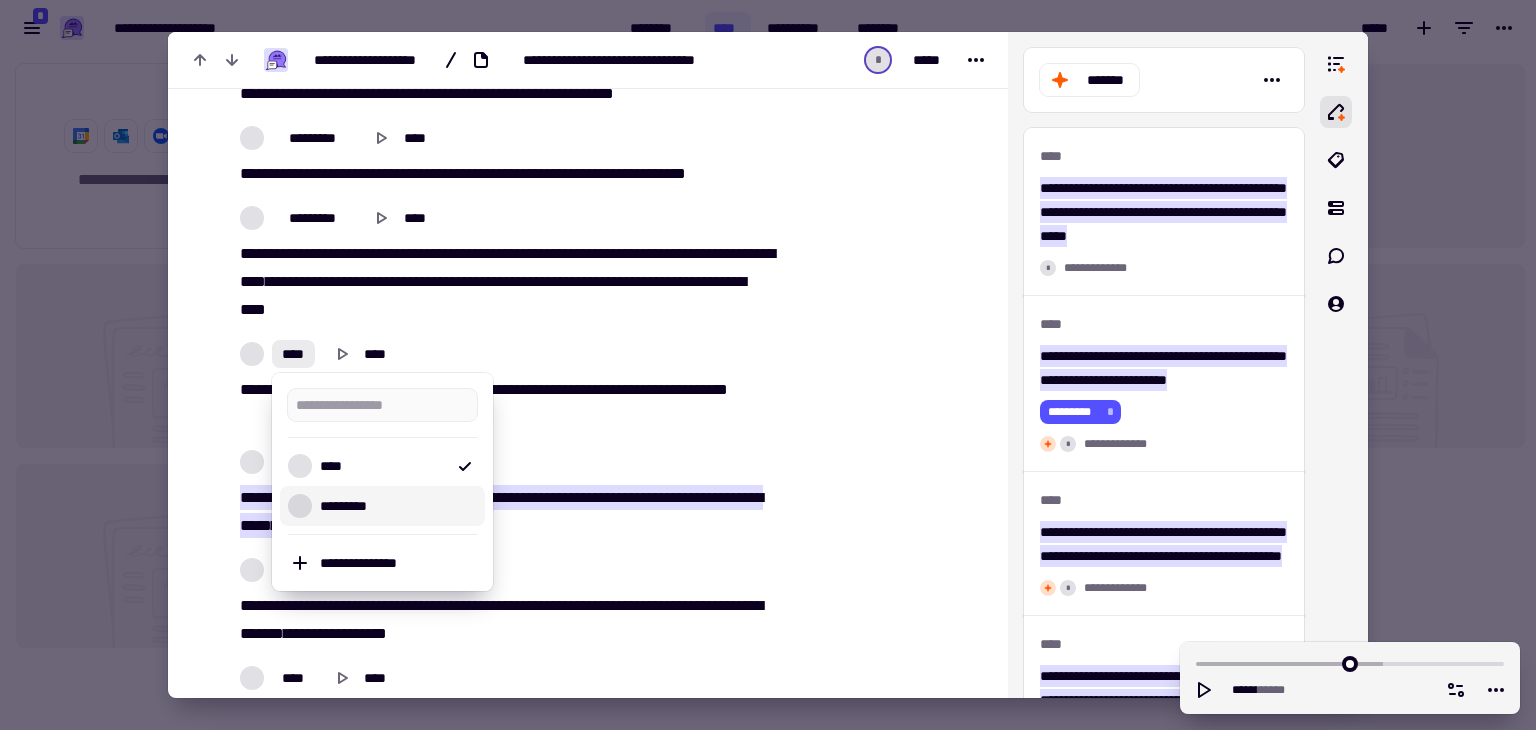 click at bounding box center (768, 365) 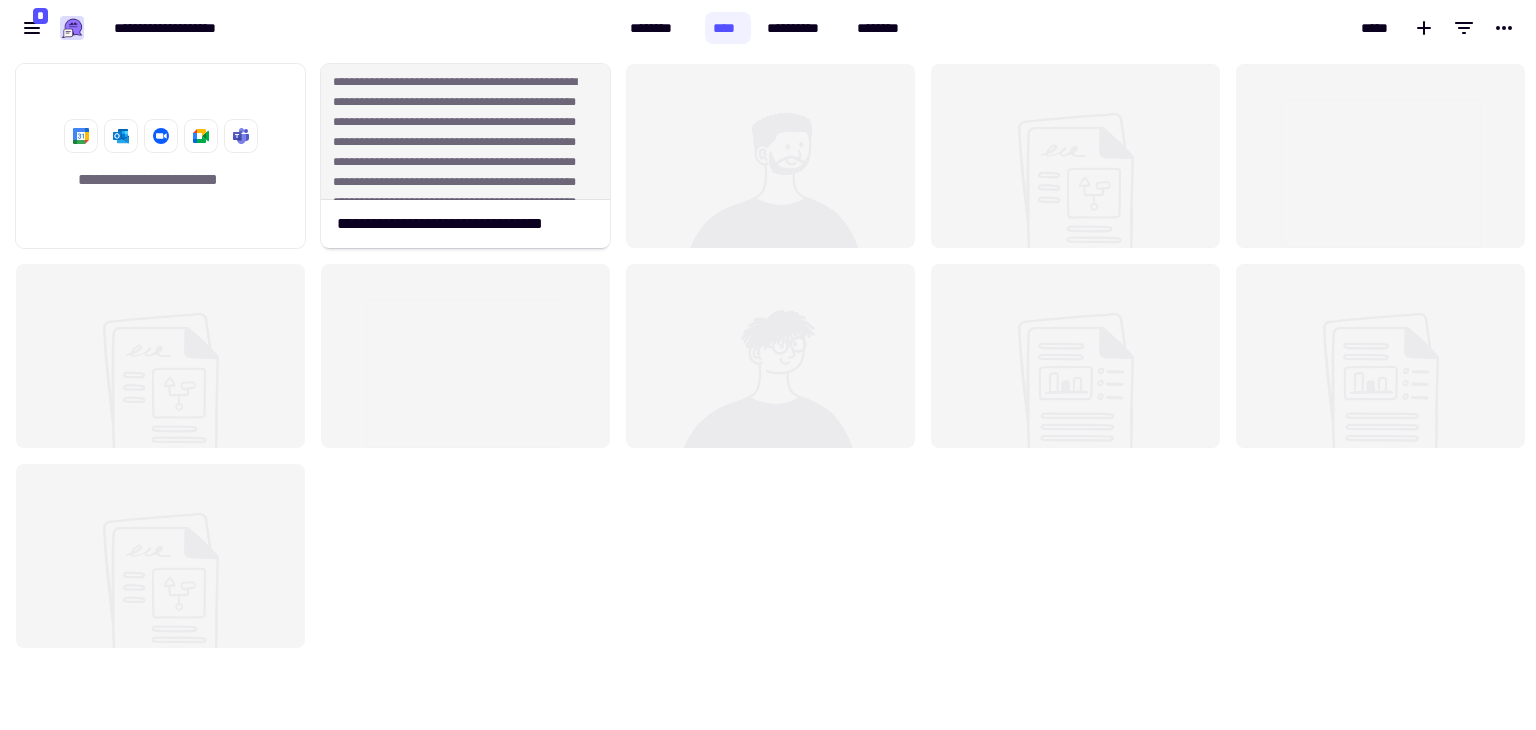 scroll, scrollTop: 60, scrollLeft: 0, axis: vertical 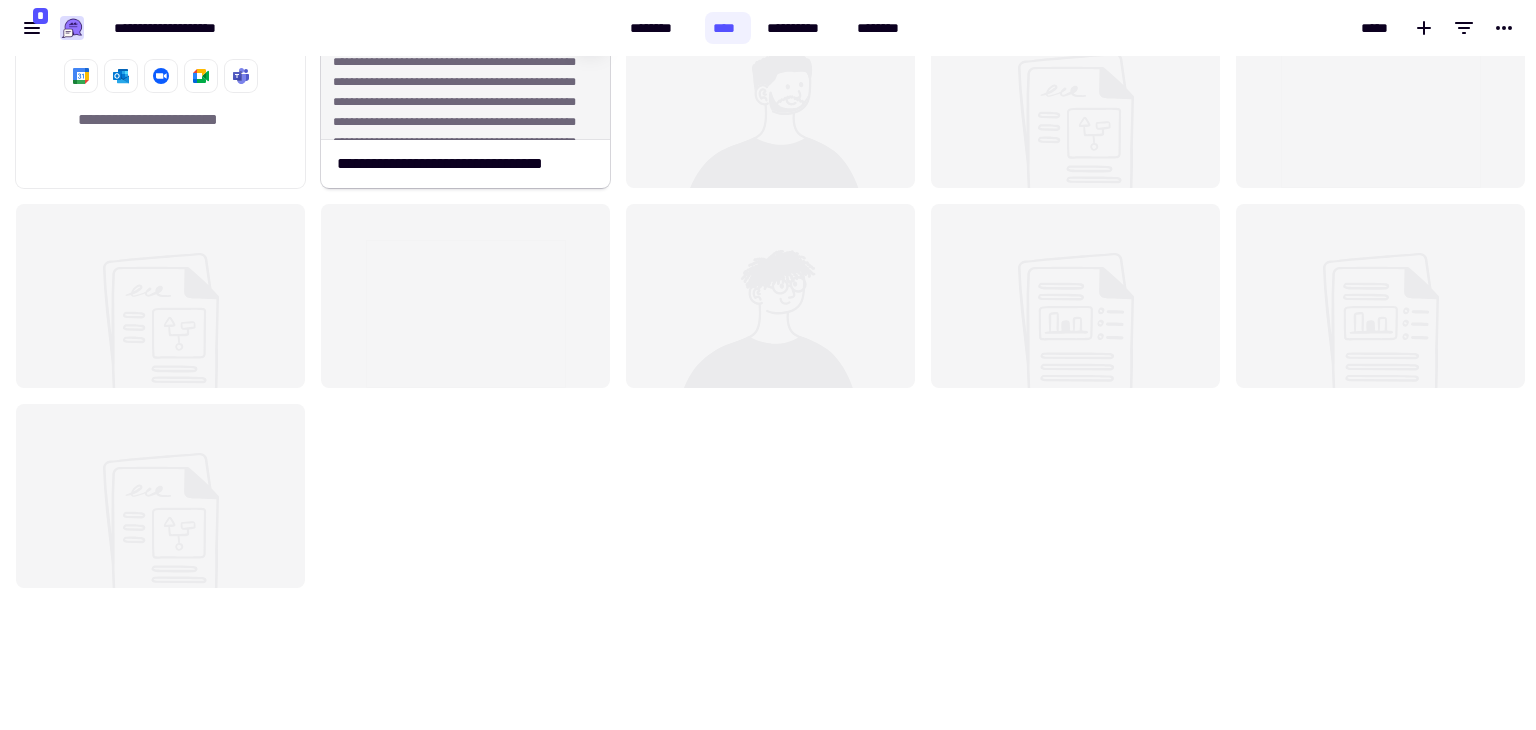 click on "**********" 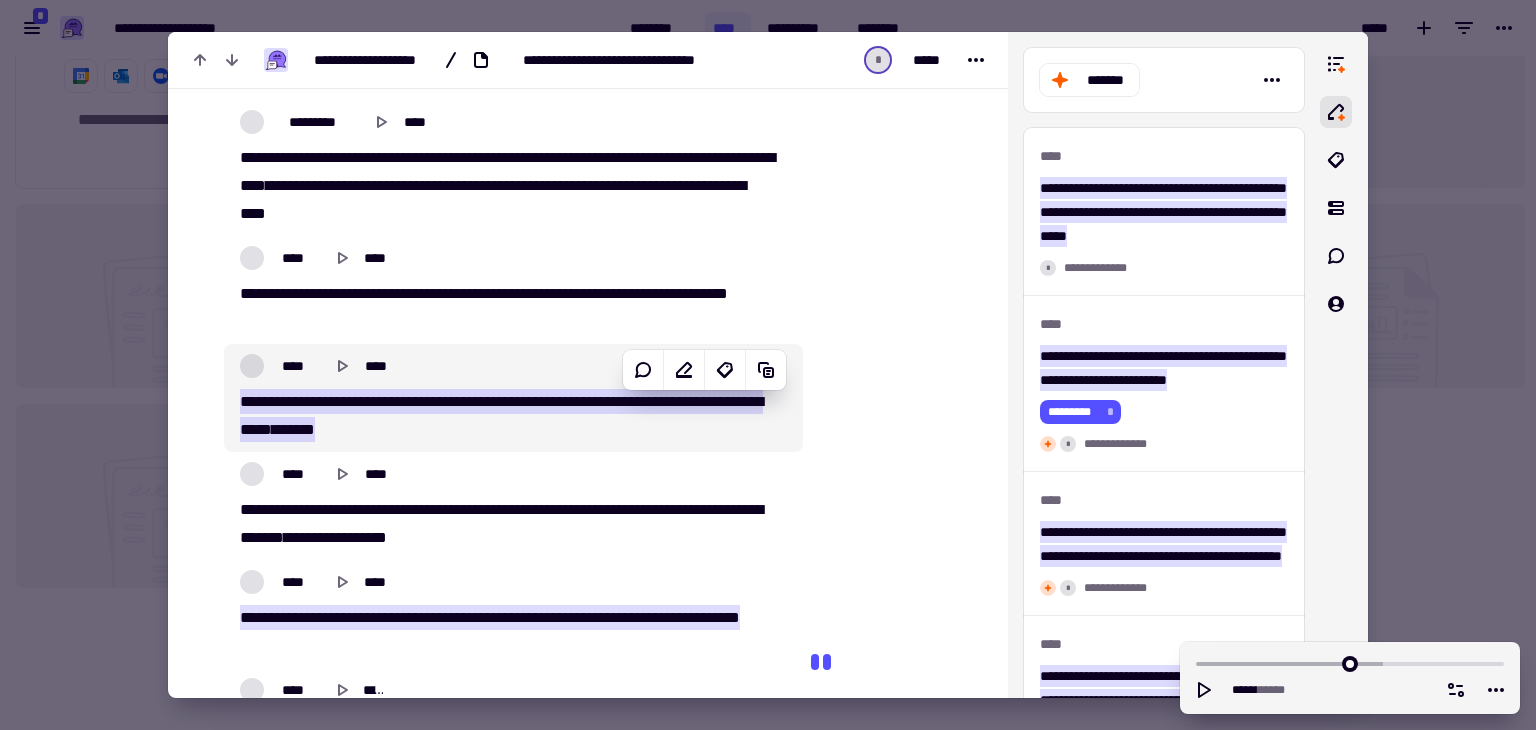 scroll, scrollTop: 751, scrollLeft: 0, axis: vertical 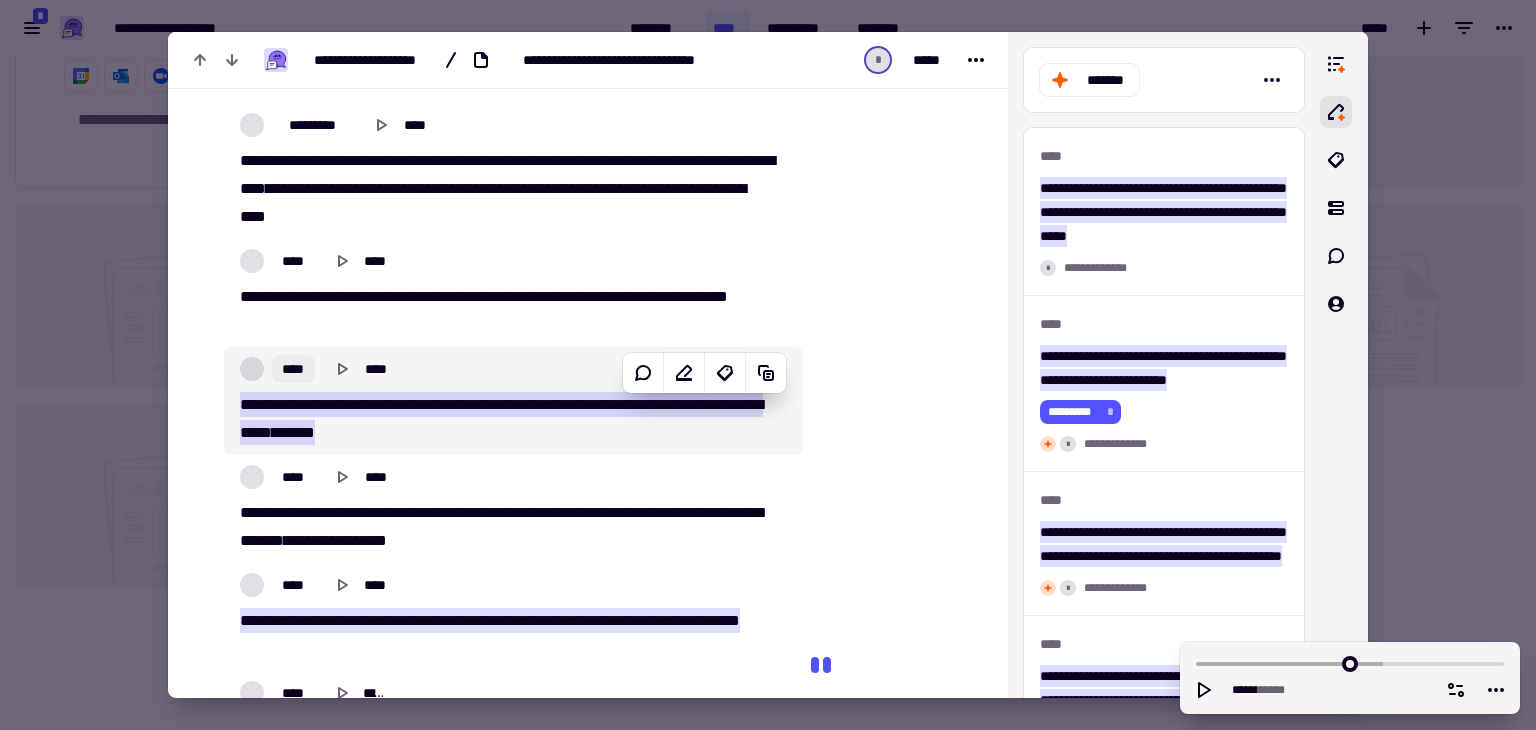 click on "****" 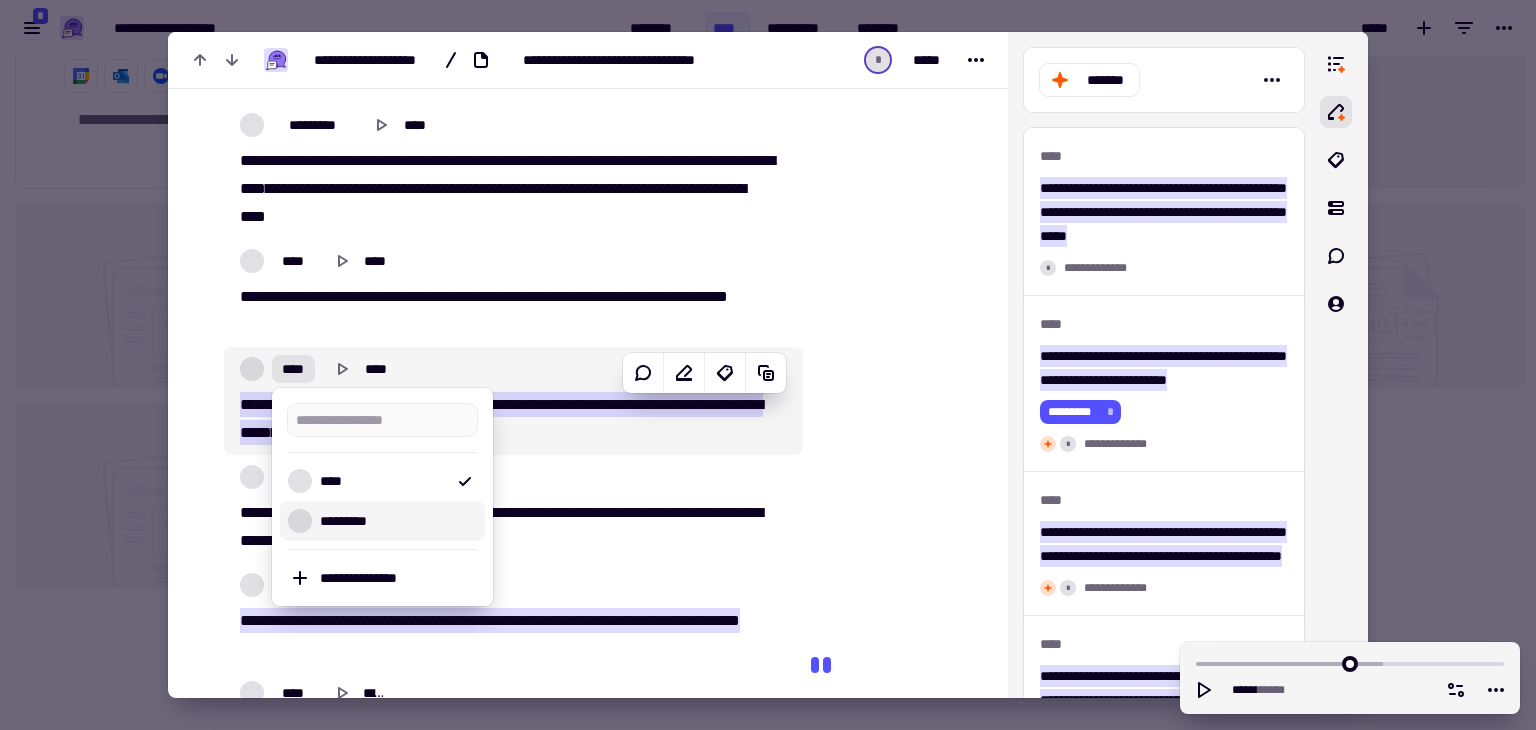 click on "*********" at bounding box center [382, 521] 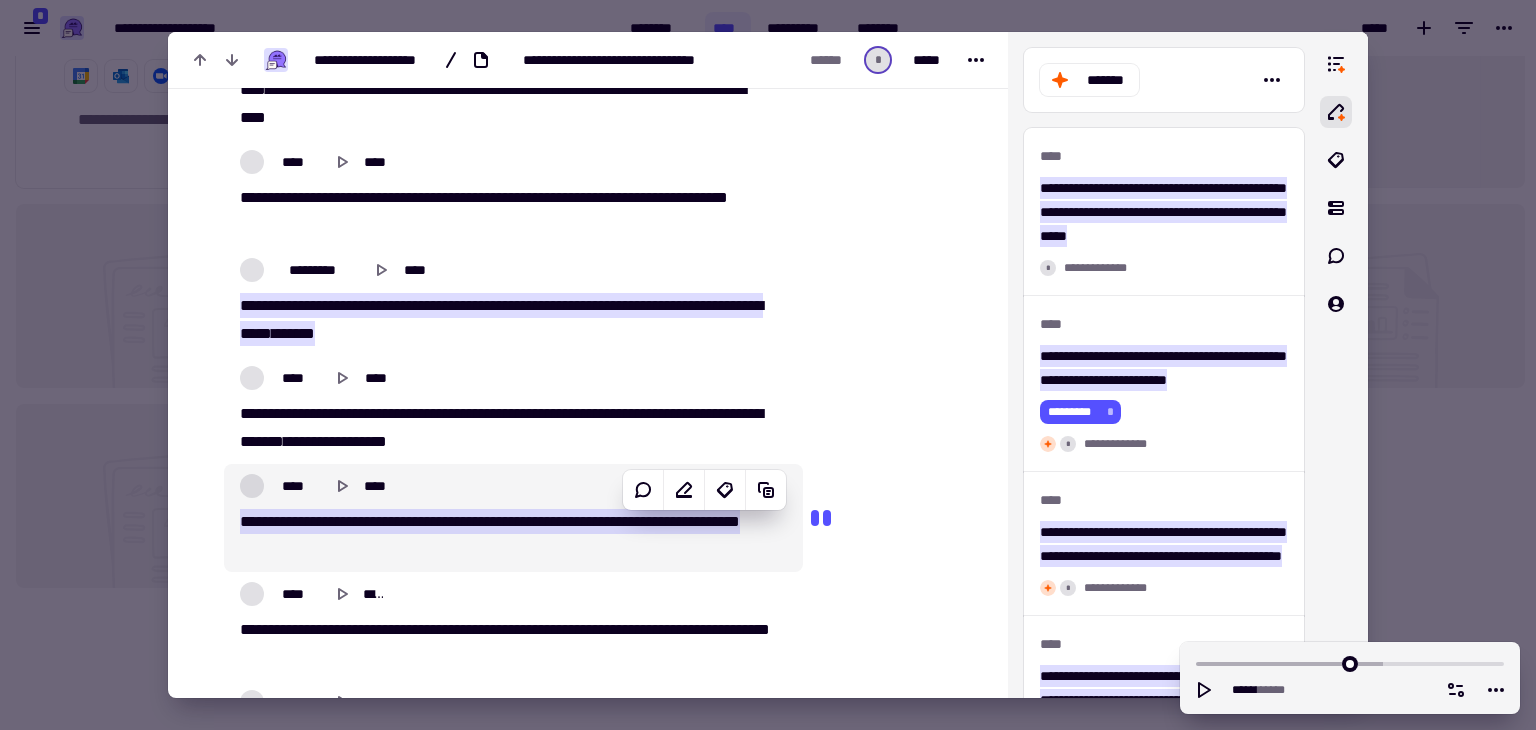 scroll, scrollTop: 884, scrollLeft: 0, axis: vertical 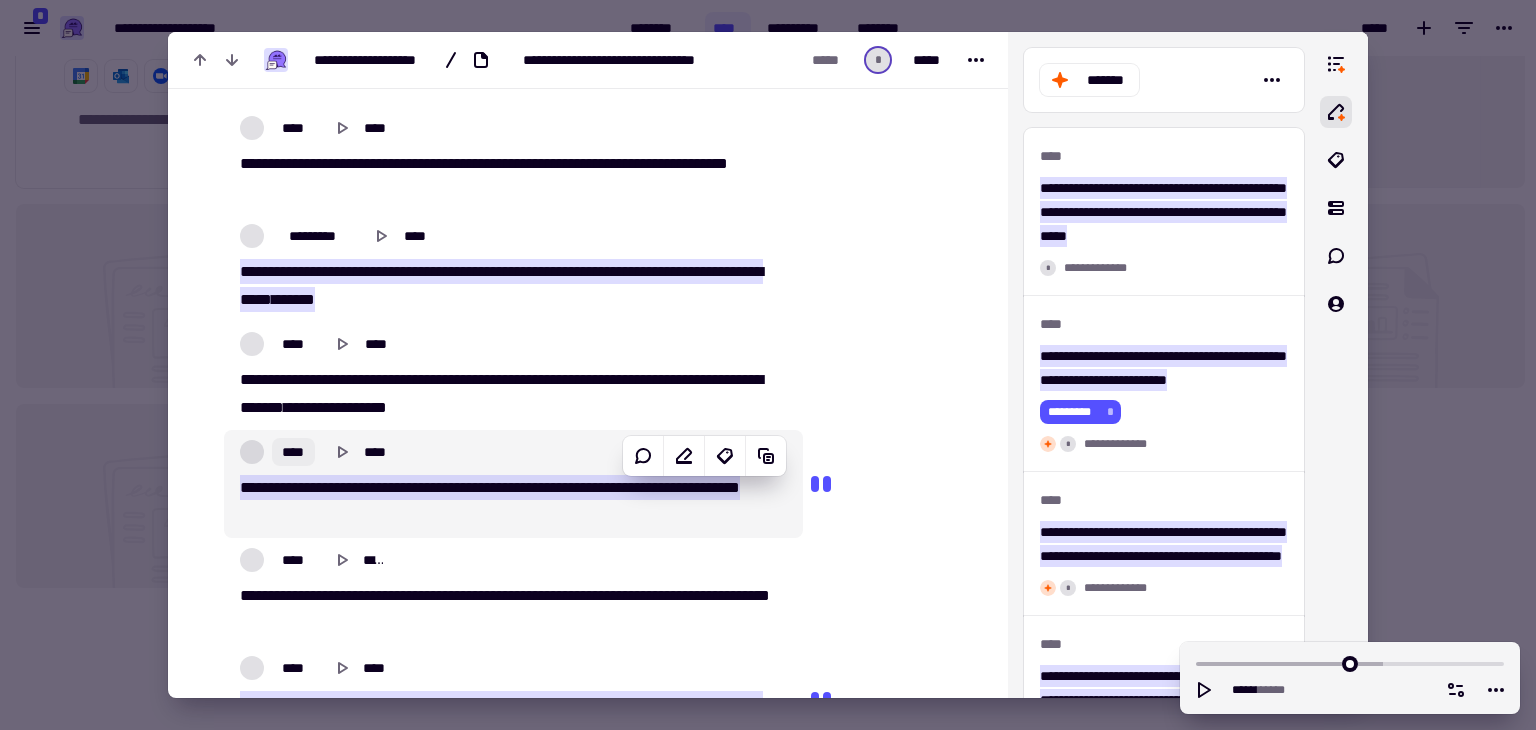 click on "****" 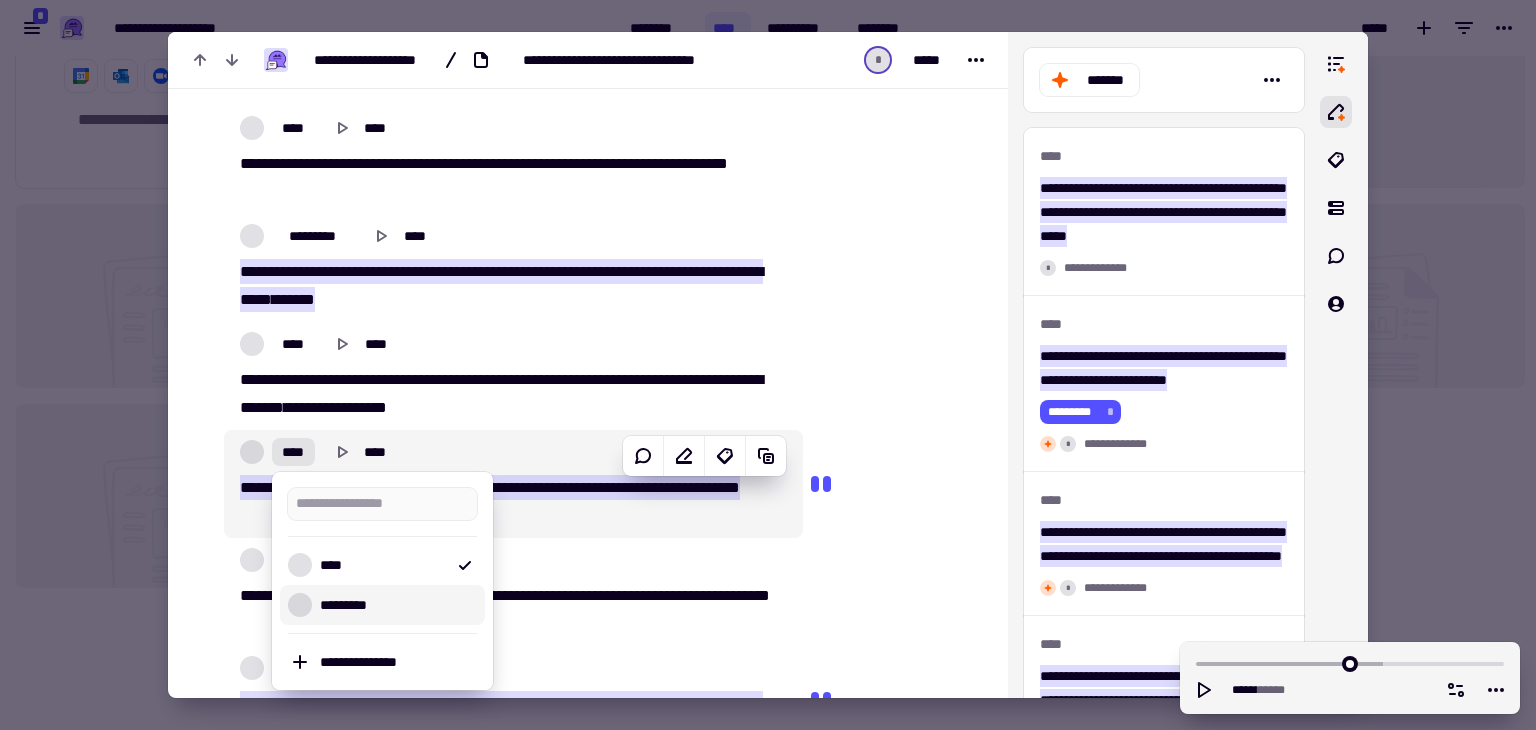 click on "*********" at bounding box center (382, 605) 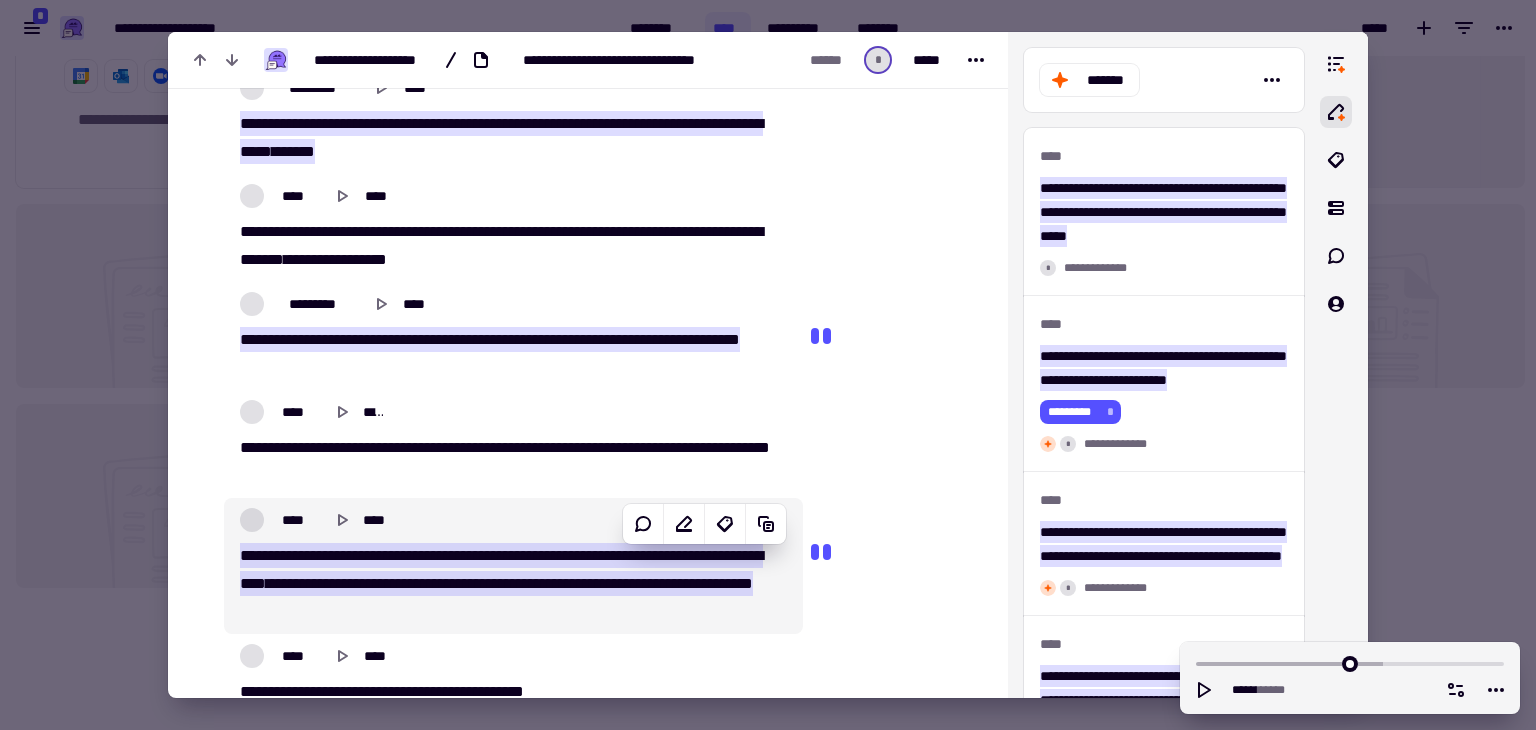 scroll, scrollTop: 1036, scrollLeft: 0, axis: vertical 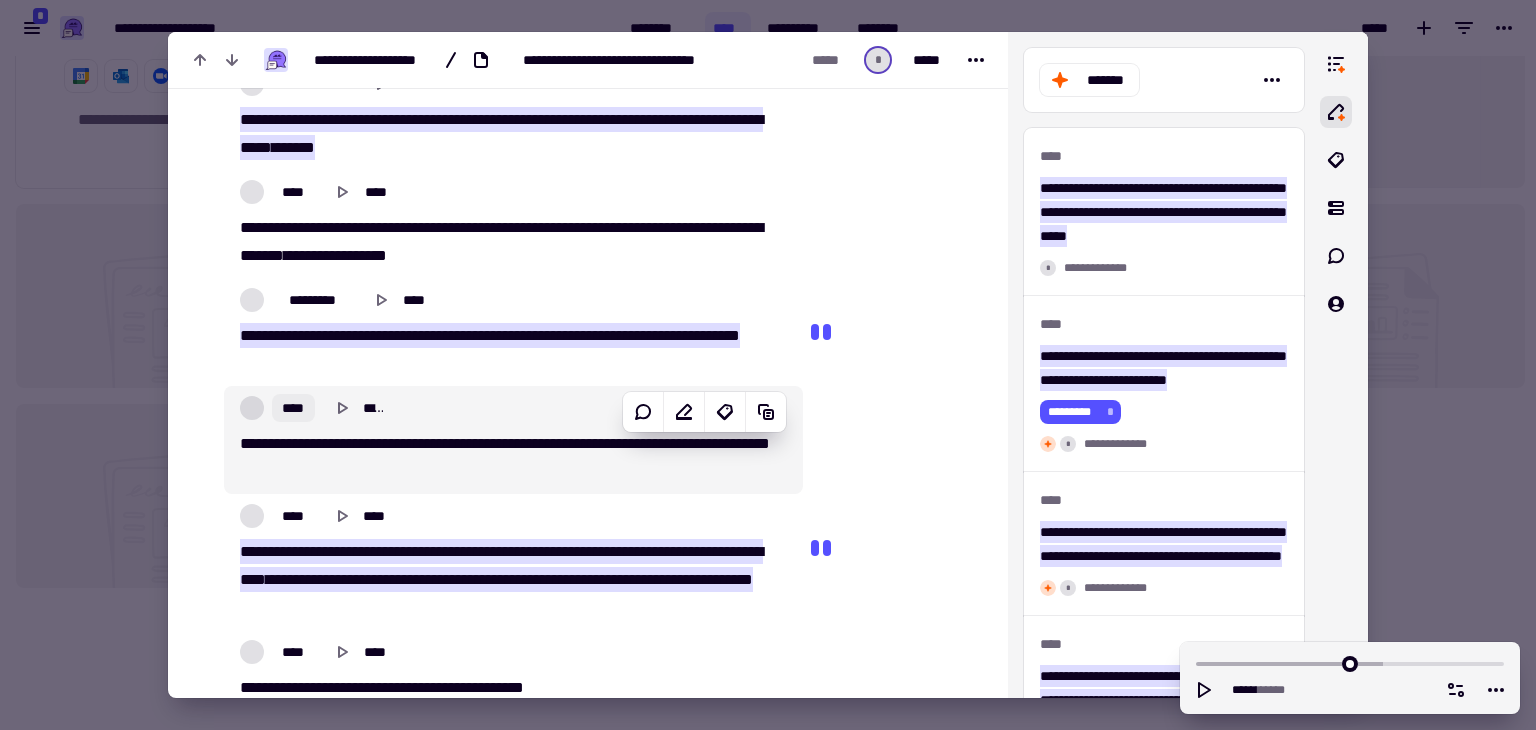 click on "****" 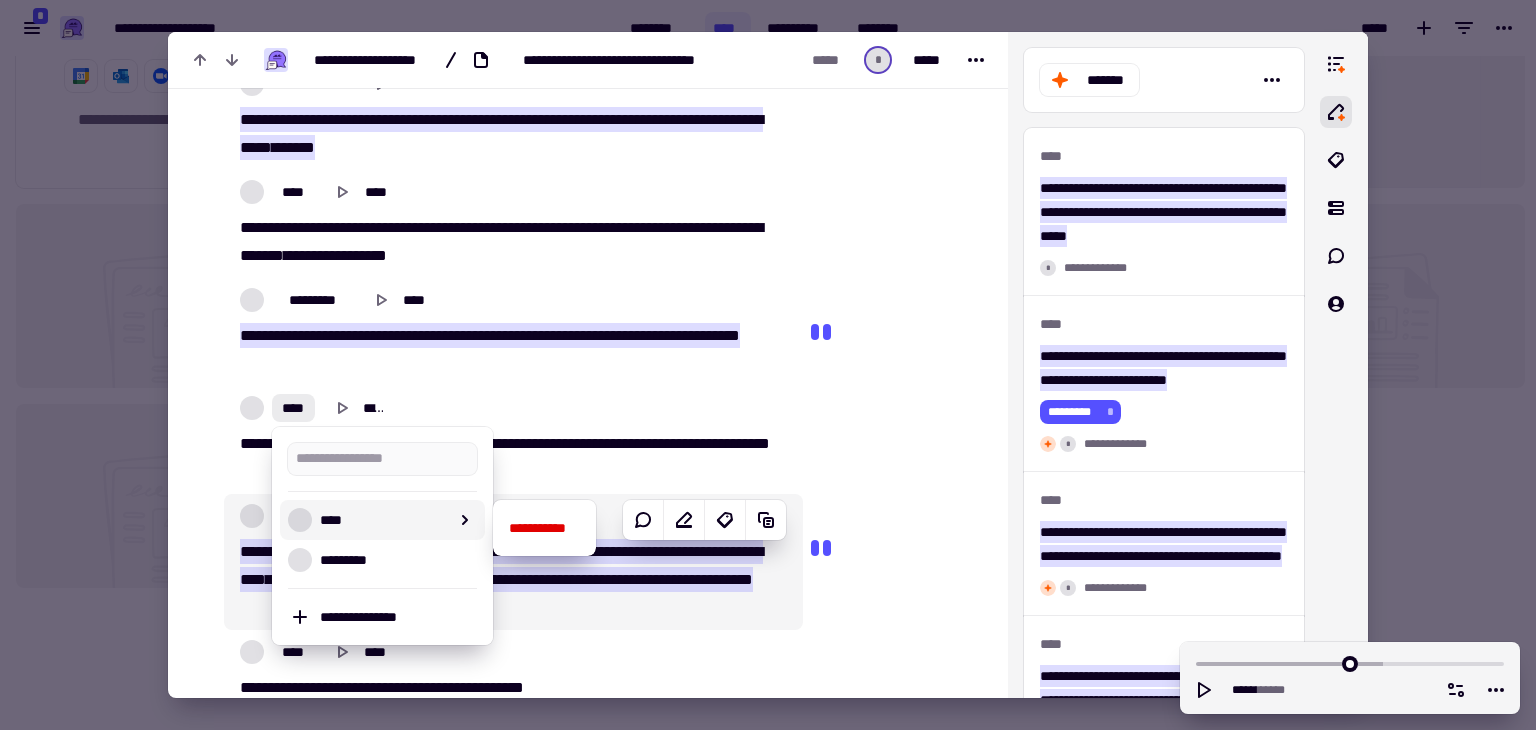 click on "**********" at bounding box center (588, 490) 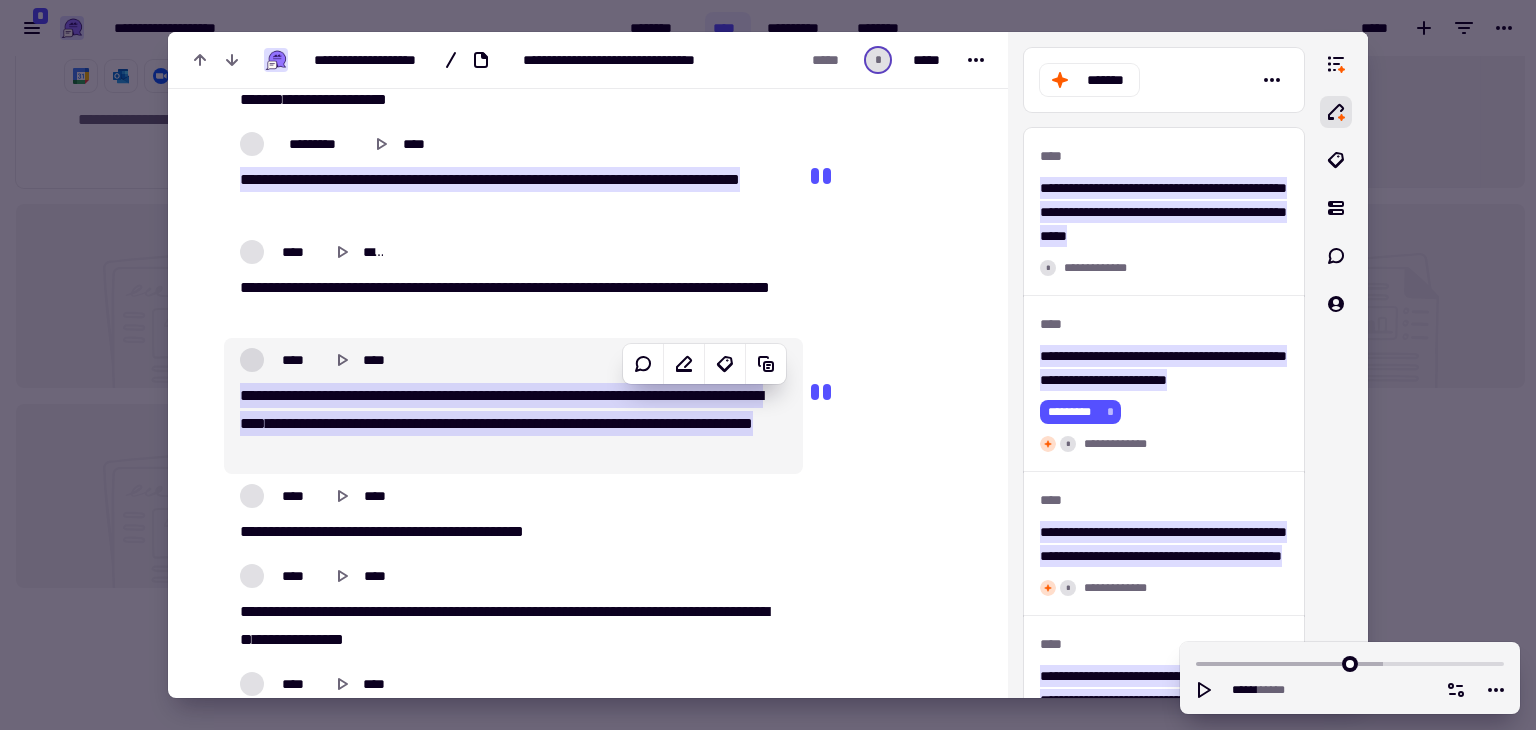 scroll, scrollTop: 1204, scrollLeft: 0, axis: vertical 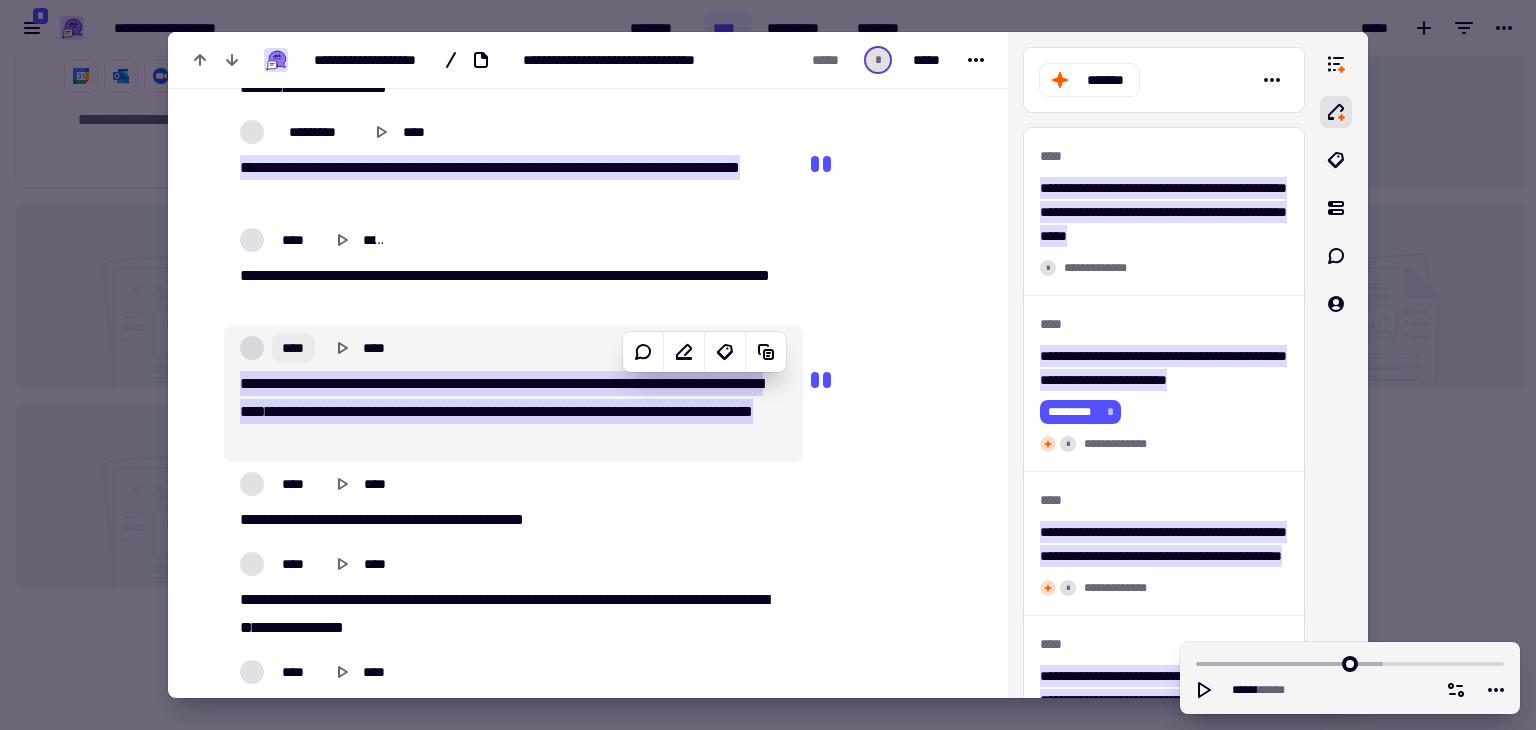 click on "****" 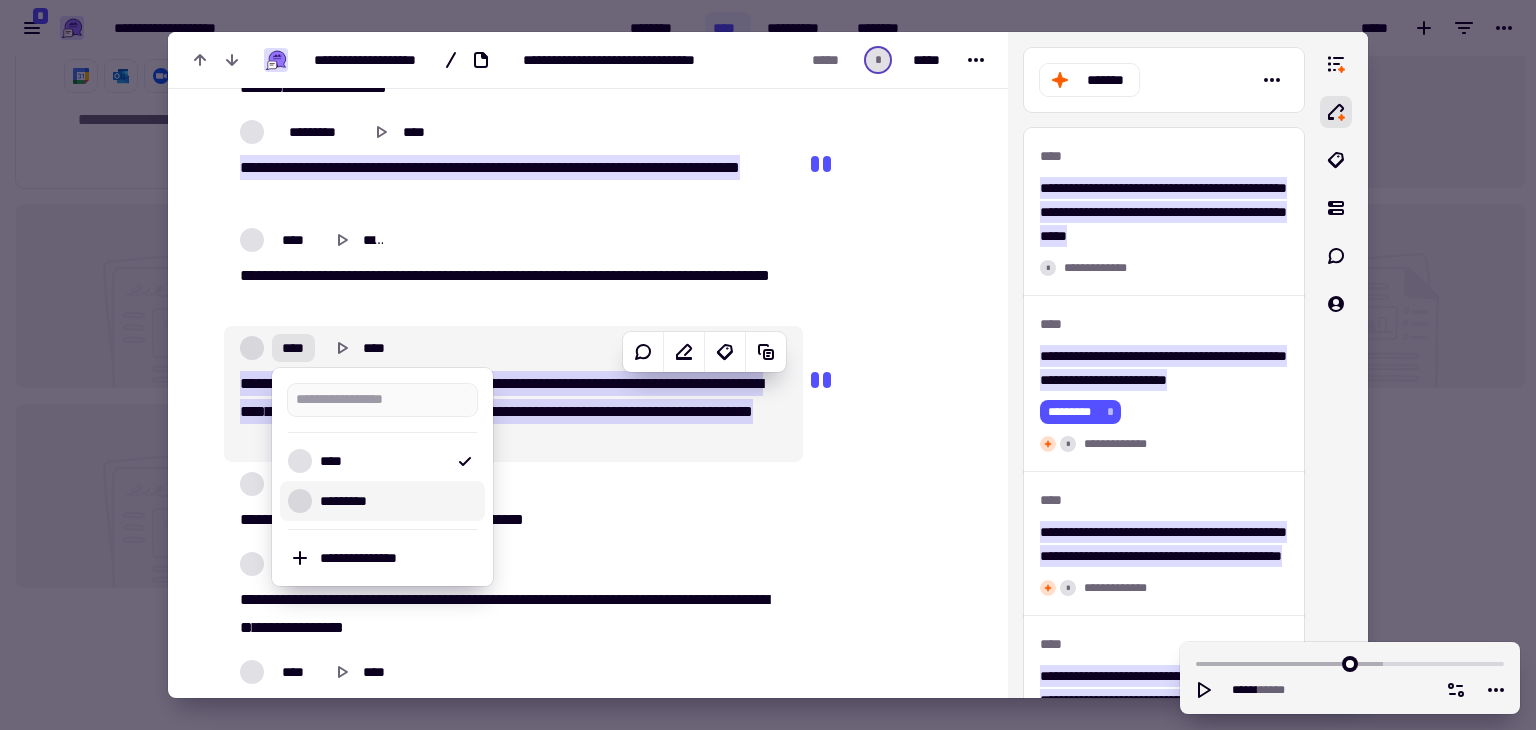 click on "*********" at bounding box center (394, 501) 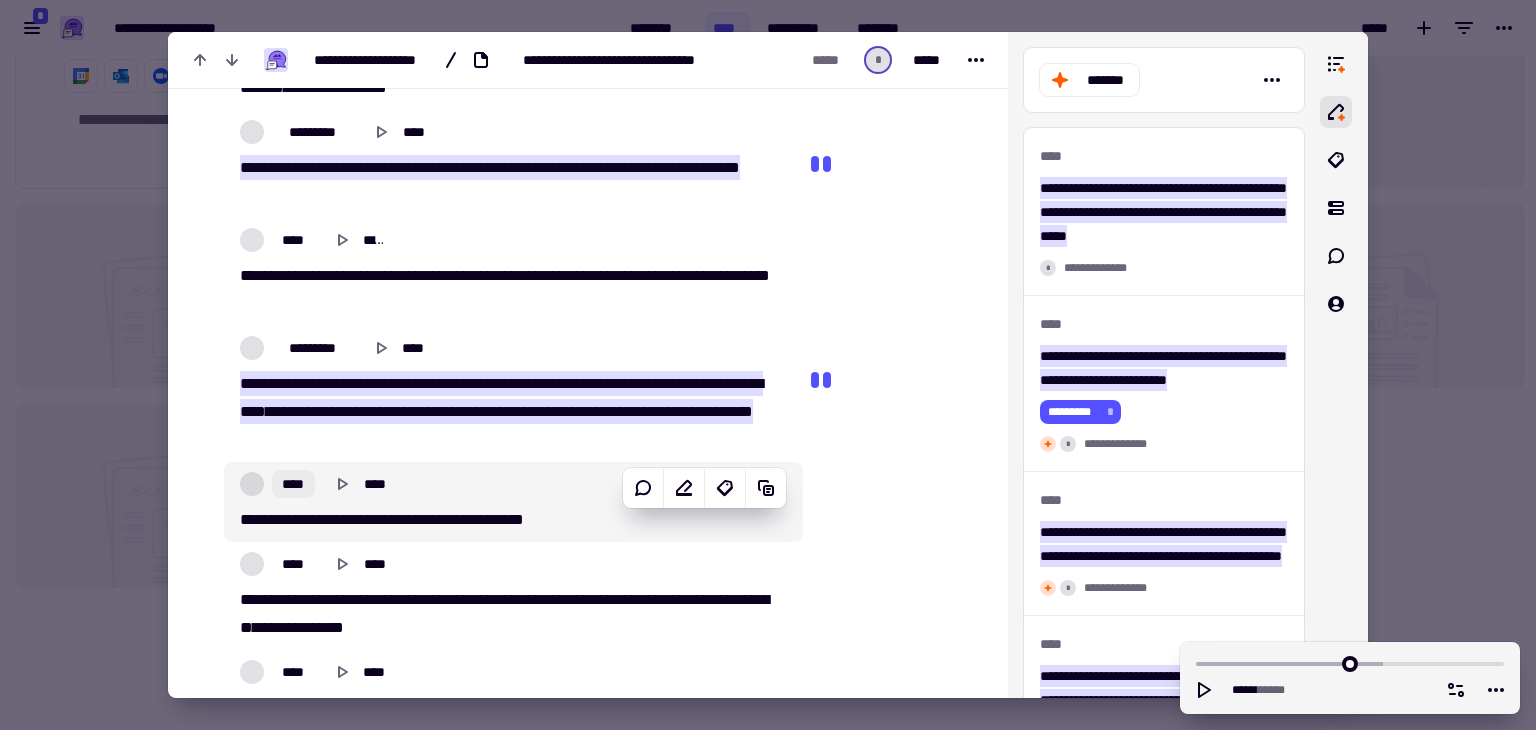 click on "****" 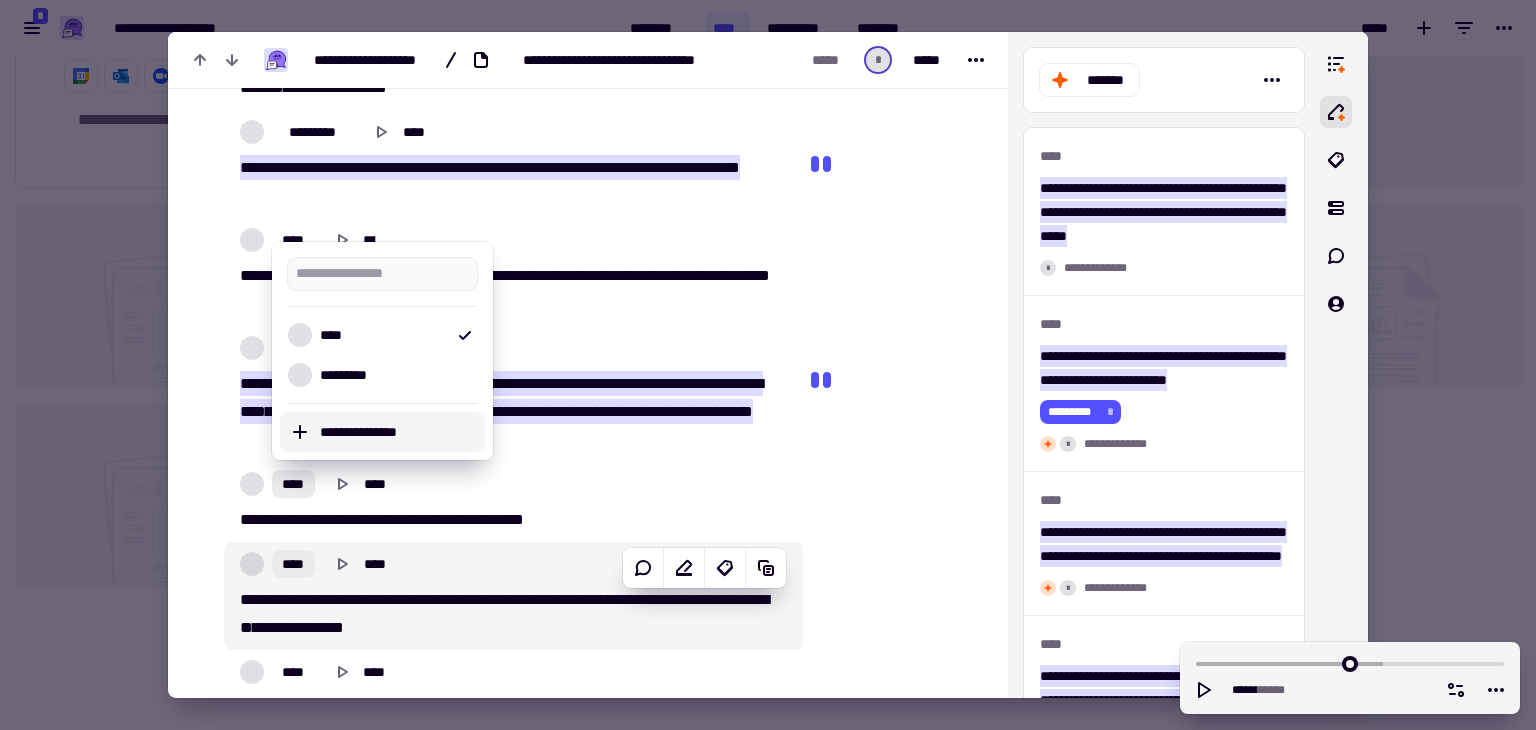 click on "****" 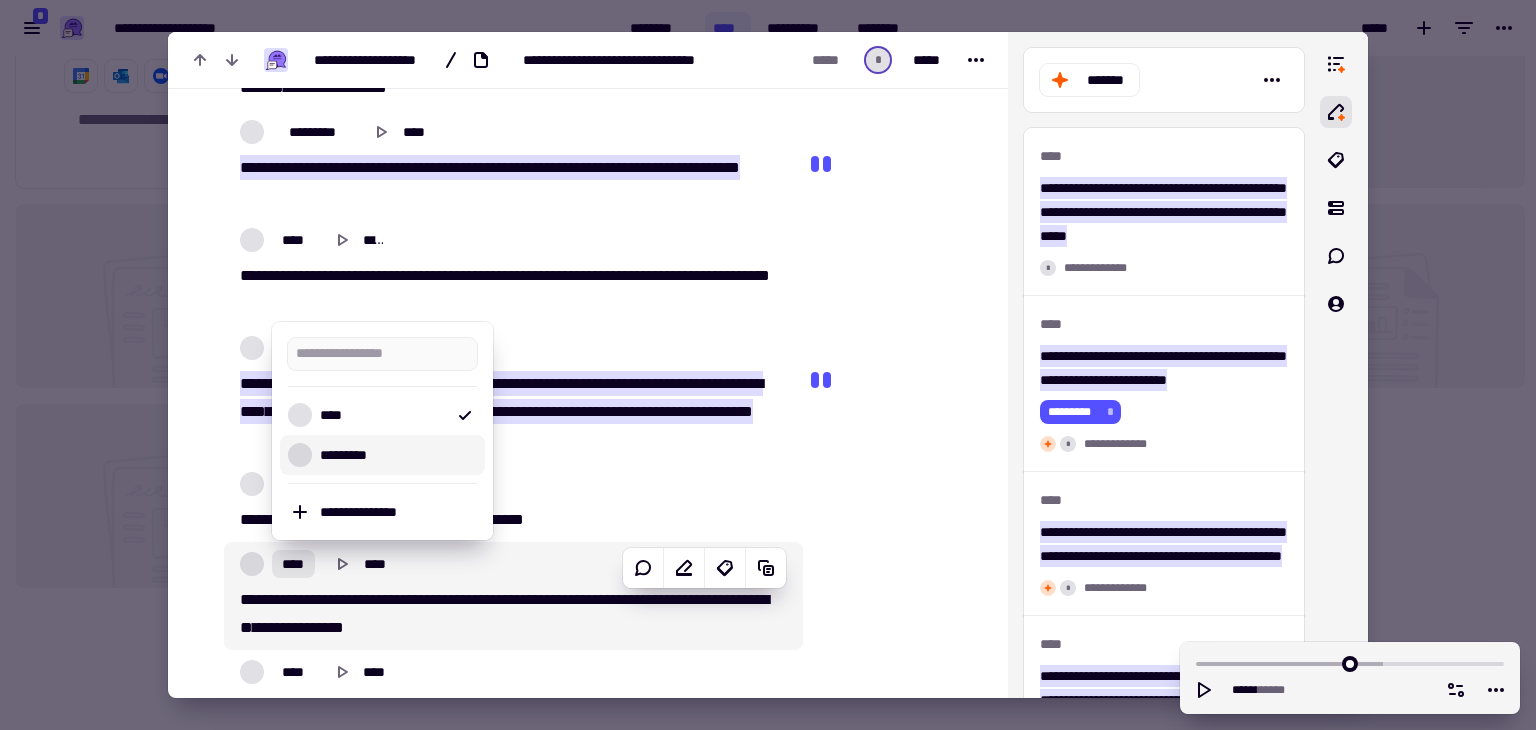 click on "*********" at bounding box center (382, 455) 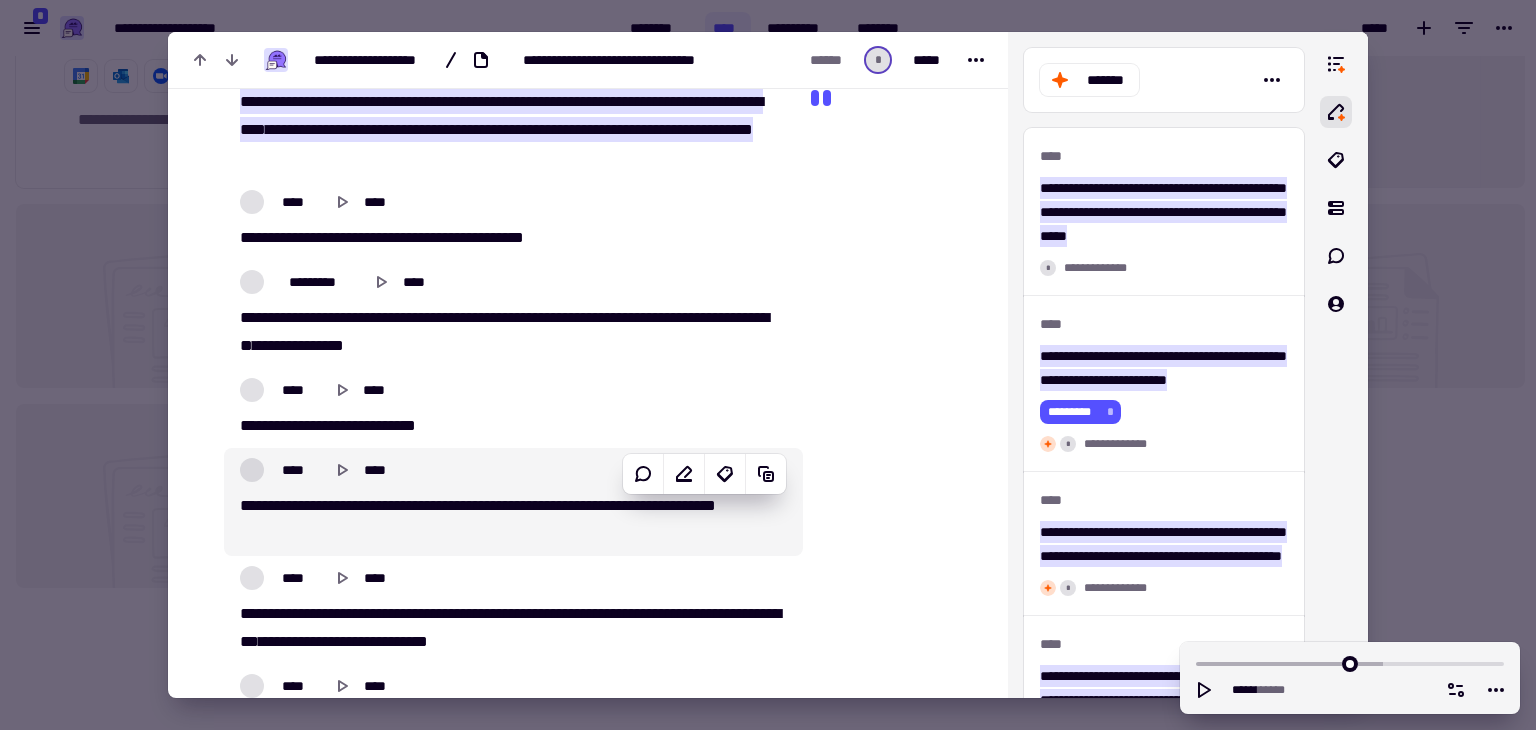 scroll, scrollTop: 1502, scrollLeft: 0, axis: vertical 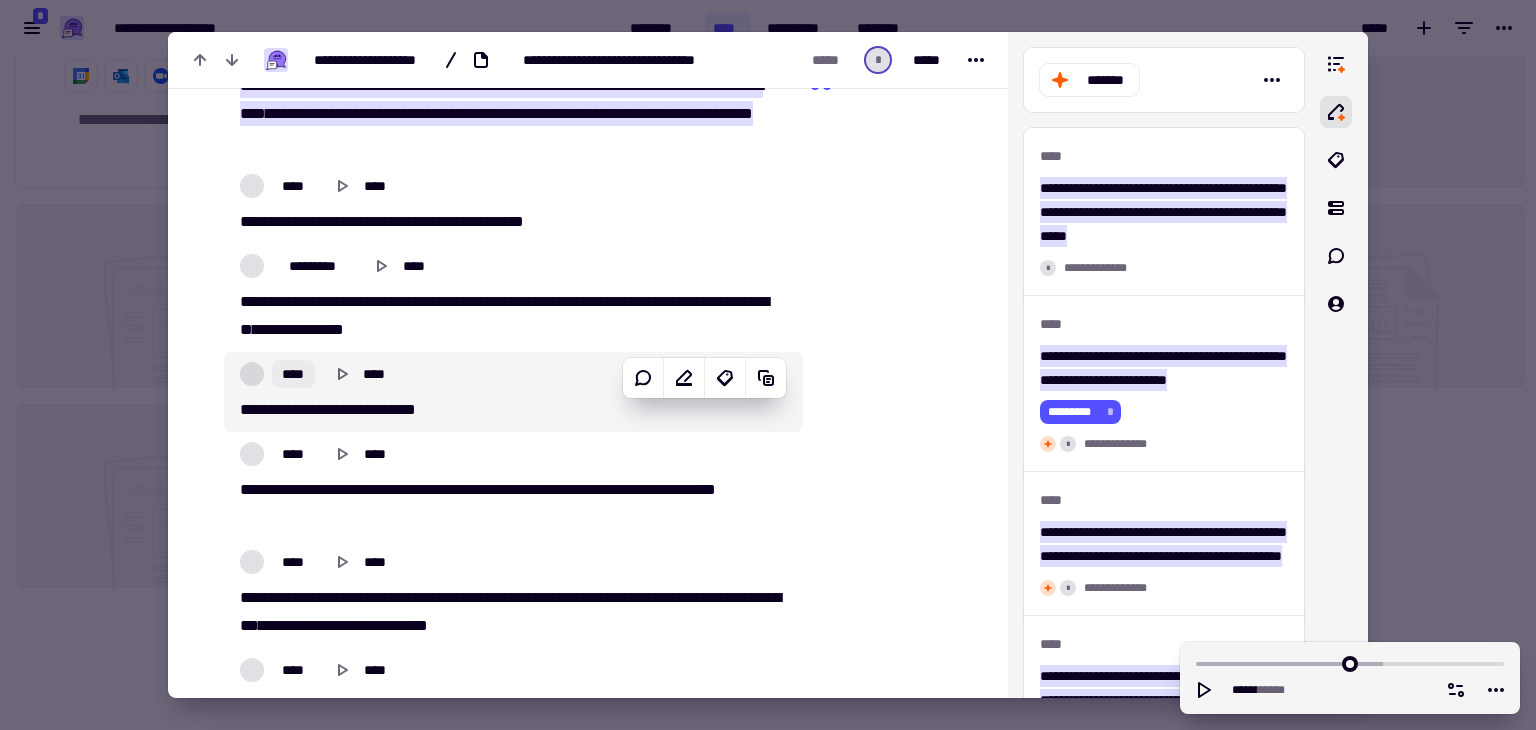 click on "****" 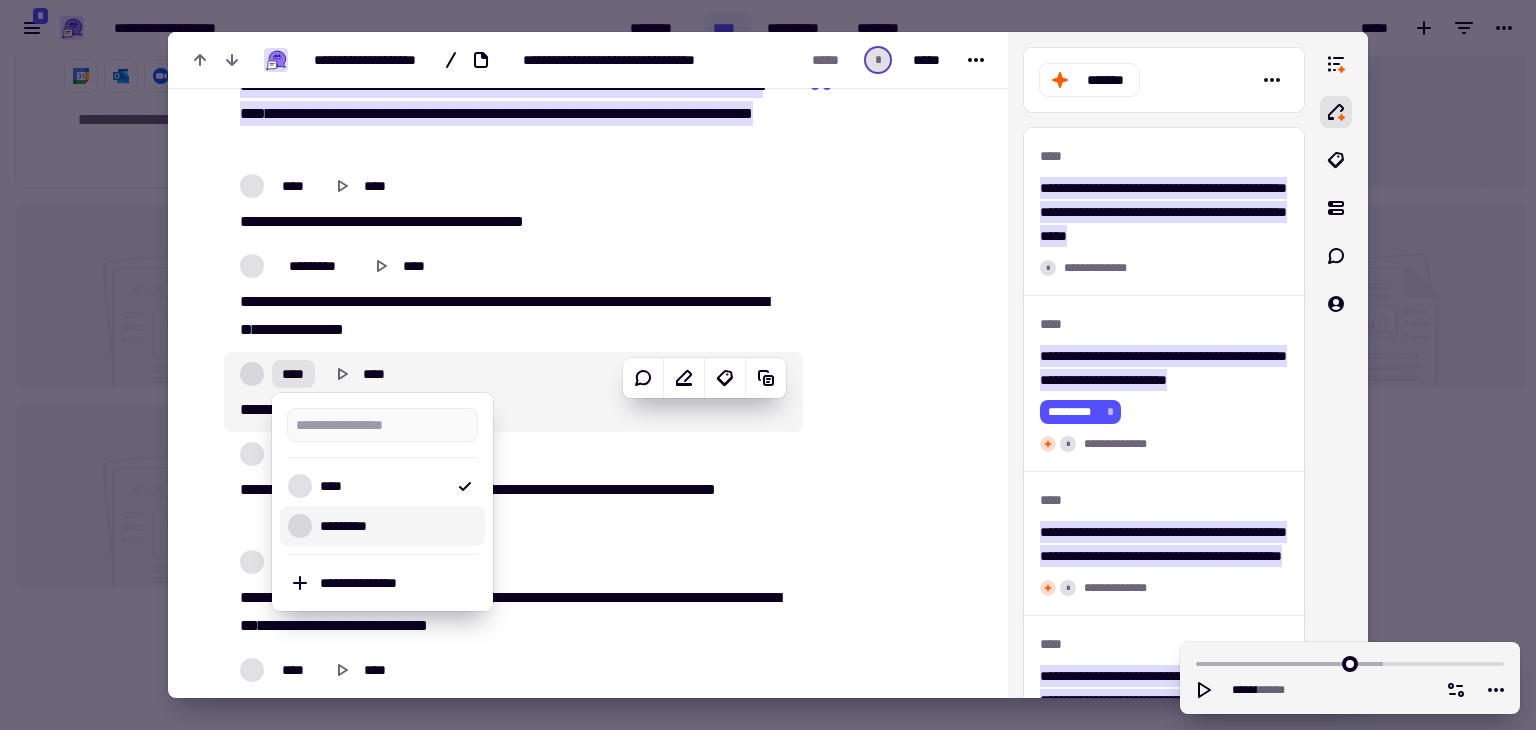 click on "*********" at bounding box center (394, 526) 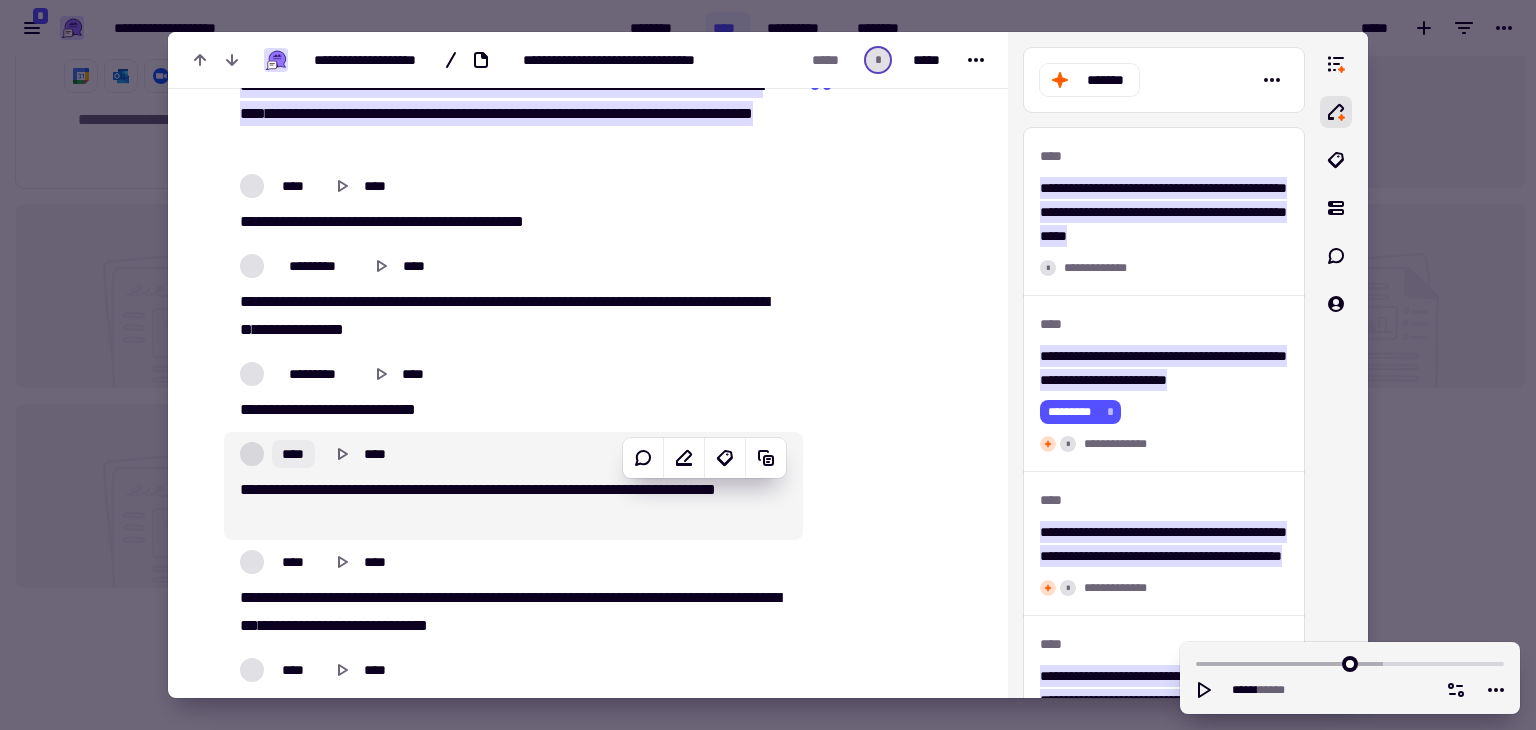 click on "****" 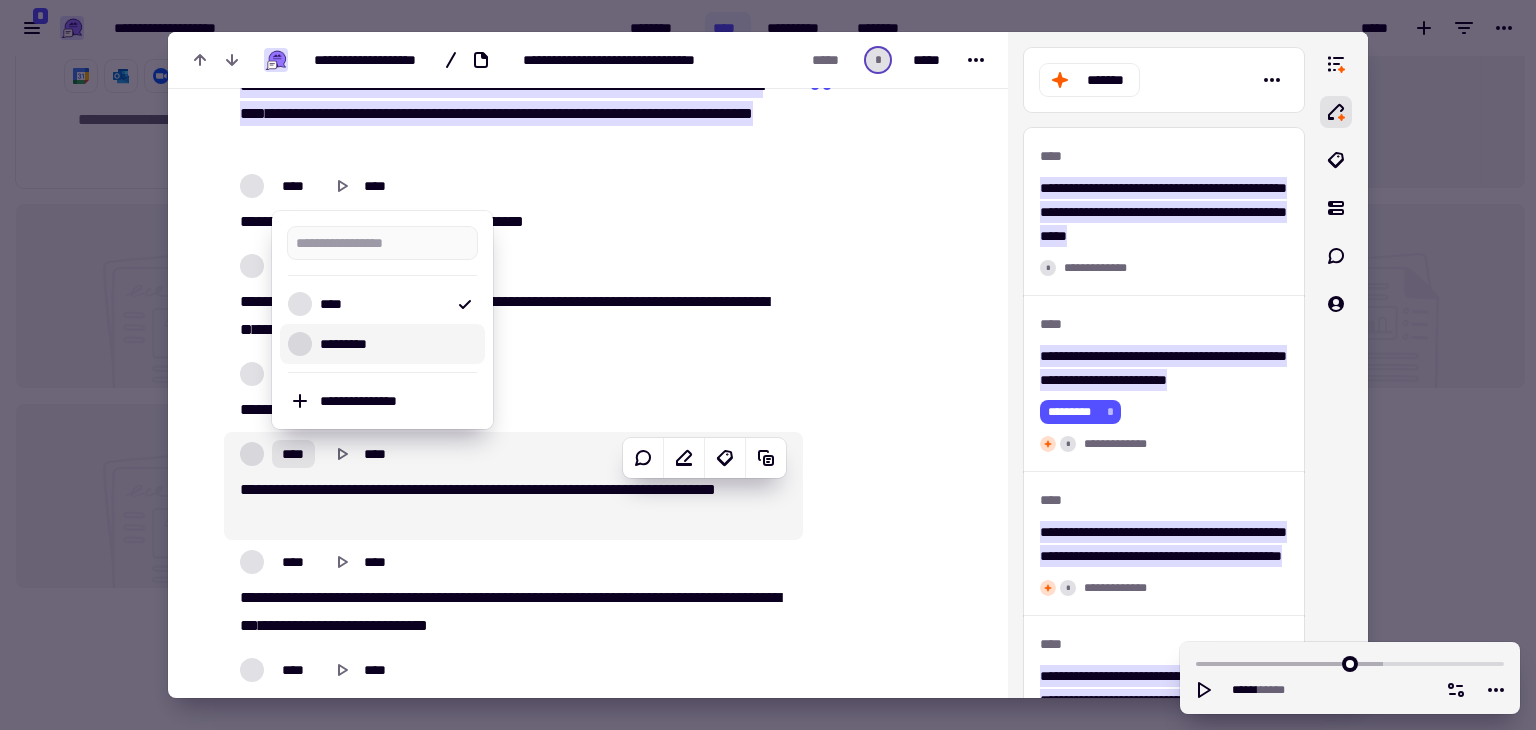 click on "*********" at bounding box center [382, 344] 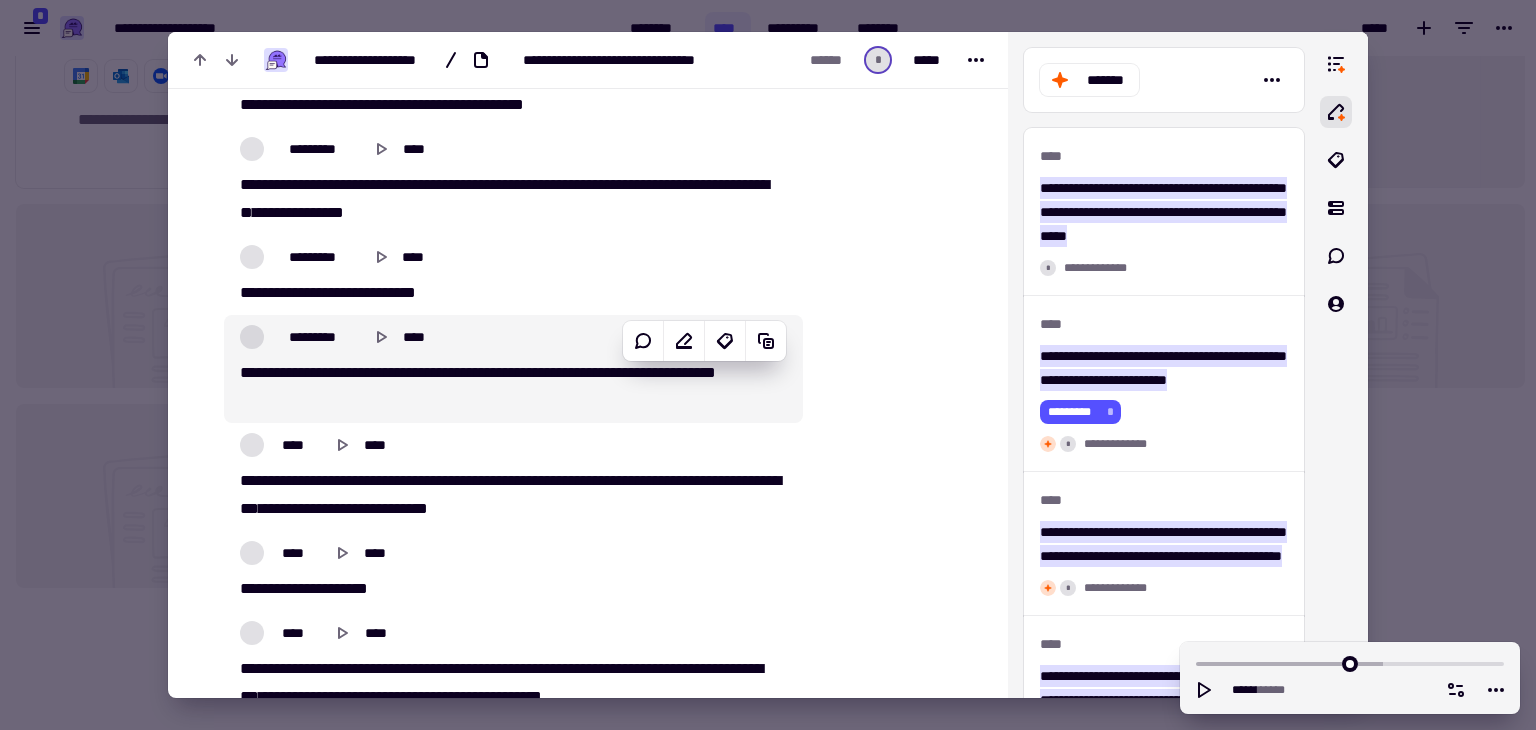 scroll, scrollTop: 1632, scrollLeft: 0, axis: vertical 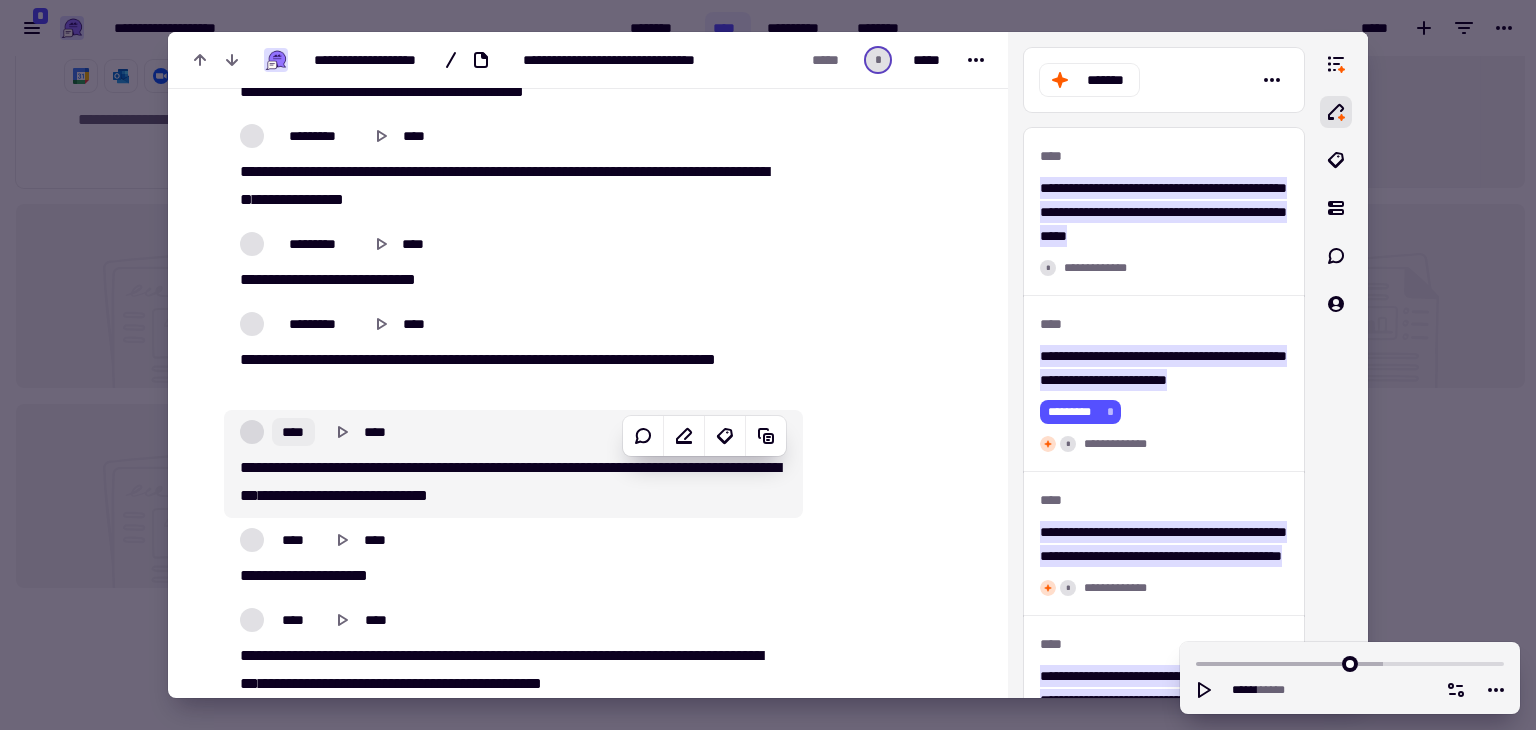 click on "****" 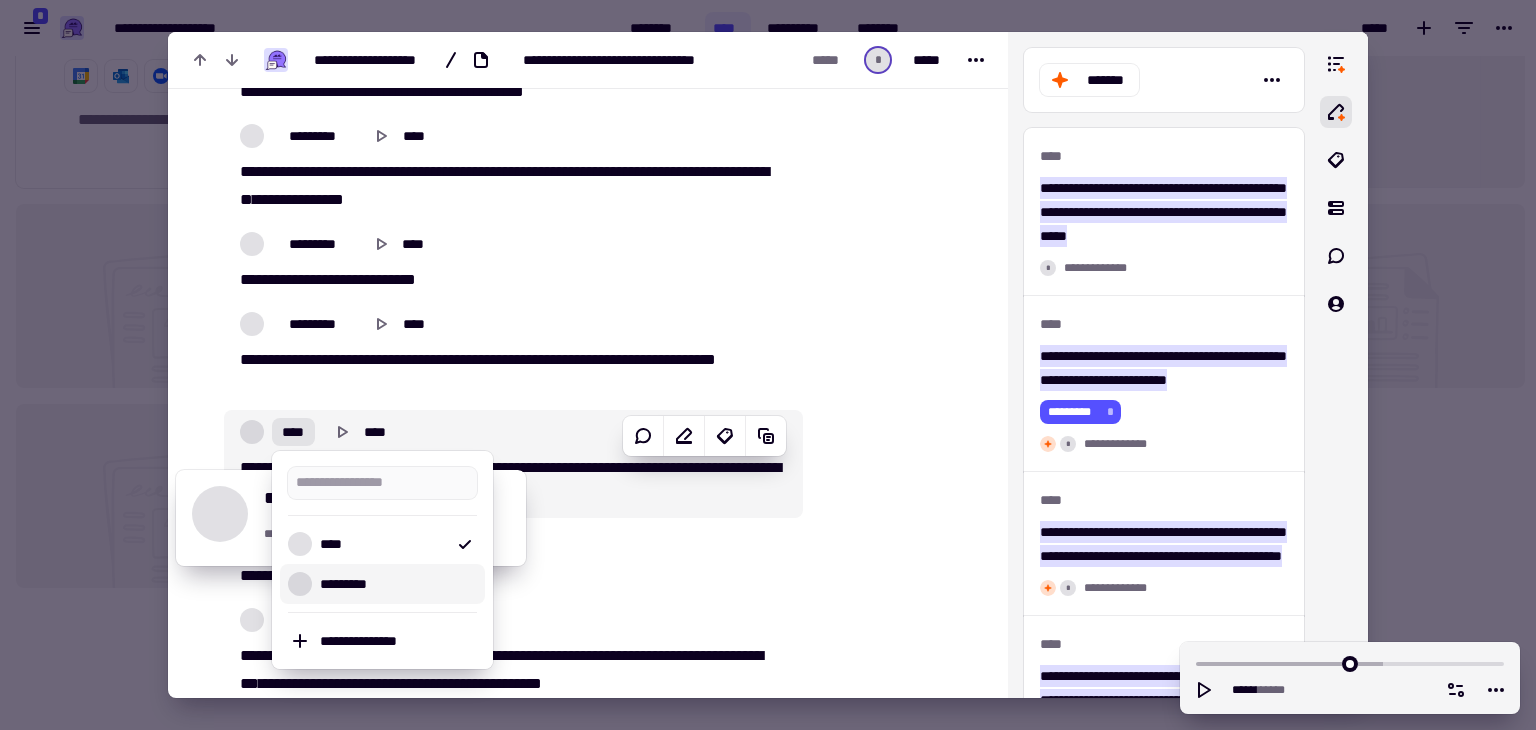 click at bounding box center (300, 584) 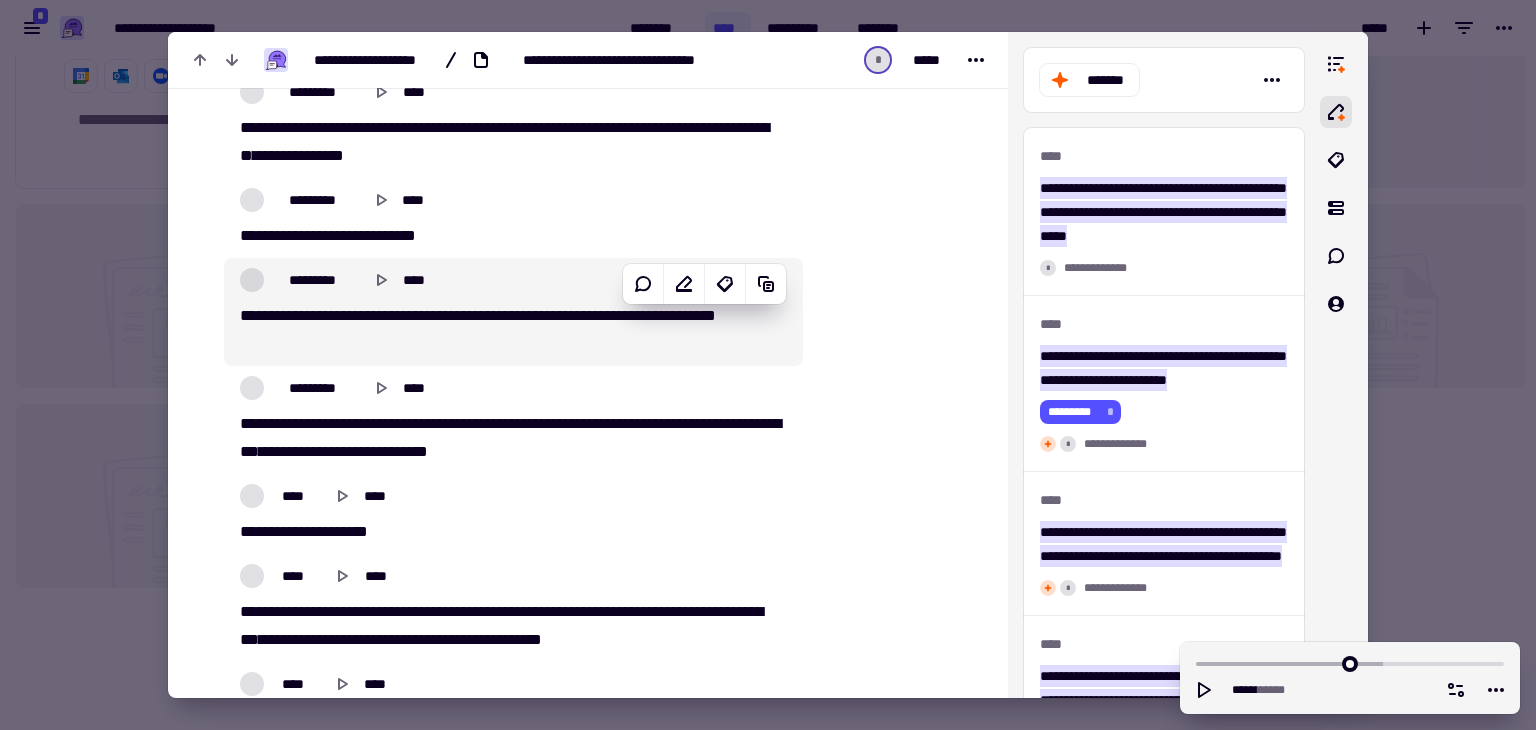 scroll, scrollTop: 1678, scrollLeft: 0, axis: vertical 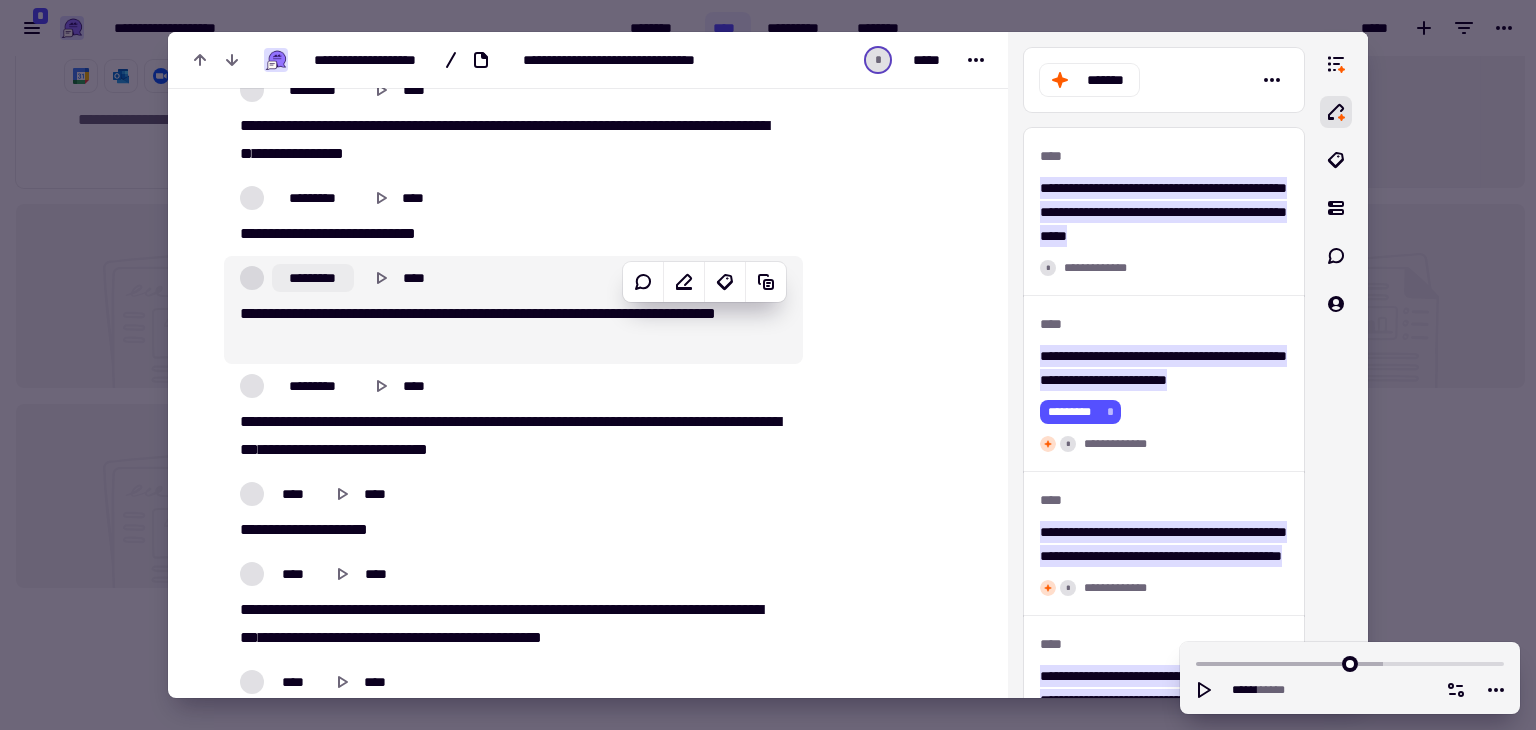 click on "*********" 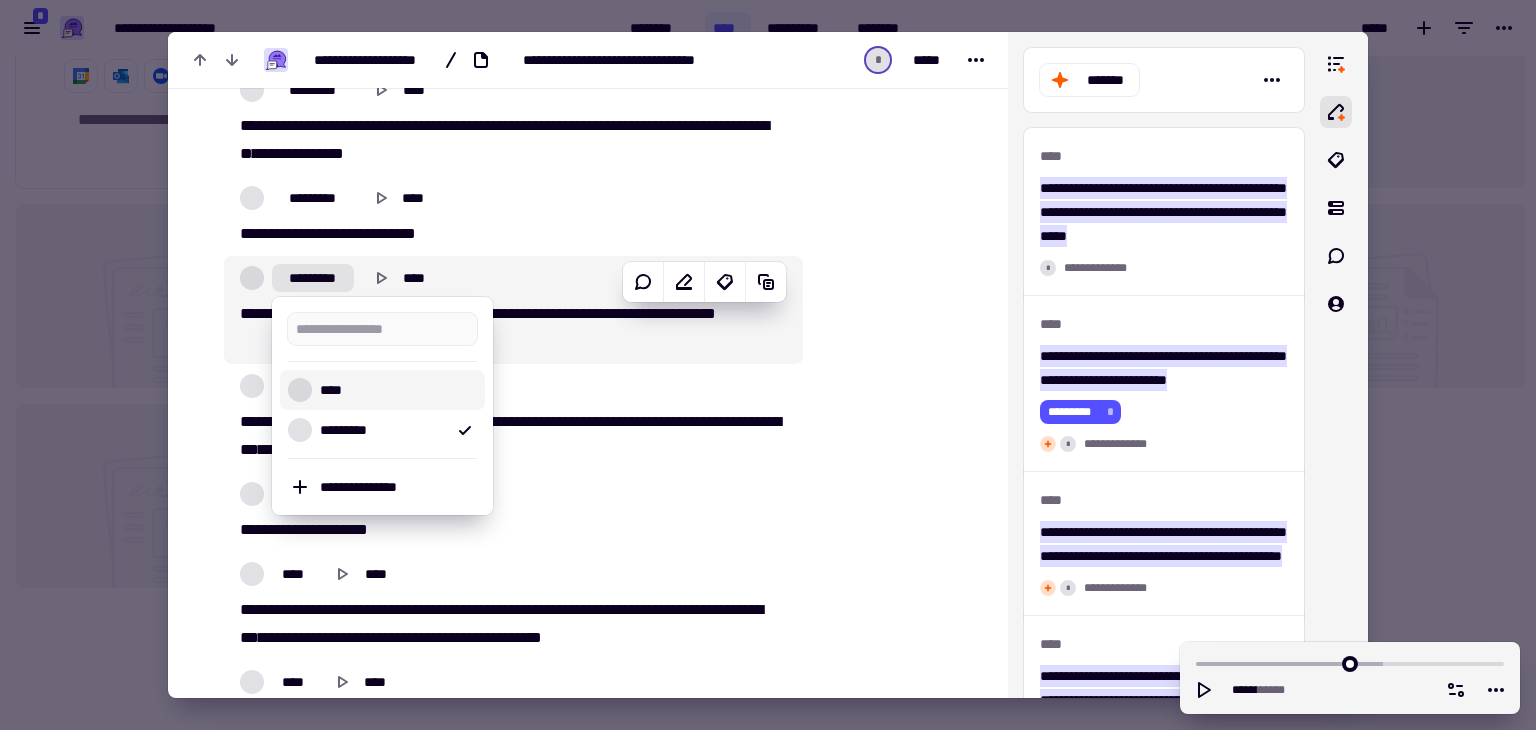click on "****" at bounding box center [394, 390] 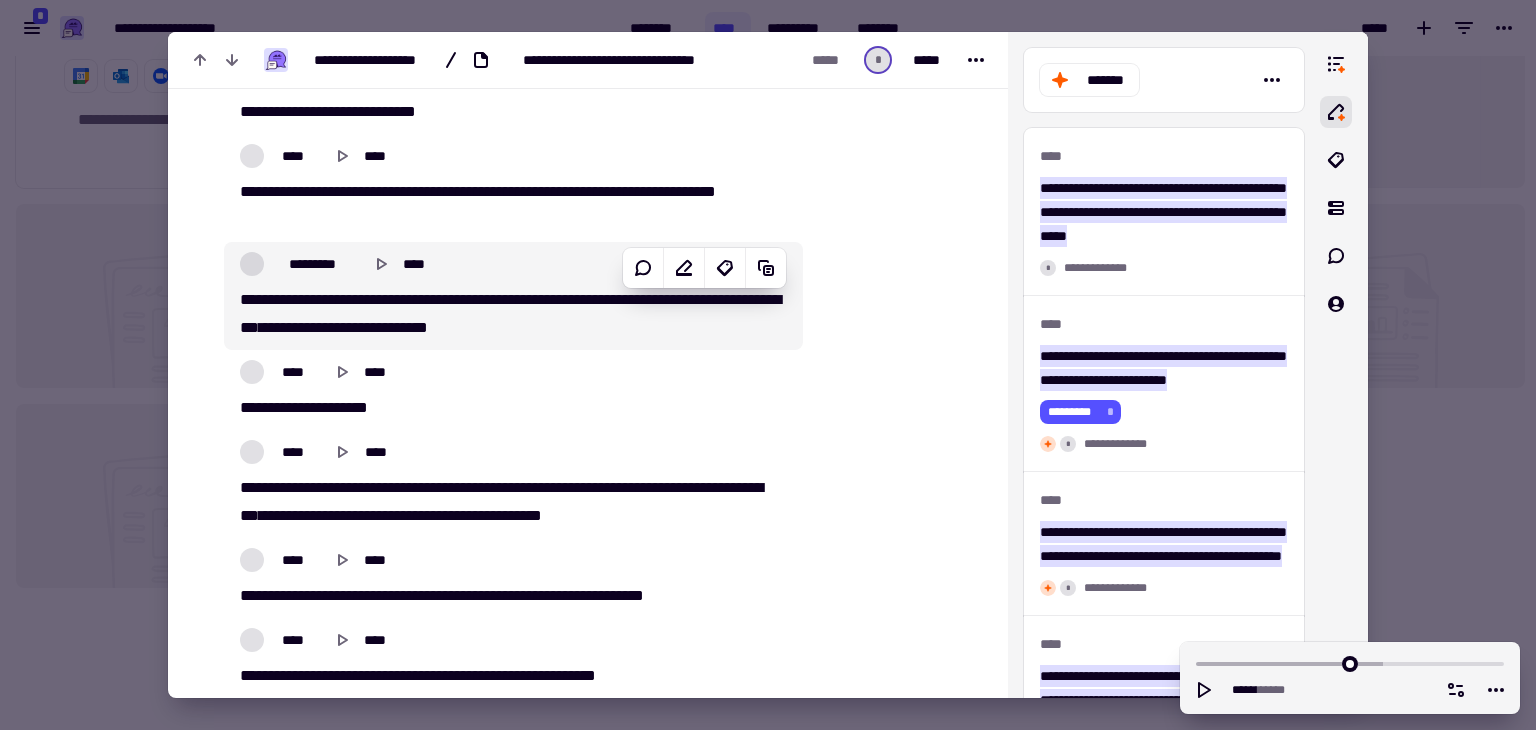 scroll, scrollTop: 1820, scrollLeft: 0, axis: vertical 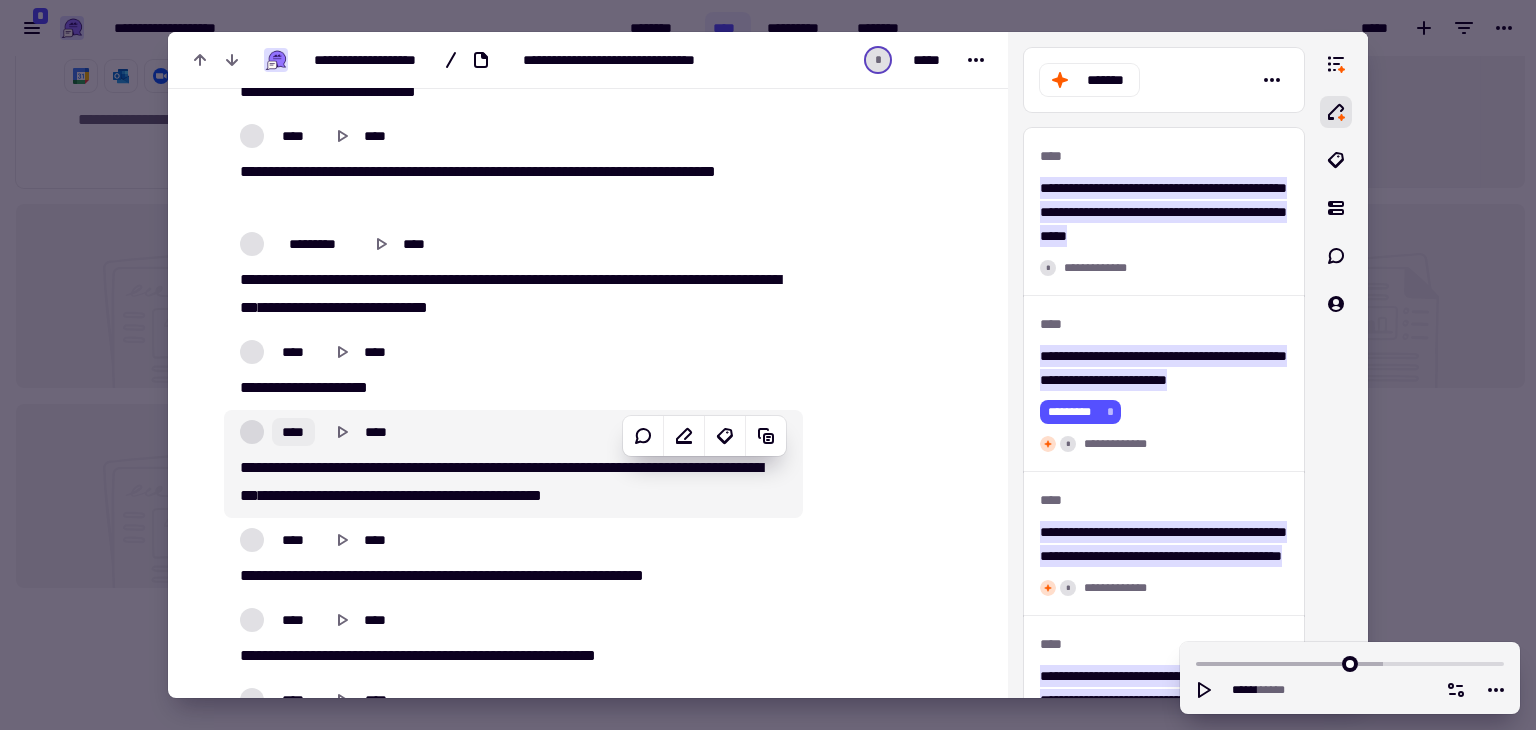 click on "****" 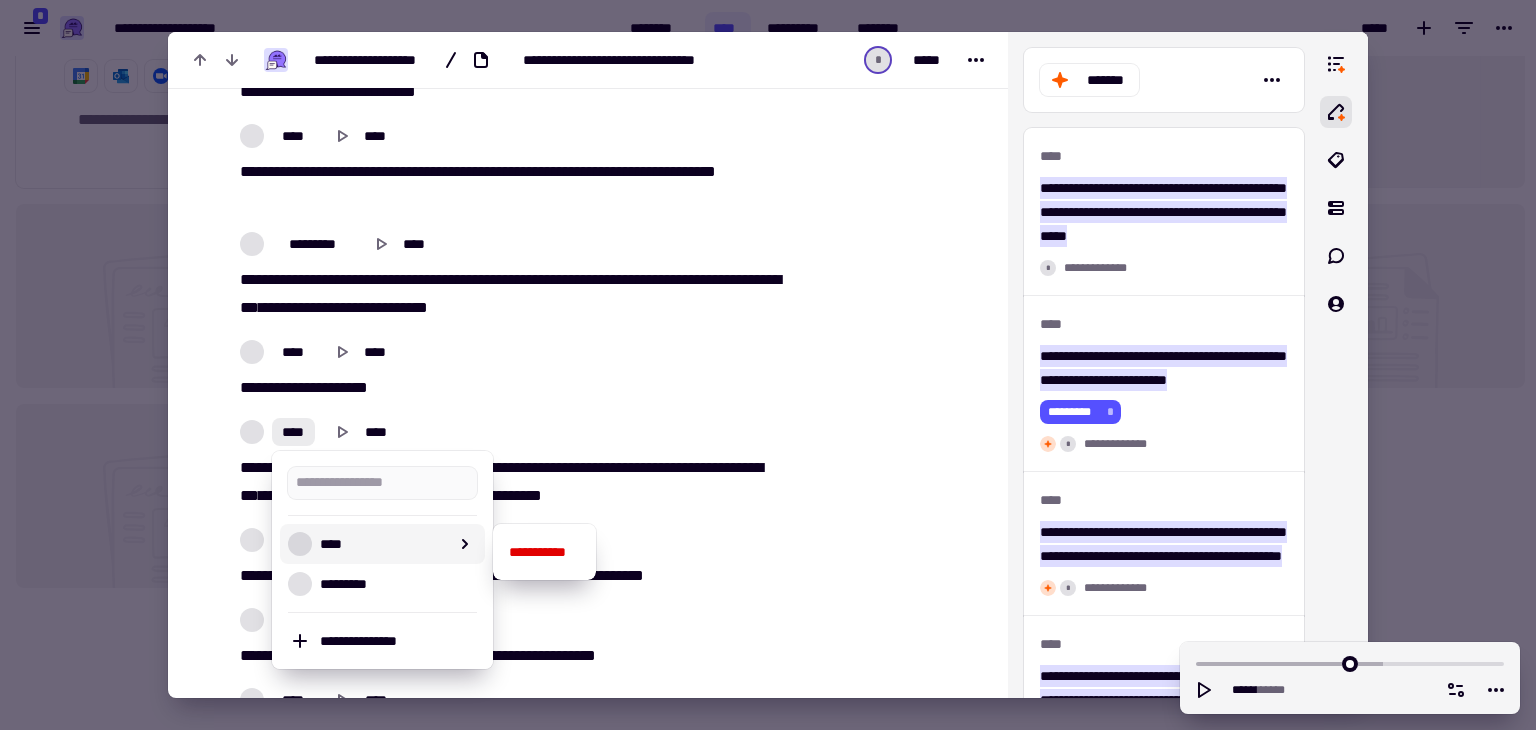 click on "**********" at bounding box center [588, -294] 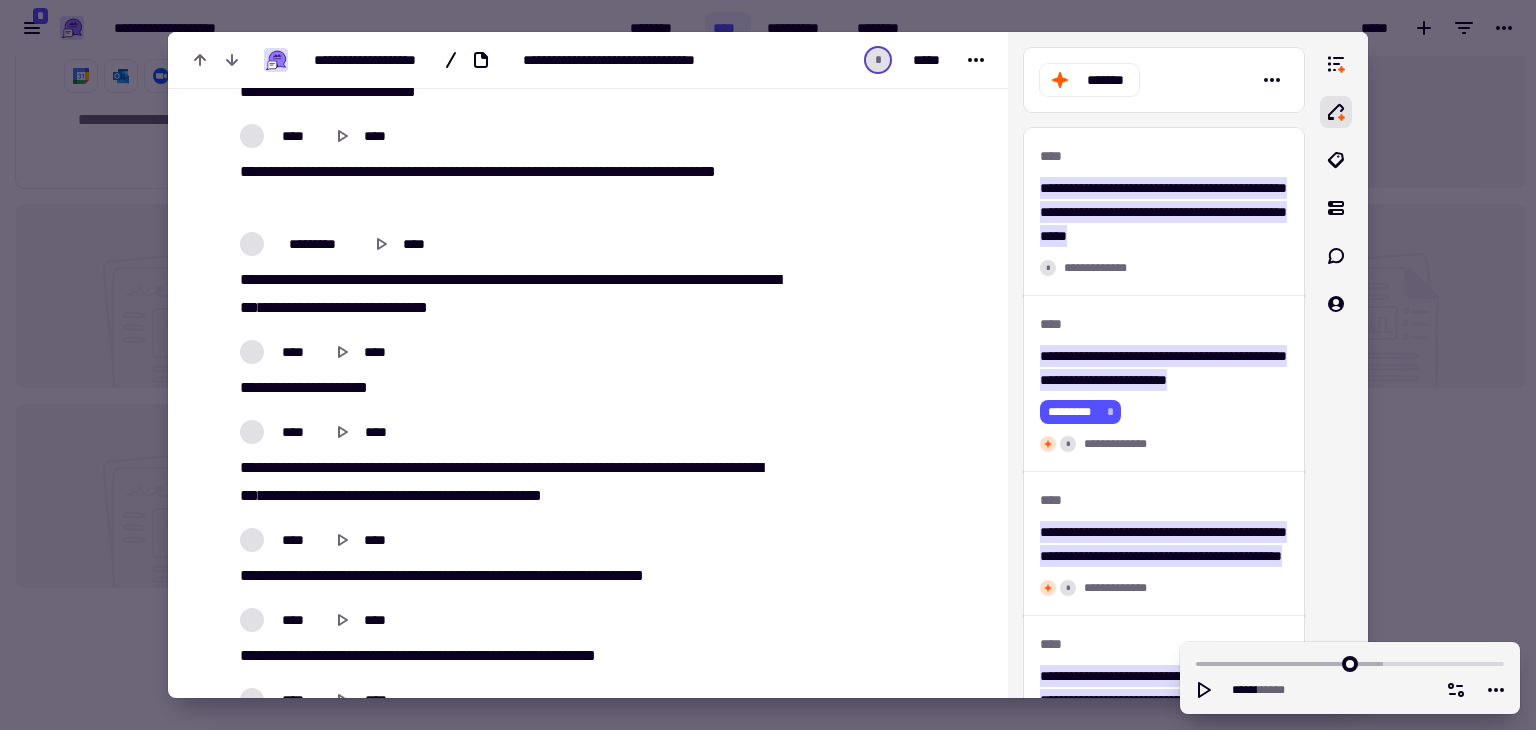 scroll, scrollTop: 1920, scrollLeft: 0, axis: vertical 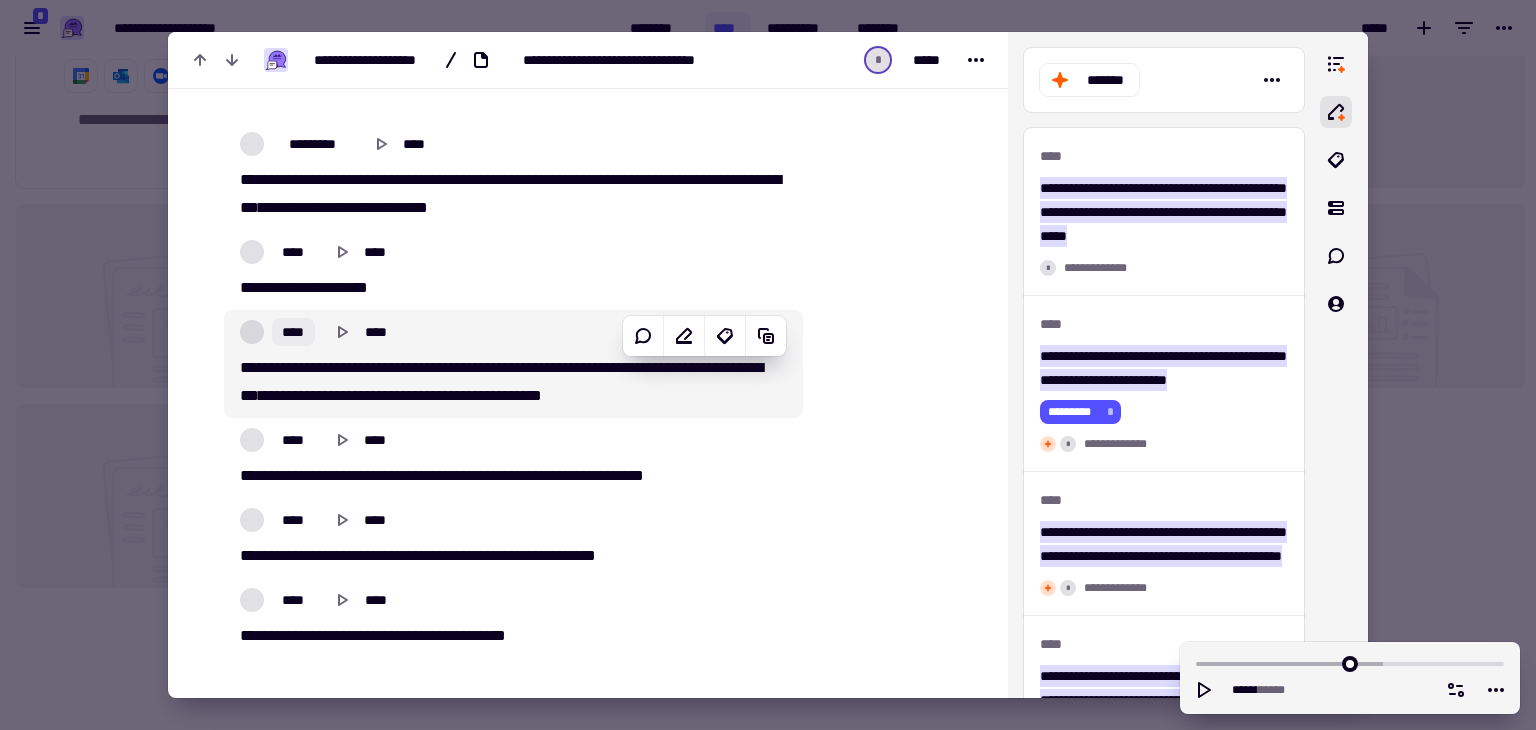 click on "****" 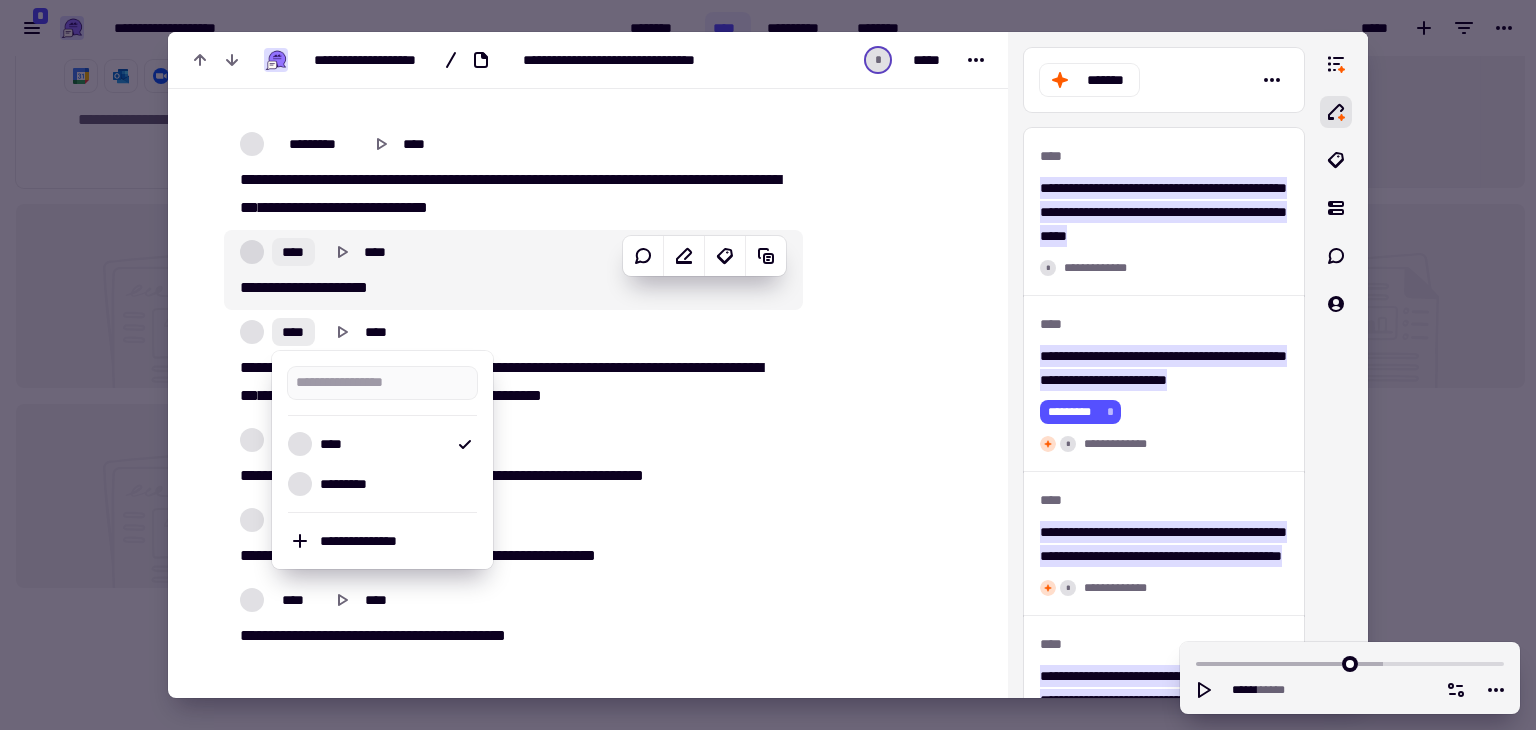 click on "****" 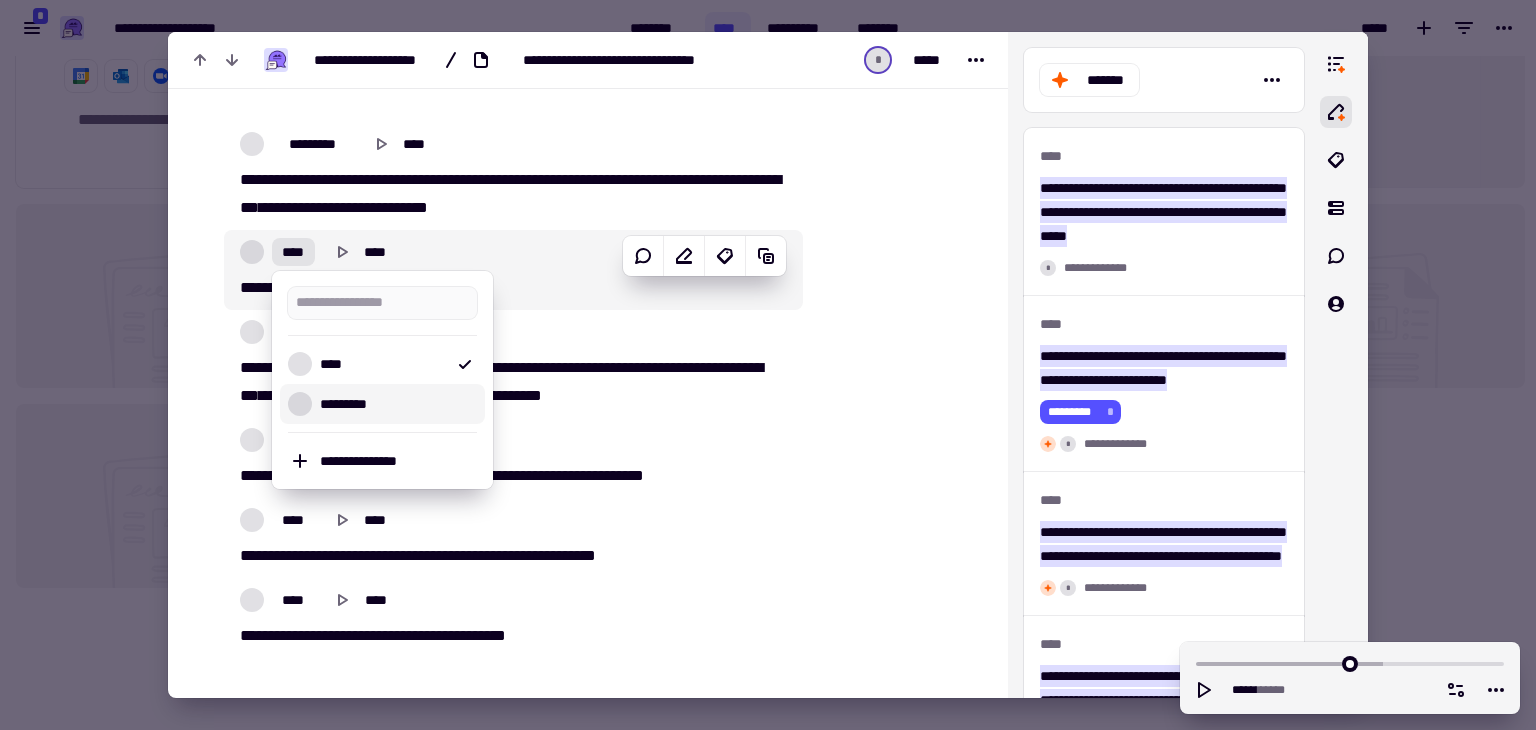 click on "*********" at bounding box center [382, 404] 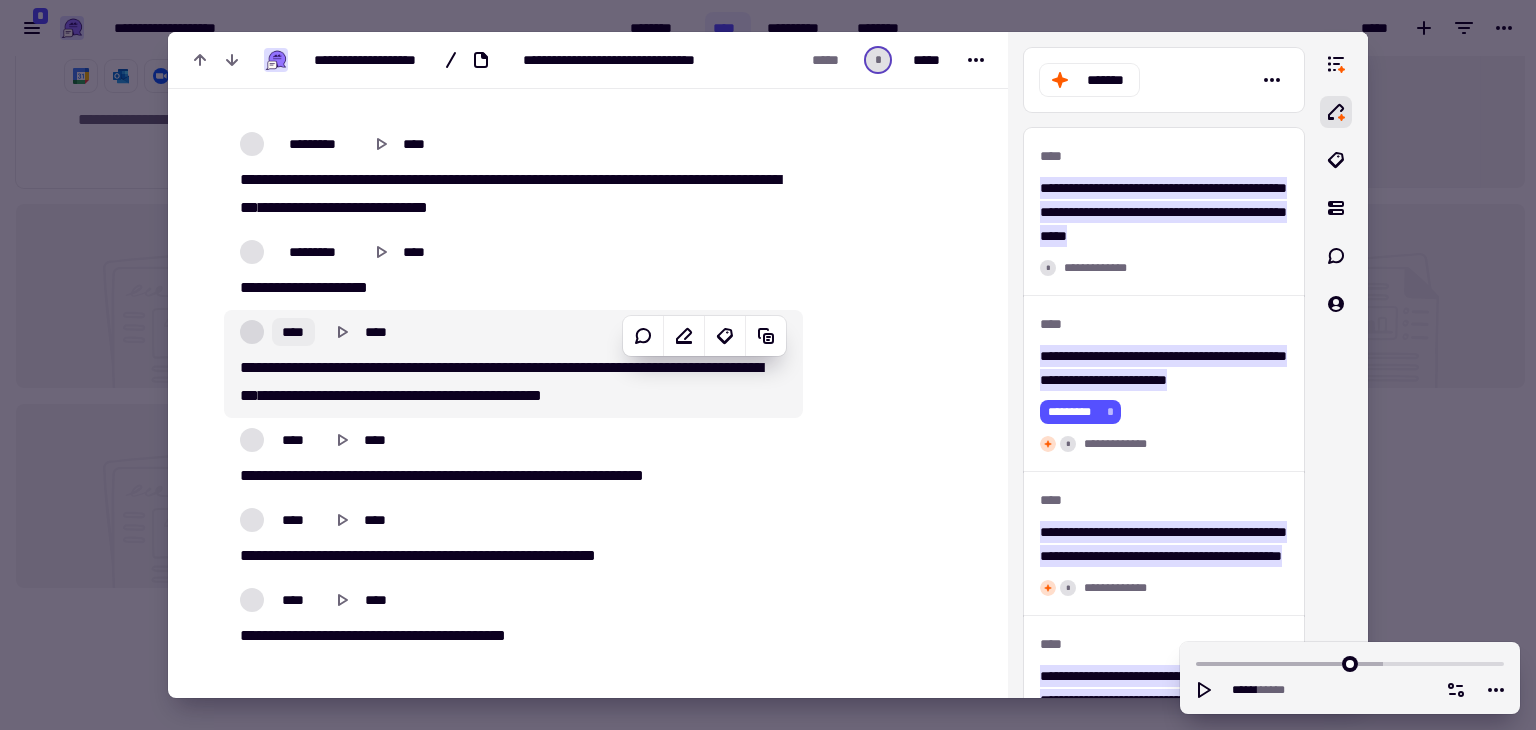 click on "****" 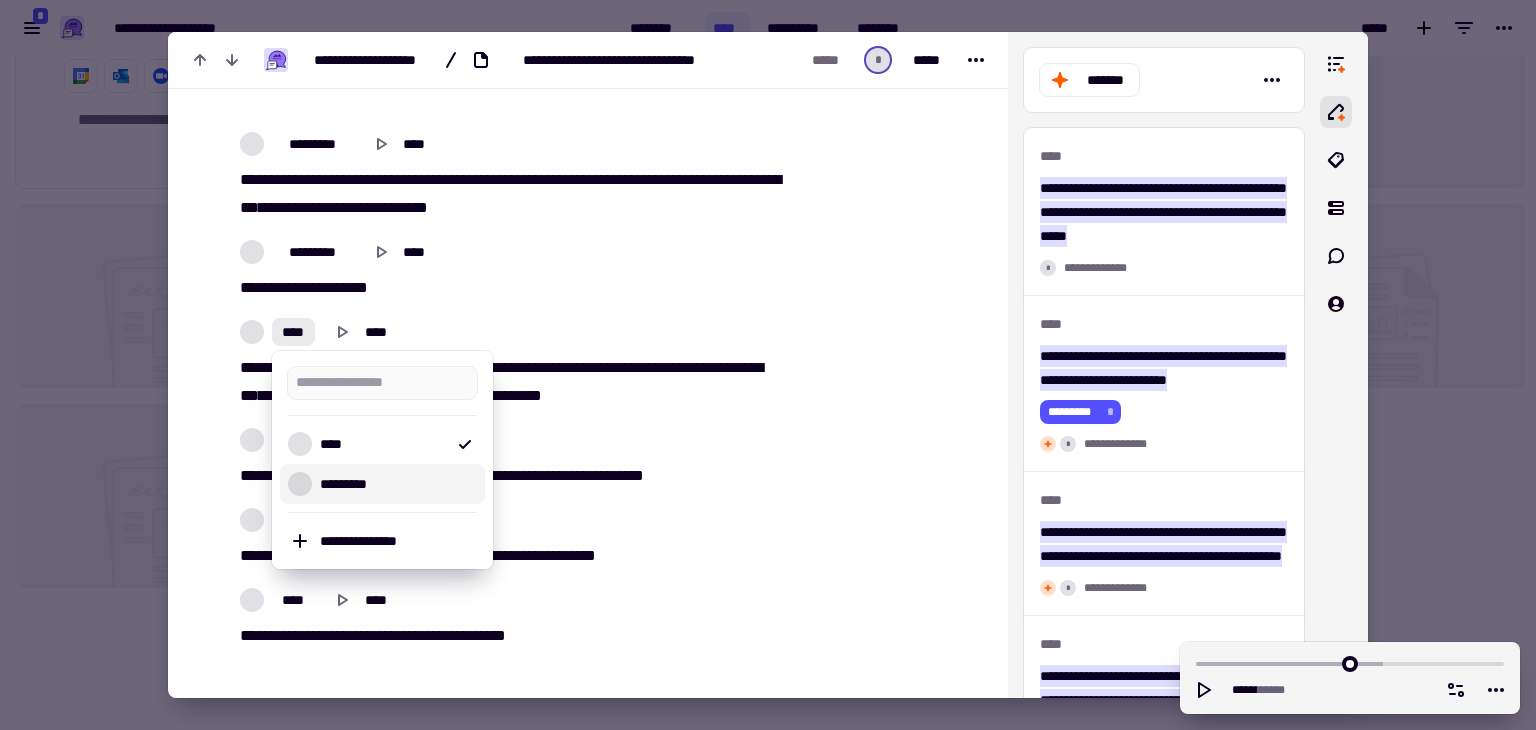 click on "**********" 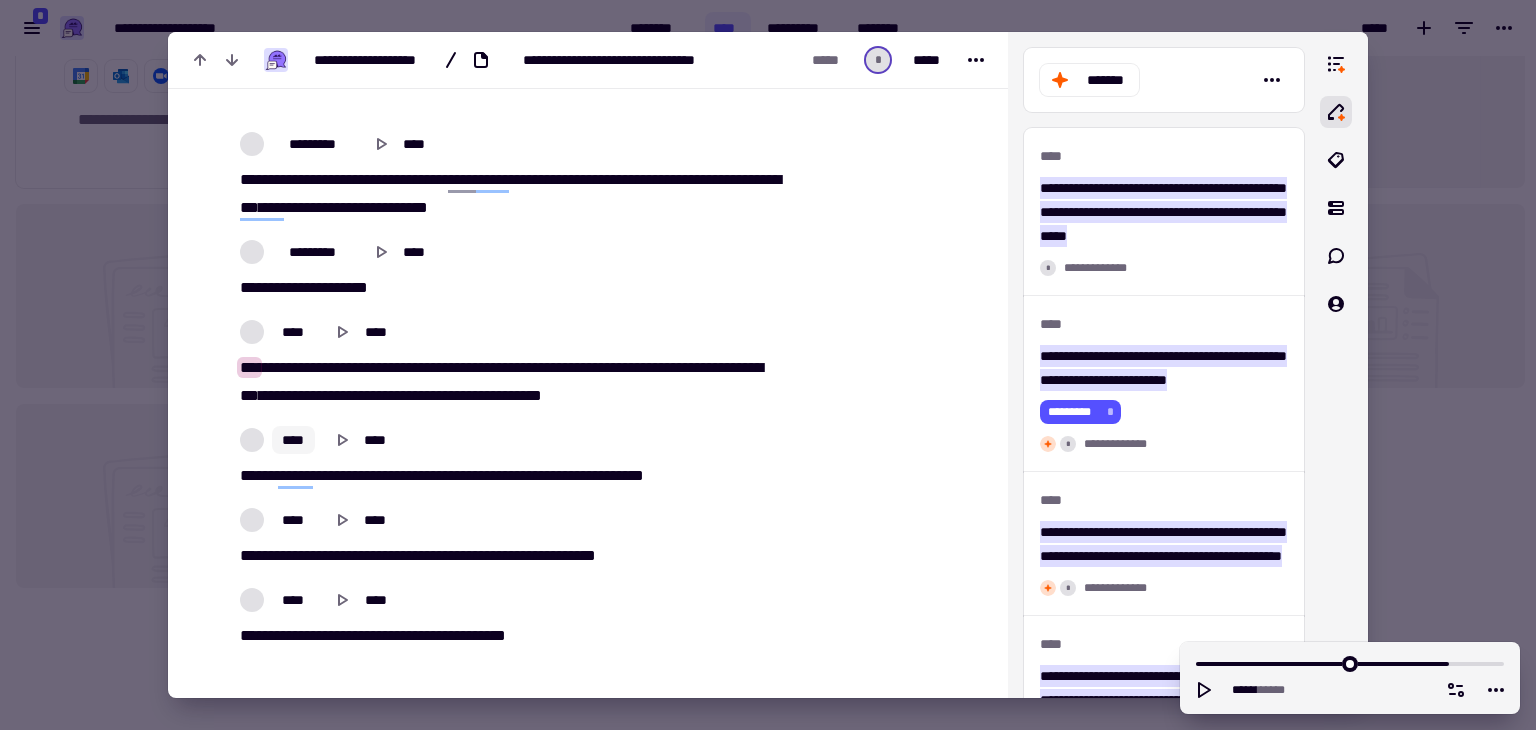 click on "****" 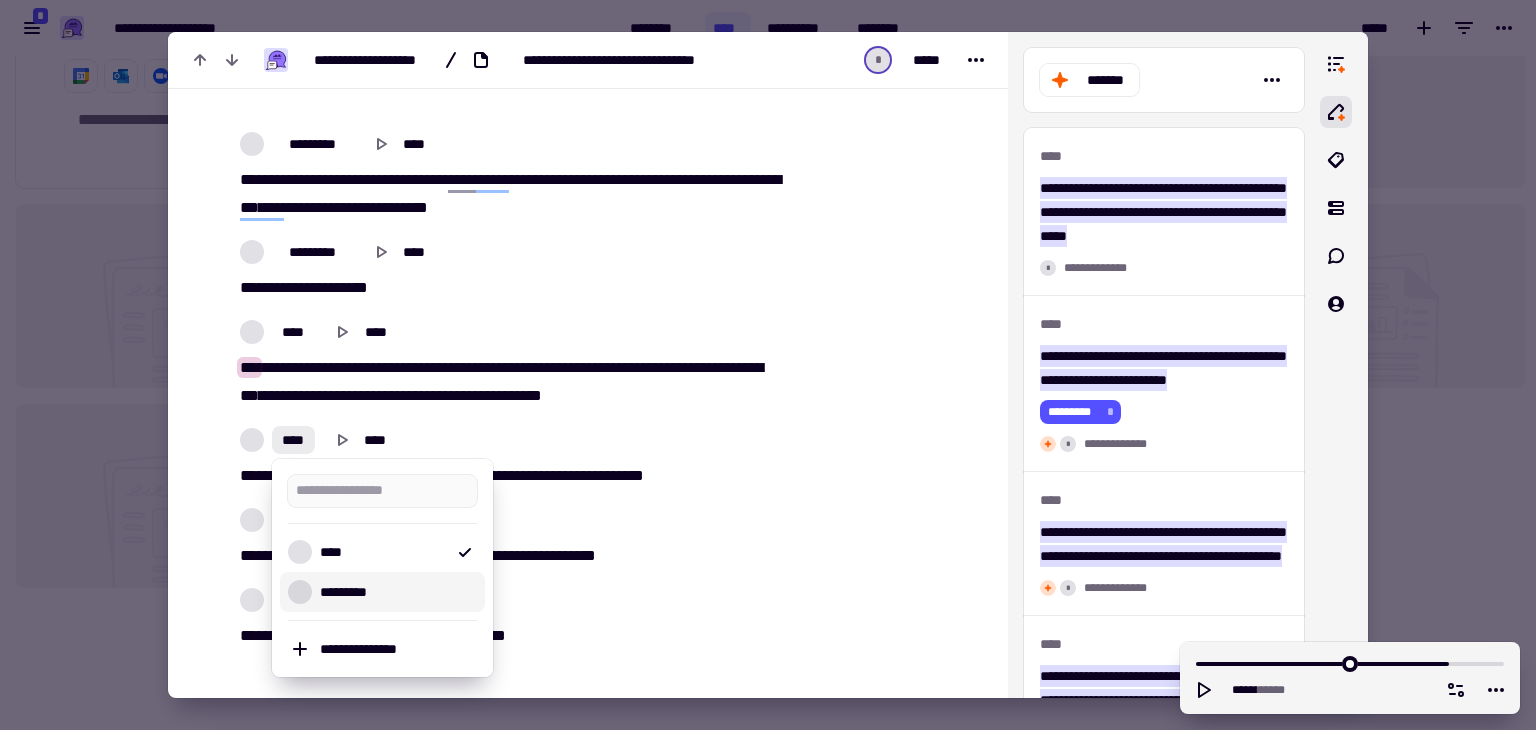 click on "*********" at bounding box center (382, 592) 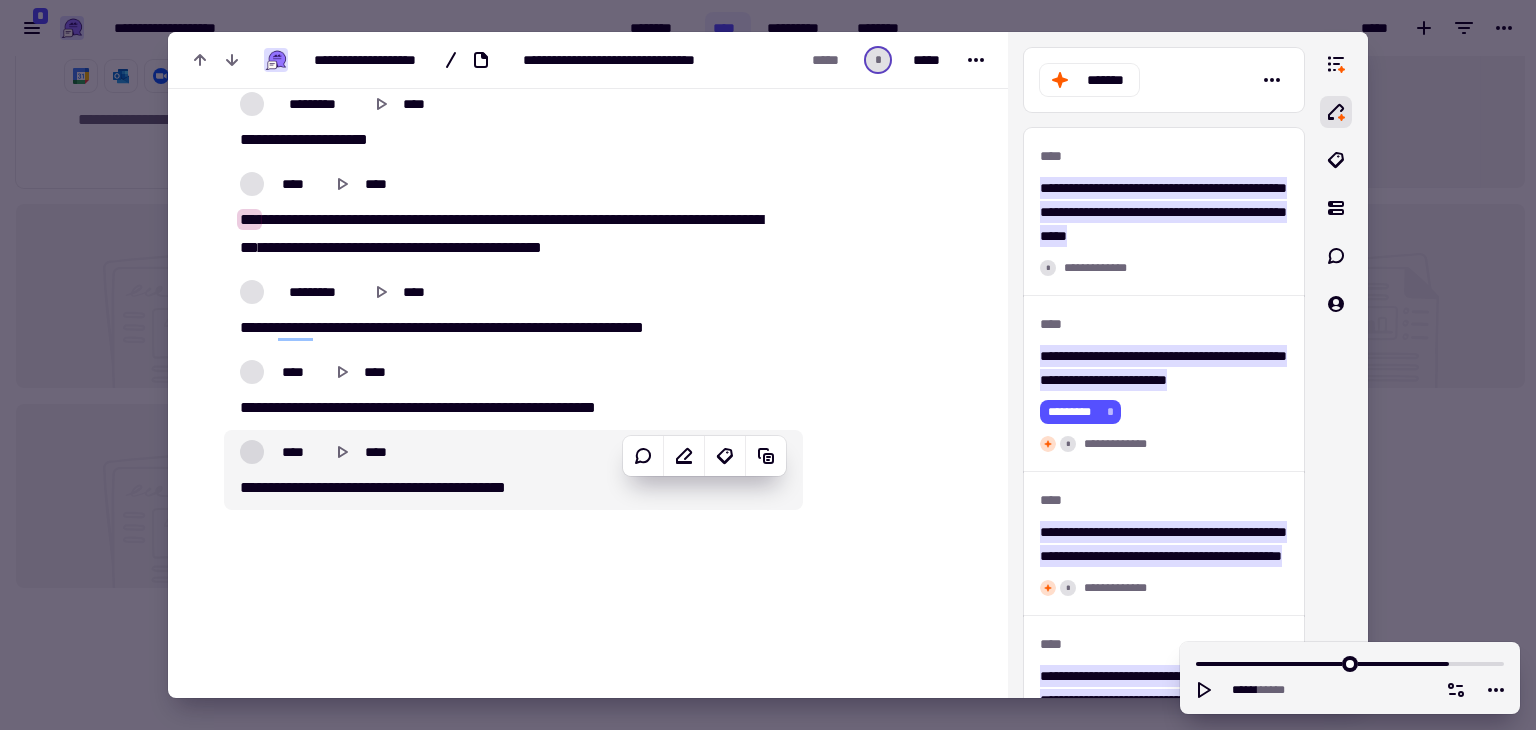 scroll, scrollTop: 2076, scrollLeft: 0, axis: vertical 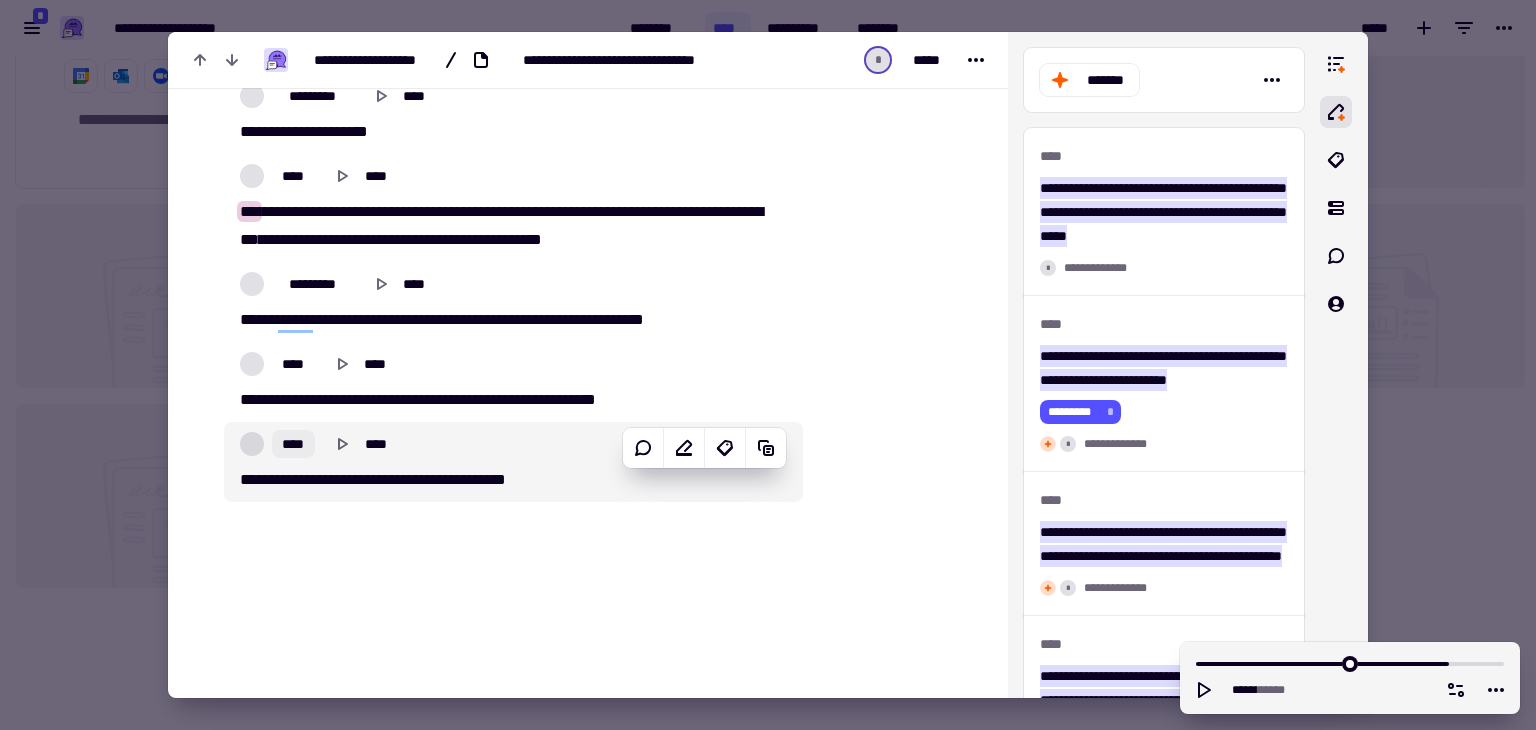 click on "****" 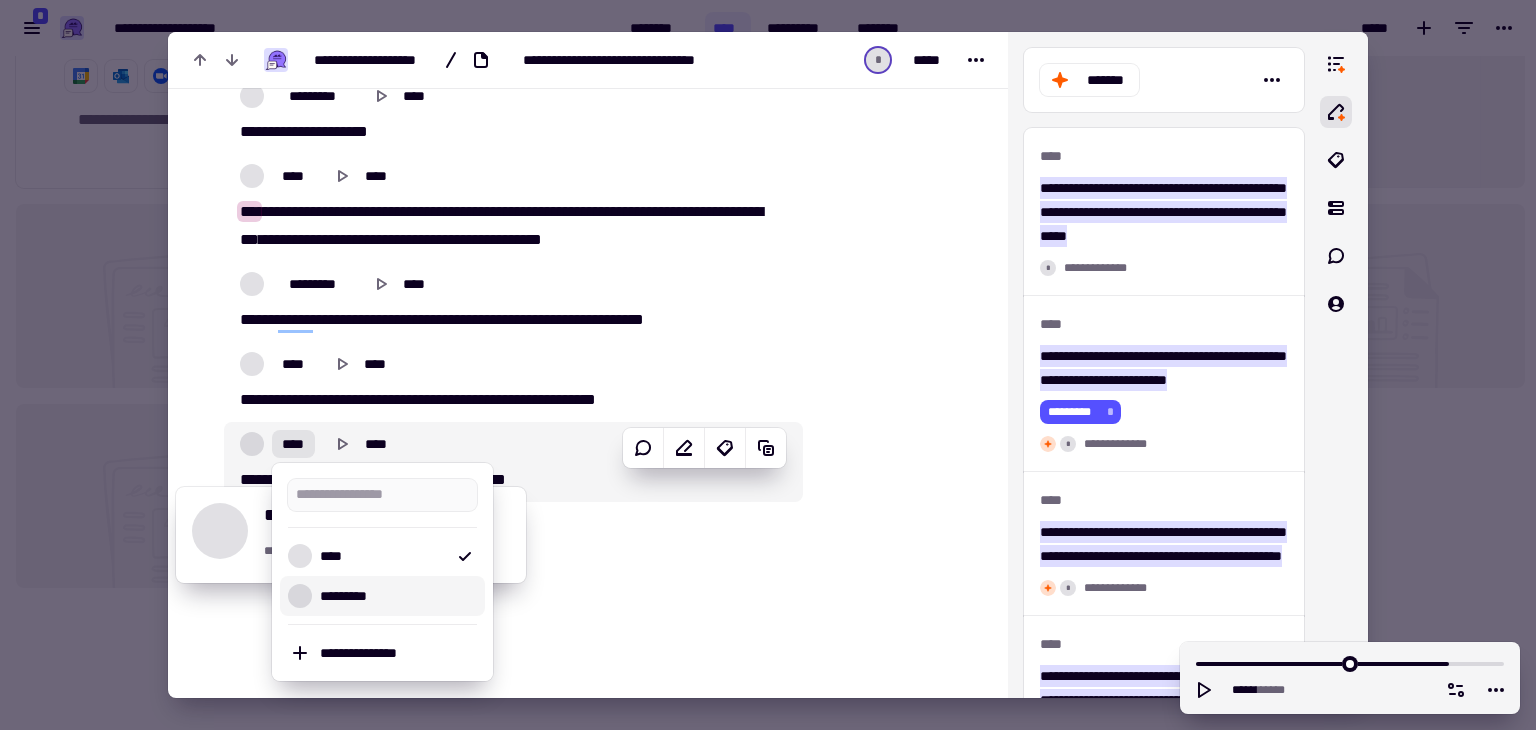 click at bounding box center (300, 596) 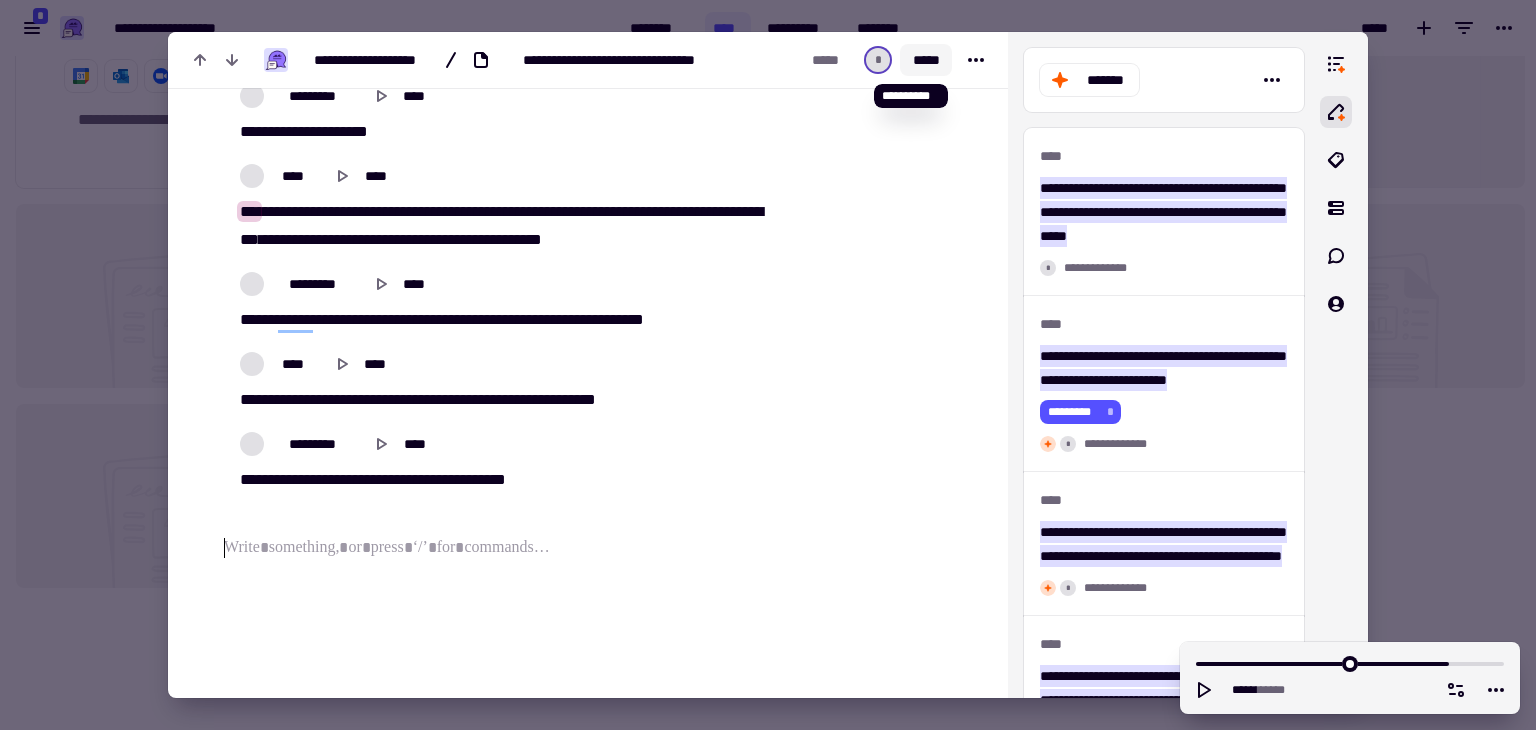 type 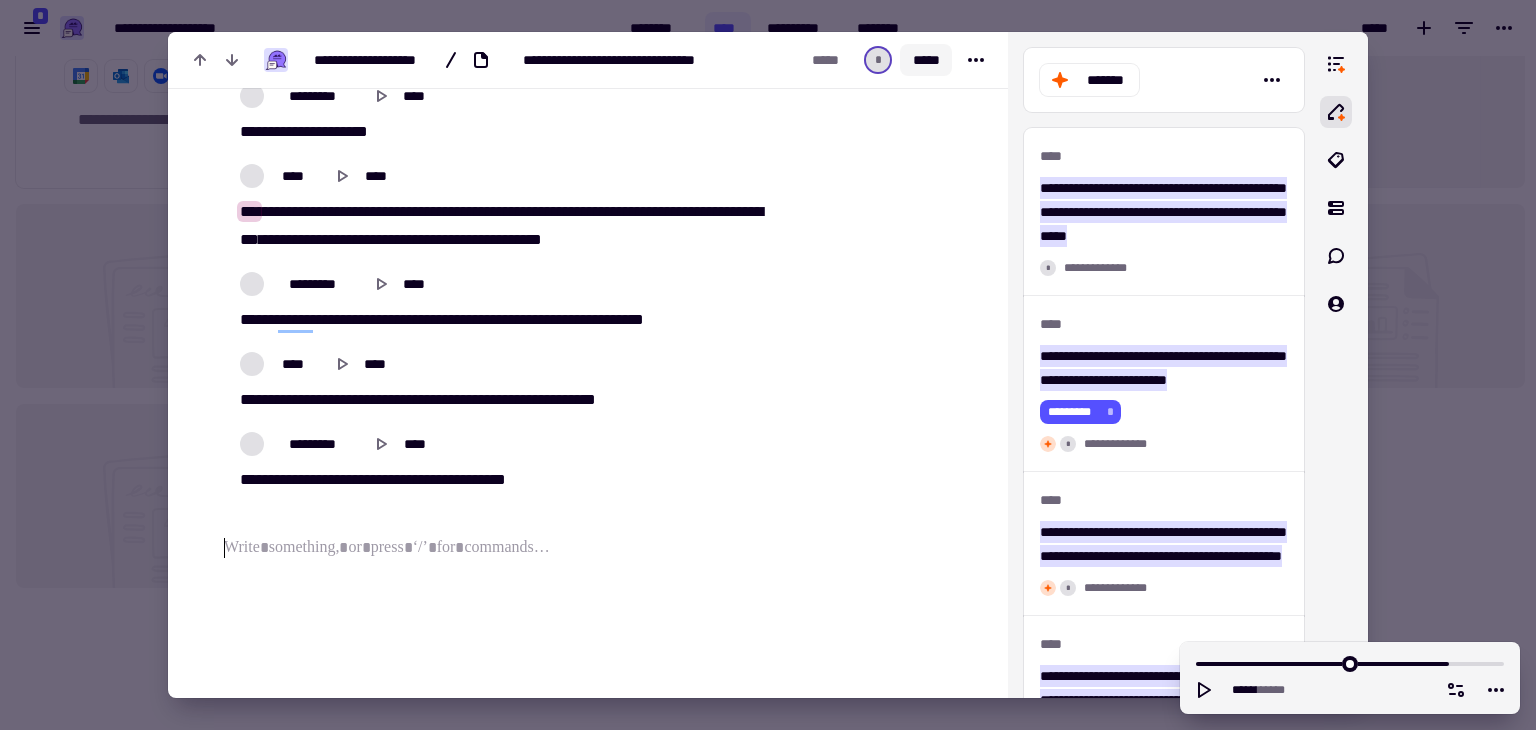 click on "*****" 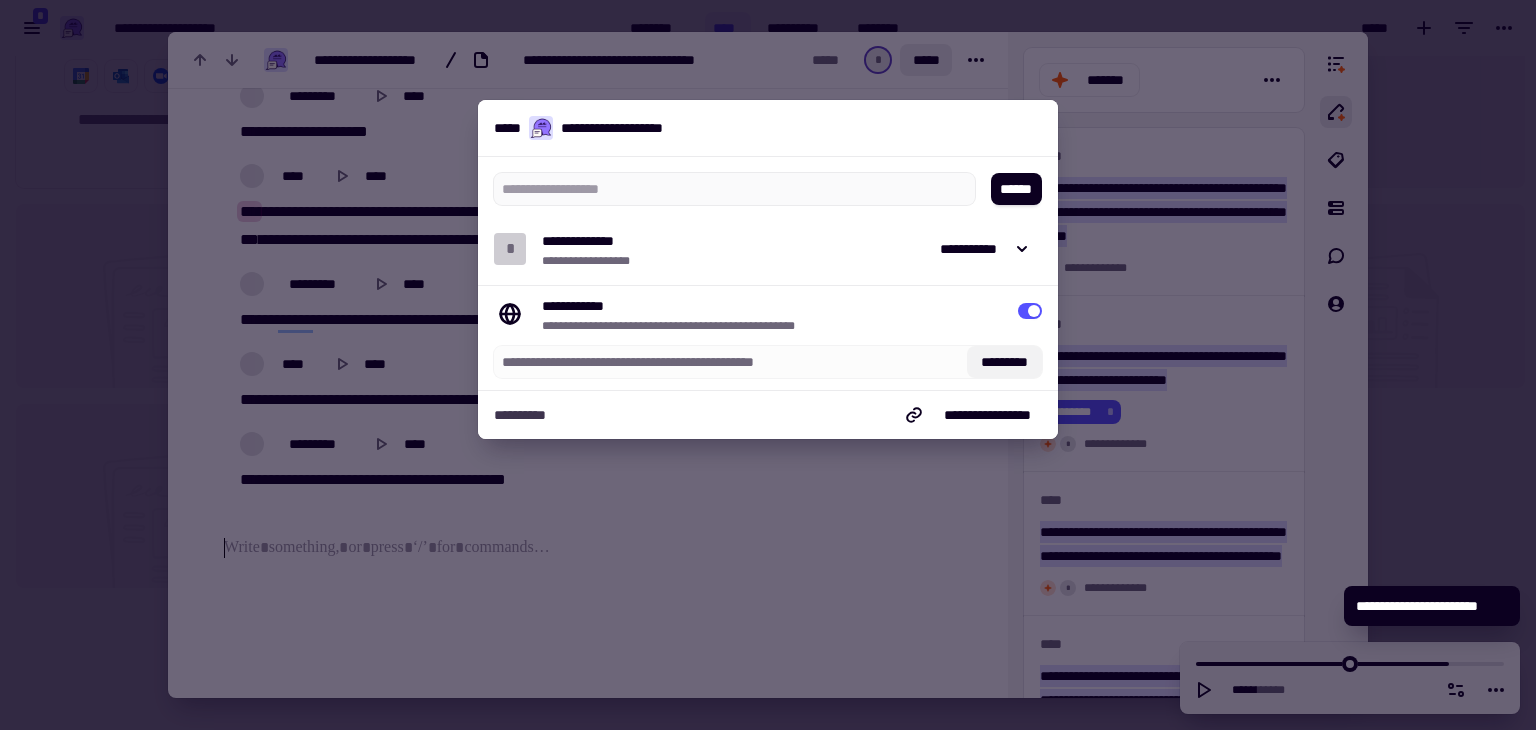 click on "*********" 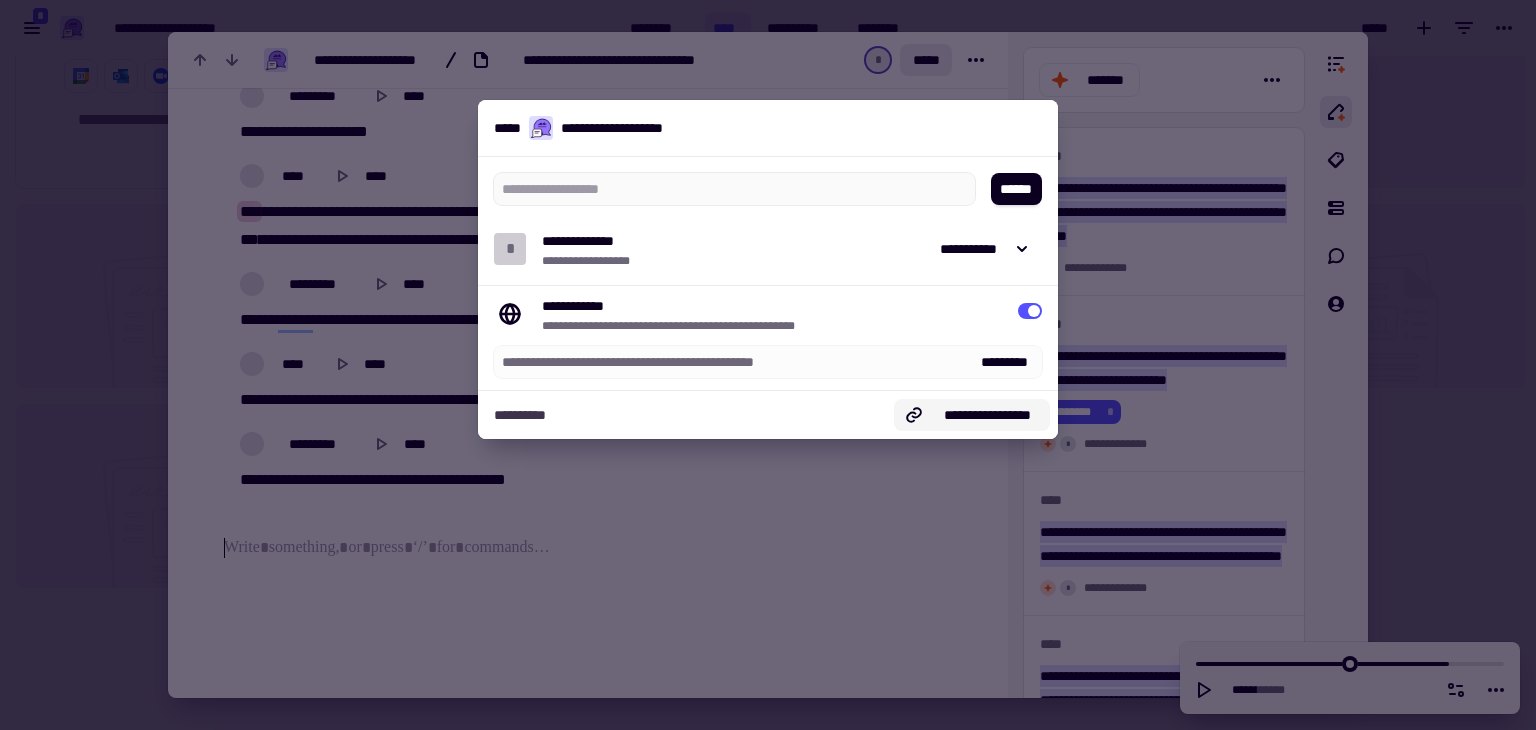 click on "**********" 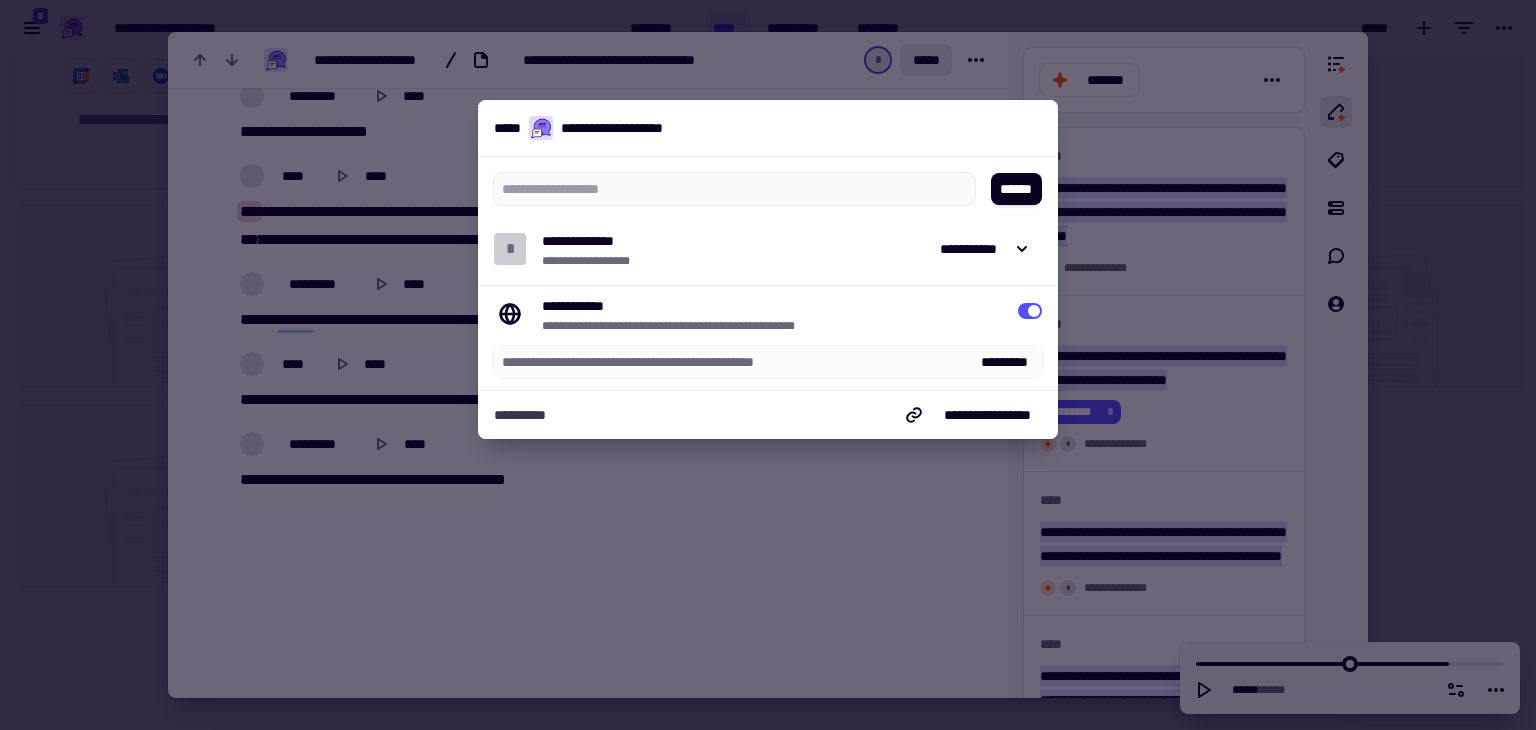 click at bounding box center (768, 365) 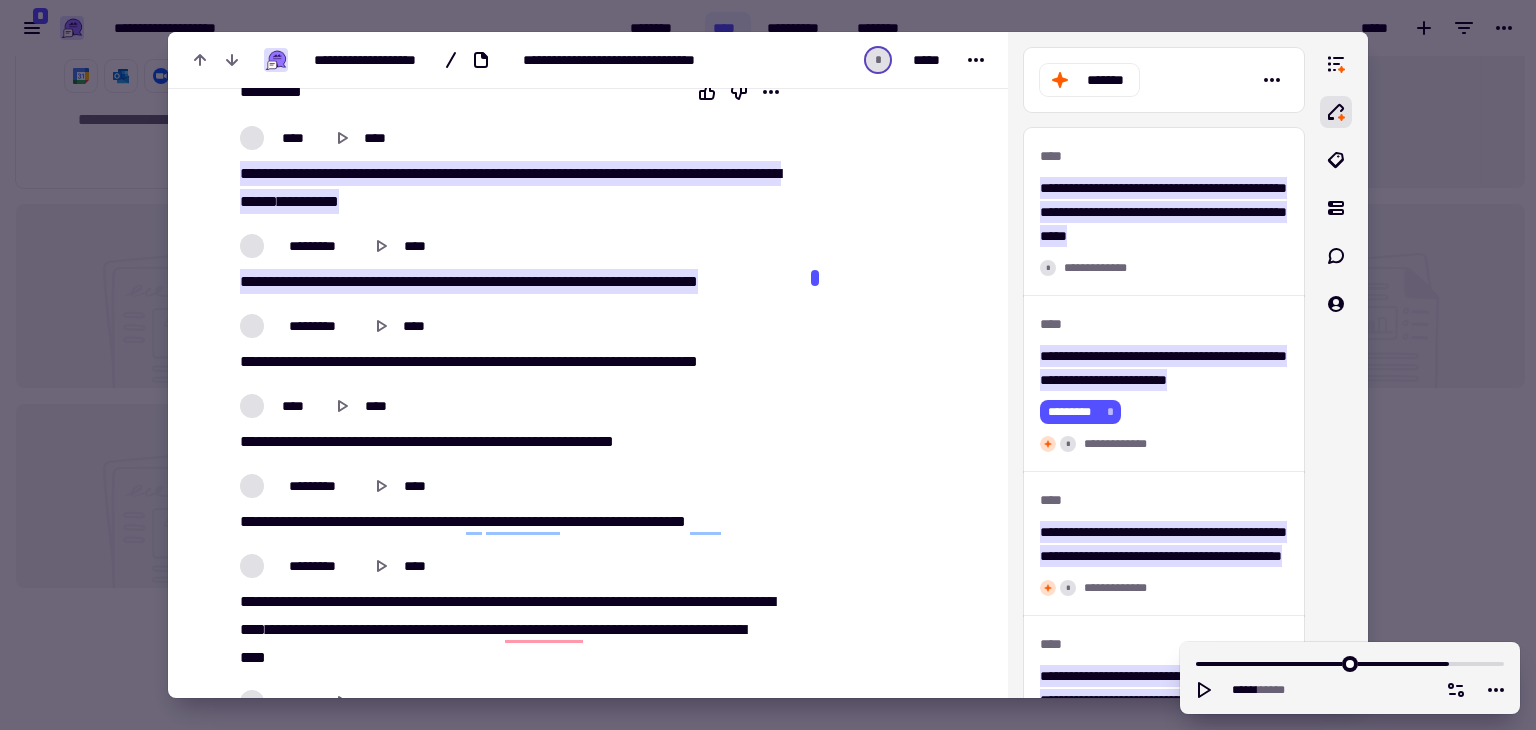 scroll, scrollTop: 0, scrollLeft: 0, axis: both 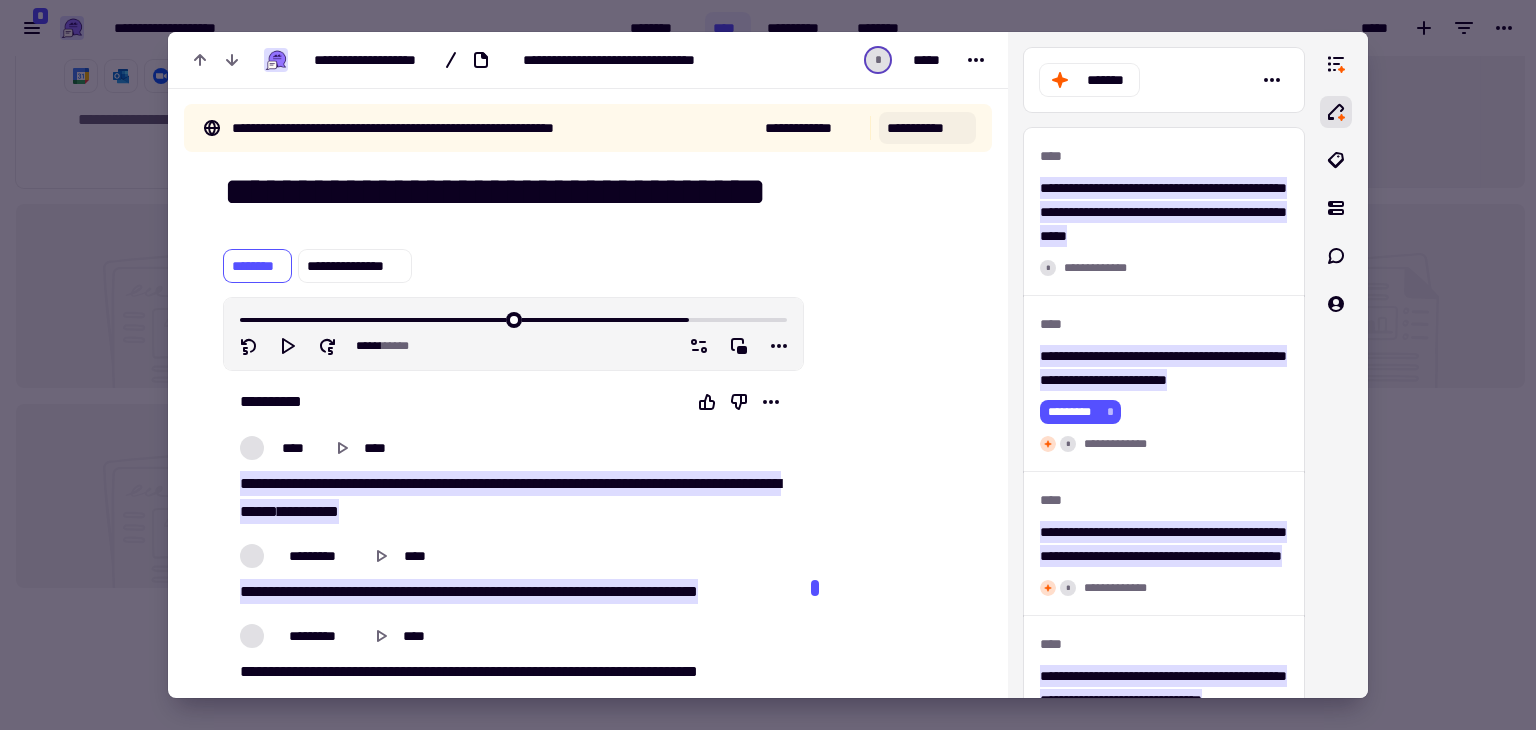 click on "**********" 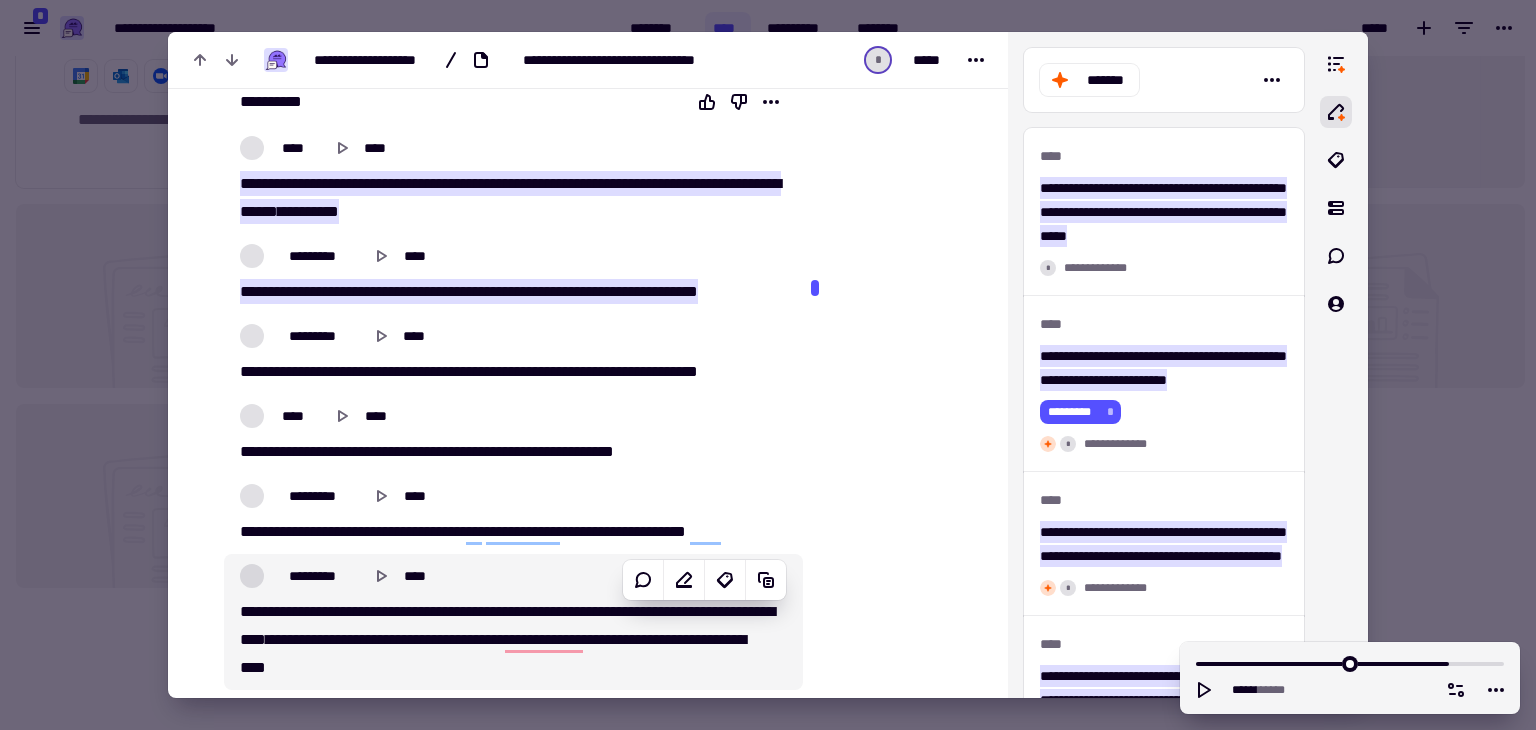 scroll, scrollTop: 334, scrollLeft: 0, axis: vertical 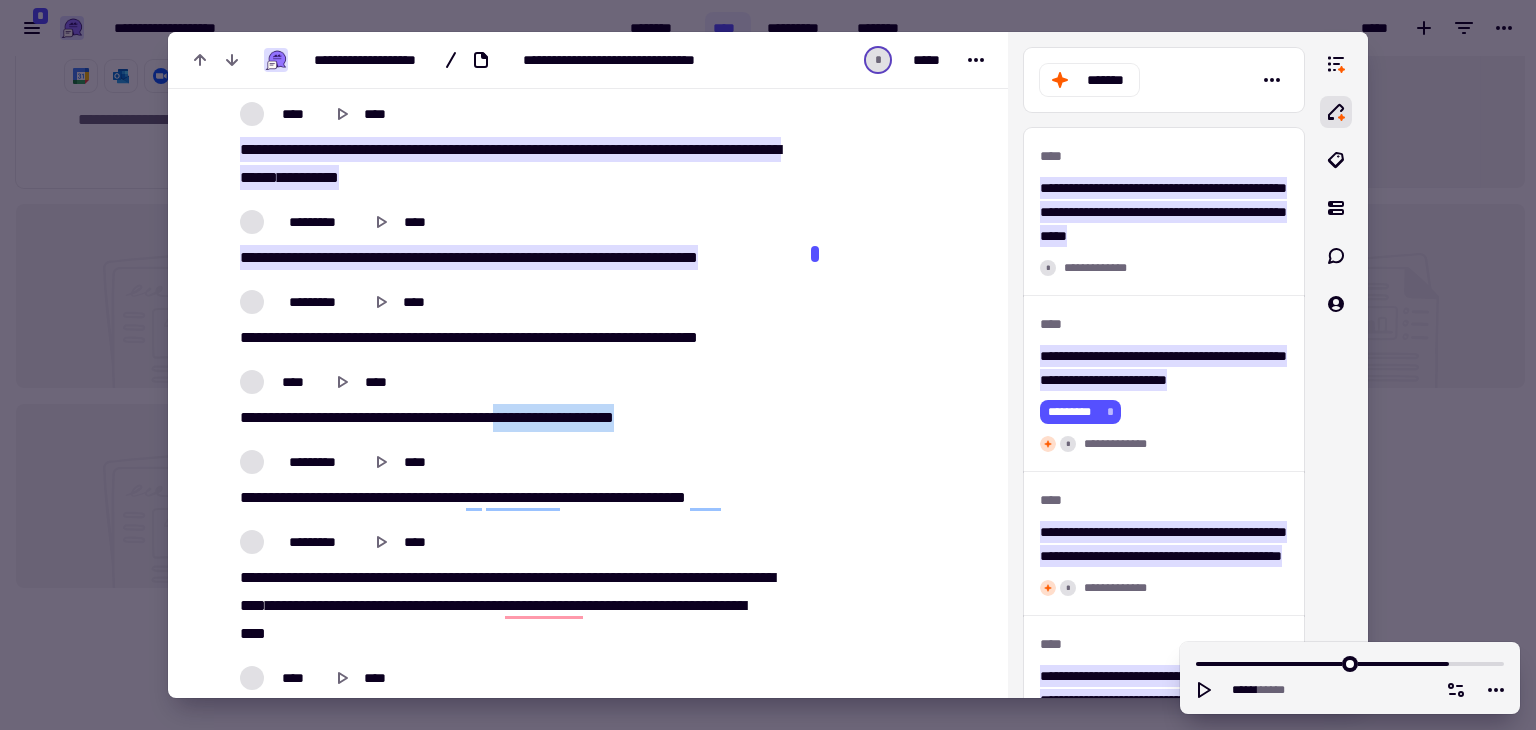 drag, startPoint x: 550, startPoint y: 417, endPoint x: 687, endPoint y: 417, distance: 137 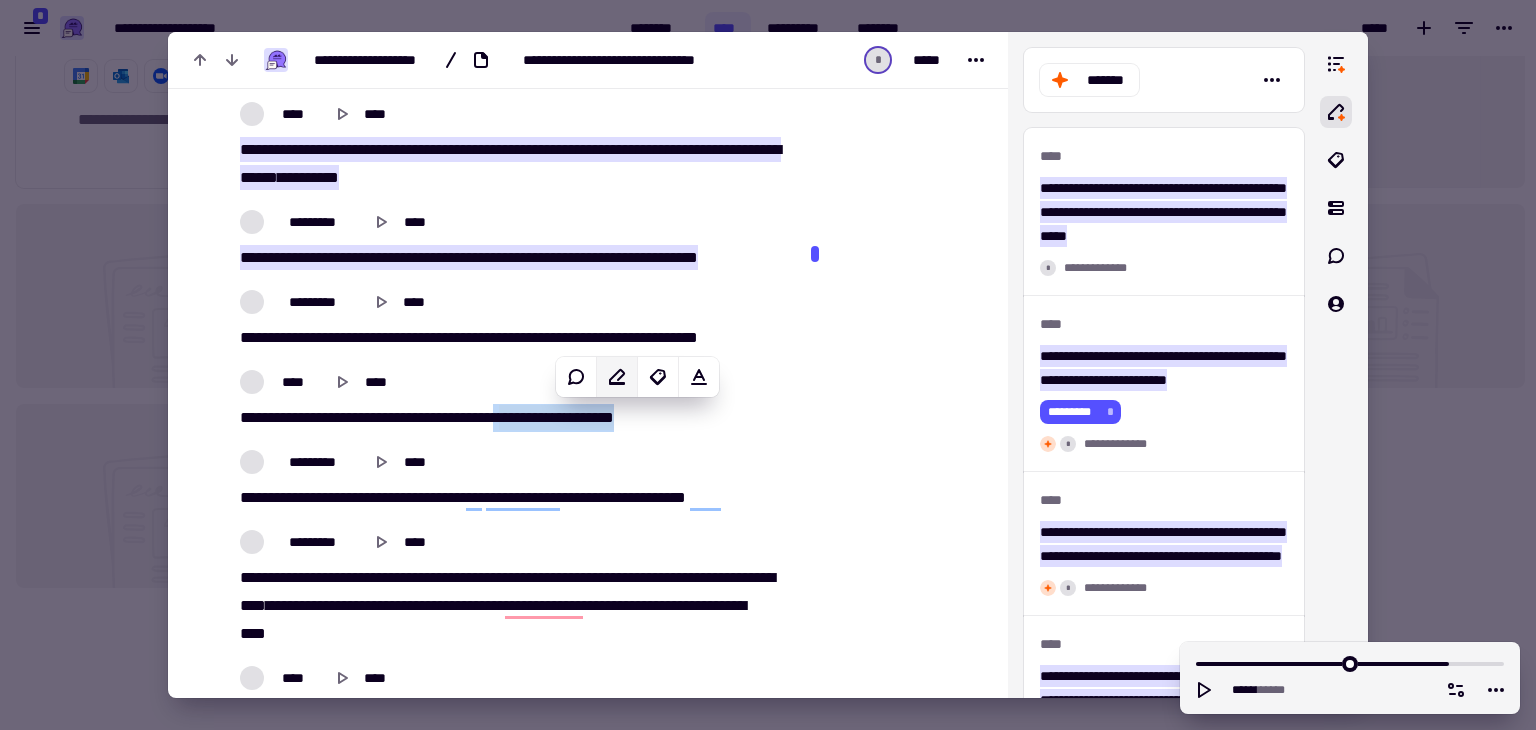 click 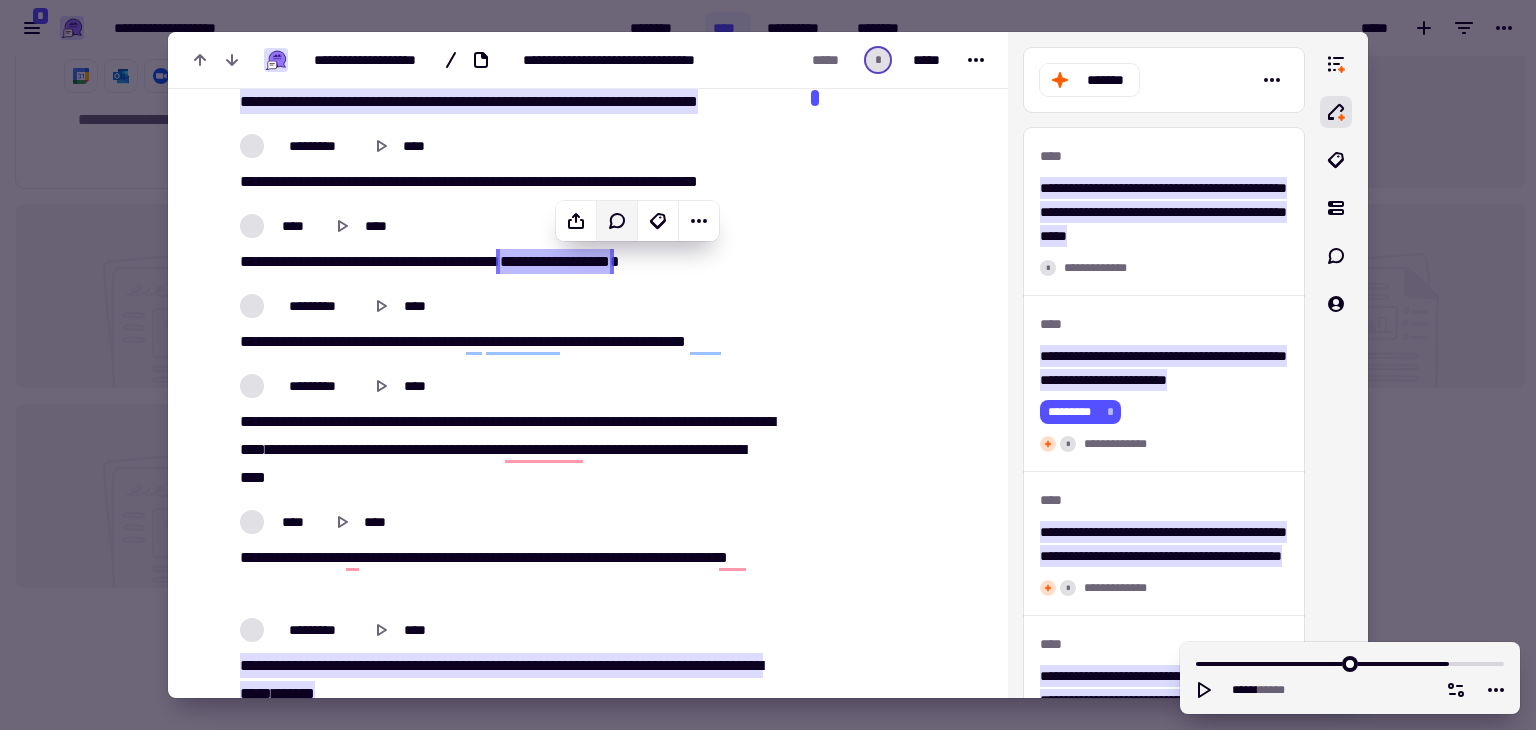 scroll, scrollTop: 496, scrollLeft: 0, axis: vertical 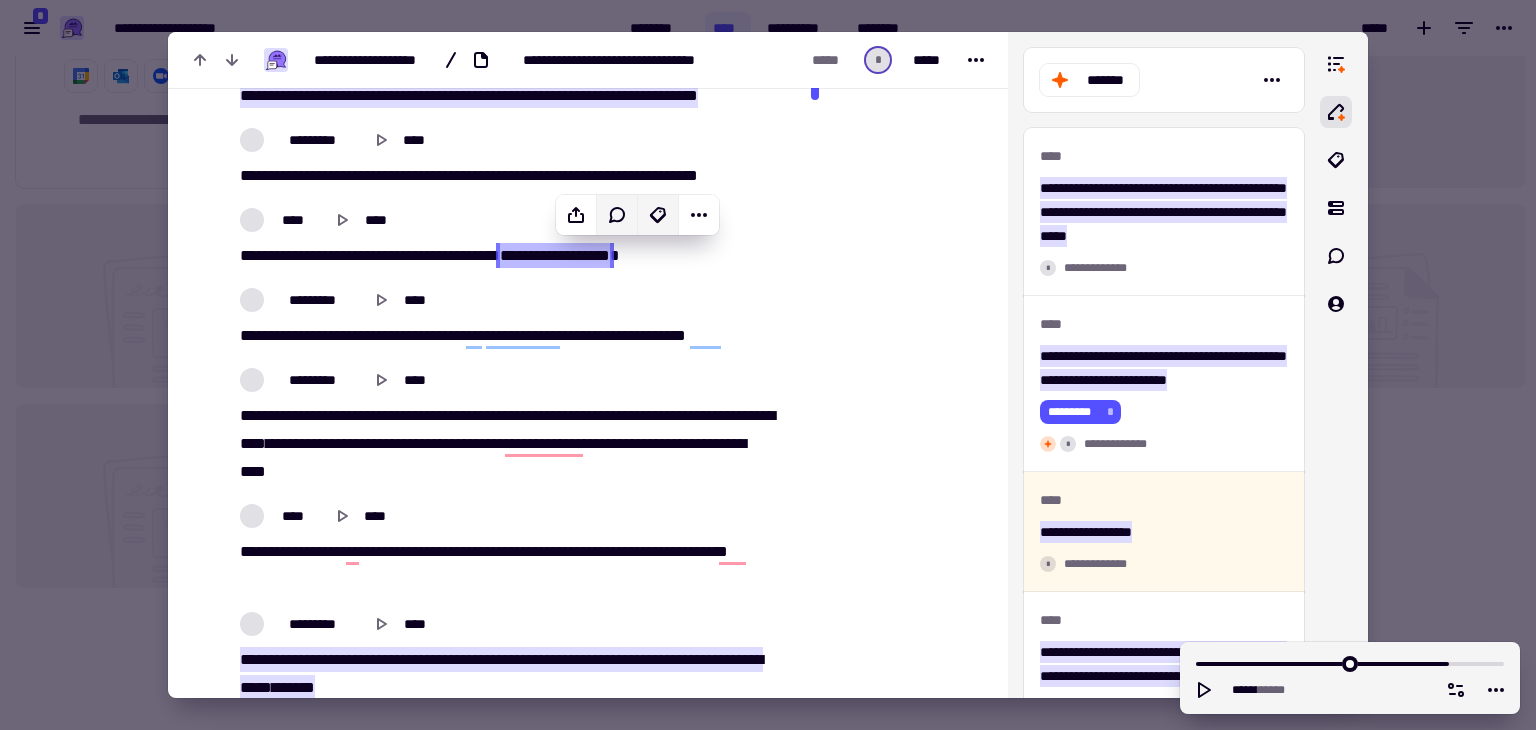 click 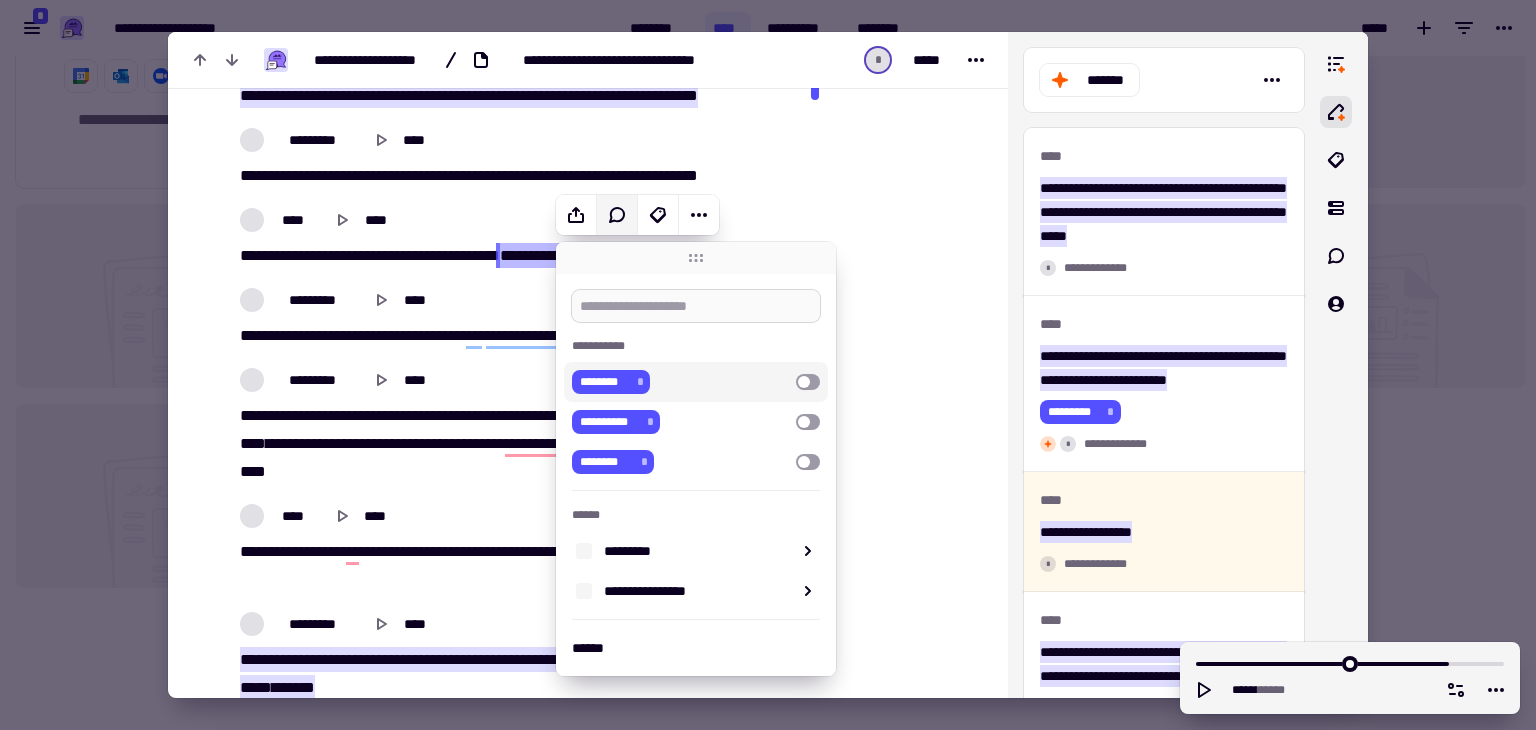 click at bounding box center (696, 306) 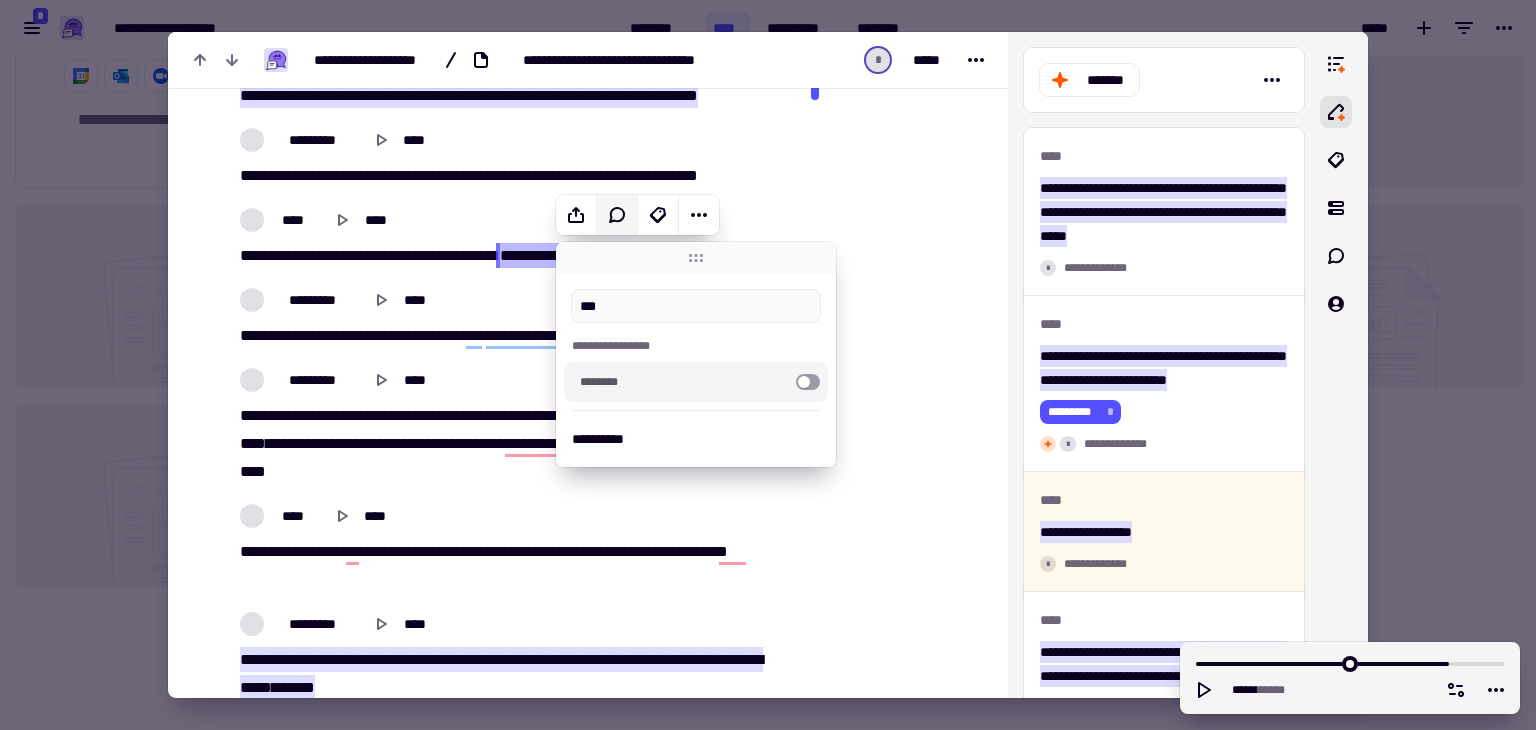 click at bounding box center (808, 382) 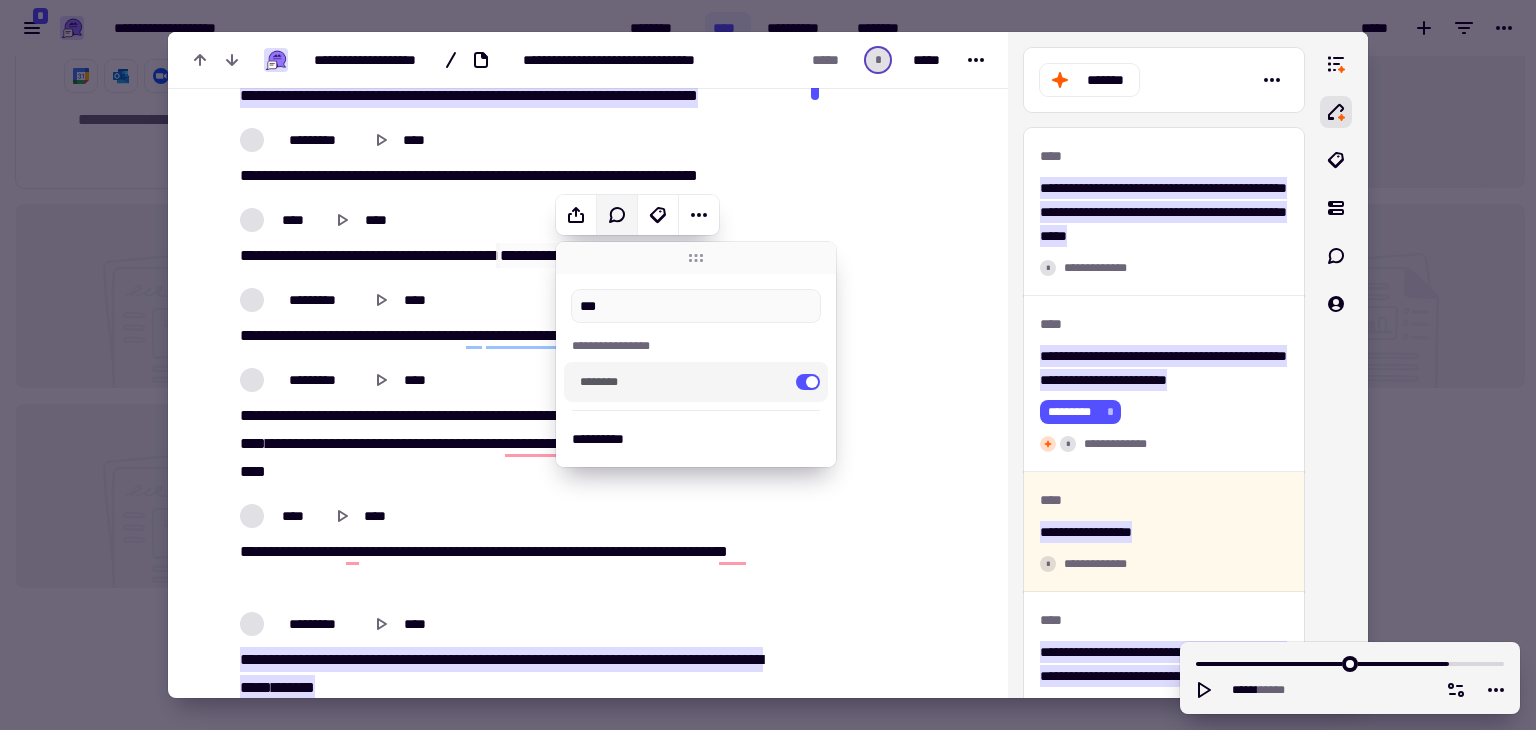 click on "********" at bounding box center (680, 382) 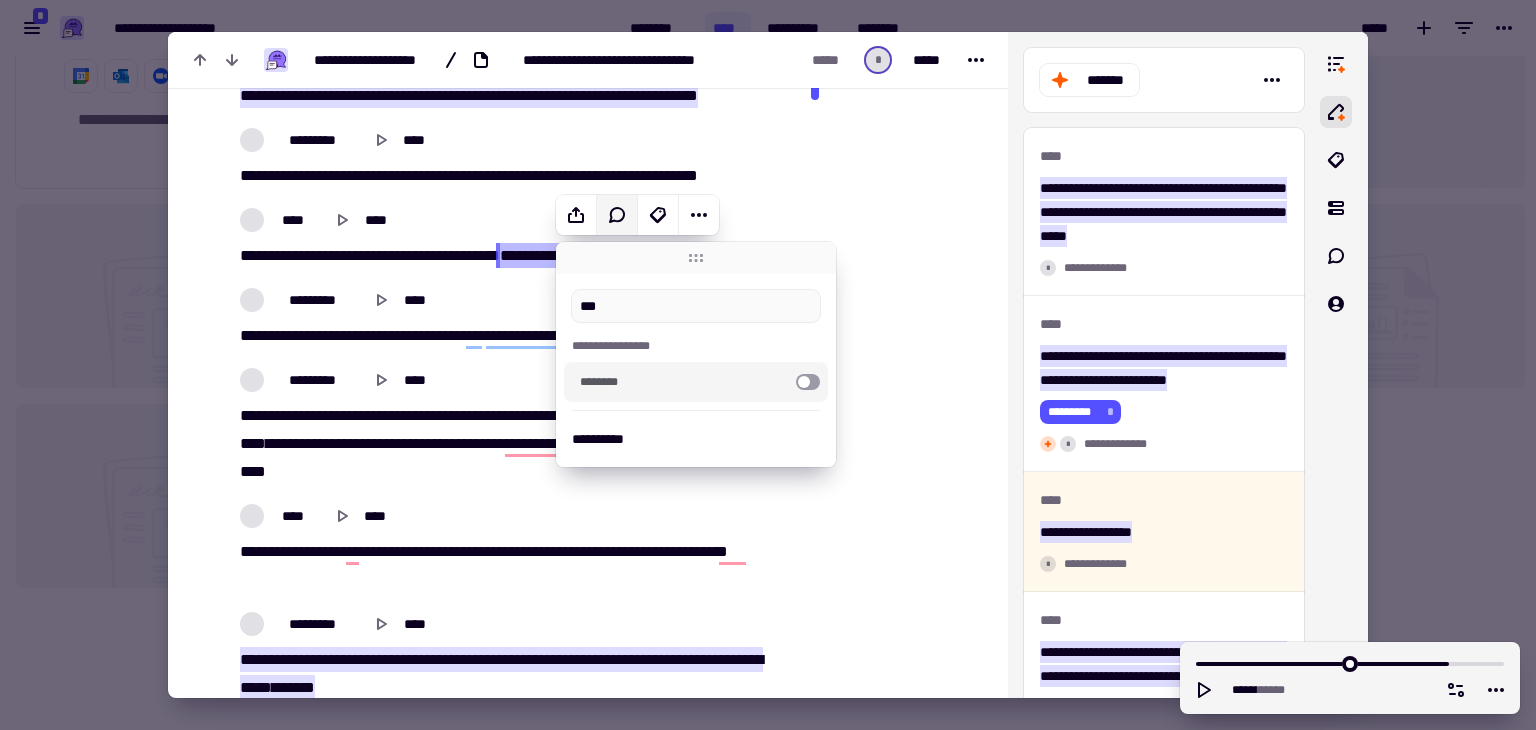 click on "********" at bounding box center (680, 382) 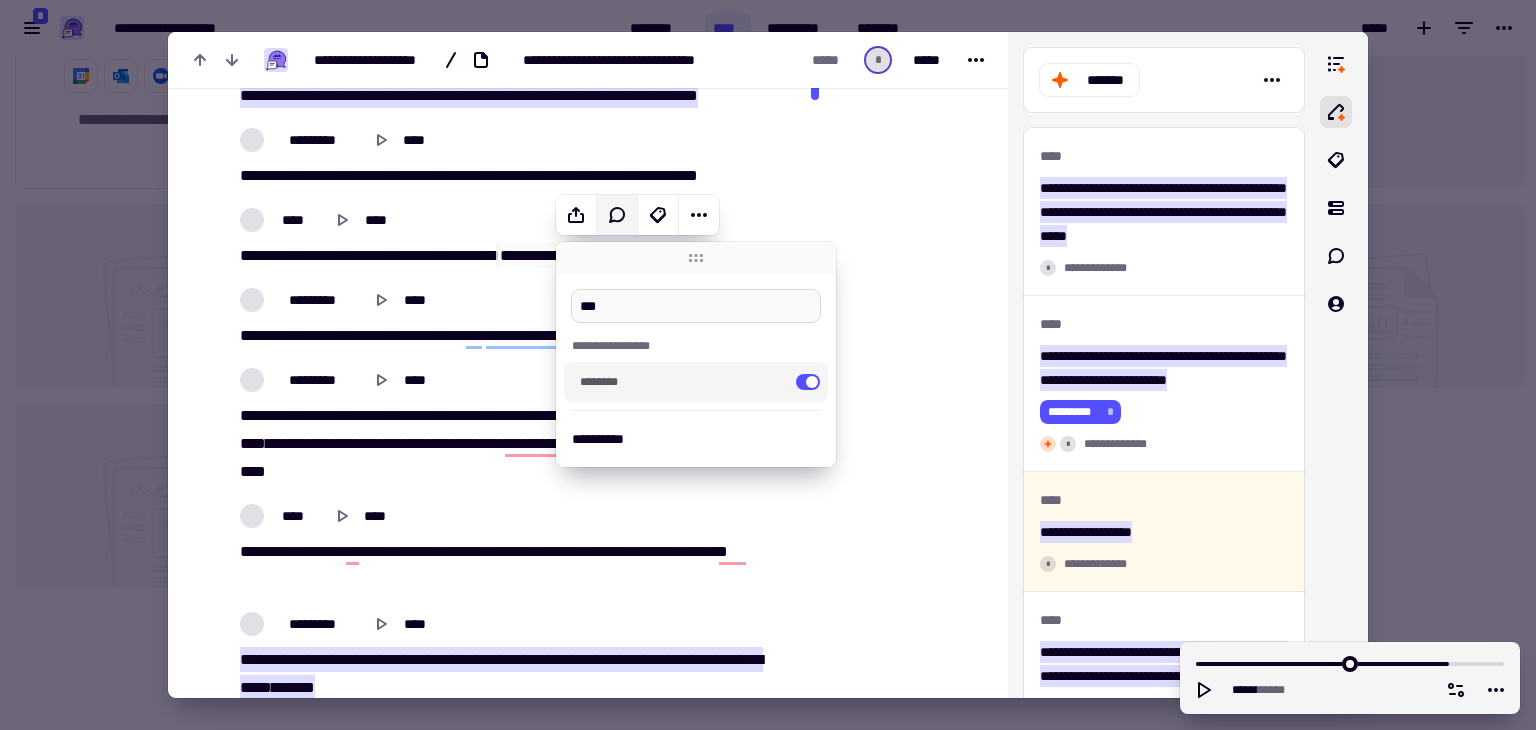 click on "***" at bounding box center (696, 306) 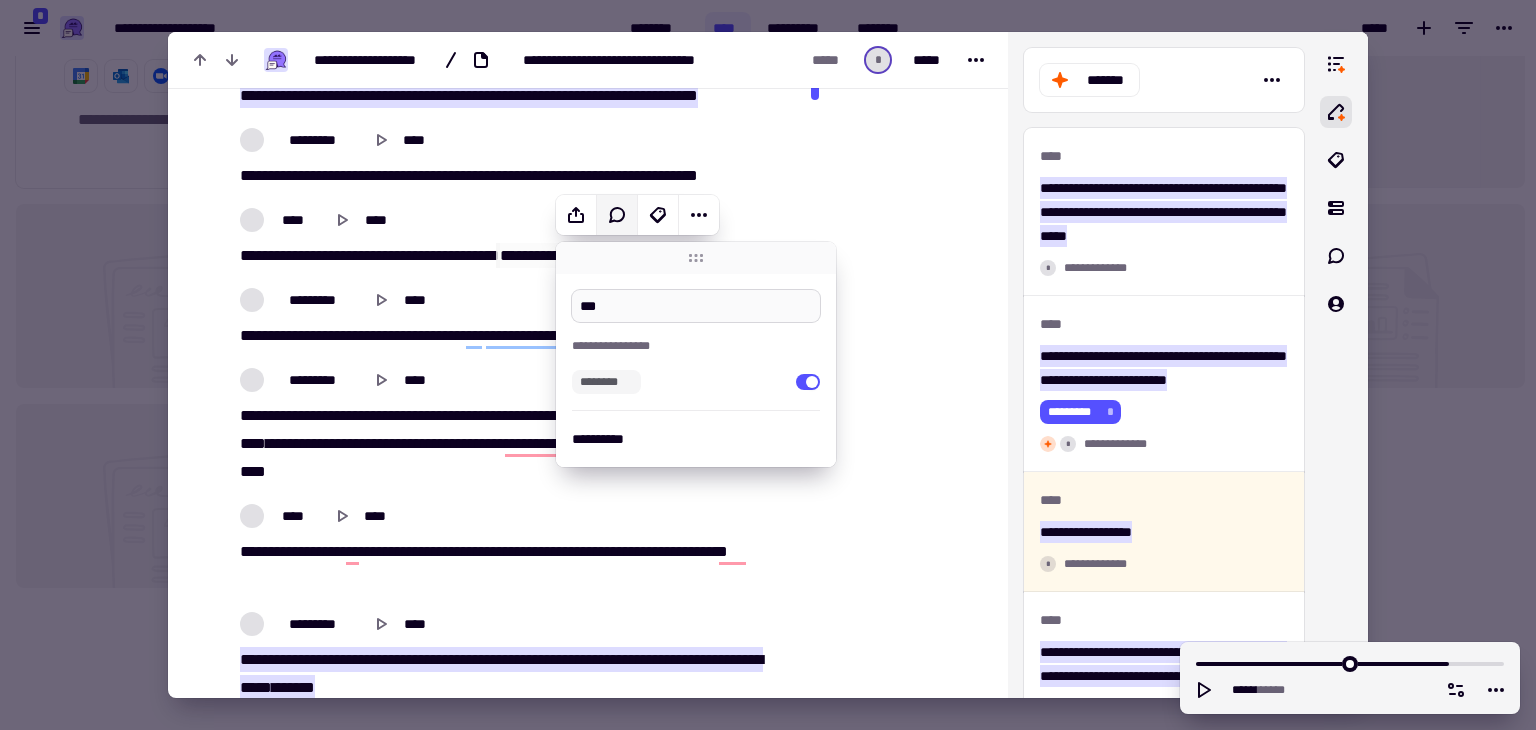 click on "***" at bounding box center (696, 306) 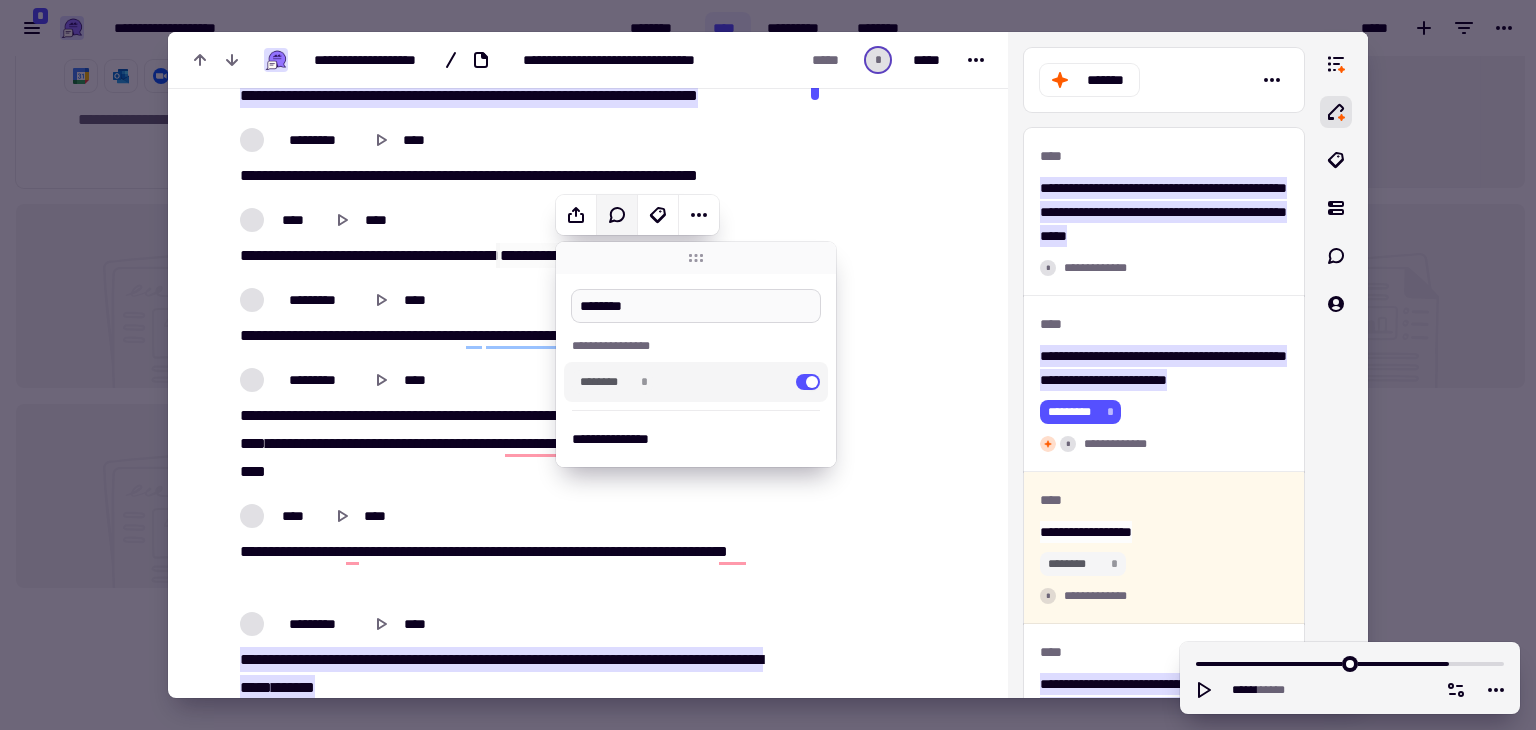 type on "********" 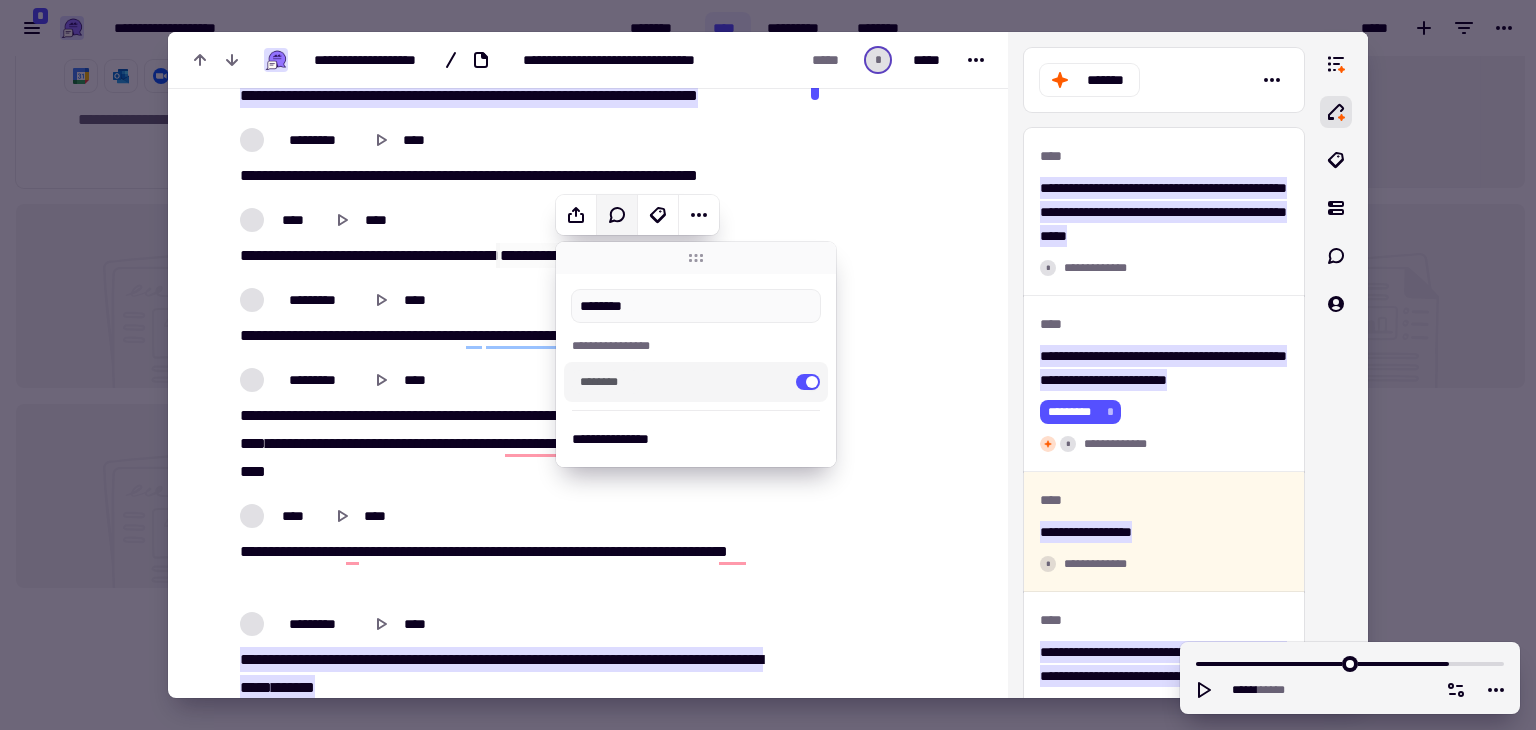 click at bounding box center [893, 294] 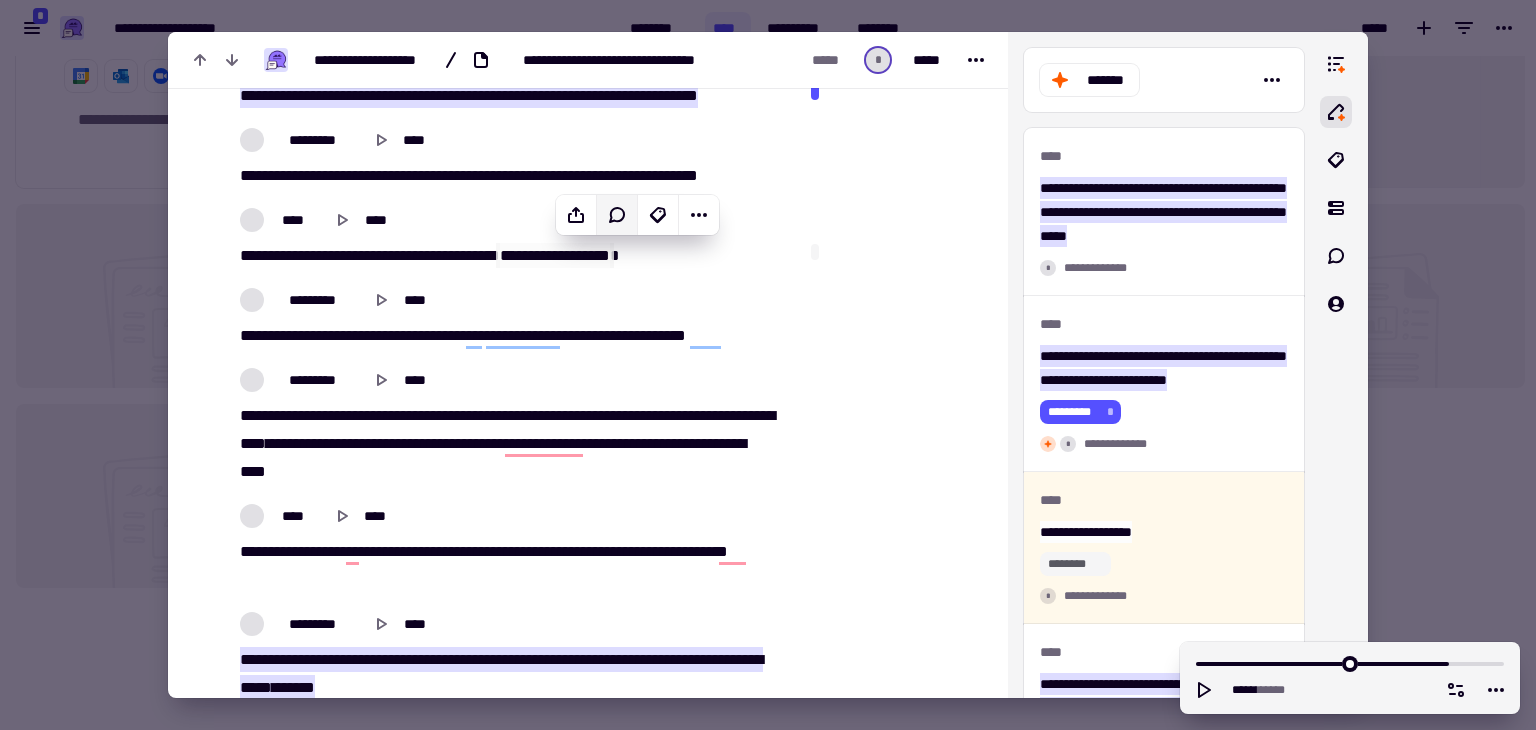 click on "********* ****" 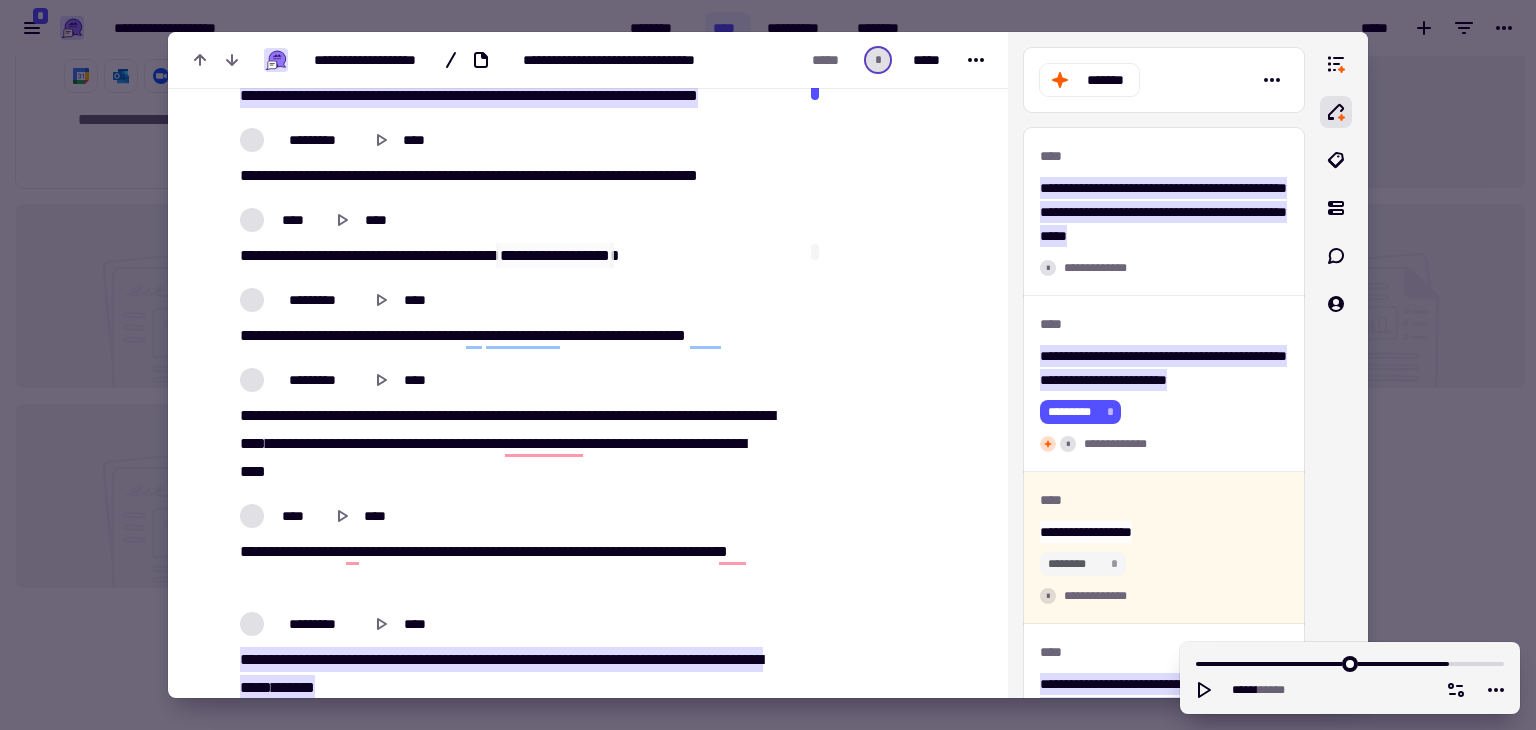 click on "********" 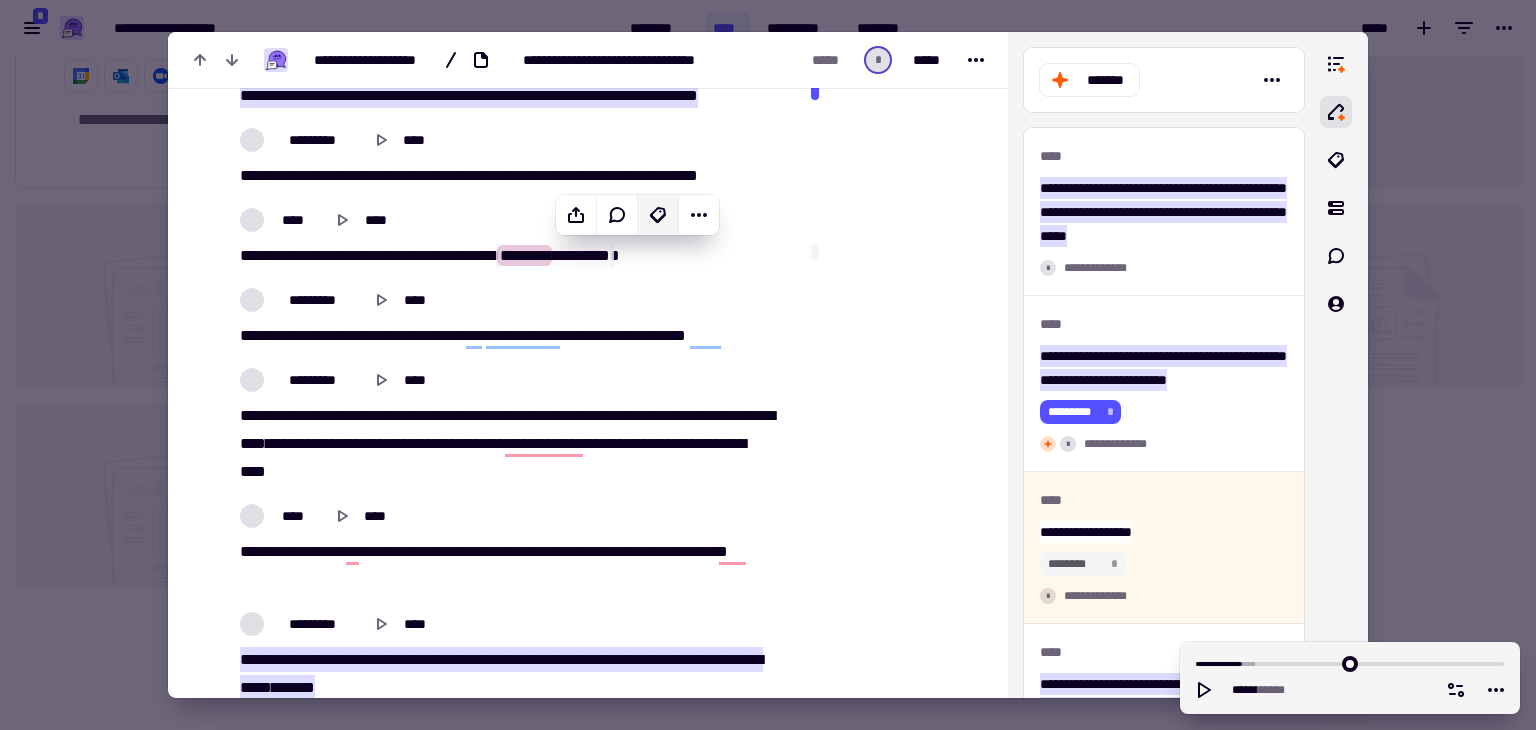 click 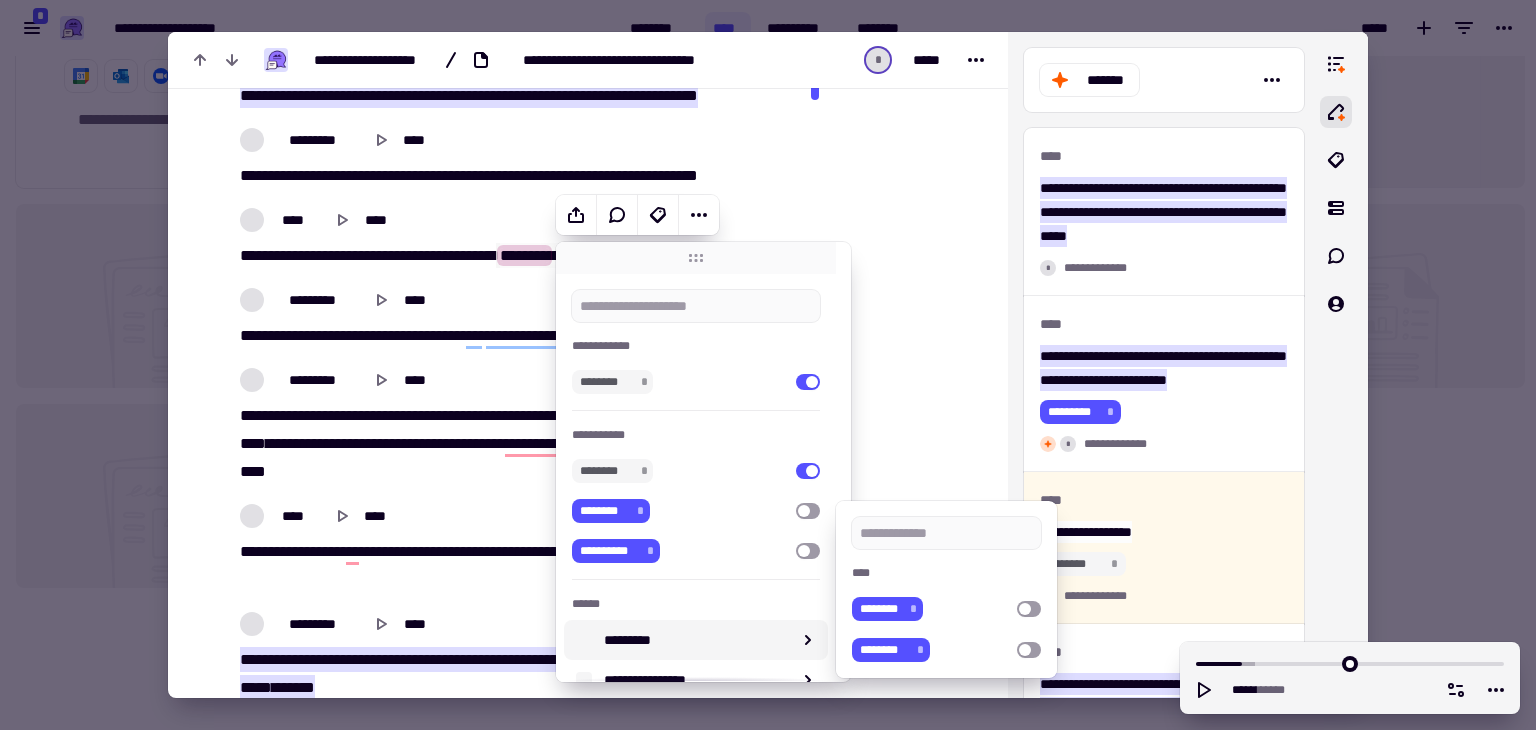 scroll, scrollTop: 91, scrollLeft: 0, axis: vertical 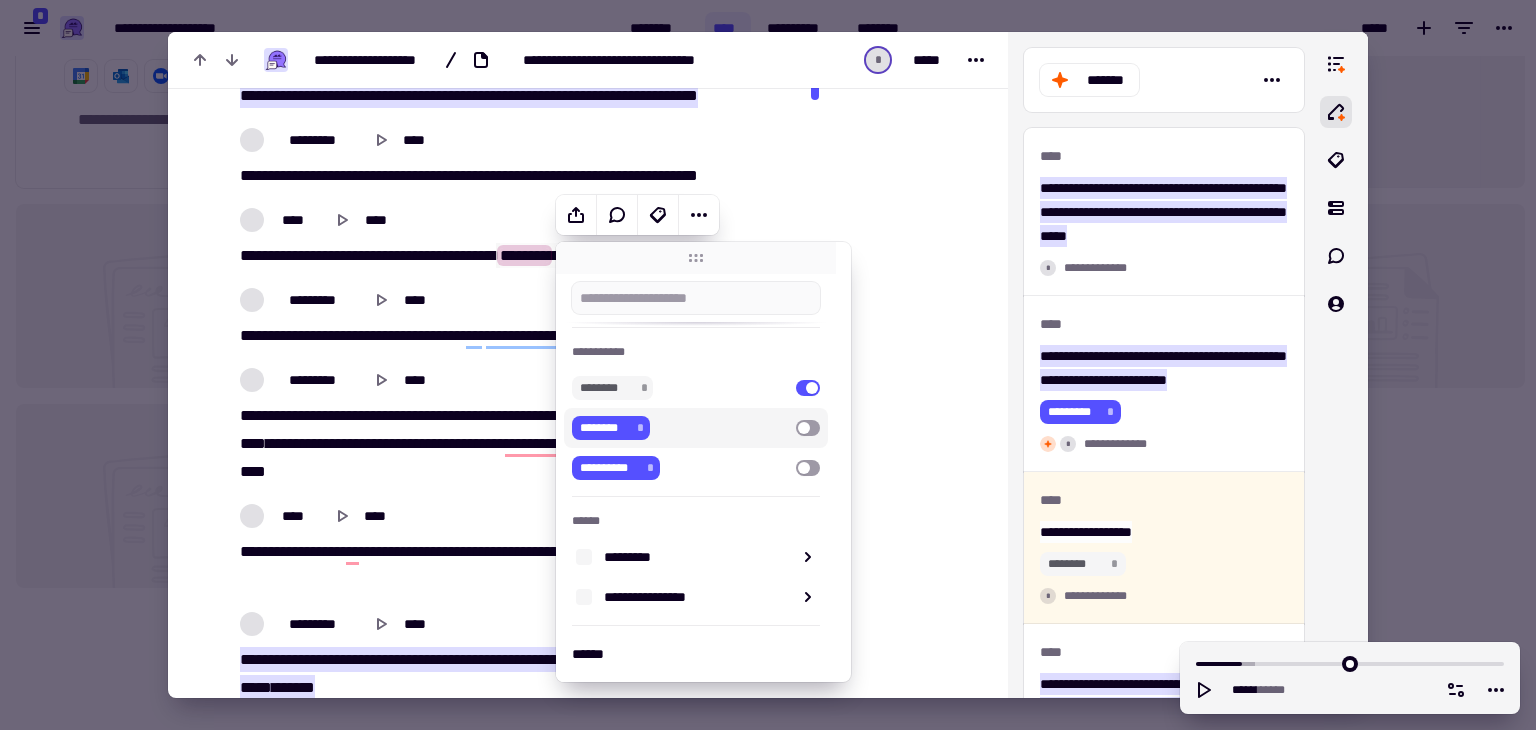 click at bounding box center (808, 428) 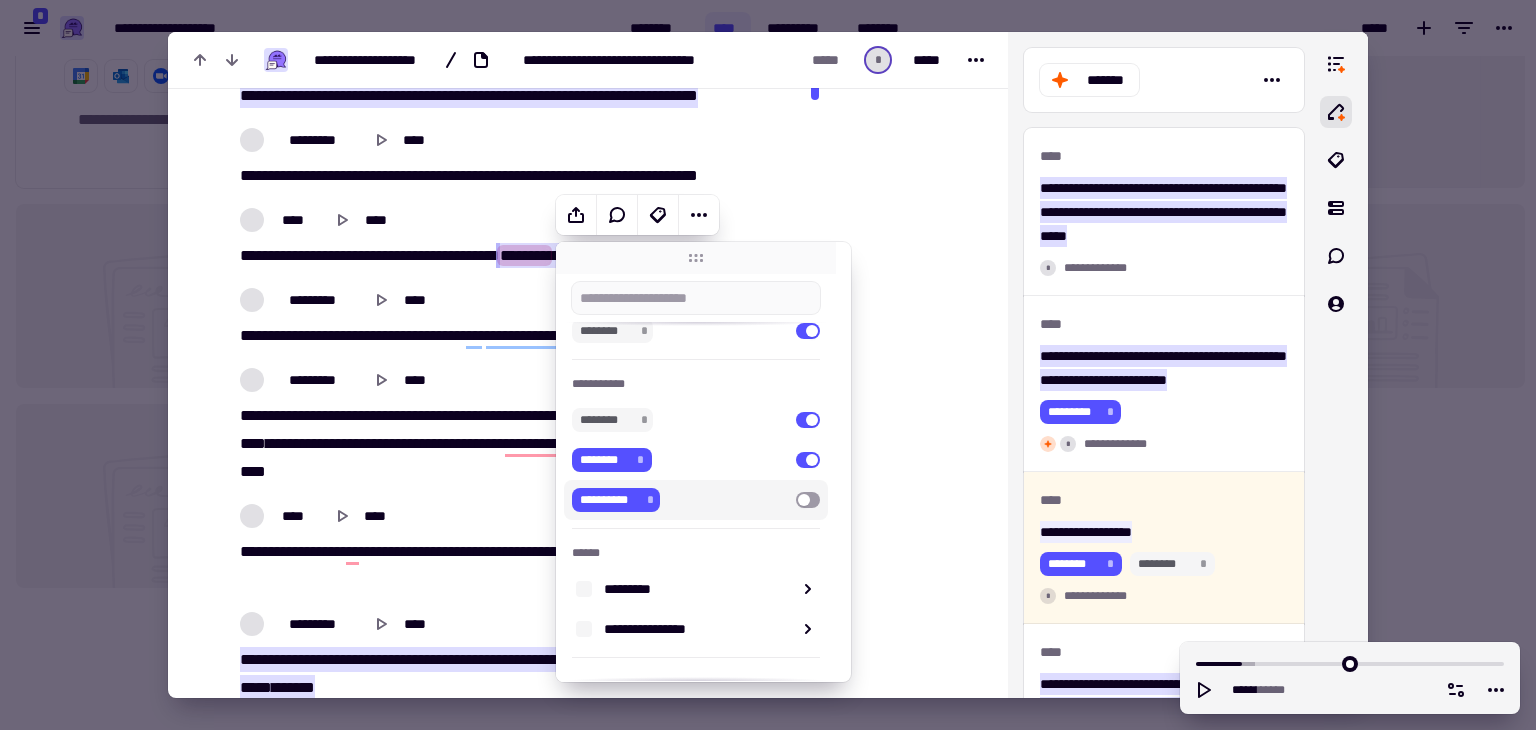 click at bounding box center (808, 500) 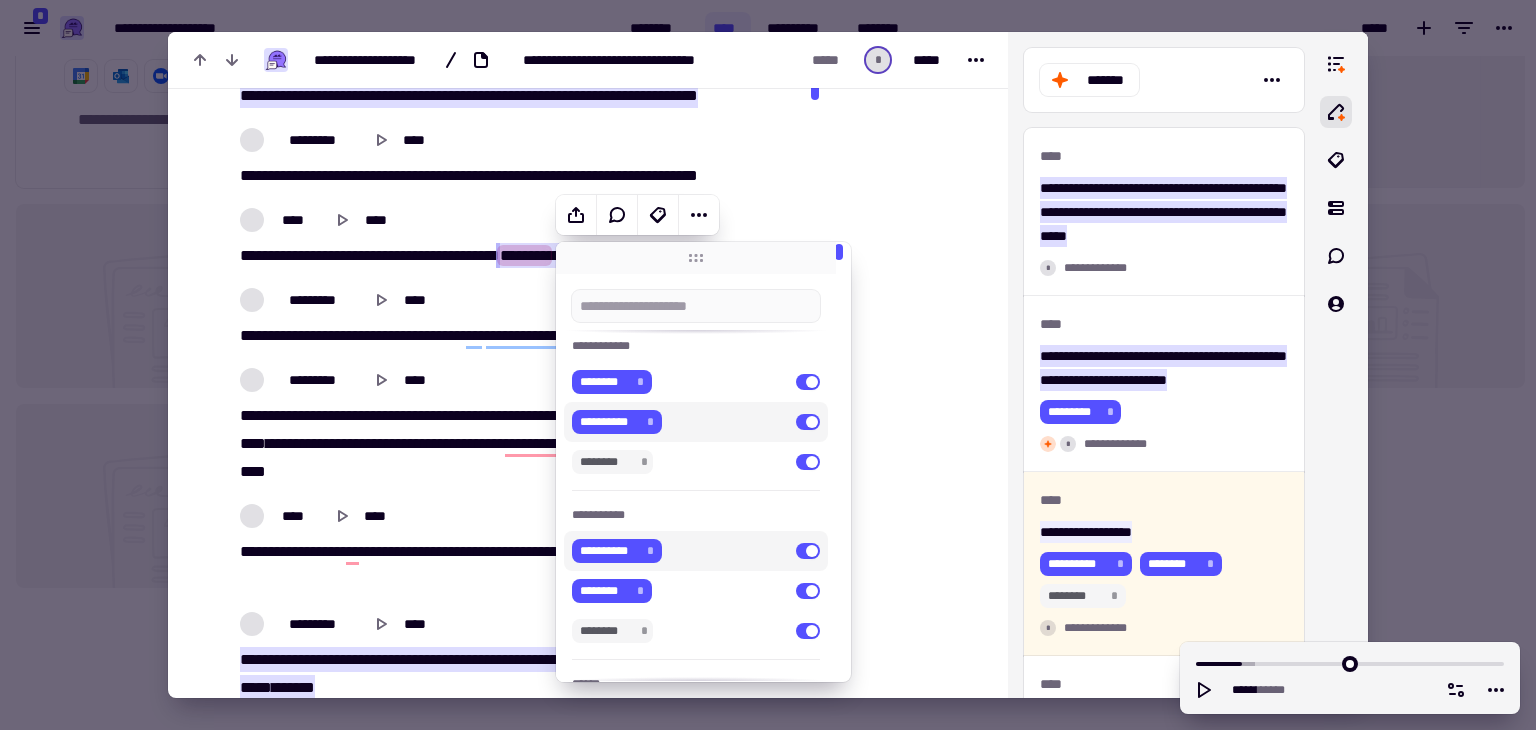 scroll, scrollTop: 176, scrollLeft: 0, axis: vertical 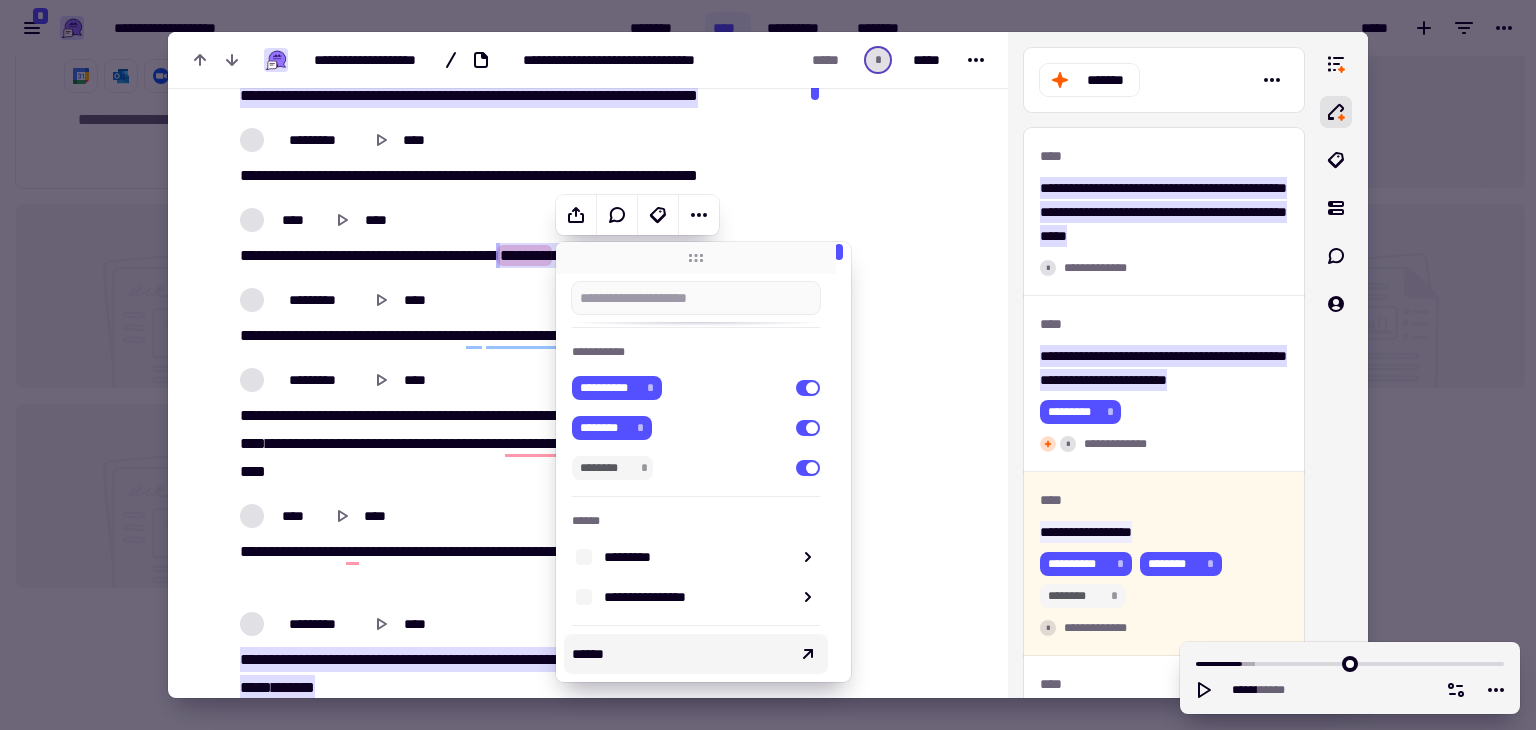 click on "******" at bounding box center (680, 654) 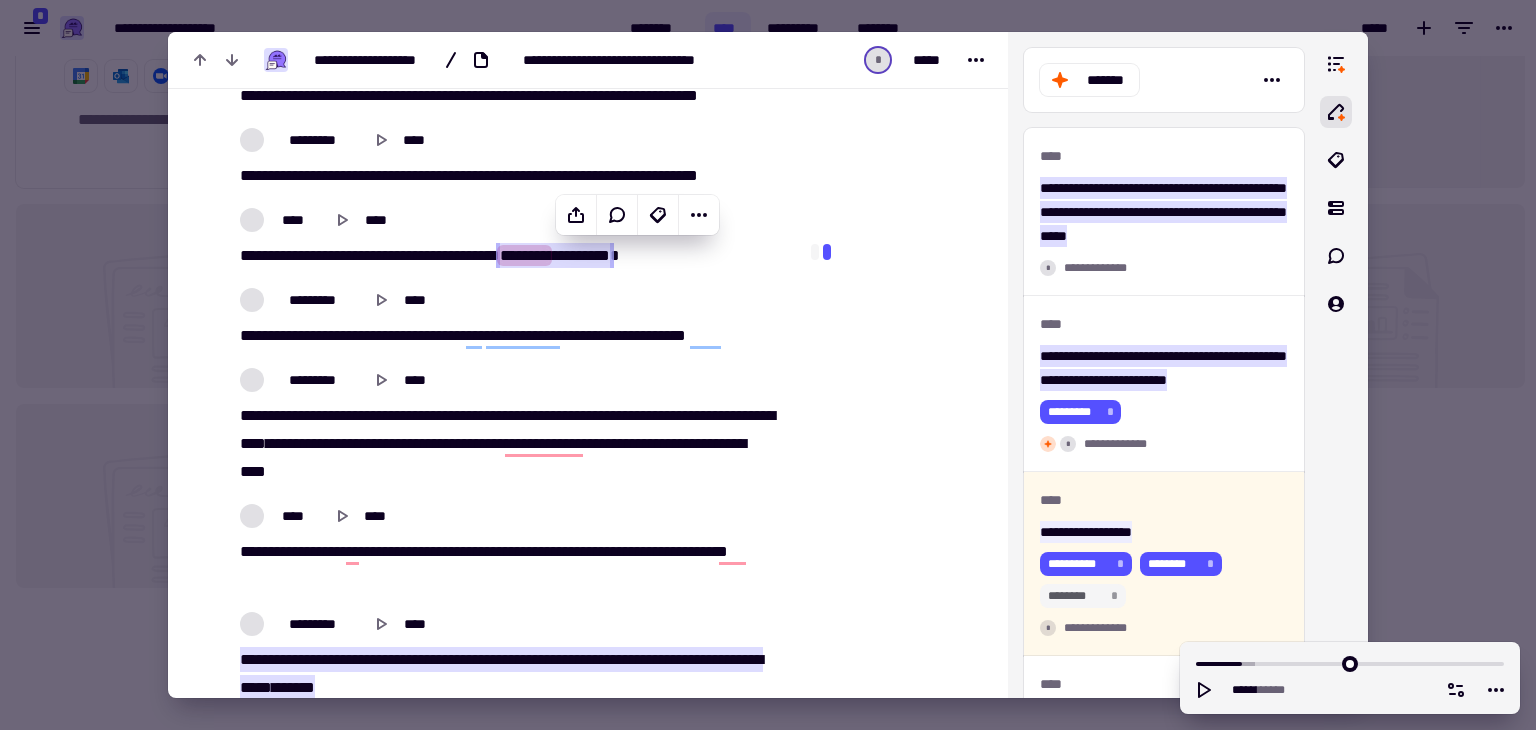 click at bounding box center (893, 294) 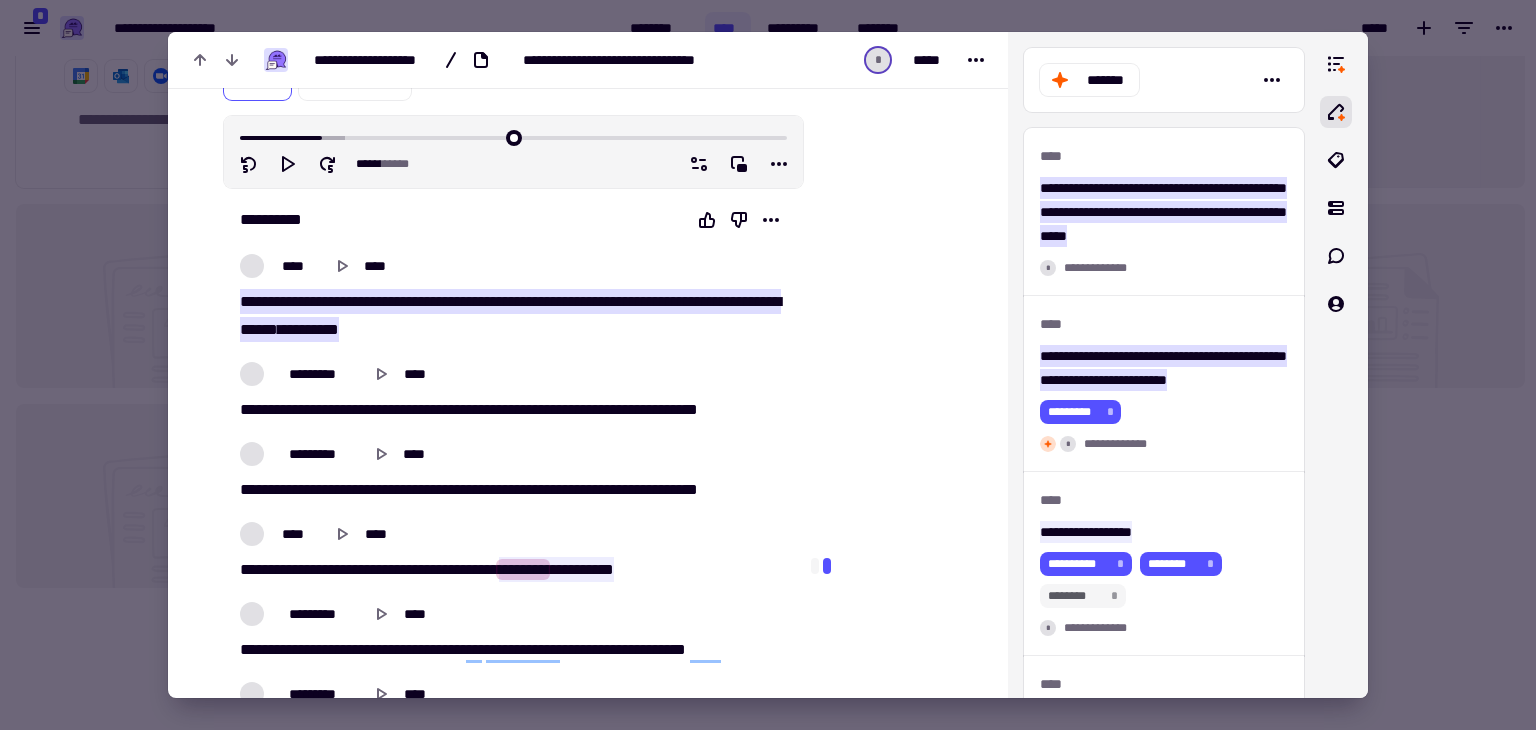 scroll, scrollTop: 183, scrollLeft: 0, axis: vertical 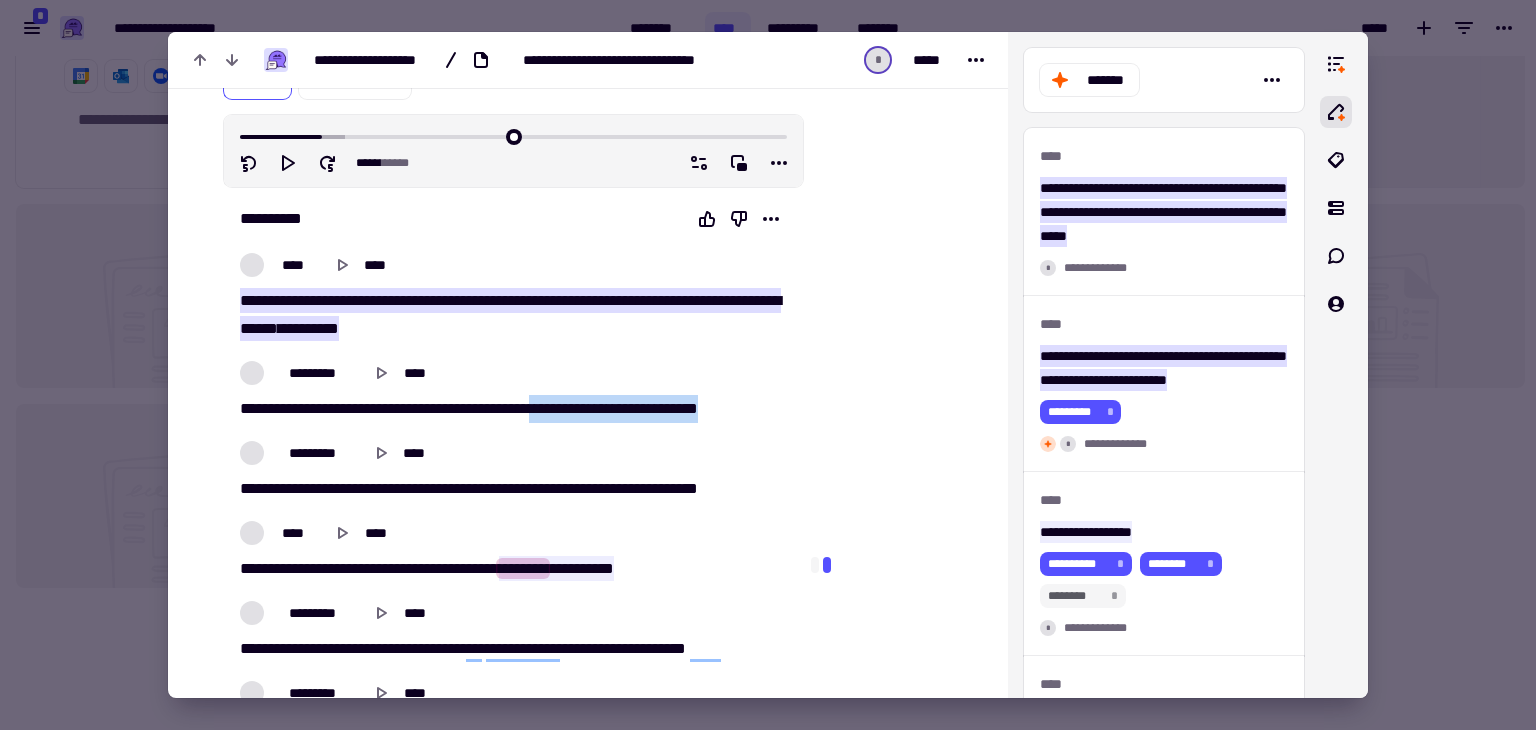 drag, startPoint x: 601, startPoint y: 411, endPoint x: 761, endPoint y: 411, distance: 160 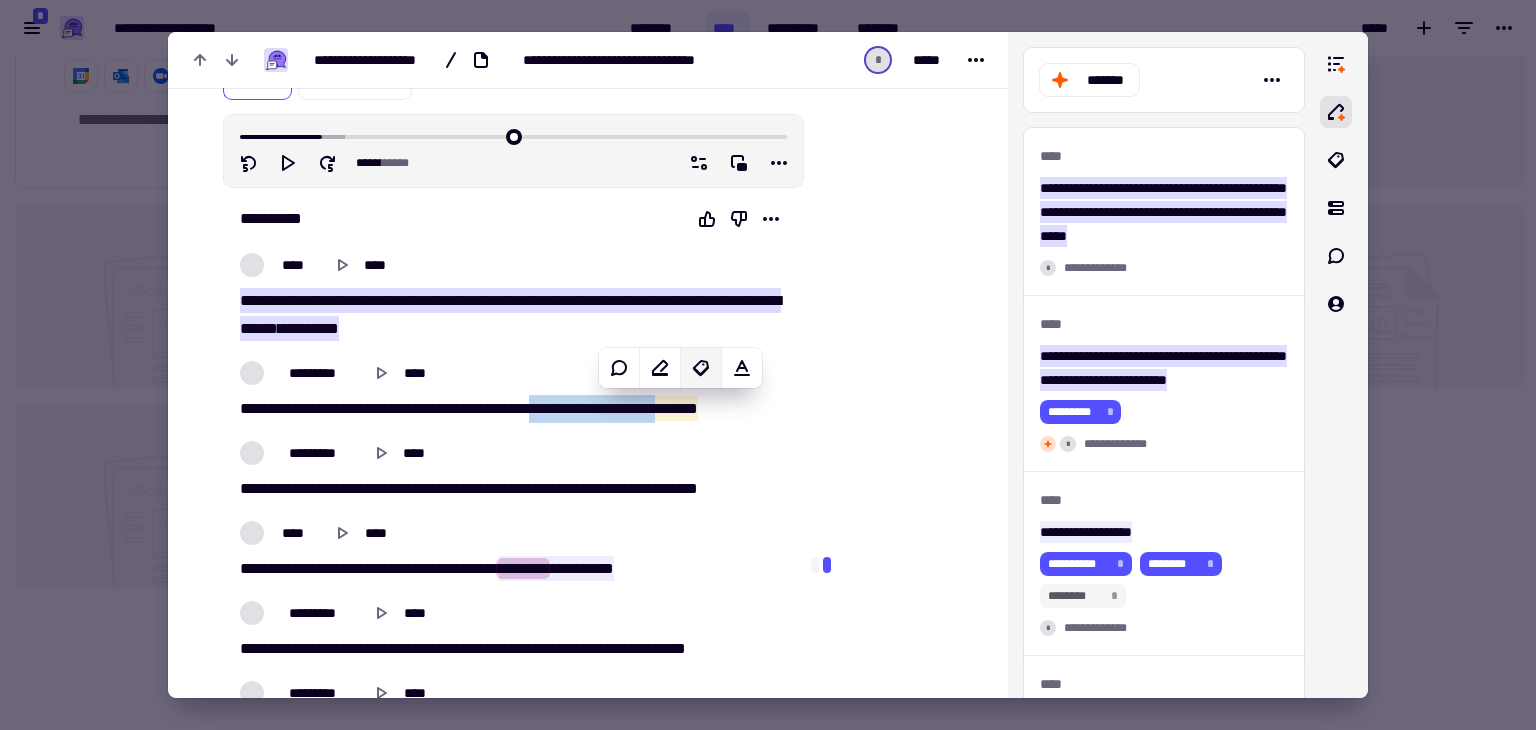 click 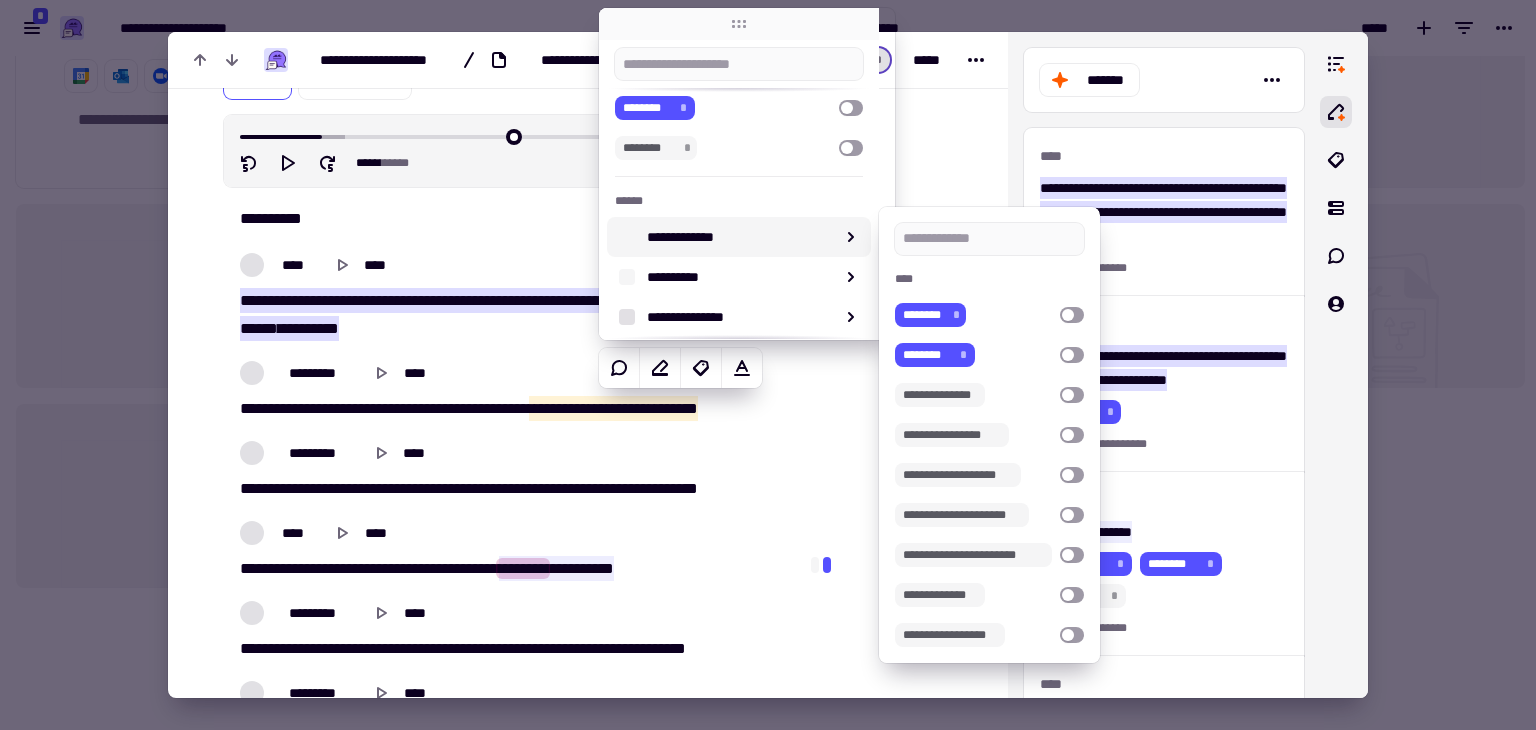 scroll, scrollTop: 80, scrollLeft: 0, axis: vertical 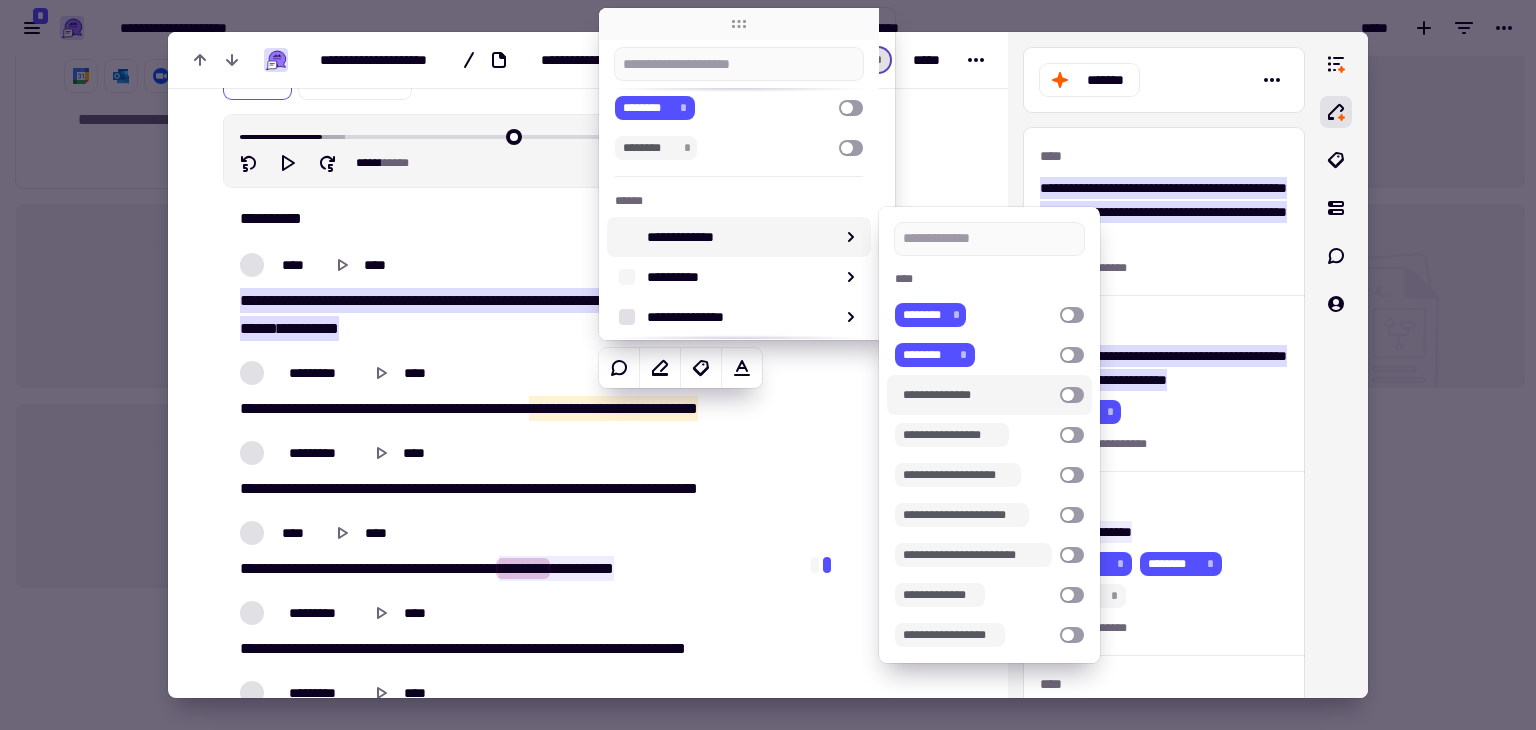 click at bounding box center [1072, 395] 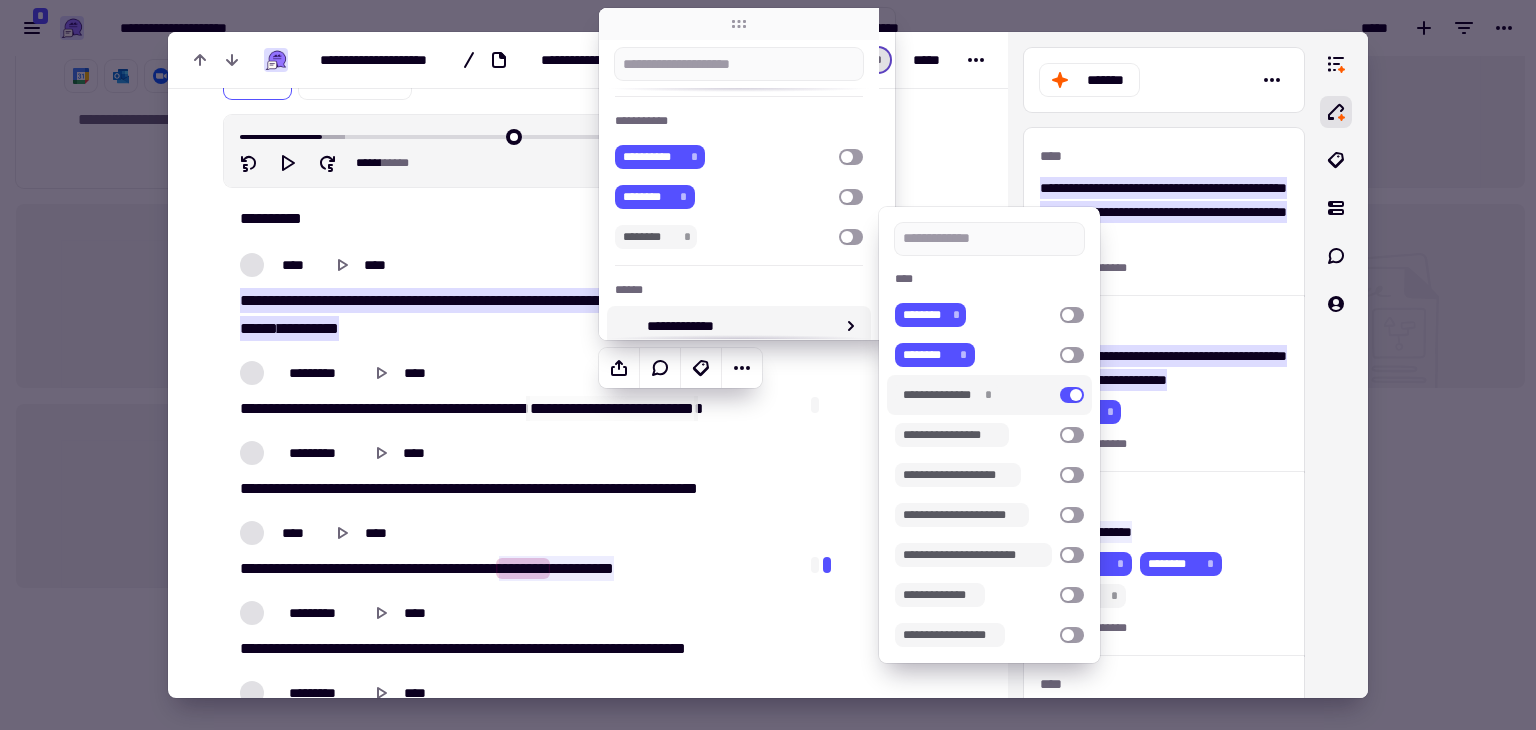 click at bounding box center (1072, 395) 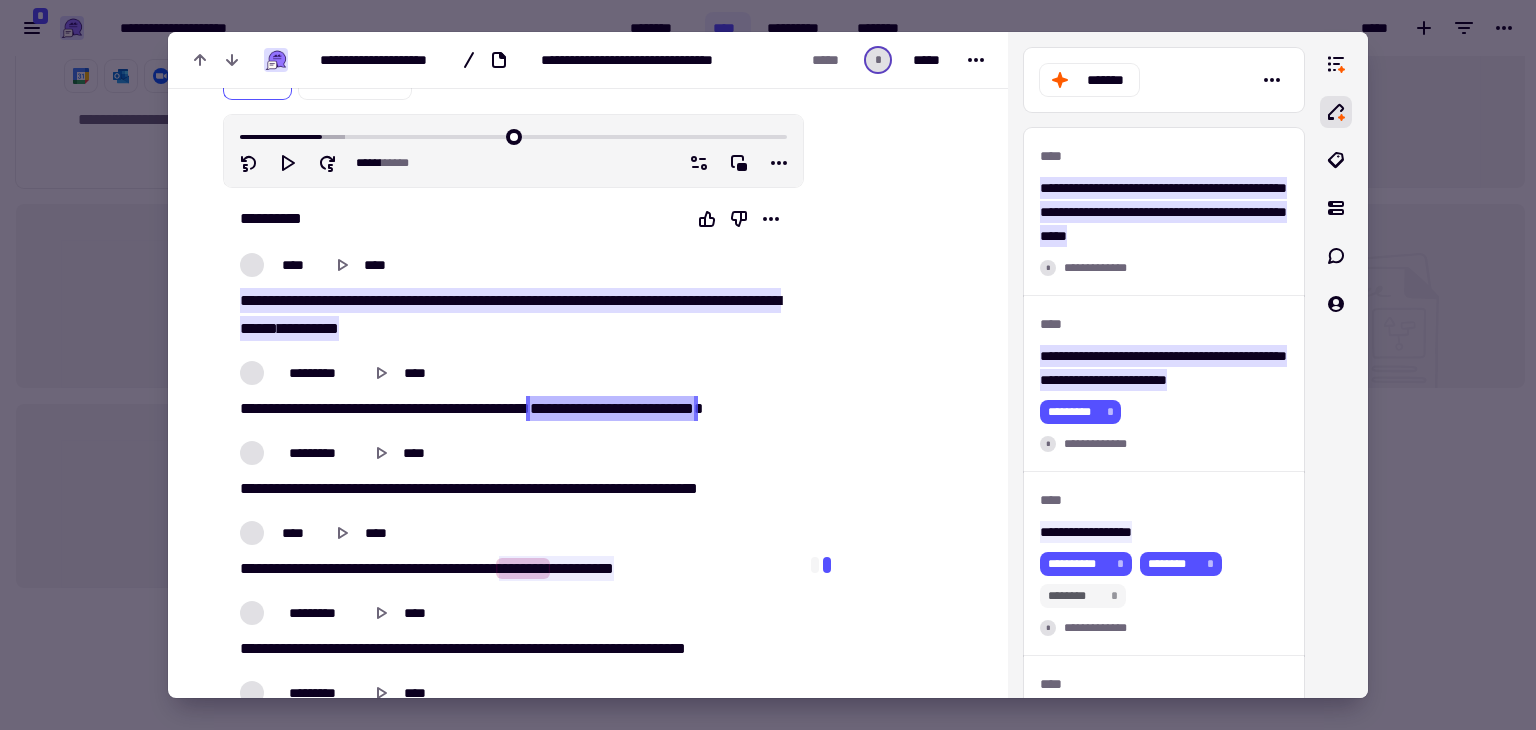 click on "******" 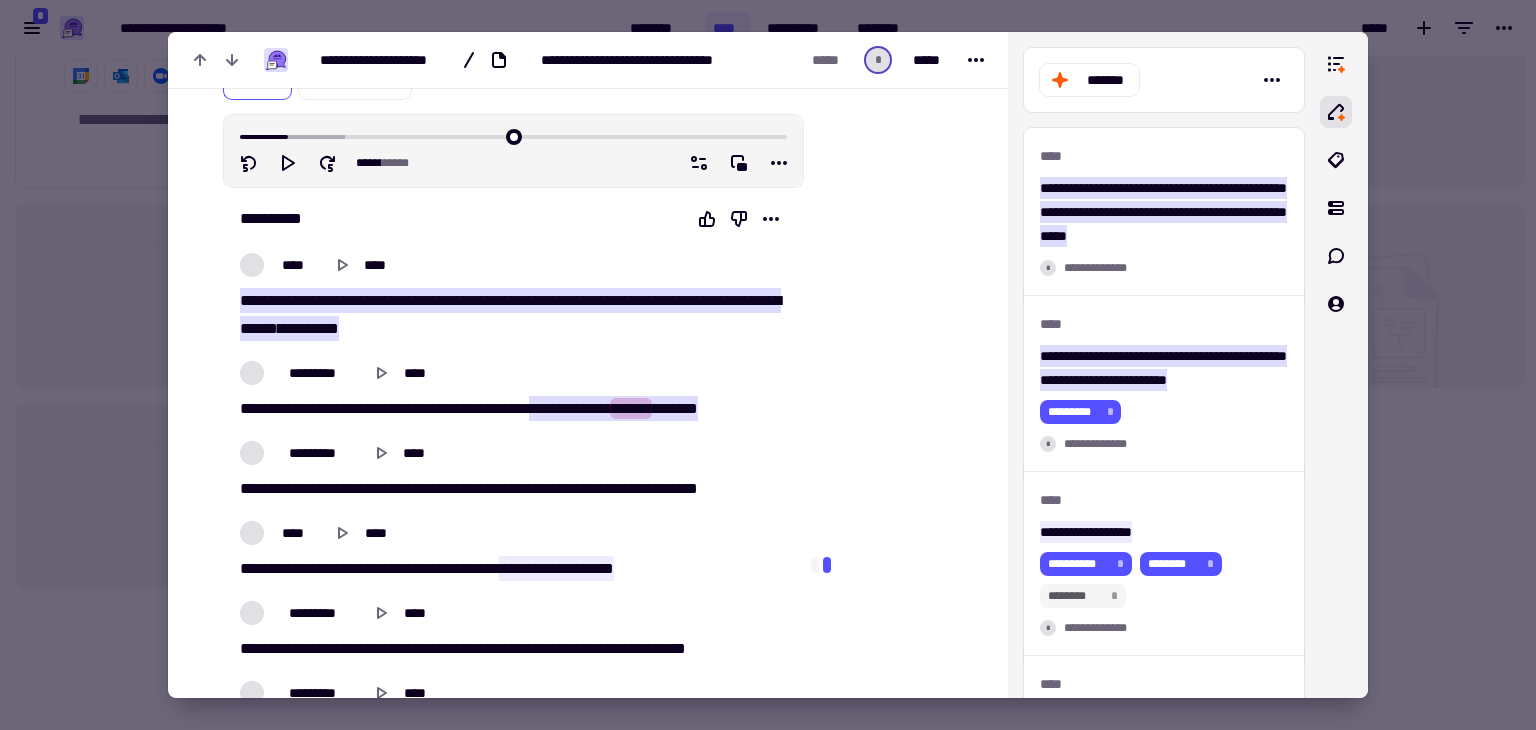 click on "******" 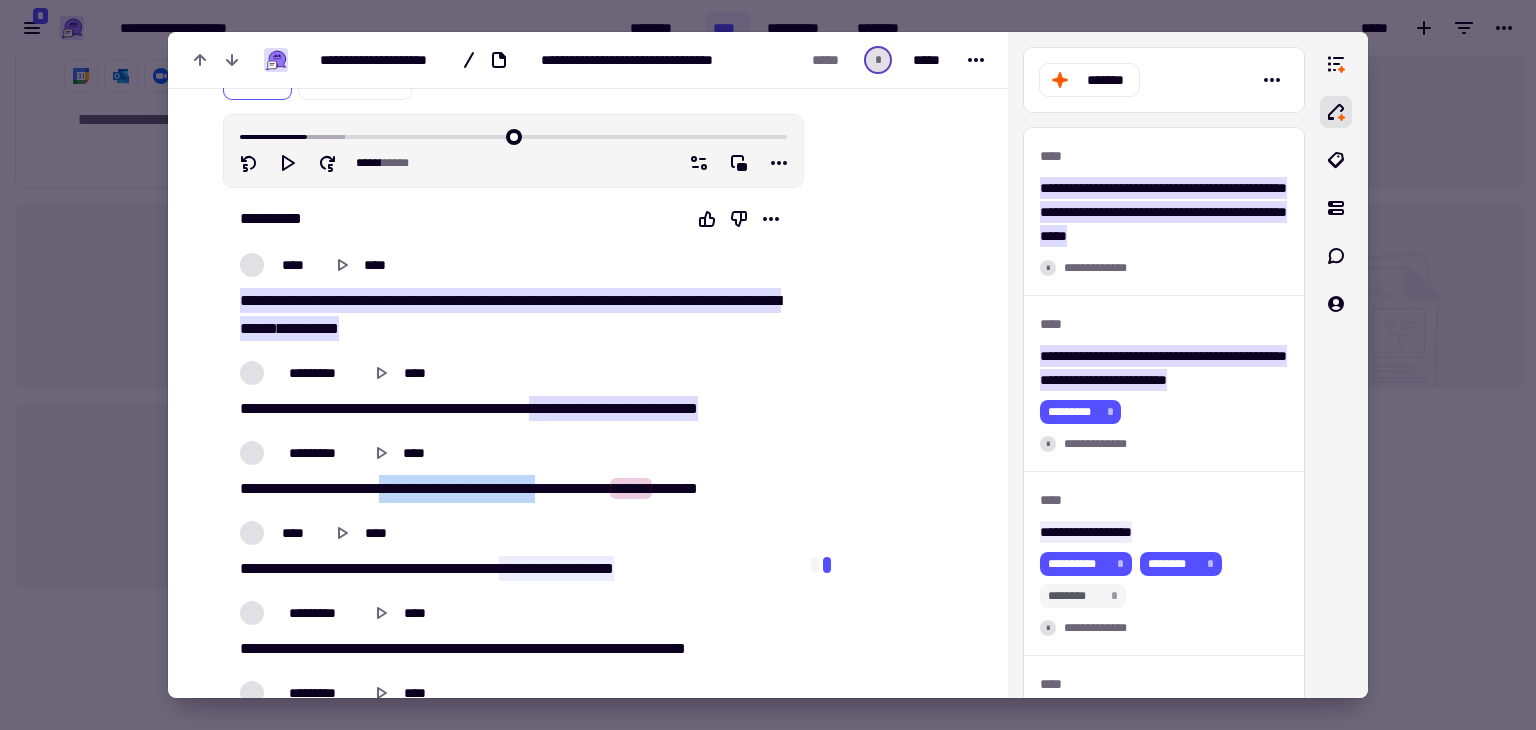 drag, startPoint x: 397, startPoint y: 491, endPoint x: 587, endPoint y: 489, distance: 190.01053 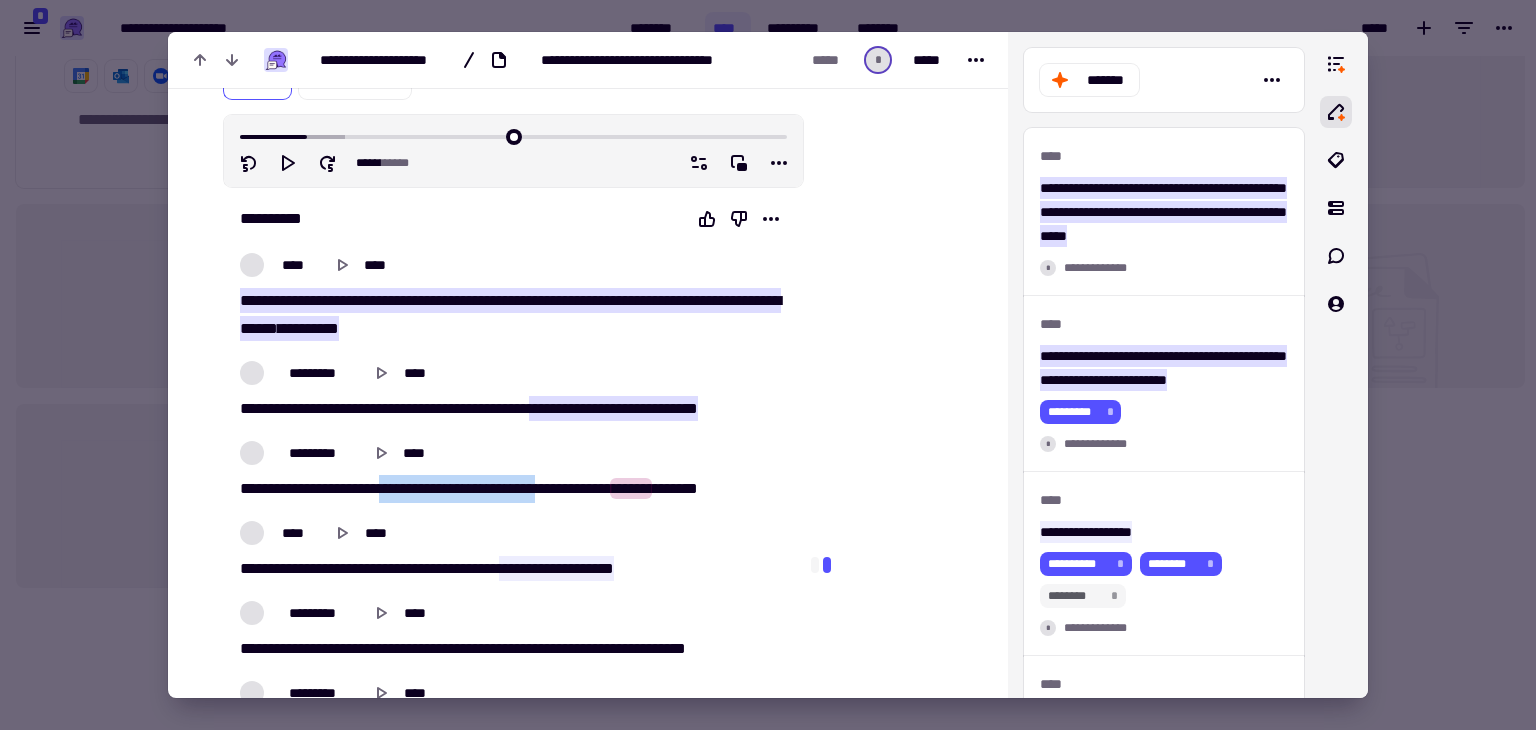 click on "***   *******   **   ***   ***   **   ********   **   **   ***   *****   **   ****   **   ******   ******" 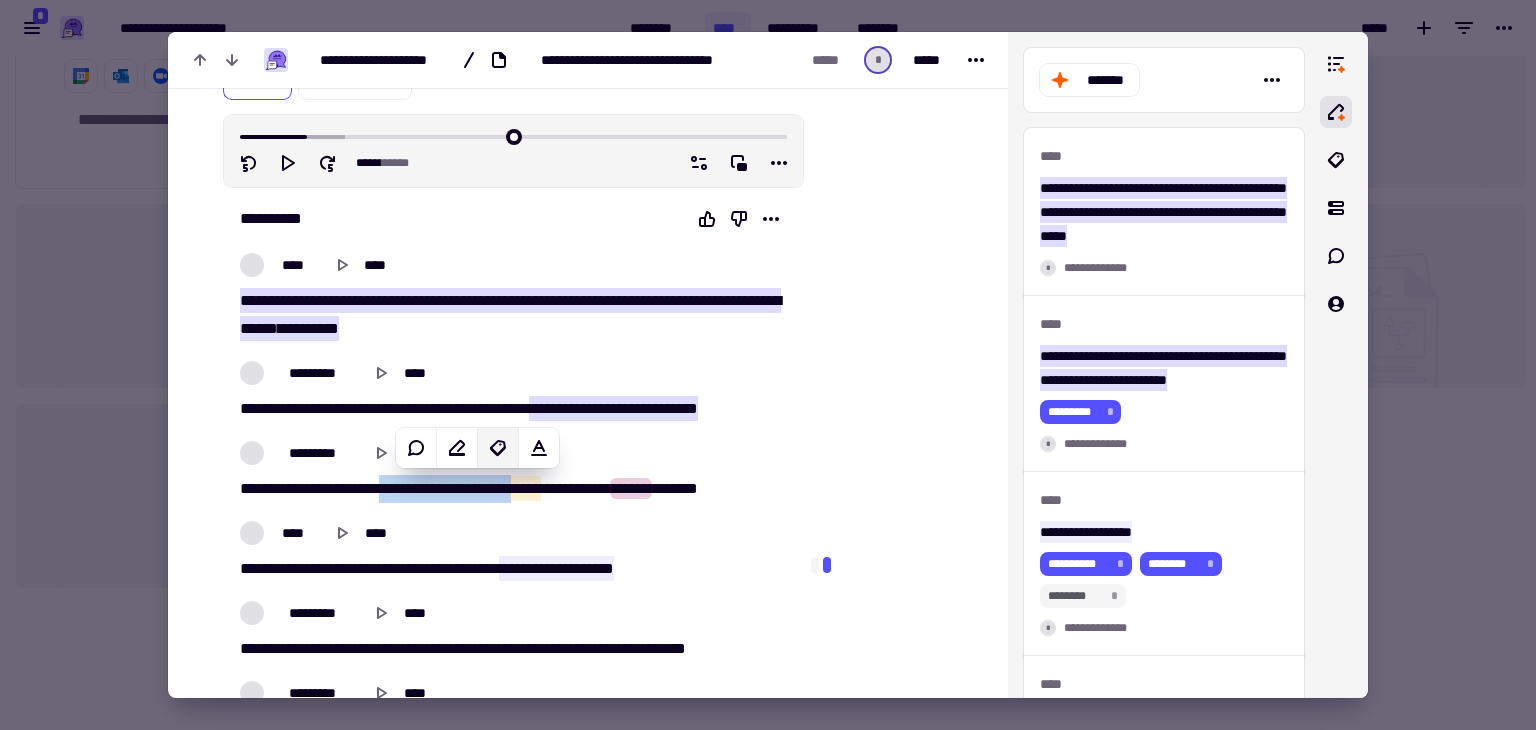 click 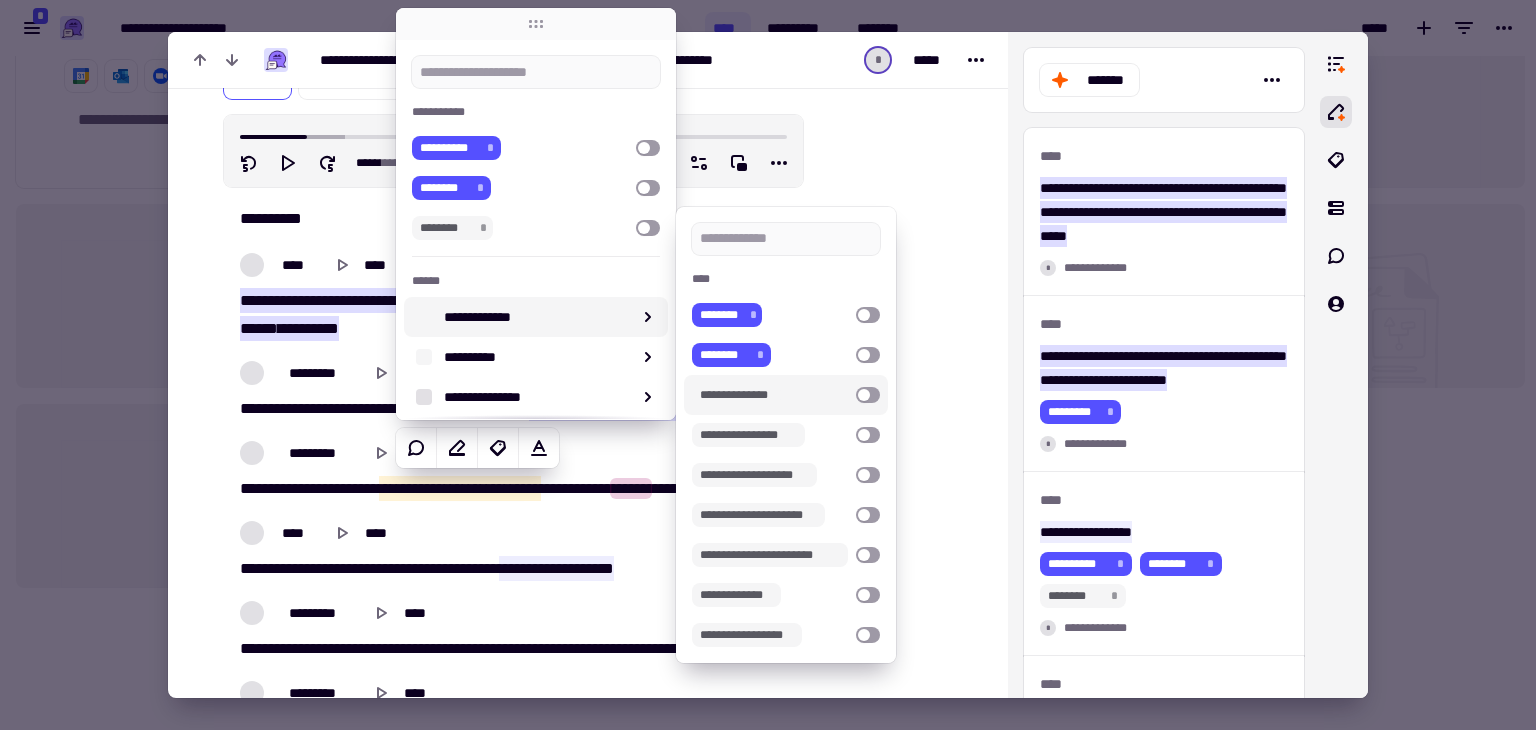 click at bounding box center (868, 395) 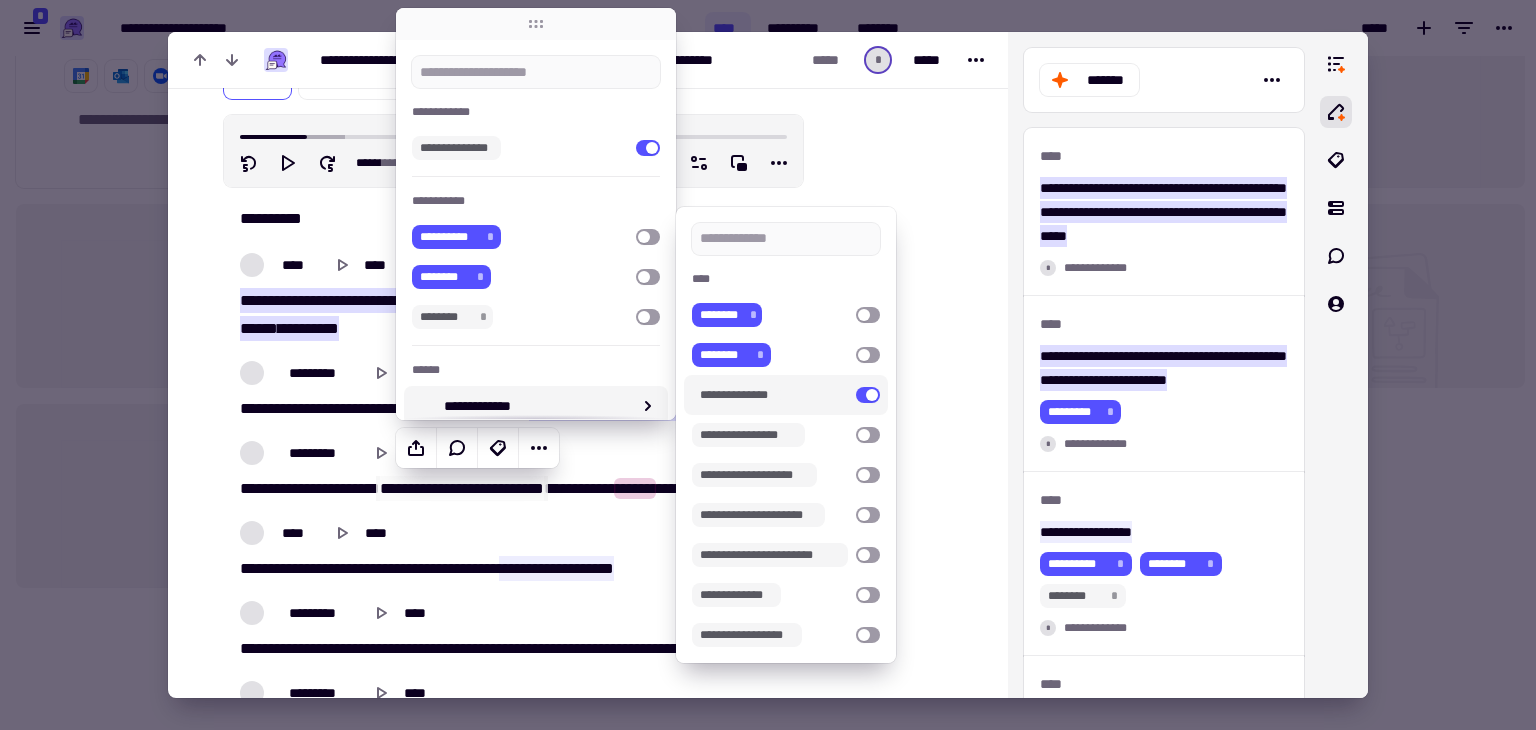 click at bounding box center (893, 257) 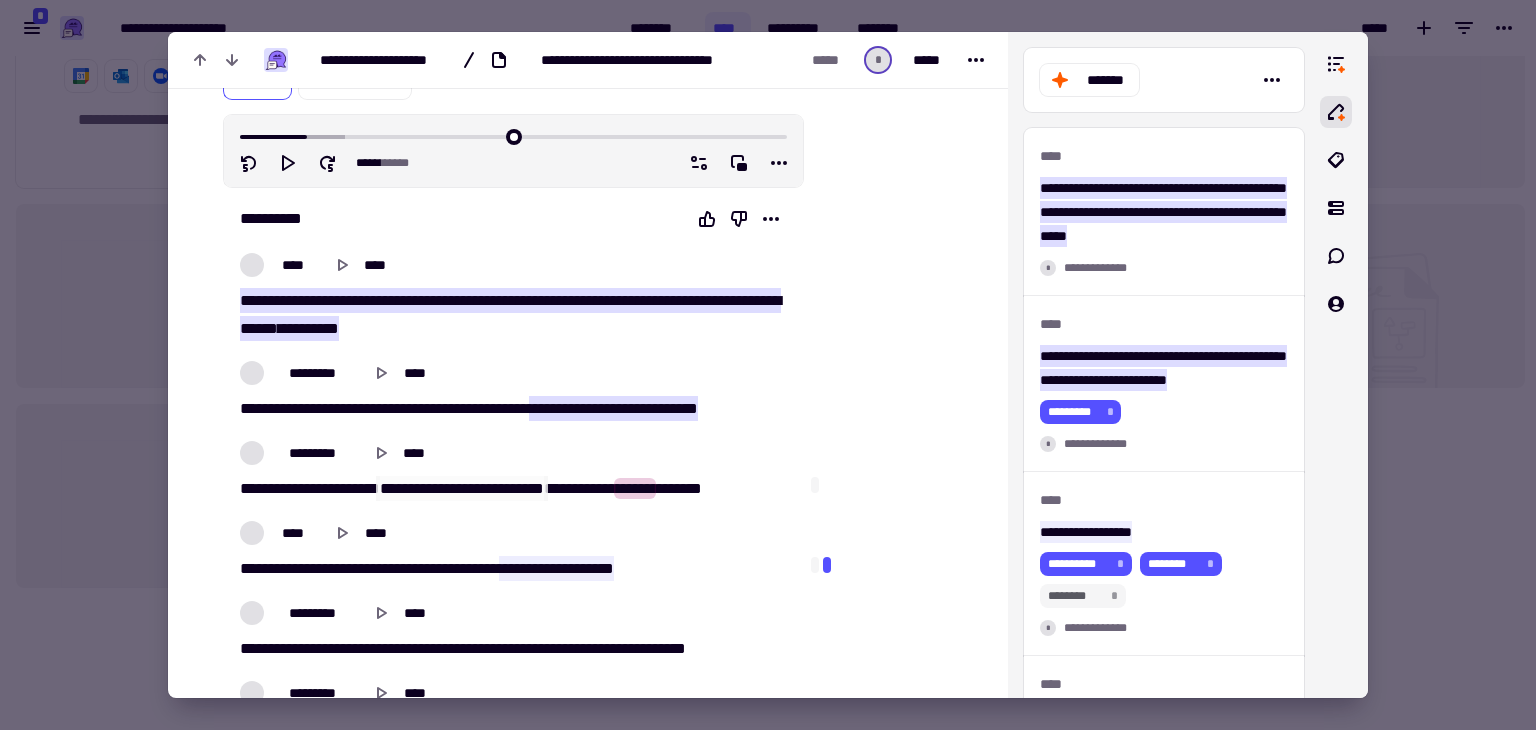 click 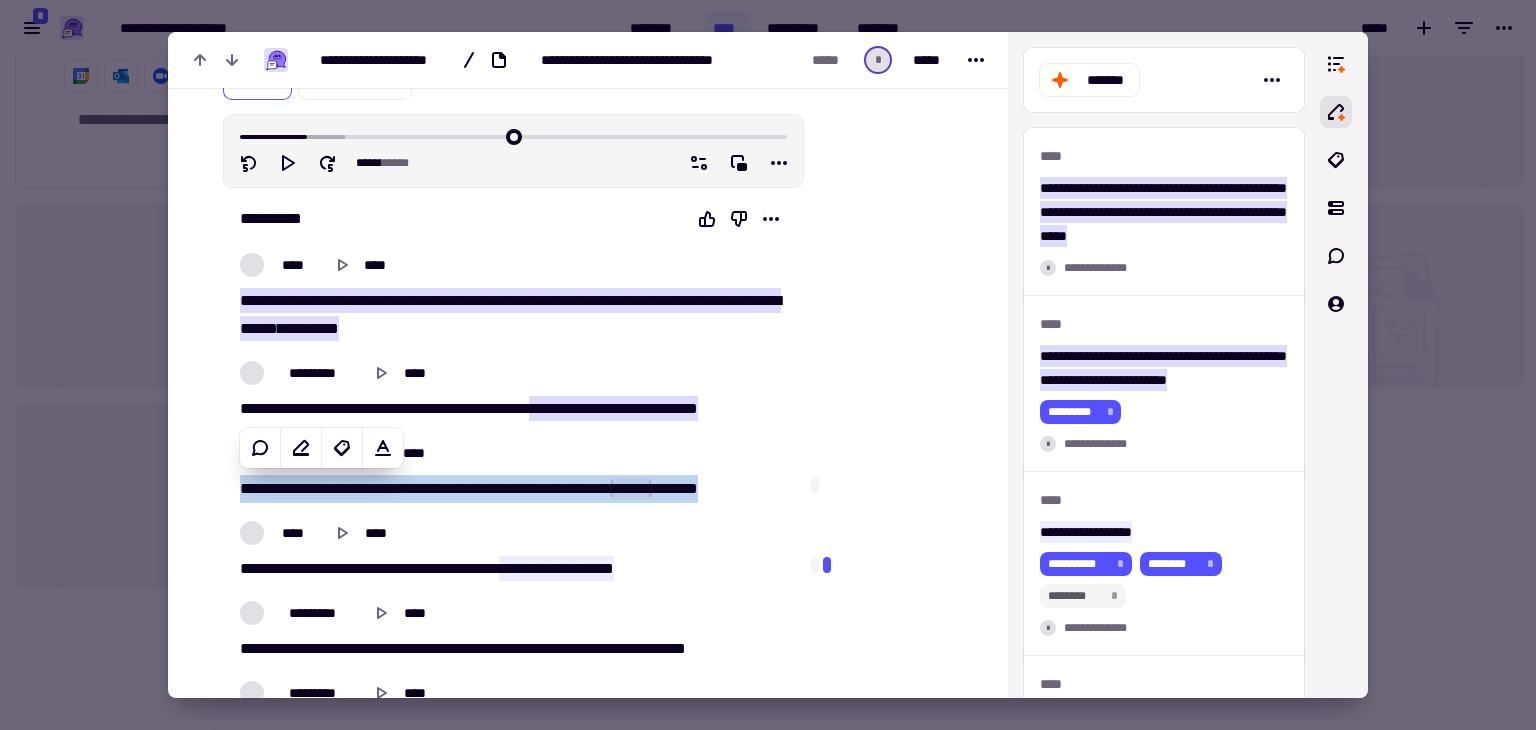 click on "******" 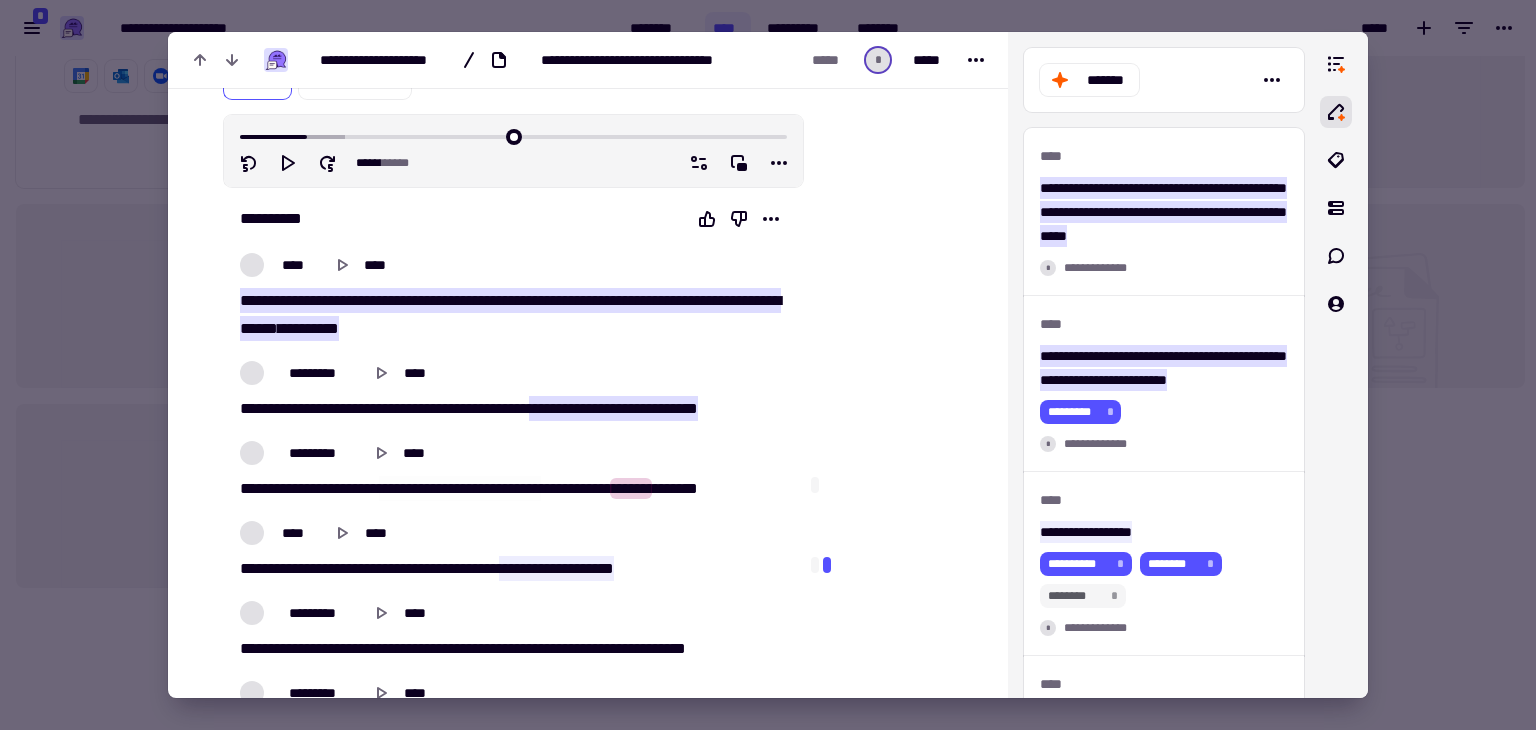 click on "******" 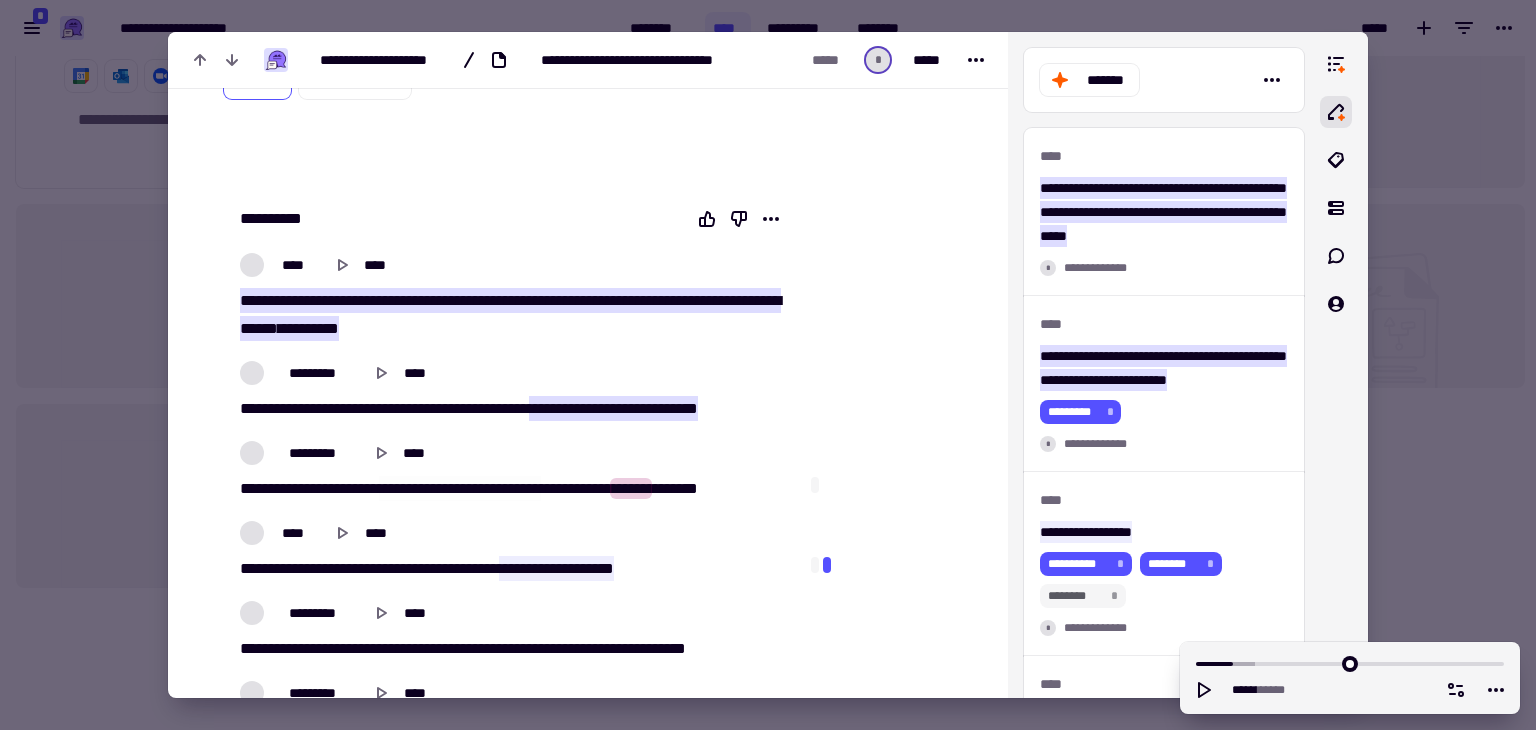 scroll, scrollTop: 343, scrollLeft: 0, axis: vertical 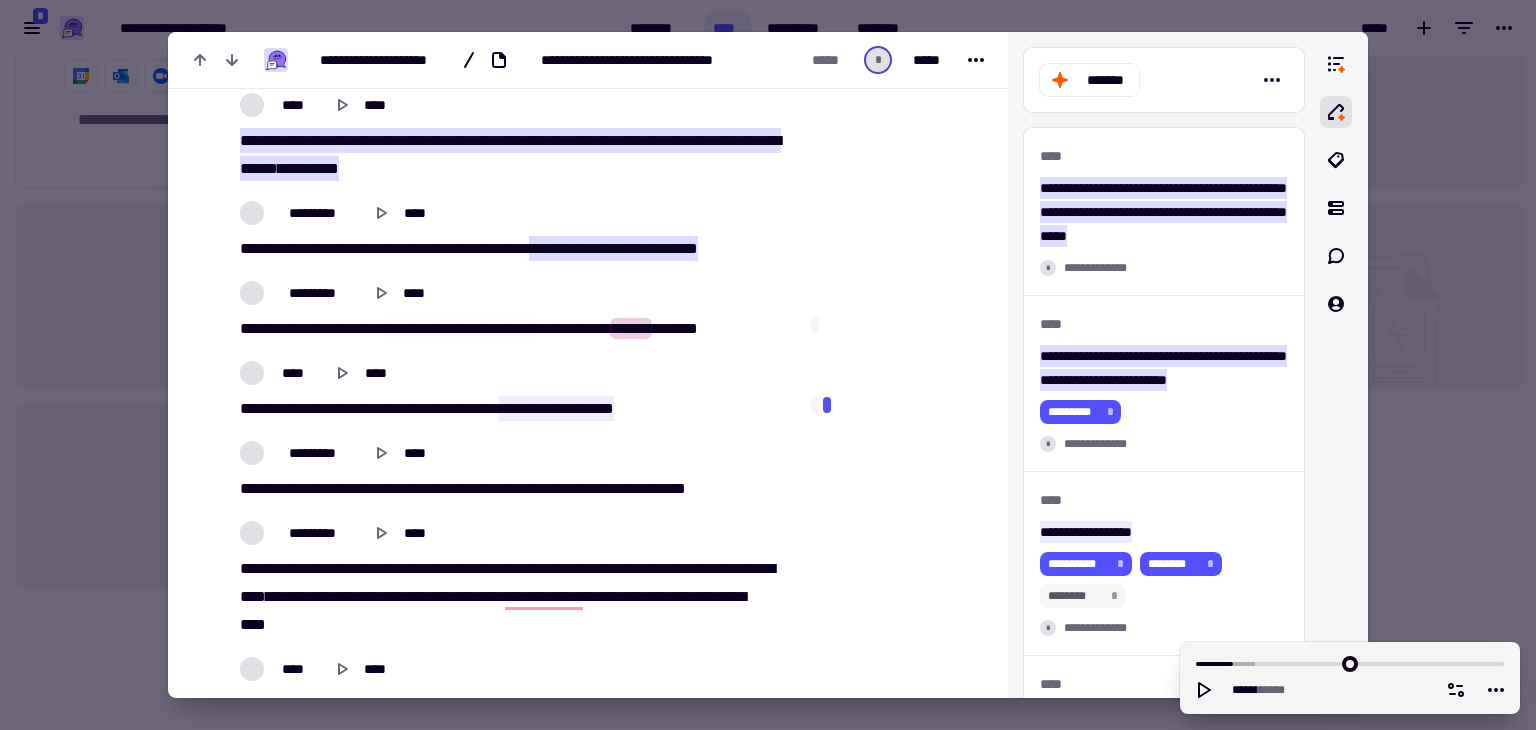 click at bounding box center [815, 325] 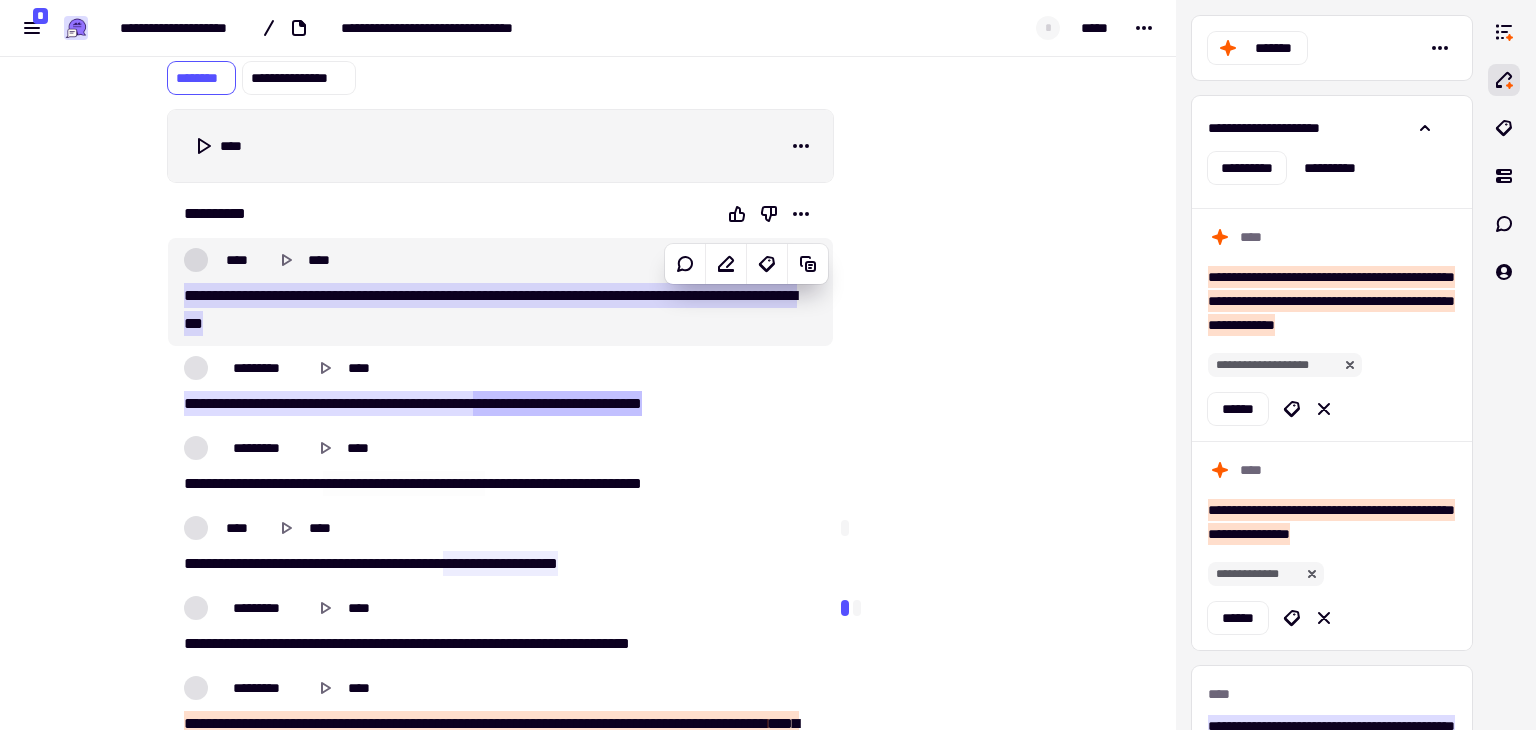 scroll, scrollTop: 168, scrollLeft: 0, axis: vertical 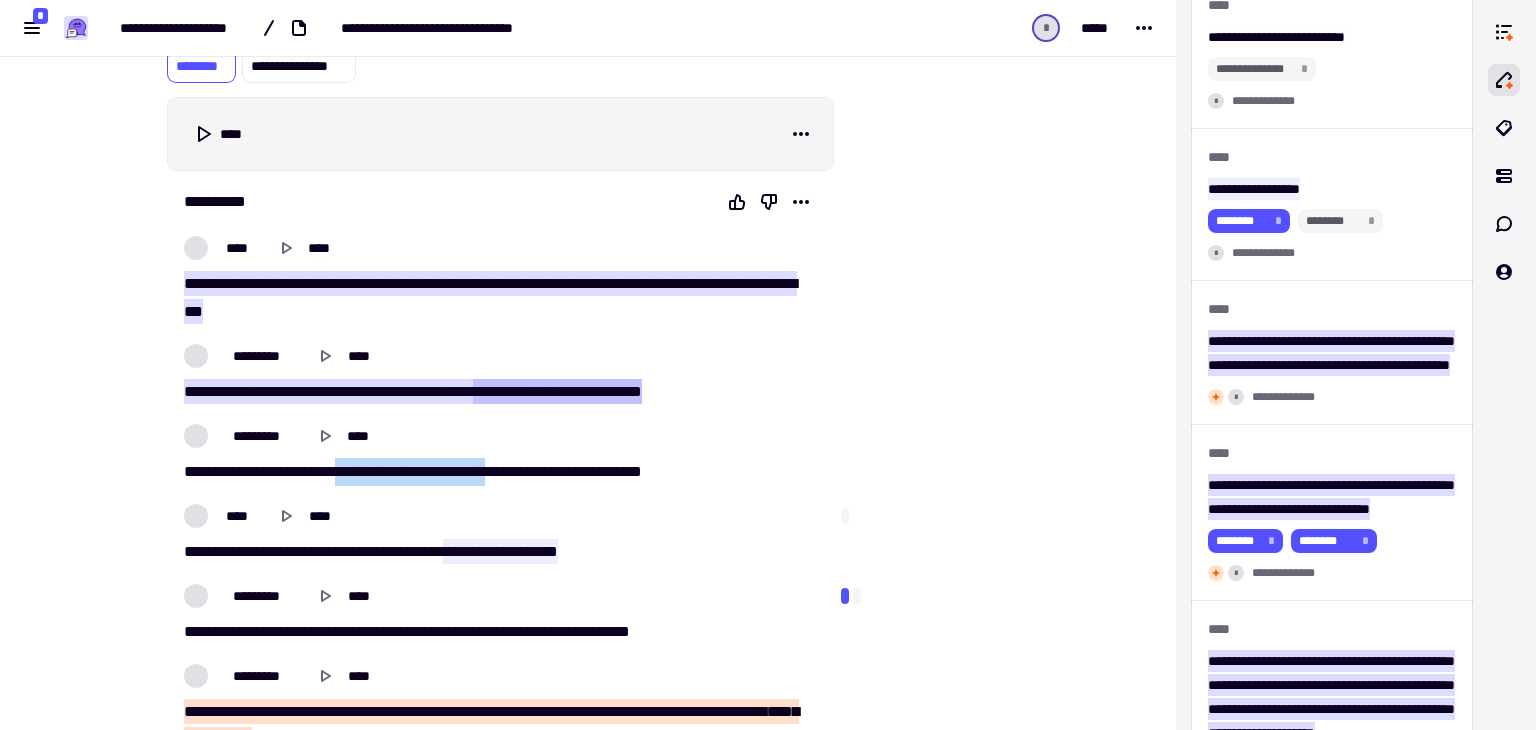 drag, startPoint x: 345, startPoint y: 467, endPoint x: 524, endPoint y: 476, distance: 179.22612 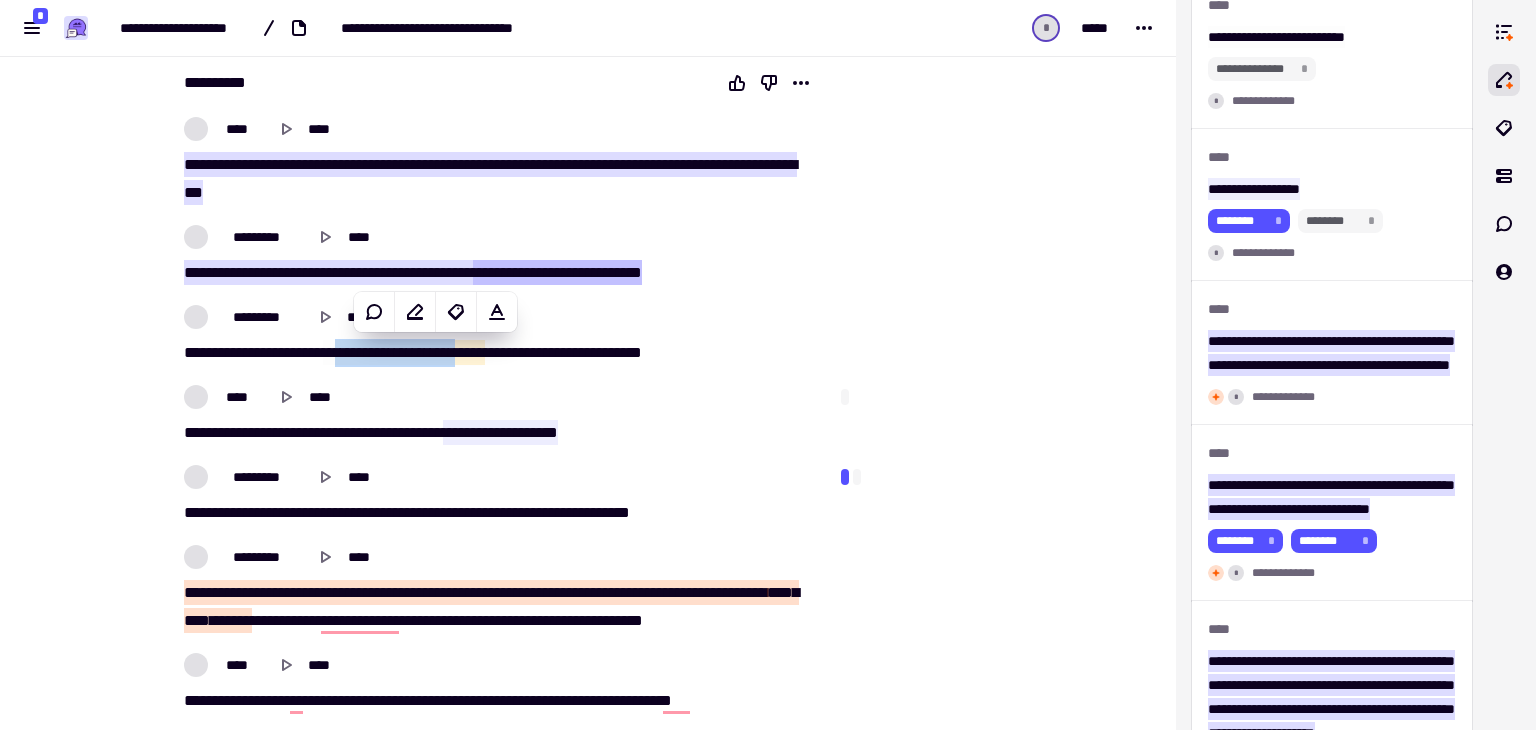 scroll, scrollTop: 288, scrollLeft: 0, axis: vertical 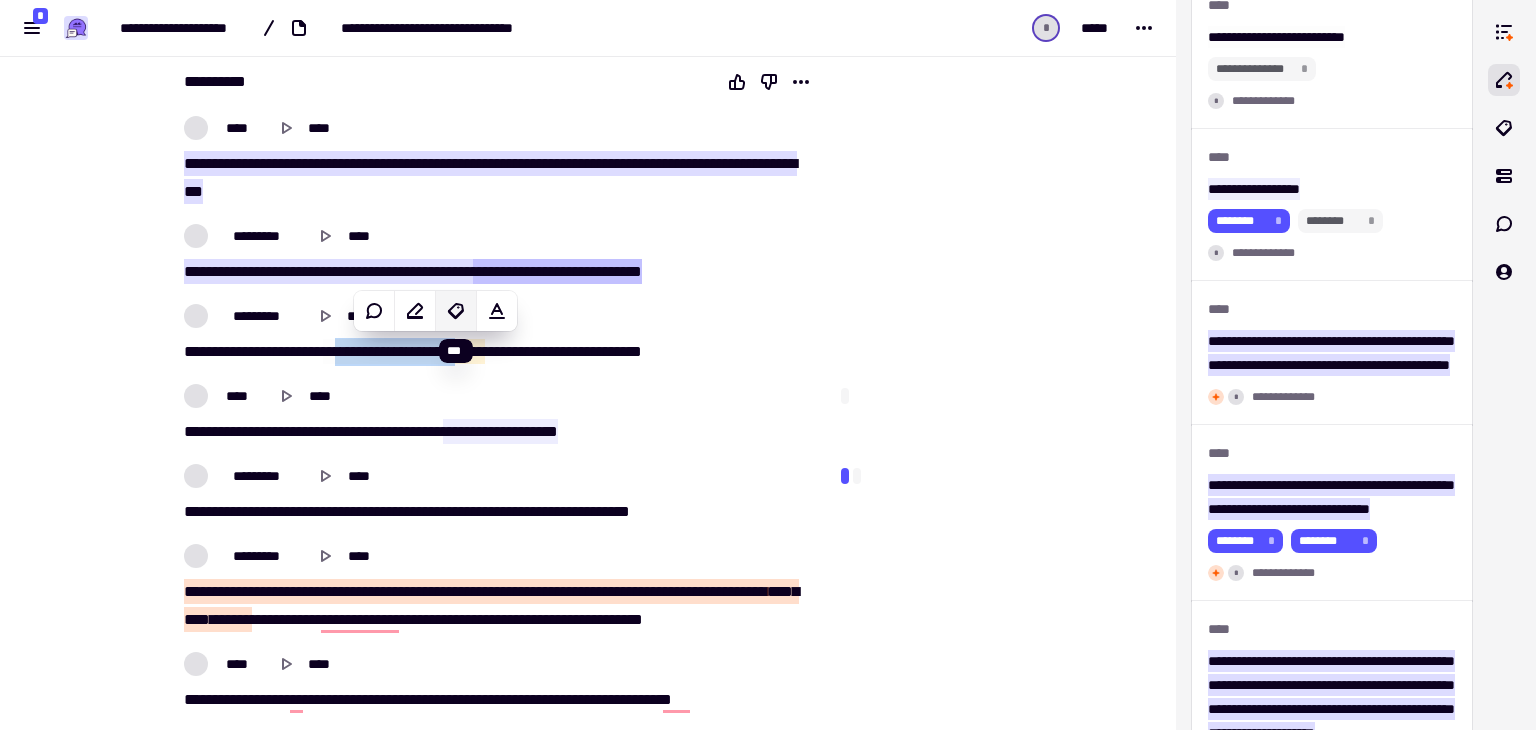 click 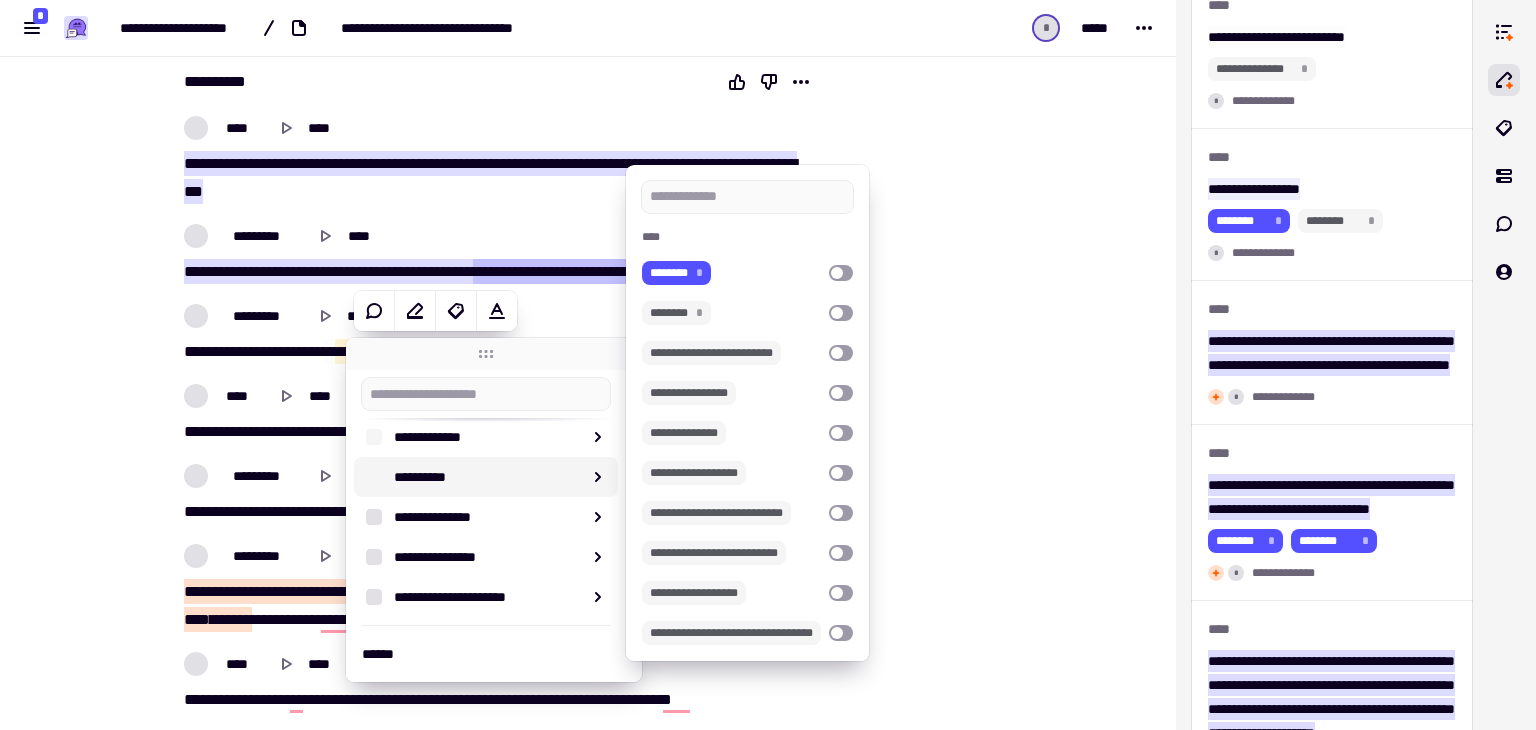 scroll, scrollTop: 216, scrollLeft: 0, axis: vertical 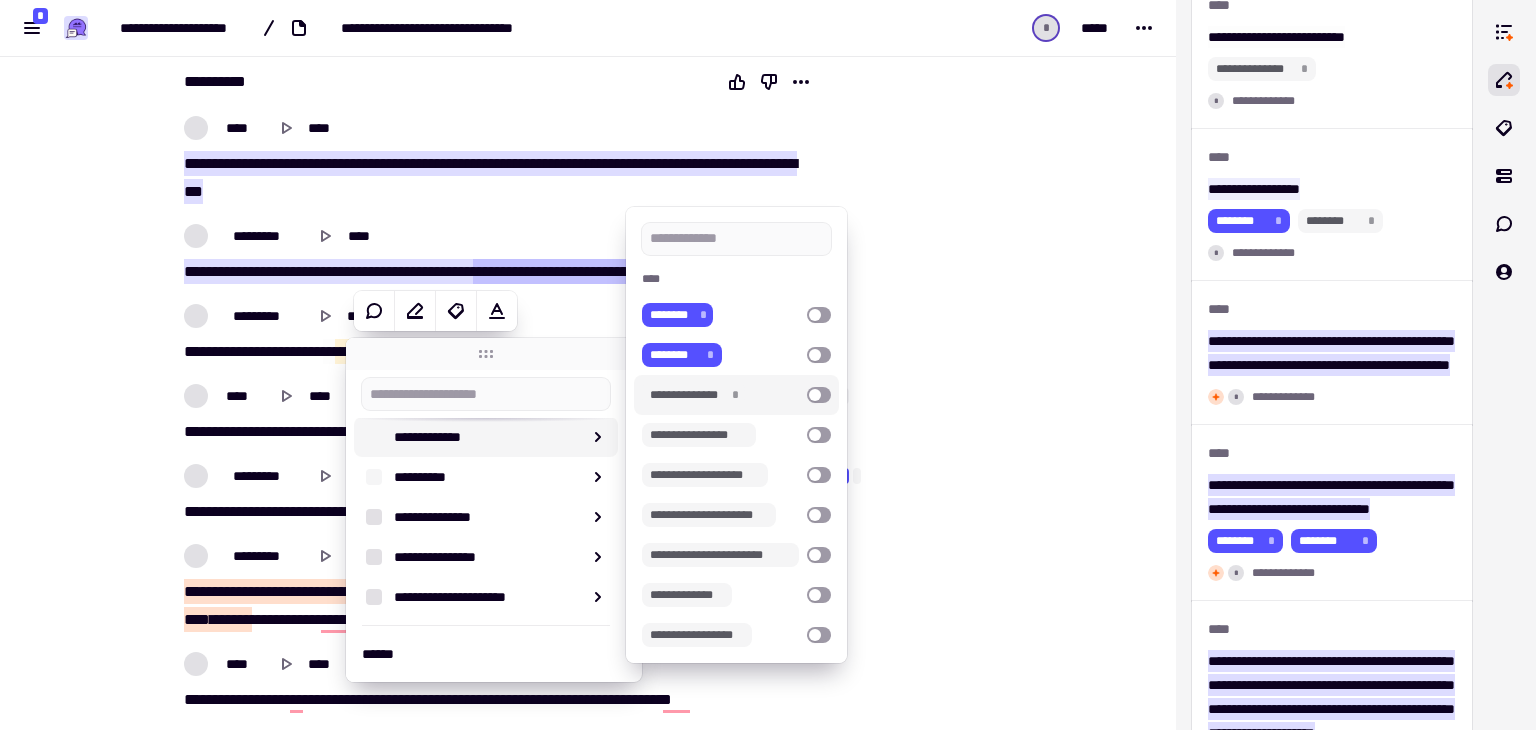 click on "**********" at bounding box center [736, 395] 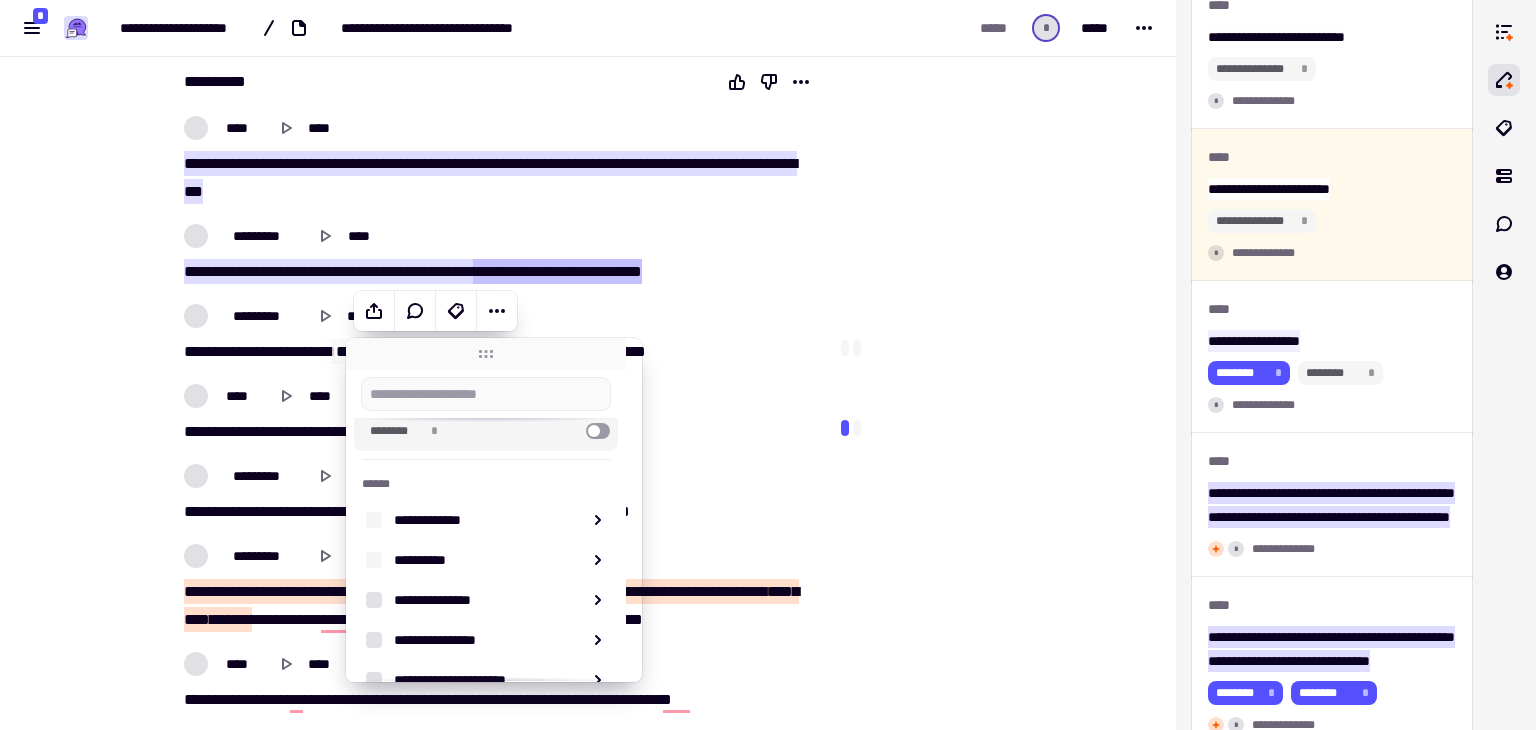 scroll, scrollTop: 0, scrollLeft: 0, axis: both 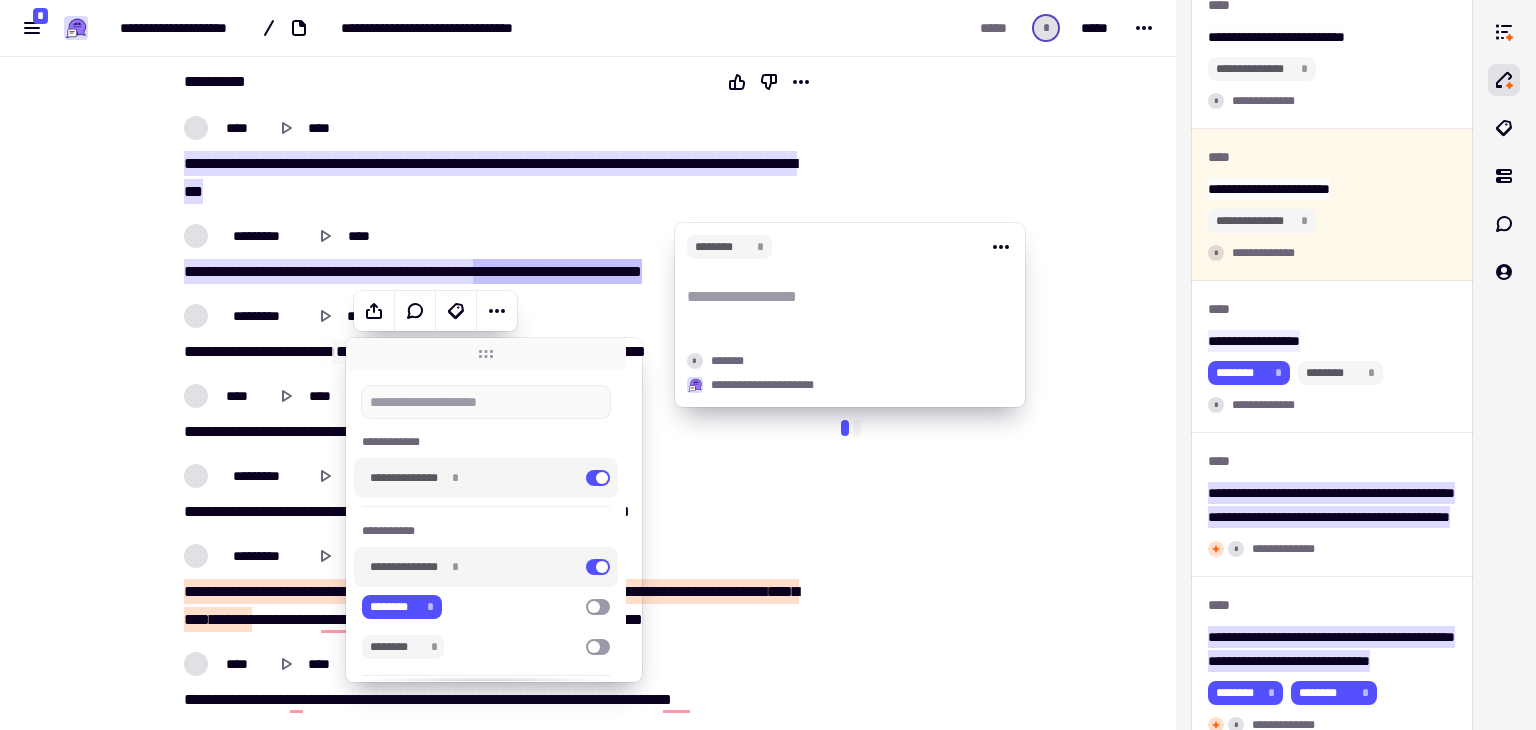 click at bounding box center (857, 428) 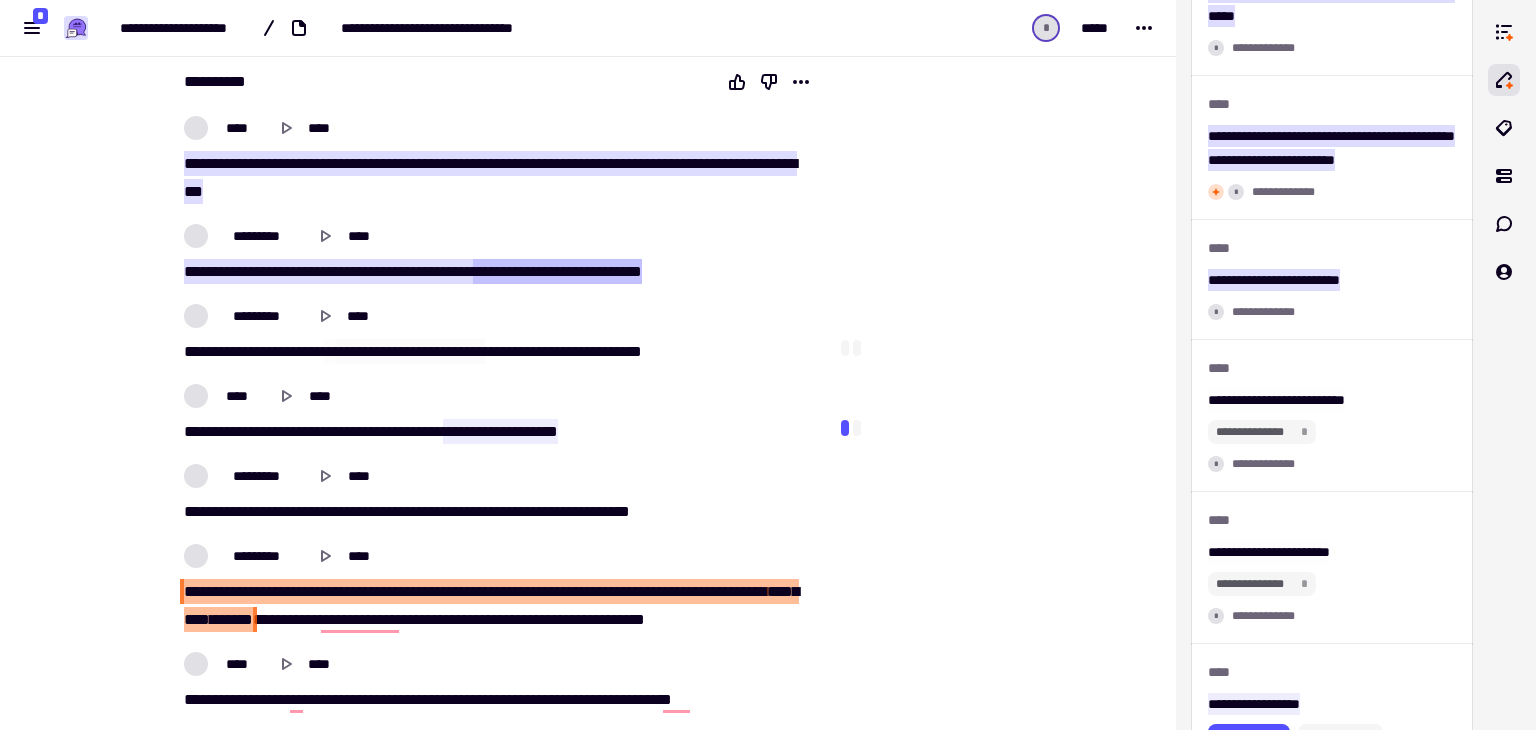 click on "*******" 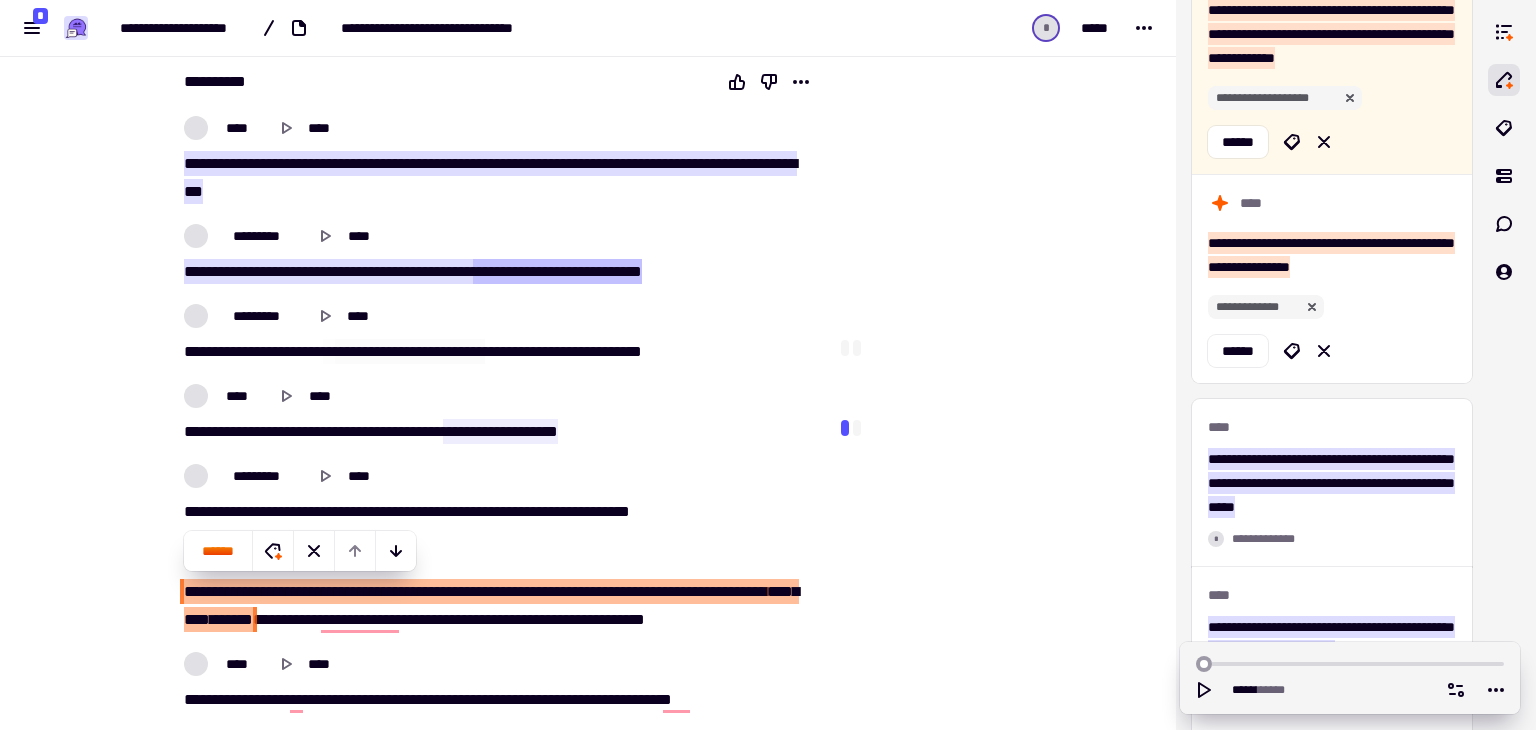 type on "*****" 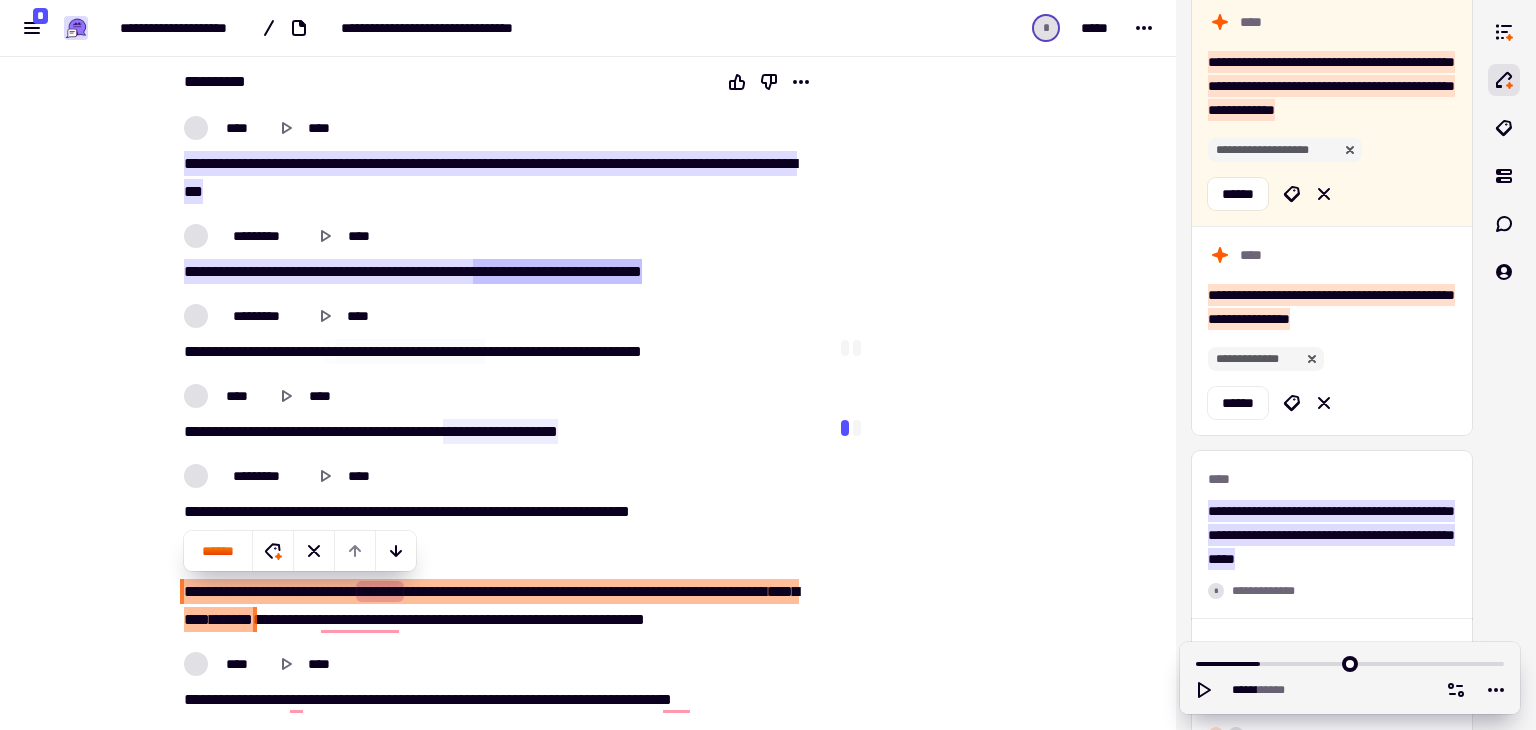 scroll, scrollTop: 208, scrollLeft: 0, axis: vertical 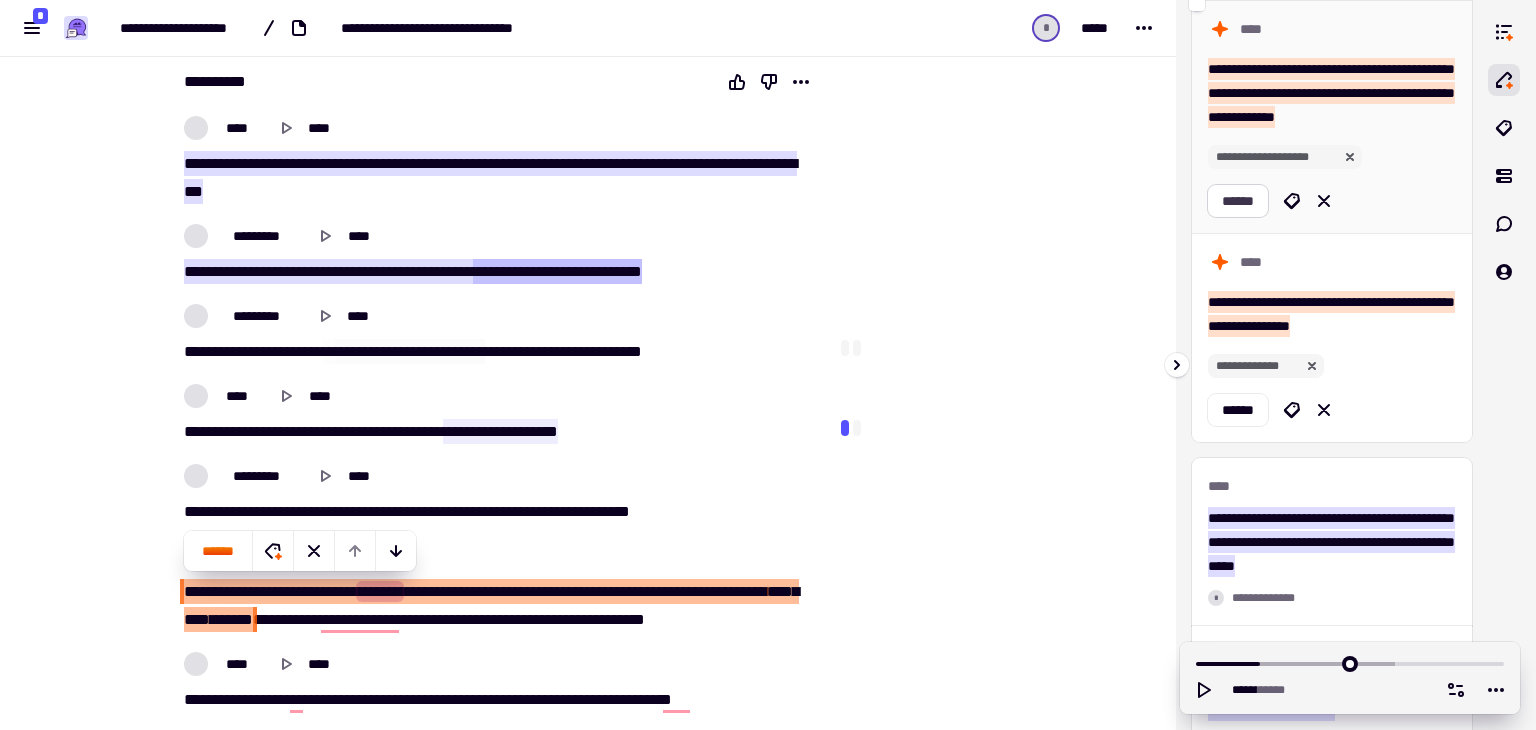 click on "******" 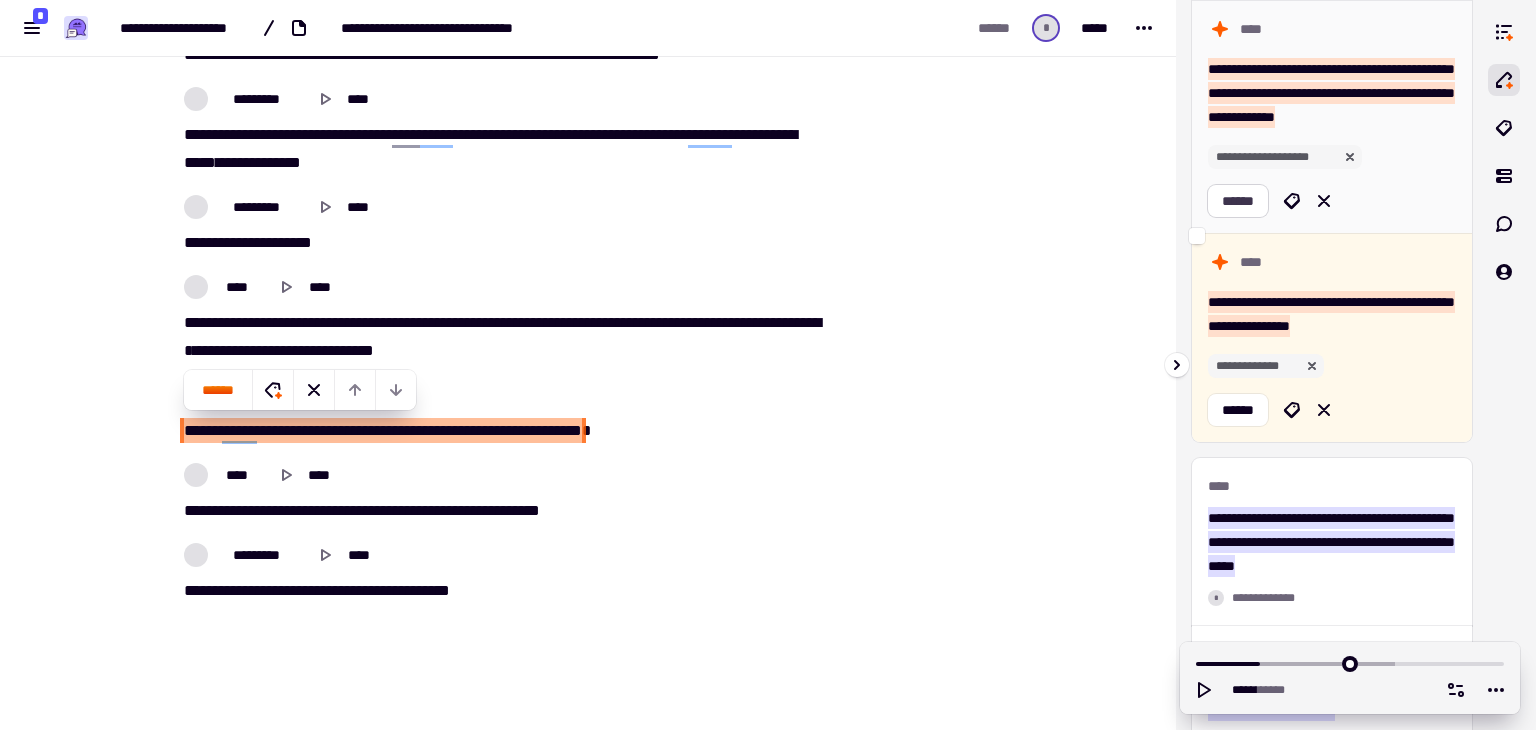 scroll, scrollTop: 1772, scrollLeft: 0, axis: vertical 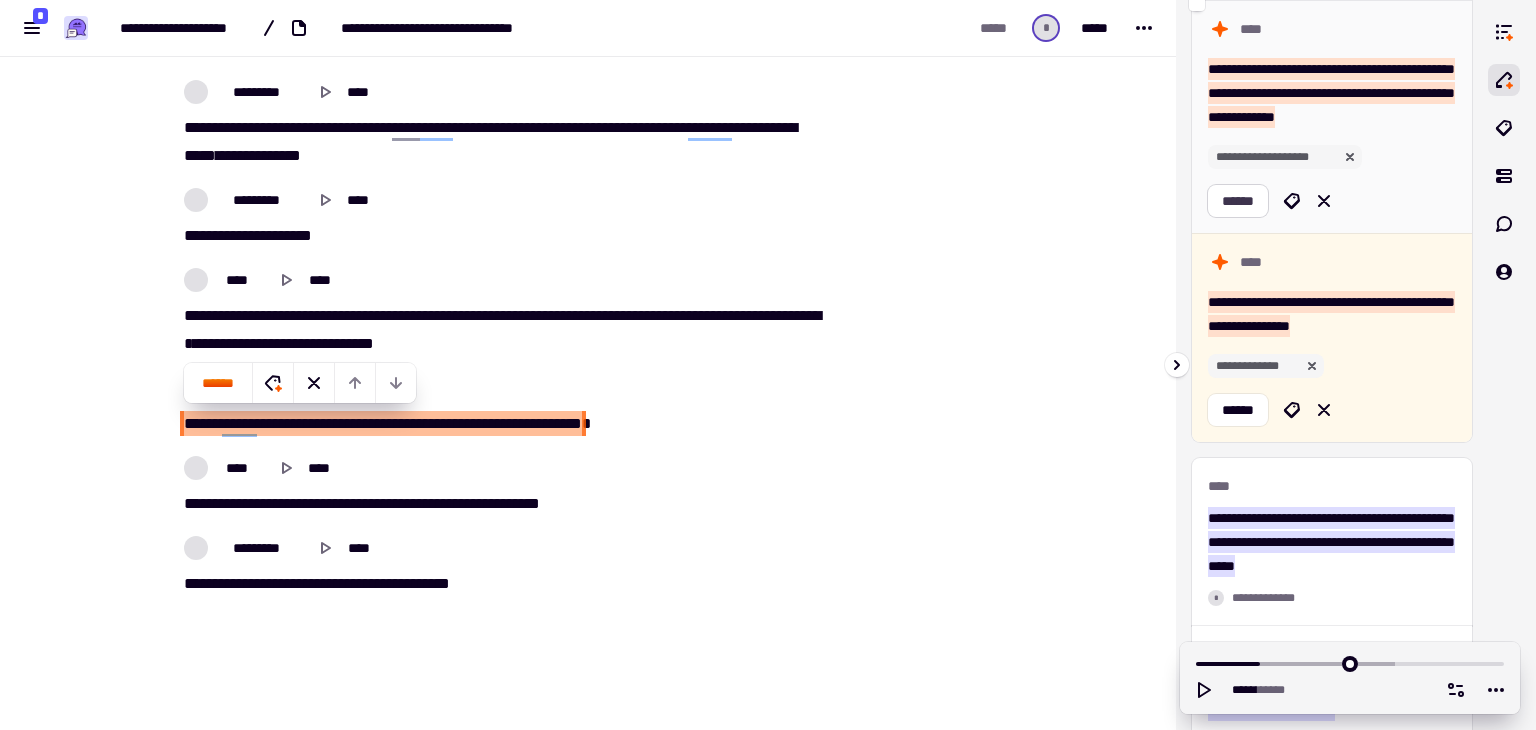 click on "******" 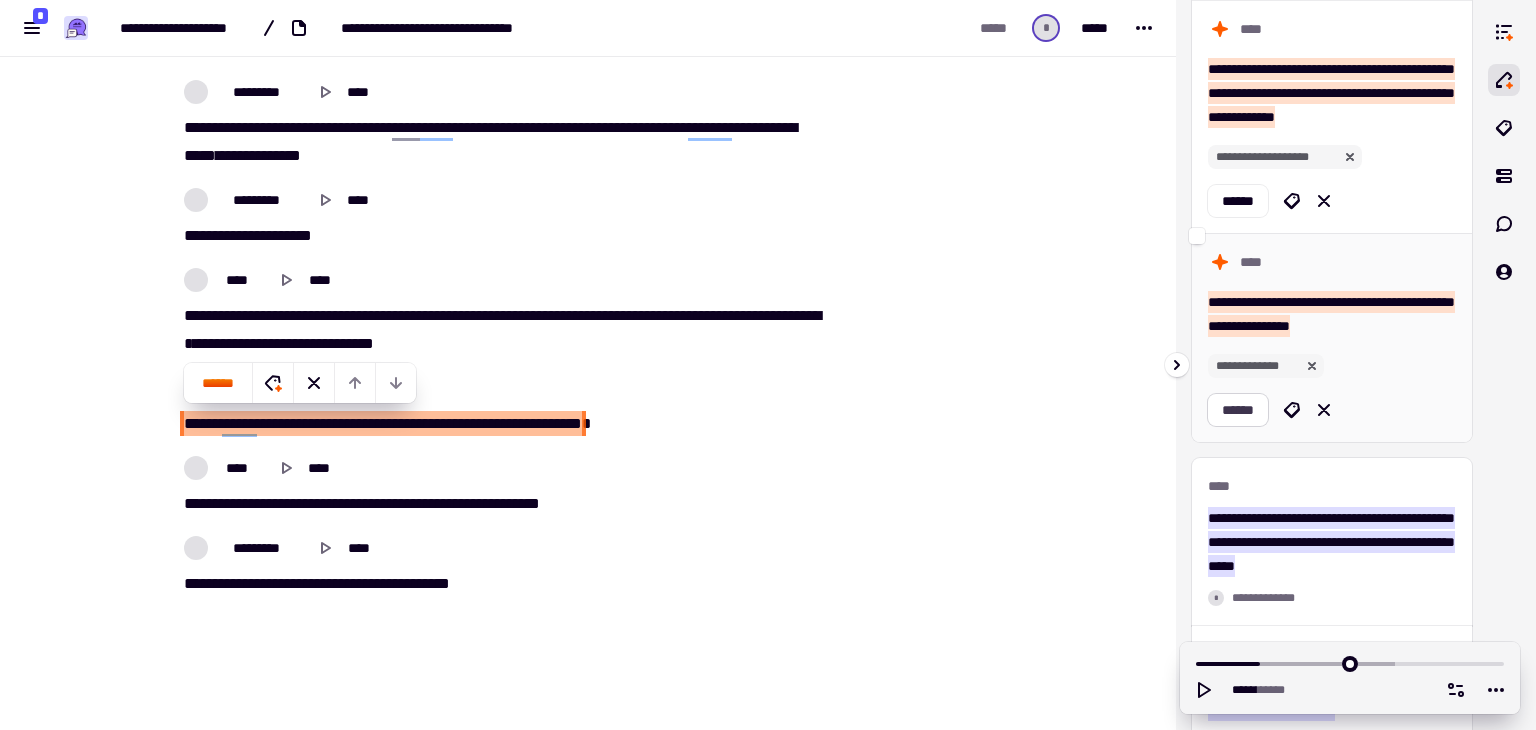 click on "******" 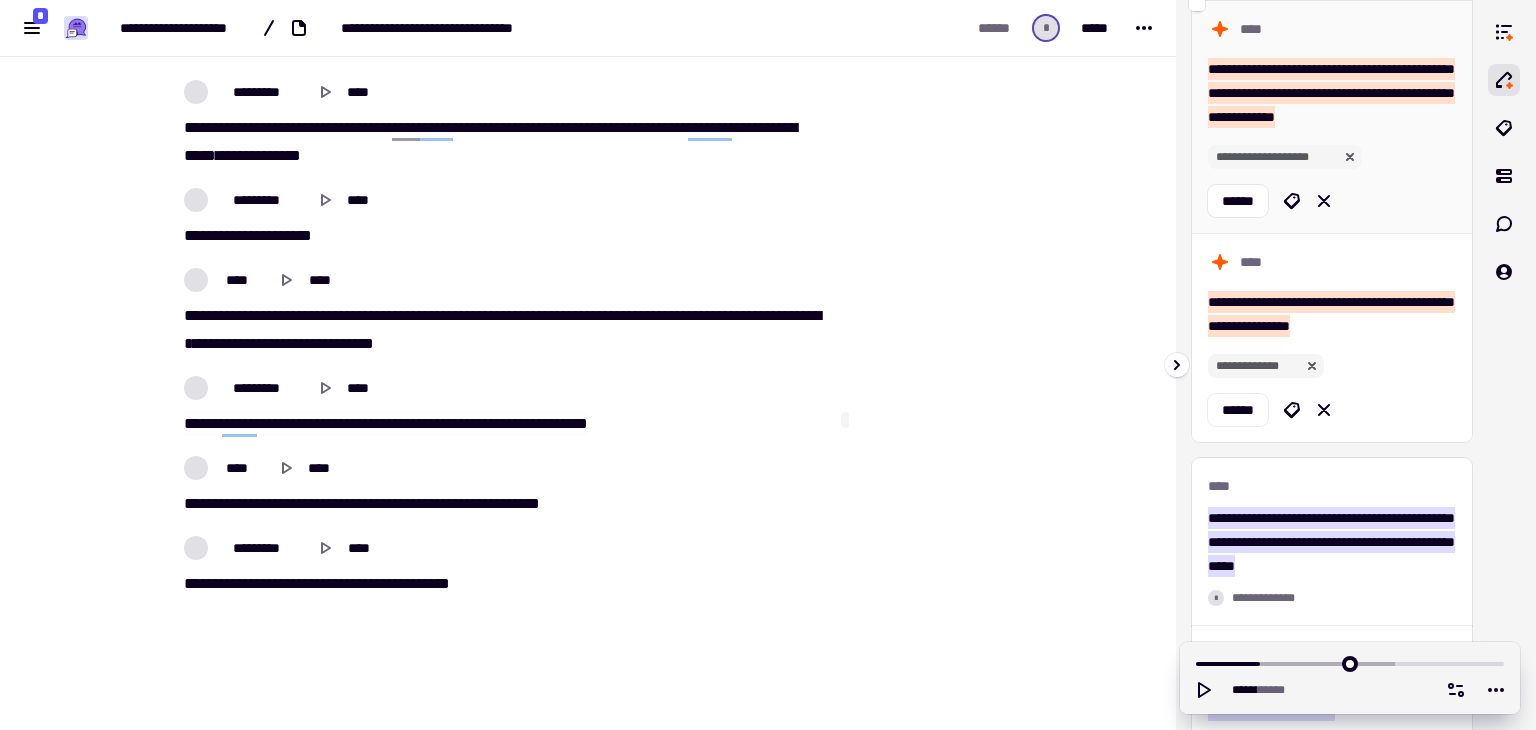 scroll, scrollTop: 0, scrollLeft: 0, axis: both 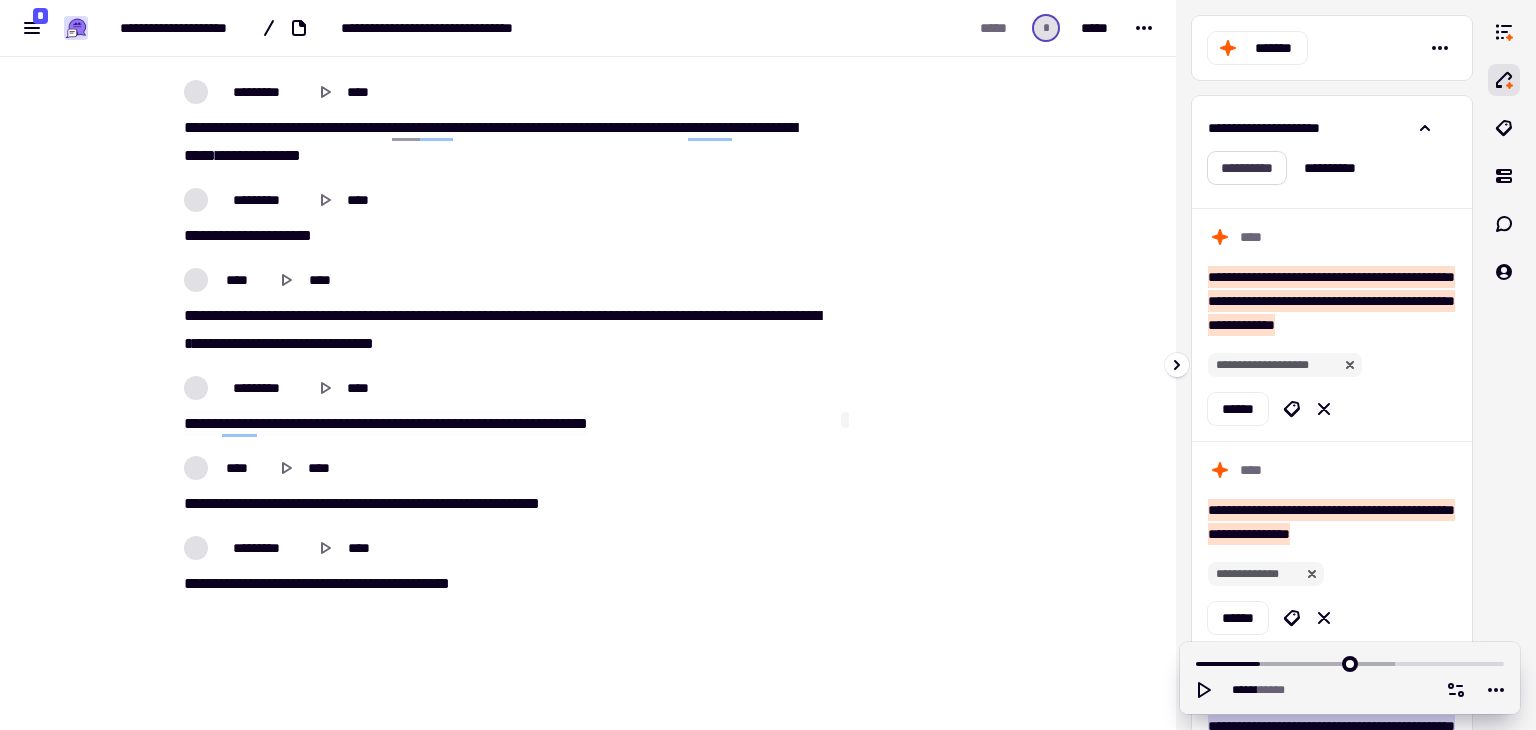 click on "**********" 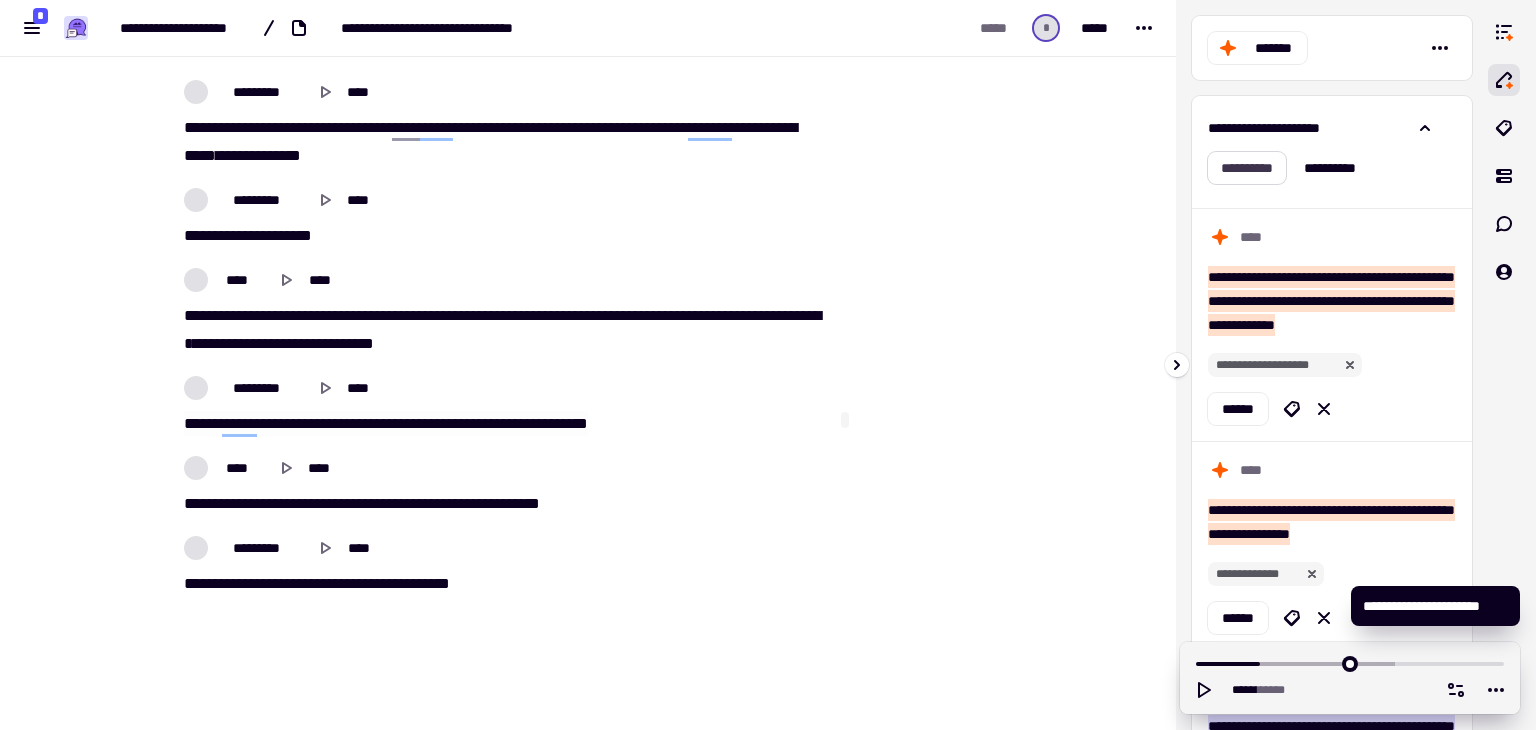 type 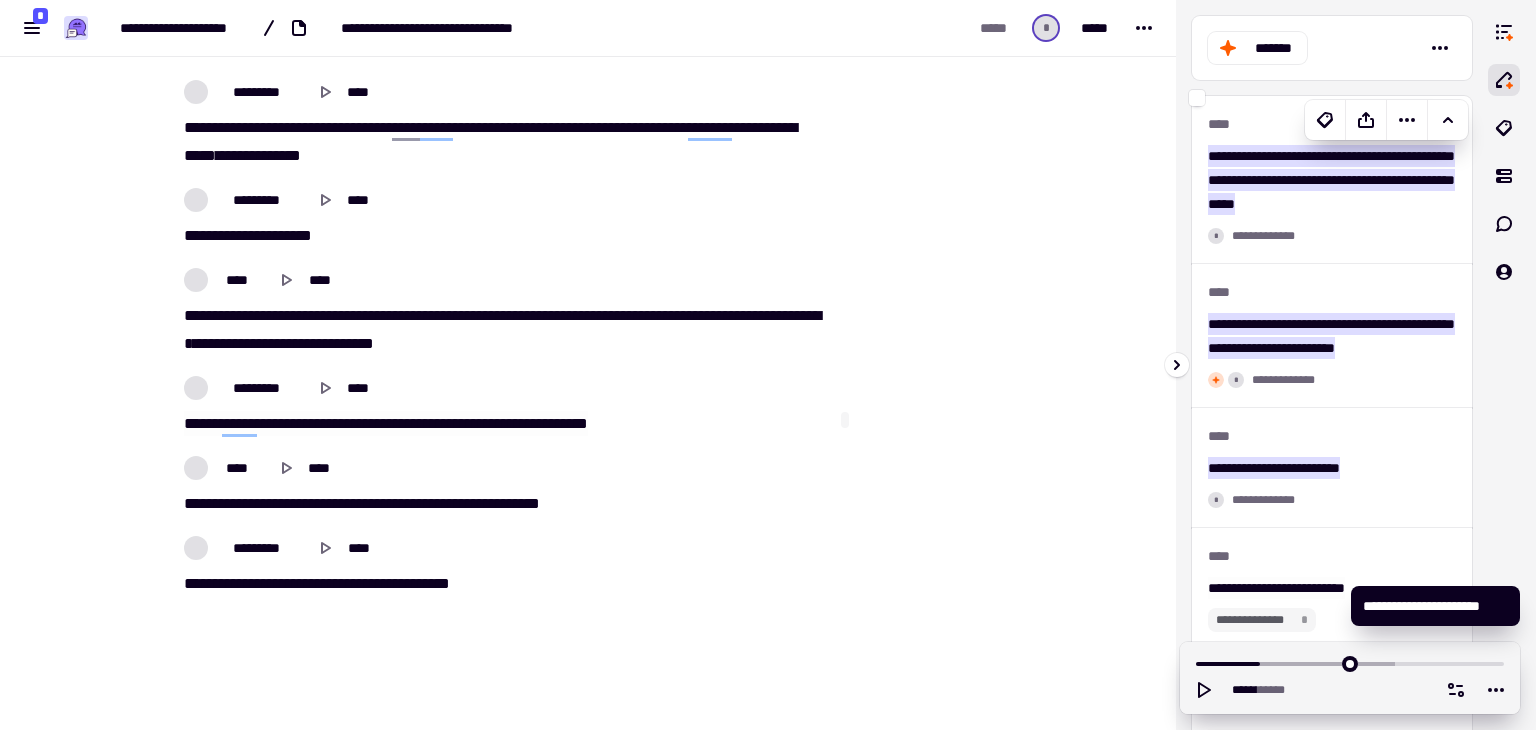 click on "**********" at bounding box center [1331, 180] 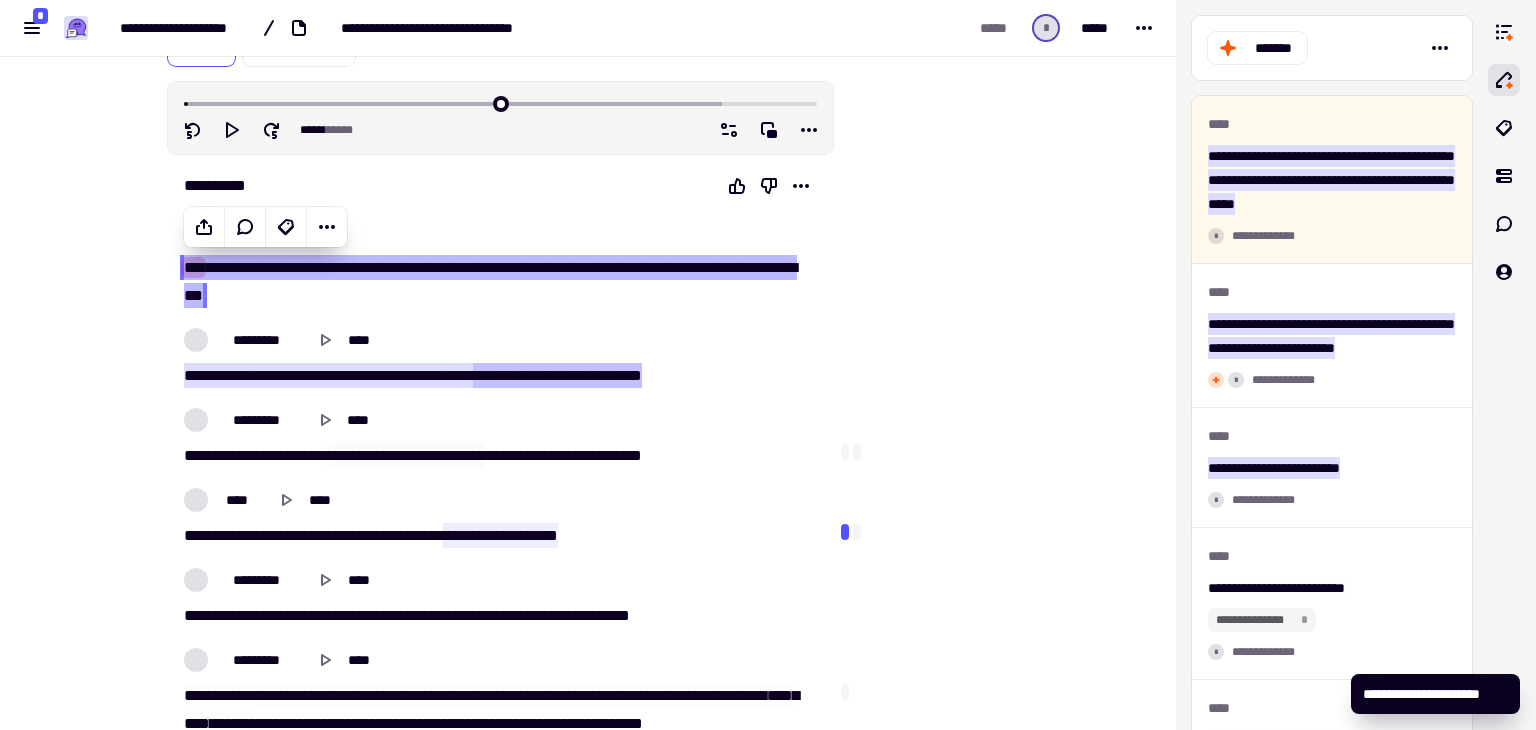 scroll, scrollTop: 185, scrollLeft: 0, axis: vertical 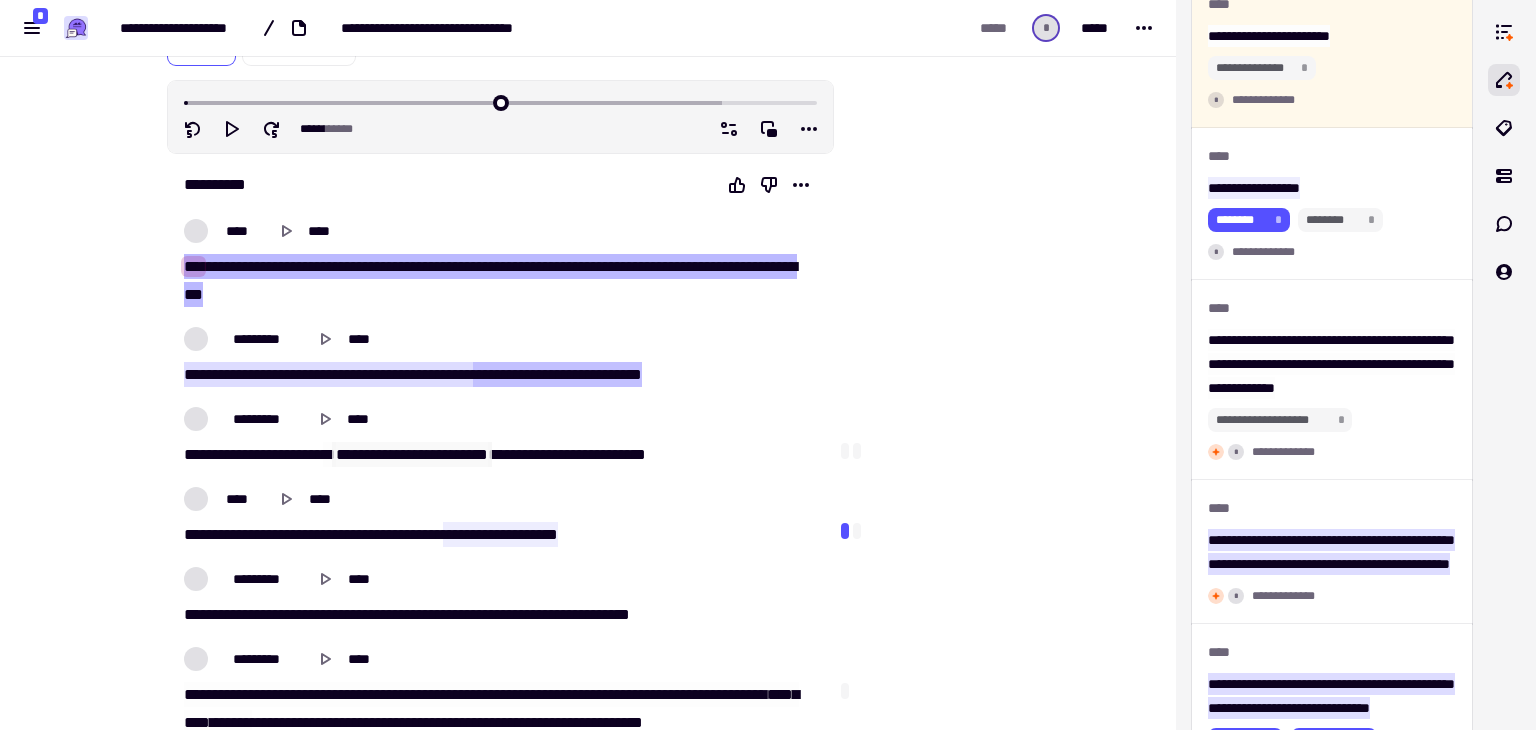 drag, startPoint x: 347, startPoint y: 452, endPoint x: 521, endPoint y: 443, distance: 174.2326 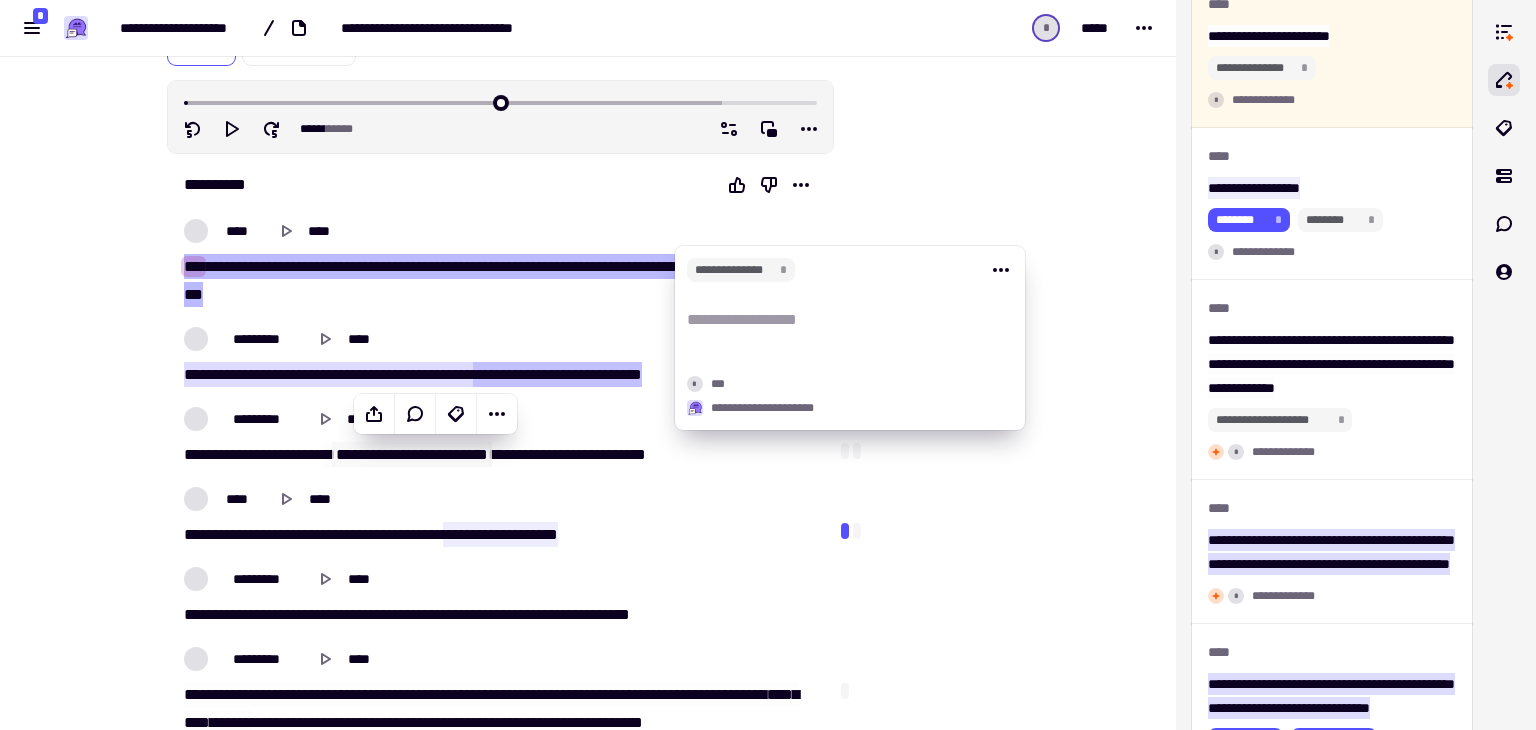 click at bounding box center [857, 451] 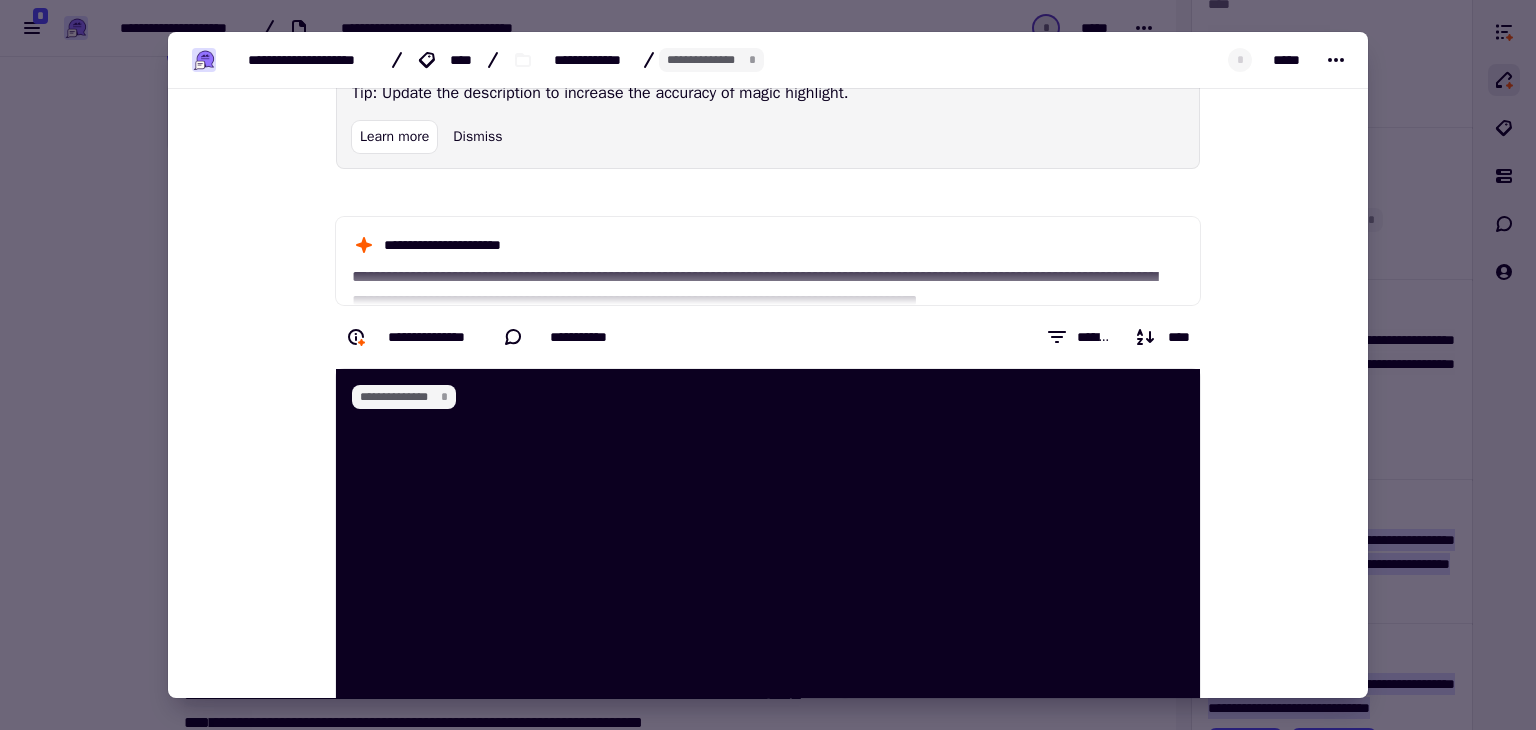scroll, scrollTop: 0, scrollLeft: 0, axis: both 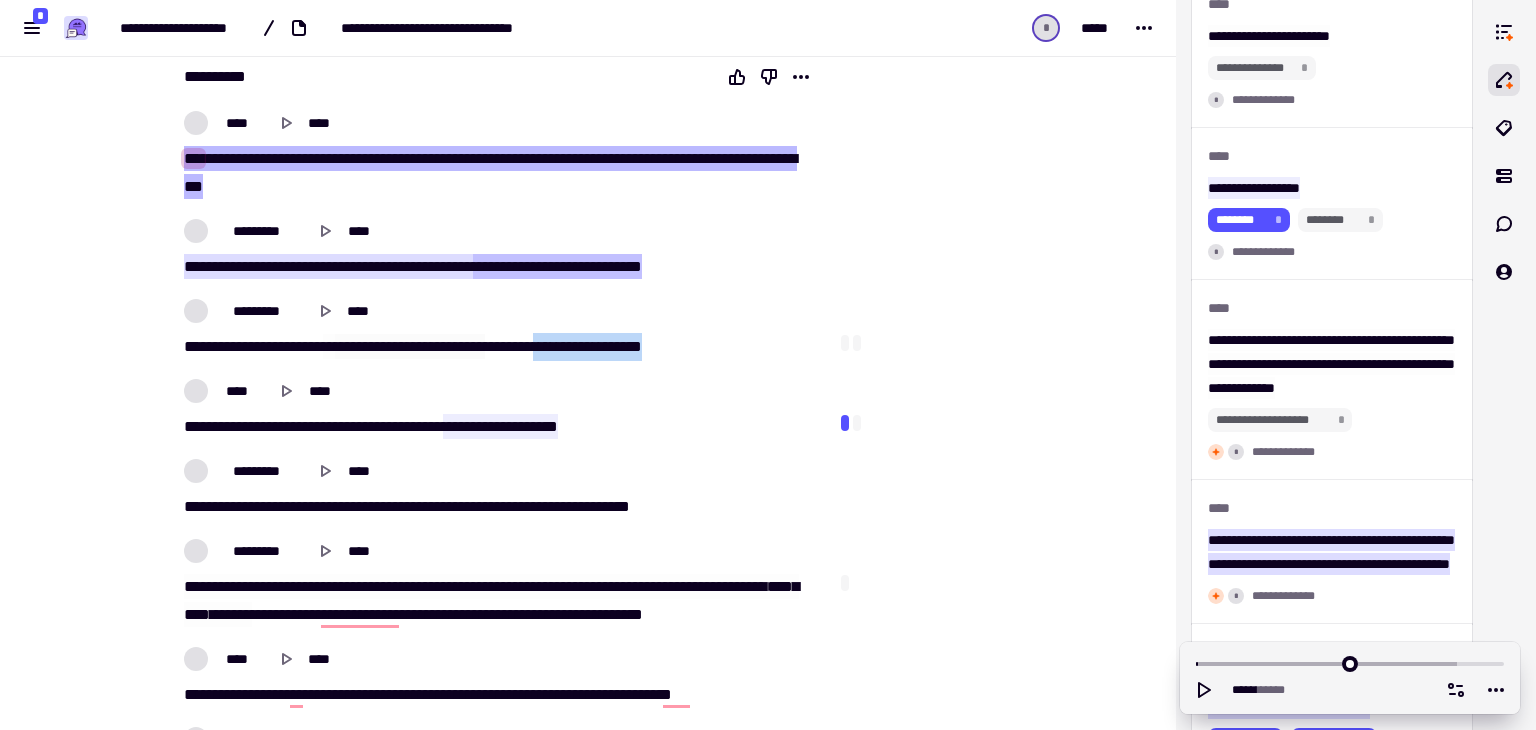 drag, startPoint x: 580, startPoint y: 343, endPoint x: 692, endPoint y: 348, distance: 112.11155 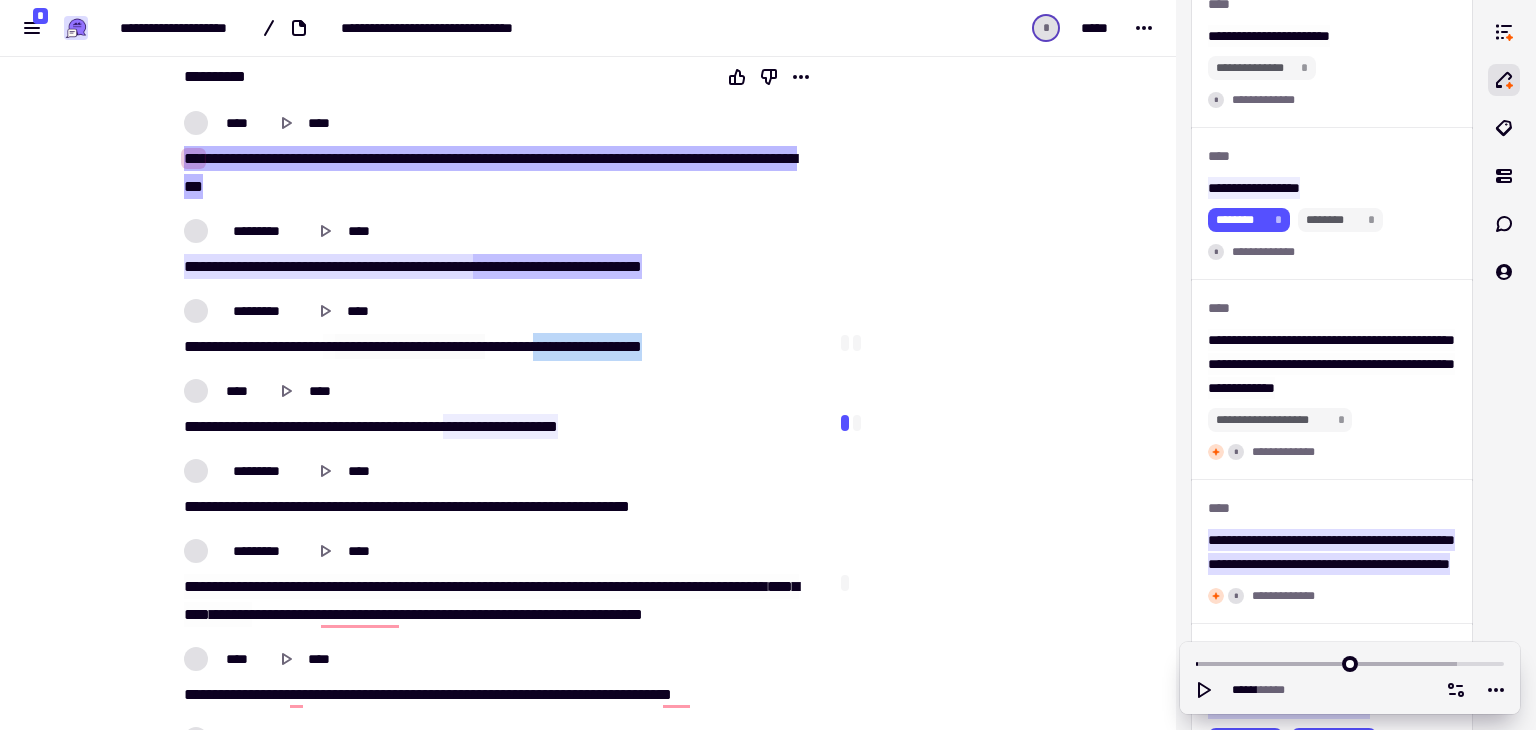 click on "***   *******   **   ***   ***   **   ********   **   **   ***   *****   **   ****   **   ******   ******" 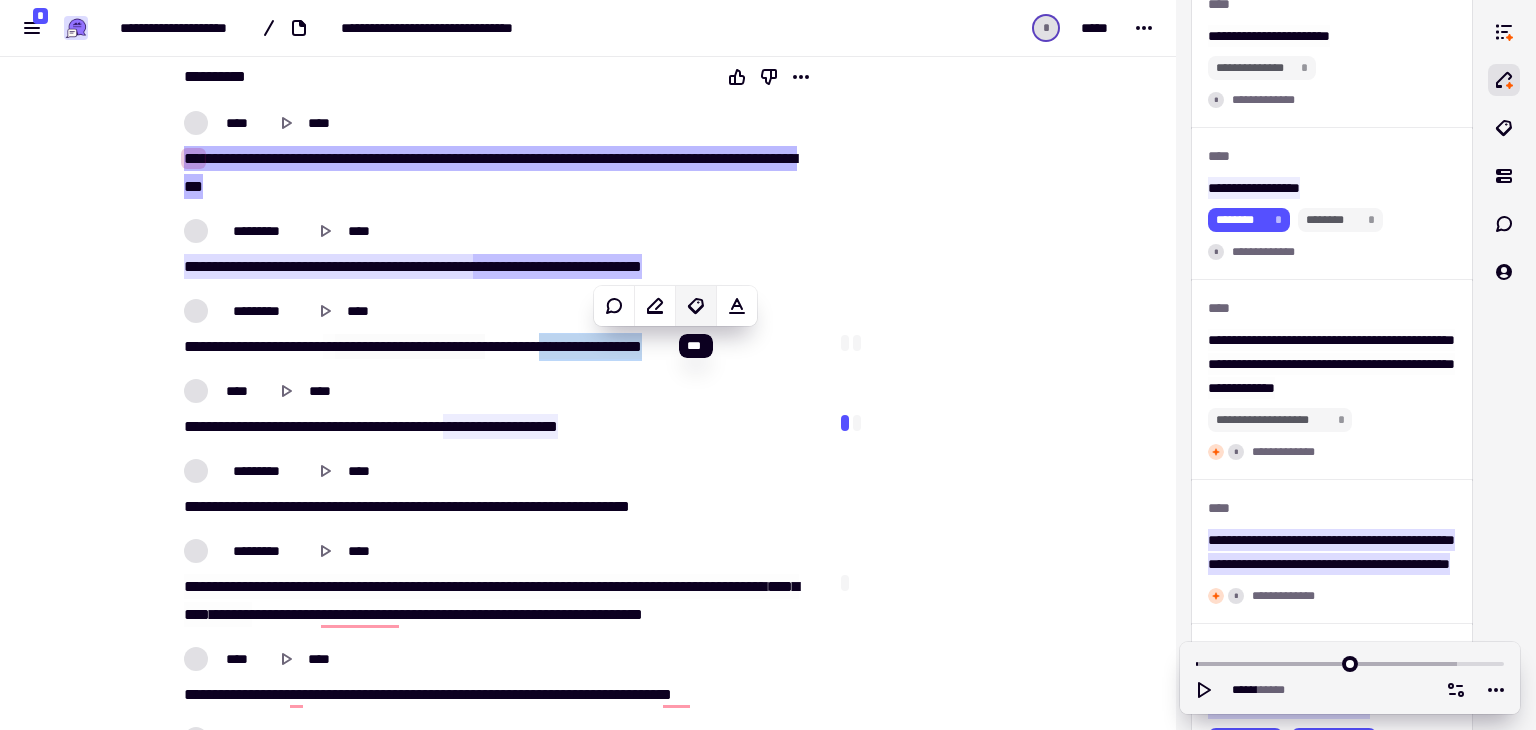 click 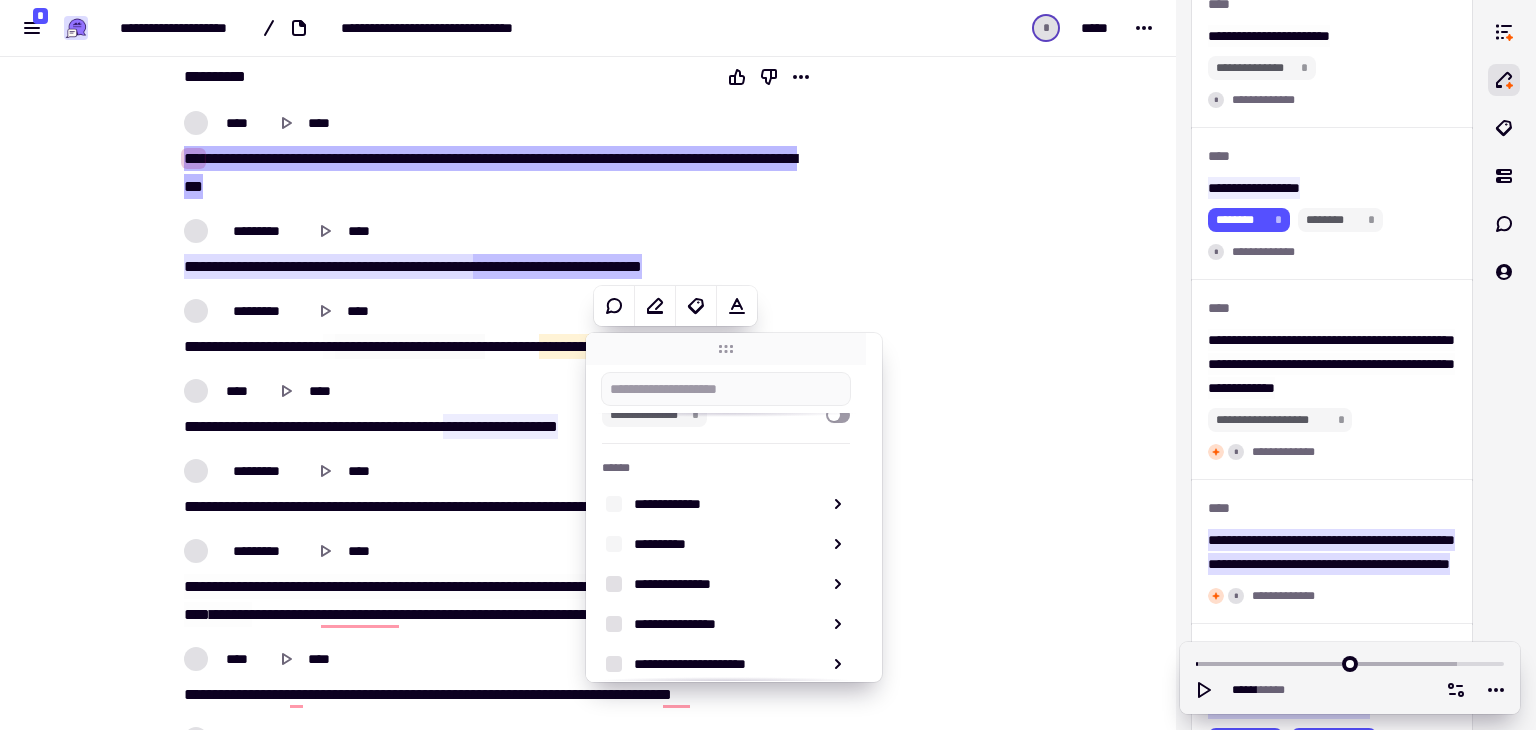 scroll, scrollTop: 144, scrollLeft: 0, axis: vertical 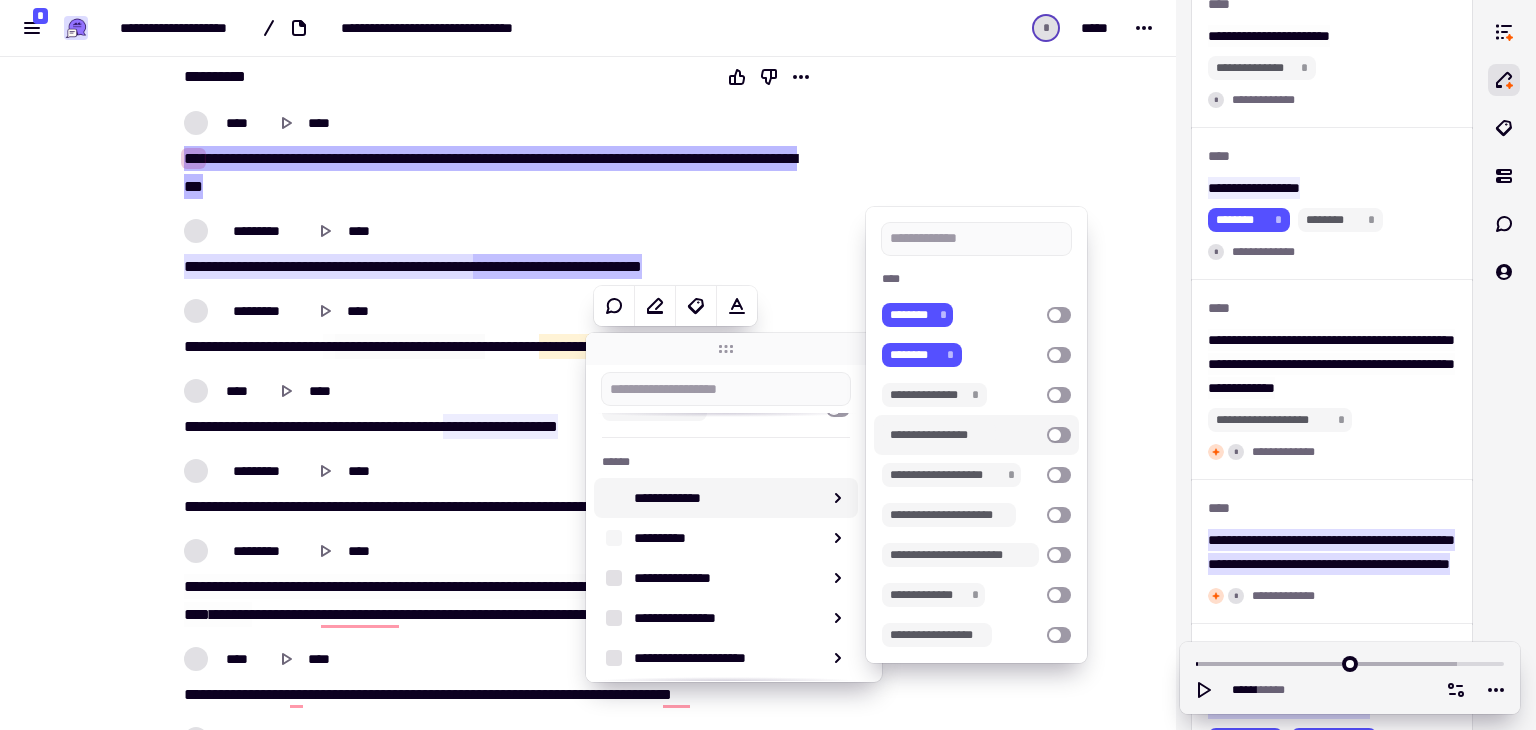 click at bounding box center (1059, 435) 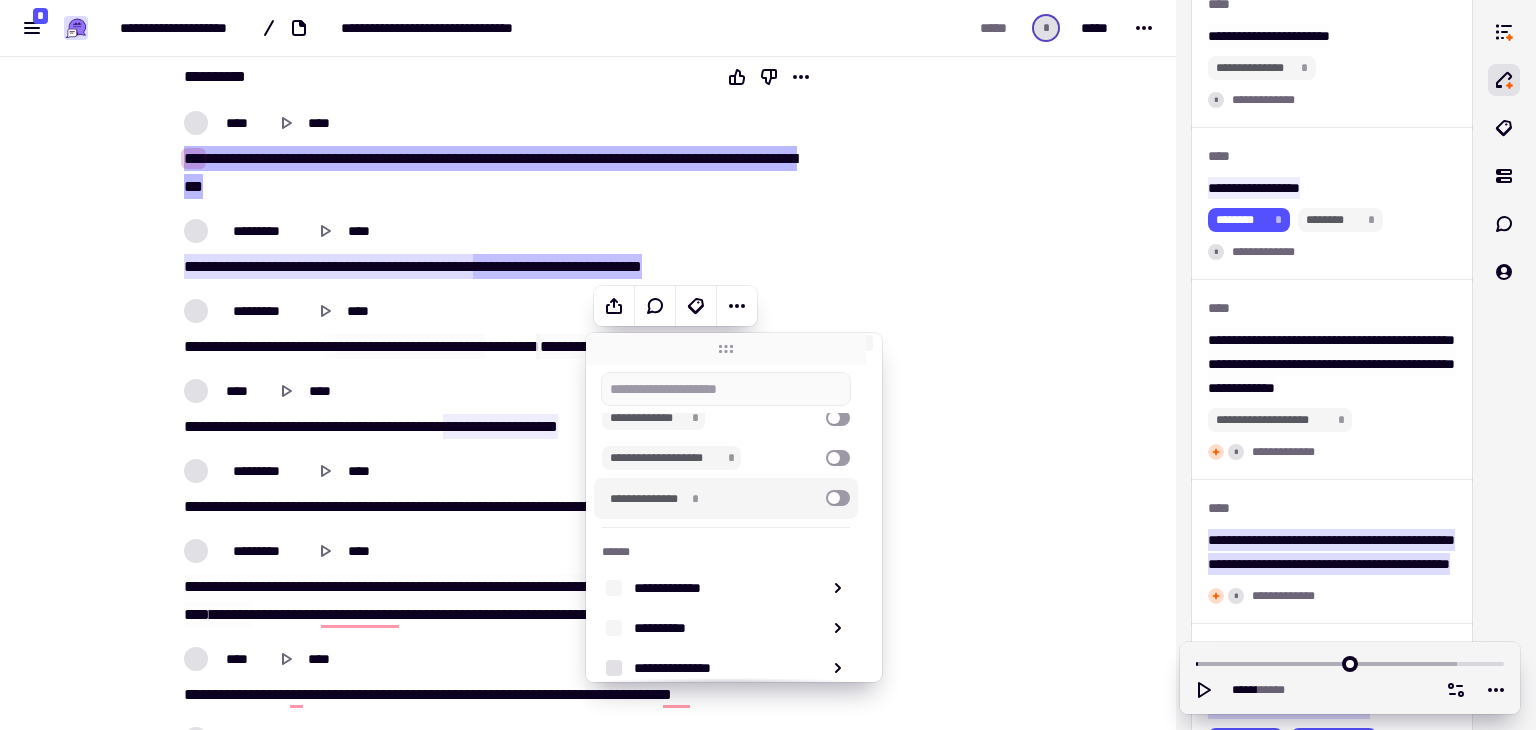 scroll, scrollTop: 0, scrollLeft: 0, axis: both 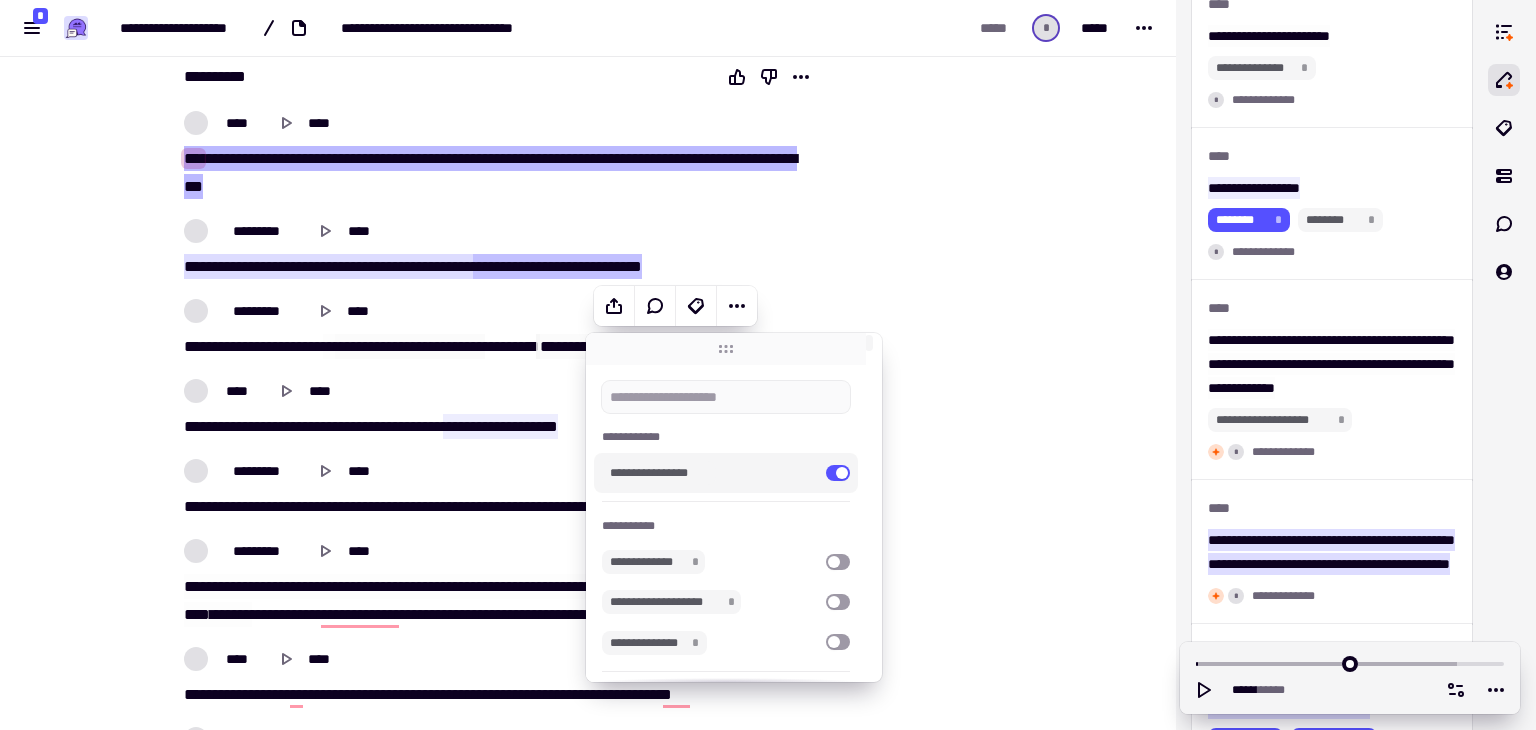 click on "**********" at bounding box center [588, 1117] 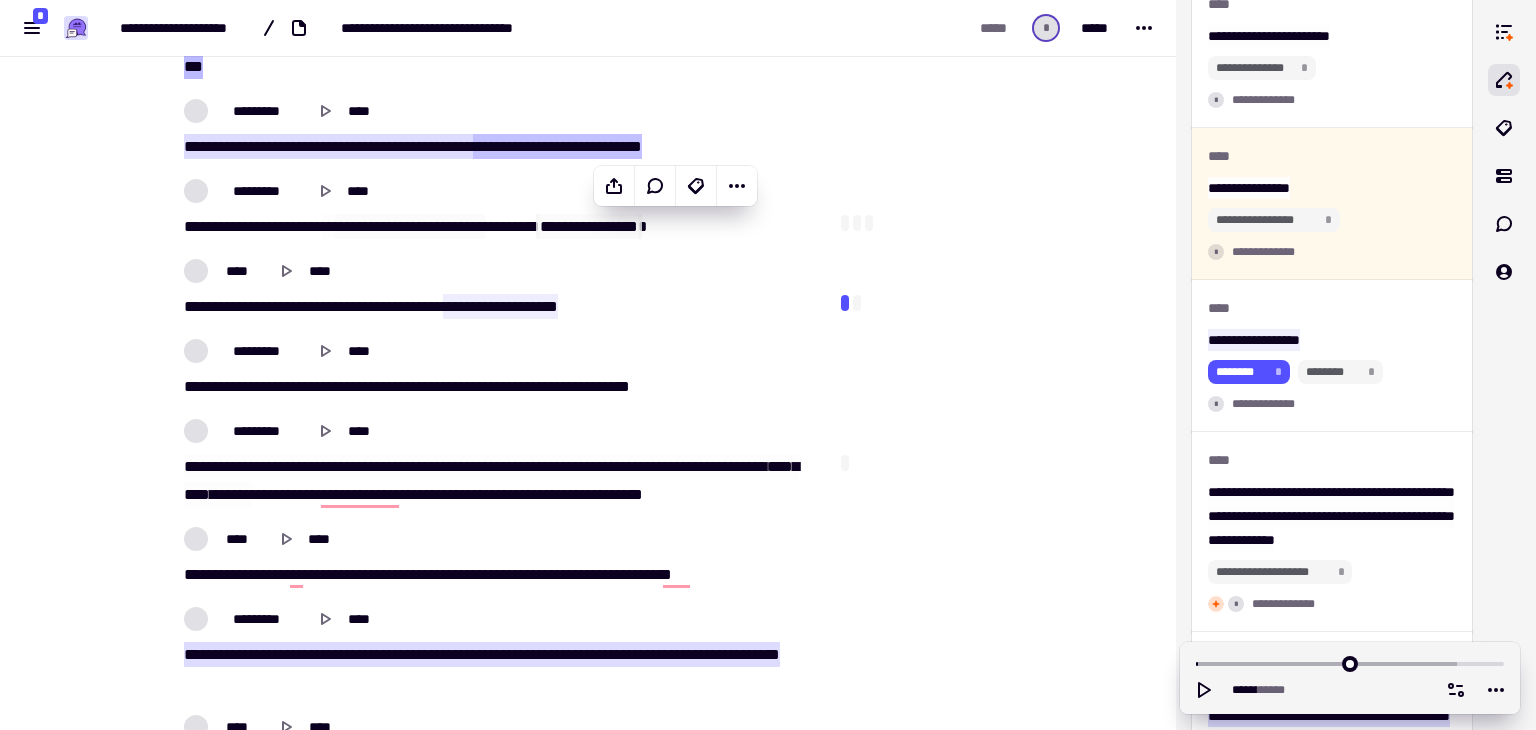 scroll, scrollTop: 457, scrollLeft: 0, axis: vertical 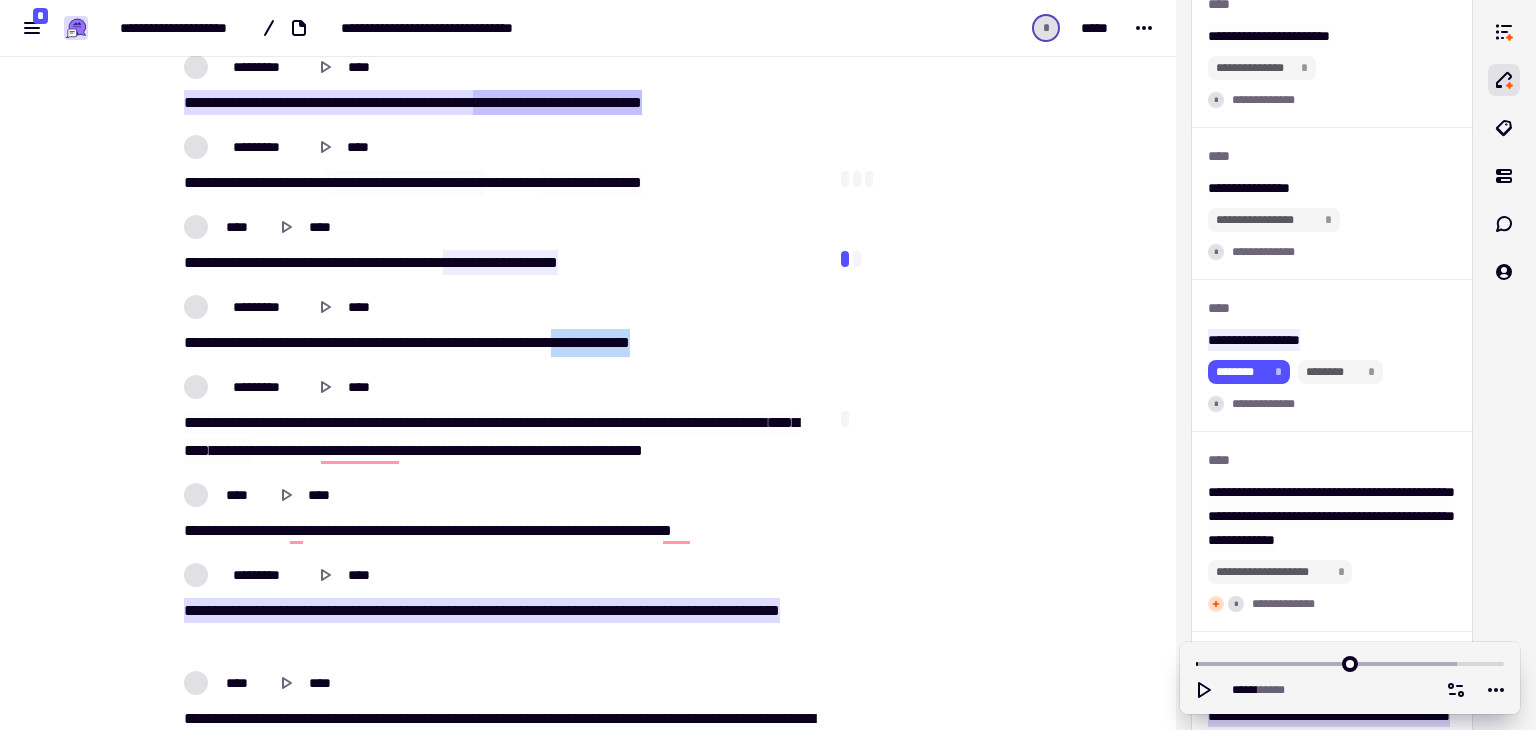 drag, startPoint x: 584, startPoint y: 341, endPoint x: 671, endPoint y: 345, distance: 87.0919 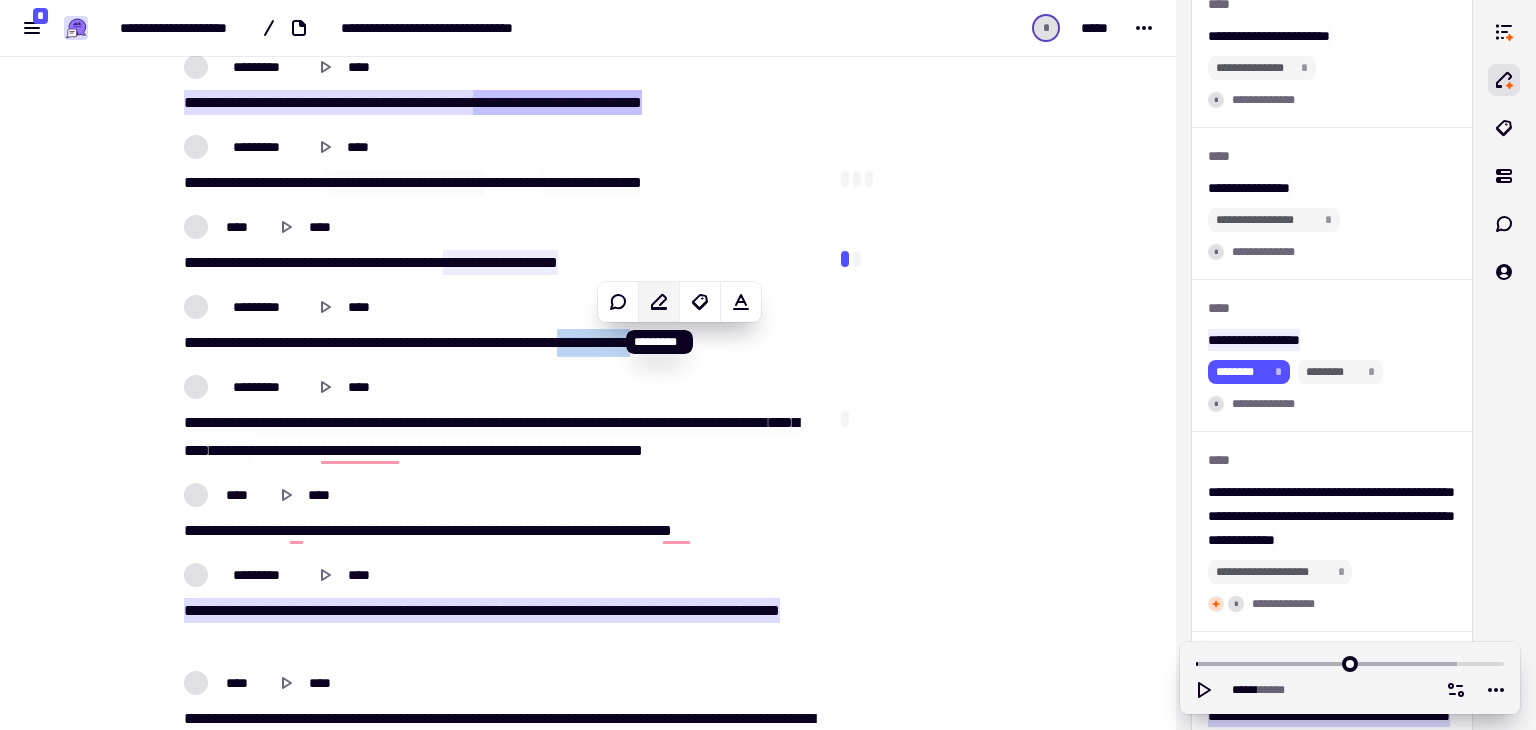 click 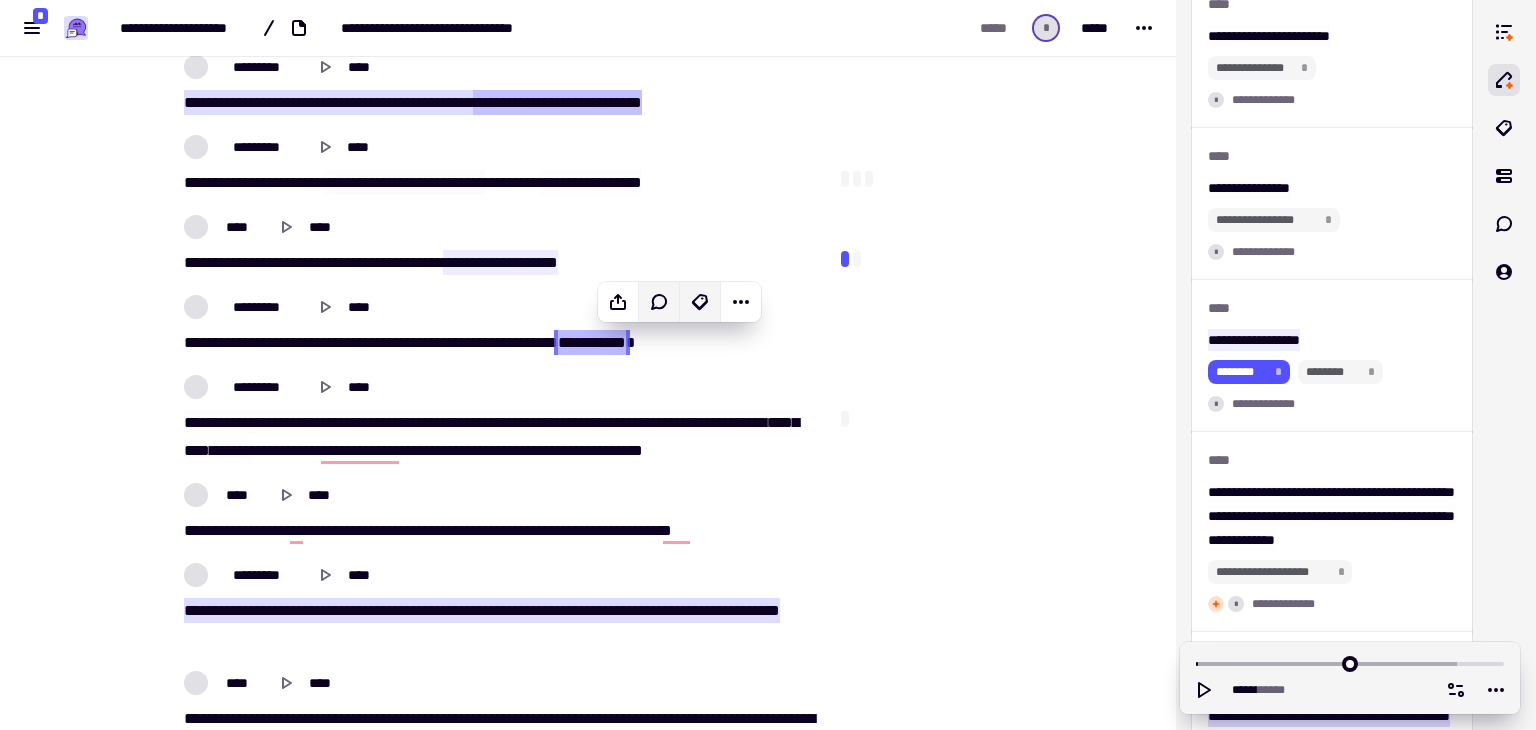 click 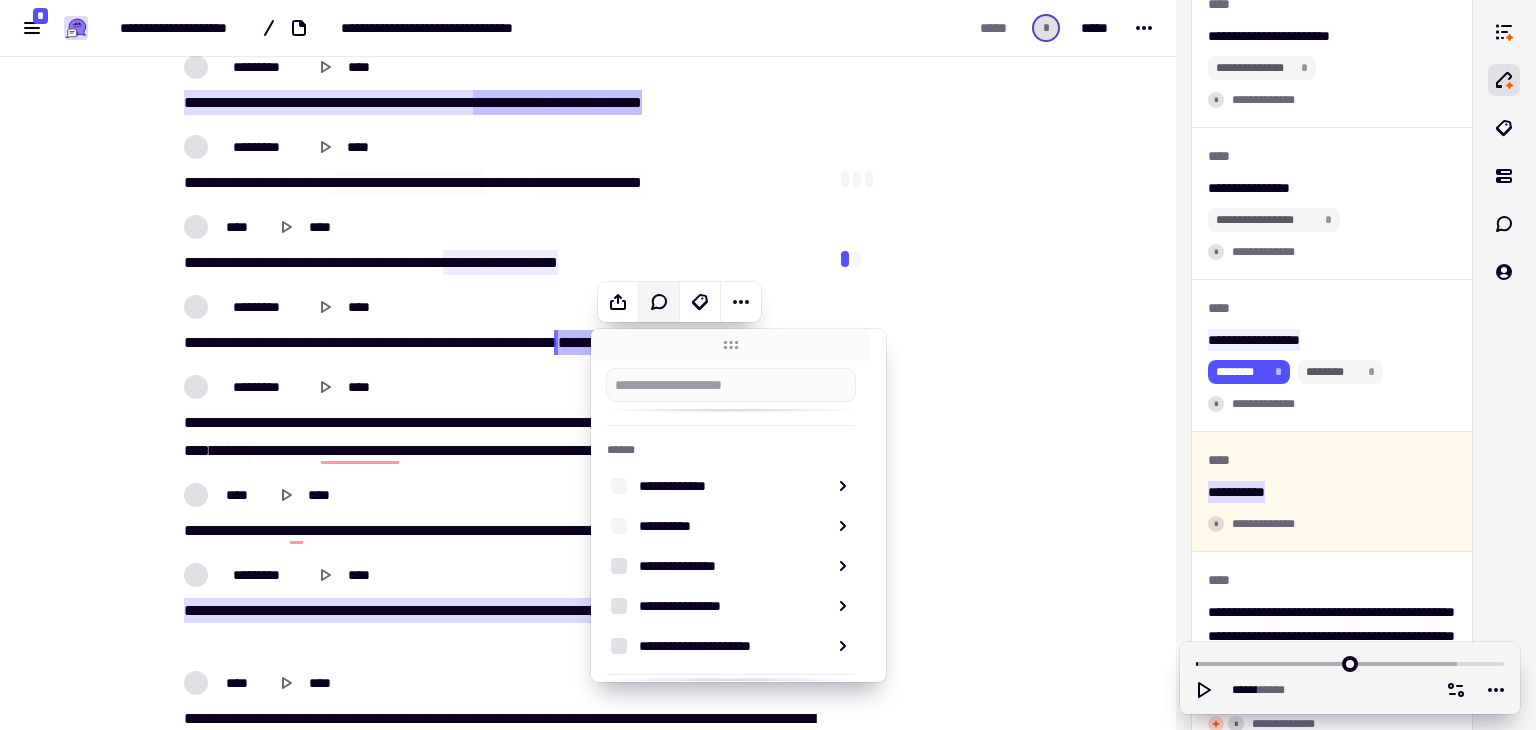 scroll, scrollTop: 191, scrollLeft: 0, axis: vertical 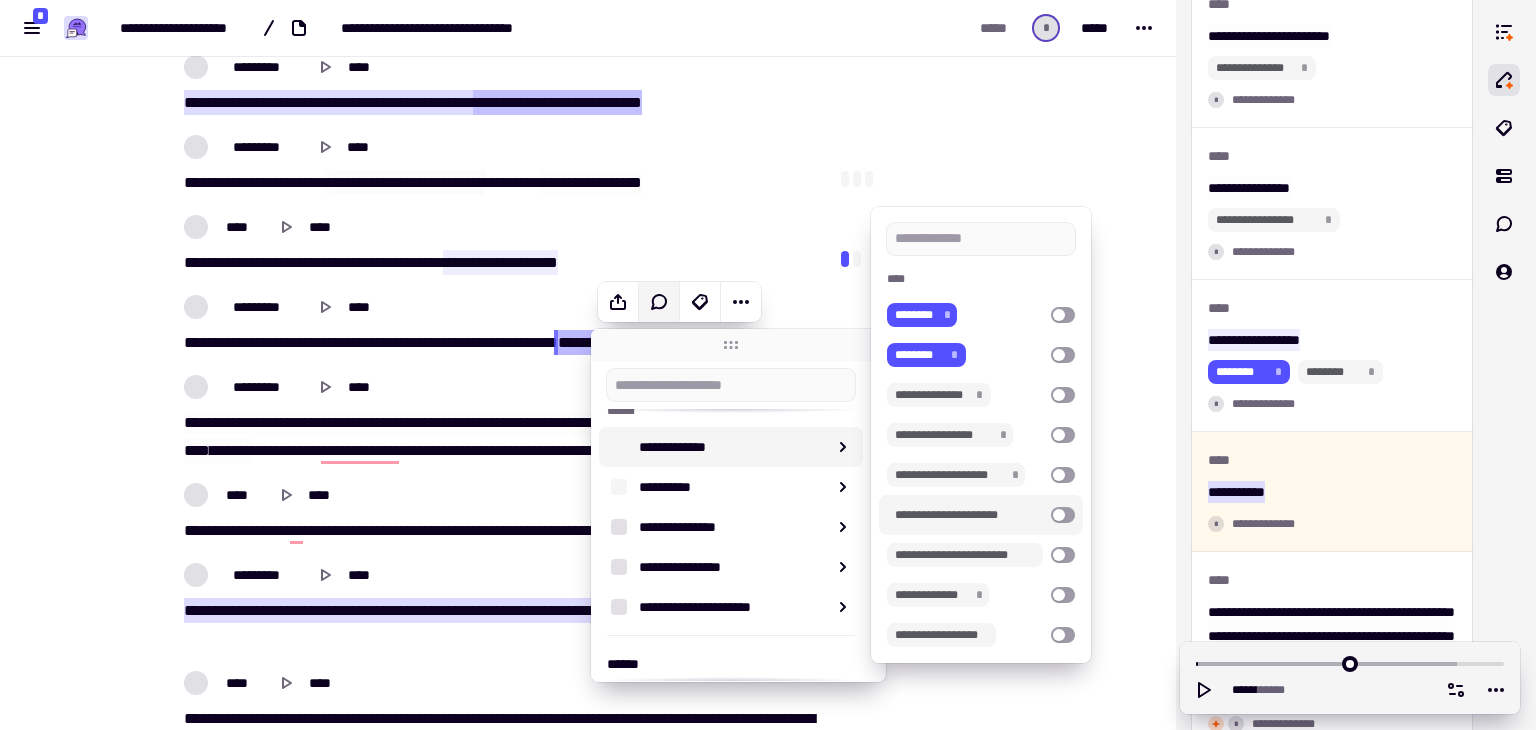 click at bounding box center [1063, 515] 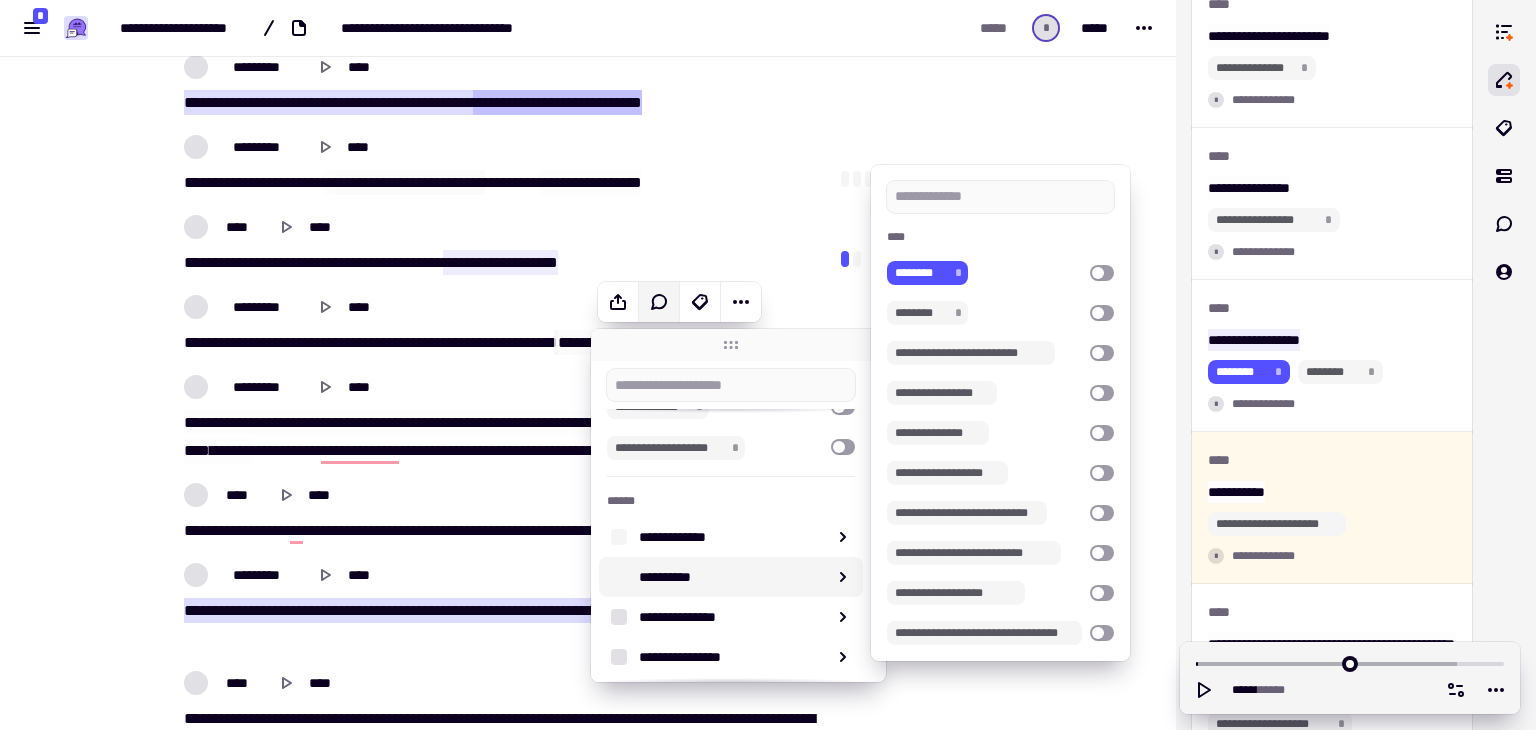 click on "**********" at bounding box center (729, 577) 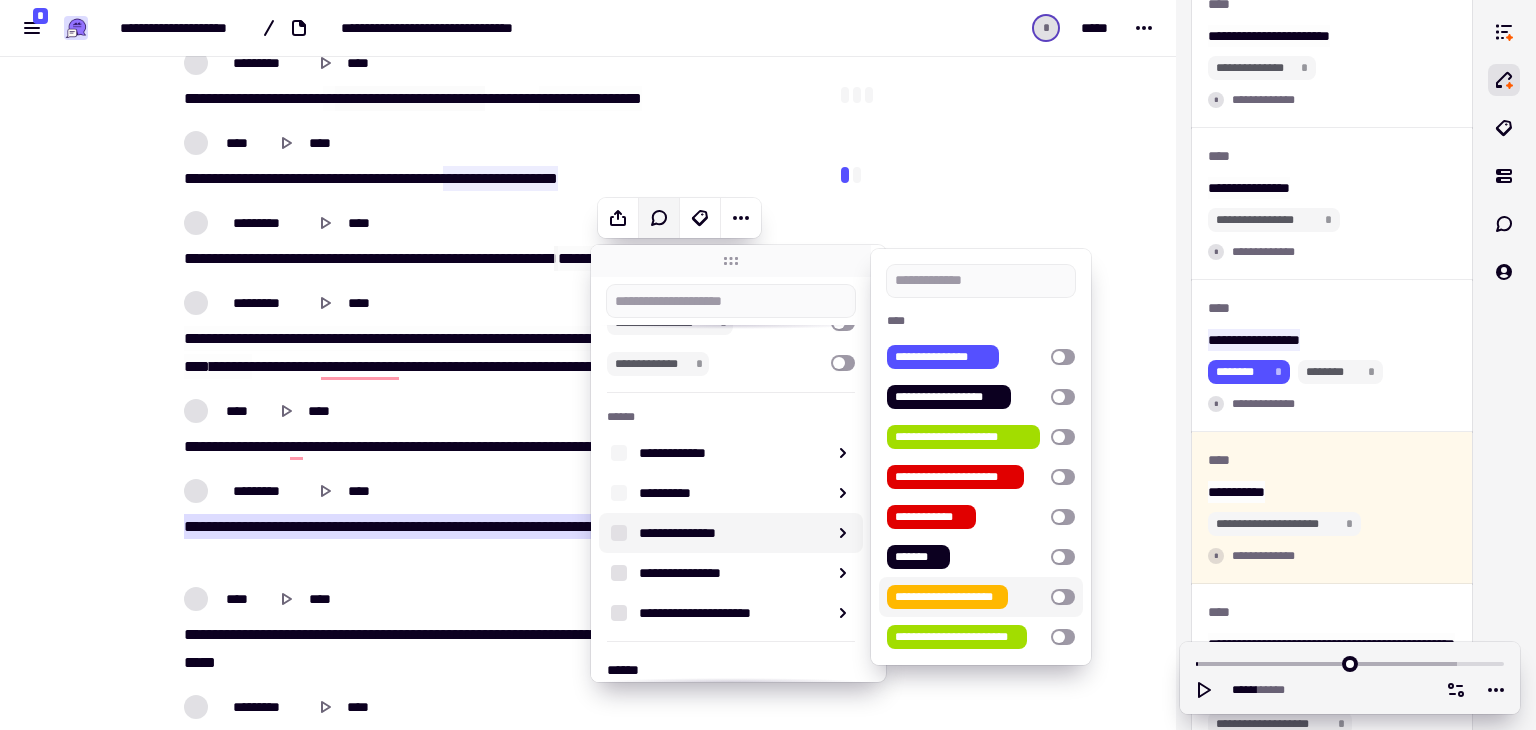 scroll, scrollTop: 625, scrollLeft: 0, axis: vertical 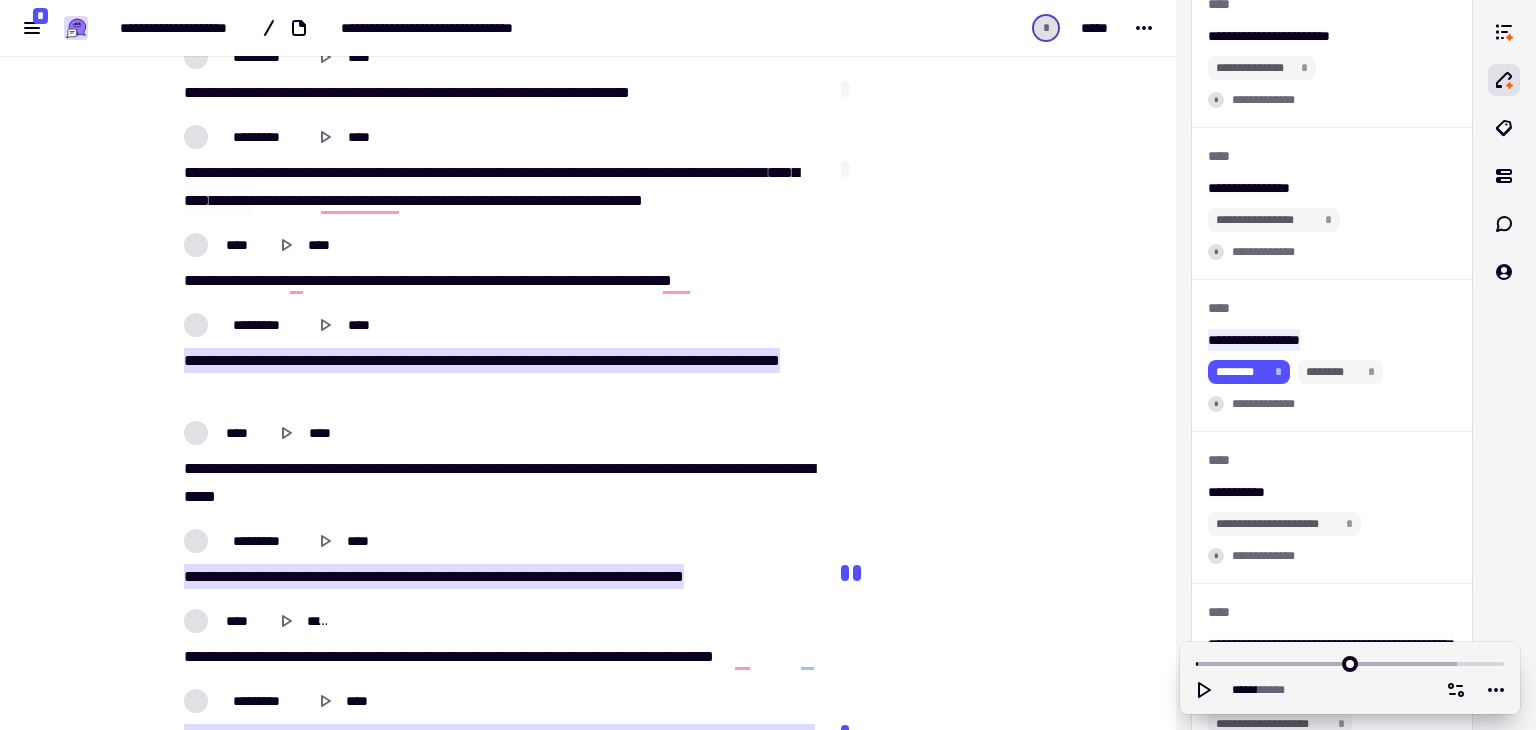 click on "**   **   *******   ****   **   *******   ******   ****   *******   *   *****   ****   **   ****   **   ****   *******   *****   *****" 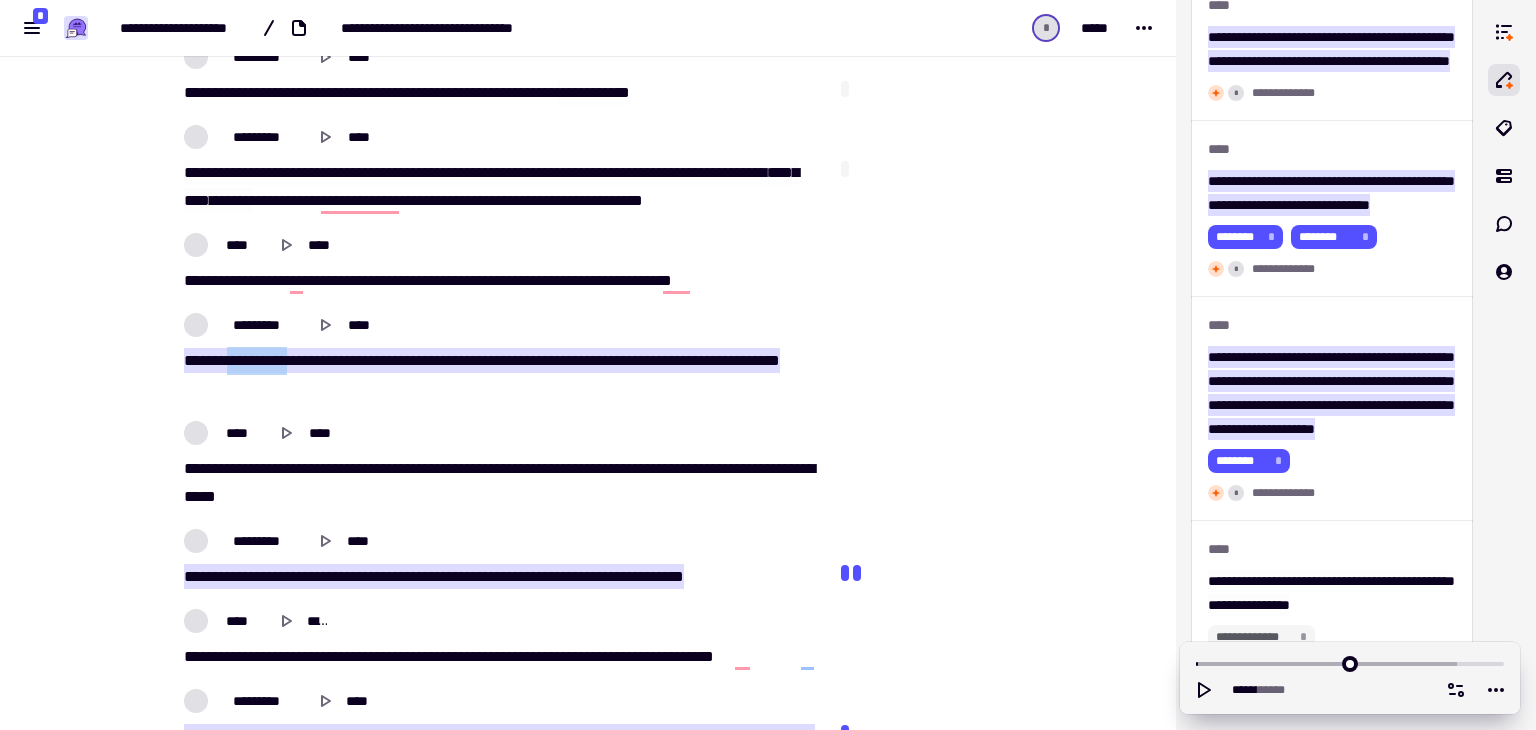 scroll, scrollTop: 1512, scrollLeft: 0, axis: vertical 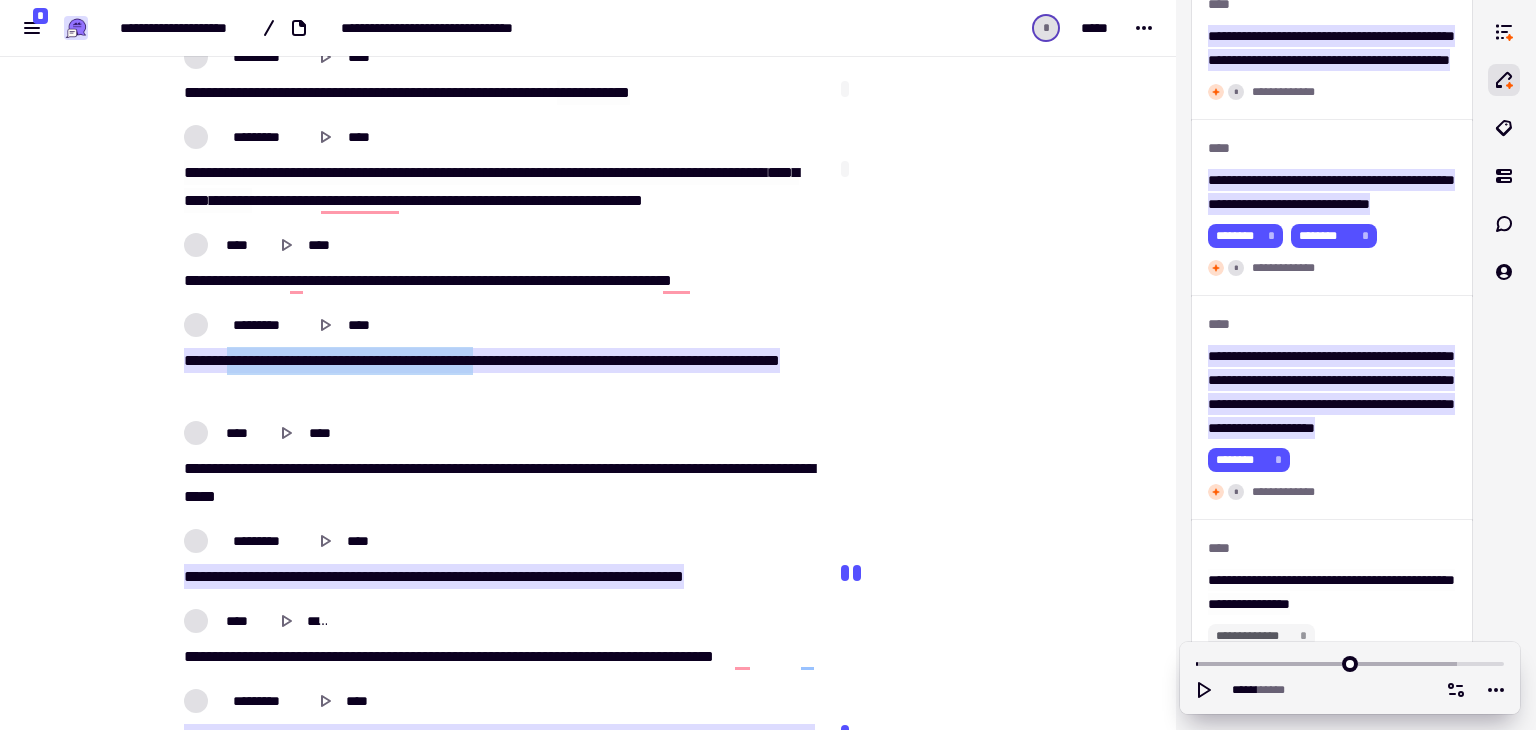 drag, startPoint x: 222, startPoint y: 353, endPoint x: 511, endPoint y: 359, distance: 289.0623 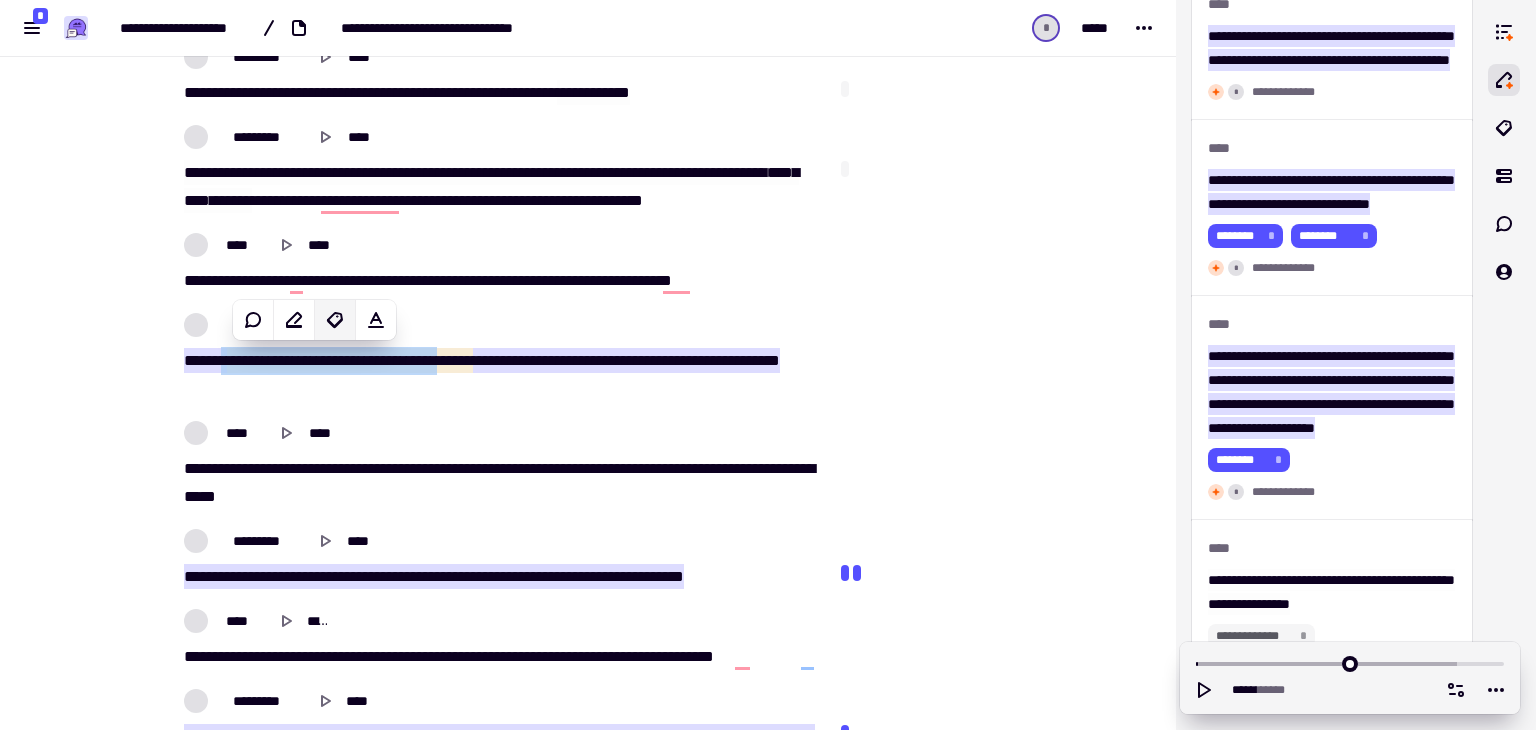 click 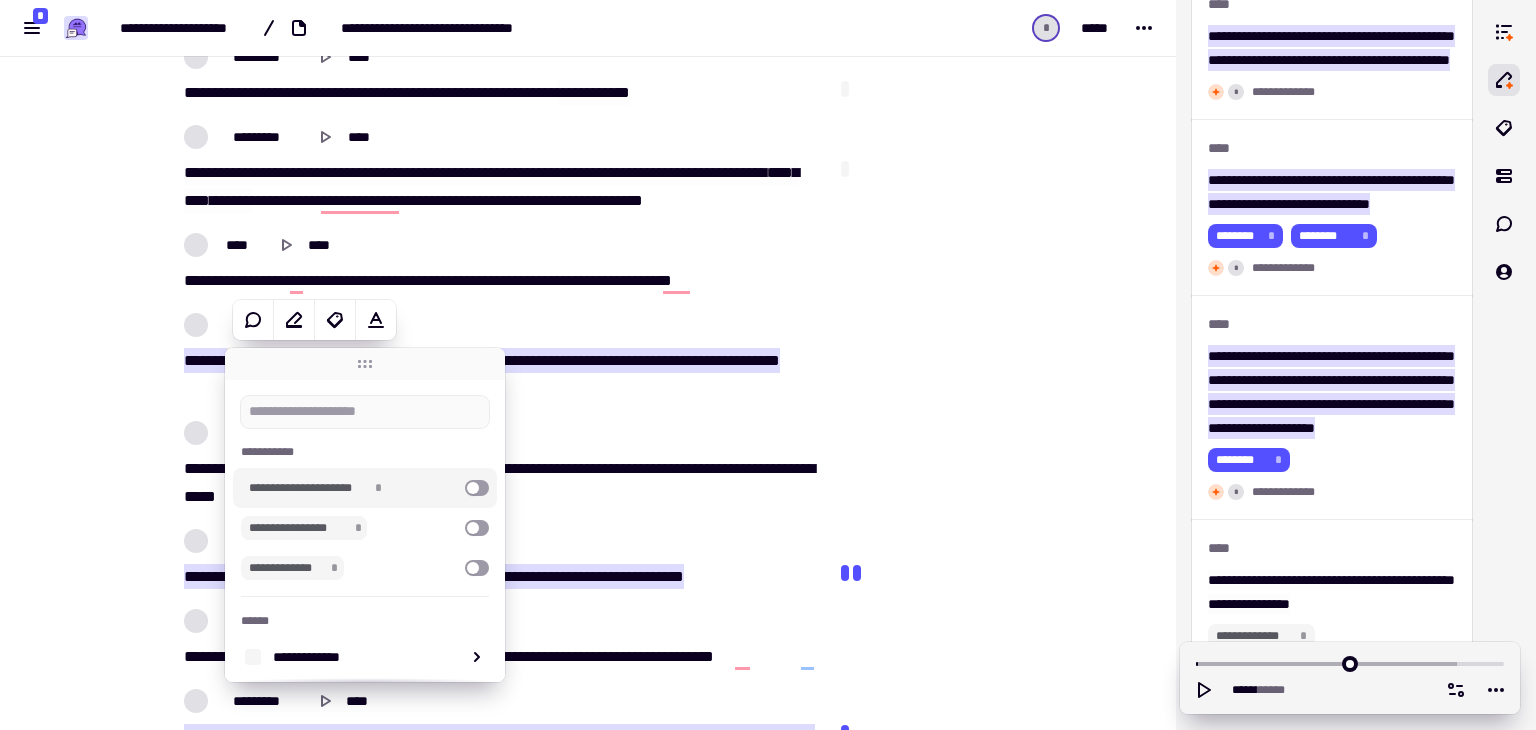 scroll, scrollTop: 225, scrollLeft: 0, axis: vertical 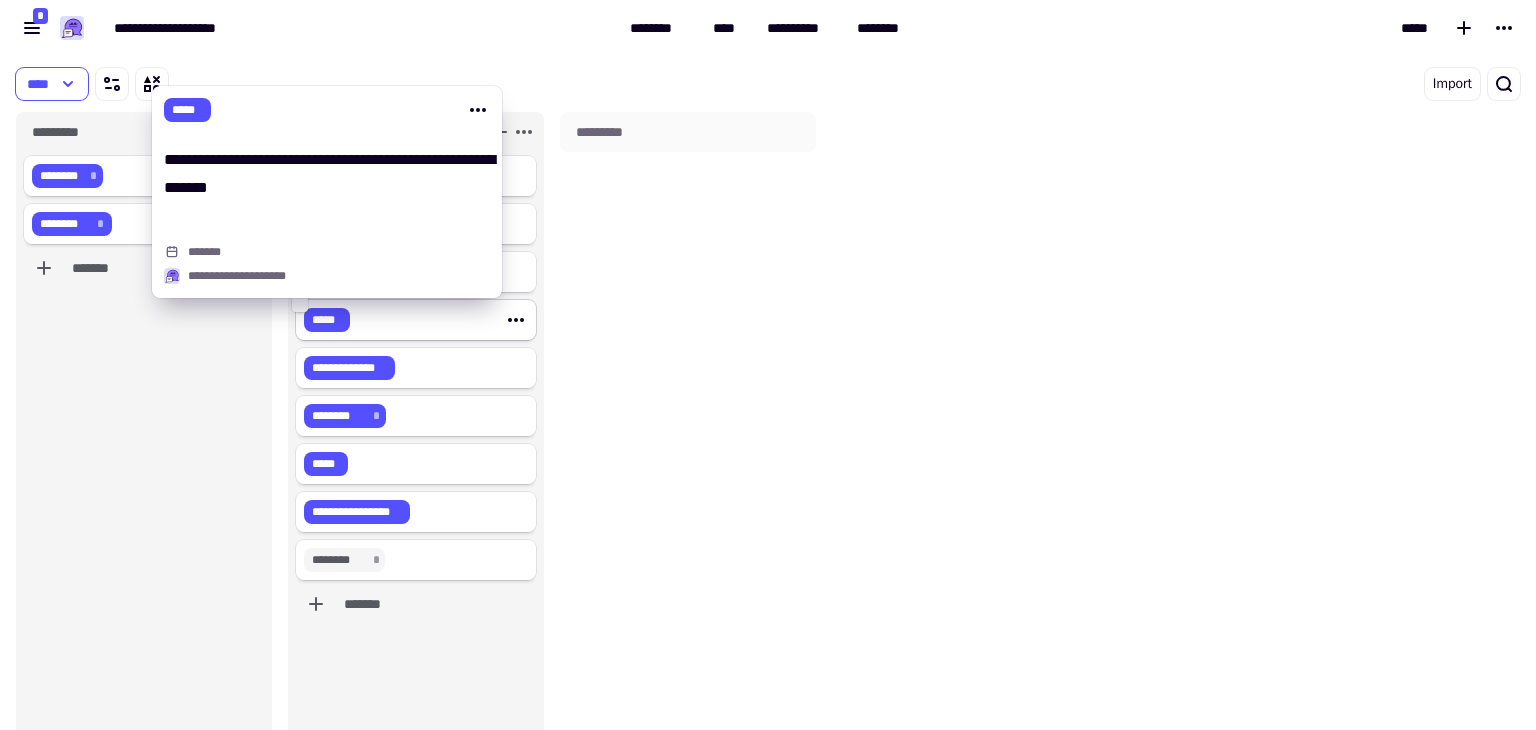 click on "*****" 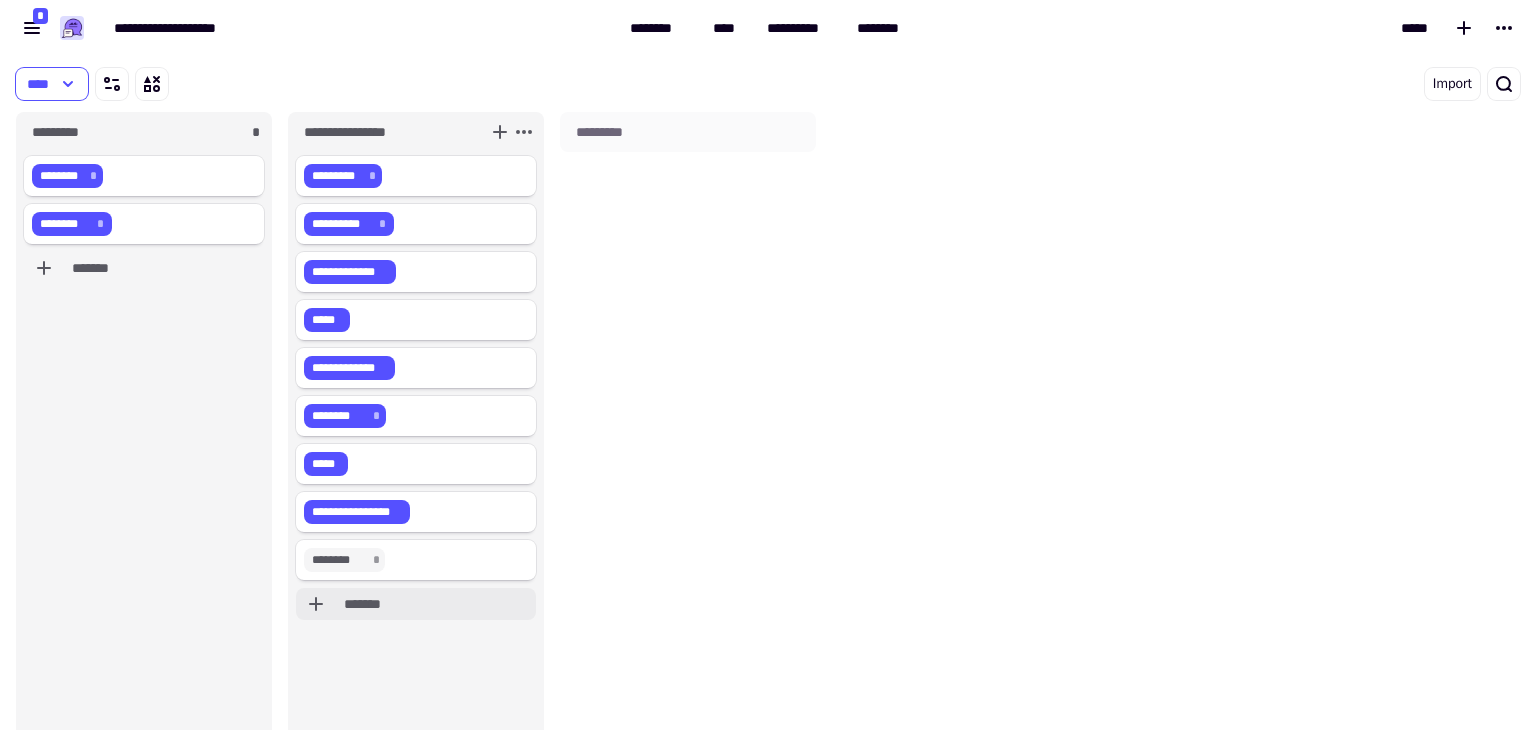 click on "*******" 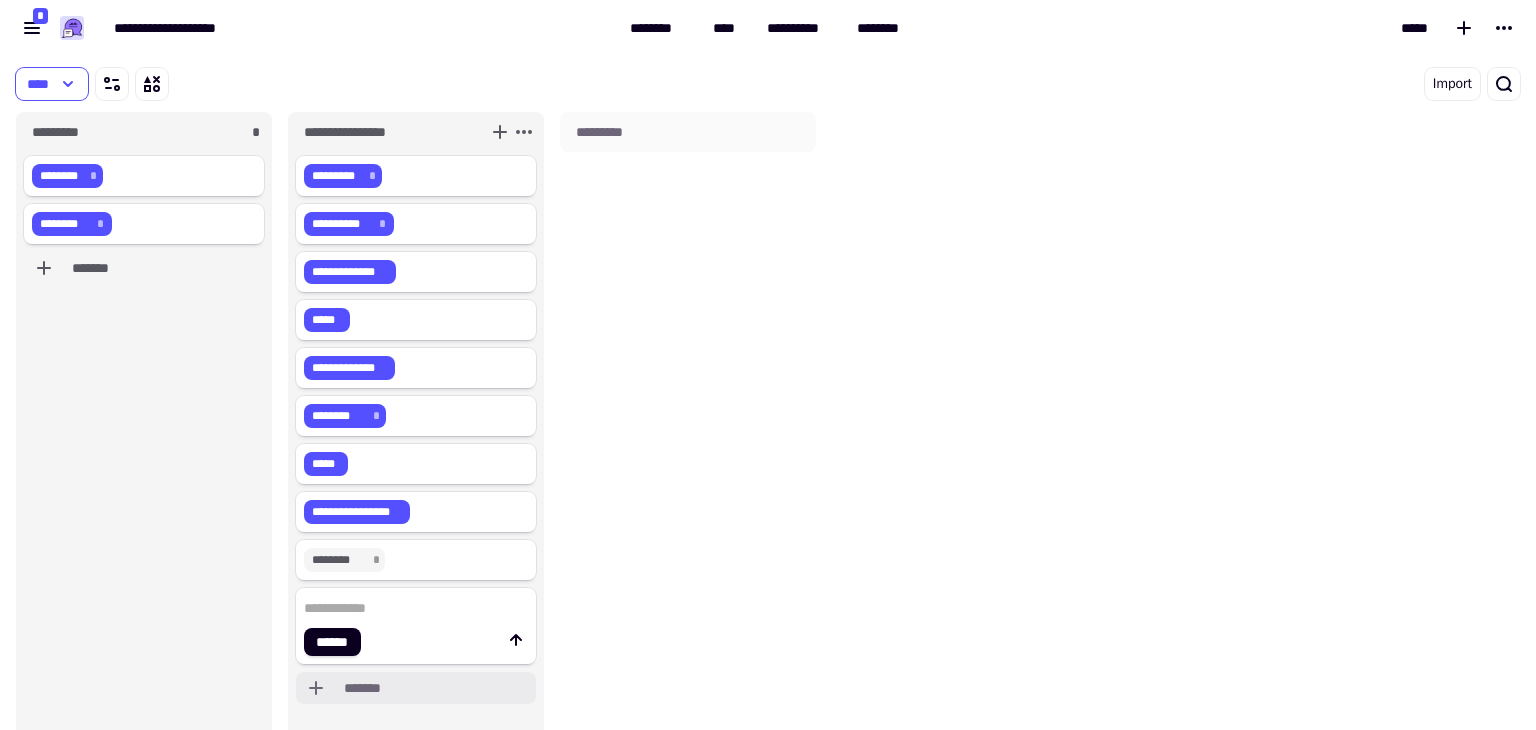 scroll, scrollTop: 56, scrollLeft: 0, axis: vertical 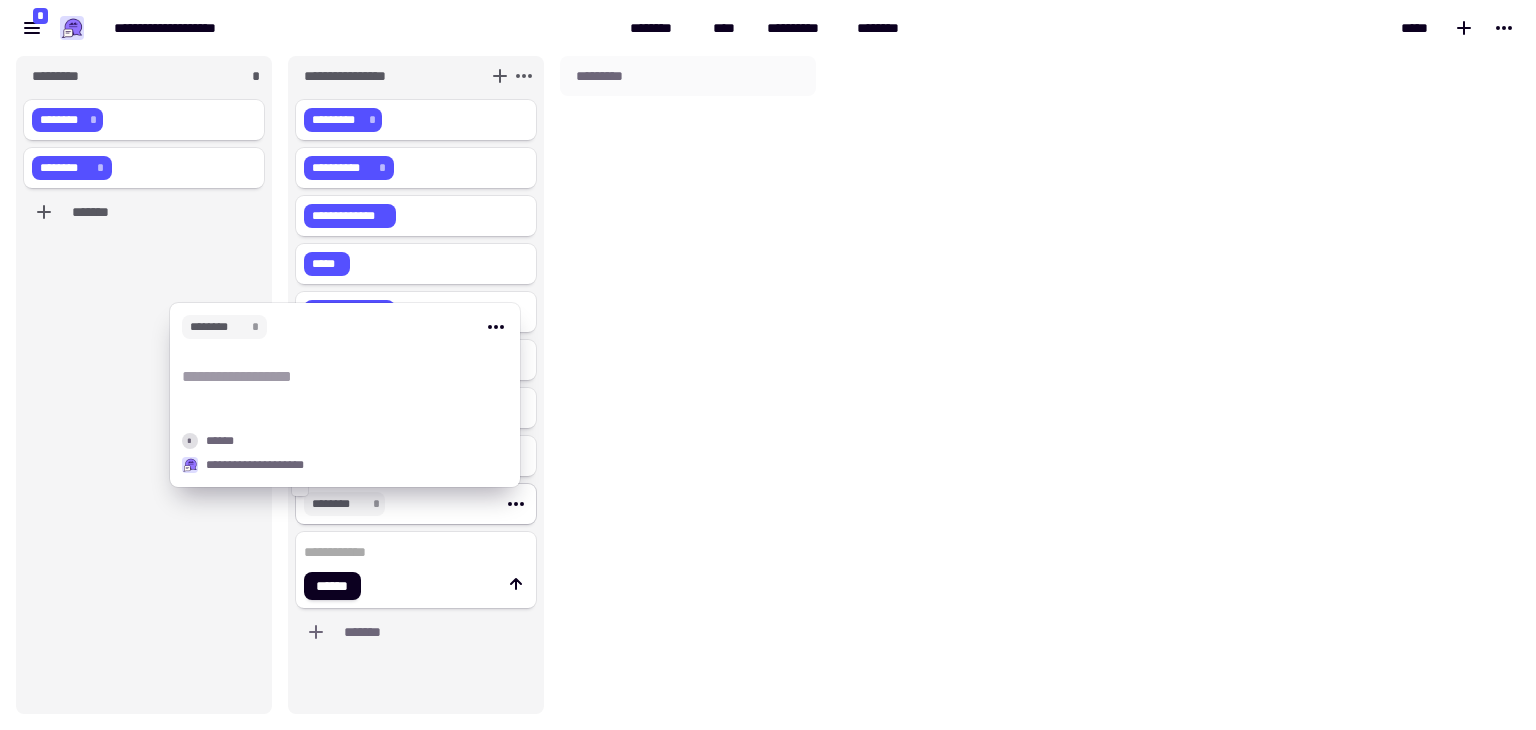 click on "******** *" 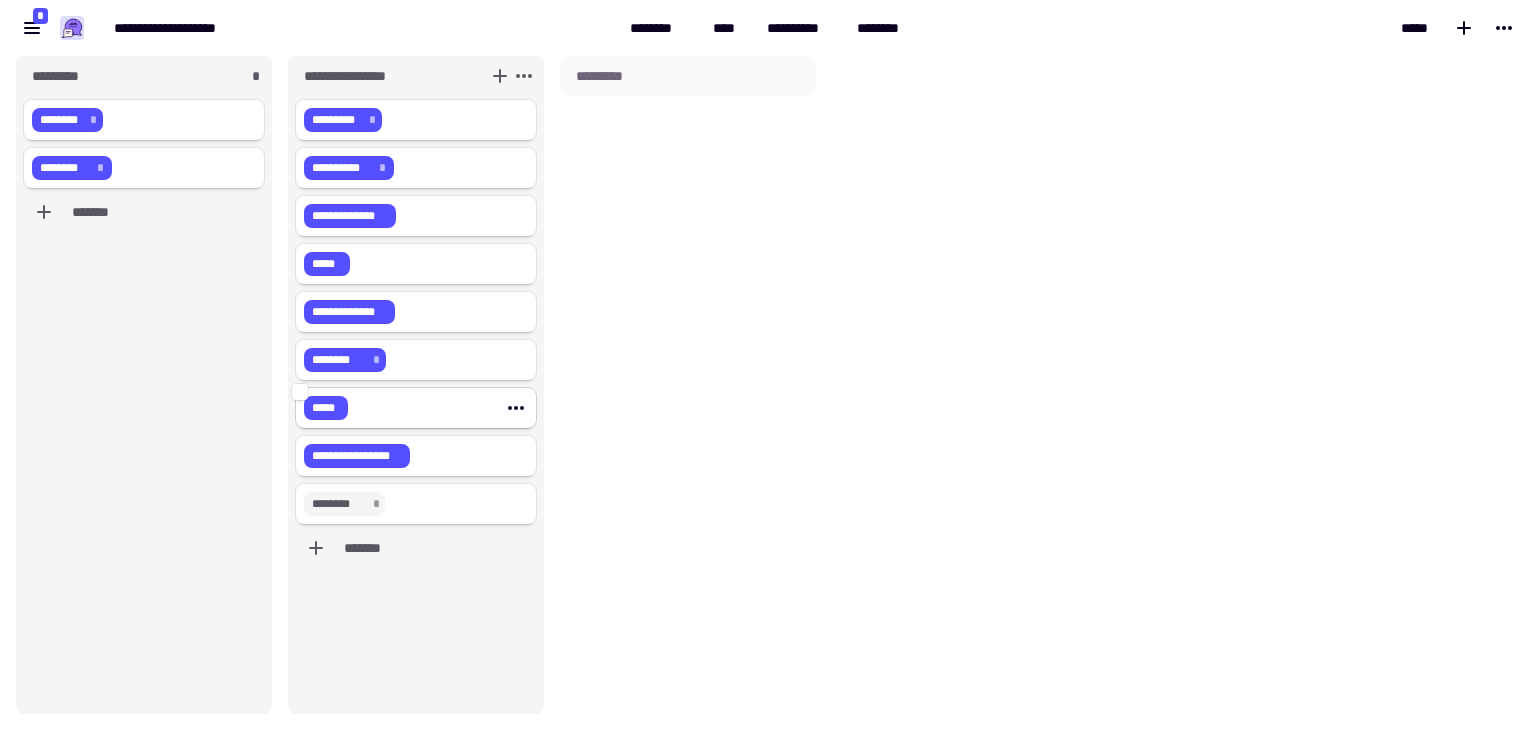 click on "*****" 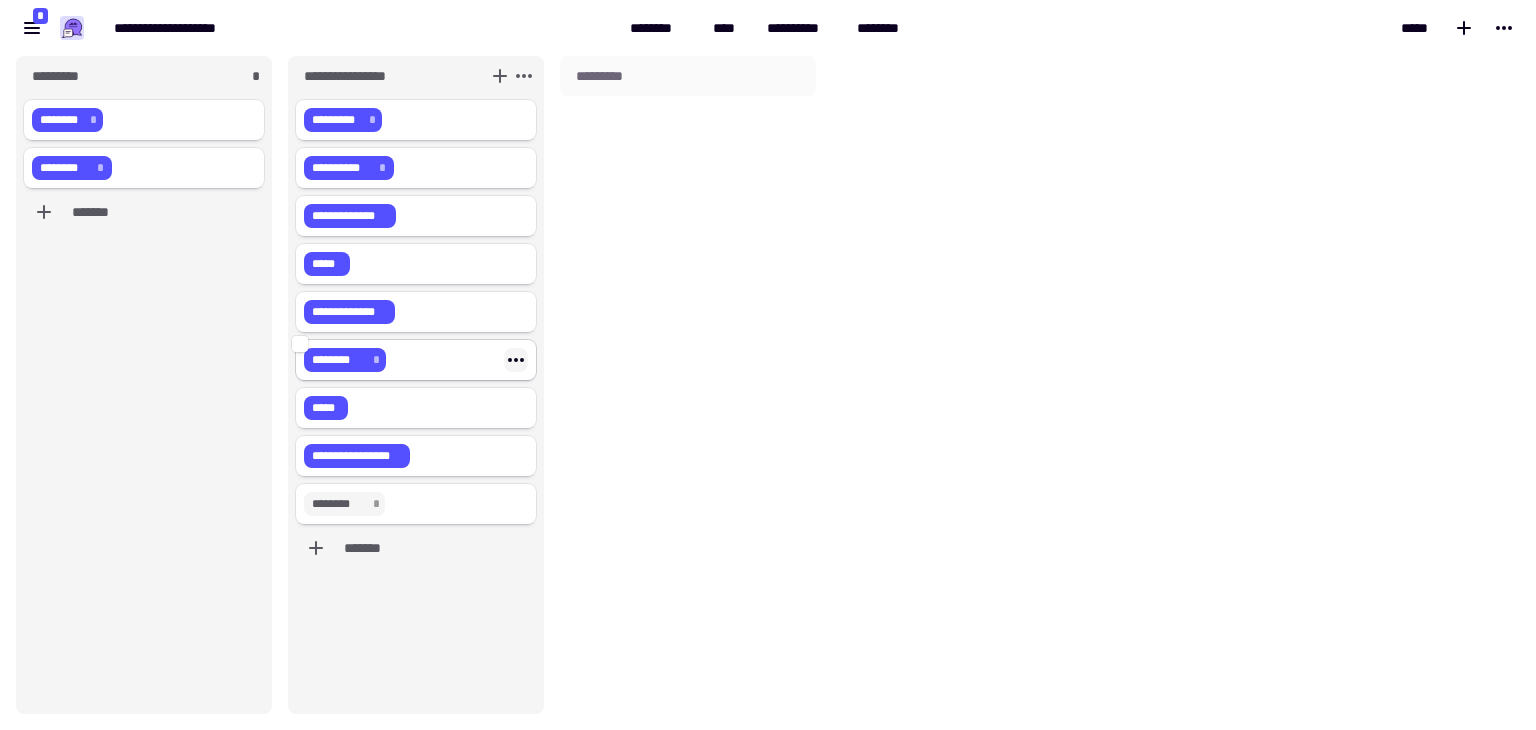 click 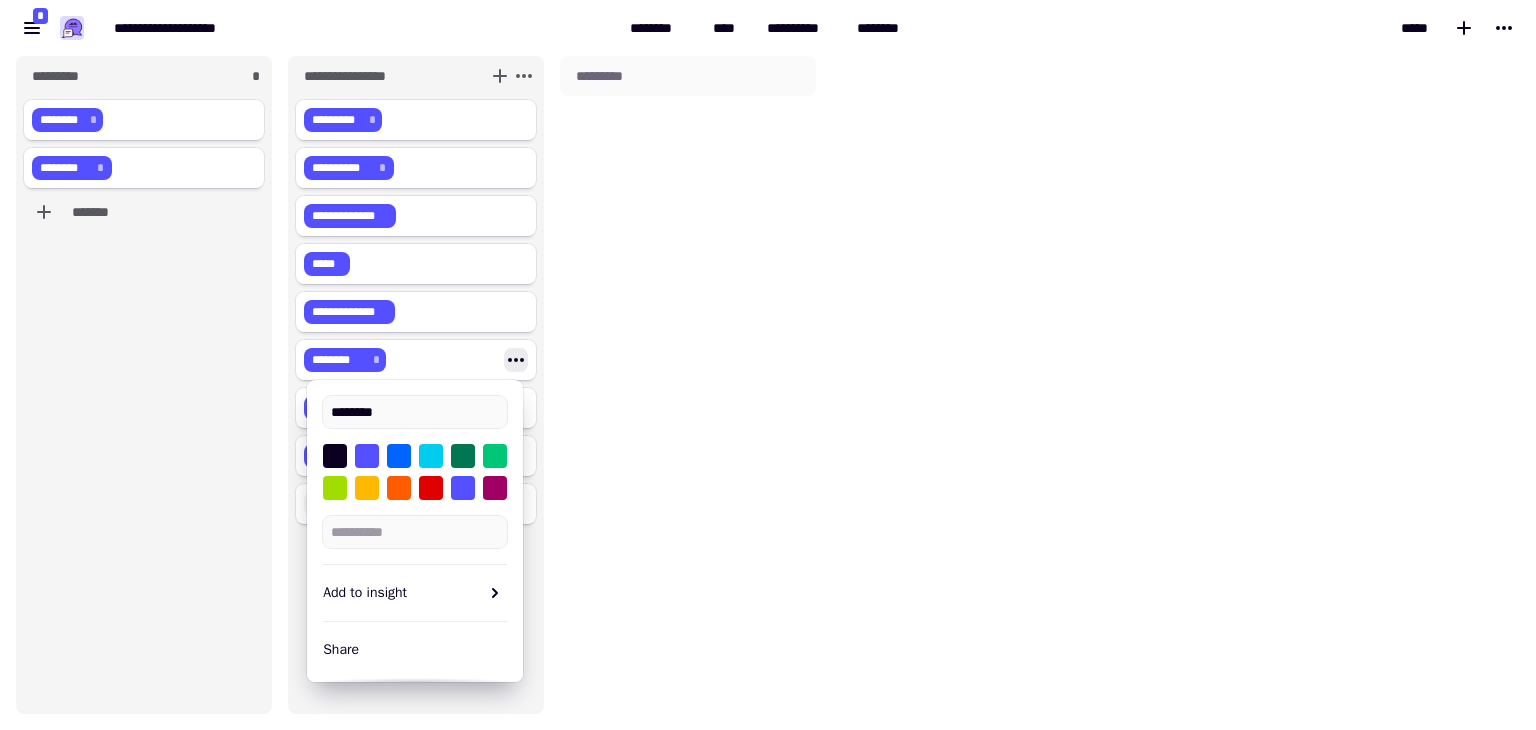 scroll, scrollTop: 230, scrollLeft: 0, axis: vertical 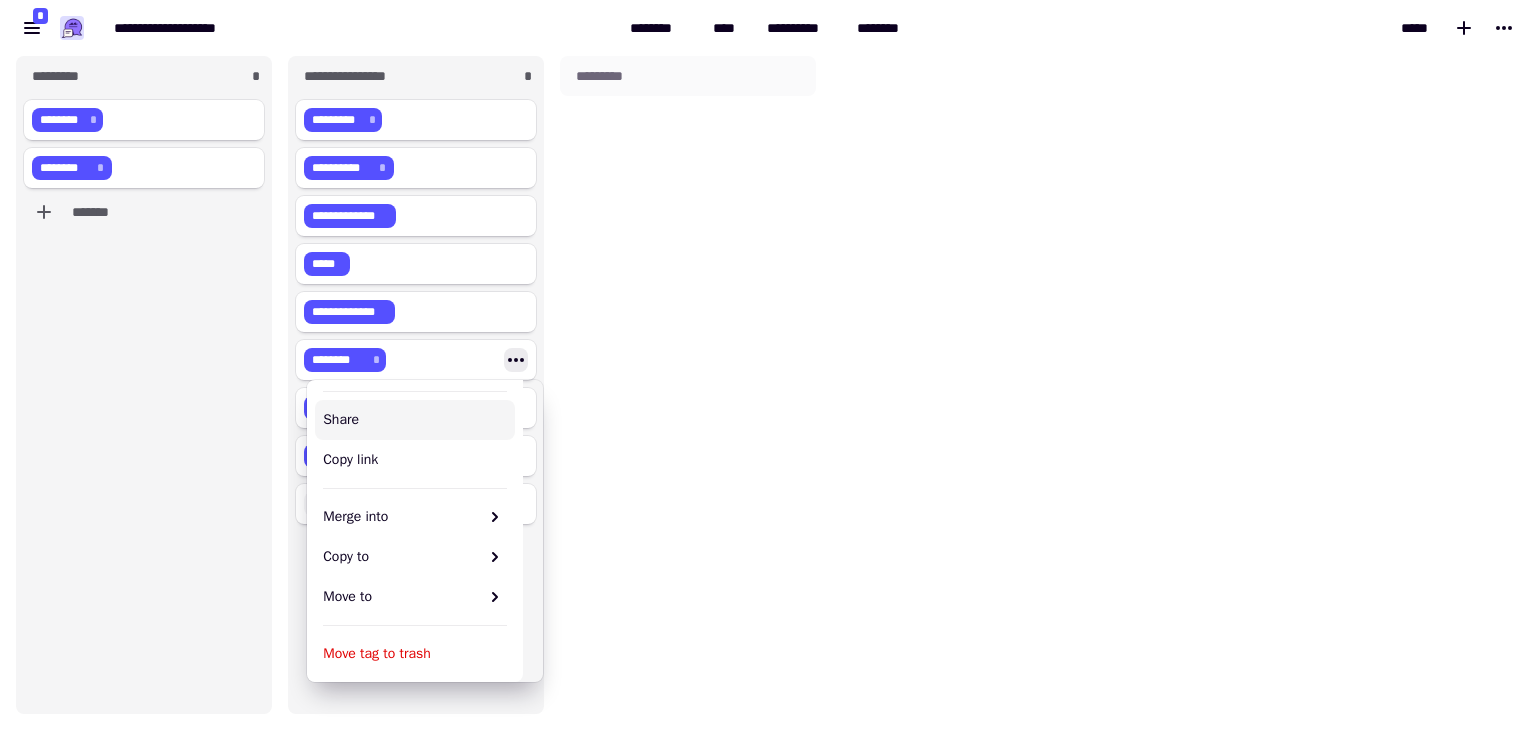 click on "*********" at bounding box center (688, 385) 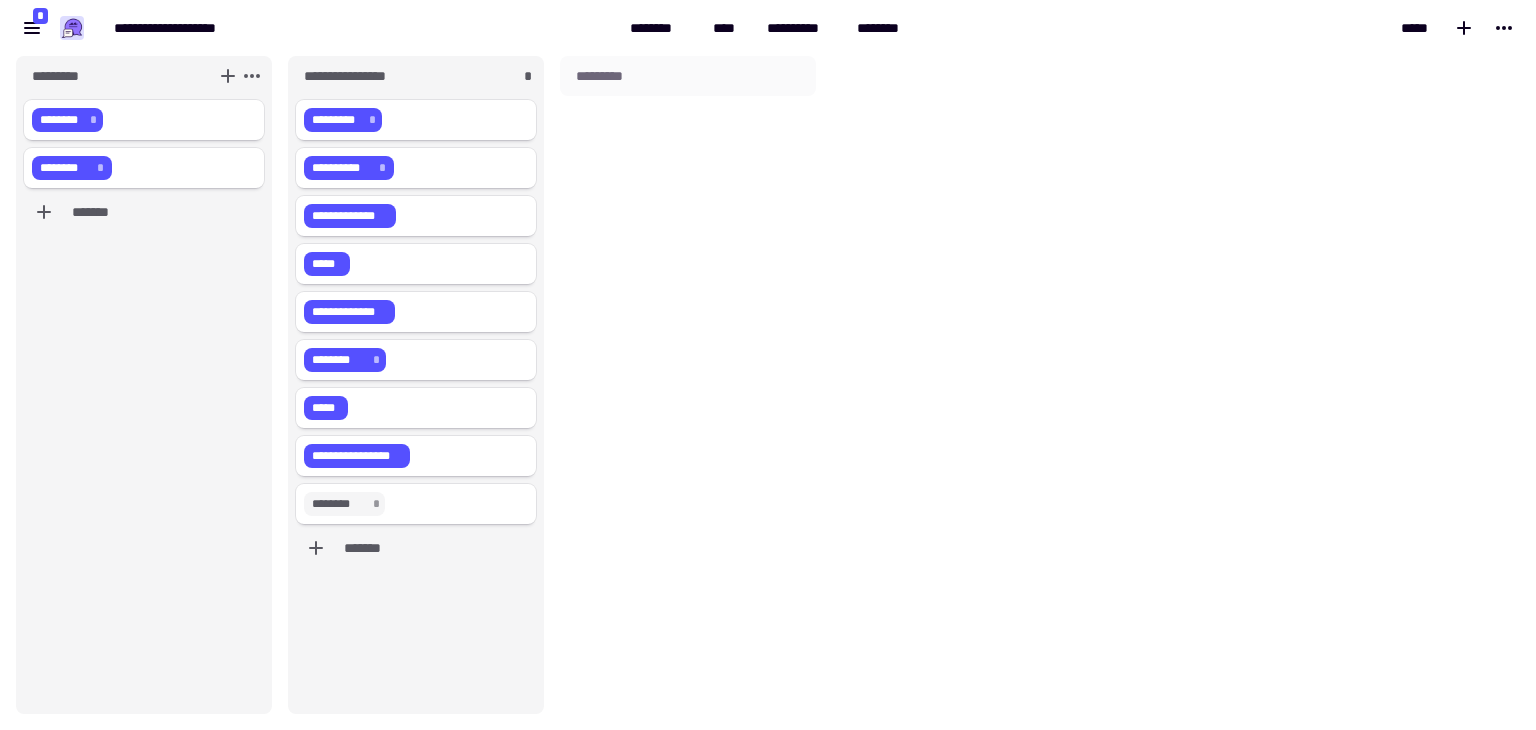 click on "*********" at bounding box center (114, 76) 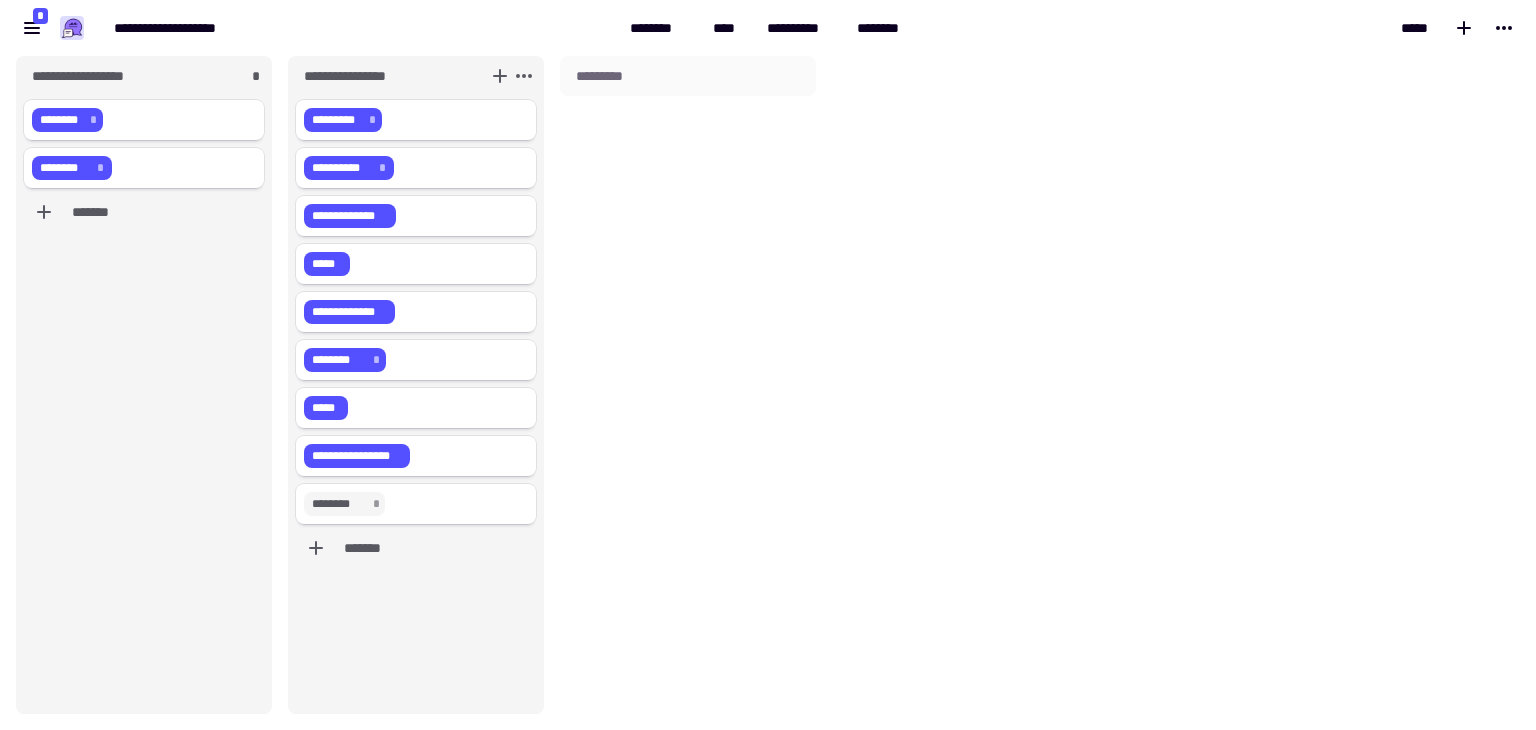 click on "**********" at bounding box center (386, 76) 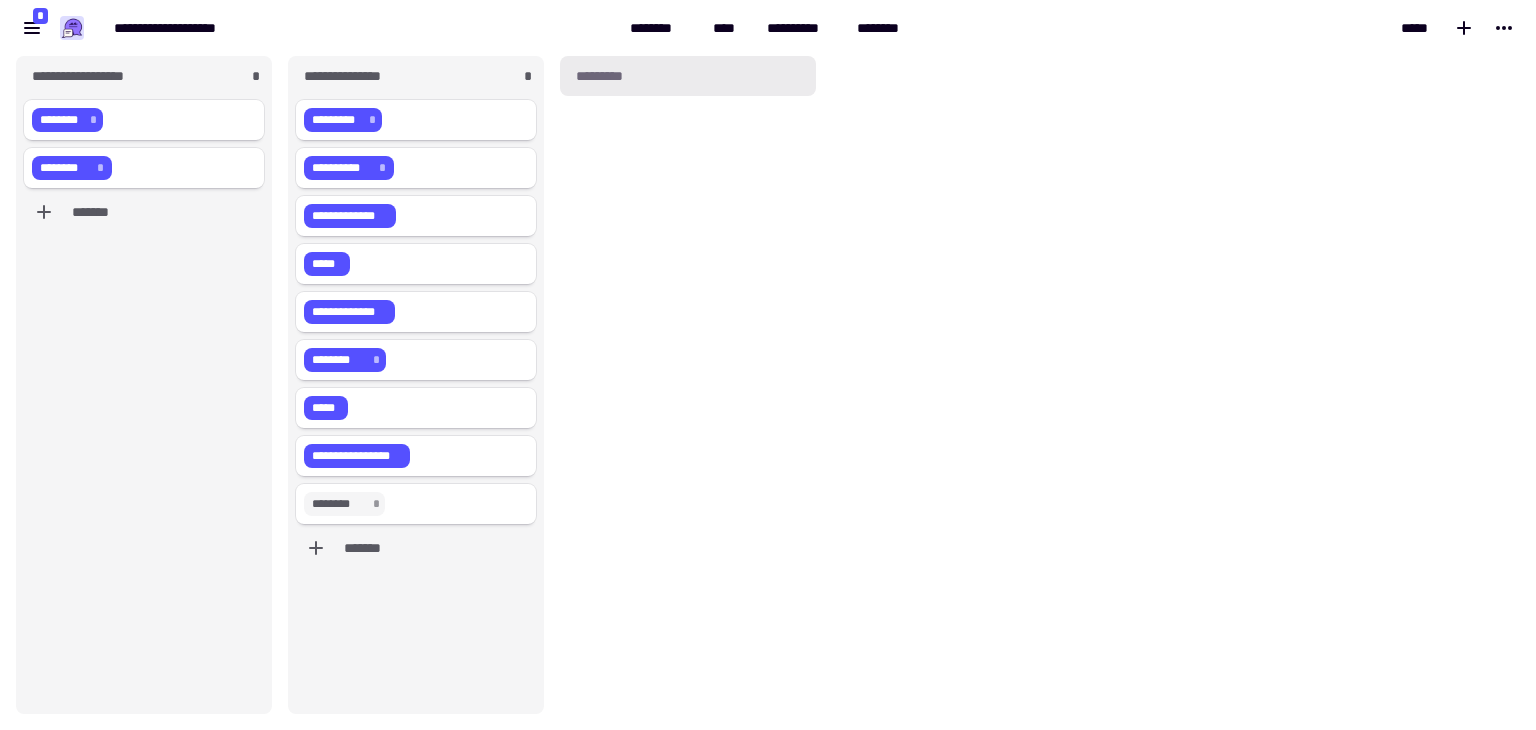 click on "*********" at bounding box center [688, 76] 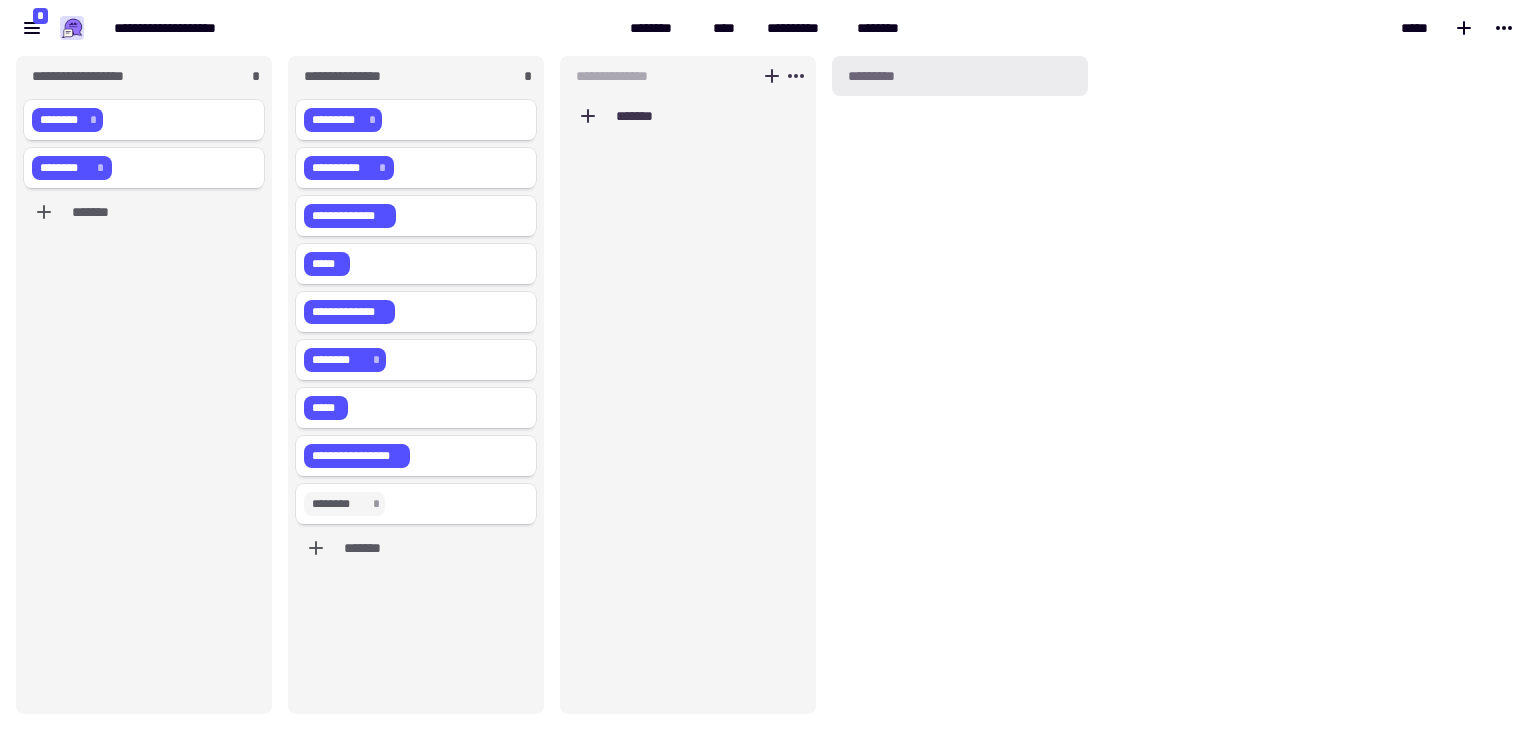 scroll, scrollTop: 16, scrollLeft: 16, axis: both 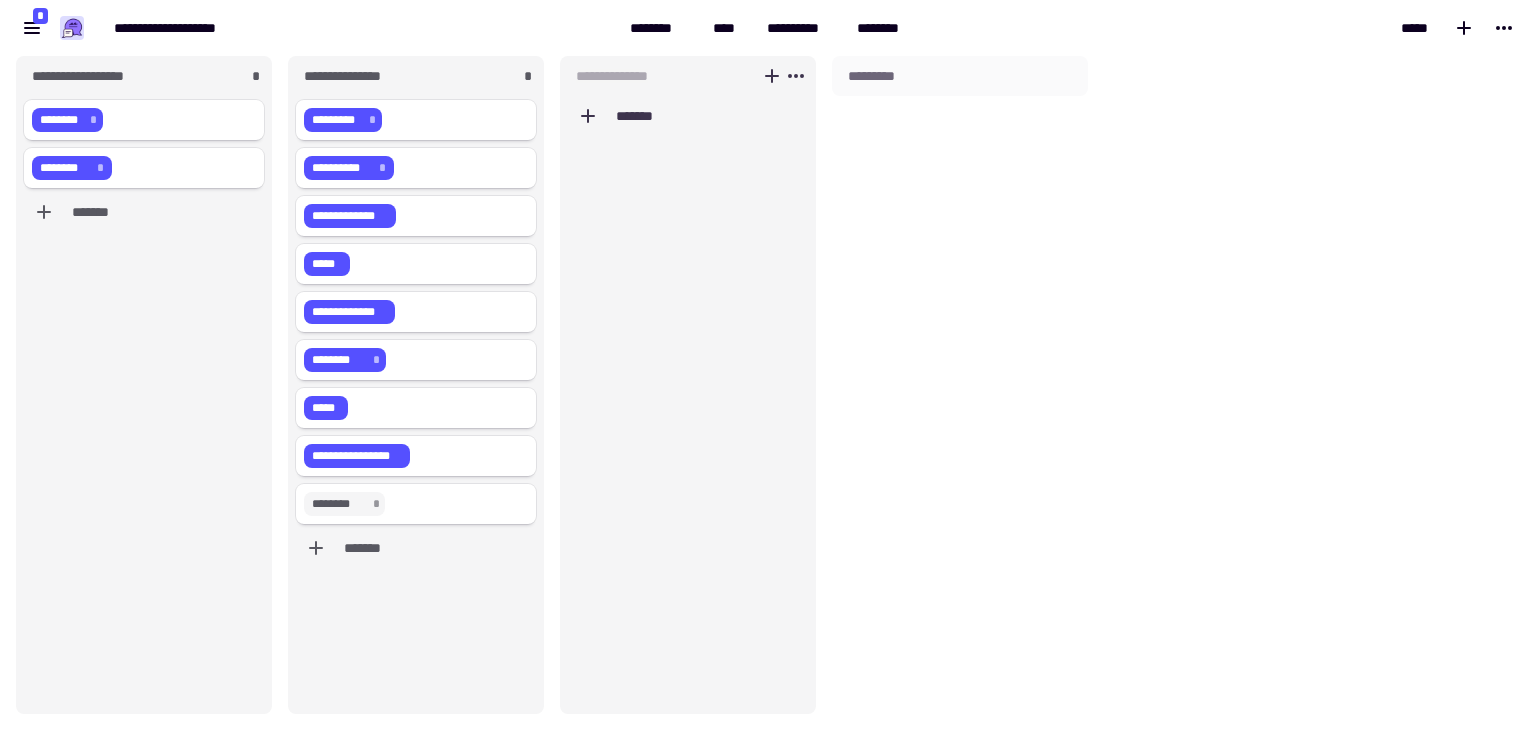 type on "**********" 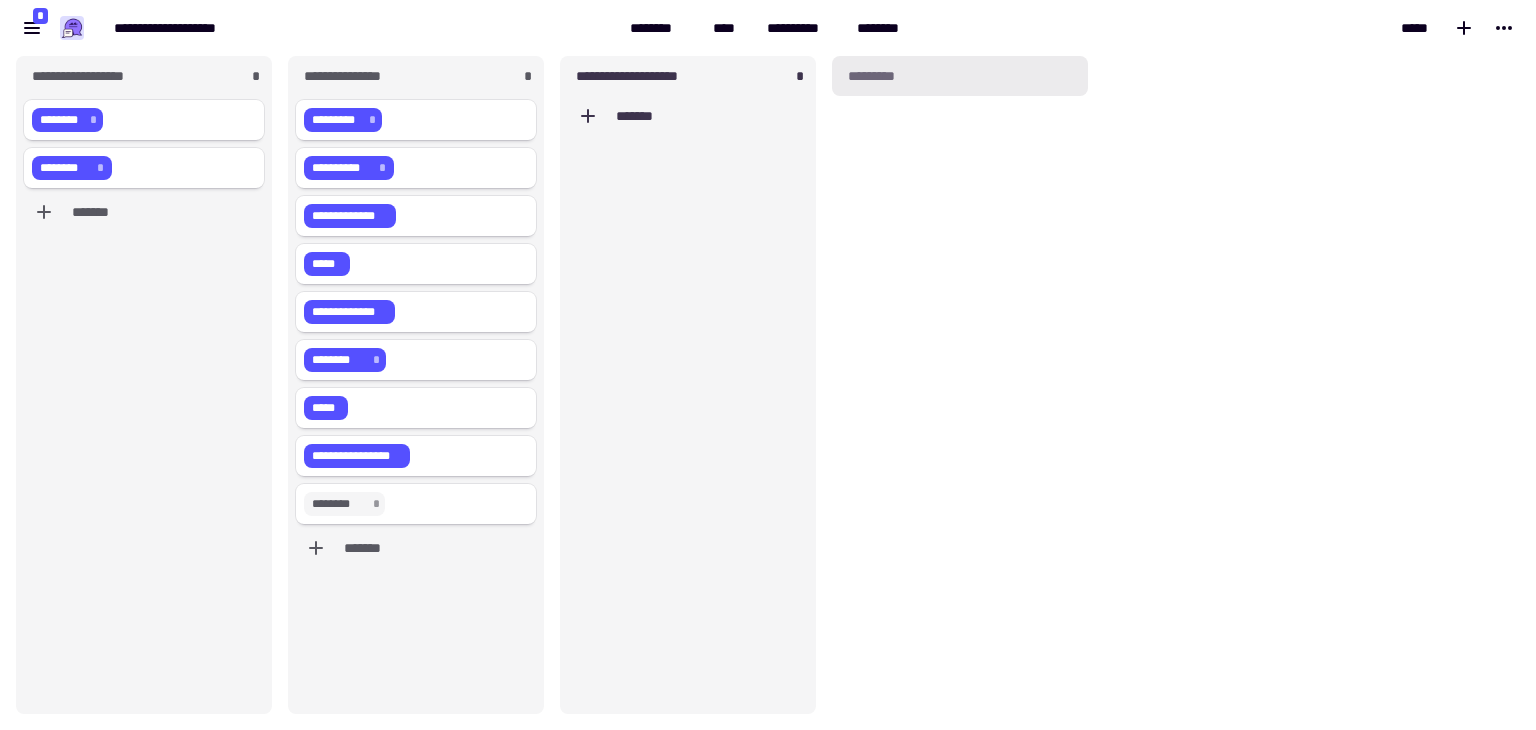 click on "*********" at bounding box center (960, 76) 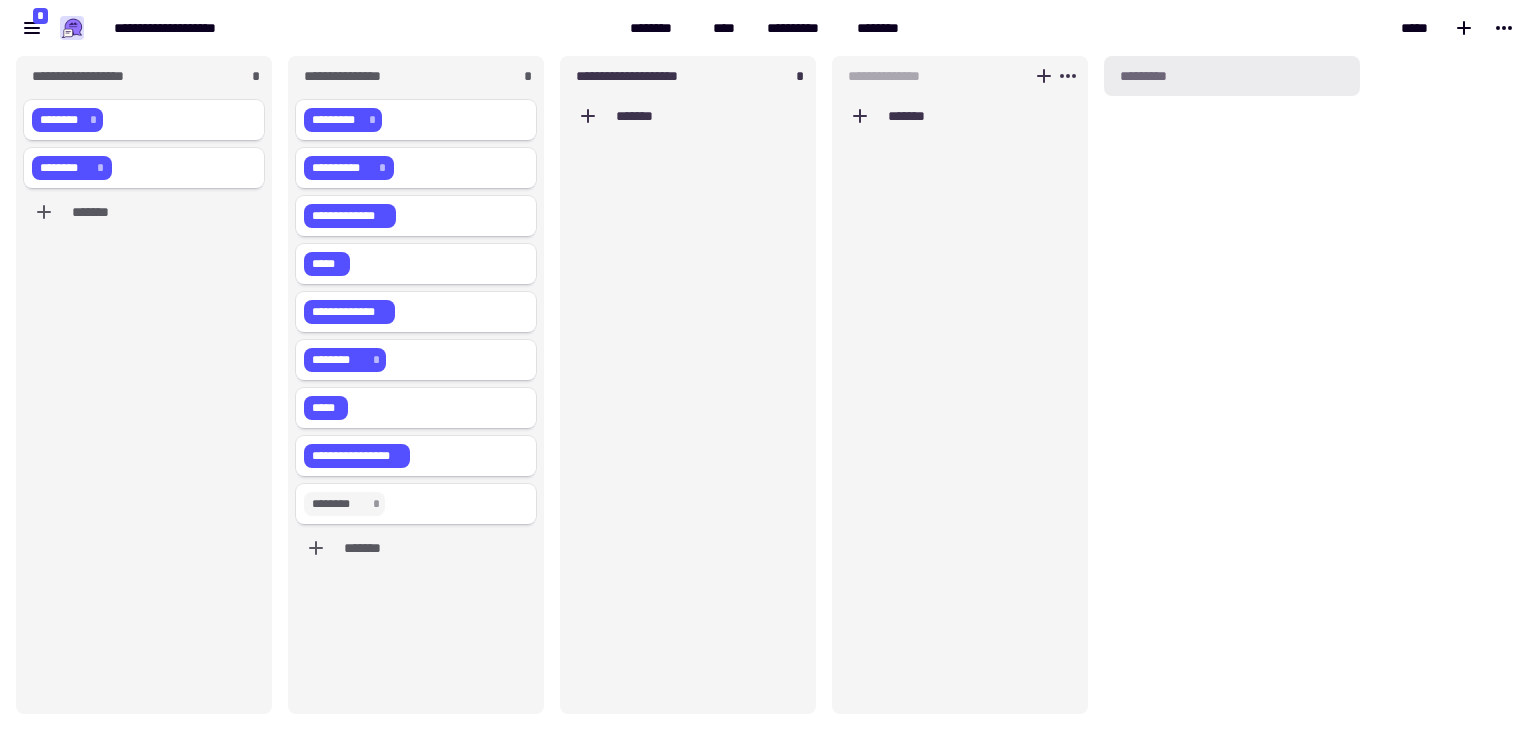 scroll, scrollTop: 16, scrollLeft: 16, axis: both 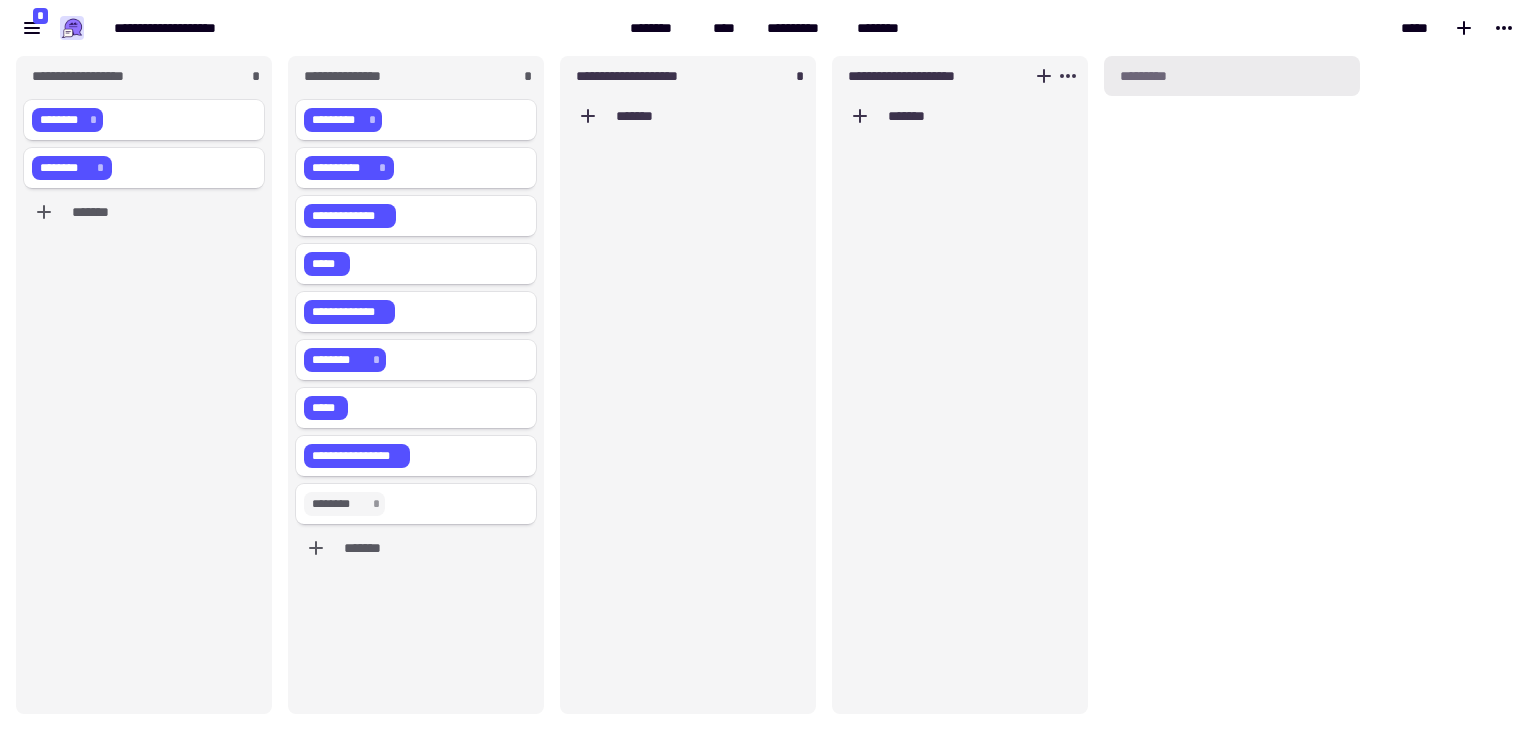 type on "**********" 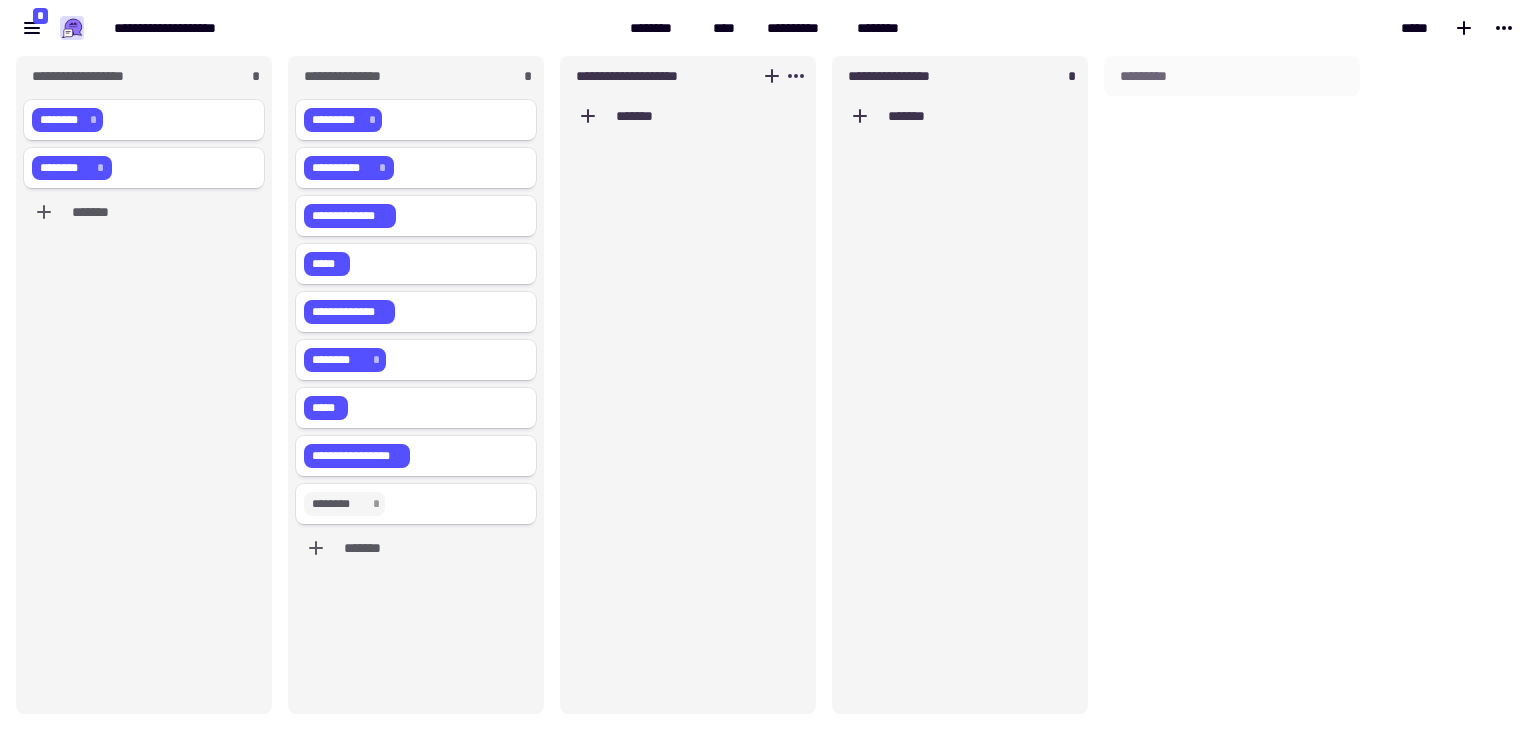 type on "**********" 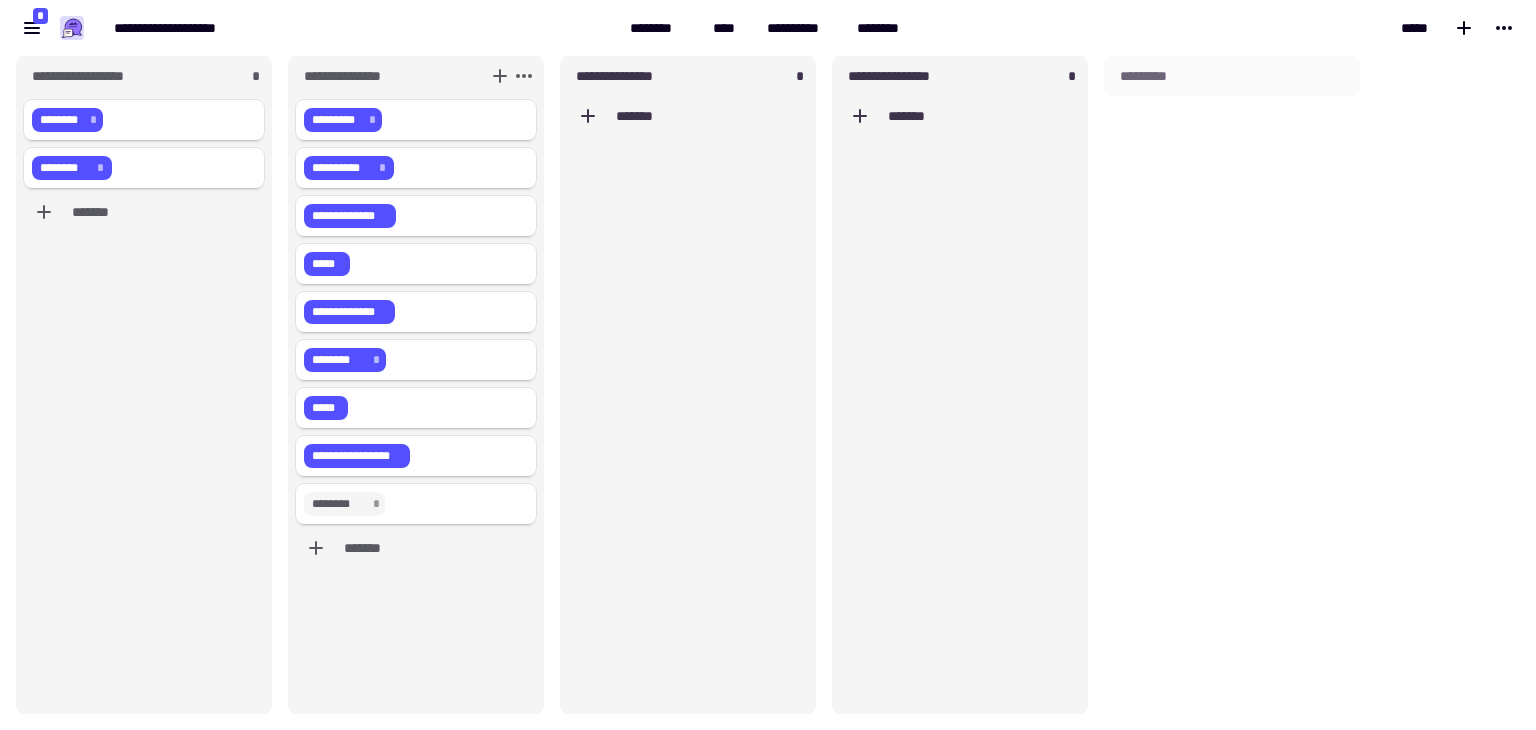 type on "**********" 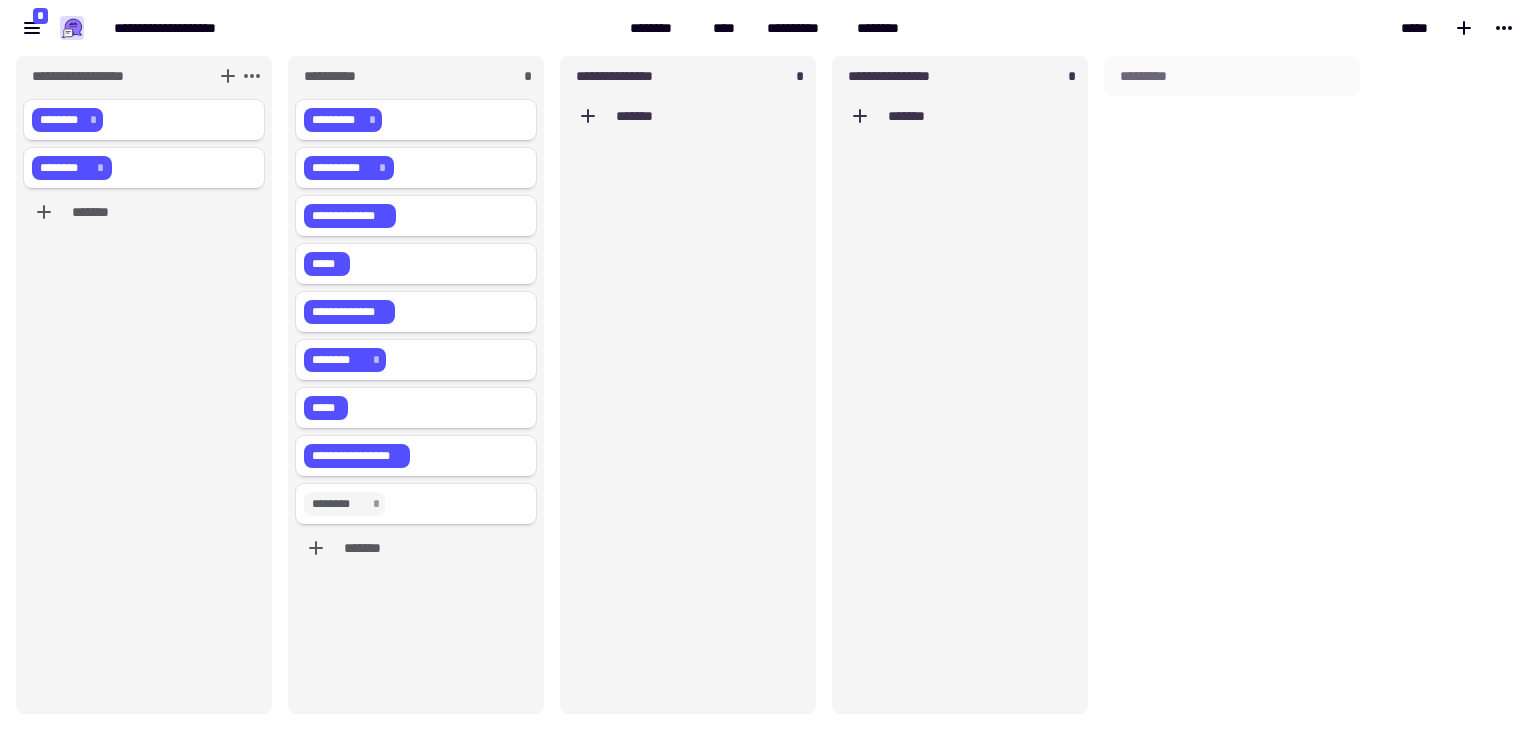 type on "**********" 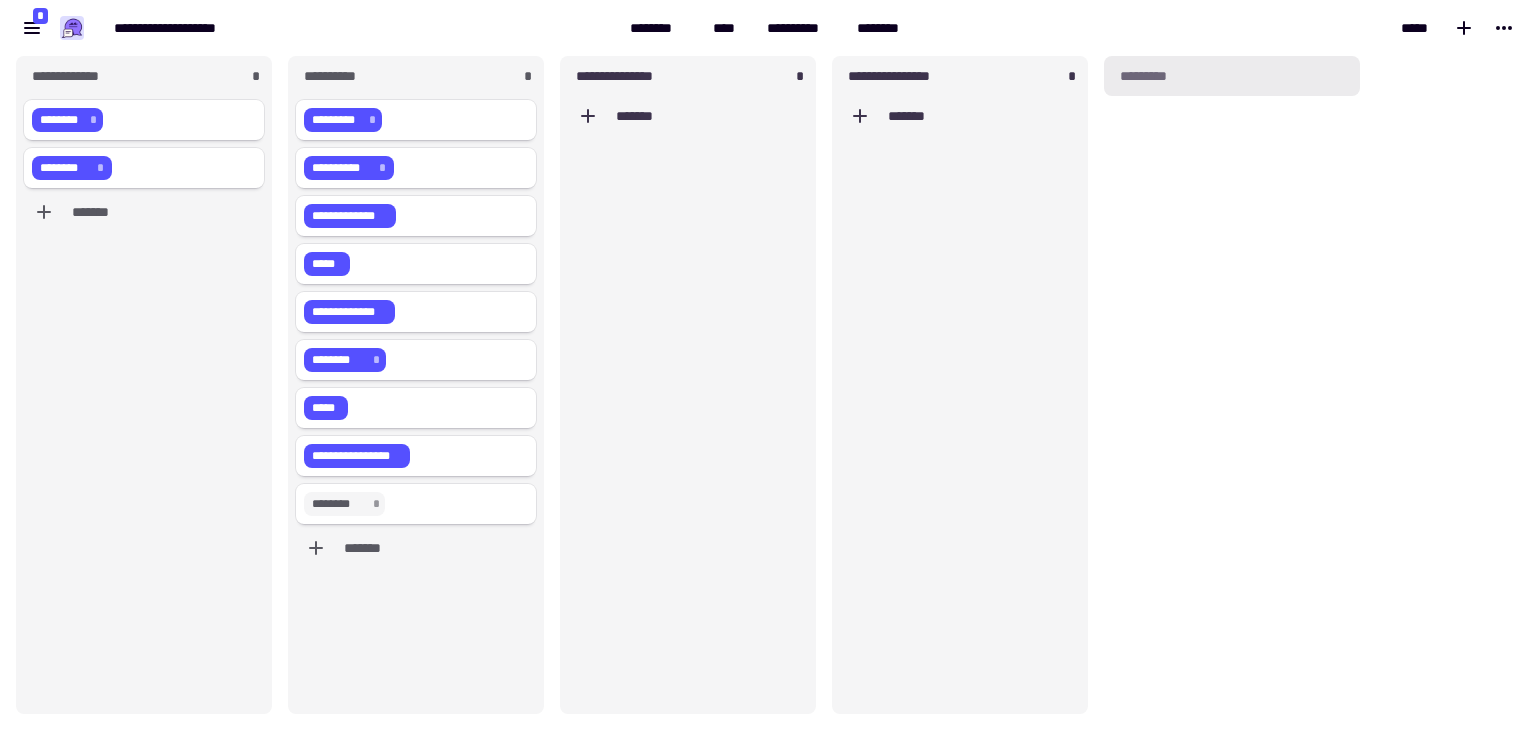 click on "*********" at bounding box center [1232, 76] 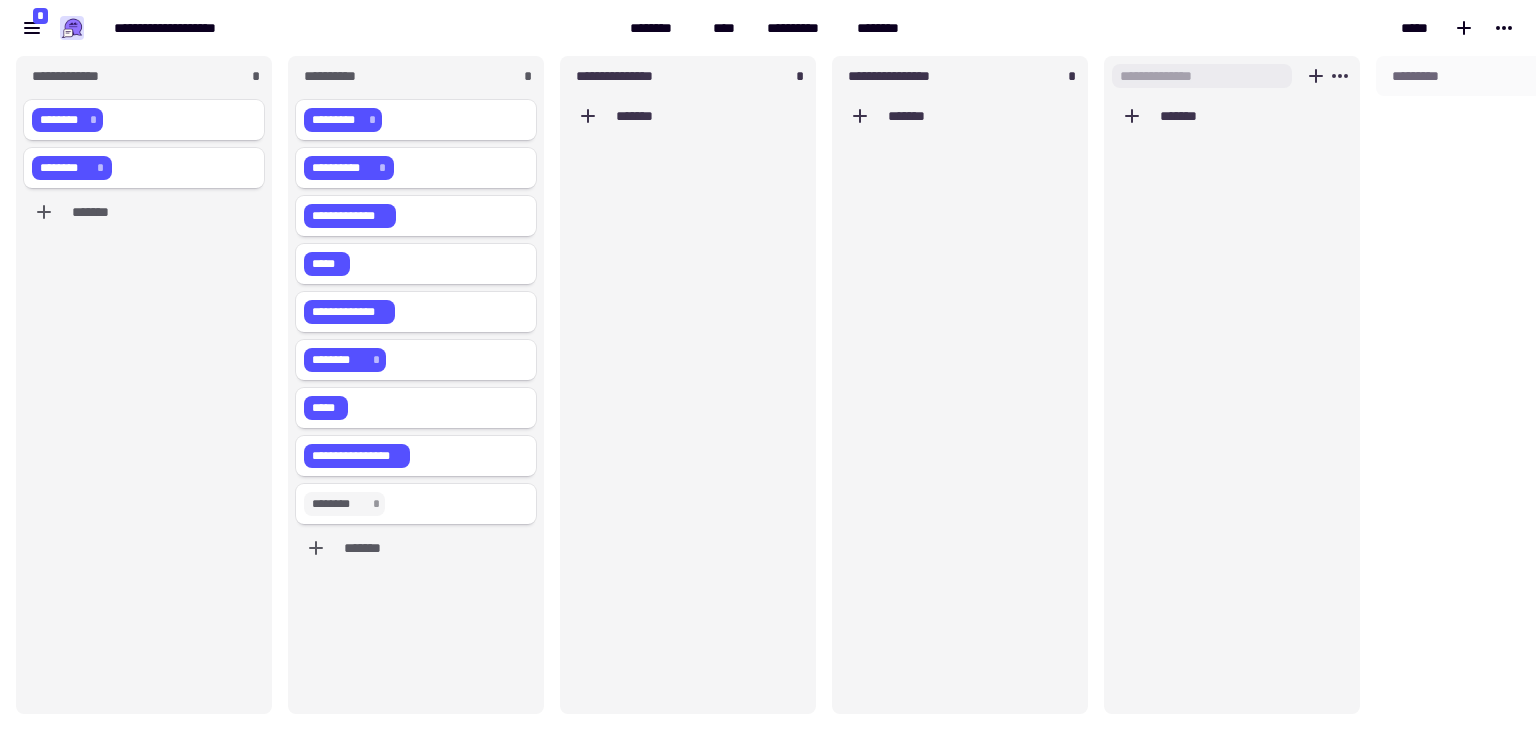 scroll, scrollTop: 16, scrollLeft: 16, axis: both 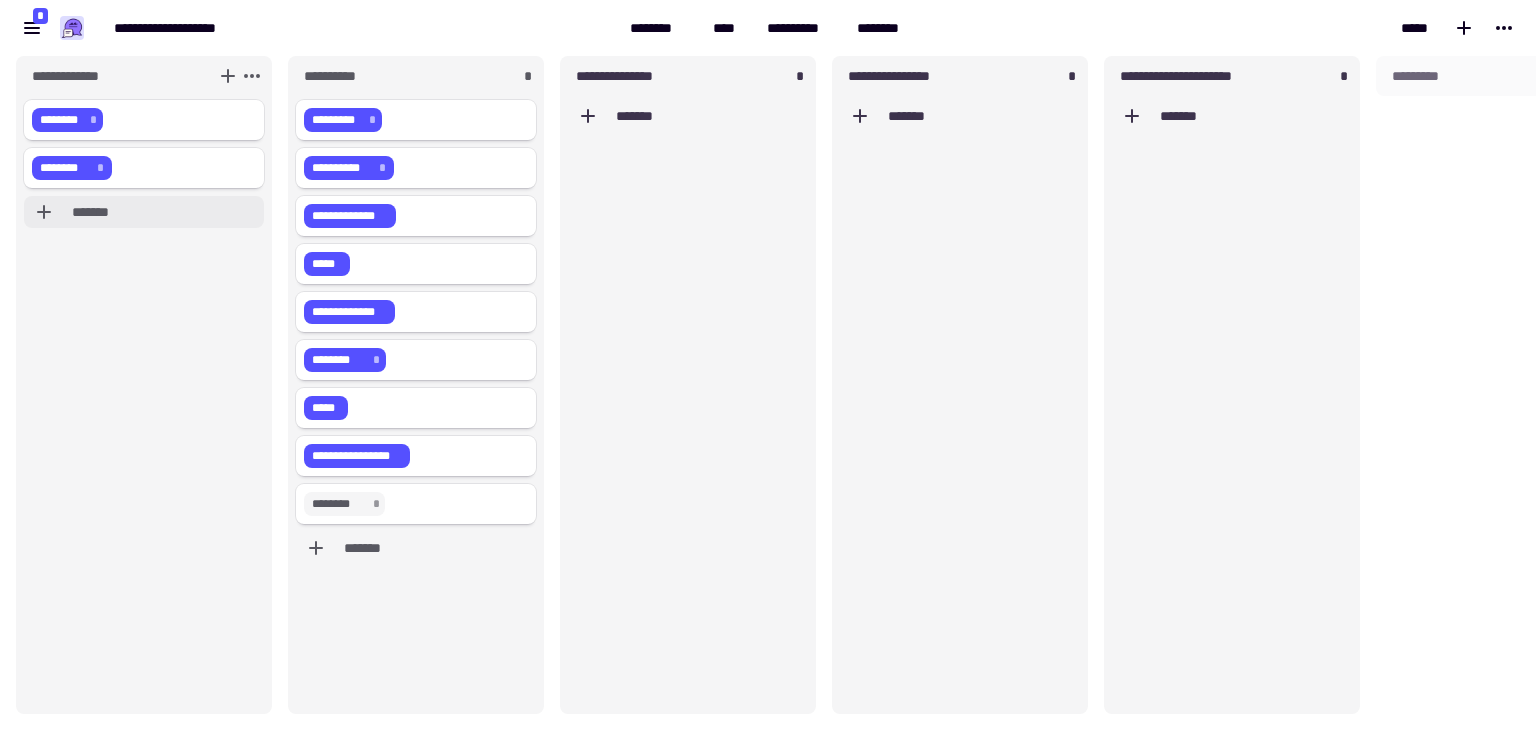 click on "*******" 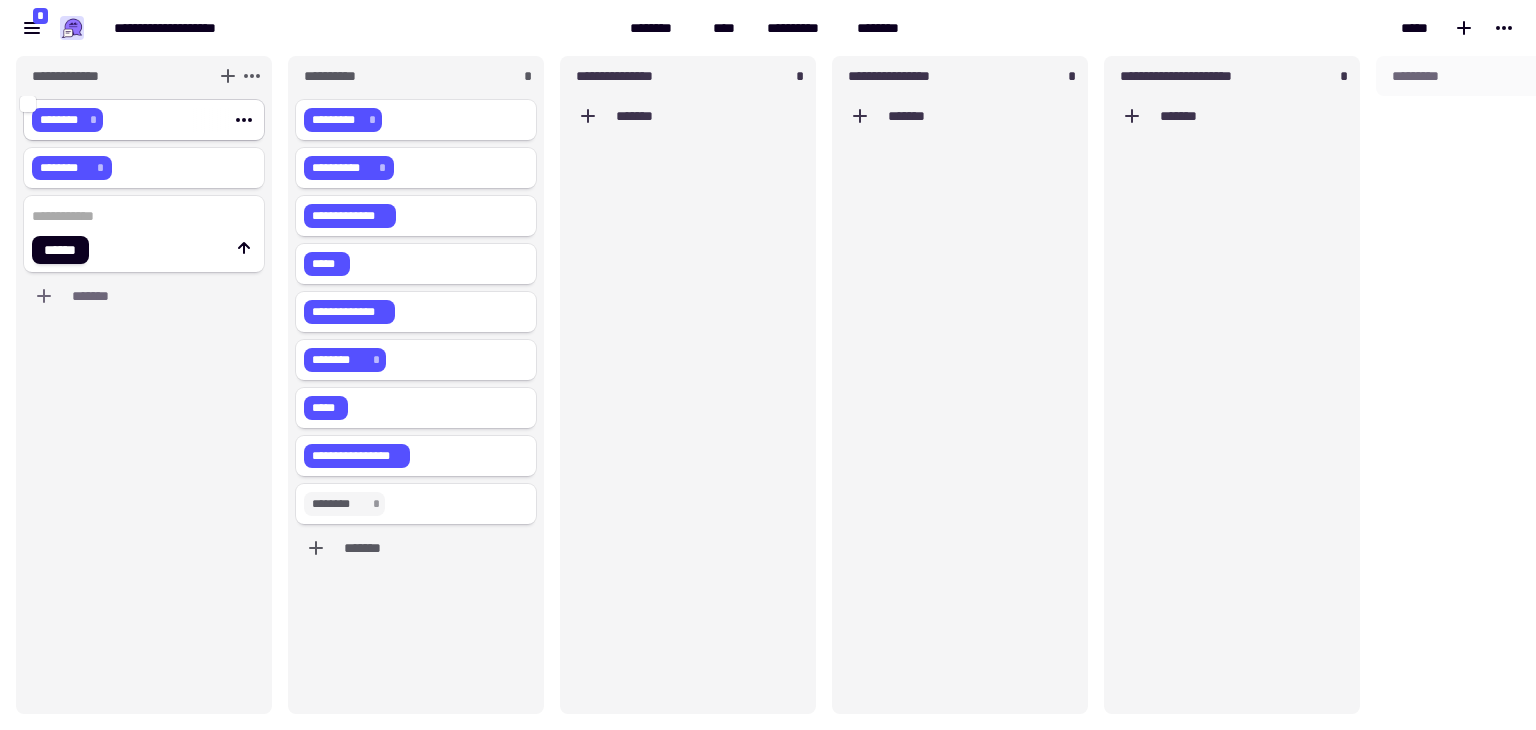 click on "******** *" 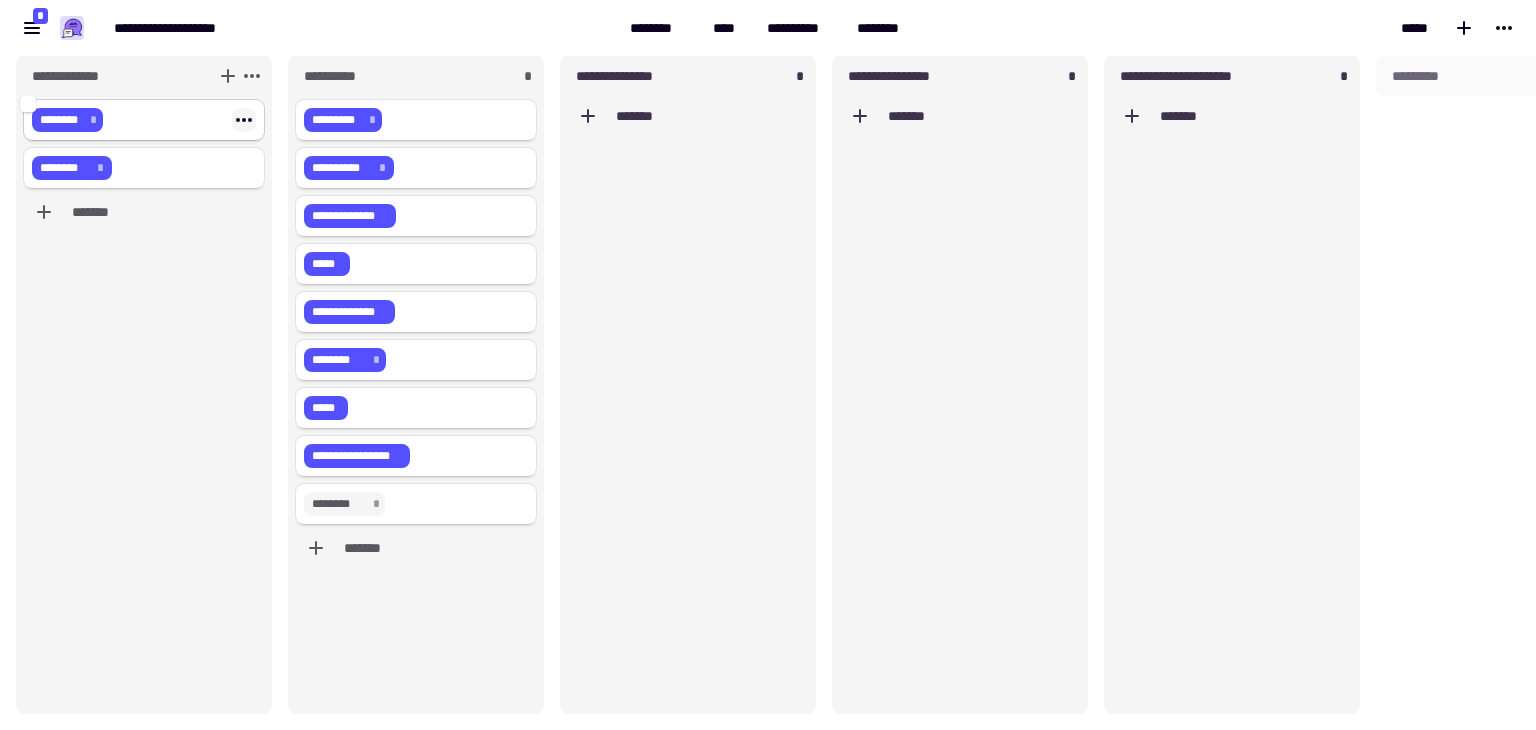 click 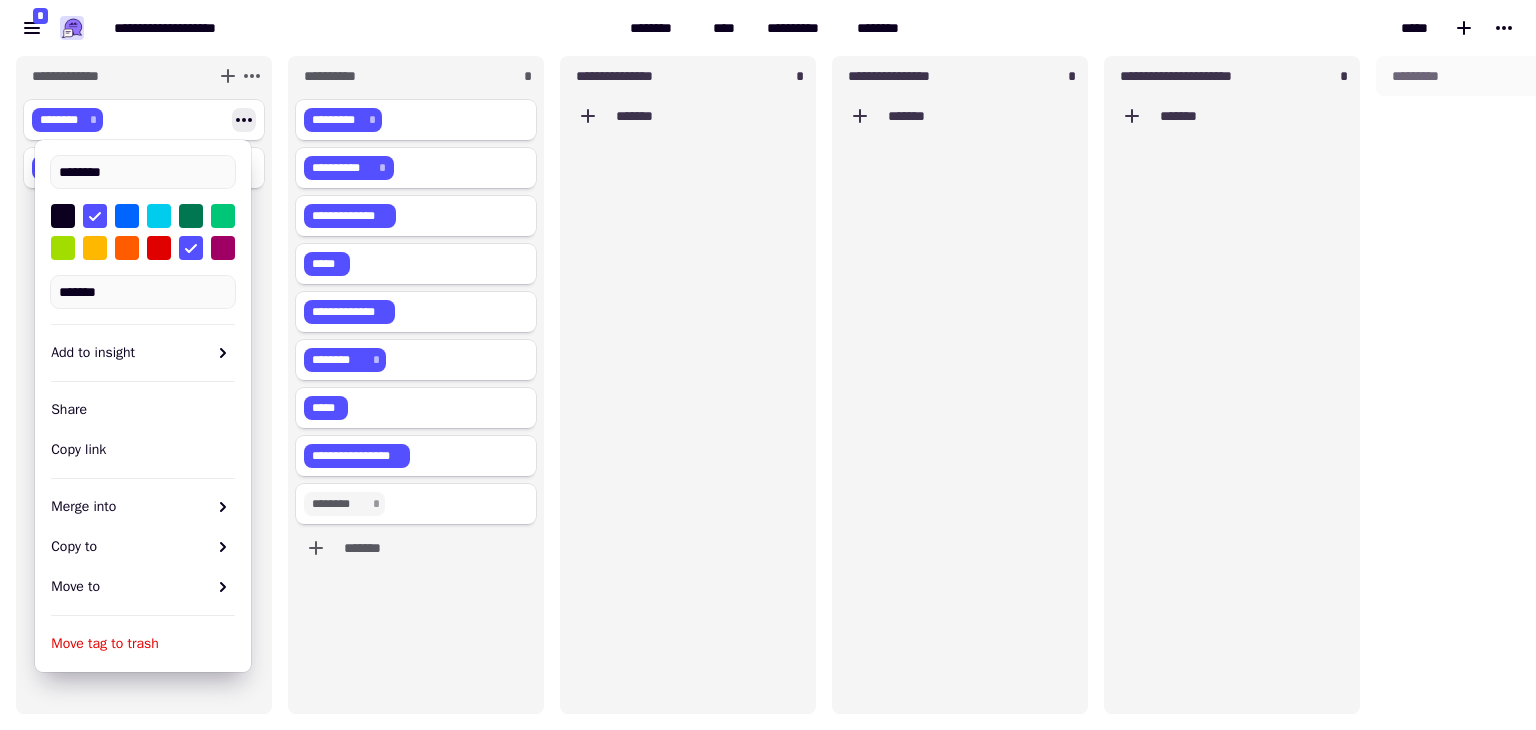 click on "******** *" 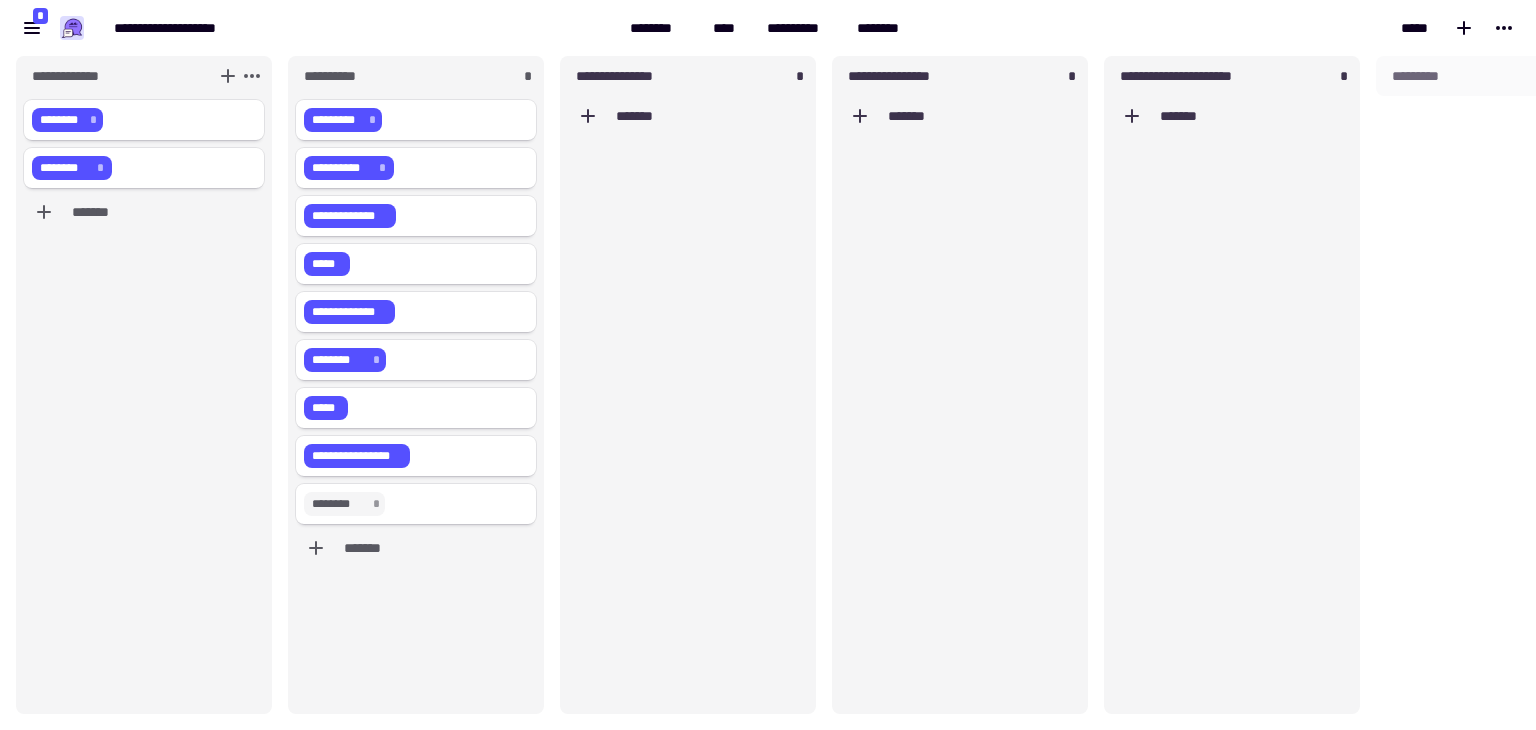 click on "*******" 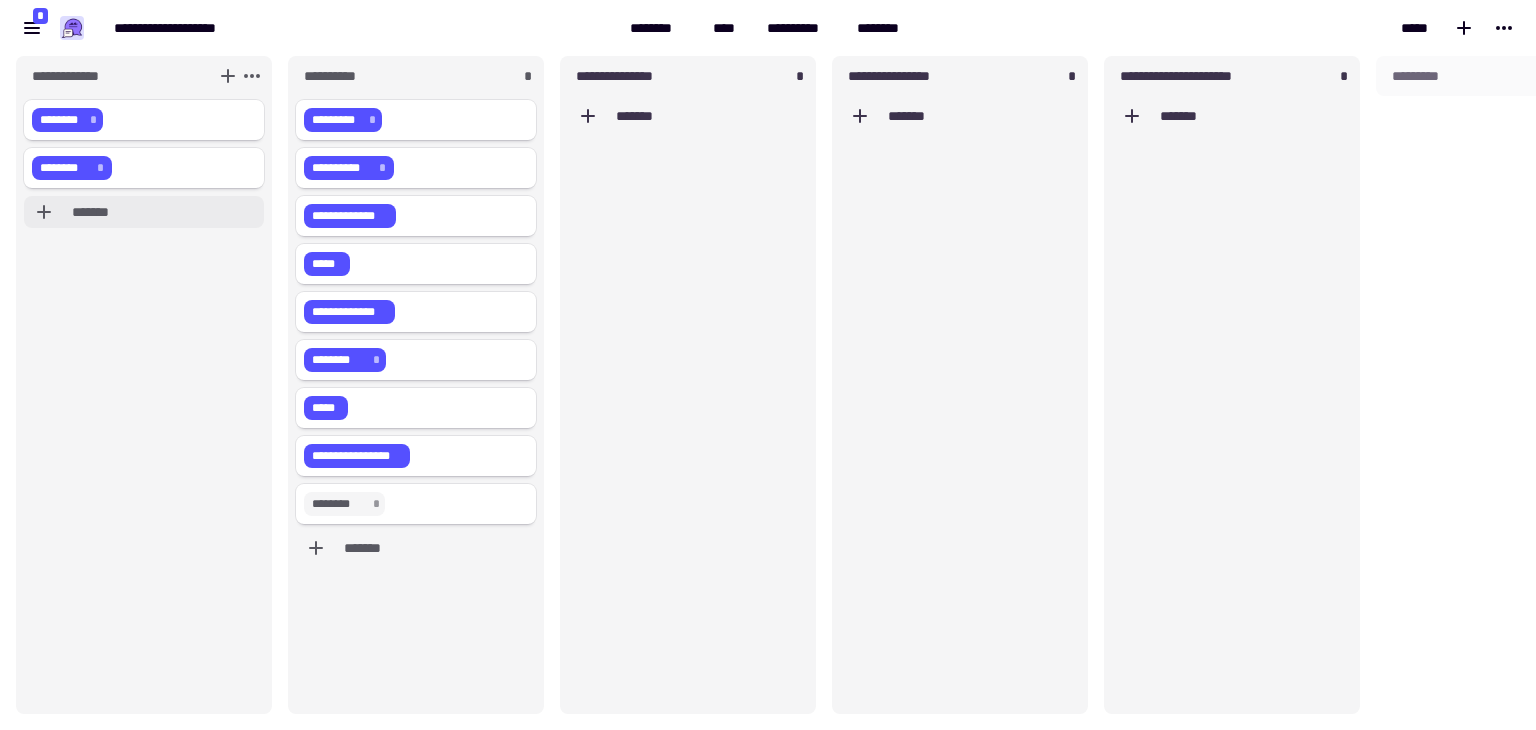 click on "*******" 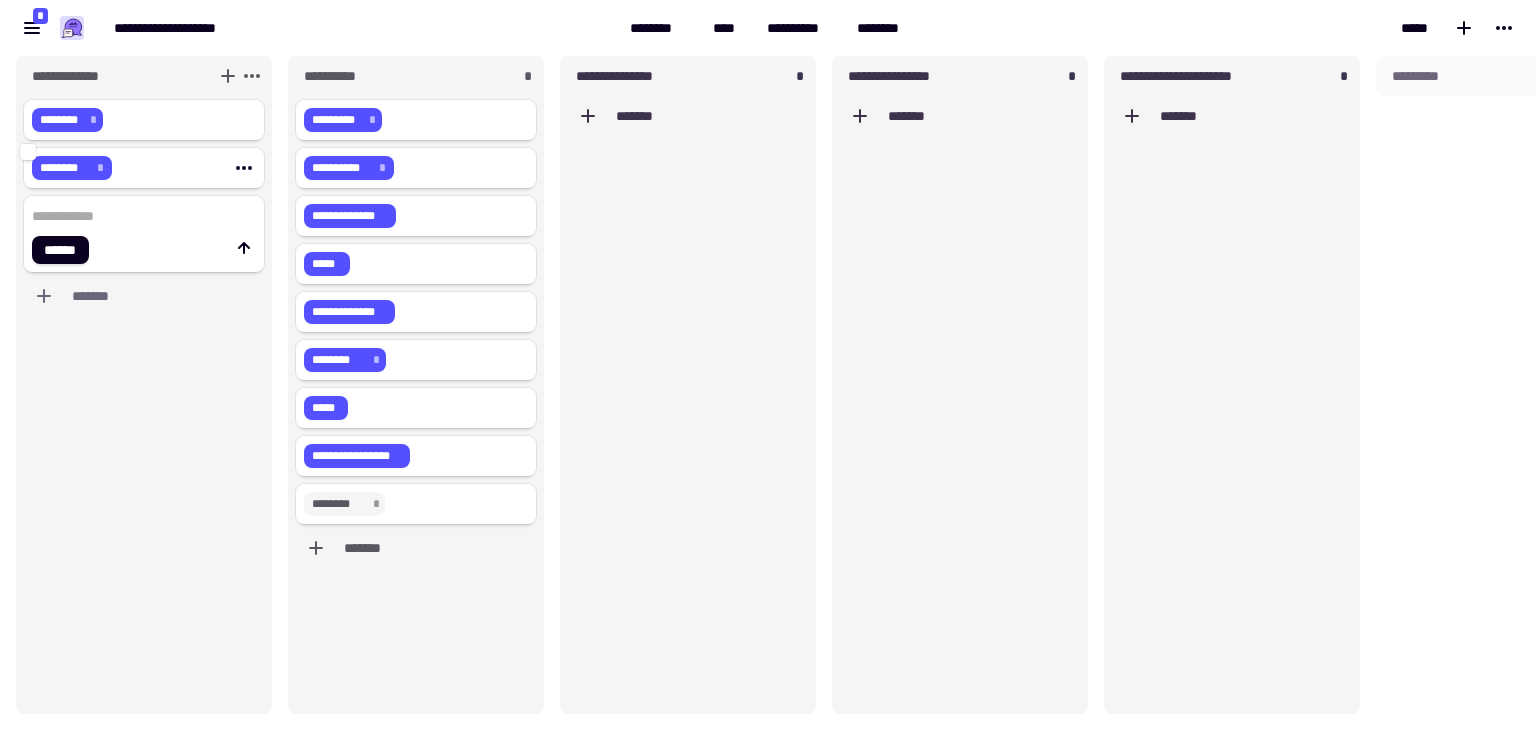 paste on "**********" 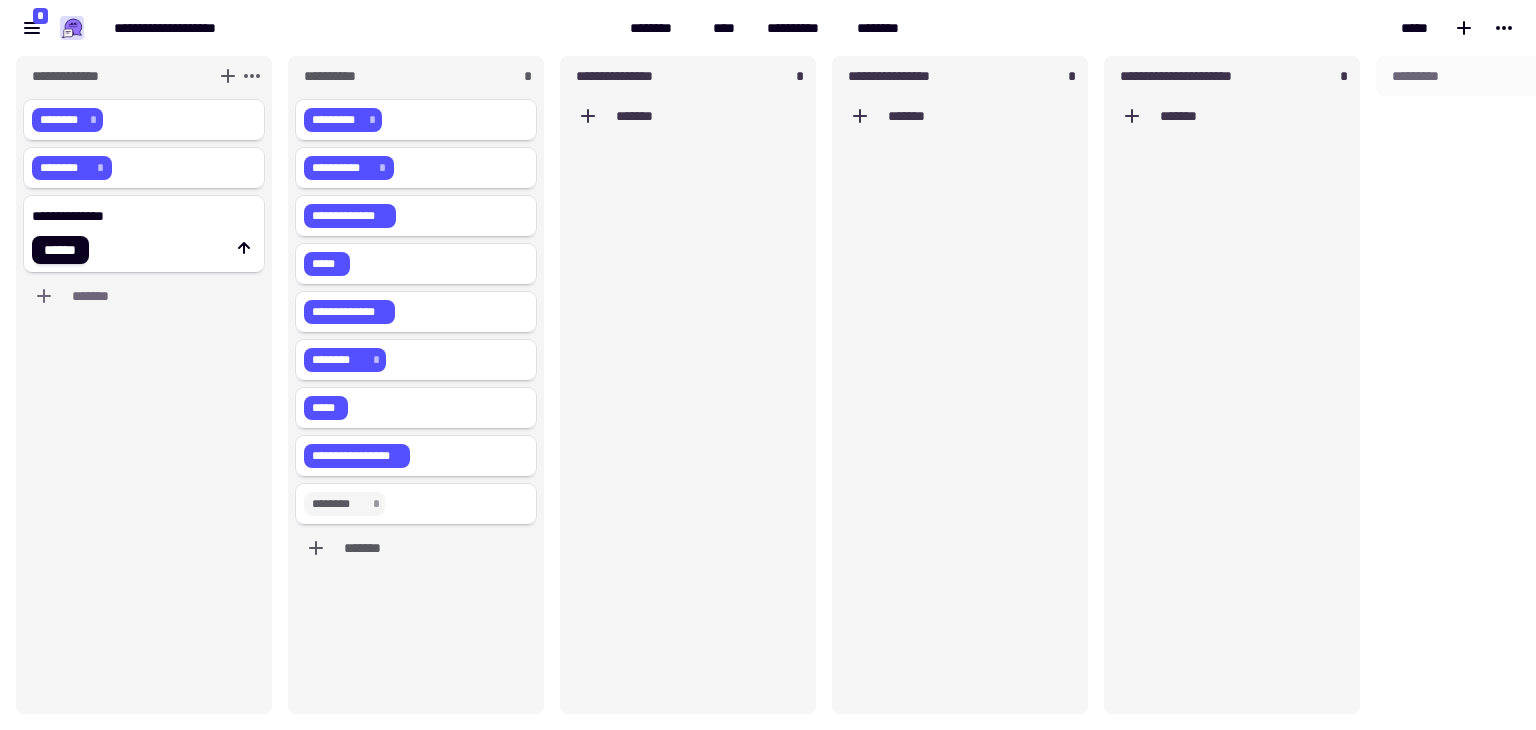 drag, startPoint x: 60, startPoint y: 268, endPoint x: 59, endPoint y: 257, distance: 11.045361 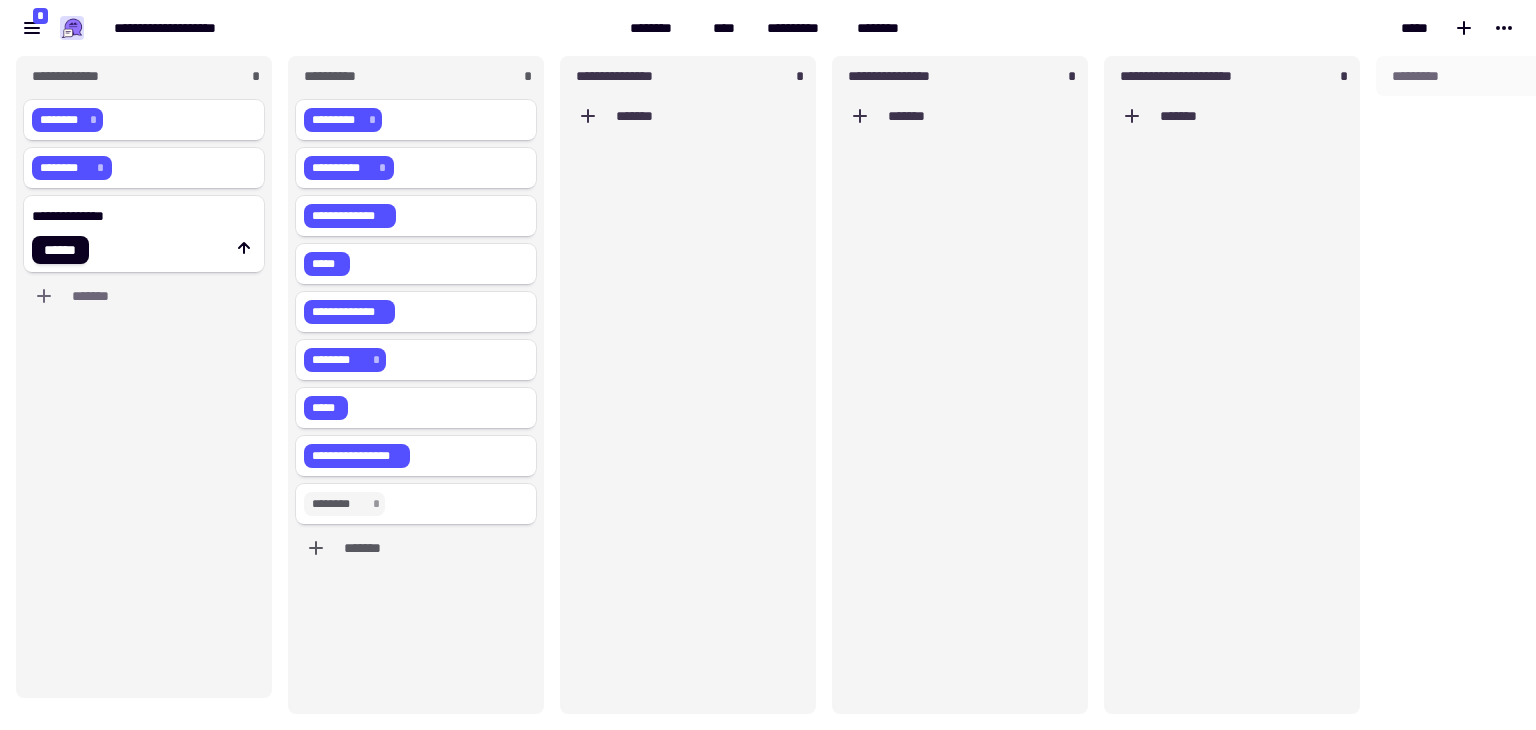 type on "**********" 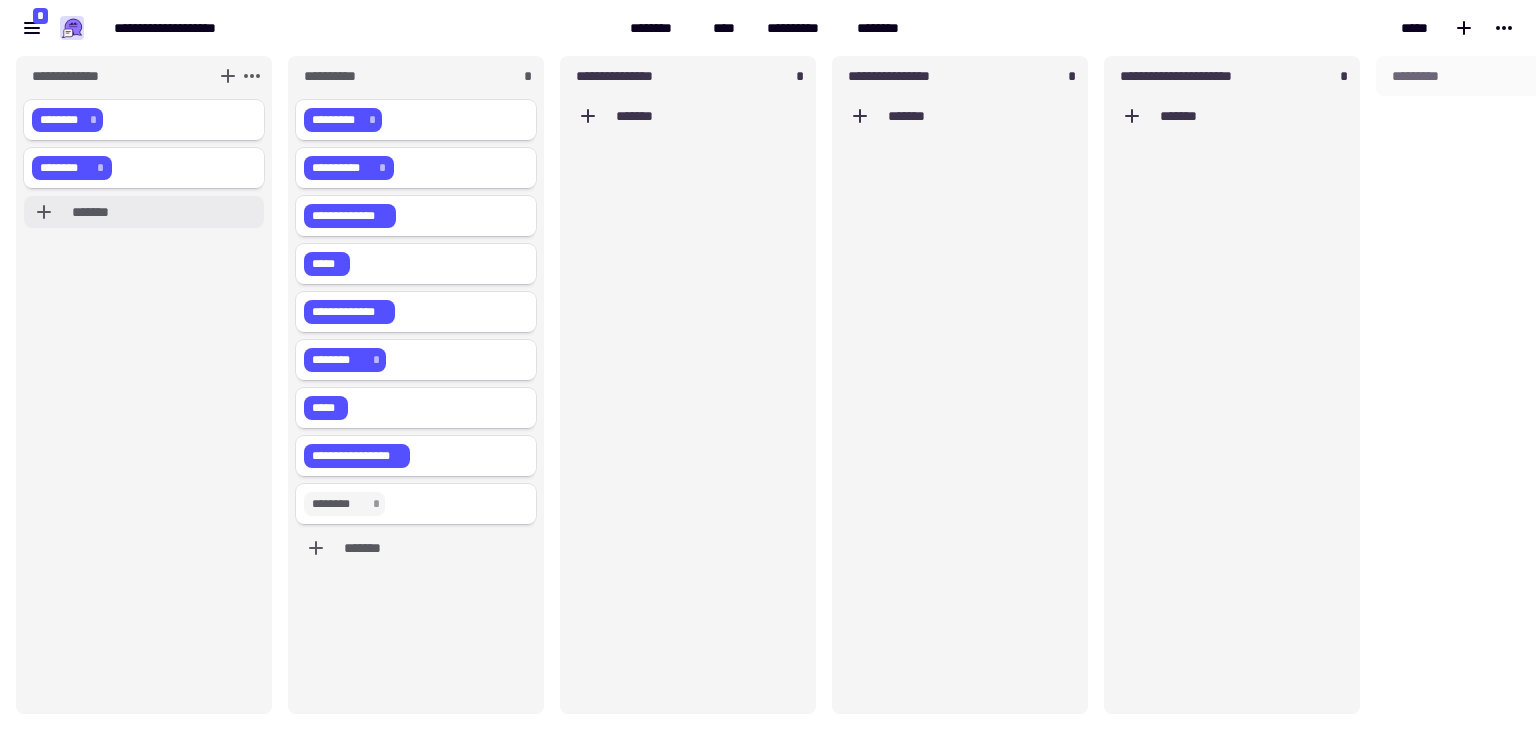 click on "*******" 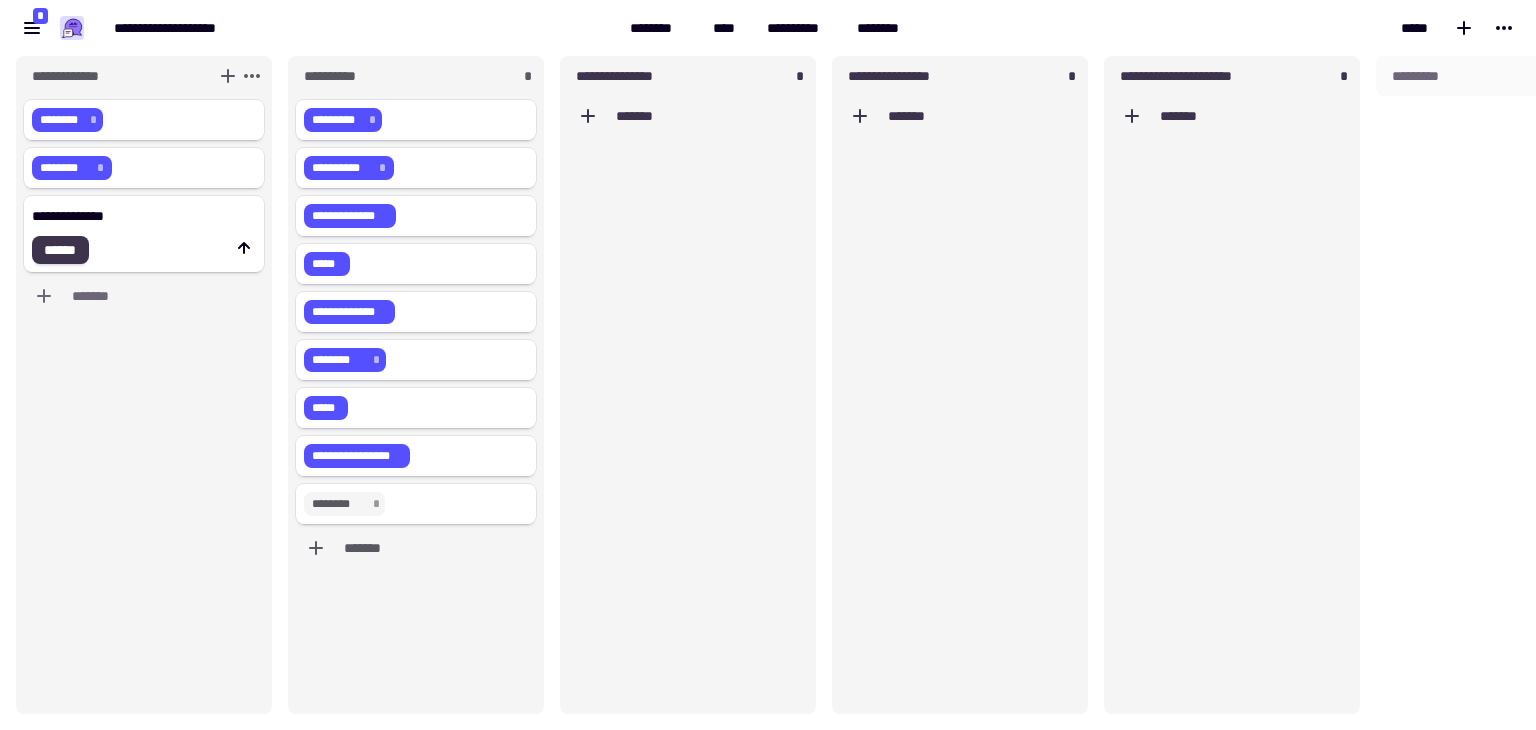 type on "**********" 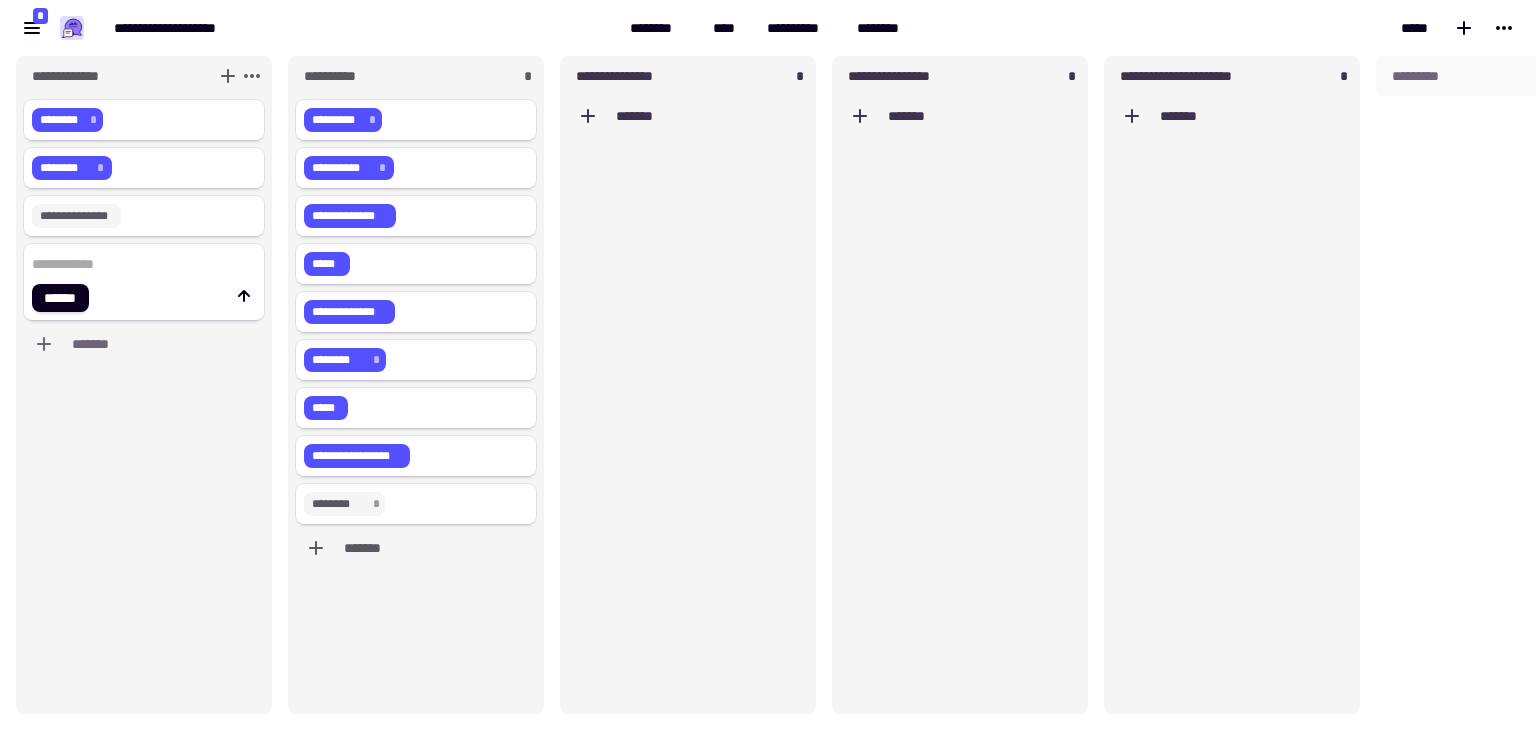 type 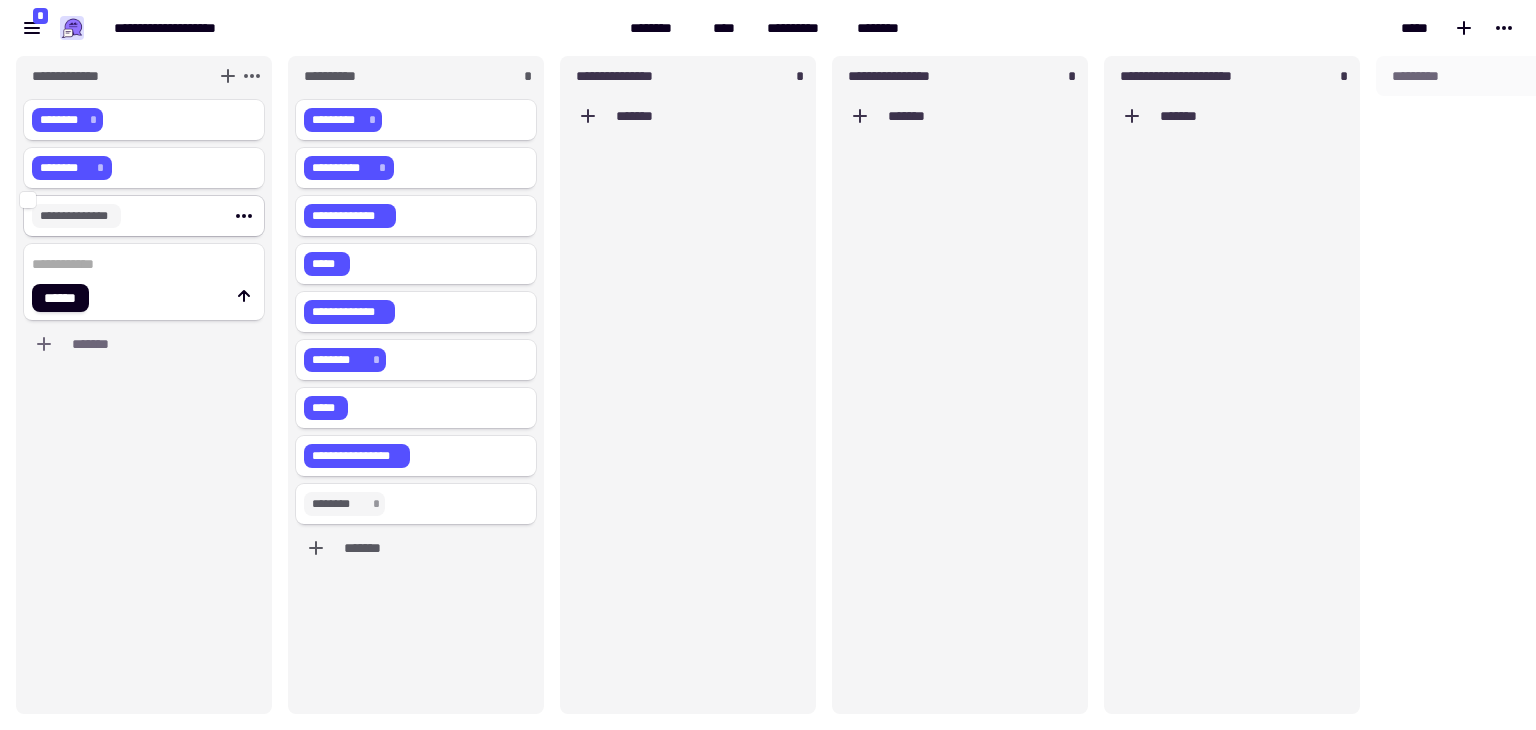 click on "**********" 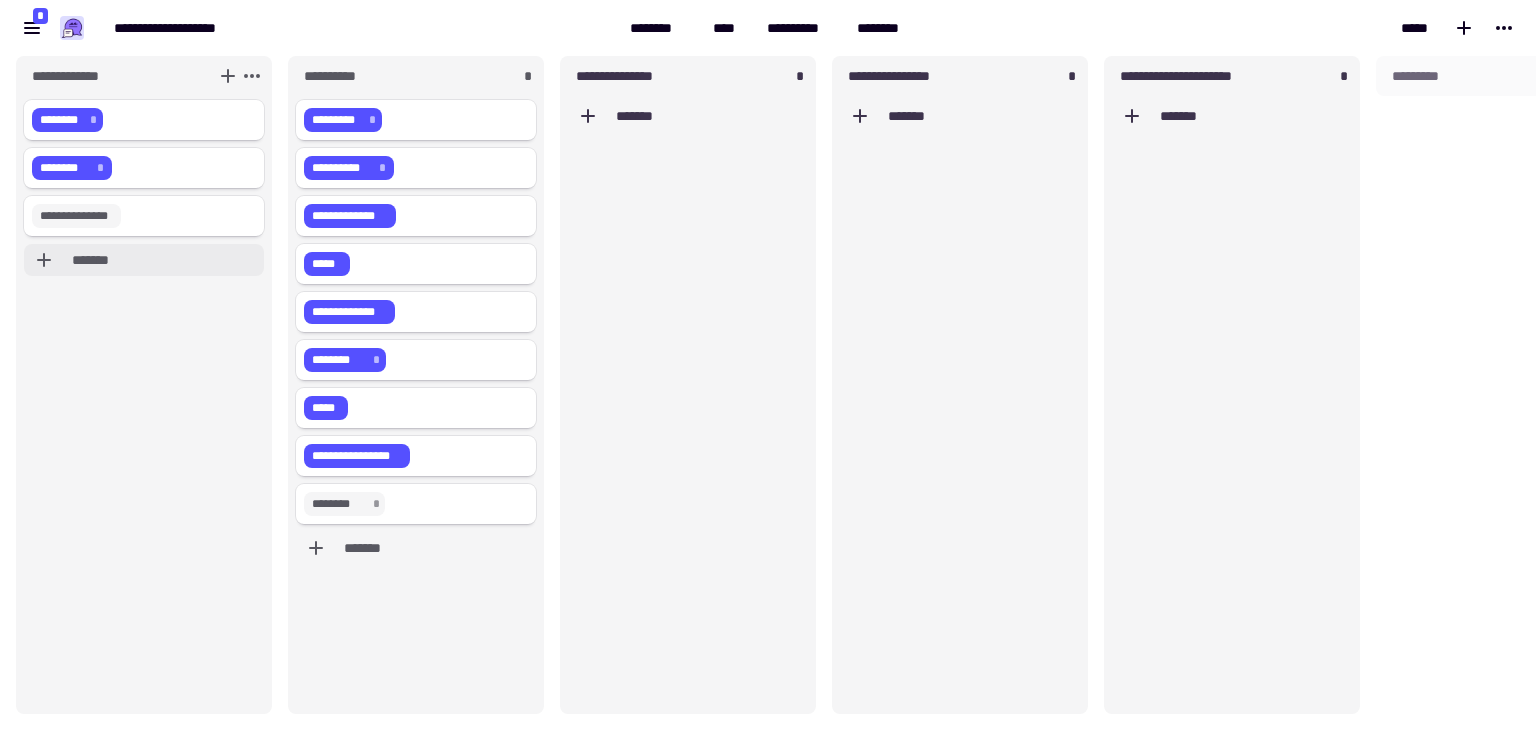 click on "*******" 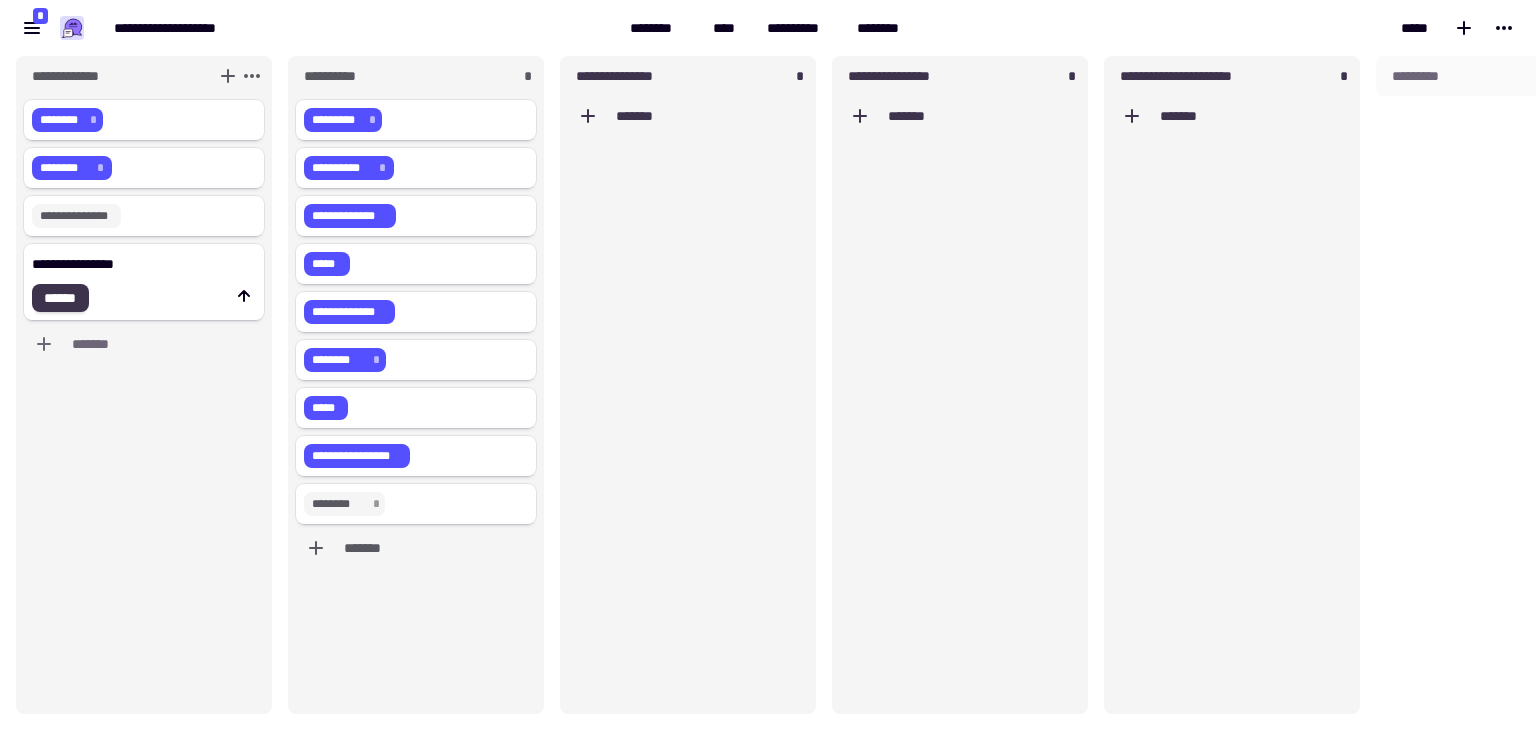 type on "**********" 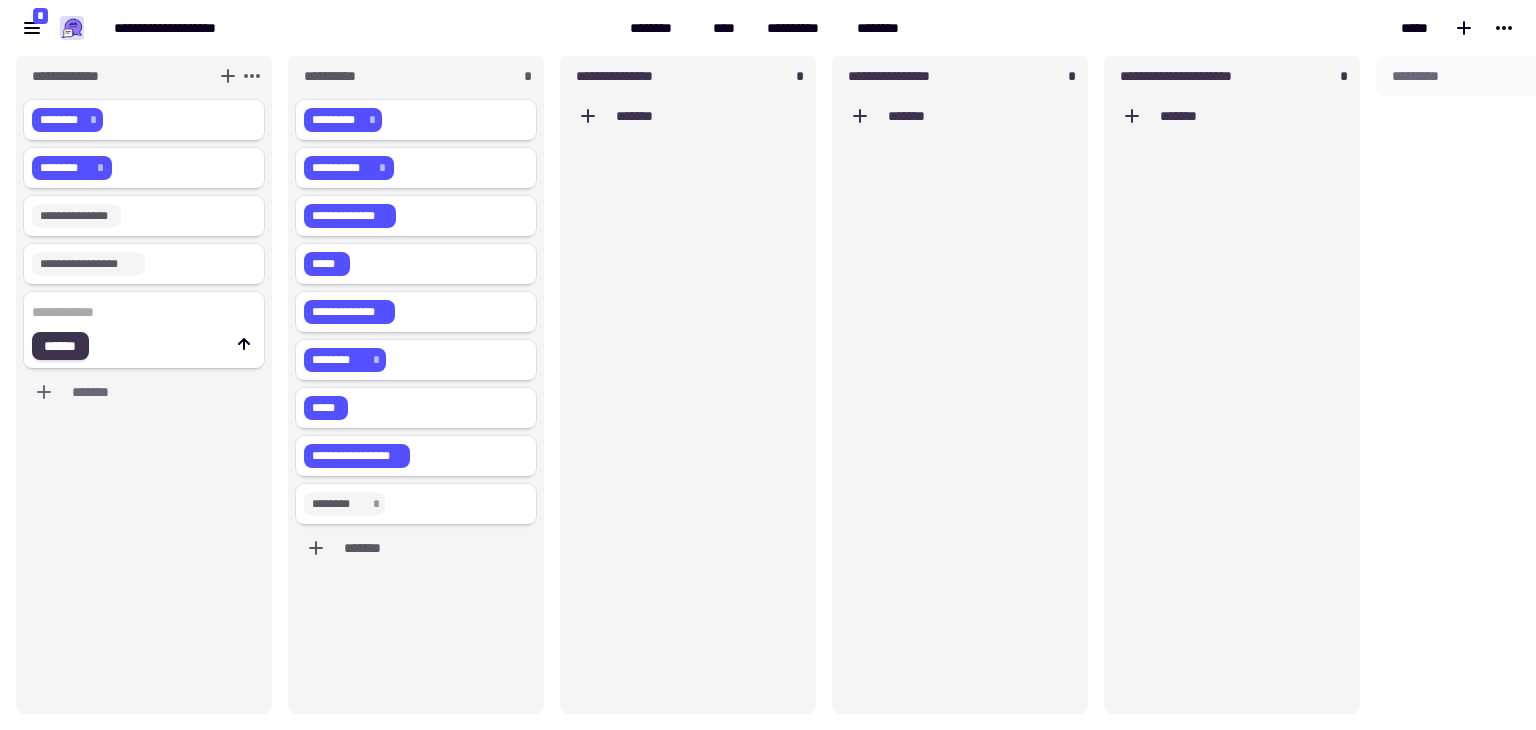 type 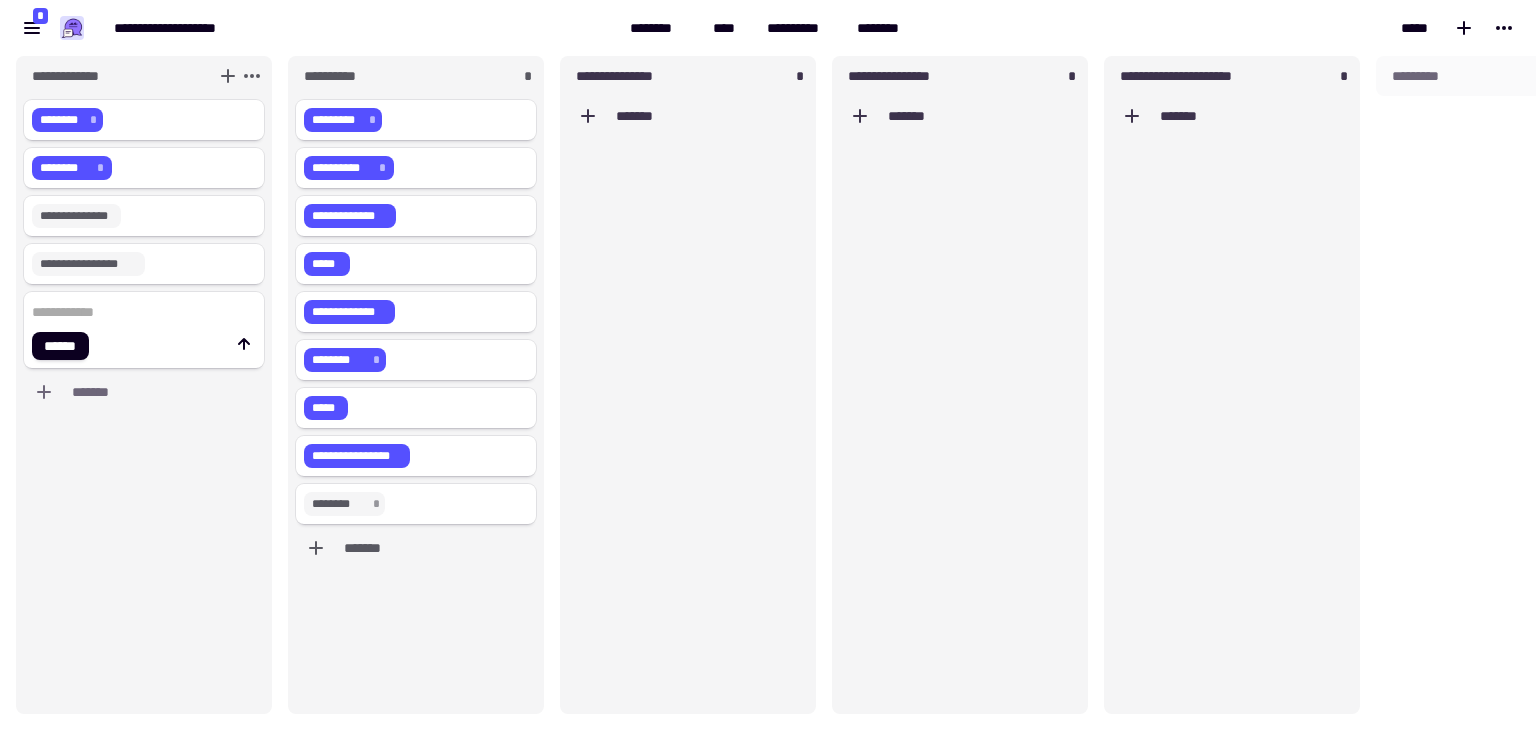 paste on "**********" 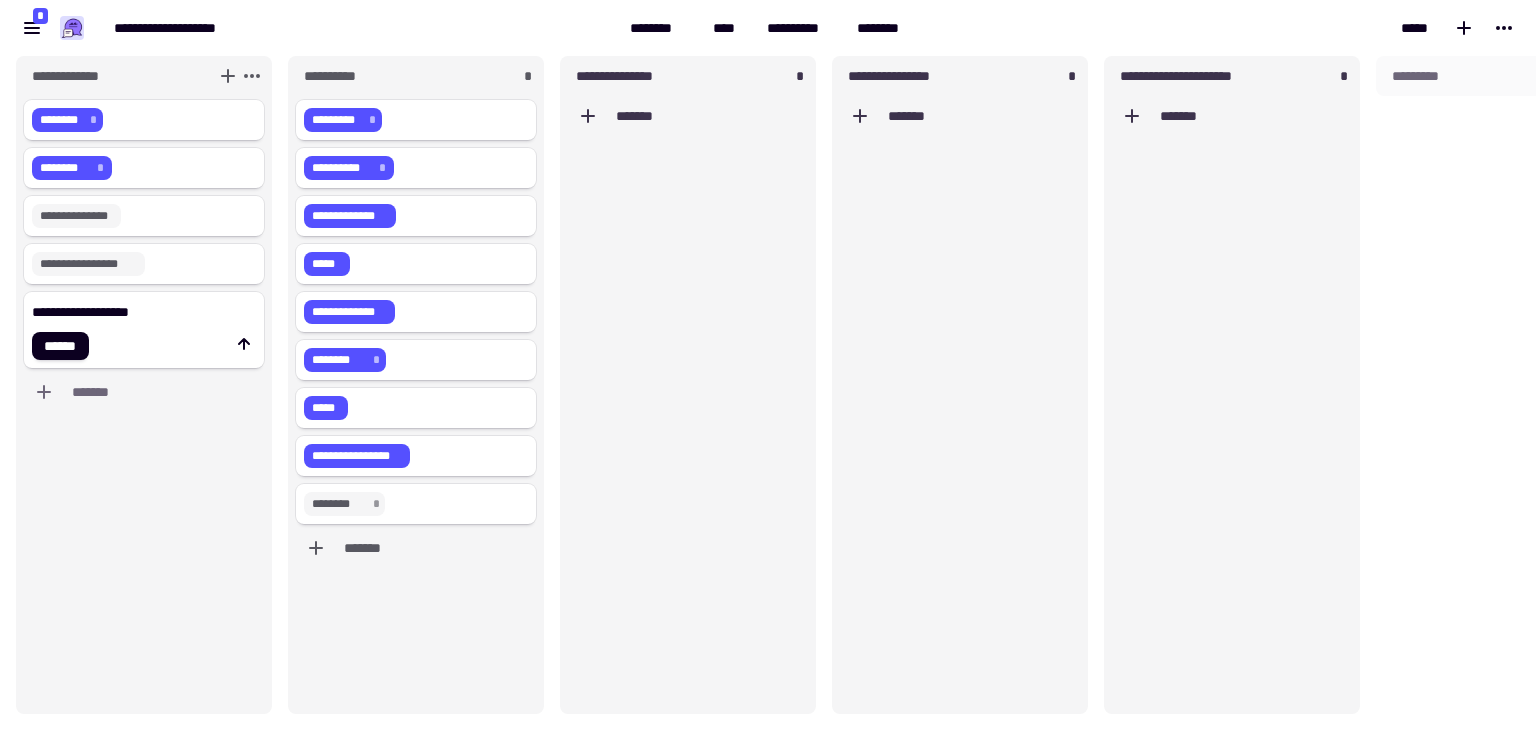 click on "**********" 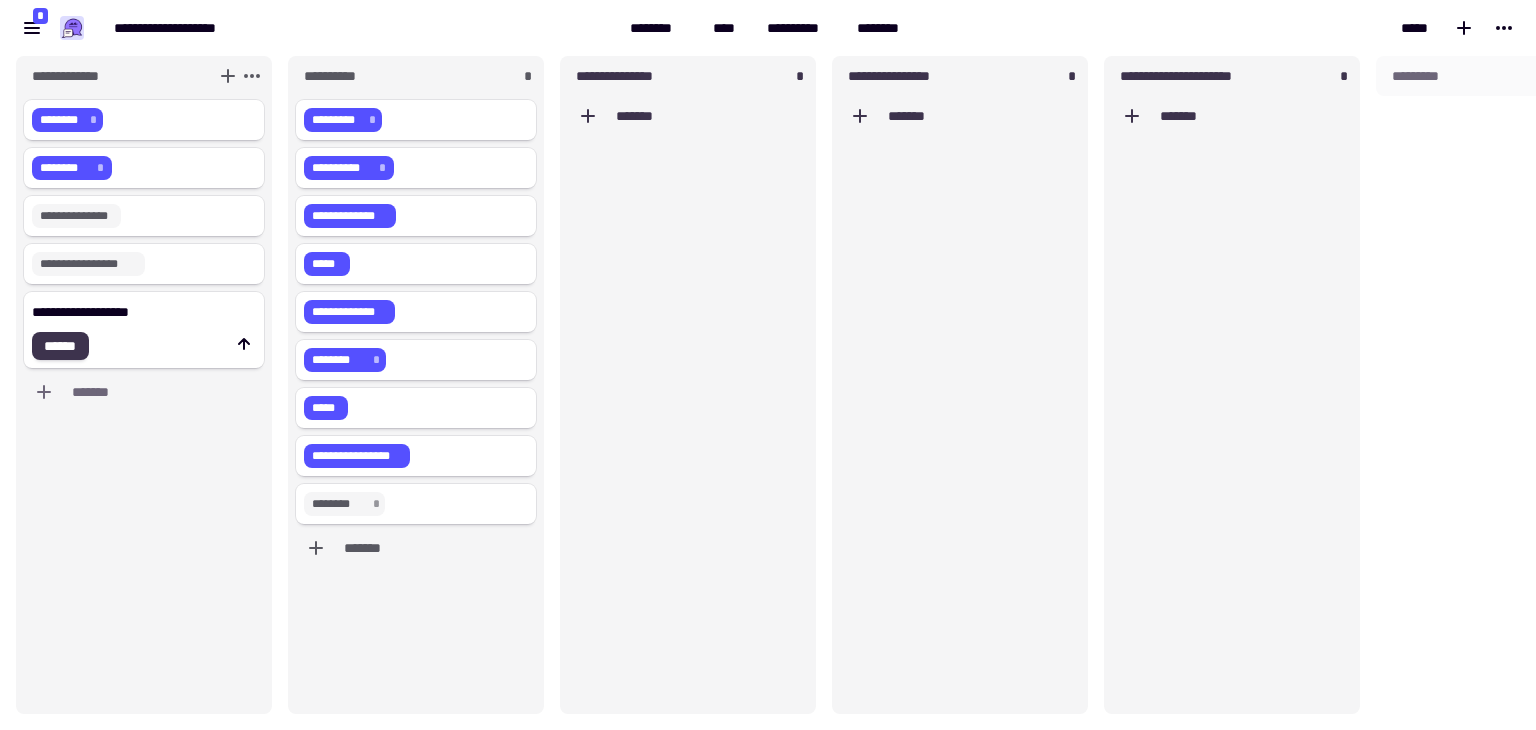 type on "**********" 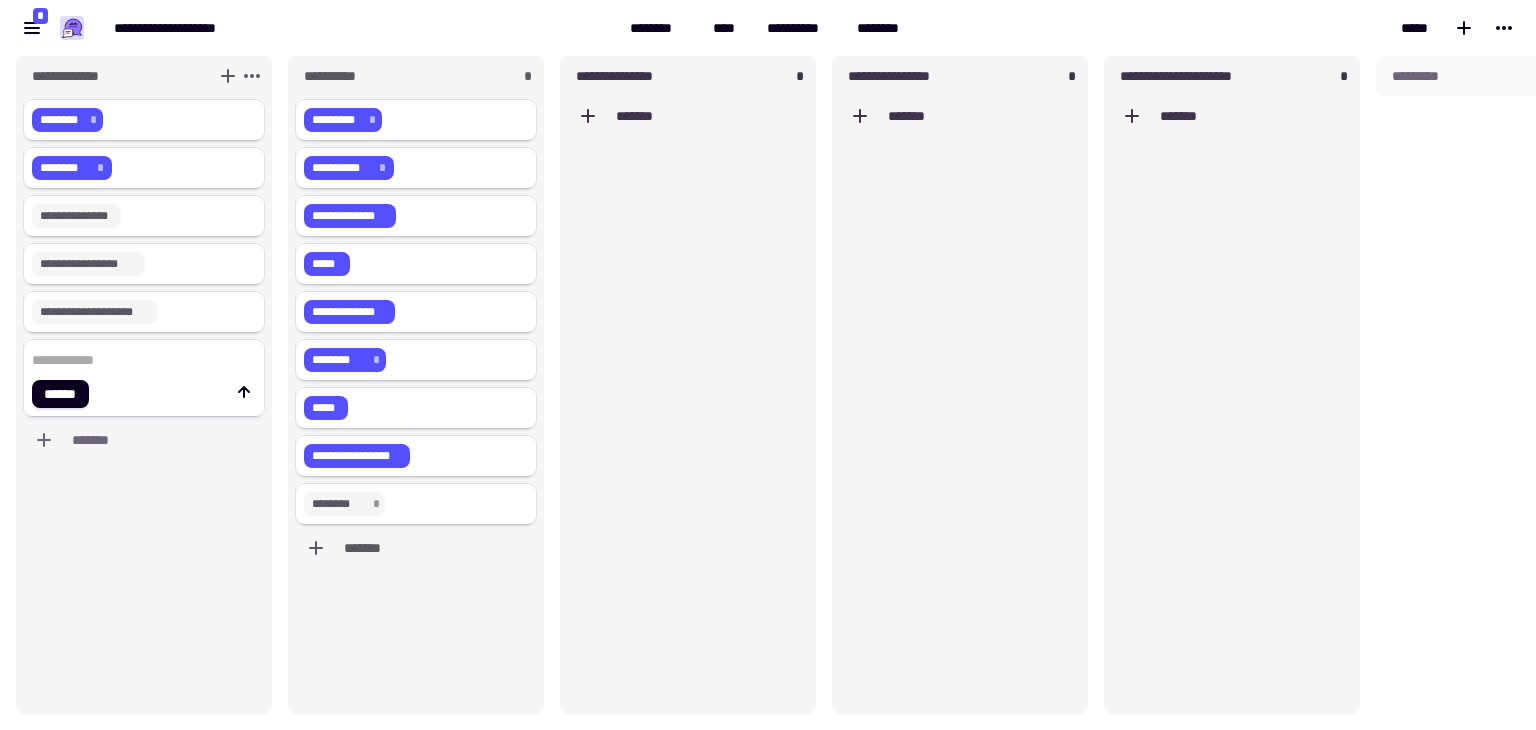 paste on "**********" 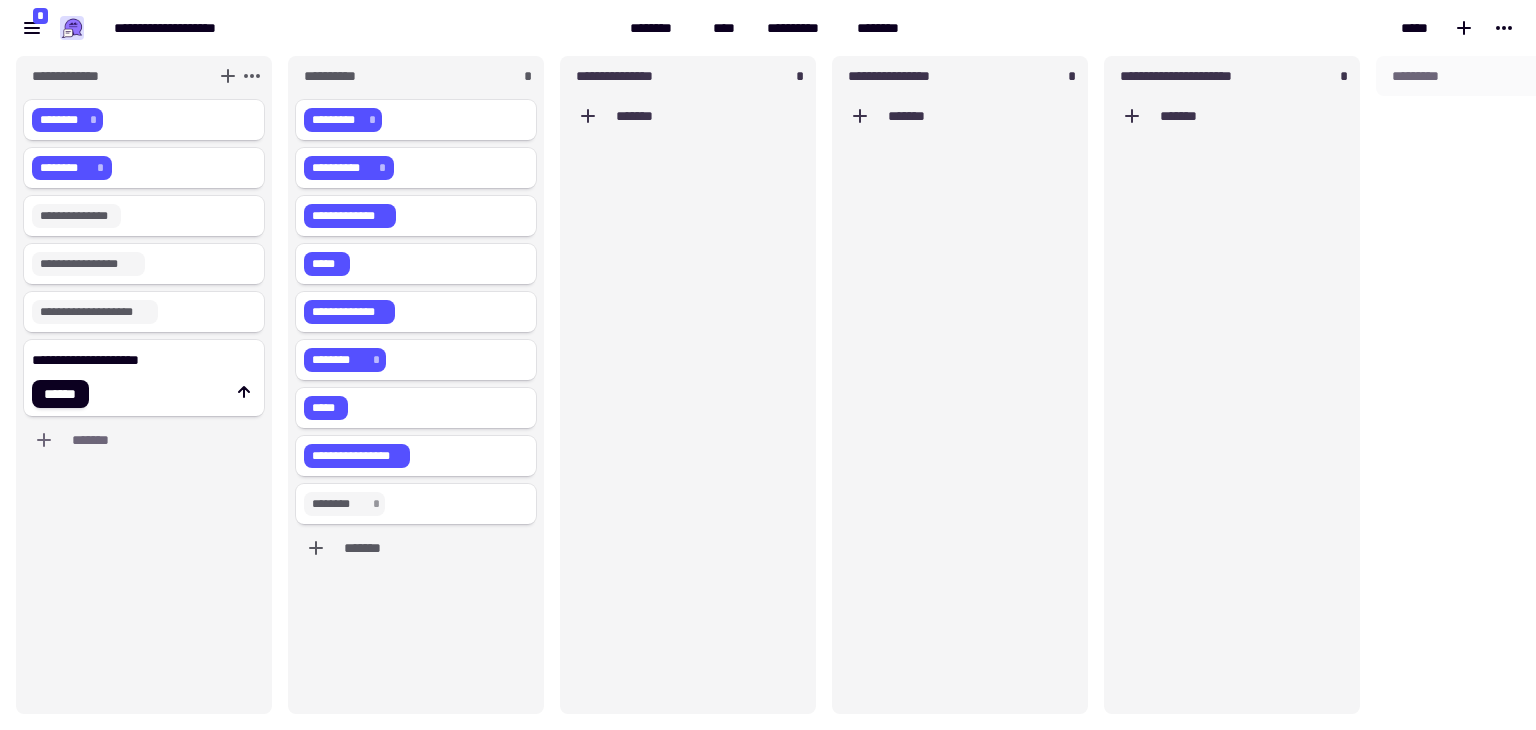 click on "**********" 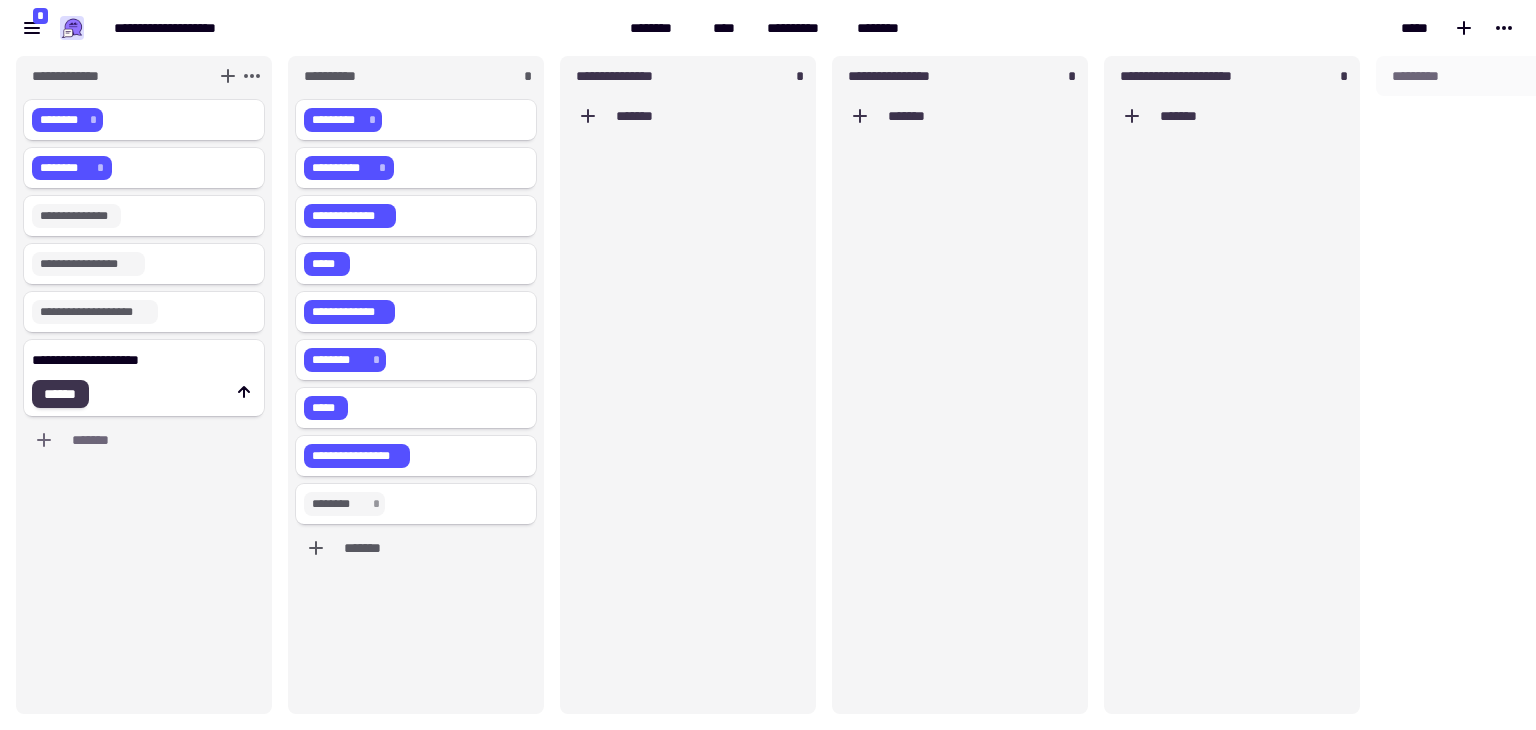 click on "******" 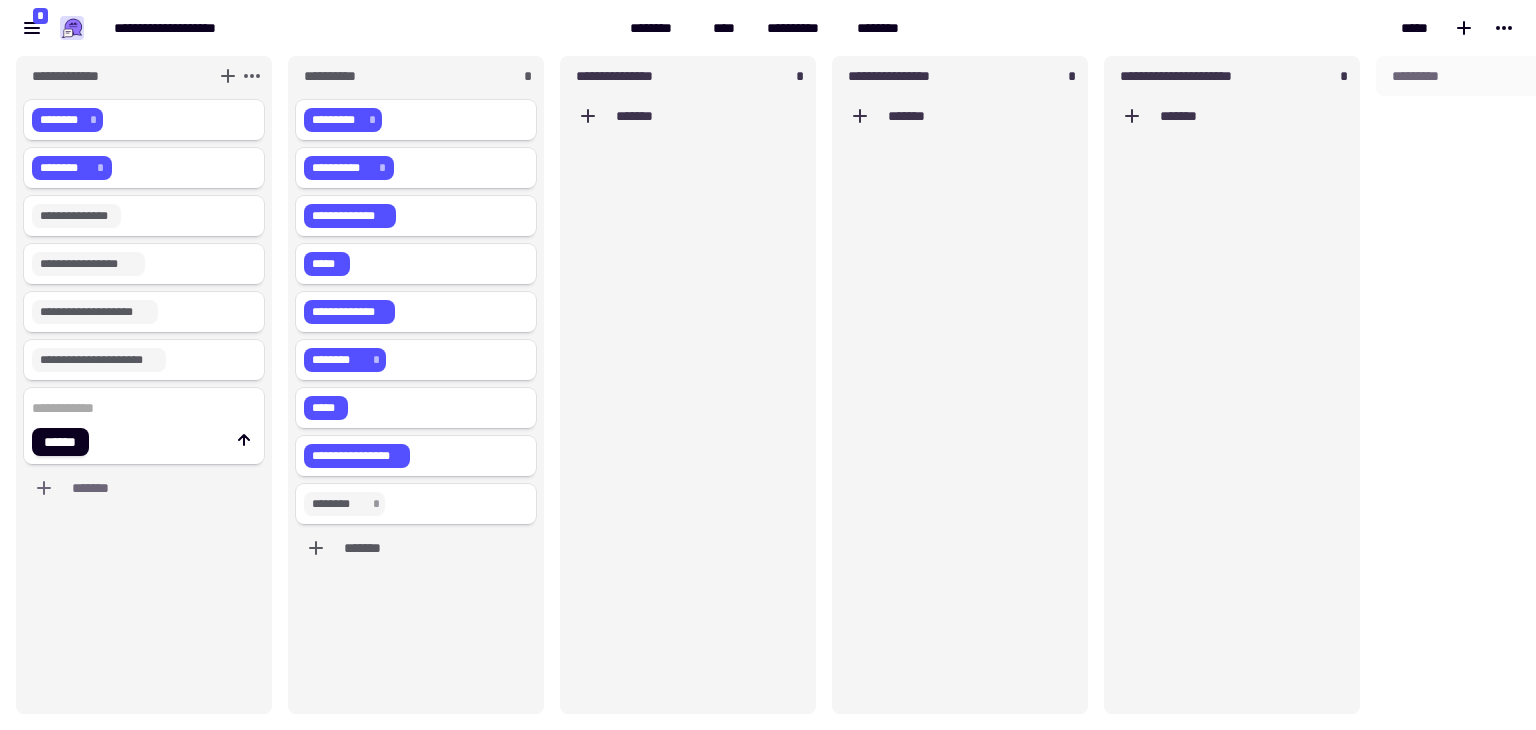 paste on "**********" 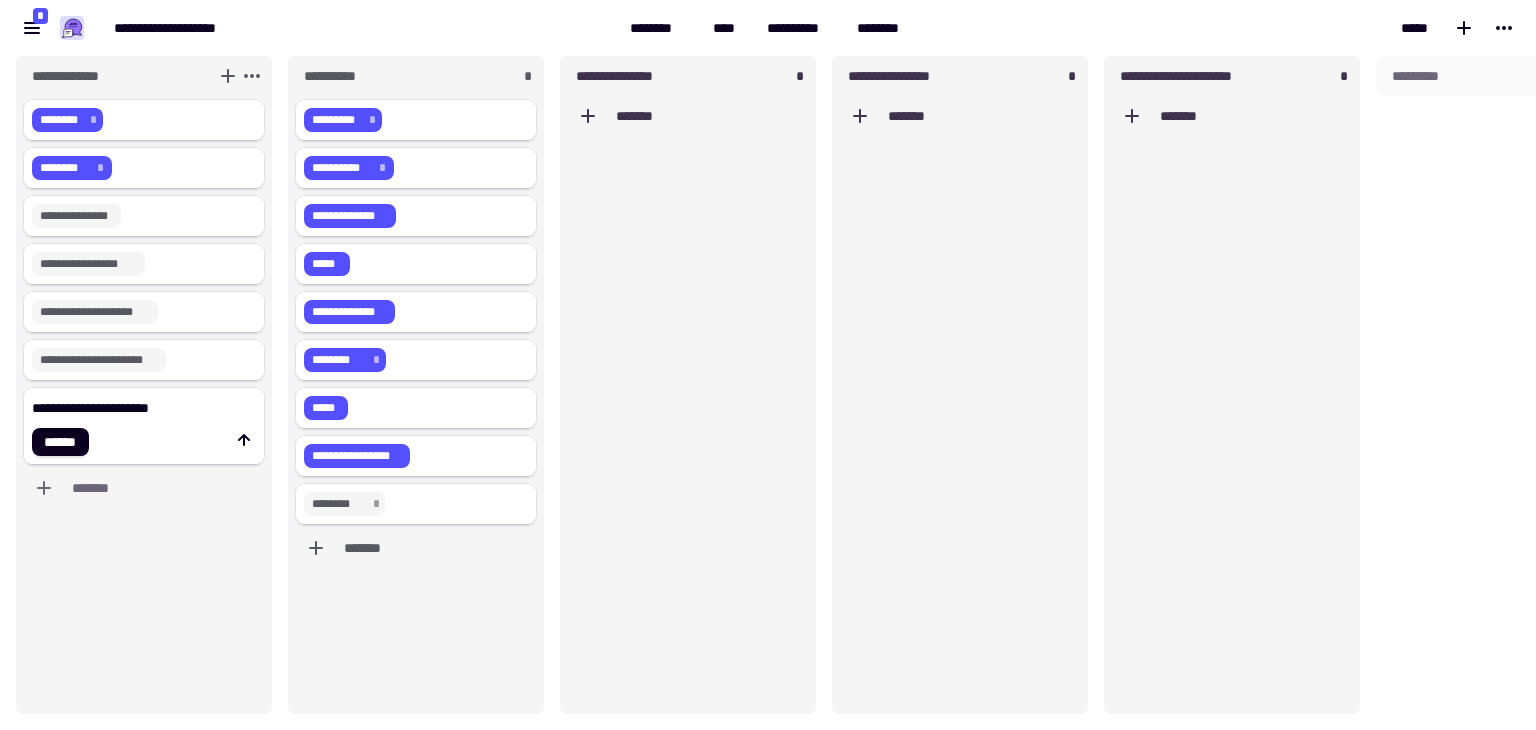click on "**********" 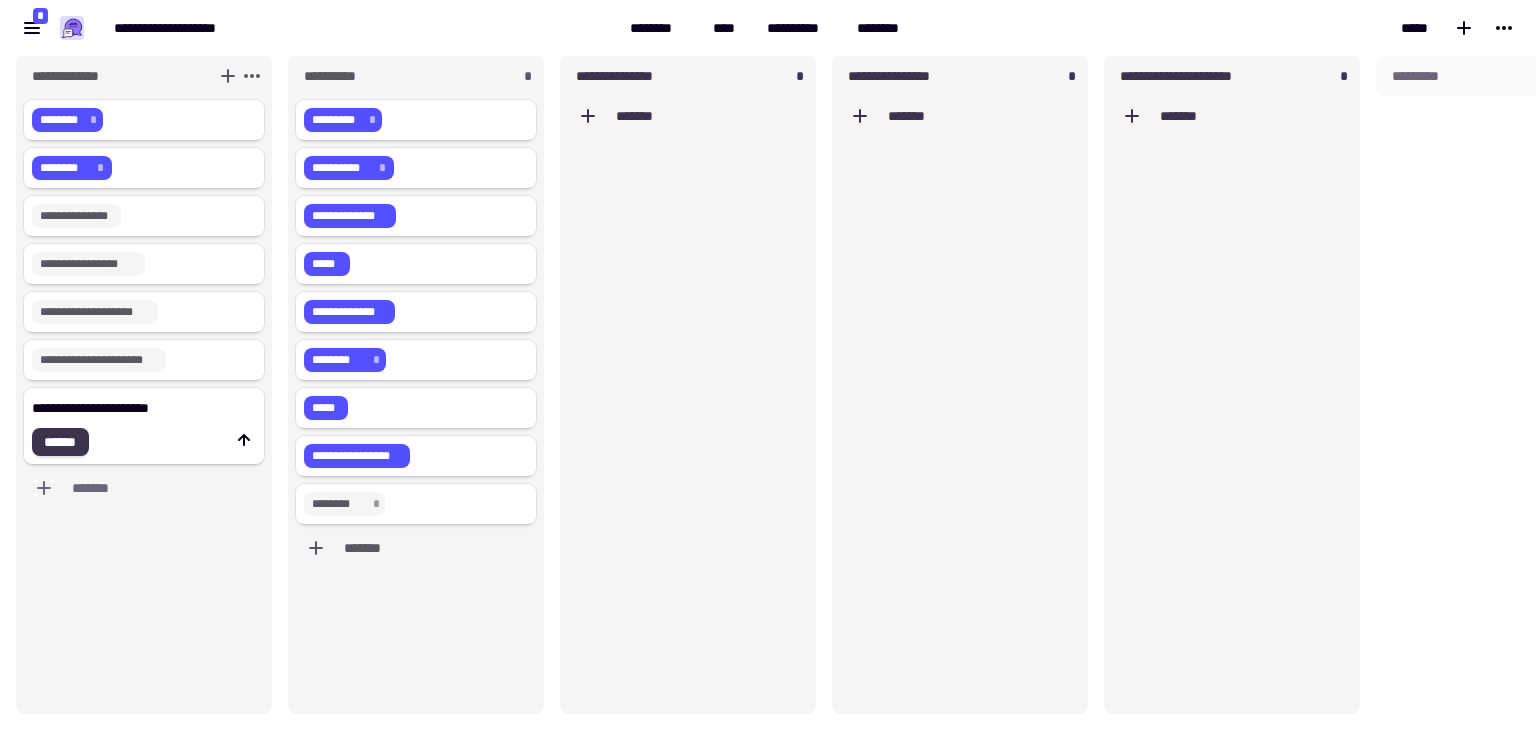 type on "**********" 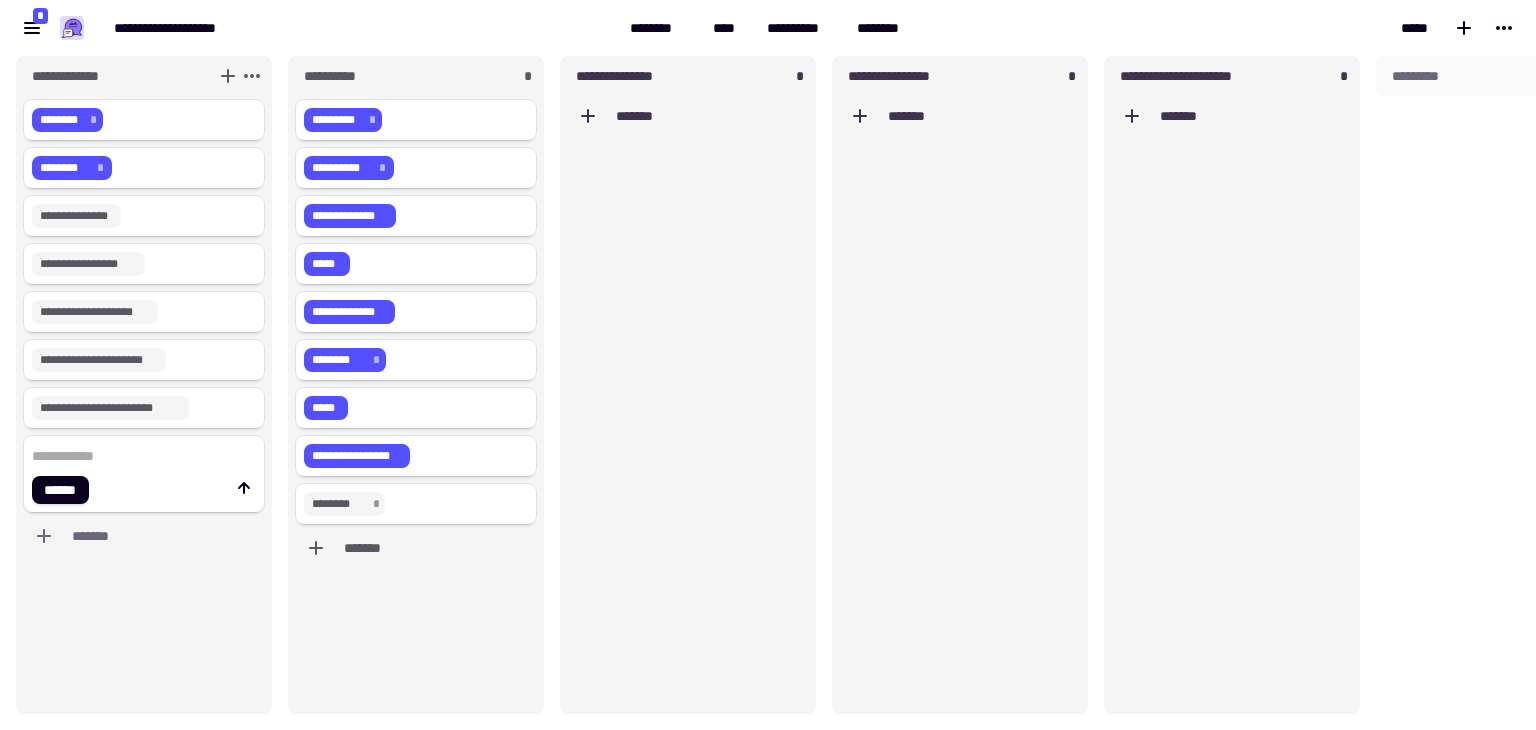 paste on "**********" 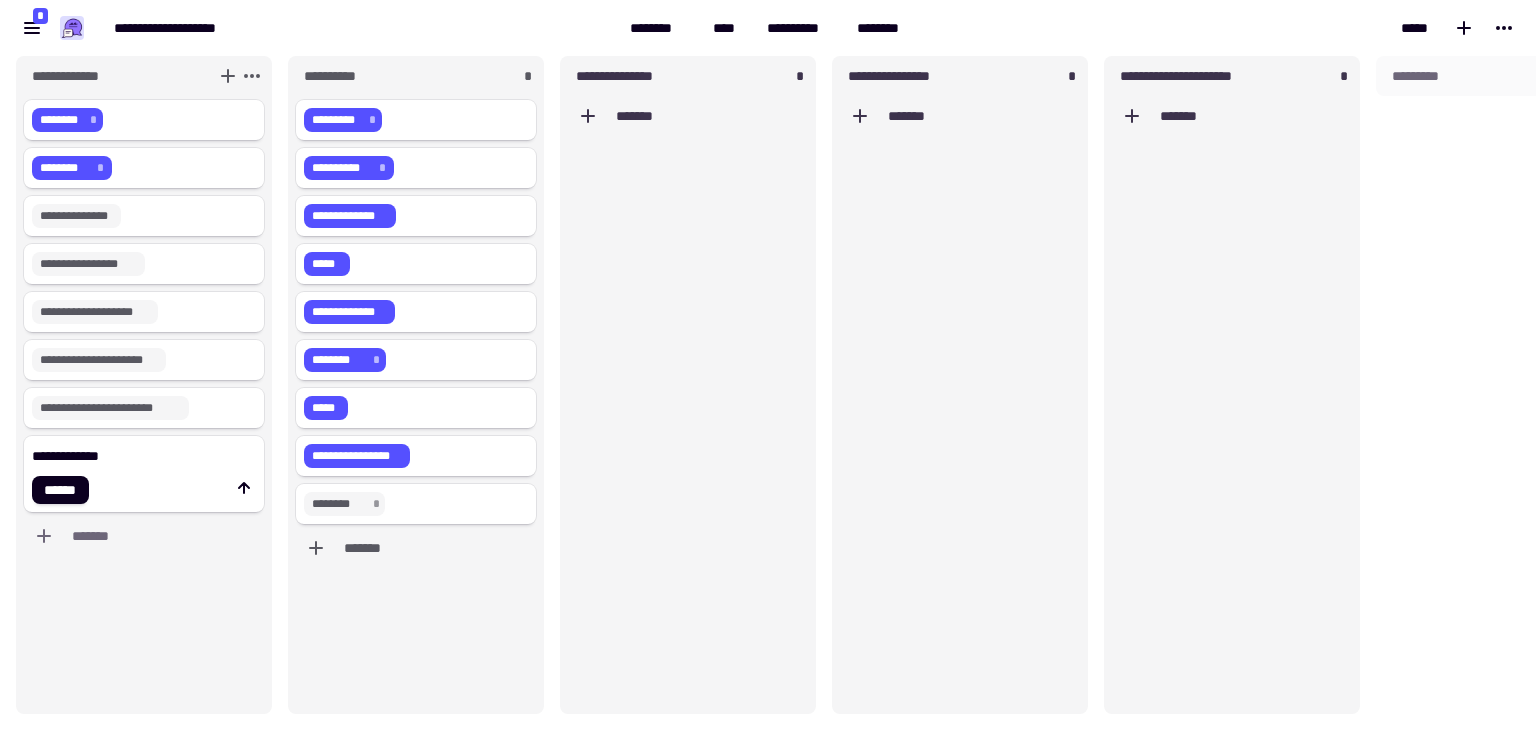 click on "**********" 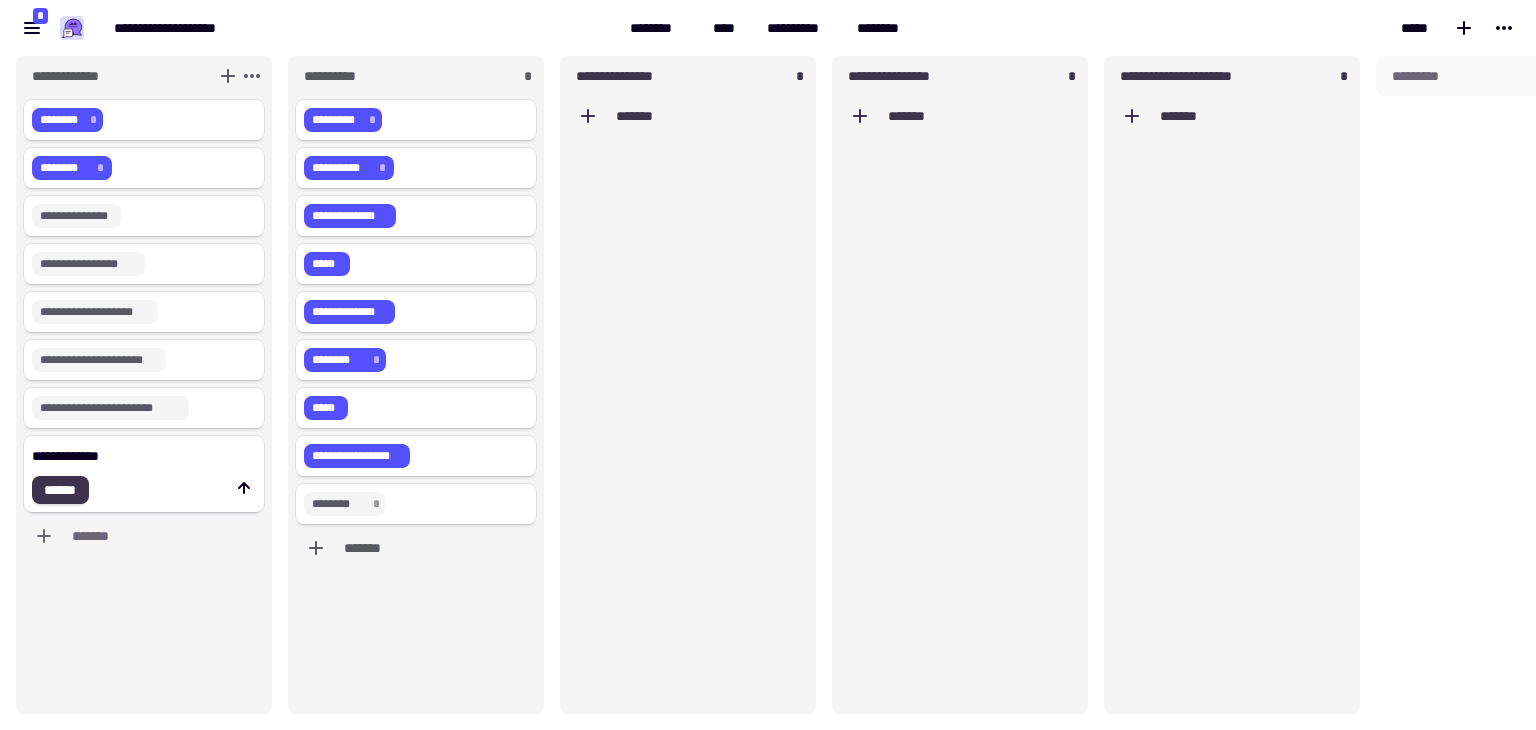 type on "**********" 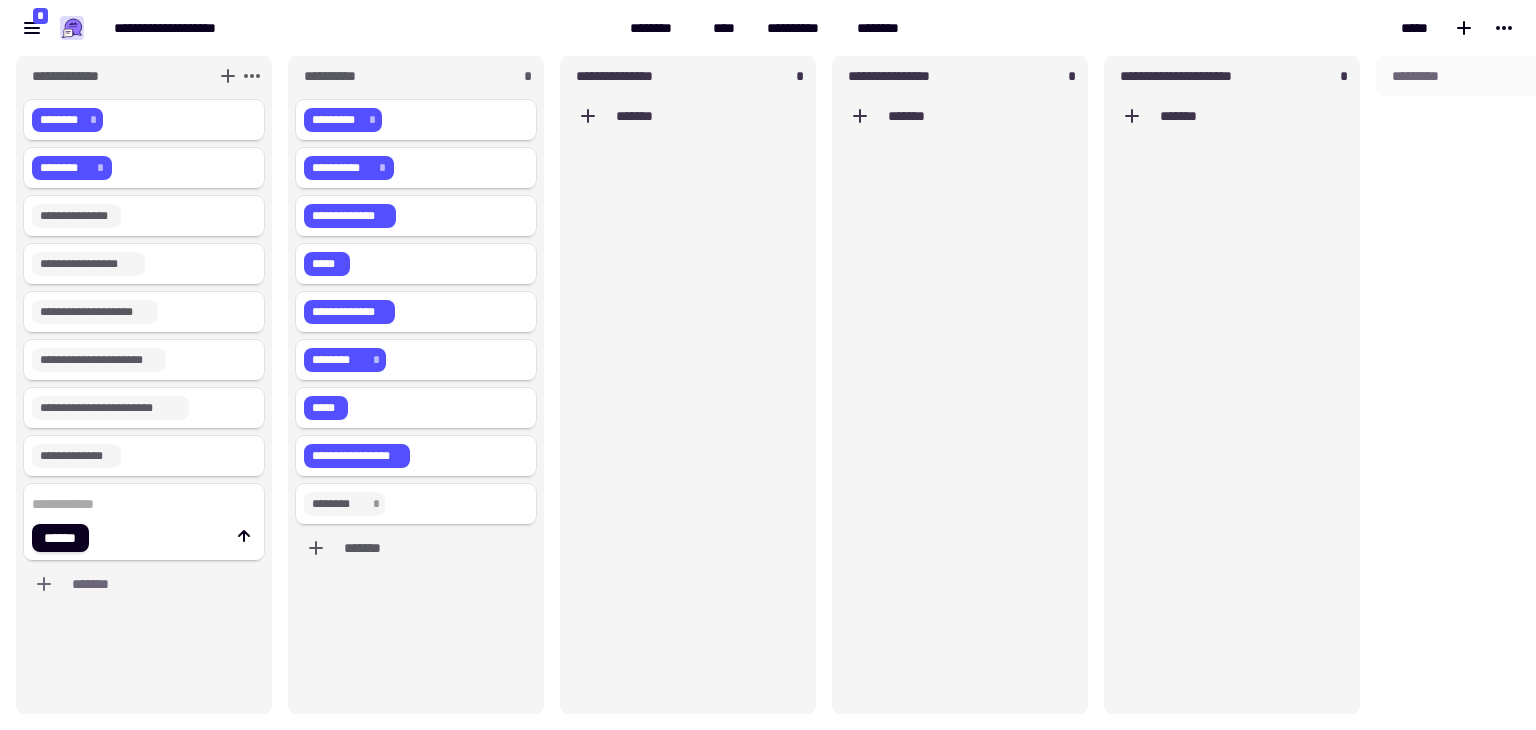 click 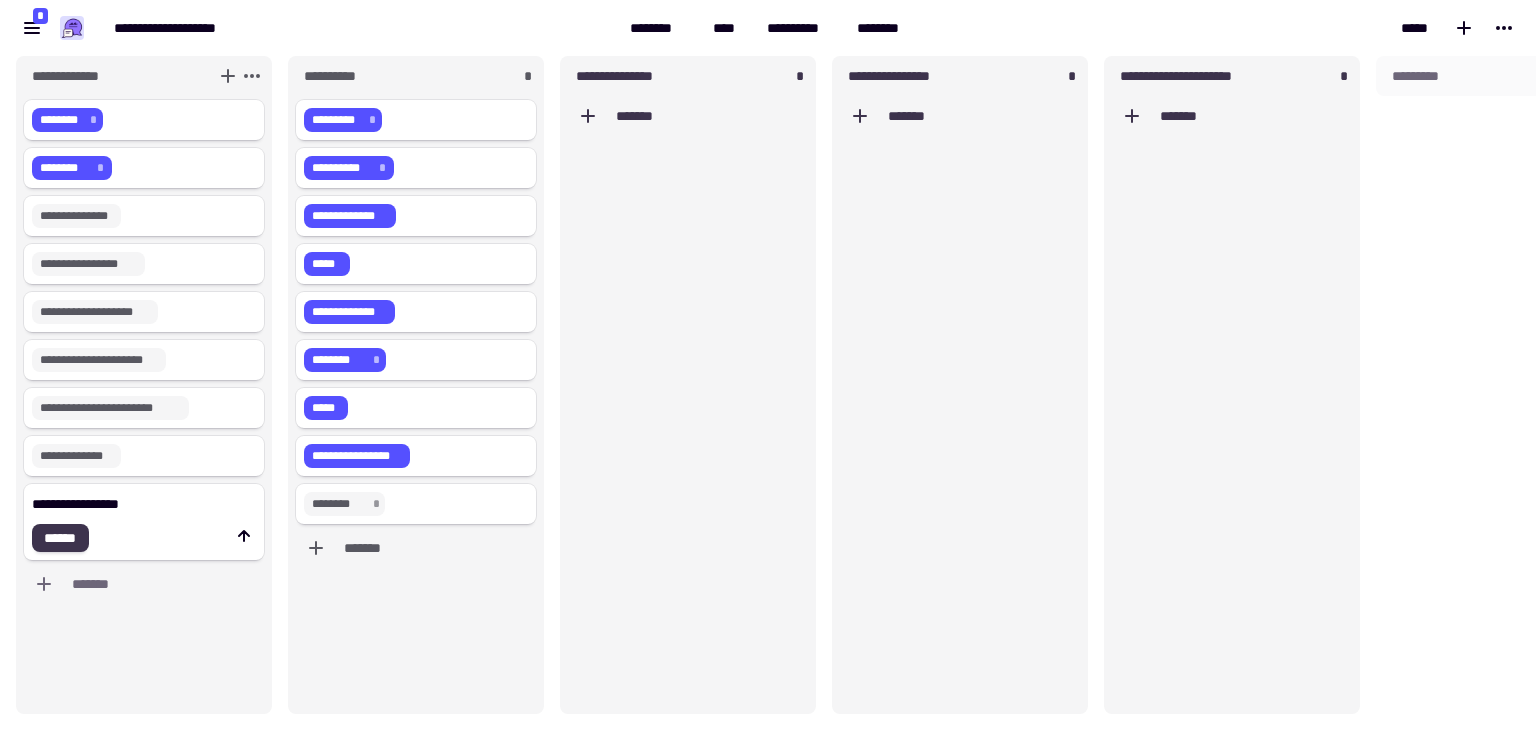 type on "**********" 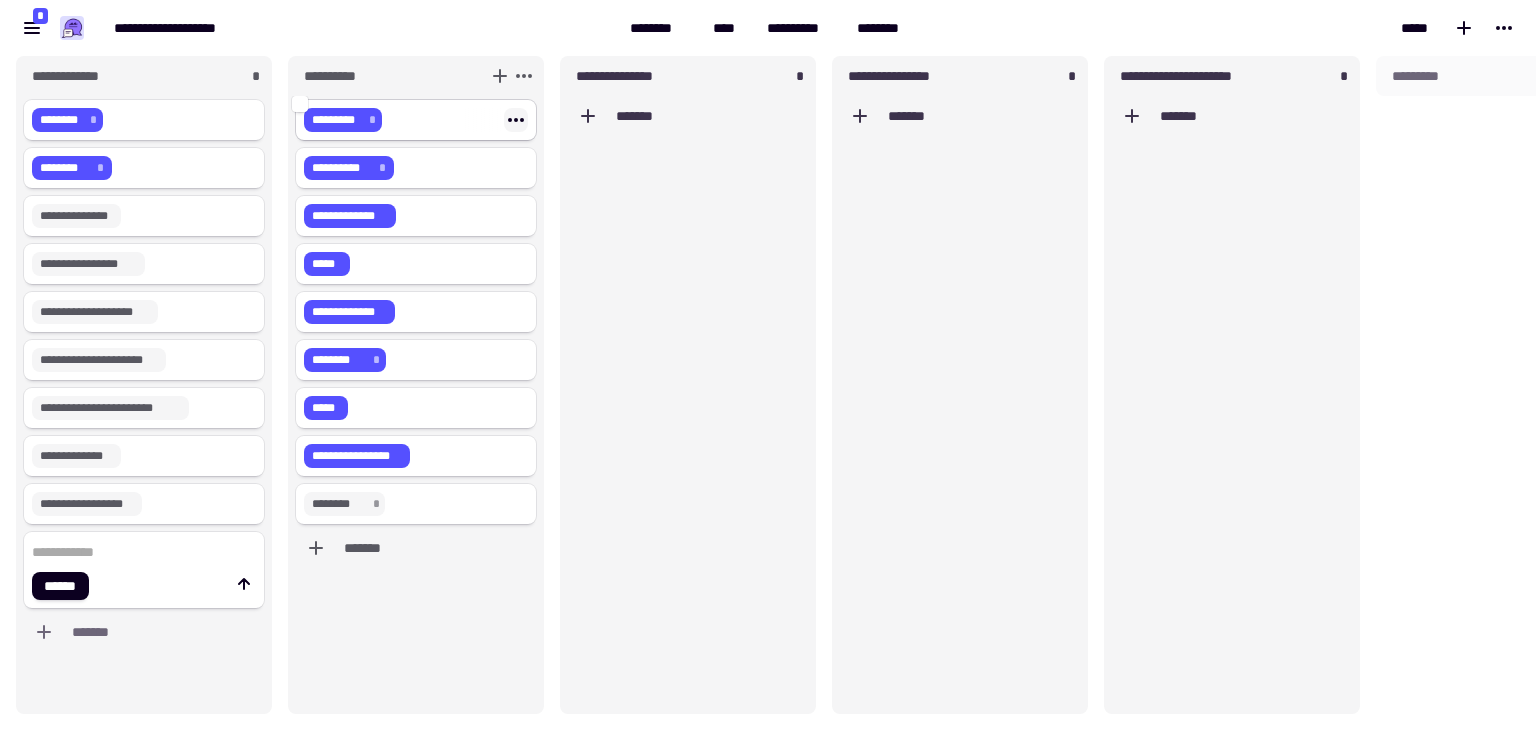 click 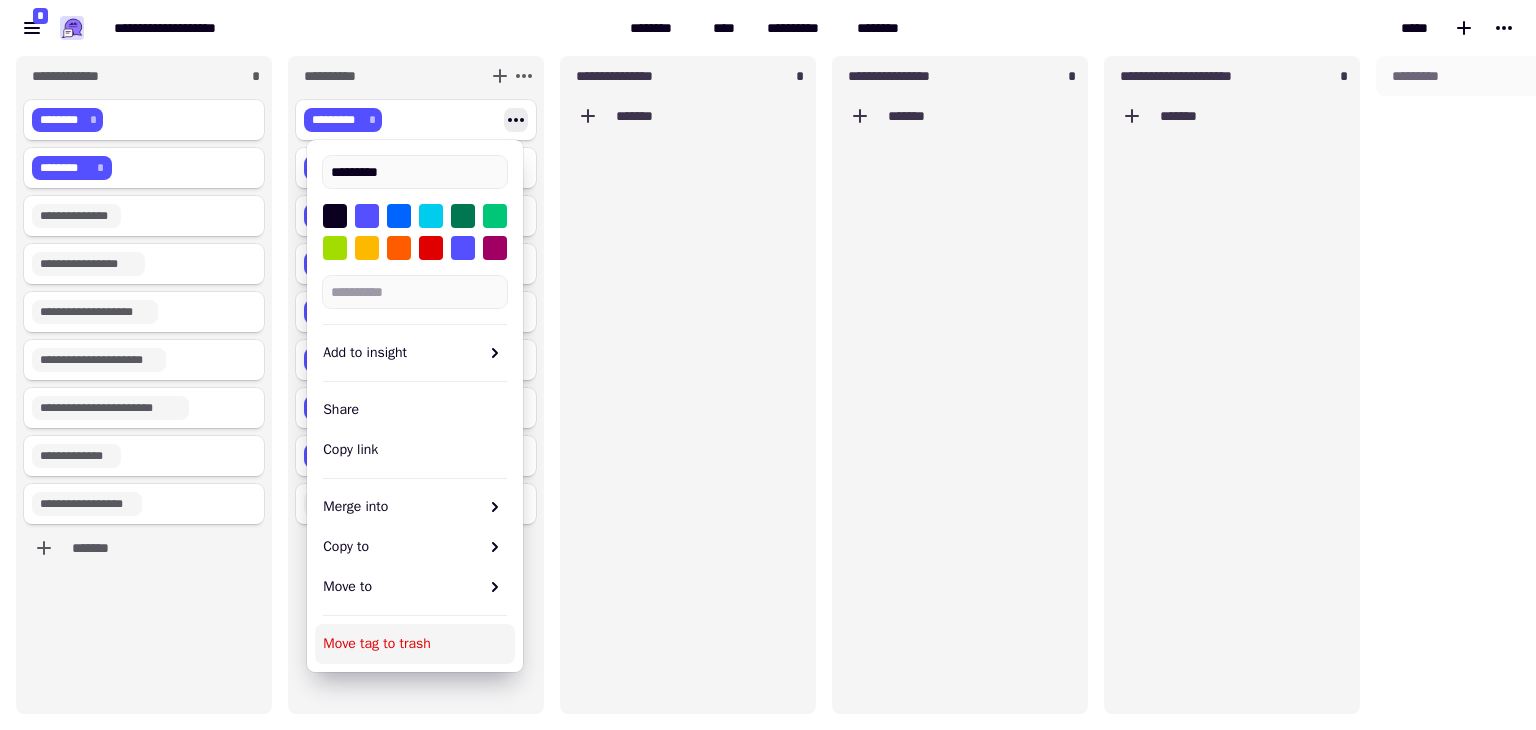 click on "Move tag to trash" at bounding box center (415, 644) 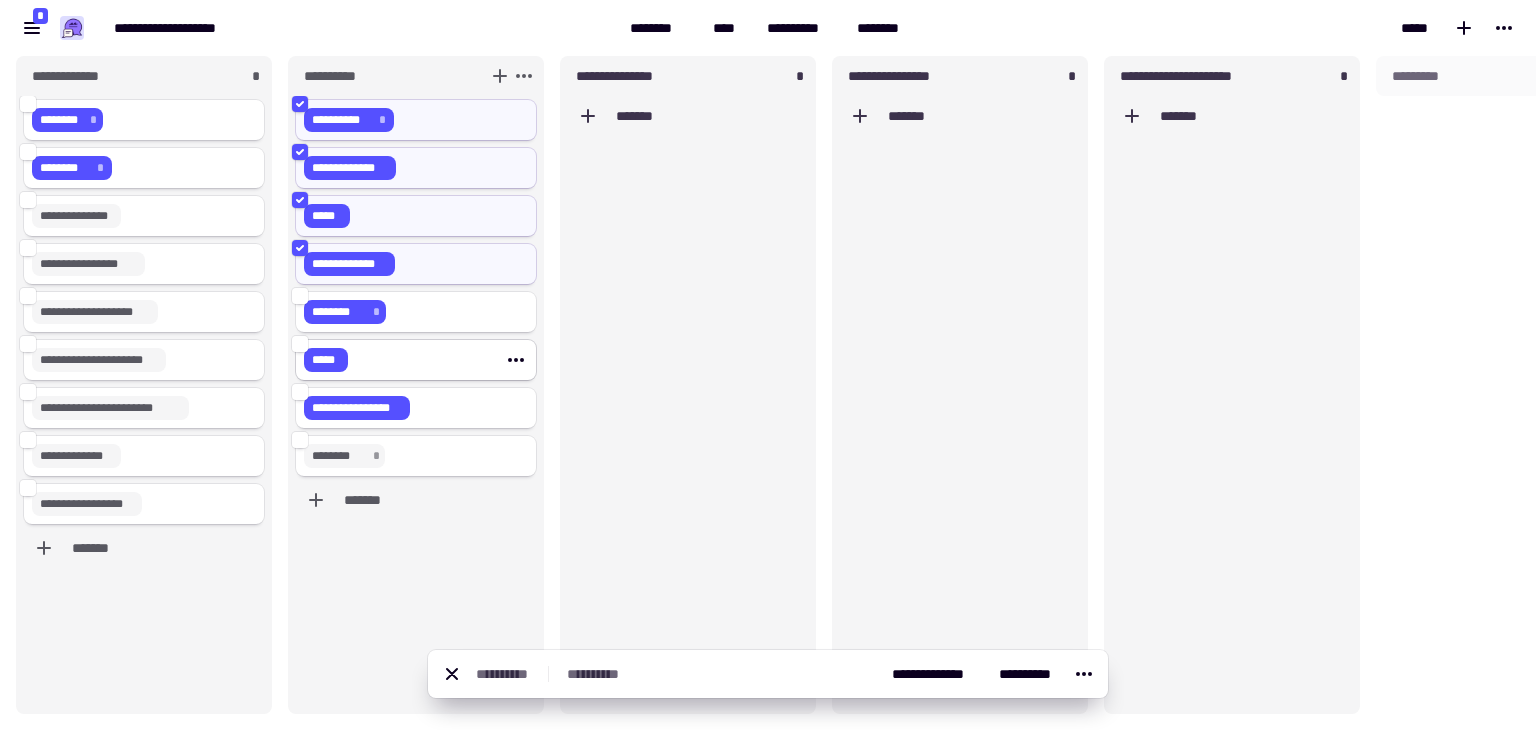 click on "*****" 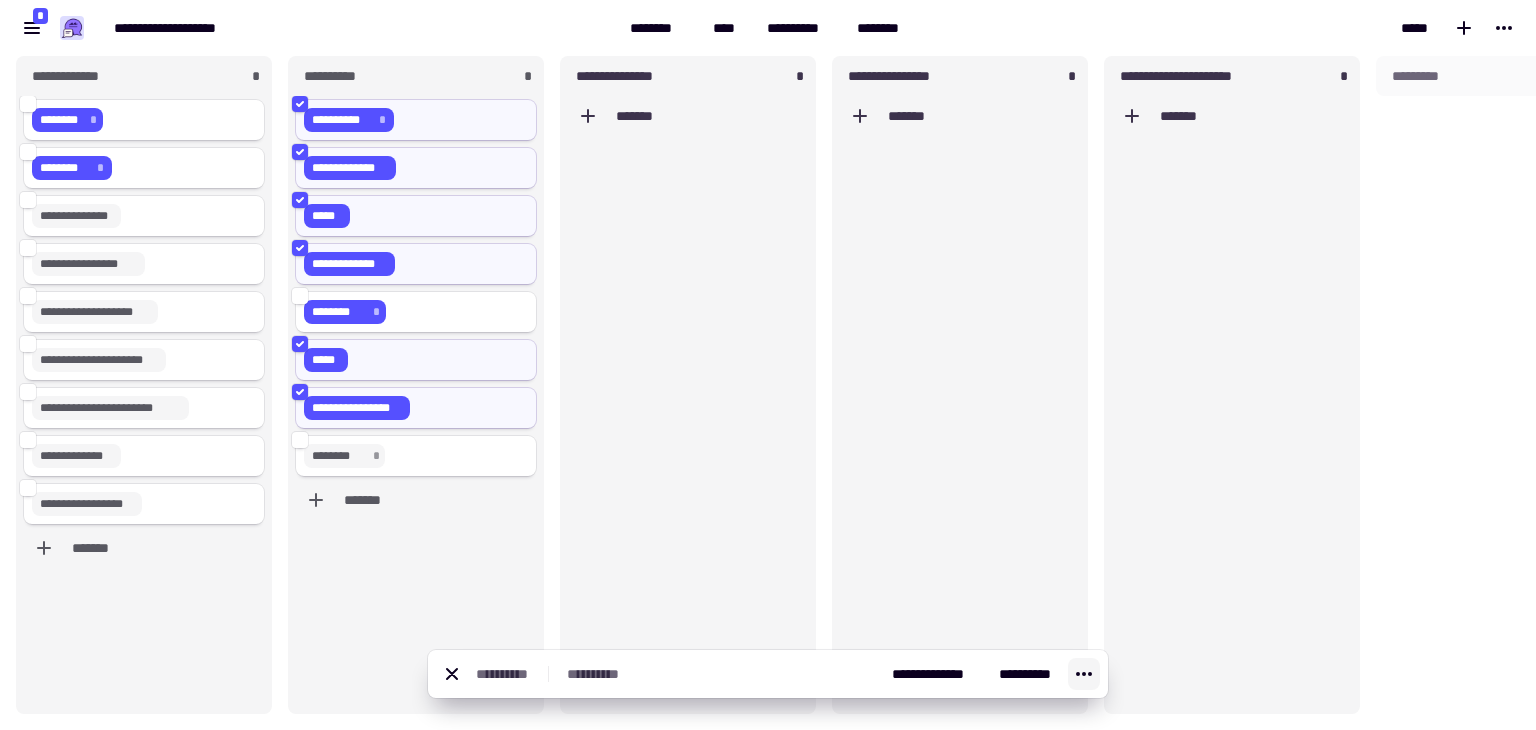 click 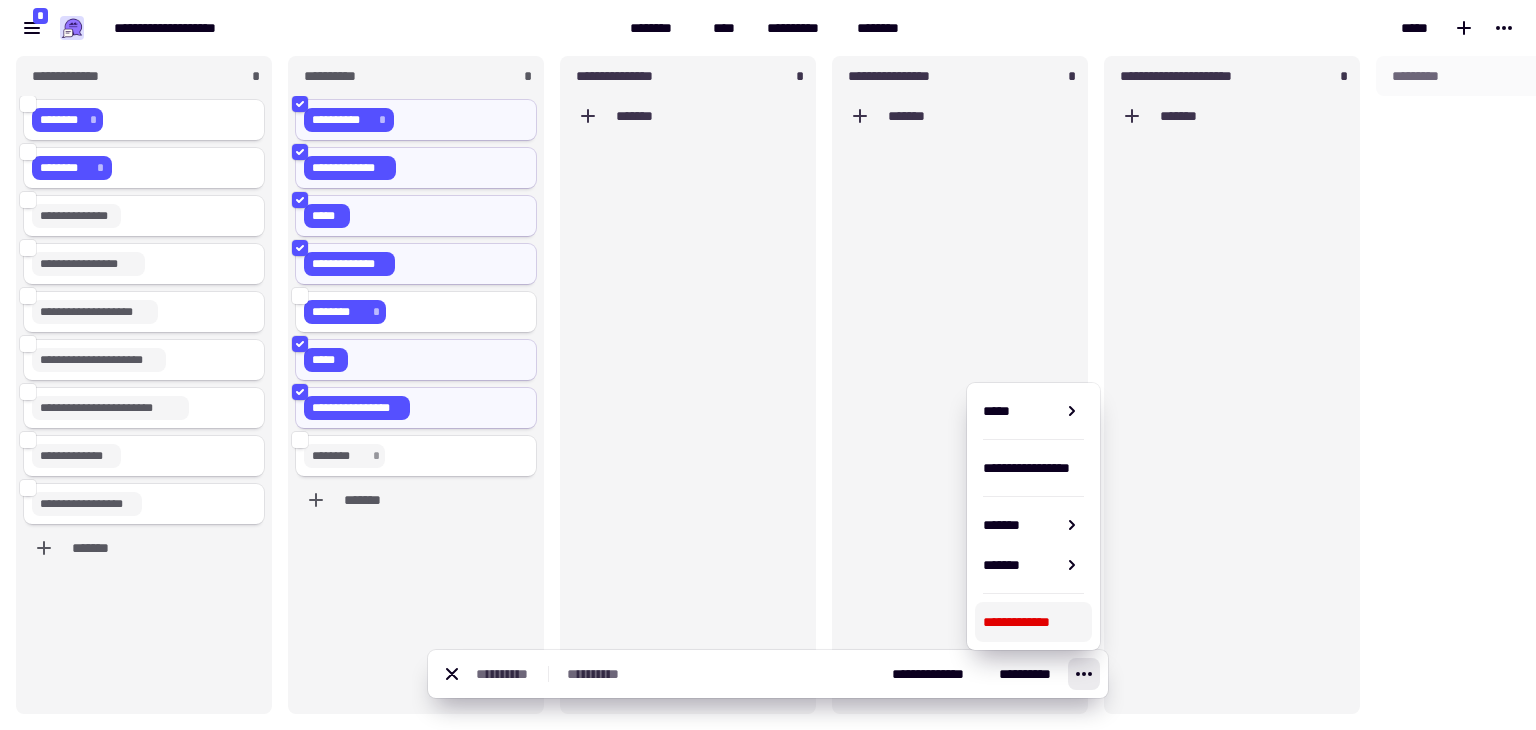 click on "**********" at bounding box center (1033, 622) 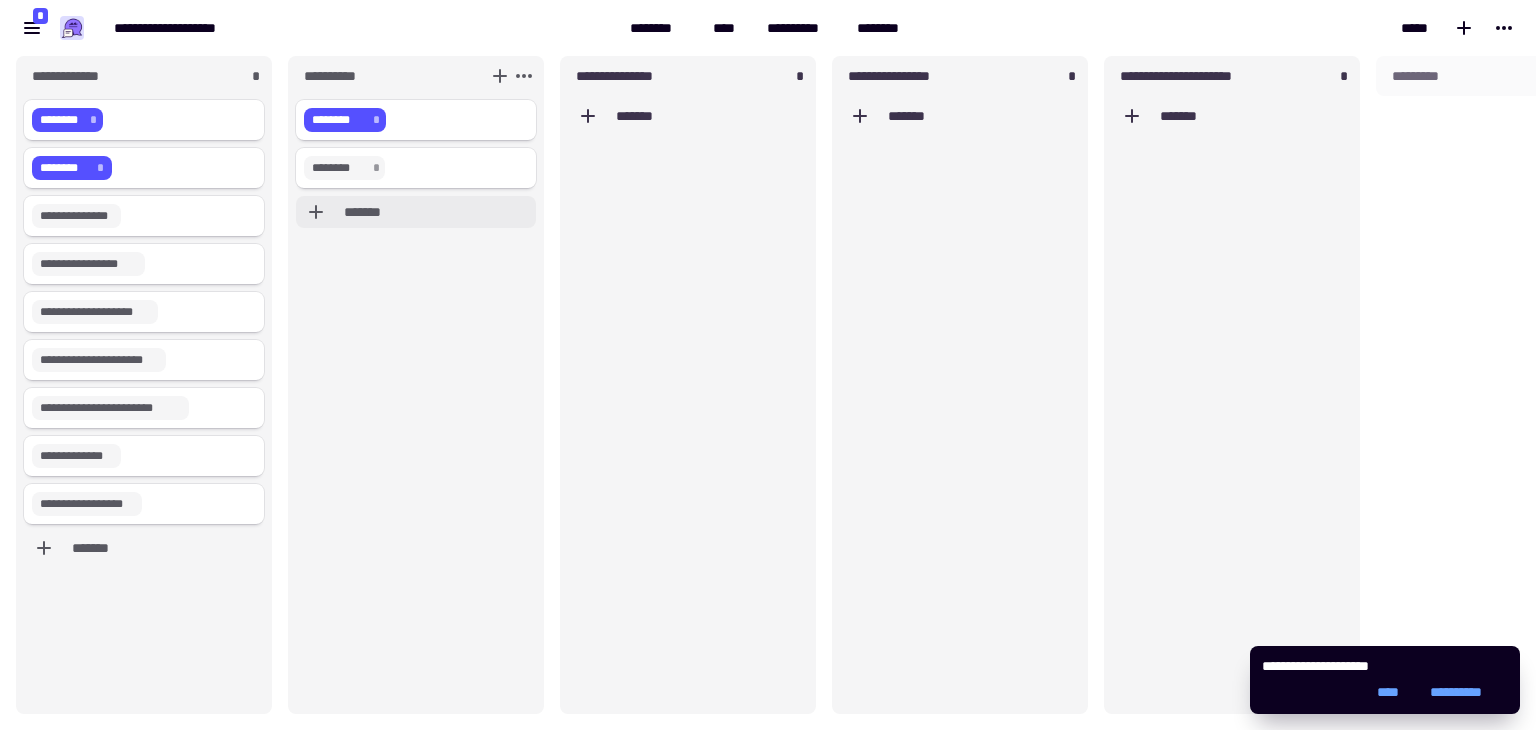 click on "*******" 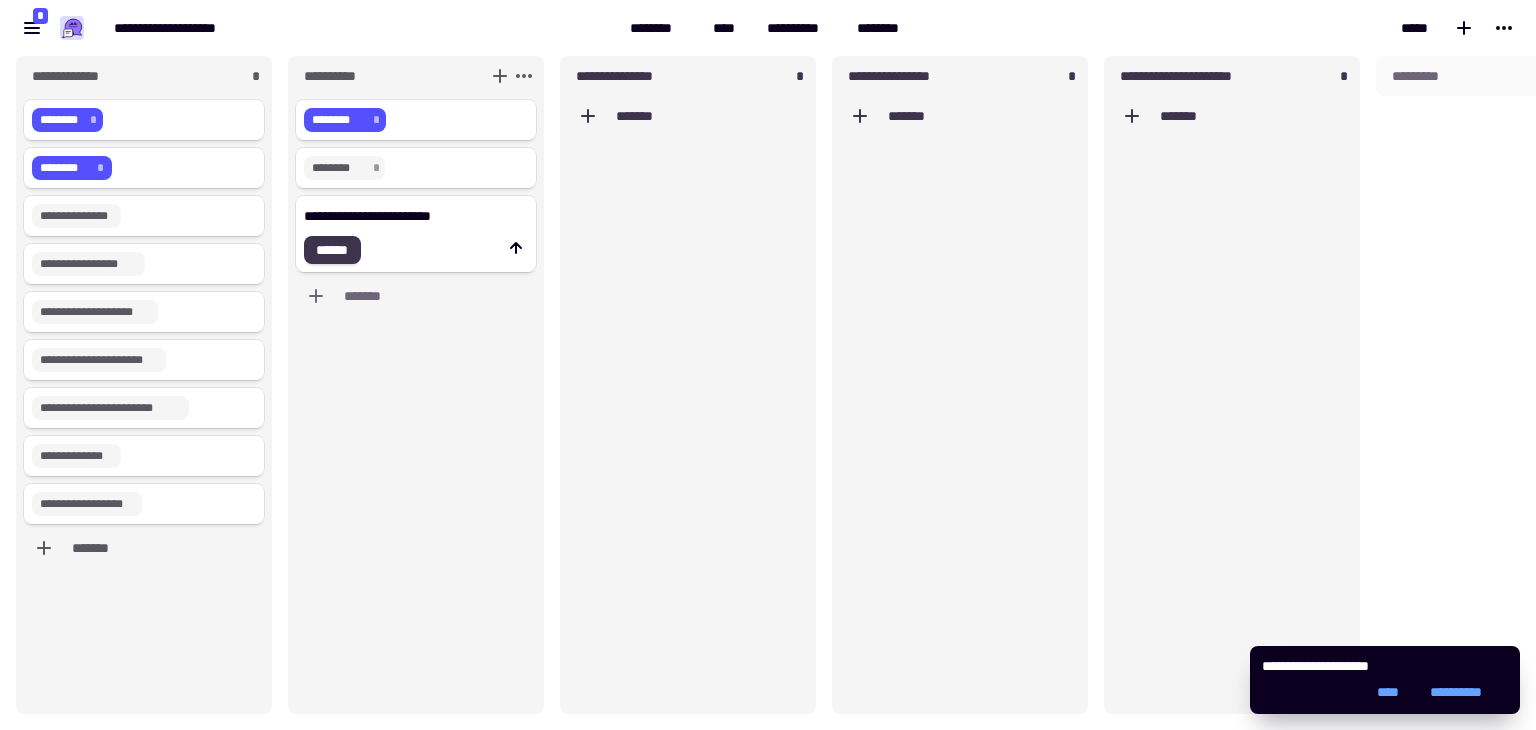 type on "**********" 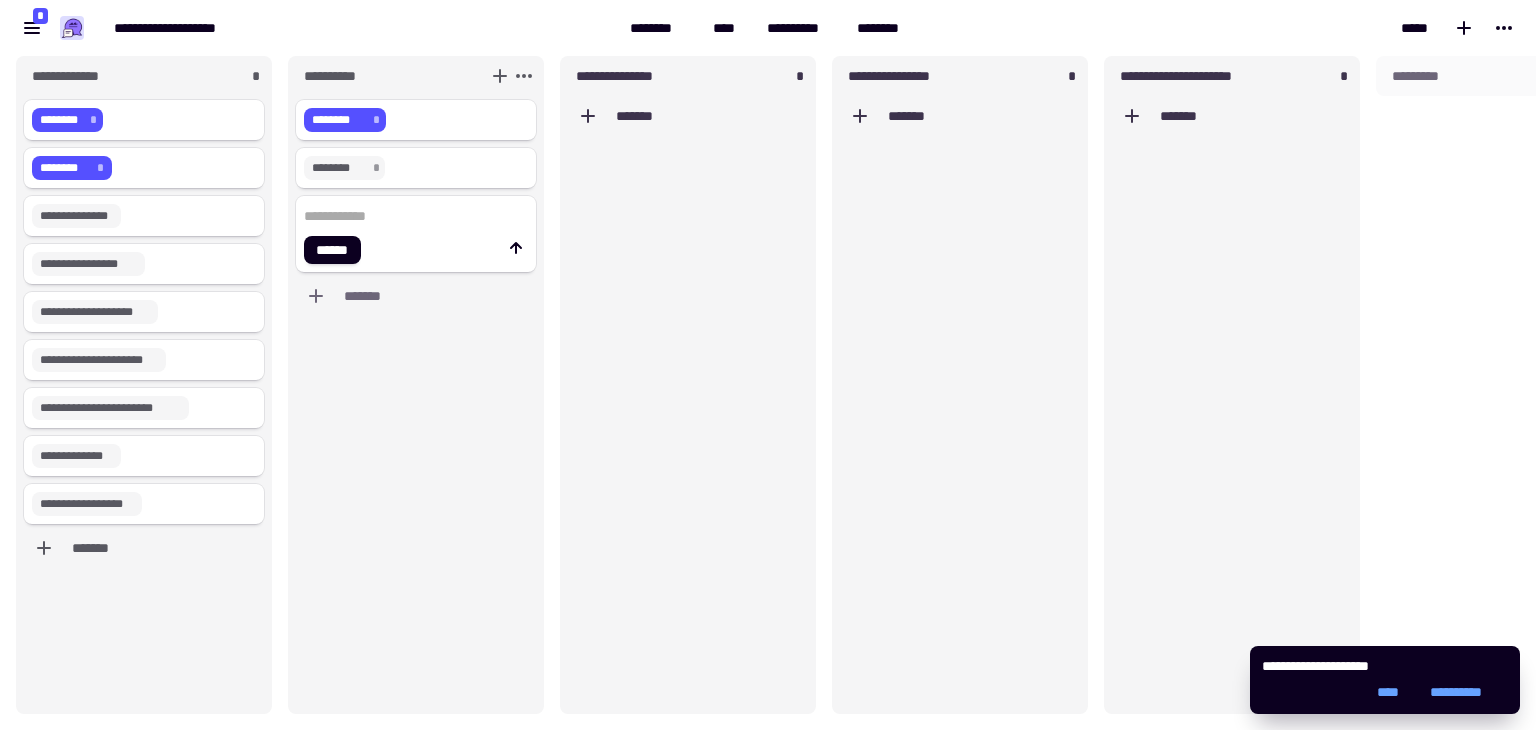 type 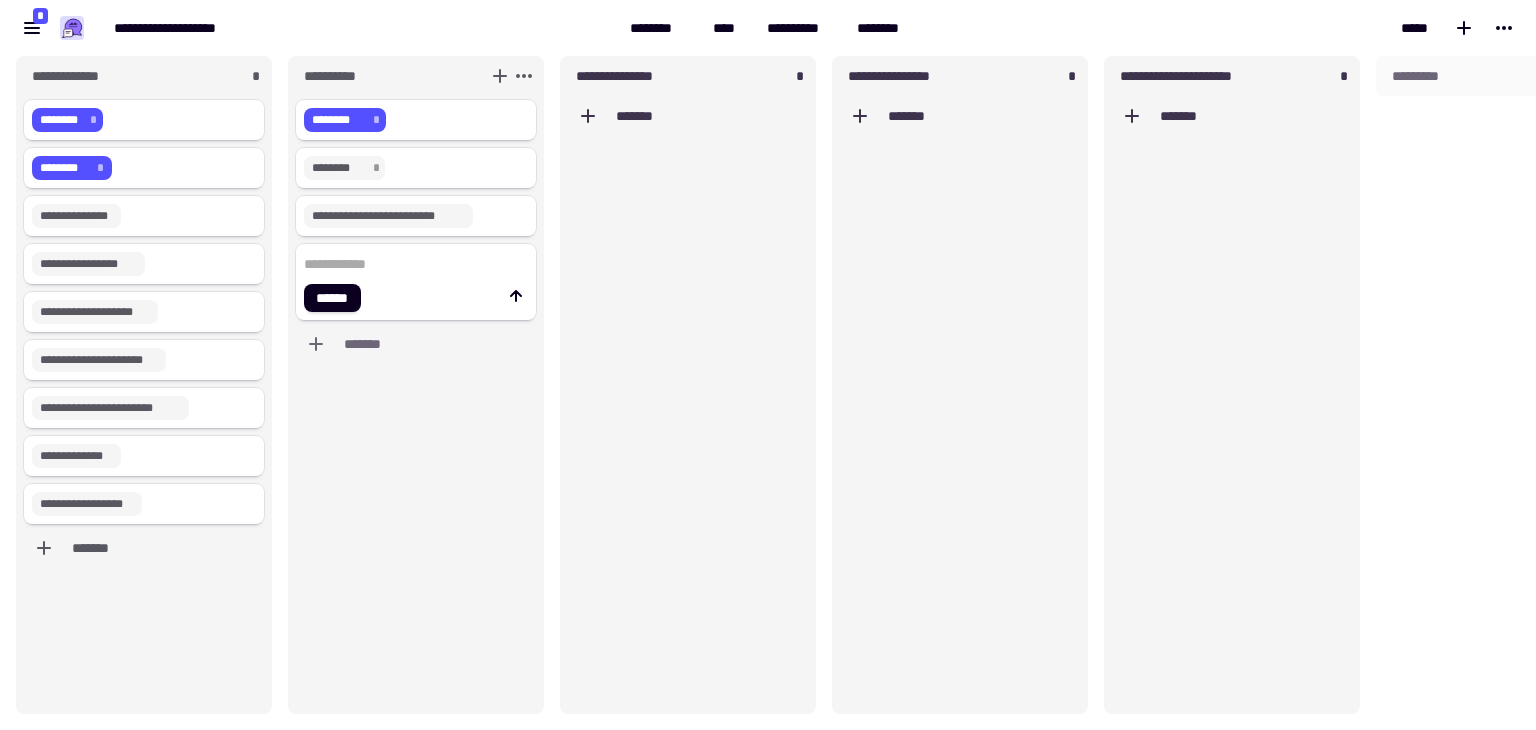 paste on "**********" 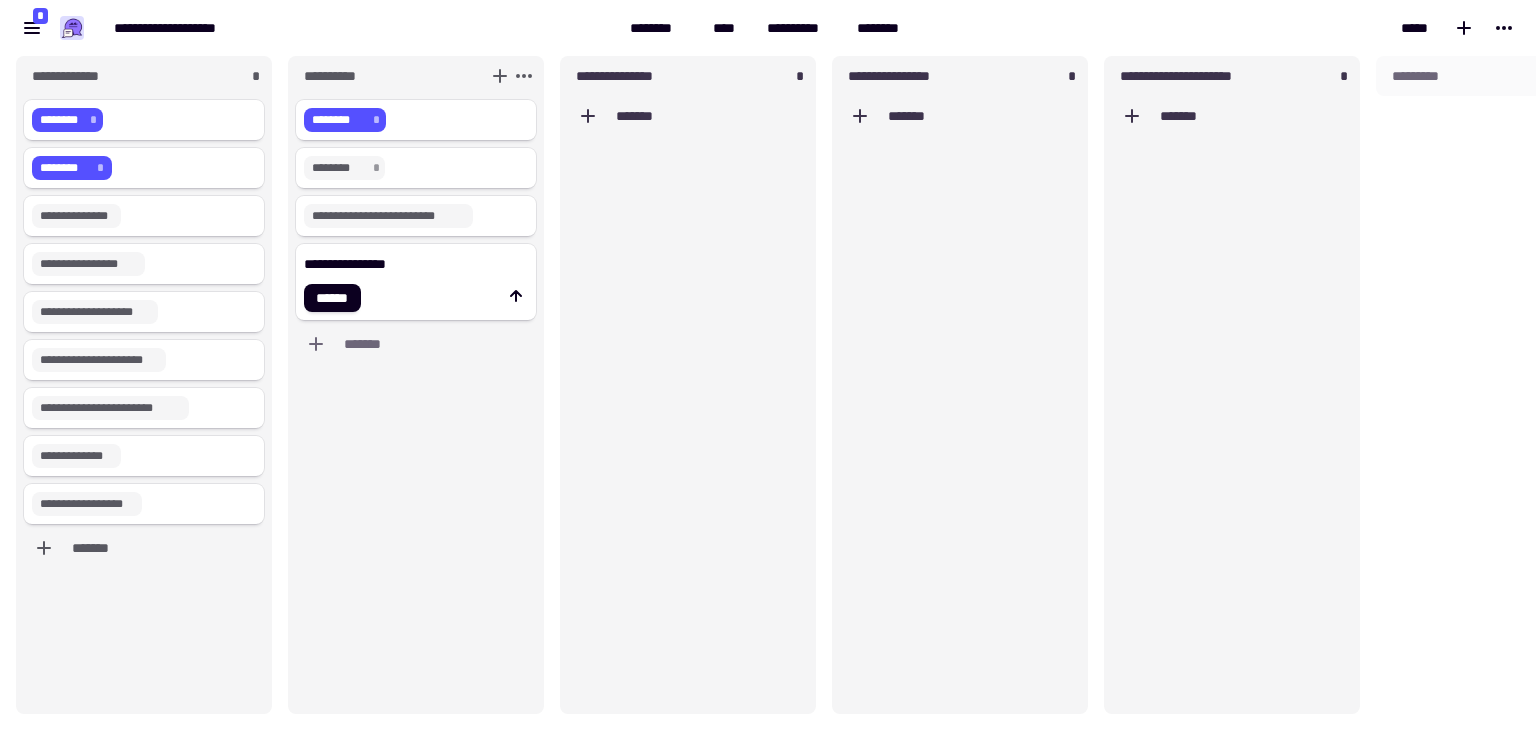 click on "**********" 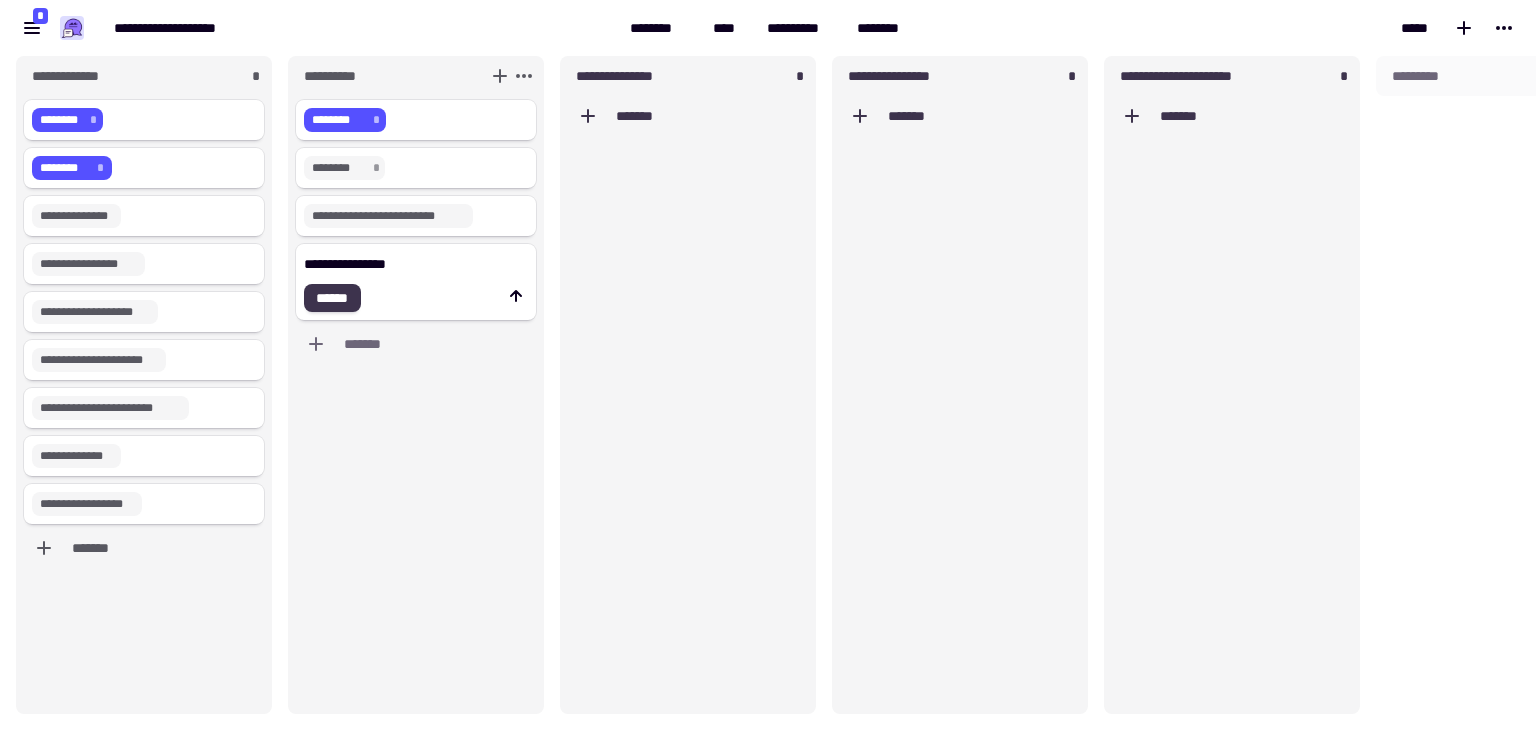 type on "**********" 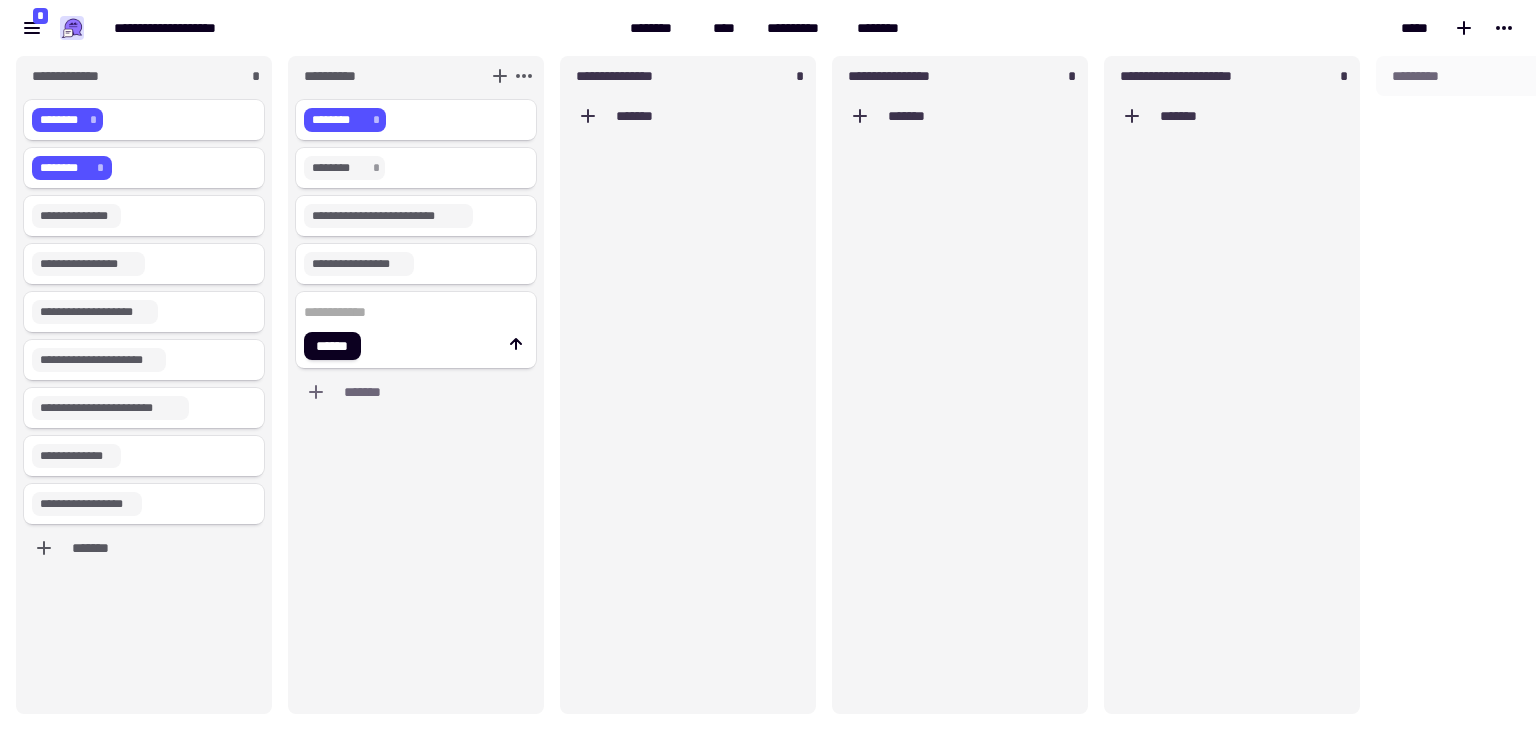 paste on "**********" 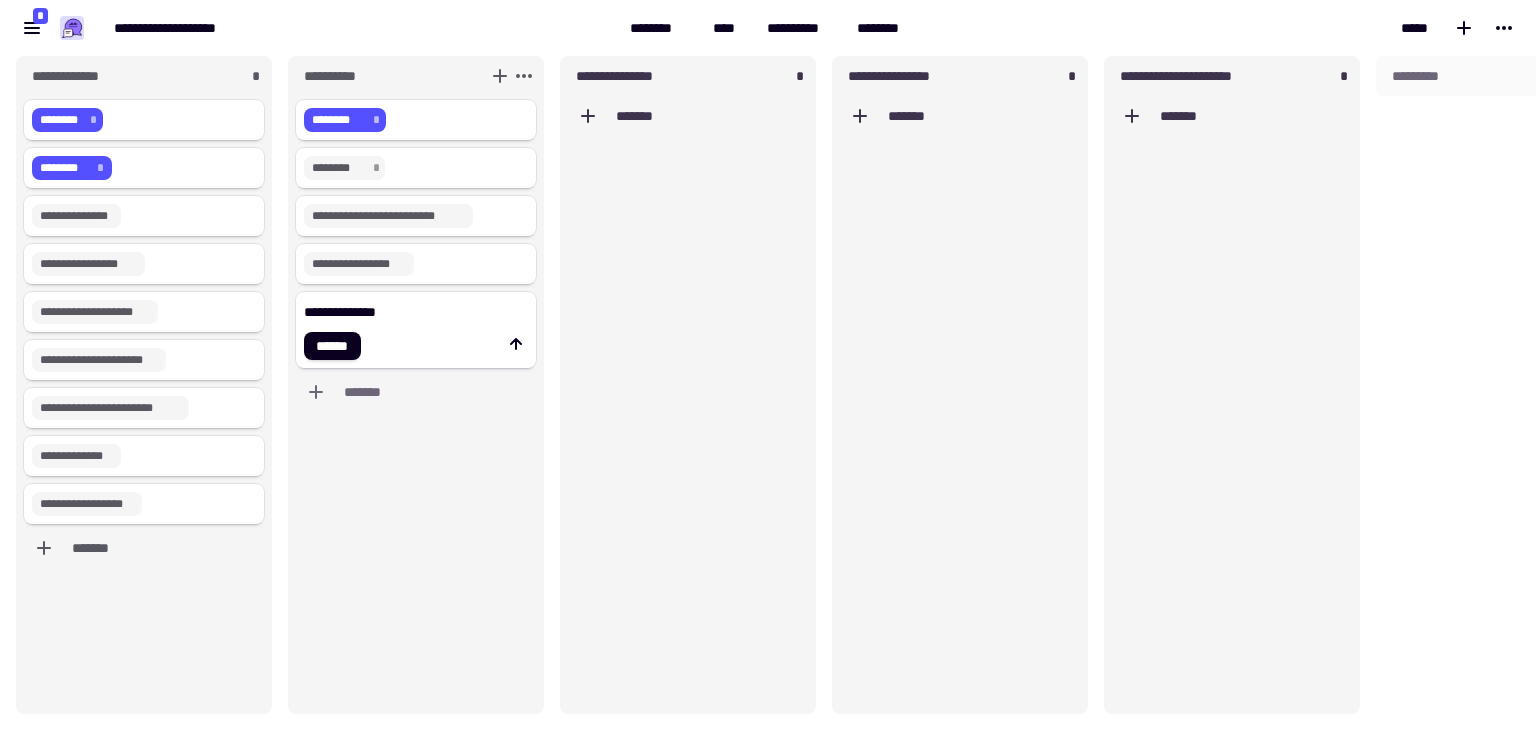 click on "**********" 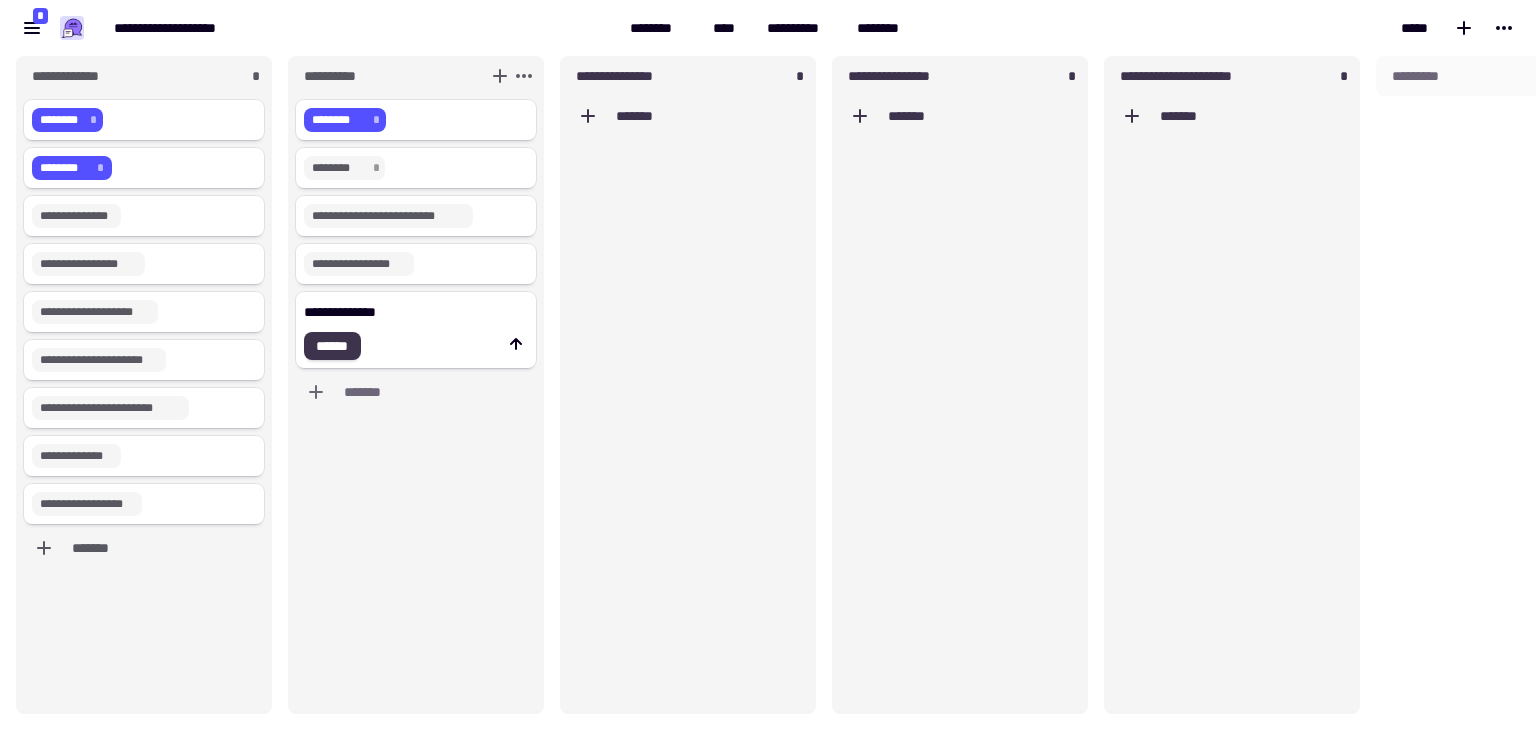 type on "**********" 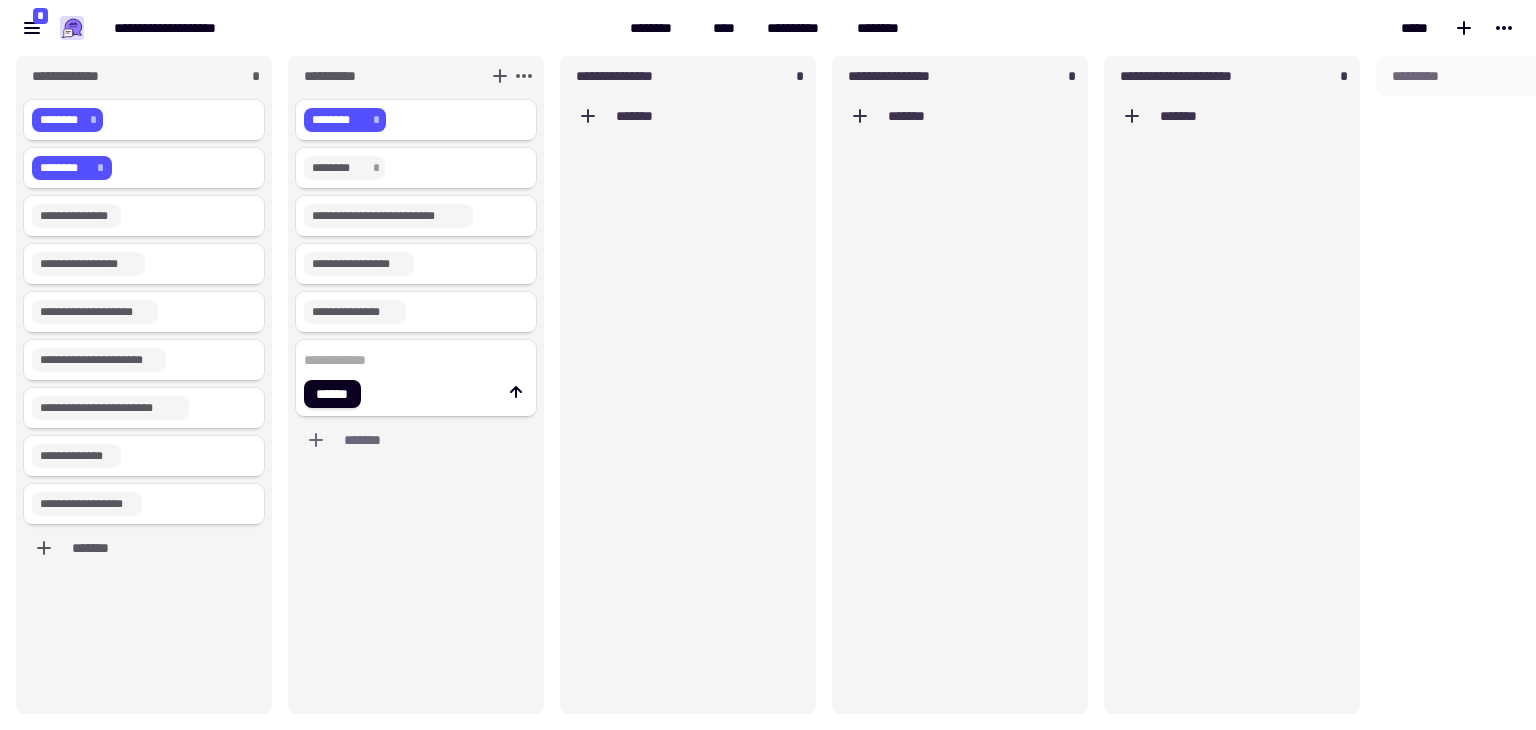 paste on "**********" 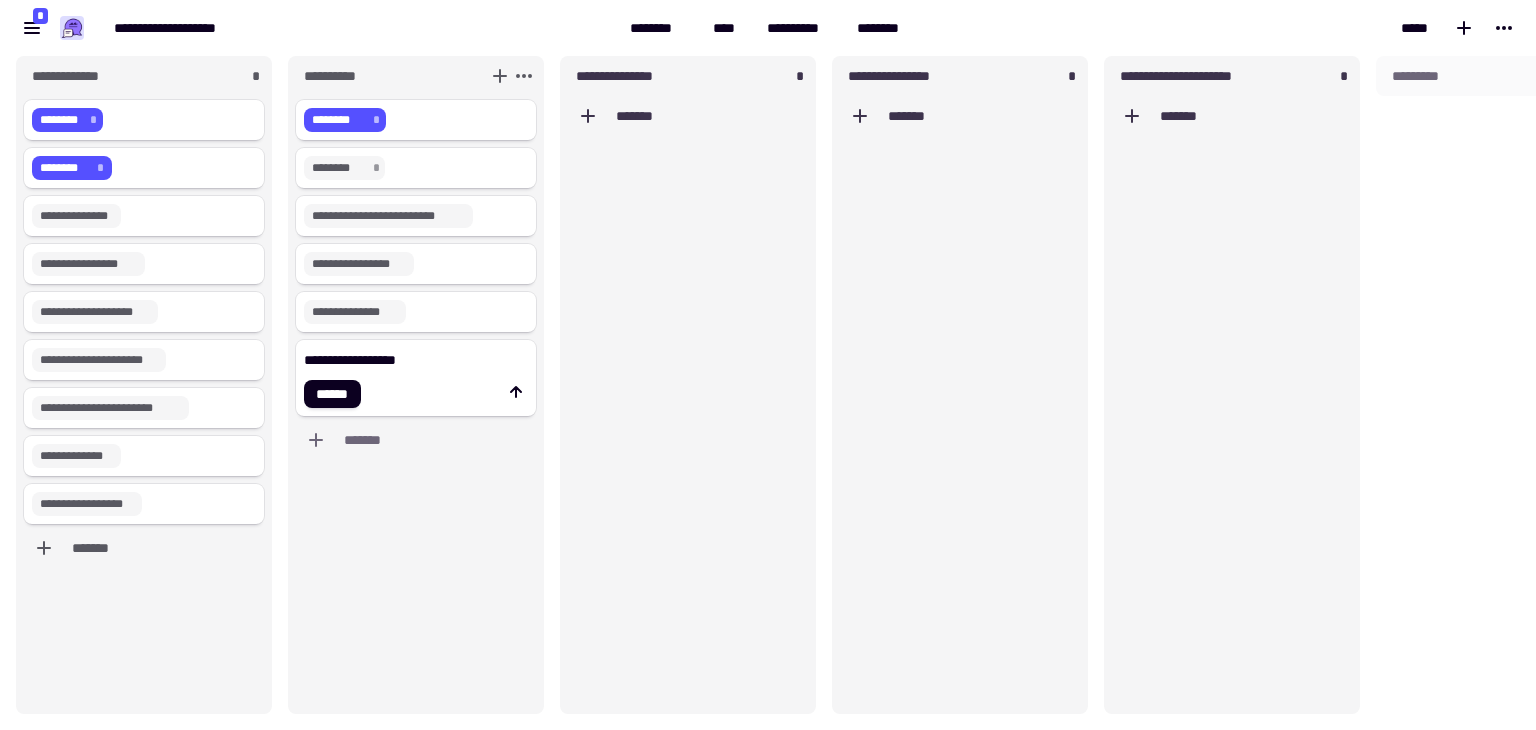 click on "**********" 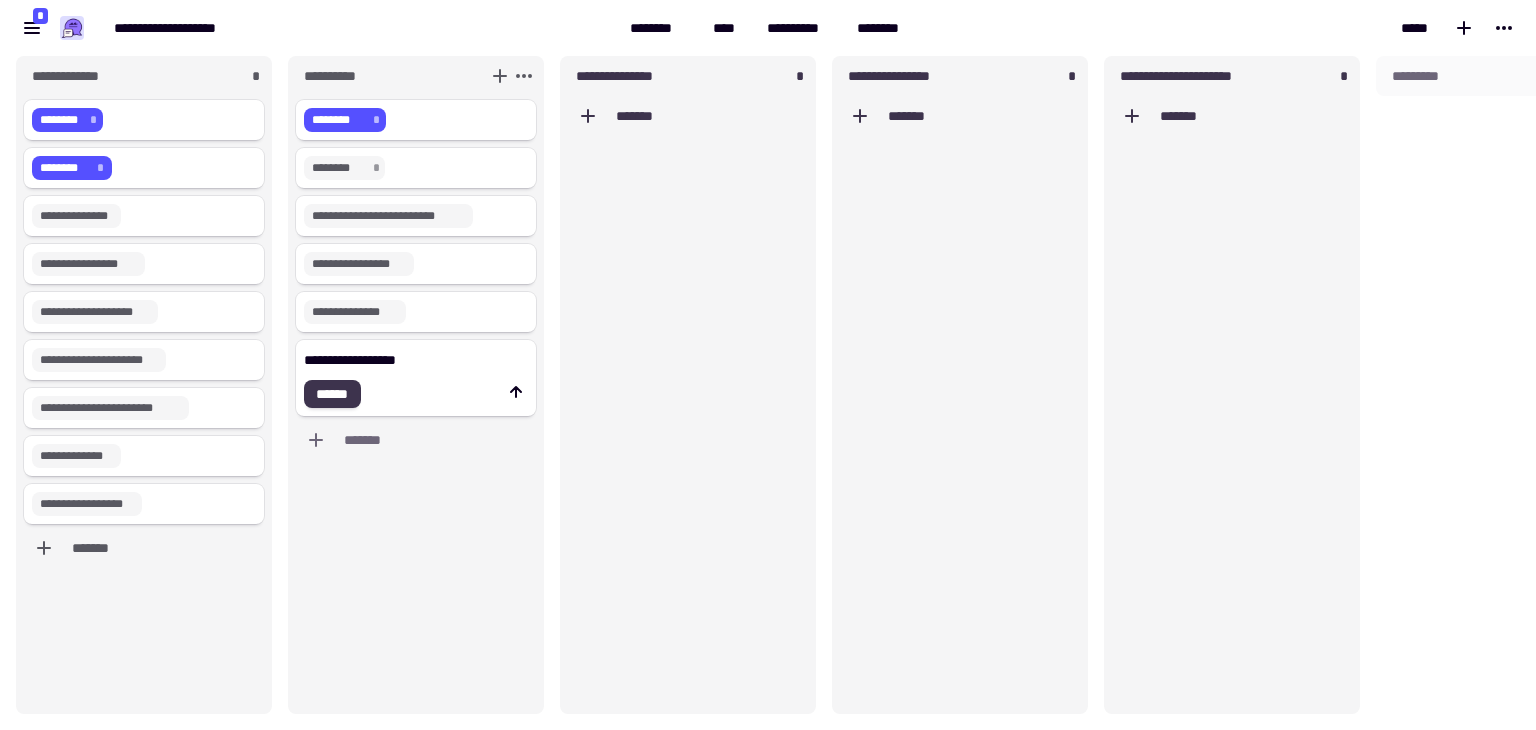type on "**********" 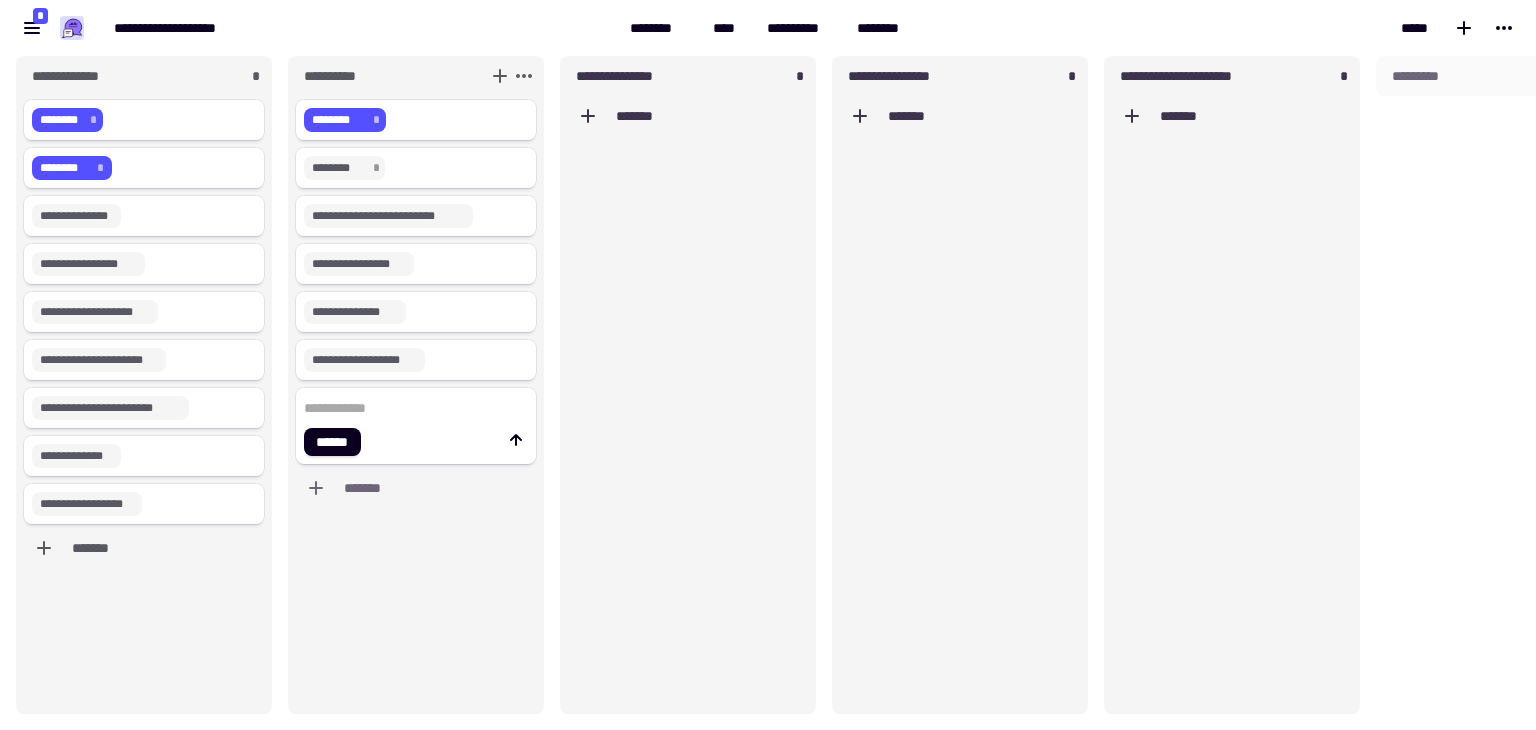 click on "******" 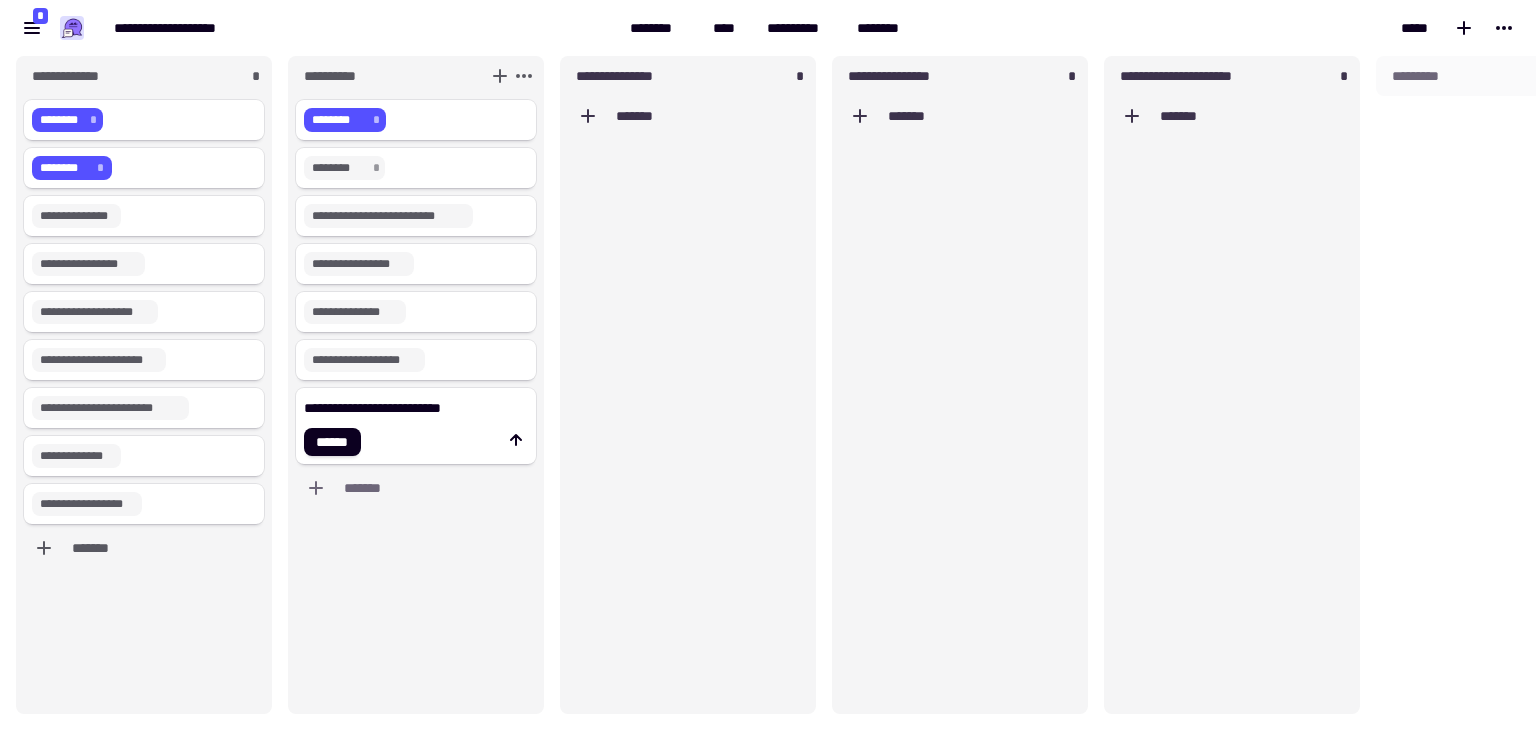 click on "**********" 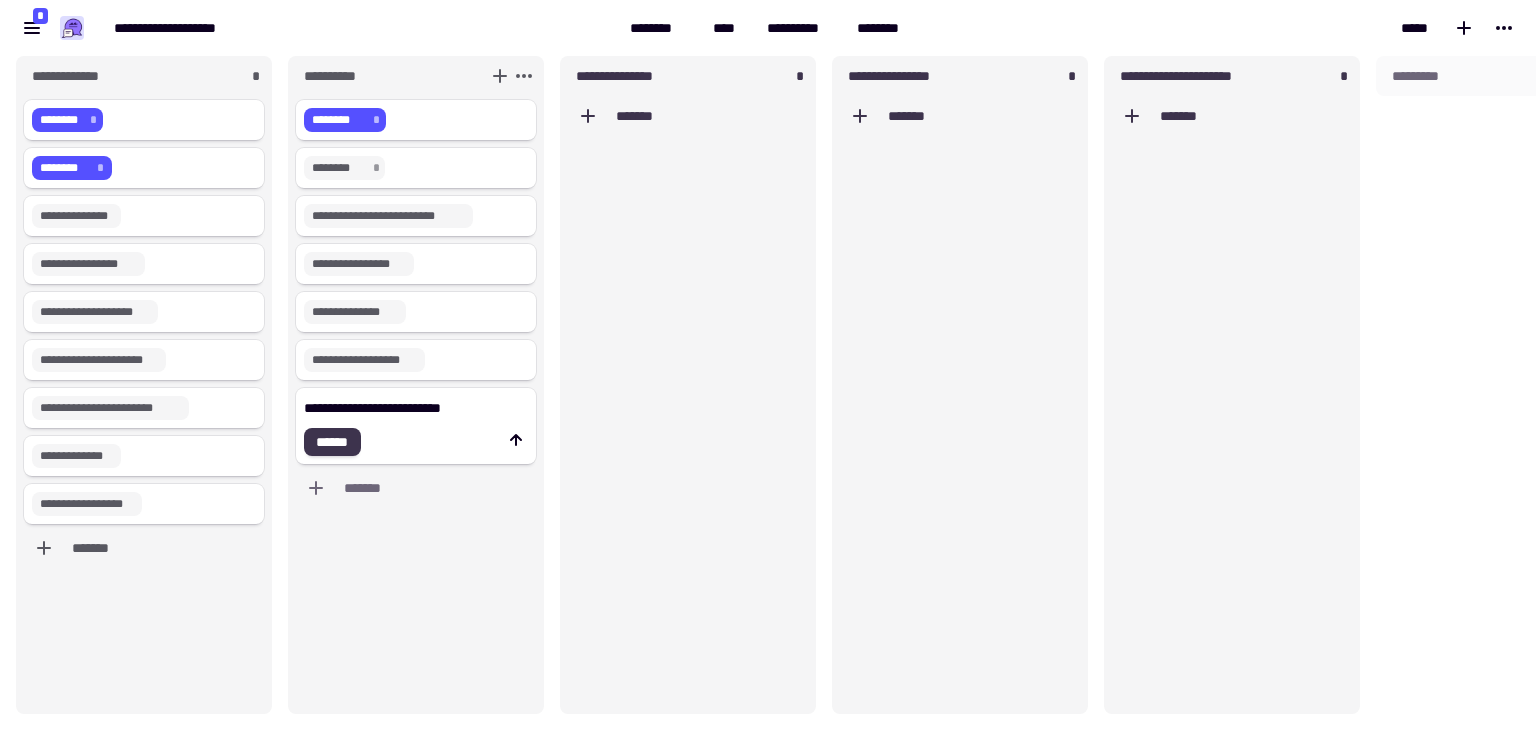 type on "**********" 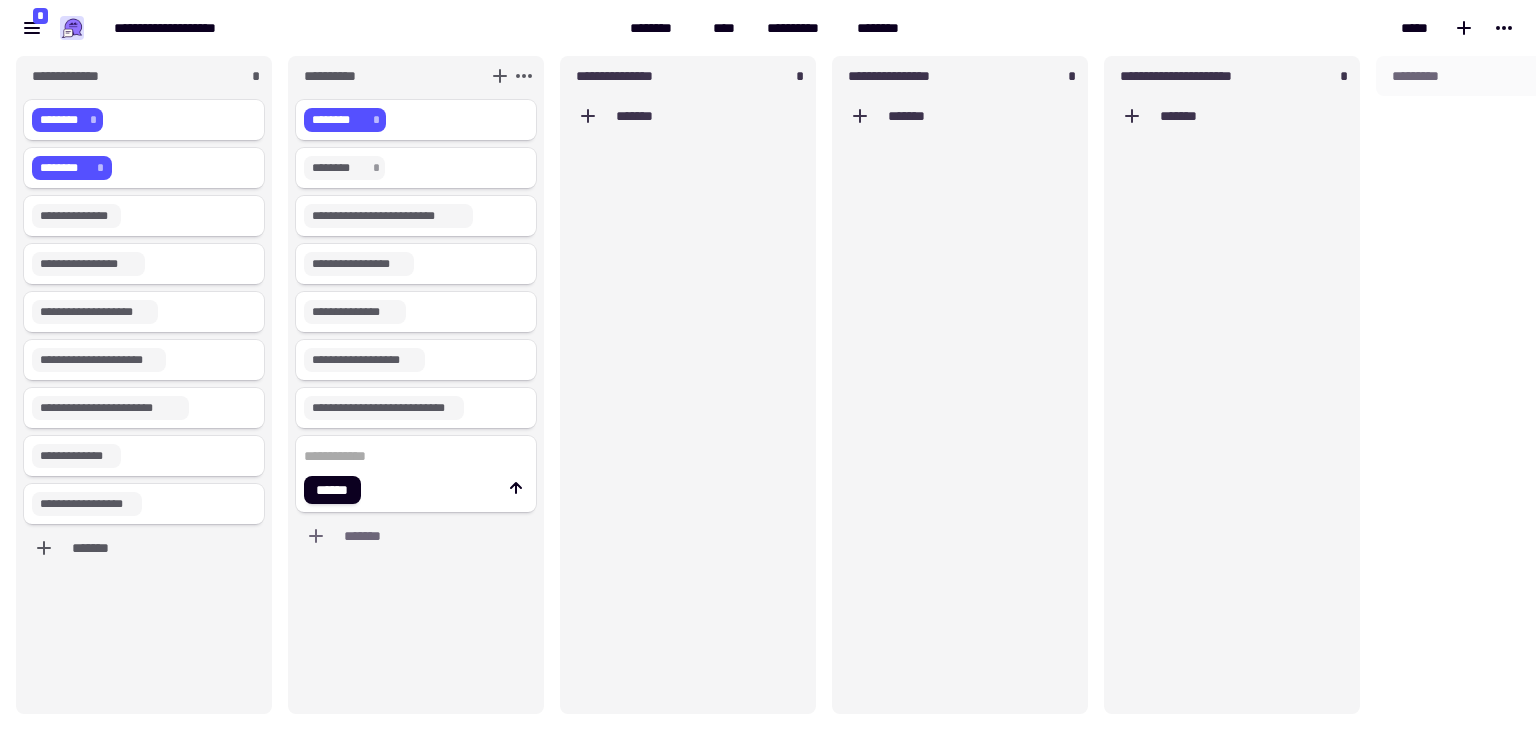 click on "******" 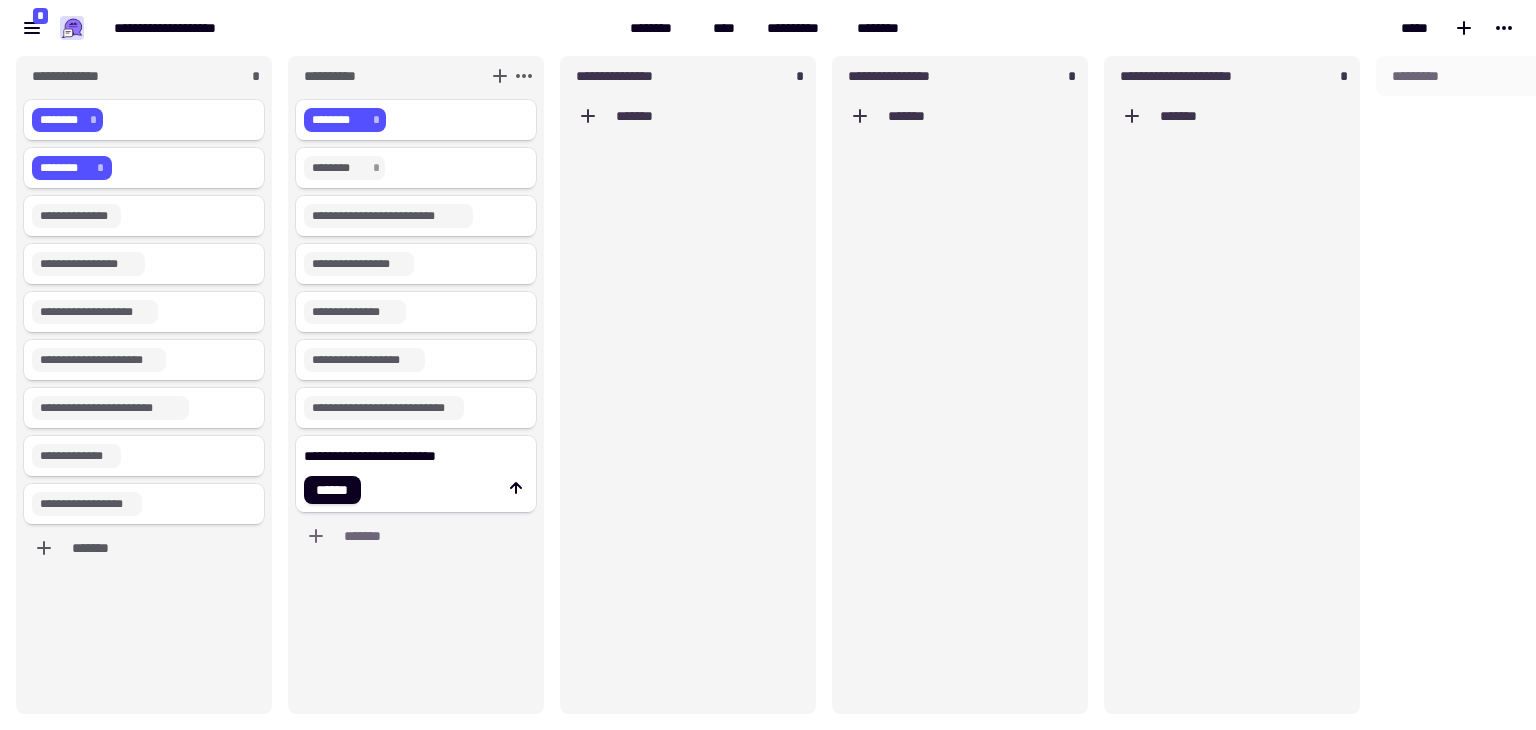 click on "**********" 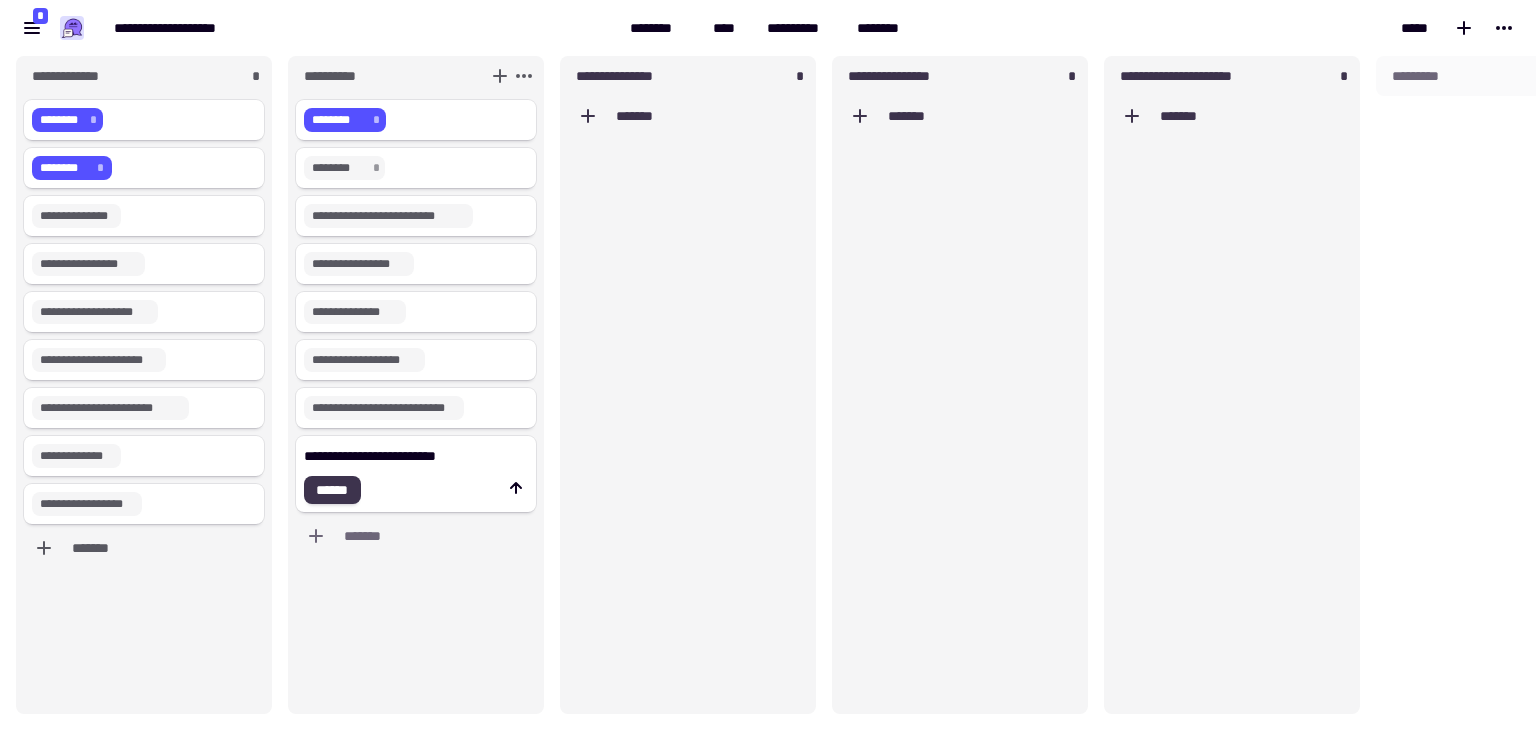 type on "**********" 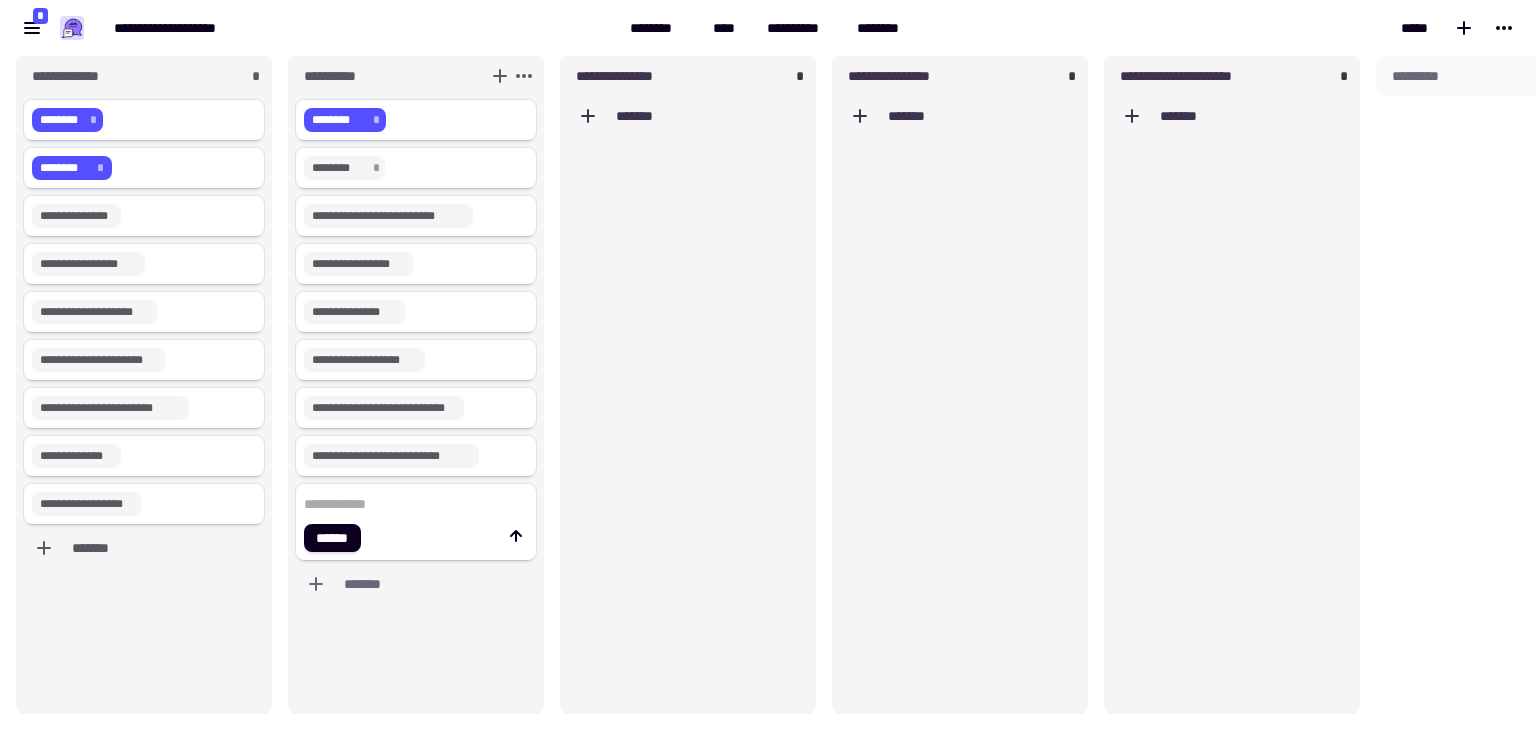 click 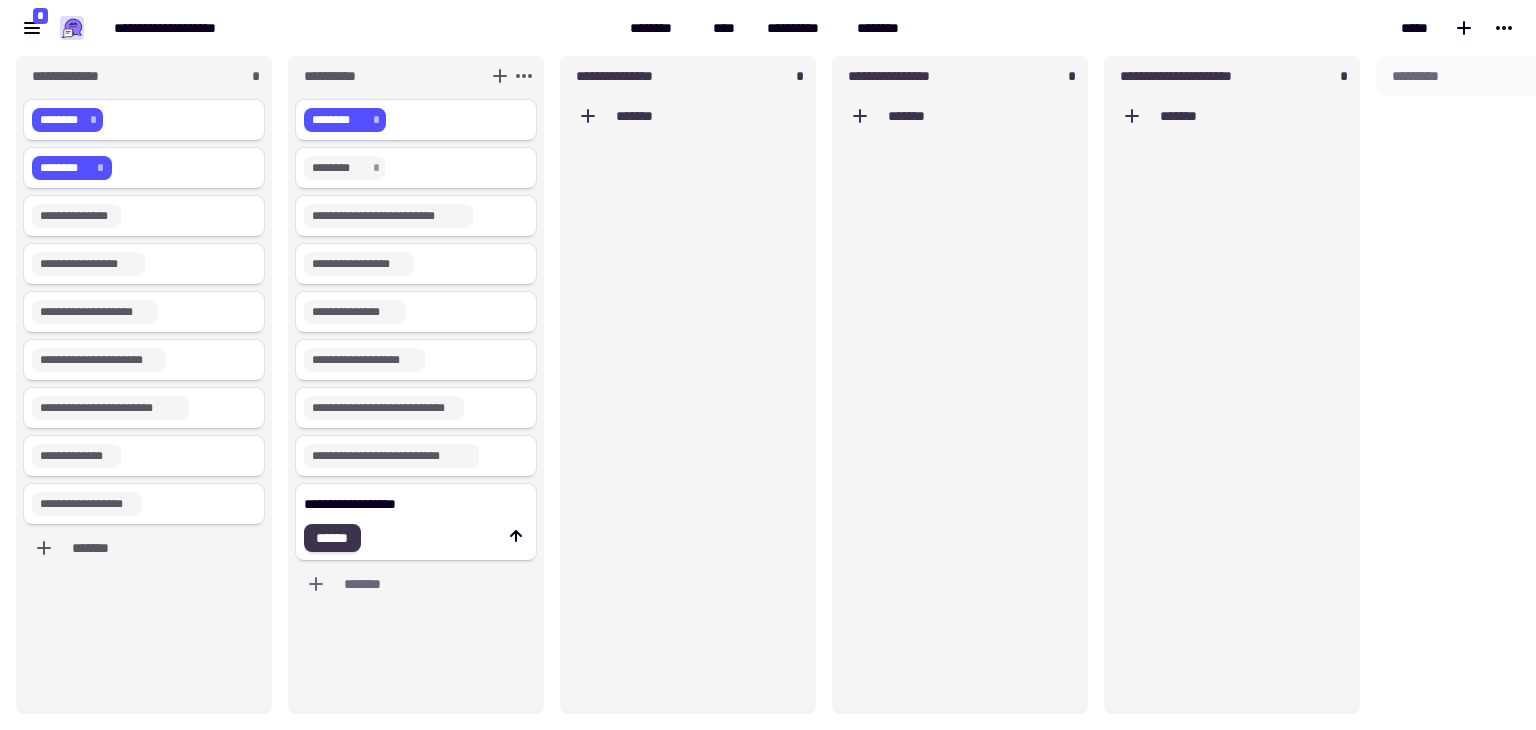 type on "**********" 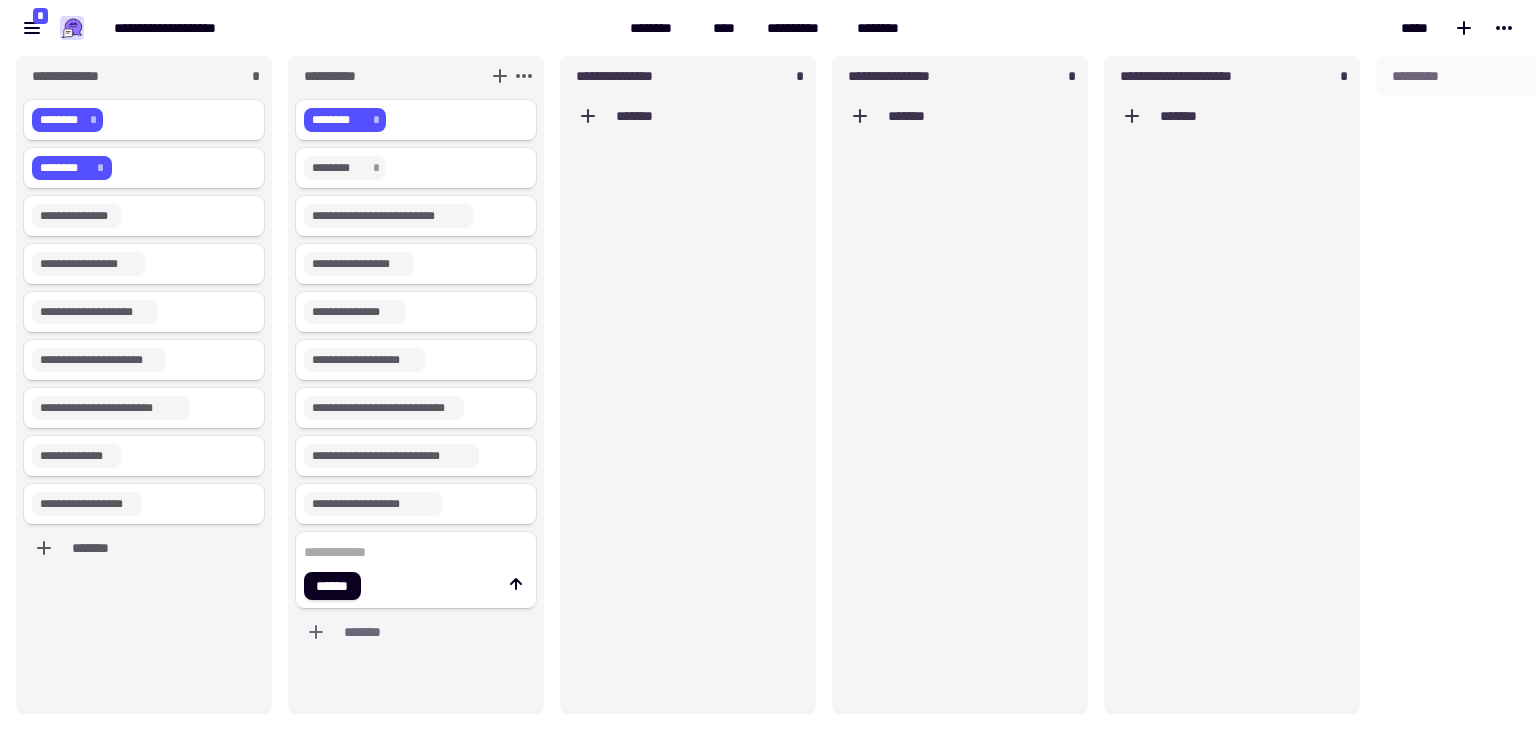 paste on "**********" 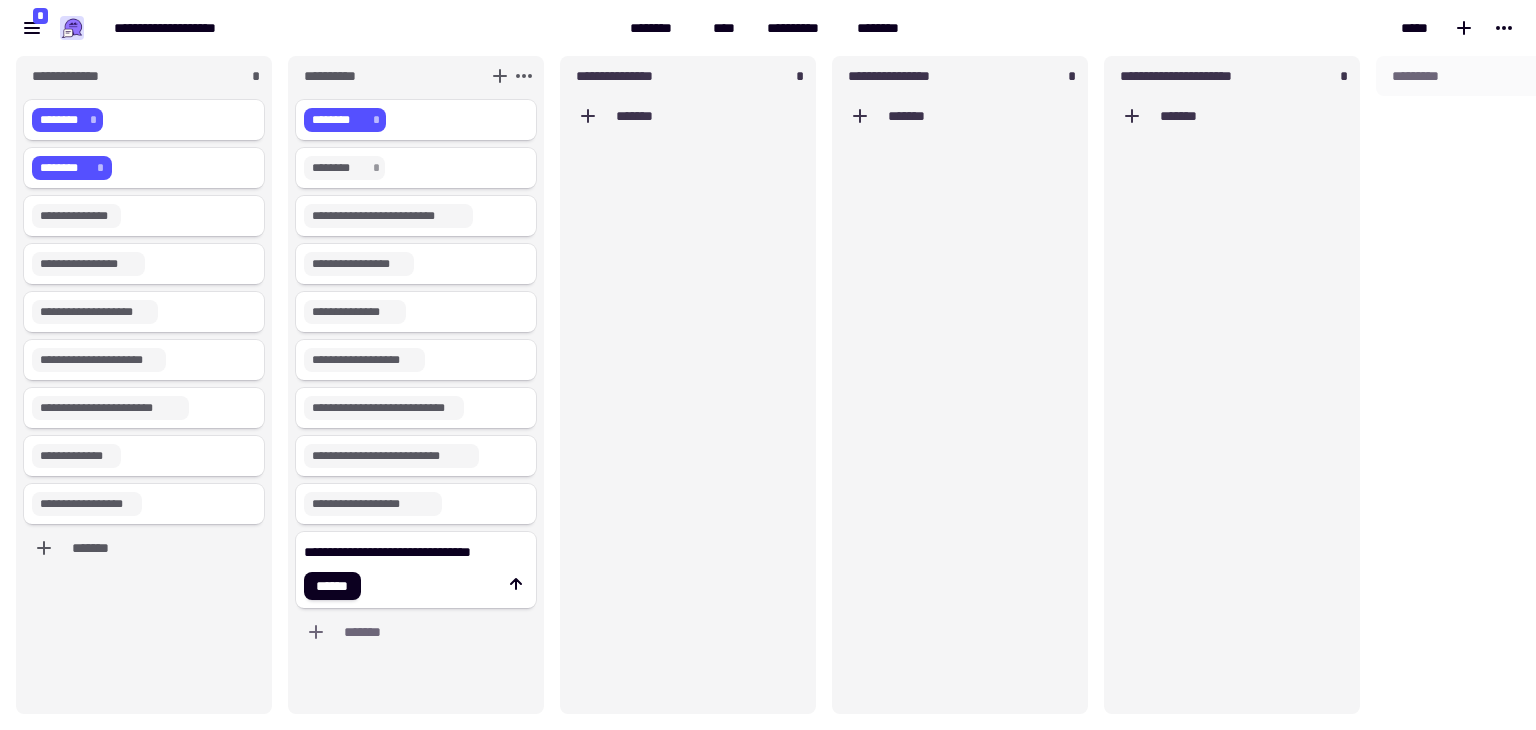 click on "**********" 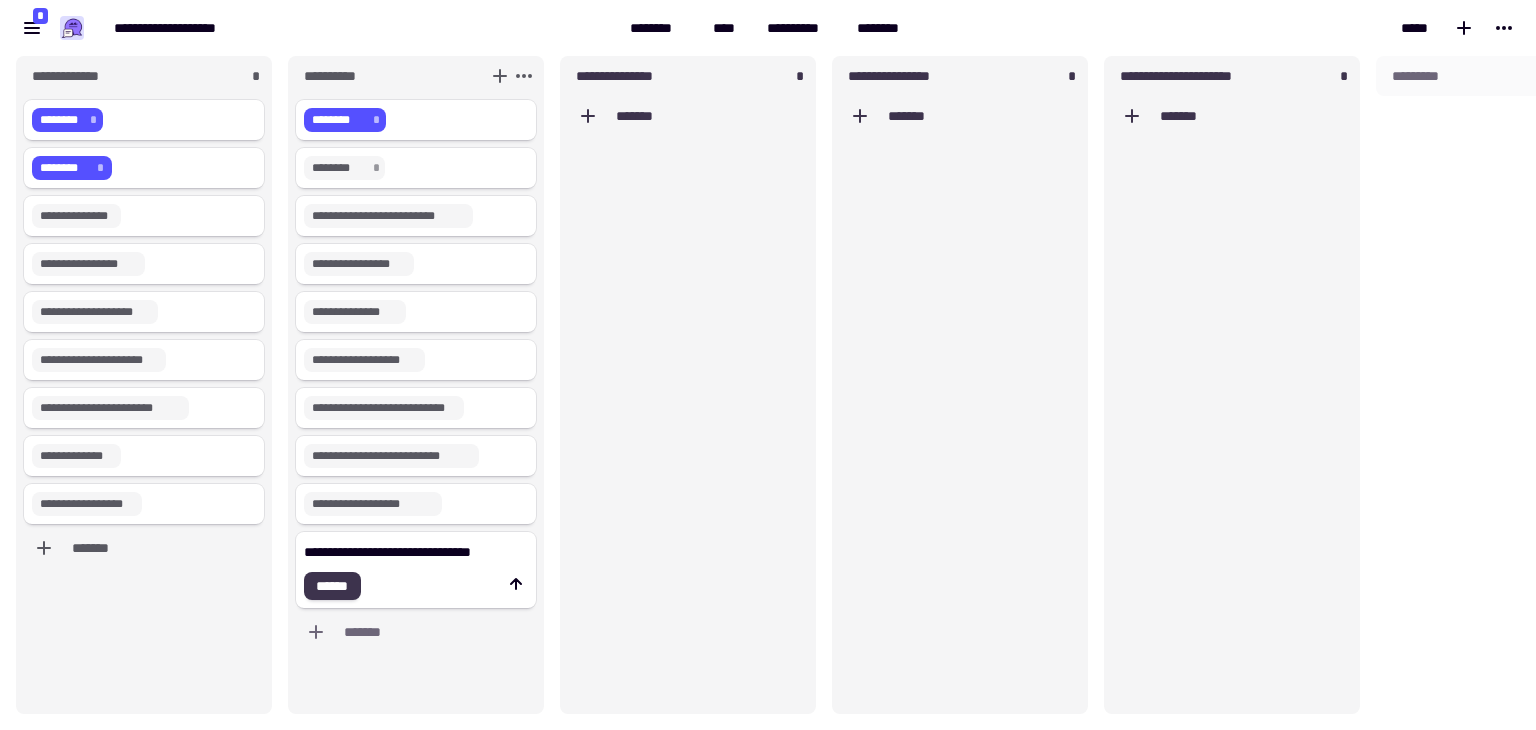 type on "**********" 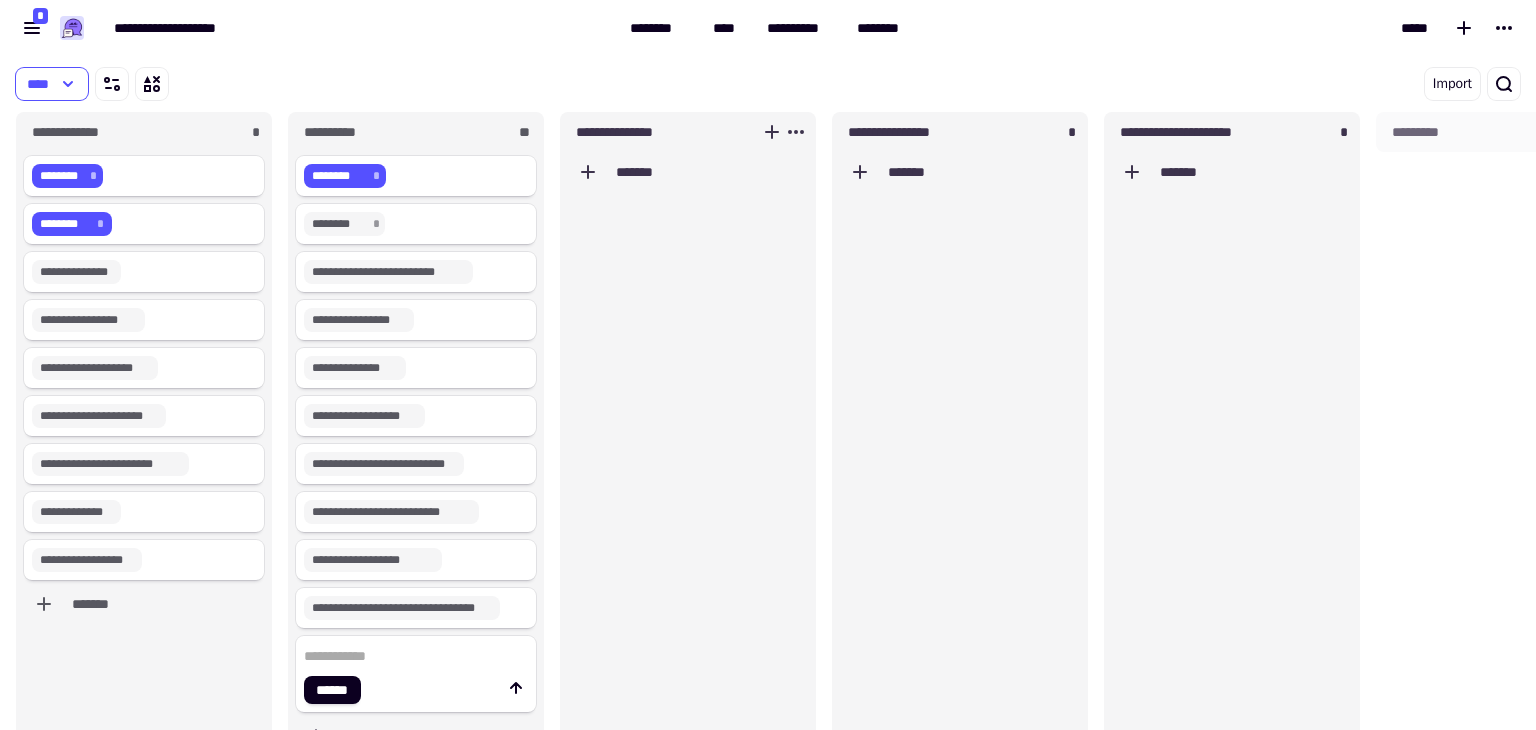 scroll, scrollTop: 0, scrollLeft: 0, axis: both 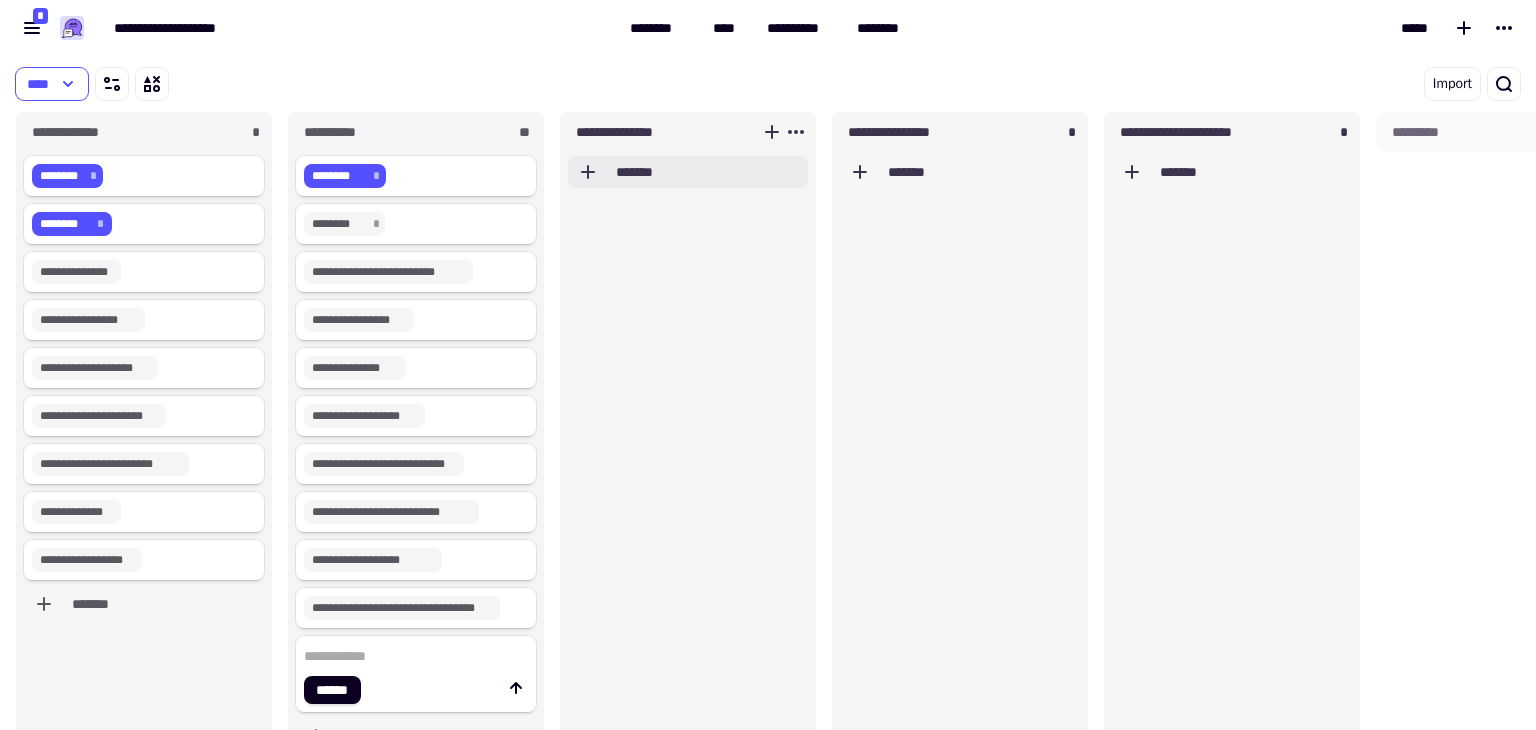 click on "*******" 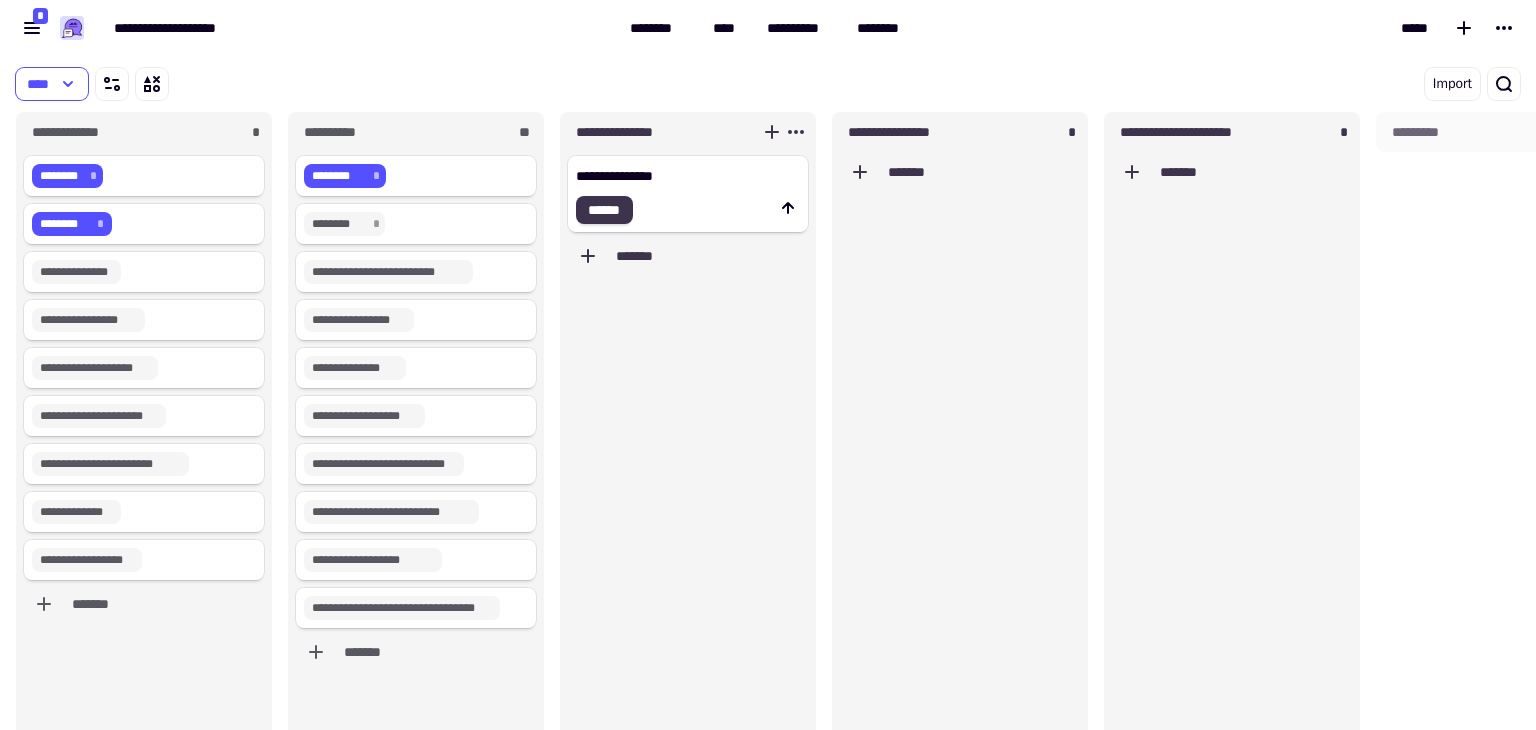 type on "**********" 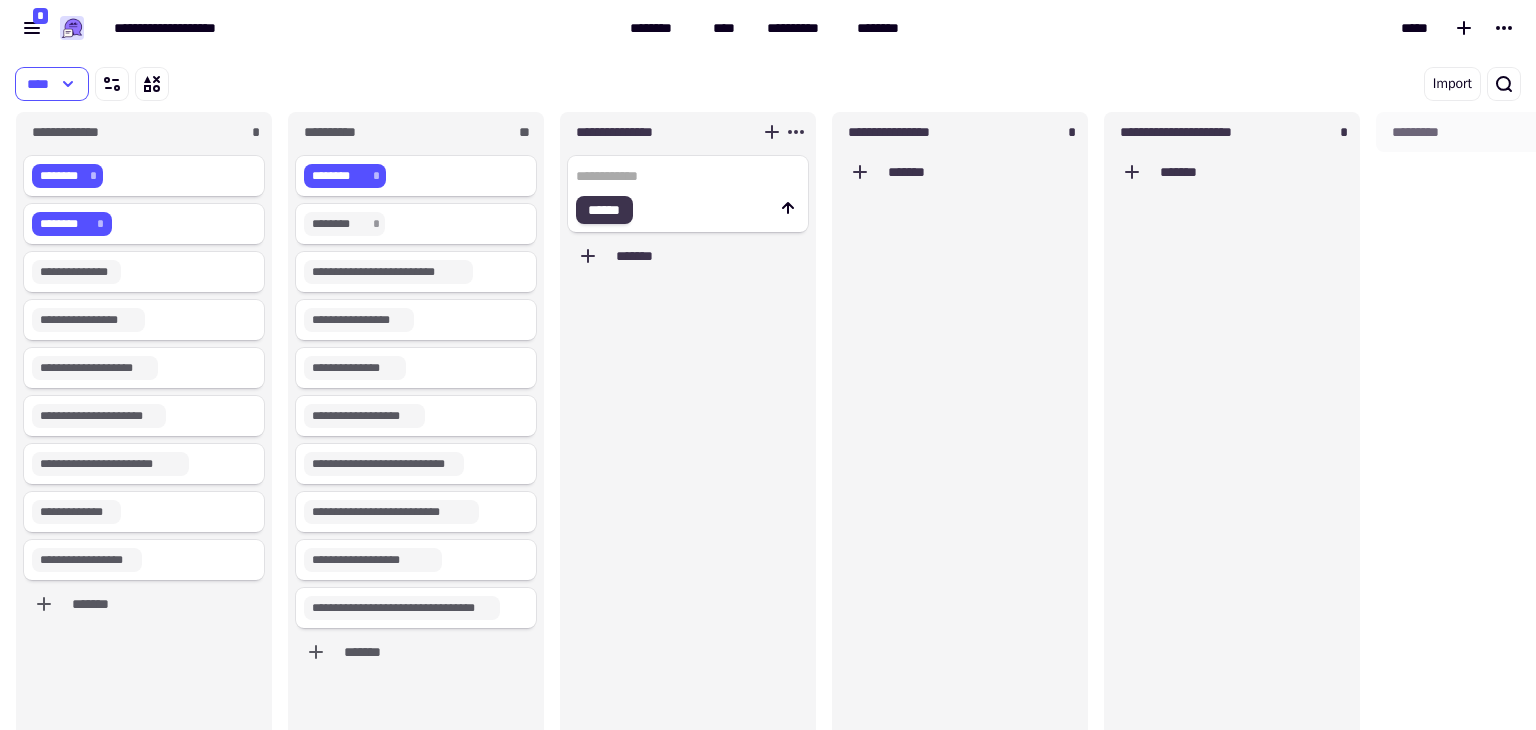 type 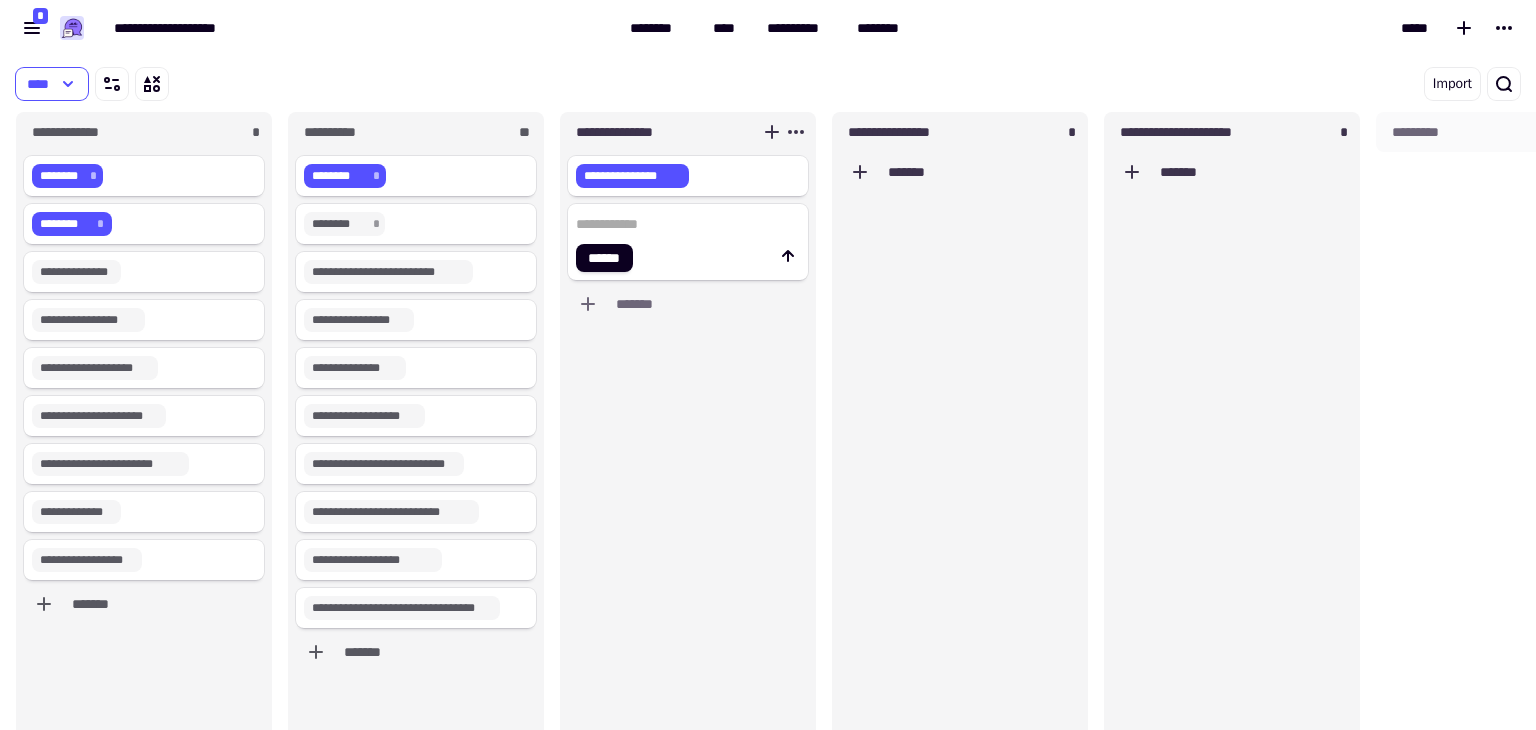 paste on "**********" 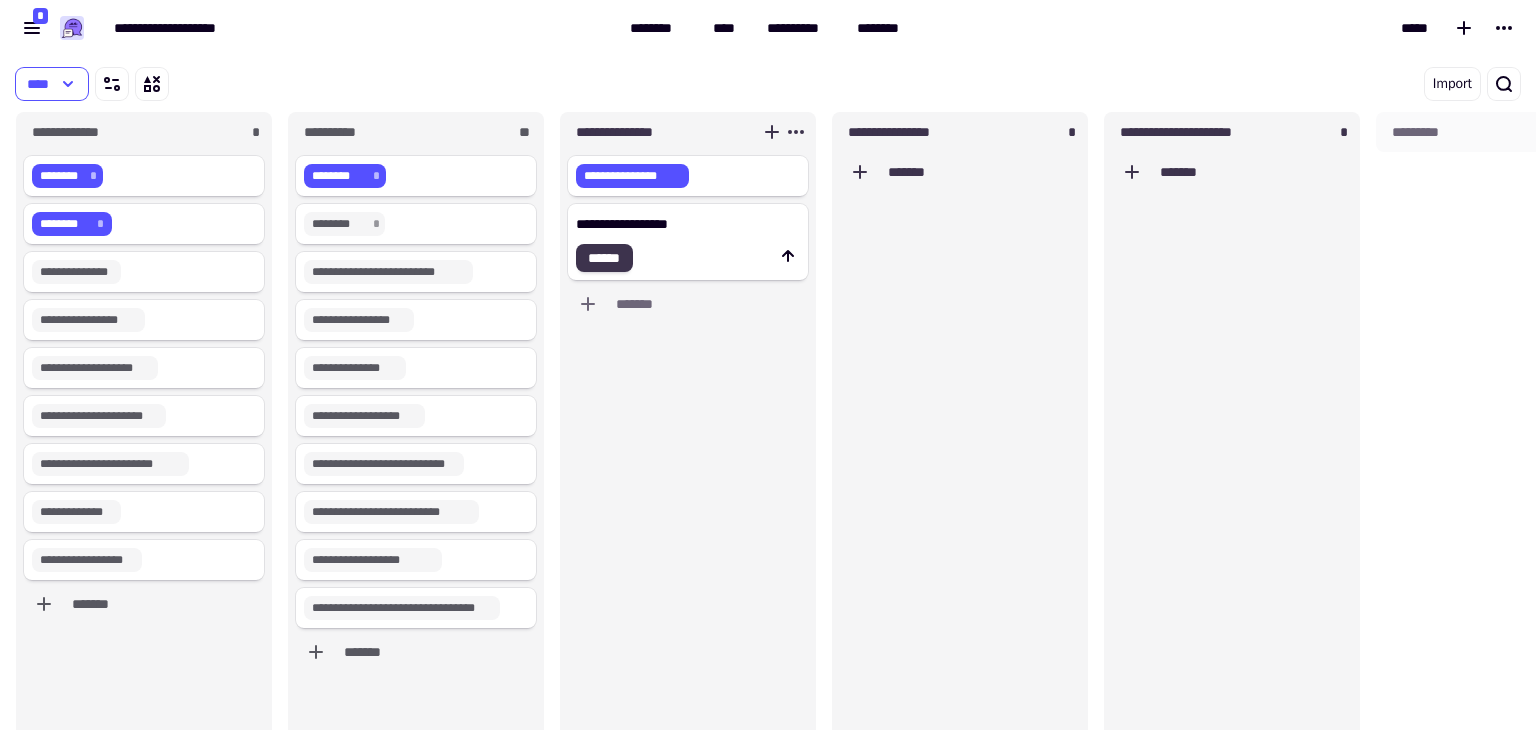 type on "**********" 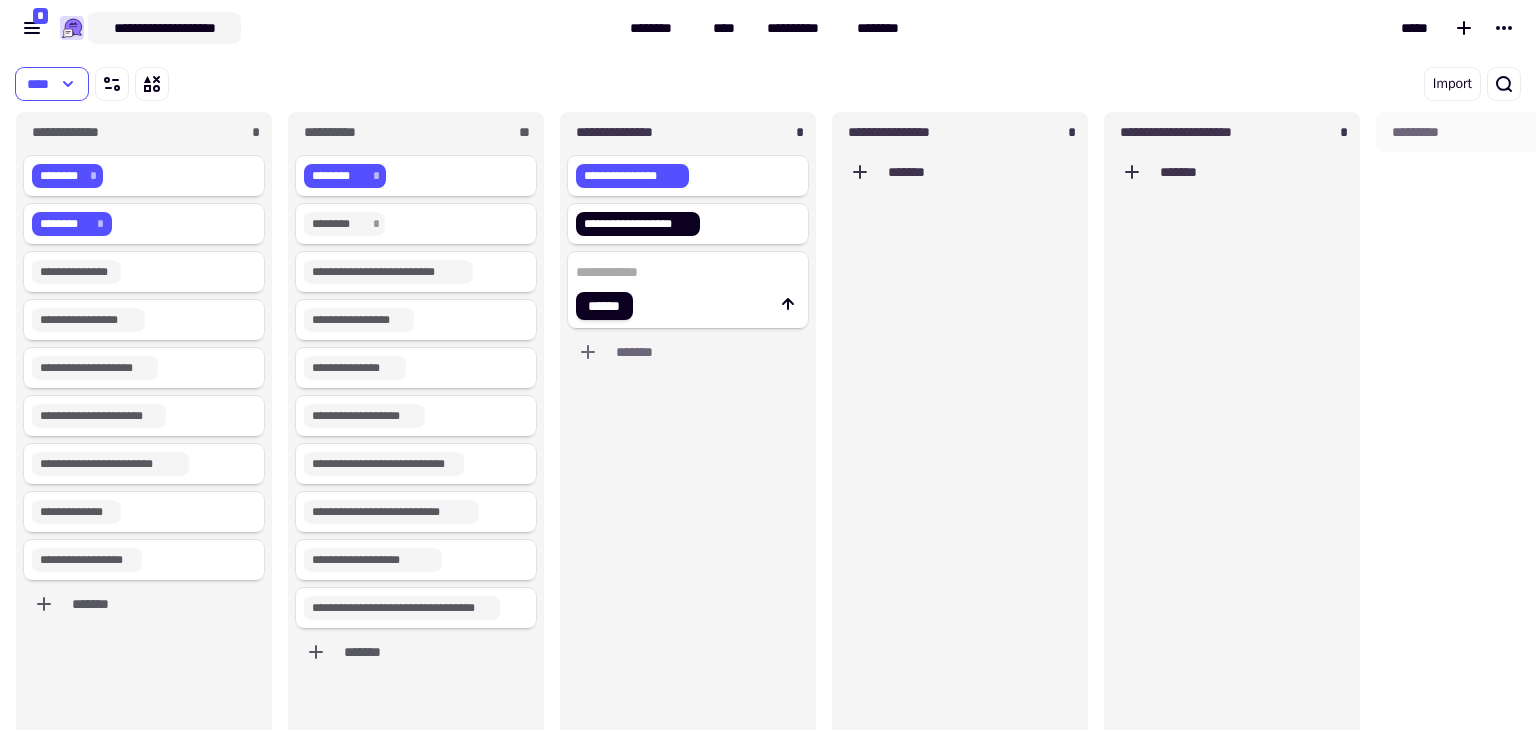 click on "**********" 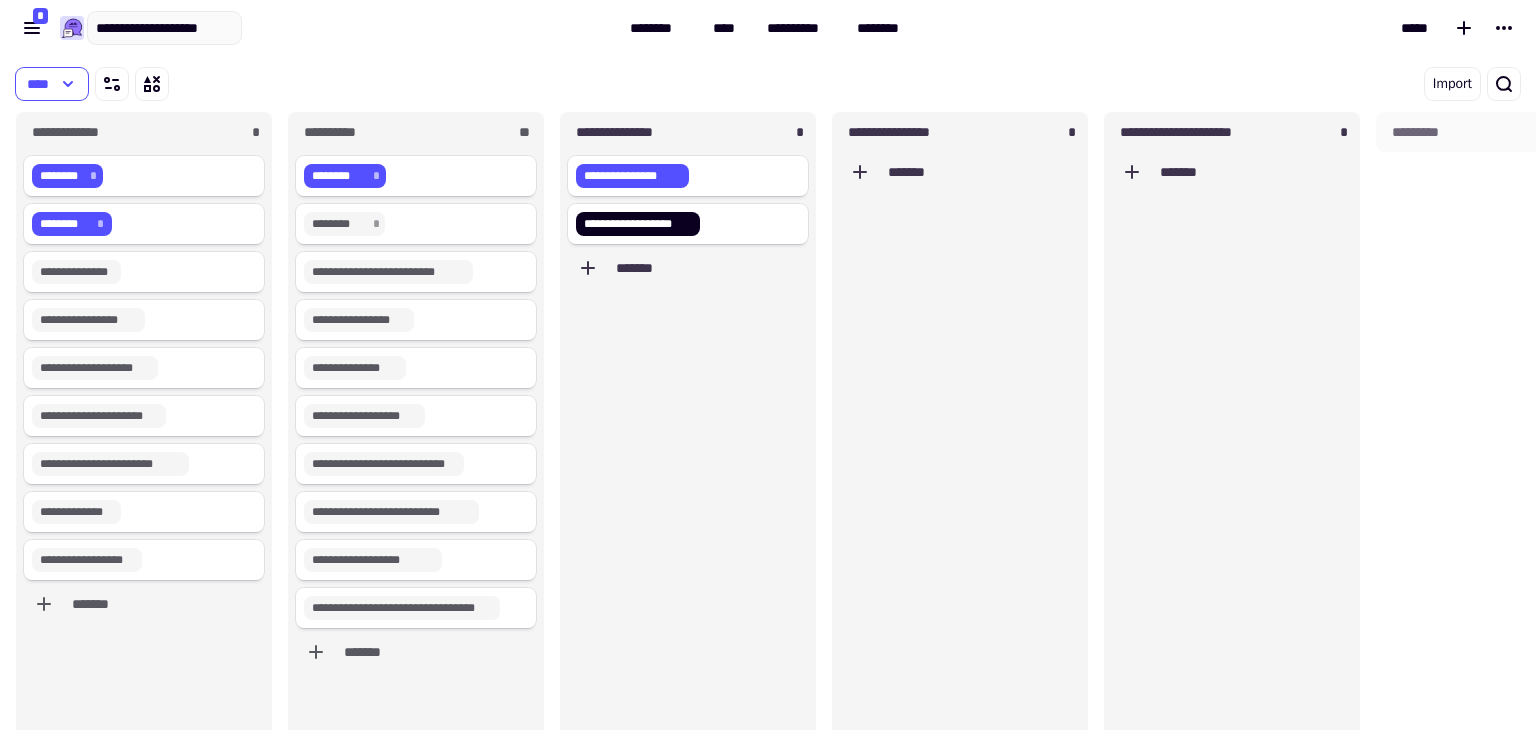 type on "**********" 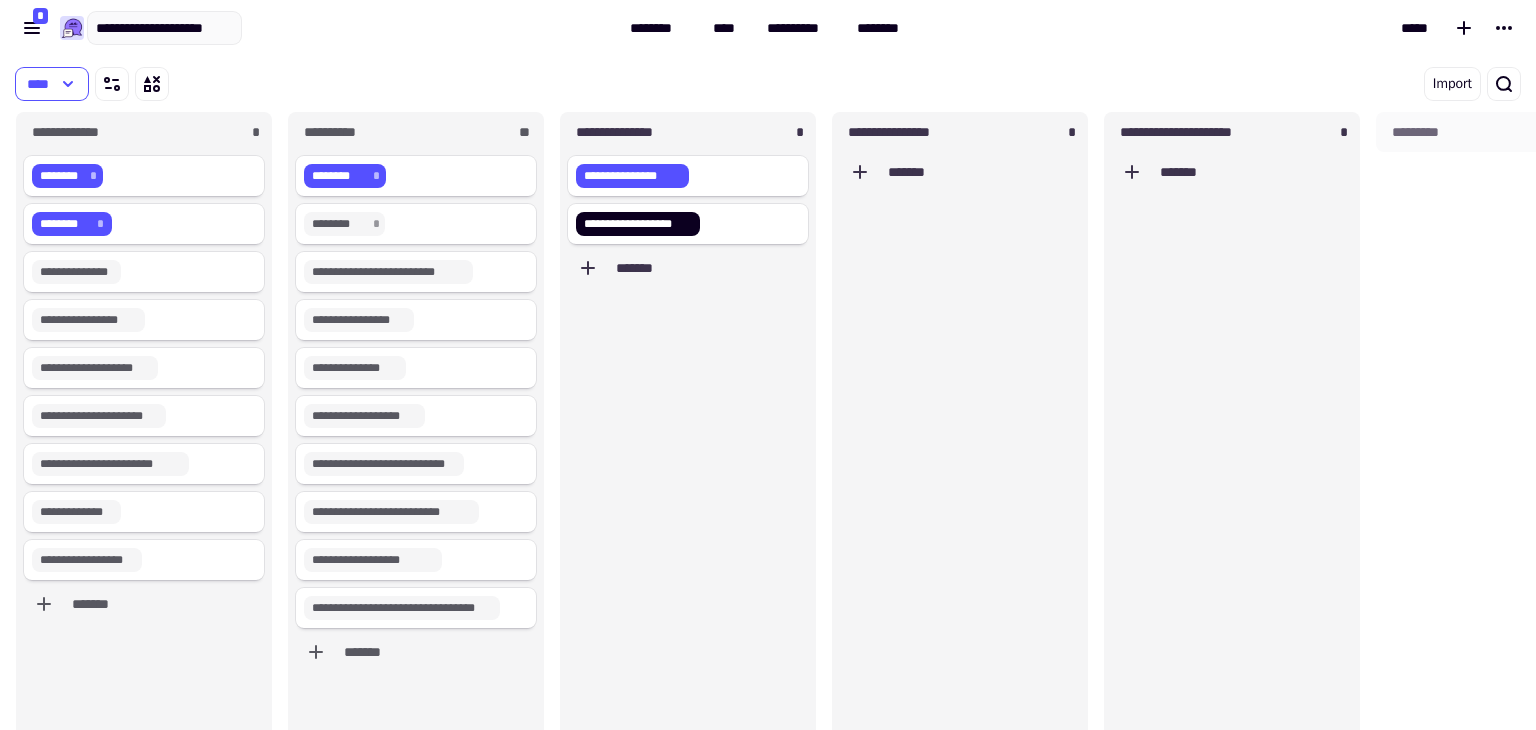 scroll, scrollTop: 0, scrollLeft: 18, axis: horizontal 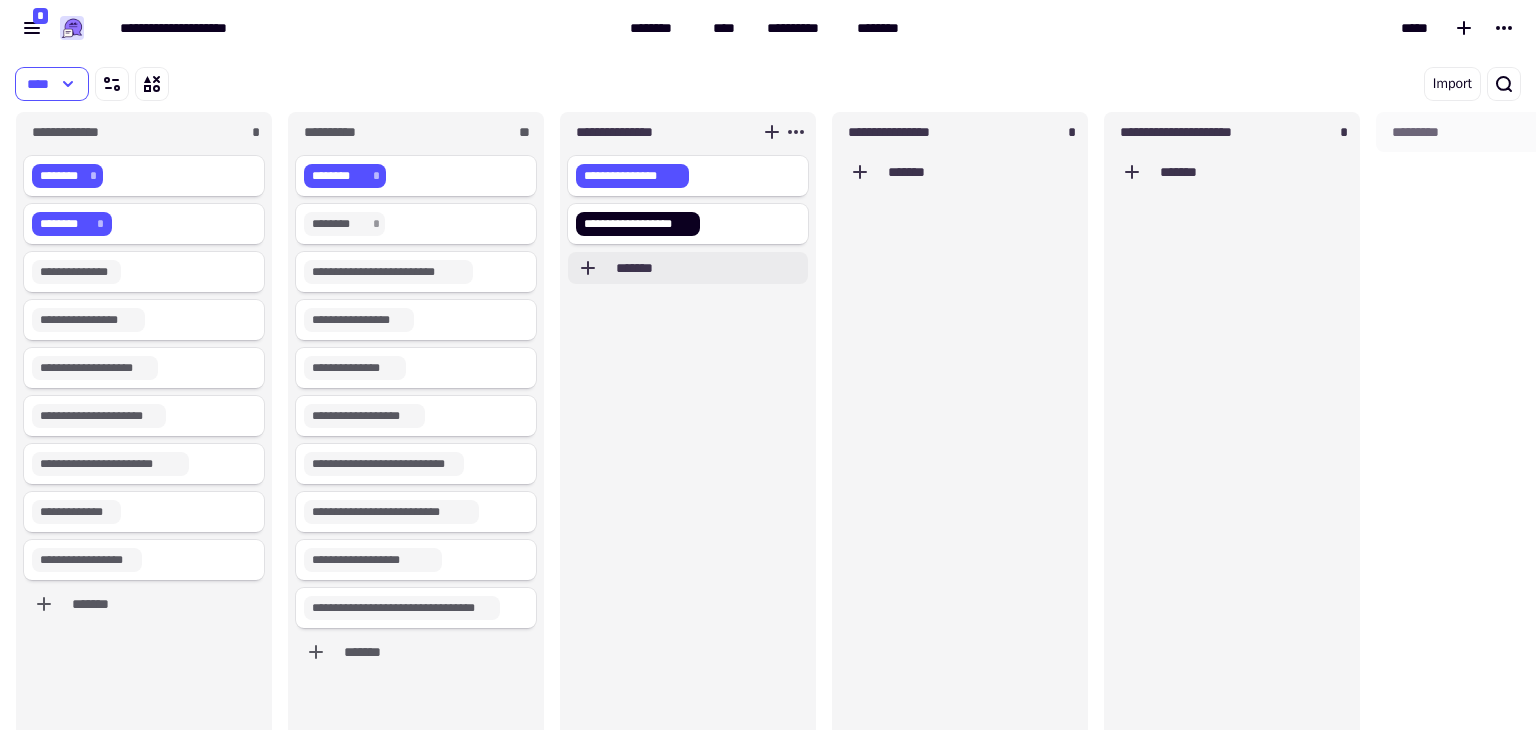 click on "*******" 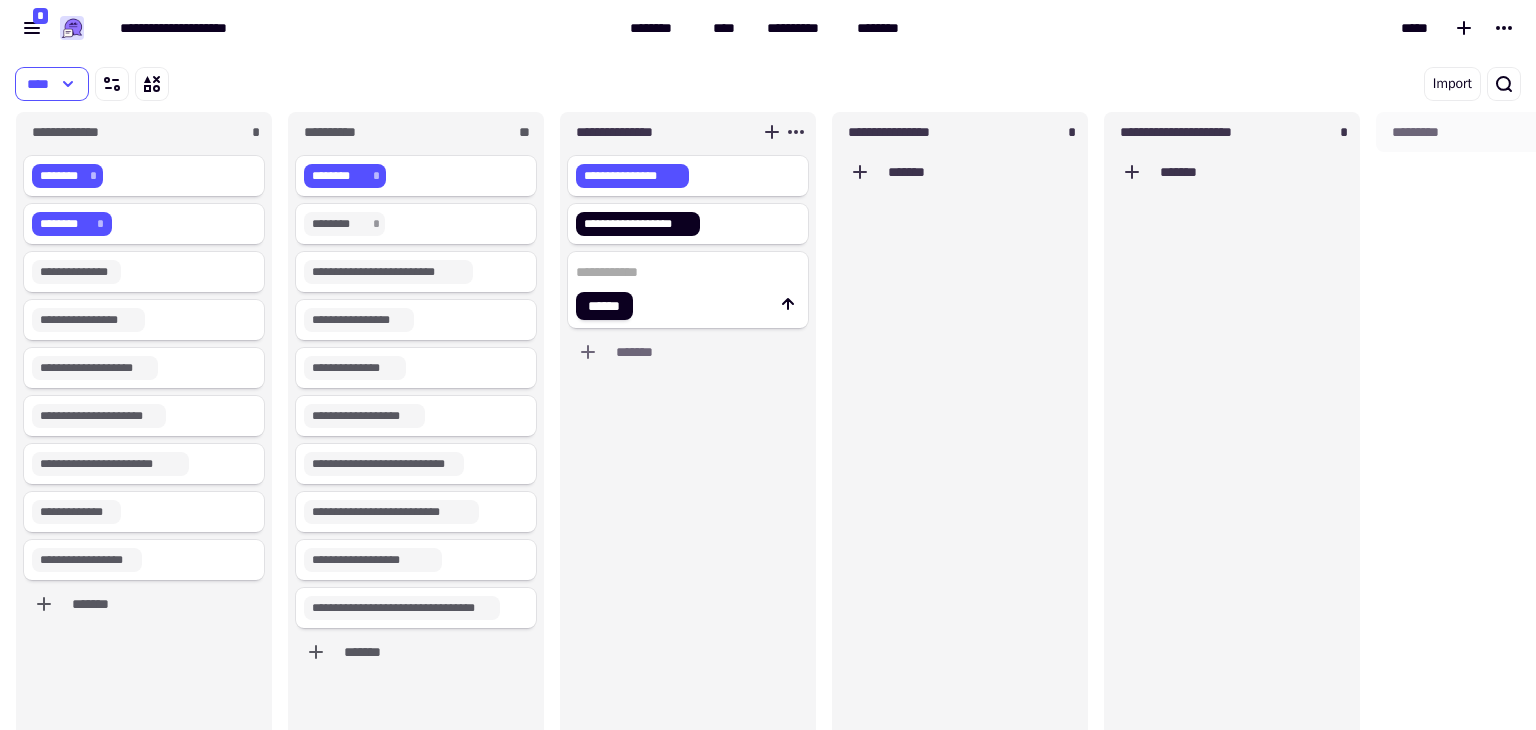 paste on "**********" 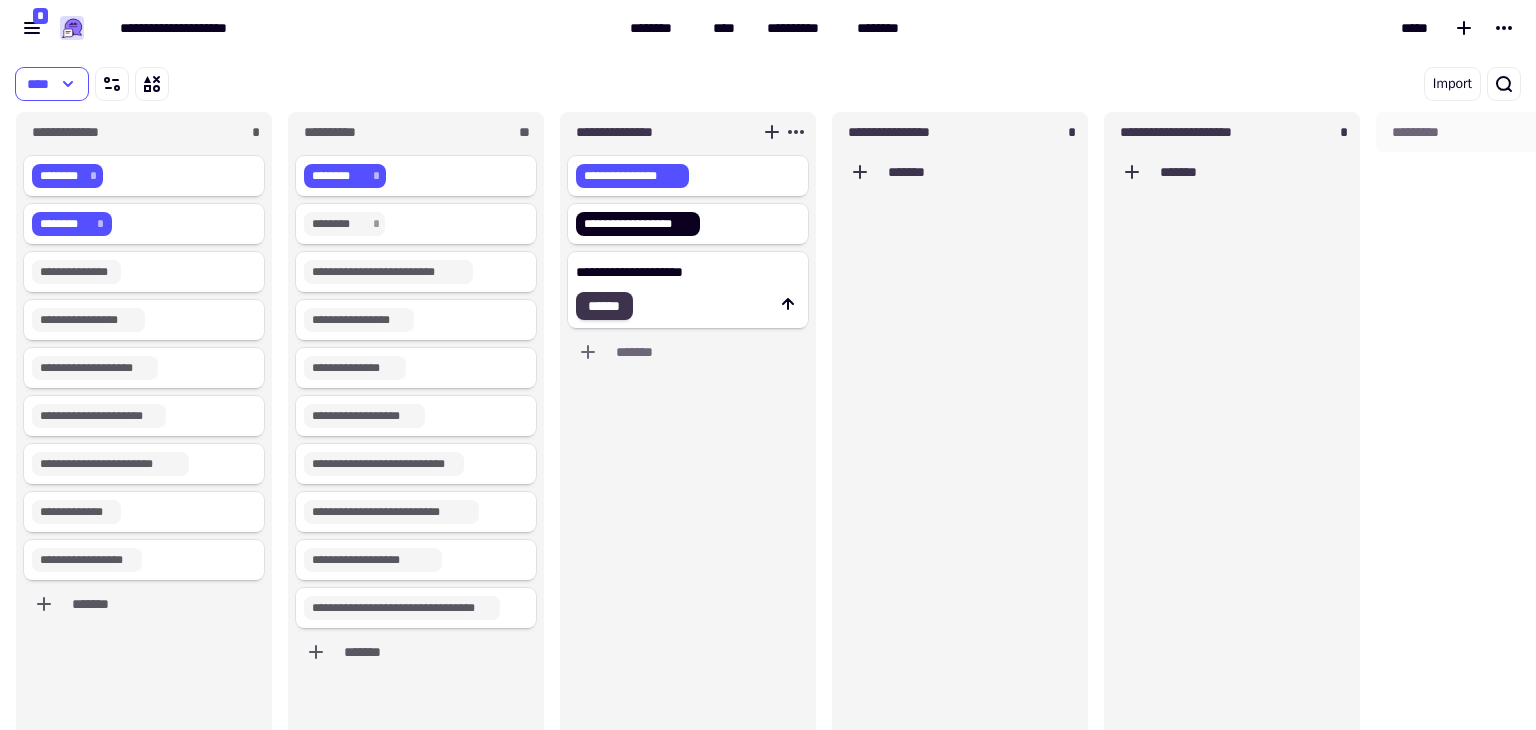 type on "**********" 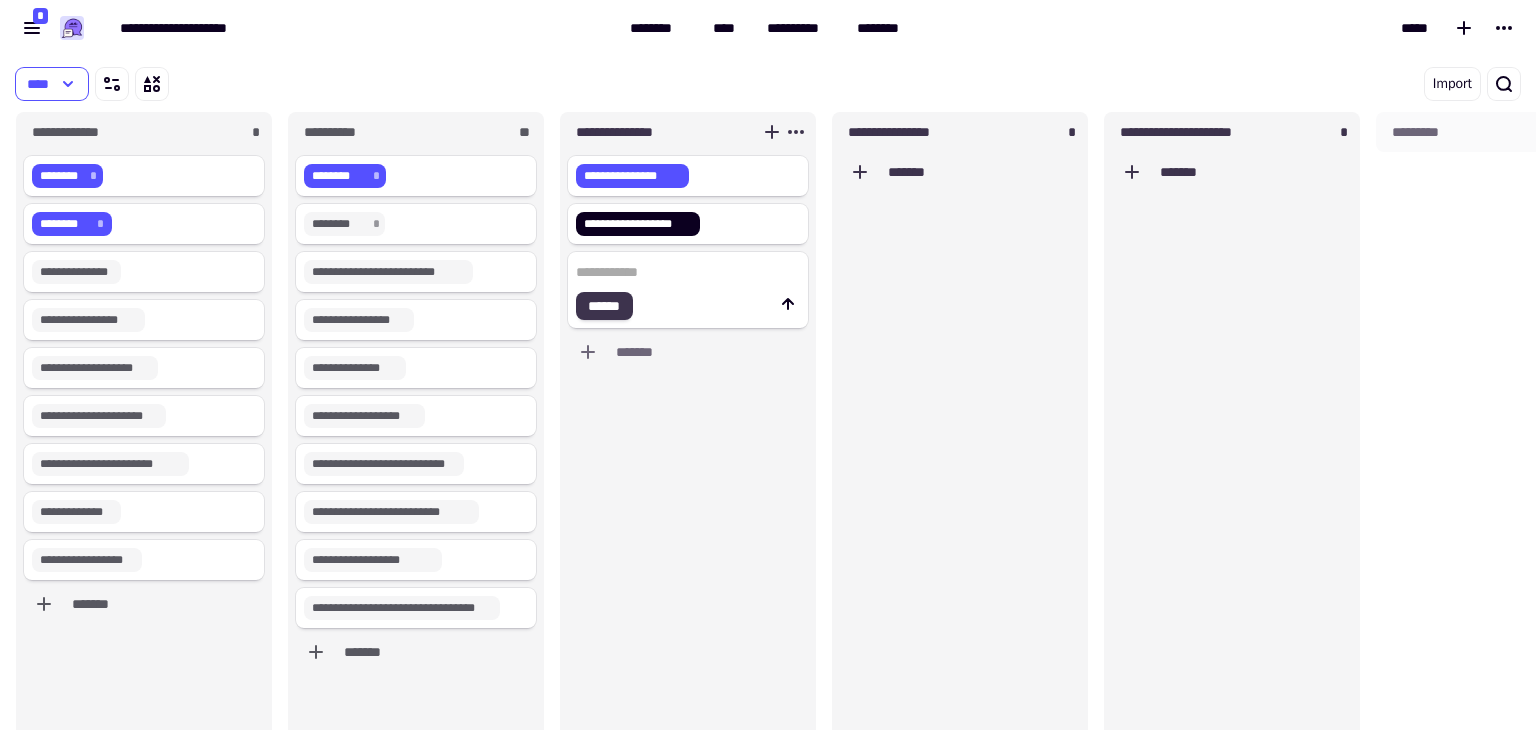 type 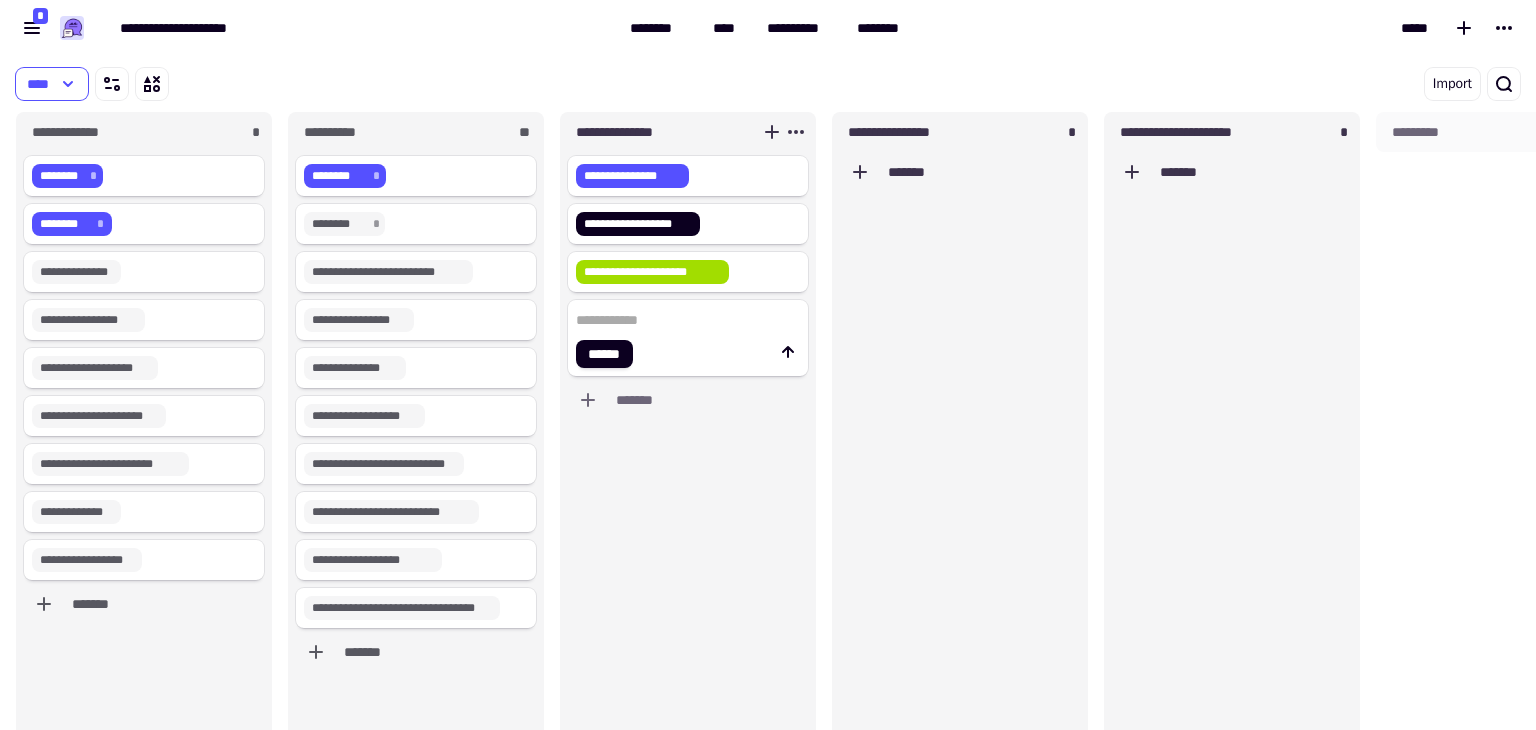 paste on "**********" 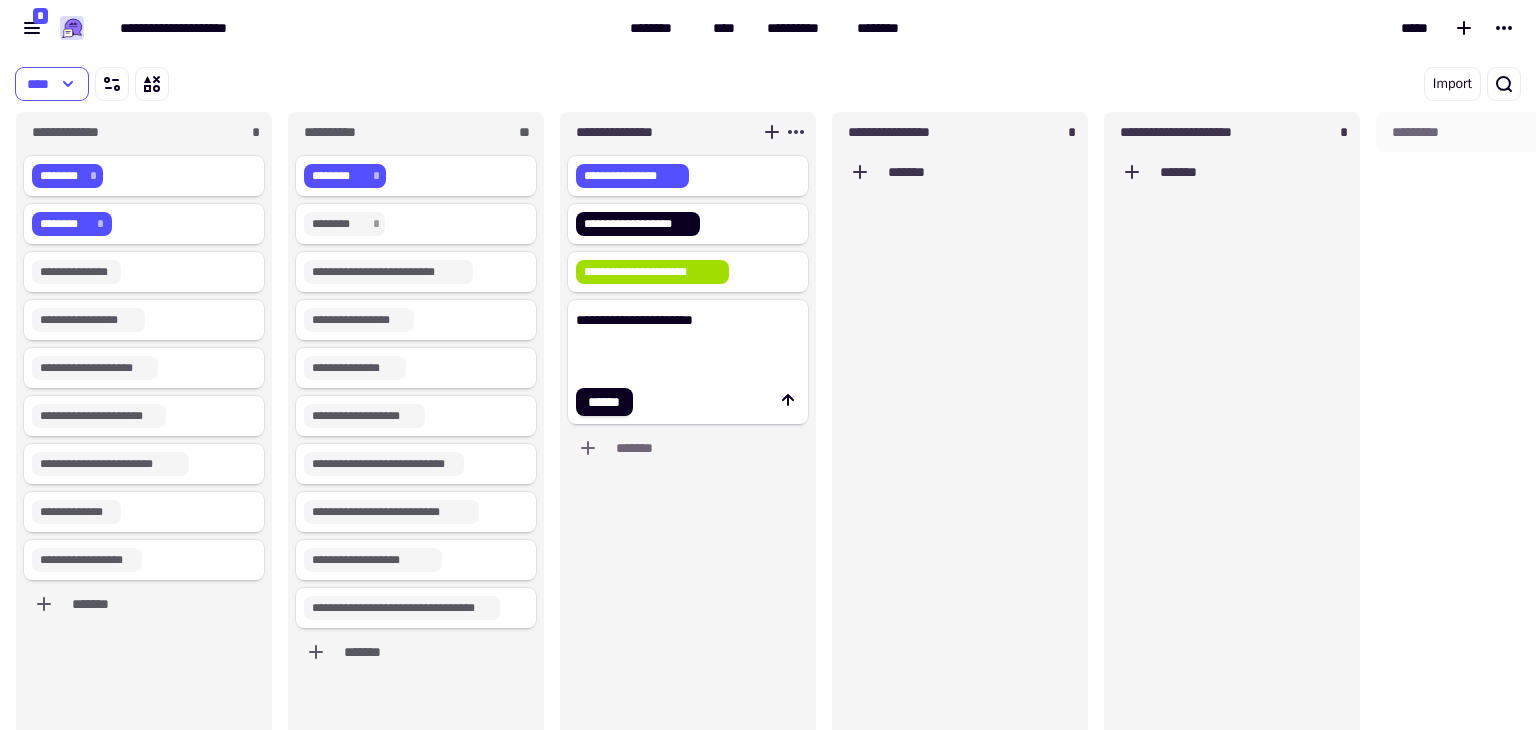 click on "**********" 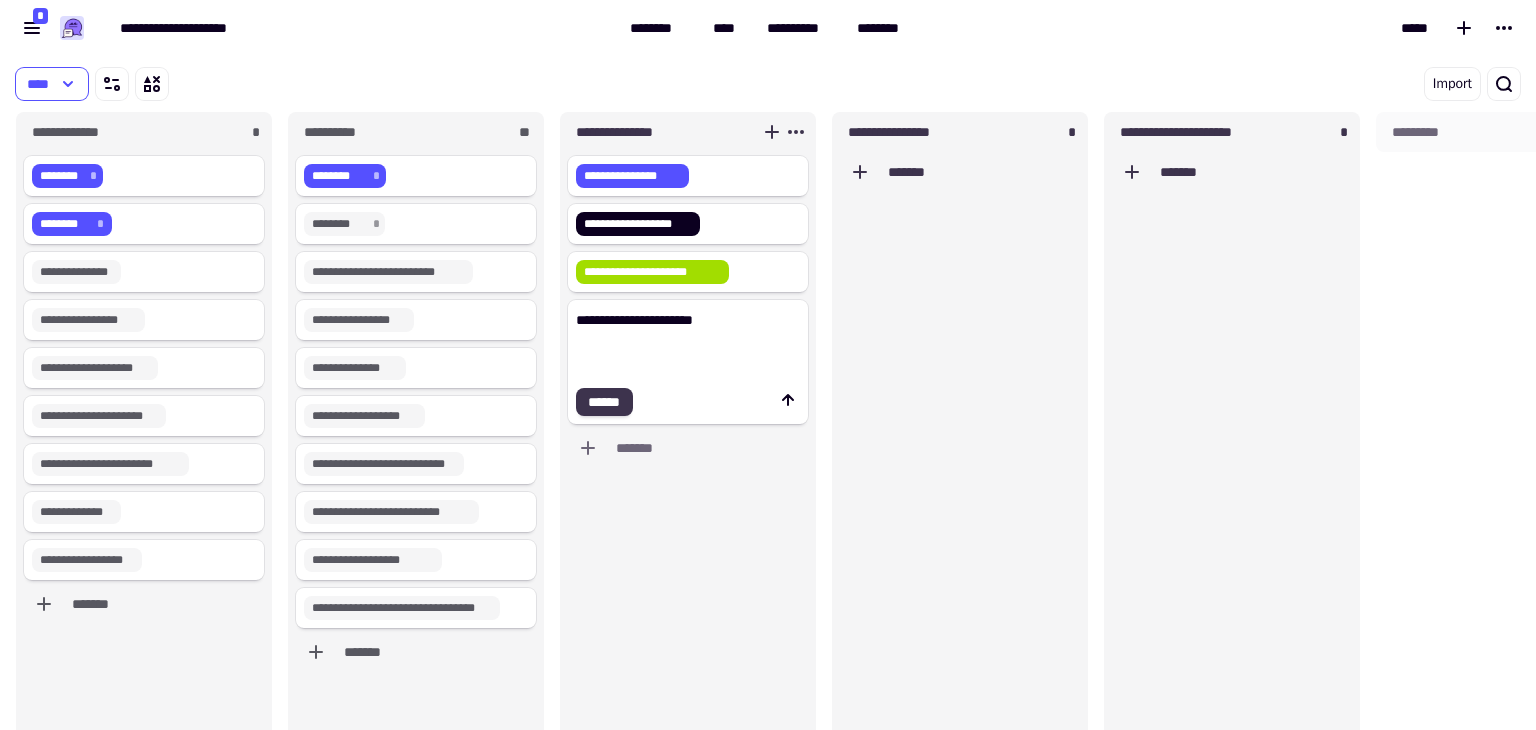 type on "**********" 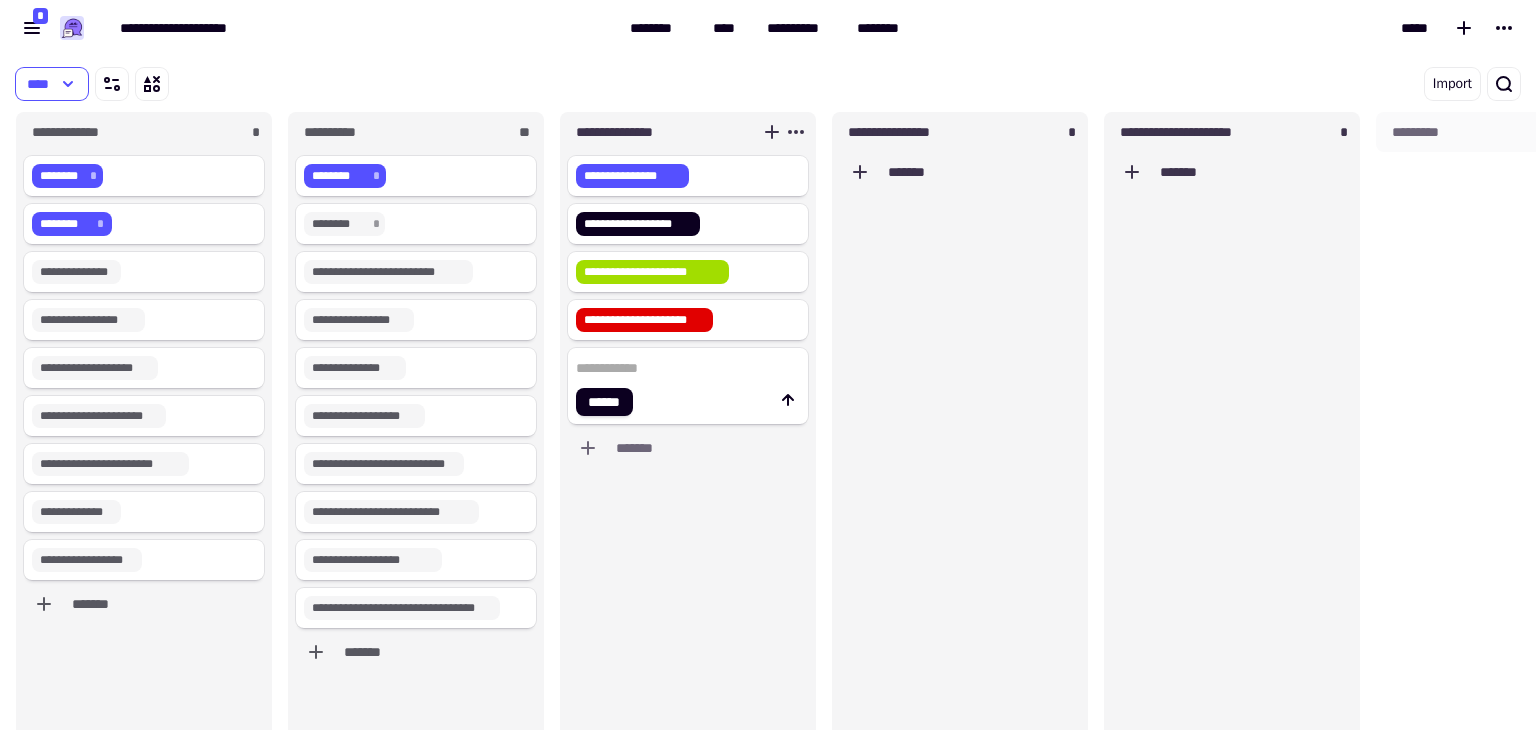 paste on "**********" 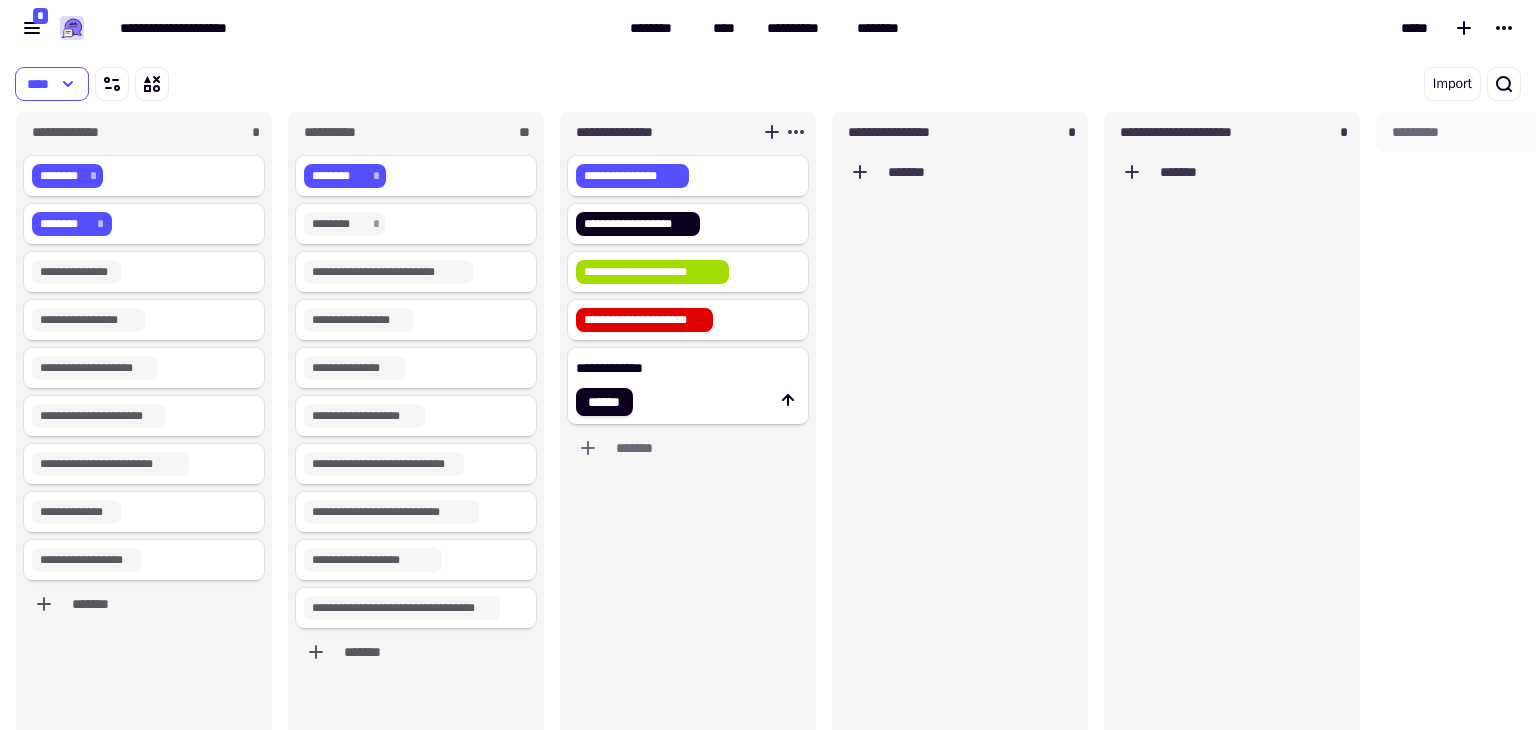 click on "**********" 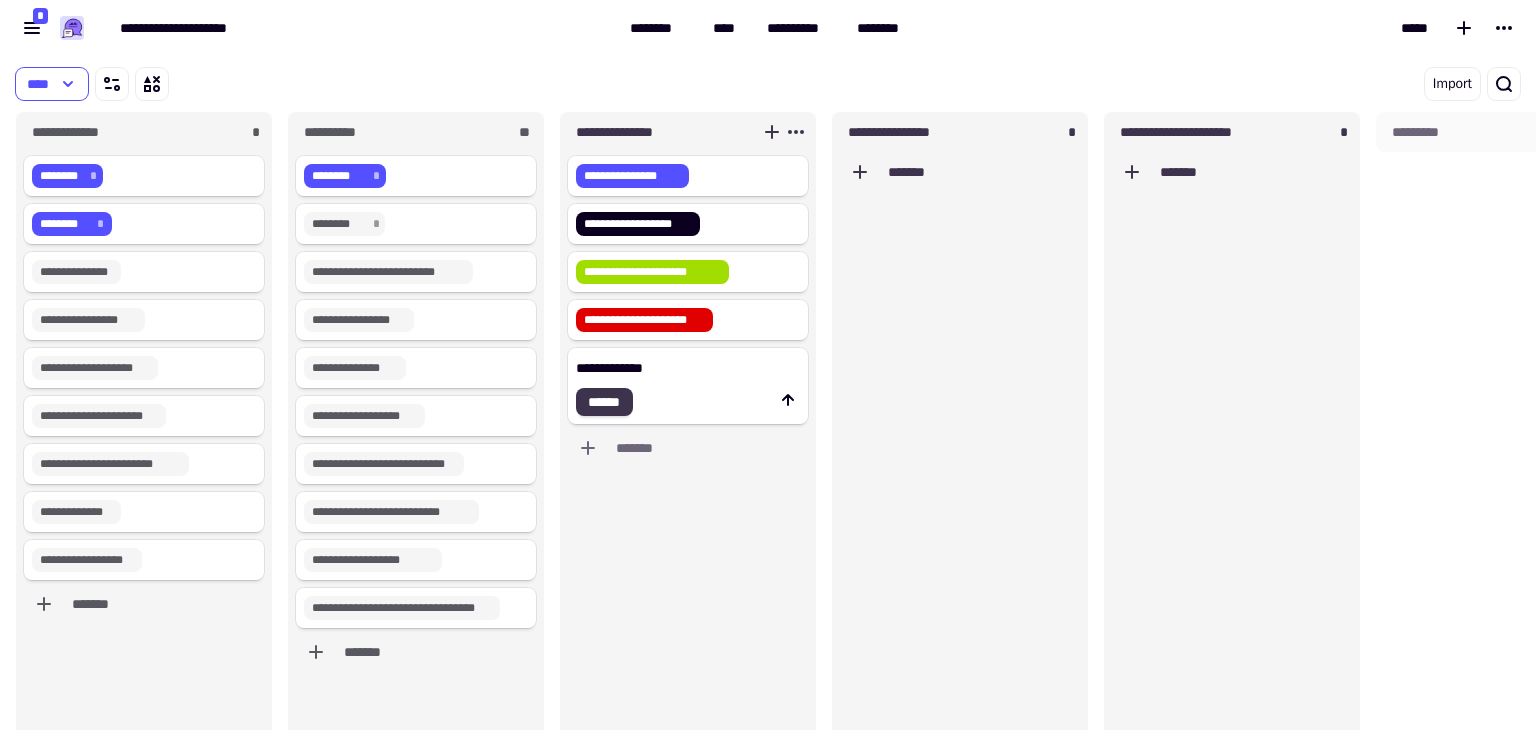type on "**********" 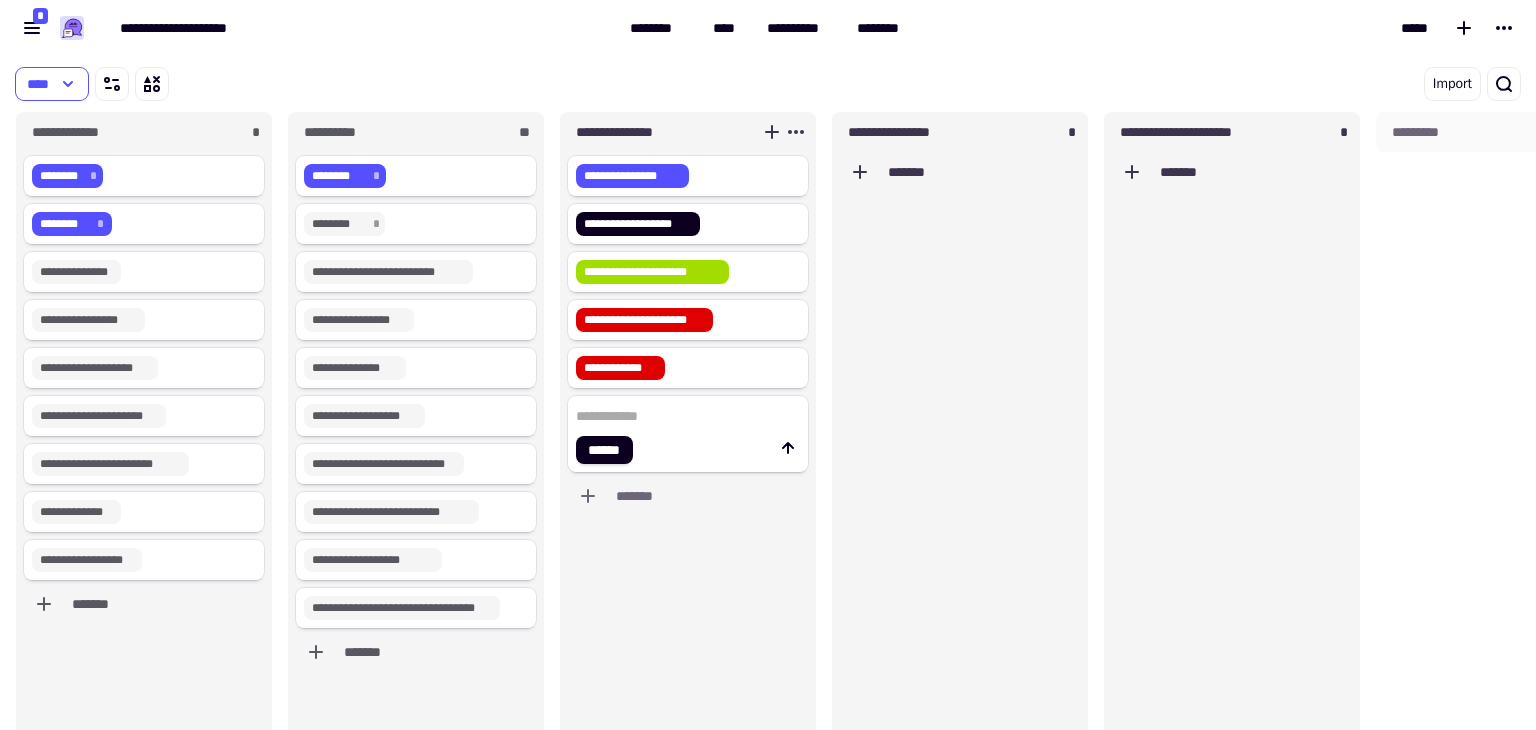paste on "*******" 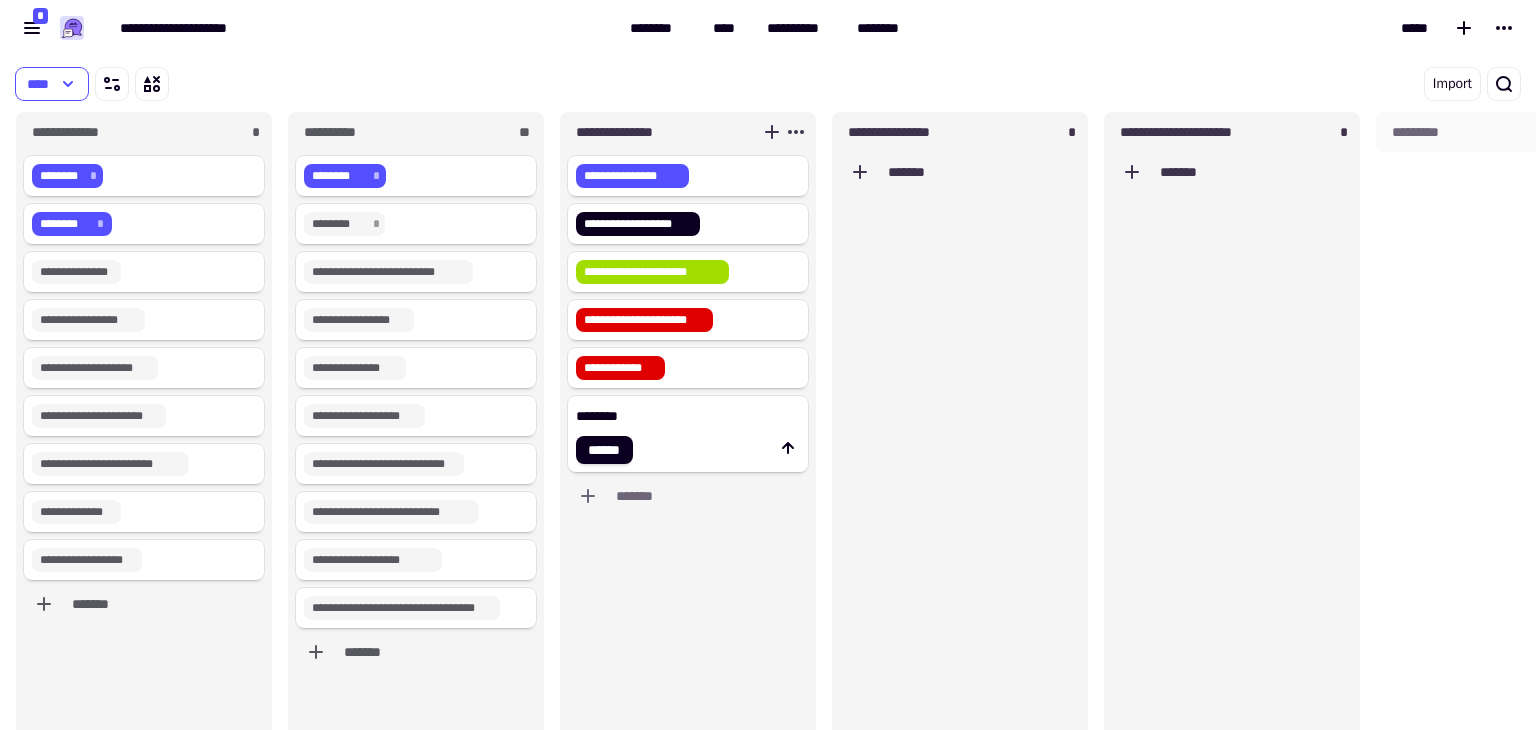 click on "*******" 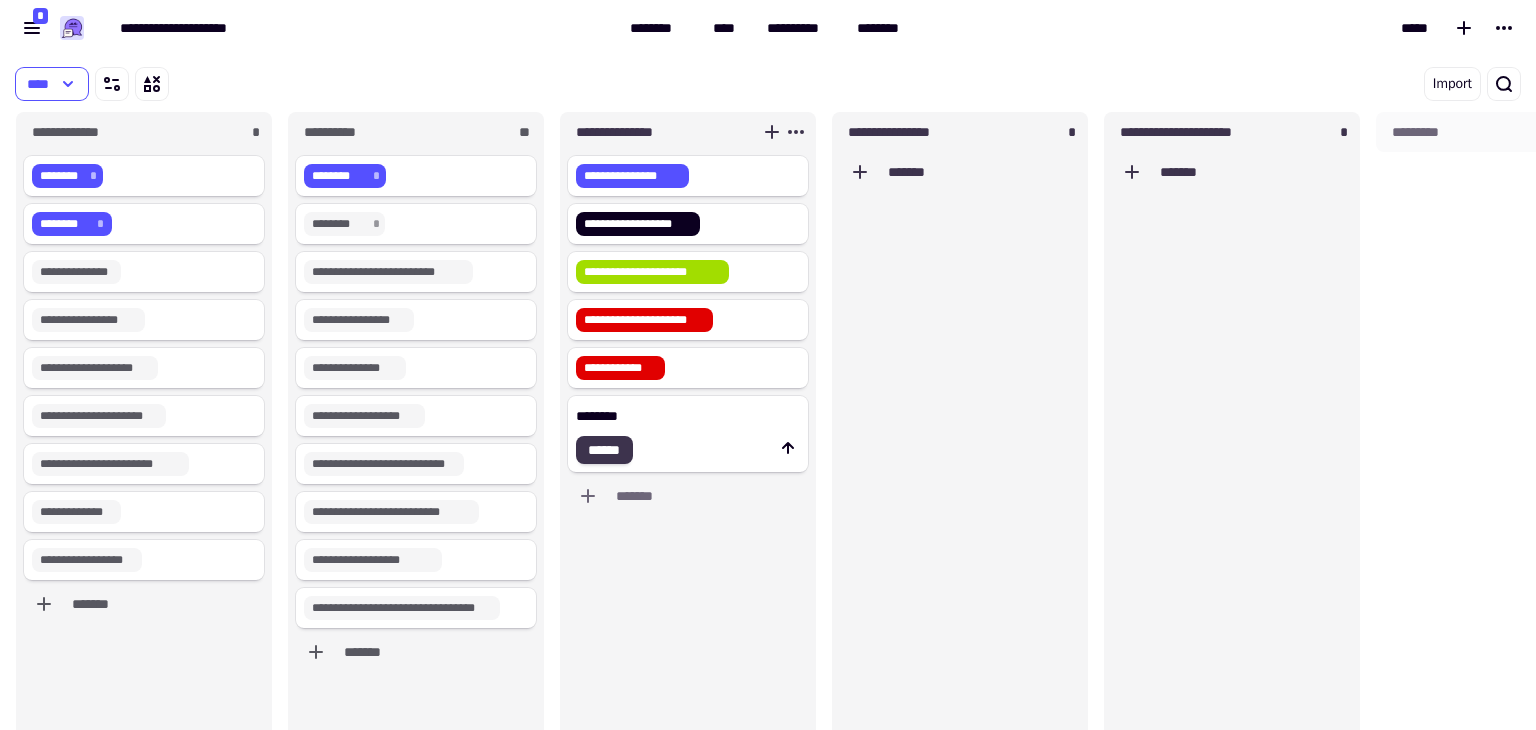 type on "*******" 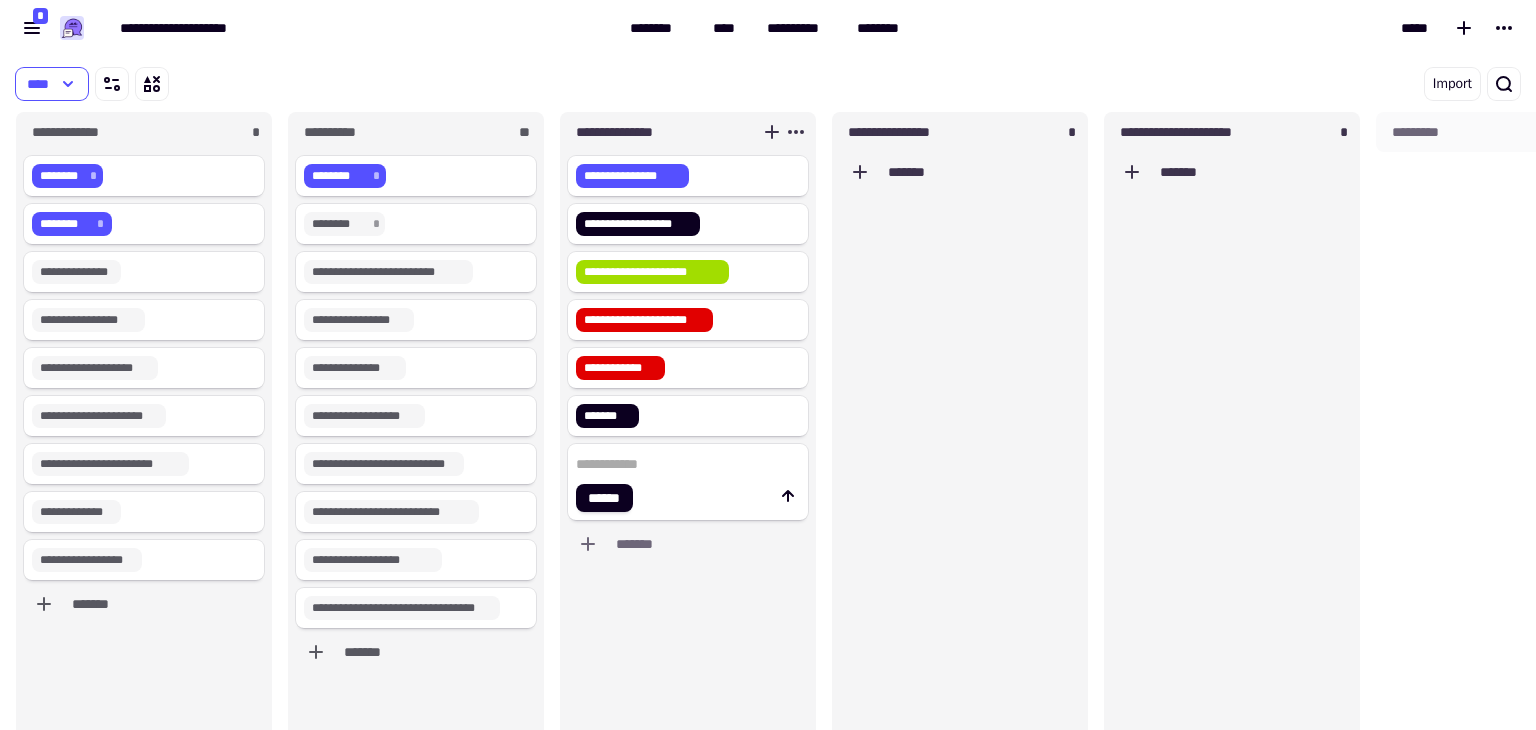 paste on "**********" 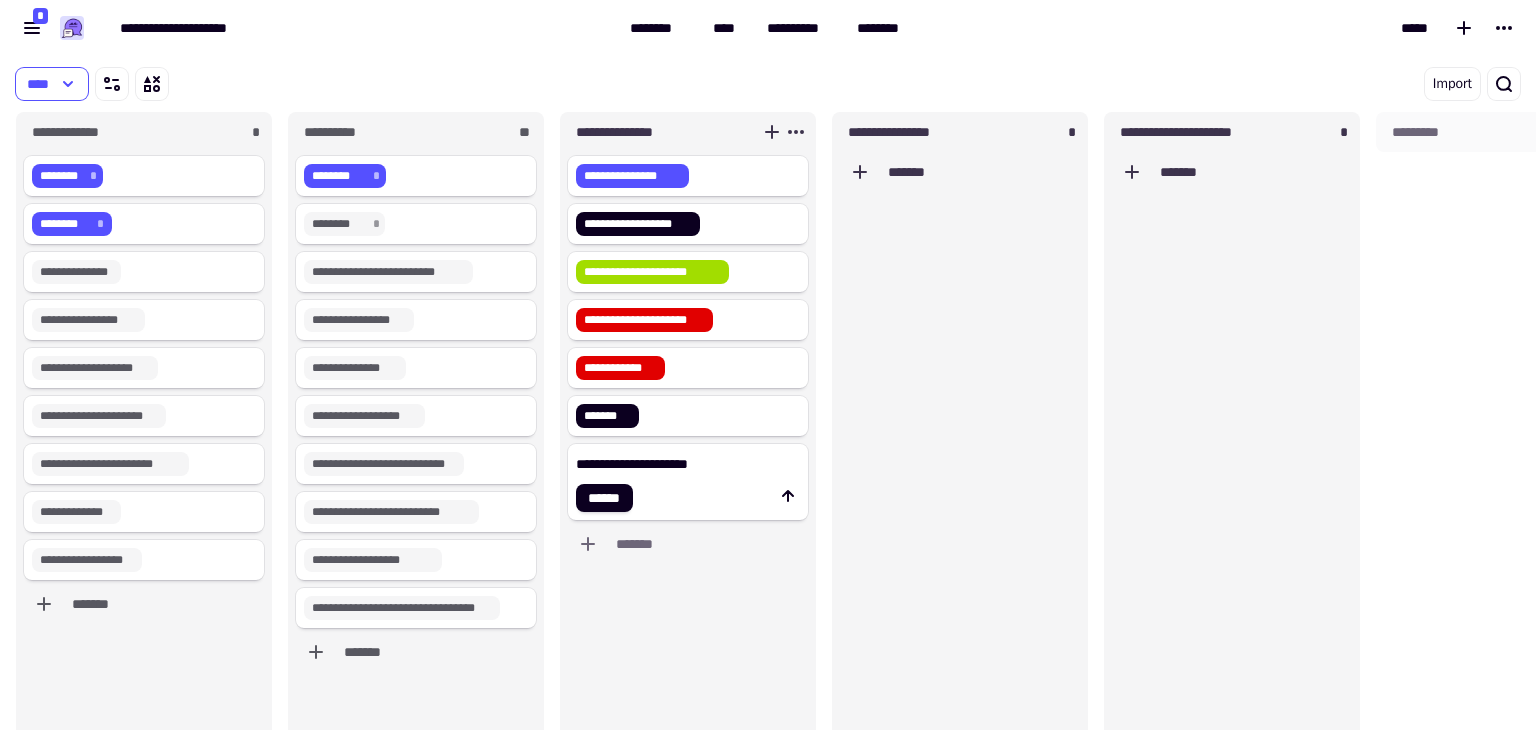 click on "**********" 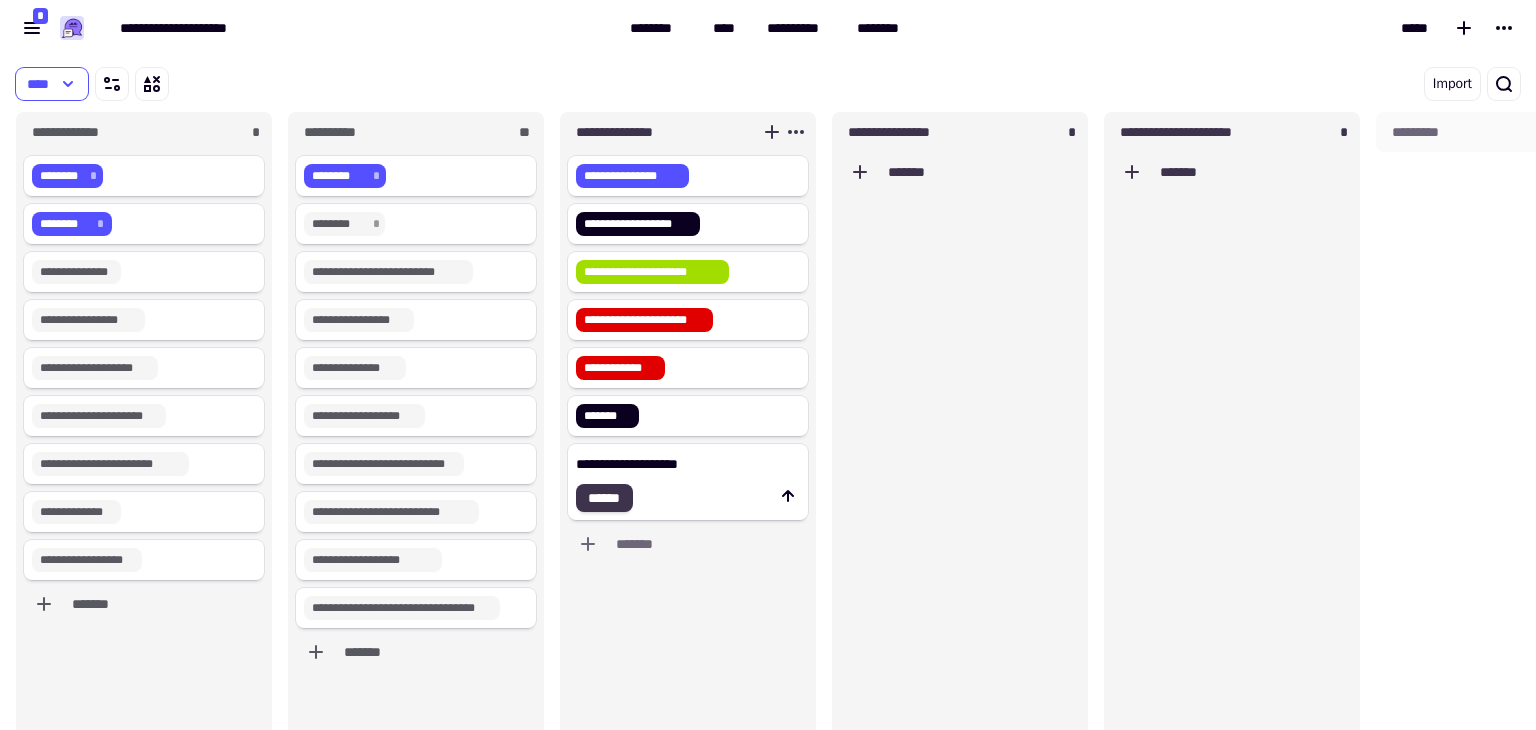 type on "**********" 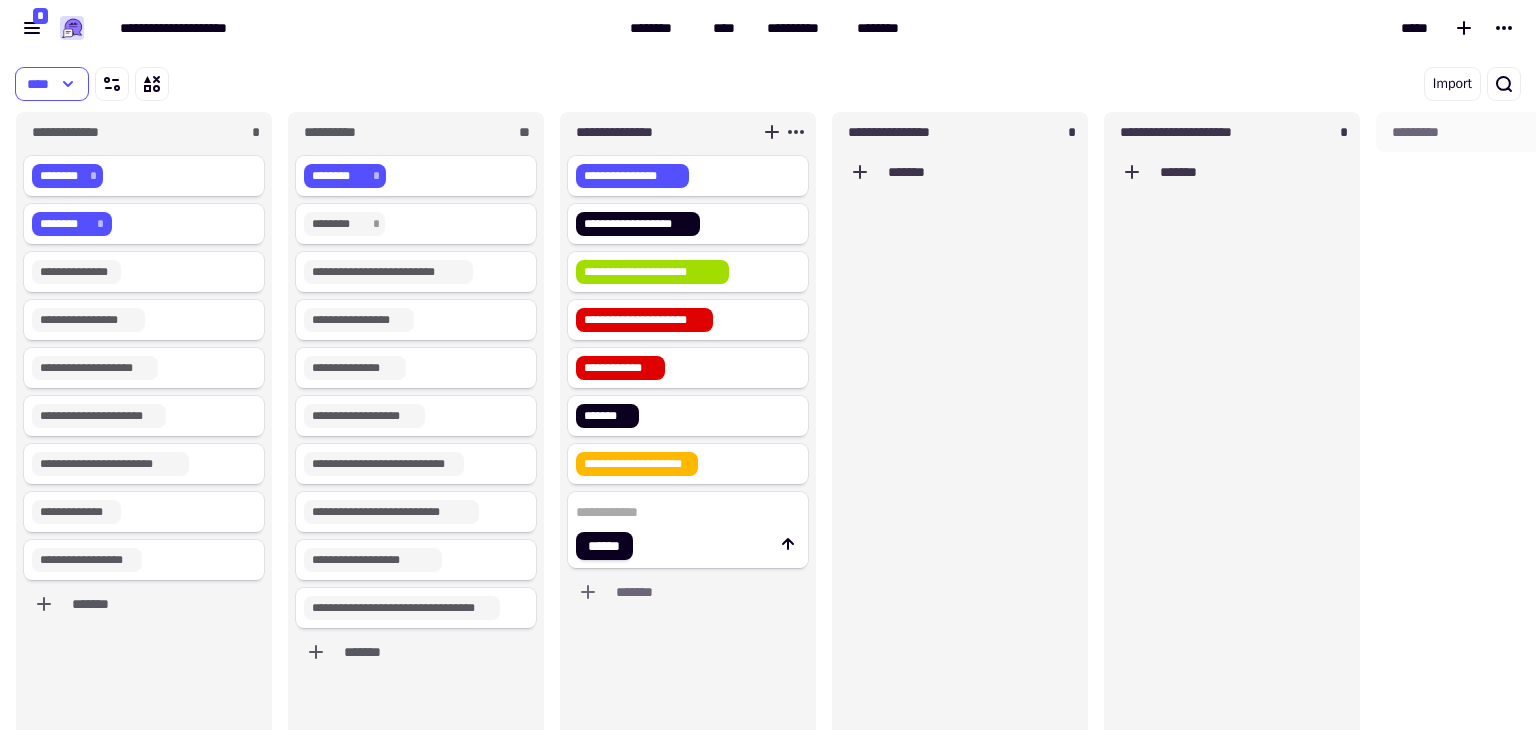 click on "******" 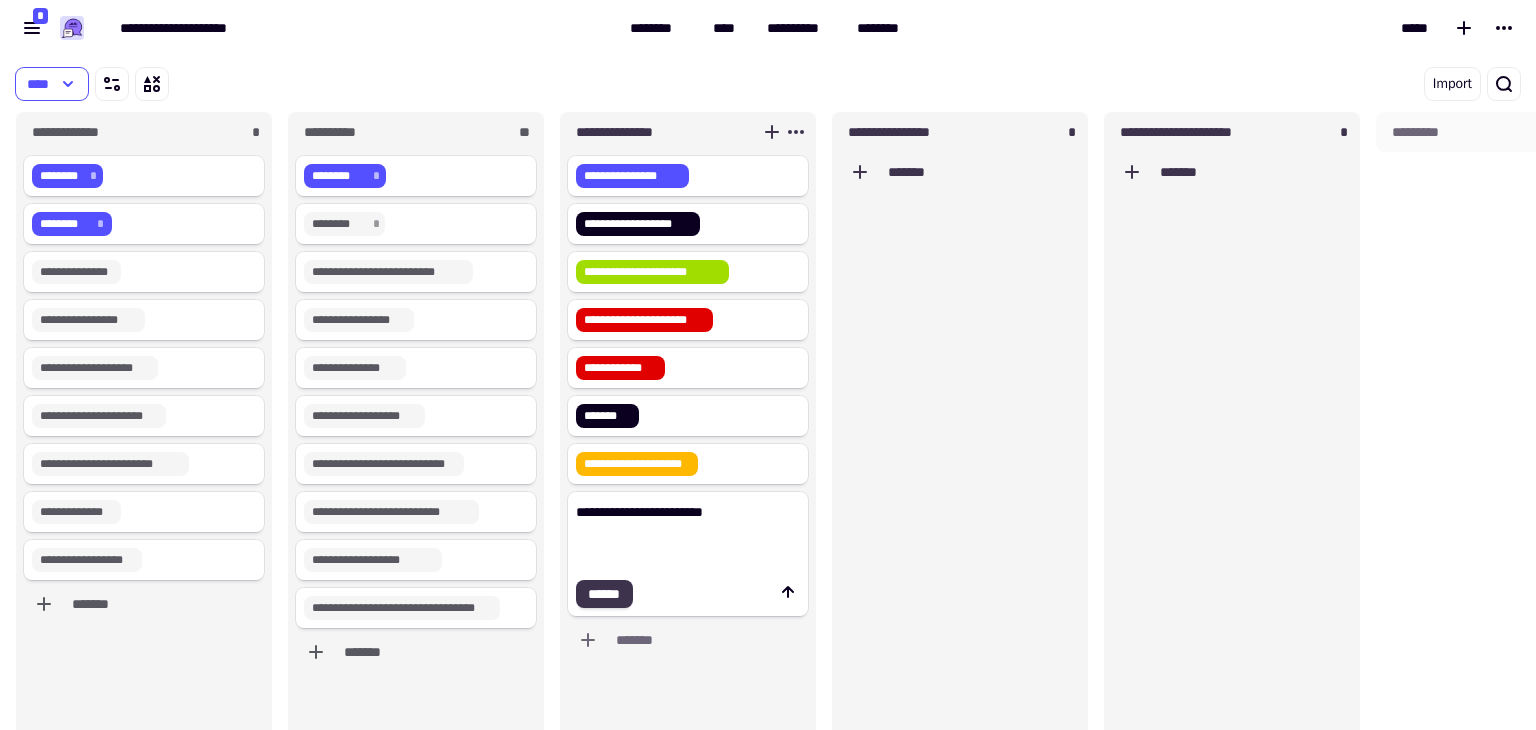 type on "**********" 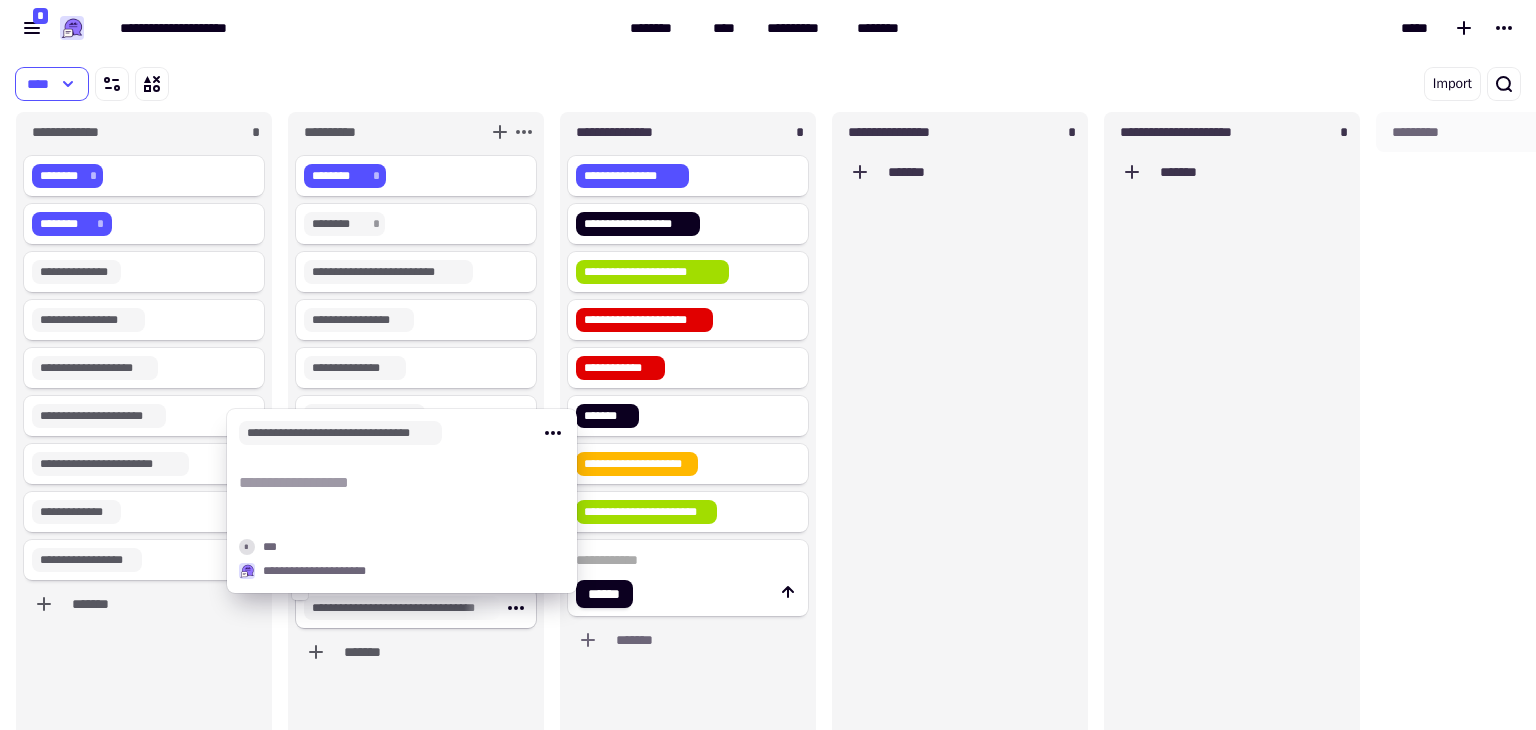 click on "**********" 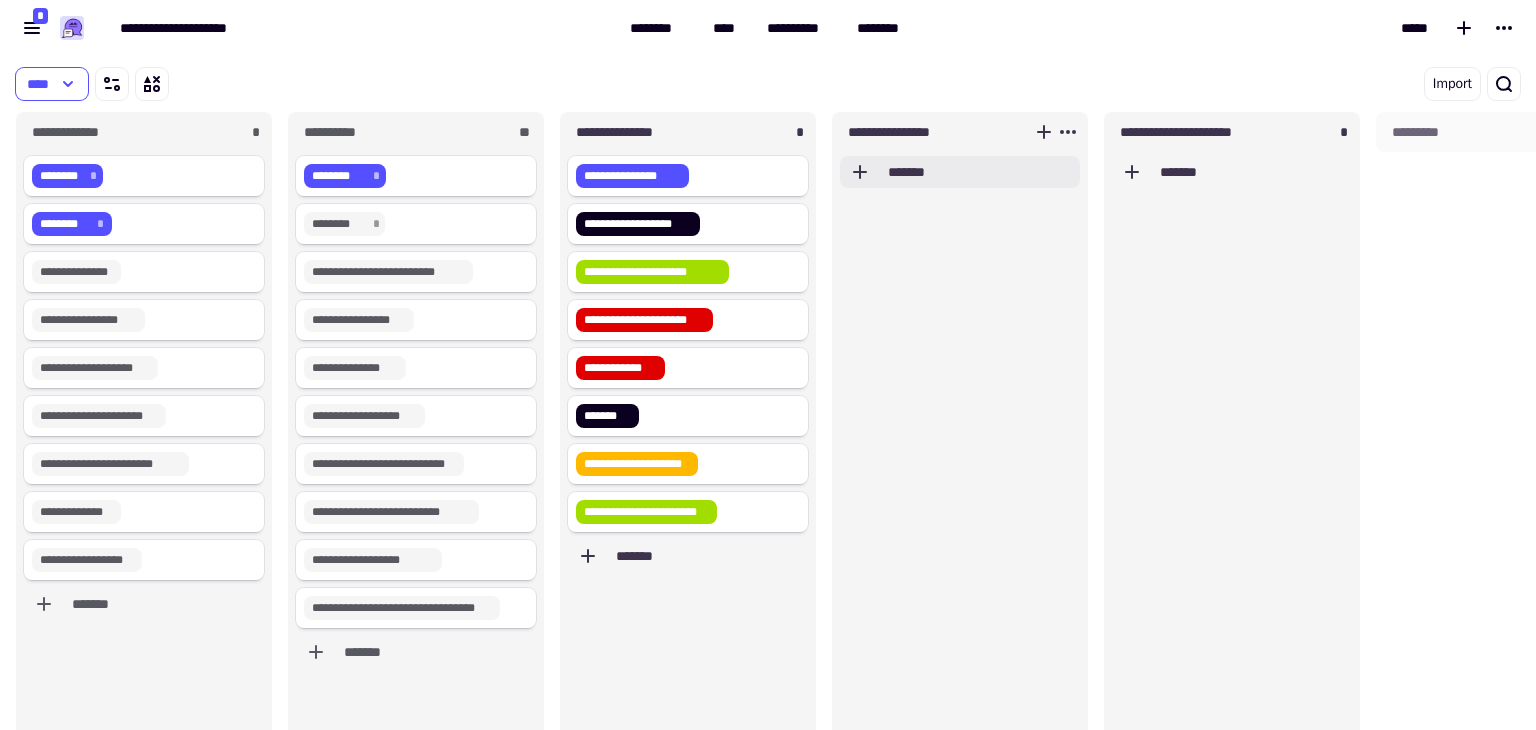 click on "*******" 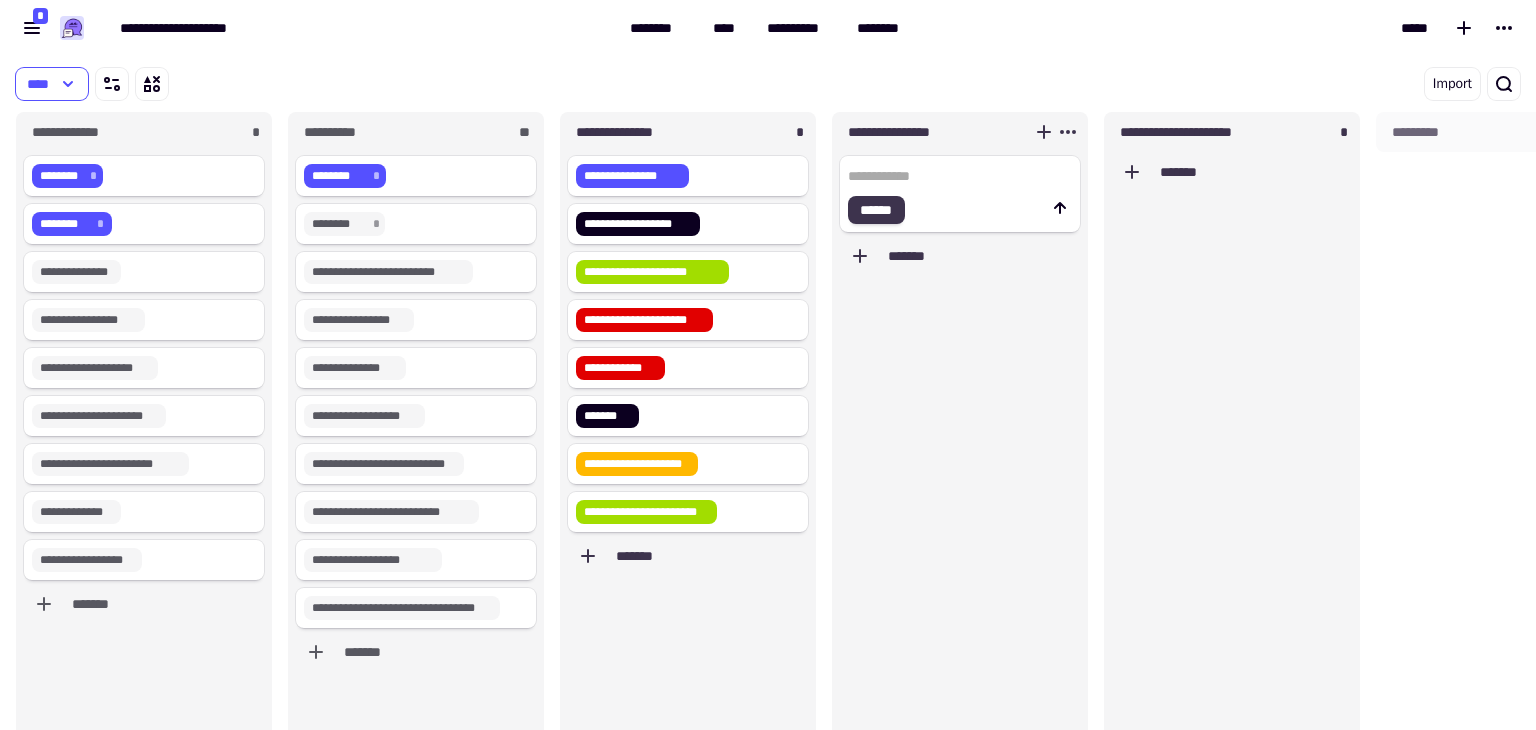 paste on "**********" 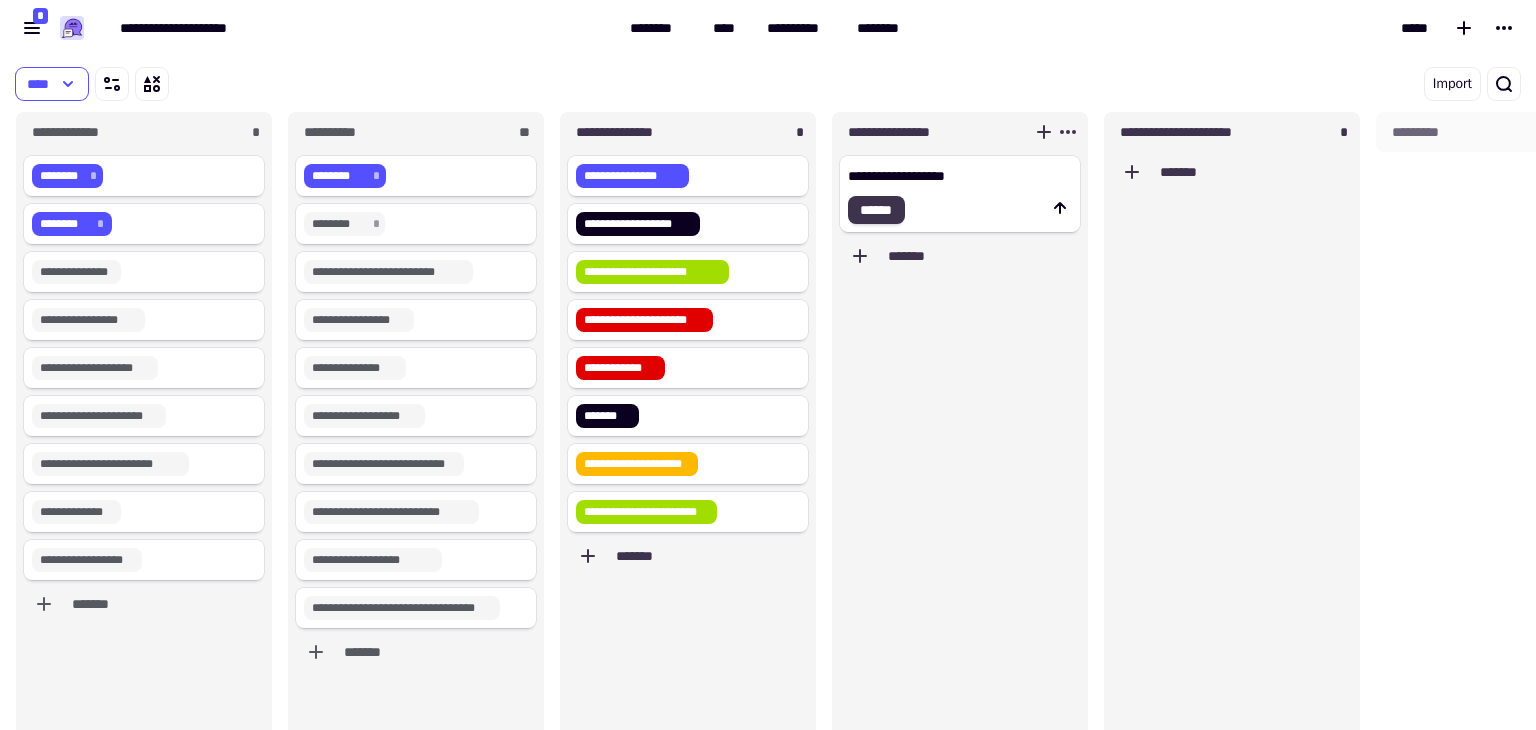 type on "**********" 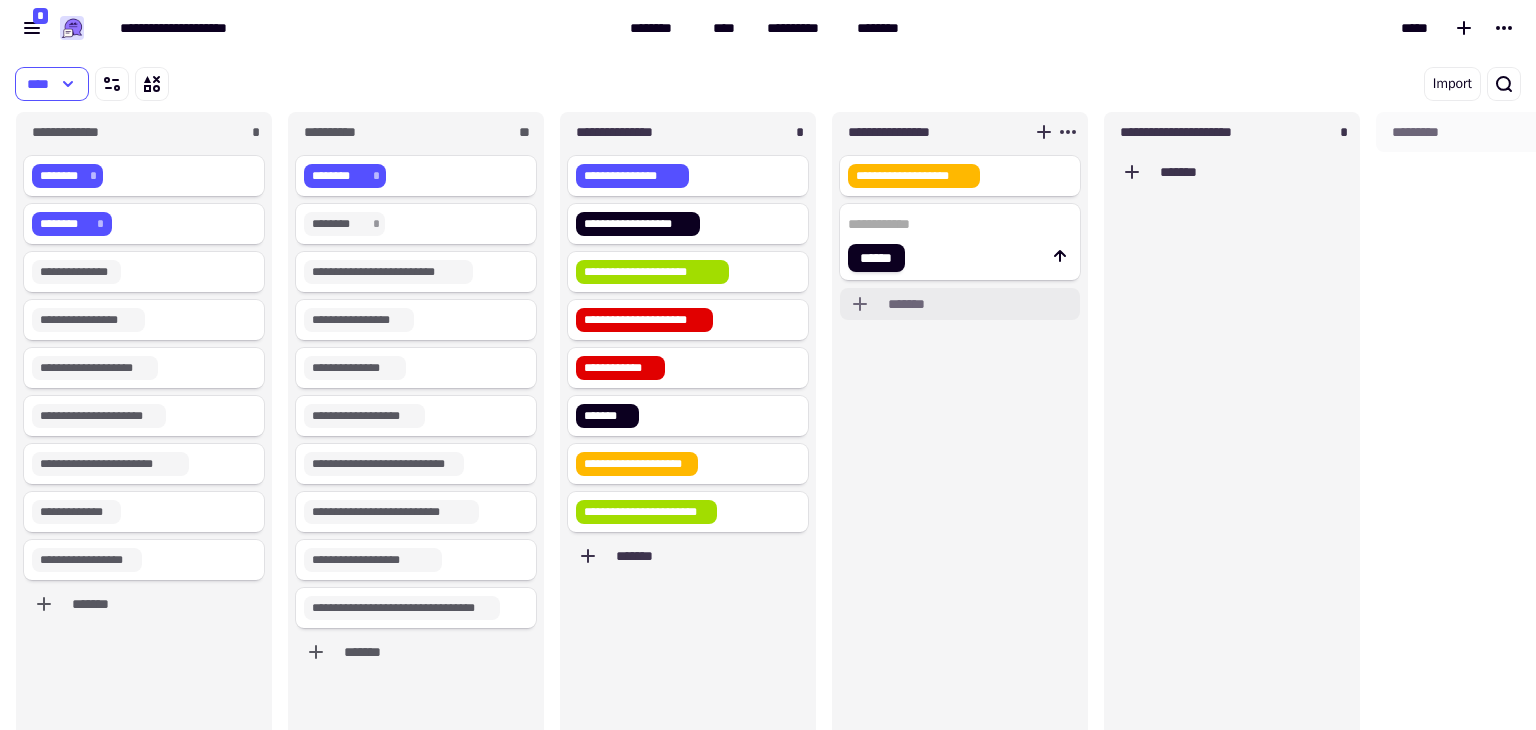 type 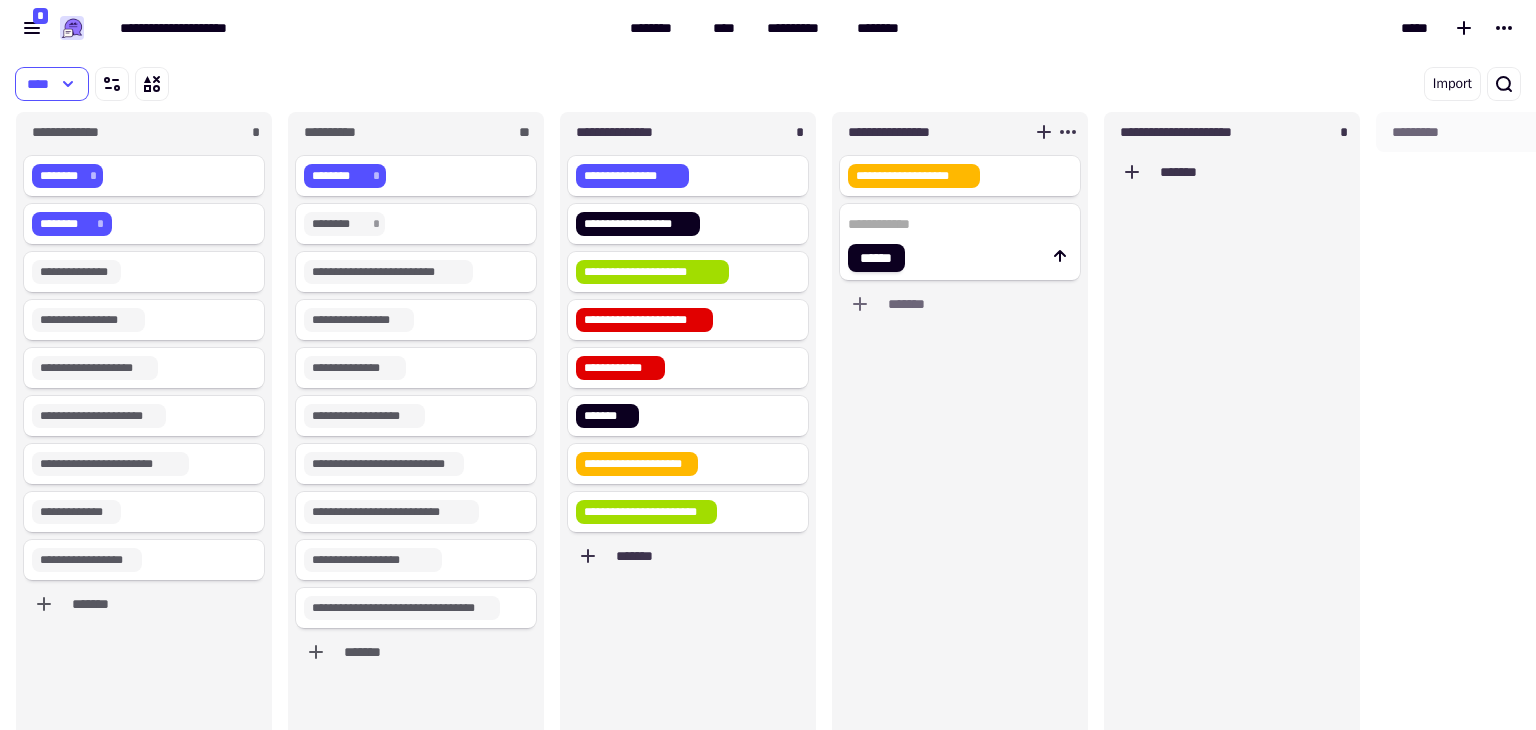 paste on "**********" 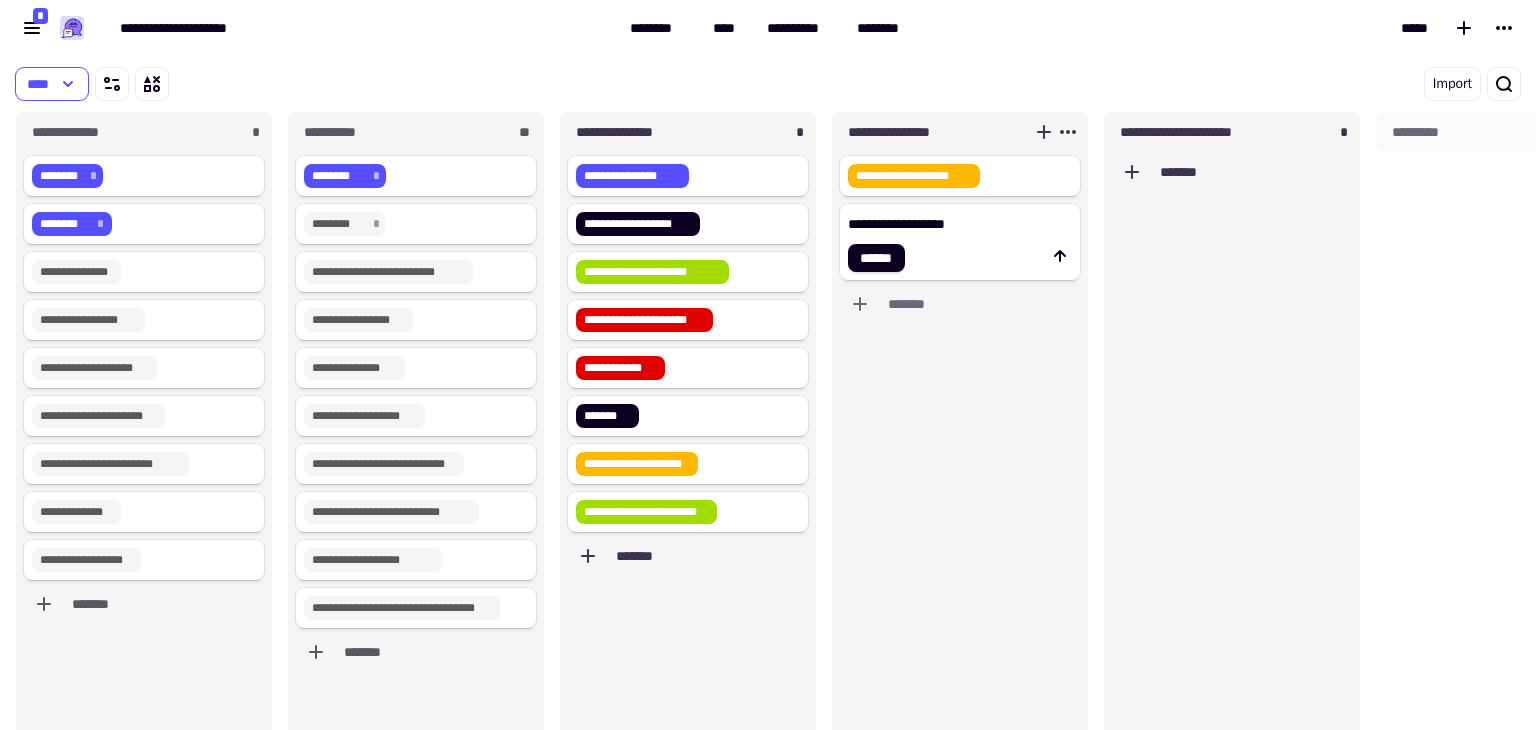 click on "**********" 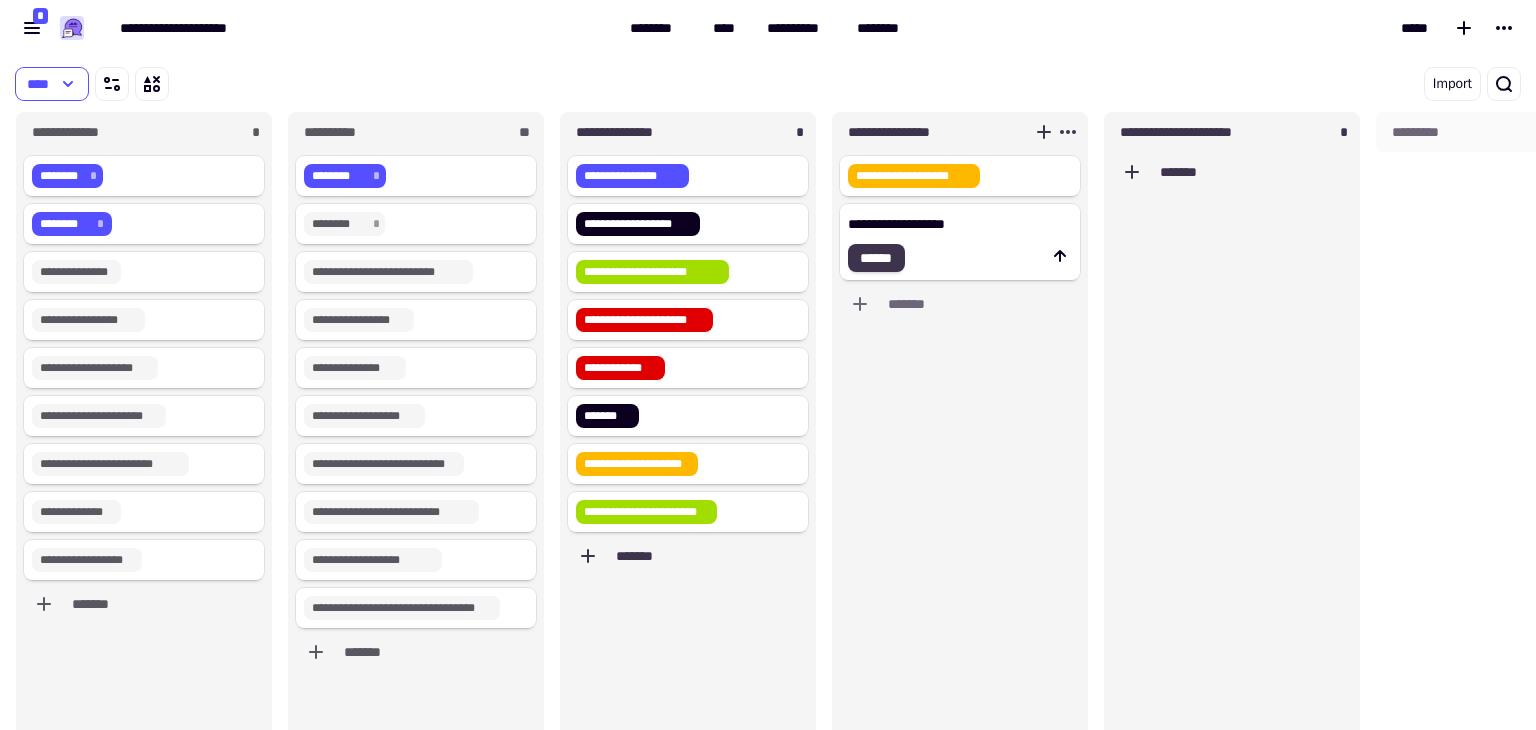 type on "**********" 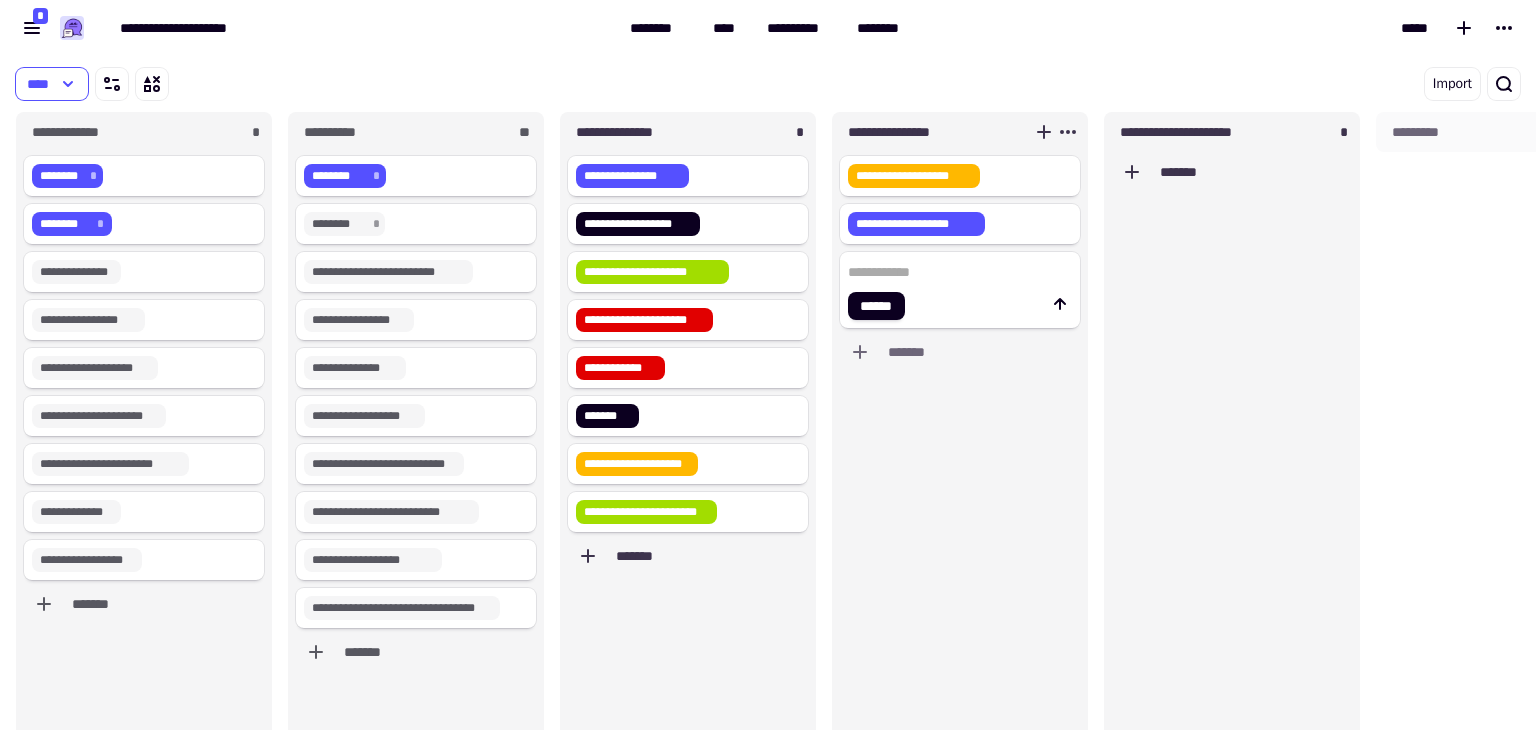 click on "******" 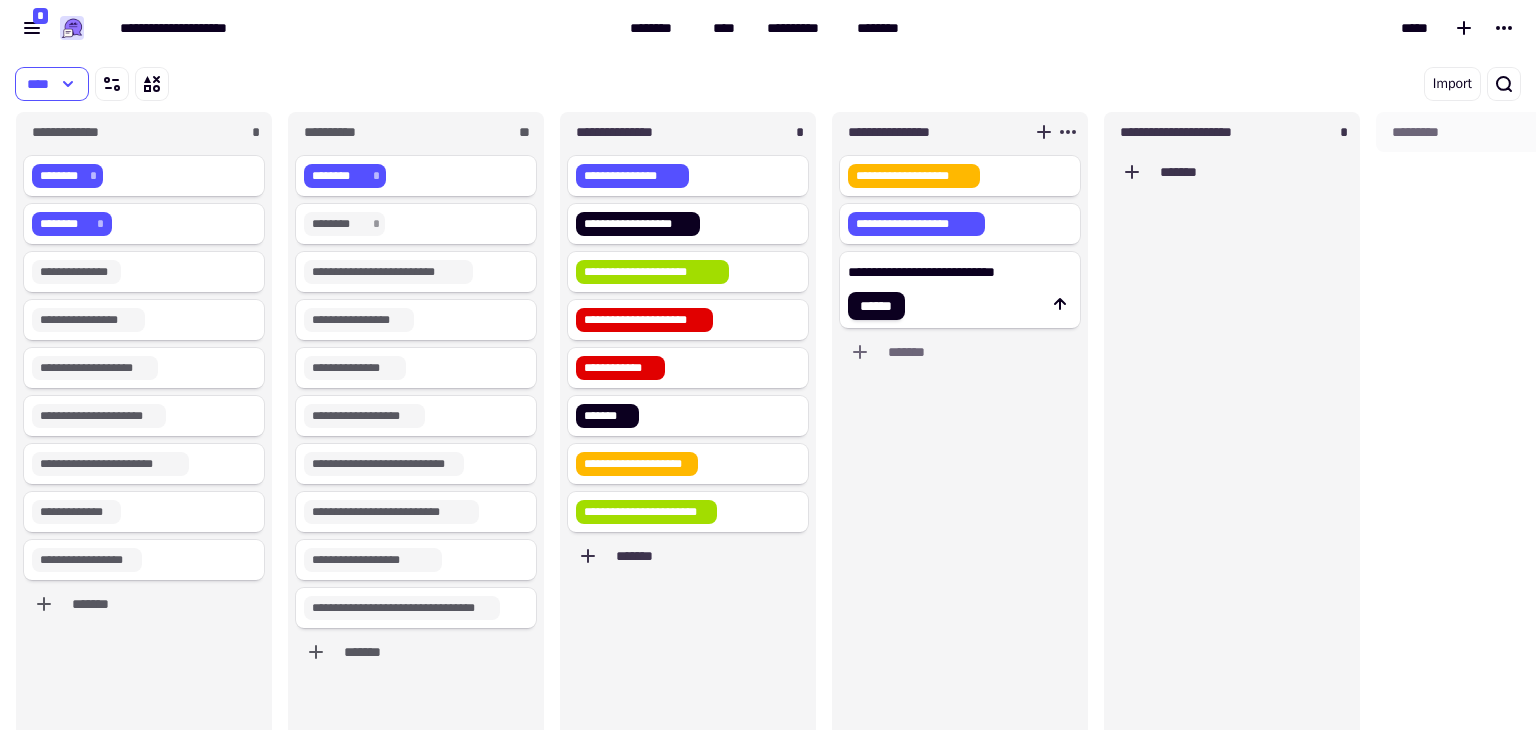 click on "**********" 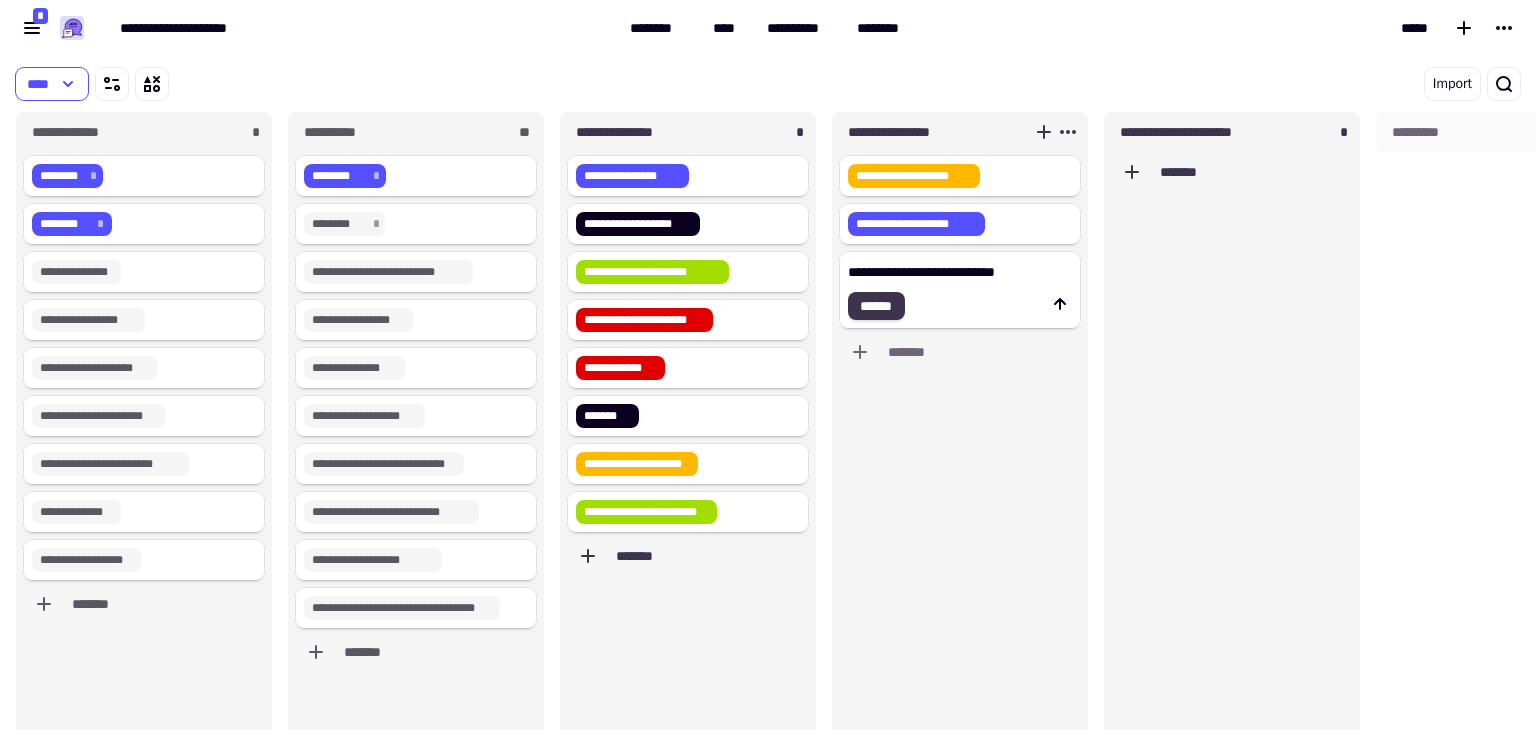 type on "**********" 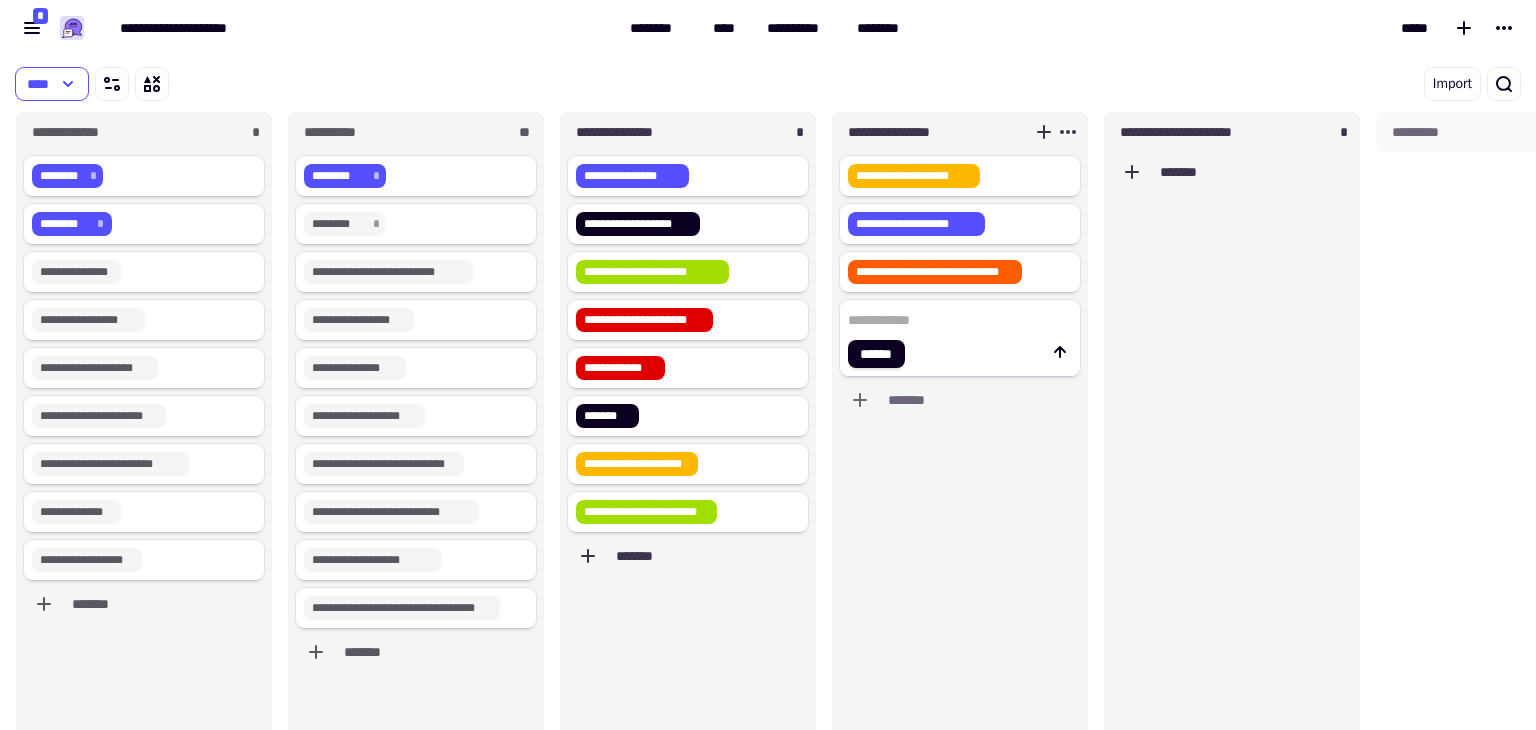 paste on "**********" 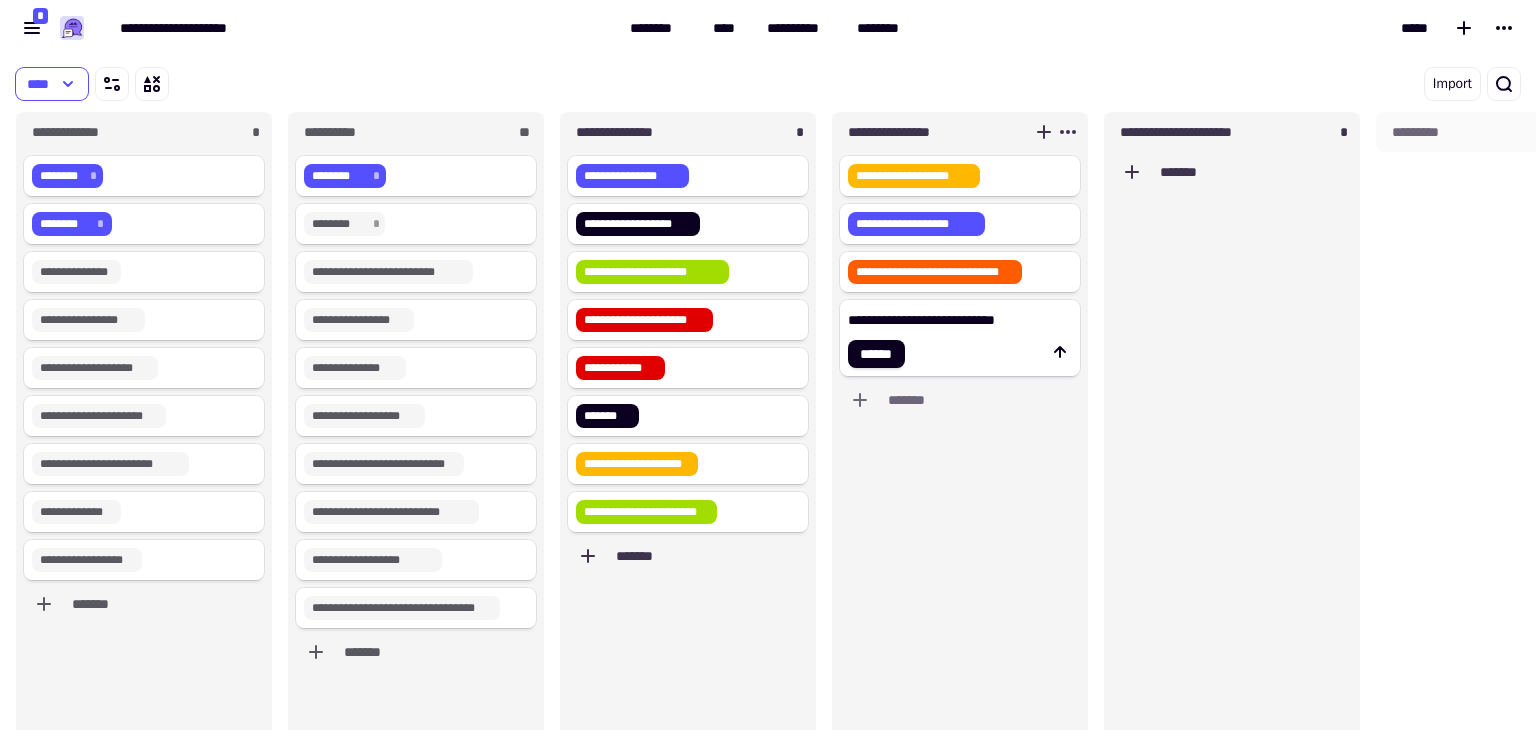 click on "**********" 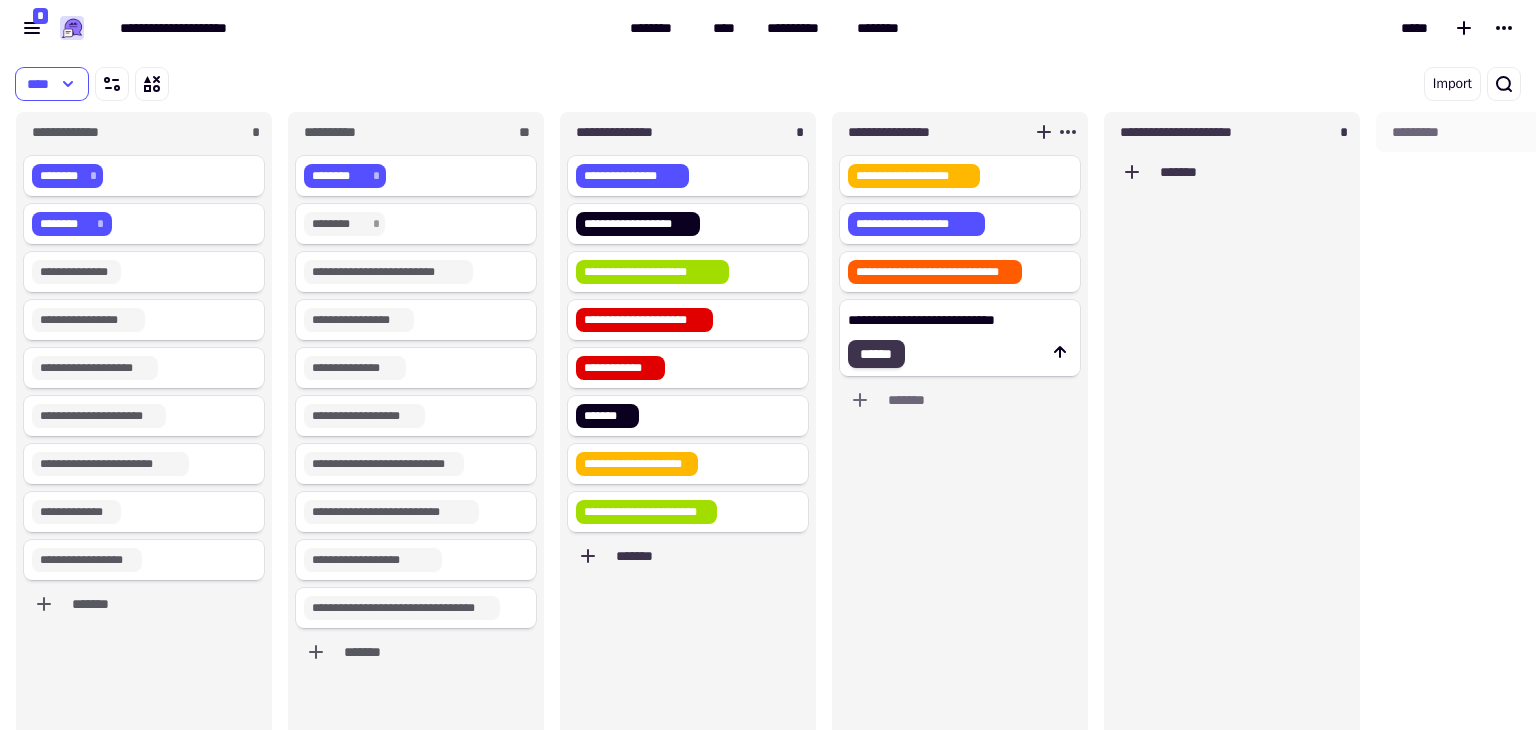 type on "**********" 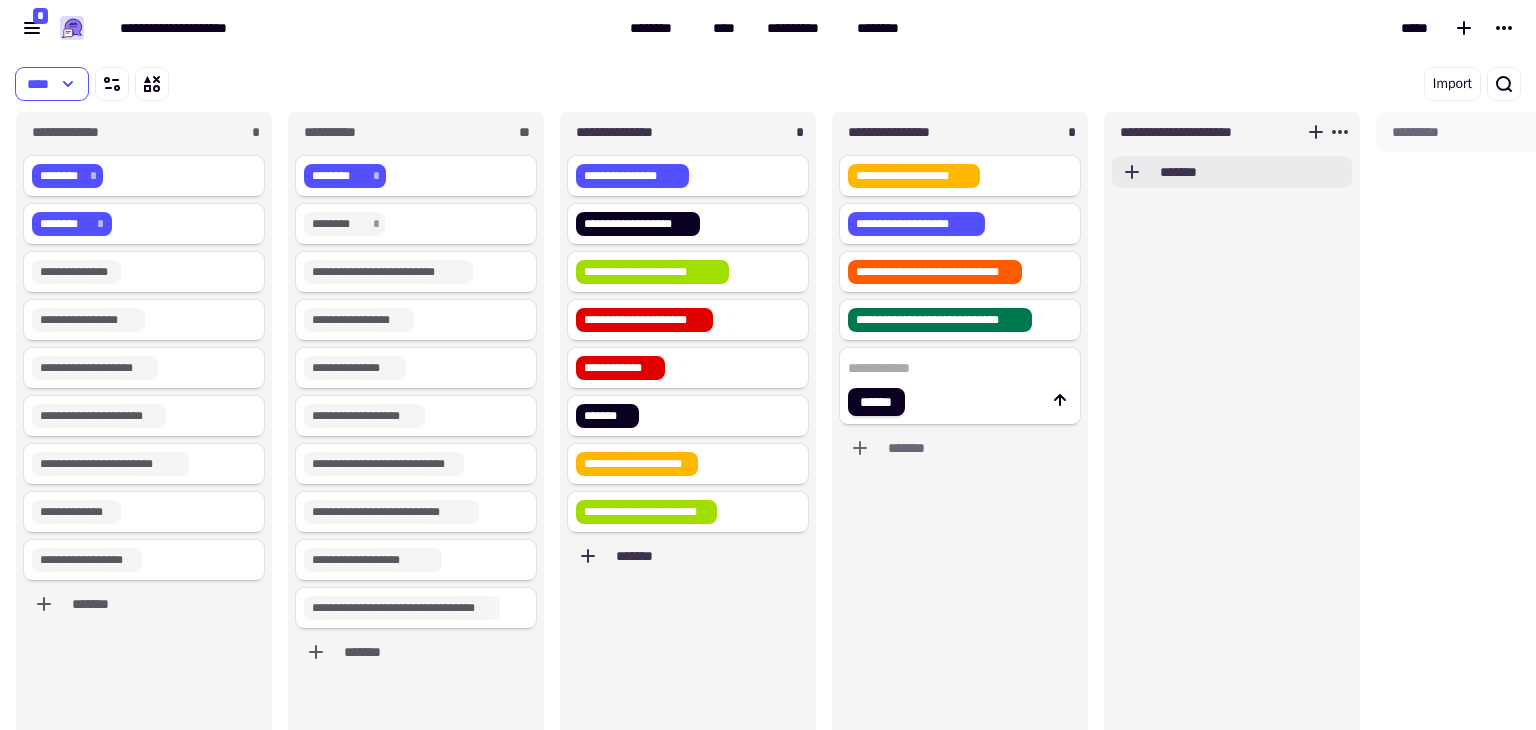 click on "*******" 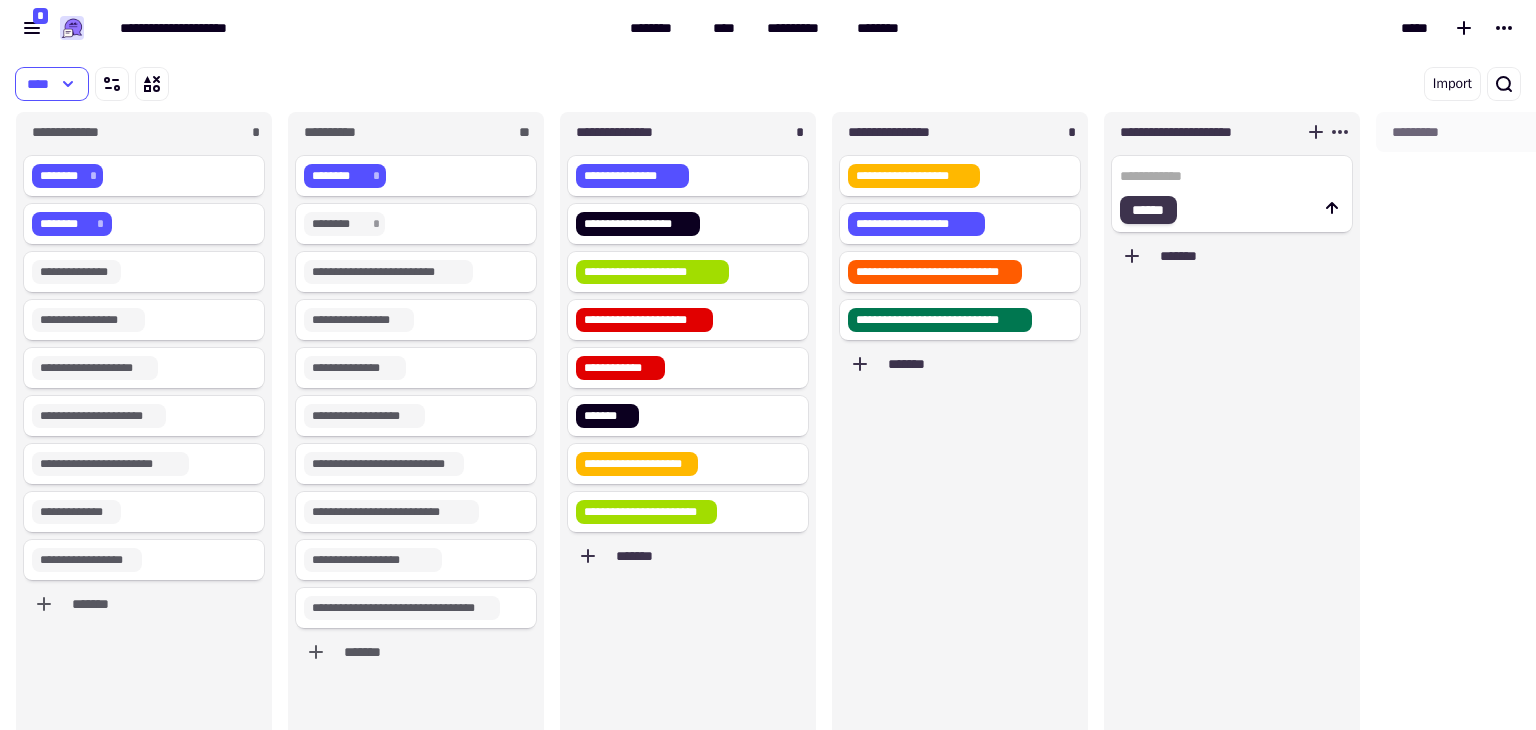 paste on "**********" 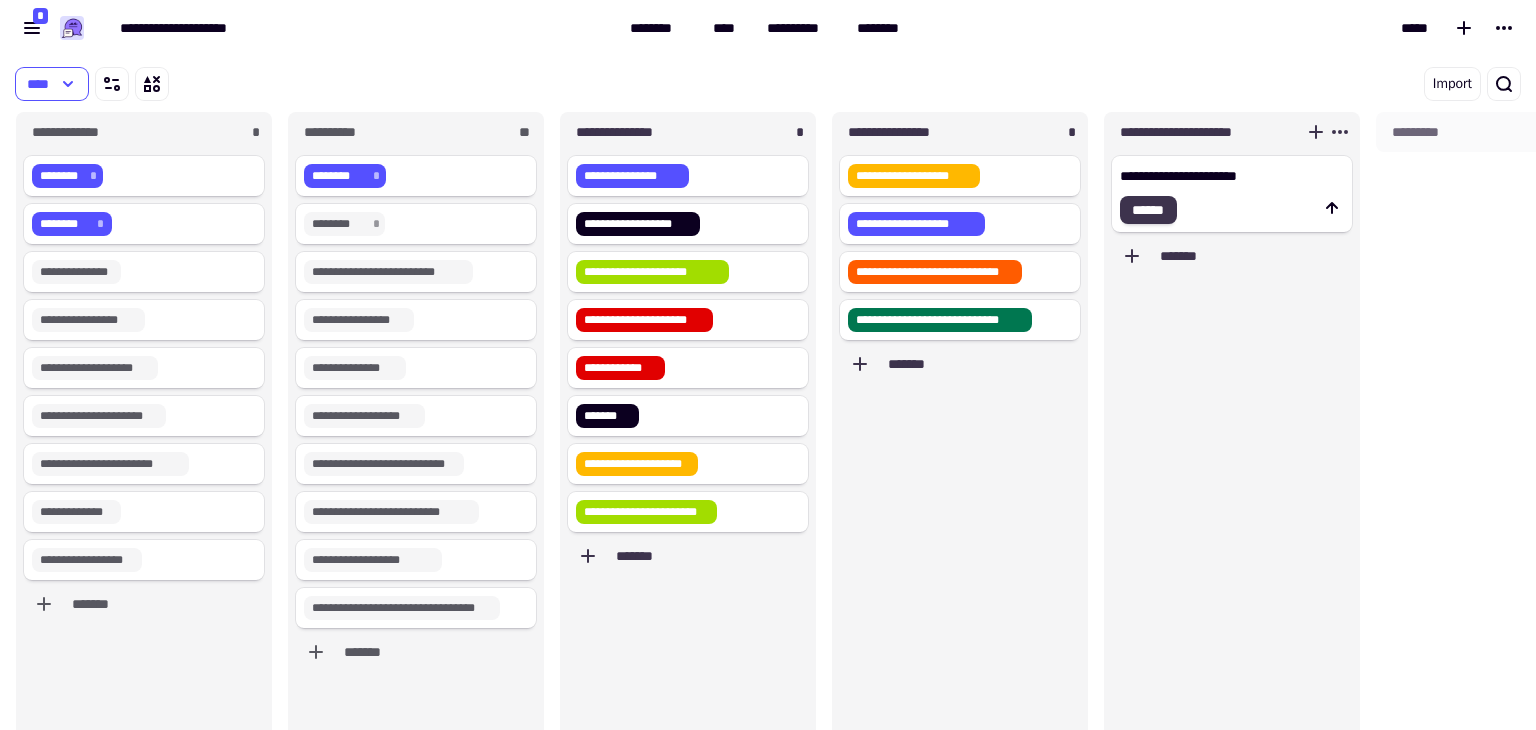 type on "**********" 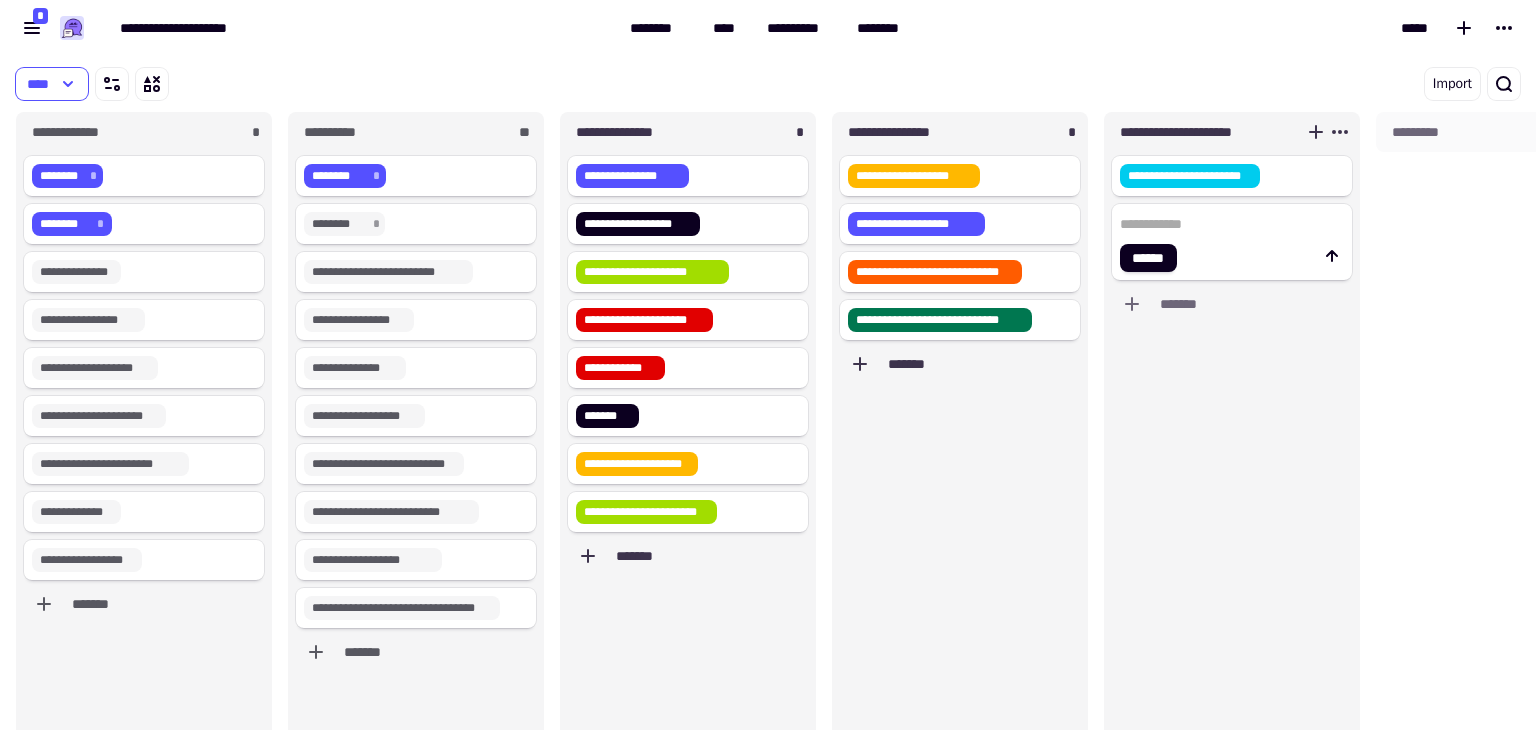 paste on "**********" 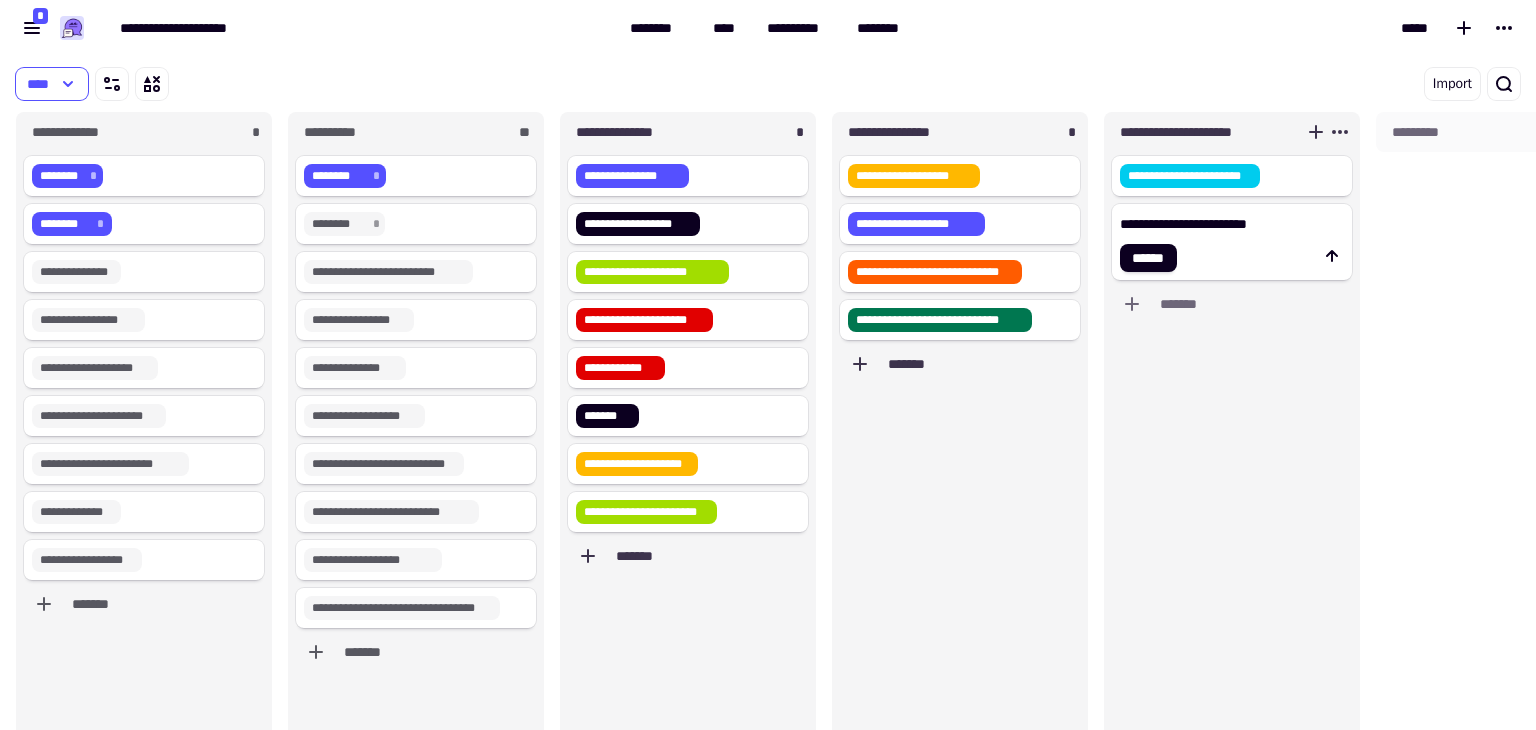 click on "**********" 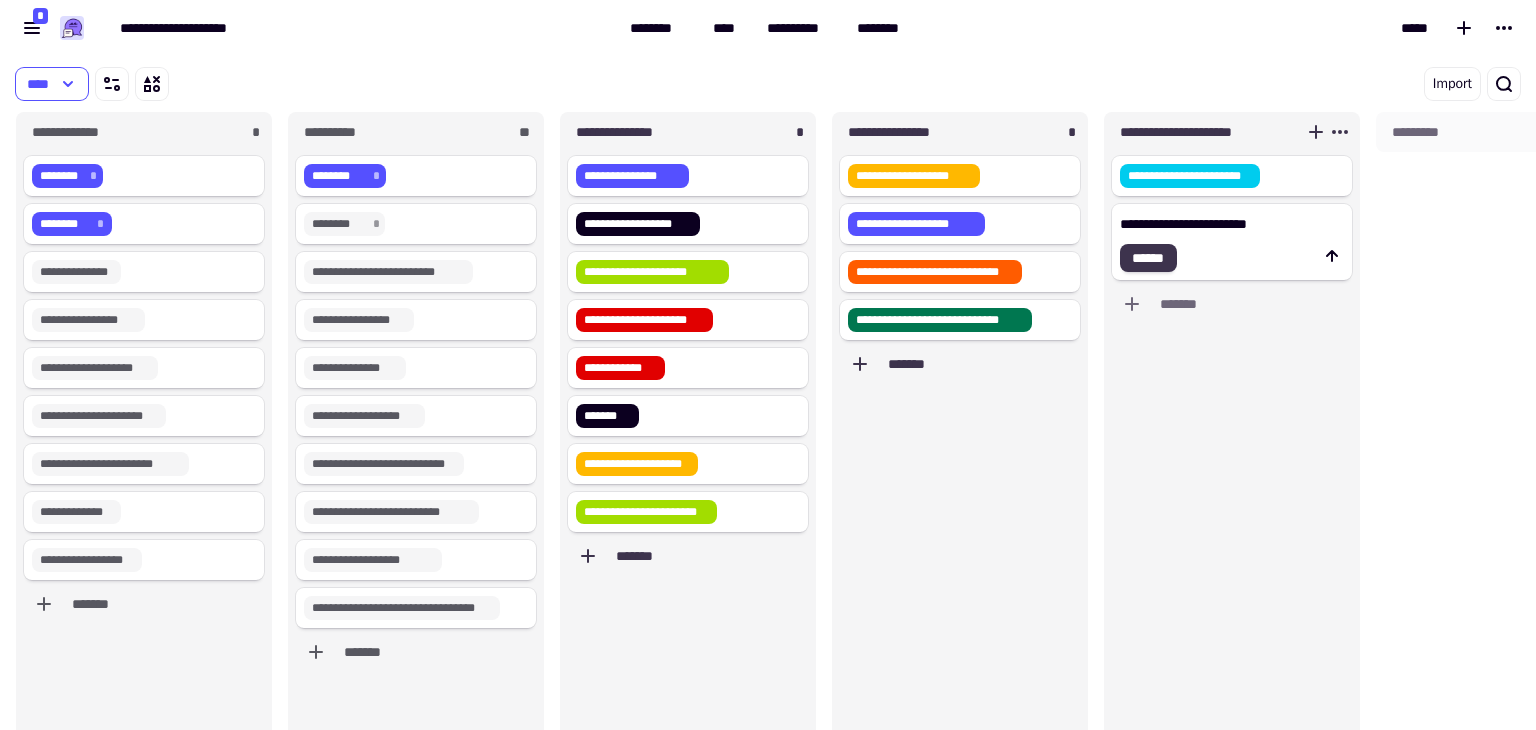 type on "**********" 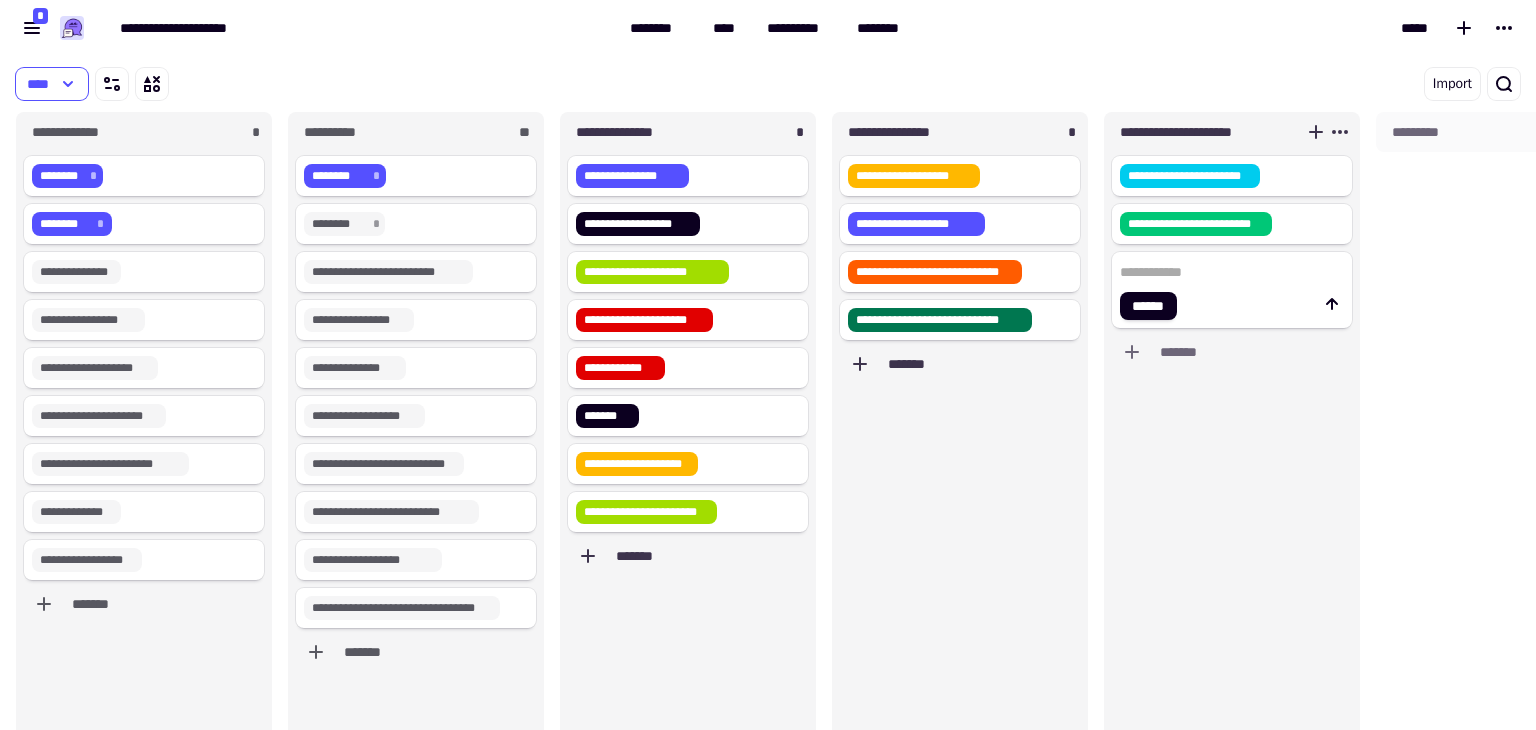 click 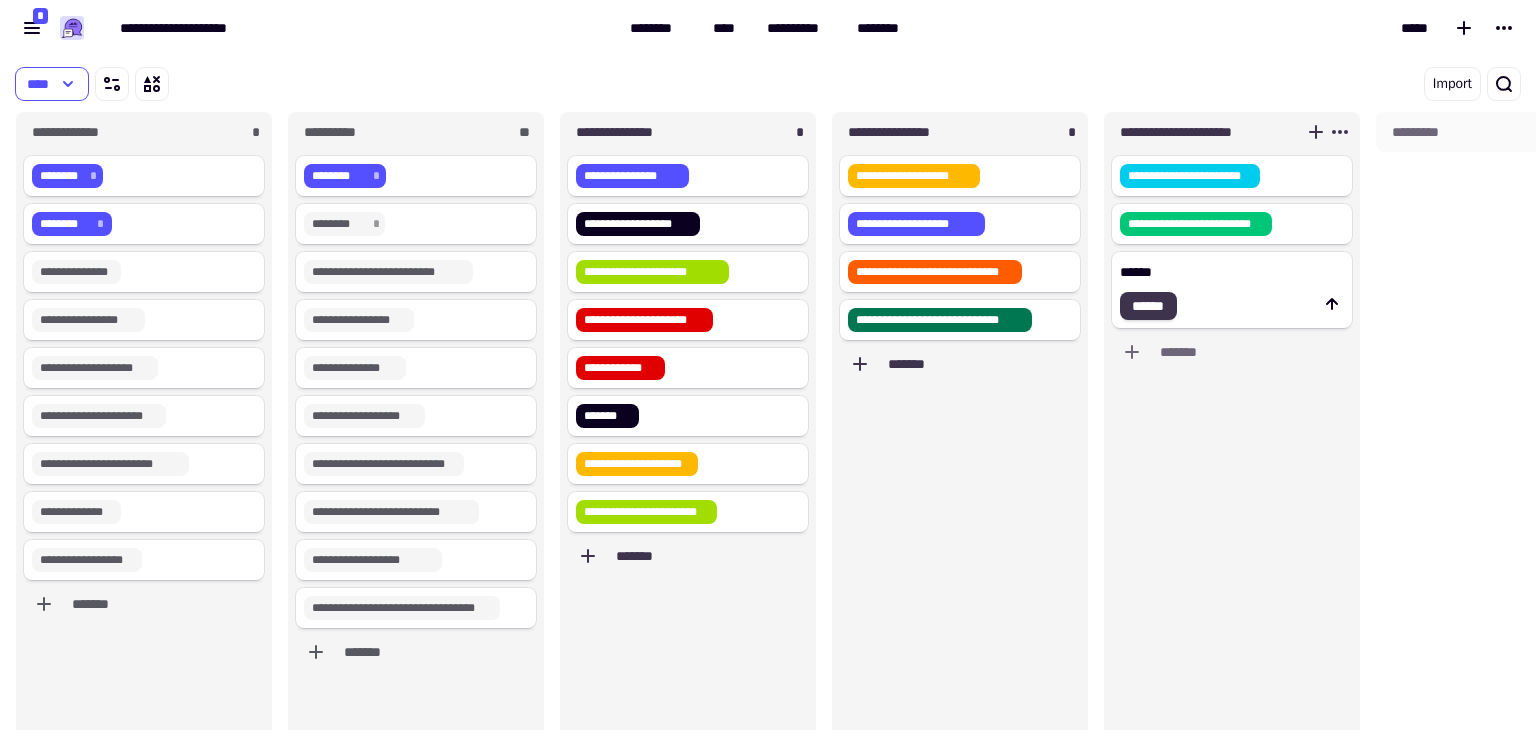 paste 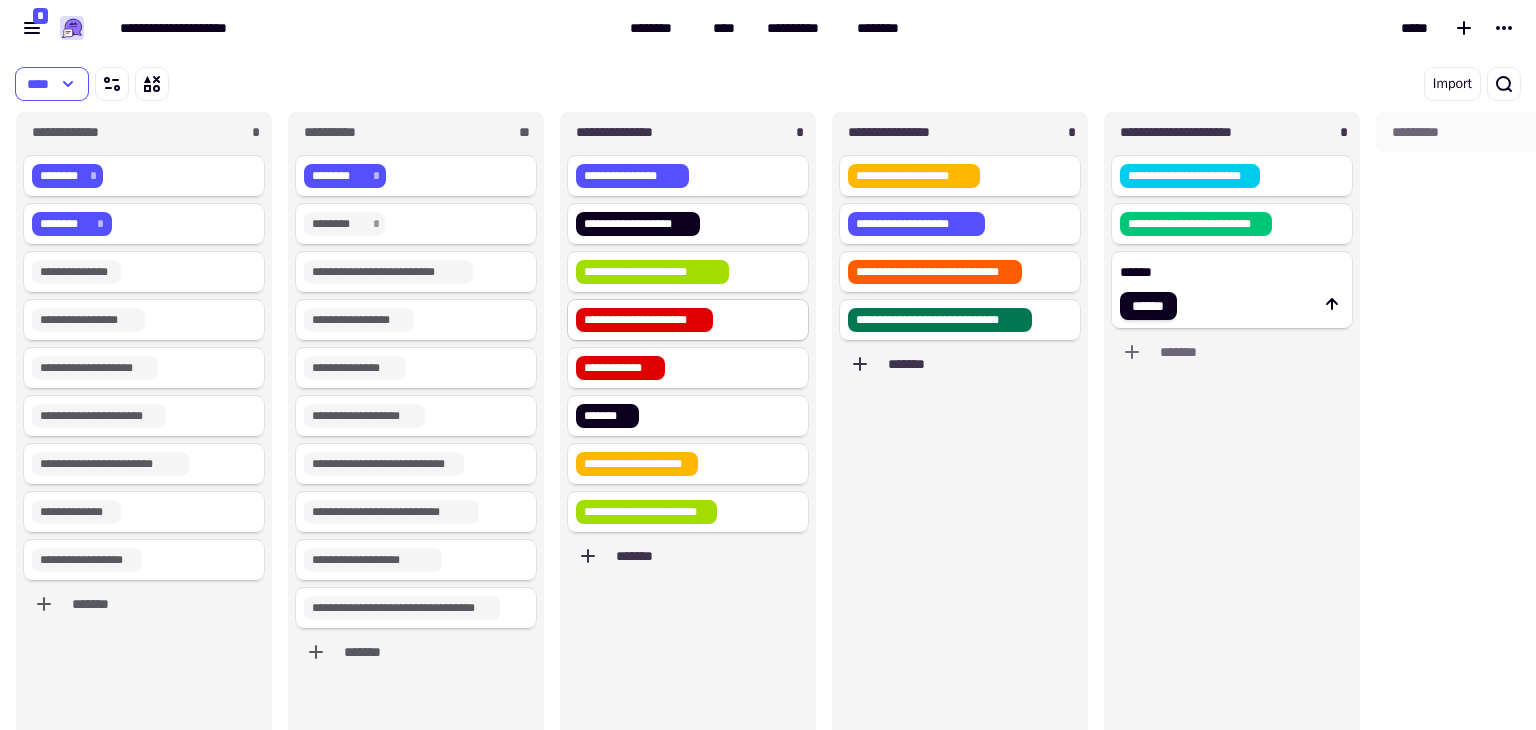 paste on "**********" 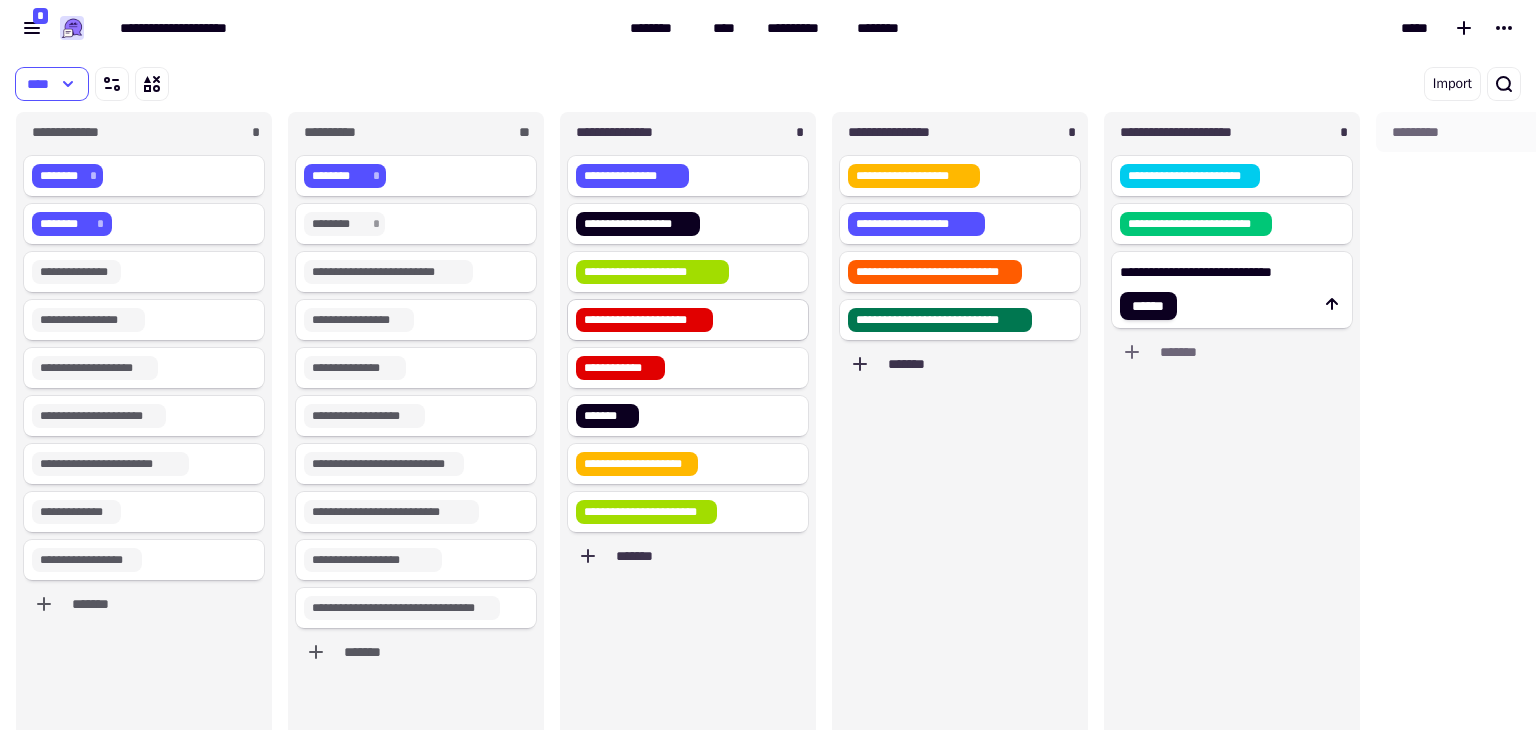 type on "**********" 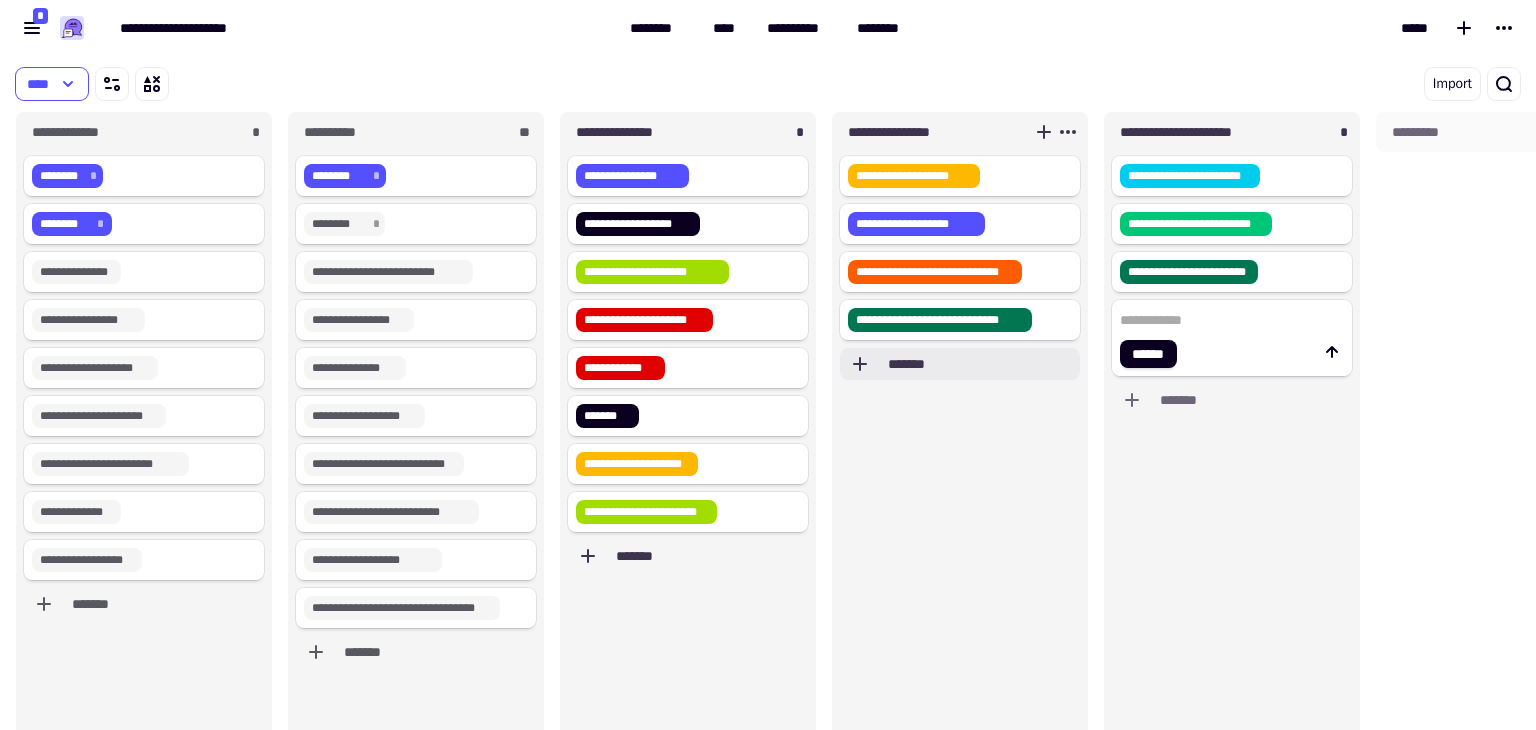 paste on "**********" 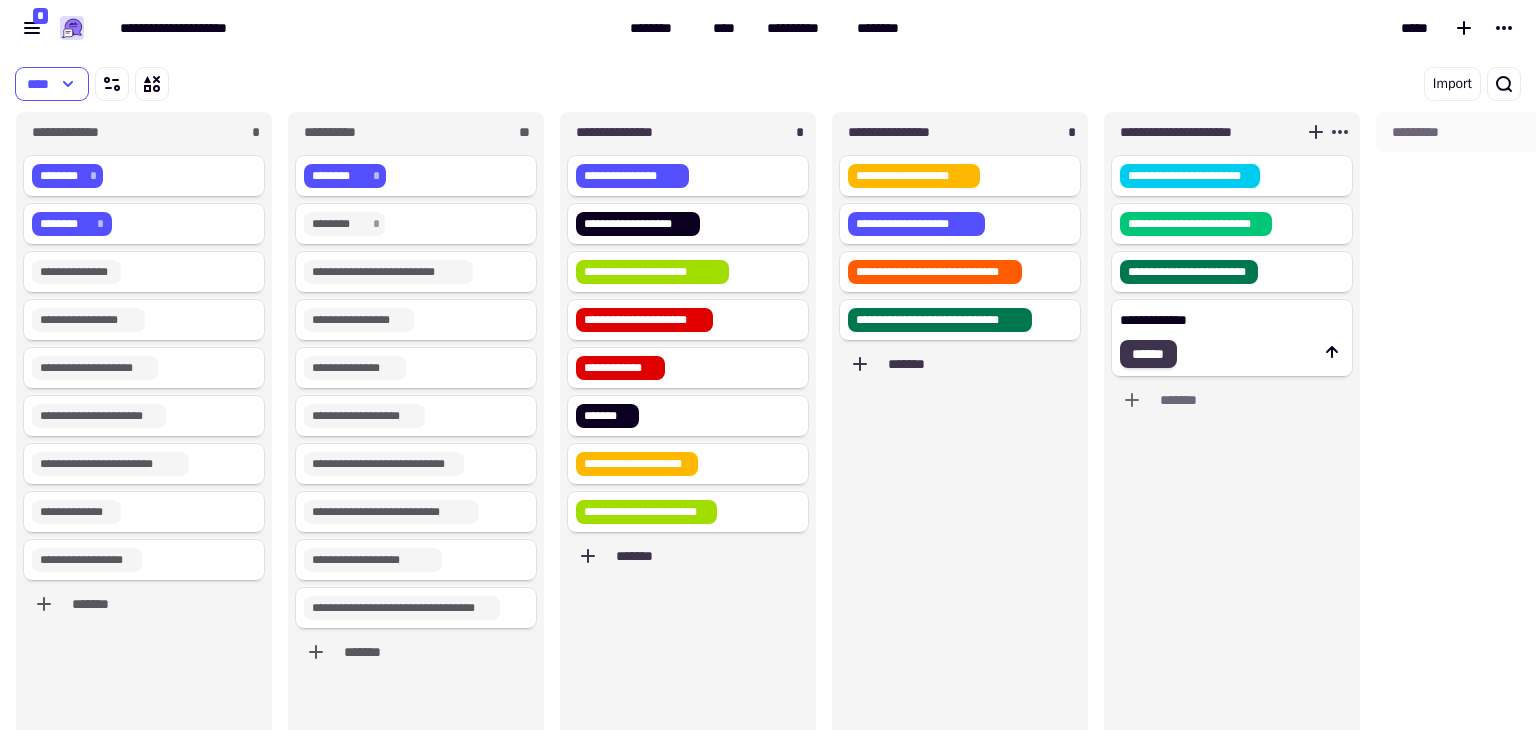 type on "**********" 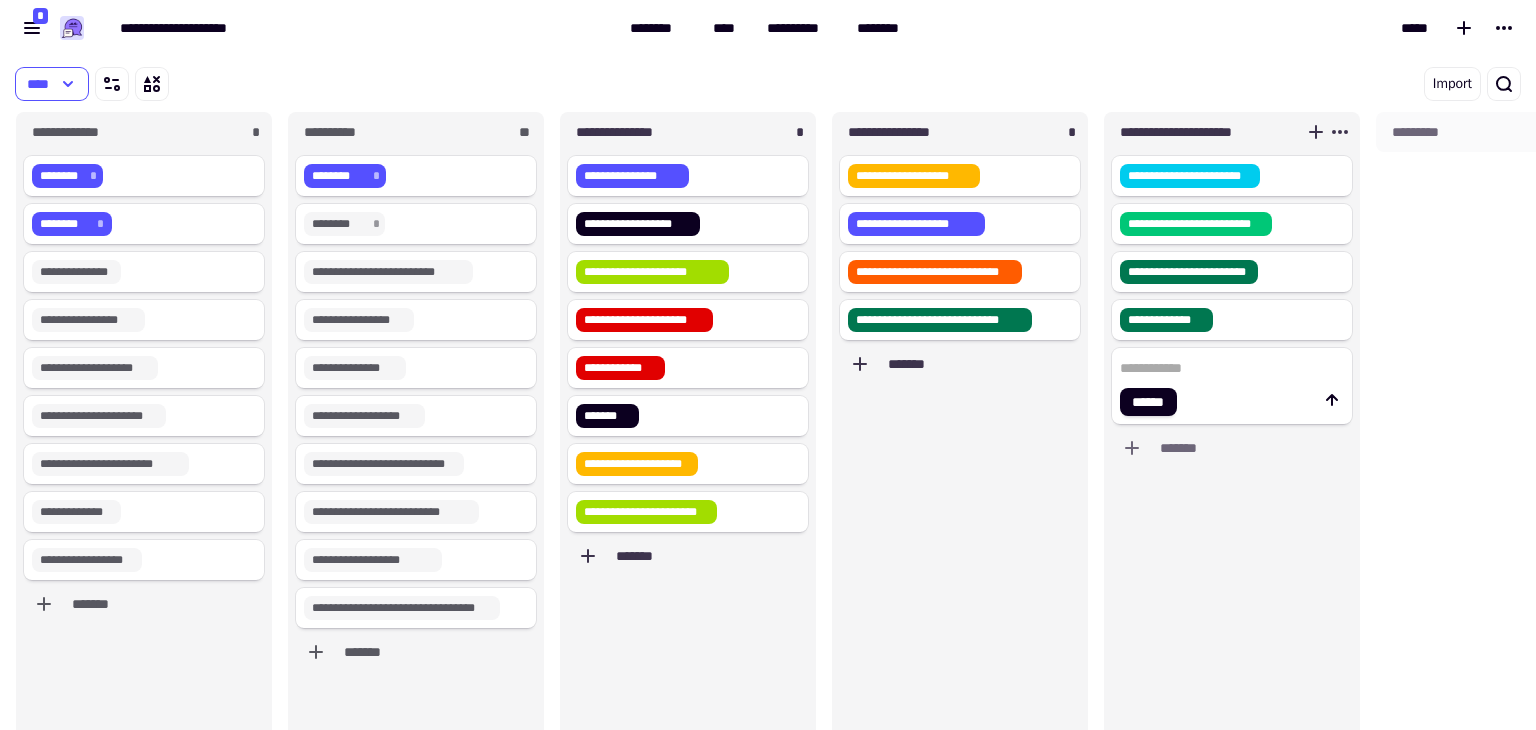 paste on "**********" 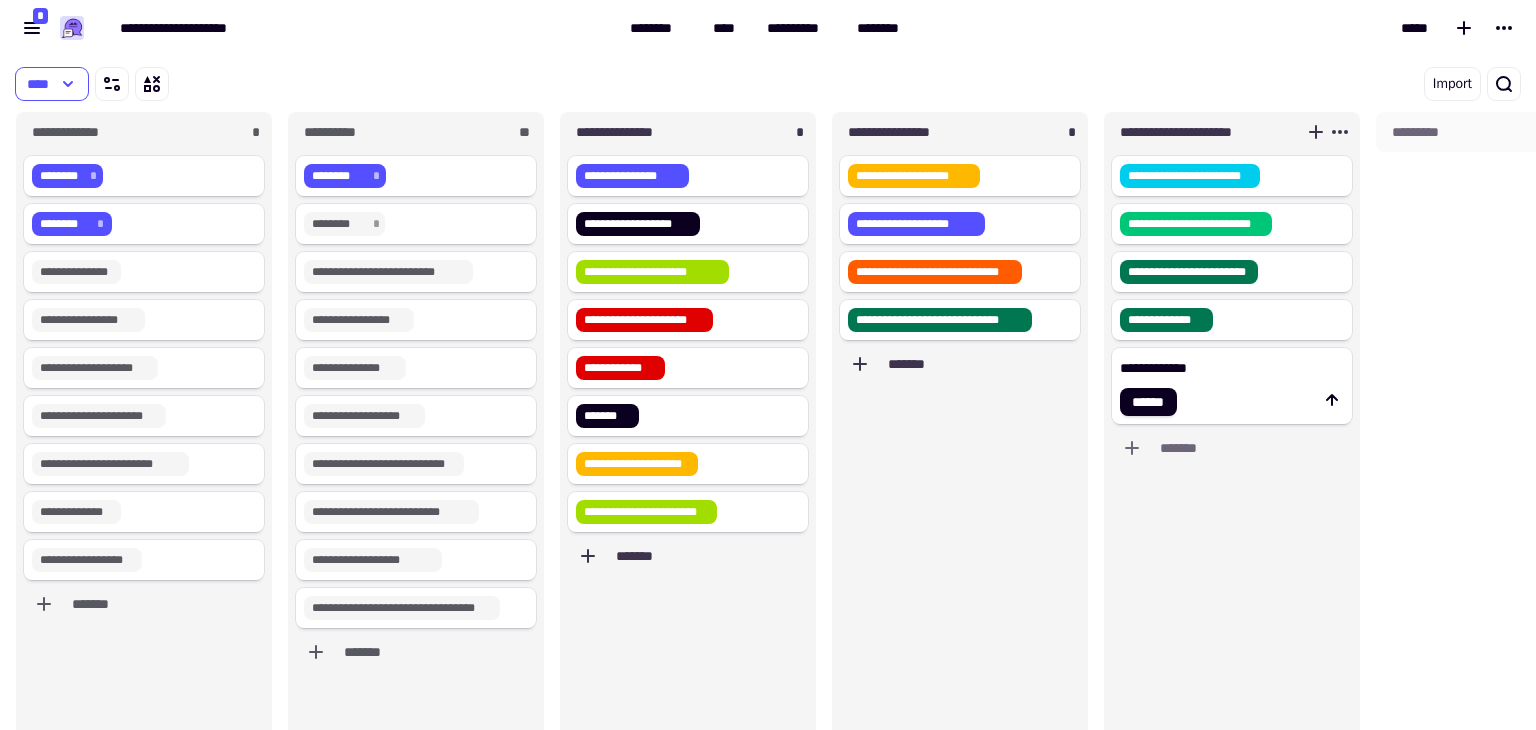 click on "**********" 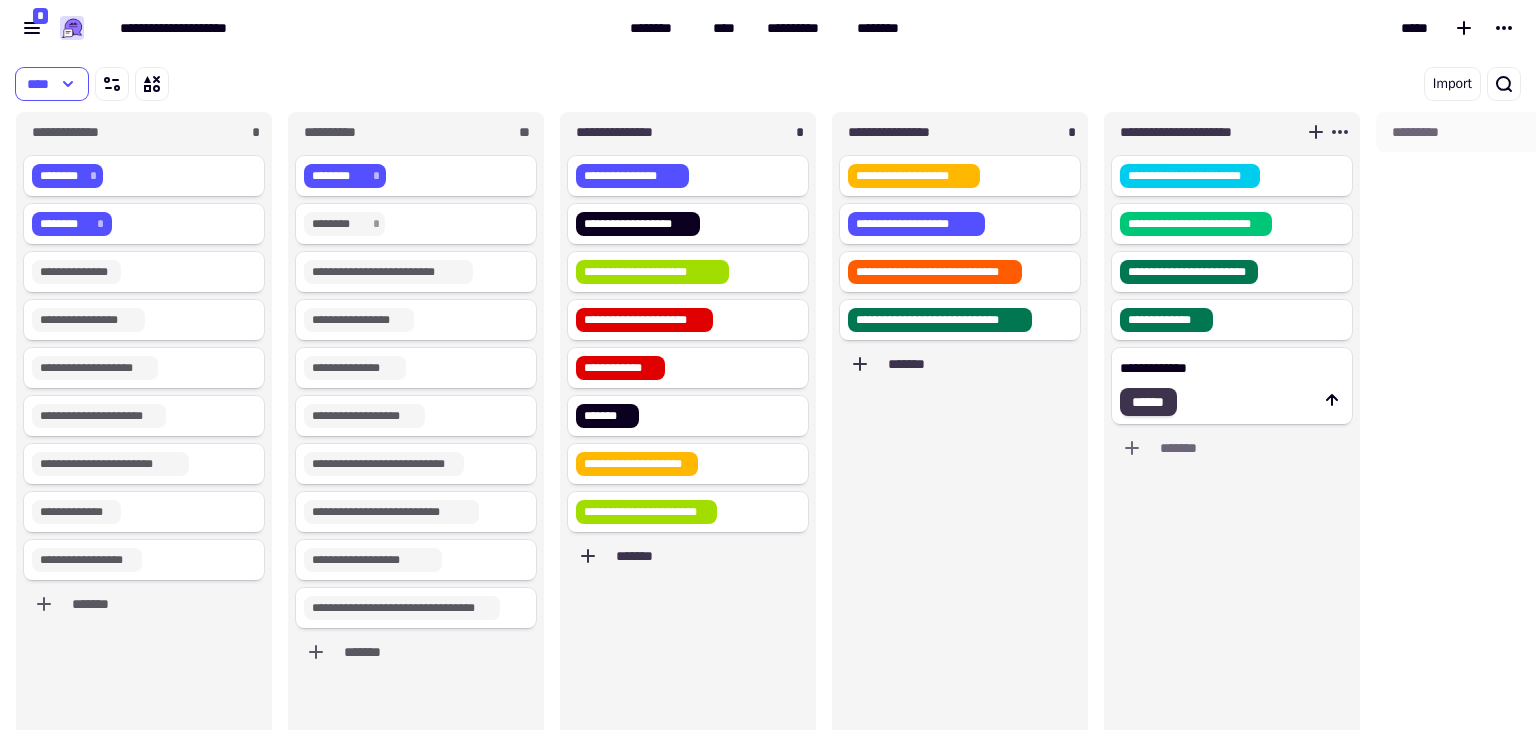 type on "**********" 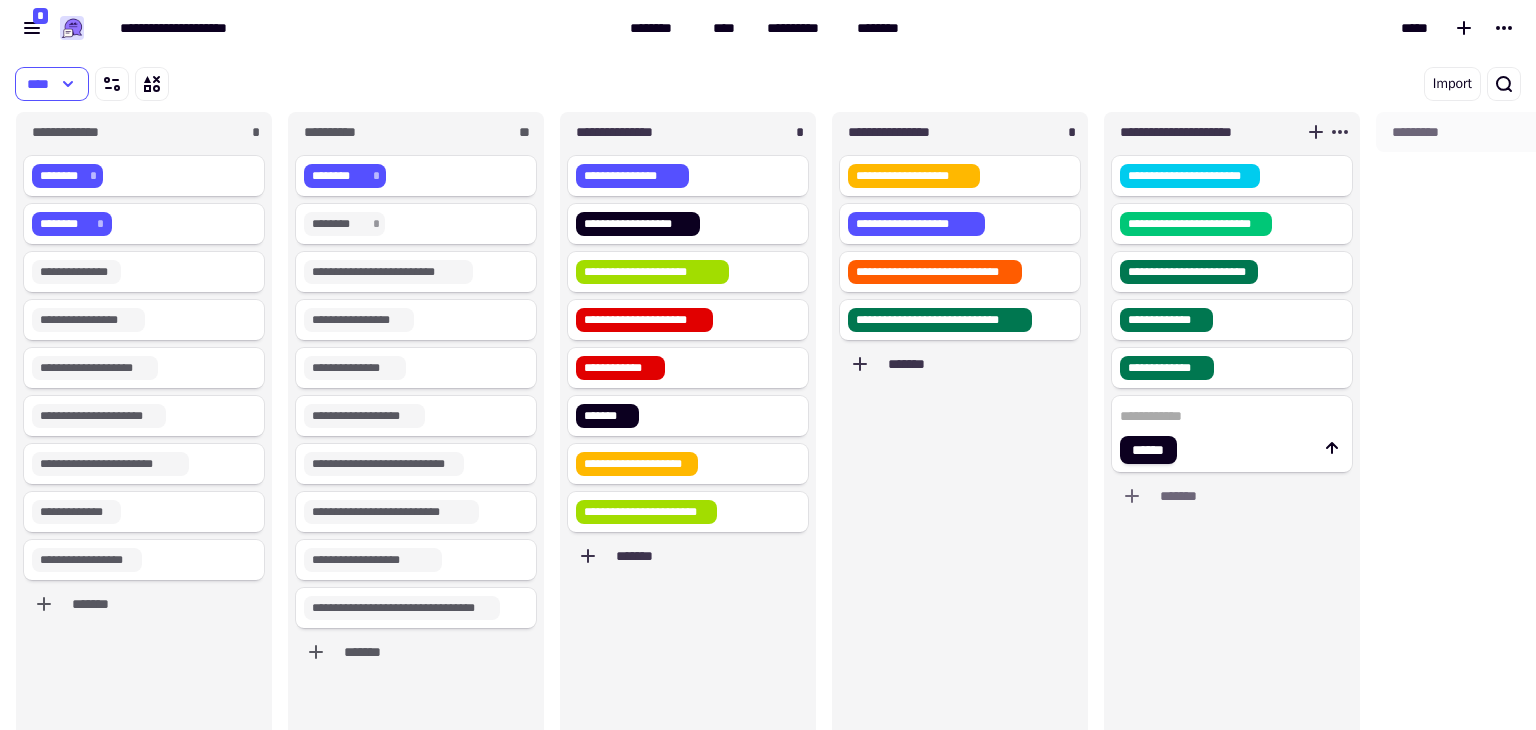 paste on "**********" 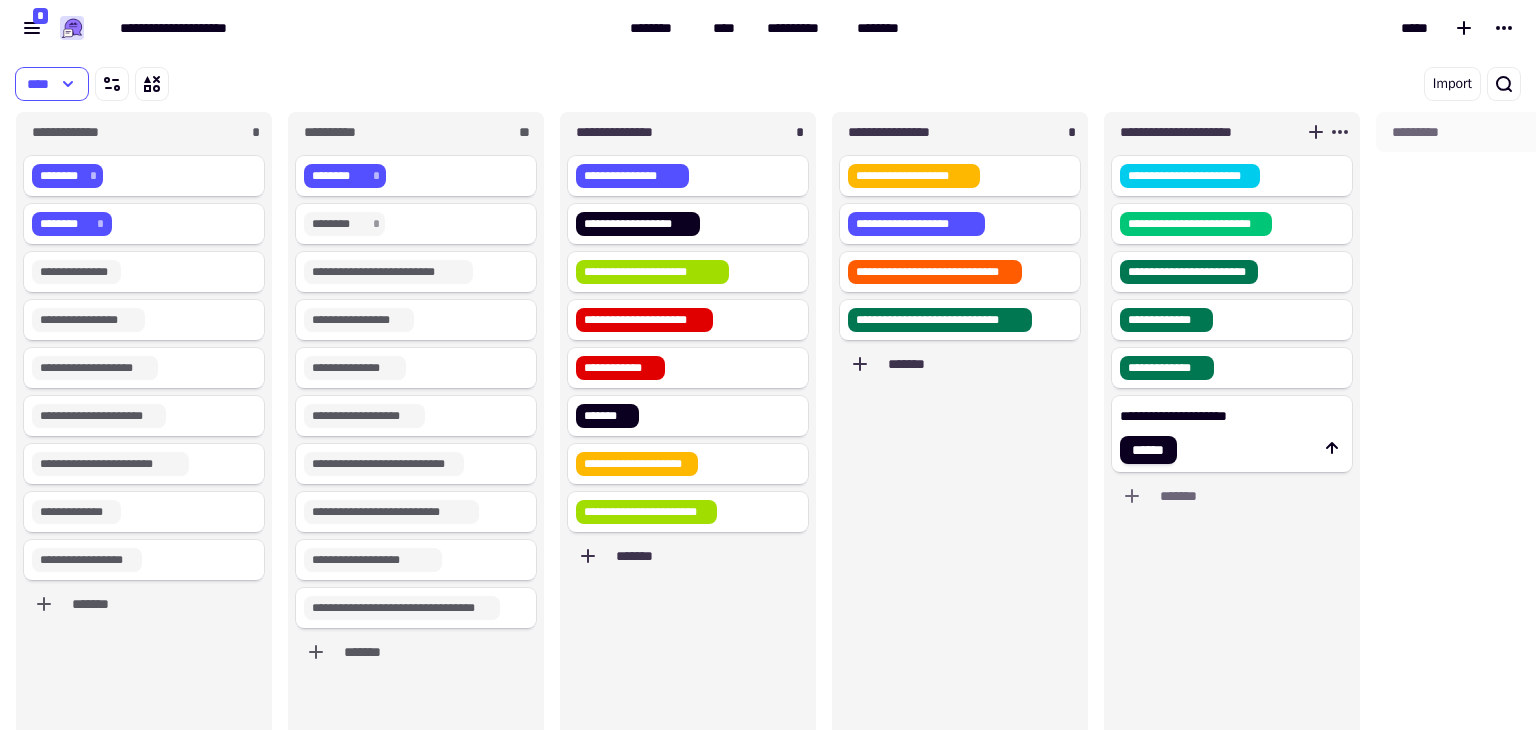 click on "**********" 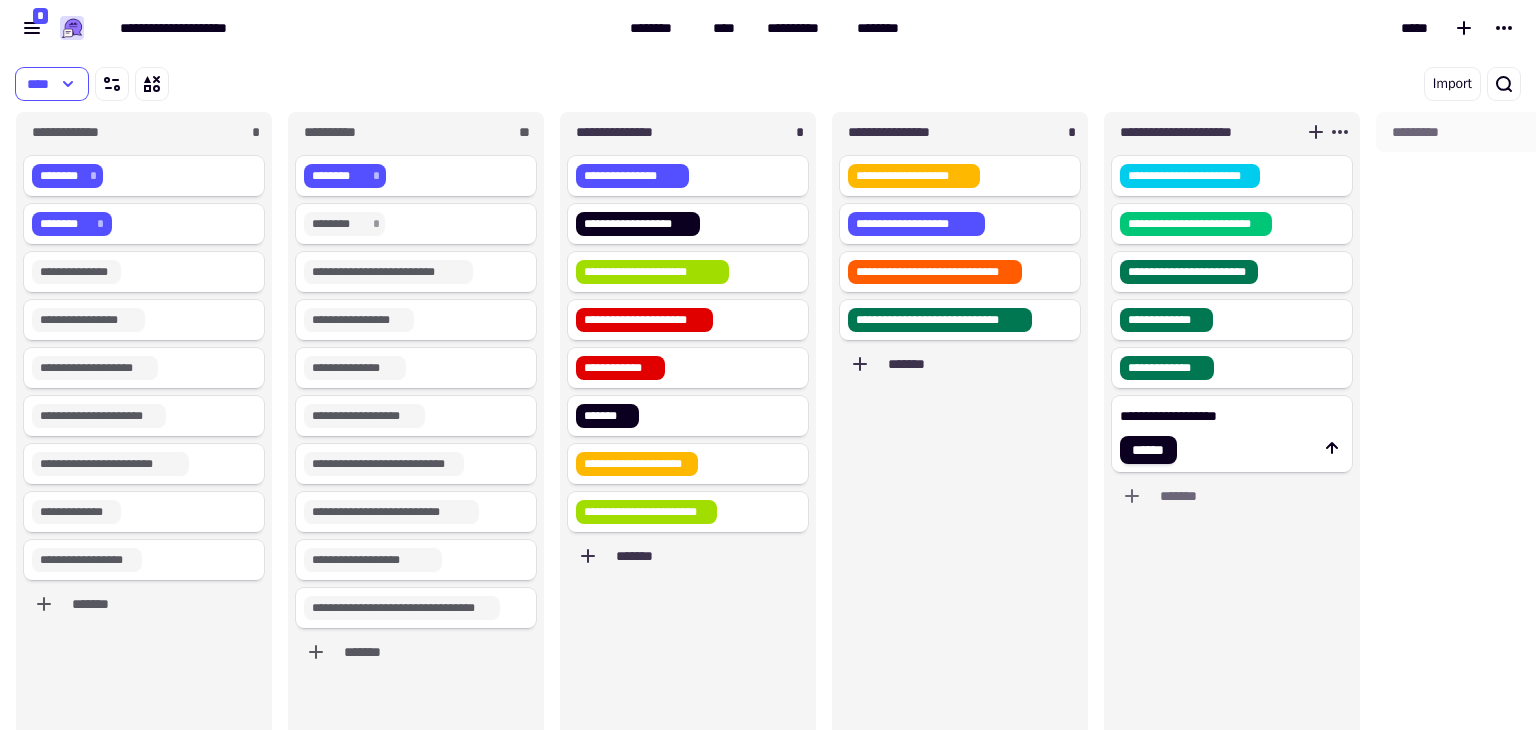 type on "**********" 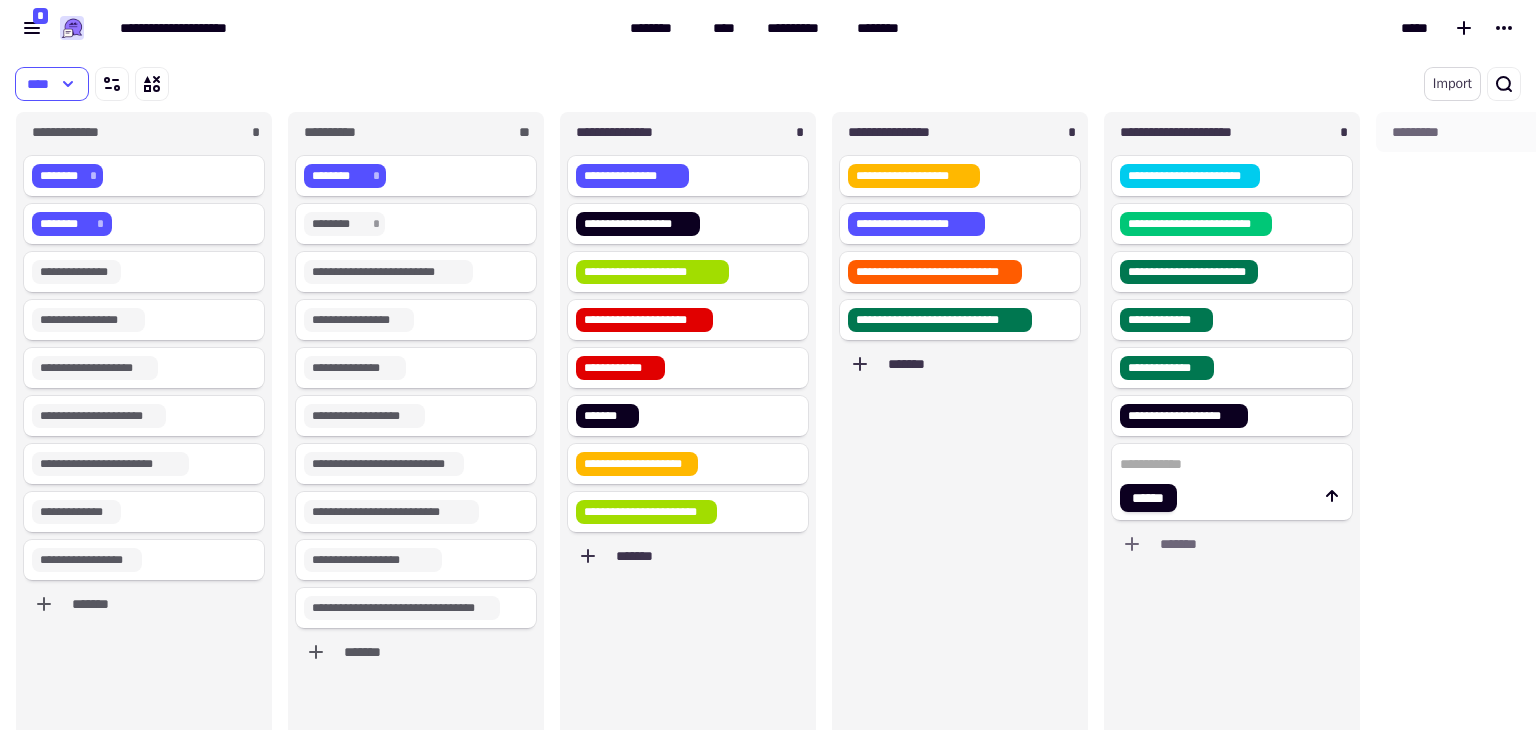 click on "Import" 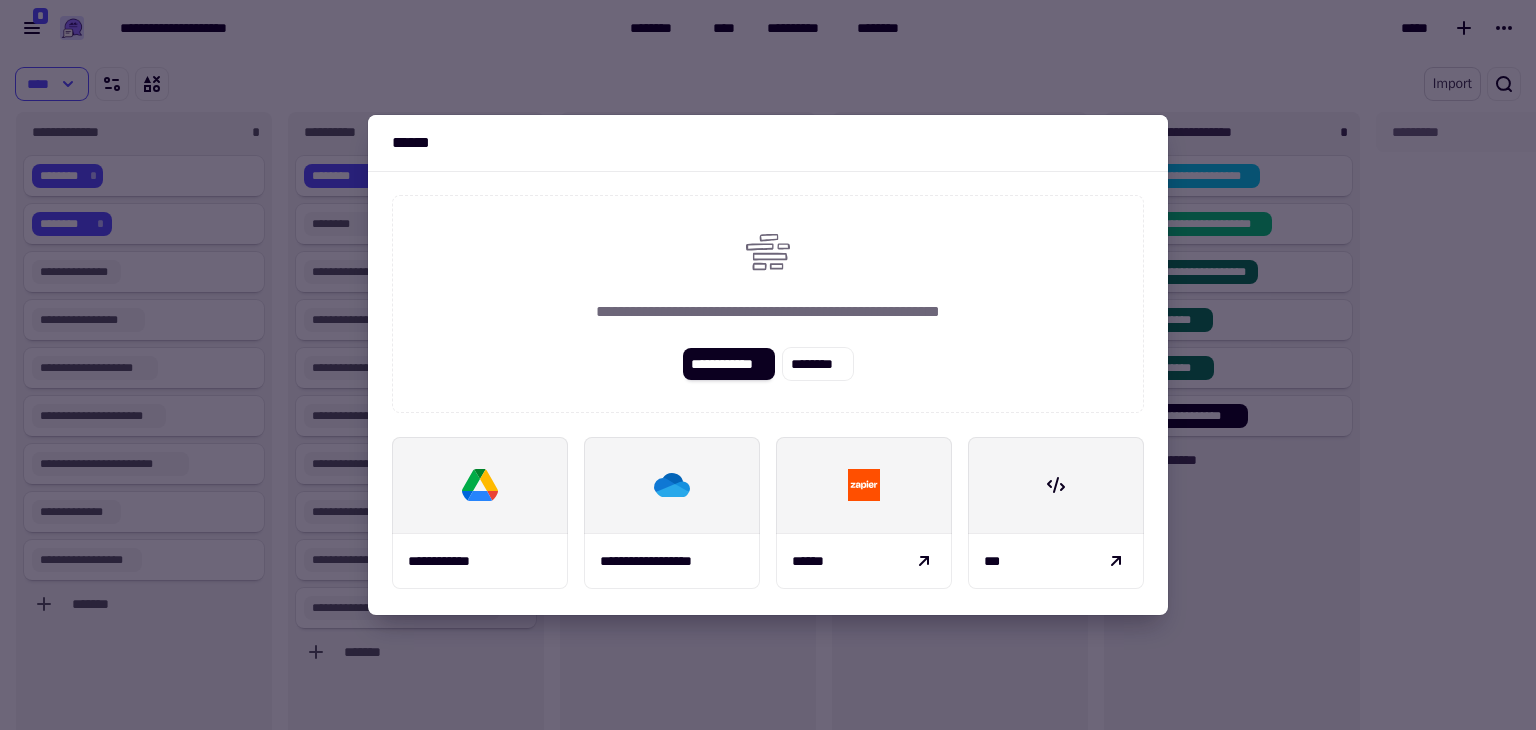 type 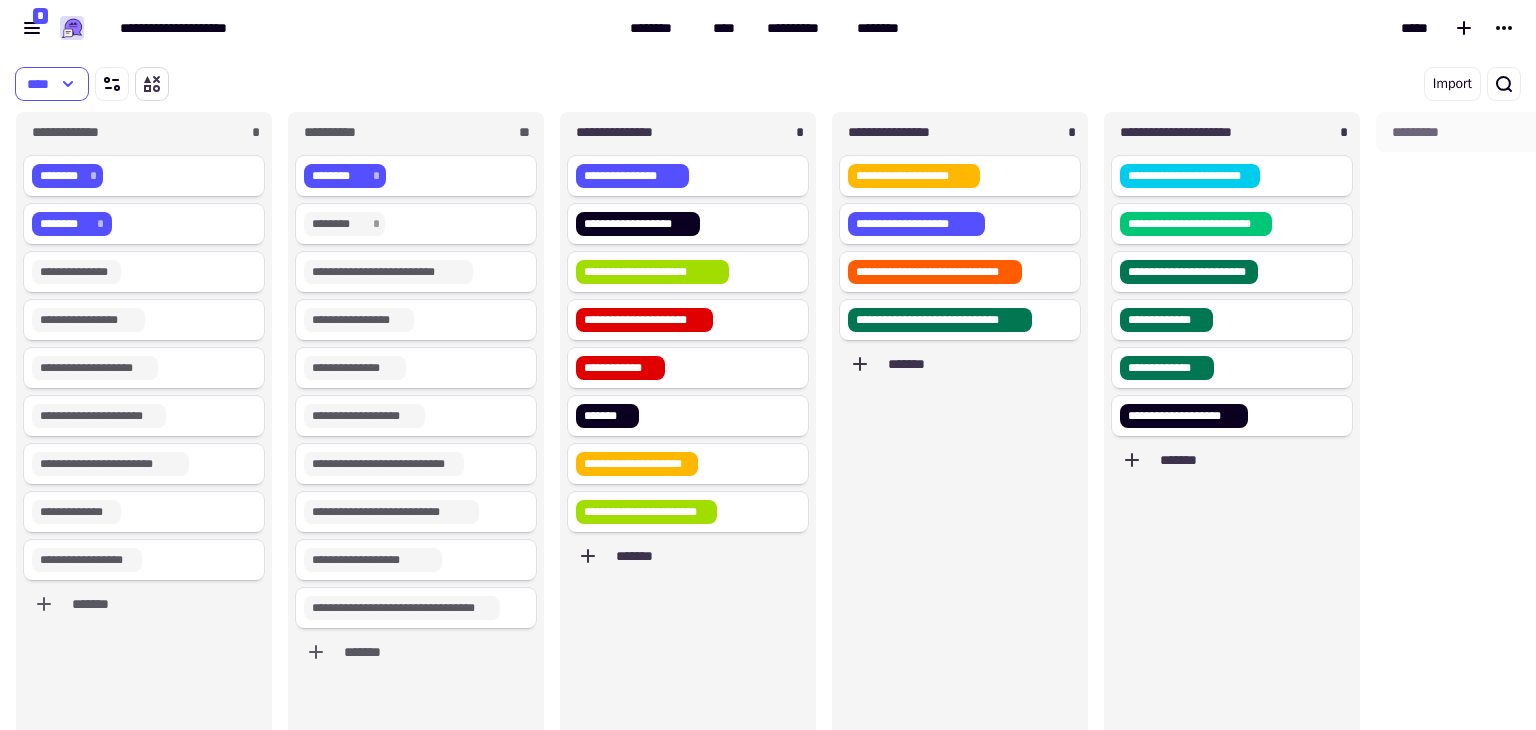 click 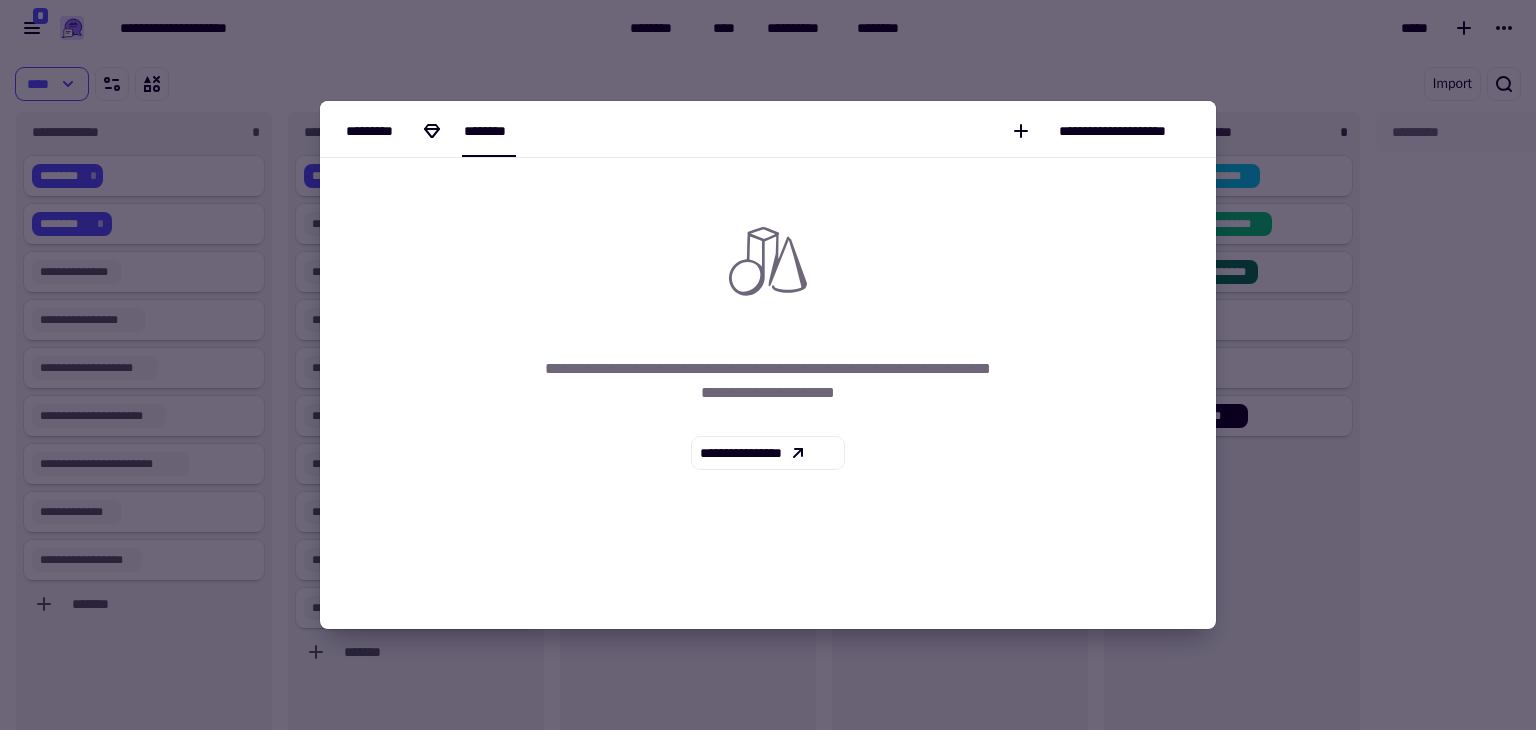 click on "*********" at bounding box center (381, 131) 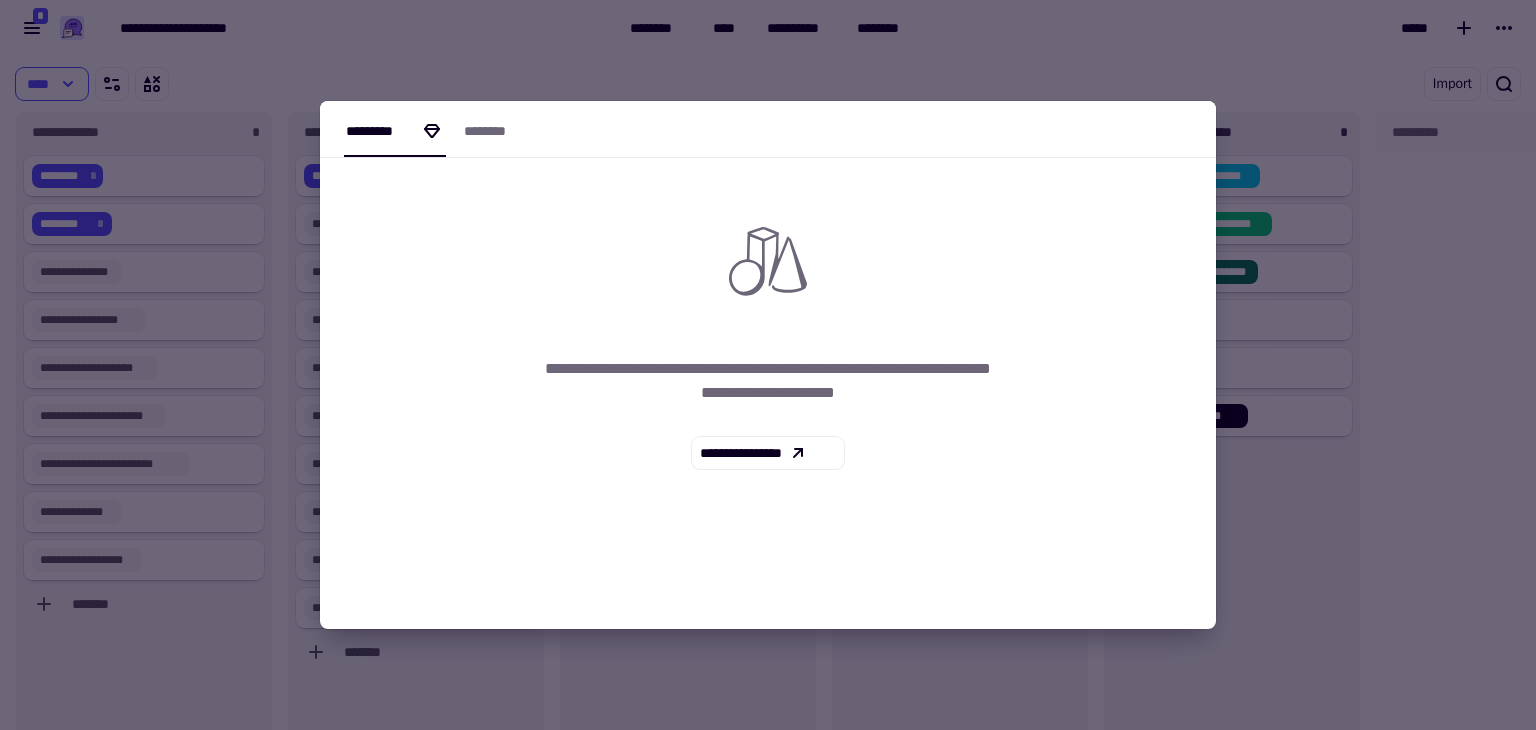 click on "********* ********" at bounding box center (768, 129) 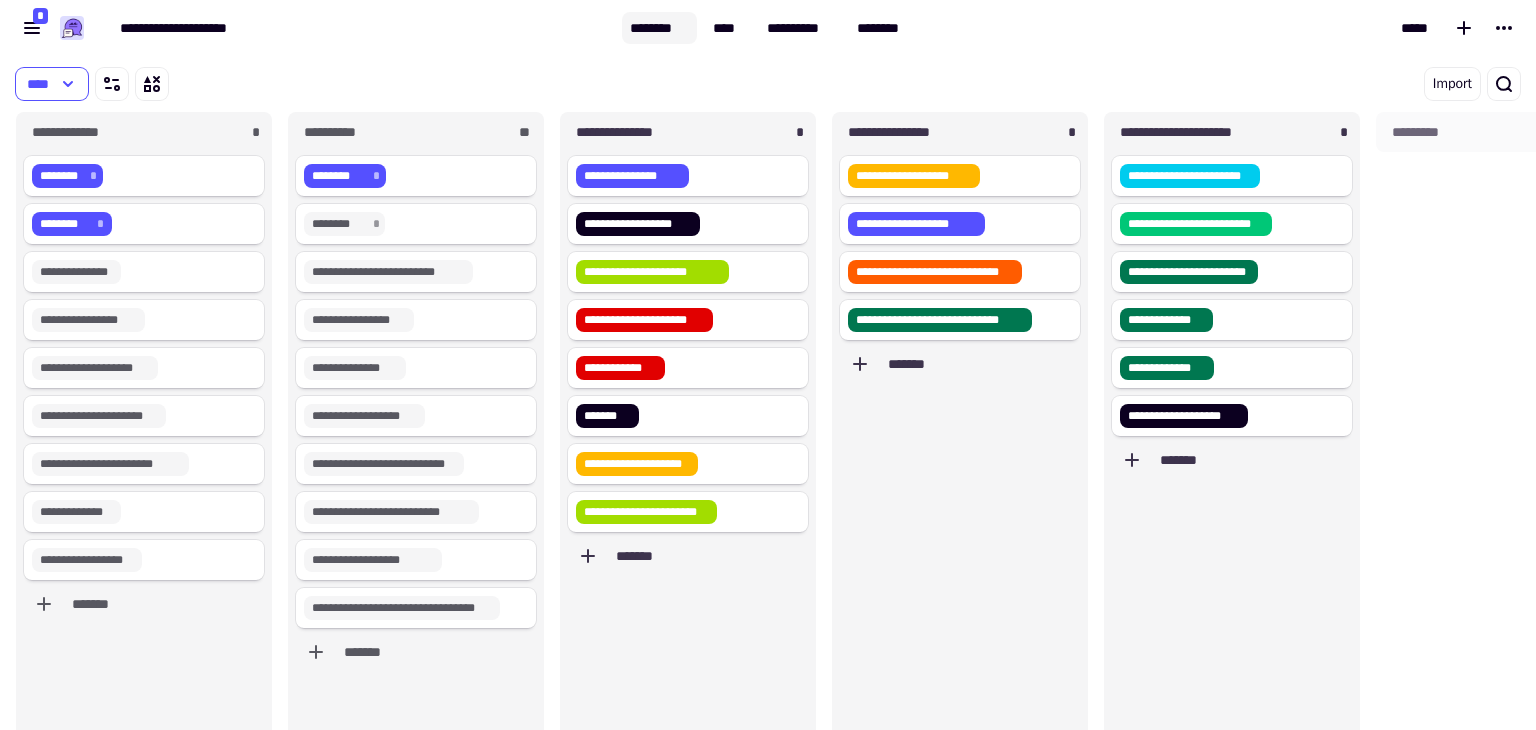 click on "********" 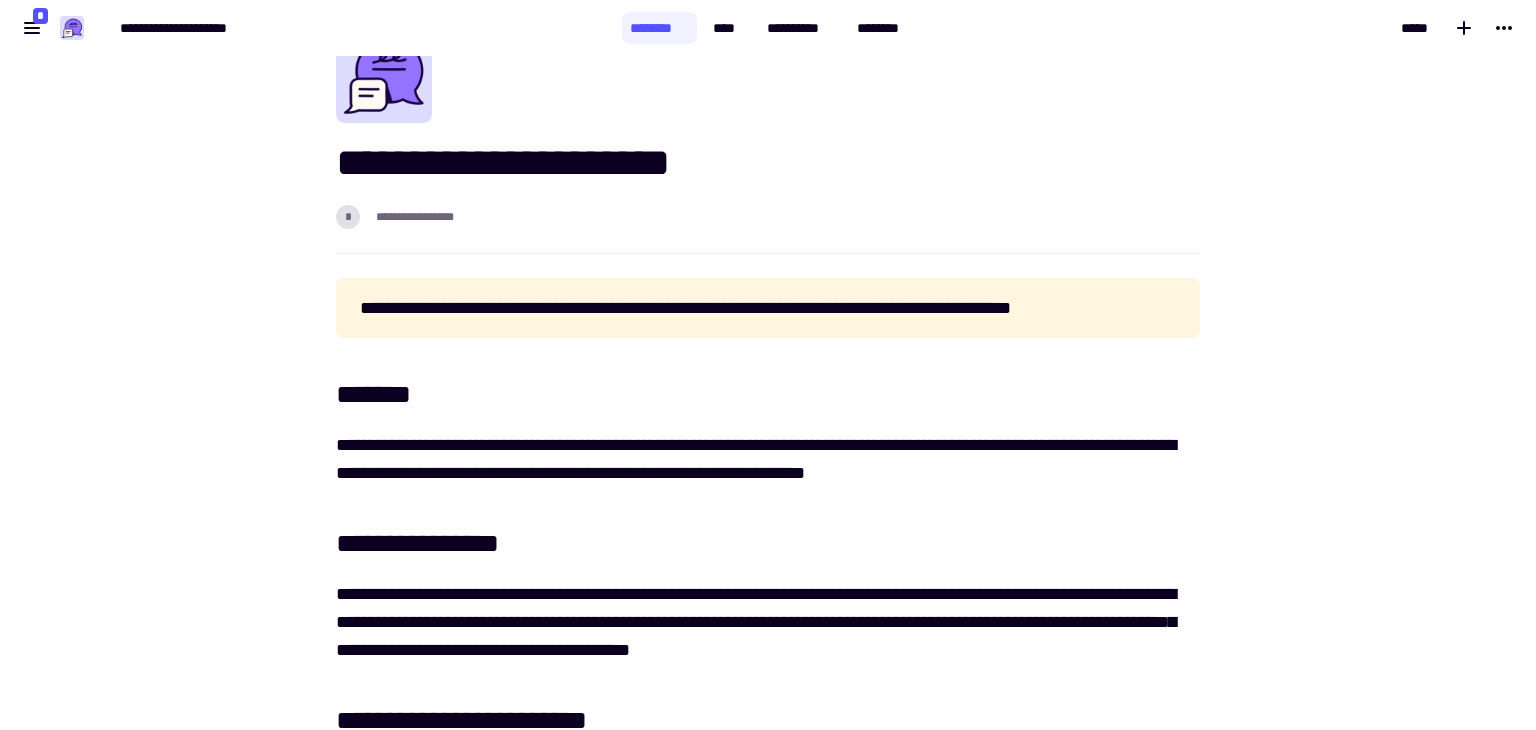 scroll, scrollTop: 0, scrollLeft: 0, axis: both 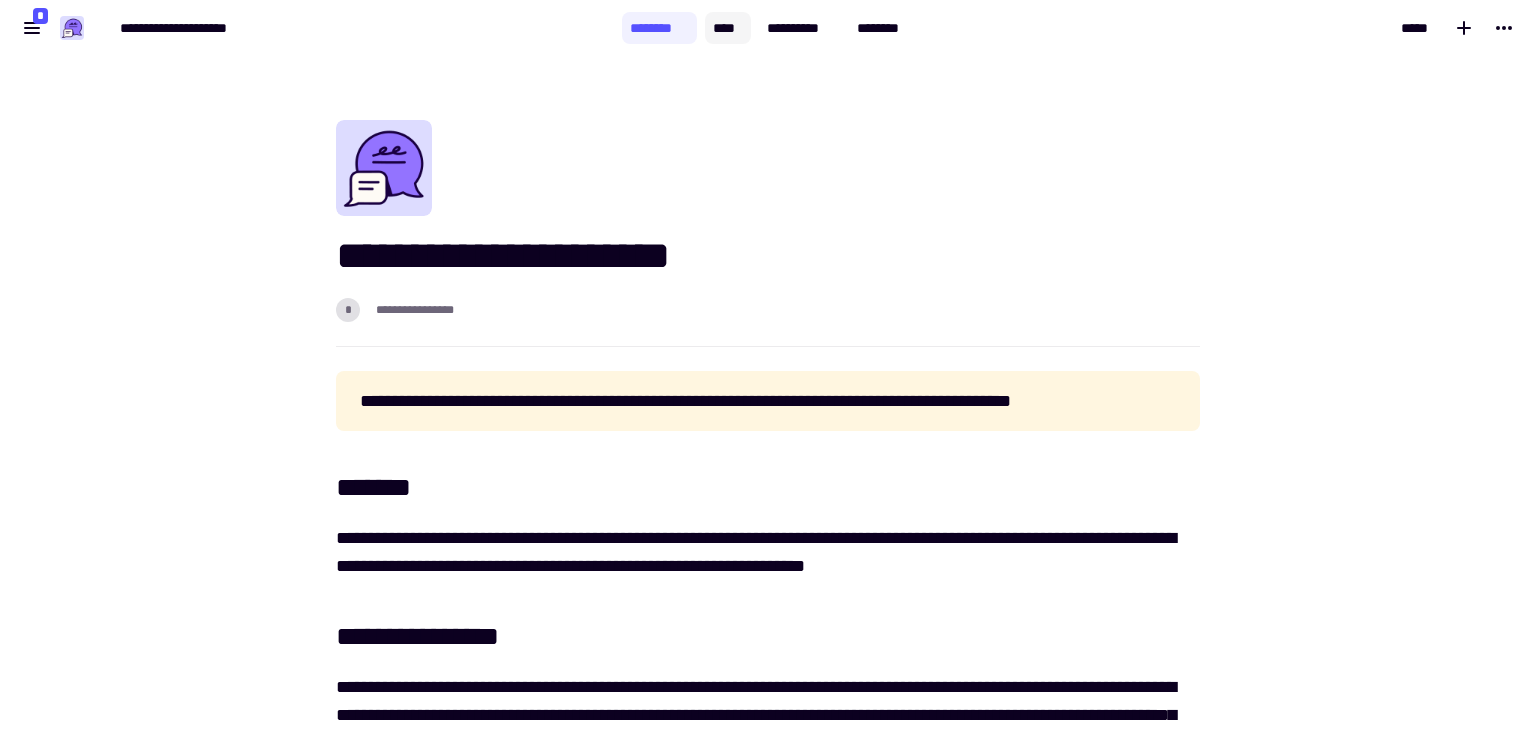 click on "****" 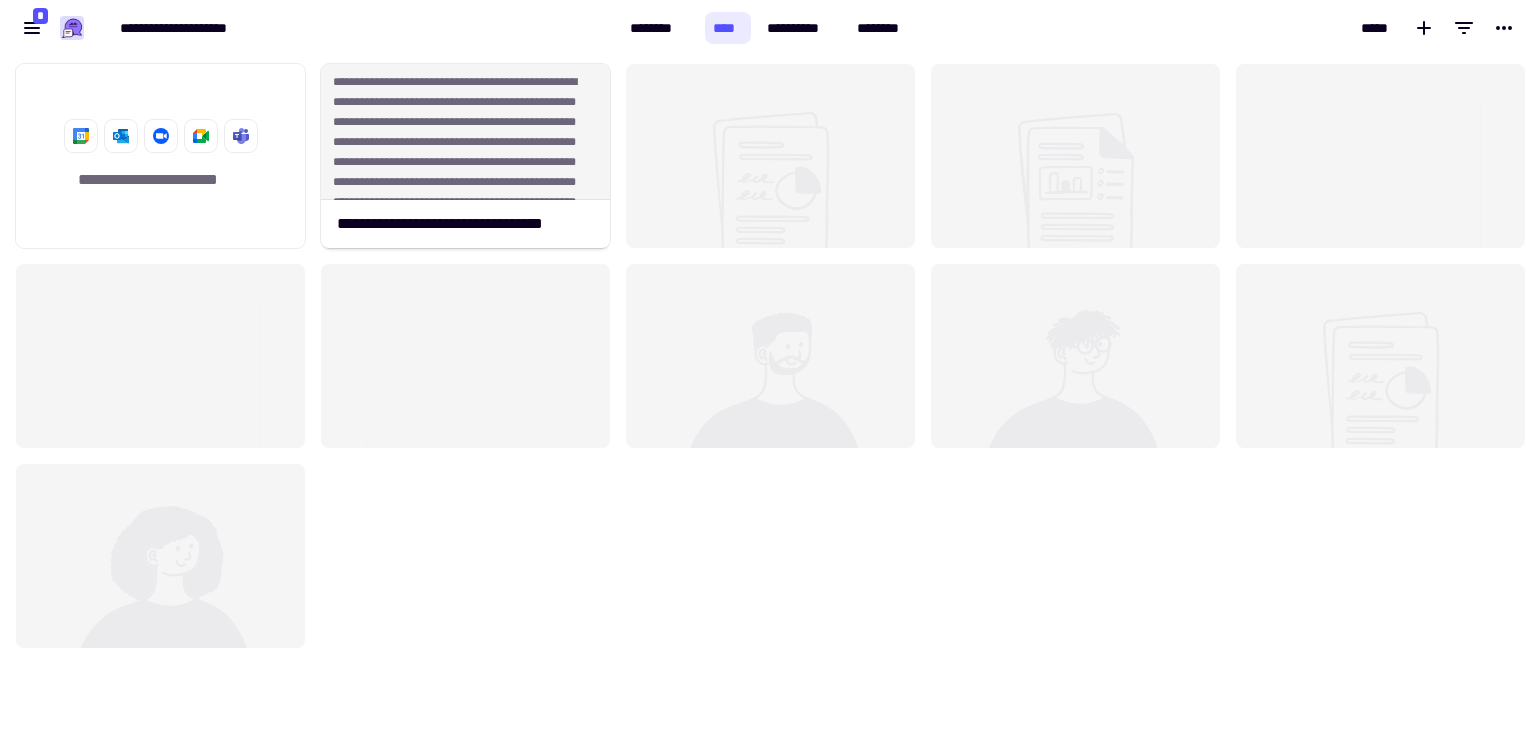 scroll, scrollTop: 16, scrollLeft: 16, axis: both 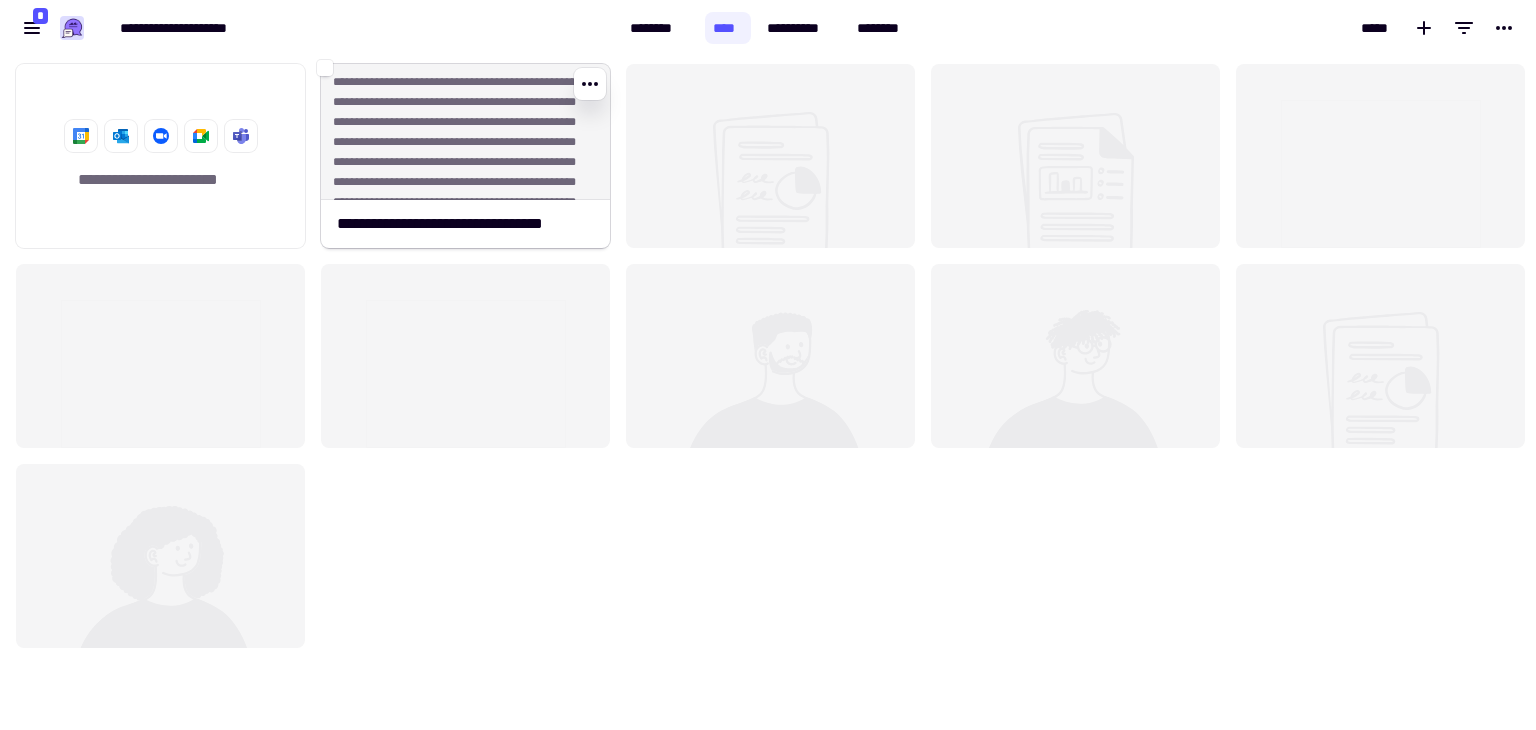 click on "**********" 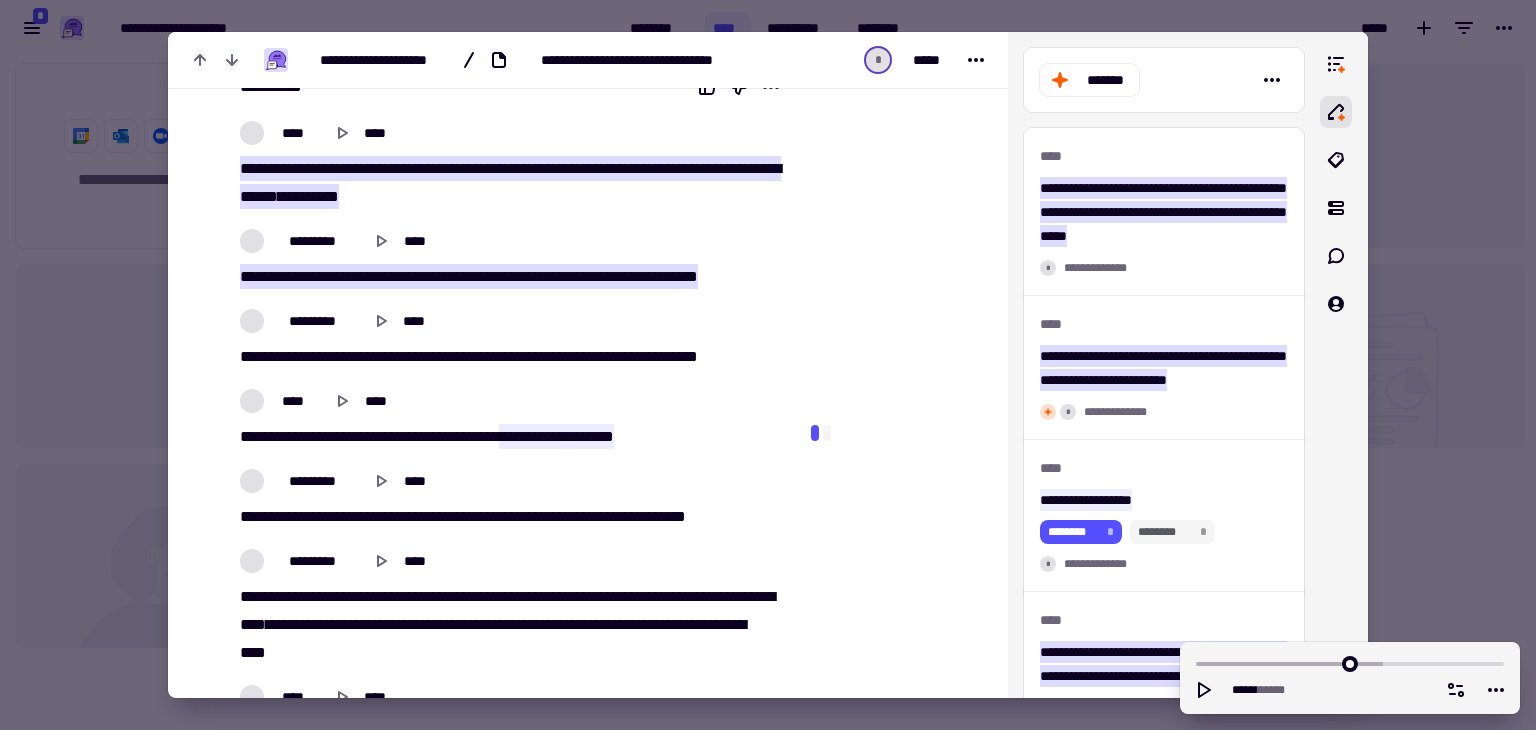 scroll, scrollTop: 0, scrollLeft: 0, axis: both 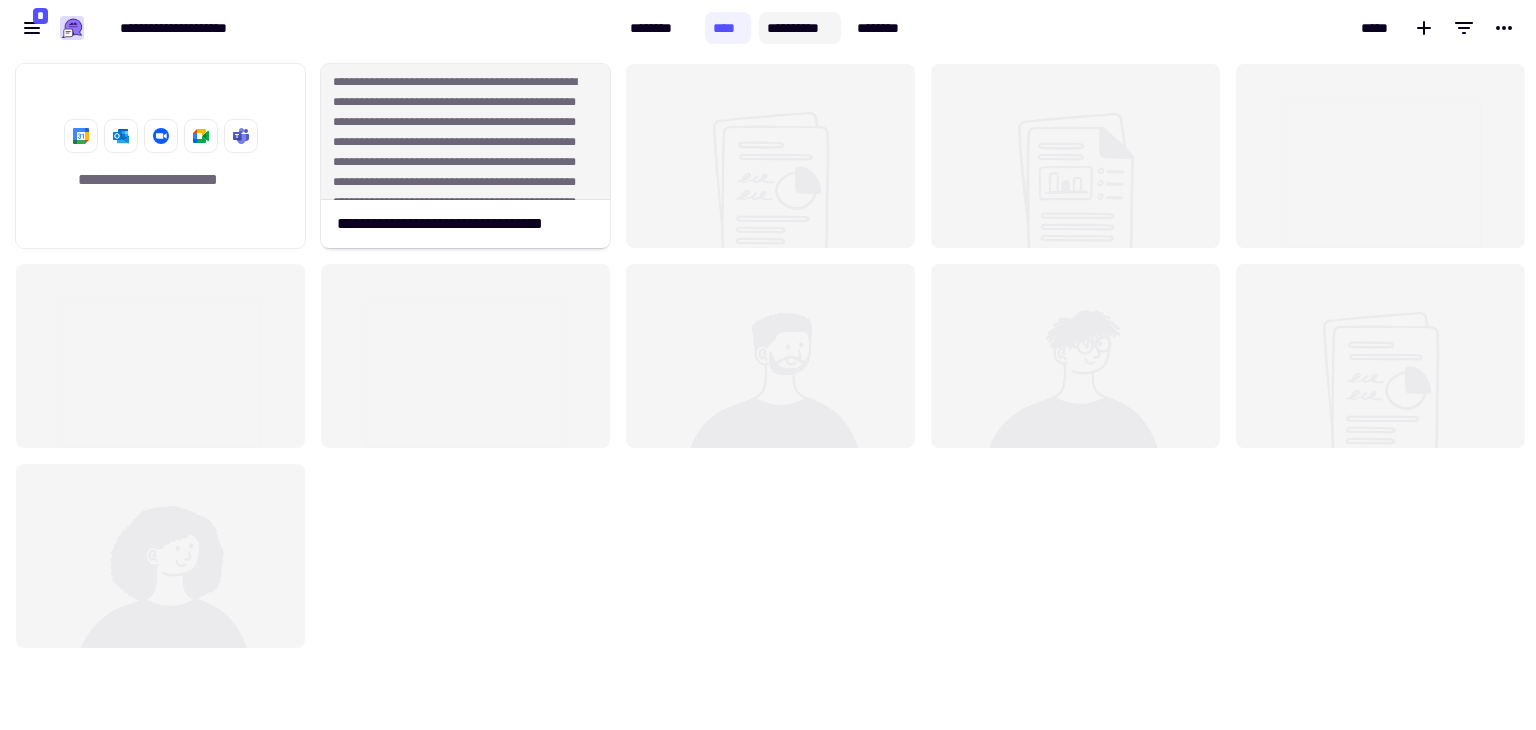 click on "**********" 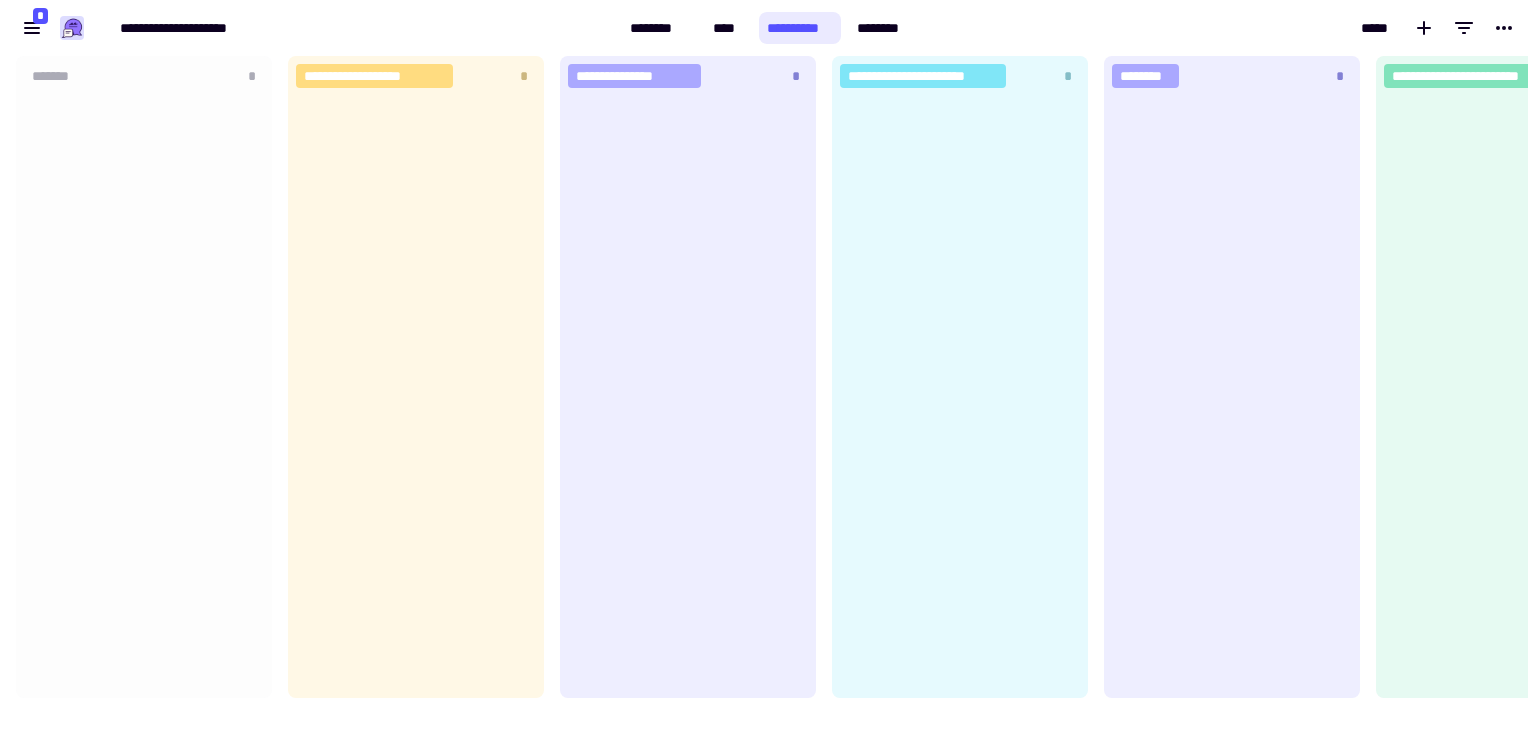 scroll, scrollTop: 16, scrollLeft: 16, axis: both 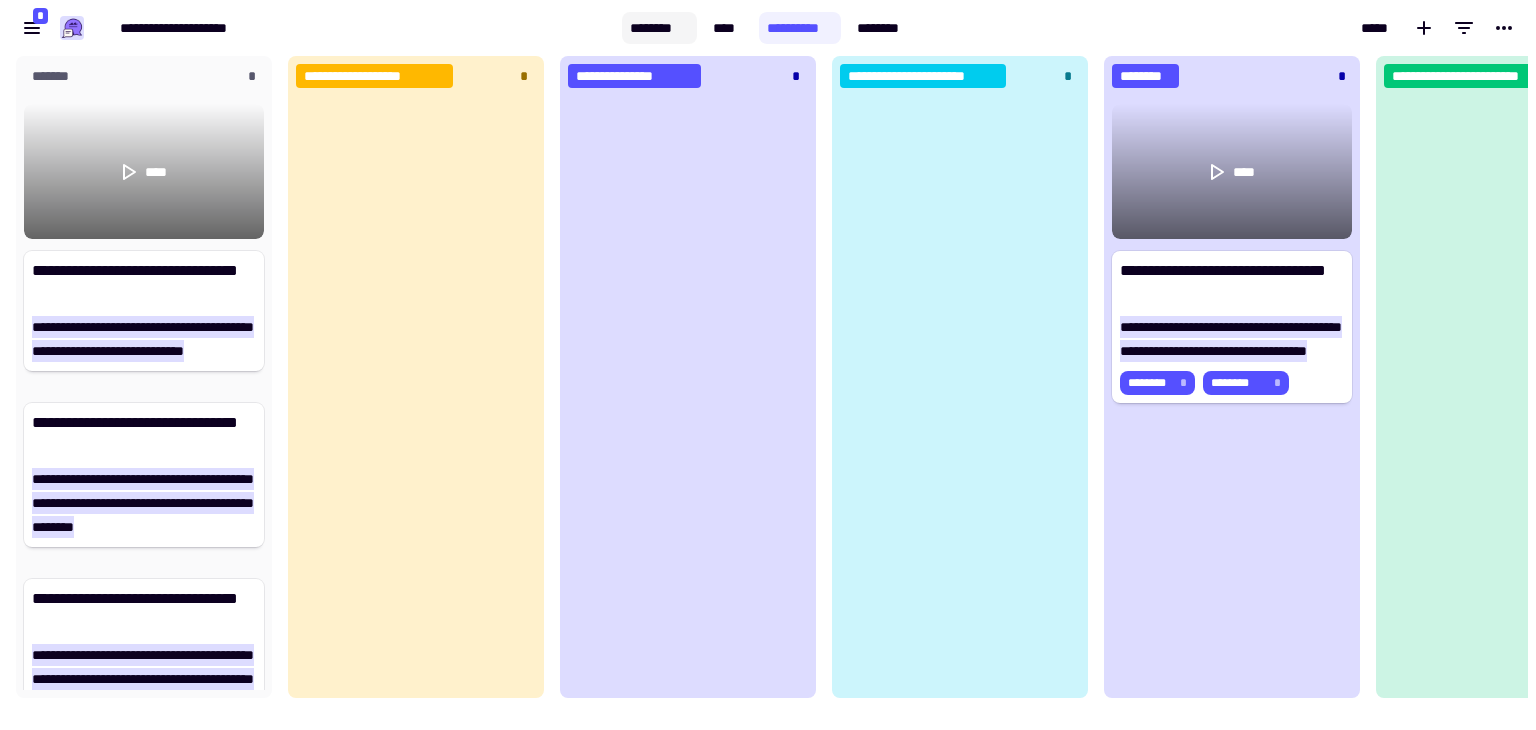 click on "********" 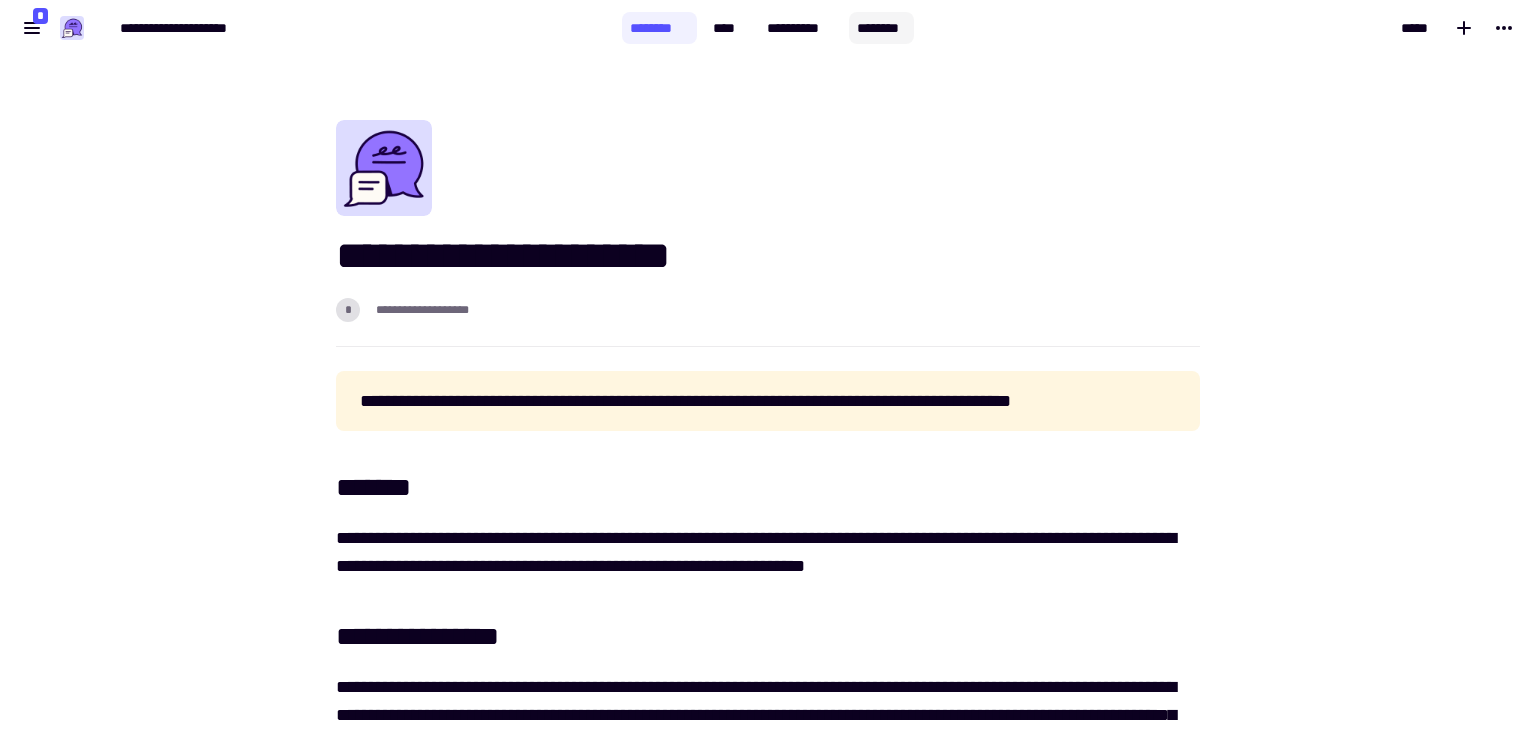 click on "********" 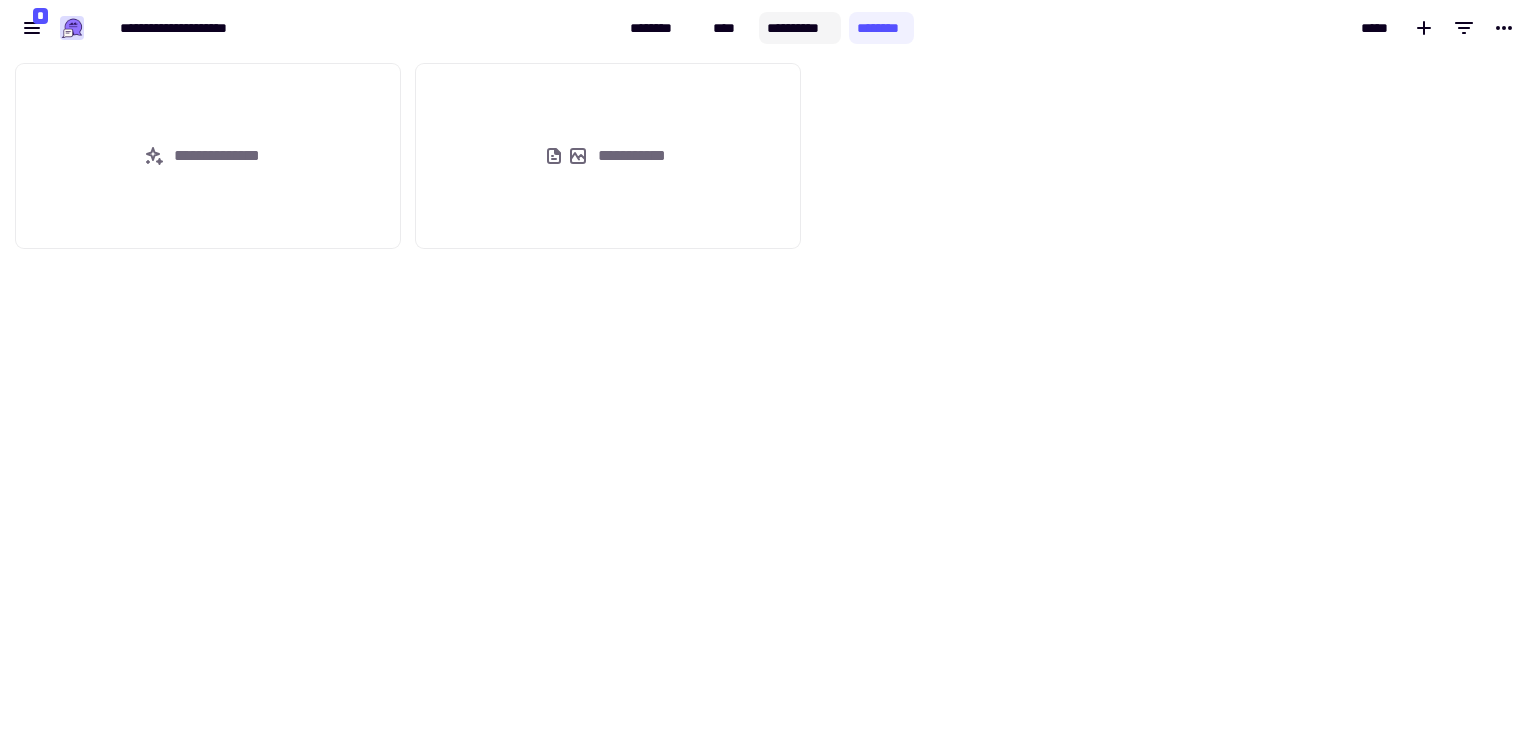 click on "**********" 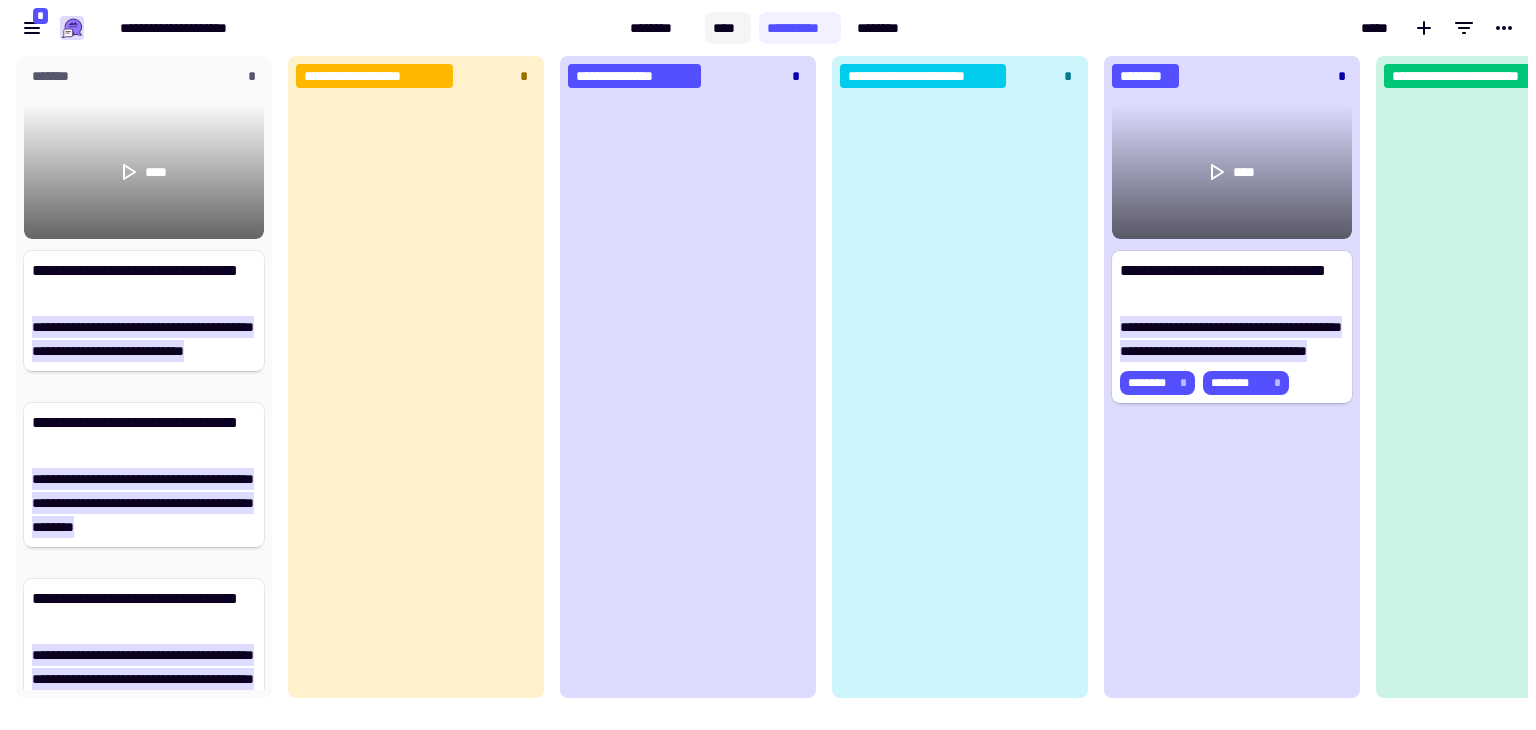 click on "****" 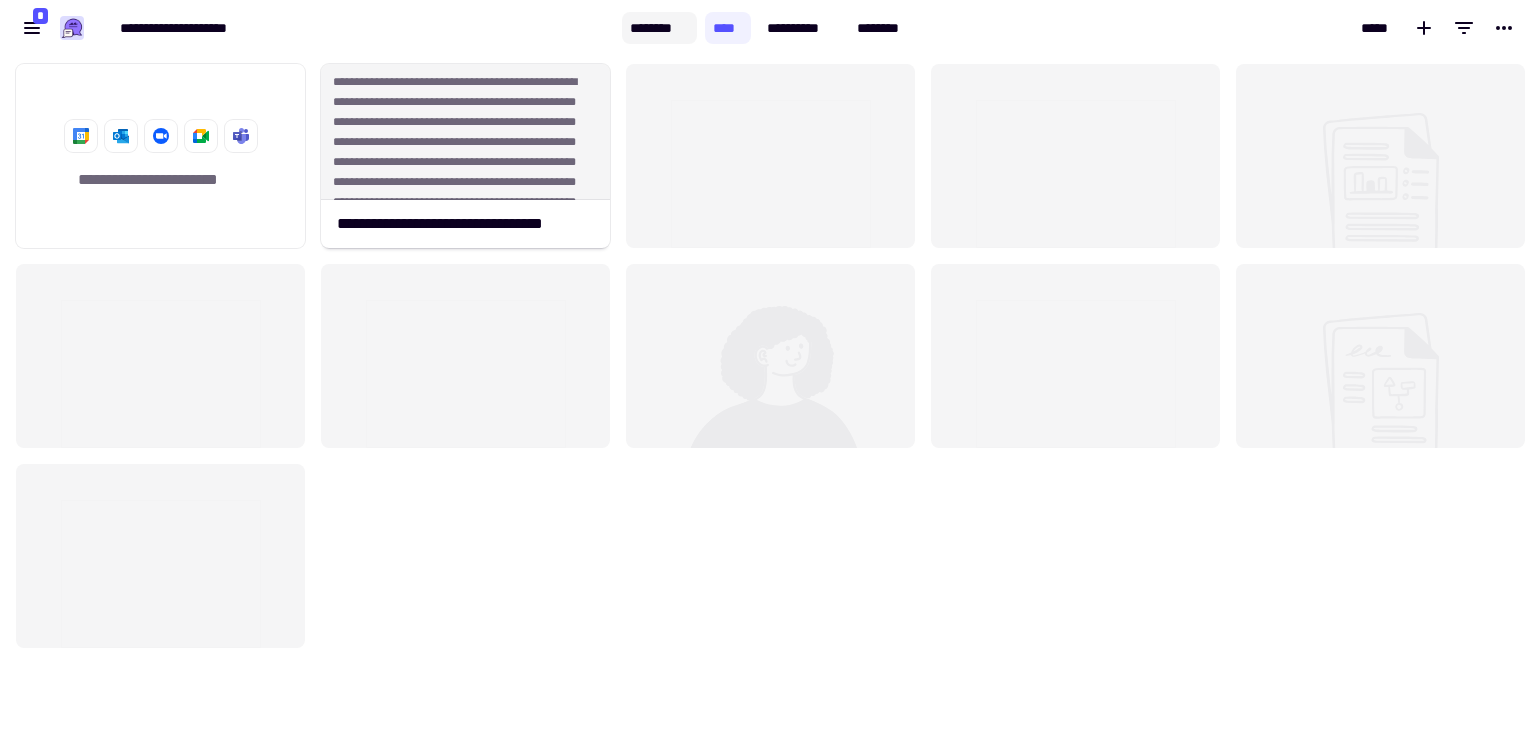 click on "********" 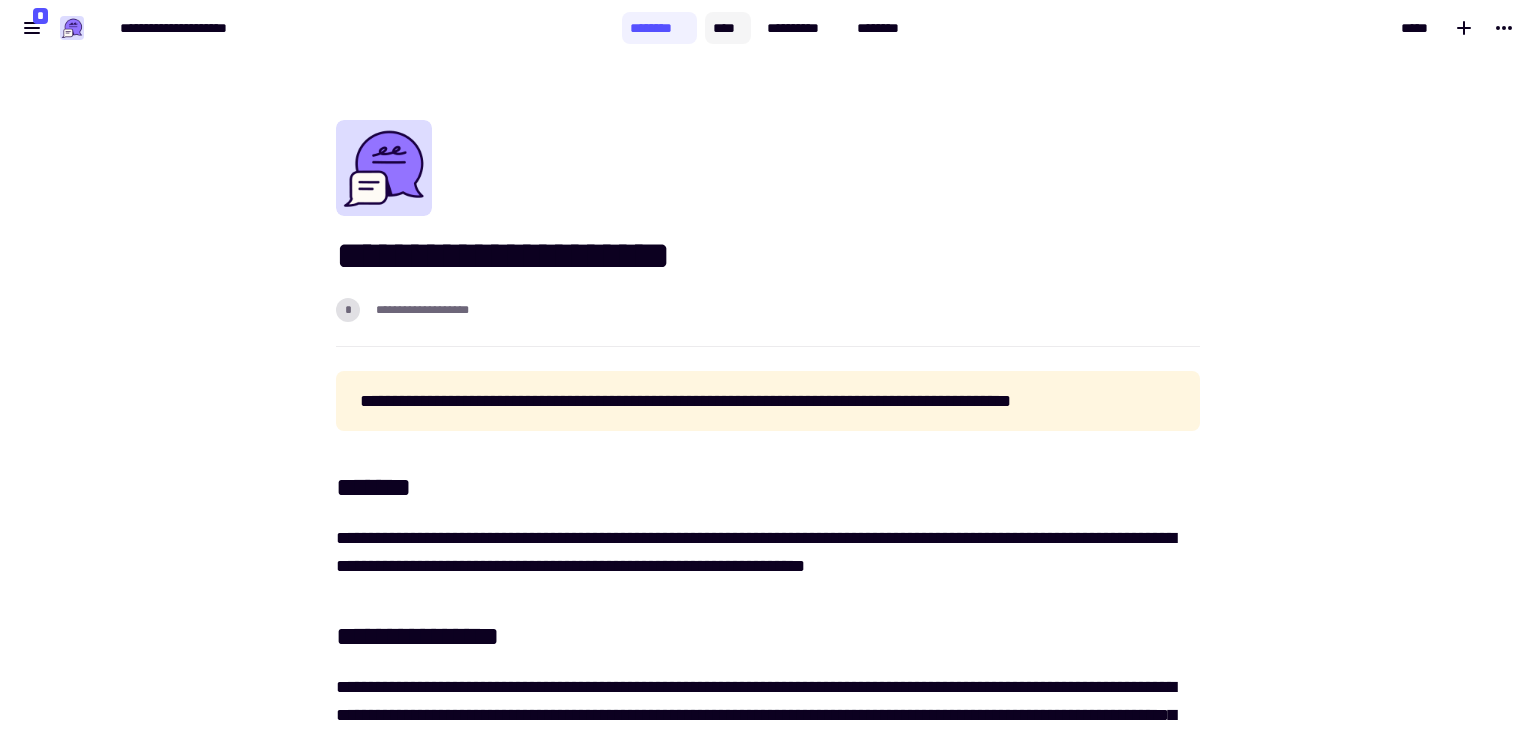 click on "****" 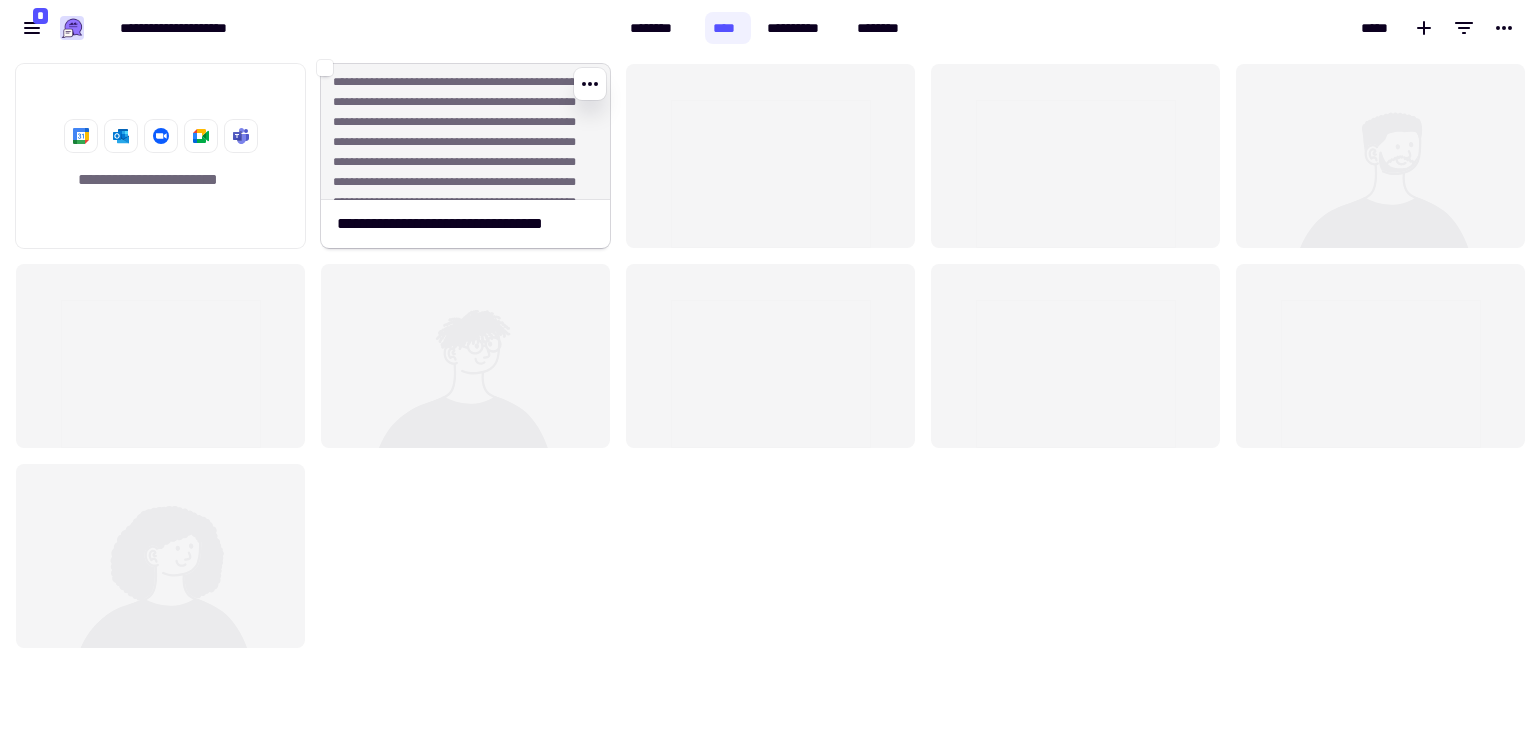 click on "**********" 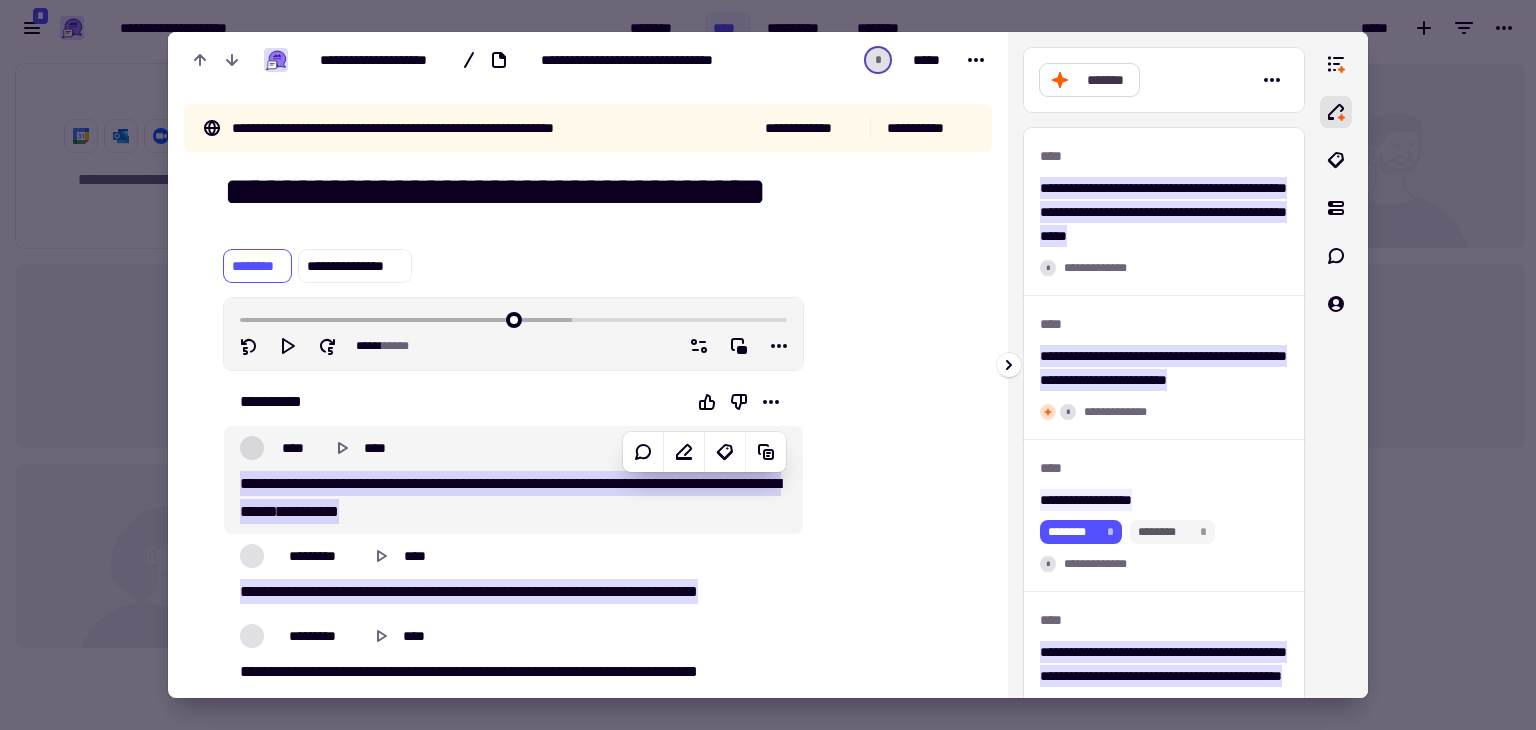 click on "*******" 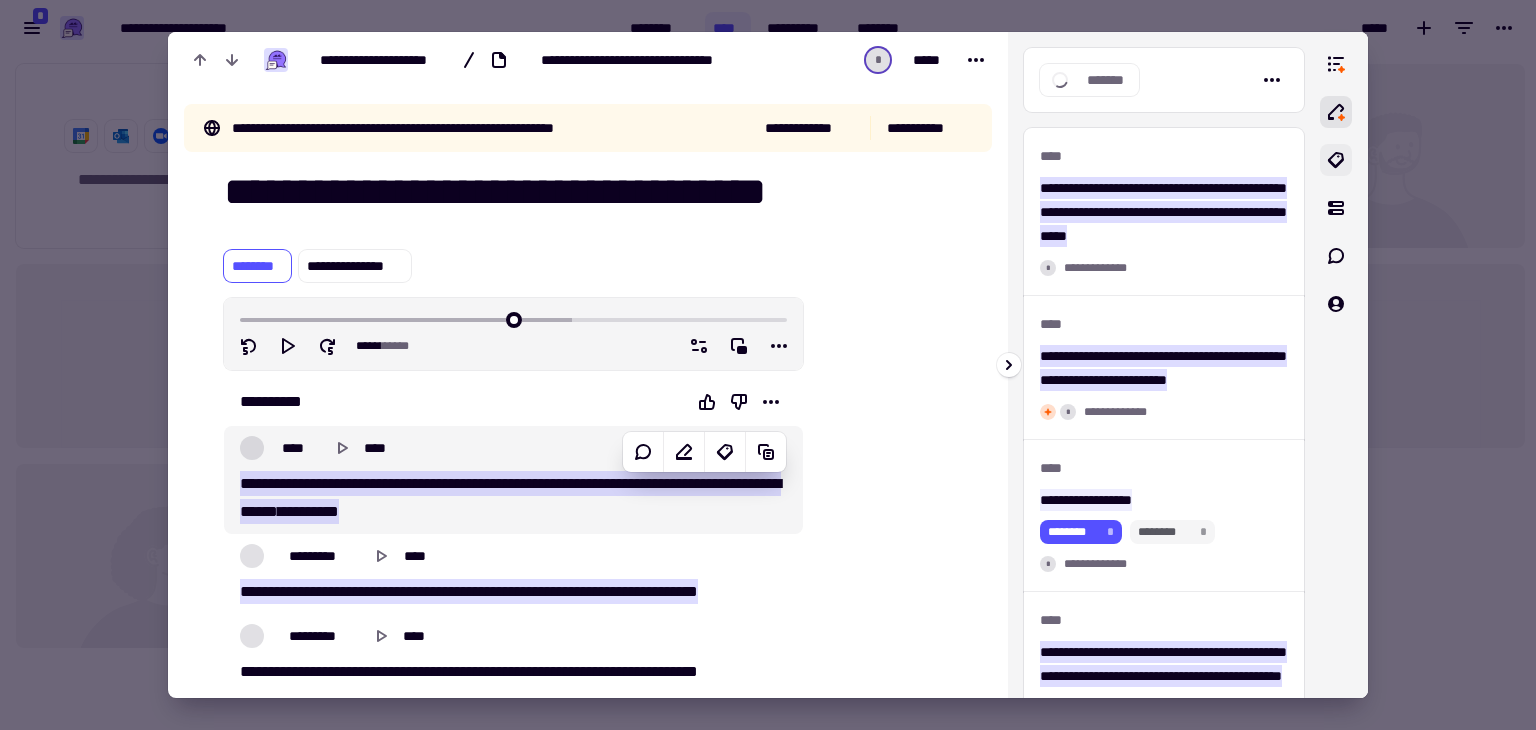 click 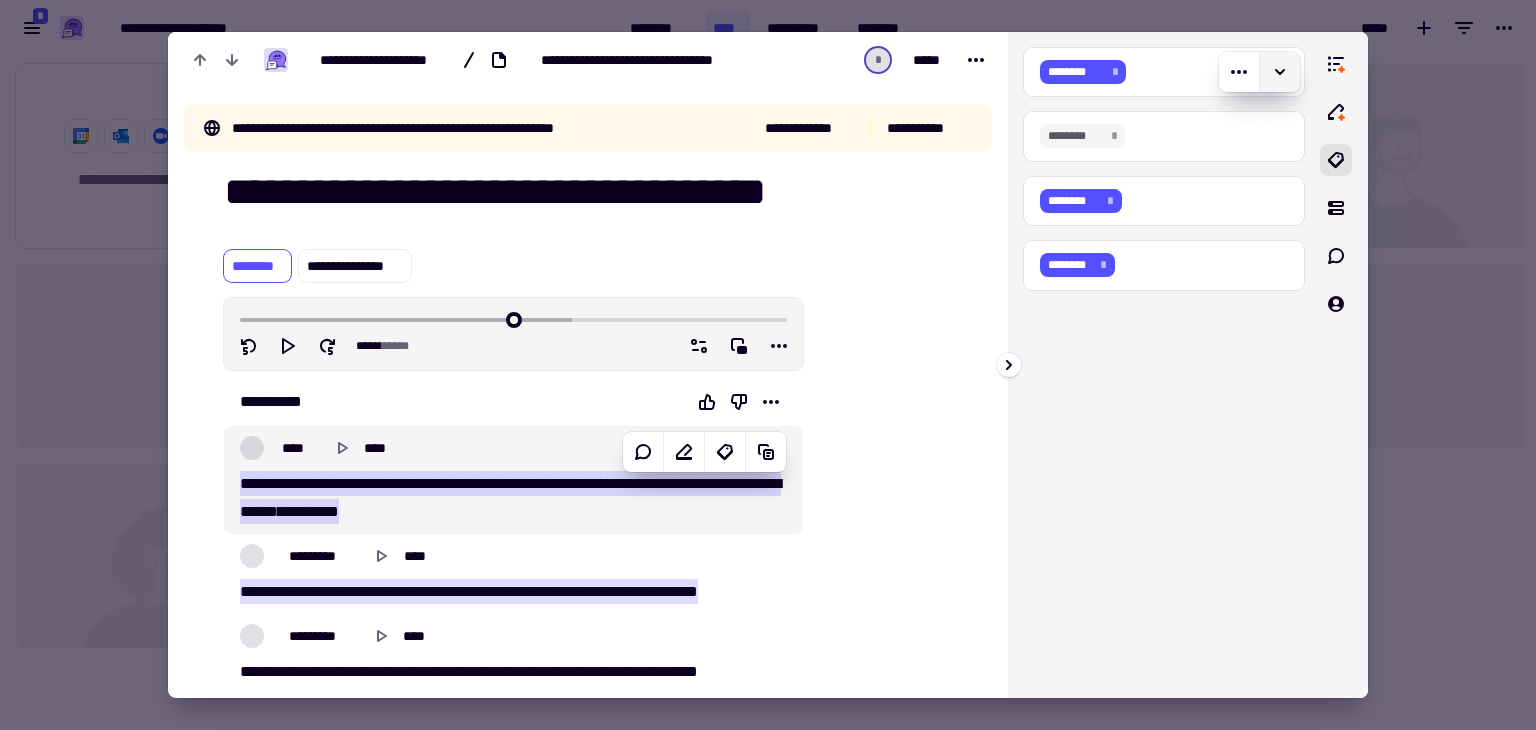 click 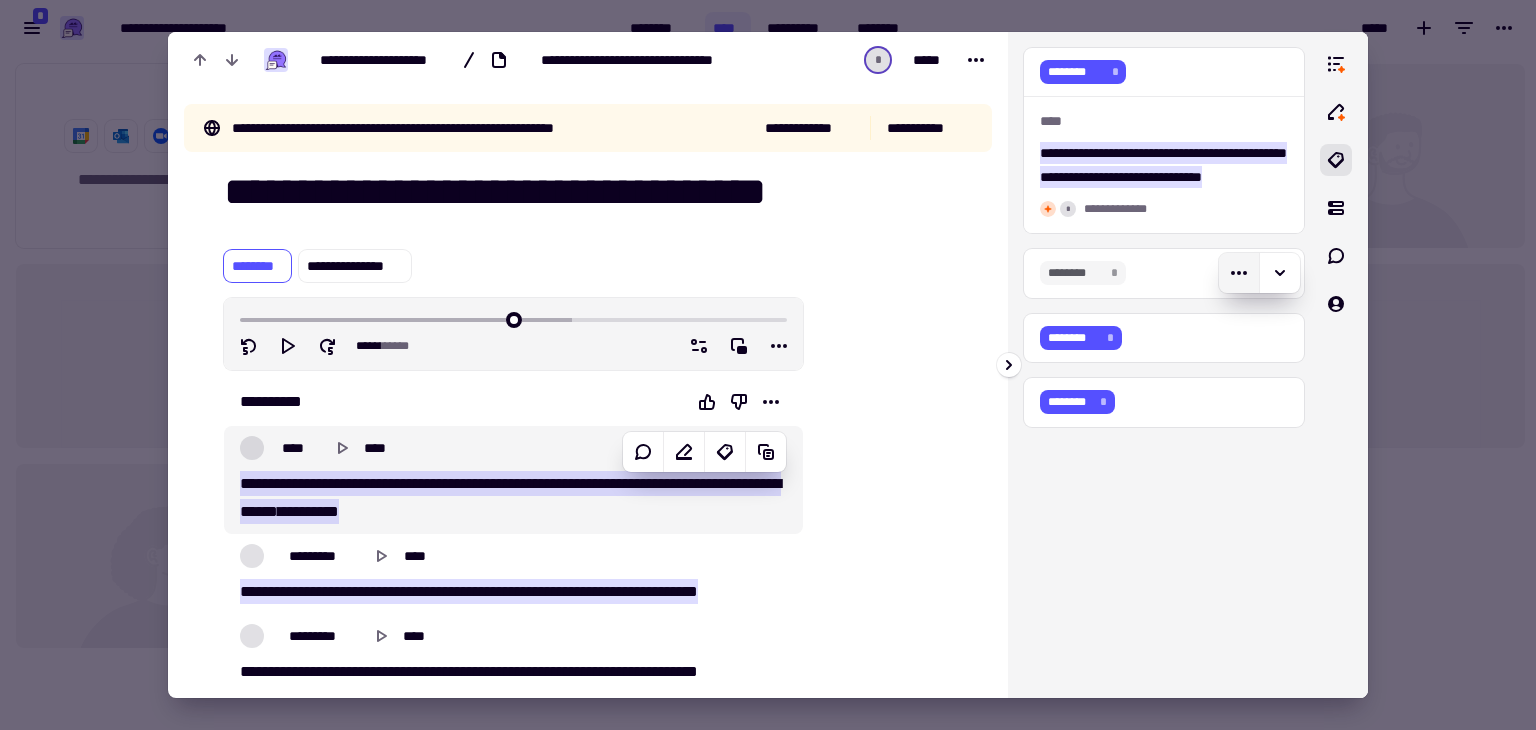 click 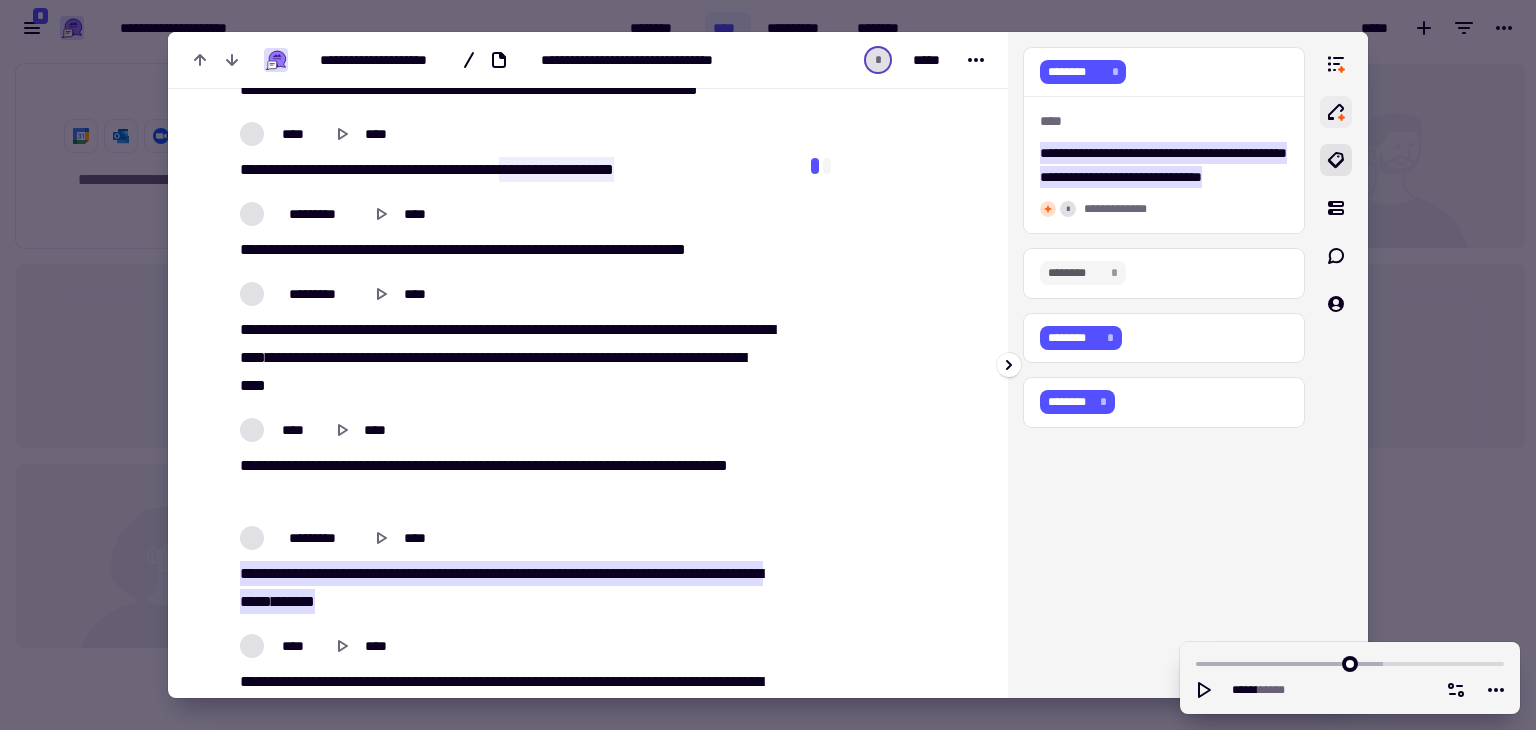 click 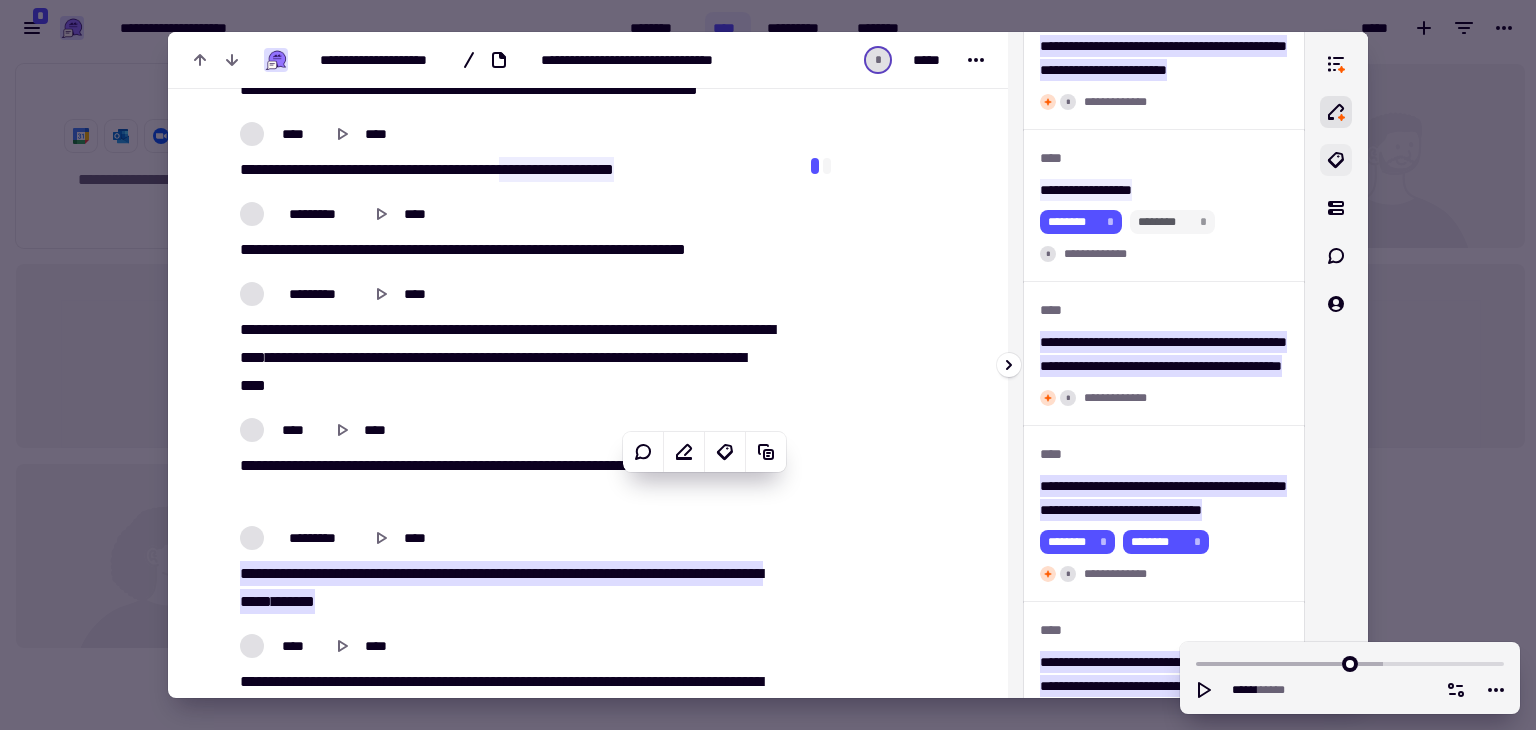 click 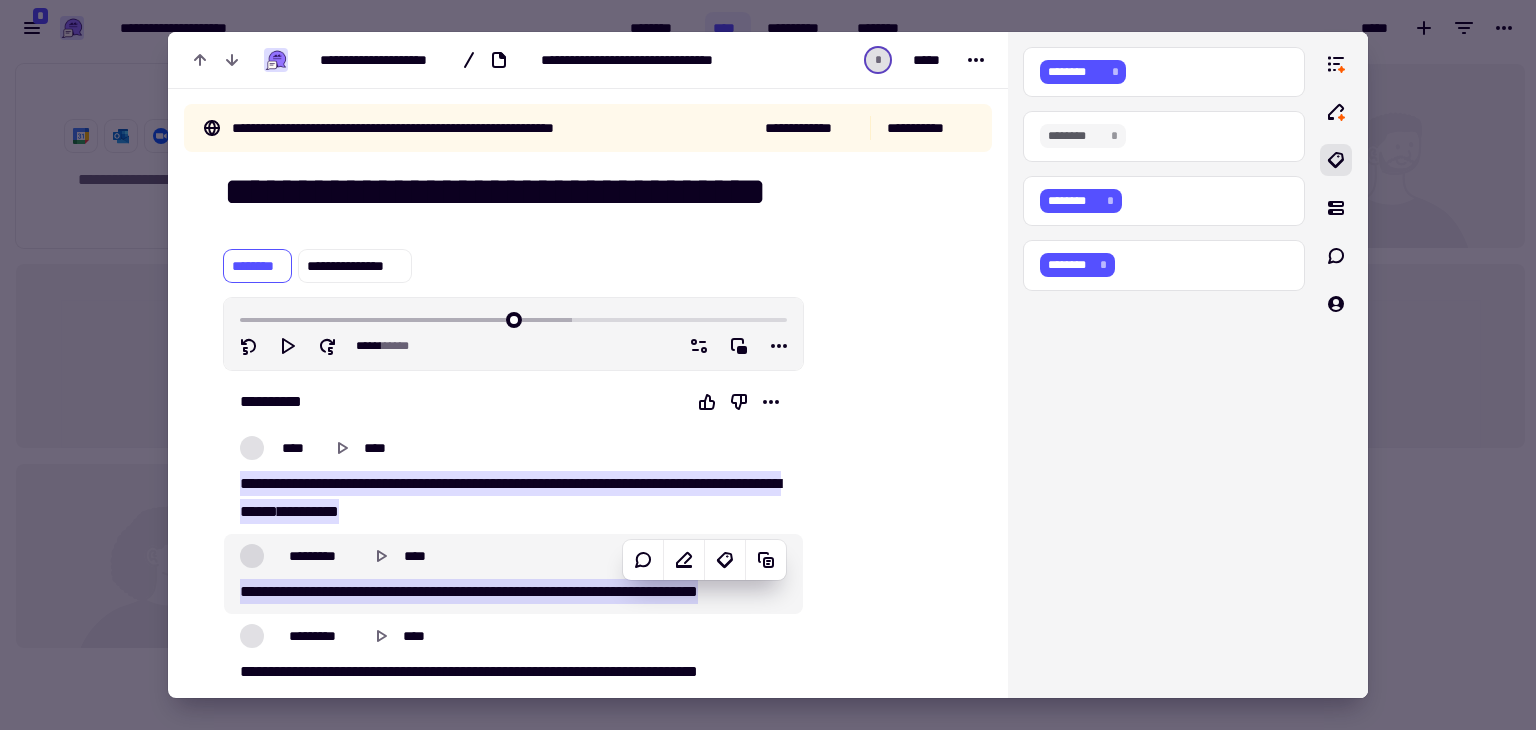 type 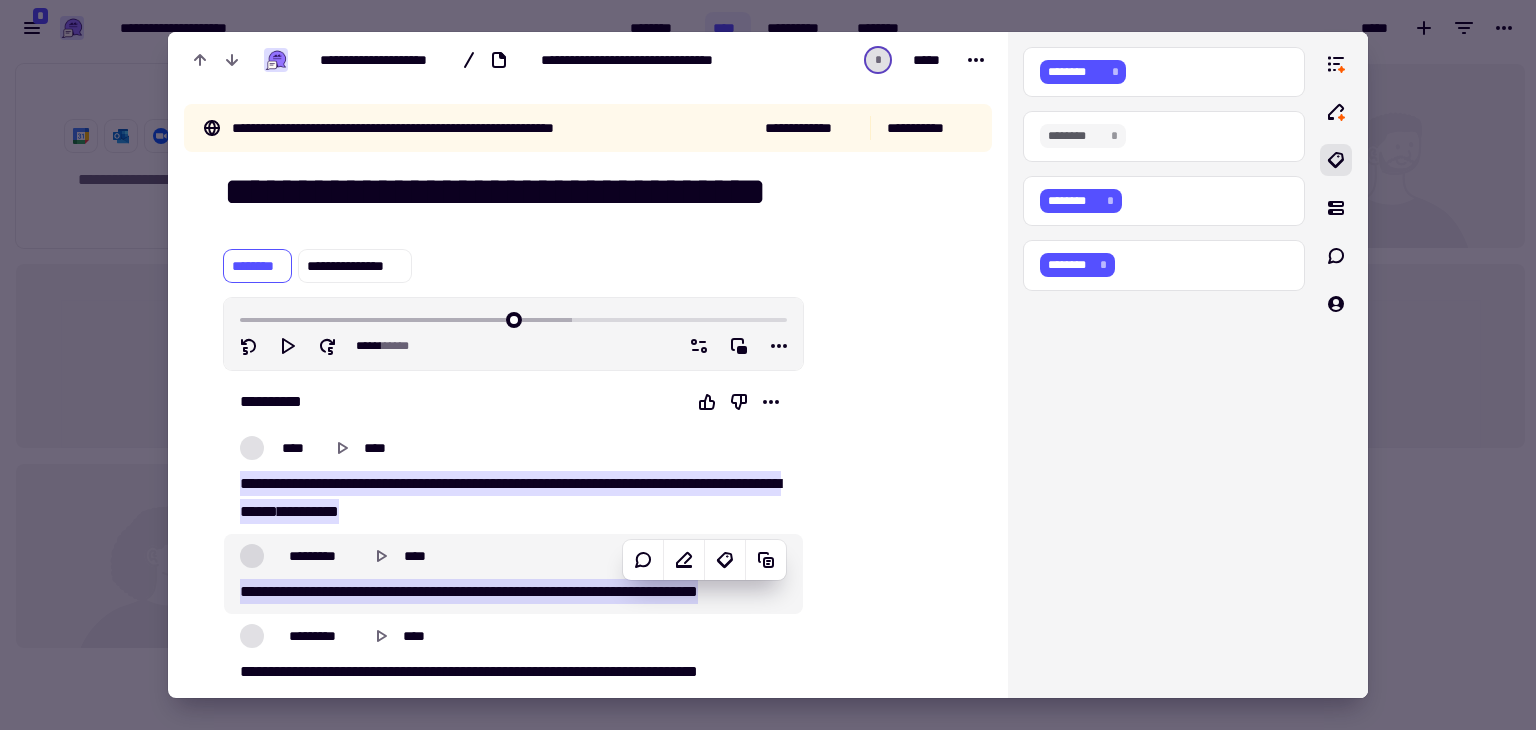 click at bounding box center (768, 365) 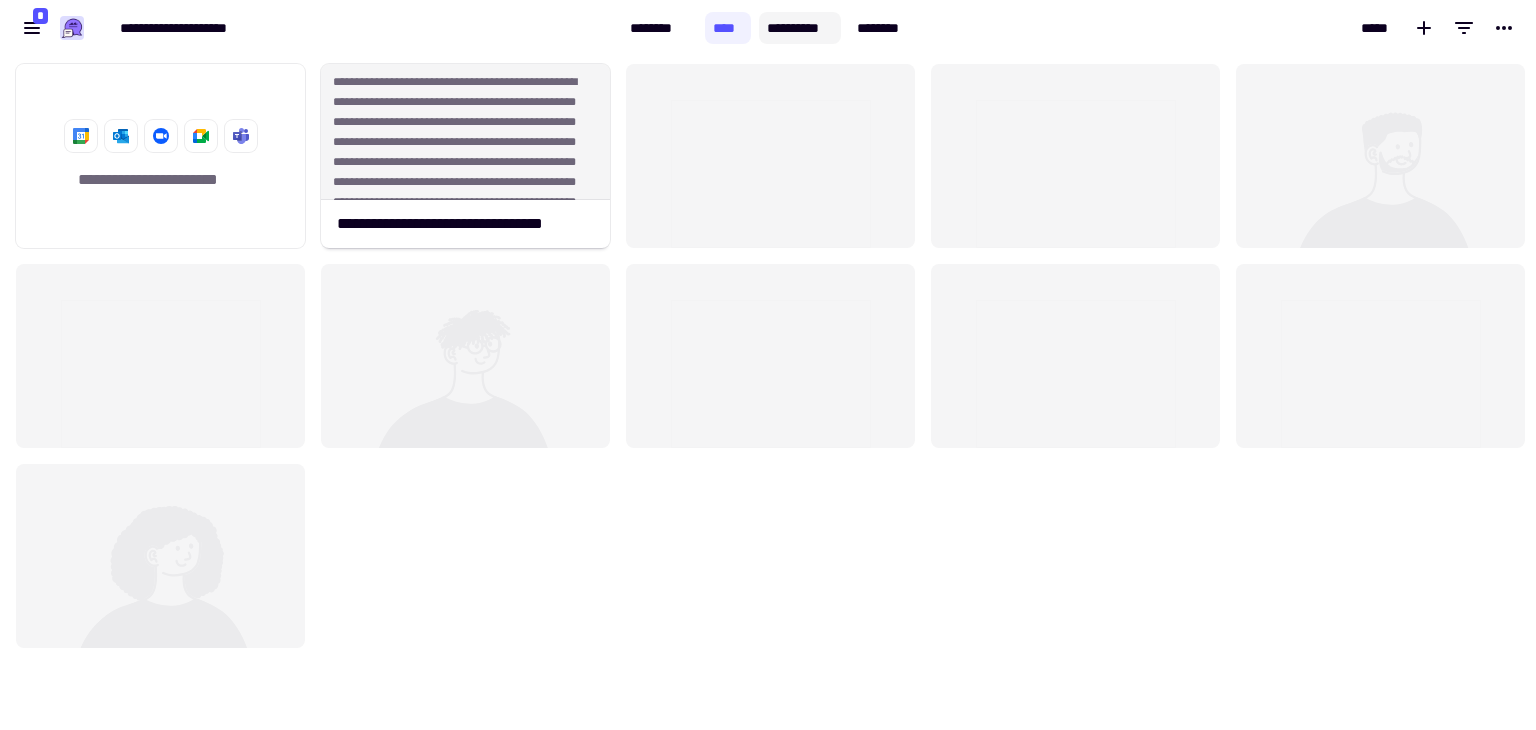 click on "**********" 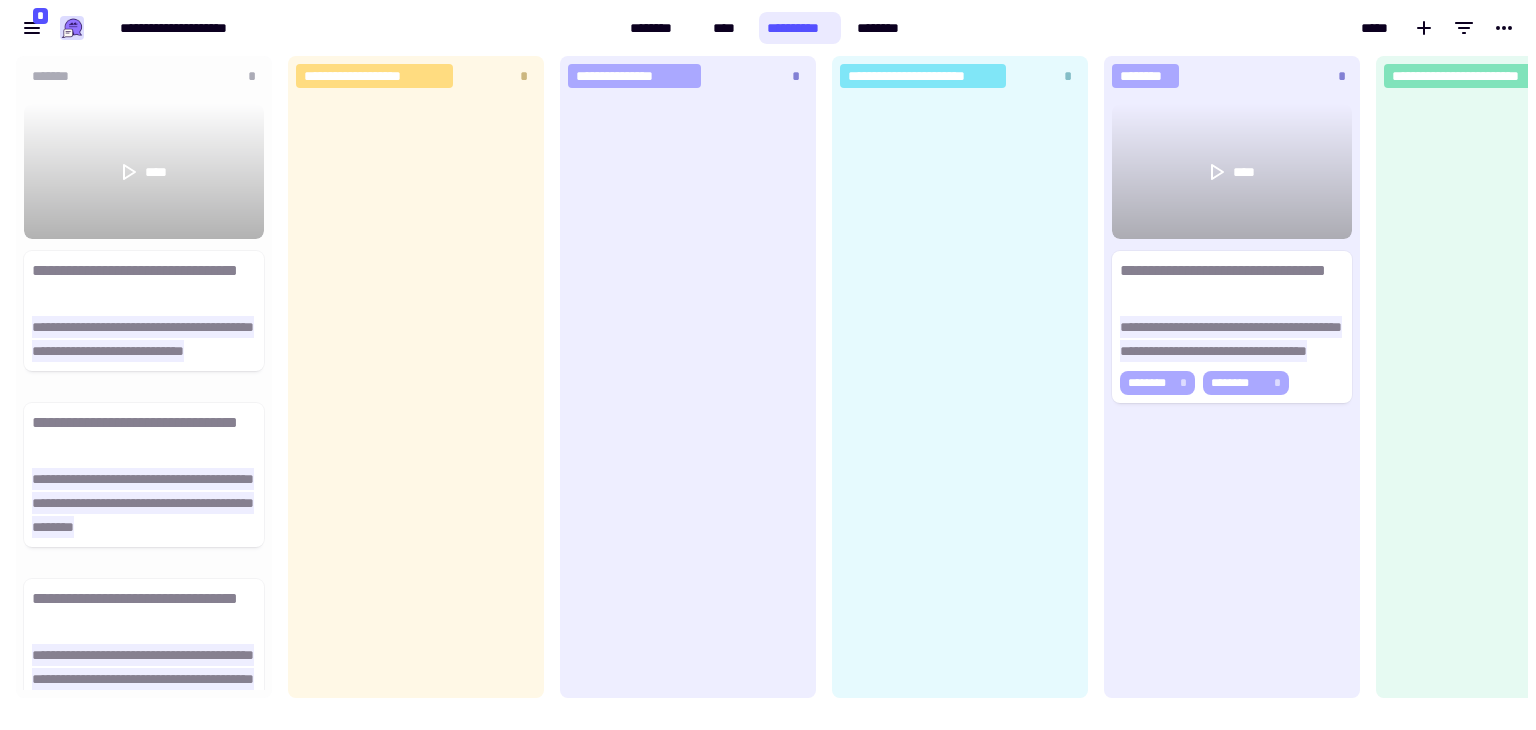 scroll, scrollTop: 16, scrollLeft: 16, axis: both 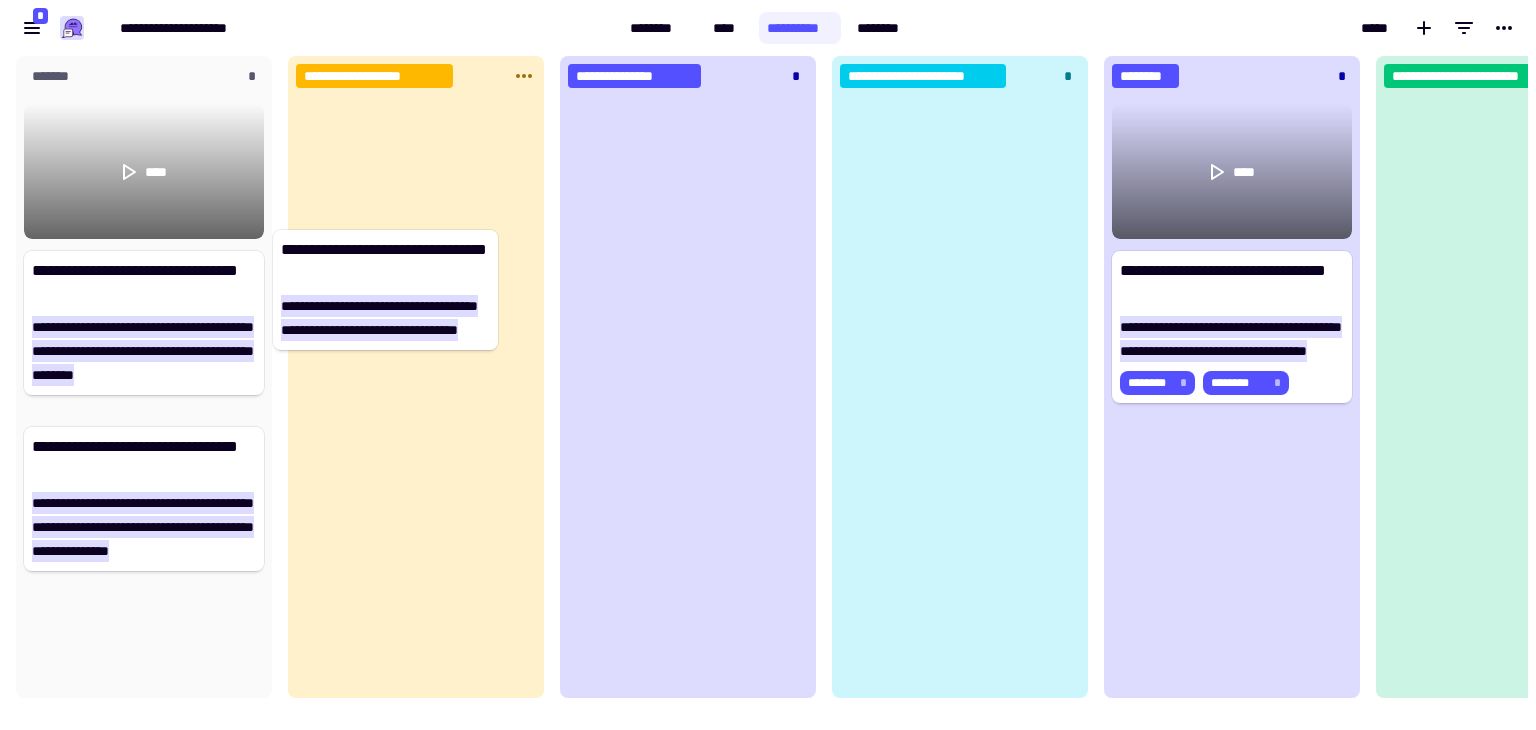 drag, startPoint x: 166, startPoint y: 292, endPoint x: 427, endPoint y: 275, distance: 261.55304 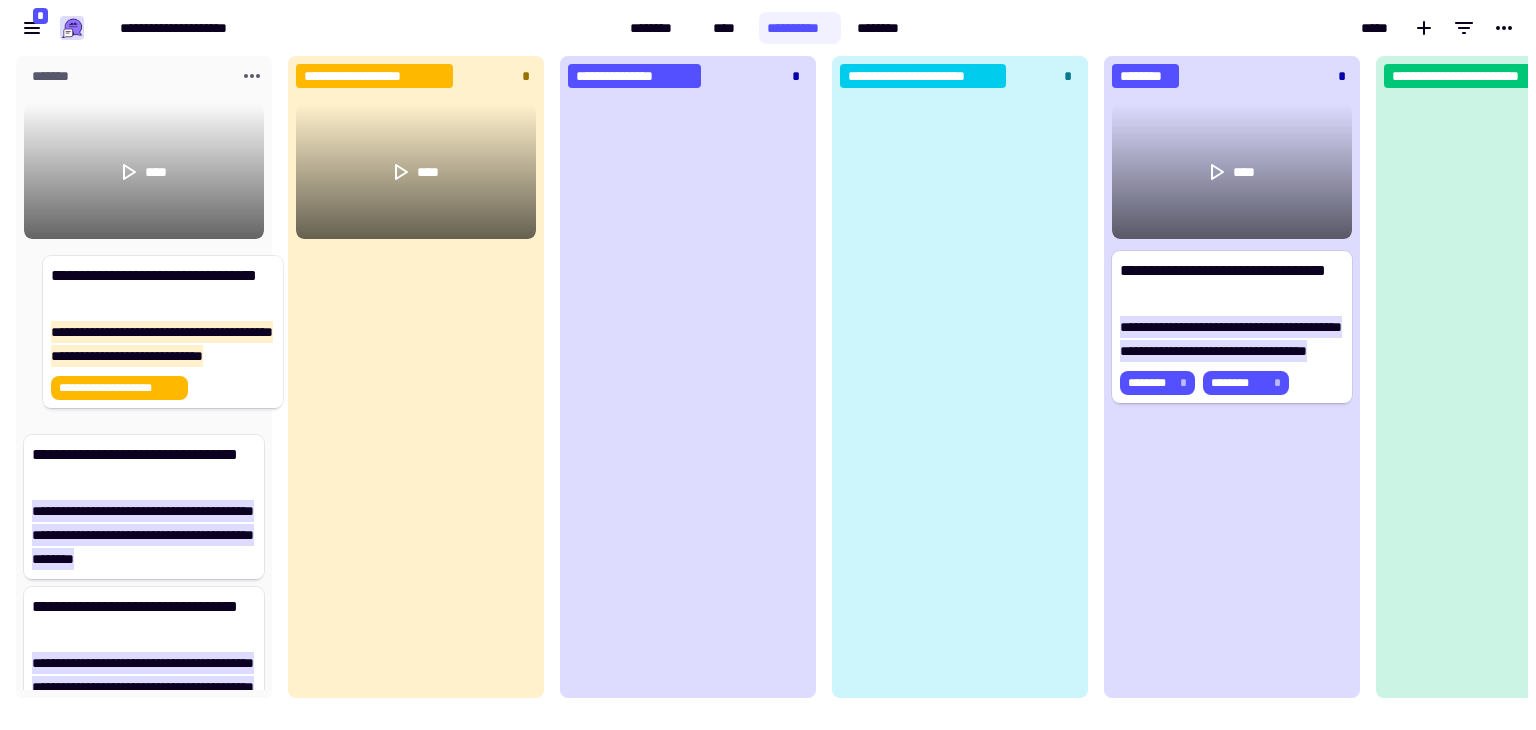drag, startPoint x: 427, startPoint y: 324, endPoint x: 140, endPoint y: 341, distance: 287.50305 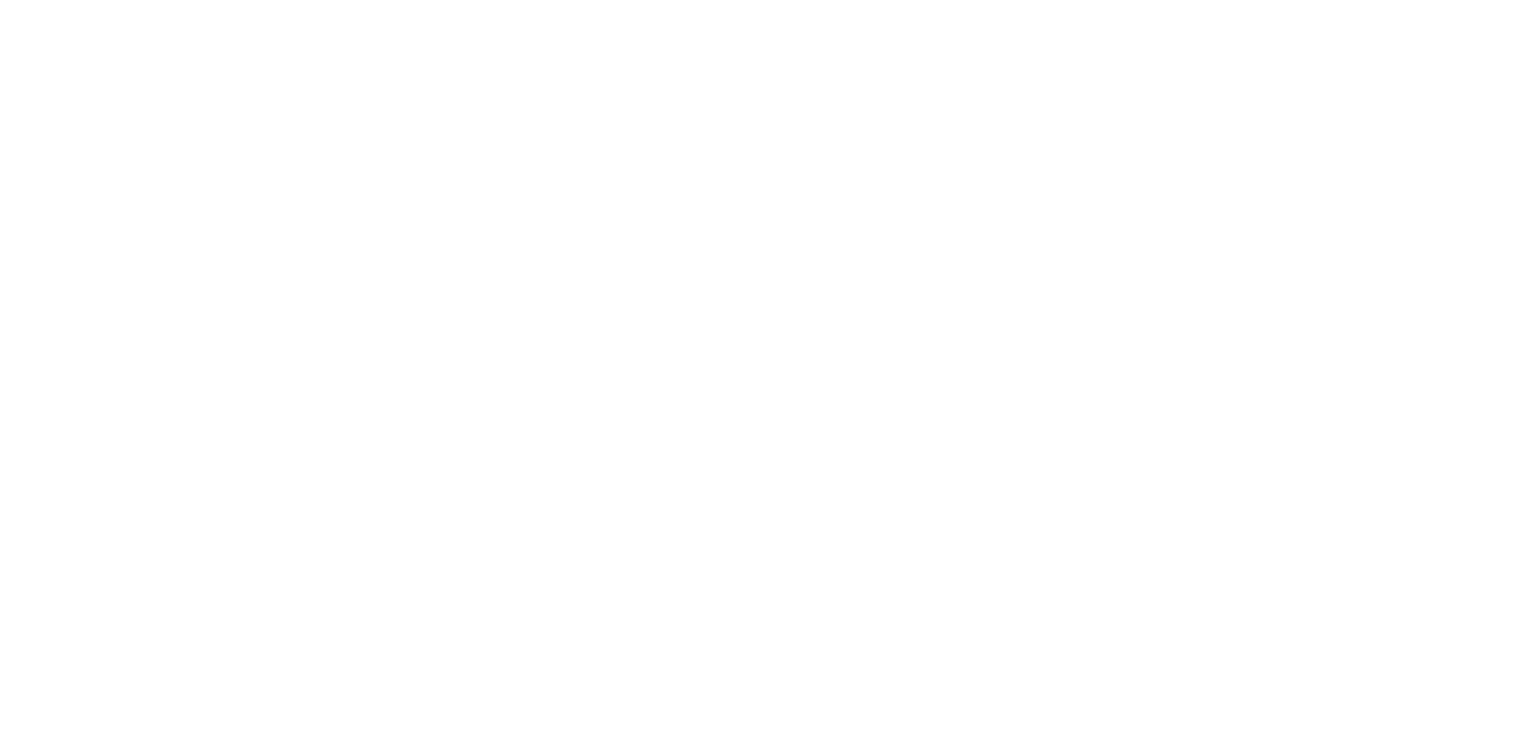 scroll, scrollTop: 0, scrollLeft: 0, axis: both 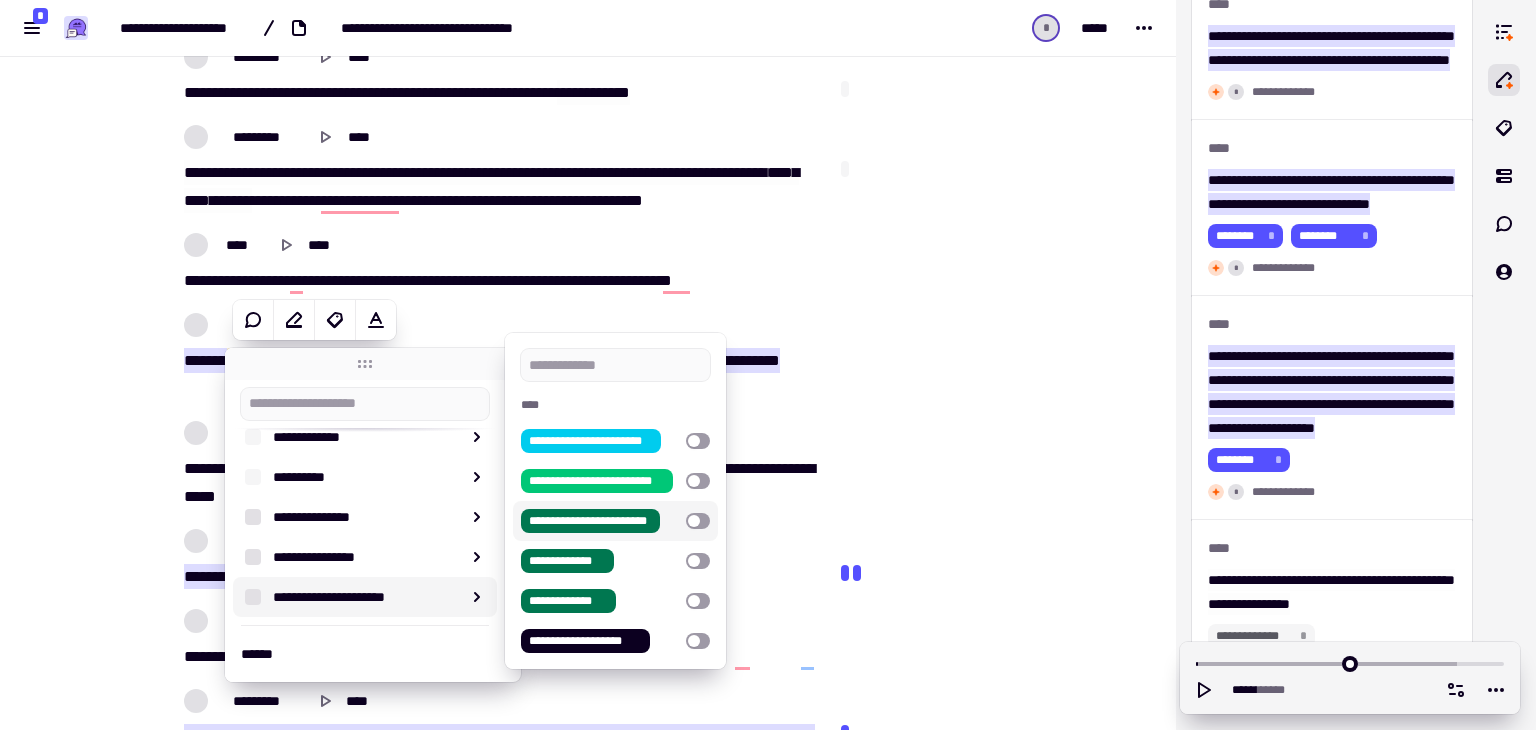 click at bounding box center (698, 521) 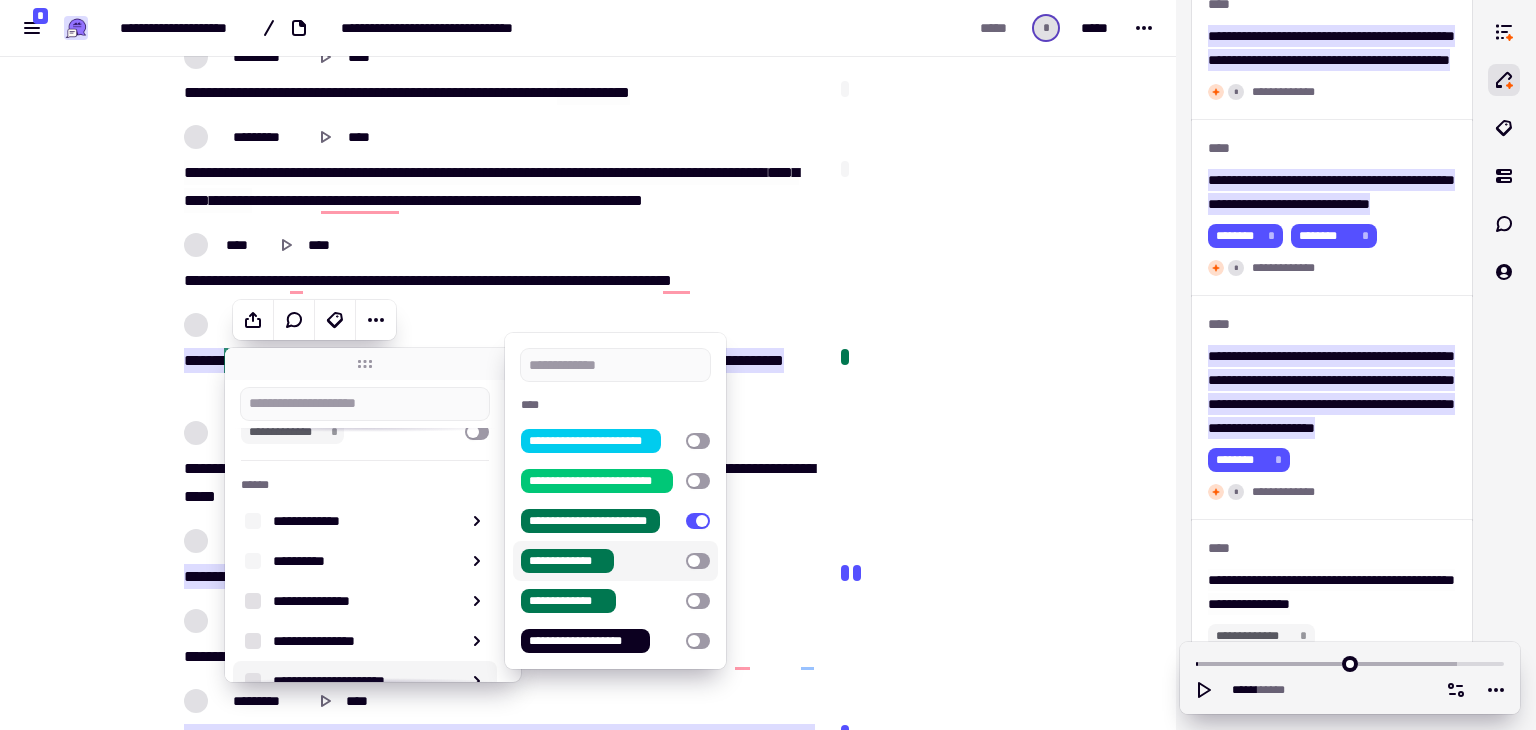 click at bounding box center [698, 561] 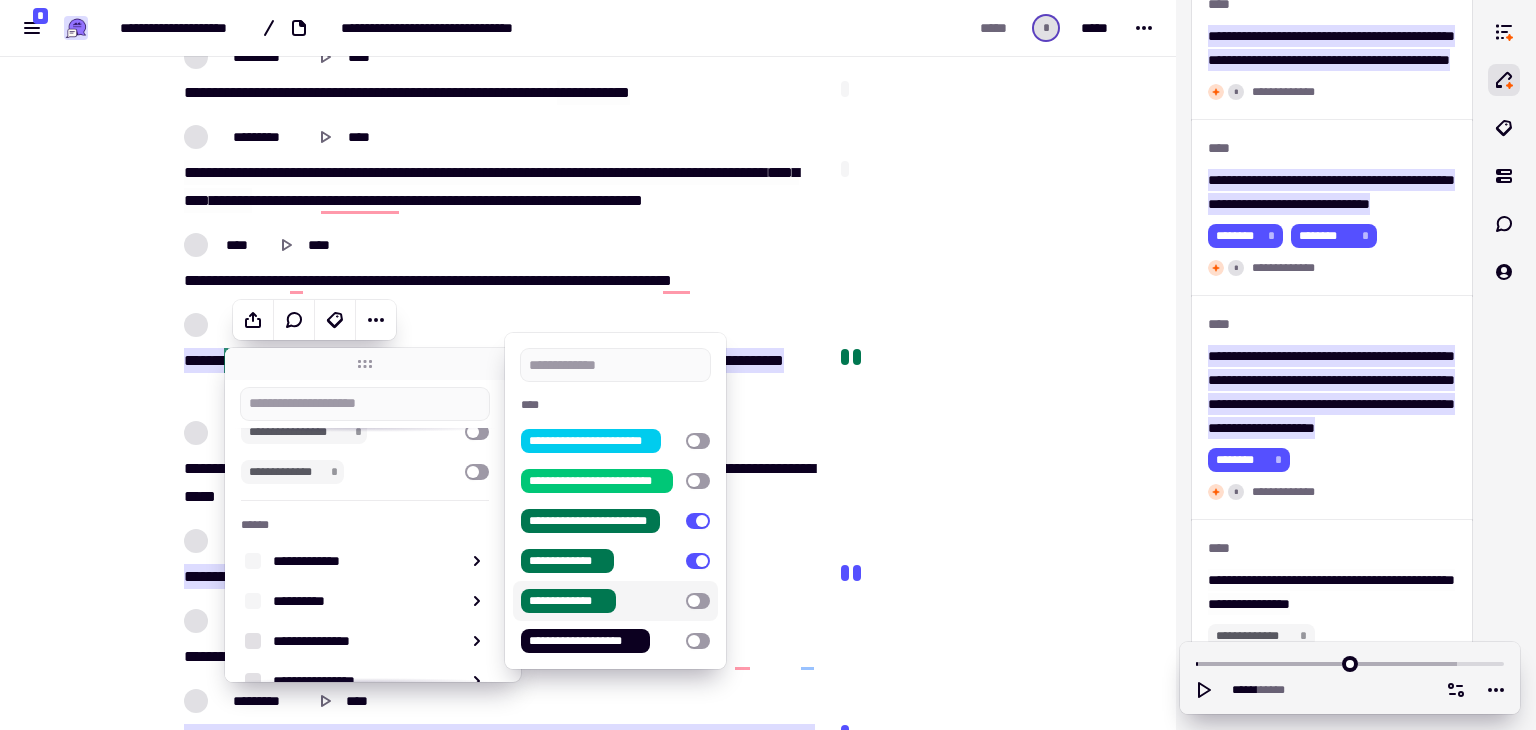 click on "**********" at bounding box center [615, 601] 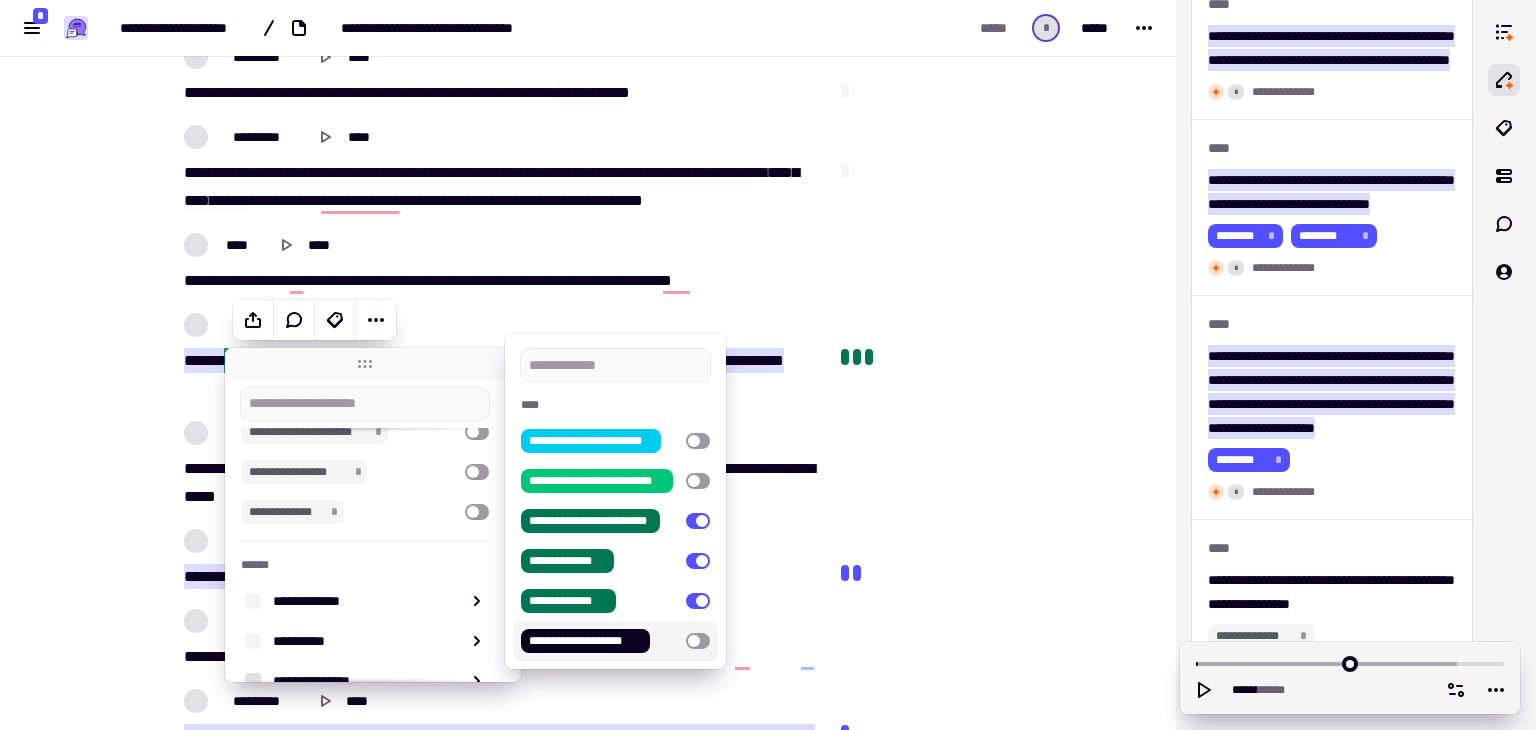 click at bounding box center [698, 641] 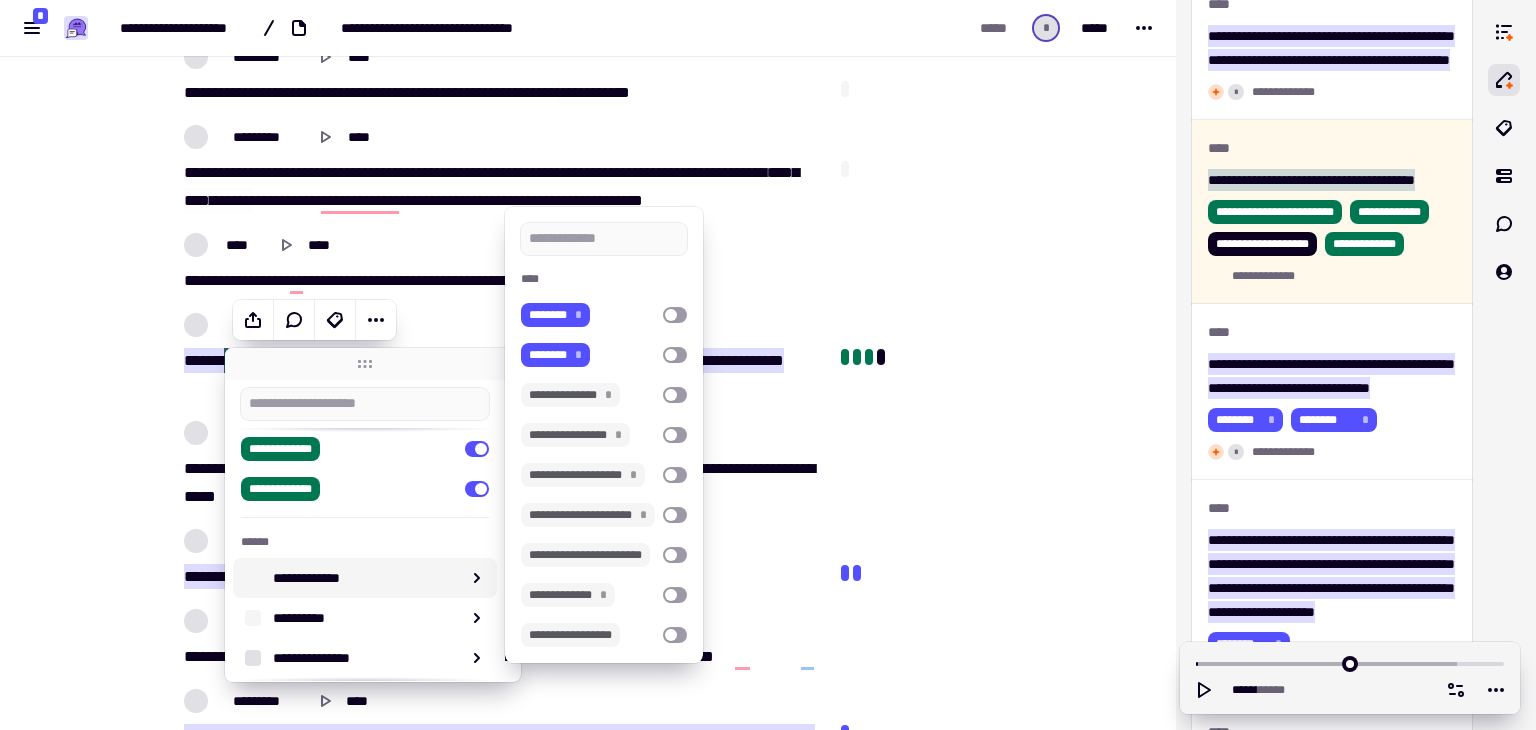 scroll, scrollTop: 317, scrollLeft: 0, axis: vertical 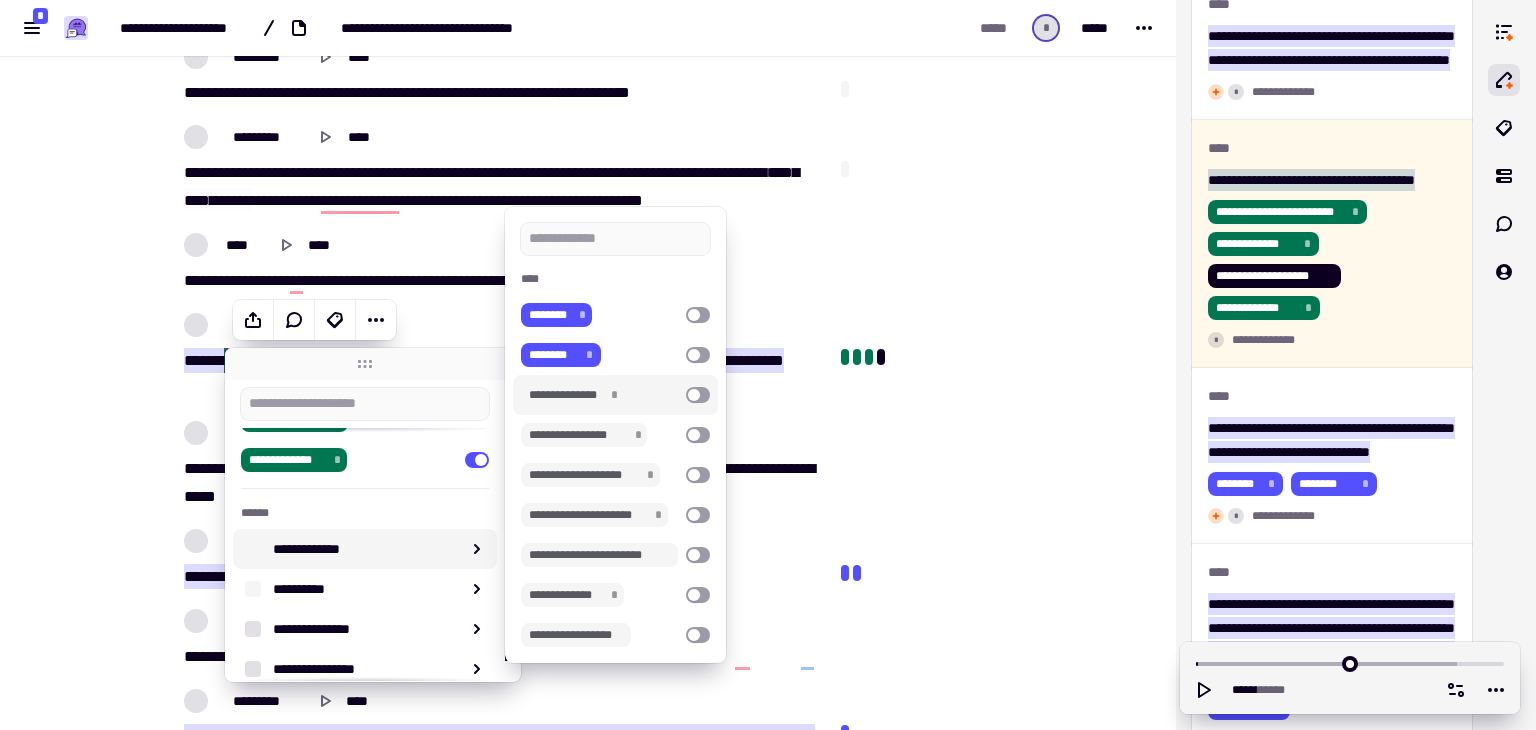 click at bounding box center [698, 395] 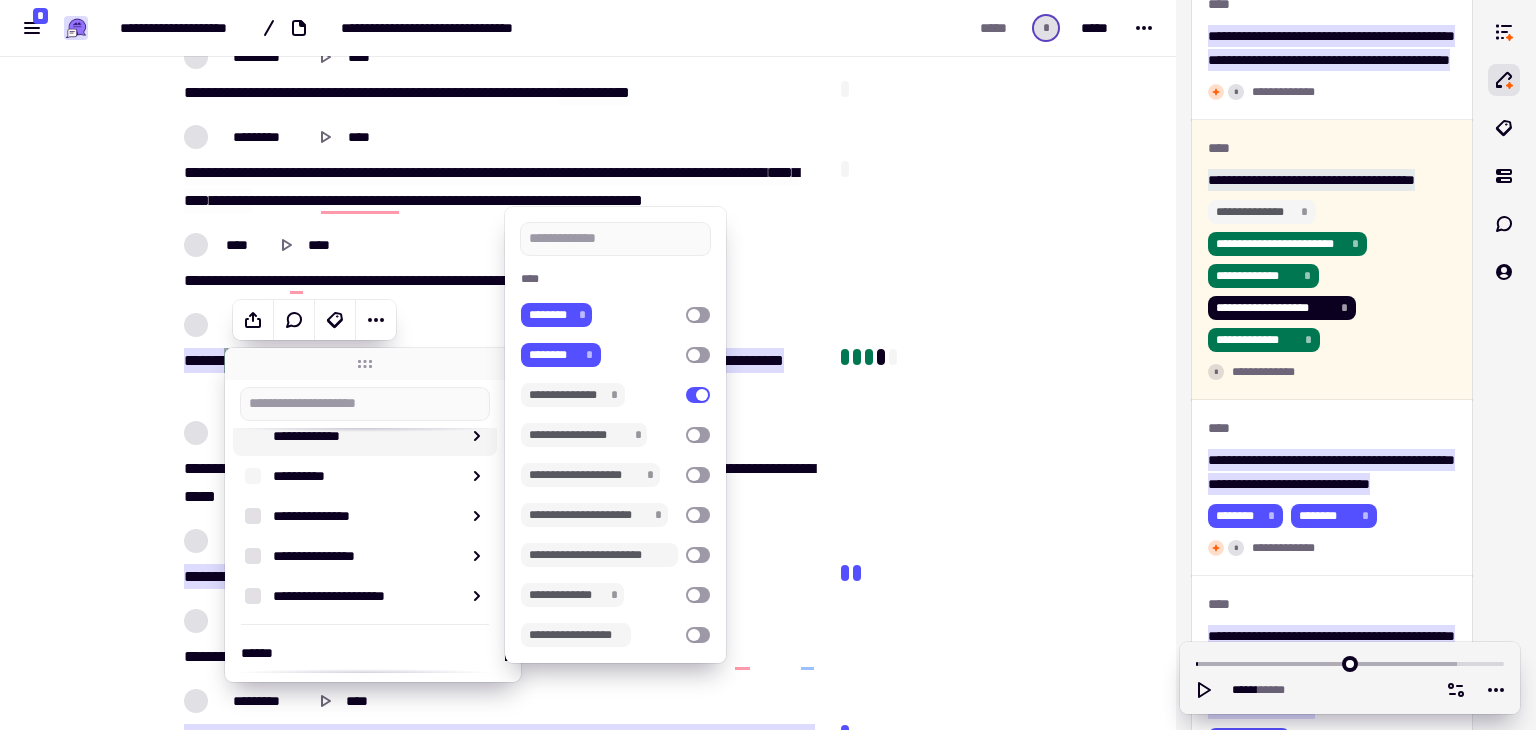 scroll, scrollTop: 485, scrollLeft: 0, axis: vertical 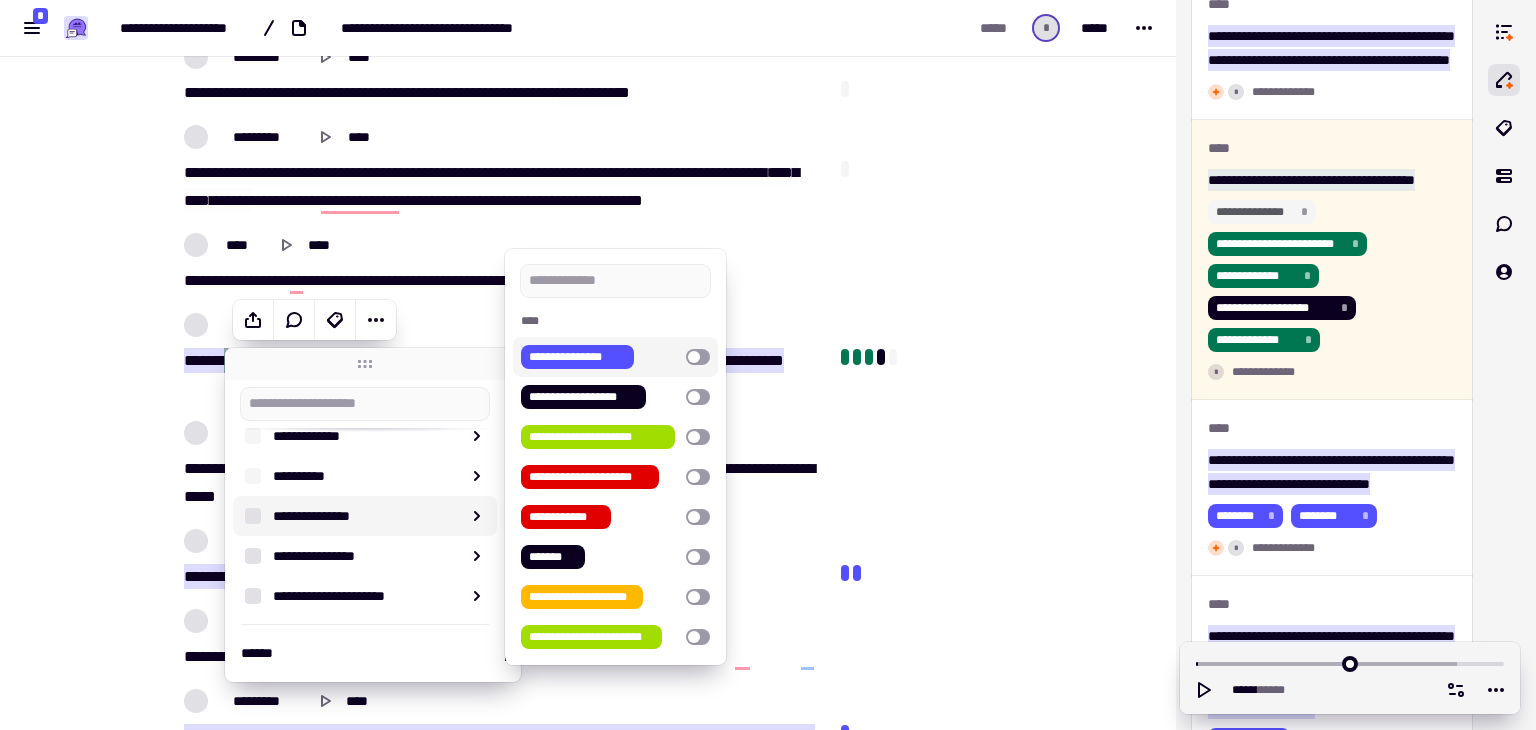 click at bounding box center (698, 357) 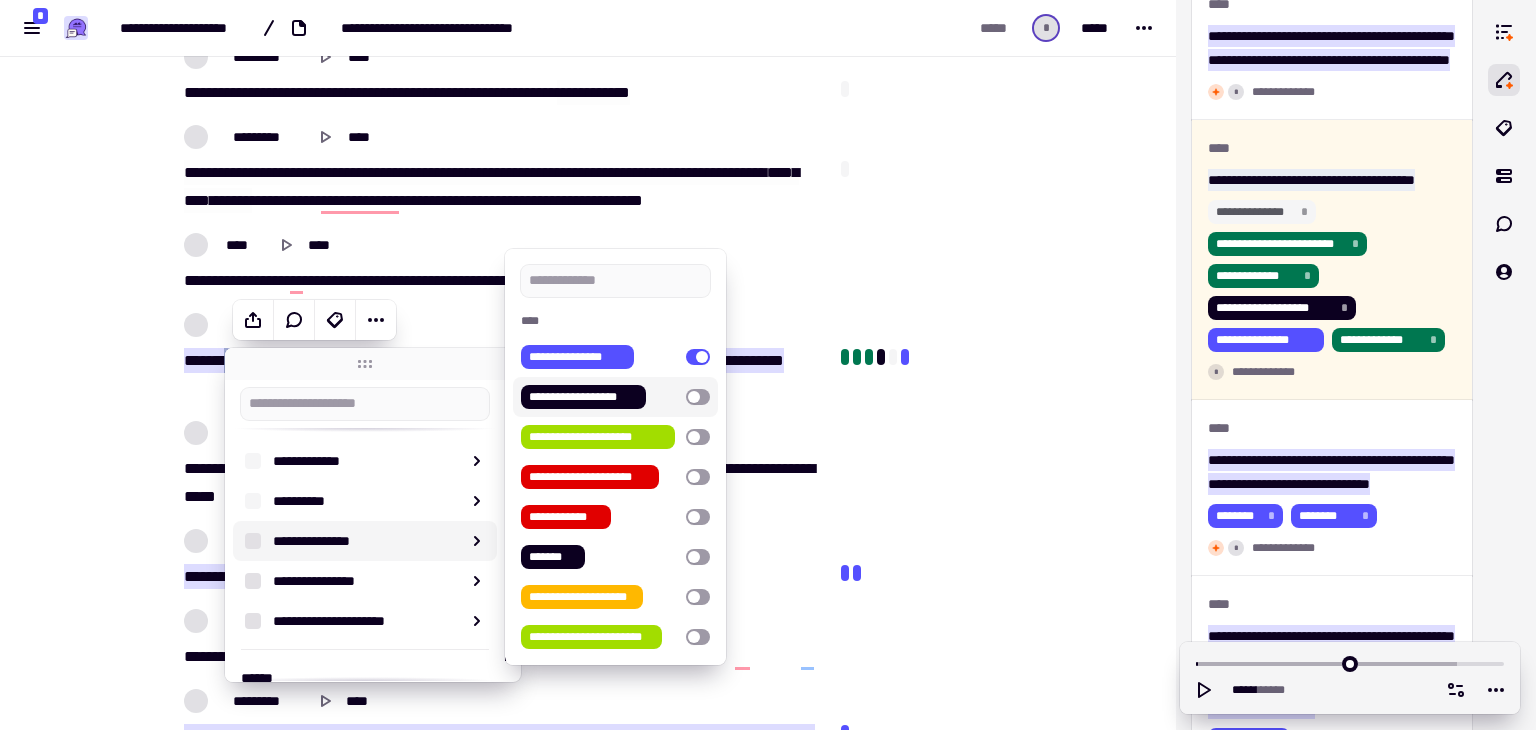 click on "**********" at bounding box center [615, 397] 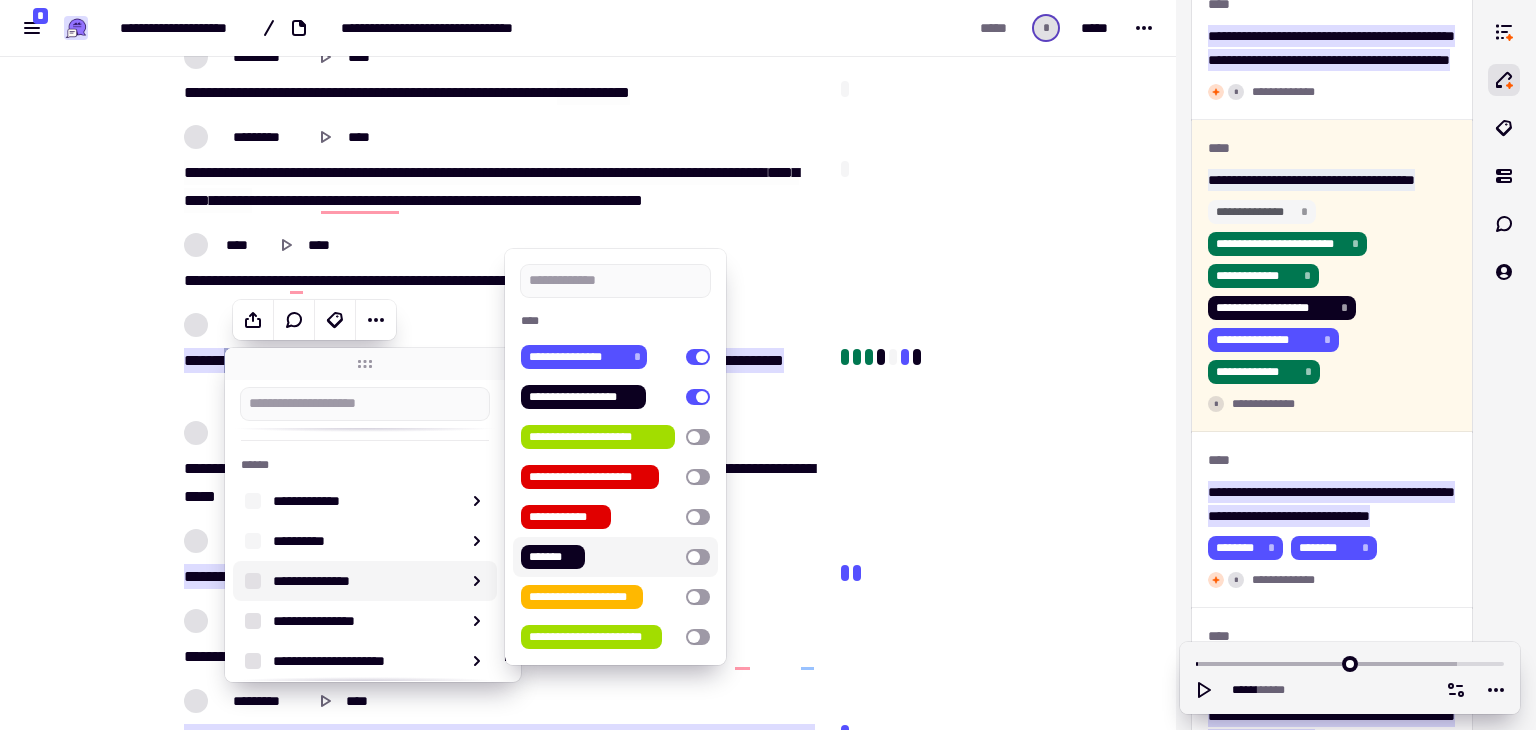 click at bounding box center [698, 557] 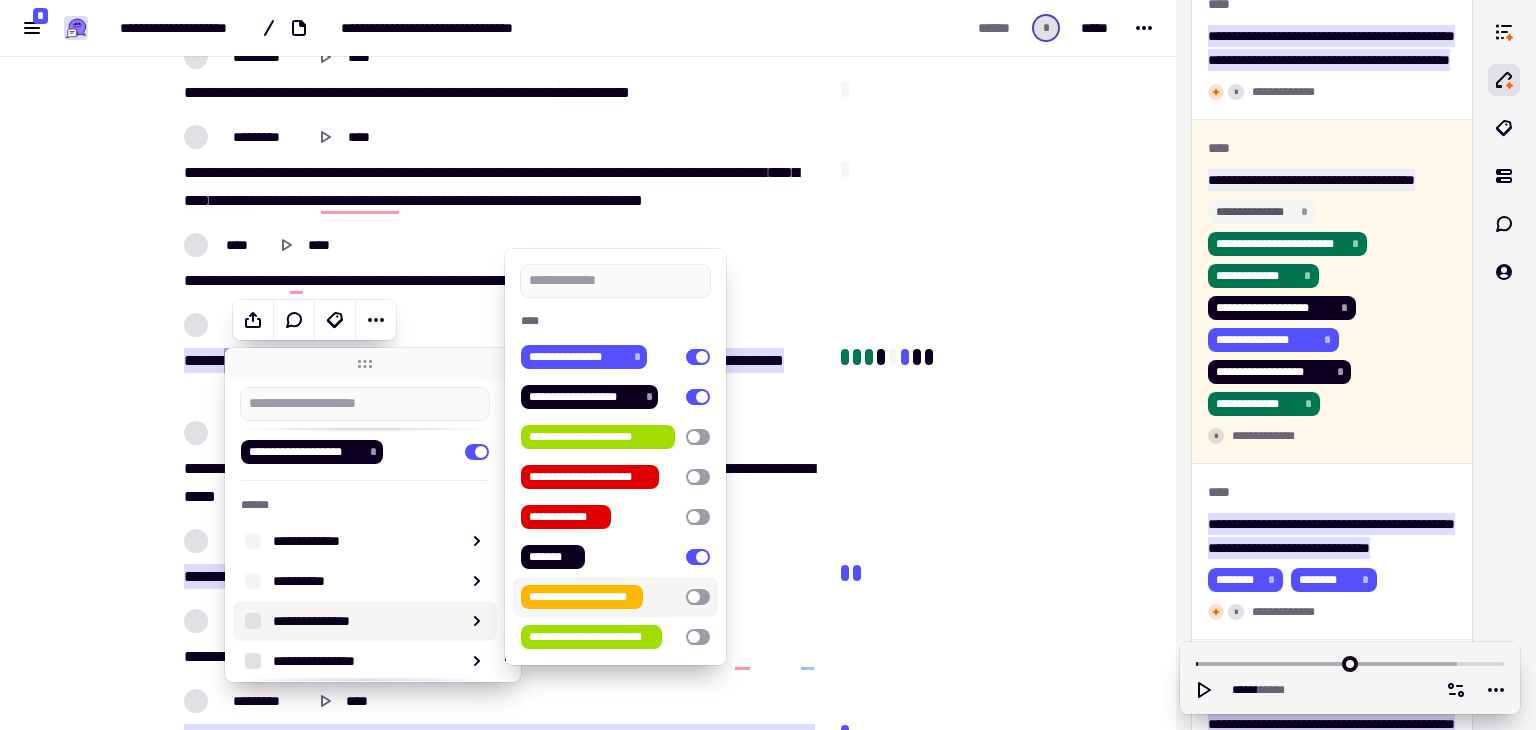 click on "**********" at bounding box center [615, 597] 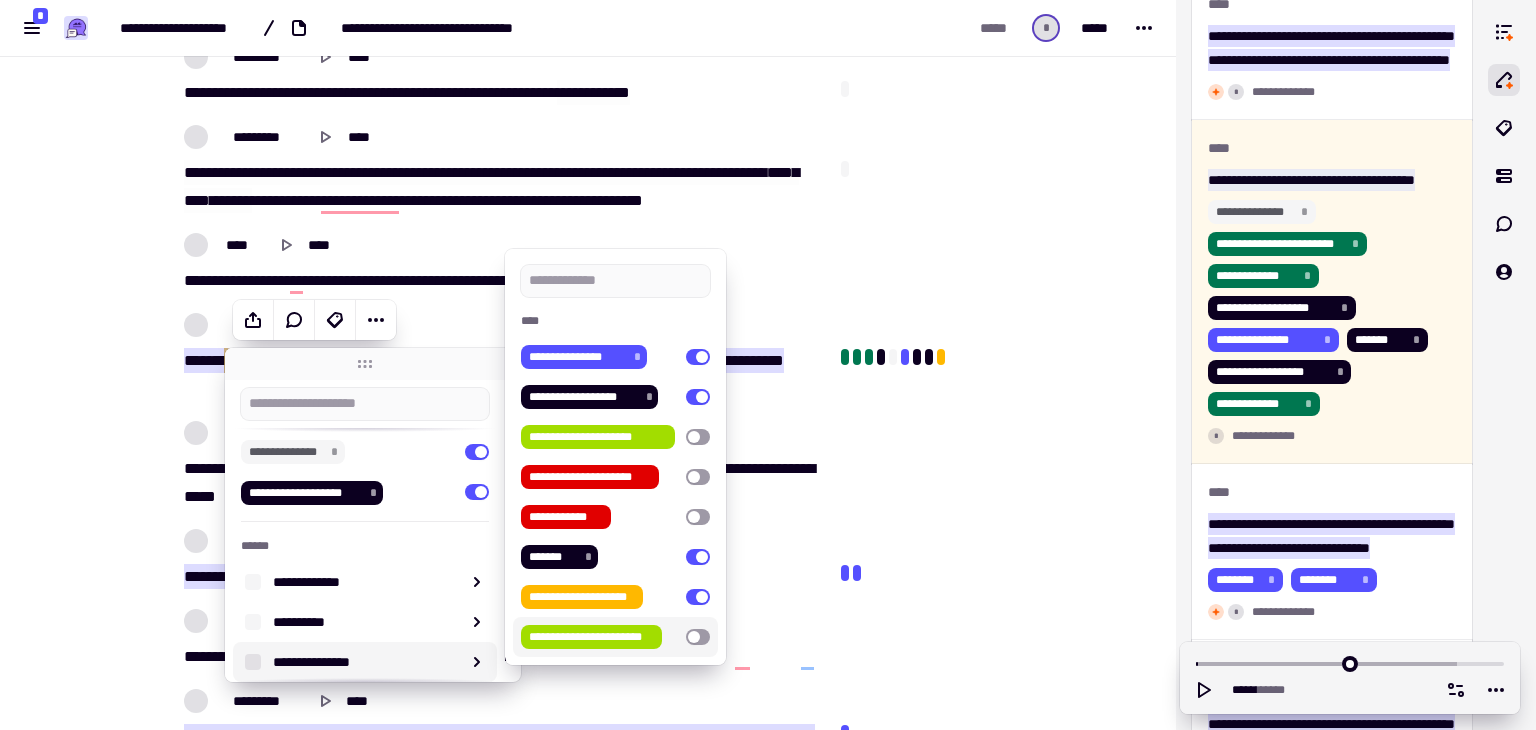click at bounding box center [698, 637] 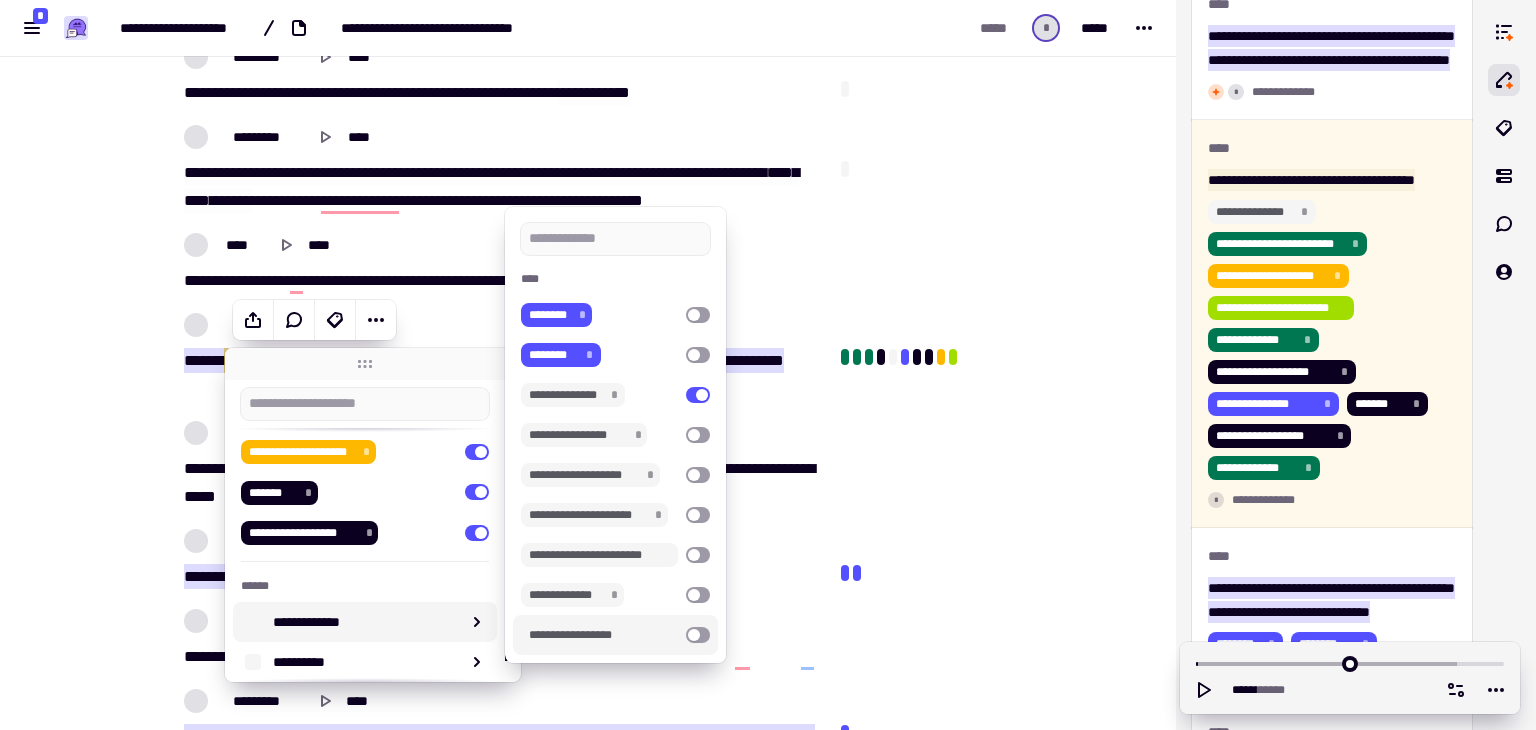 click at bounding box center (936, 23) 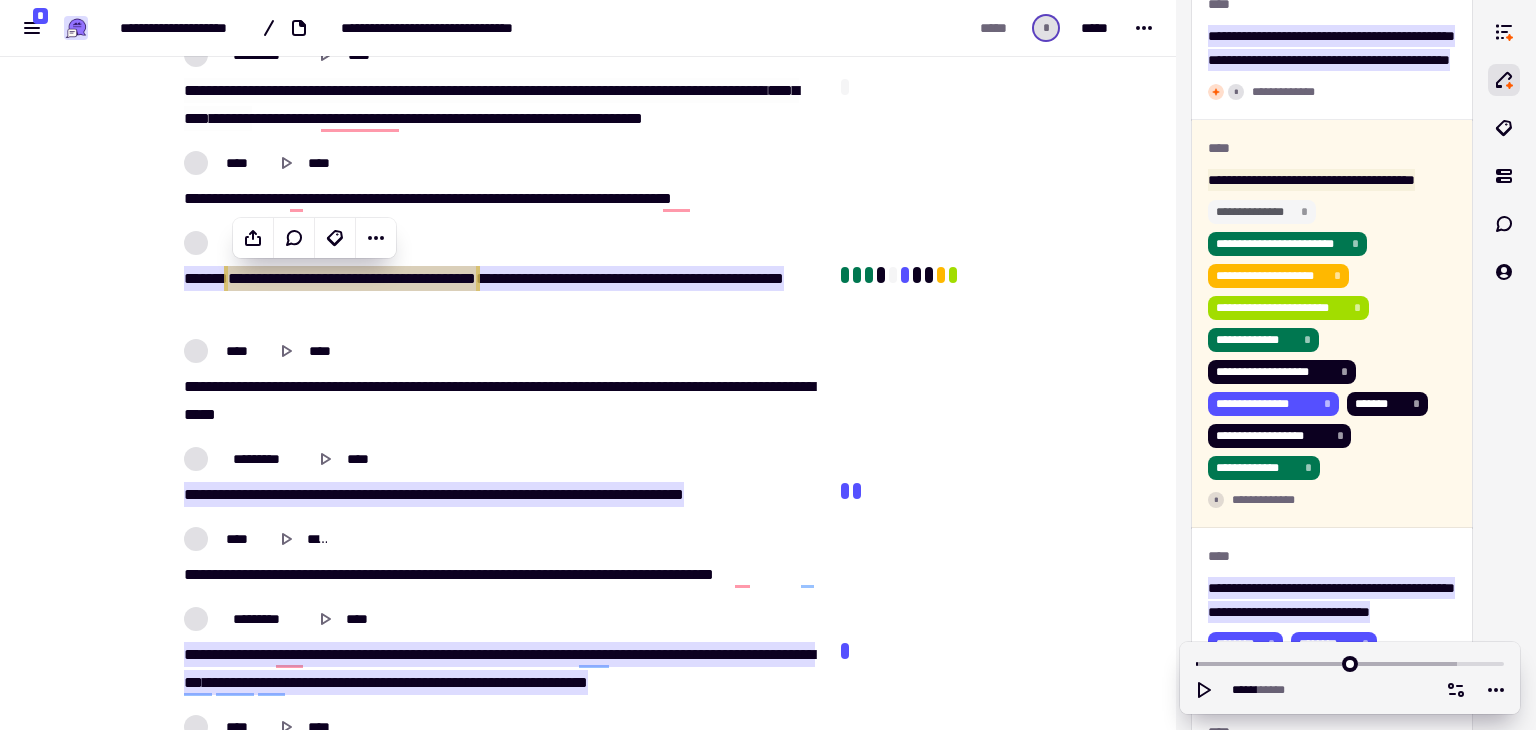 scroll, scrollTop: 791, scrollLeft: 0, axis: vertical 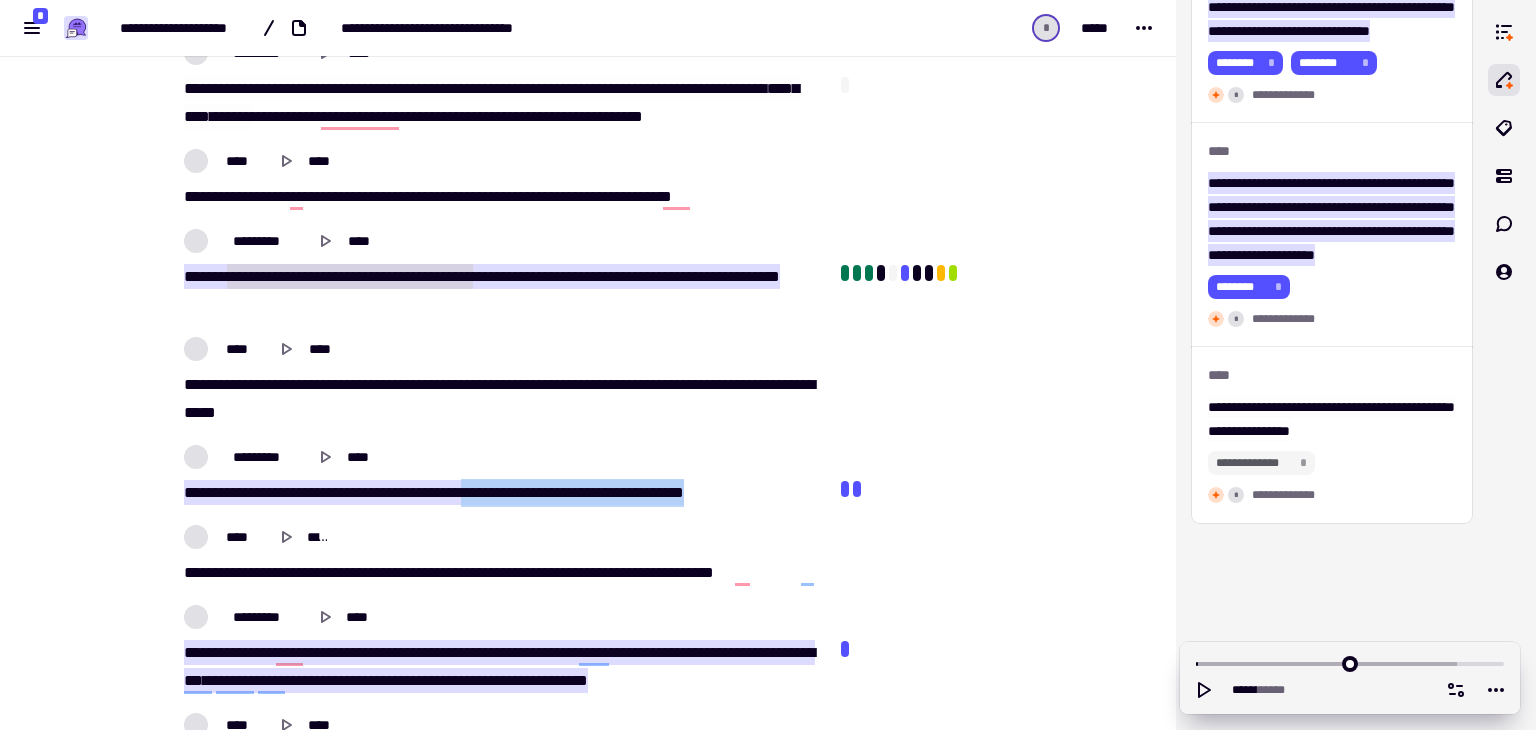 drag, startPoint x: 495, startPoint y: 491, endPoint x: 756, endPoint y: 486, distance: 261.04788 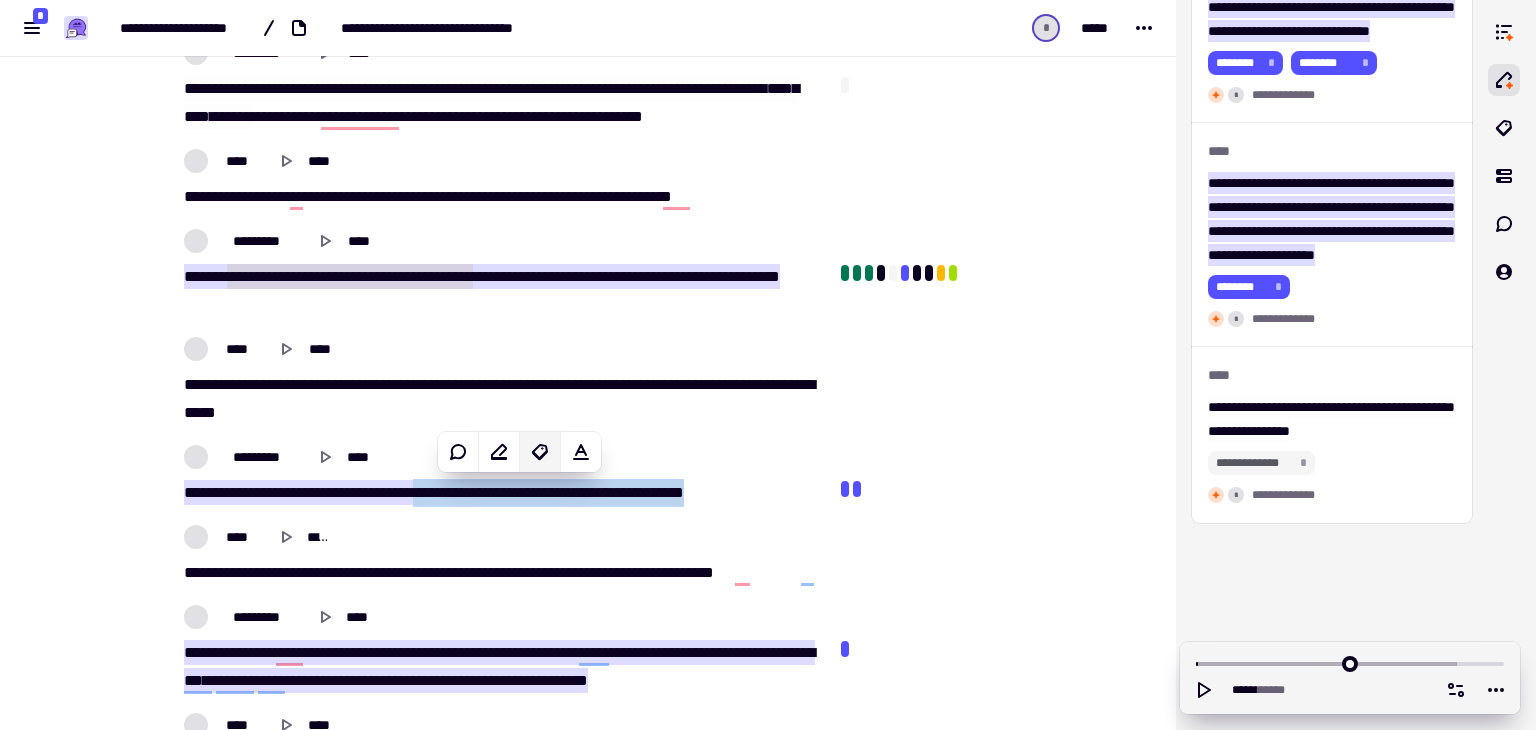 click 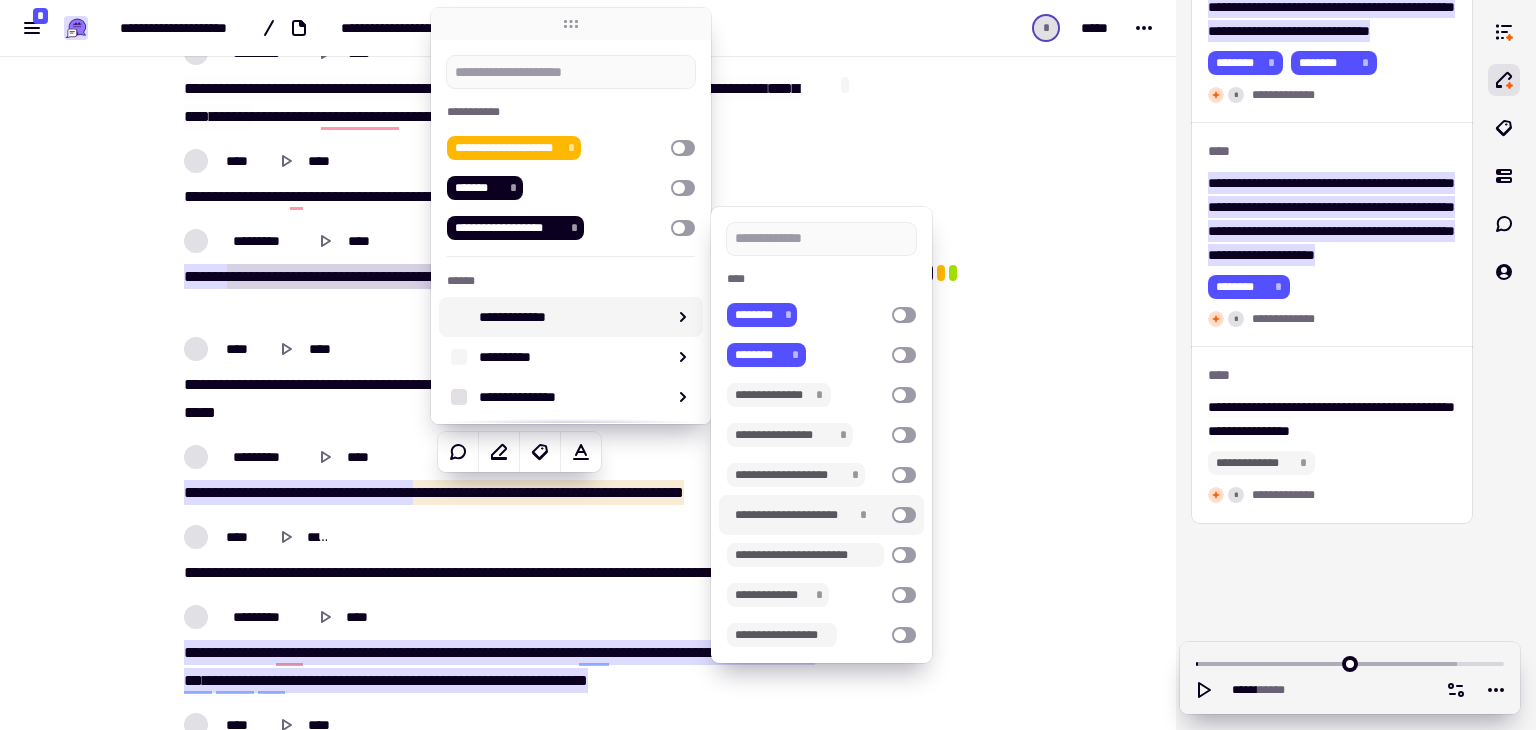 click at bounding box center [904, 515] 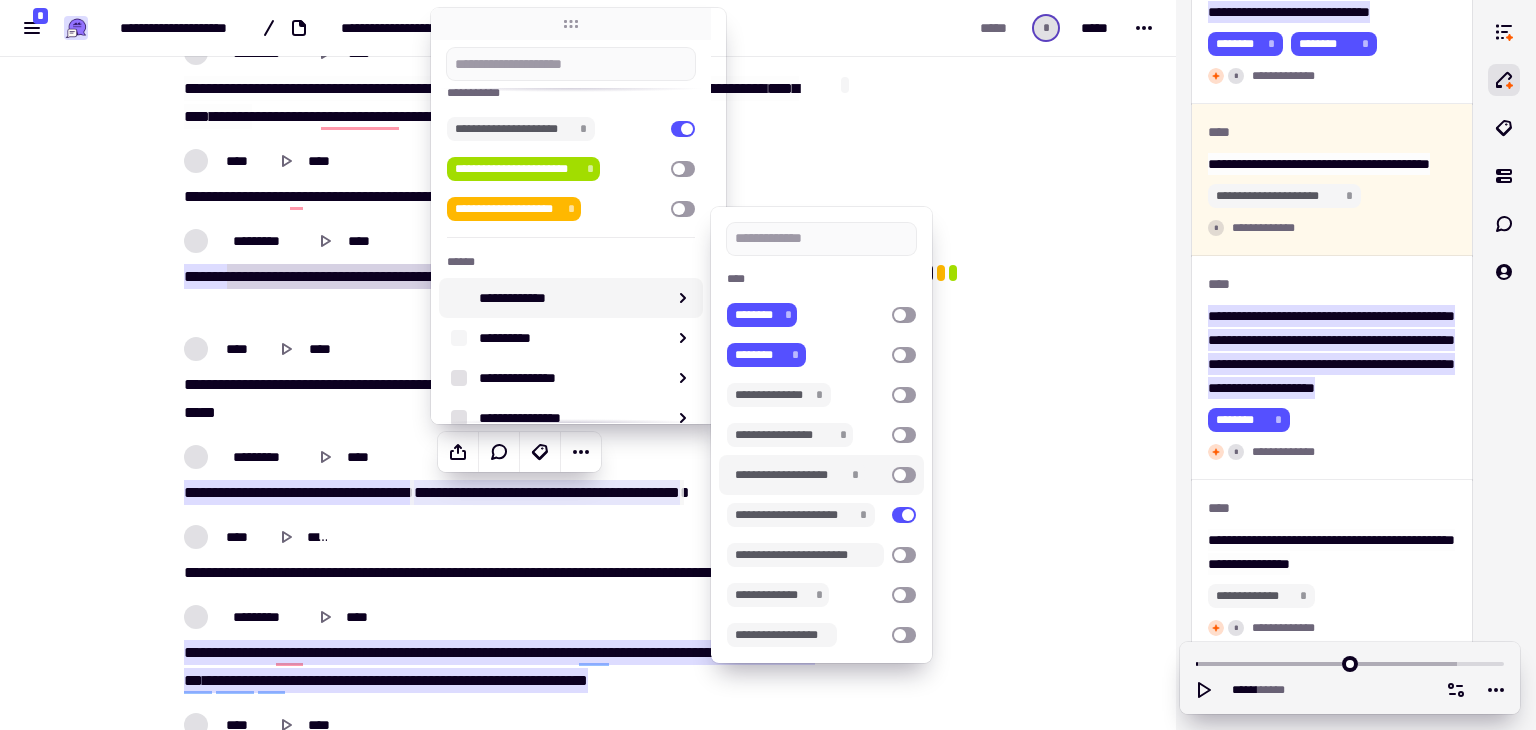 scroll, scrollTop: 152, scrollLeft: 0, axis: vertical 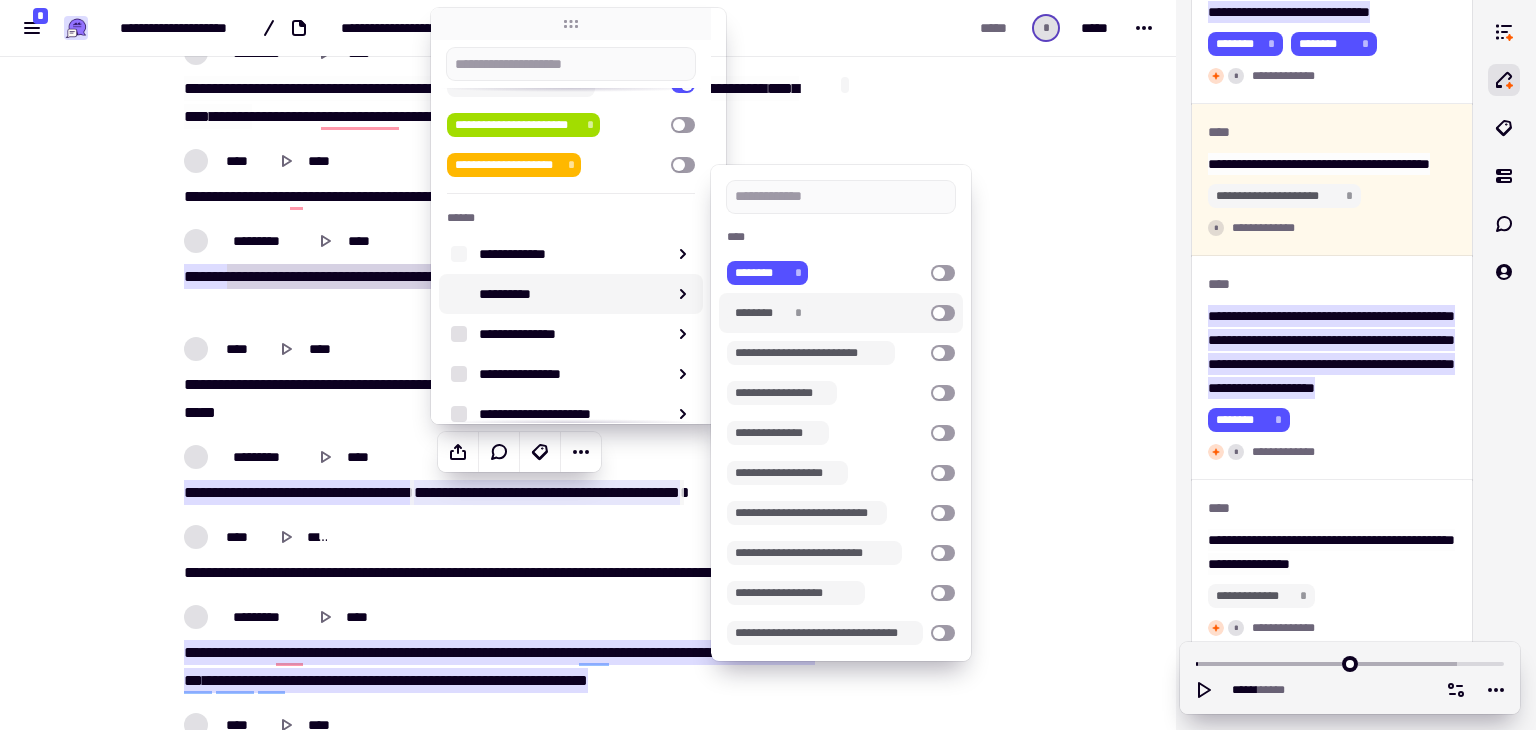 click at bounding box center [943, 313] 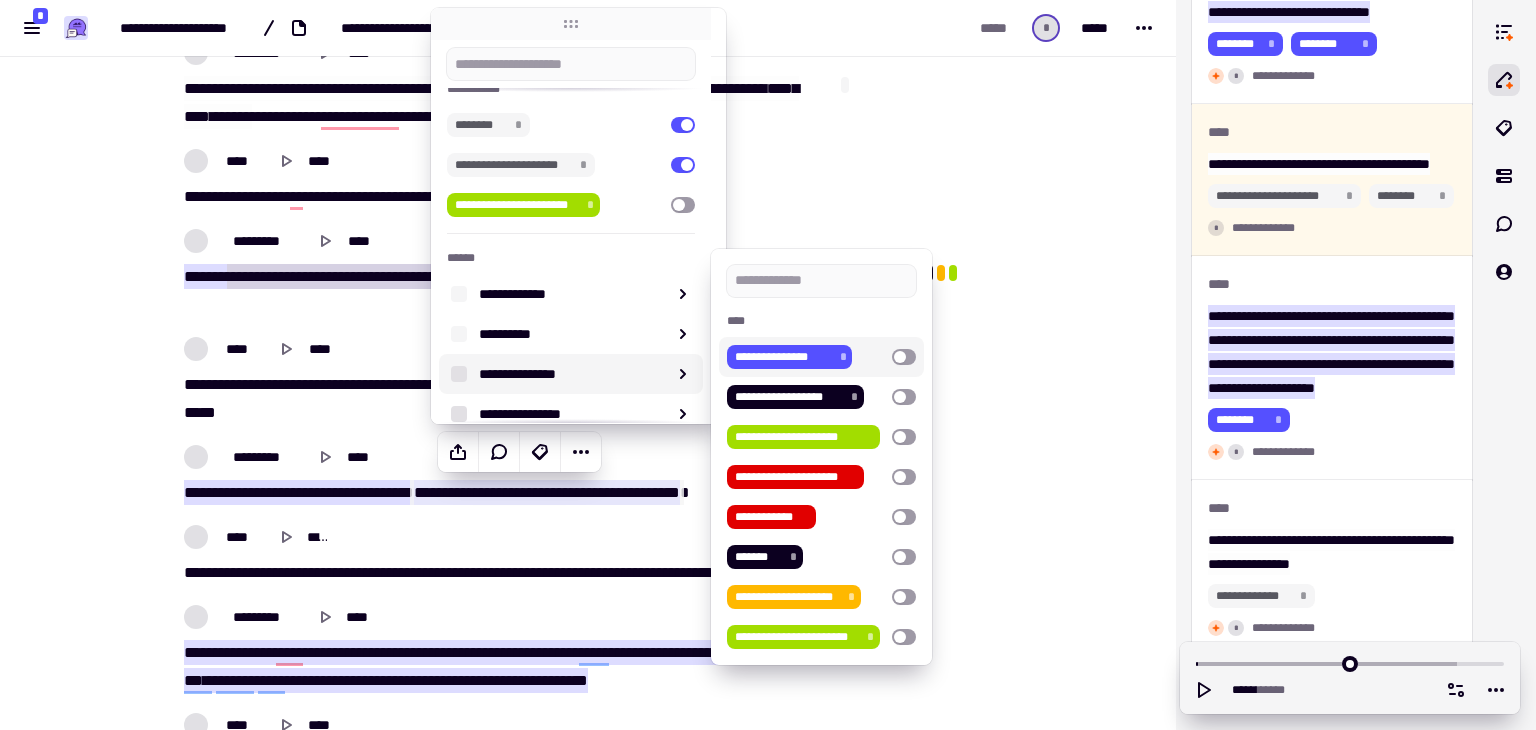 click at bounding box center (904, 357) 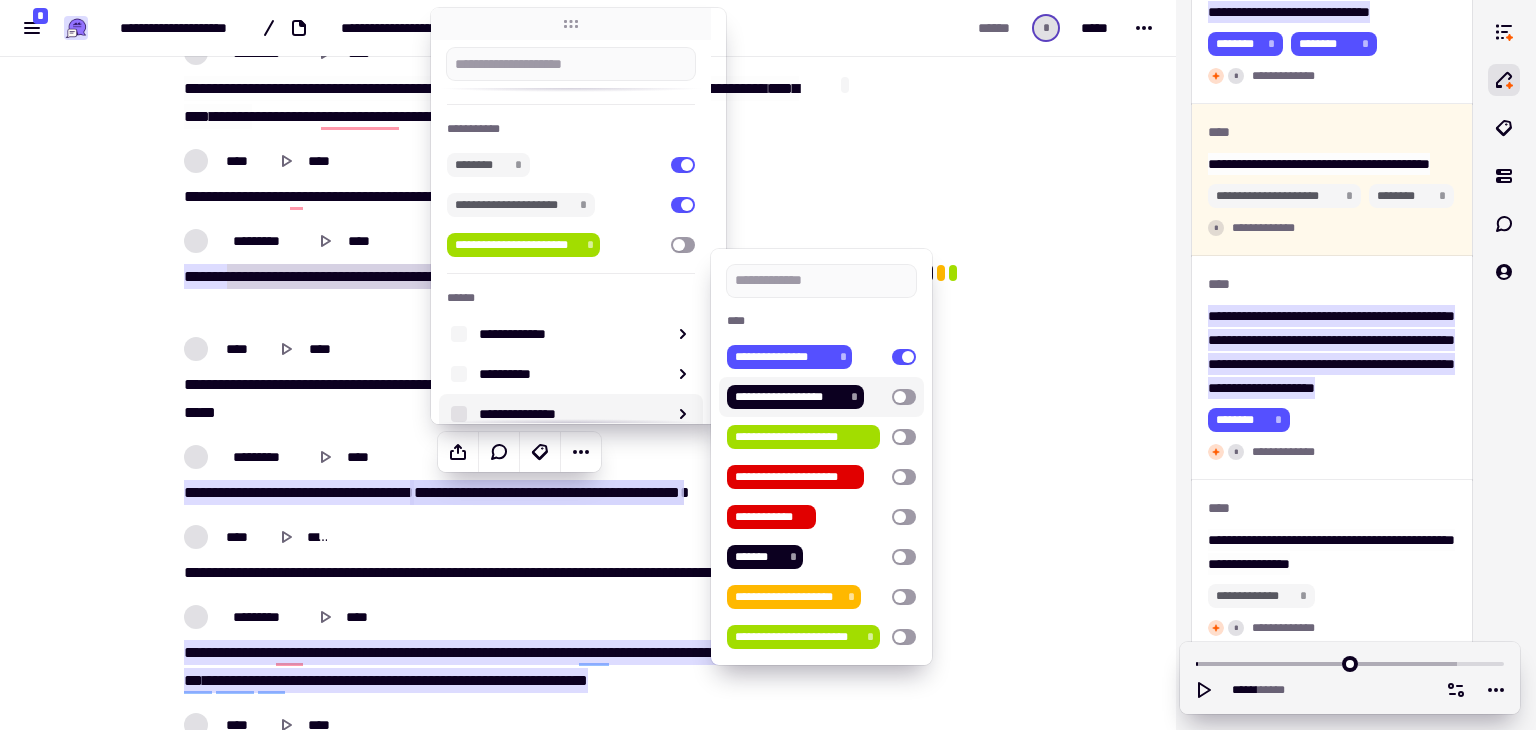 click at bounding box center [904, 397] 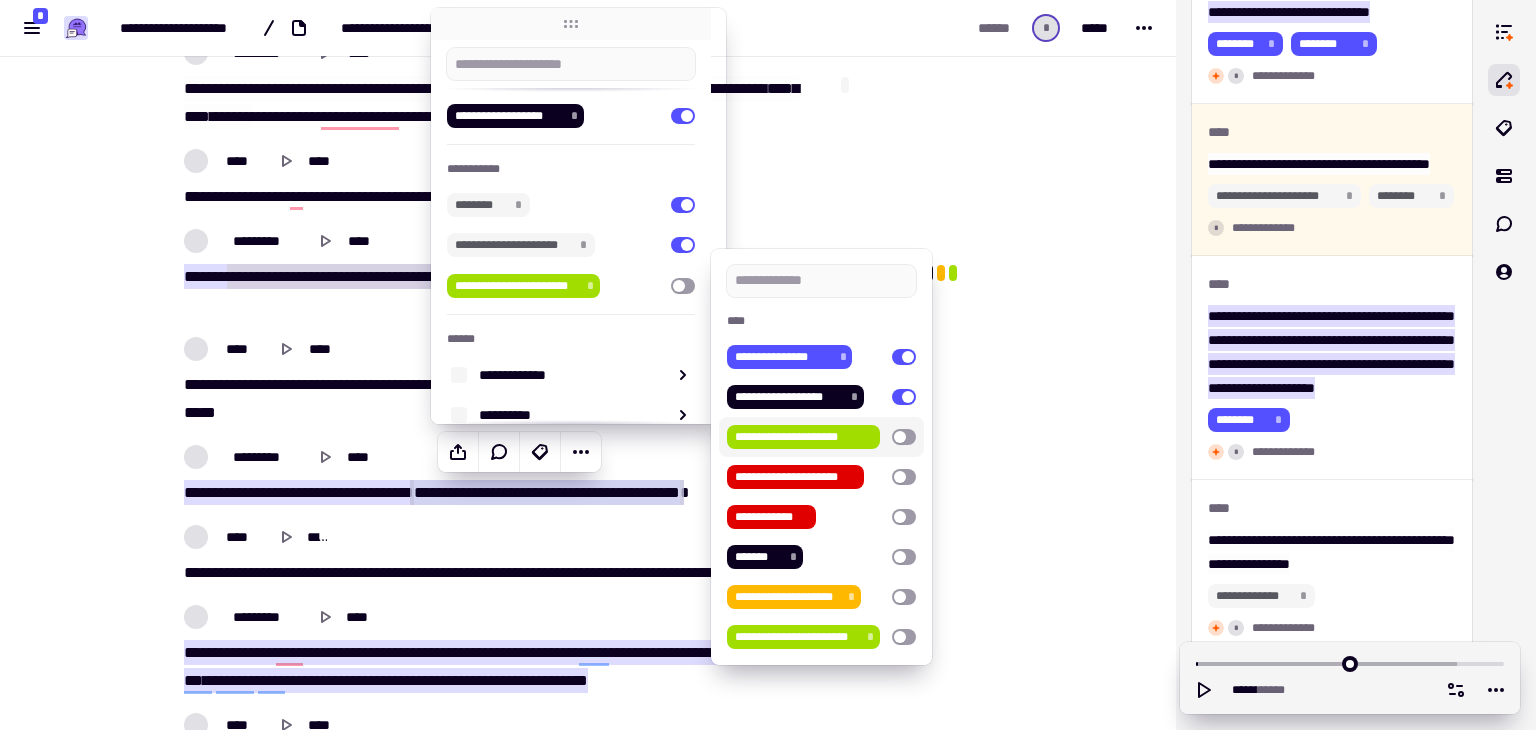 click on "**********" at bounding box center (821, 437) 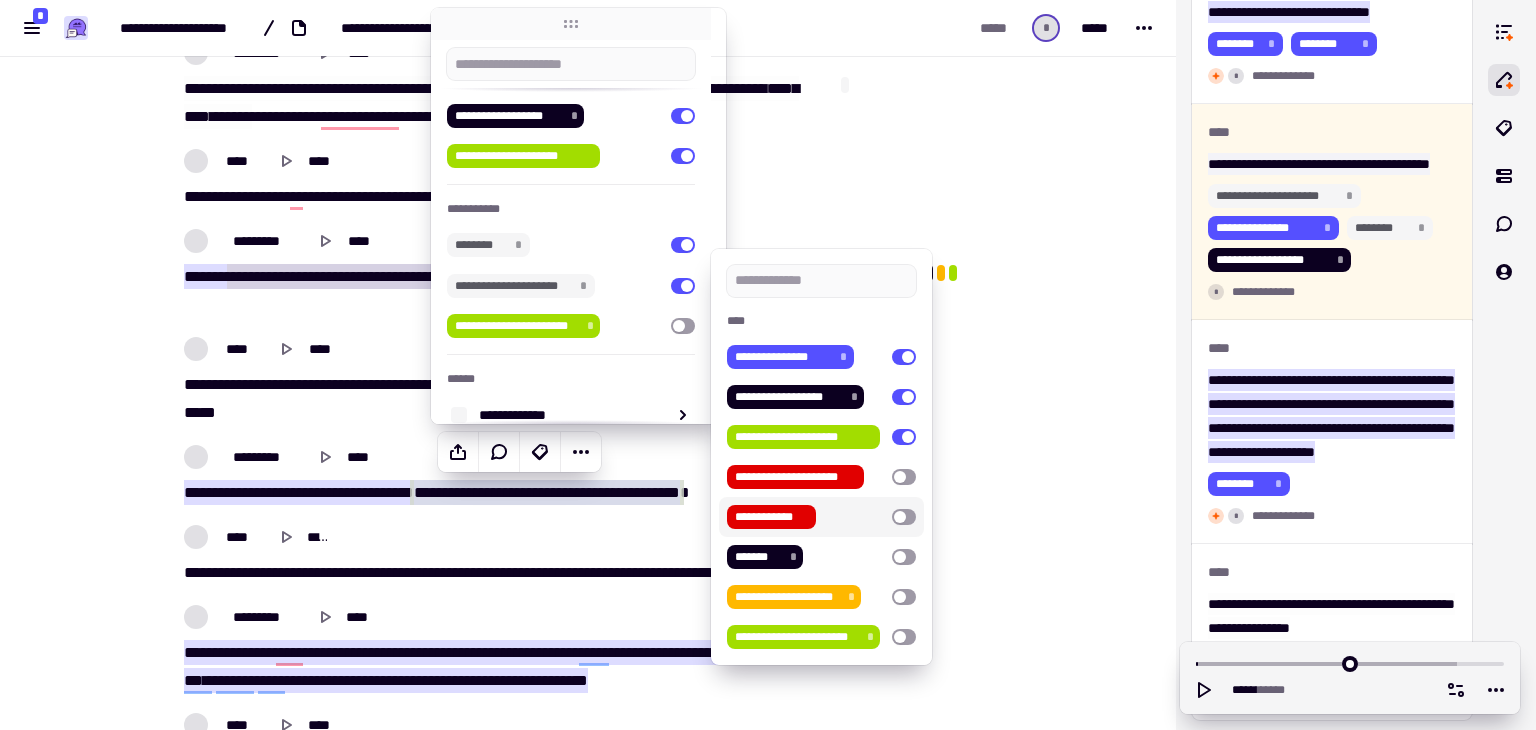 drag, startPoint x: 911, startPoint y: 489, endPoint x: 912, endPoint y: 526, distance: 37.01351 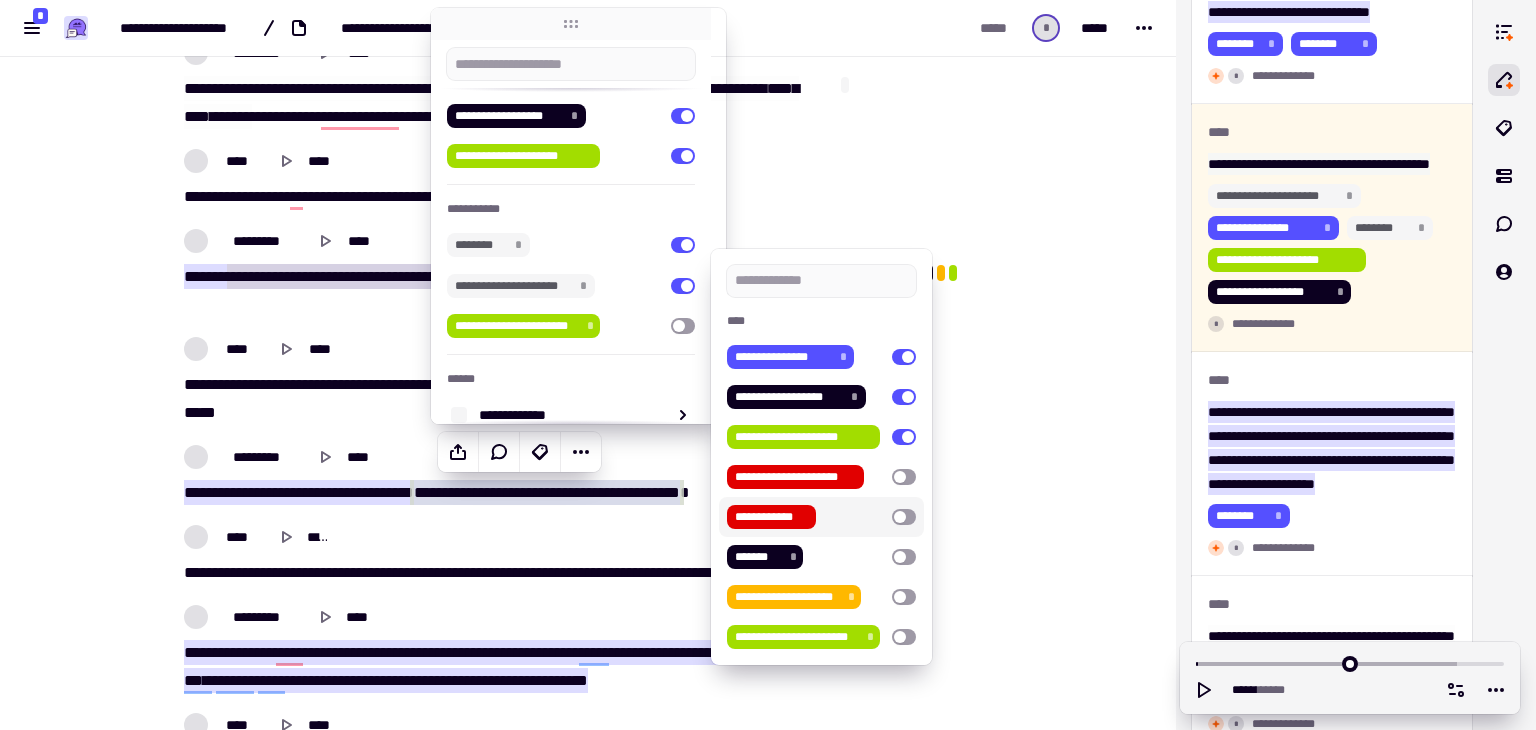 click at bounding box center (904, 517) 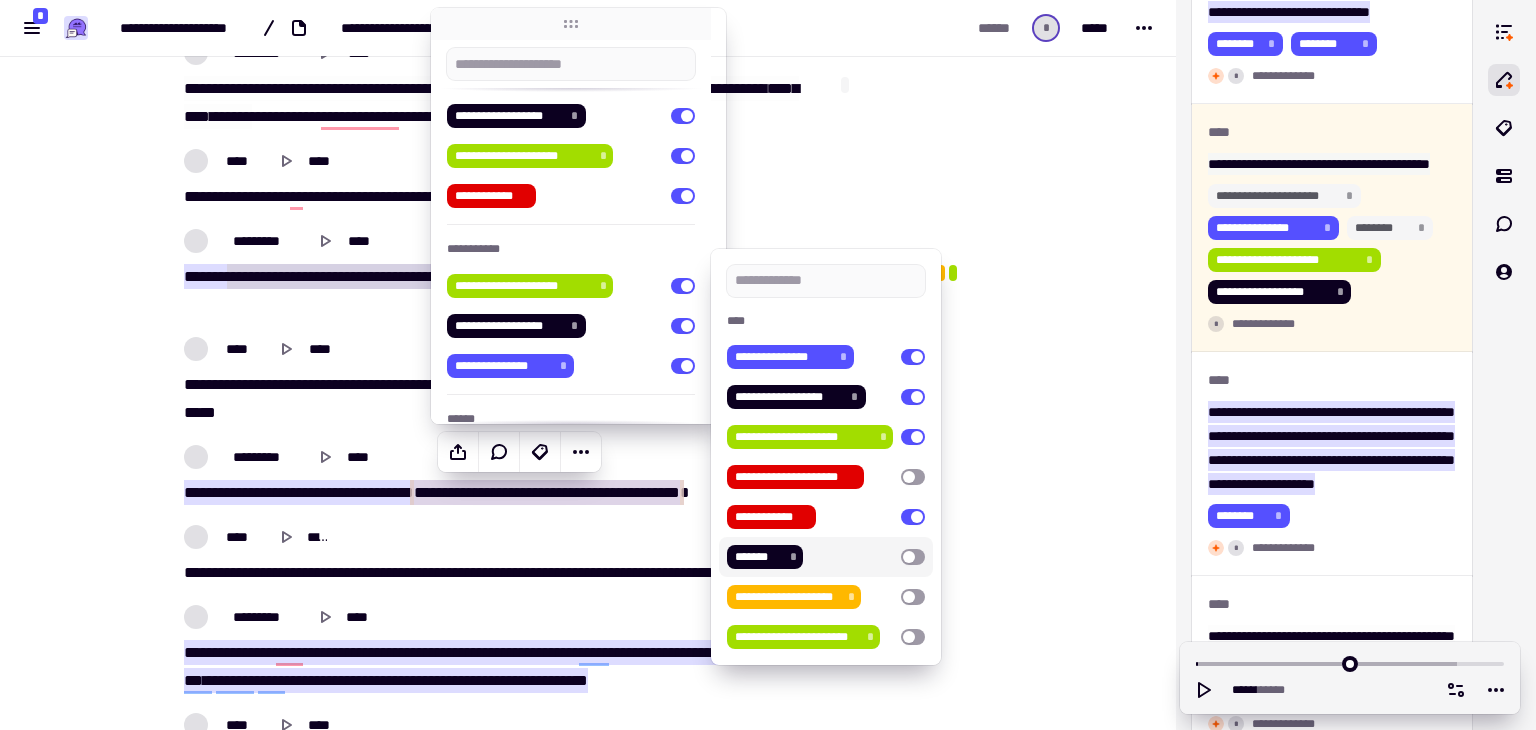 click at bounding box center [913, 557] 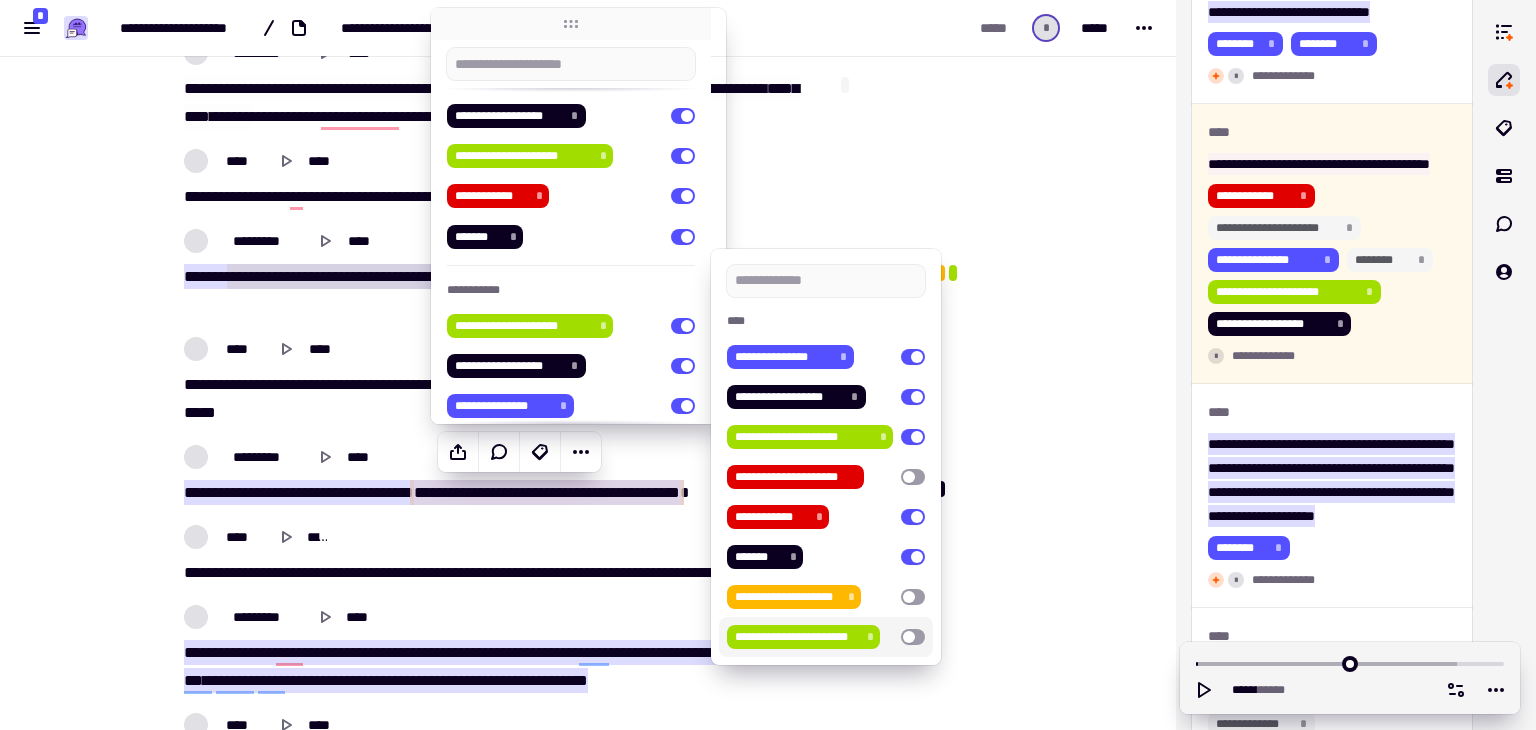 drag, startPoint x: 923, startPoint y: 614, endPoint x: 924, endPoint y: 659, distance: 45.01111 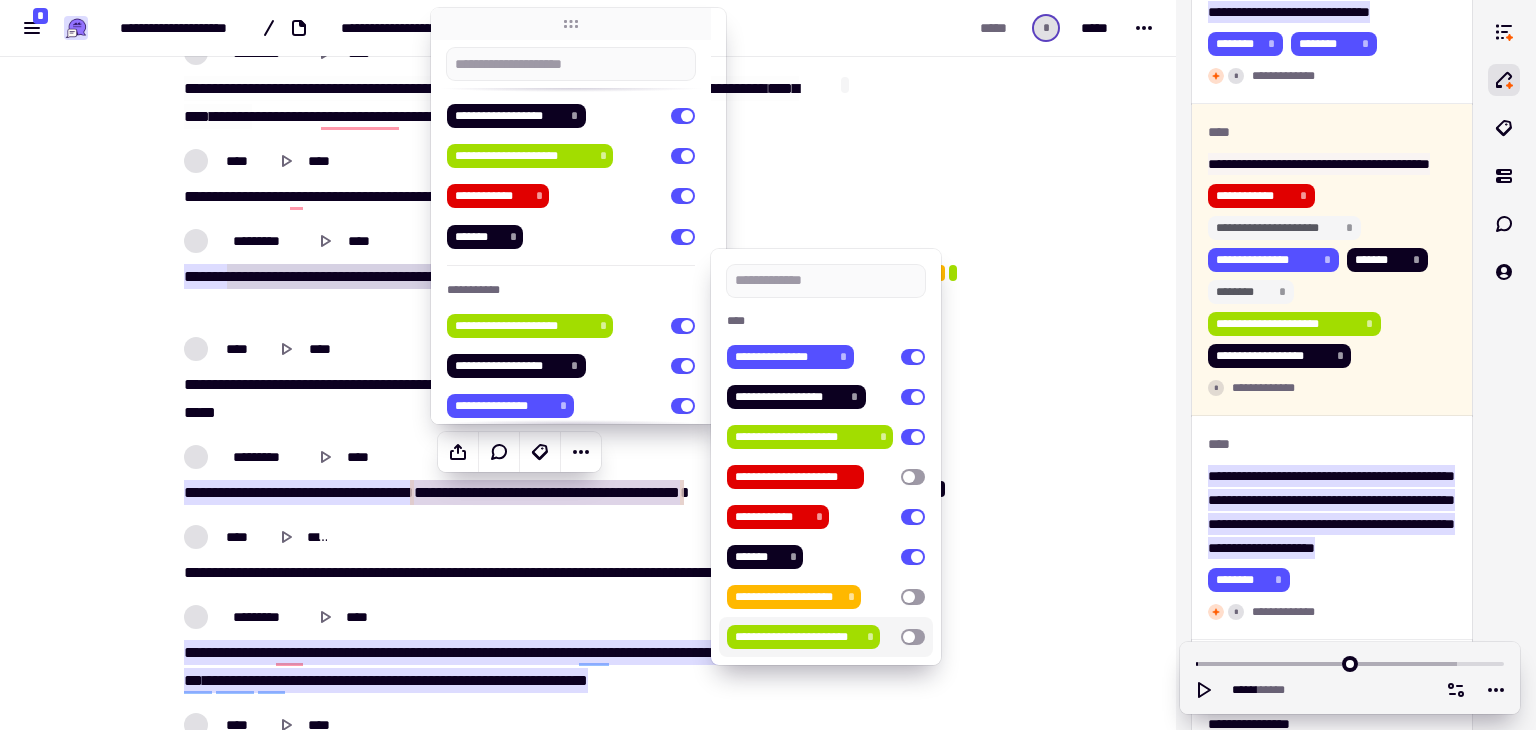 click on "**********" at bounding box center [826, 637] 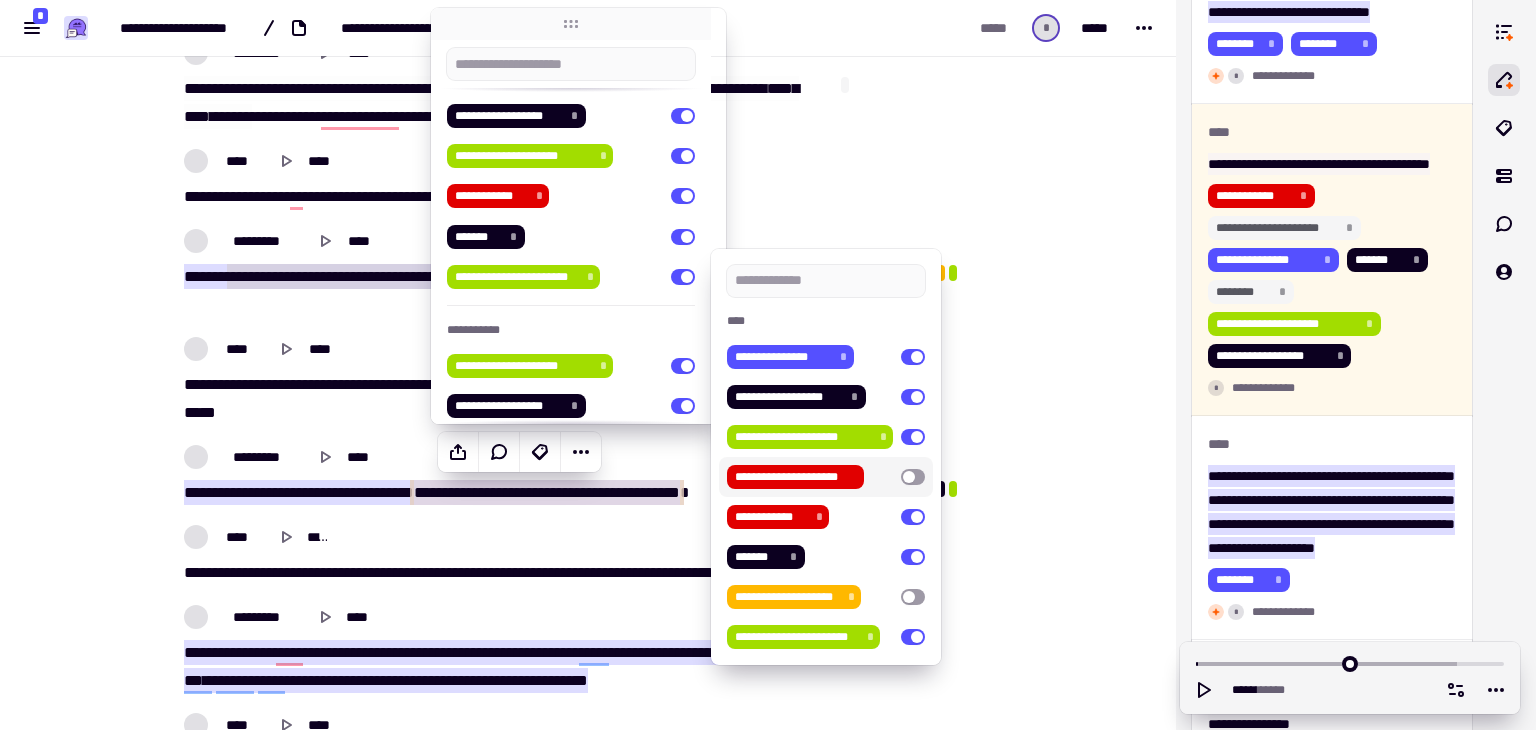 click at bounding box center (913, 477) 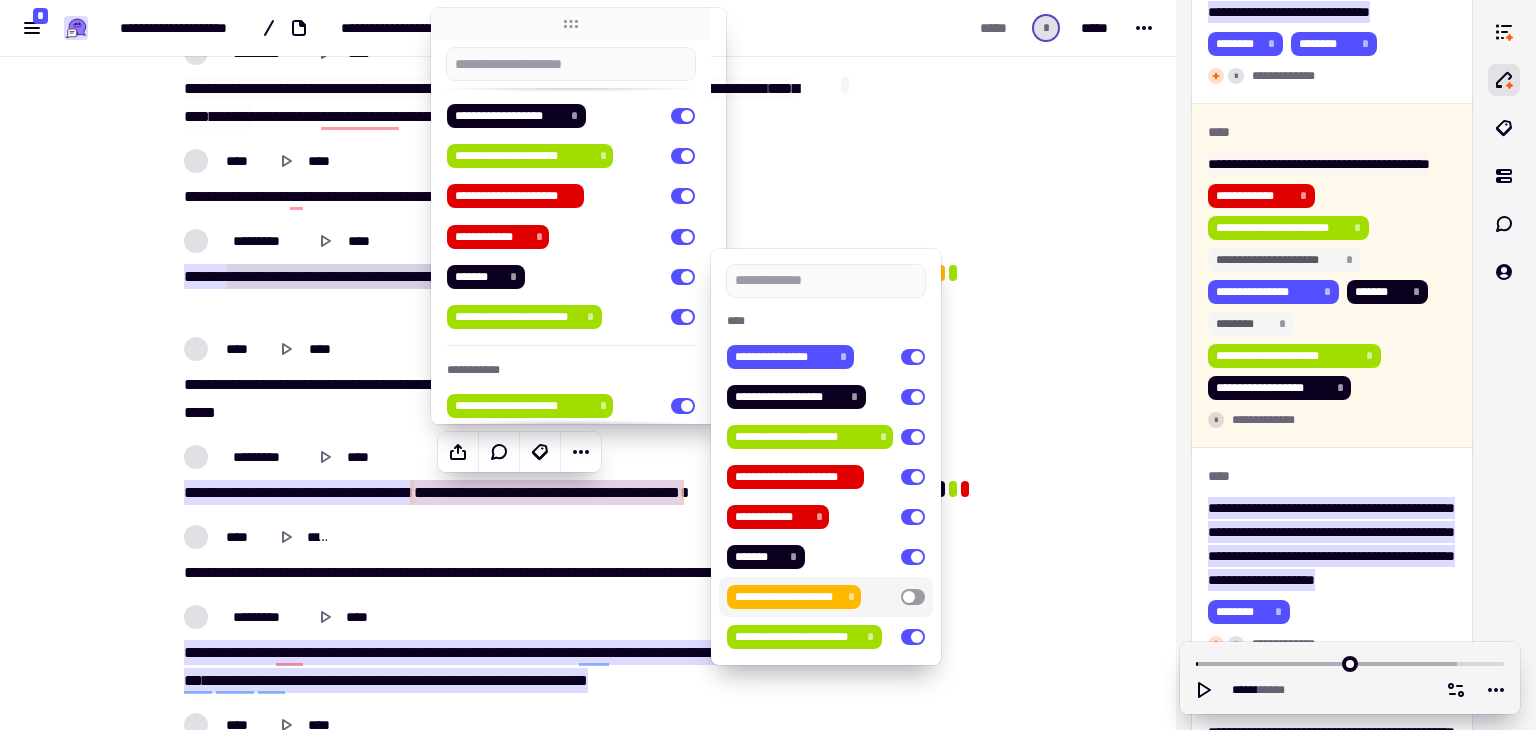 click at bounding box center [913, 597] 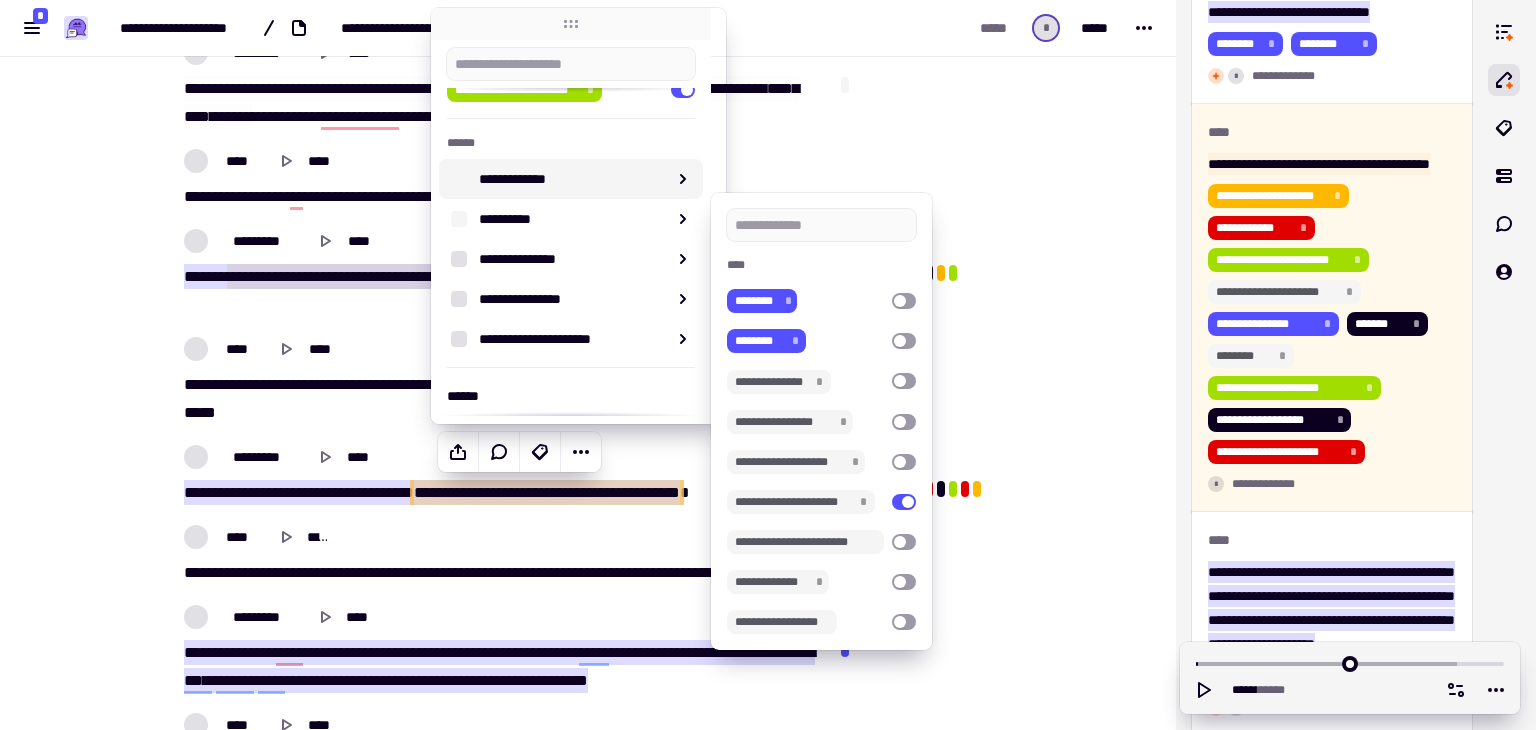 scroll, scrollTop: 606, scrollLeft: 0, axis: vertical 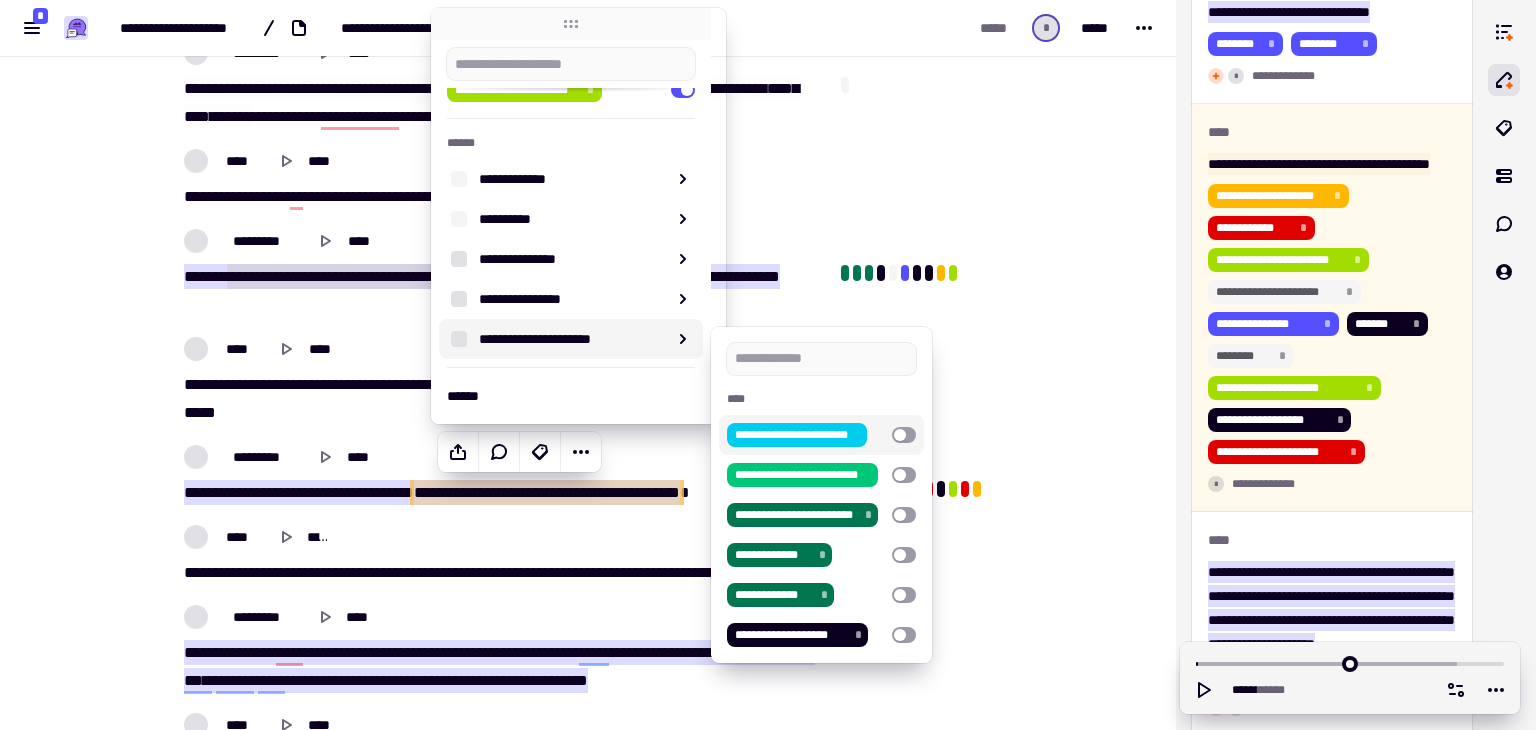 click on "**********" at bounding box center (821, 435) 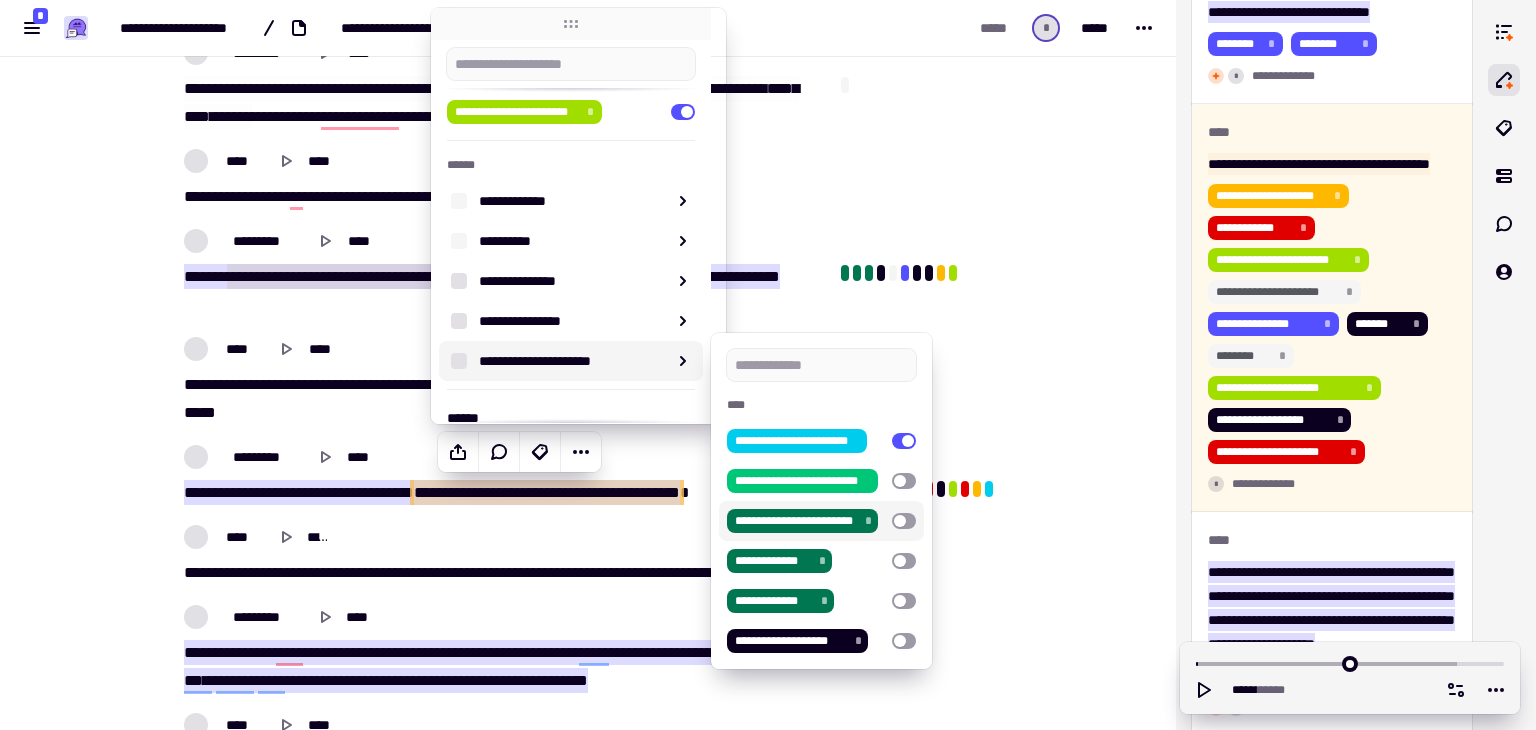 click at bounding box center [904, 521] 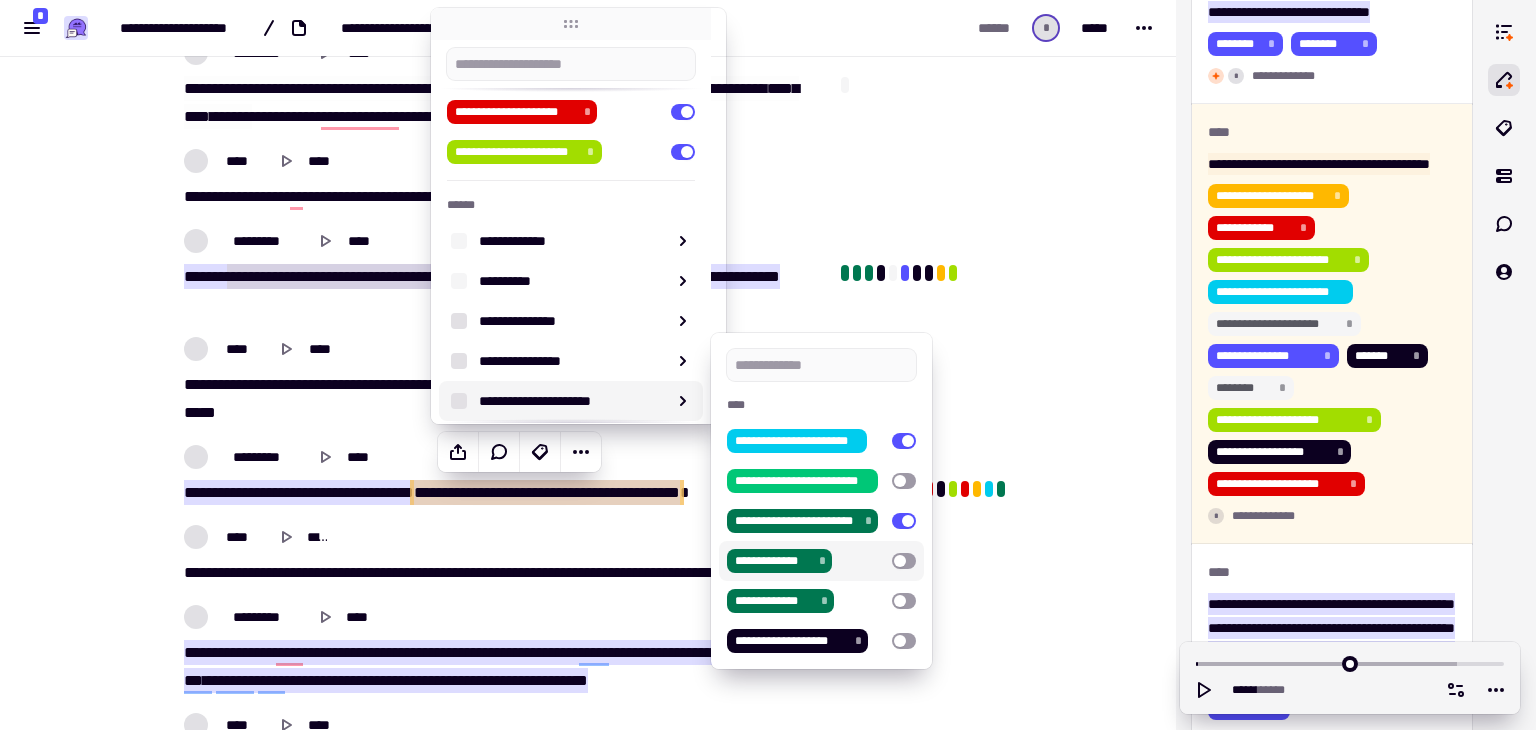 click at bounding box center (904, 561) 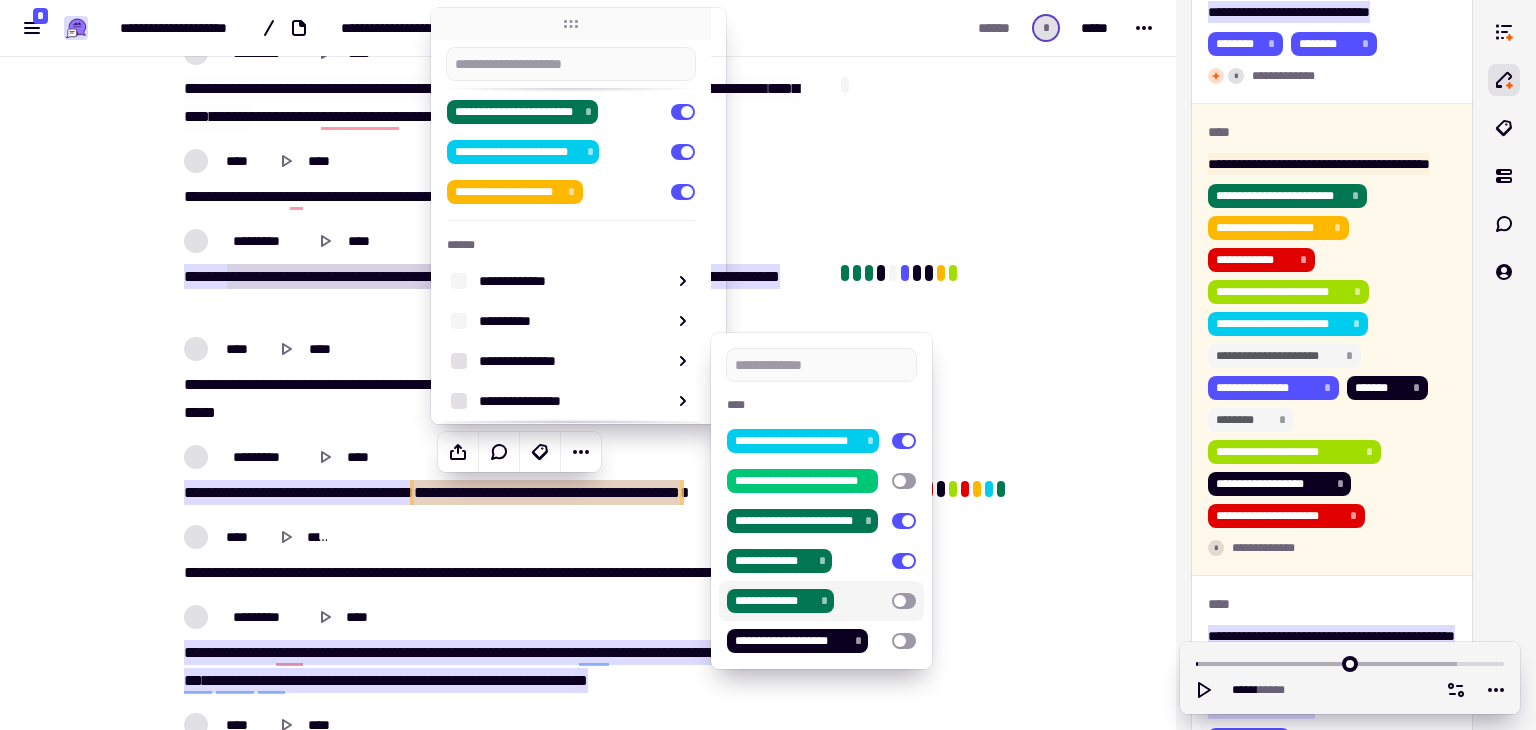 click at bounding box center (904, 601) 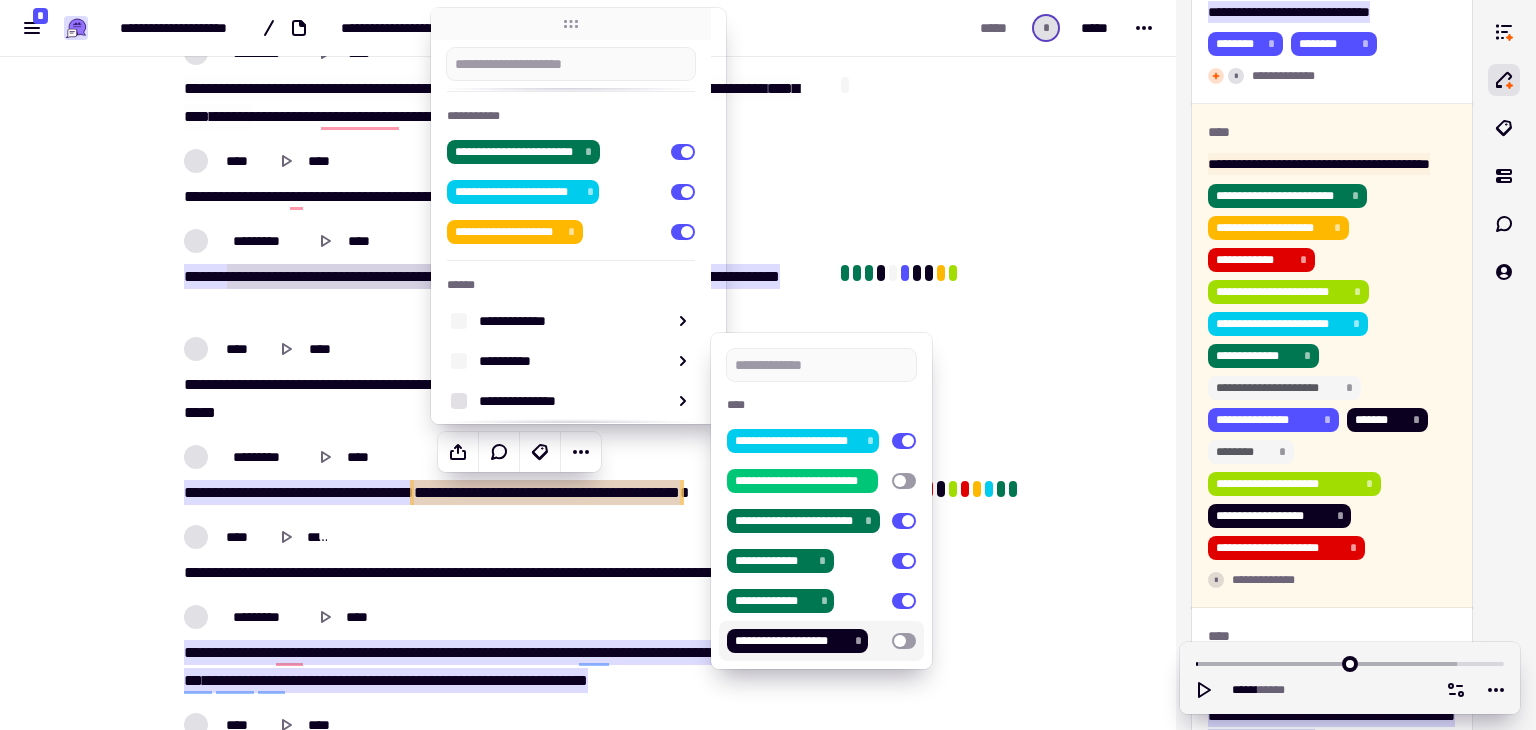 click at bounding box center [904, 641] 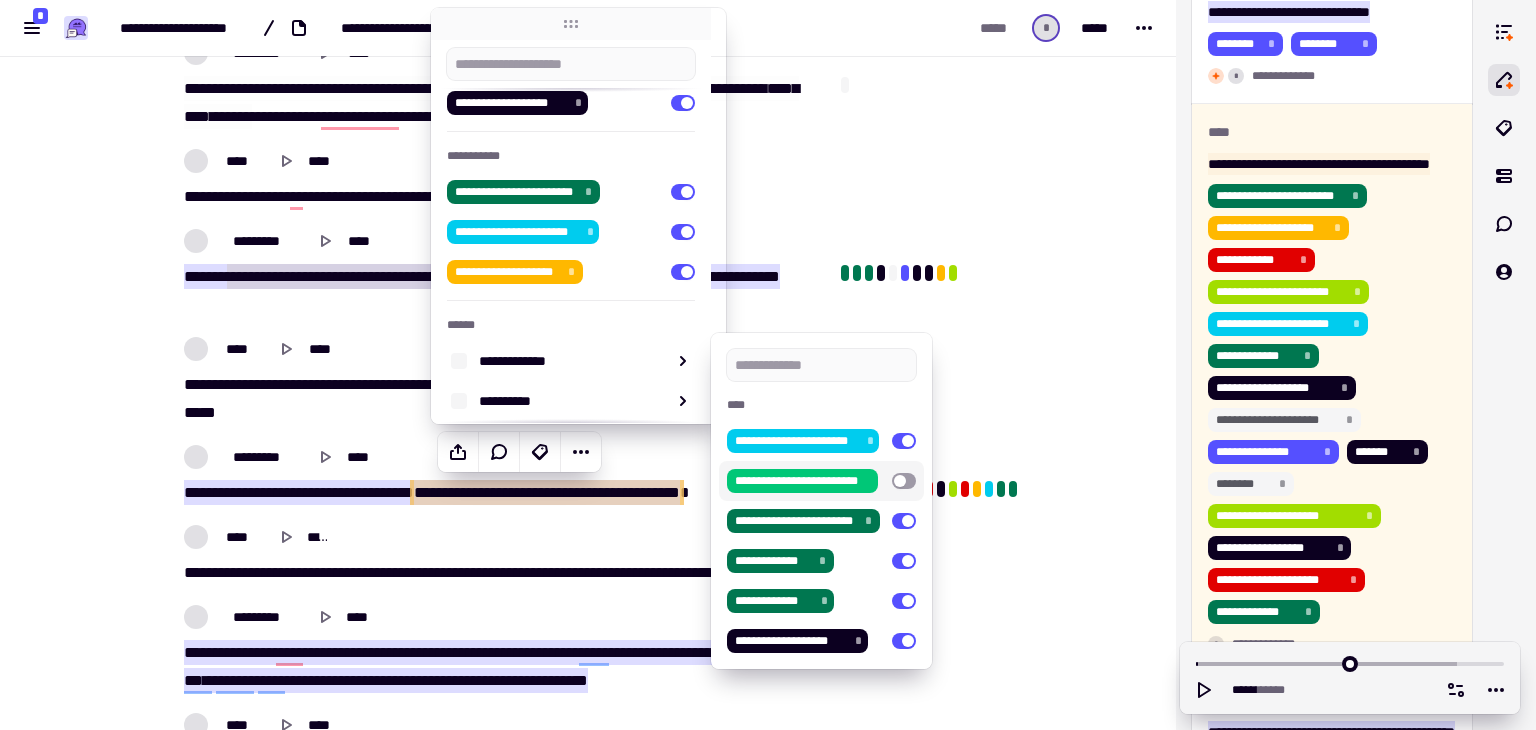 click on "**********" at bounding box center (821, 481) 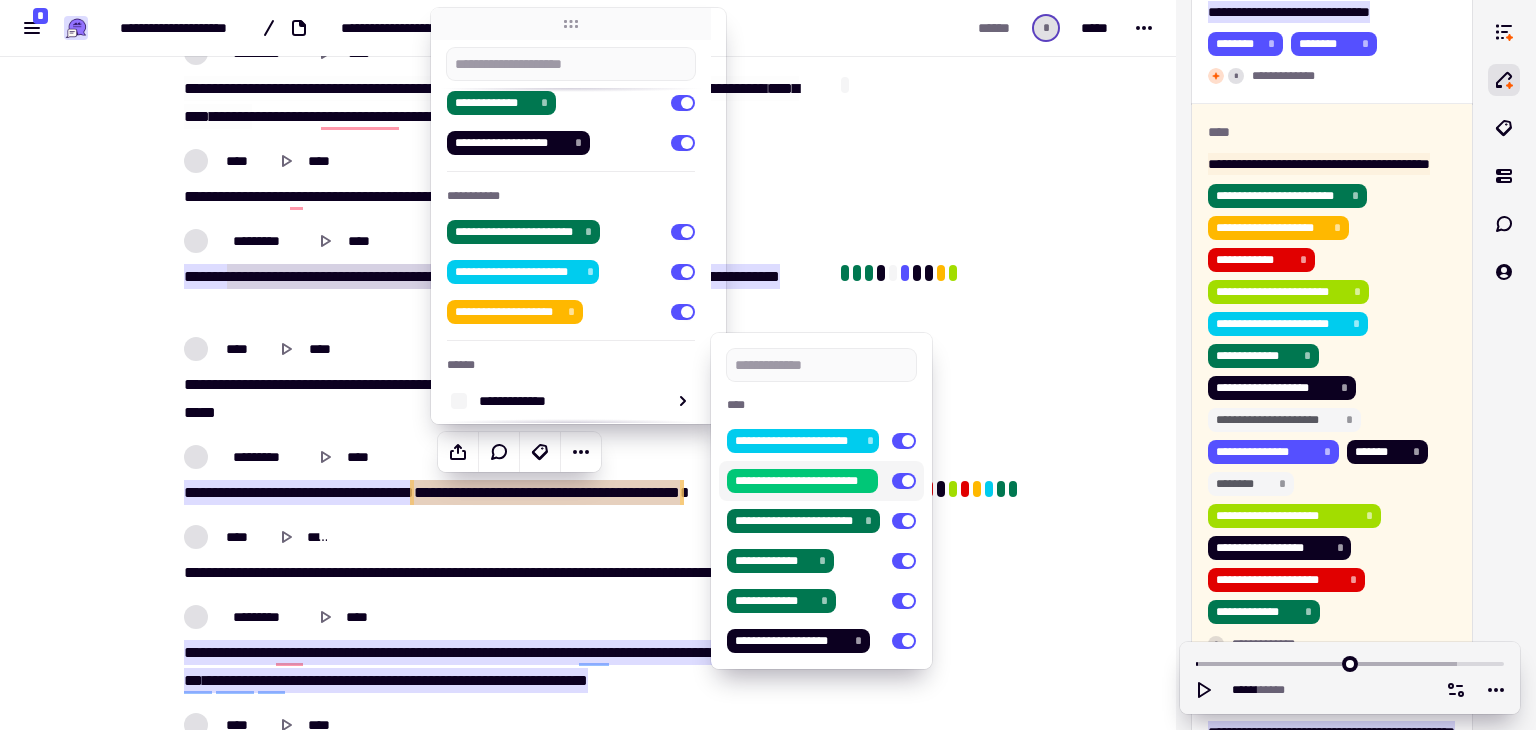 click on "**********" at bounding box center [588, 619] 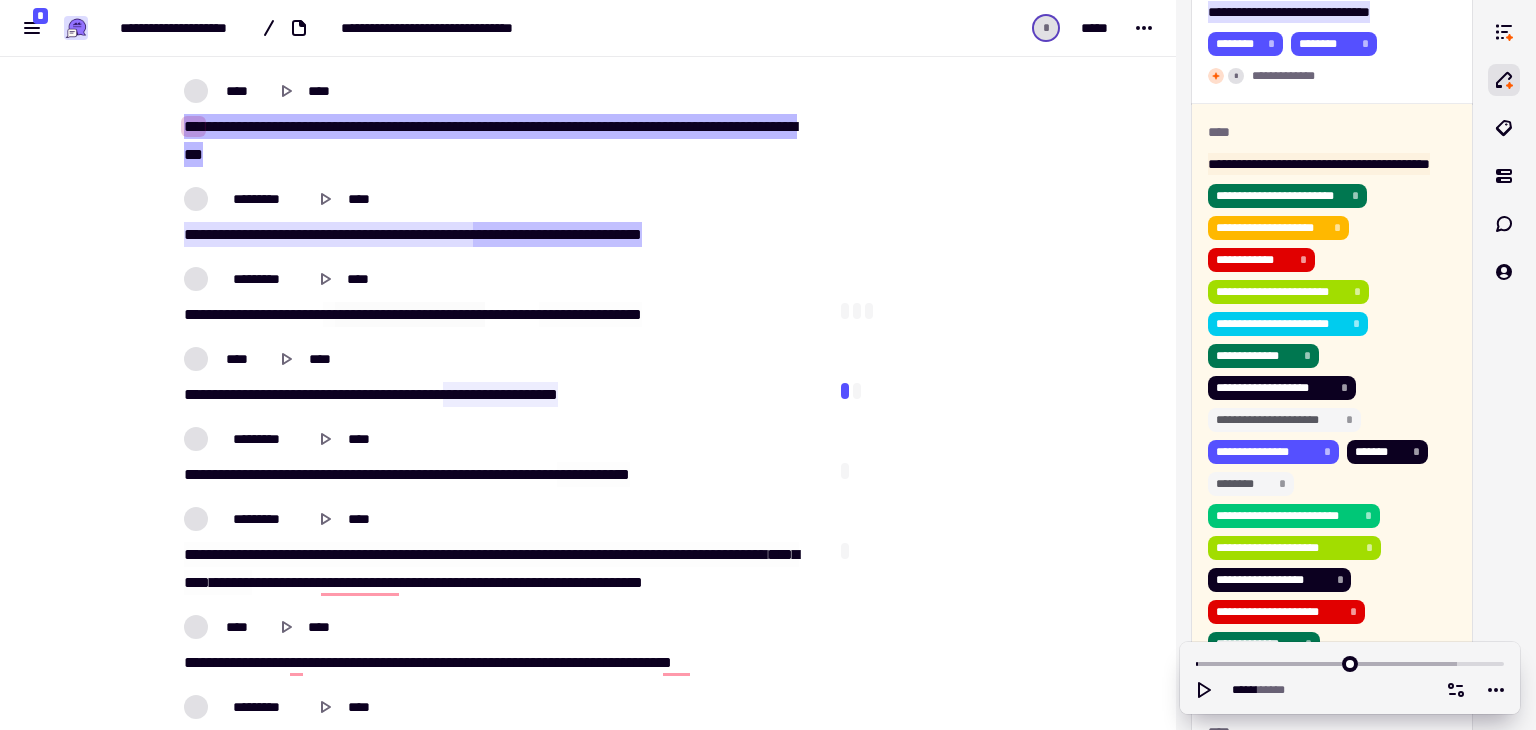 scroll, scrollTop: 324, scrollLeft: 0, axis: vertical 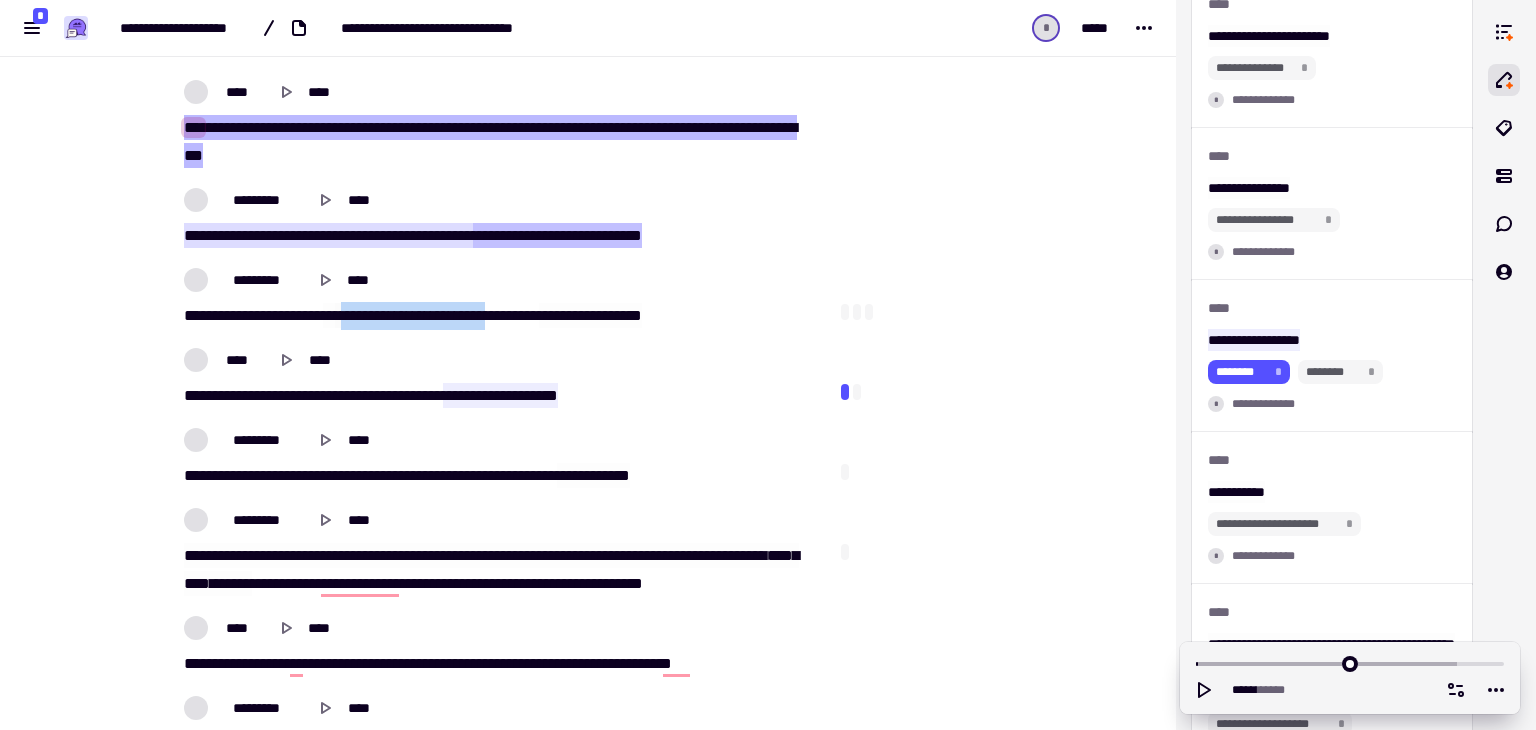 drag, startPoint x: 356, startPoint y: 314, endPoint x: 526, endPoint y: 315, distance: 170.00294 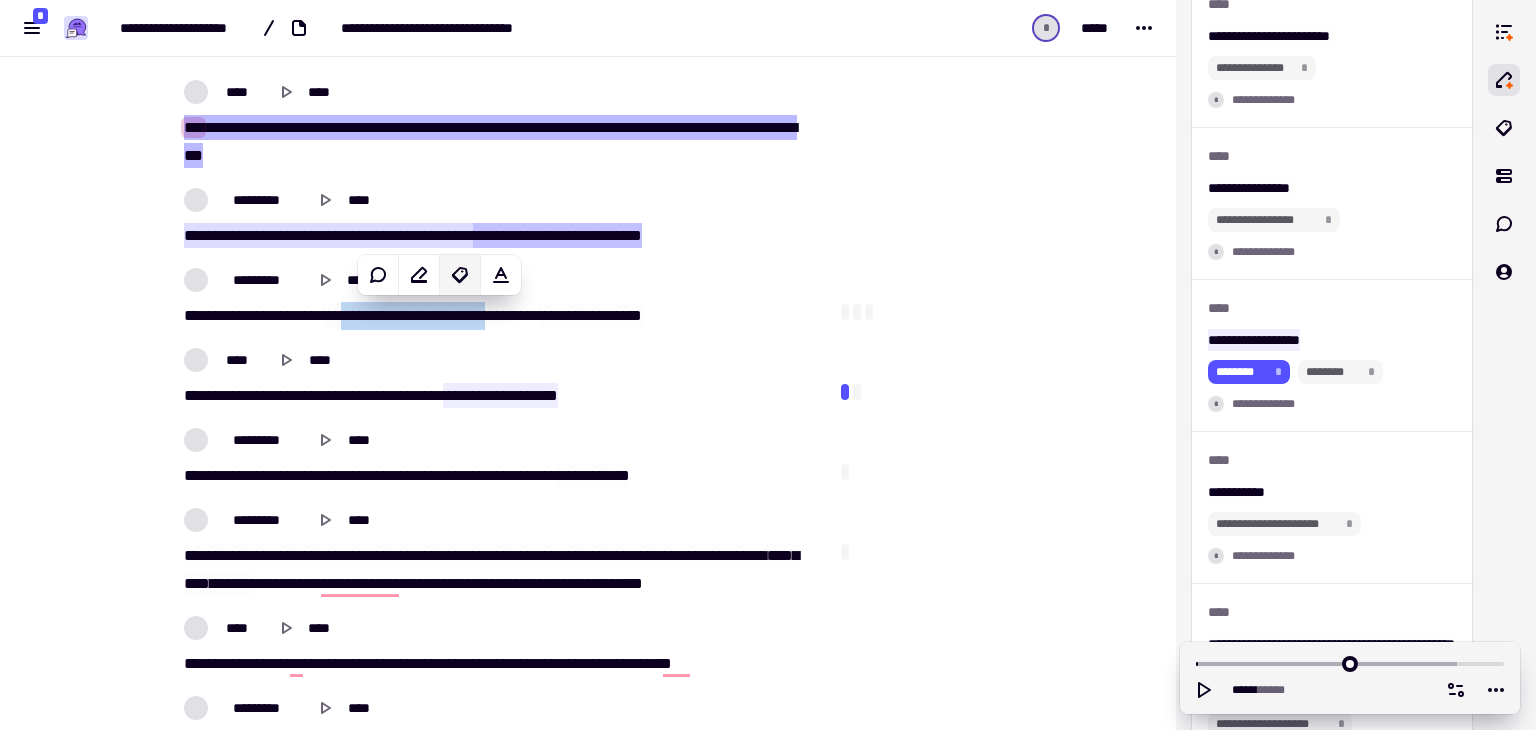 click 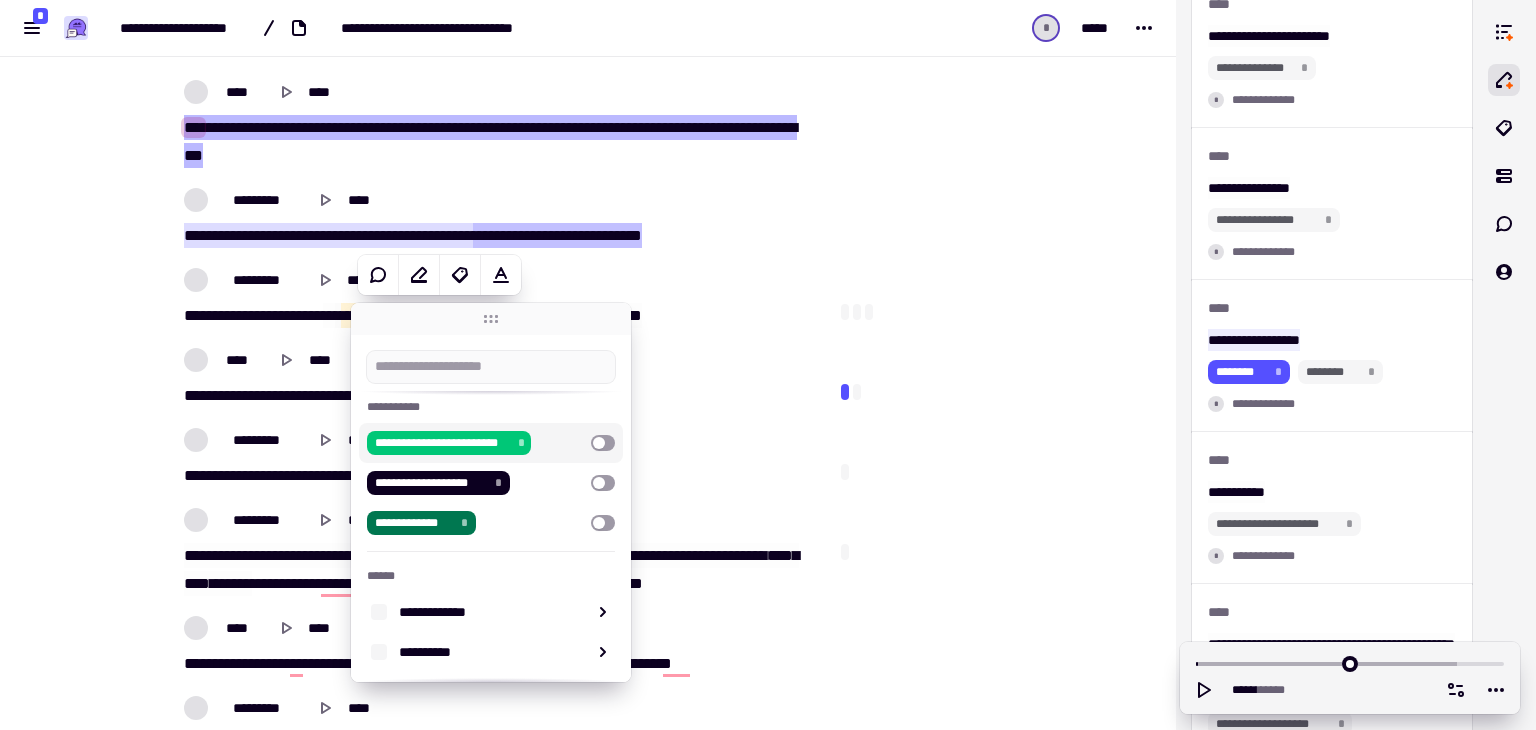 scroll, scrollTop: 180, scrollLeft: 0, axis: vertical 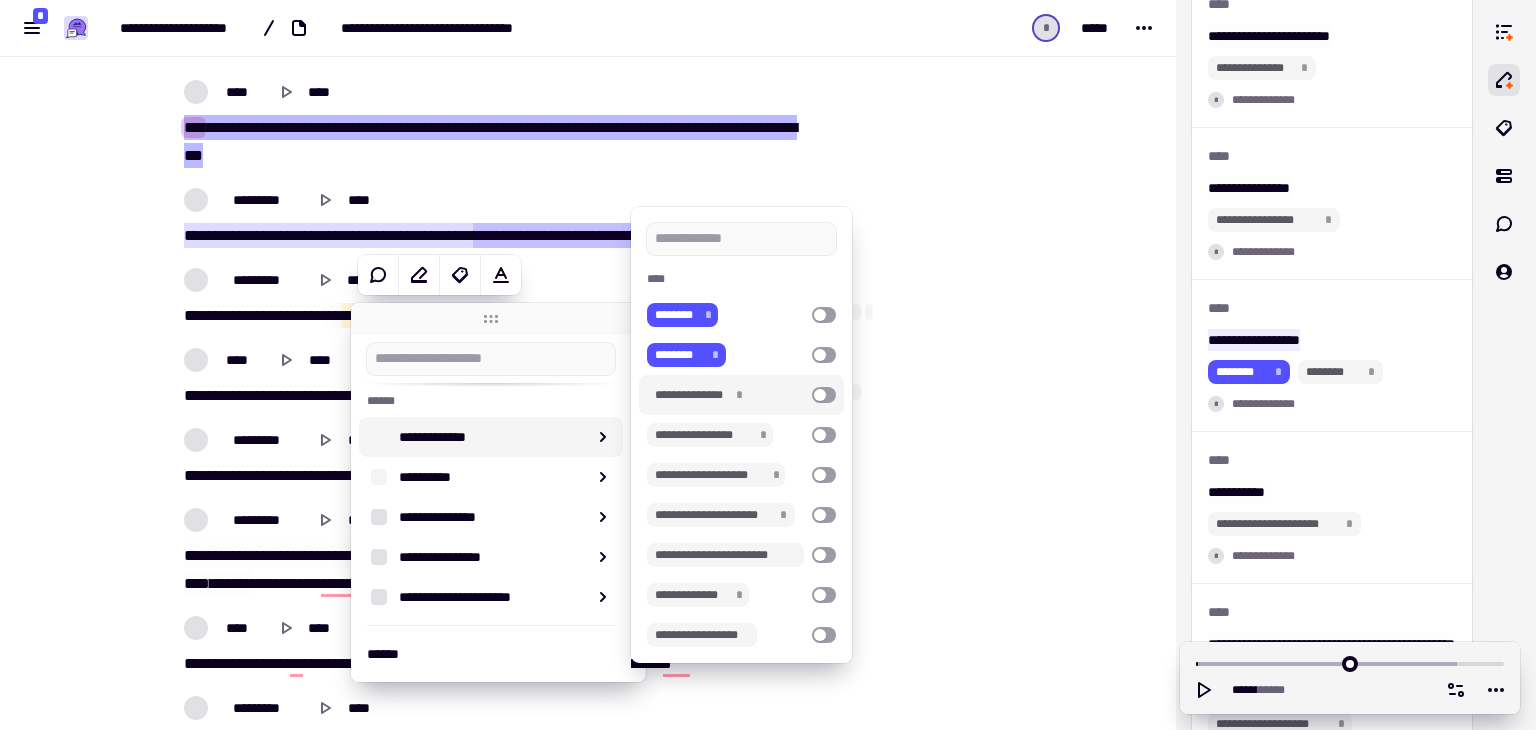 click at bounding box center [824, 395] 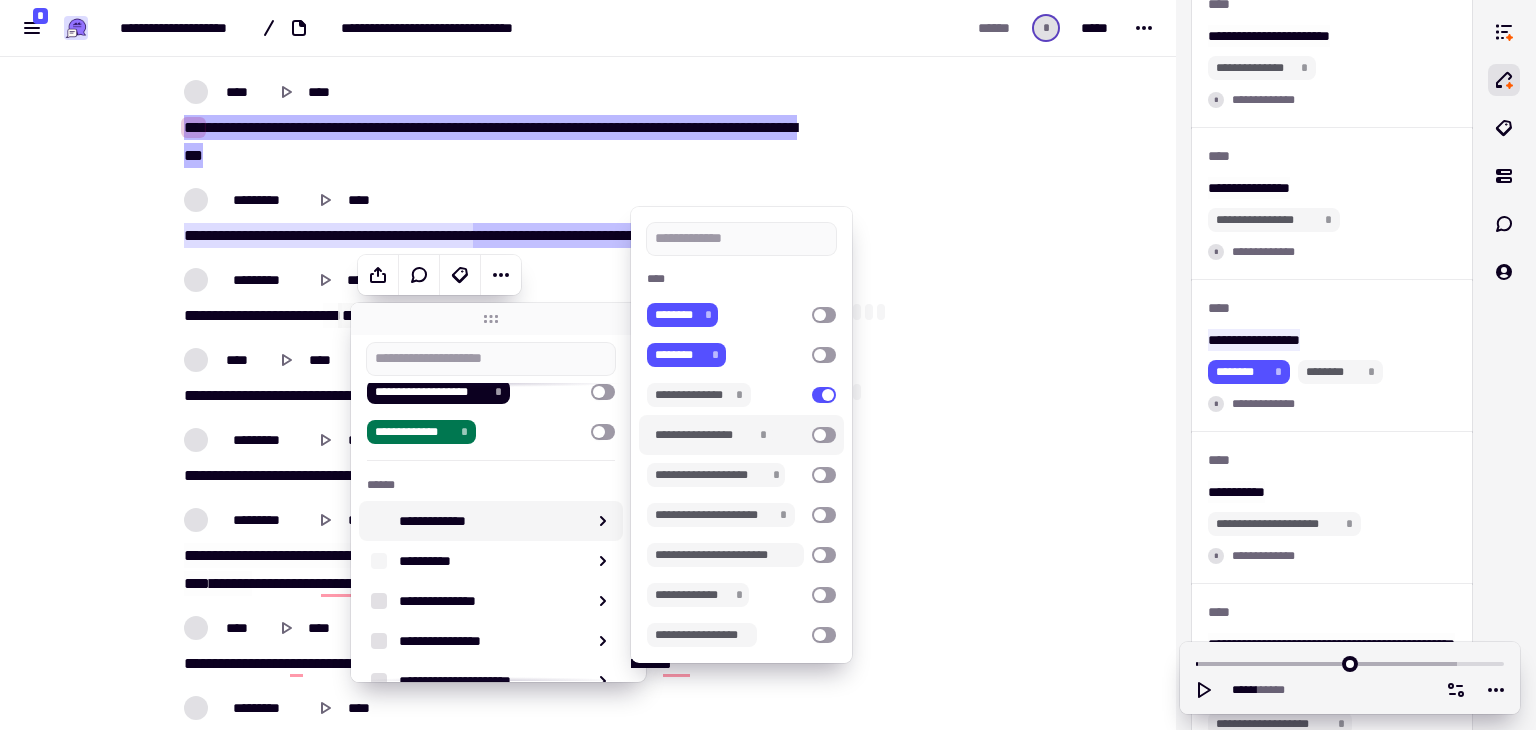click on "**********" at bounding box center [741, 435] 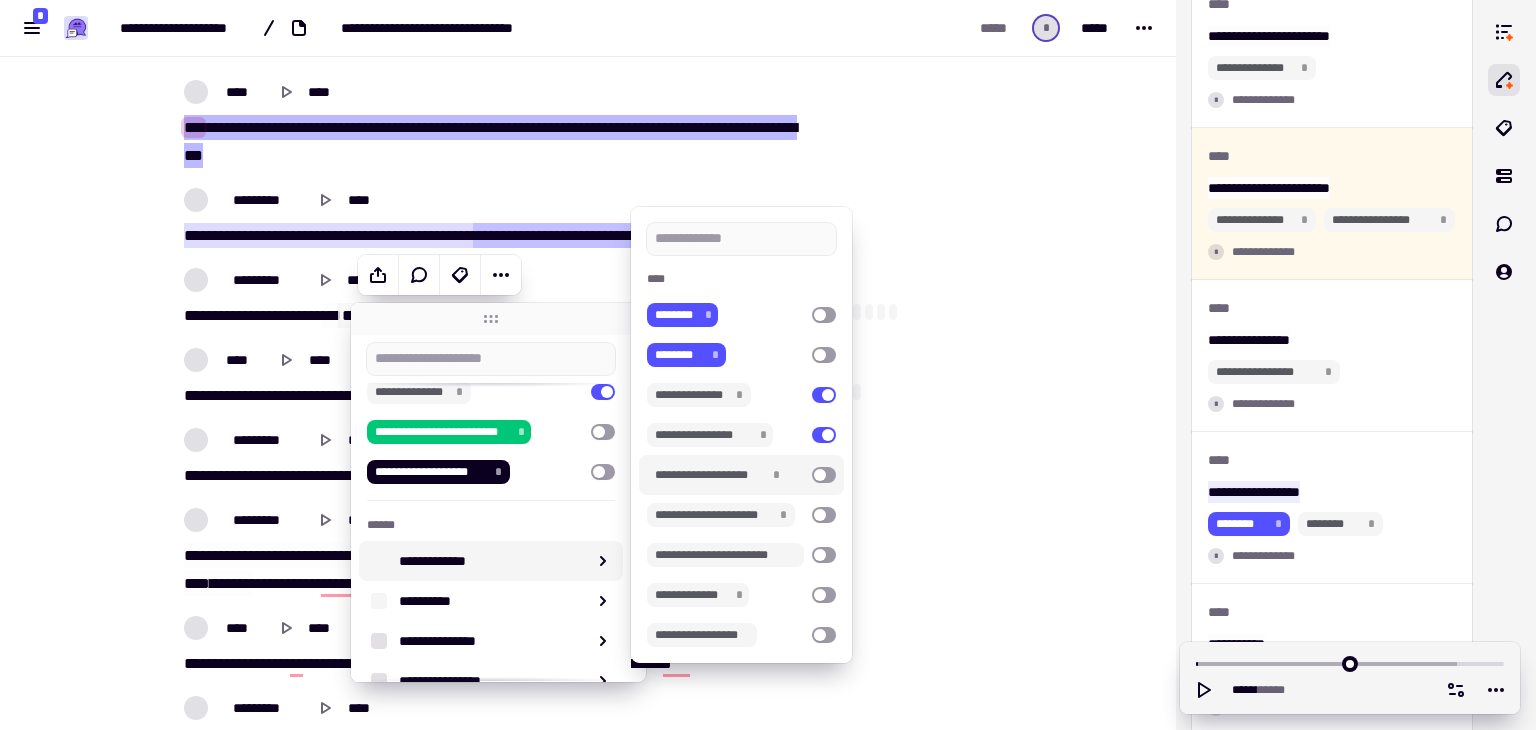 click at bounding box center (824, 475) 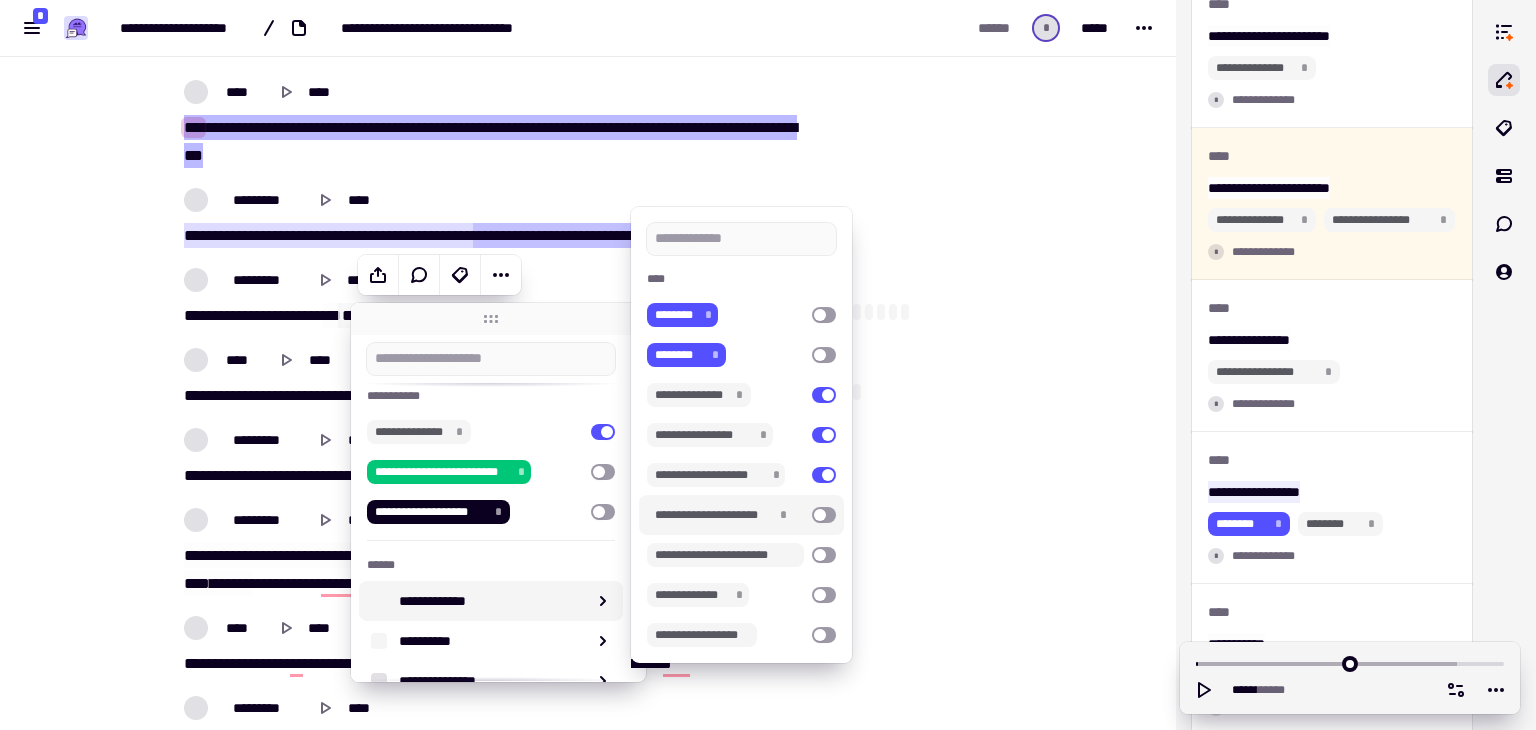 click at bounding box center [824, 515] 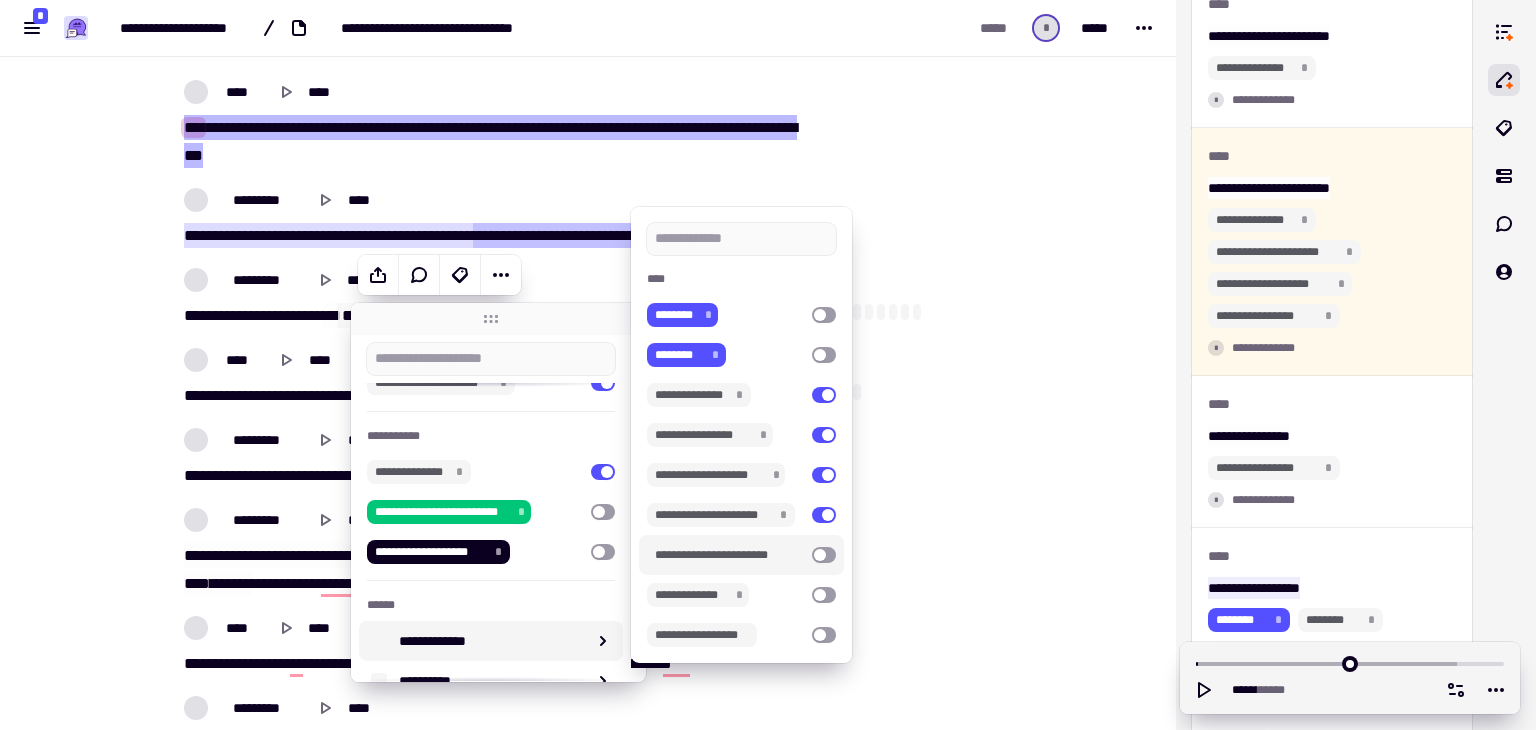 click at bounding box center [824, 555] 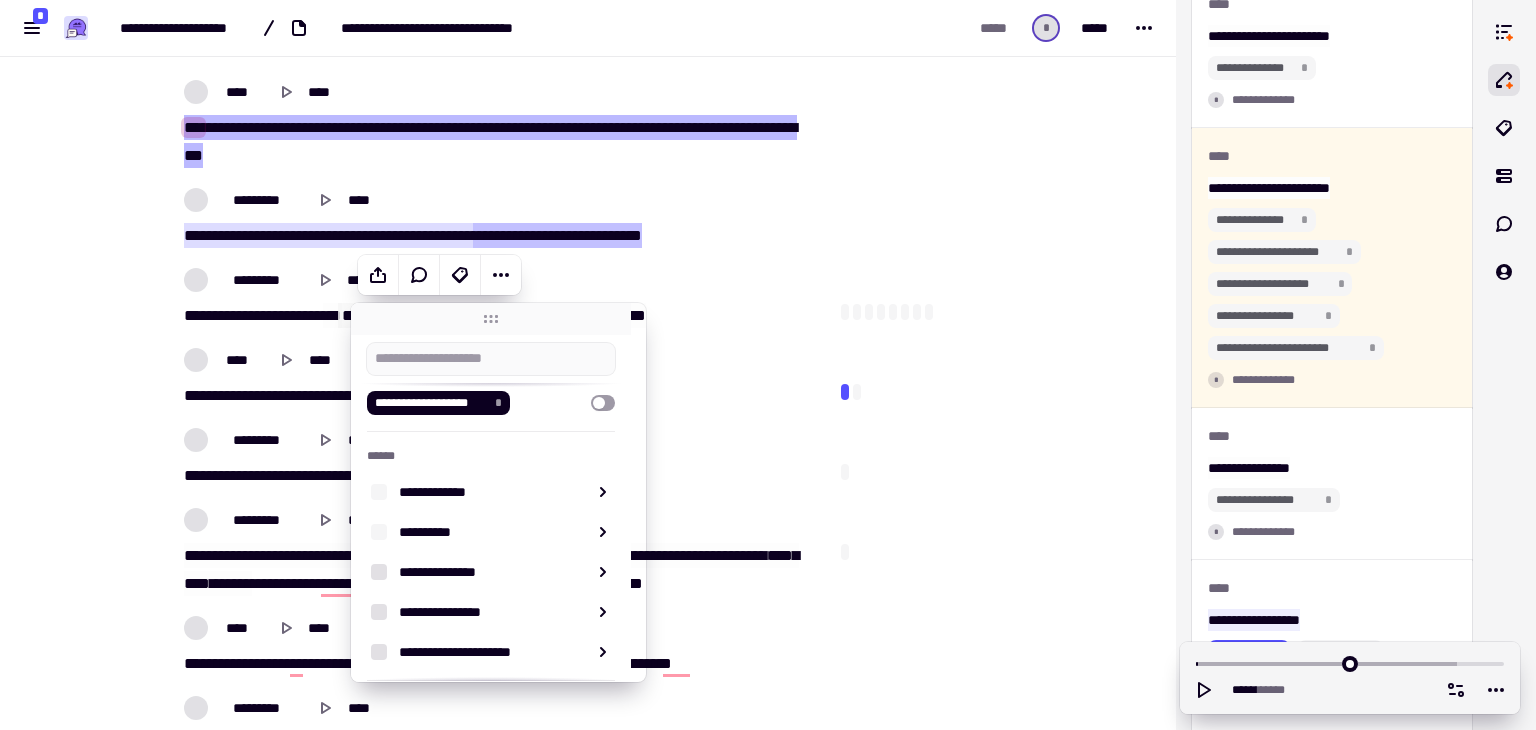 scroll, scrollTop: 372, scrollLeft: 0, axis: vertical 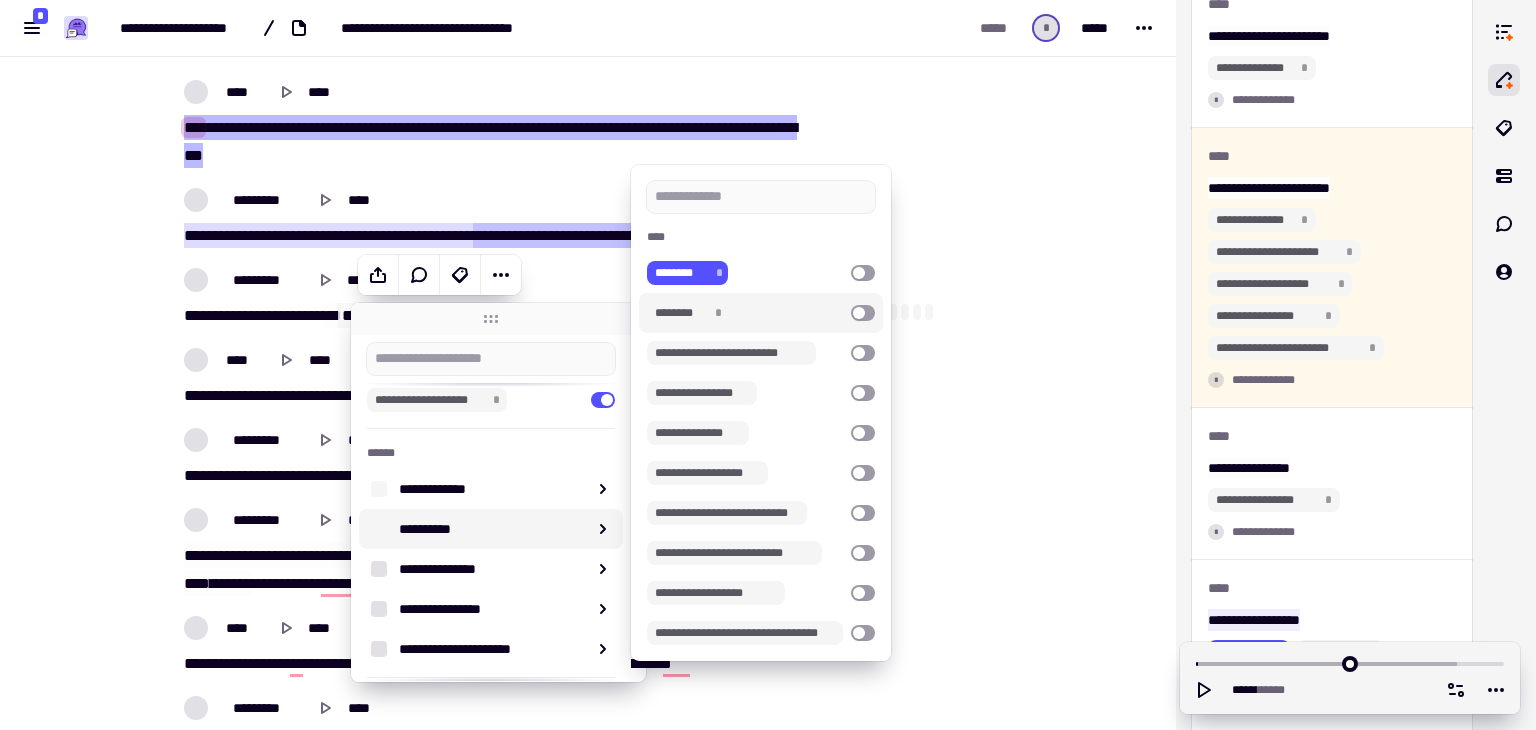 click at bounding box center [863, 313] 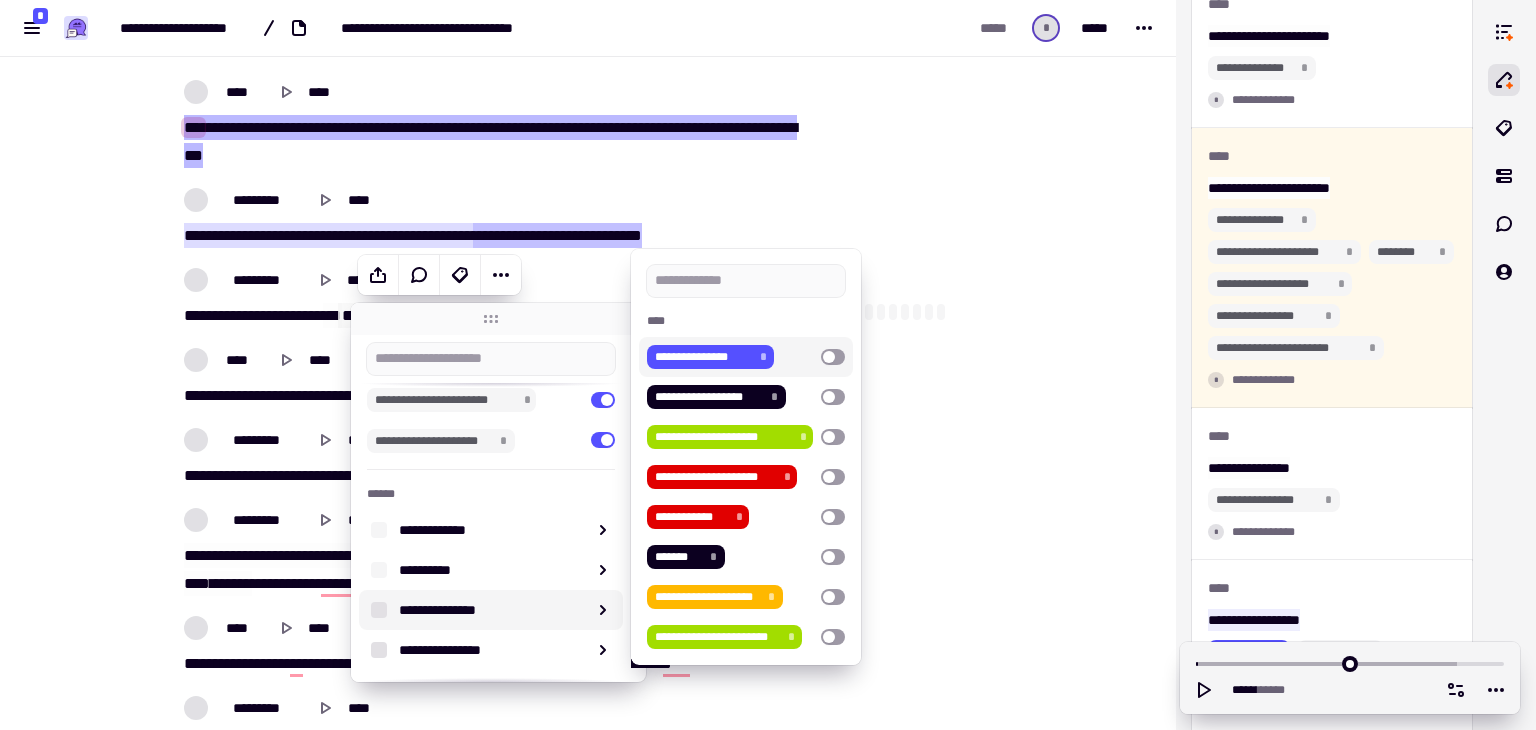 click at bounding box center (833, 357) 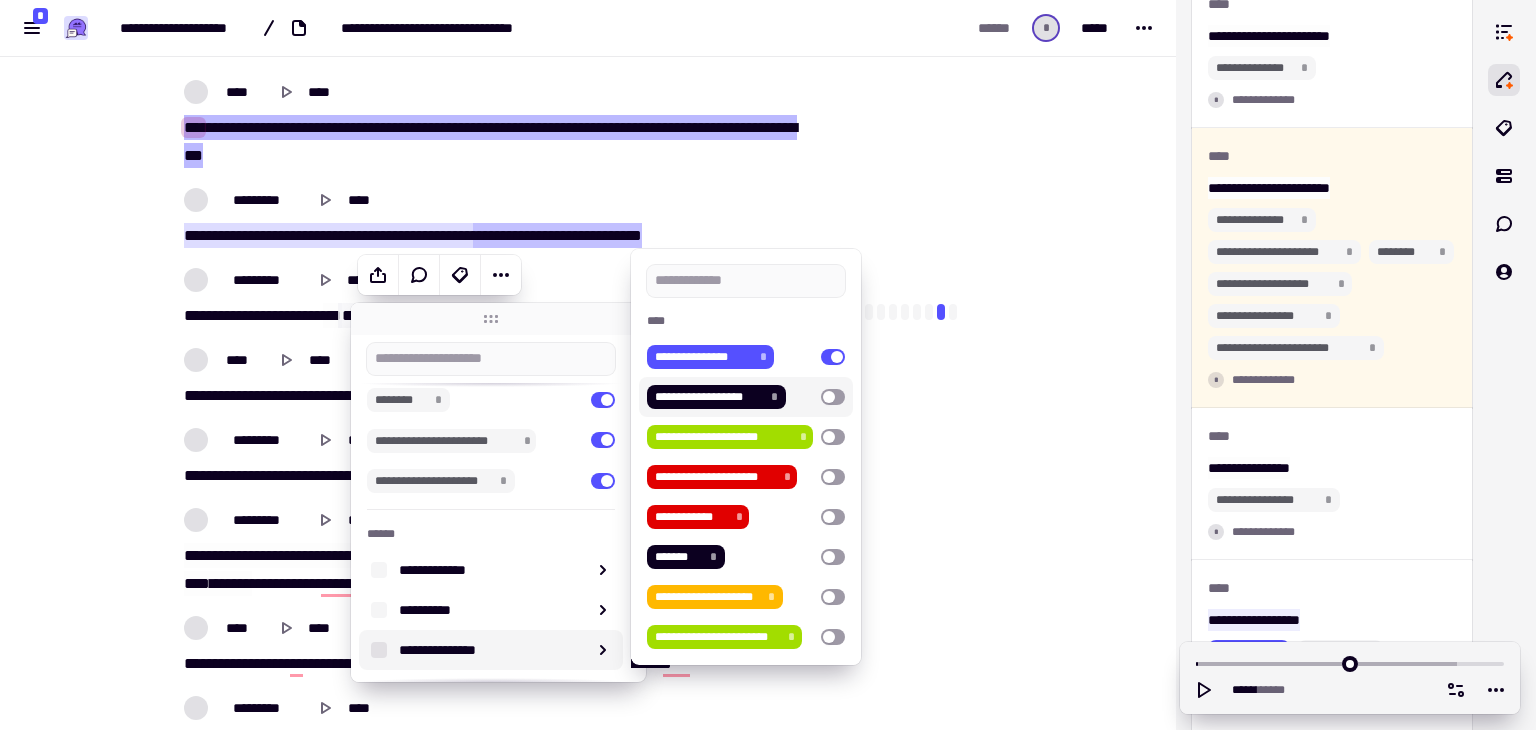 click at bounding box center (833, 397) 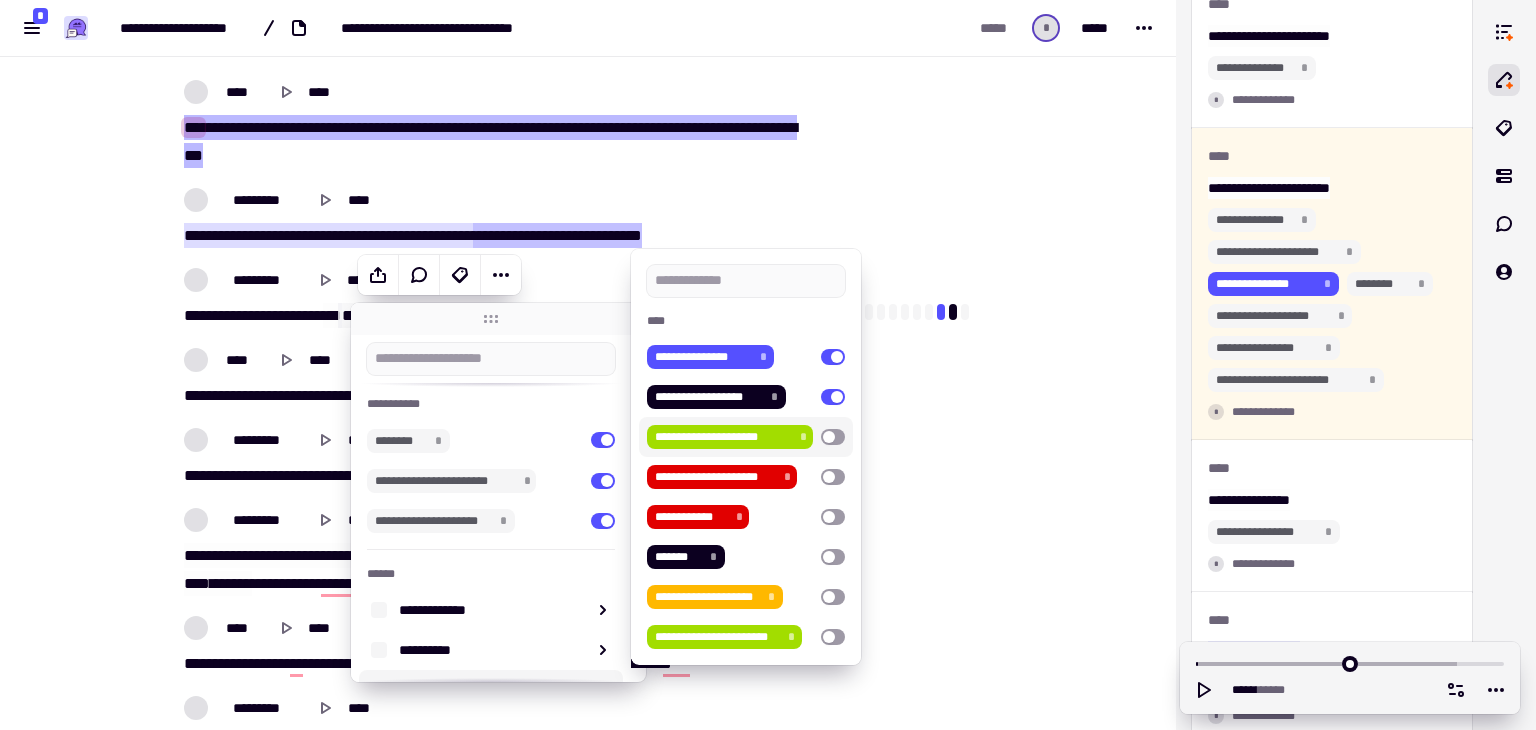 click at bounding box center [833, 437] 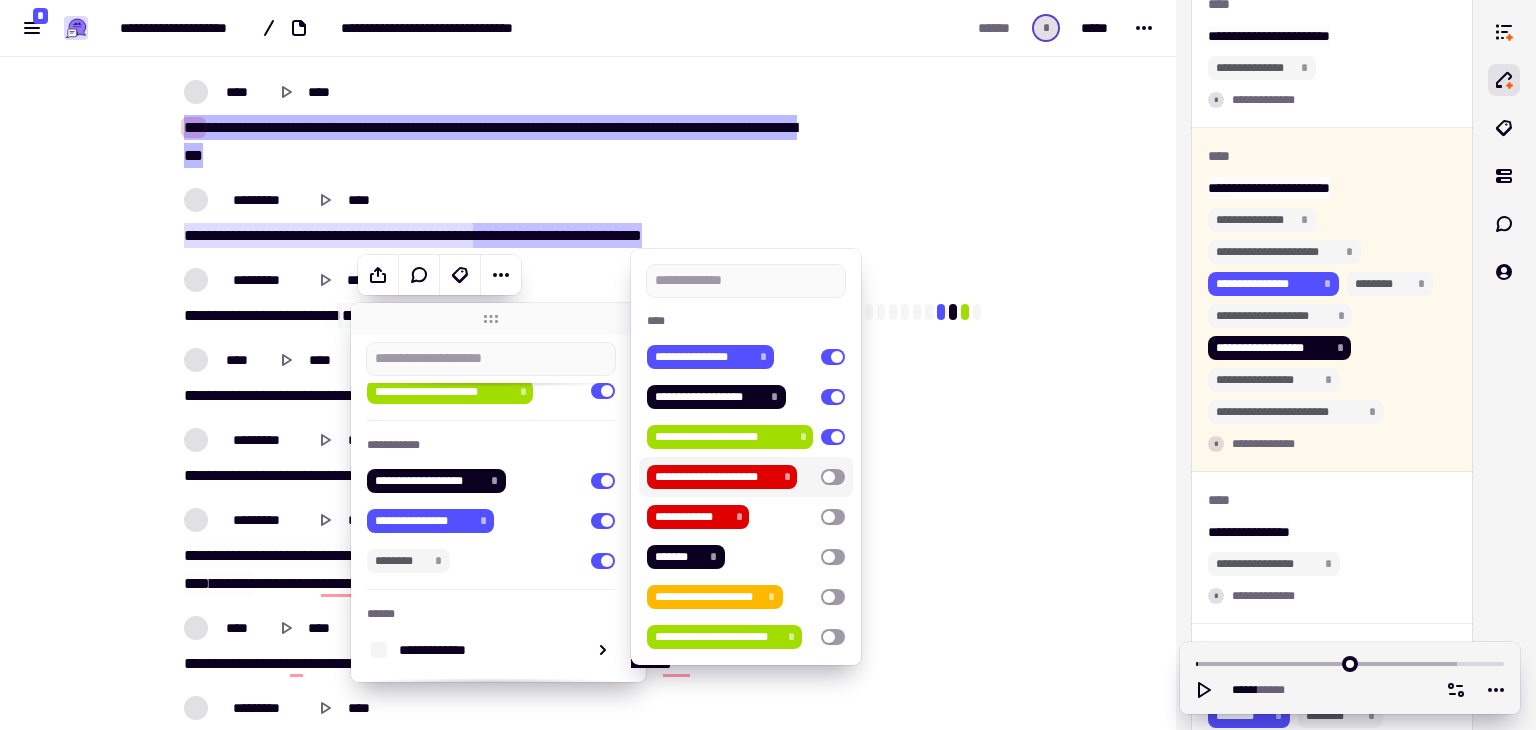 click at bounding box center (833, 477) 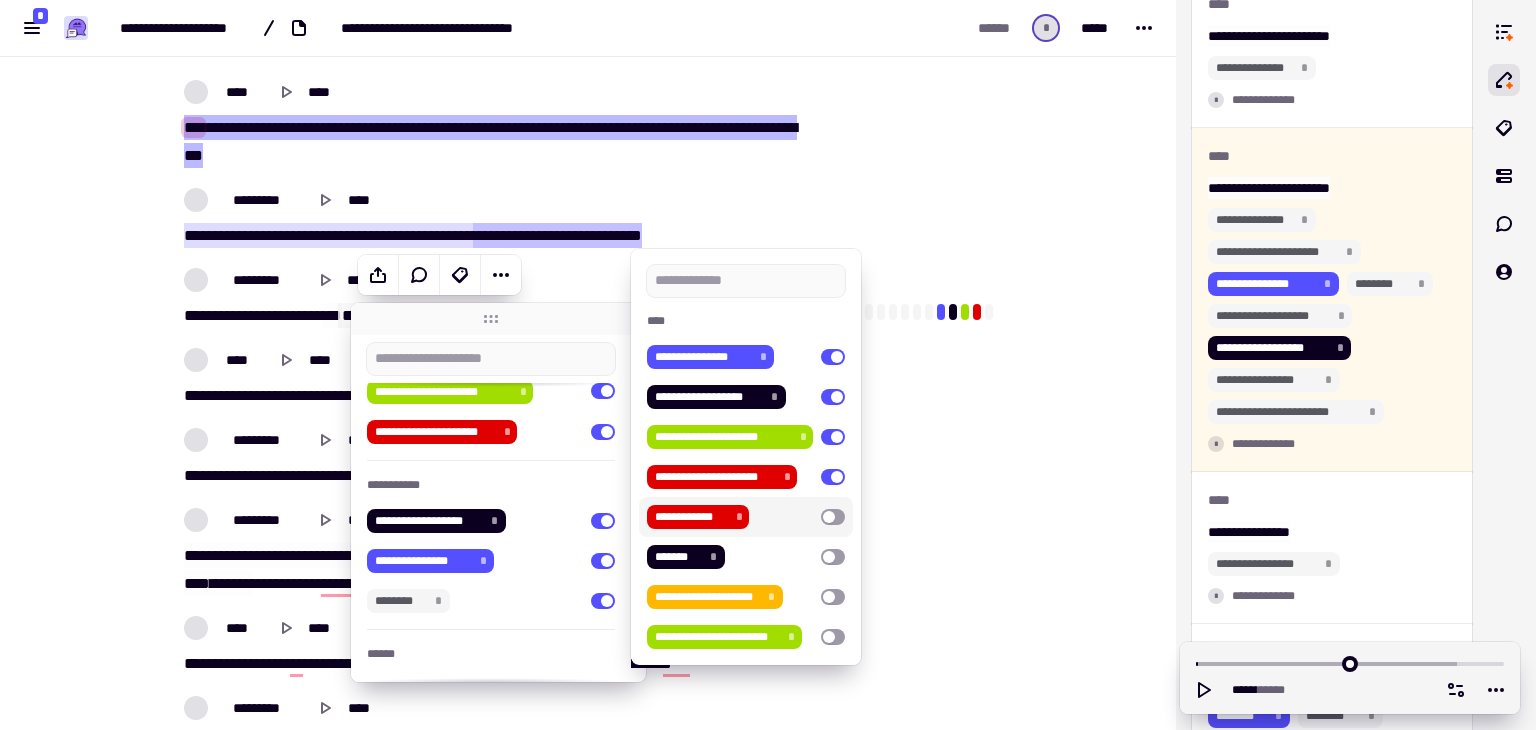 click at bounding box center (833, 517) 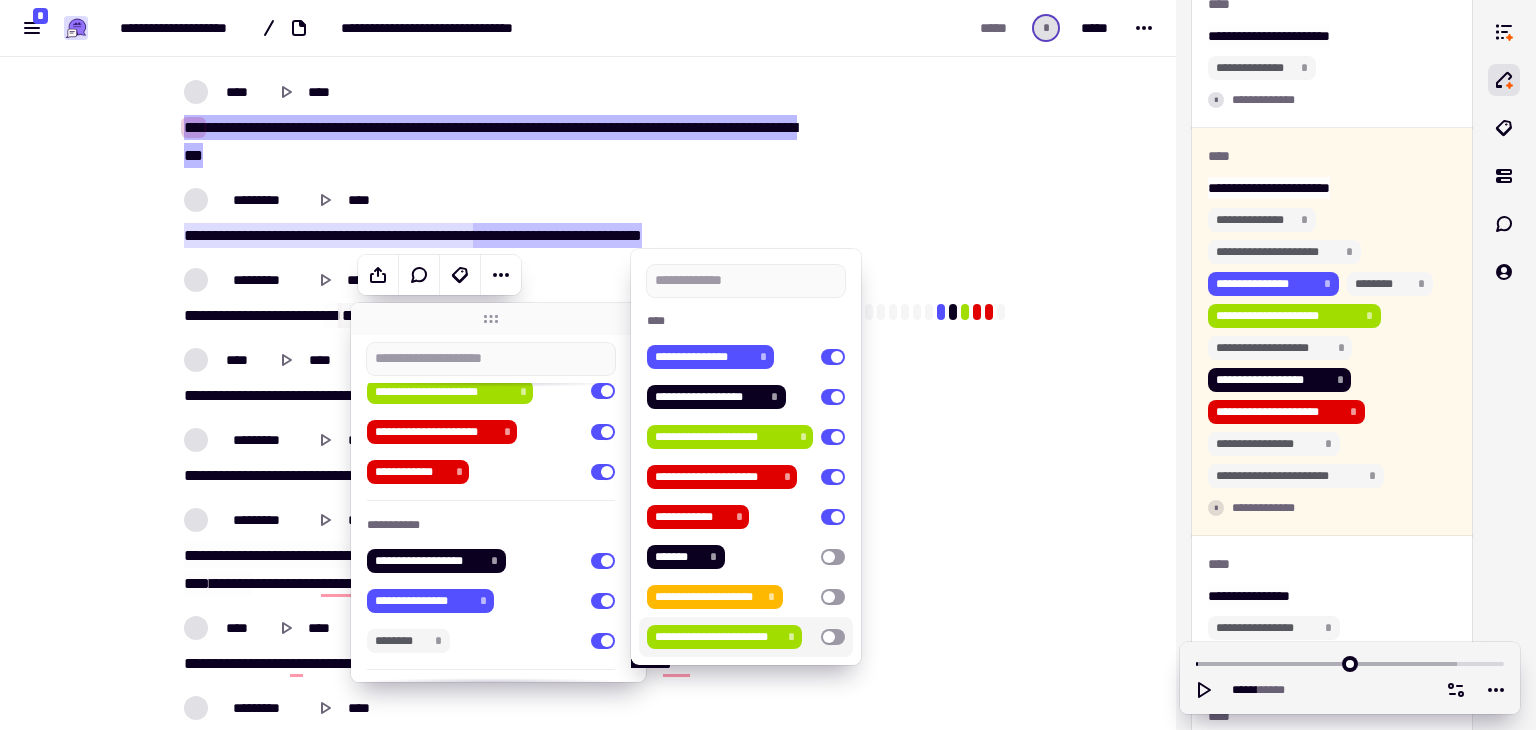 click at bounding box center (833, 637) 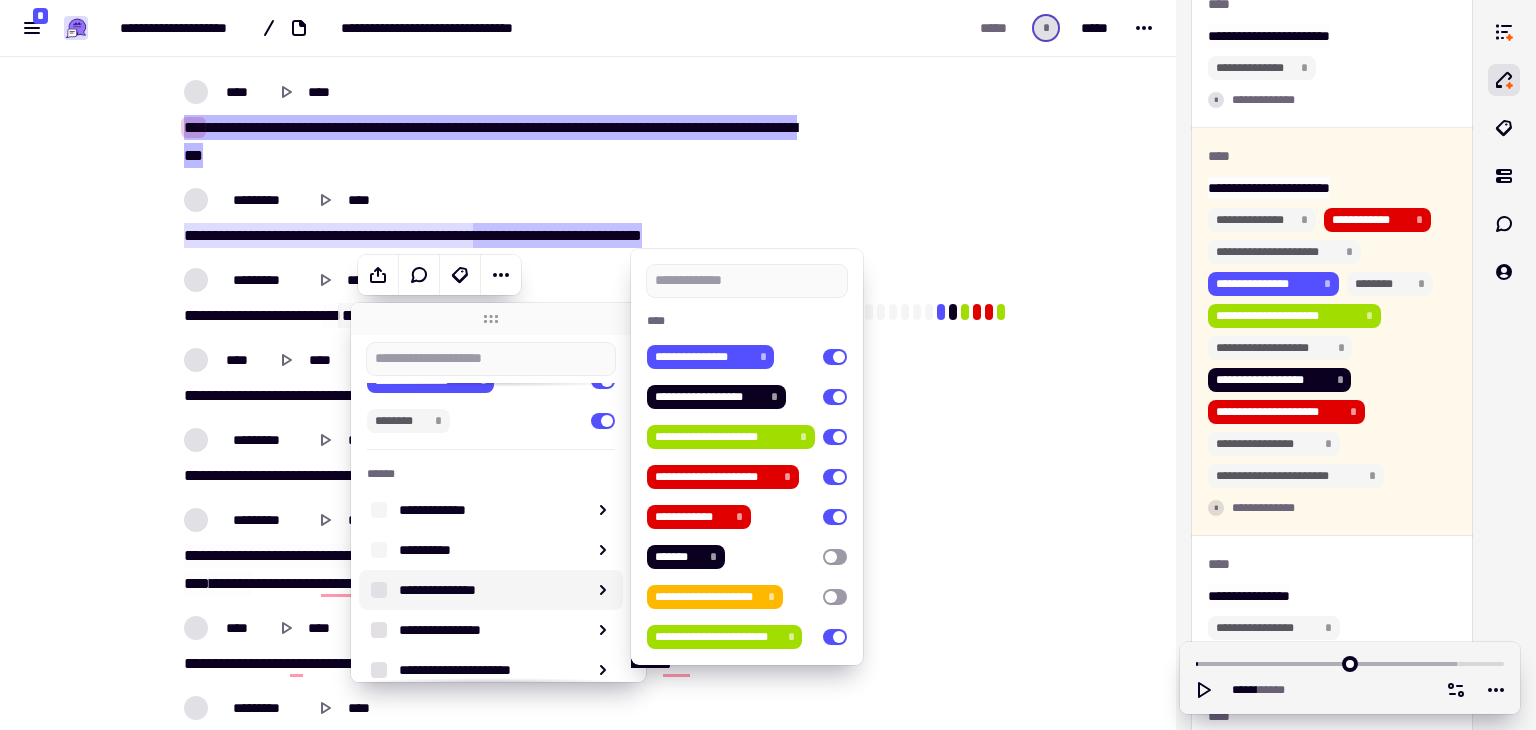 scroll, scrollTop: 735, scrollLeft: 0, axis: vertical 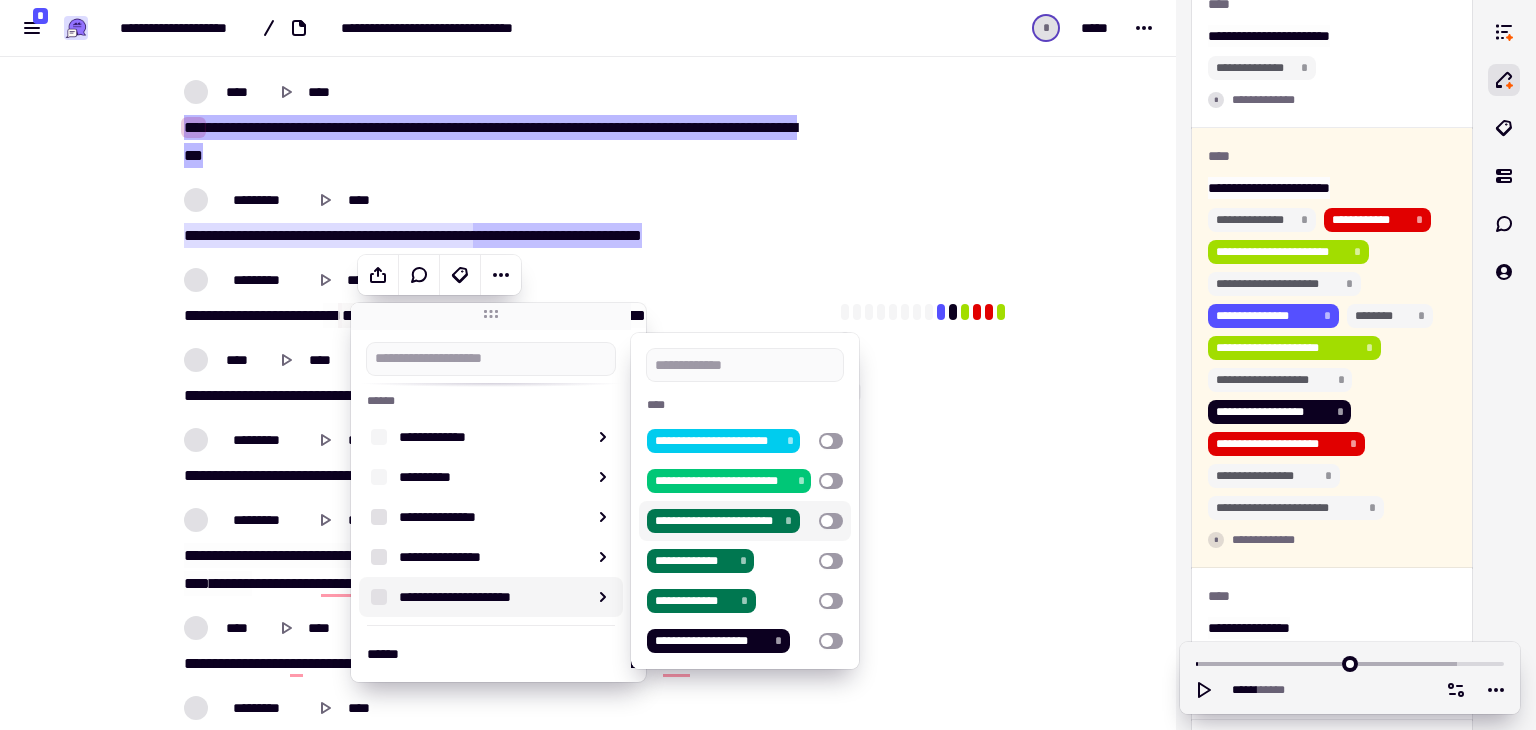 click at bounding box center [936, 164] 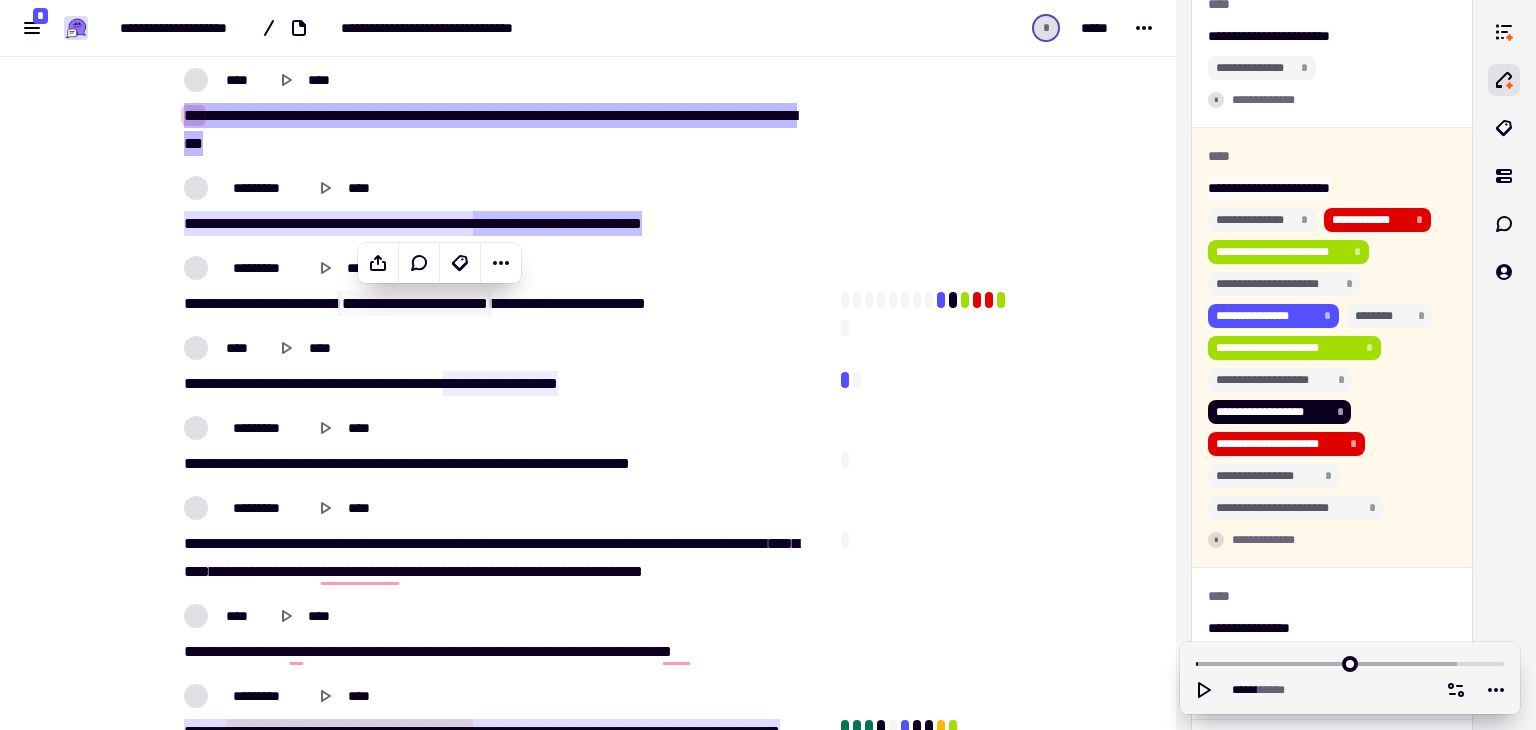 scroll, scrollTop: 352, scrollLeft: 0, axis: vertical 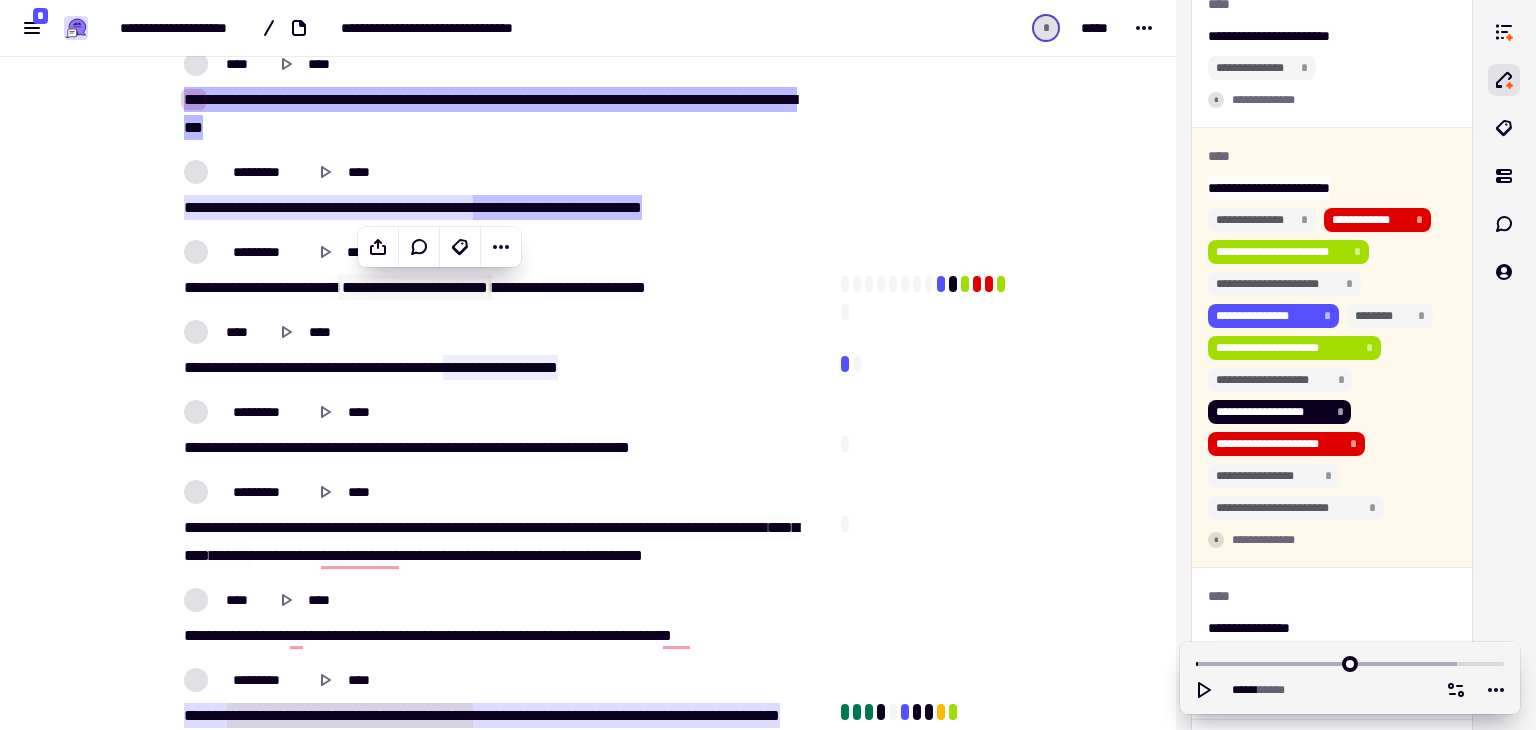click at bounding box center (936, 136) 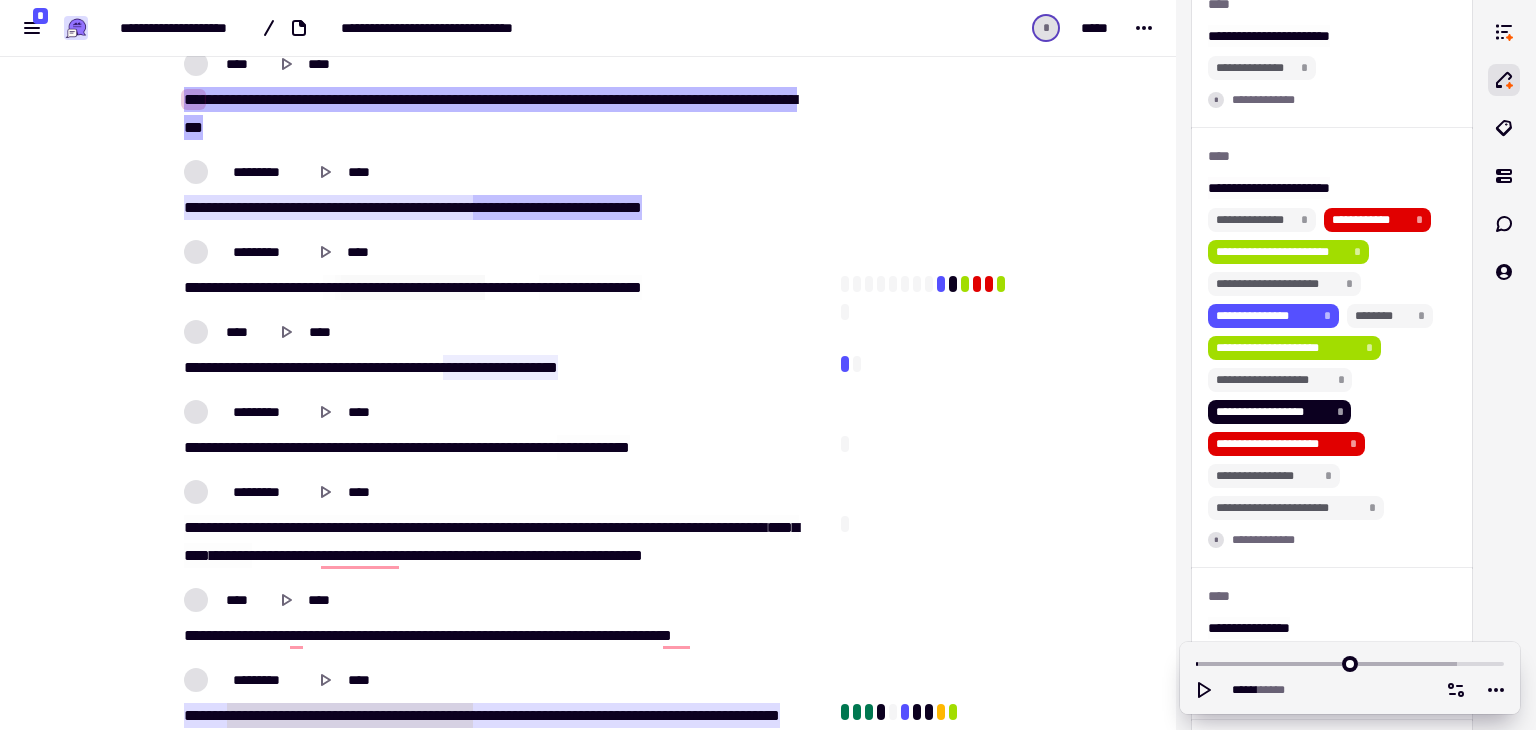click on "**********" at bounding box center (588, 365) 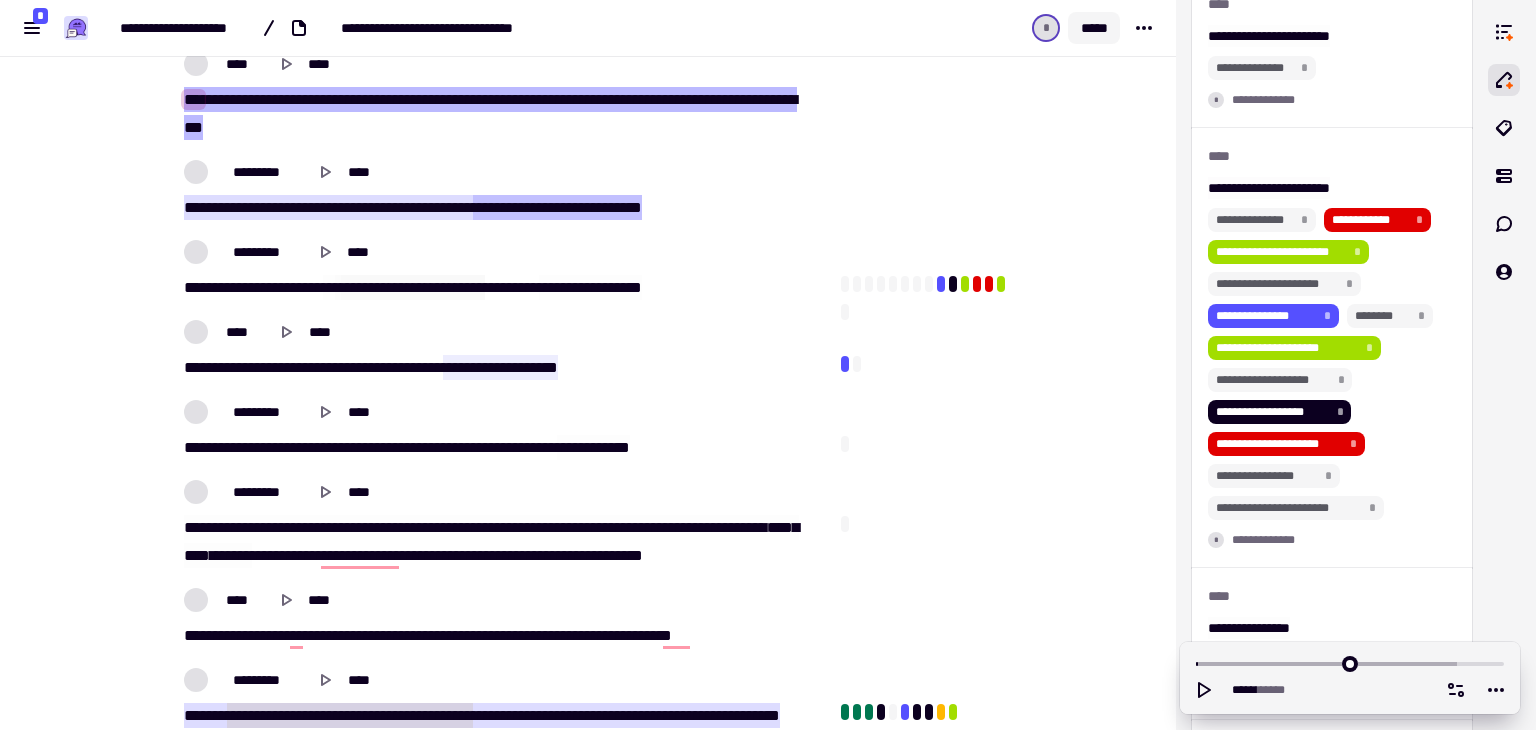 click on "*****" 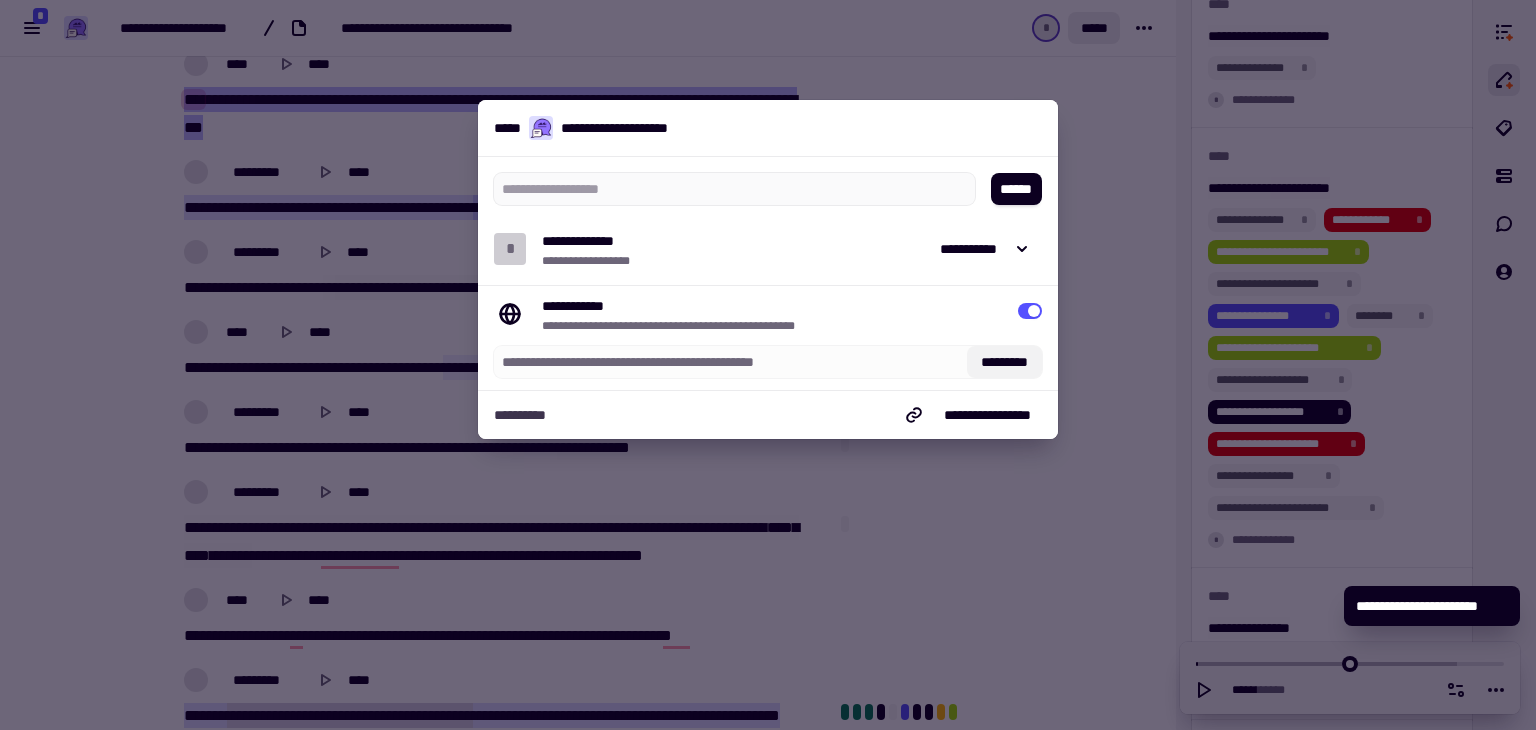 click on "*********" 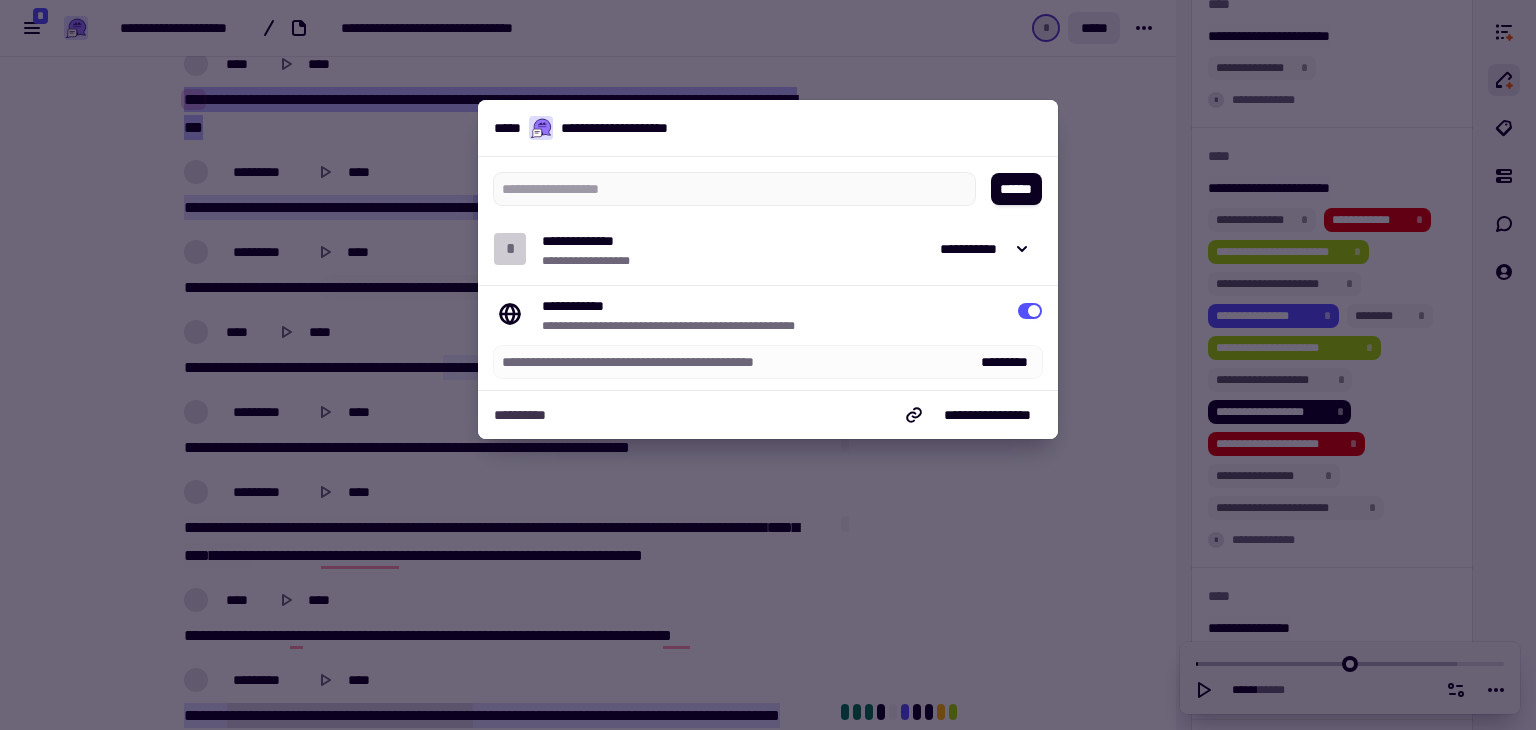 type 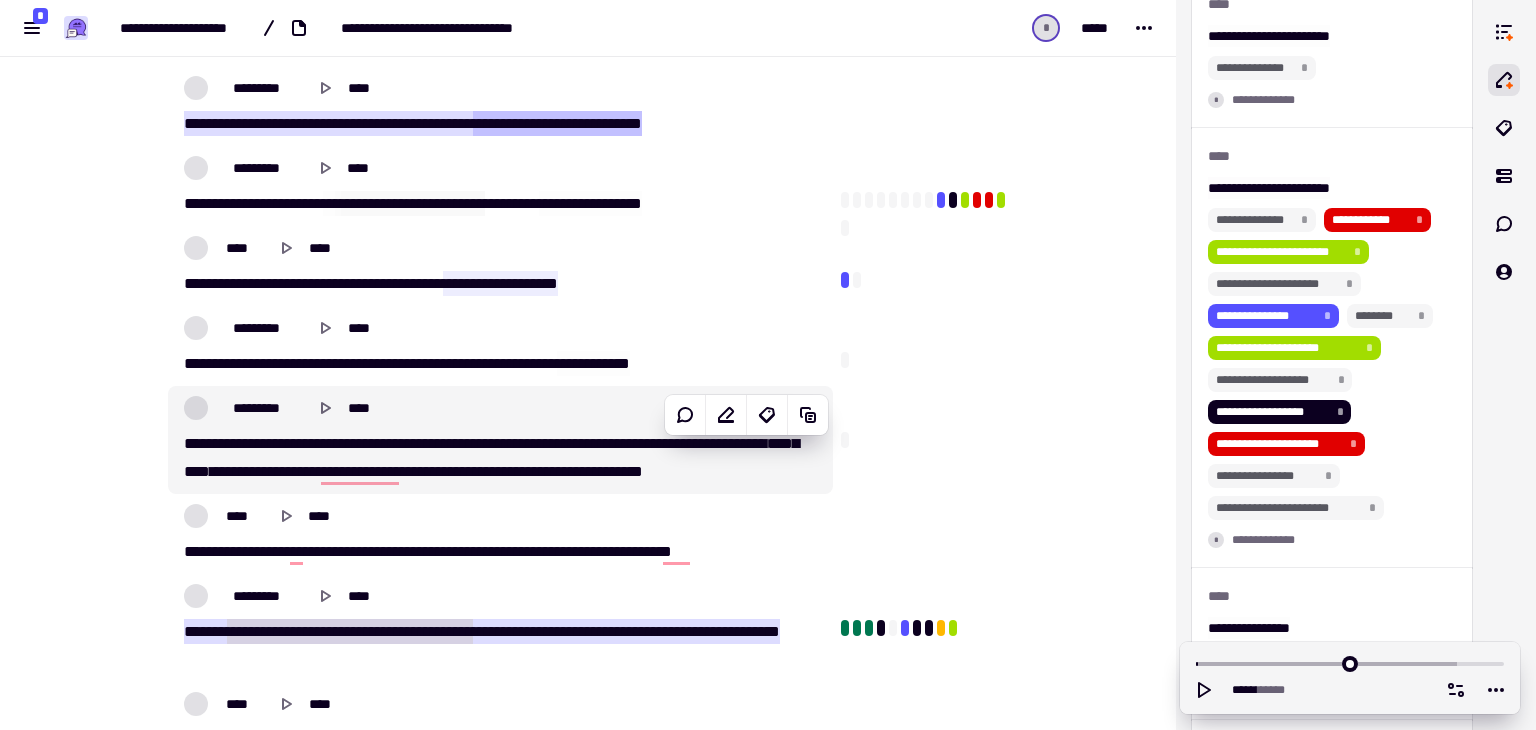 scroll, scrollTop: 443, scrollLeft: 0, axis: vertical 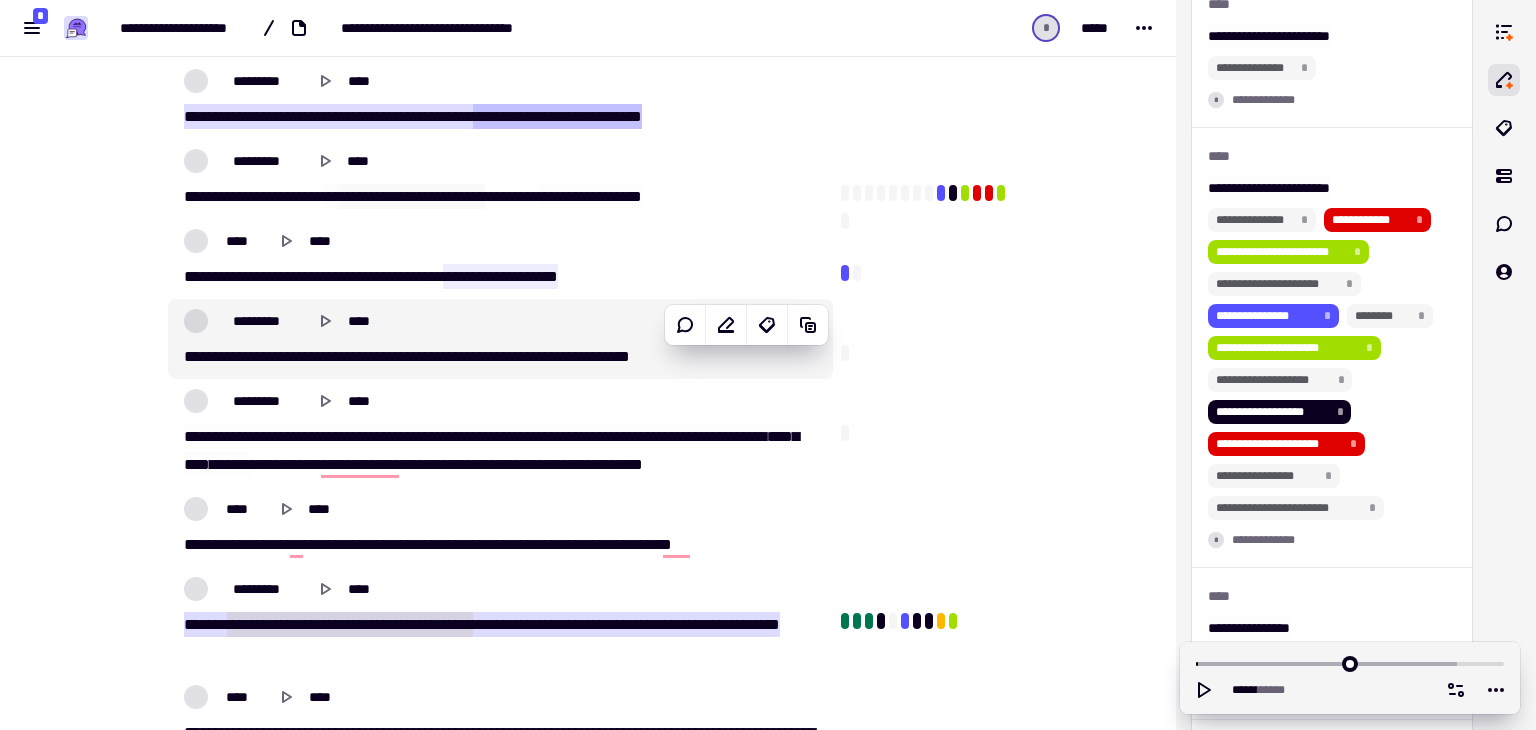 click on "*******" 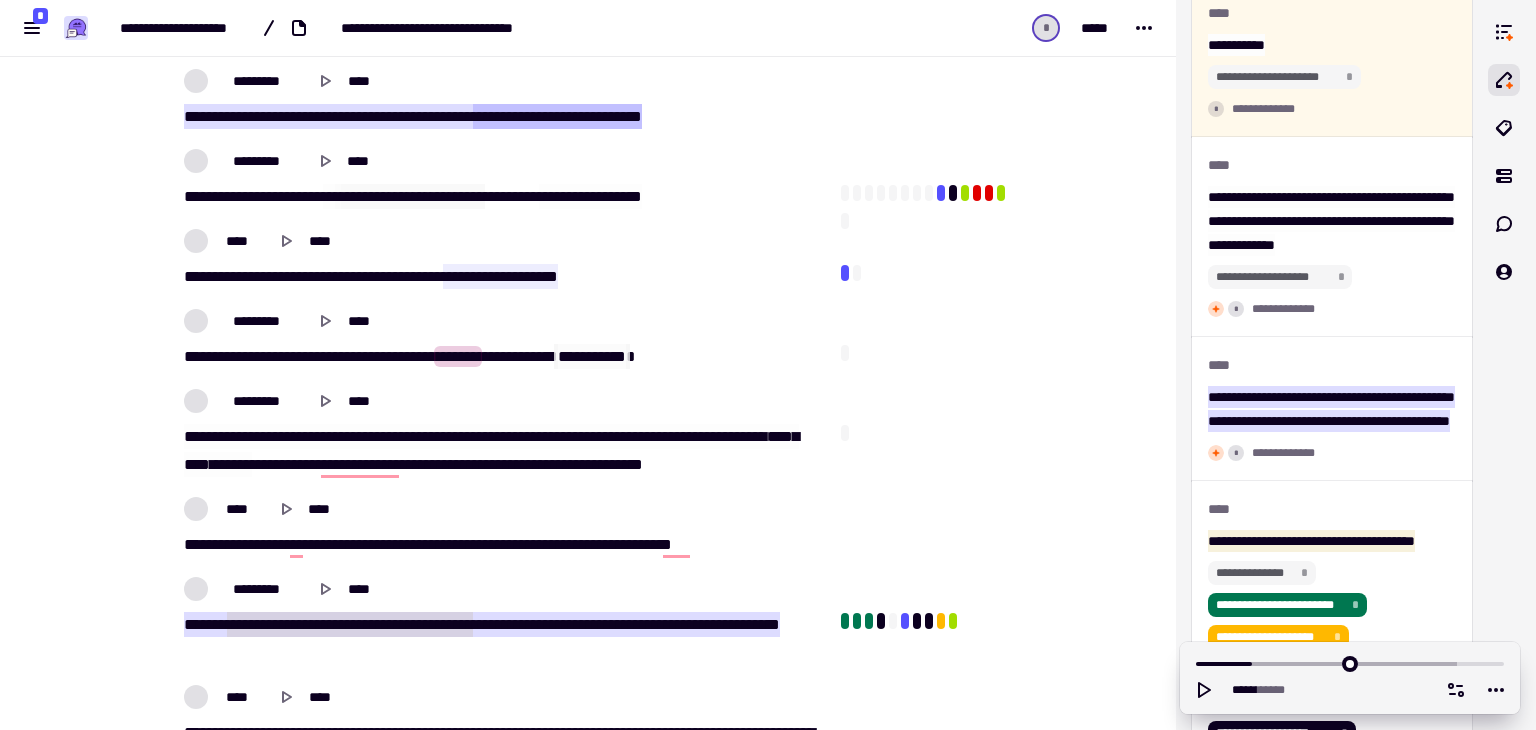 scroll, scrollTop: 1600, scrollLeft: 0, axis: vertical 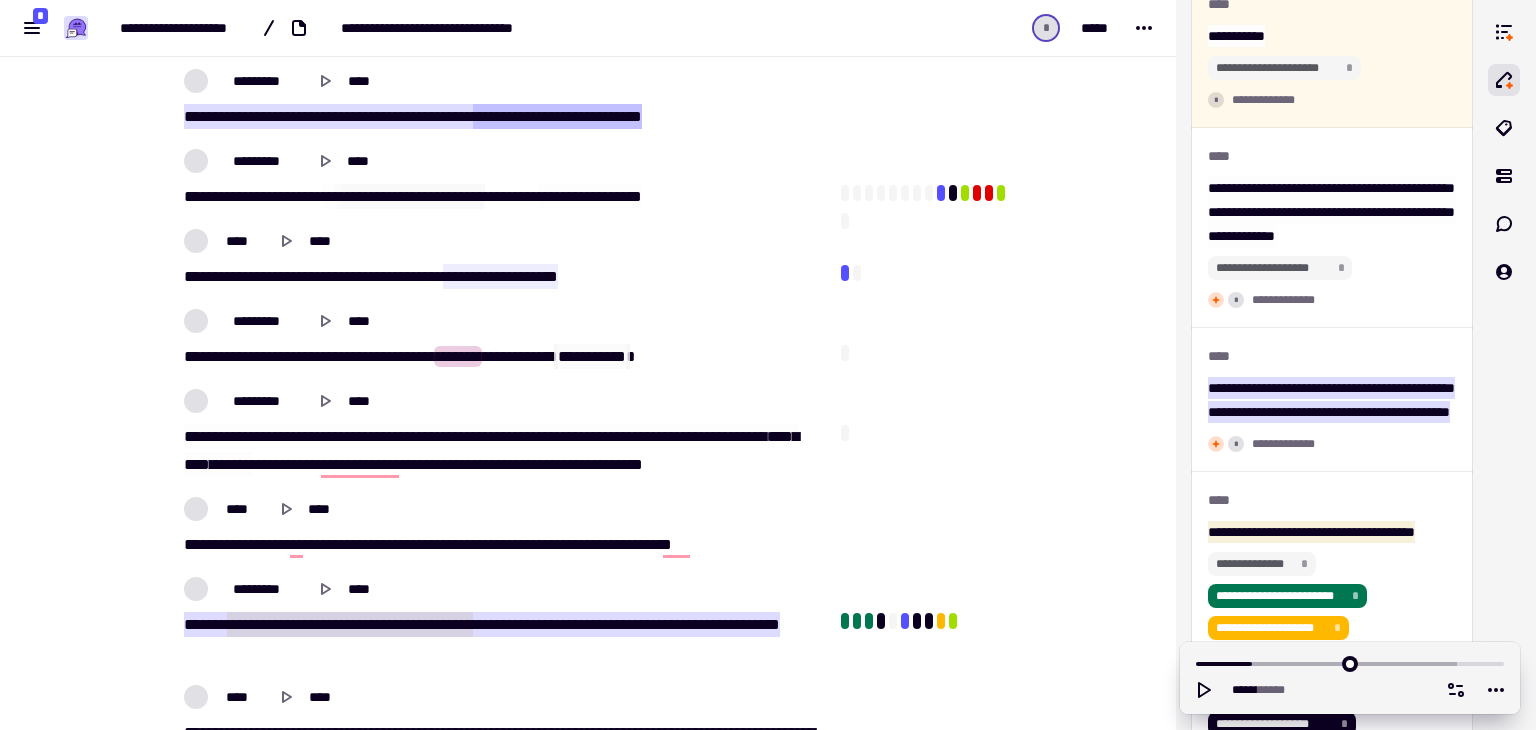 drag, startPoint x: 660, startPoint y: 358, endPoint x: 585, endPoint y: 359, distance: 75.00667 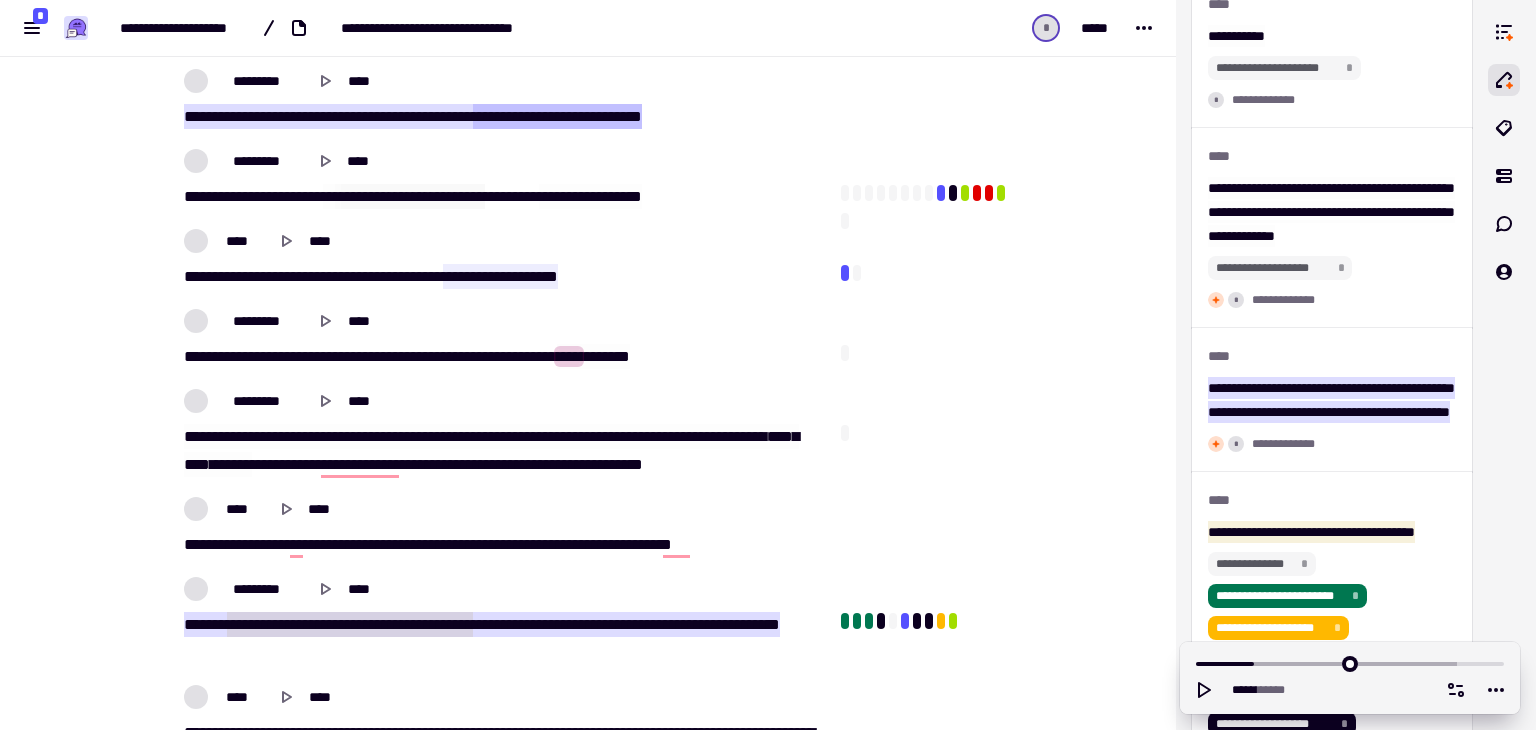 click on "*********" 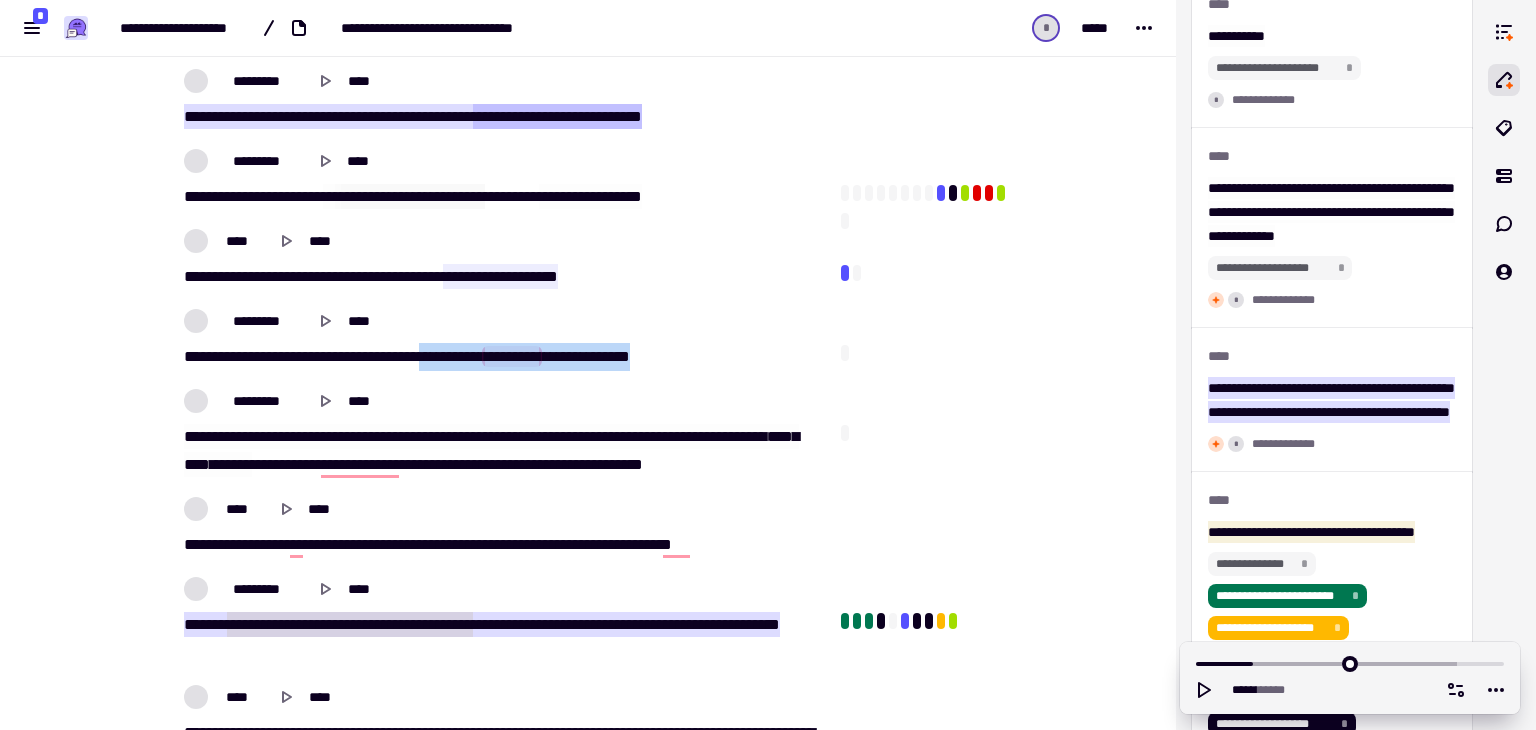 drag, startPoint x: 421, startPoint y: 357, endPoint x: 663, endPoint y: 365, distance: 242.1322 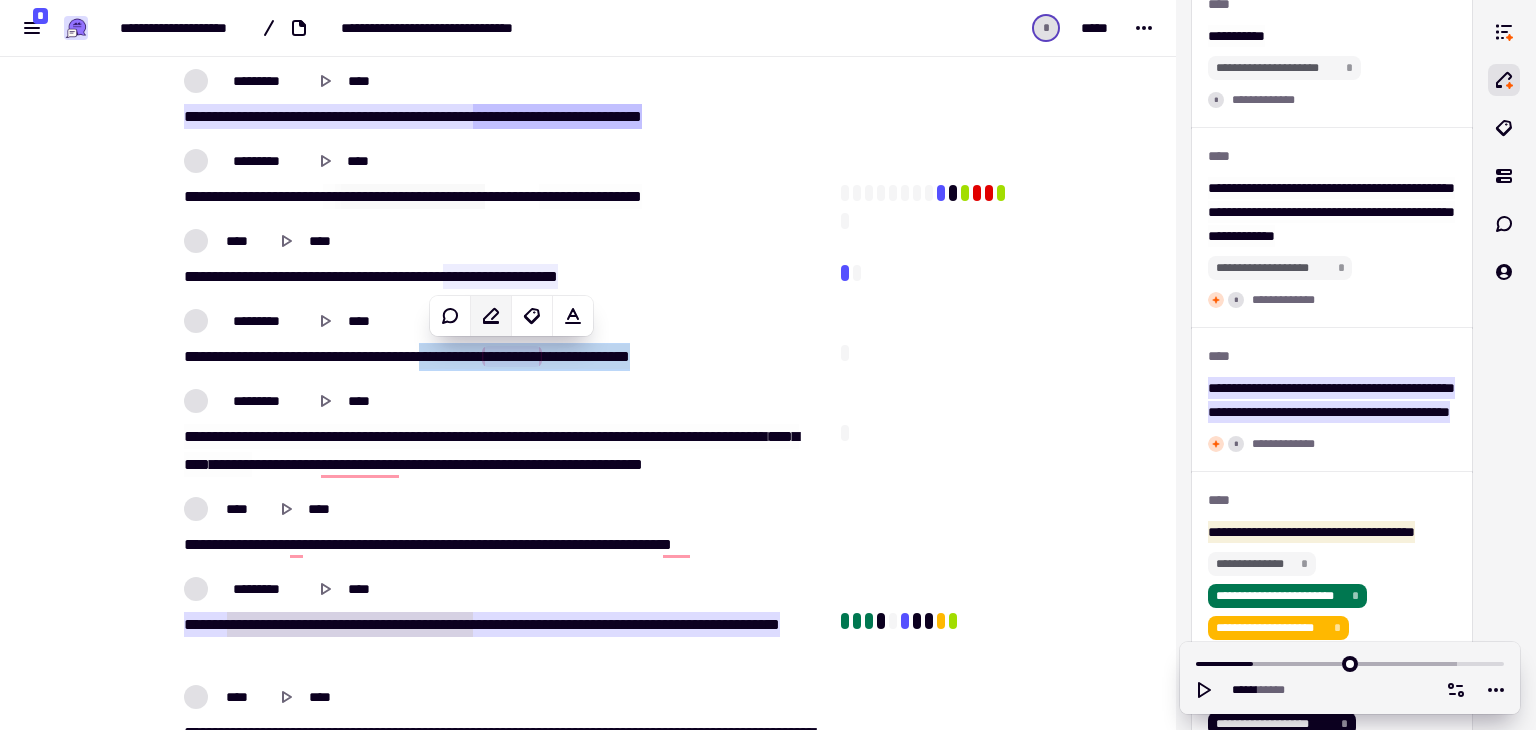 click 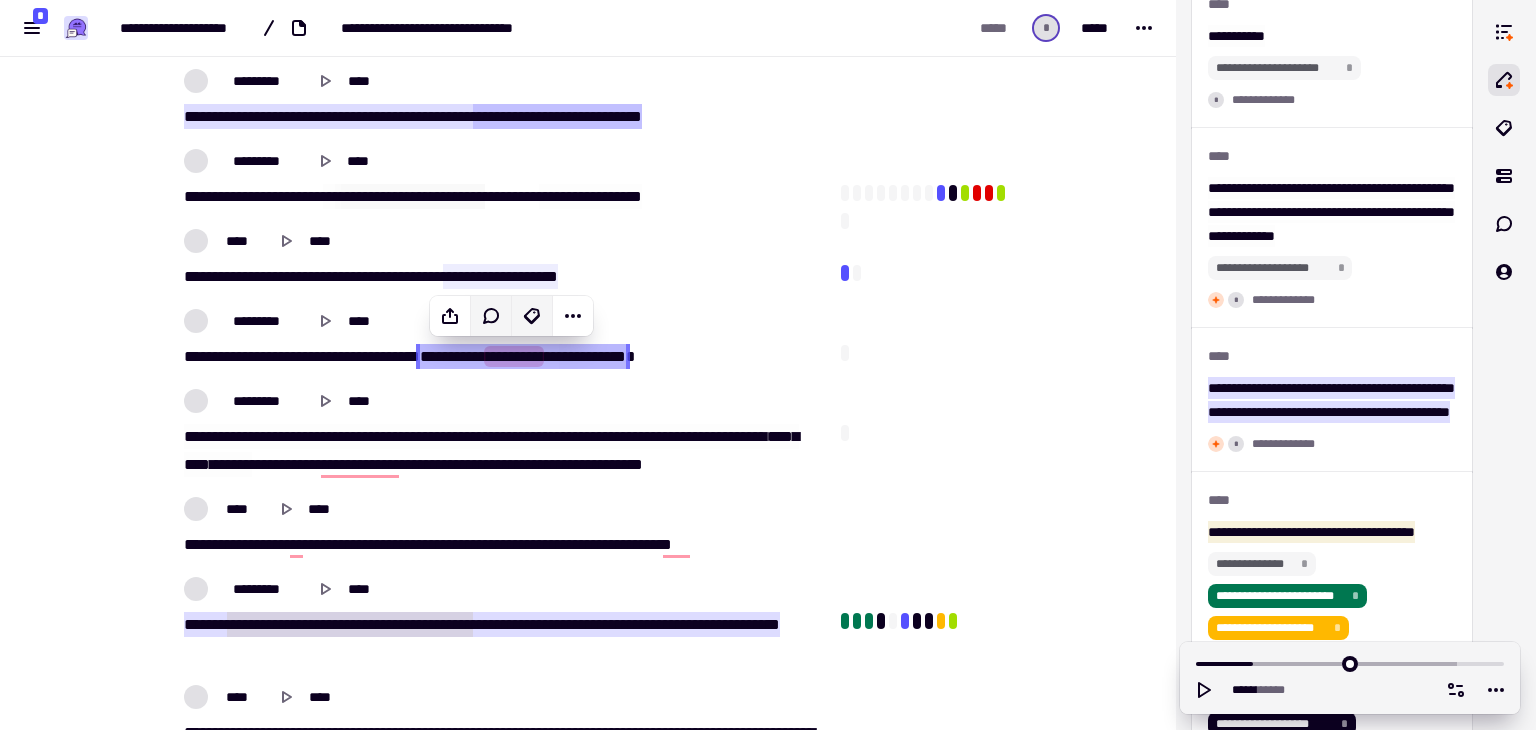 click 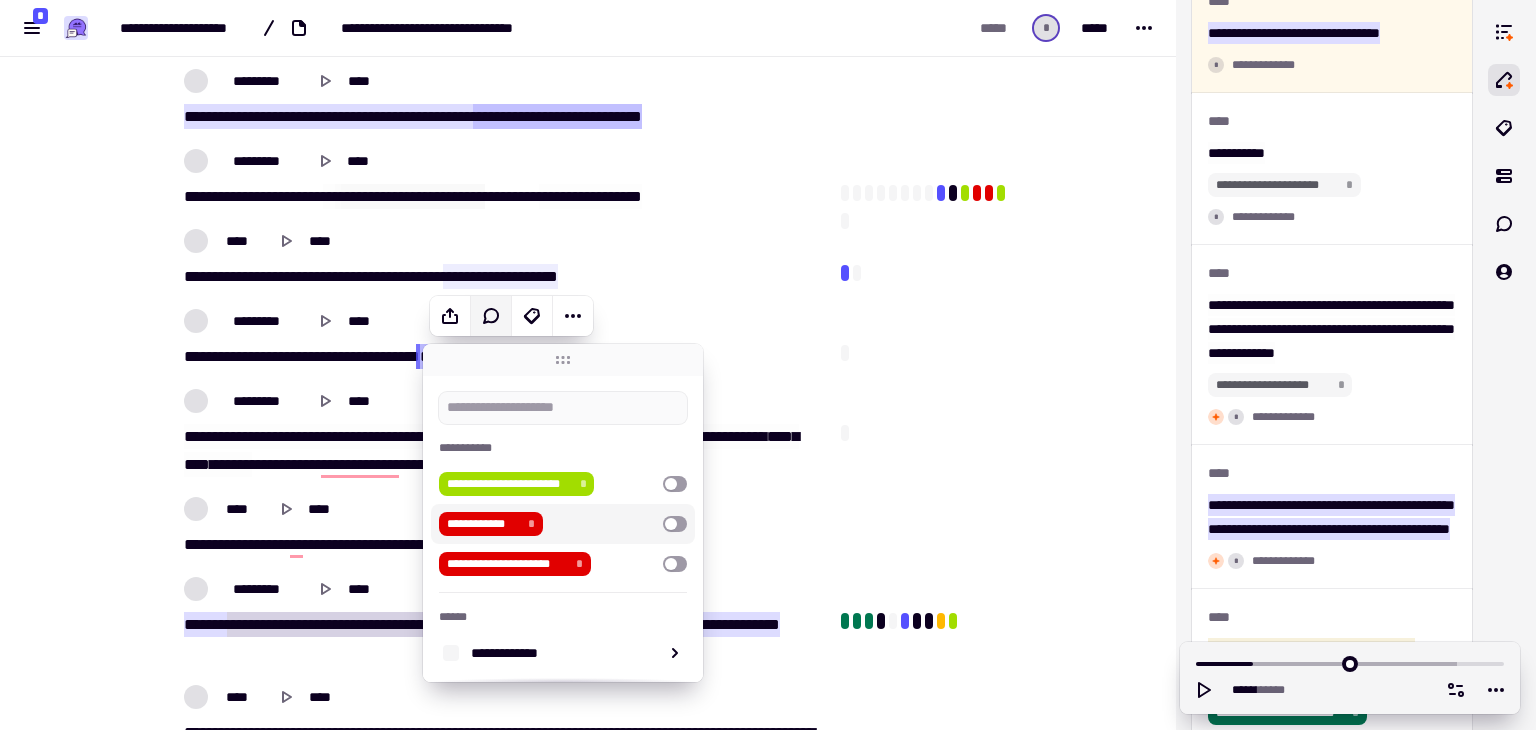 scroll, scrollTop: 1600, scrollLeft: 0, axis: vertical 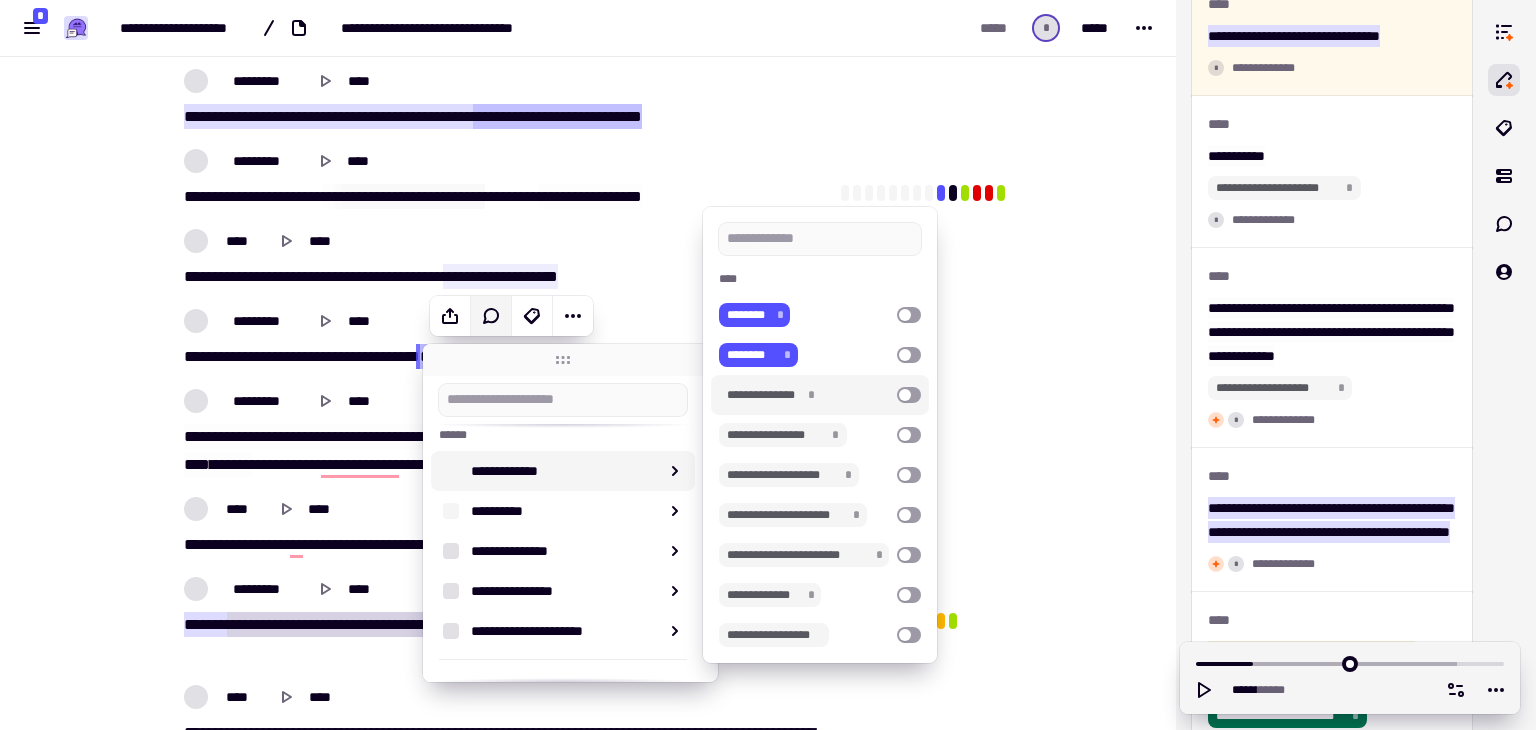 click at bounding box center [909, 395] 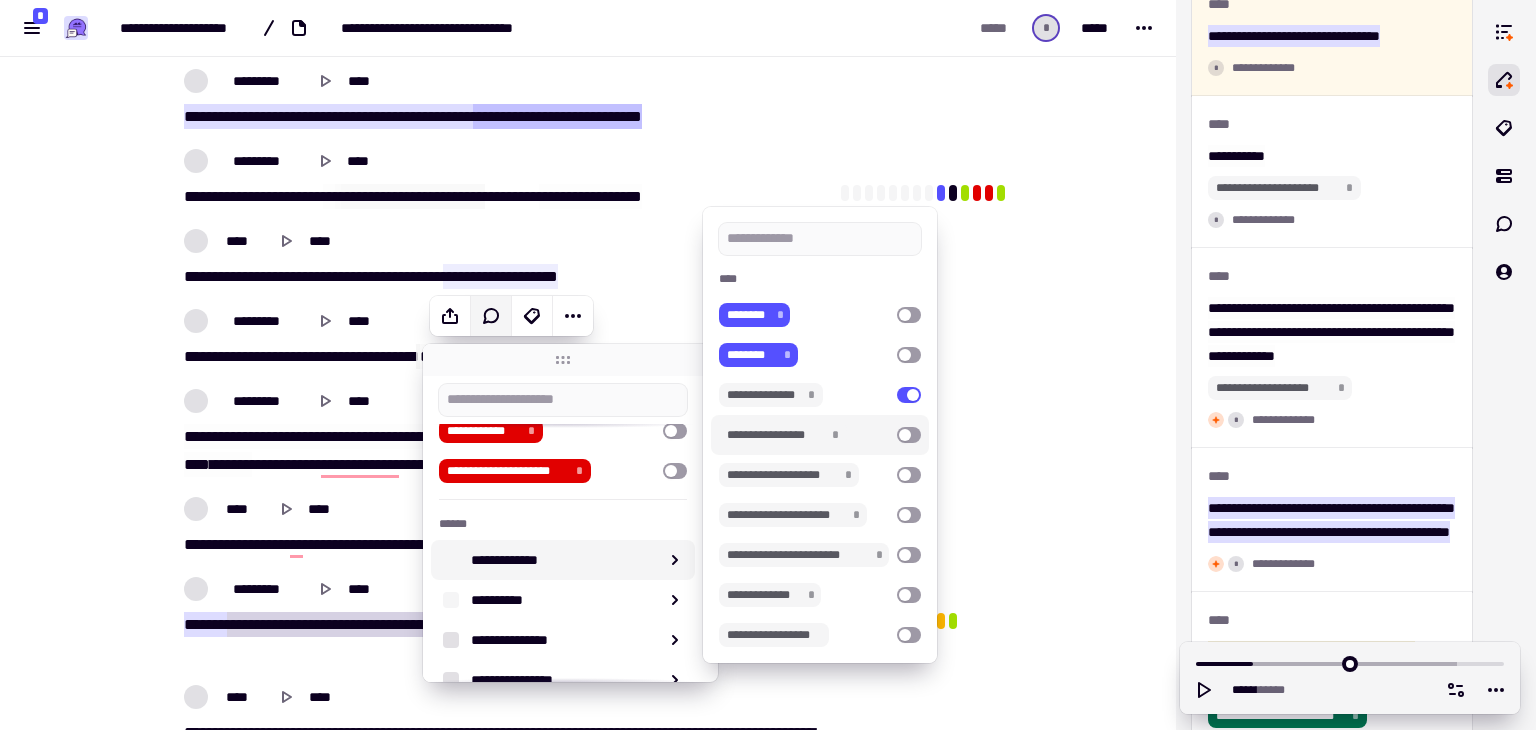 click at bounding box center [909, 435] 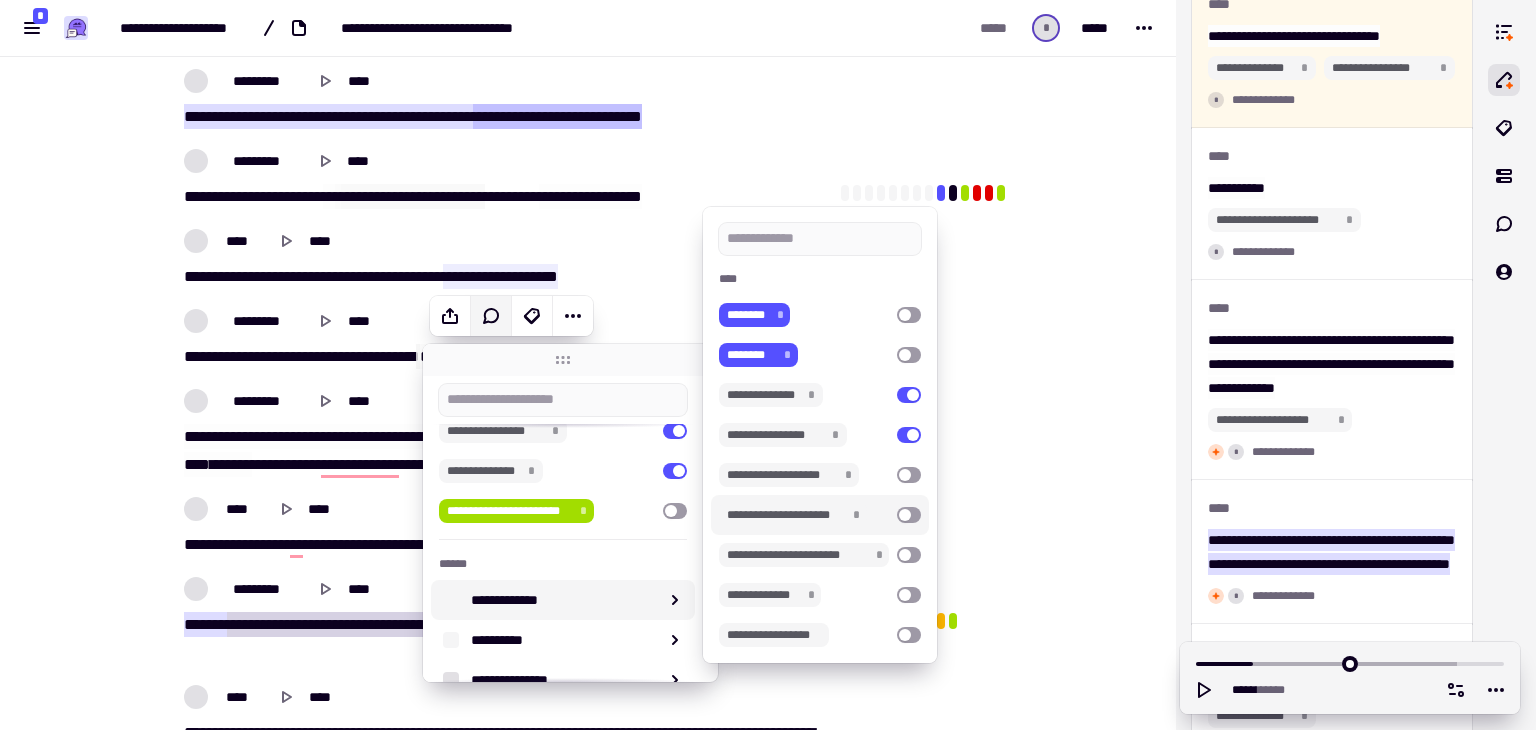 click at bounding box center (909, 515) 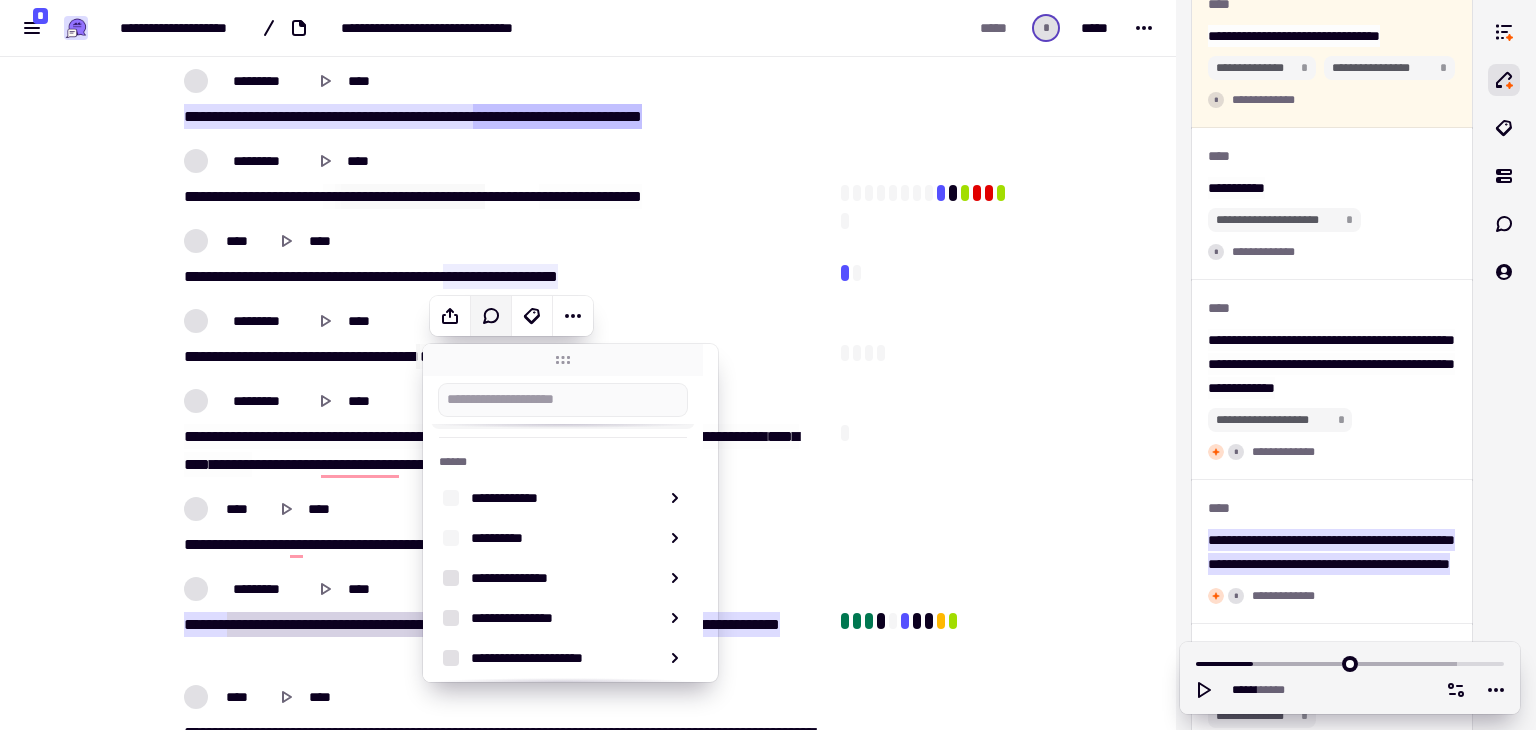 scroll, scrollTop: 397, scrollLeft: 0, axis: vertical 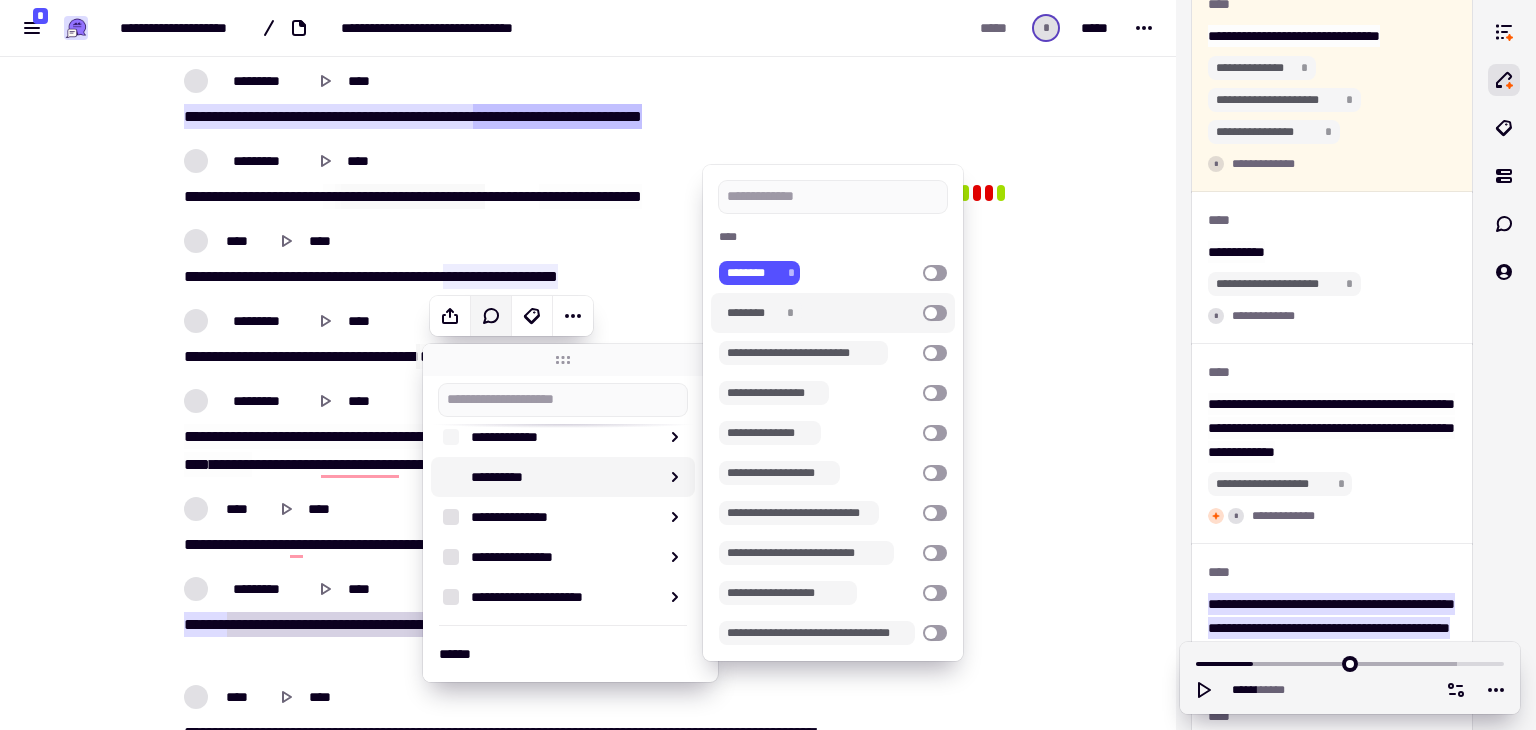 click at bounding box center [935, 313] 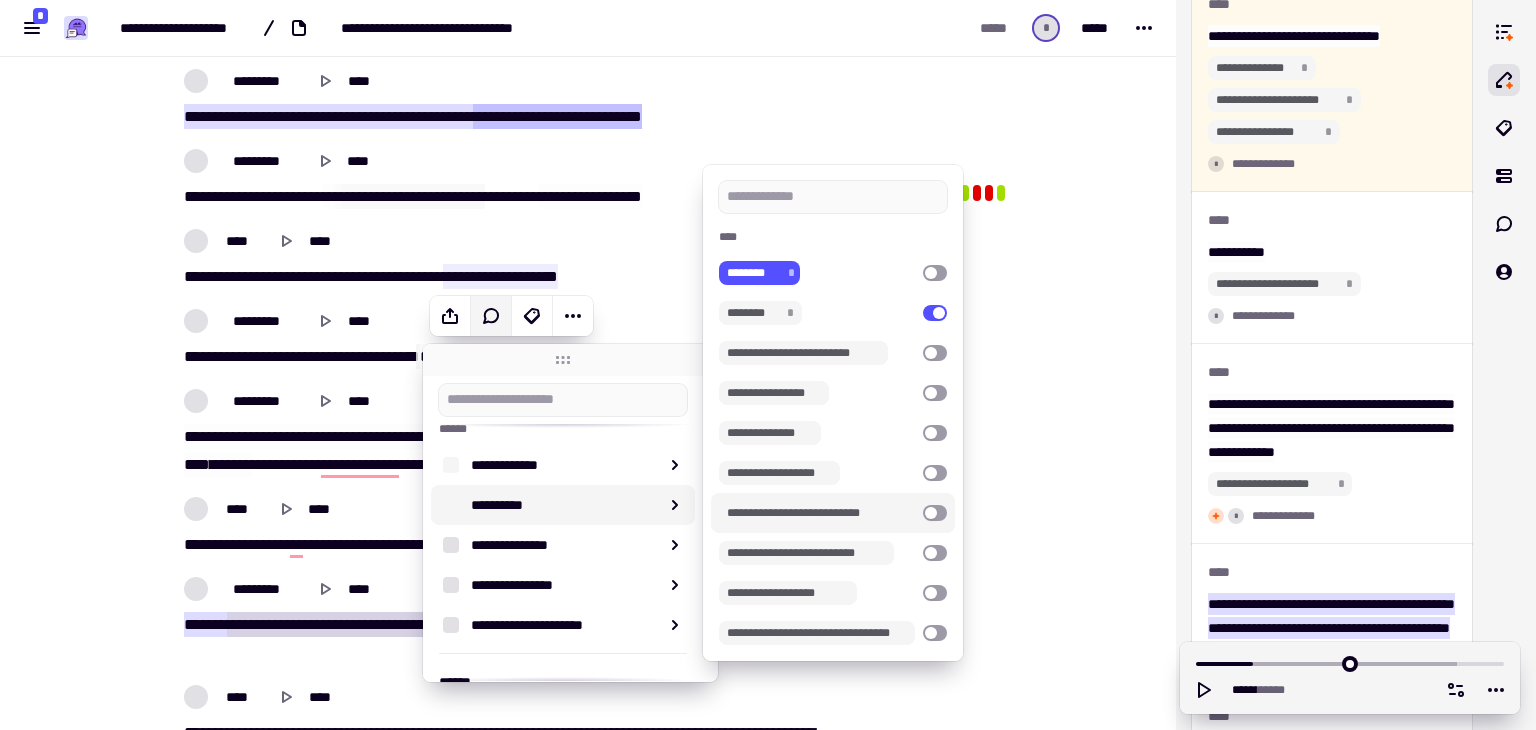 click on "**********" at bounding box center (833, 513) 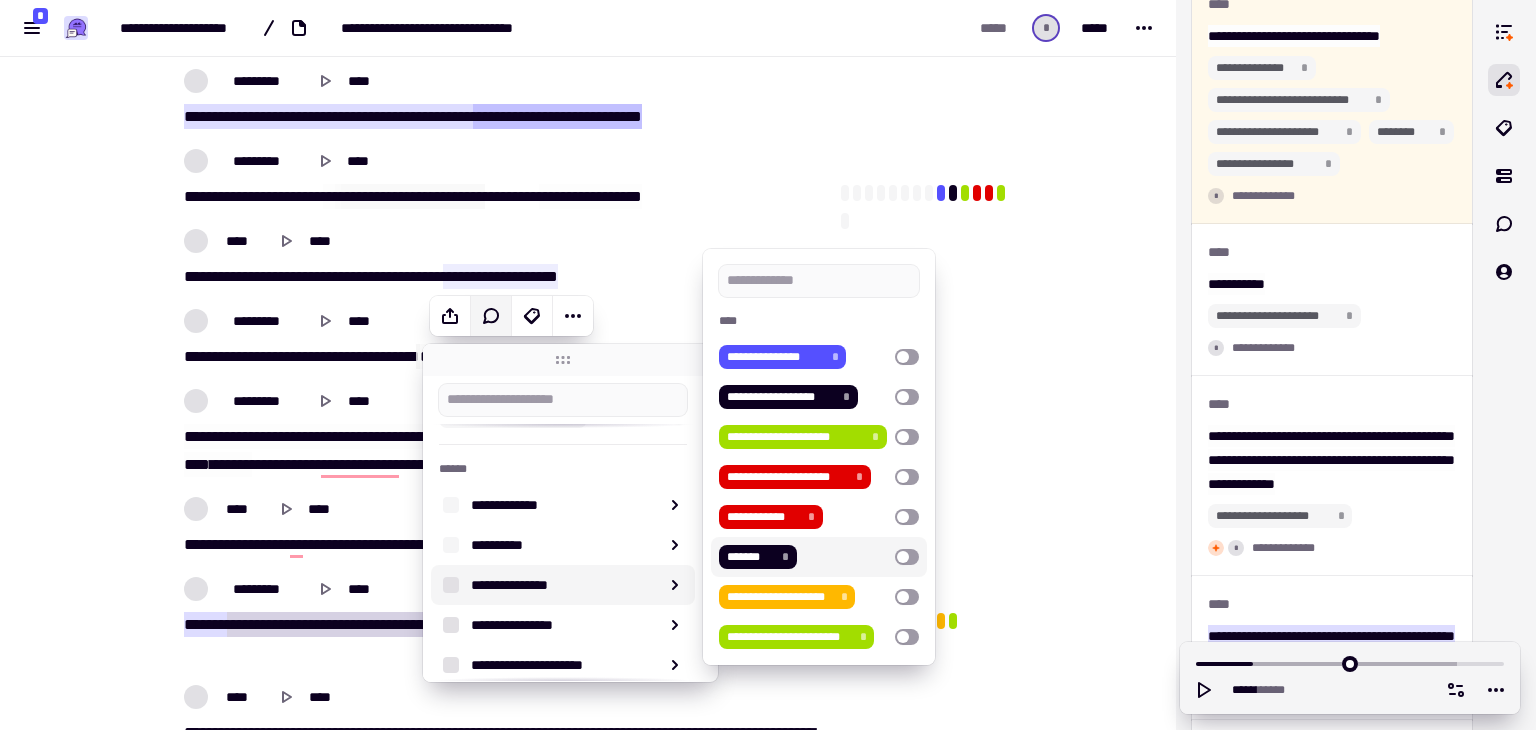 click at bounding box center [907, 557] 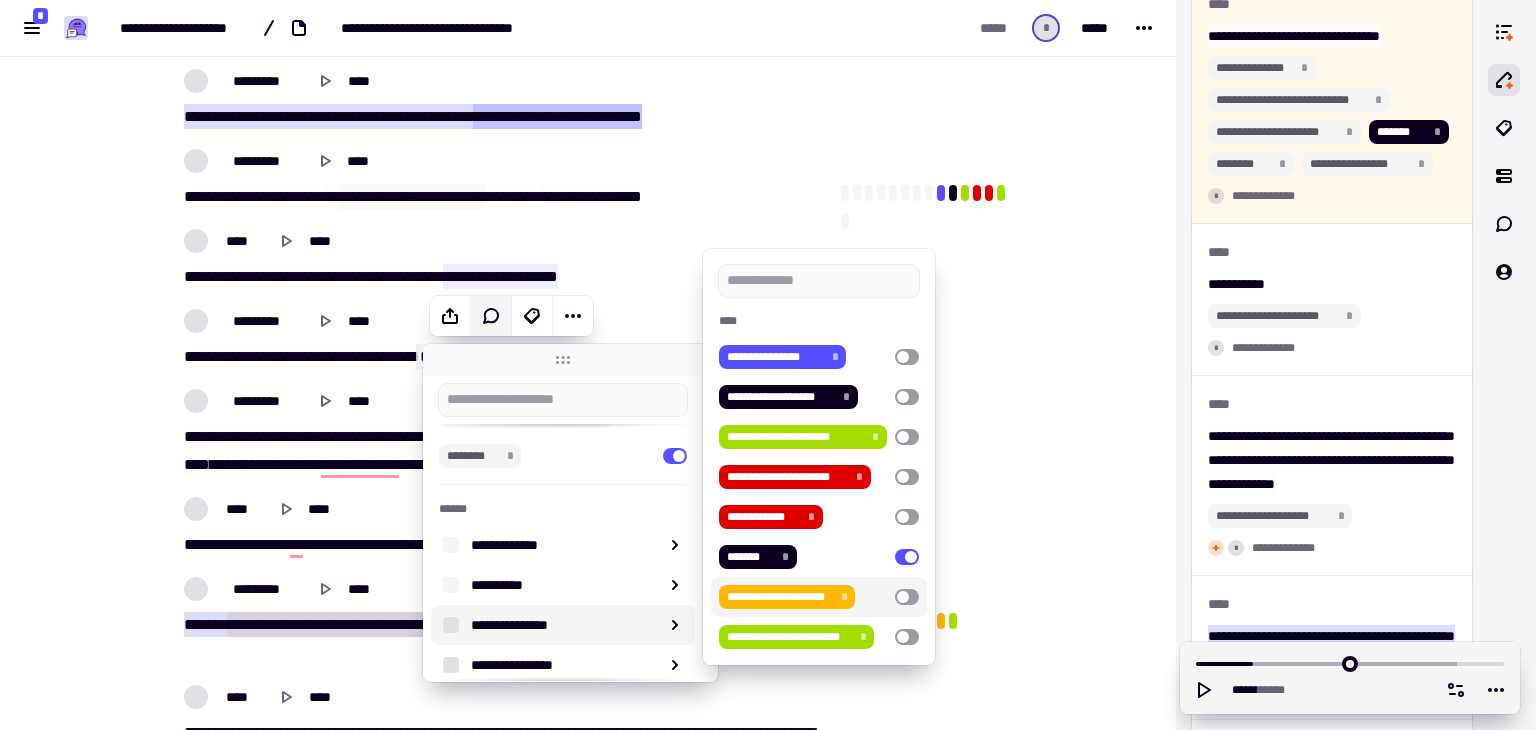click at bounding box center [907, 597] 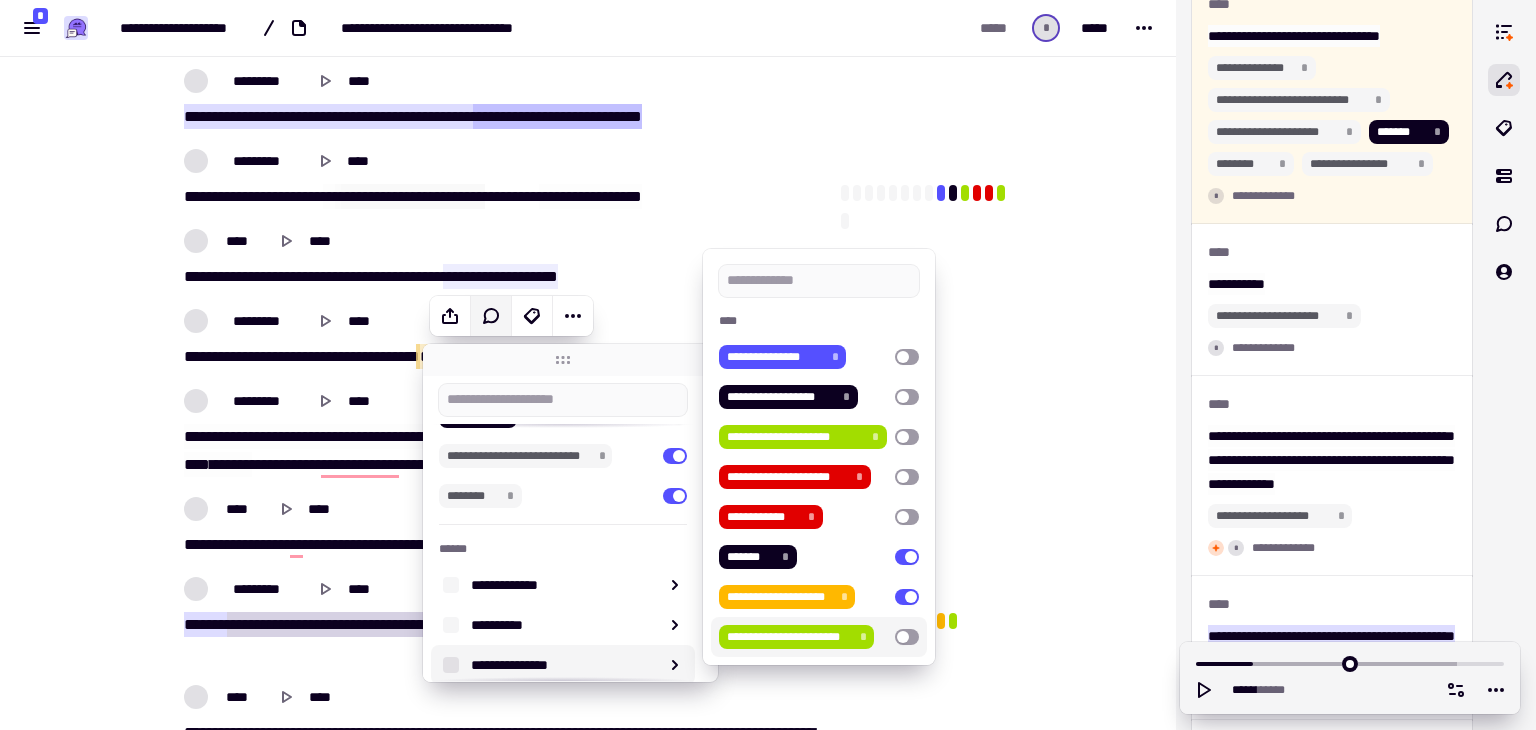 click on "**********" at bounding box center [819, 637] 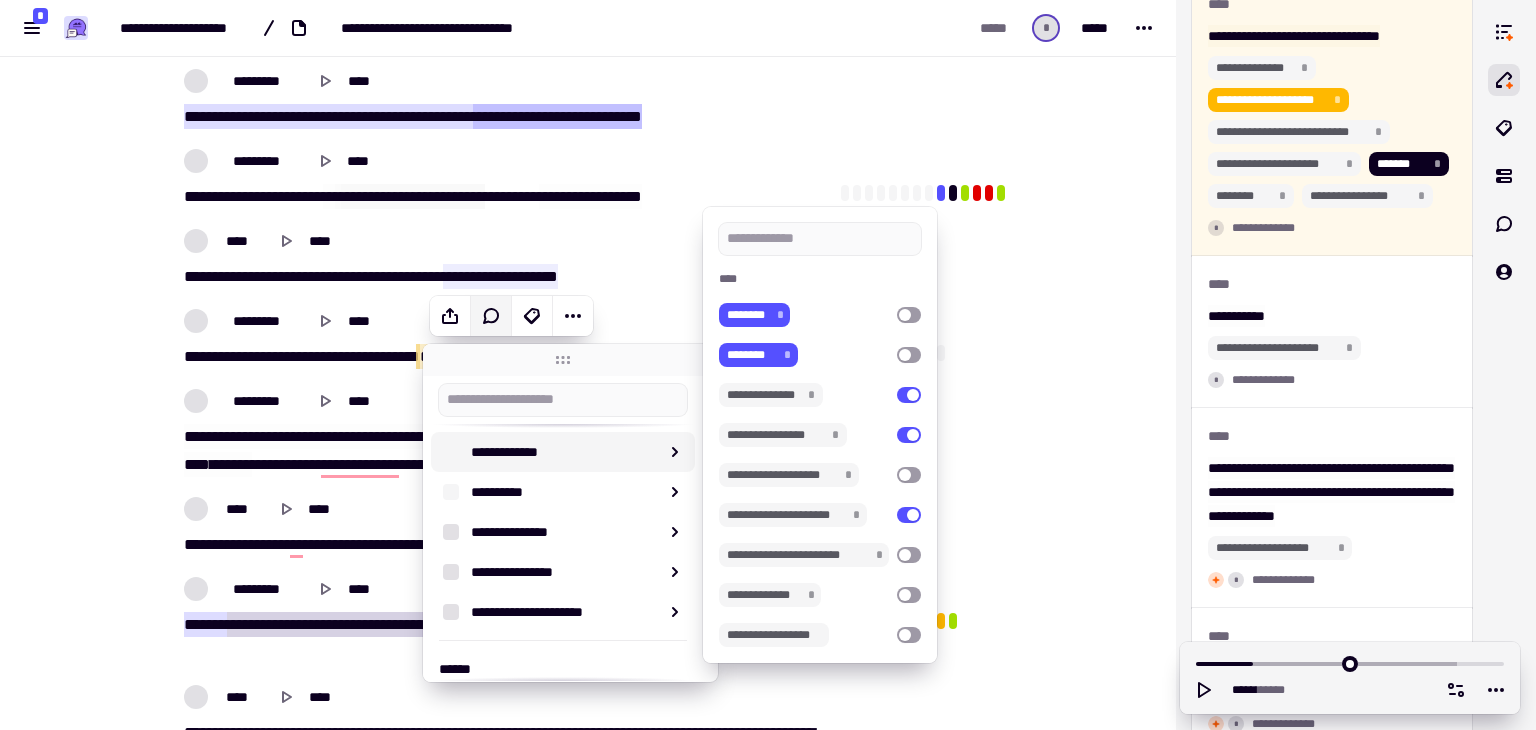 scroll, scrollTop: 608, scrollLeft: 0, axis: vertical 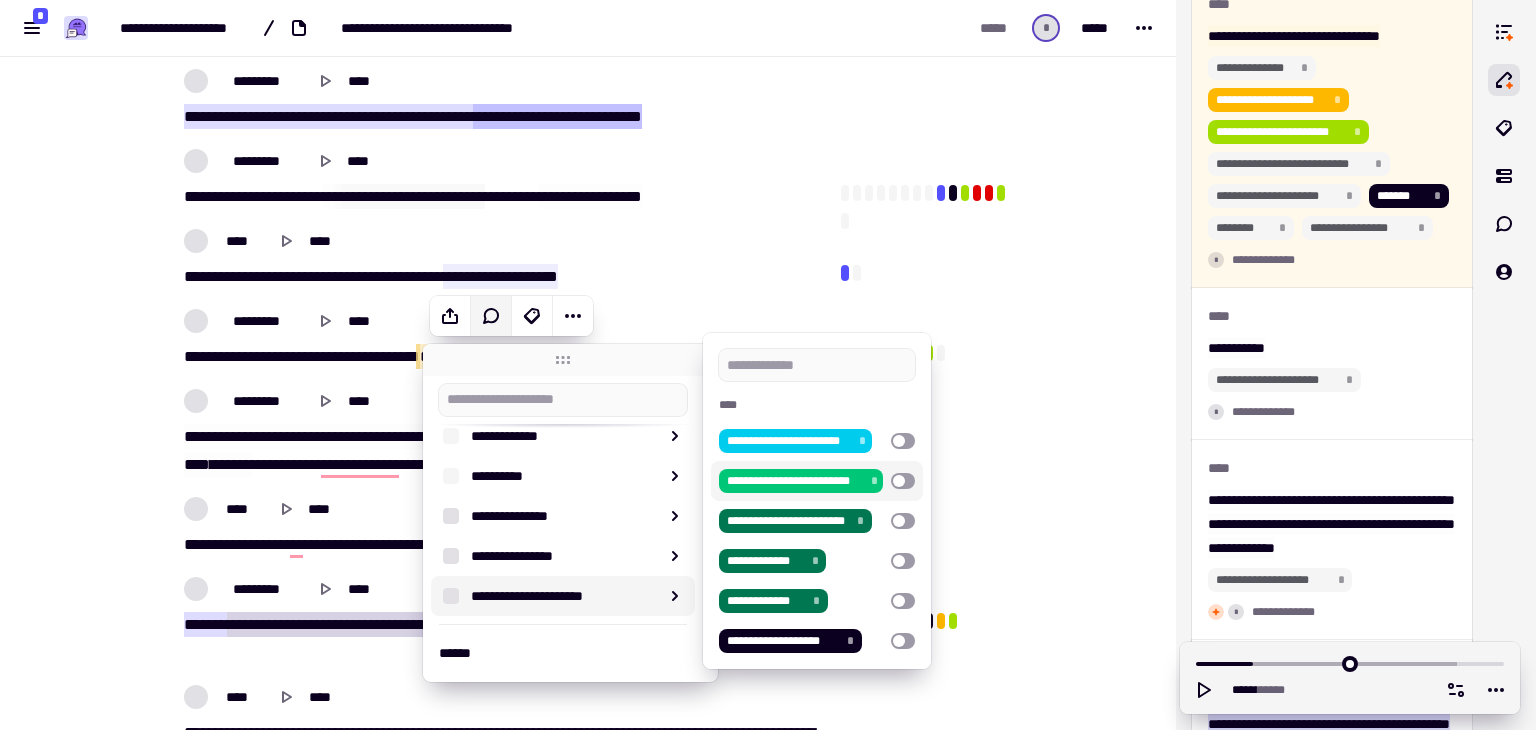 click at bounding box center (903, 481) 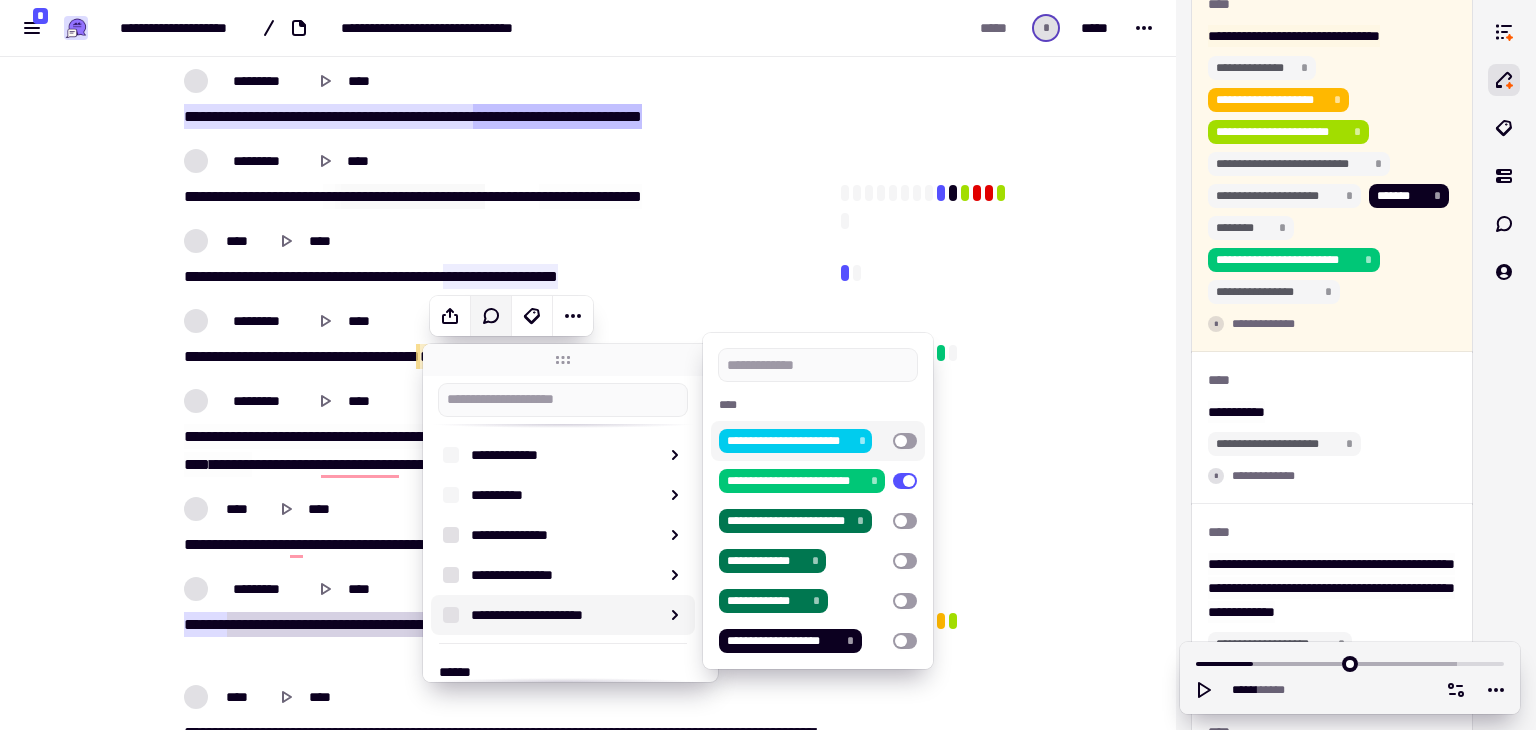 click at bounding box center [905, 441] 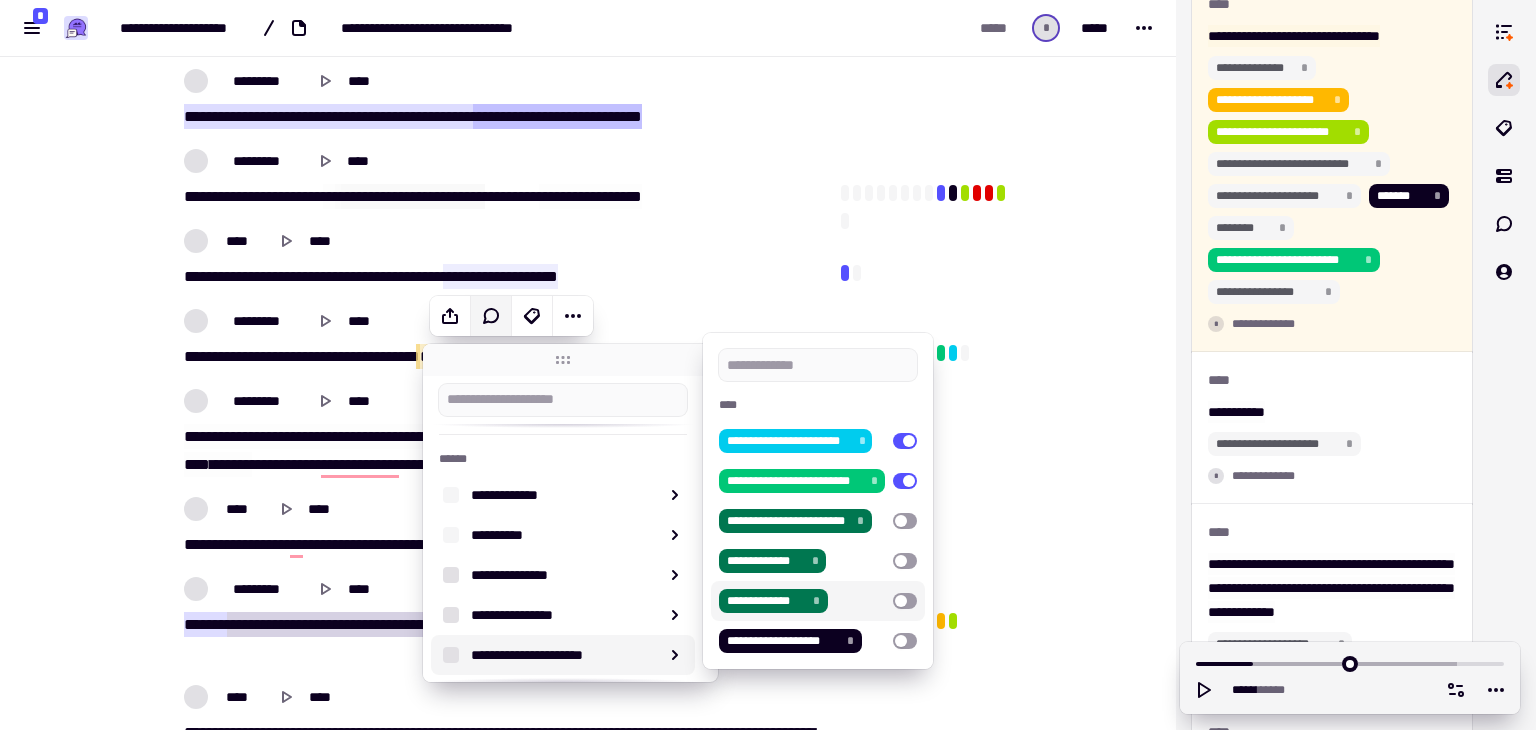 click at bounding box center (905, 601) 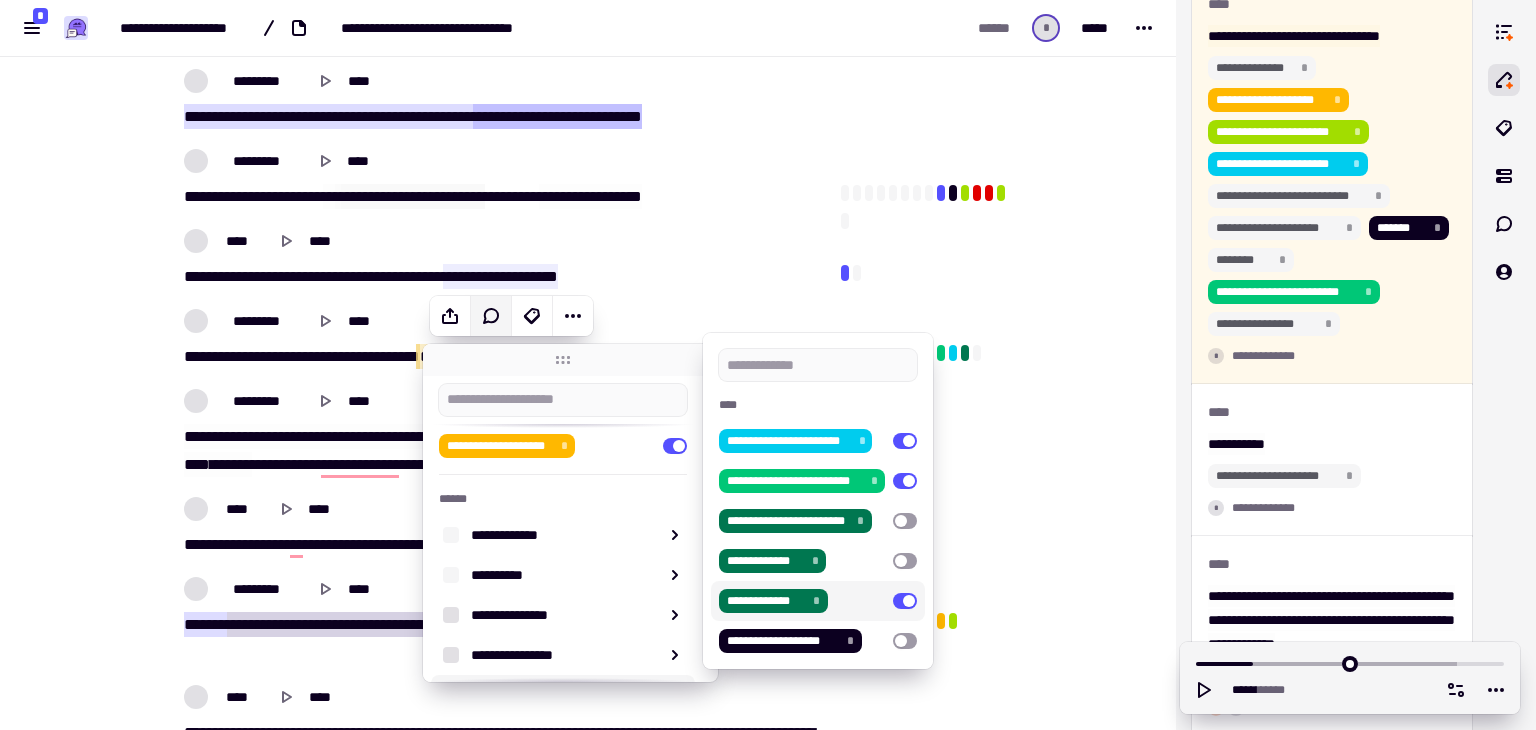 click on "**********" at bounding box center (588, 967) 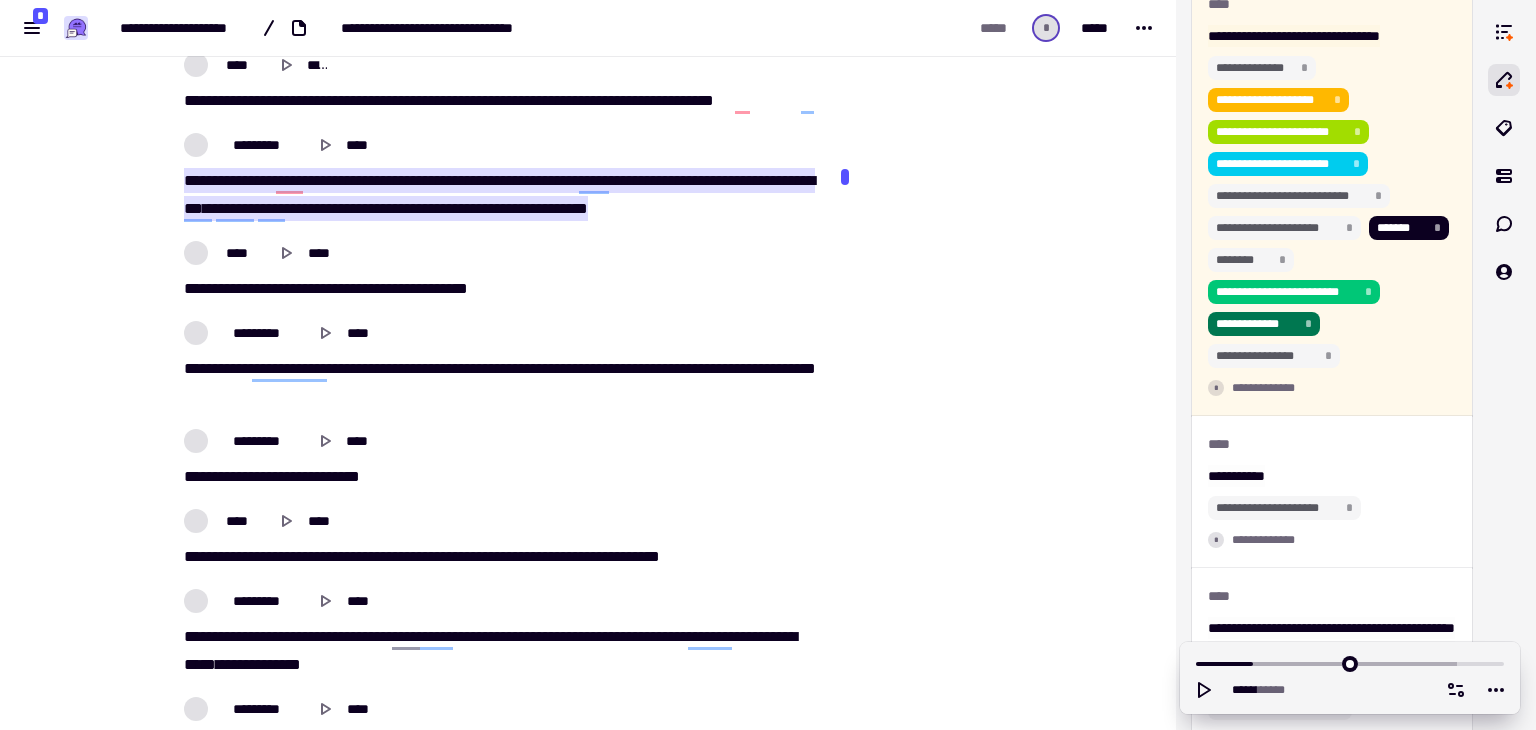 scroll, scrollTop: 1267, scrollLeft: 0, axis: vertical 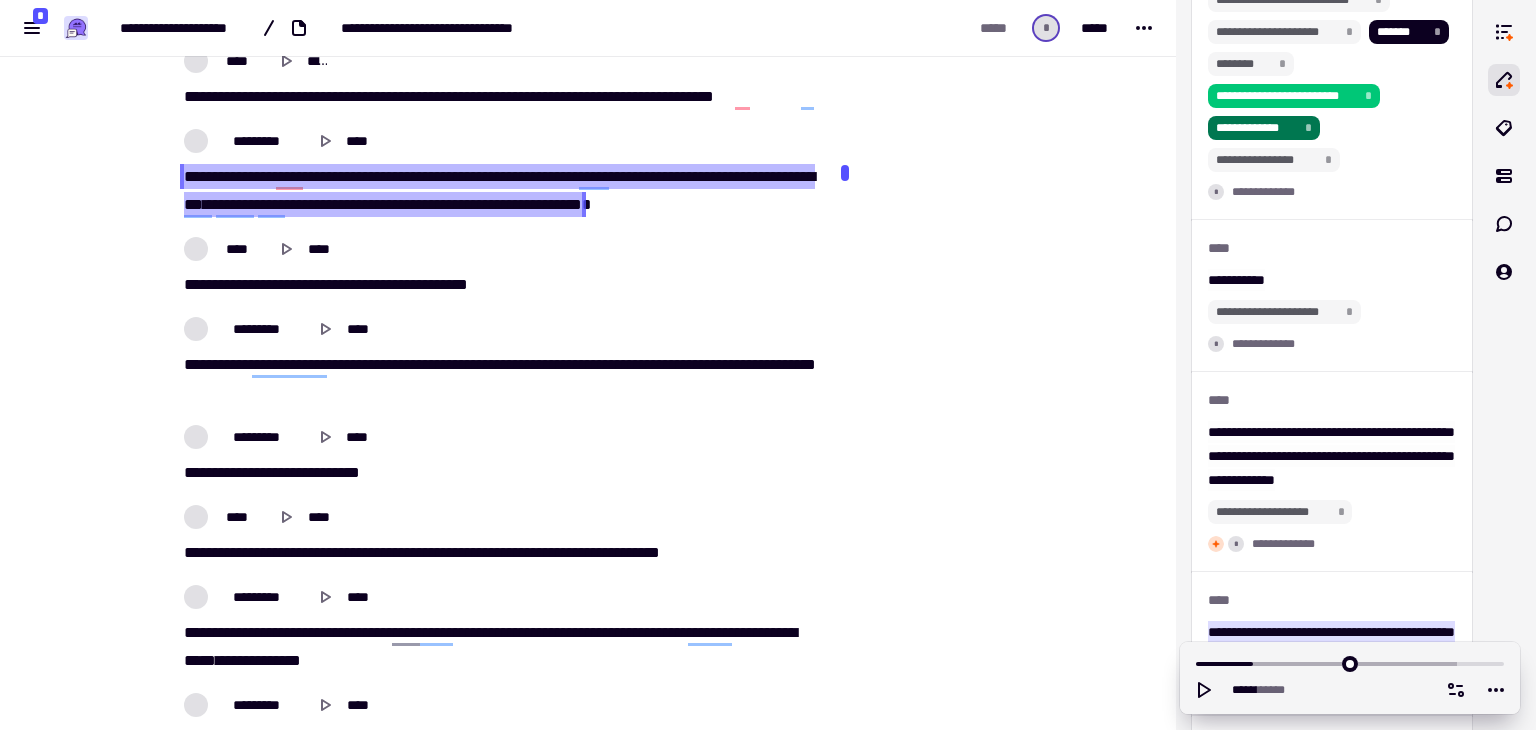 click on "*********" 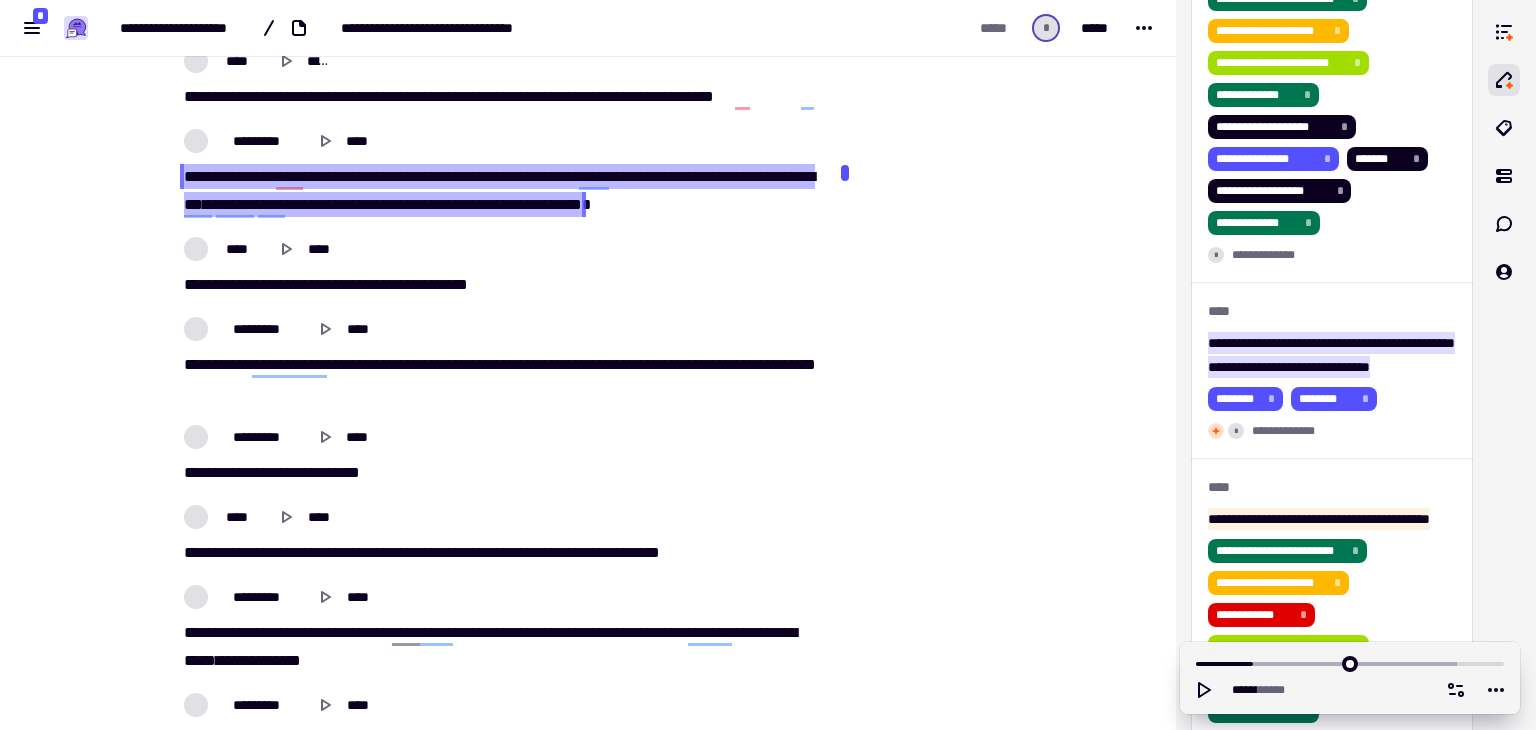 type on "*****" 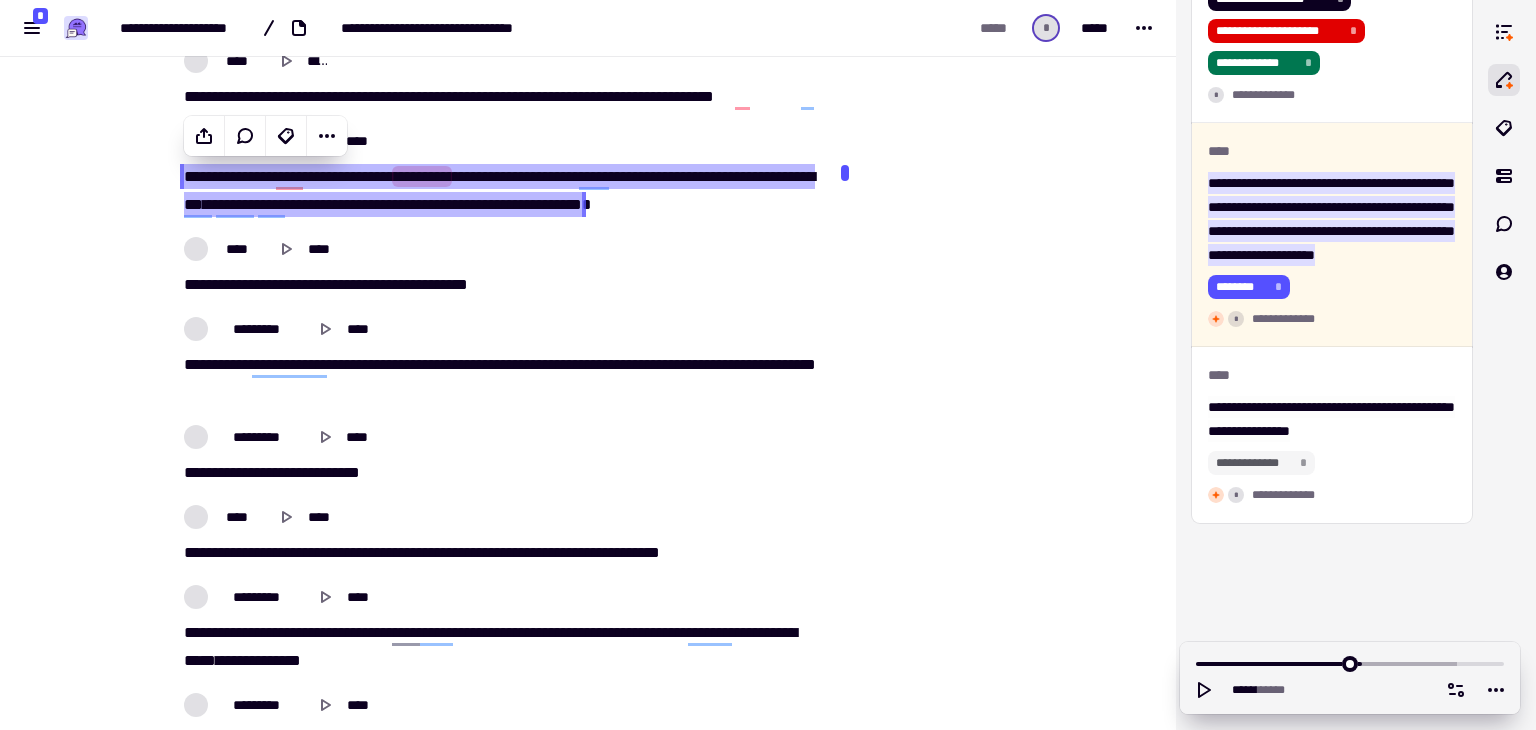 scroll, scrollTop: 3717, scrollLeft: 0, axis: vertical 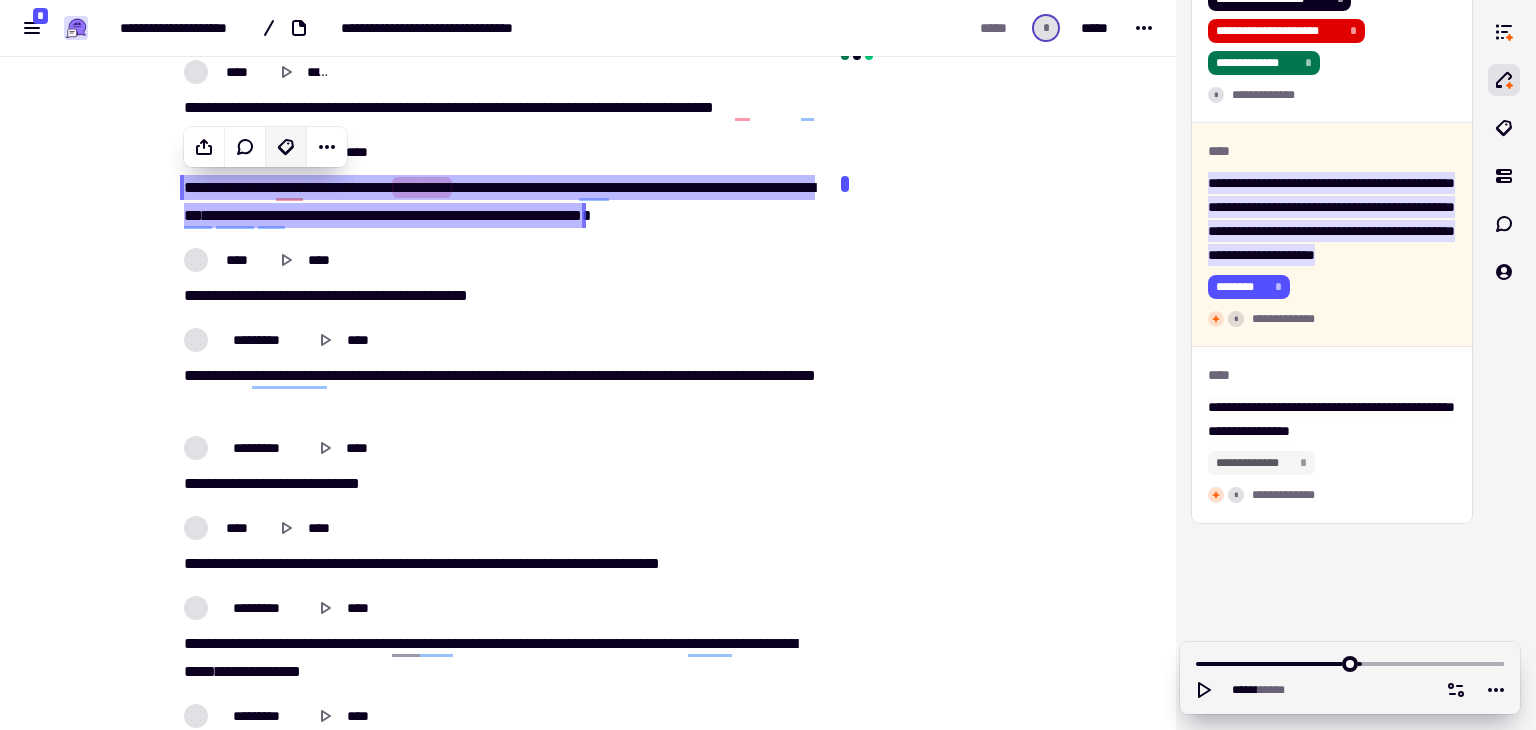 click 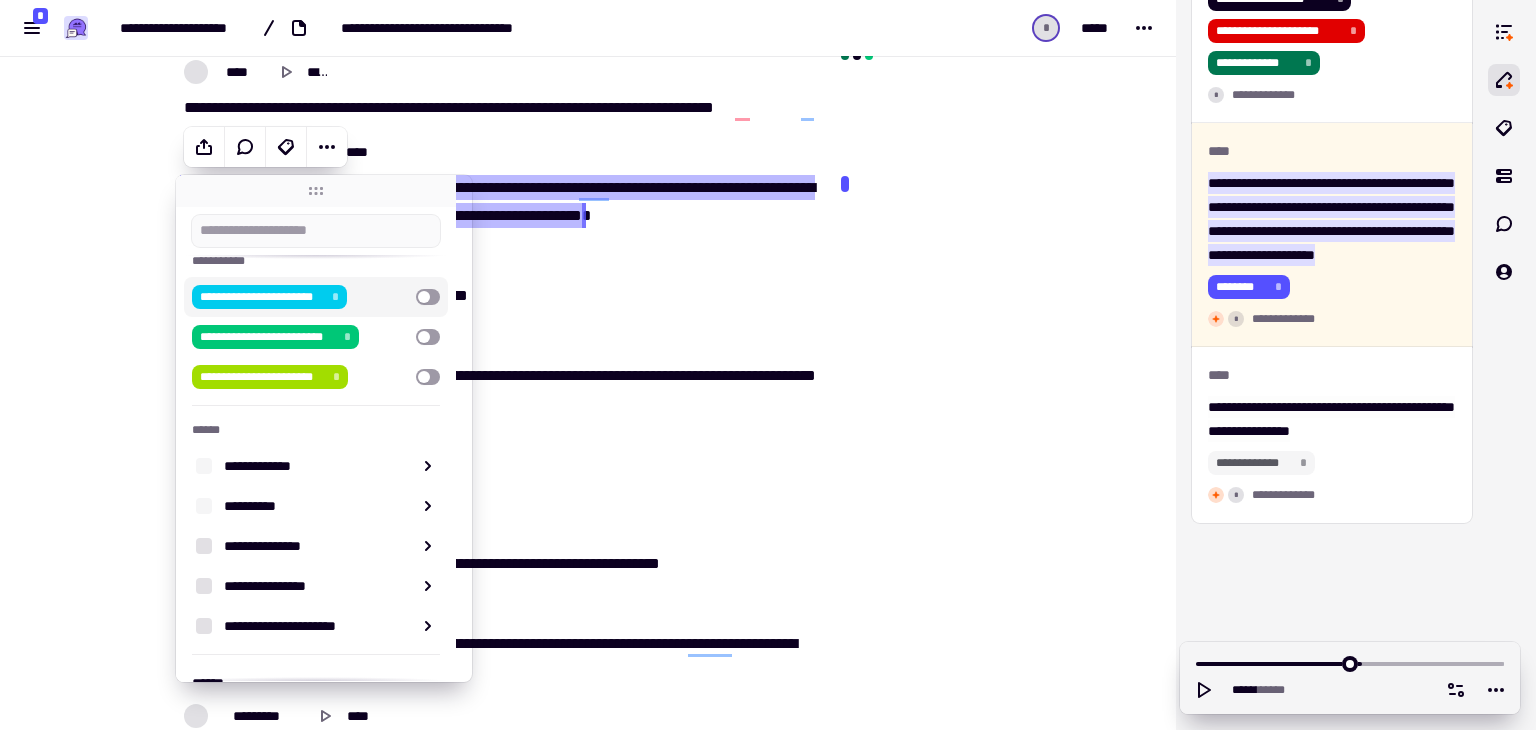scroll, scrollTop: 108, scrollLeft: 0, axis: vertical 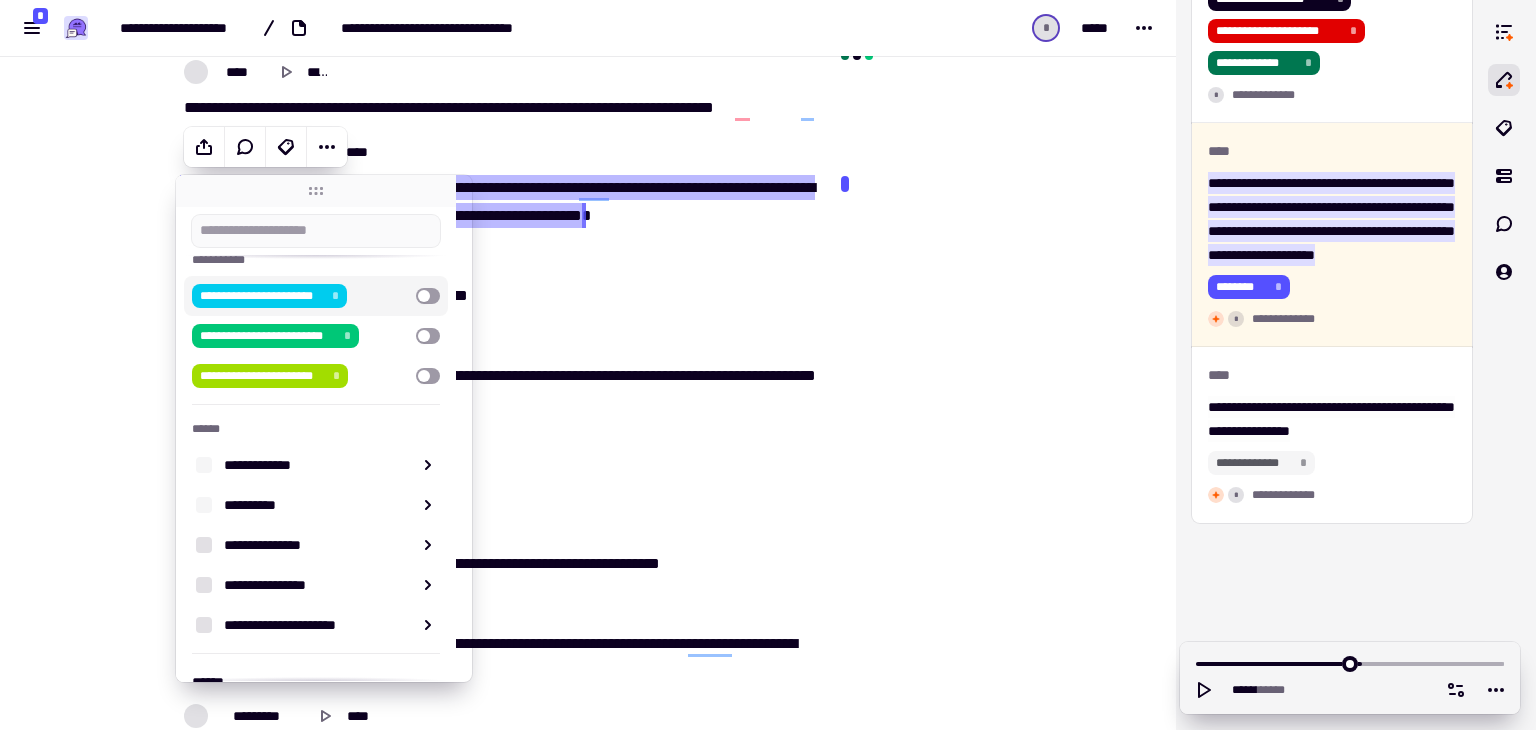 click at bounding box center (428, 296) 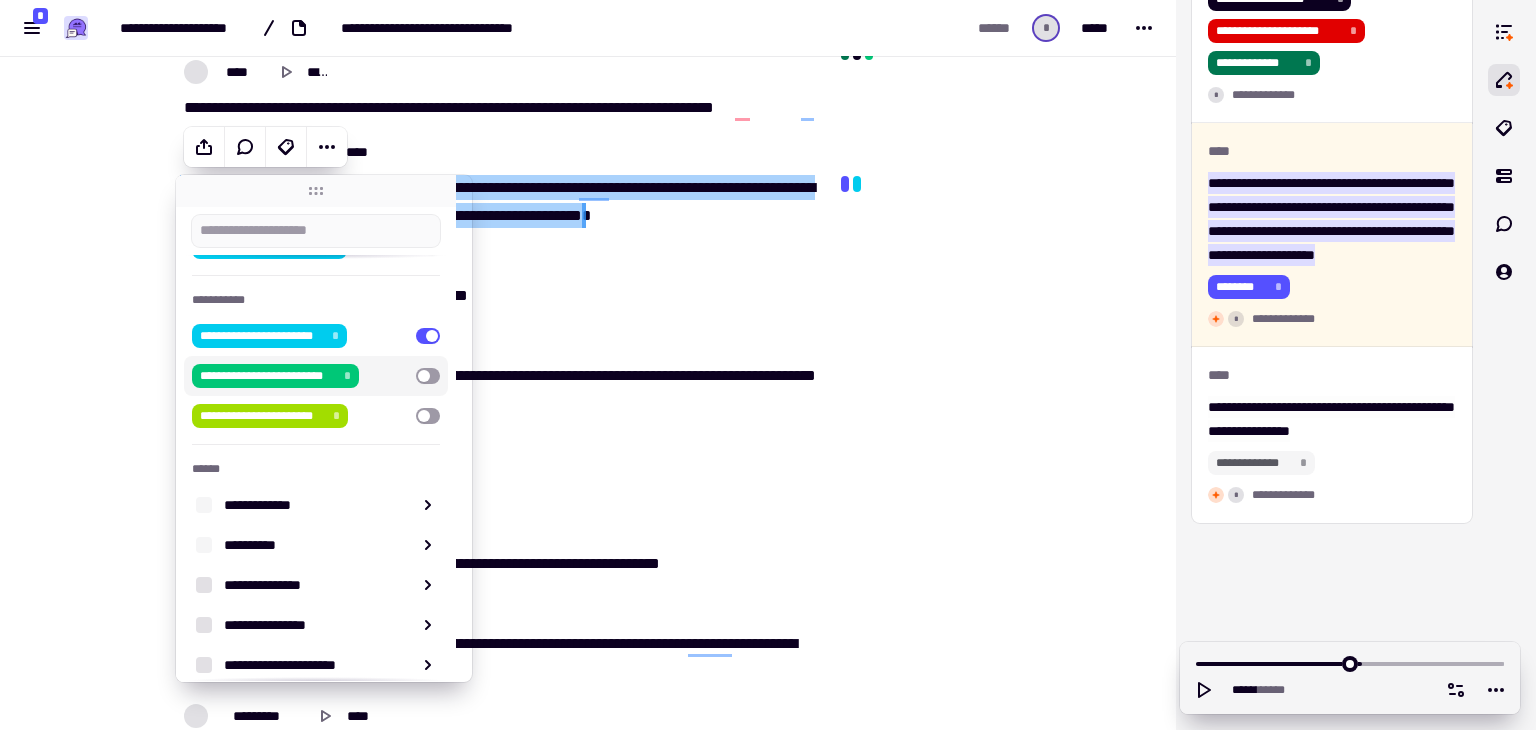 click at bounding box center (428, 376) 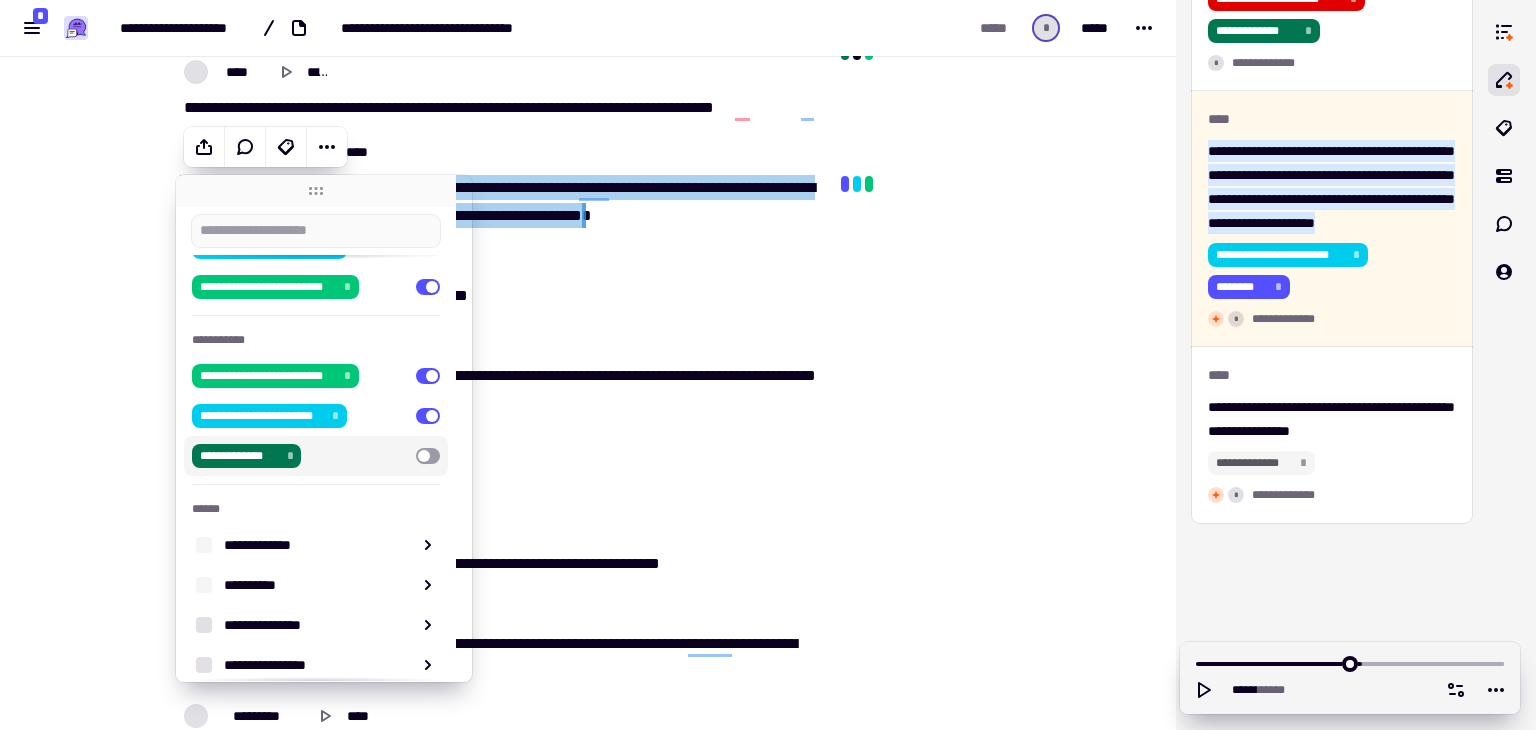 click on "**********" at bounding box center [316, 456] 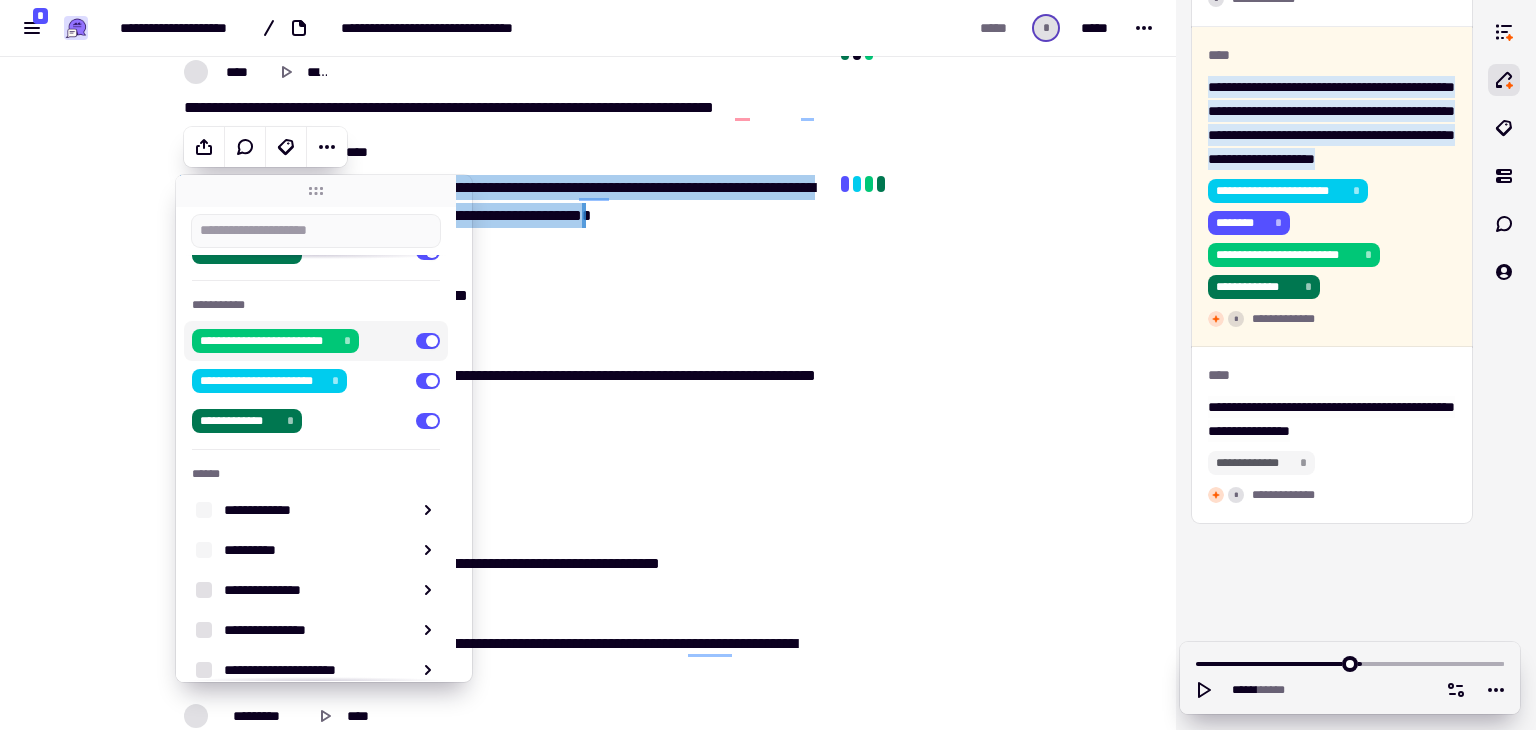 scroll, scrollTop: 188, scrollLeft: 0, axis: vertical 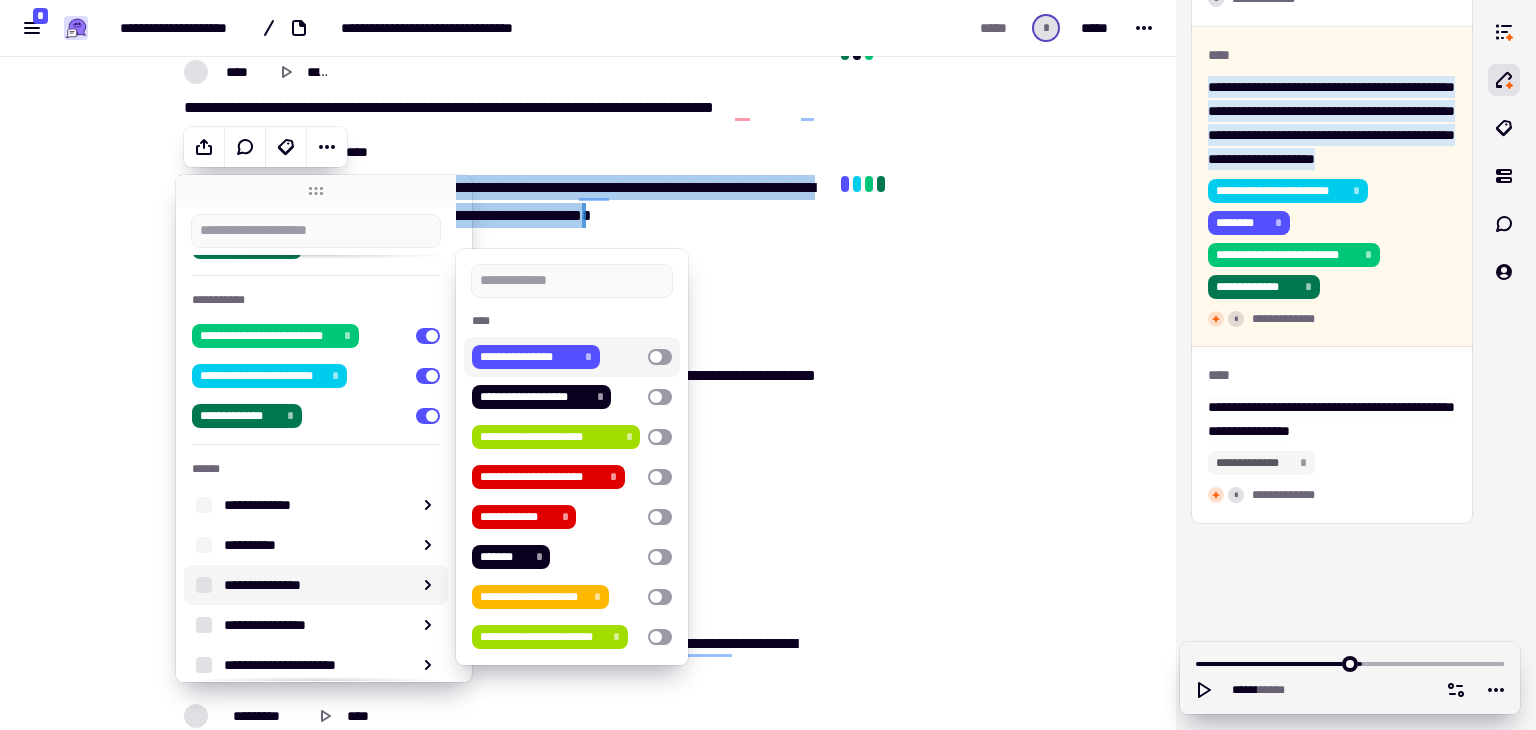 click at bounding box center [660, 357] 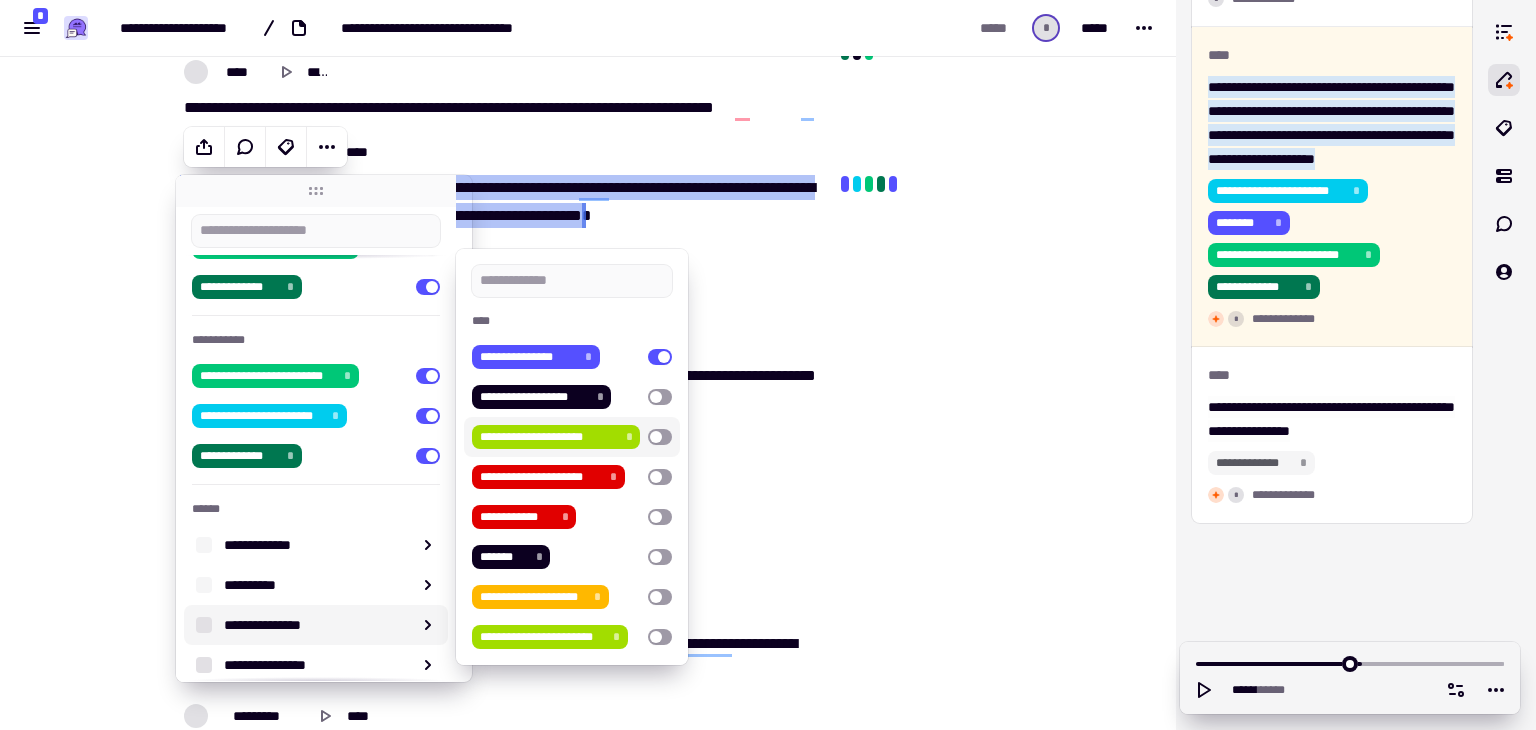 click at bounding box center [660, 437] 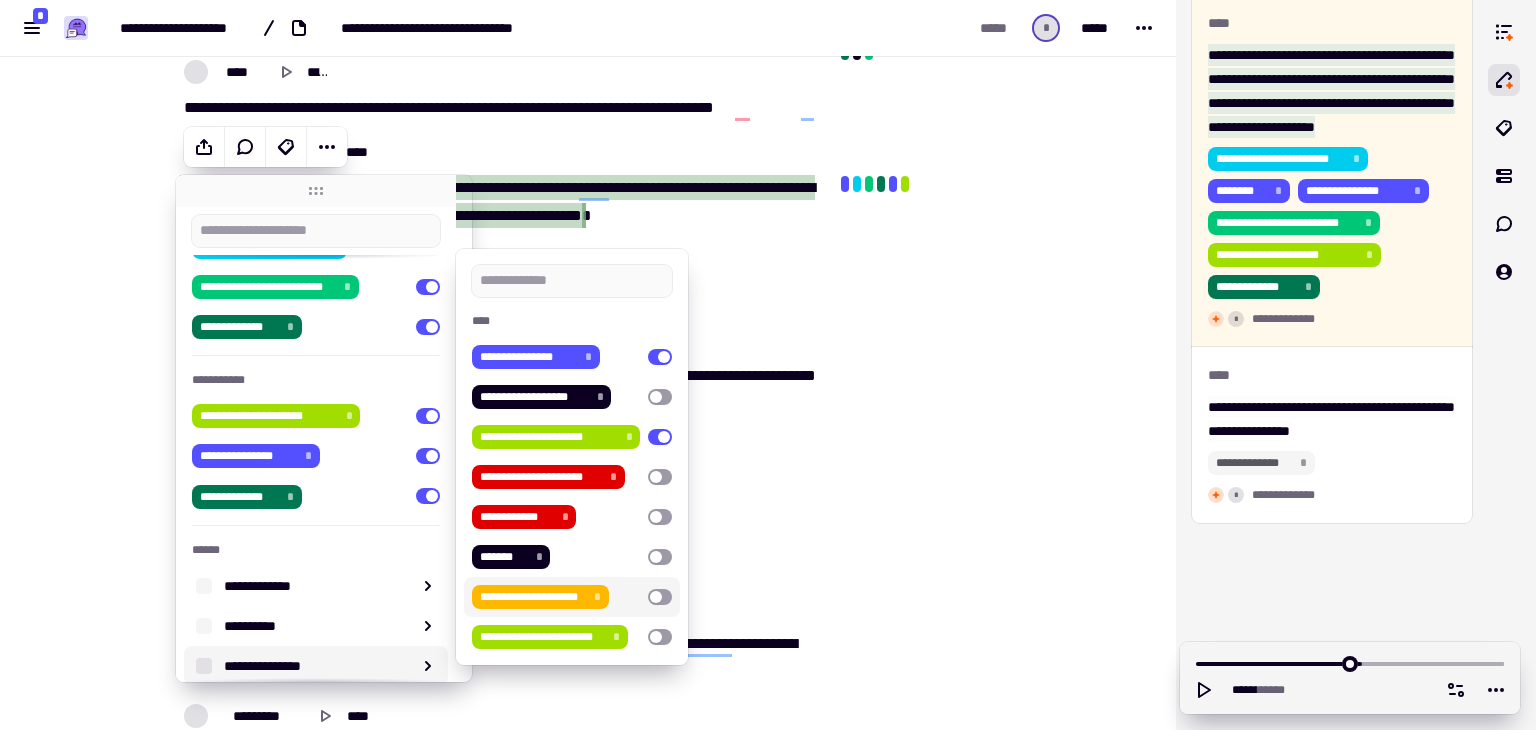 click at bounding box center (660, 597) 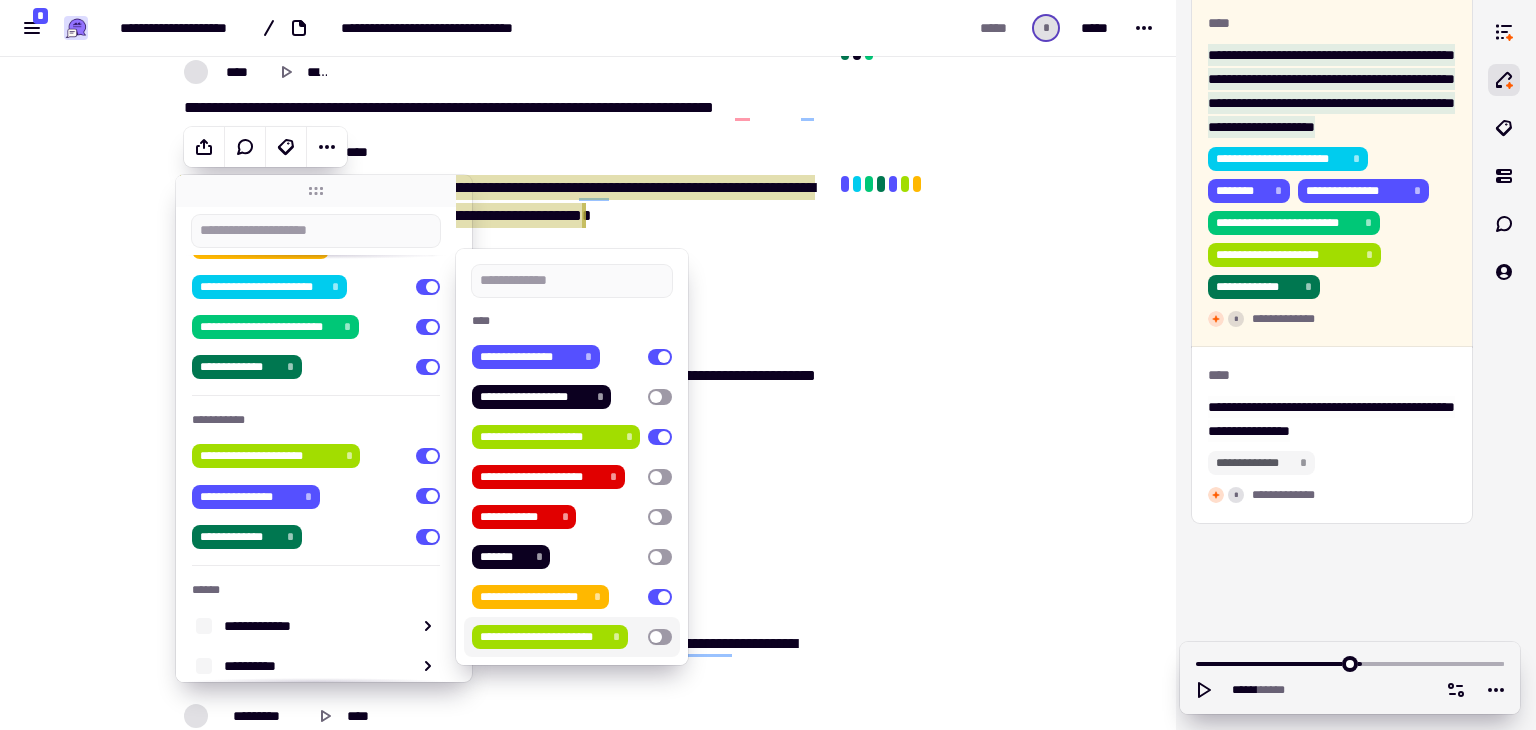 click at bounding box center (660, 637) 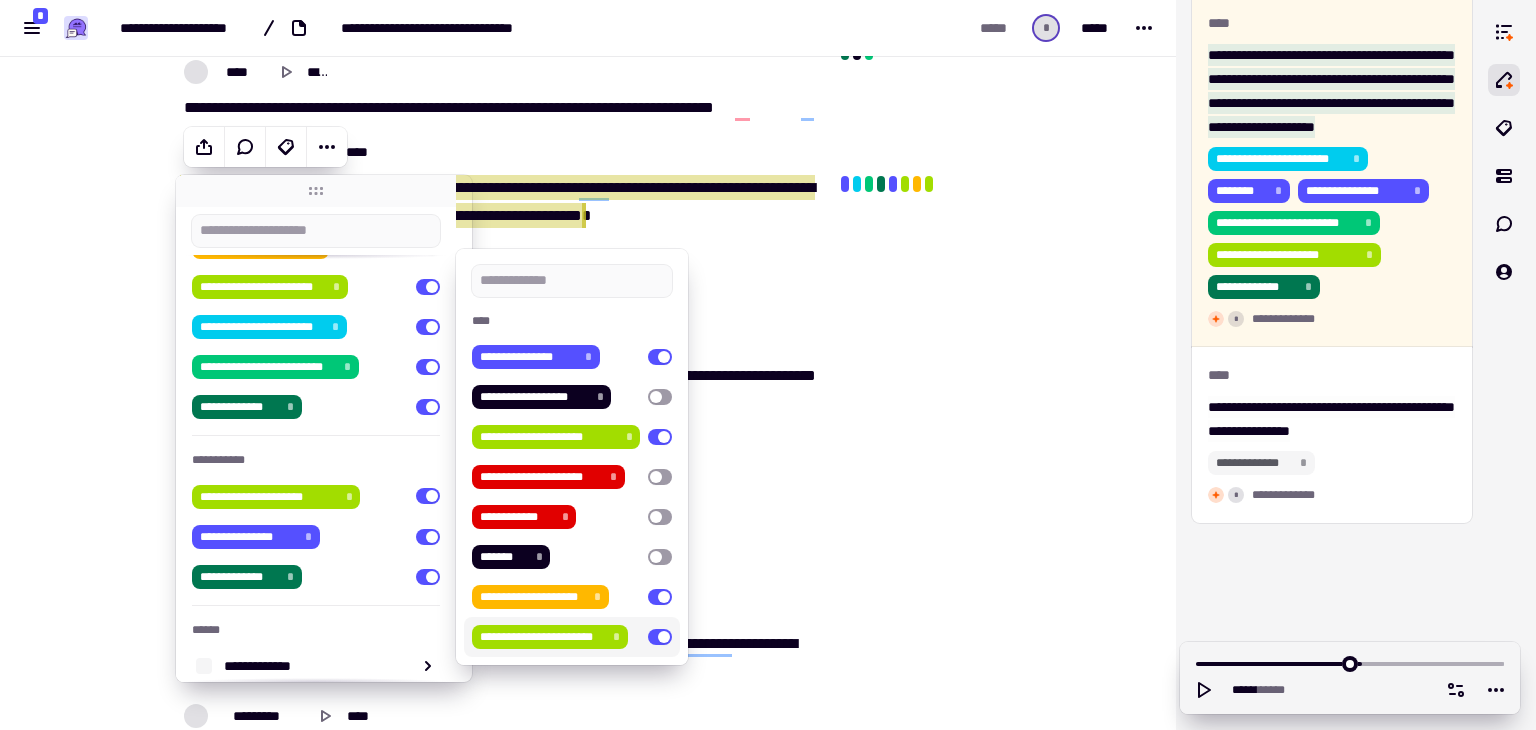 click at bounding box center [936, -70] 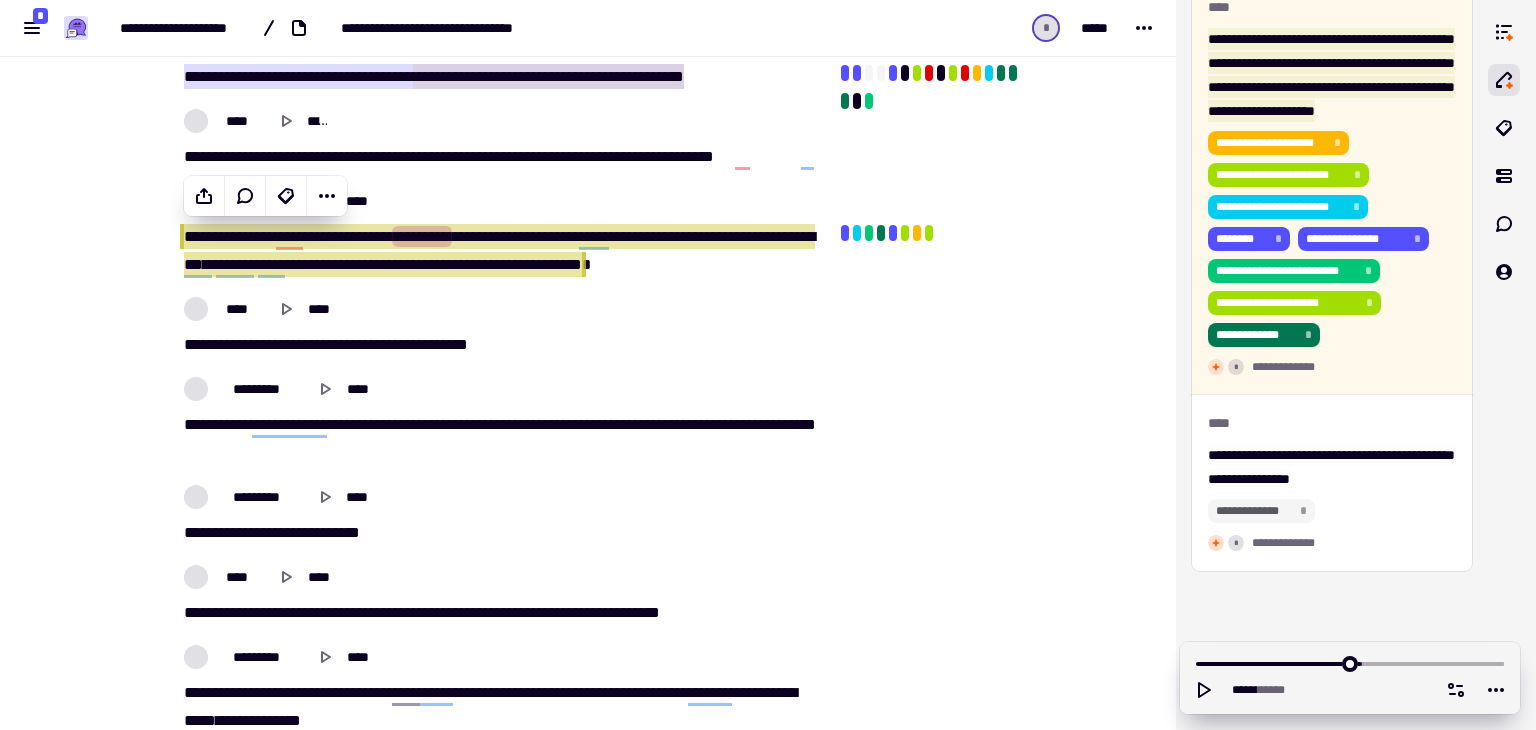 scroll, scrollTop: 1248, scrollLeft: 0, axis: vertical 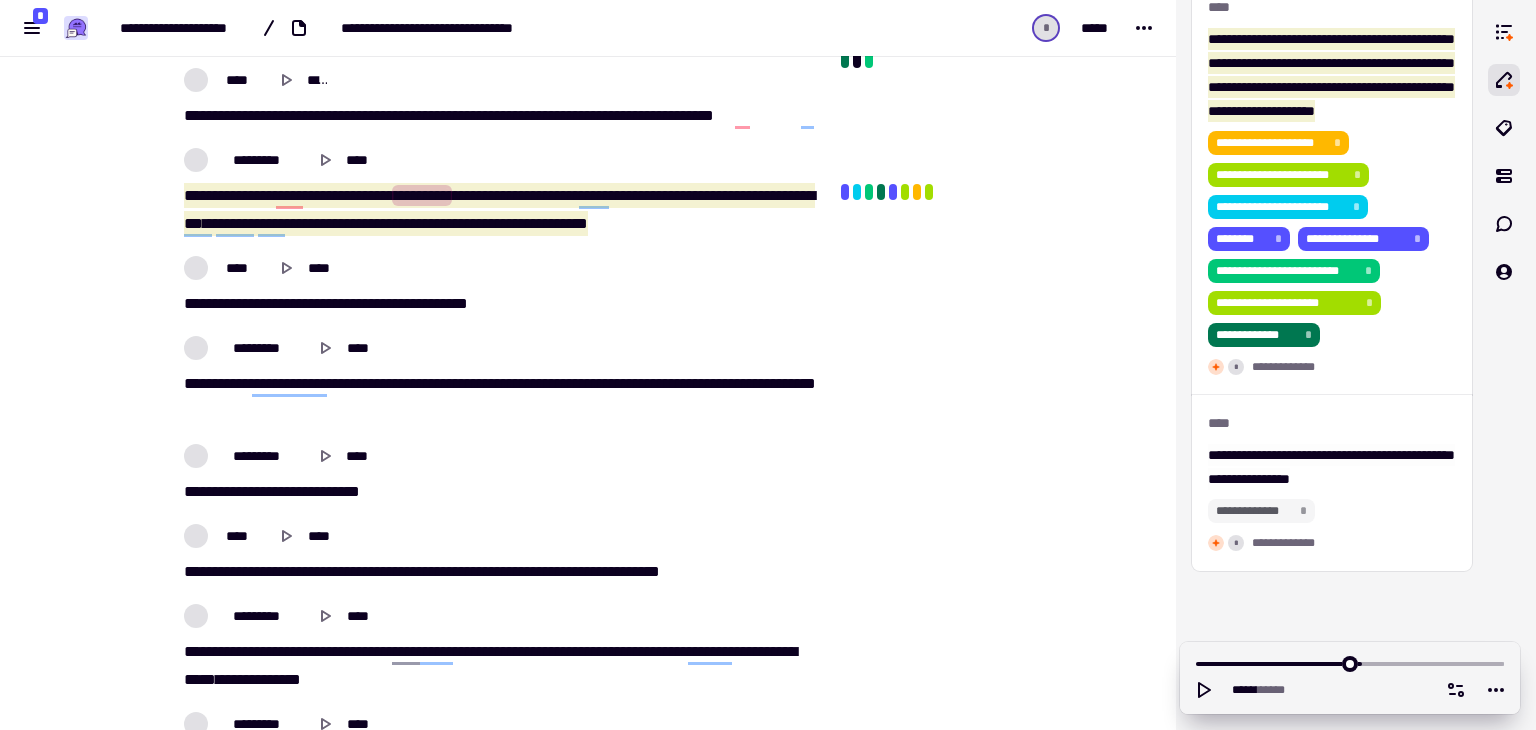 click on "**********" 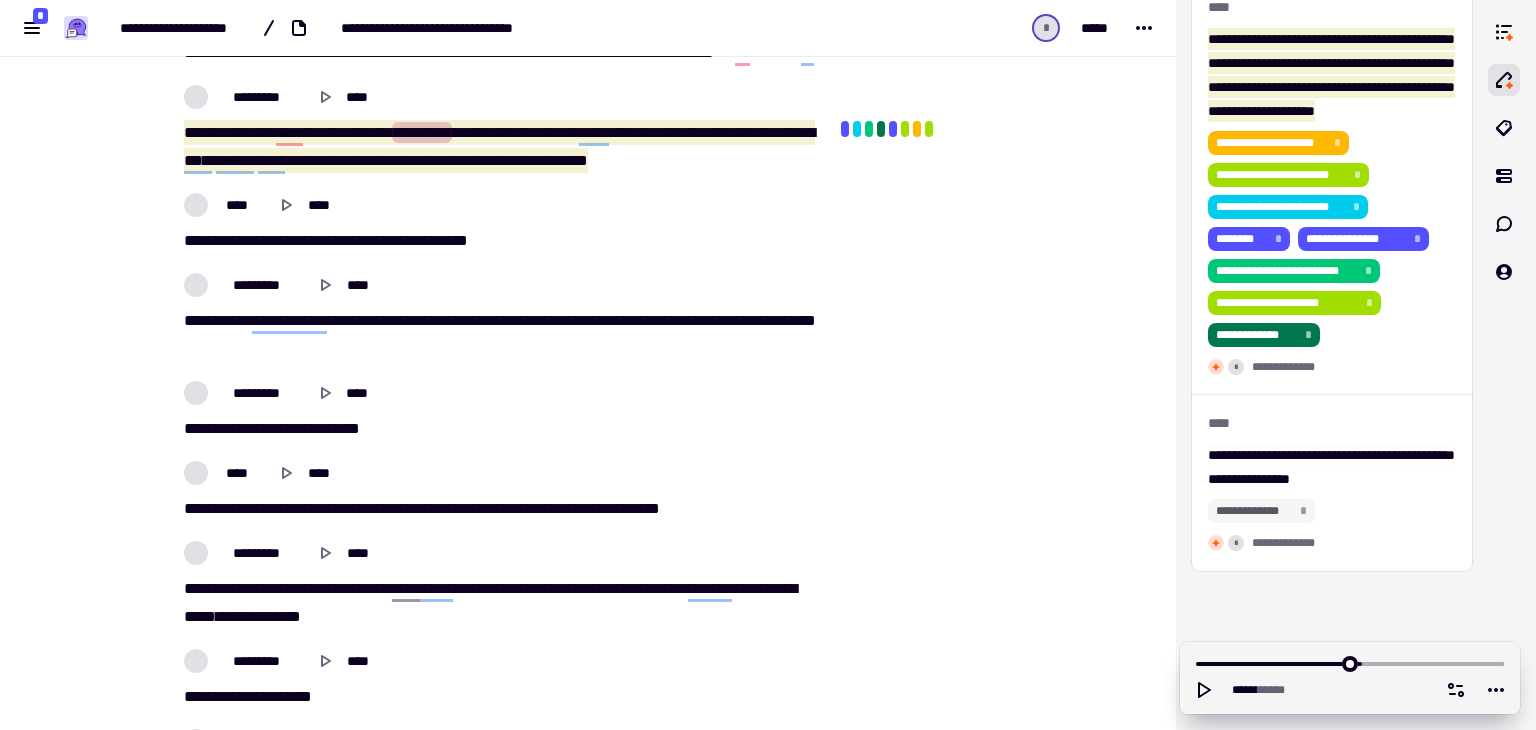 scroll, scrollTop: 1319, scrollLeft: 0, axis: vertical 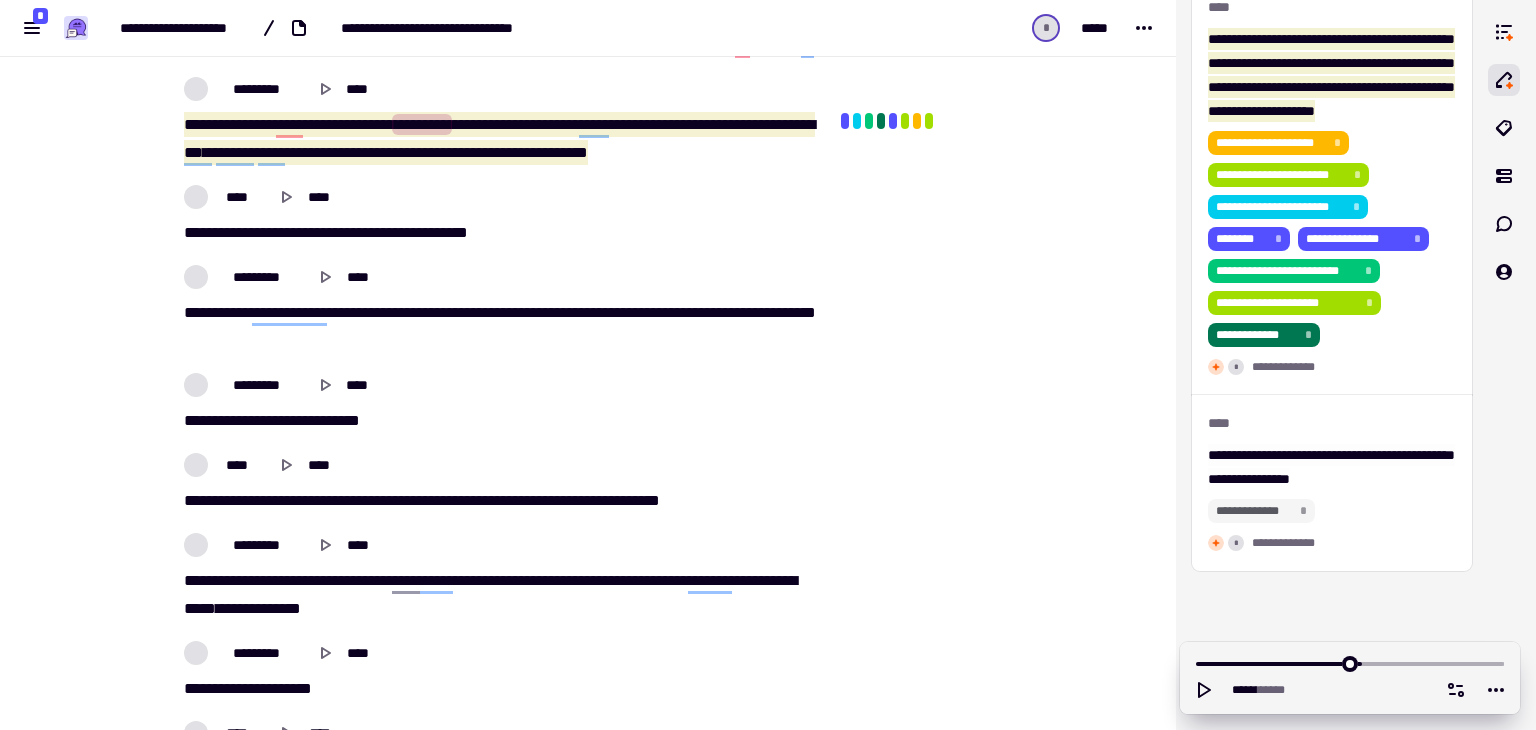 click on "*******" 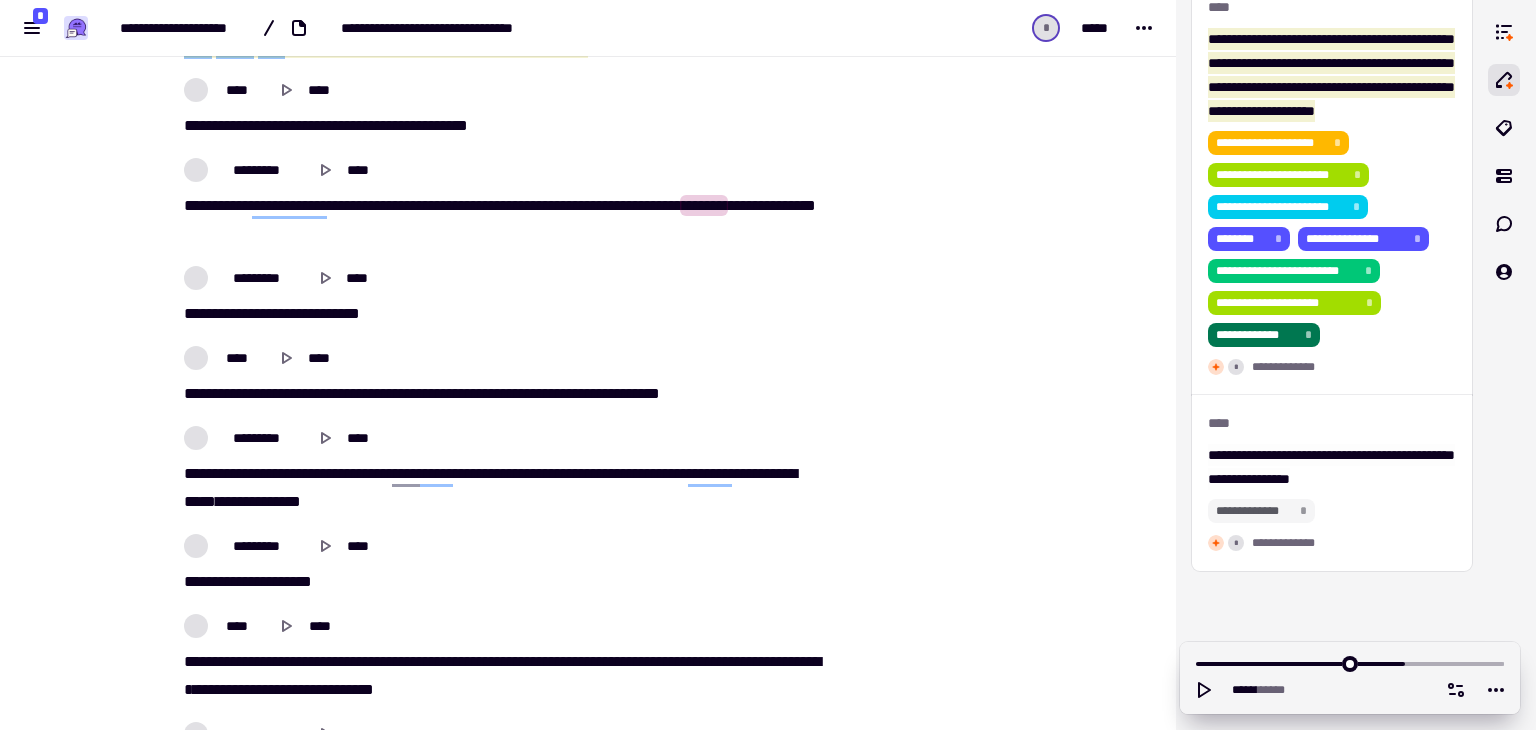 scroll, scrollTop: 1428, scrollLeft: 0, axis: vertical 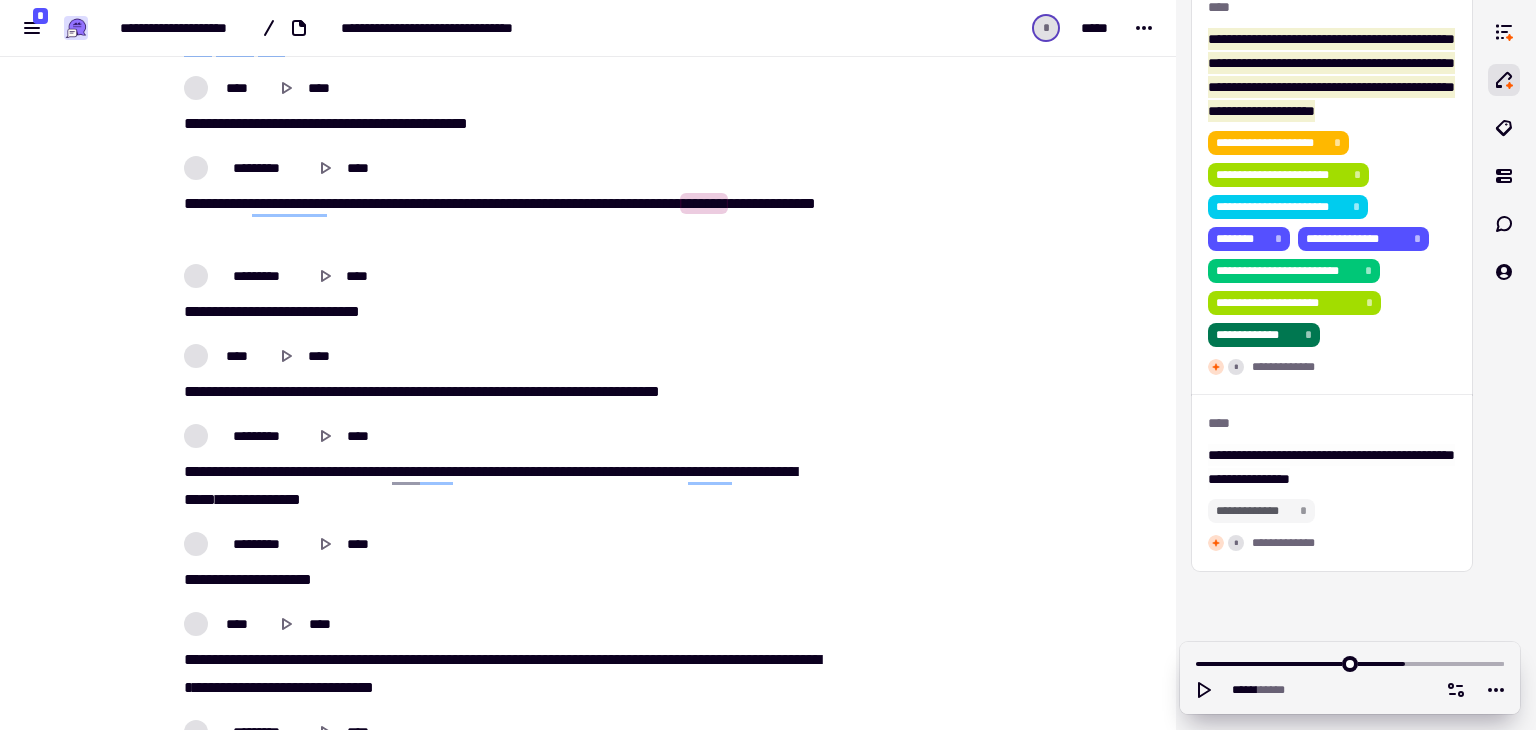 click on "****" 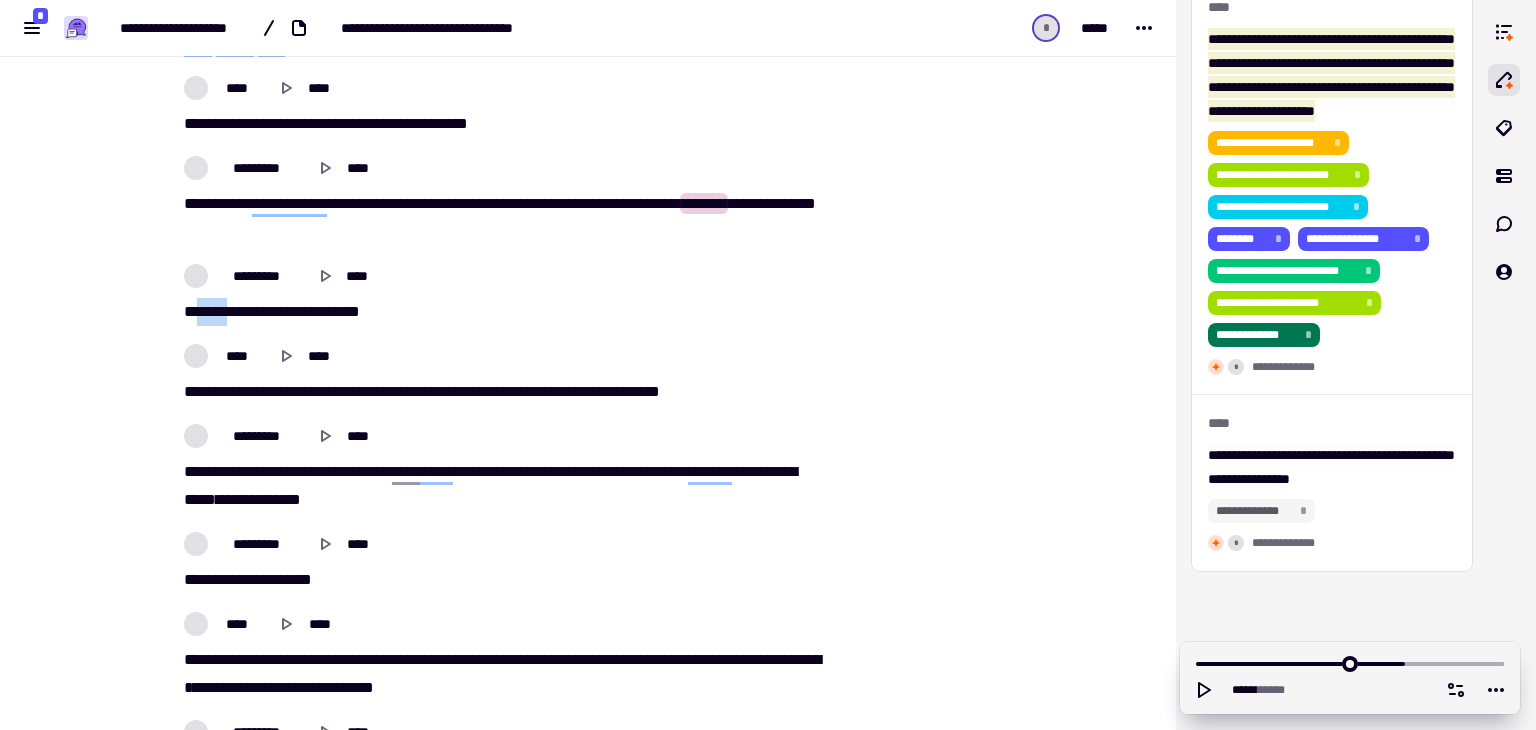 type on "******" 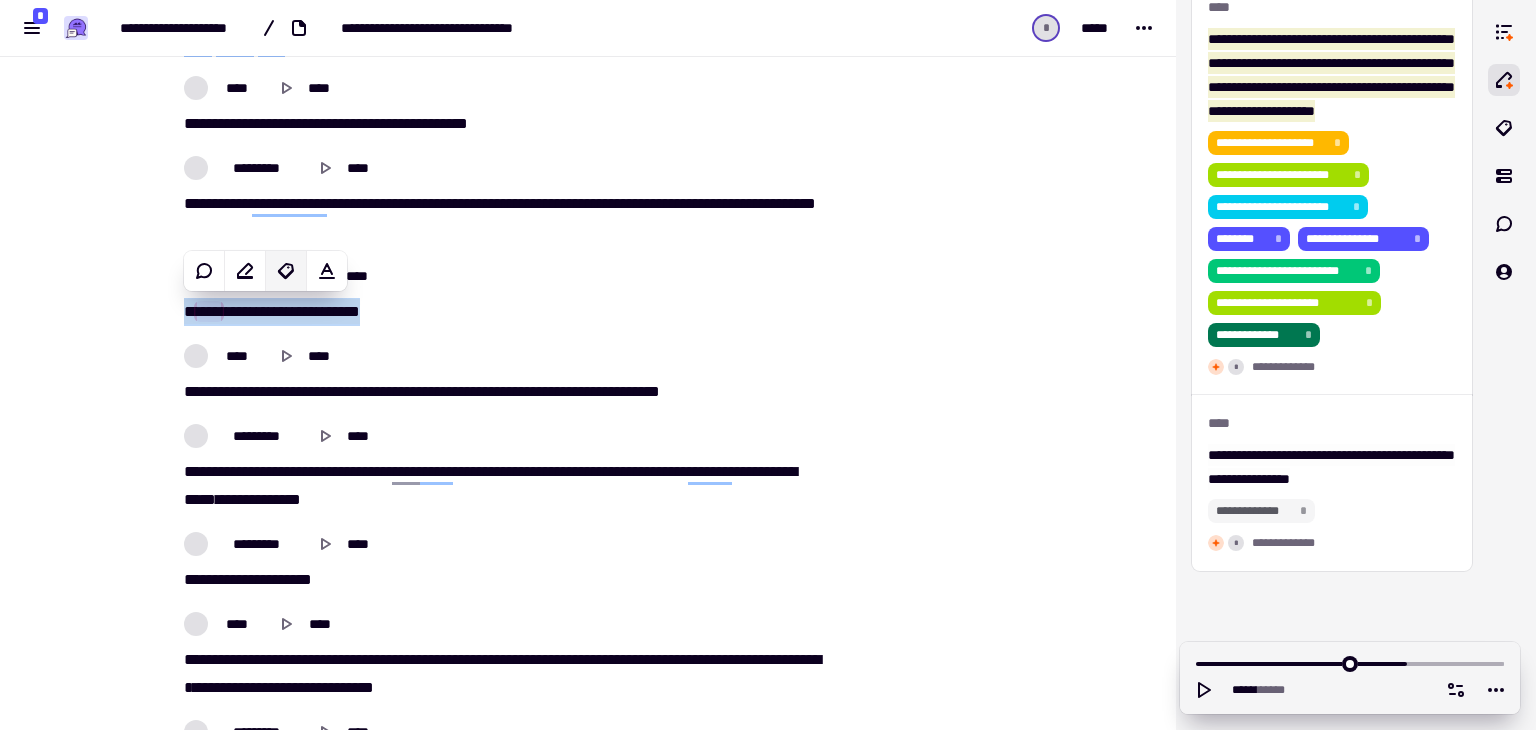 click 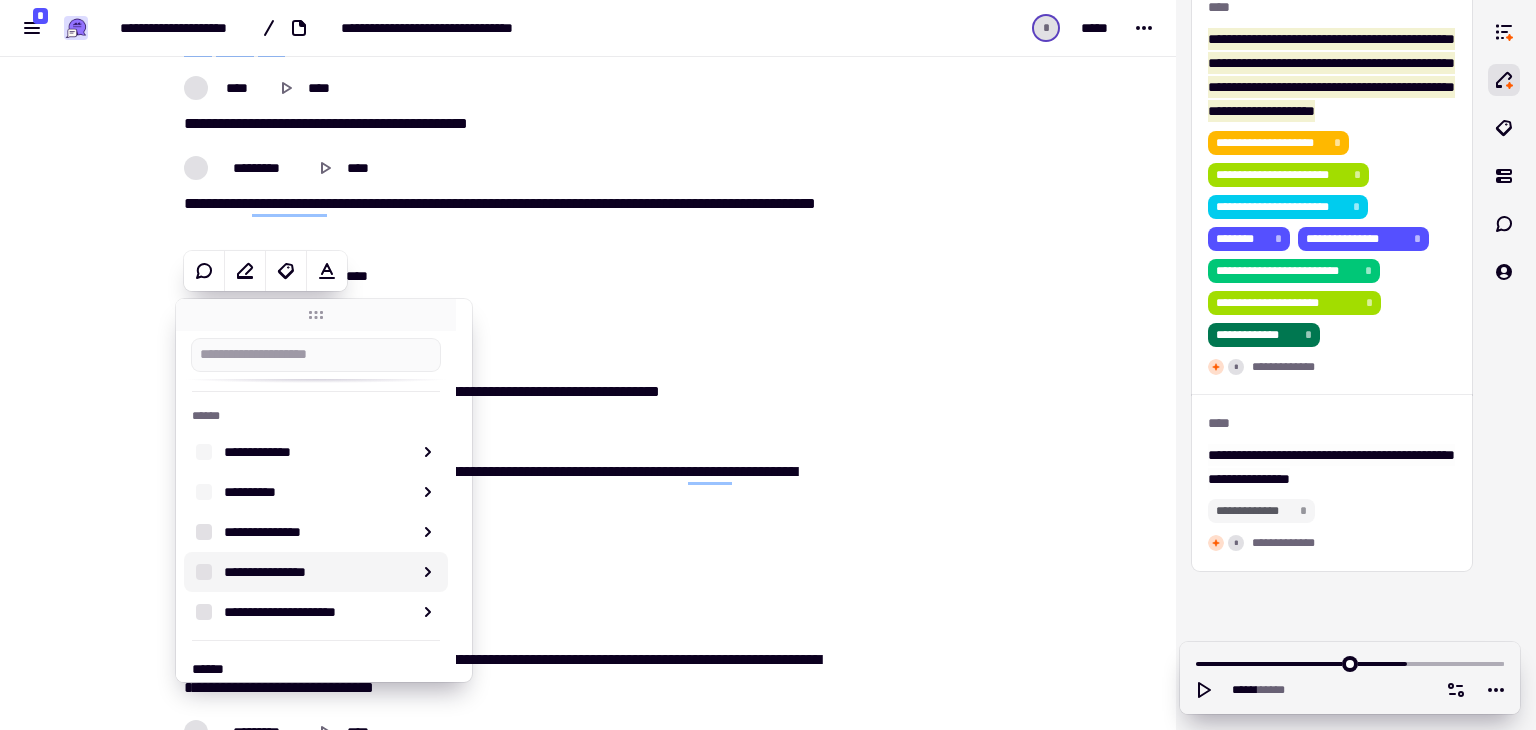 scroll, scrollTop: 176, scrollLeft: 0, axis: vertical 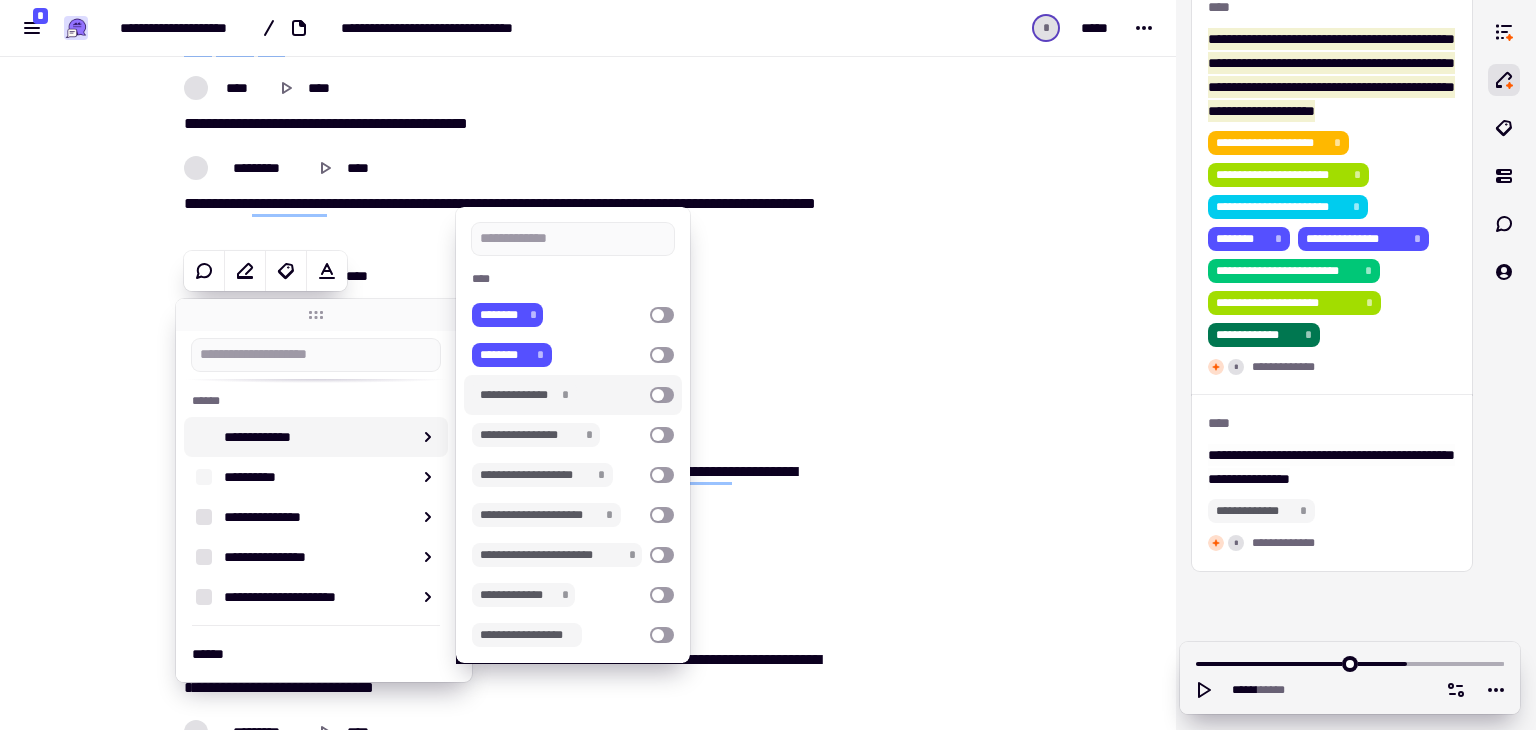 click at bounding box center (662, 395) 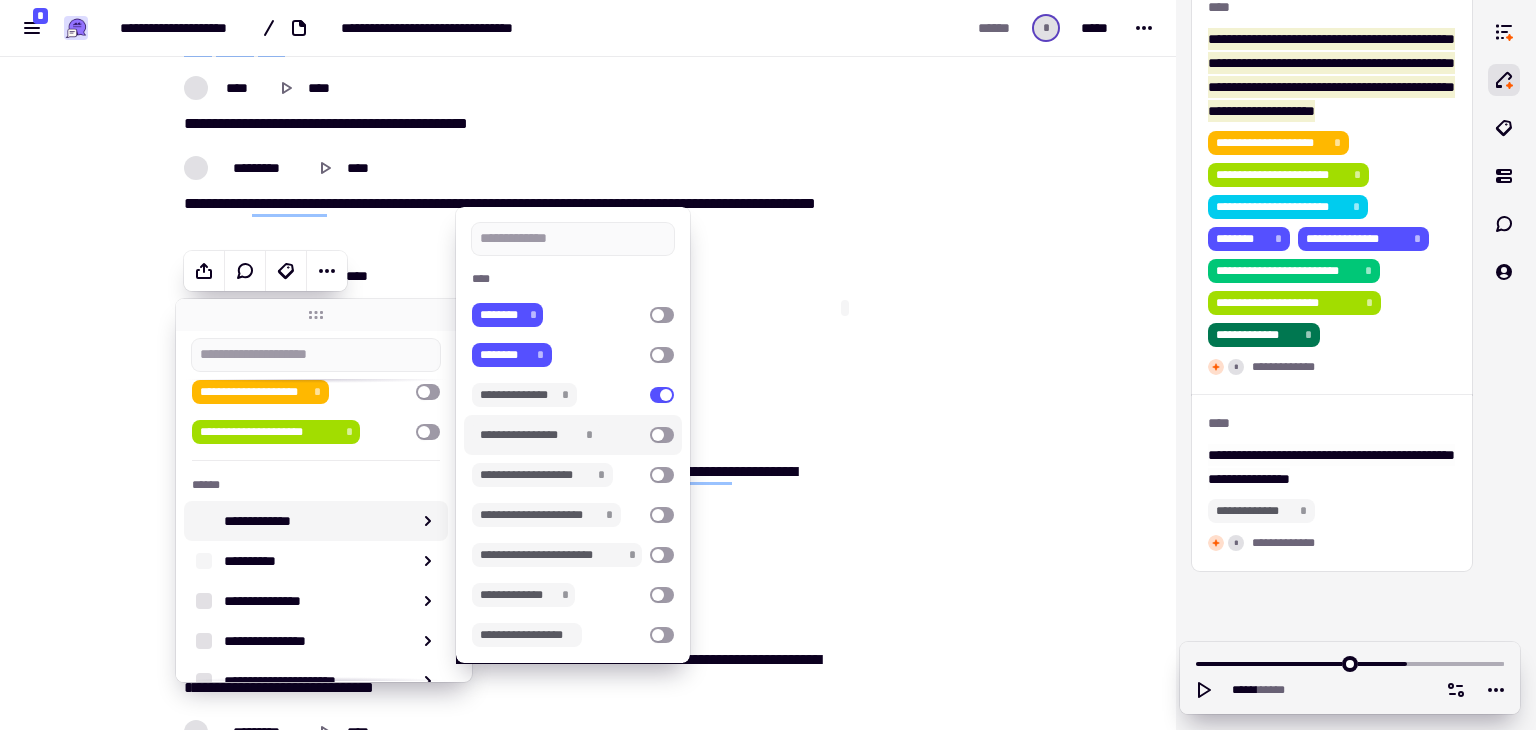 click at bounding box center (662, 435) 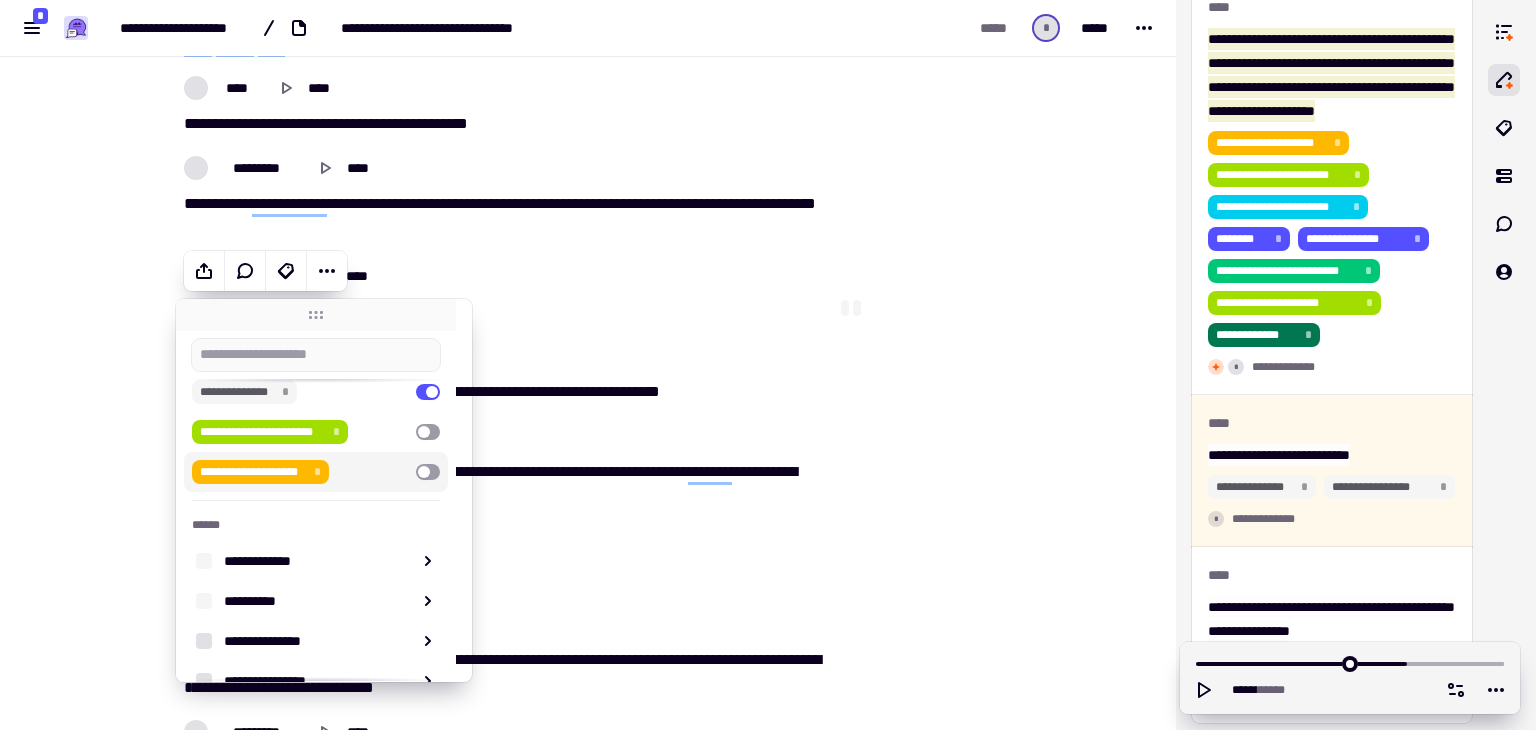 click at bounding box center (428, 472) 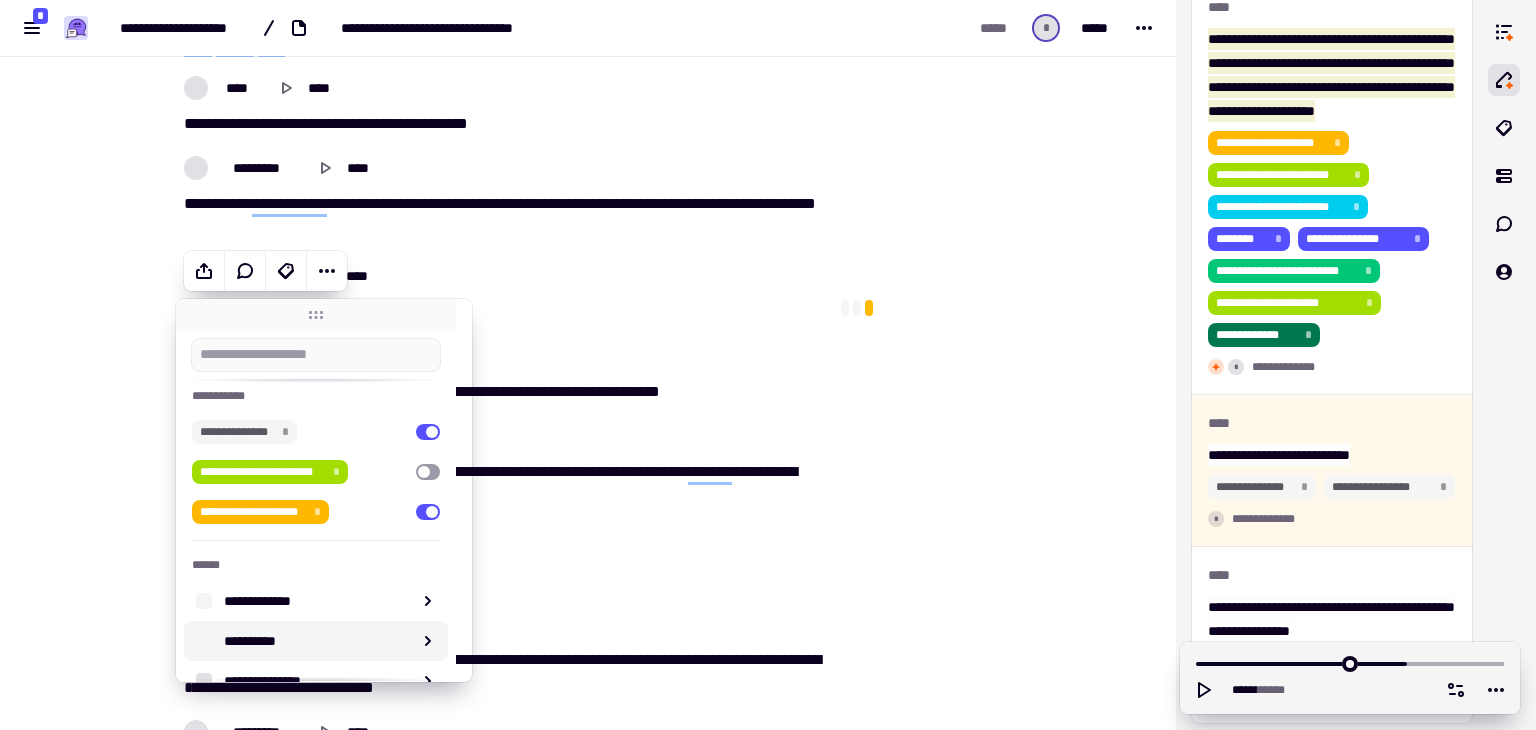 scroll, scrollTop: 352, scrollLeft: 0, axis: vertical 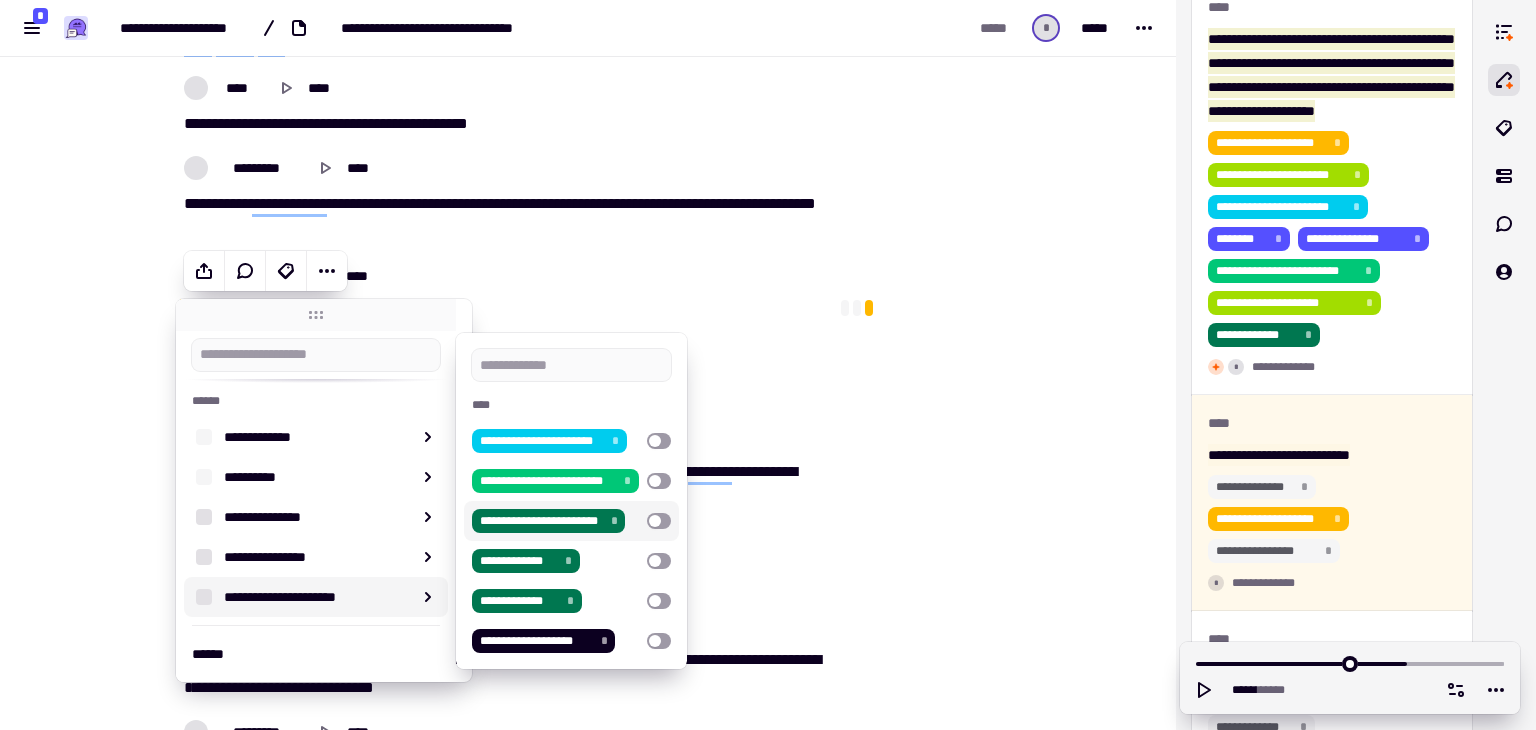 click at bounding box center (659, 521) 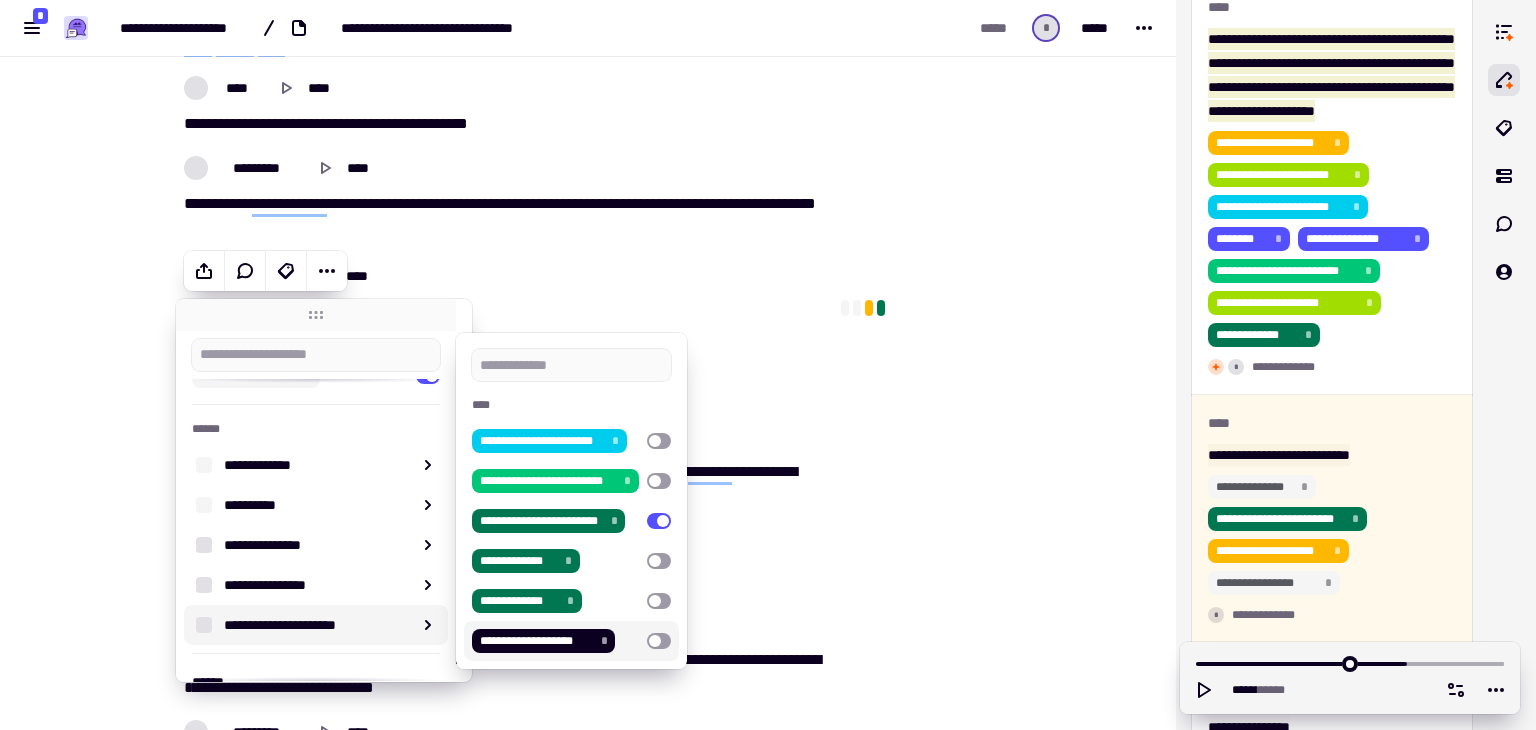 scroll, scrollTop: 394, scrollLeft: 0, axis: vertical 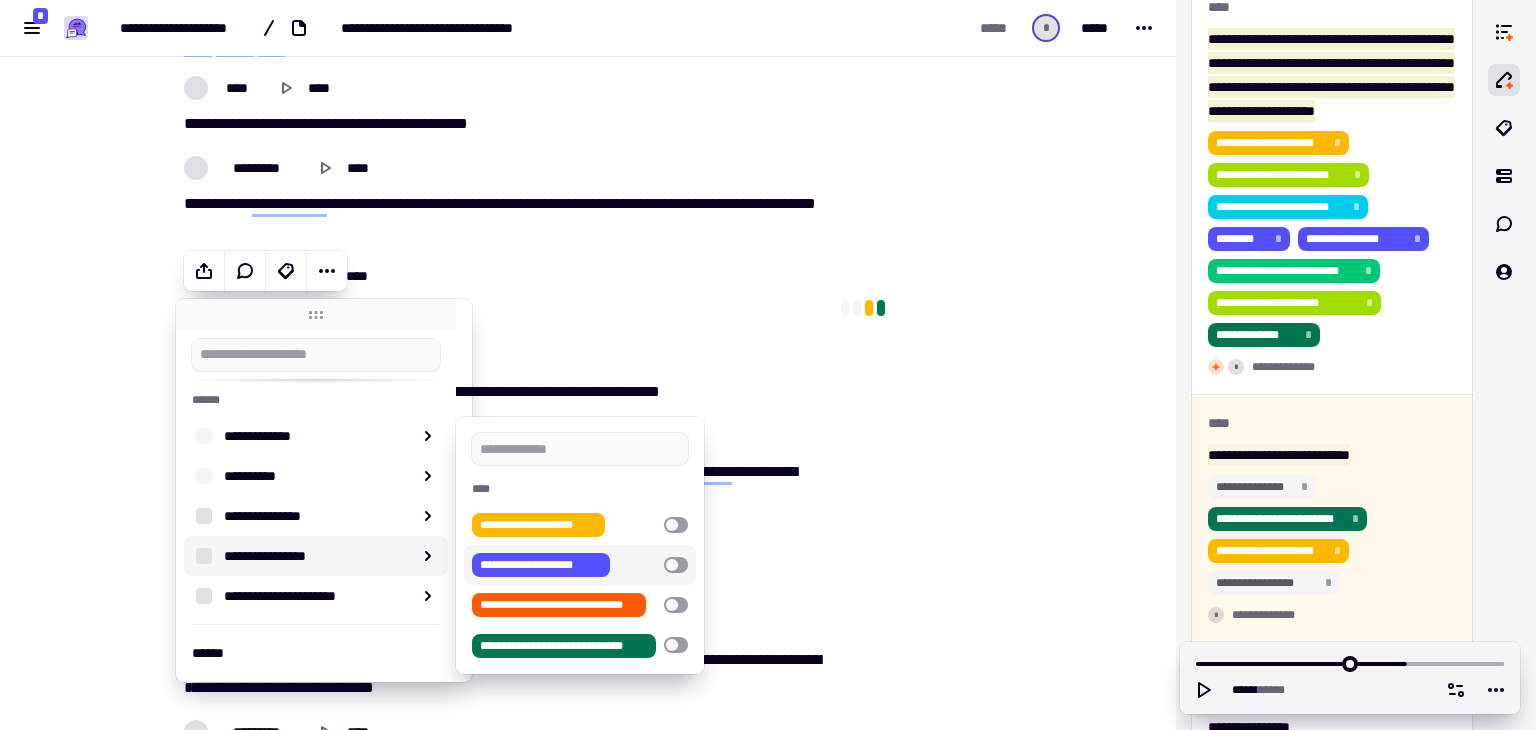 click at bounding box center [676, 565] 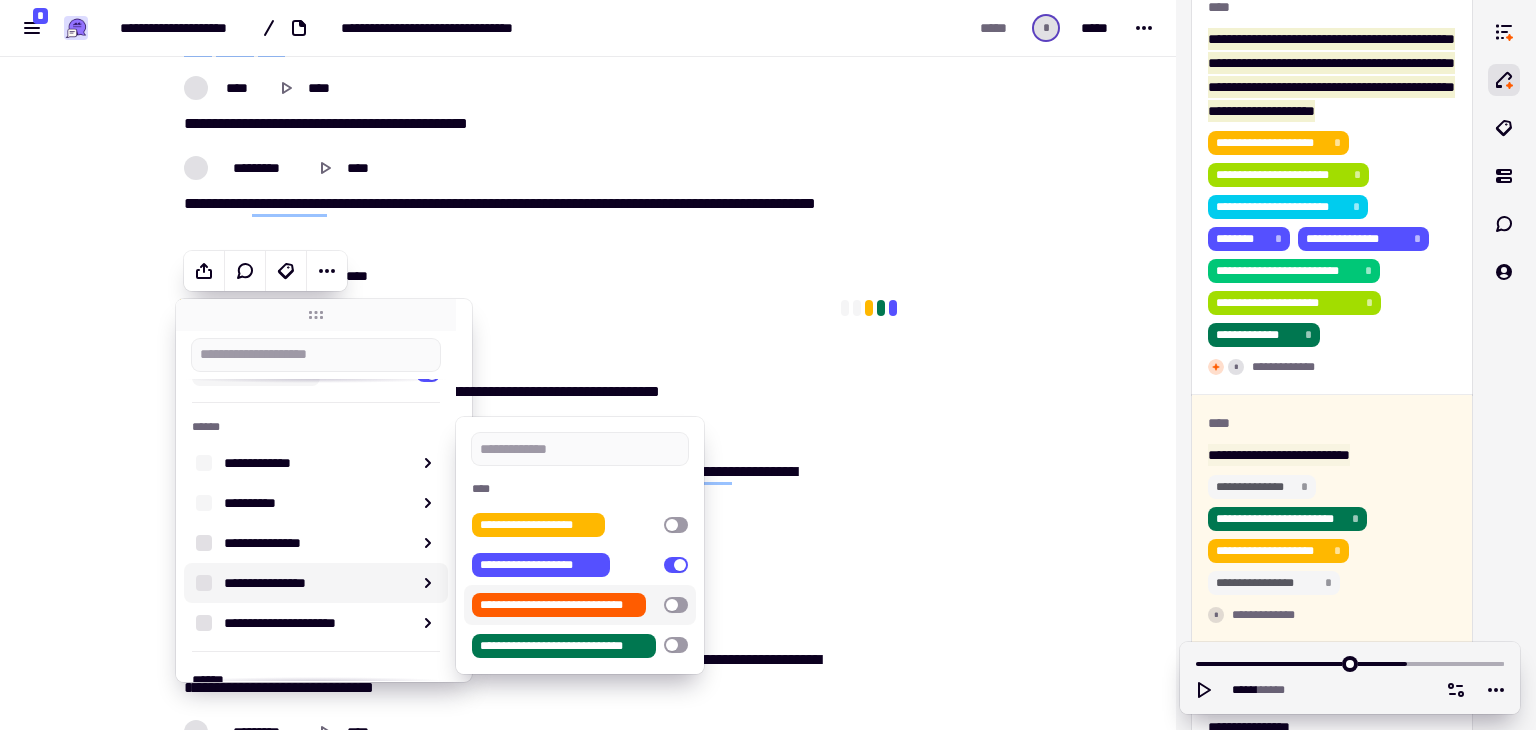 click at bounding box center [676, 605] 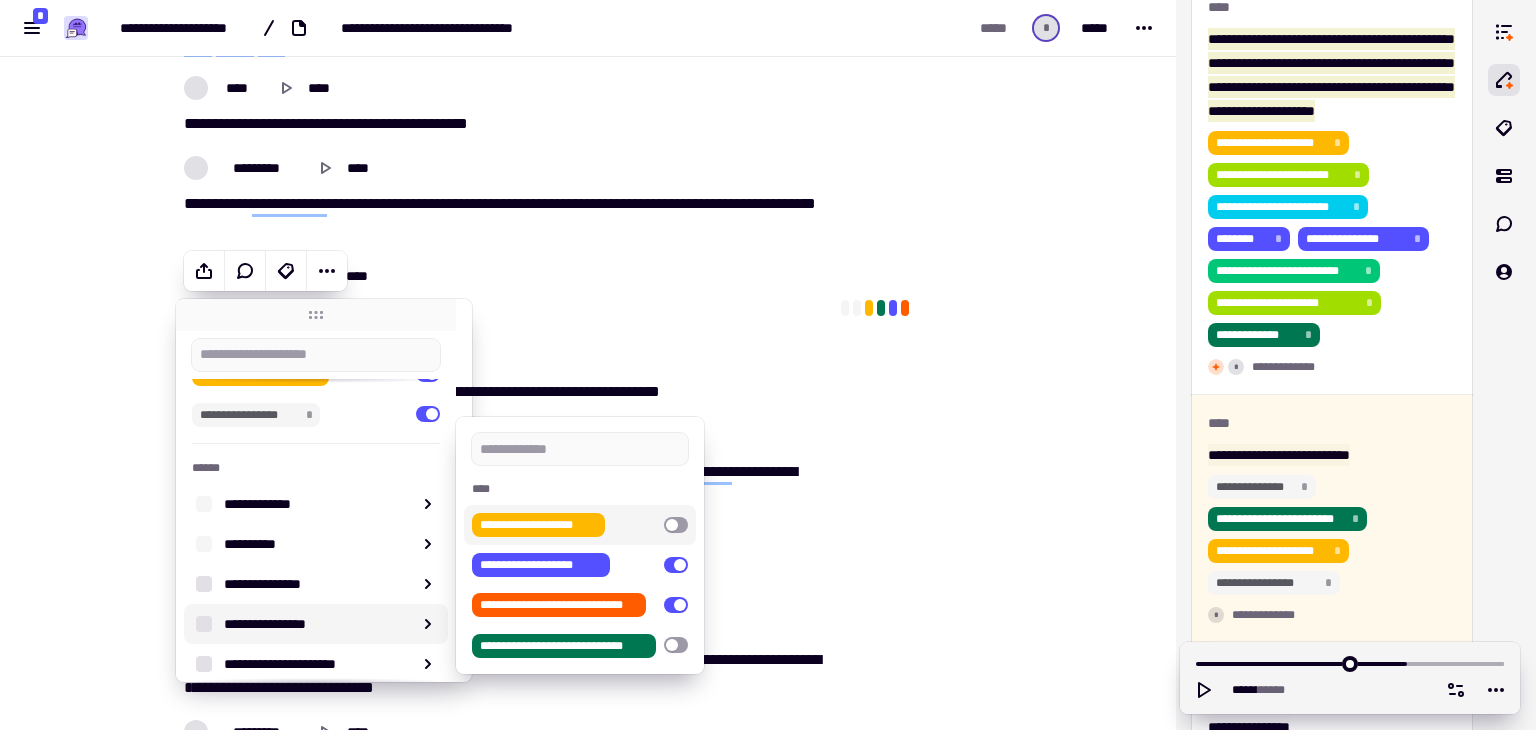 click at bounding box center (676, 525) 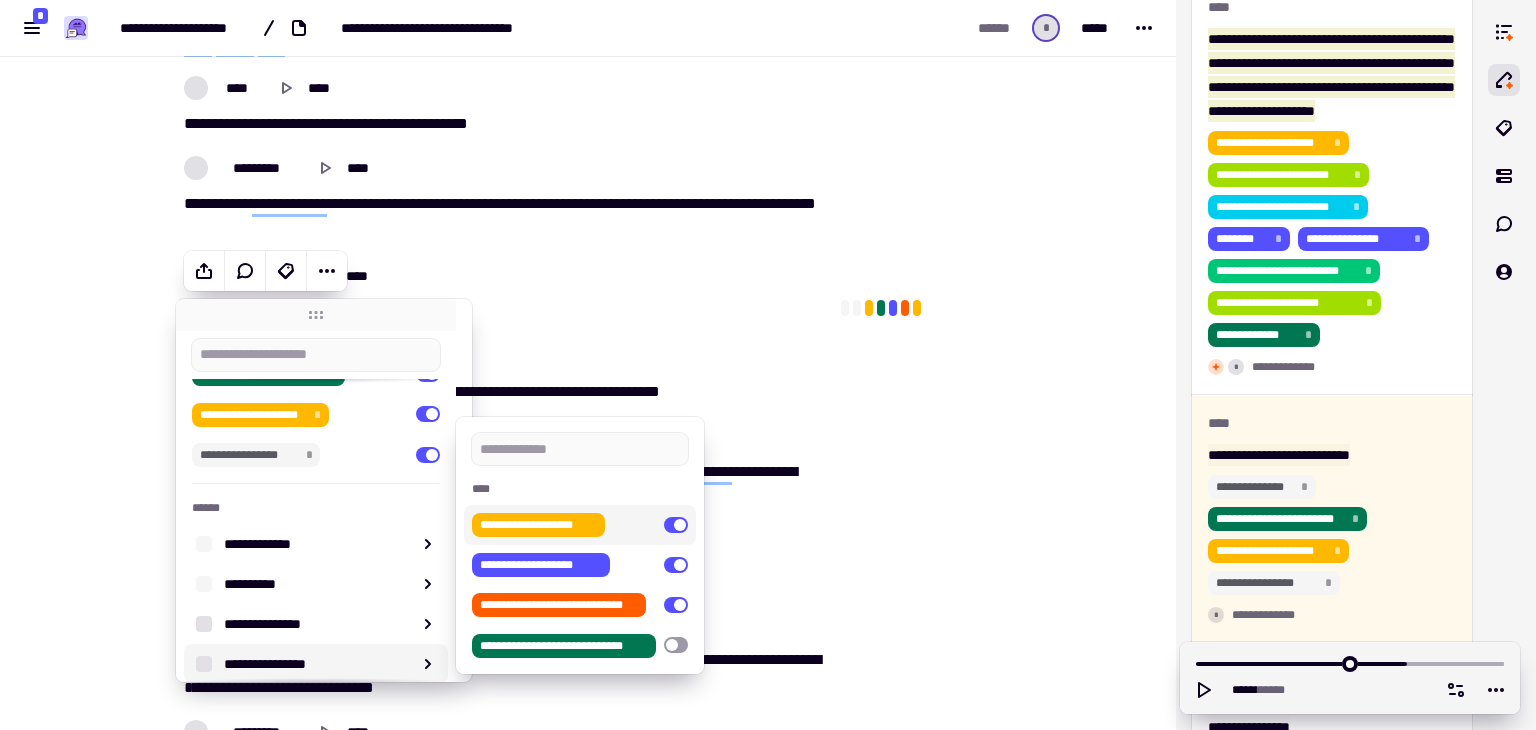click at bounding box center [936, -242] 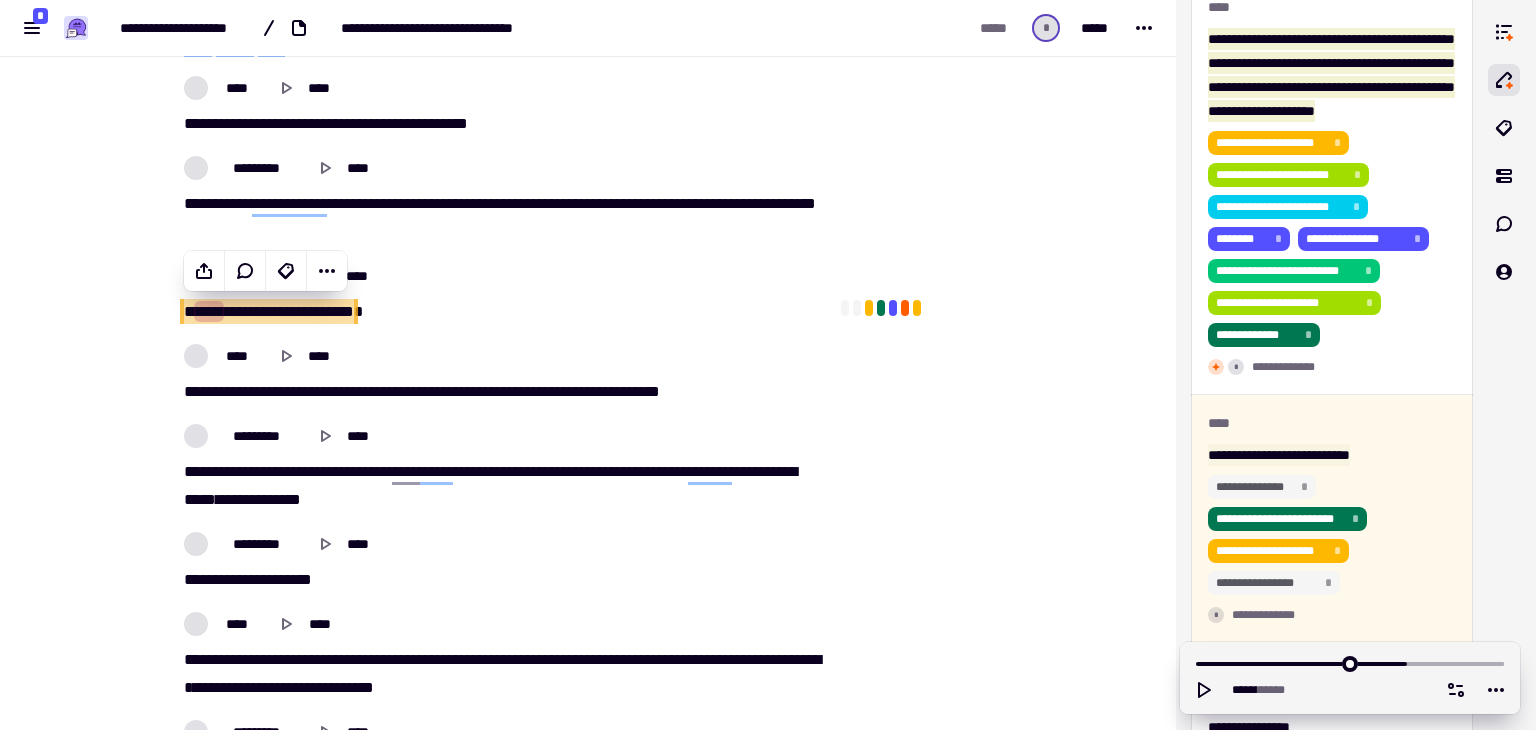 click at bounding box center [936, -242] 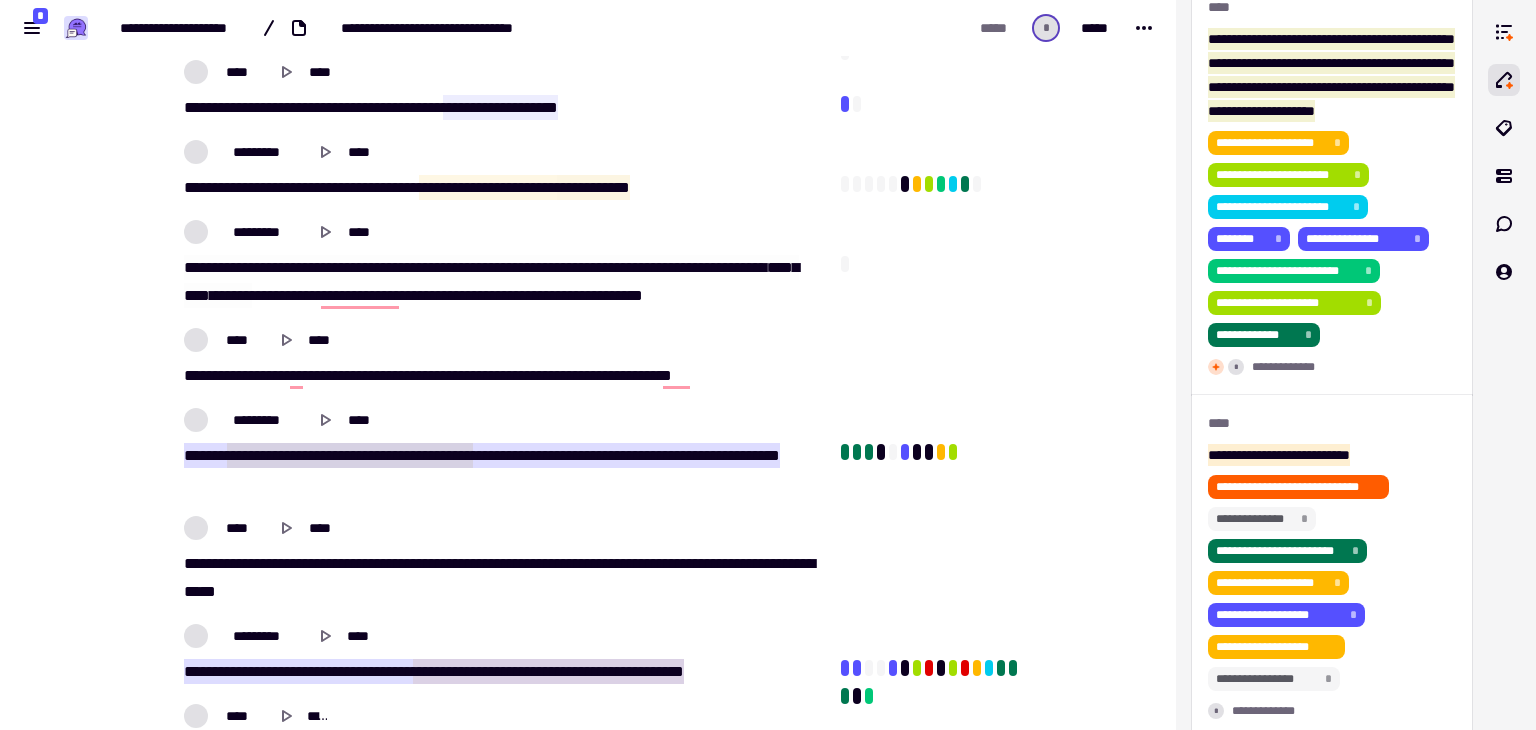 scroll, scrollTop: 0, scrollLeft: 0, axis: both 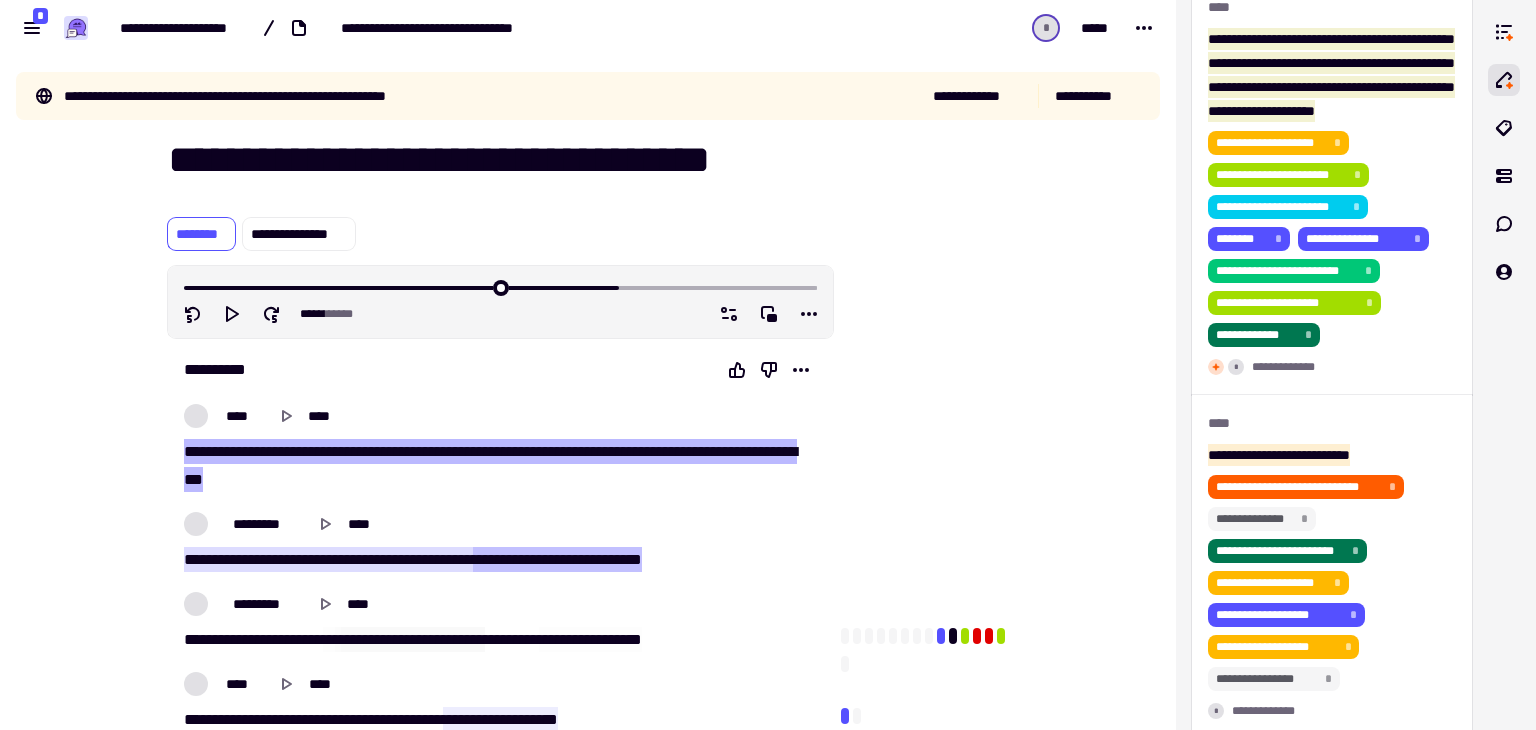 click on "* *****" at bounding box center (977, 28) 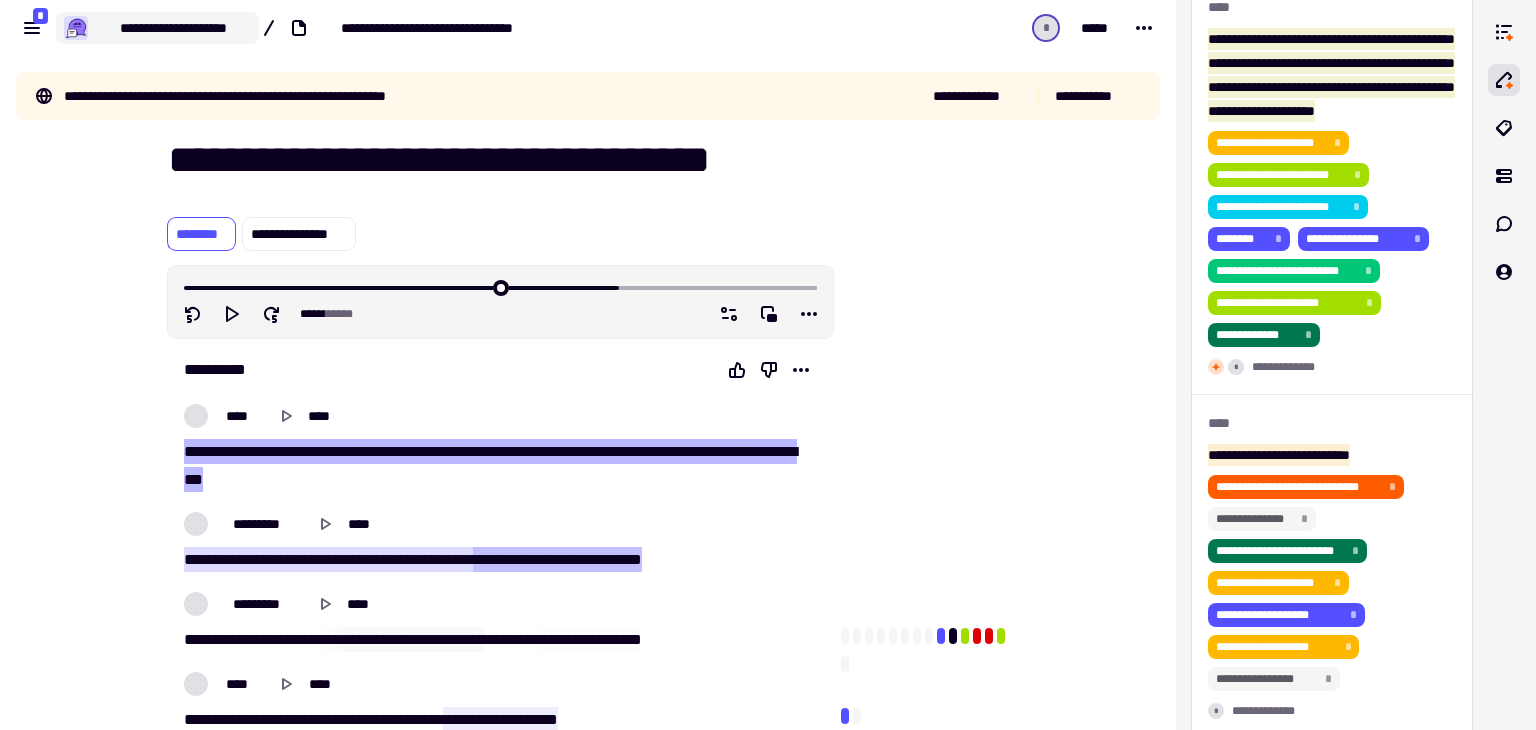 type 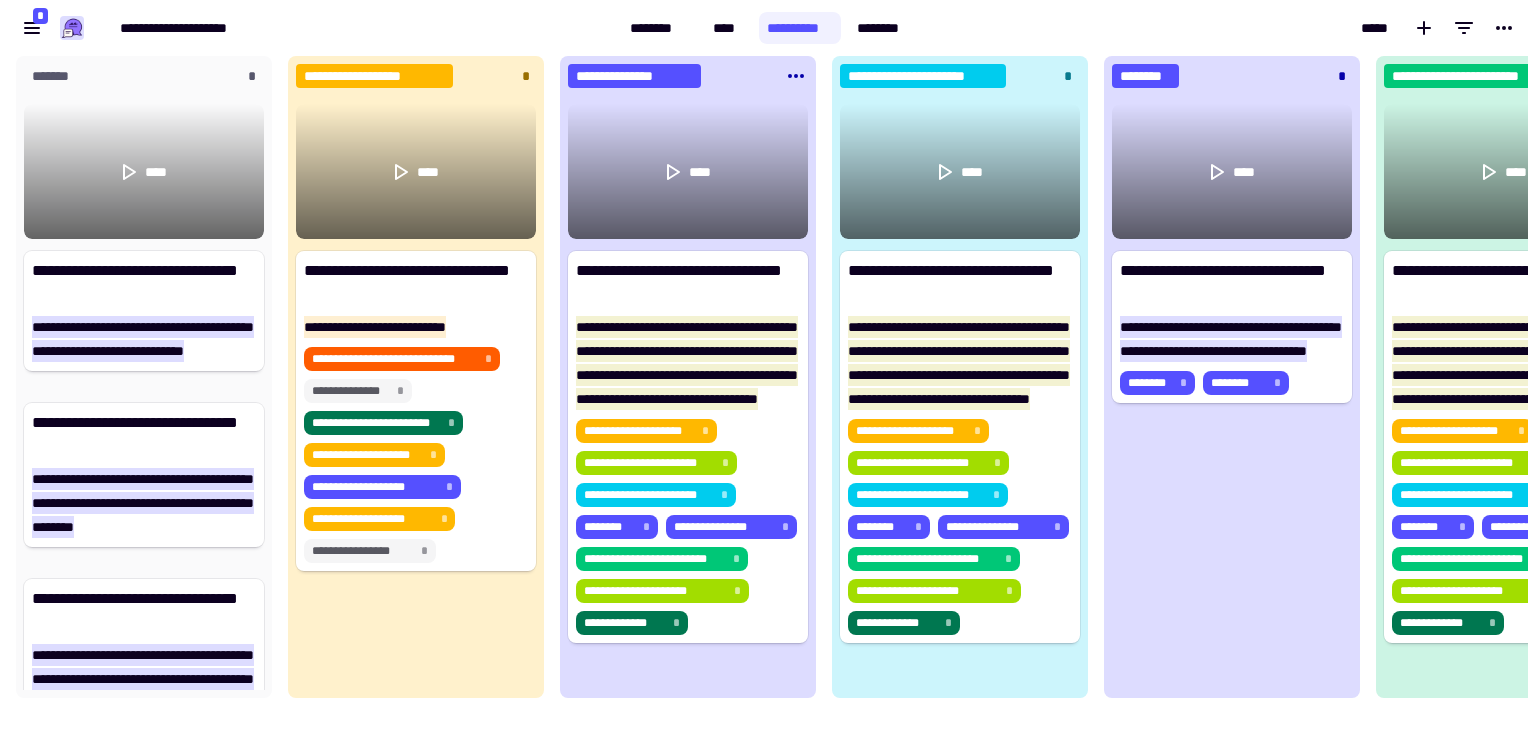 scroll, scrollTop: 16, scrollLeft: 16, axis: both 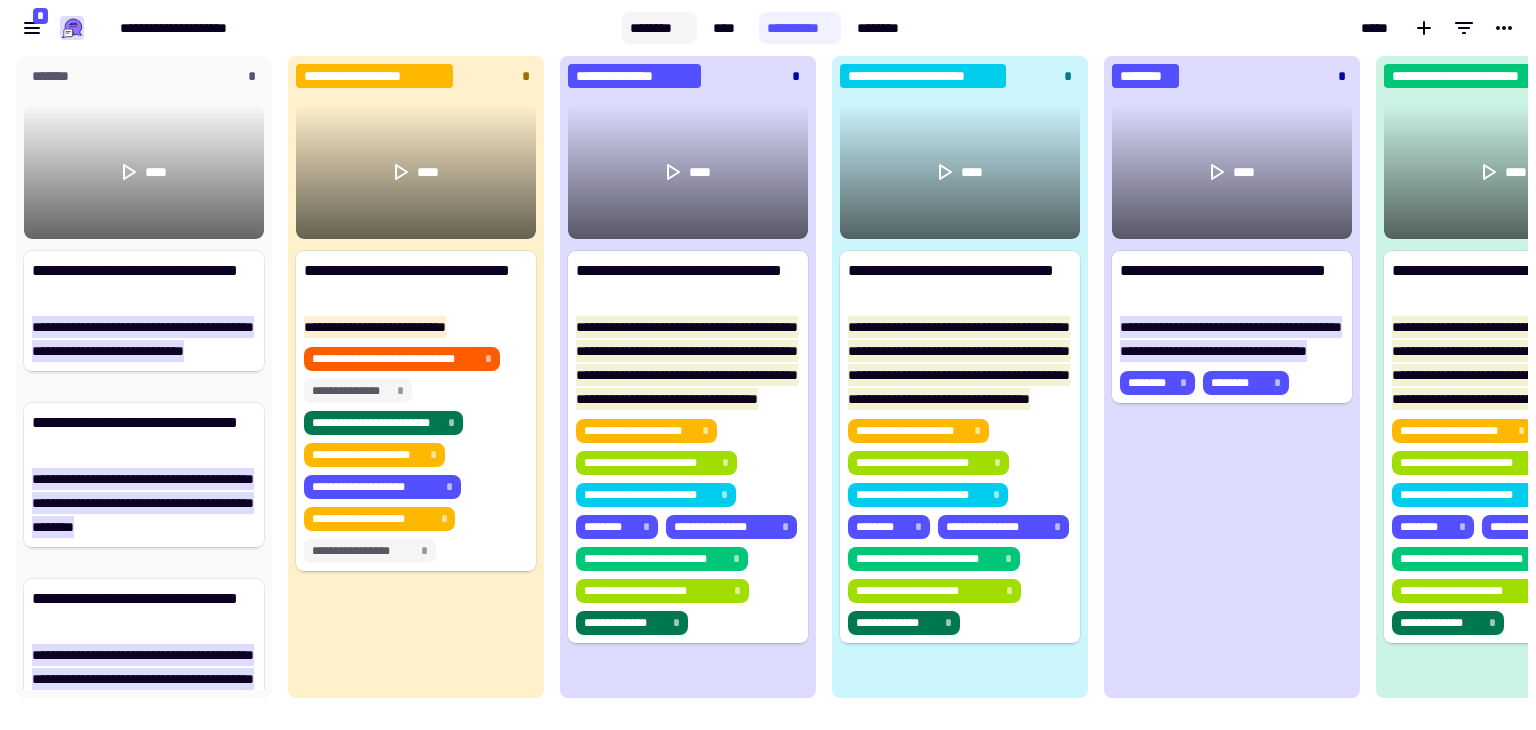 click on "********" 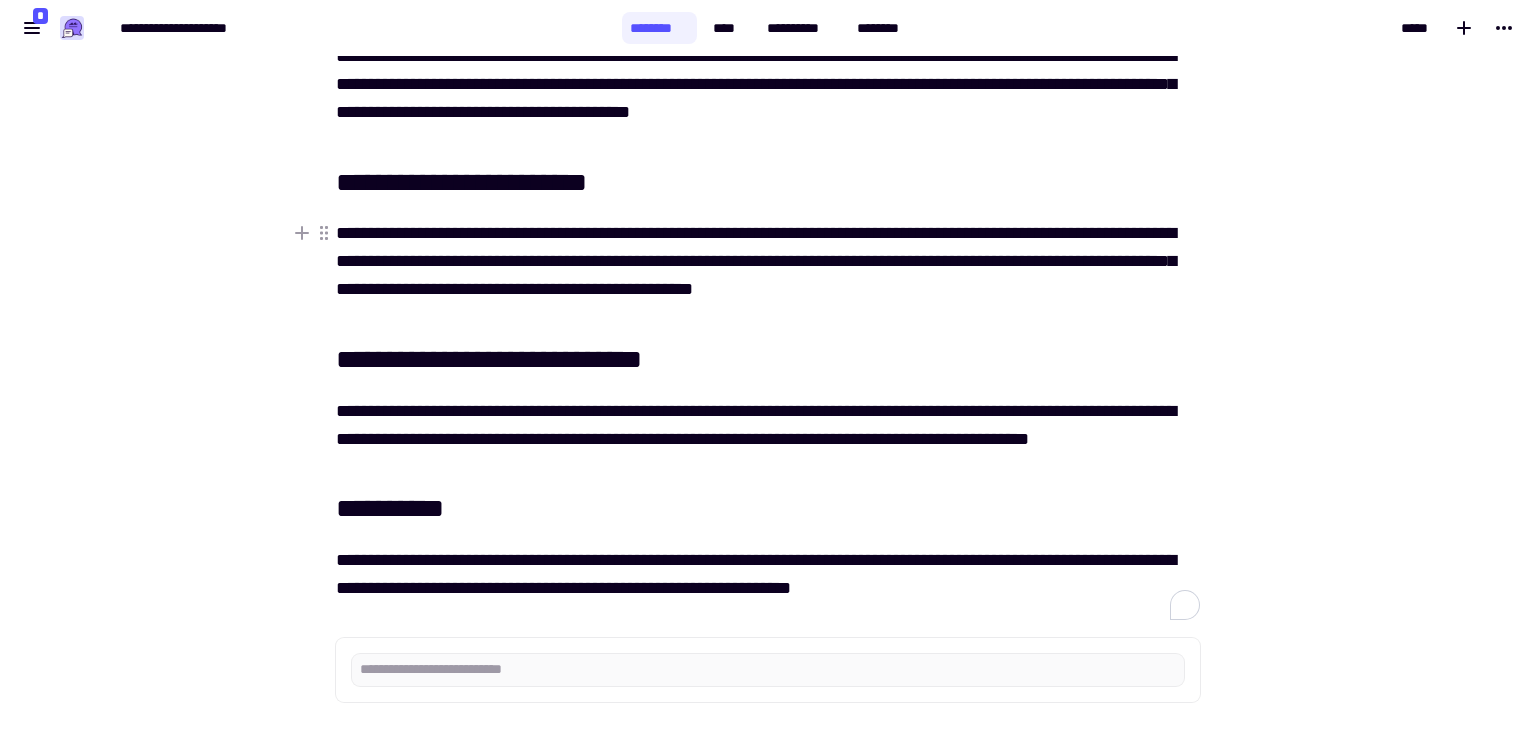 click on "**********" 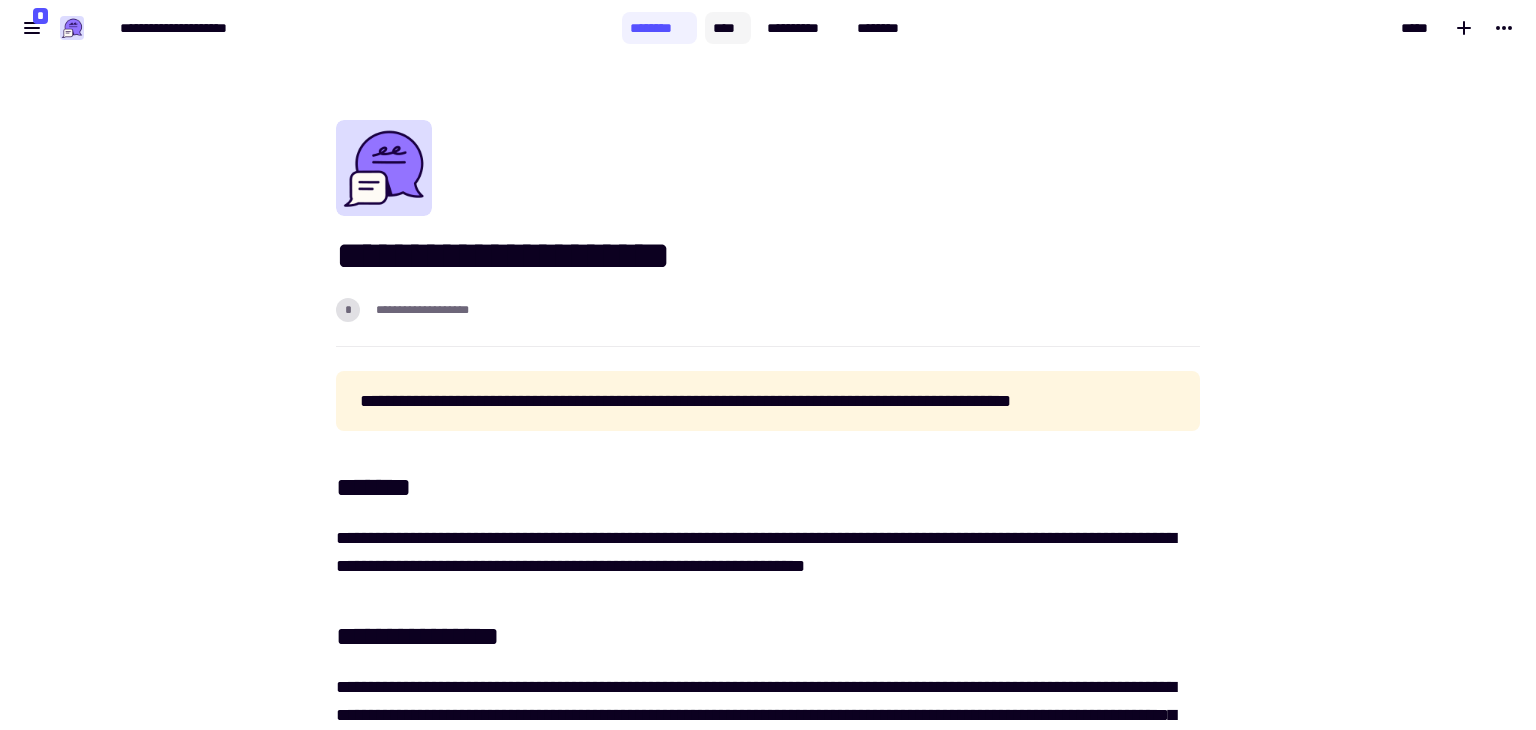 click on "****" 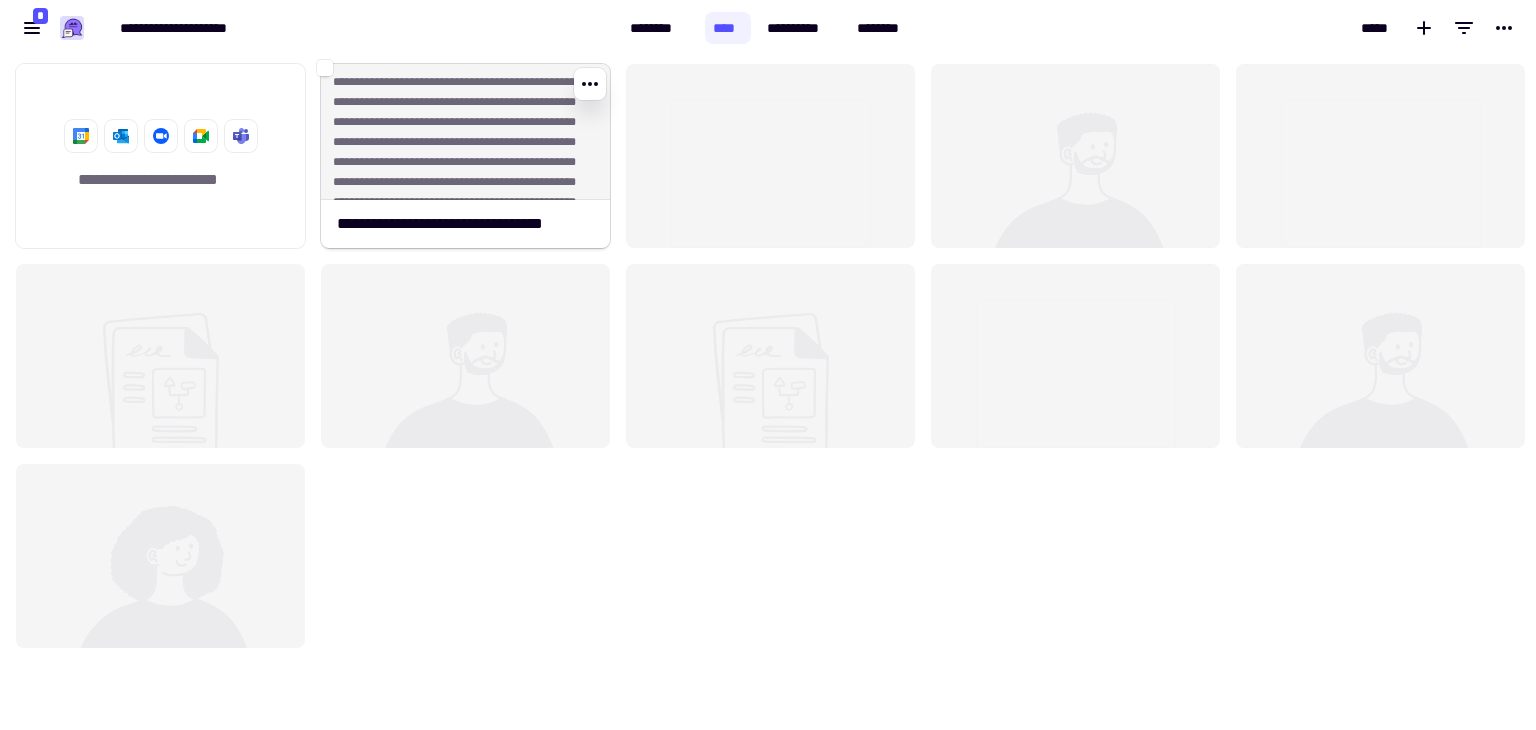 click on "**********" 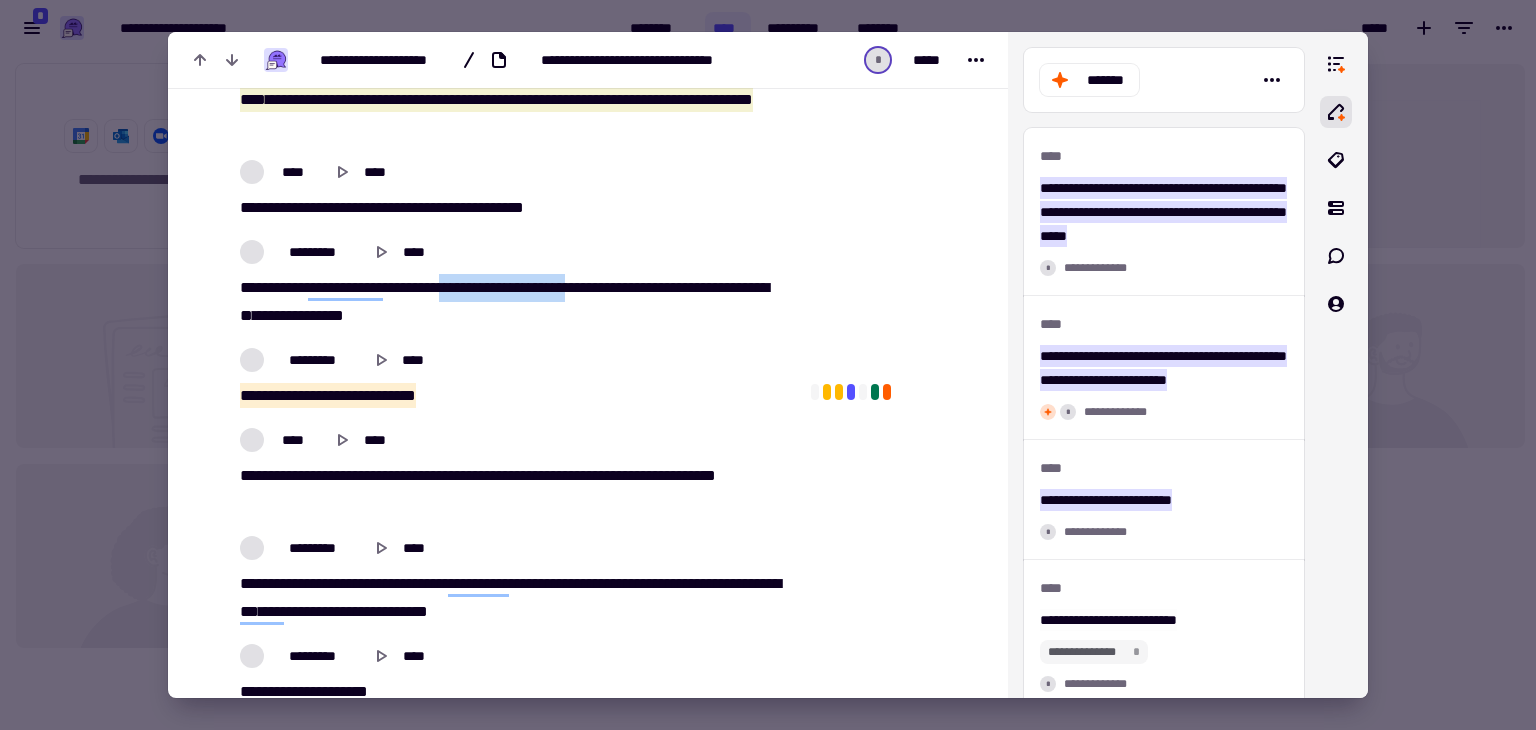 drag, startPoint x: 472, startPoint y: 291, endPoint x: 596, endPoint y: 289, distance: 124.01613 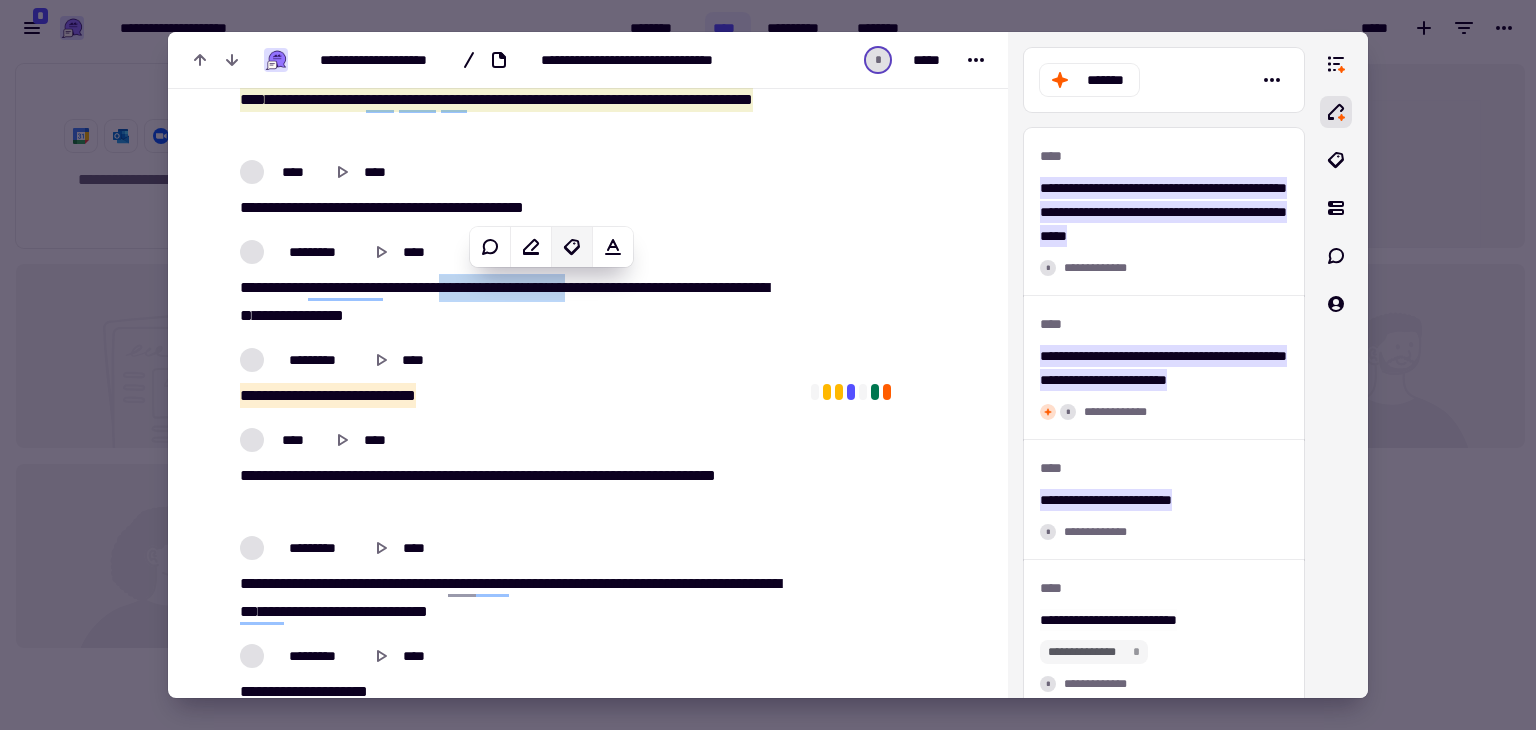 click 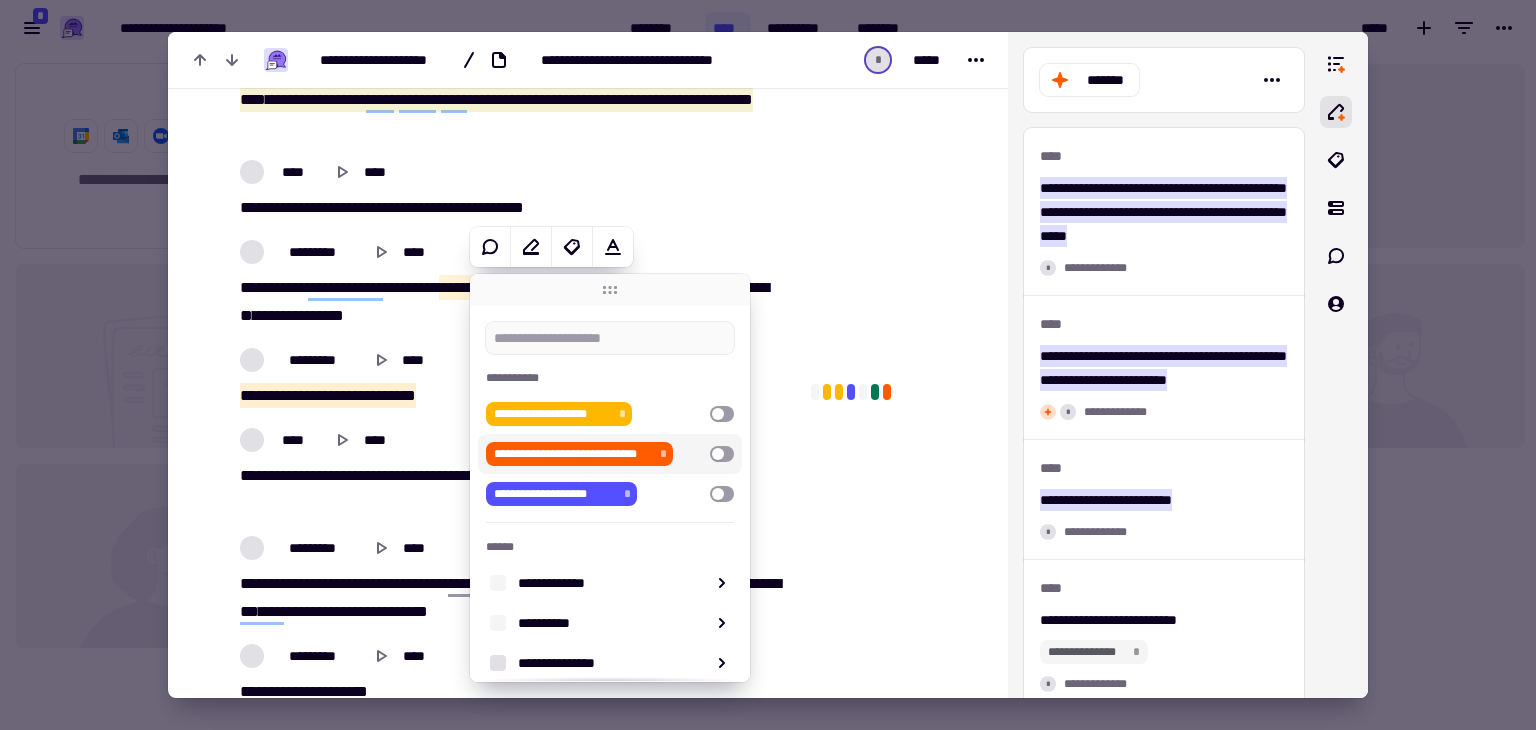 click at bounding box center [722, 454] 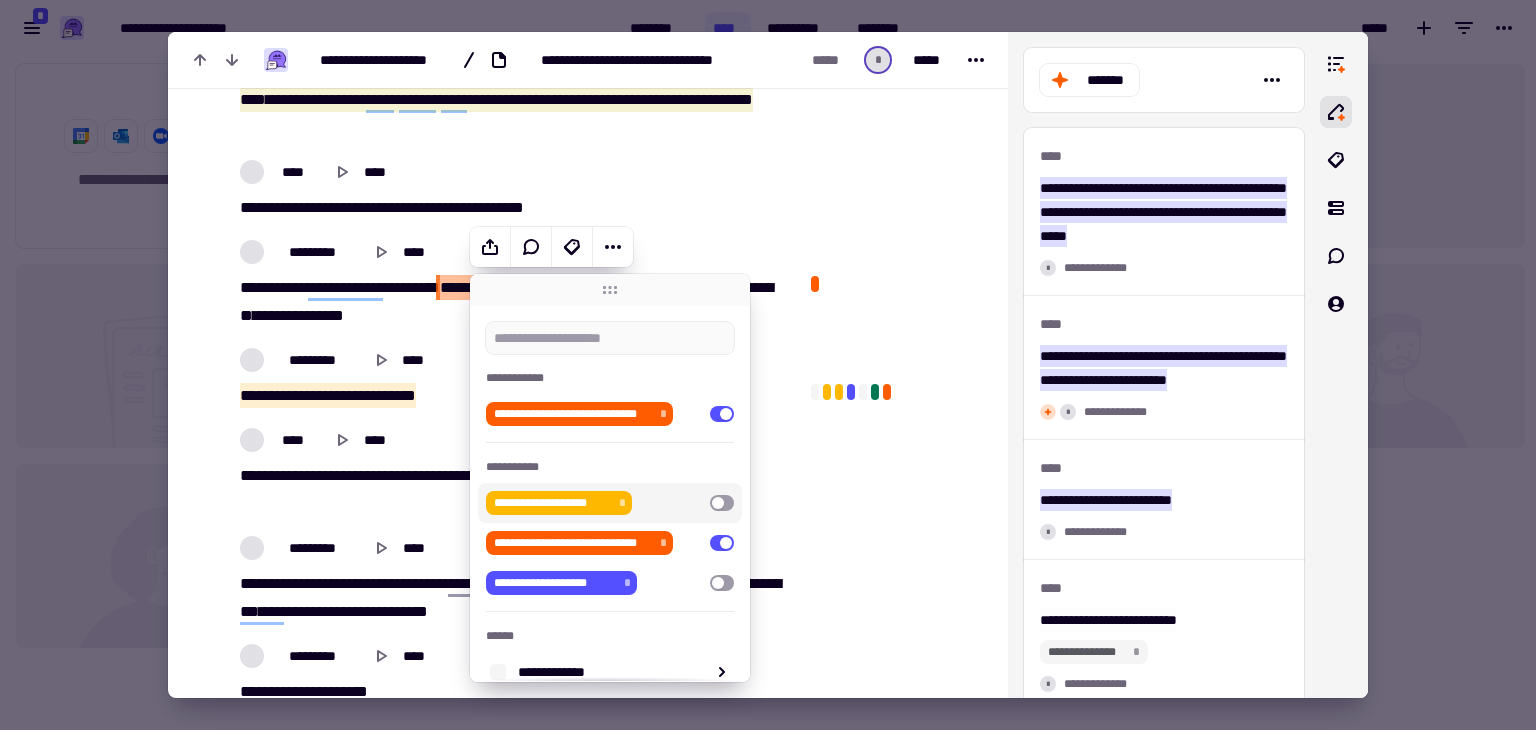 click at bounding box center (722, 503) 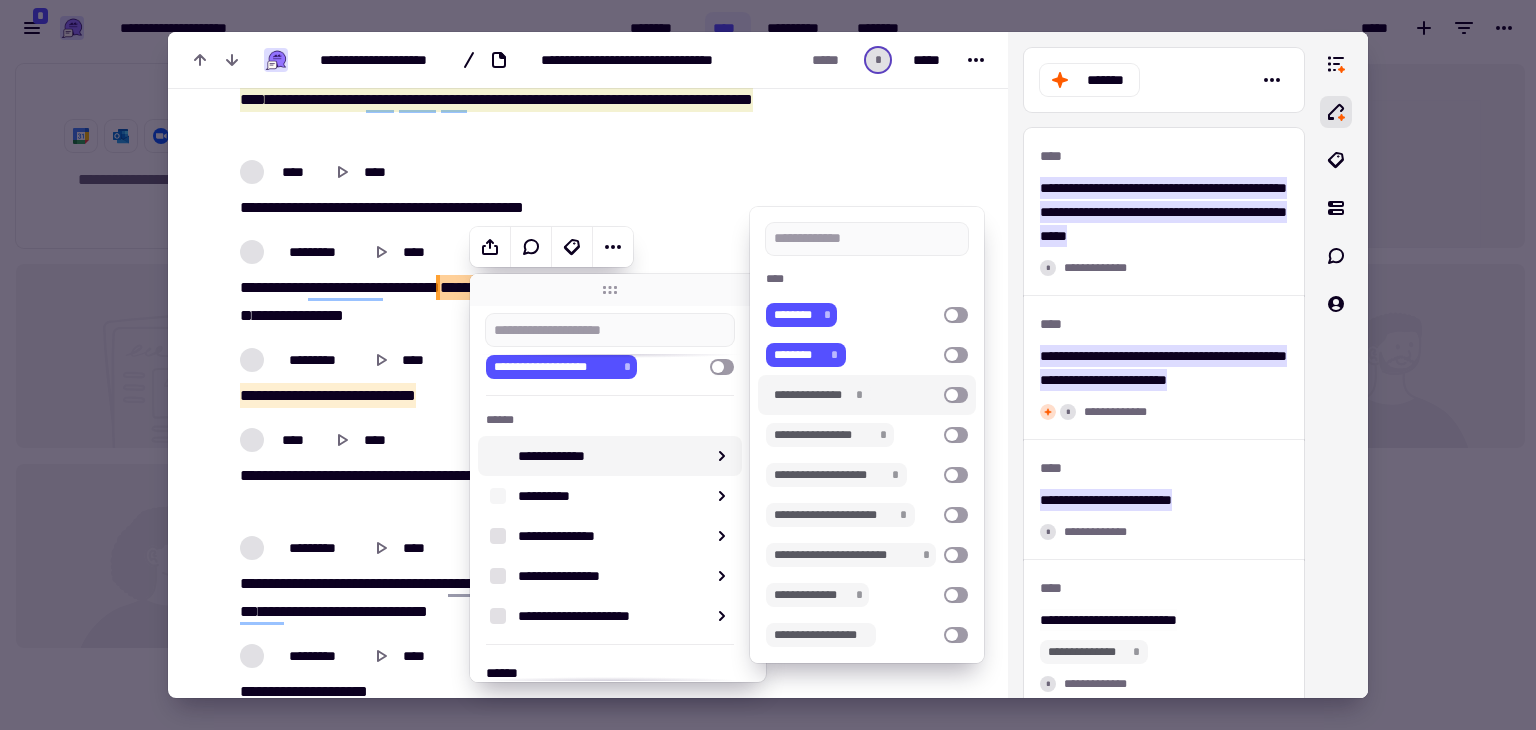 click at bounding box center (956, 395) 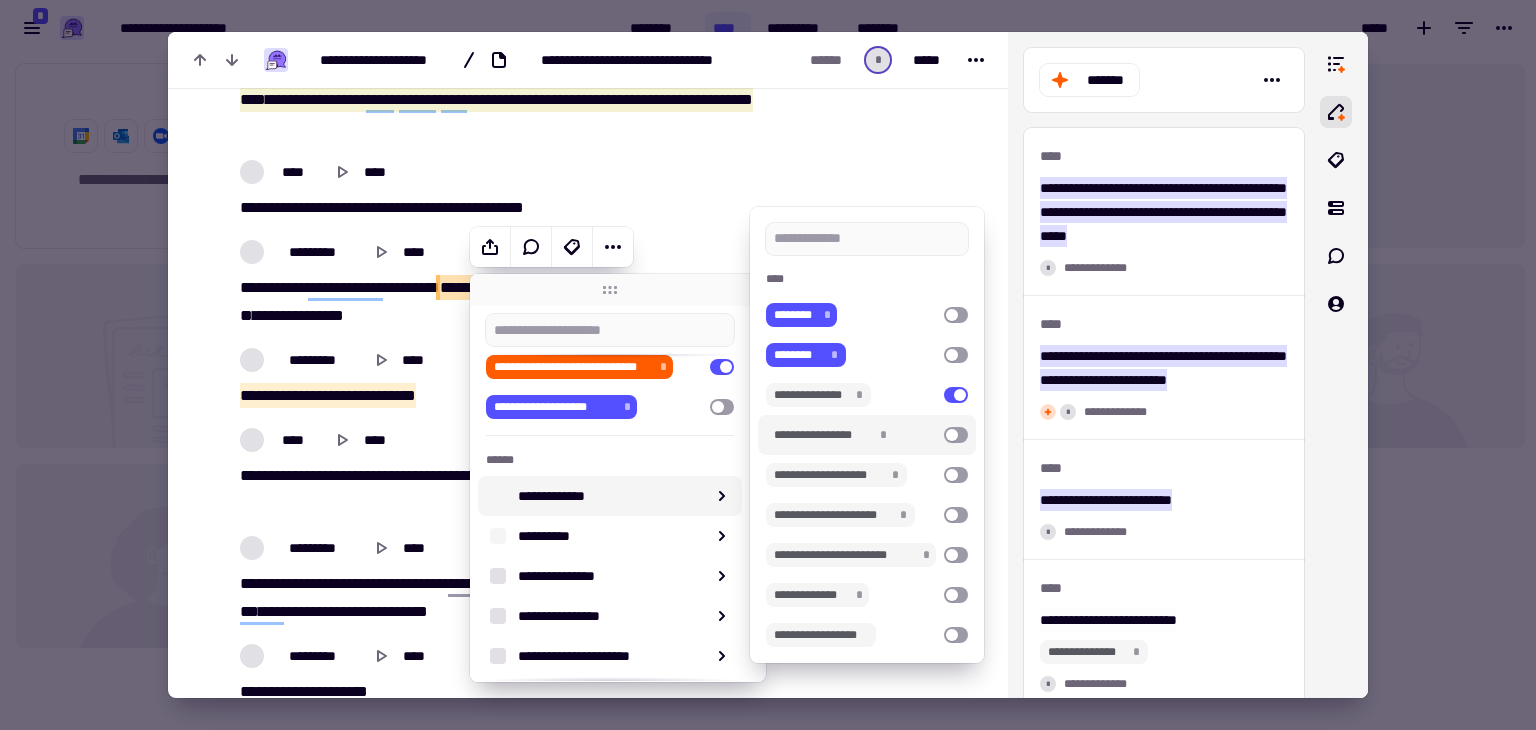 click at bounding box center [956, 435] 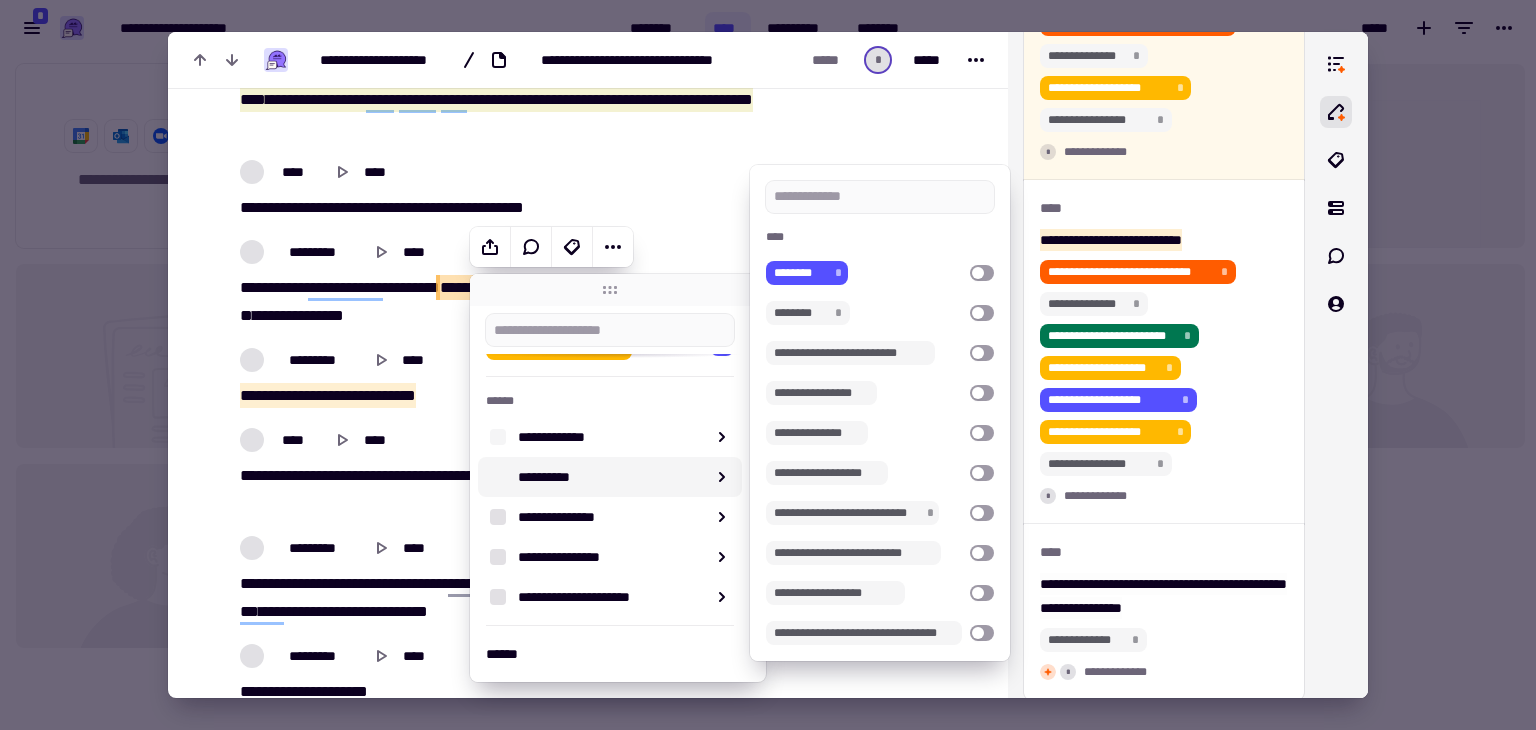 scroll, scrollTop: 4256, scrollLeft: 0, axis: vertical 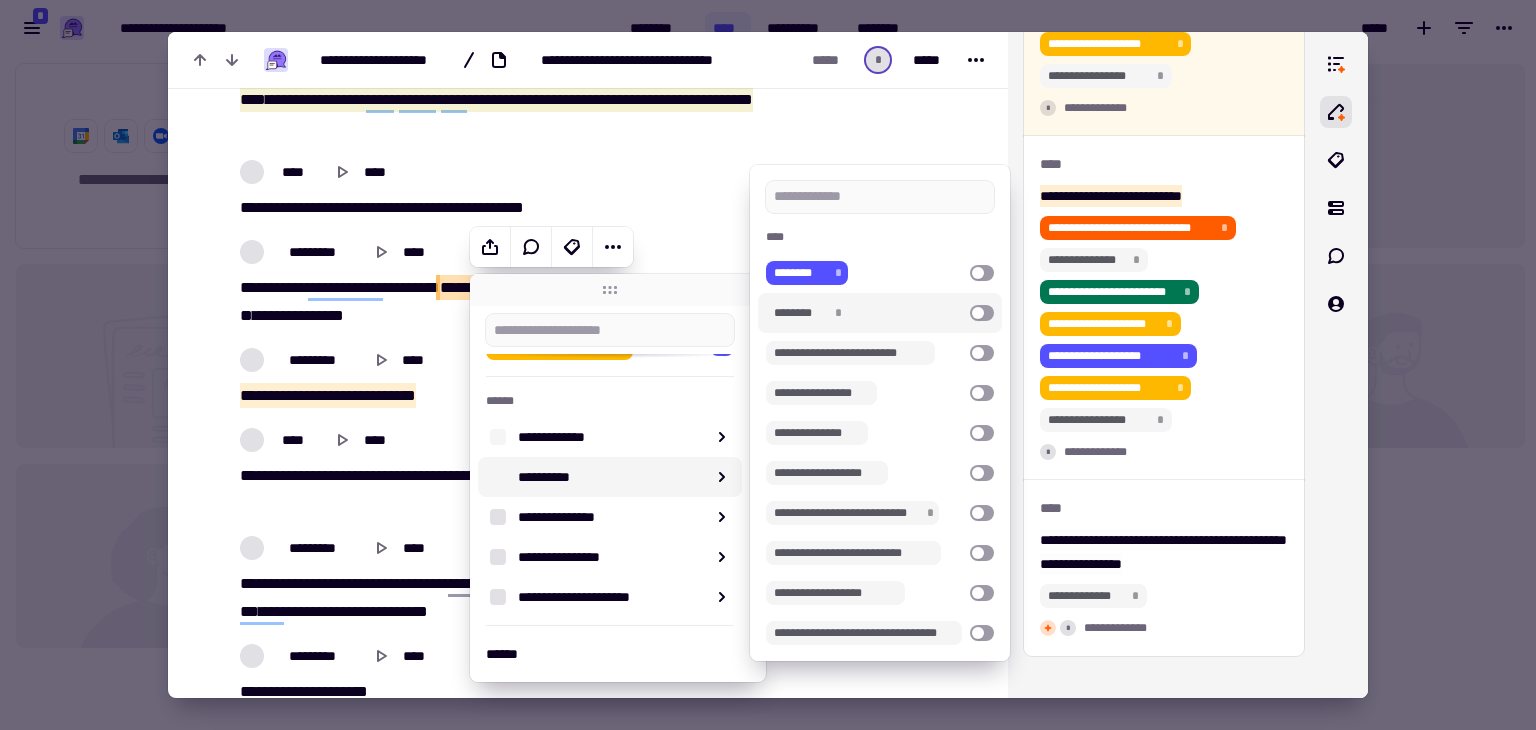 click on "******** *" at bounding box center [880, 313] 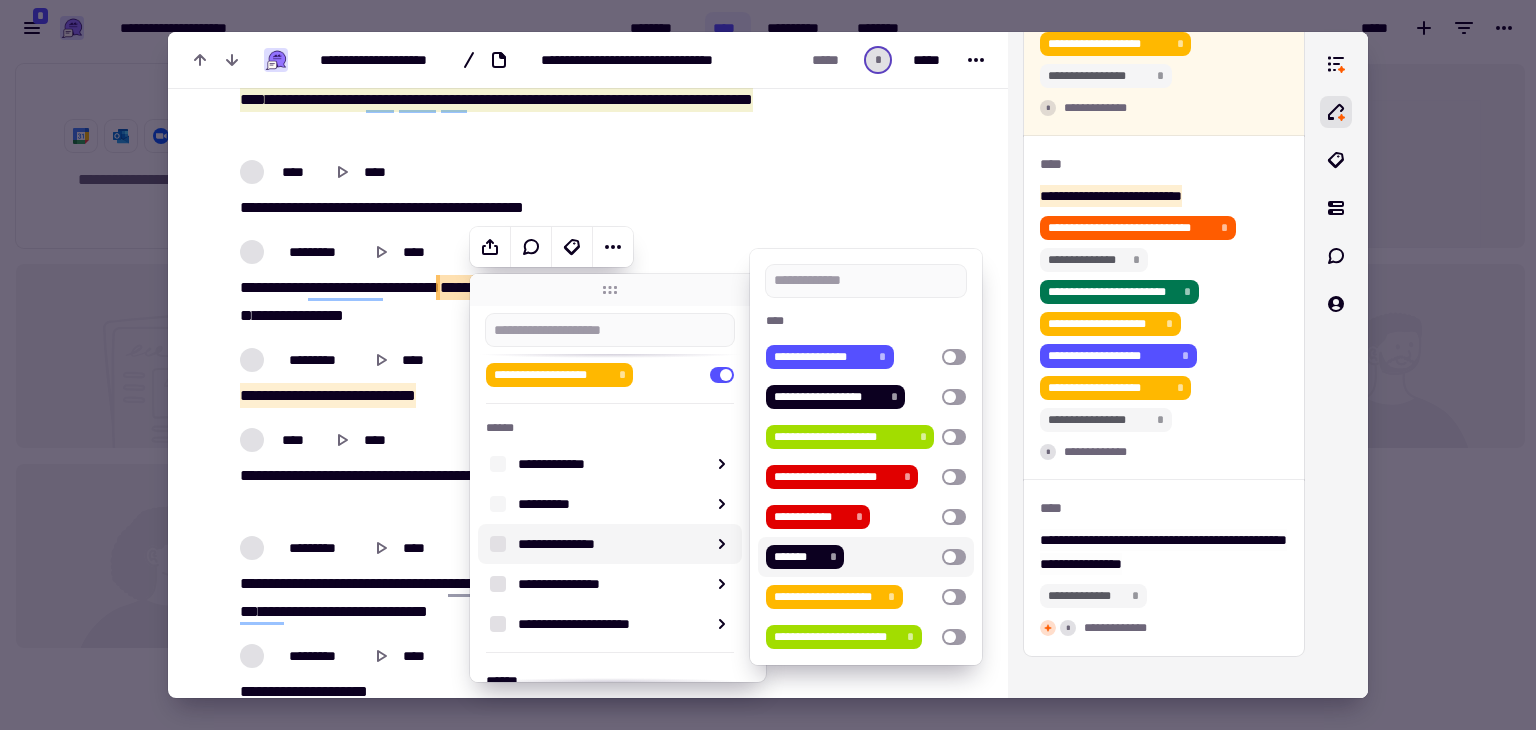 click at bounding box center [954, 557] 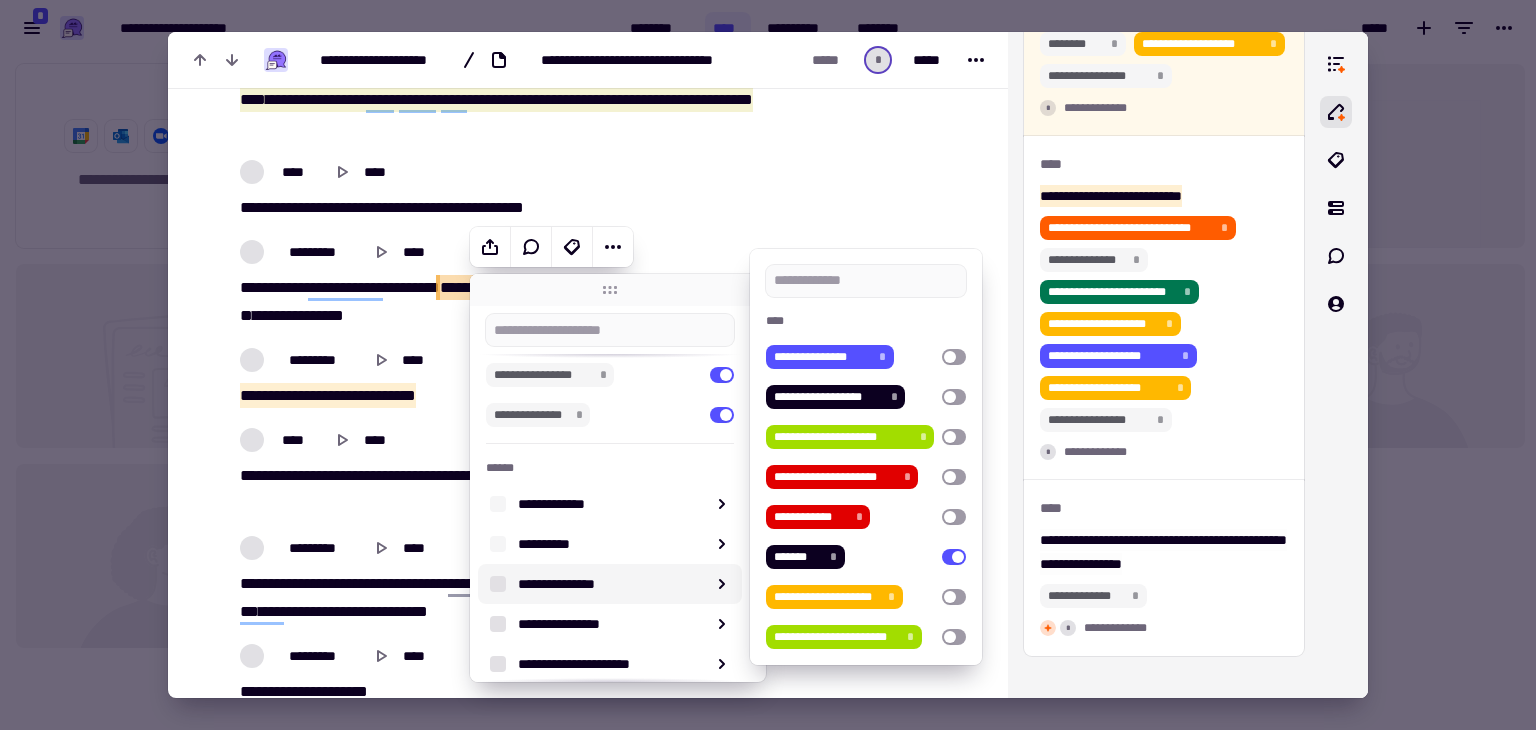 scroll, scrollTop: 453, scrollLeft: 0, axis: vertical 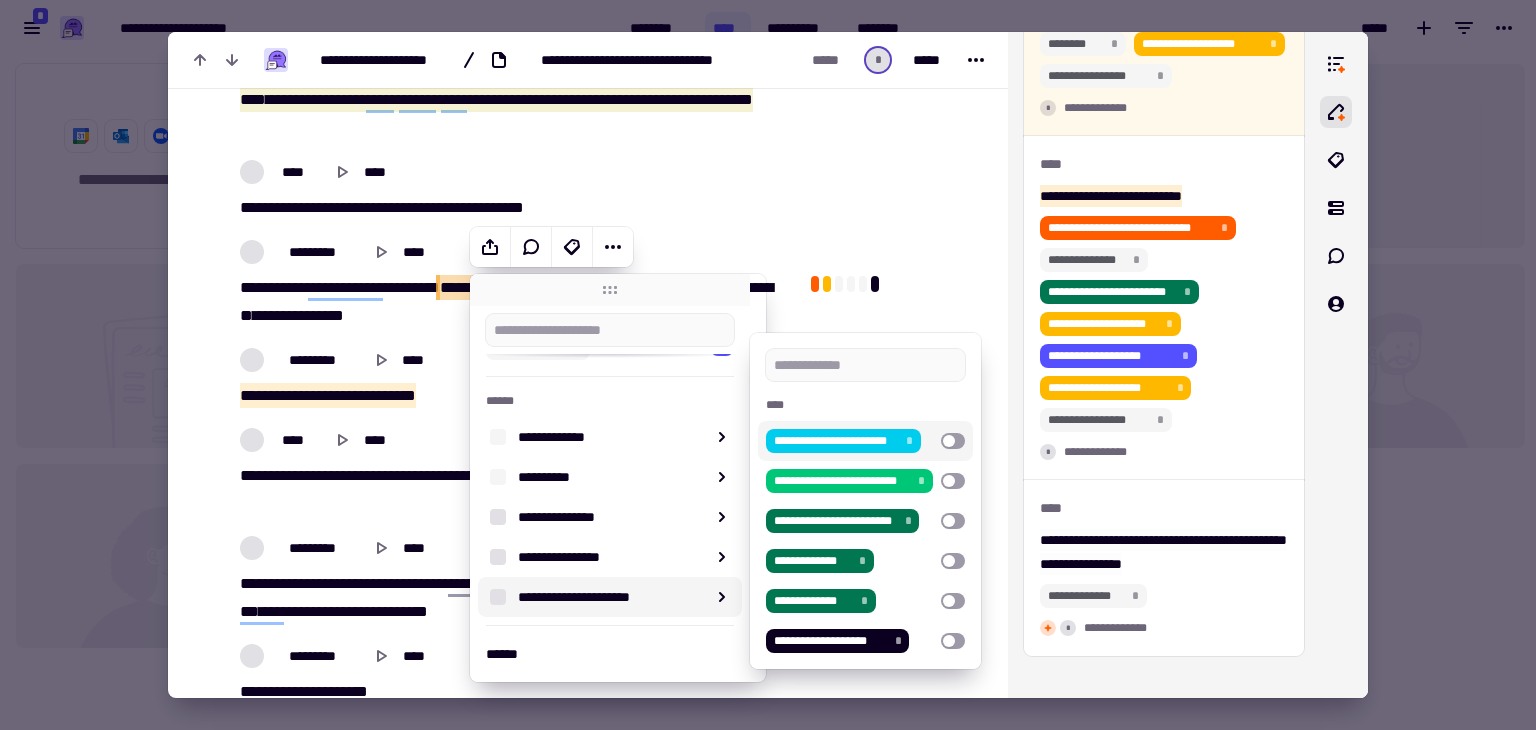 click at bounding box center [953, 441] 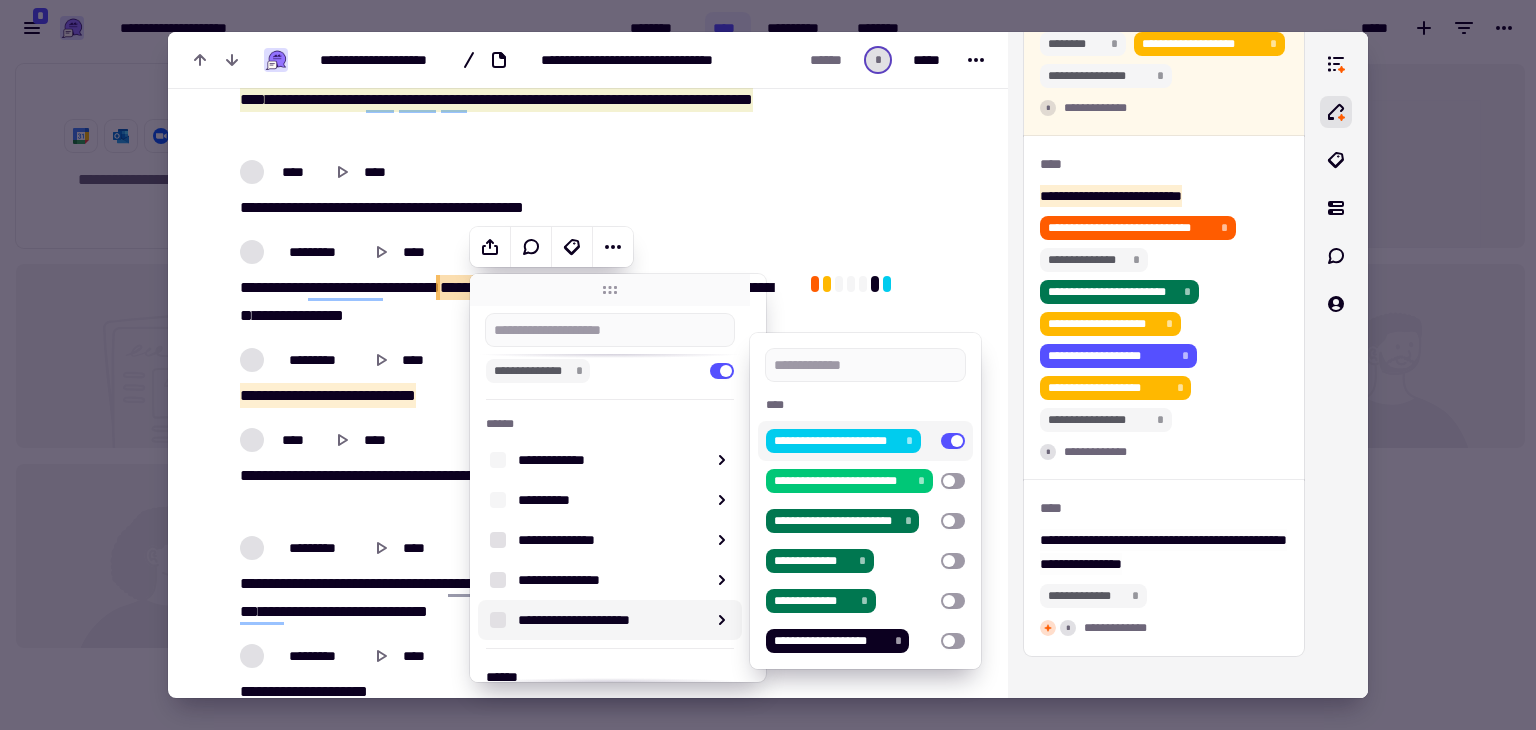 click at bounding box center (893, -510) 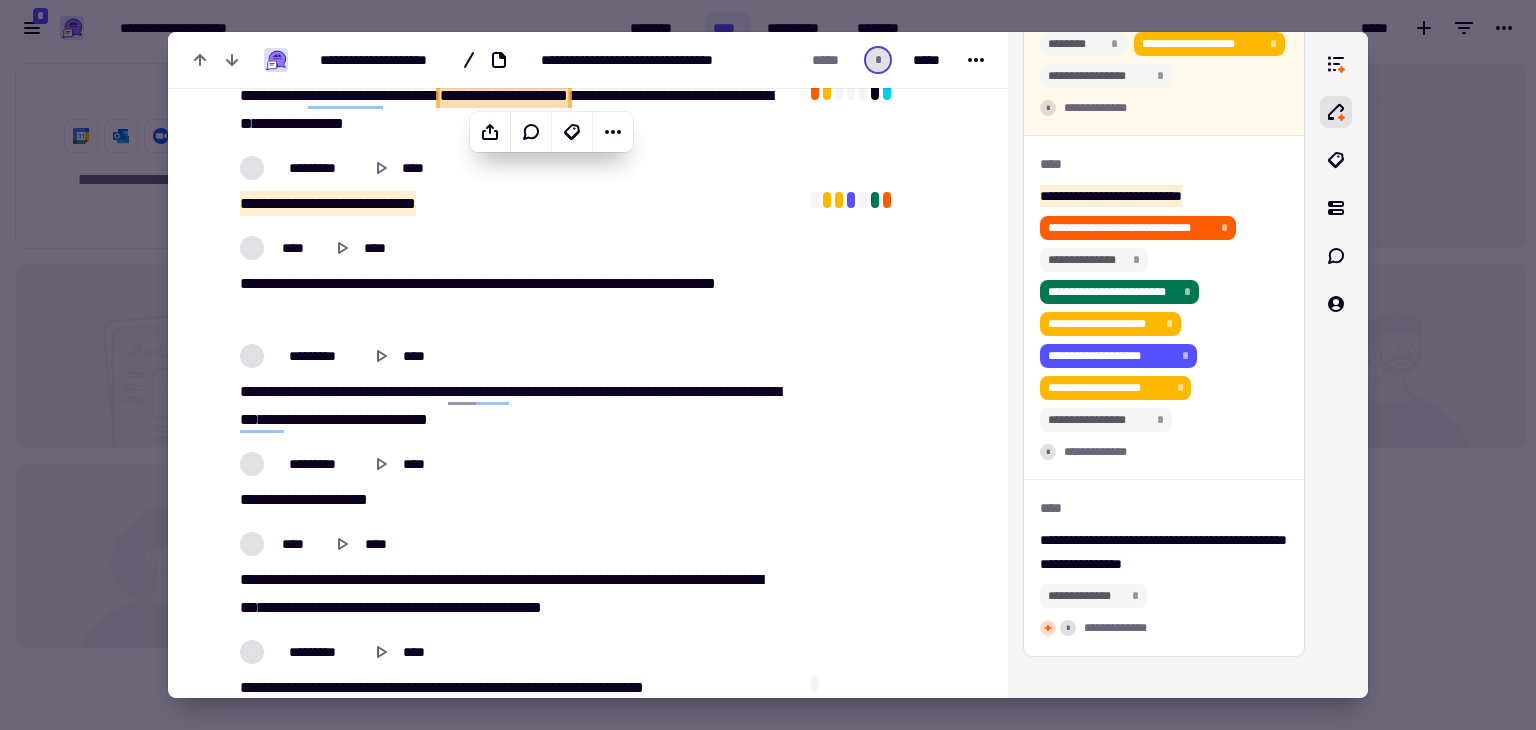 scroll, scrollTop: 1710, scrollLeft: 0, axis: vertical 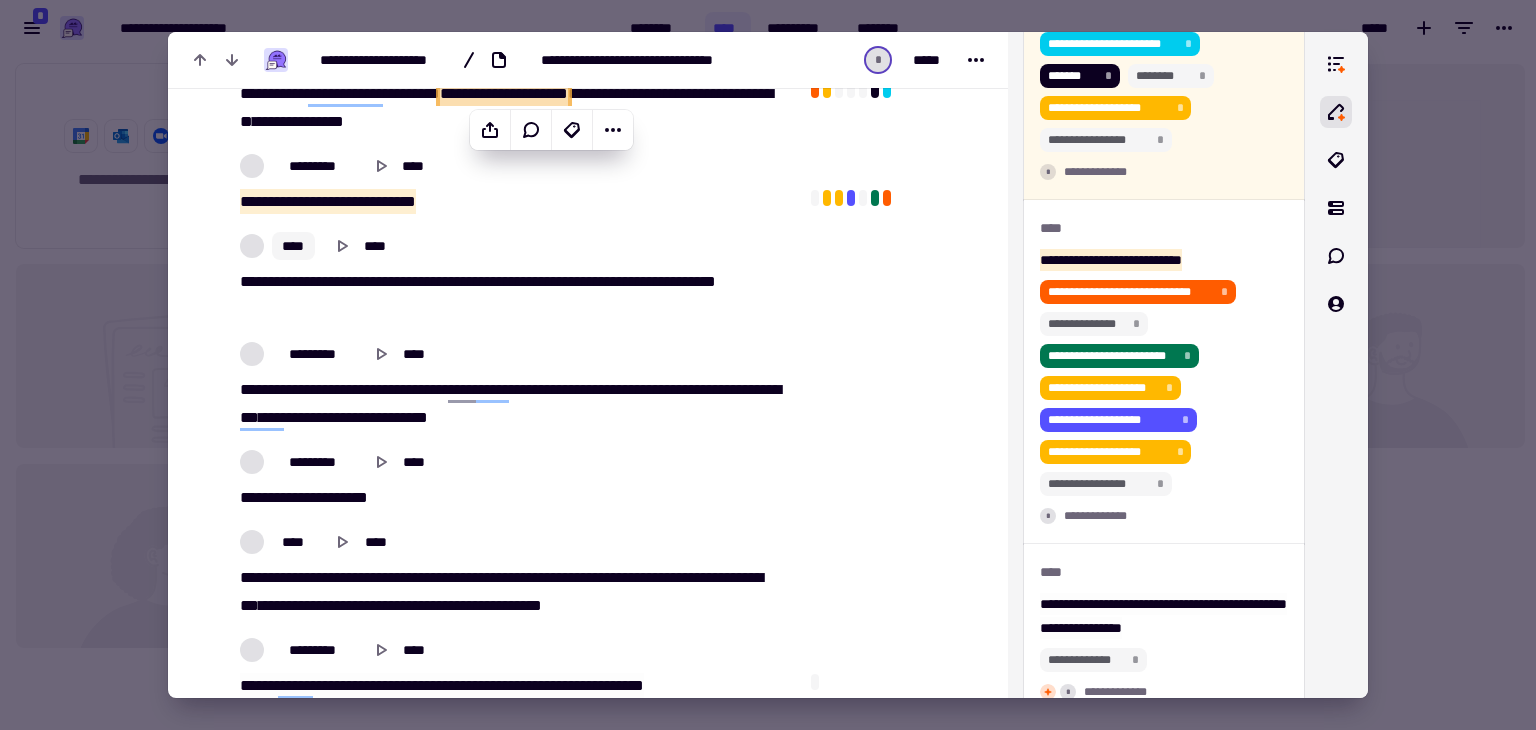 click on "****" 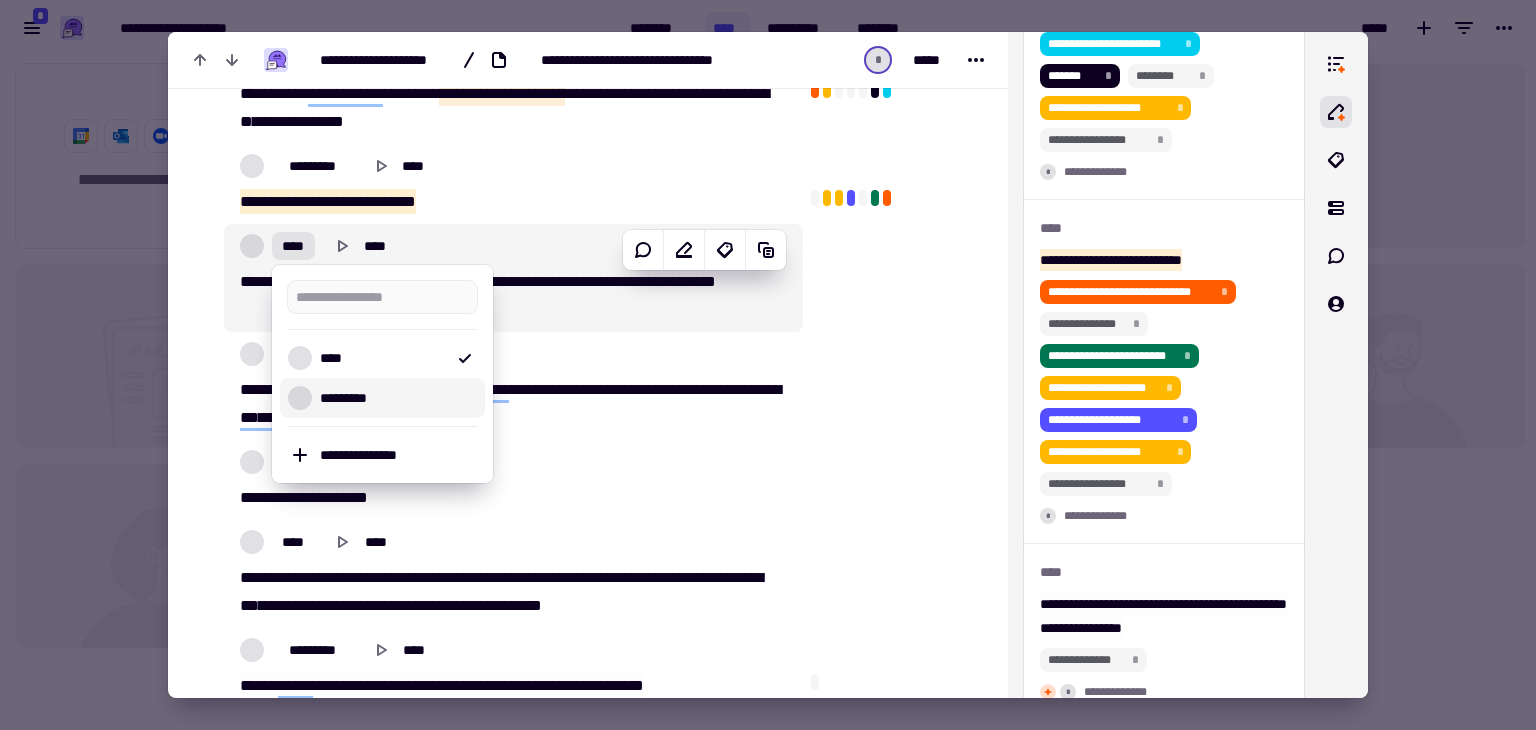 click on "*********" at bounding box center (394, 398) 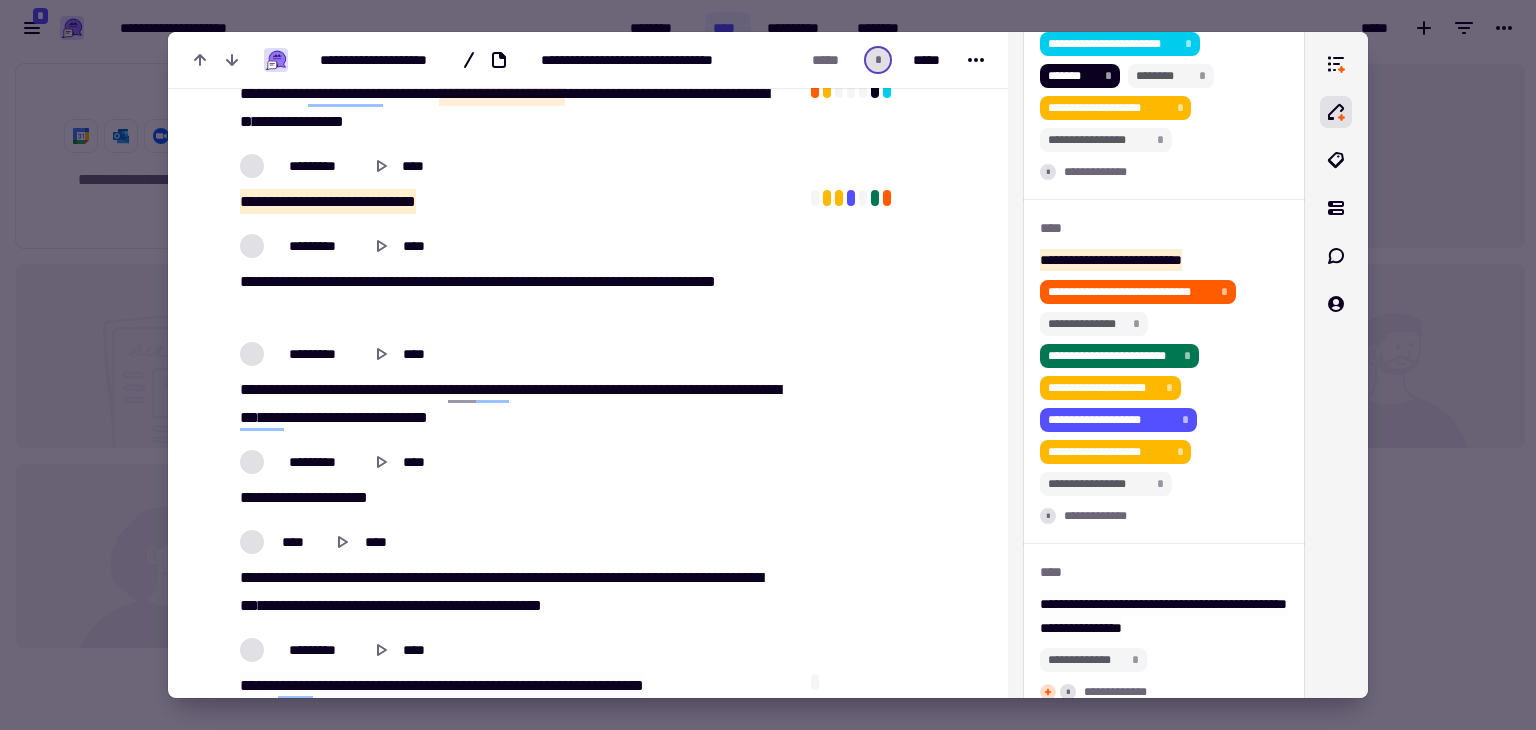 click on "**********" 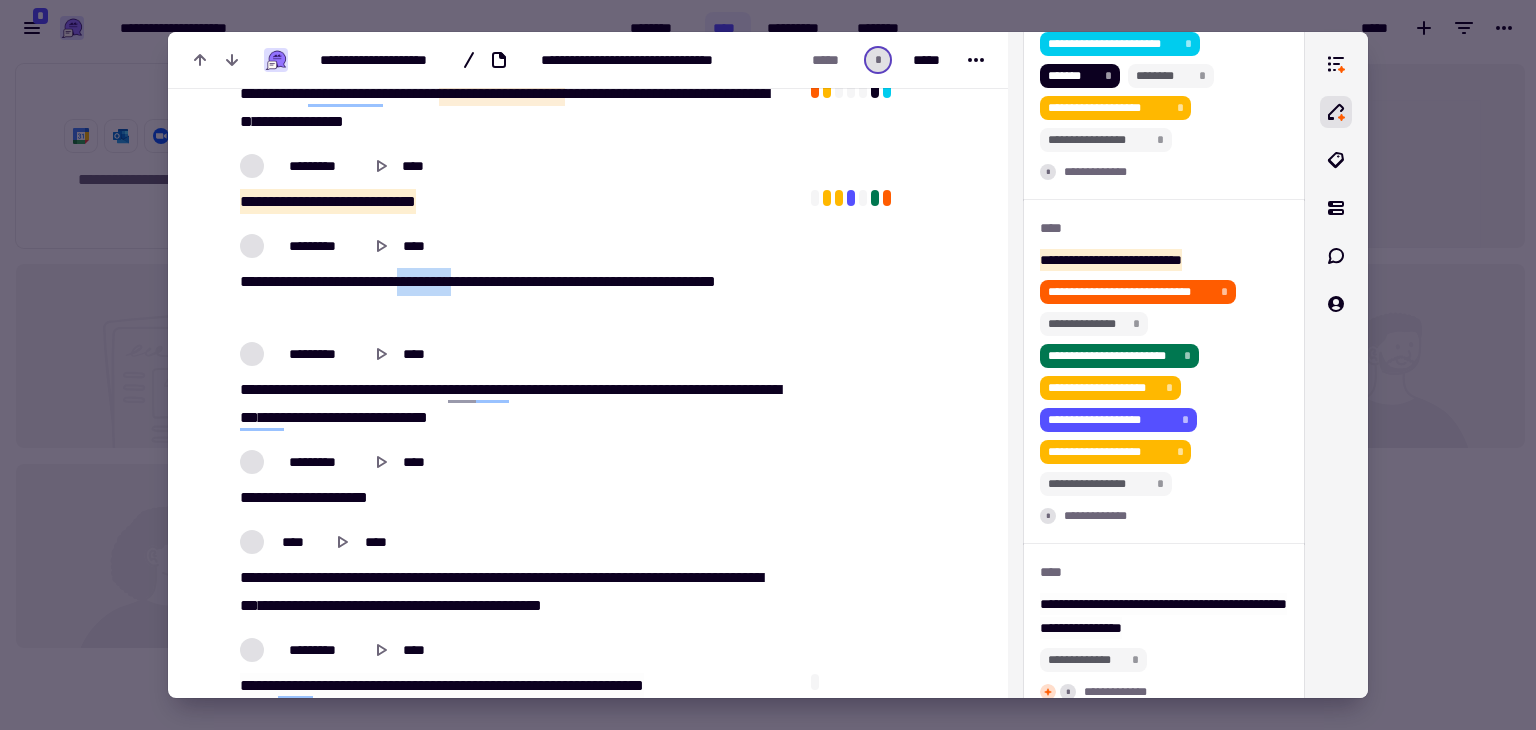 click on "**********" 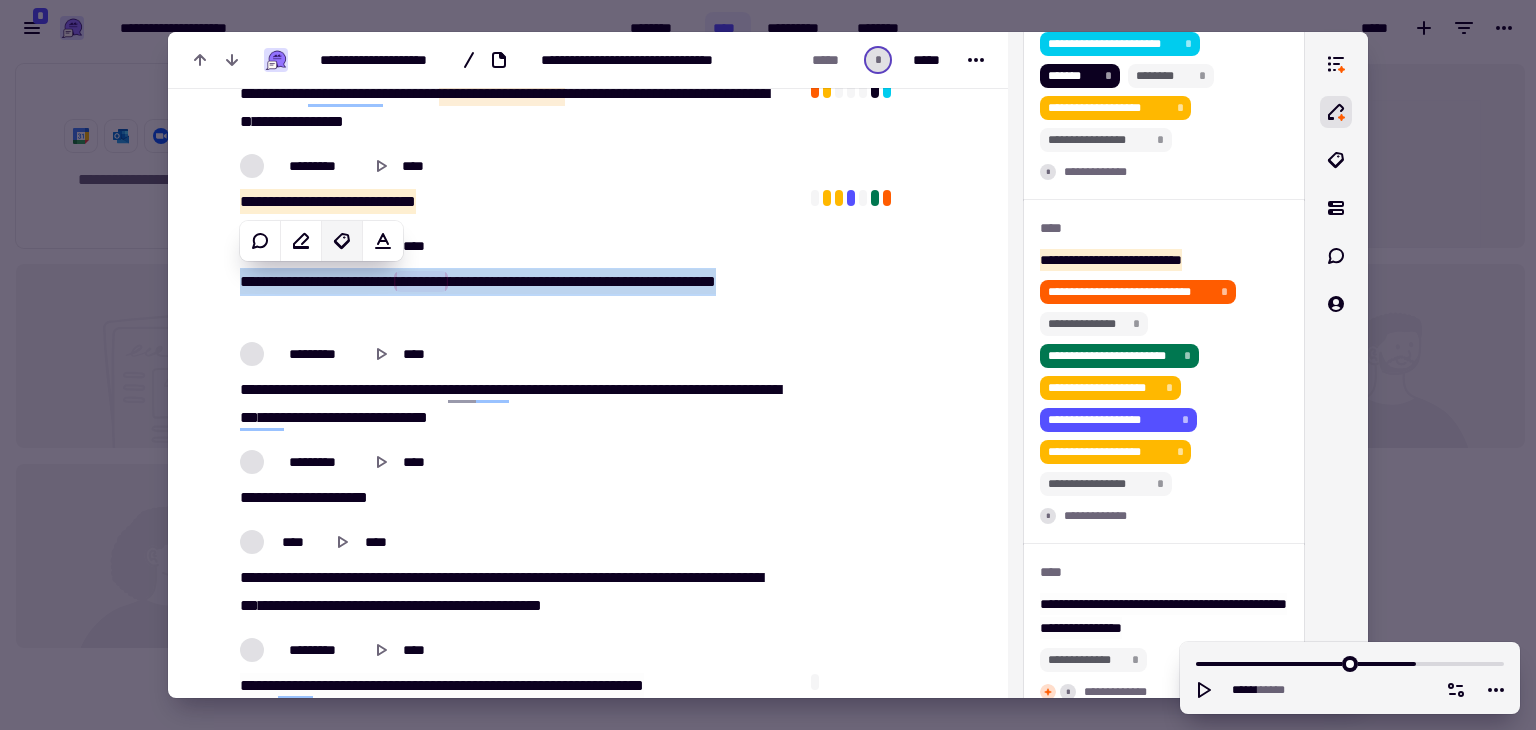 click 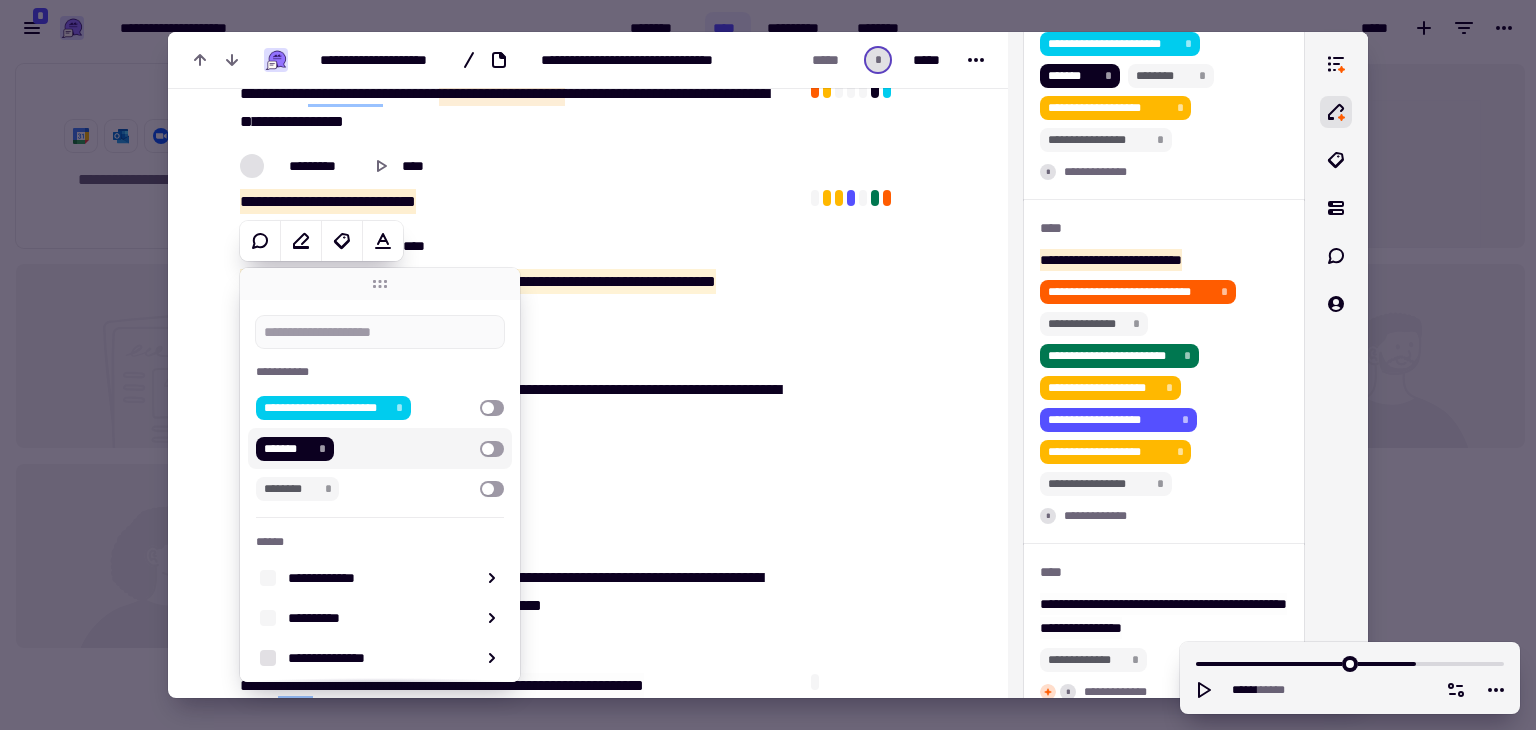 click on "******* *" at bounding box center (380, 448) 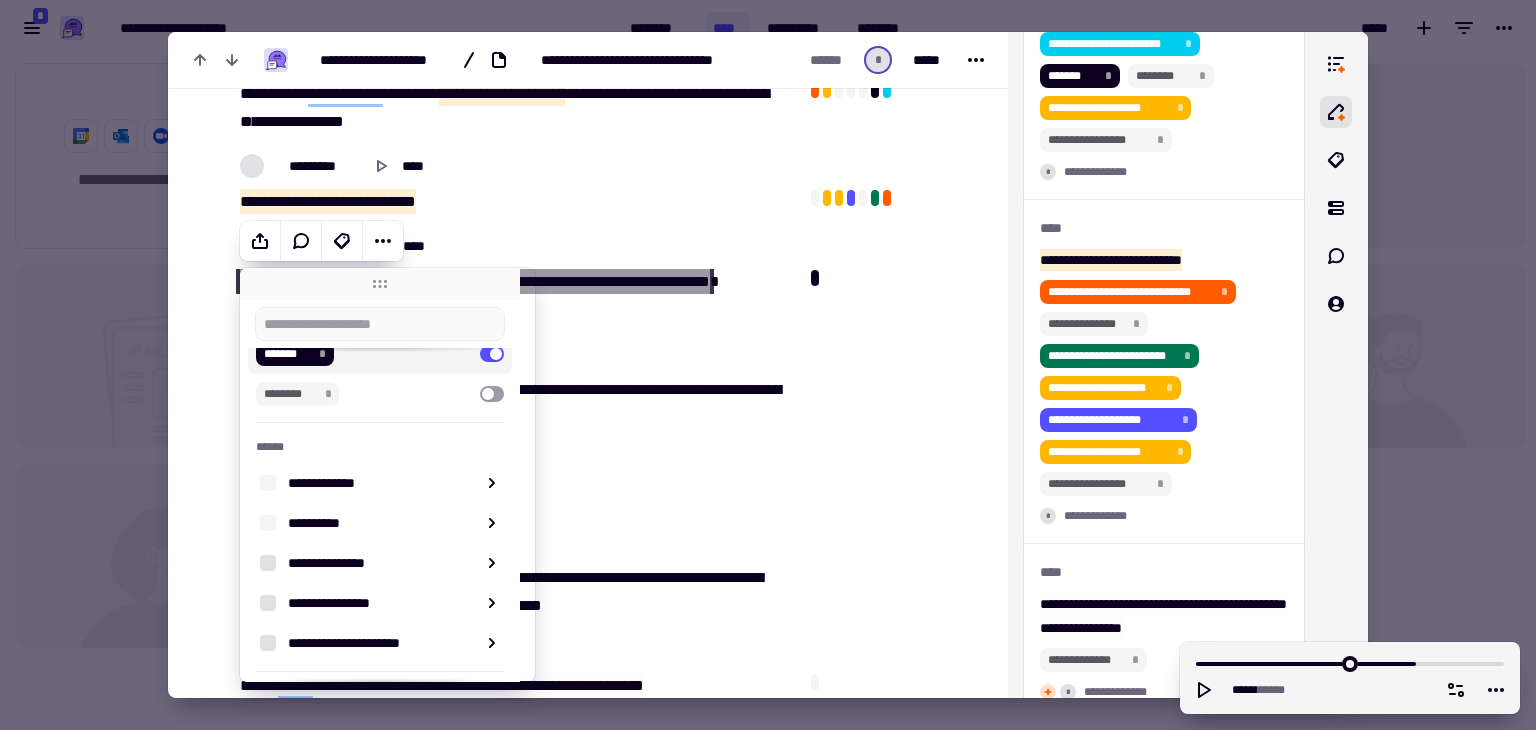 scroll, scrollTop: 237, scrollLeft: 0, axis: vertical 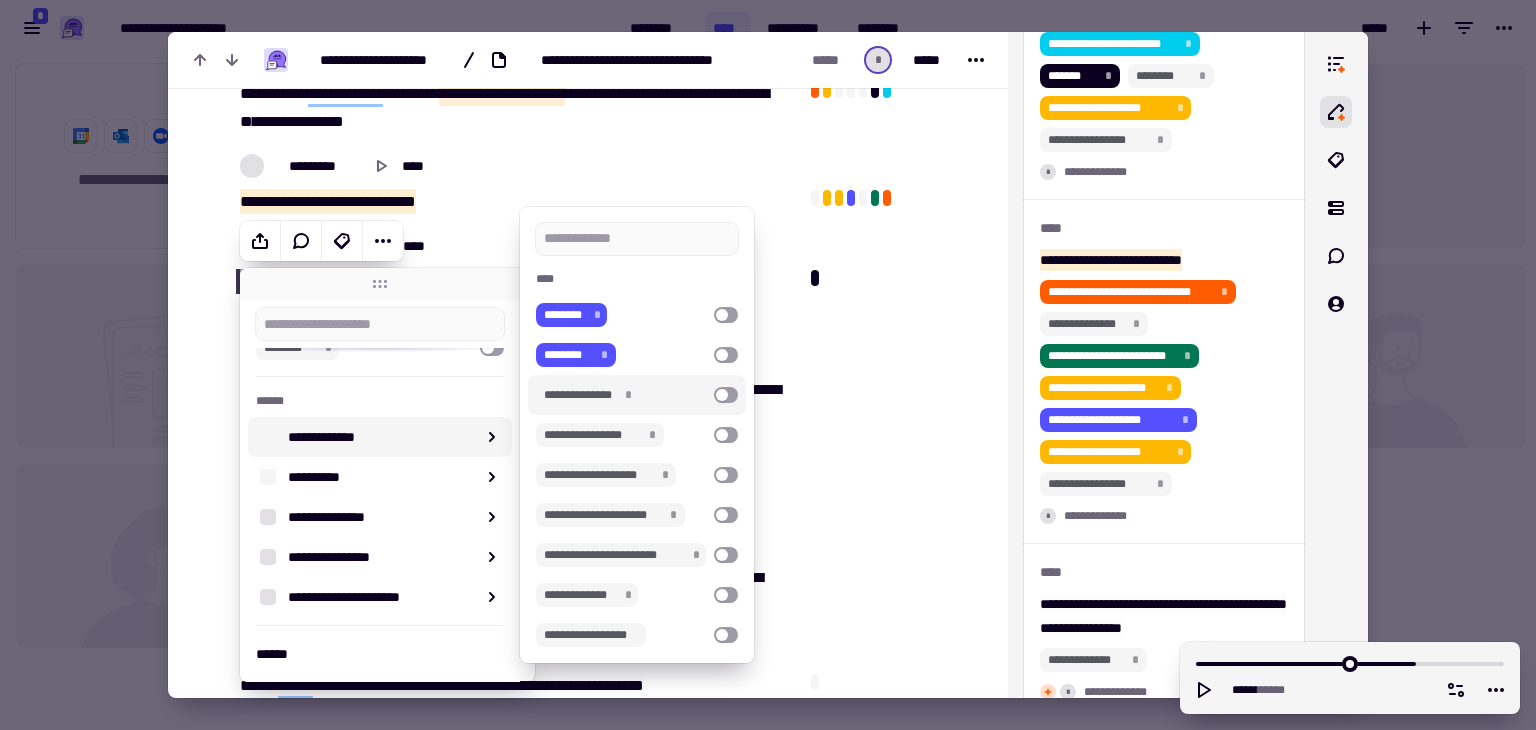 click at bounding box center [726, 395] 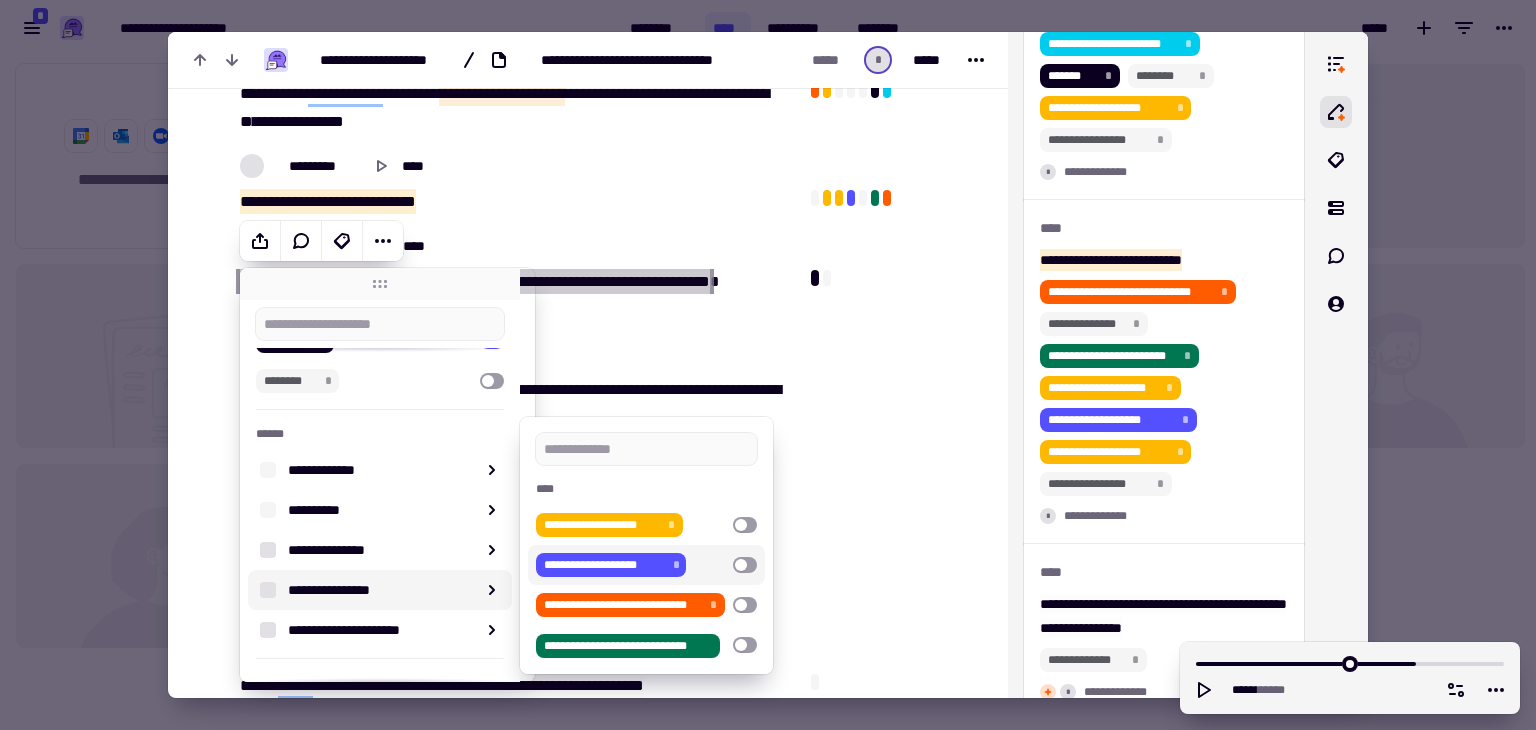 click at bounding box center (745, 565) 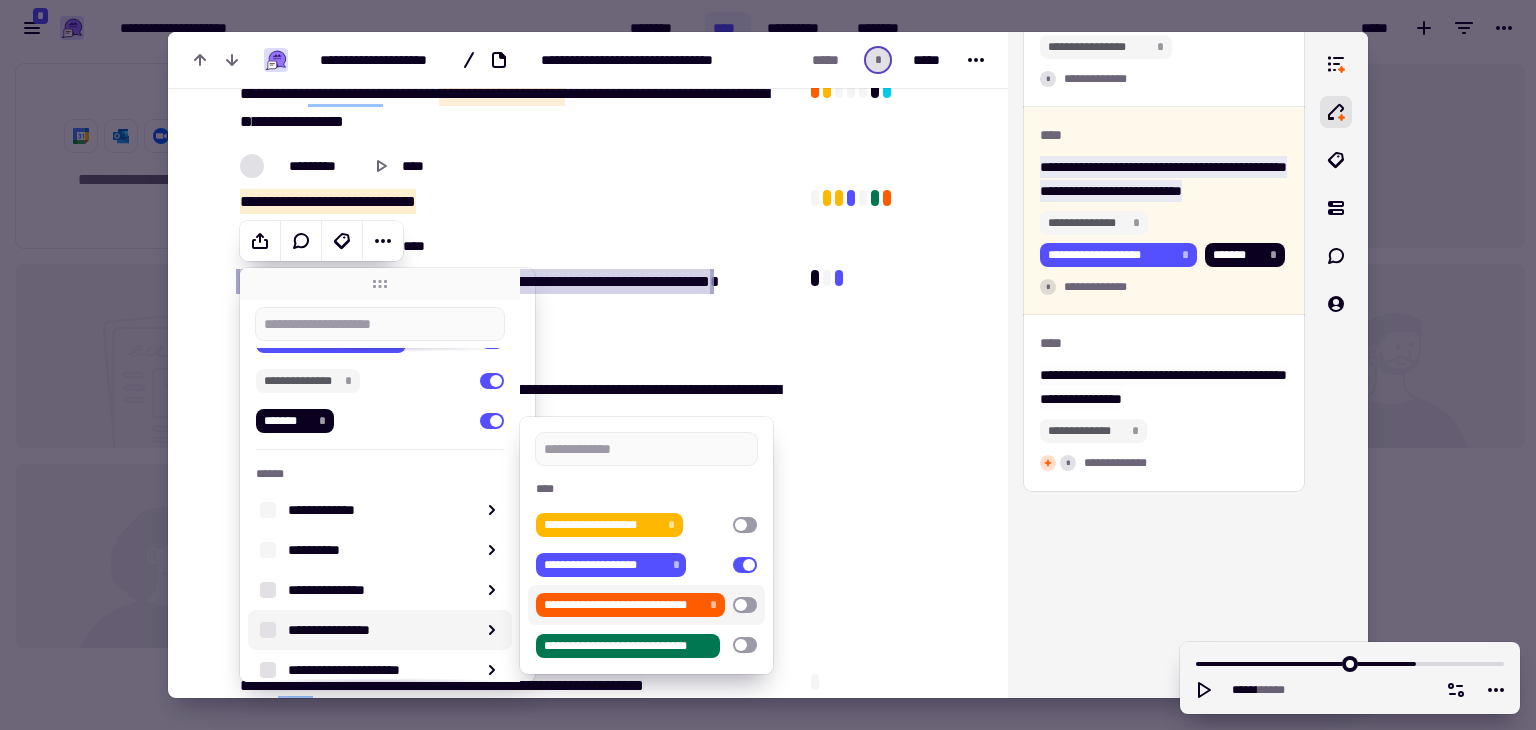 click at bounding box center [745, 605] 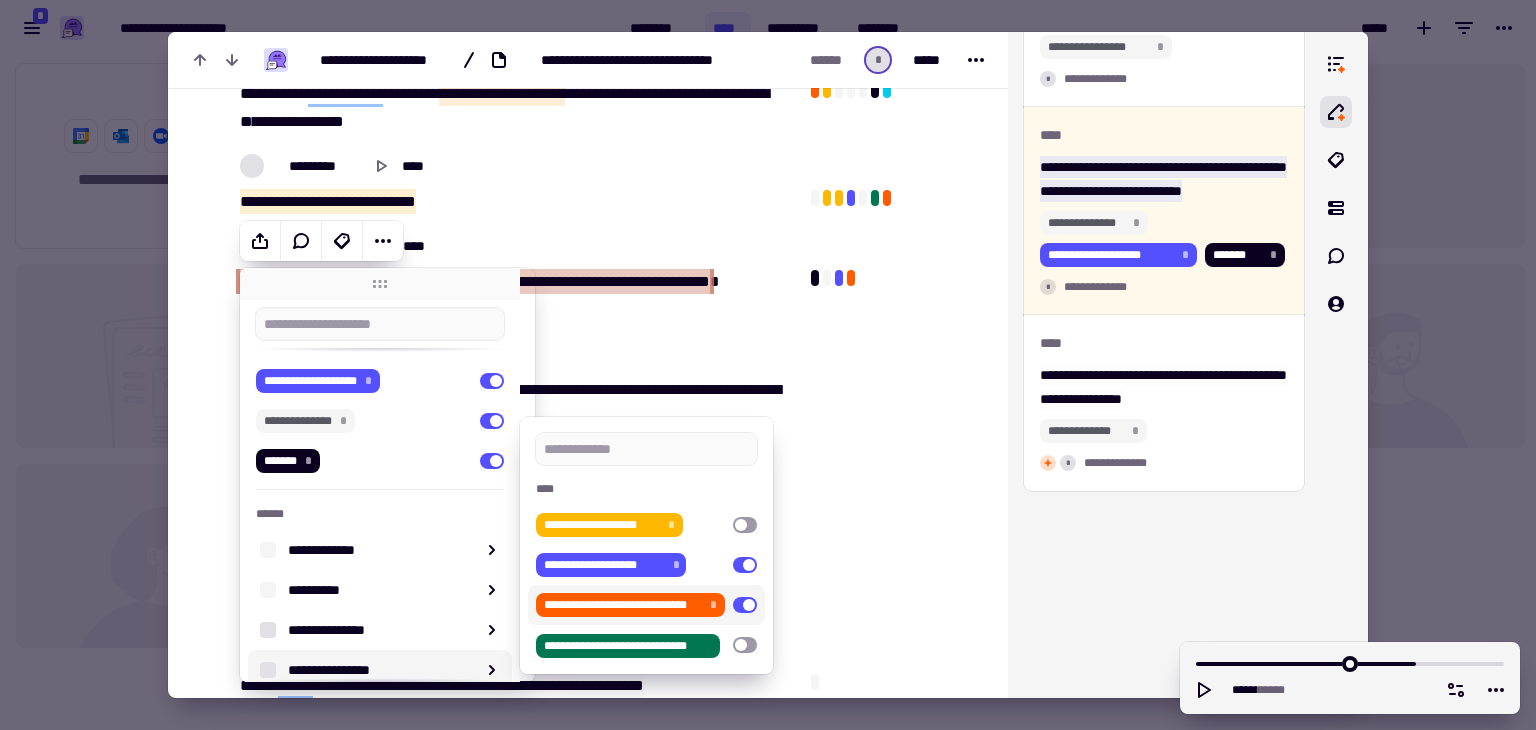 scroll, scrollTop: 4893, scrollLeft: 0, axis: vertical 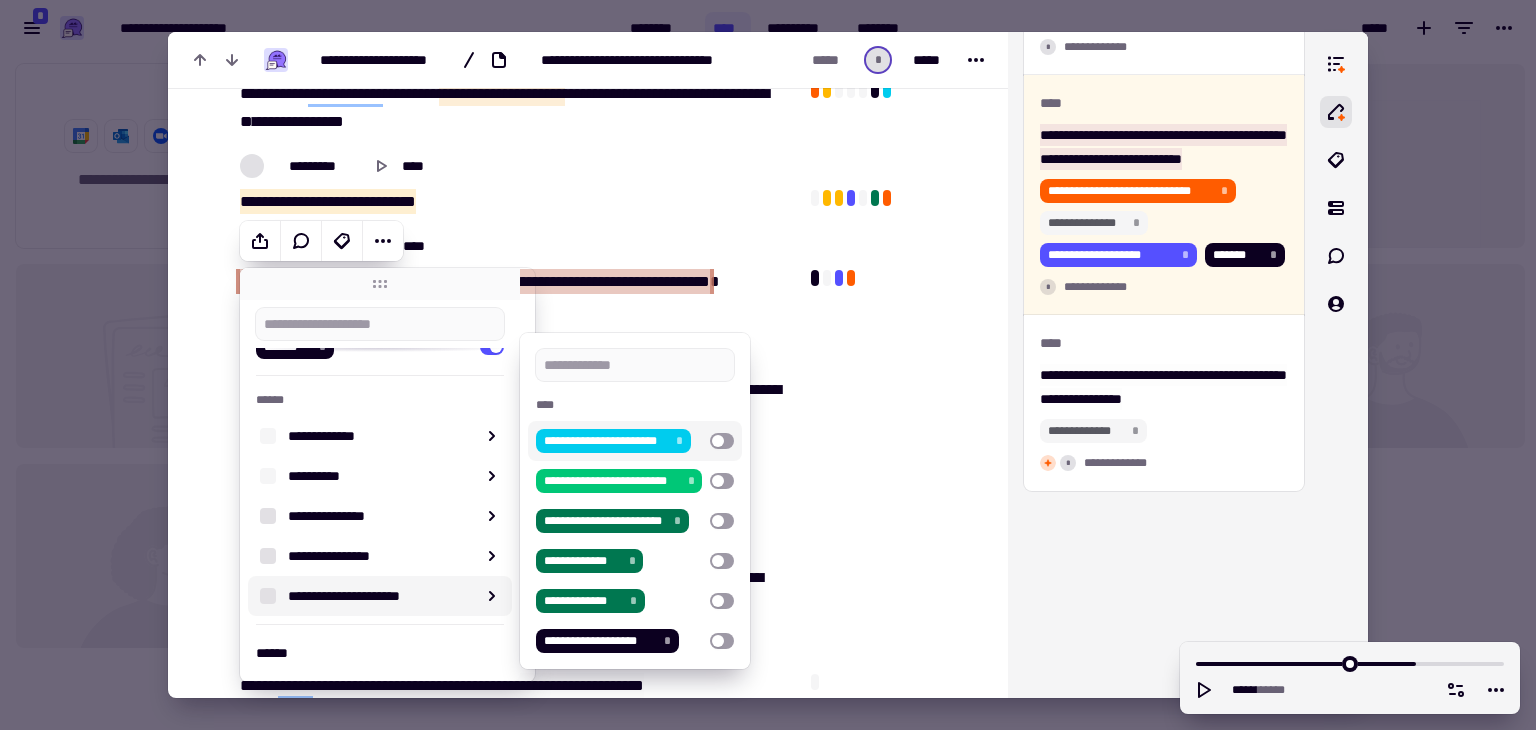 click on "**********" at bounding box center [635, 441] 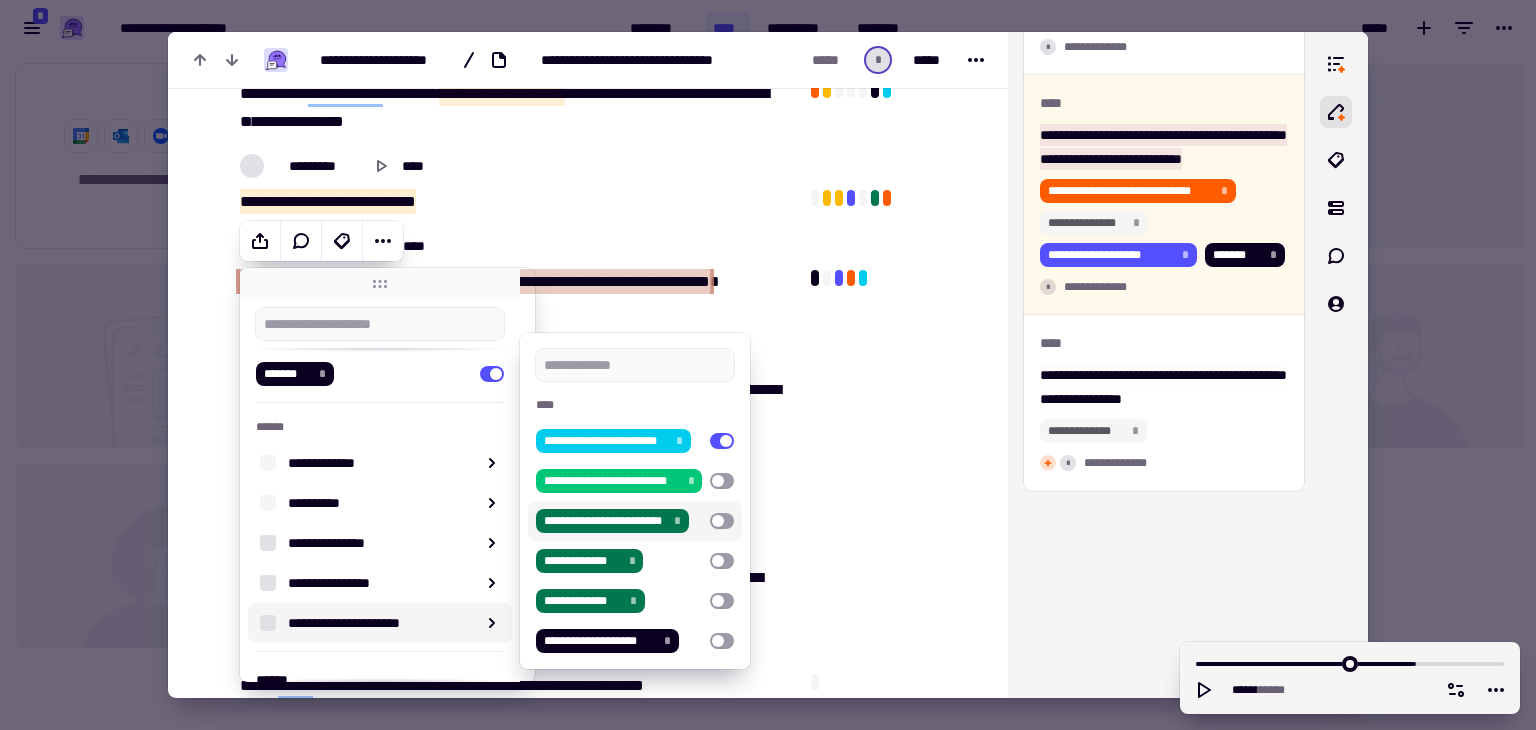 click at bounding box center (722, 521) 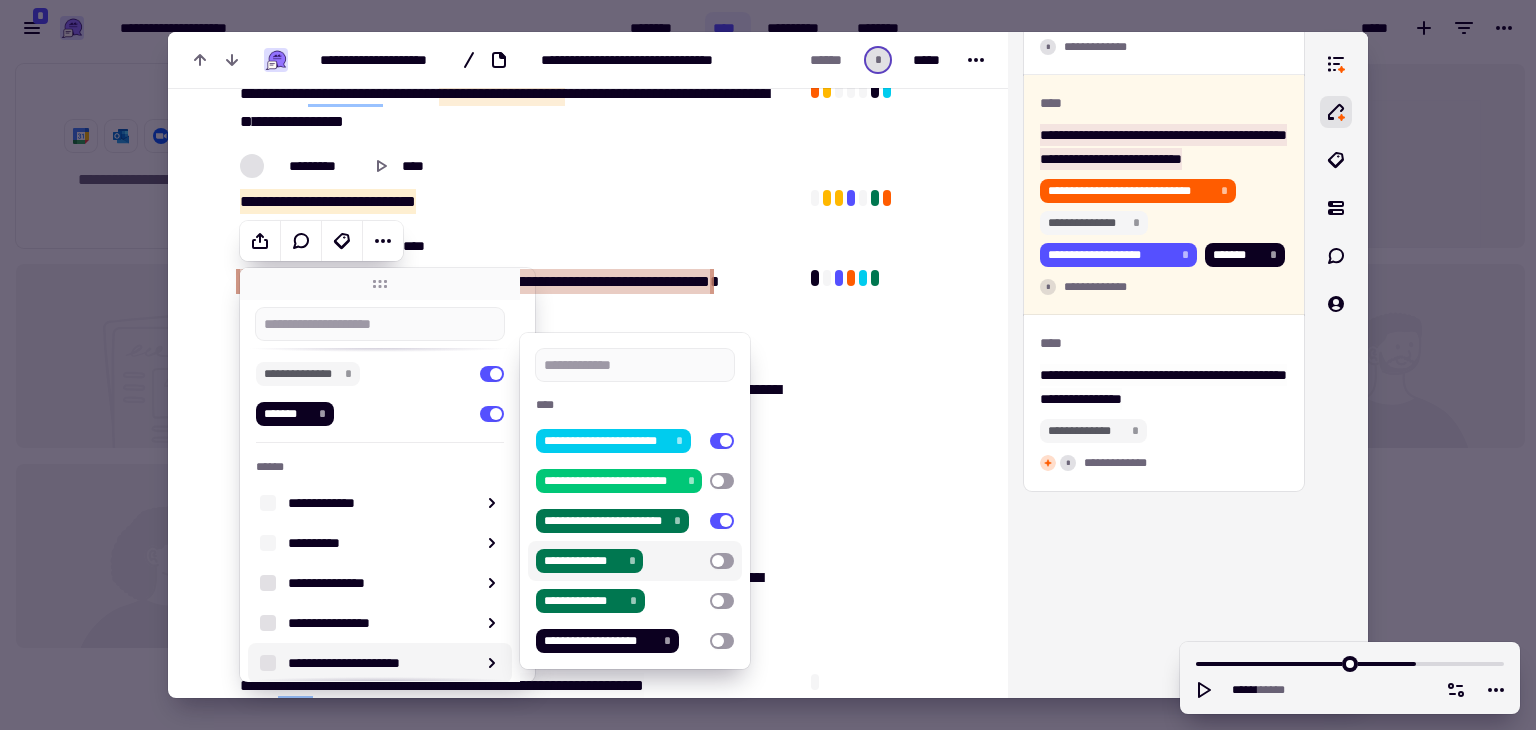 click on "**********" at bounding box center [635, 561] 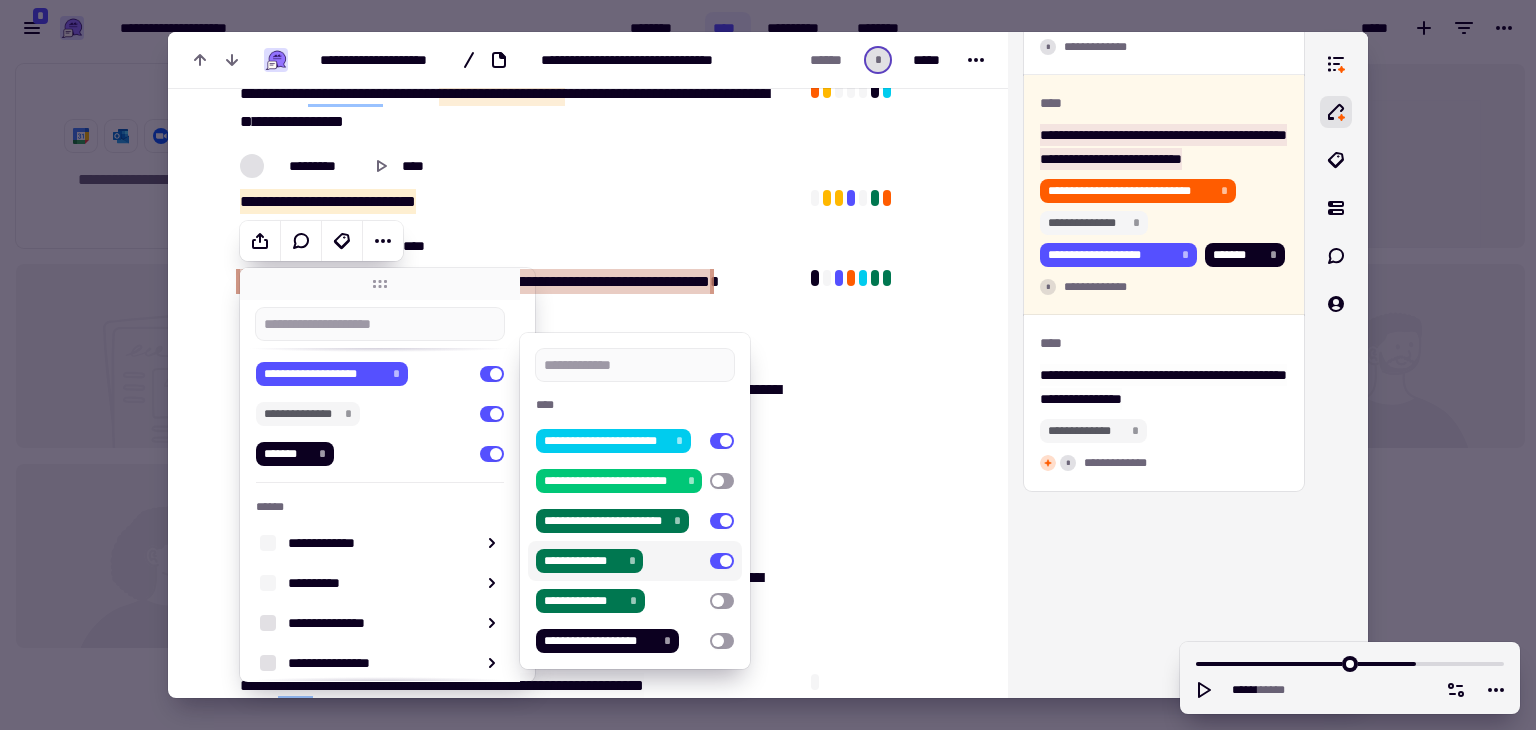 click at bounding box center (893, -408) 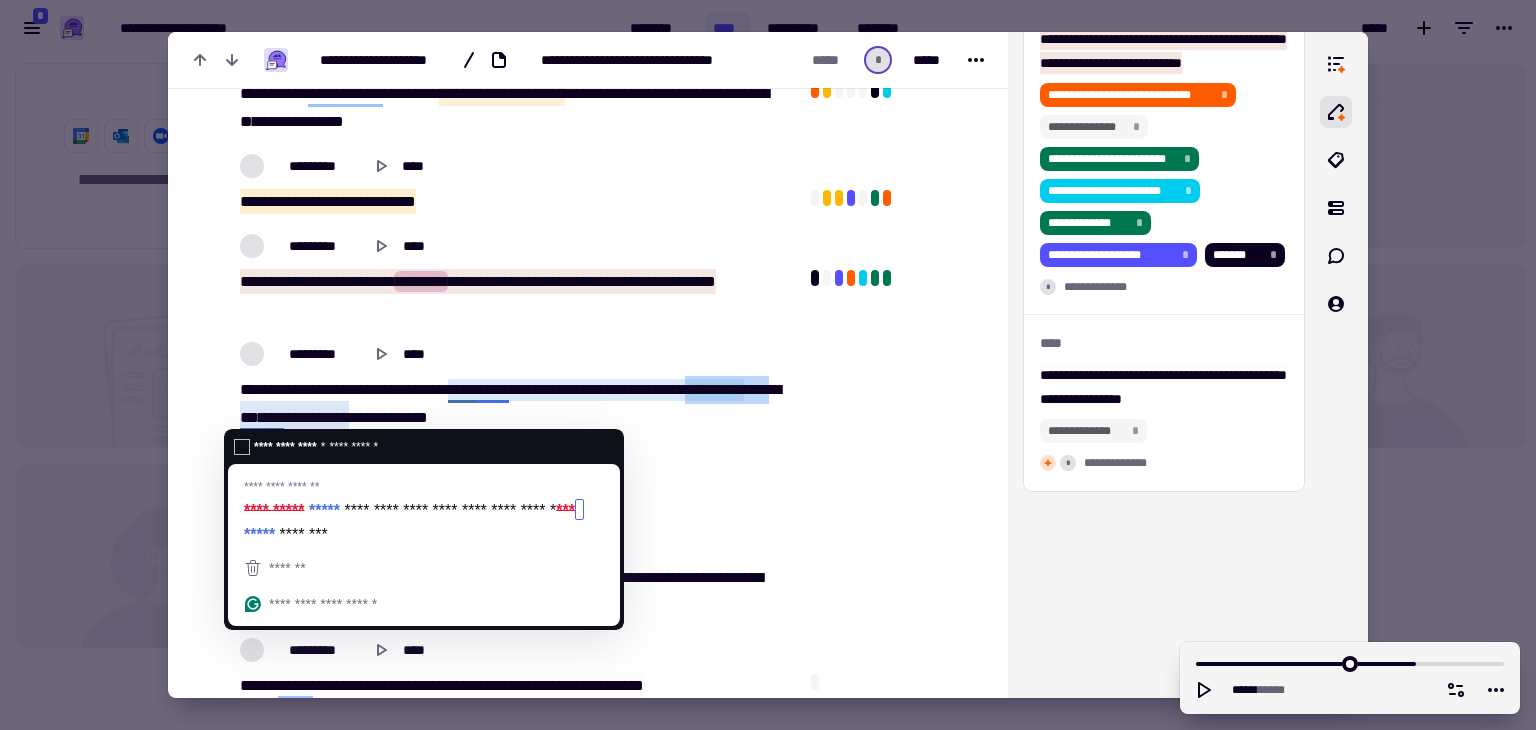 drag, startPoint x: 347, startPoint y: 417, endPoint x: 241, endPoint y: 422, distance: 106.11786 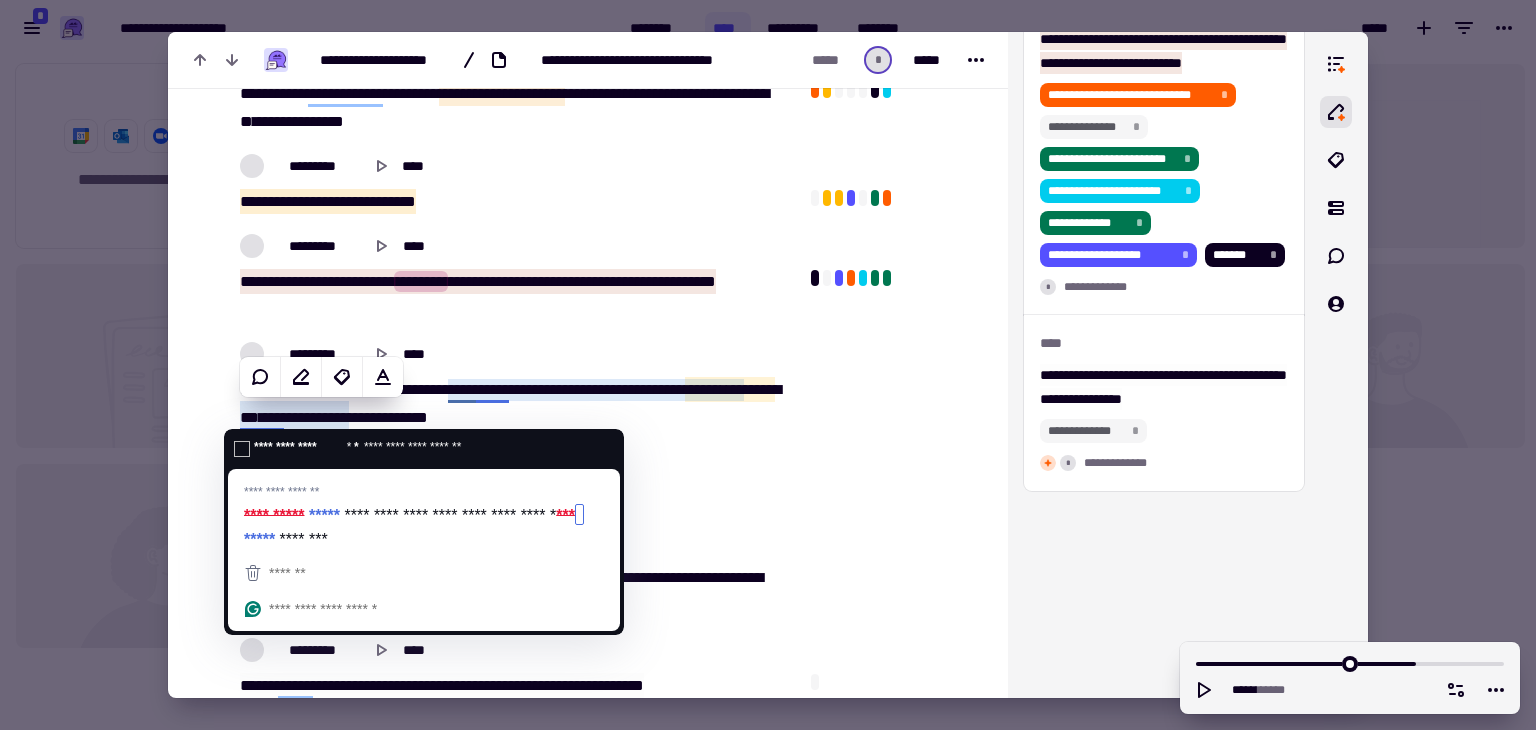 click on "***" 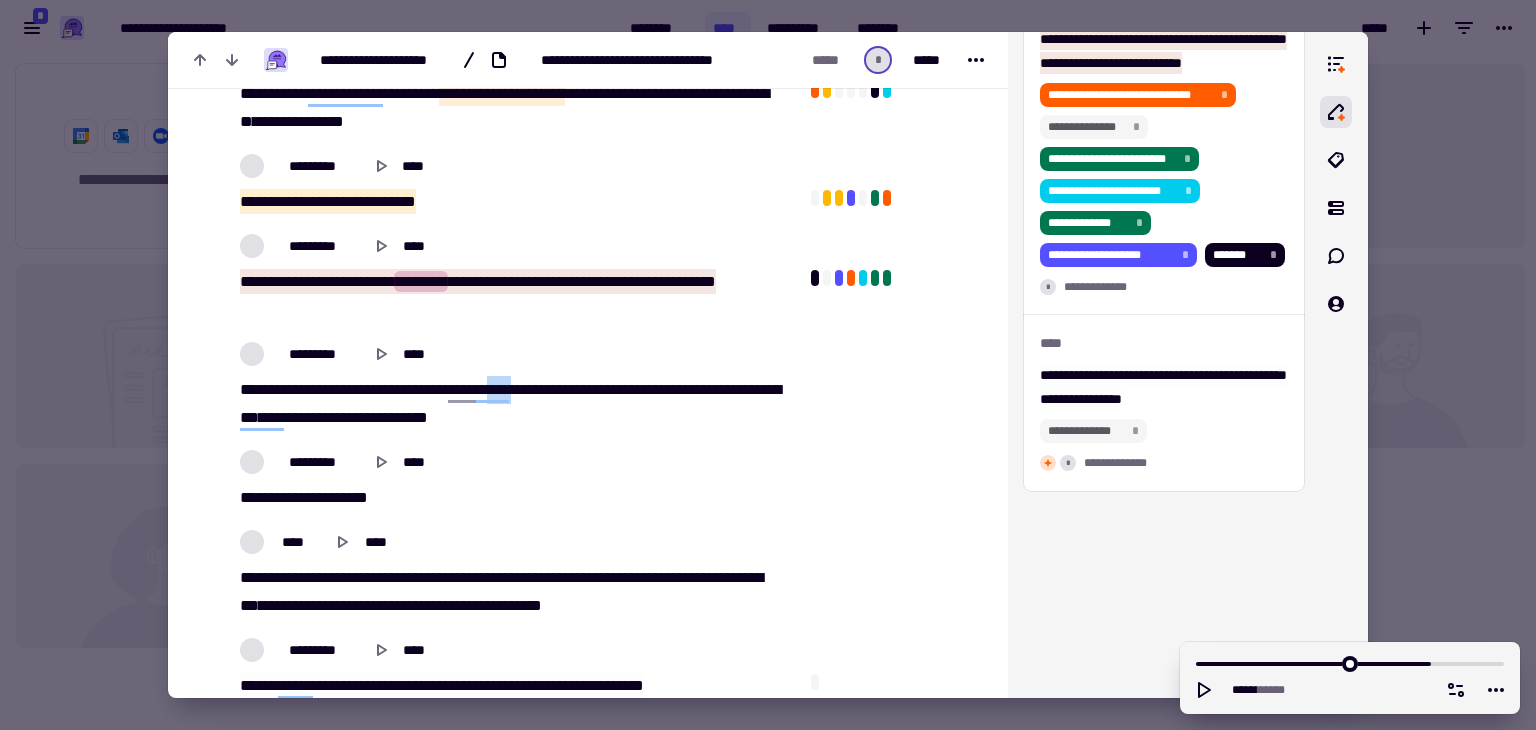 click on "***" 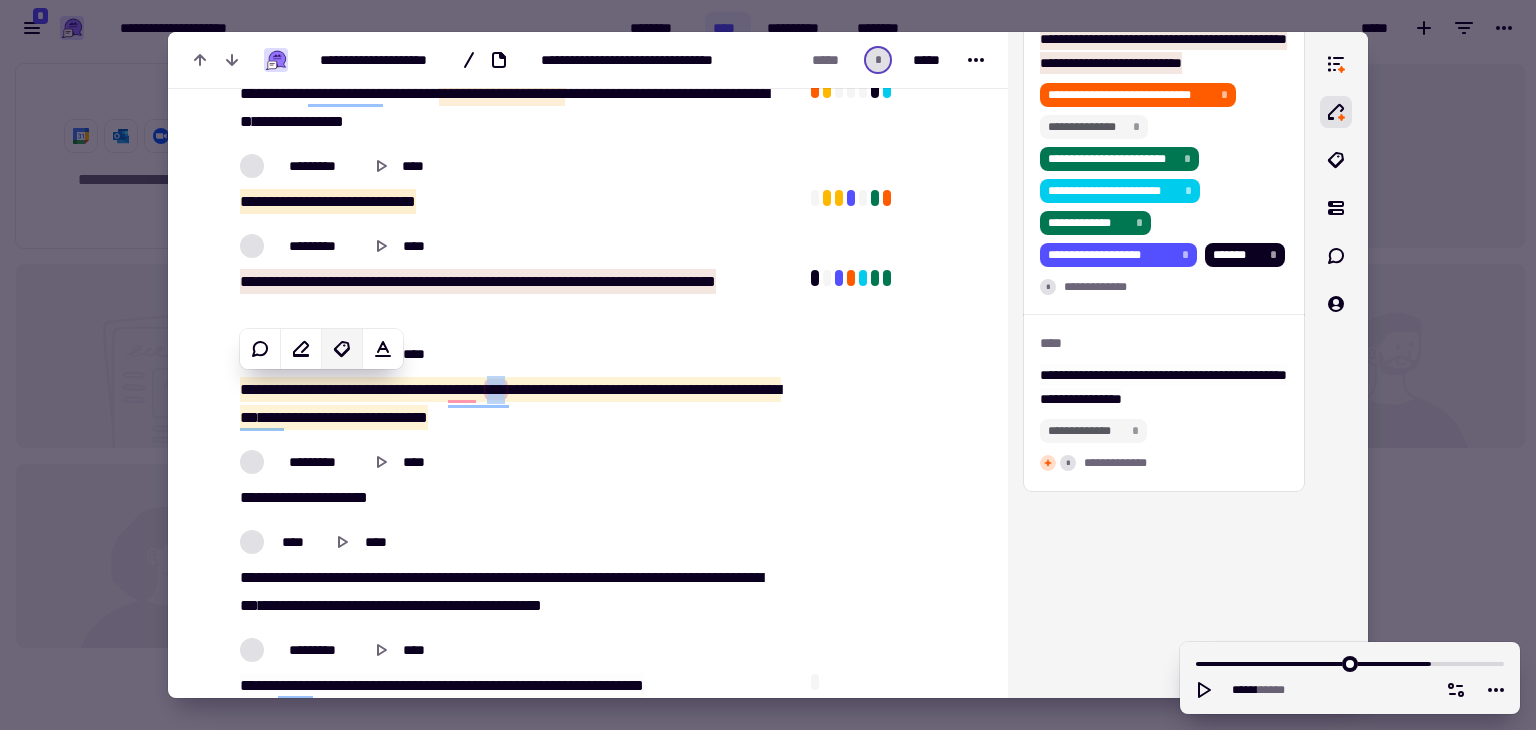 click 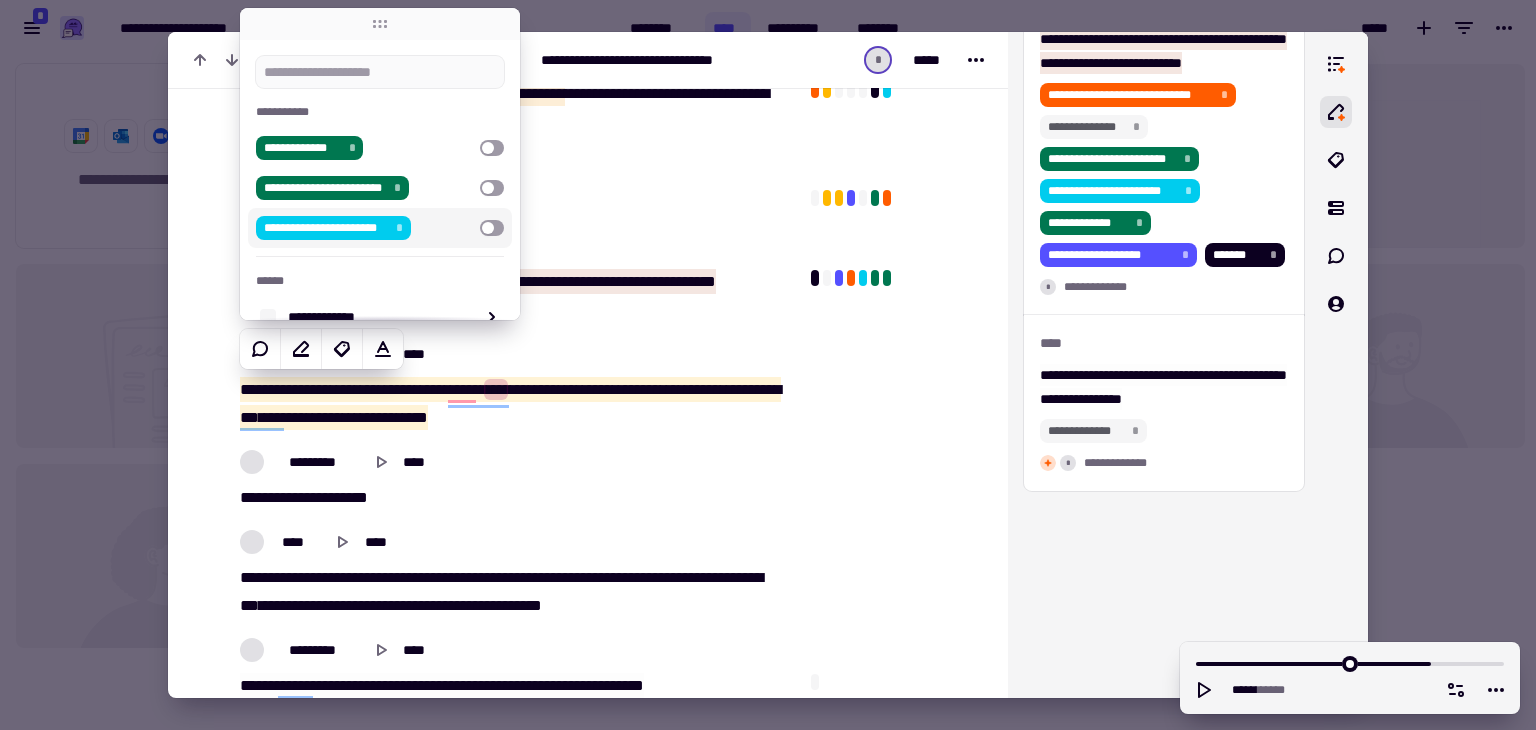 scroll, scrollTop: 247, scrollLeft: 0, axis: vertical 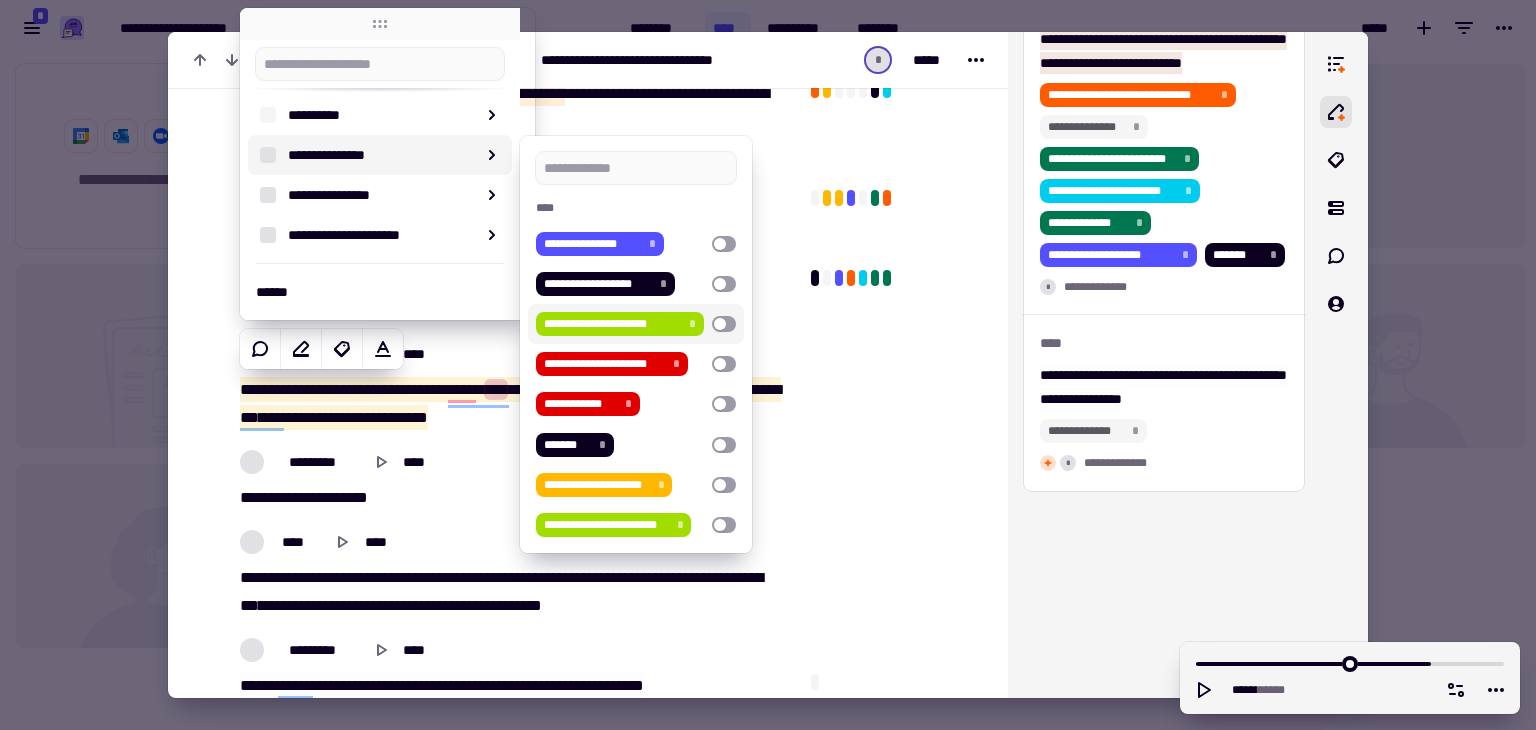 click at bounding box center (724, 324) 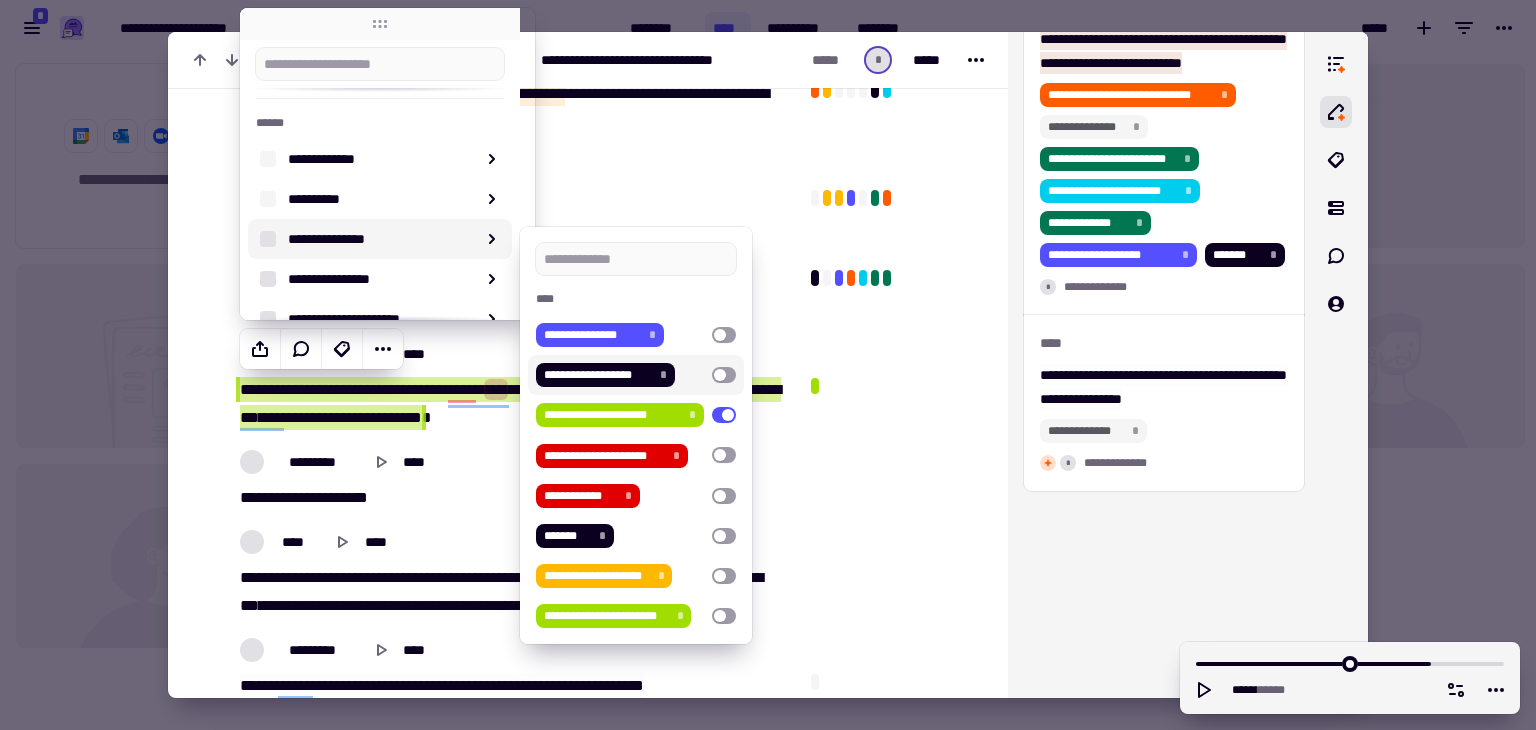 click at bounding box center [724, 375] 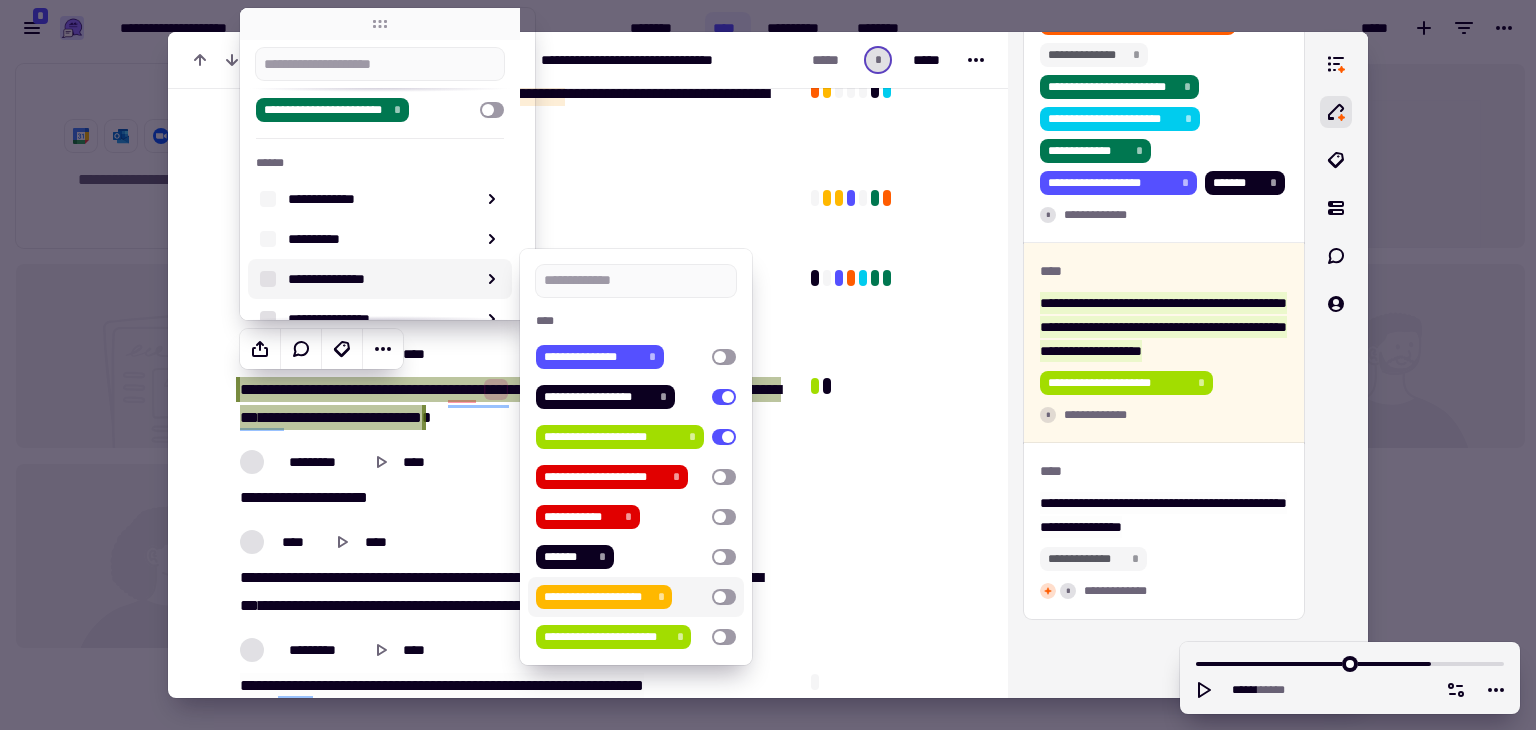 click at bounding box center (724, 597) 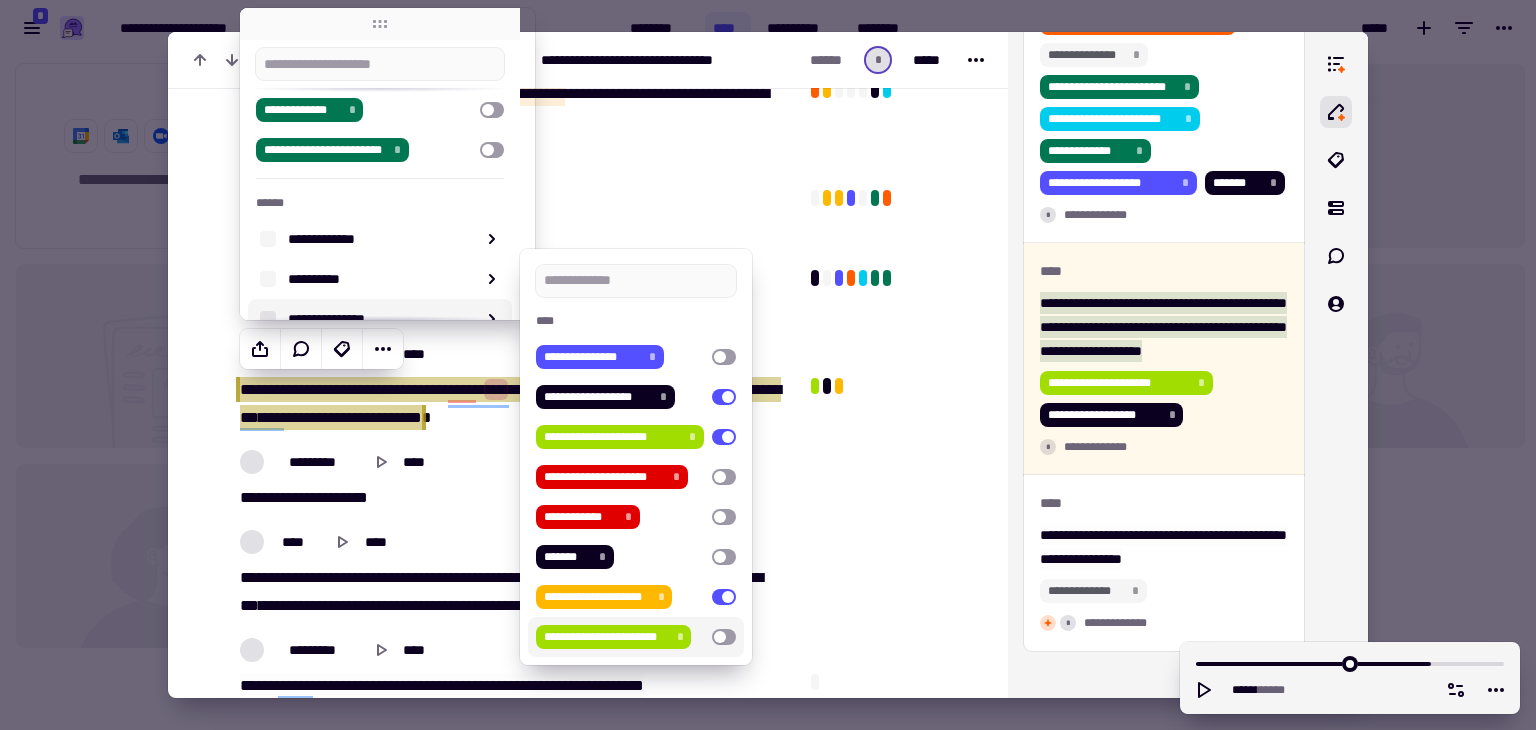 click at bounding box center (724, 637) 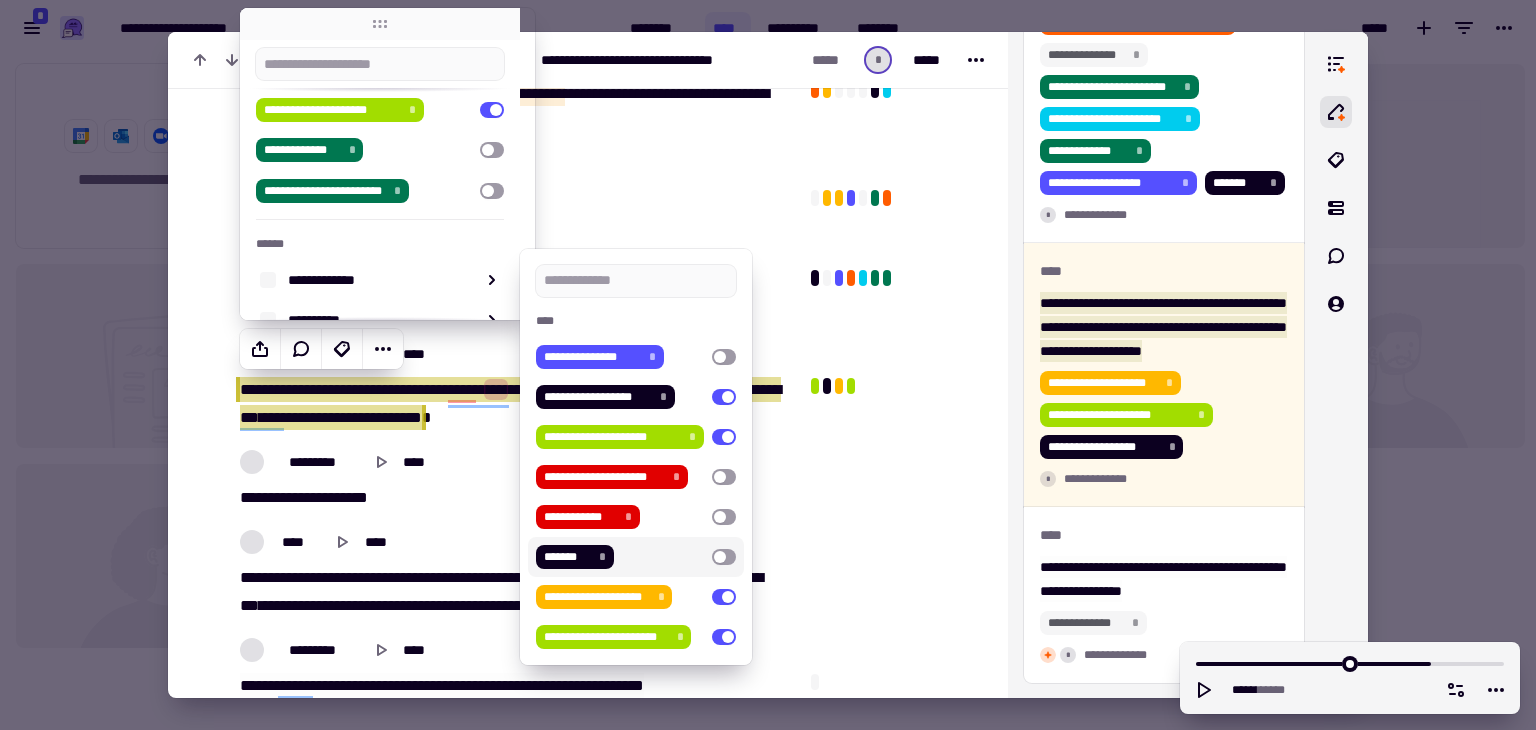 click at bounding box center (724, 557) 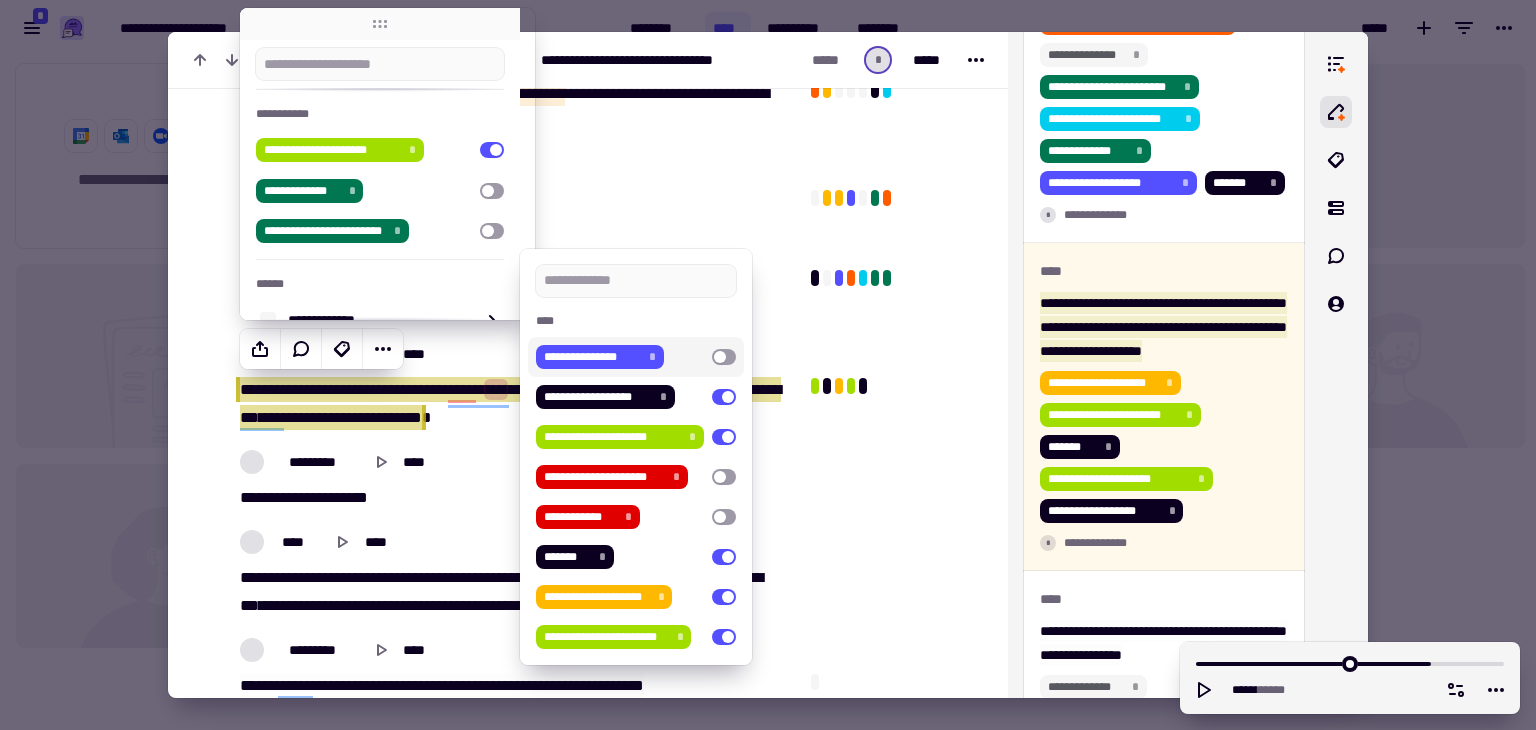 click at bounding box center [724, 357] 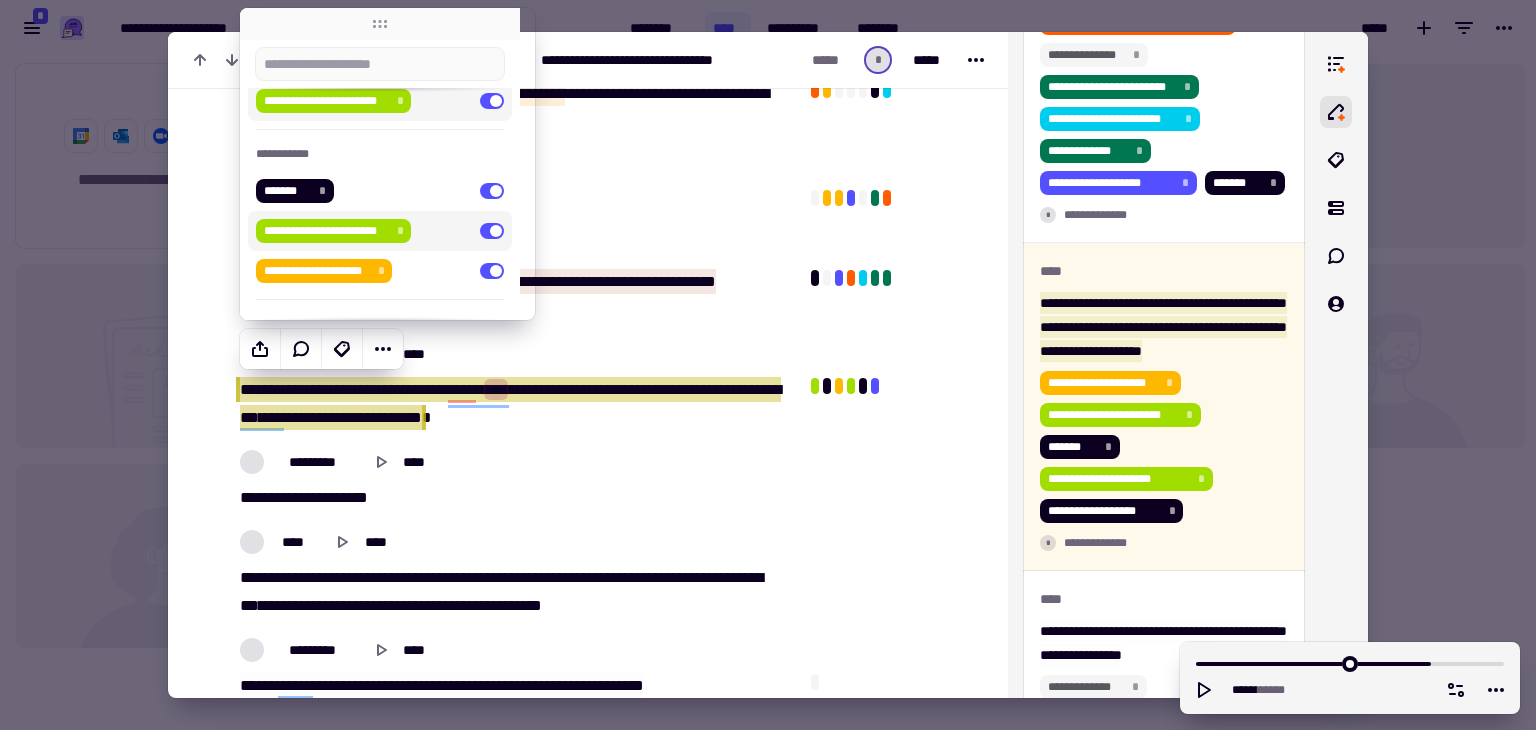 scroll, scrollTop: 548, scrollLeft: 0, axis: vertical 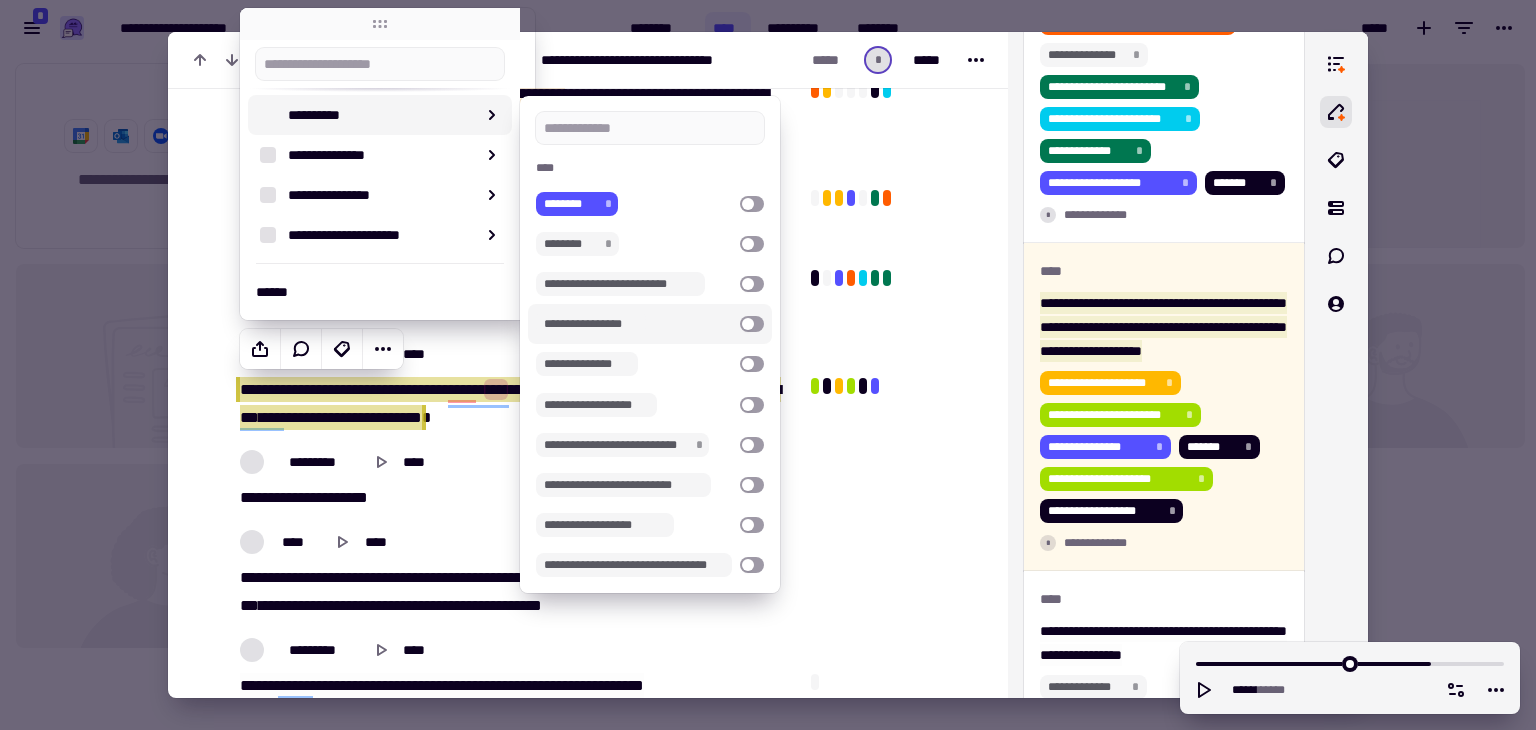 click at bounding box center (752, 324) 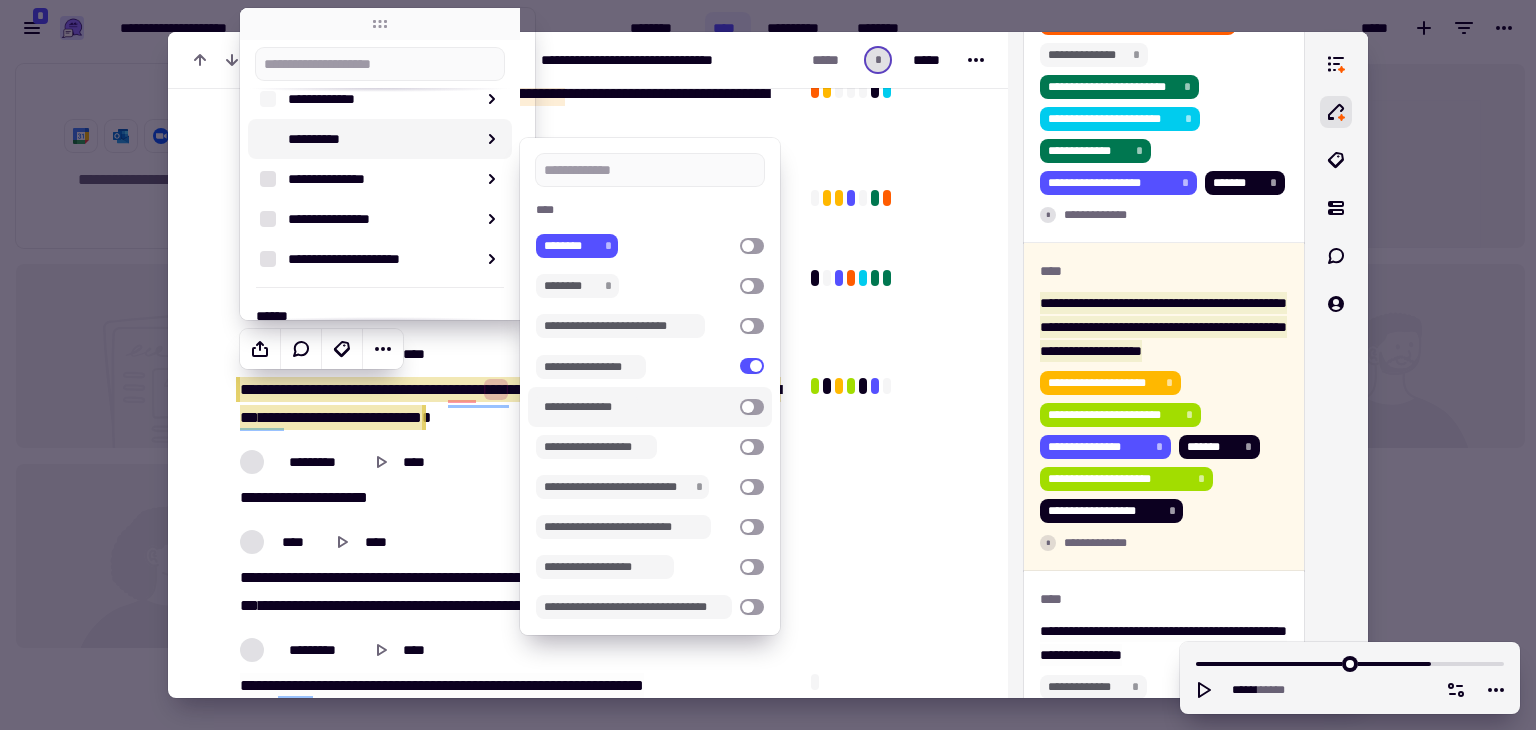 click on "**********" at bounding box center [650, 407] 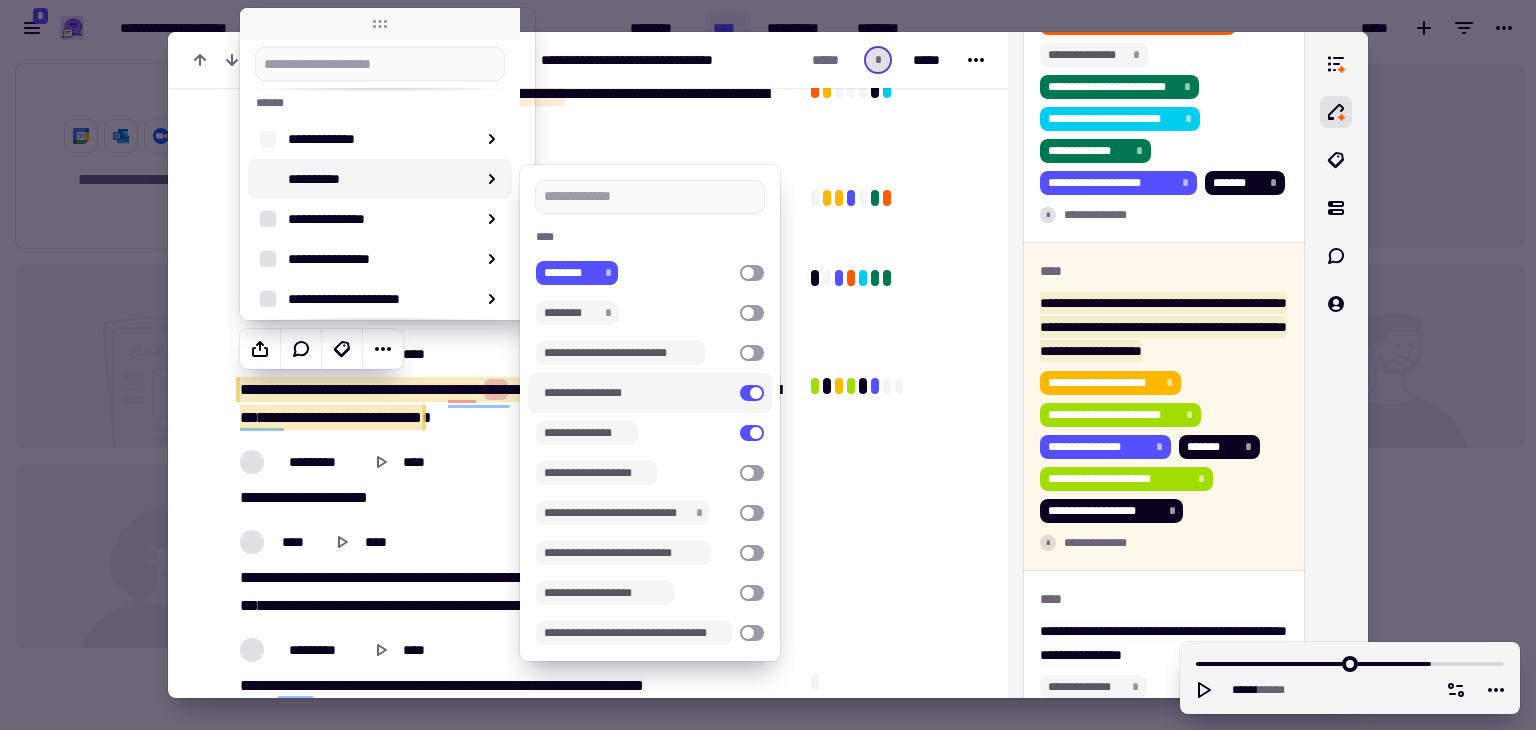 click at bounding box center [893, -408] 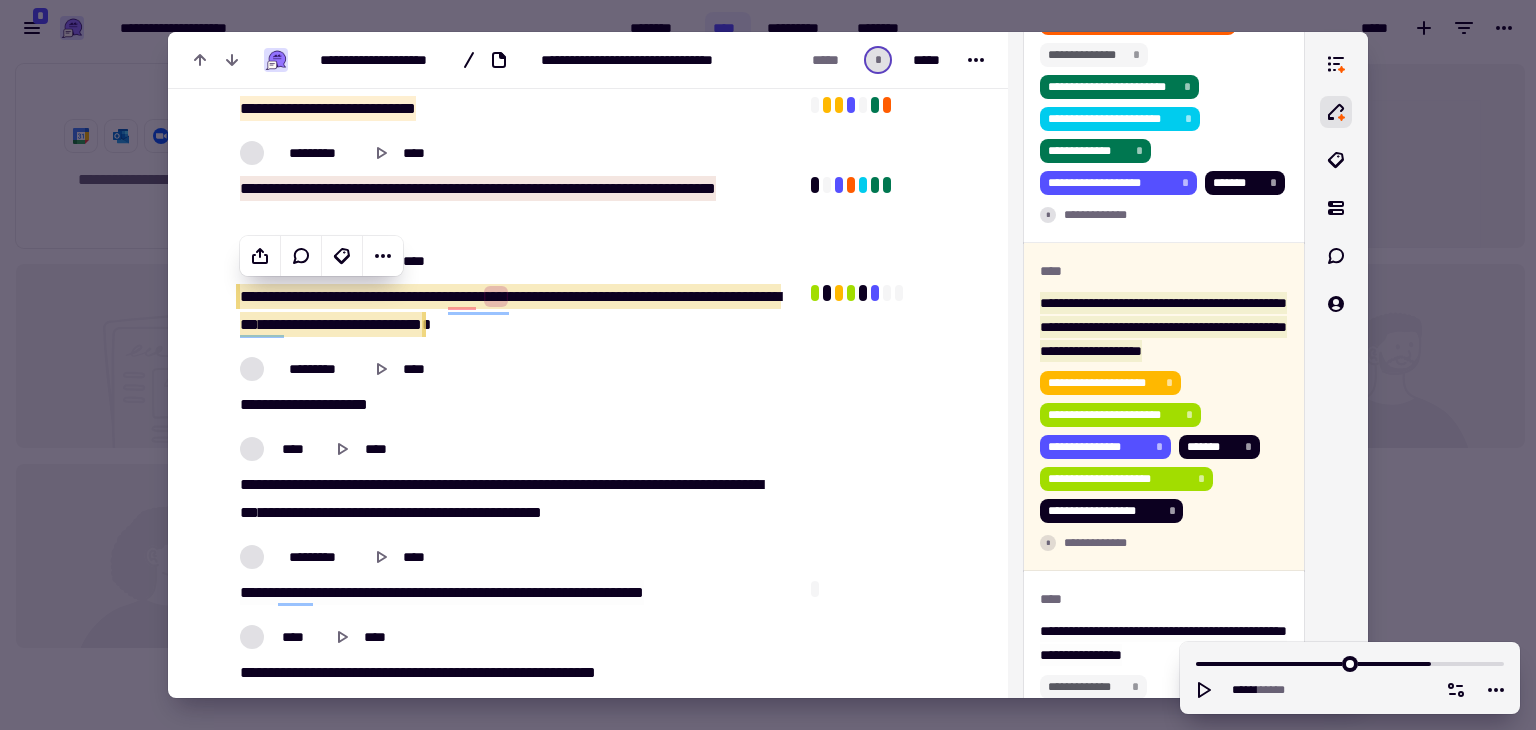 scroll, scrollTop: 1824, scrollLeft: 0, axis: vertical 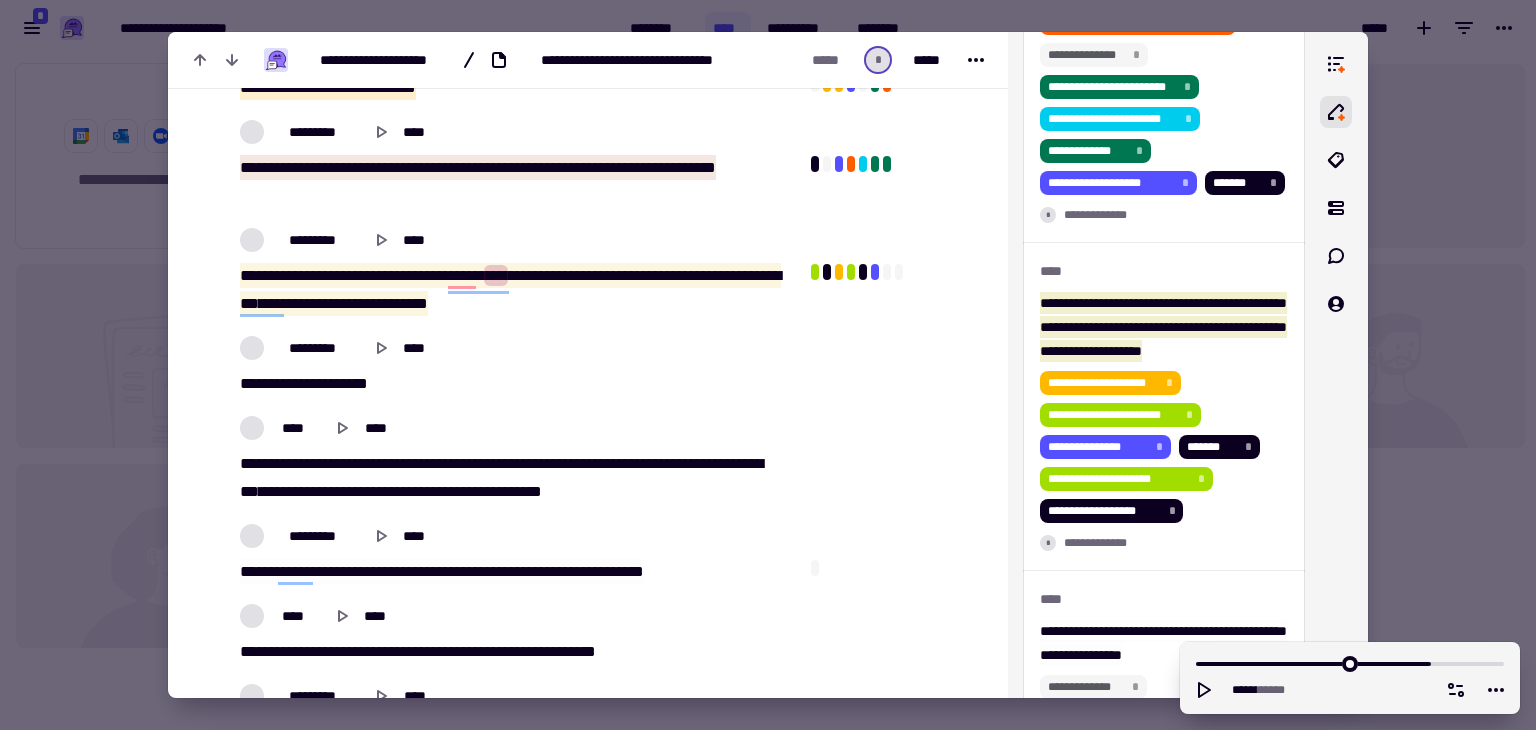 click on "********* **** ****   ****   **   ***   ***" 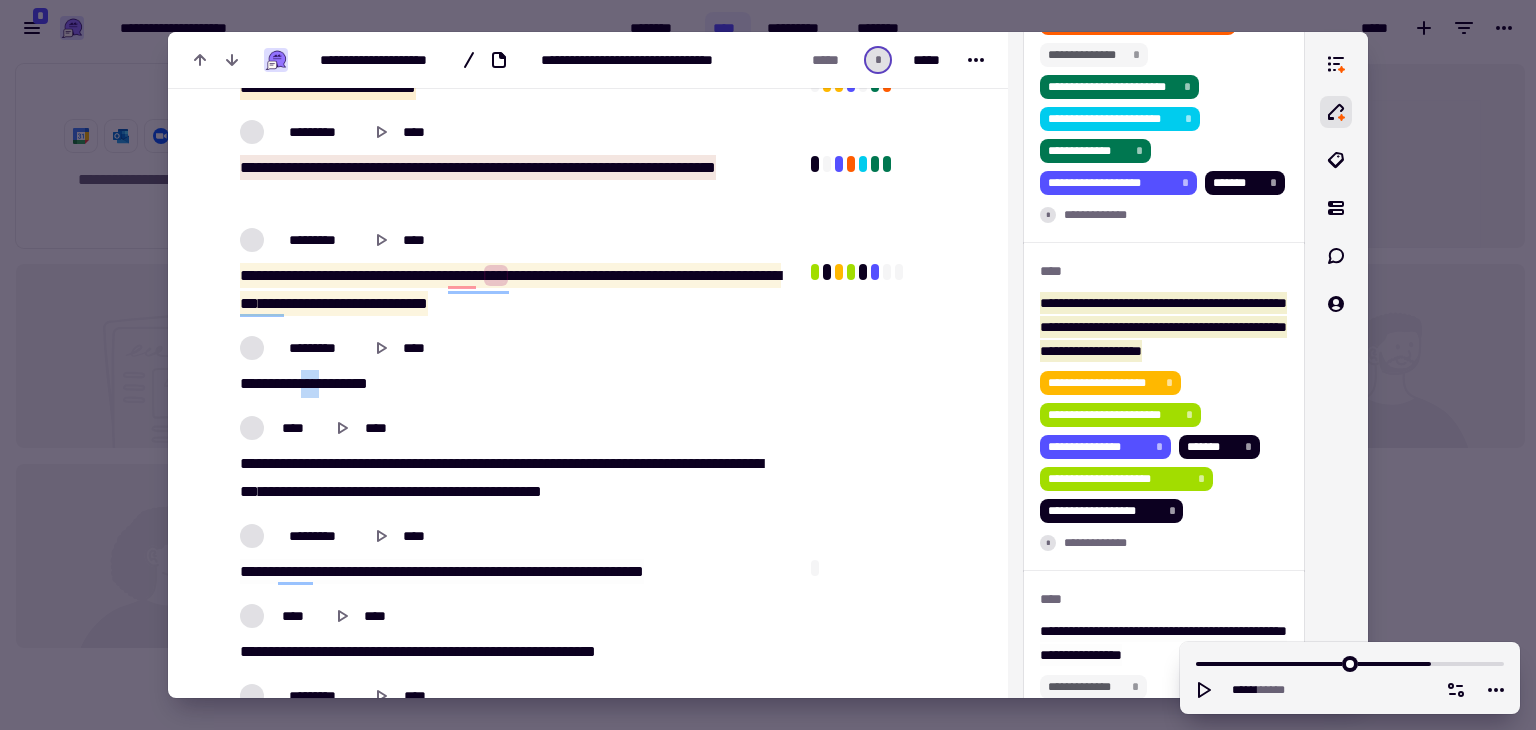 type on "******" 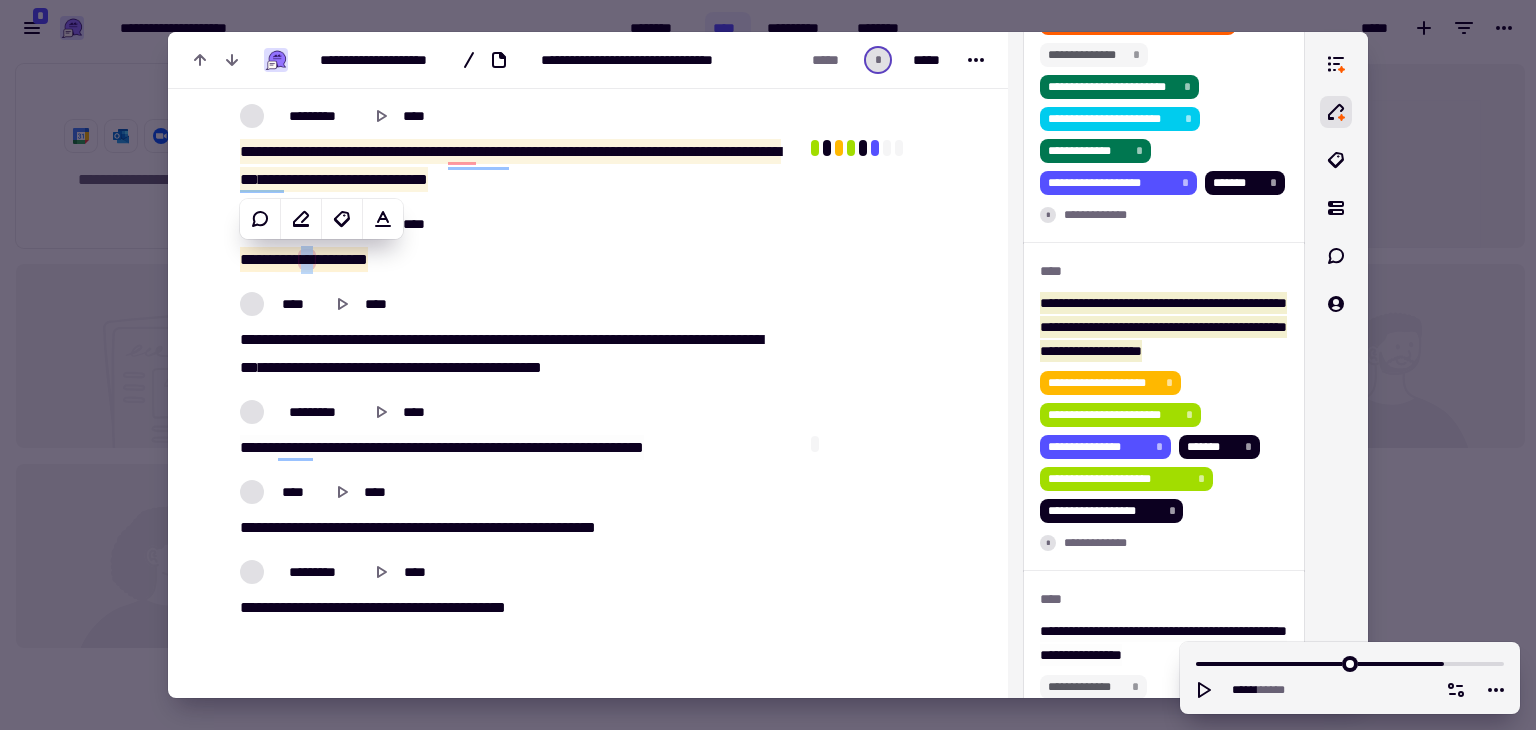 scroll, scrollTop: 1952, scrollLeft: 0, axis: vertical 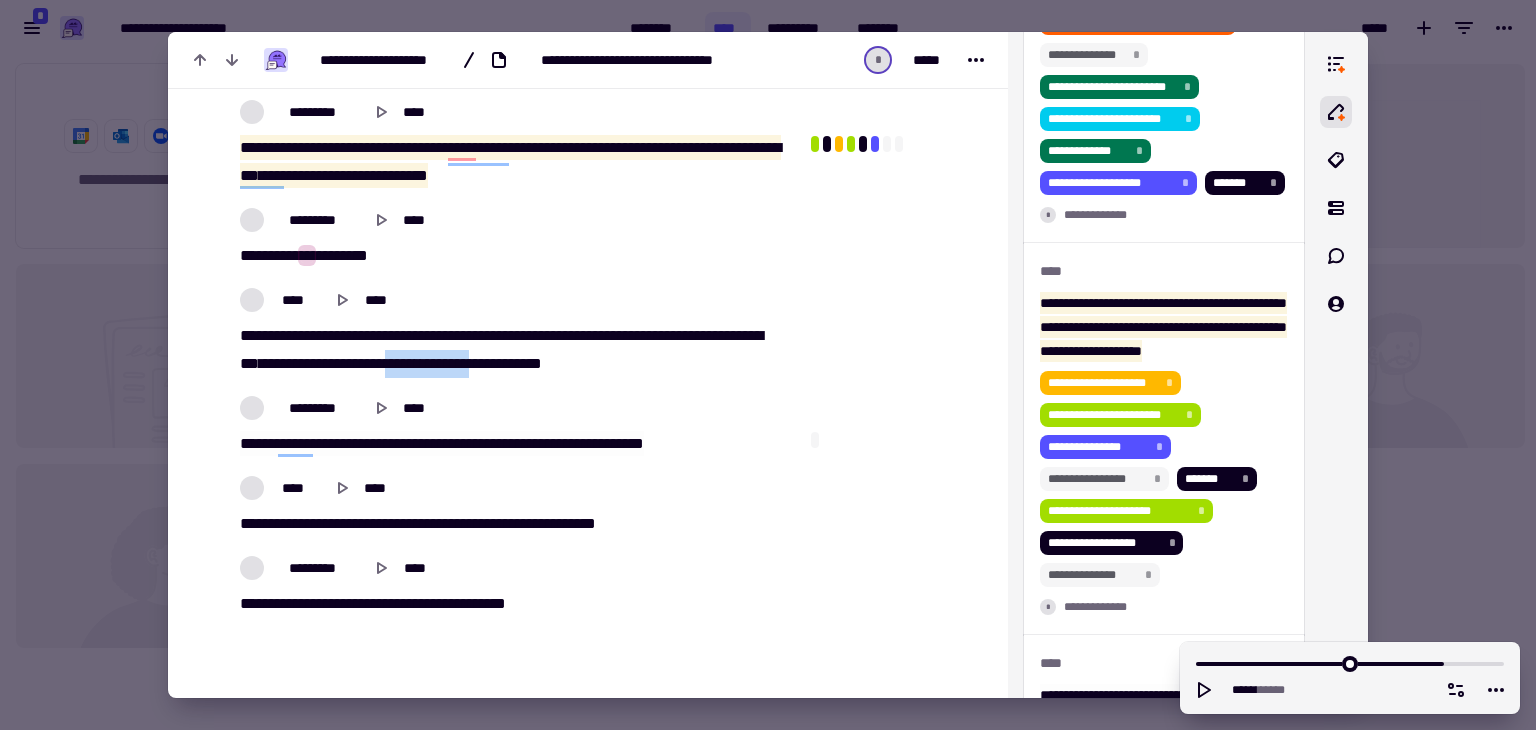 drag, startPoint x: 597, startPoint y: 362, endPoint x: 700, endPoint y: 363, distance: 103.00485 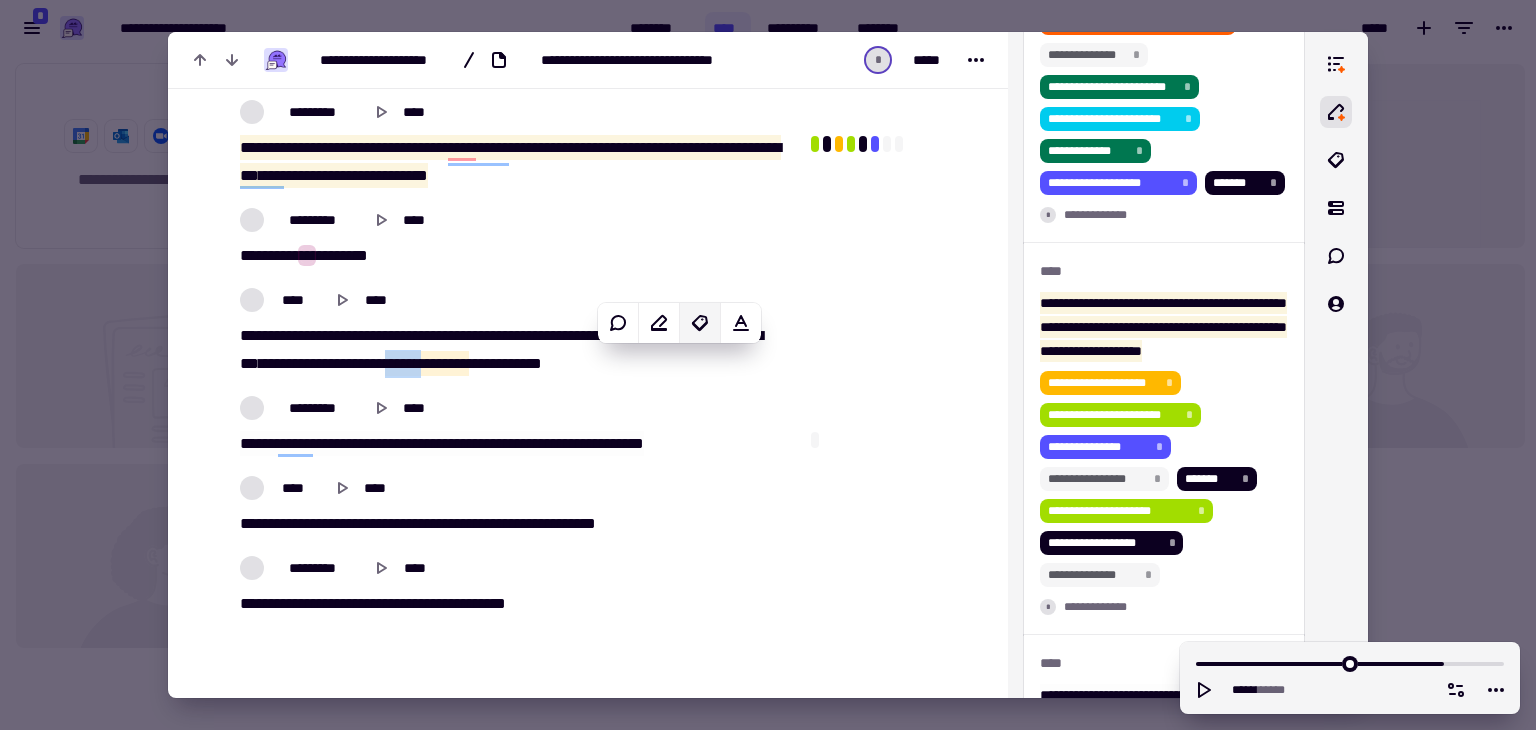 click 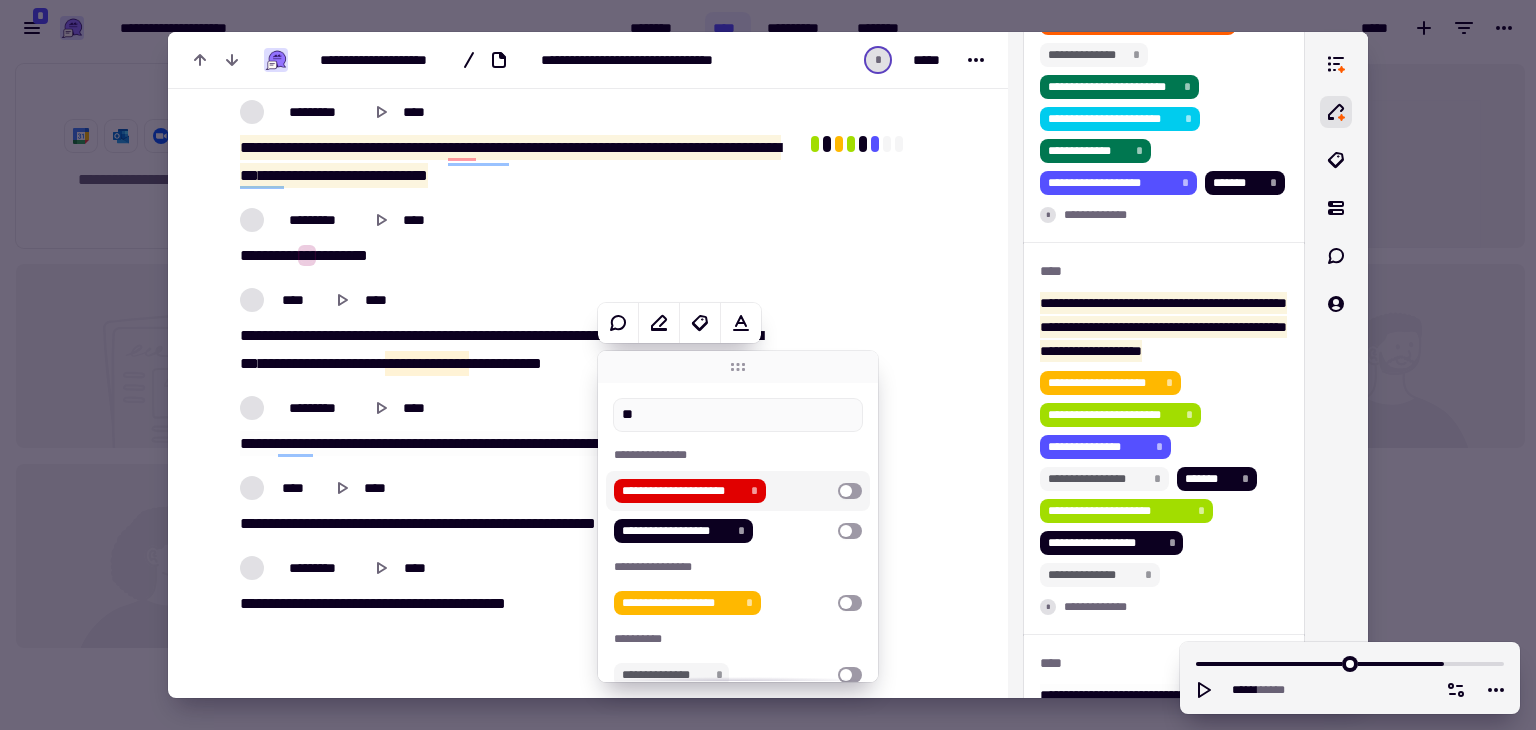 type on "**" 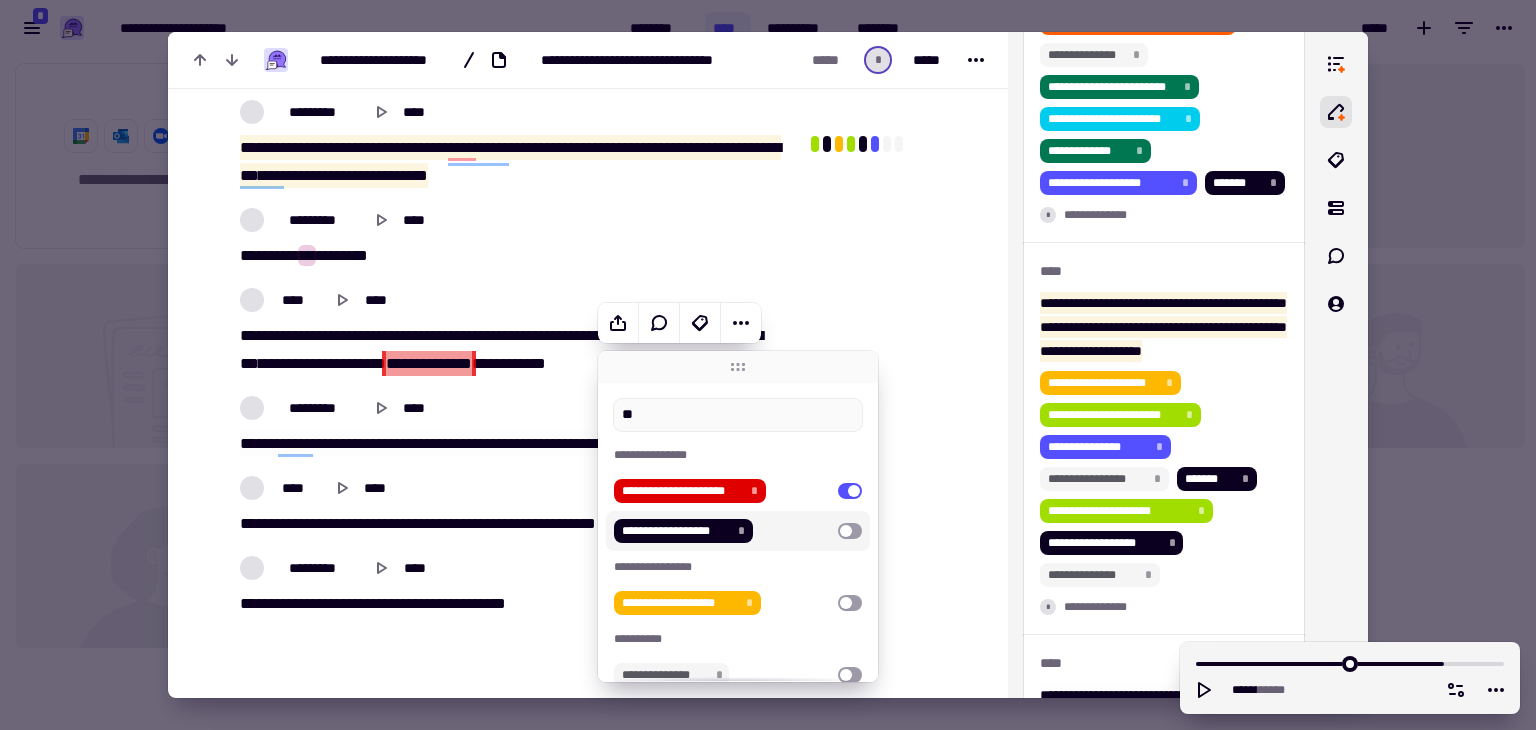 click at bounding box center [850, 531] 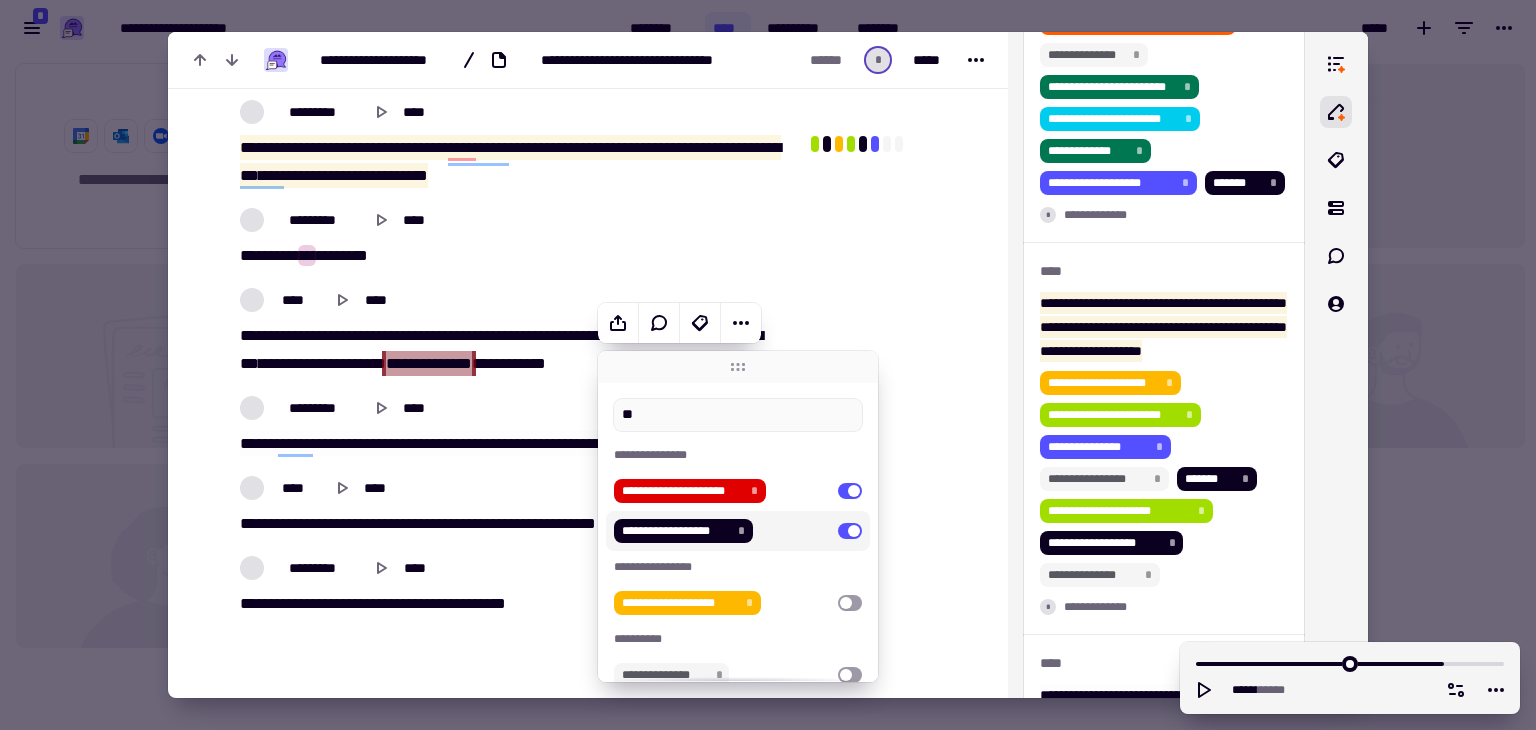 click at bounding box center [893, -634] 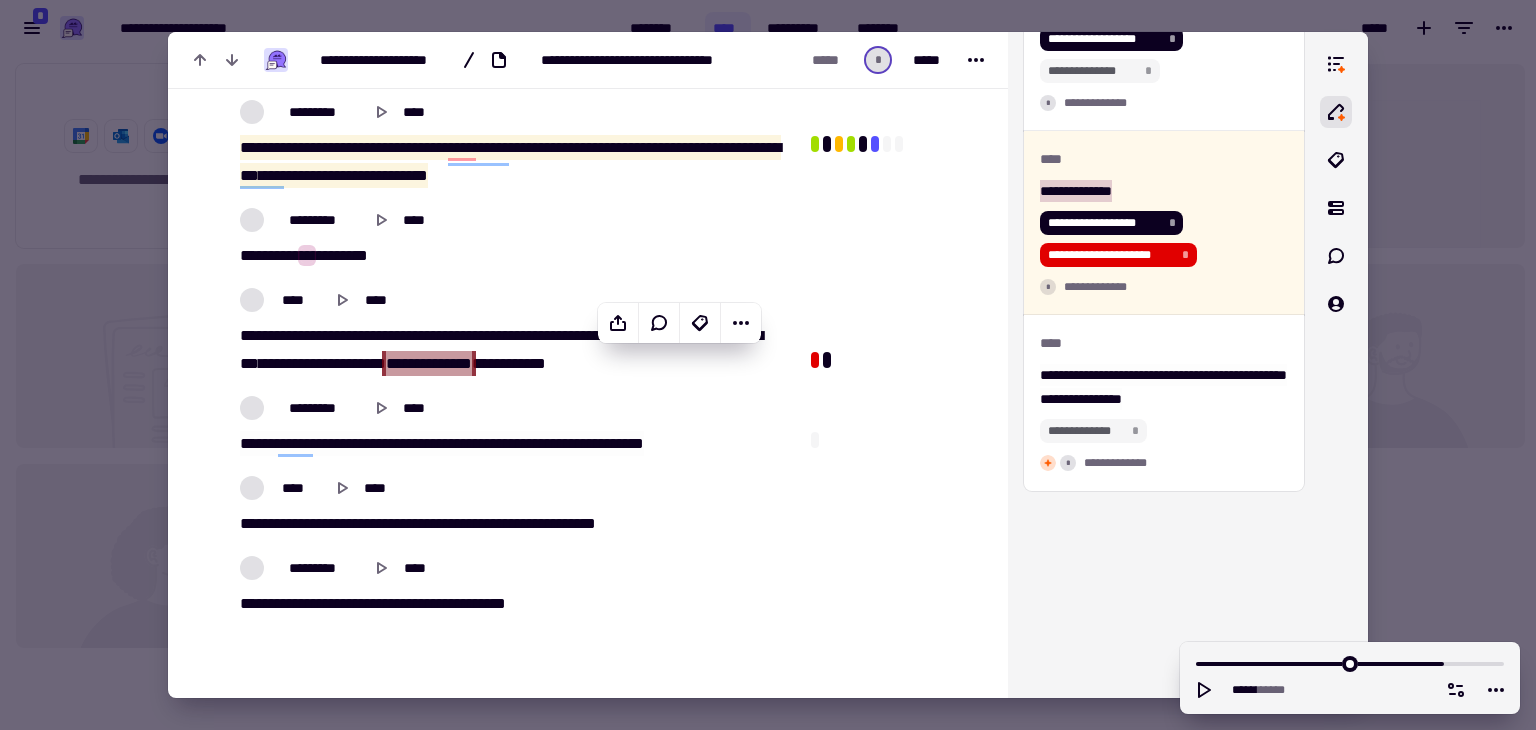scroll, scrollTop: 5621, scrollLeft: 0, axis: vertical 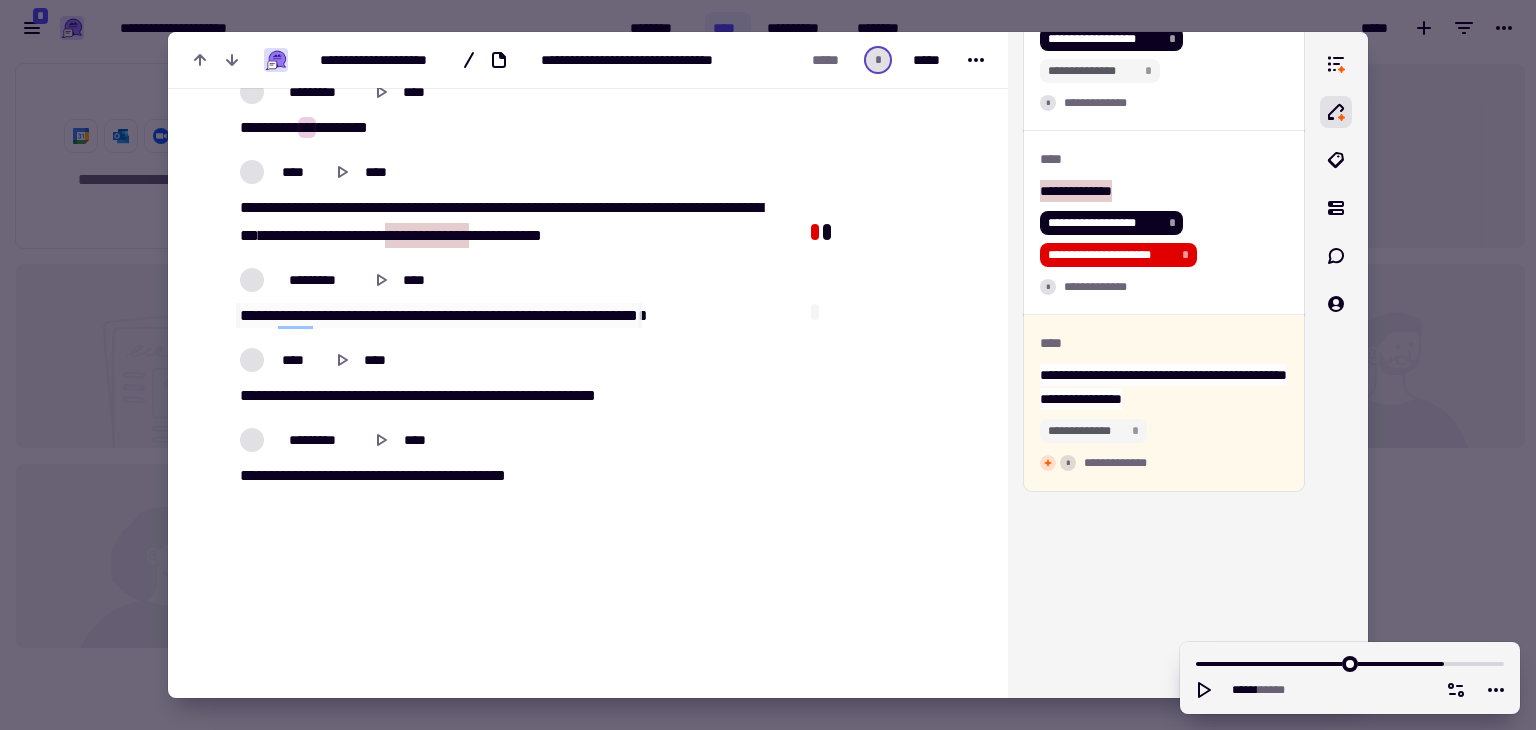 click on "***" 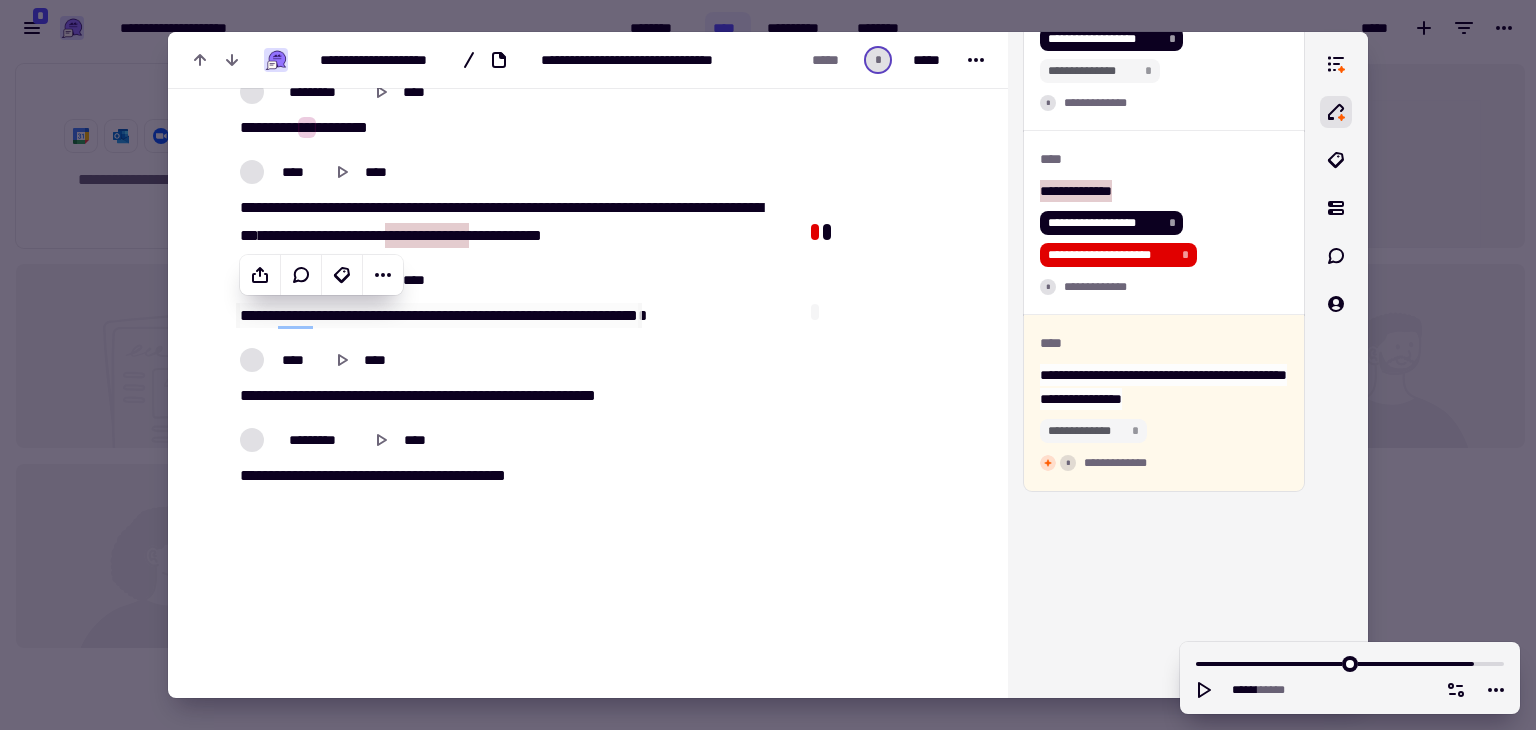 type on "******" 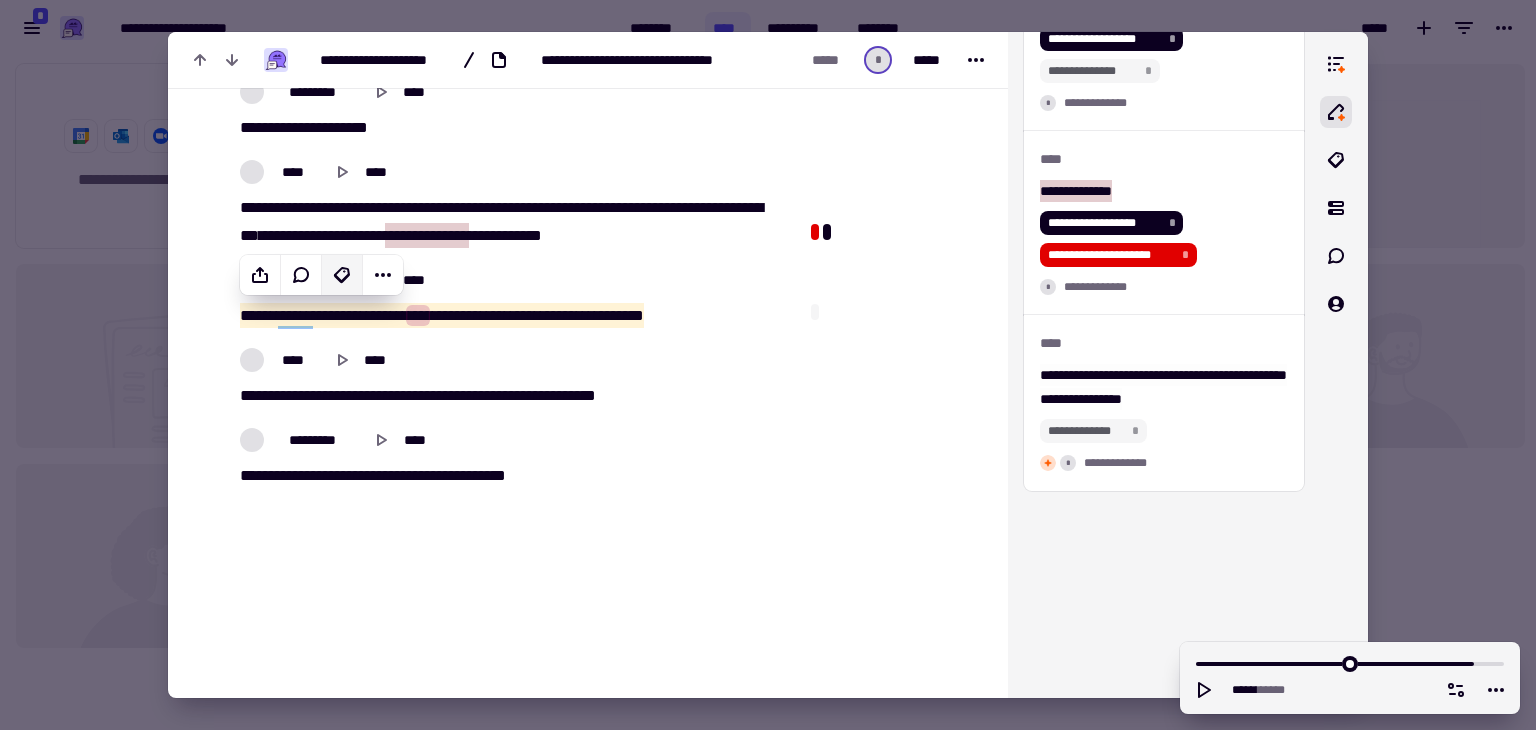 click 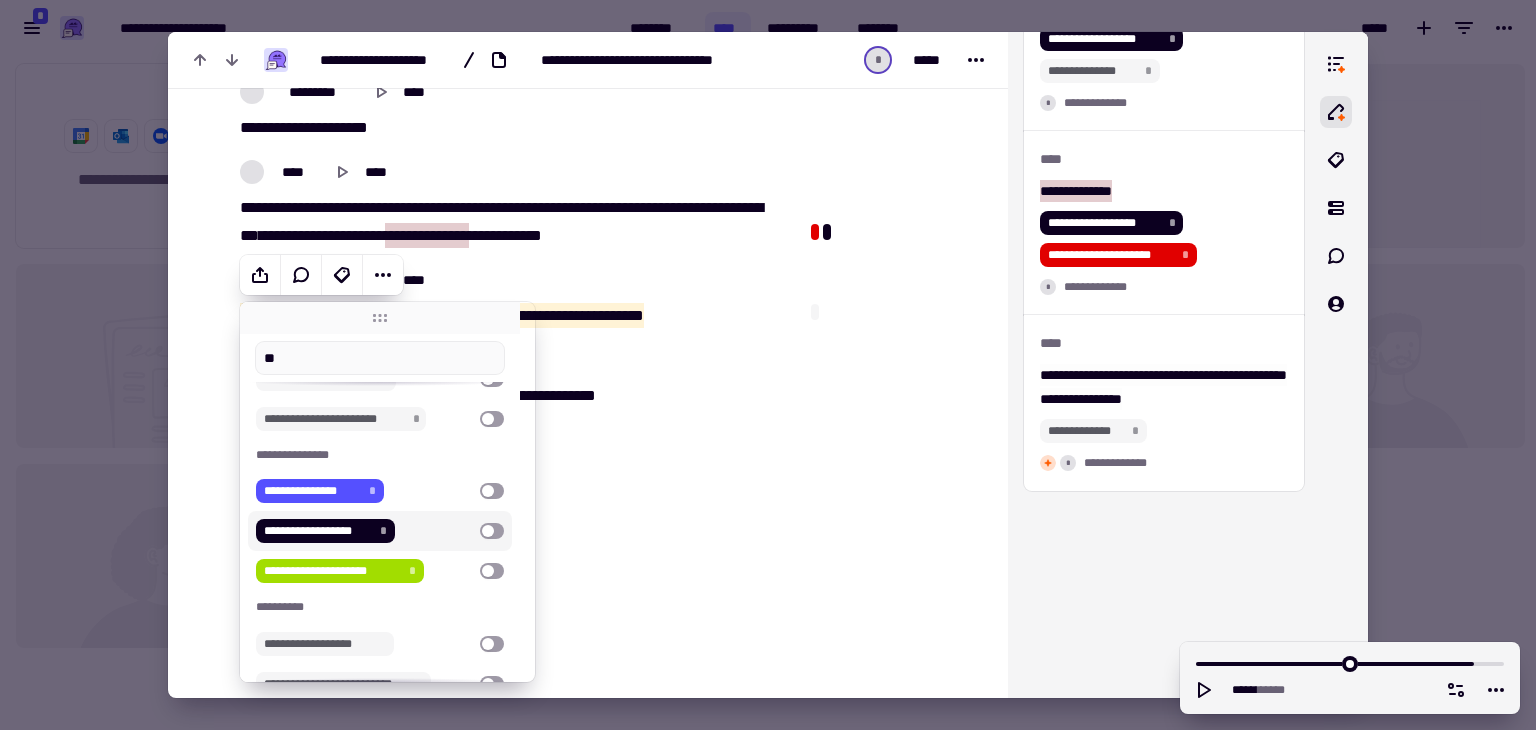 scroll, scrollTop: 104, scrollLeft: 0, axis: vertical 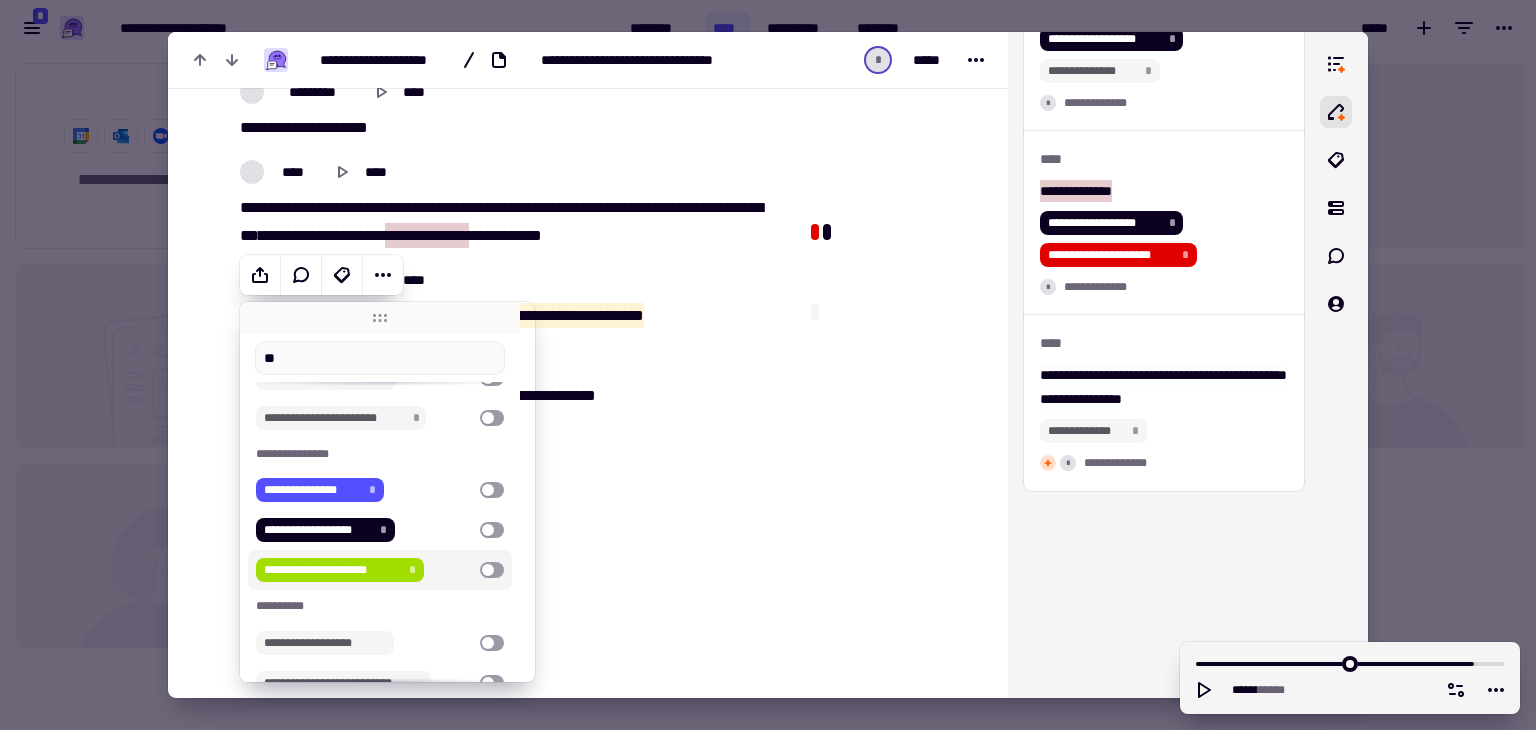 click on "**********" at bounding box center (380, 570) 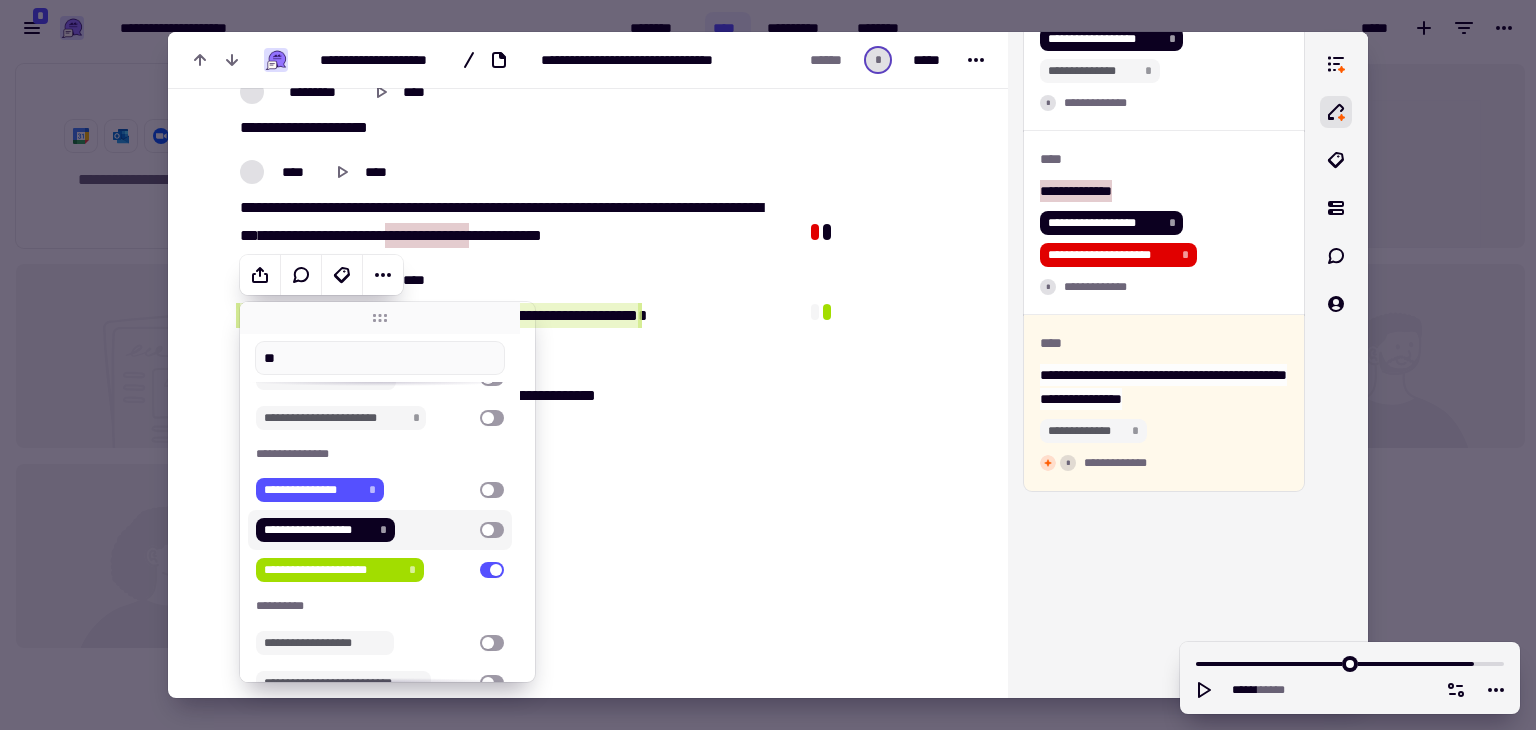 click at bounding box center (492, 530) 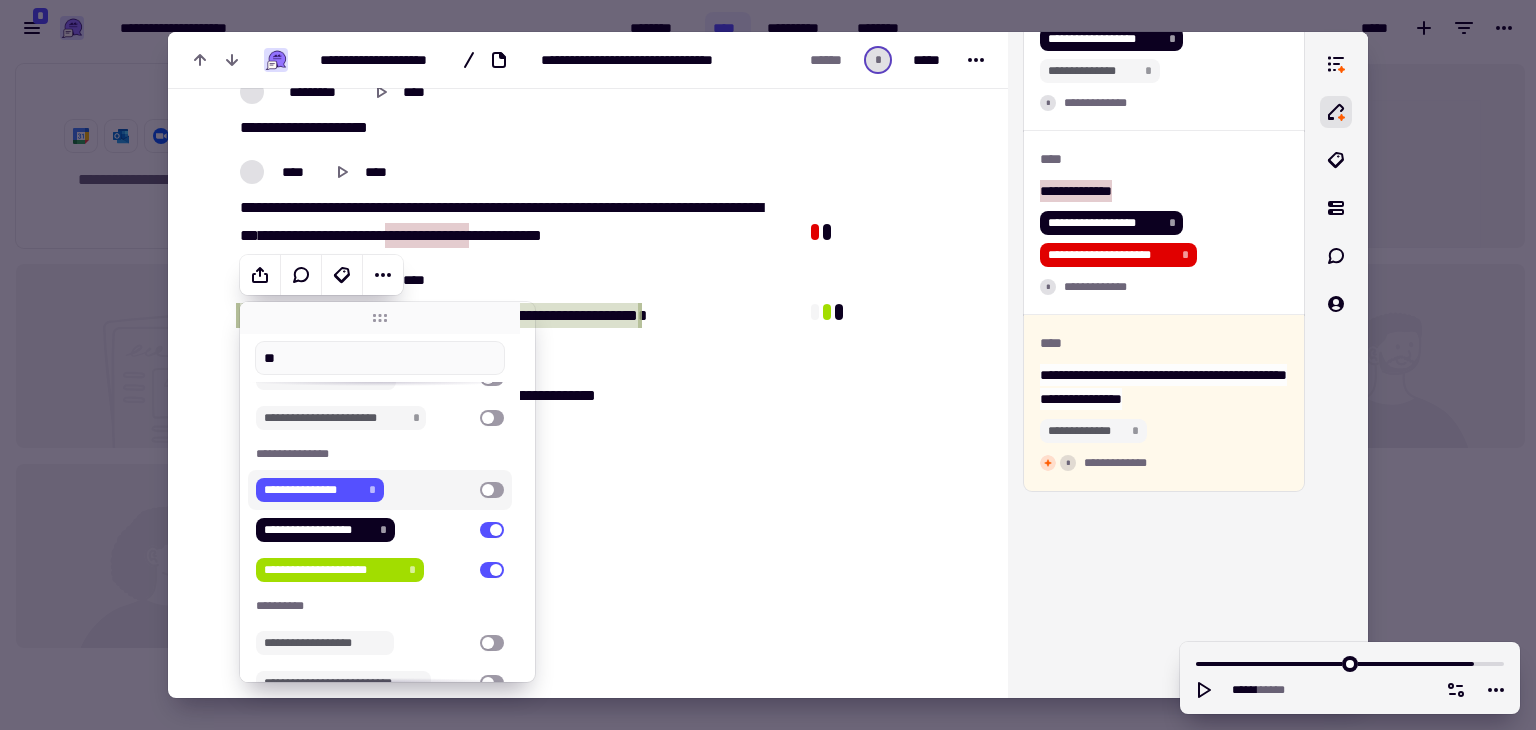 click at bounding box center [492, 490] 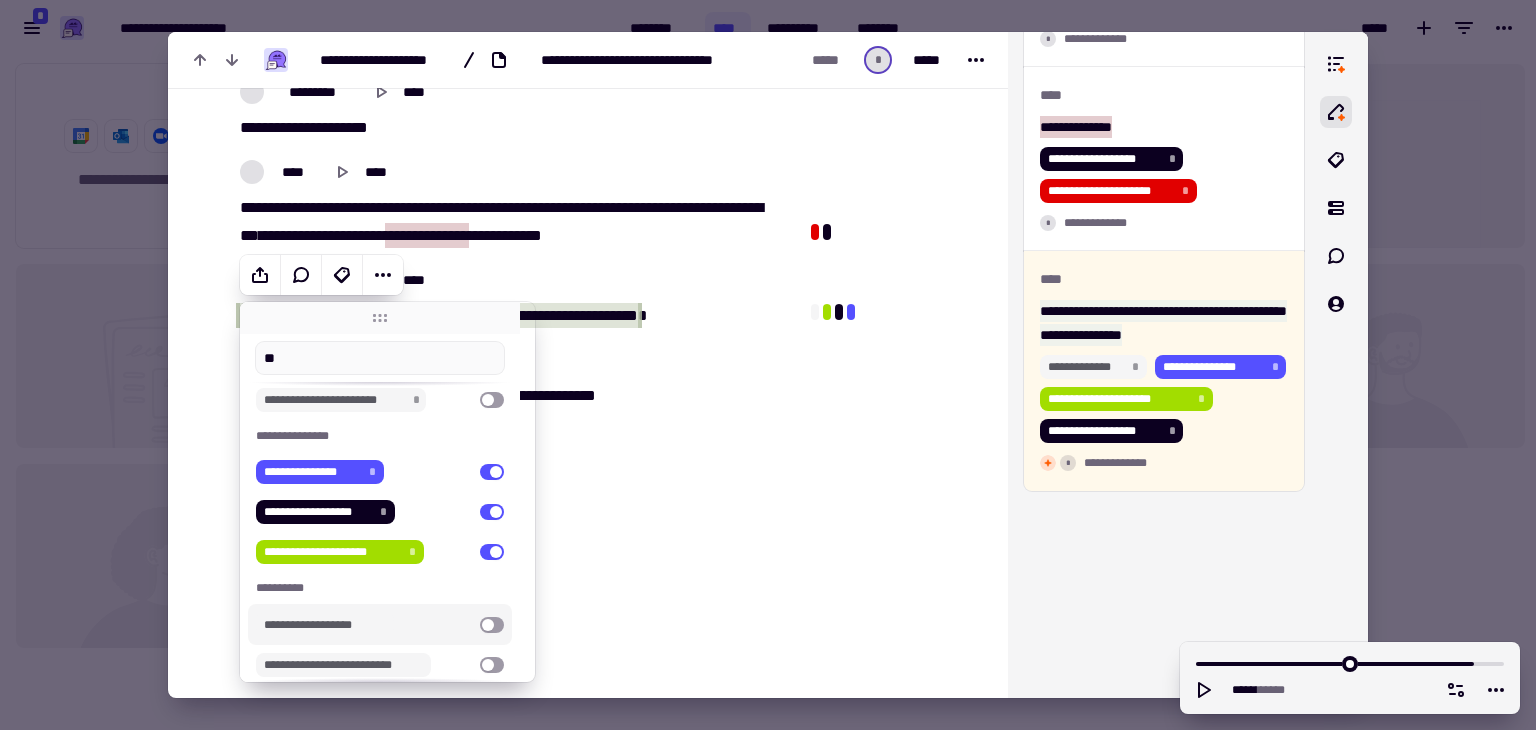 scroll, scrollTop: 118, scrollLeft: 0, axis: vertical 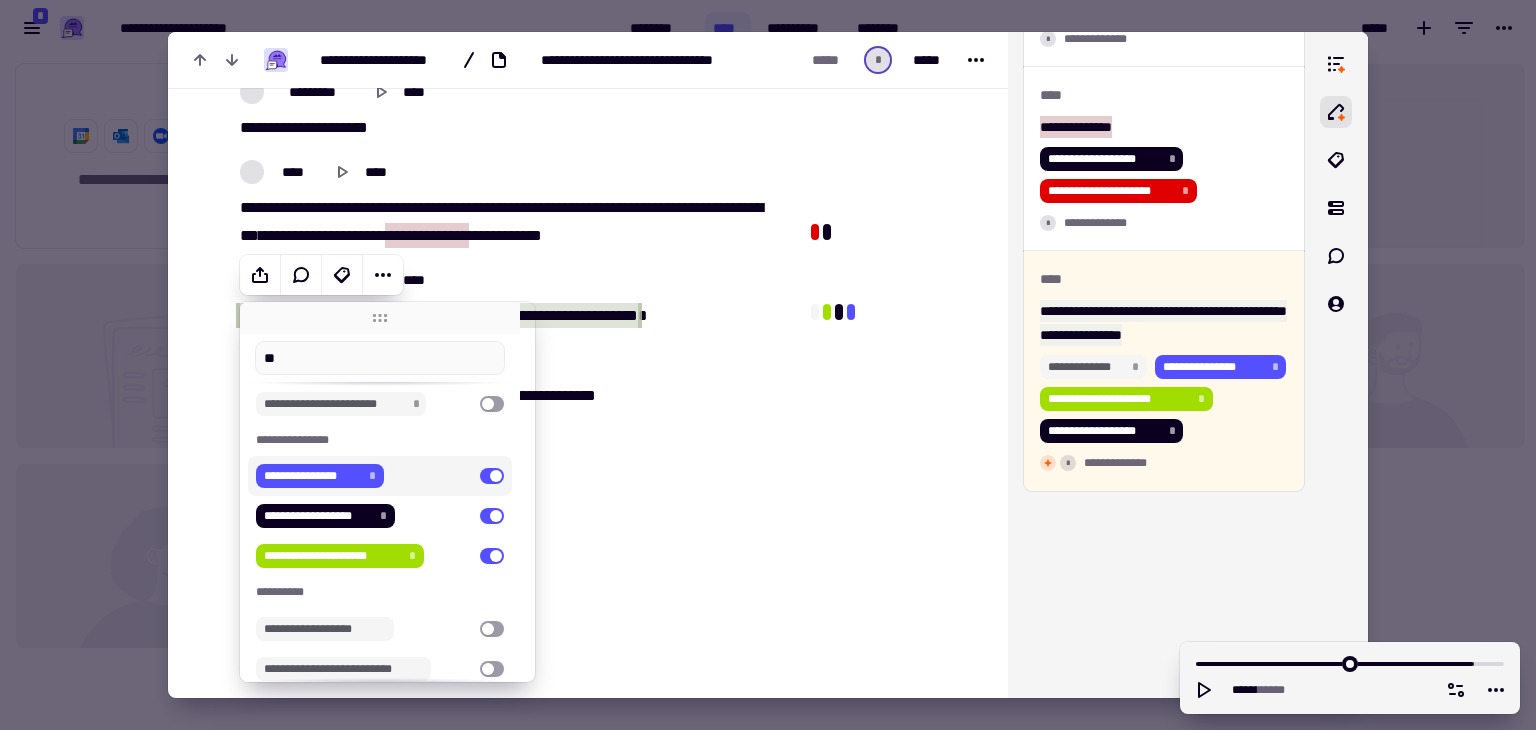 click on "**********" at bounding box center (364, 476) 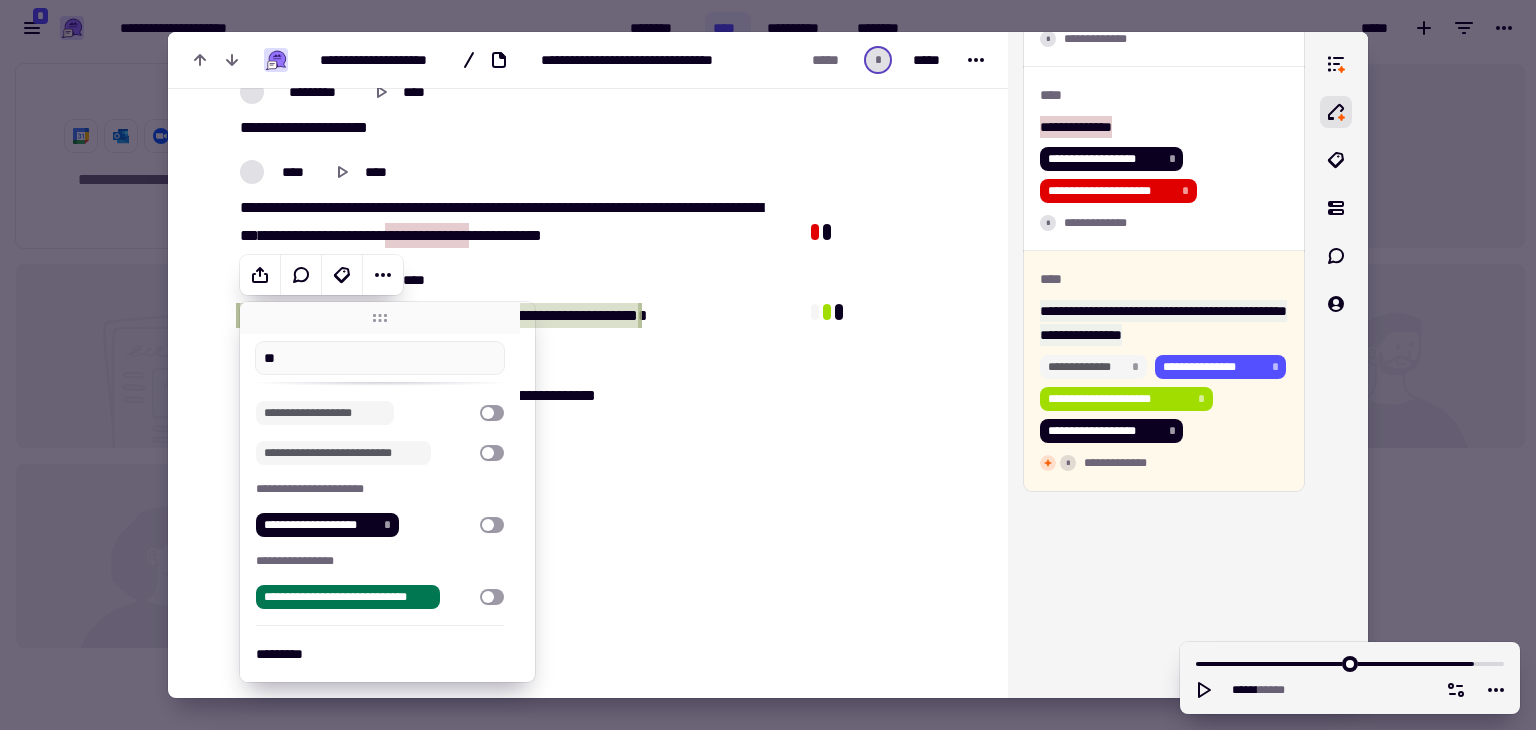 scroll, scrollTop: 354, scrollLeft: 0, axis: vertical 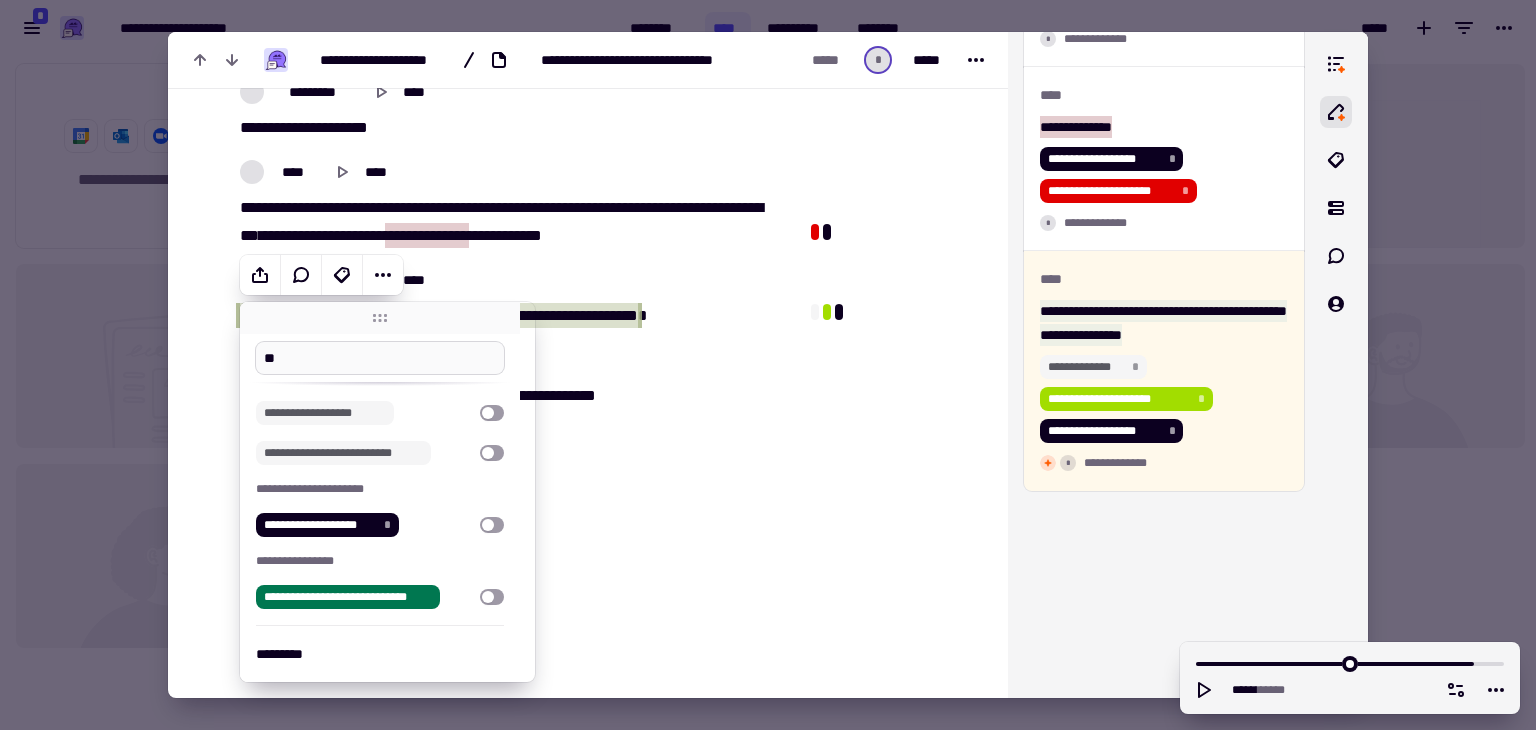 click on "**" at bounding box center [380, 358] 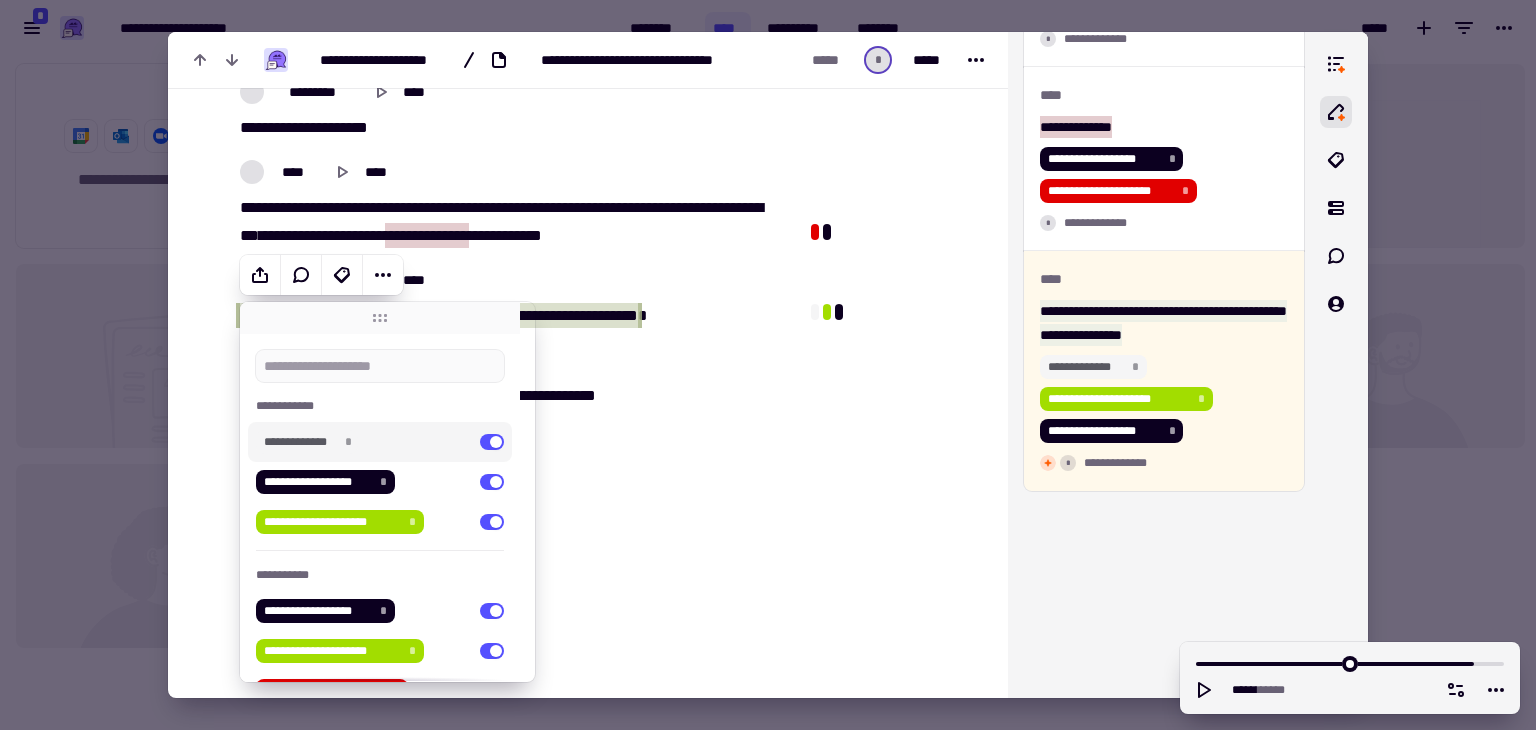 scroll, scrollTop: 356, scrollLeft: 0, axis: vertical 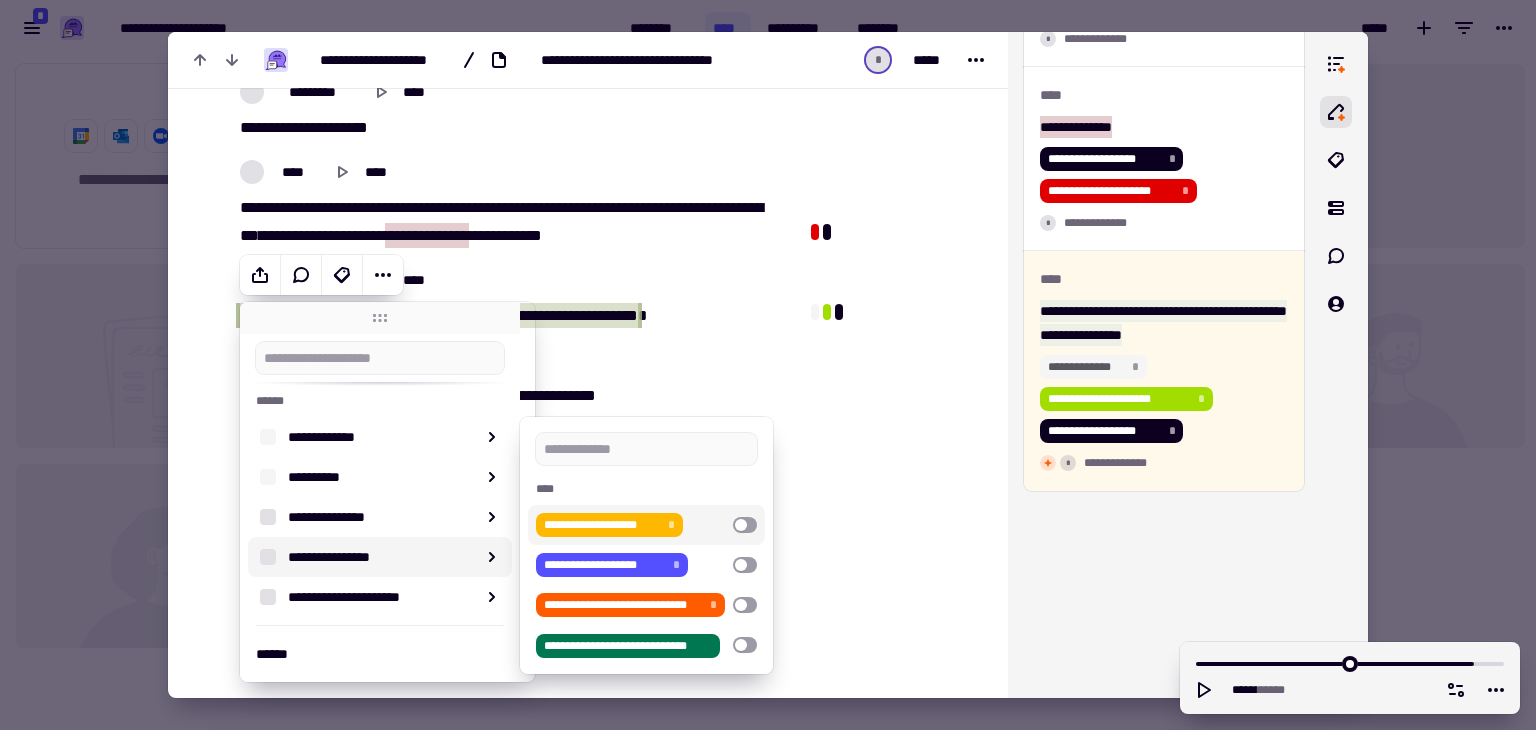 type 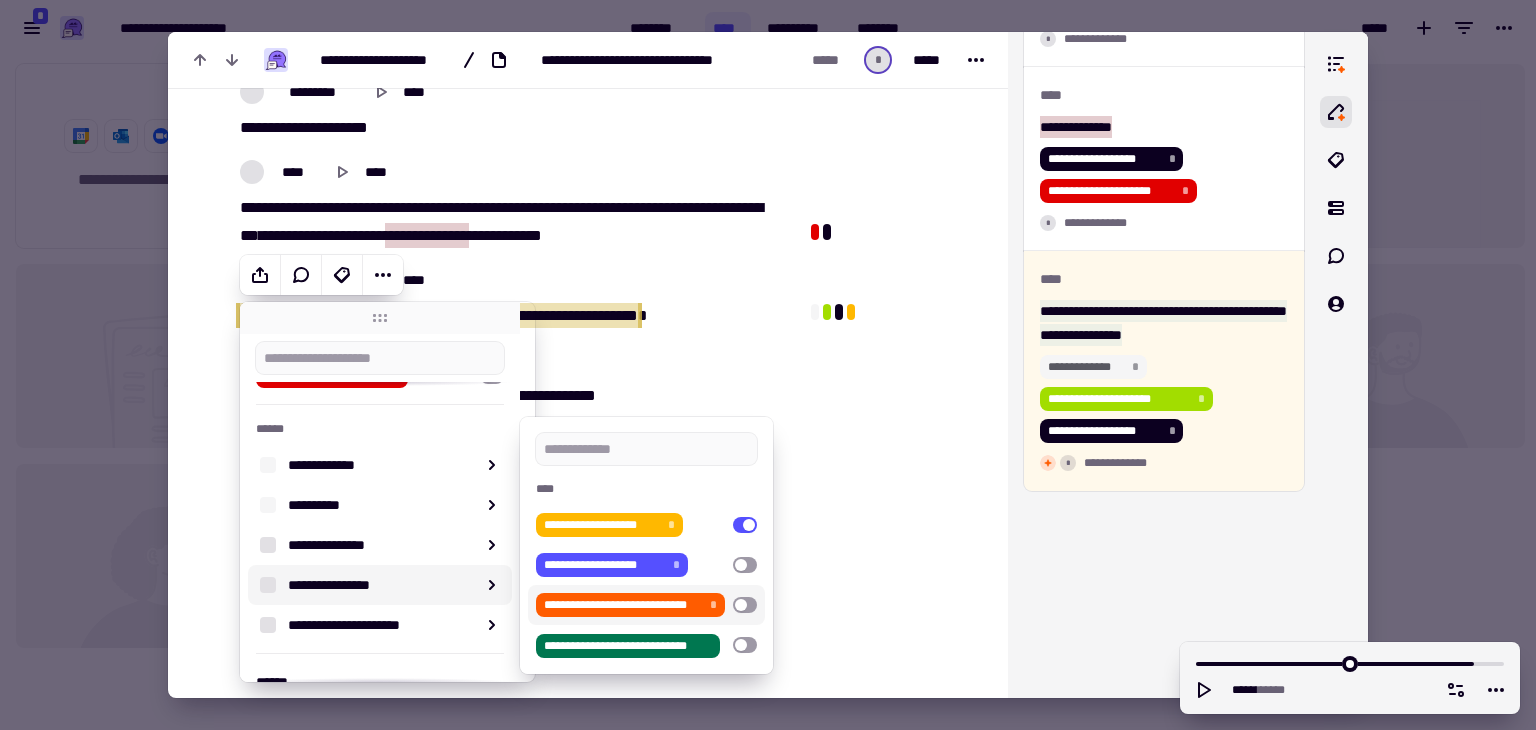 click at bounding box center [745, 605] 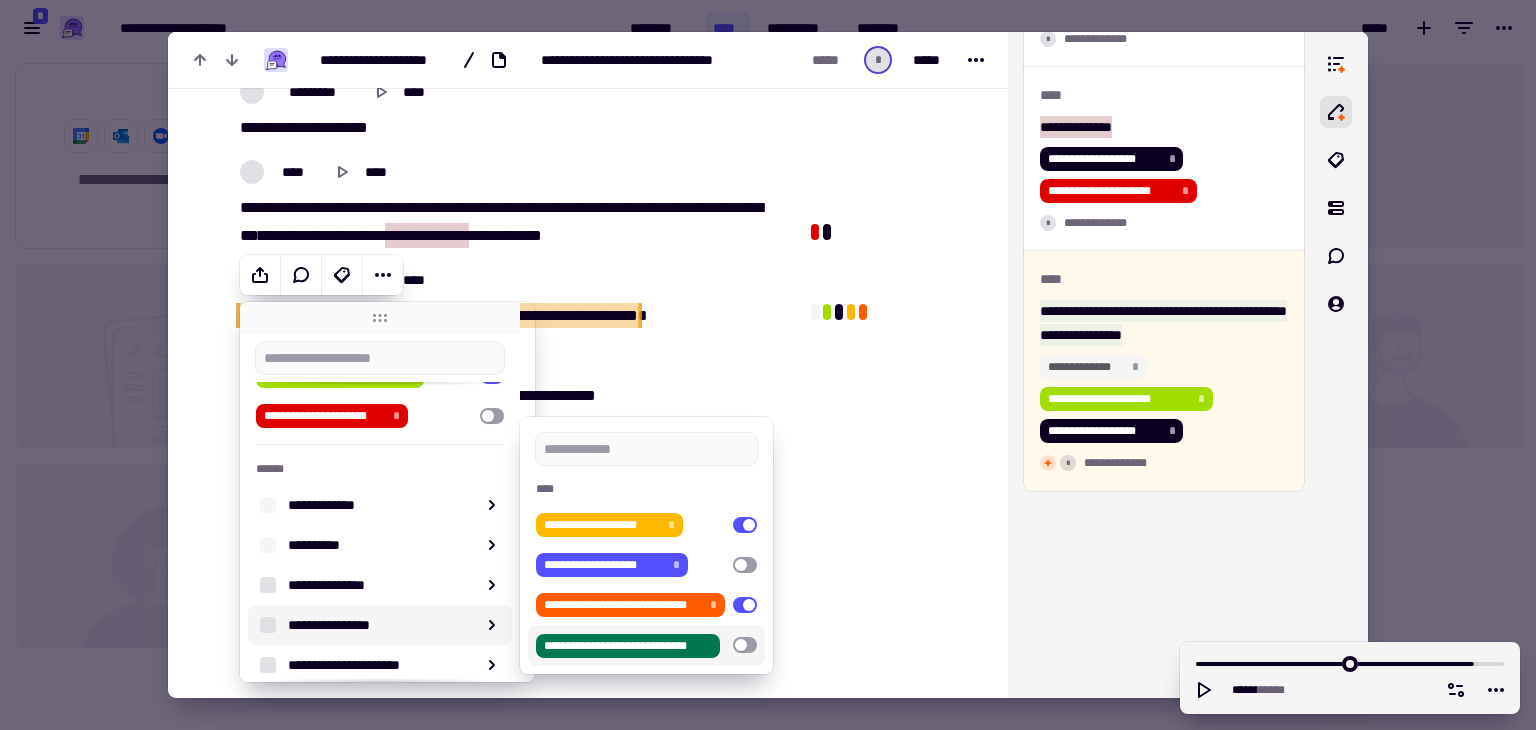click at bounding box center [745, 645] 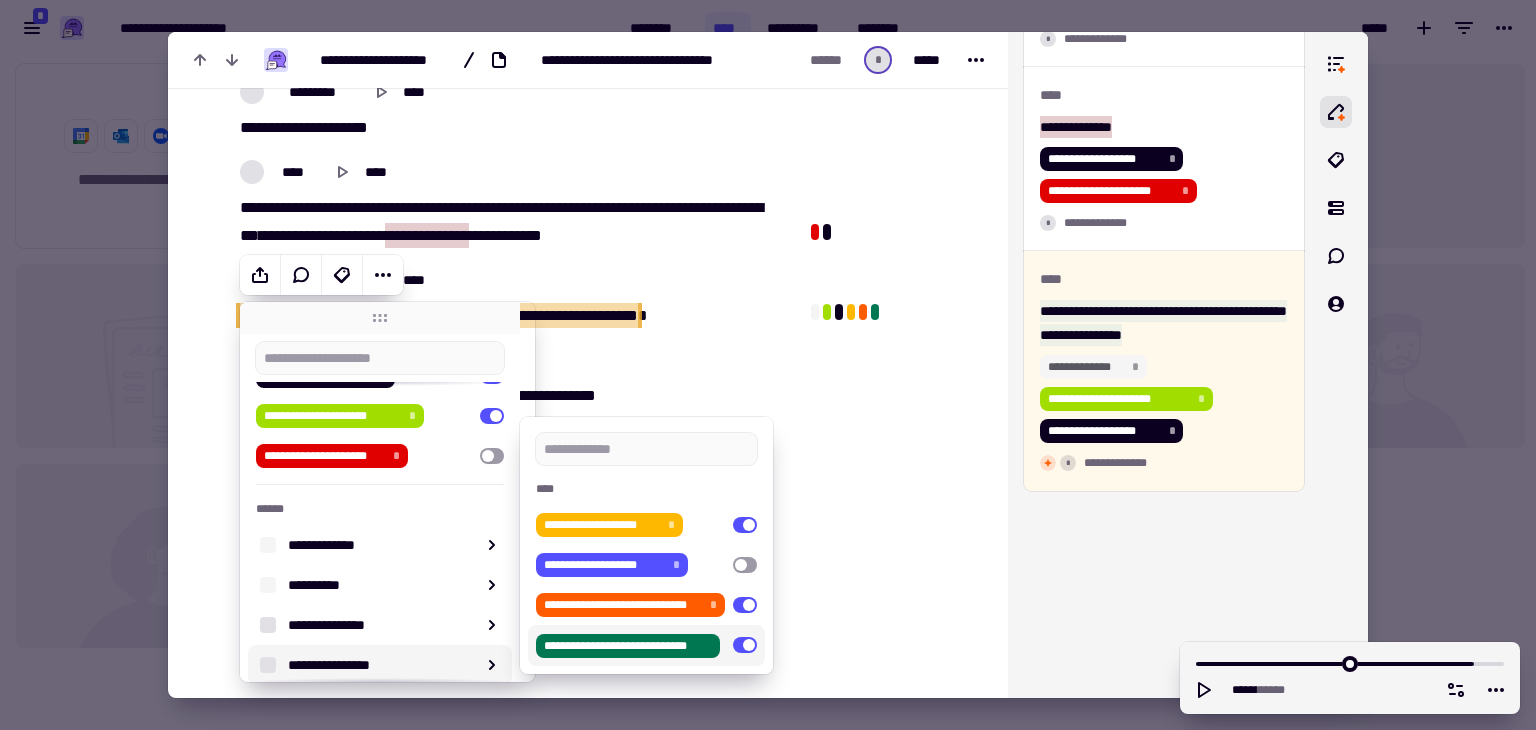 click at bounding box center [891, -557] 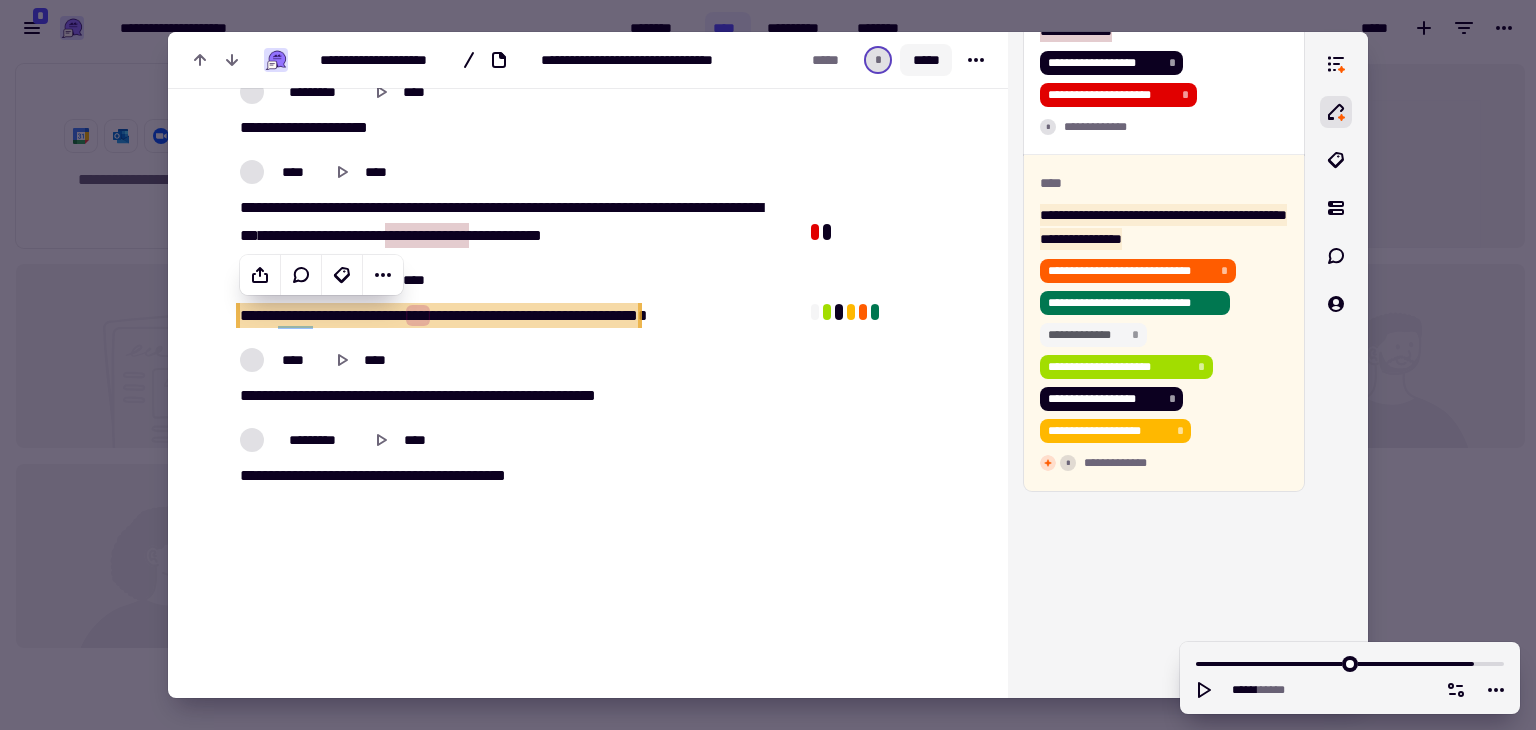 click on "*****" 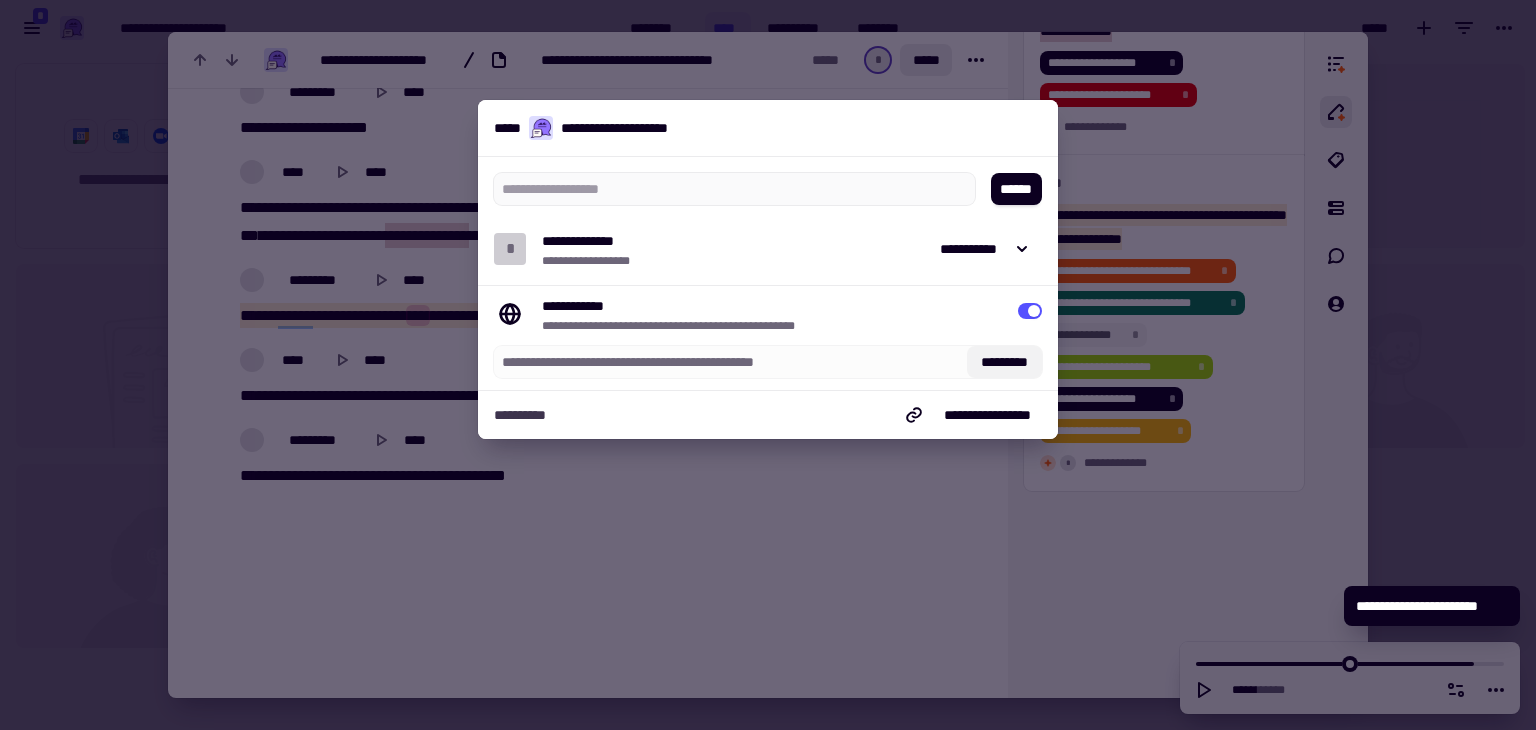 click on "*********" 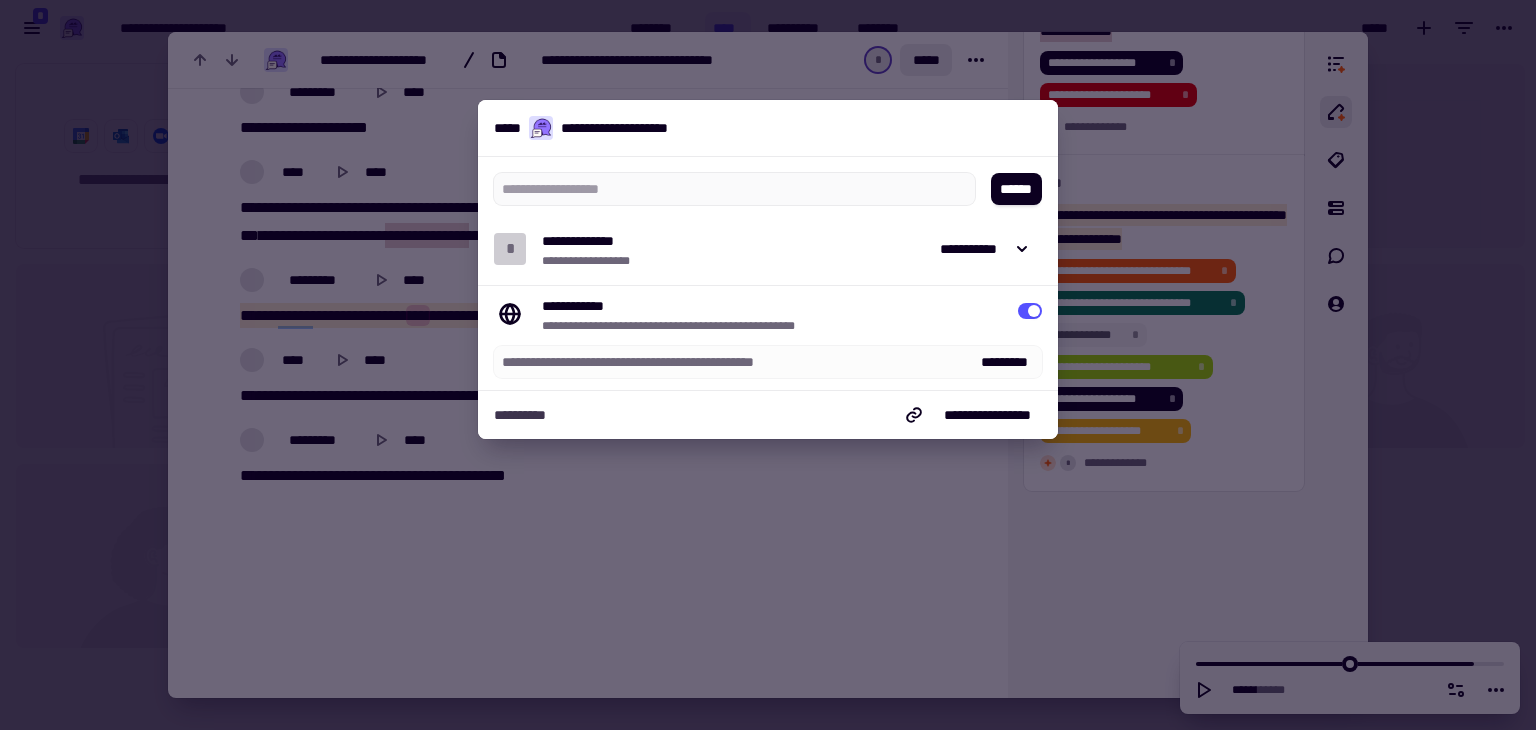 type 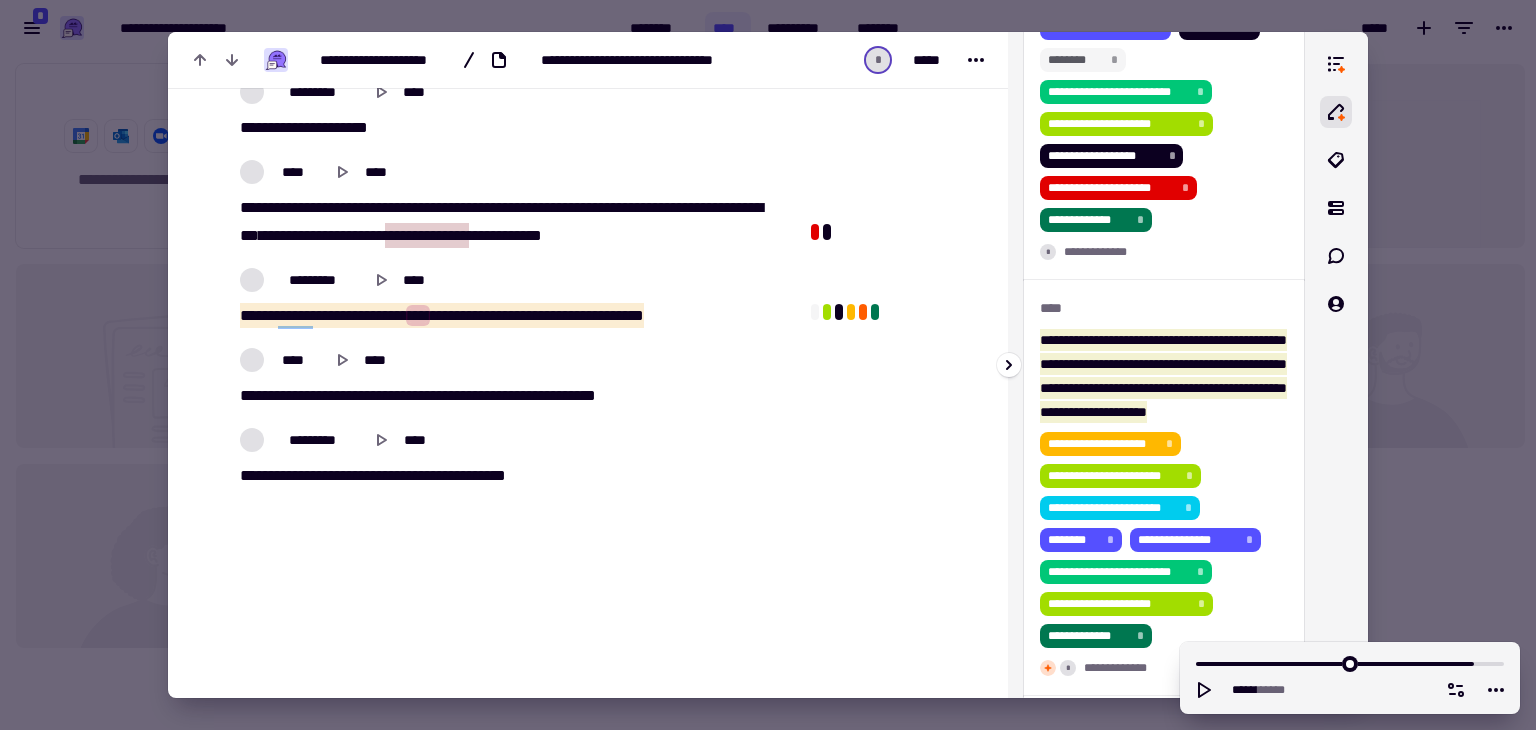 scroll, scrollTop: 3309, scrollLeft: 0, axis: vertical 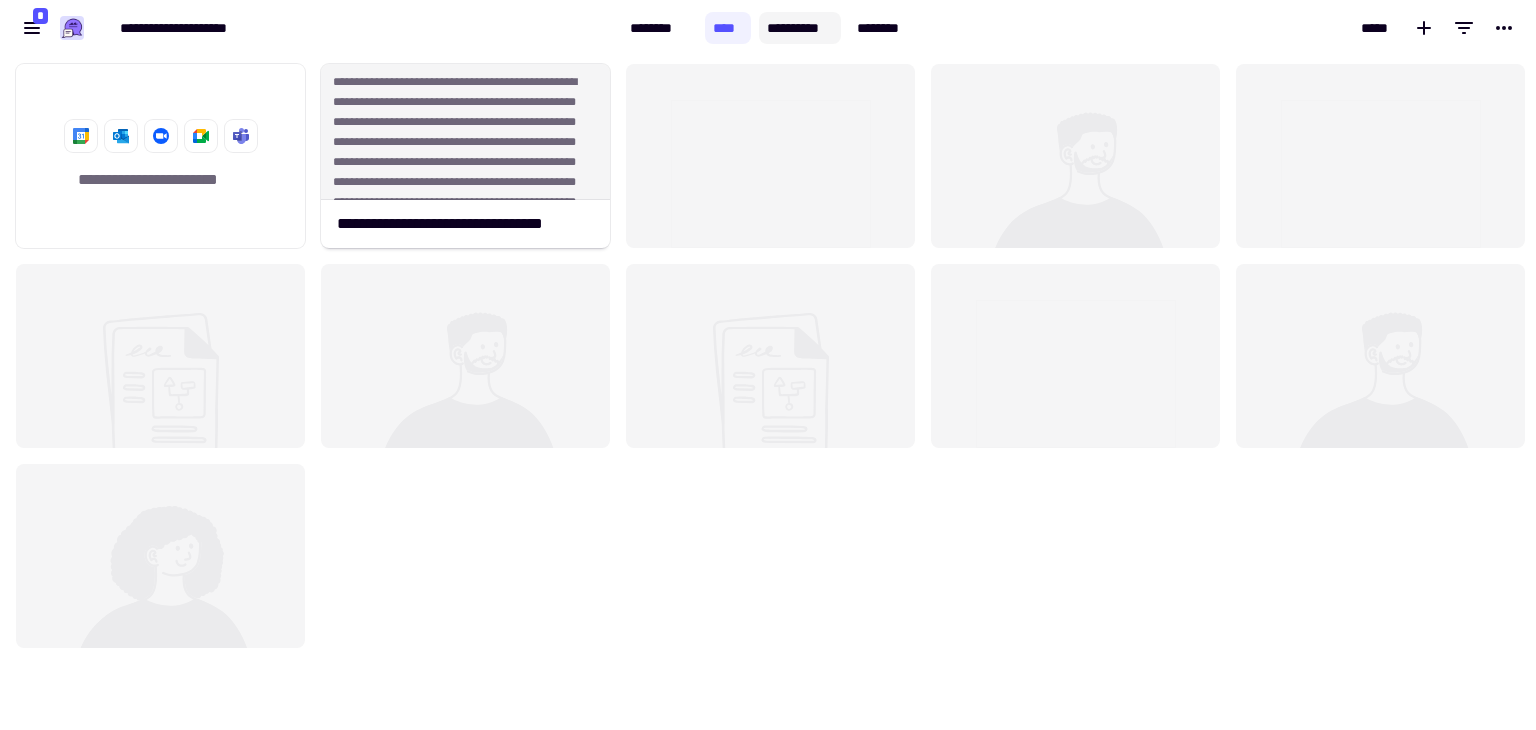 click on "**********" 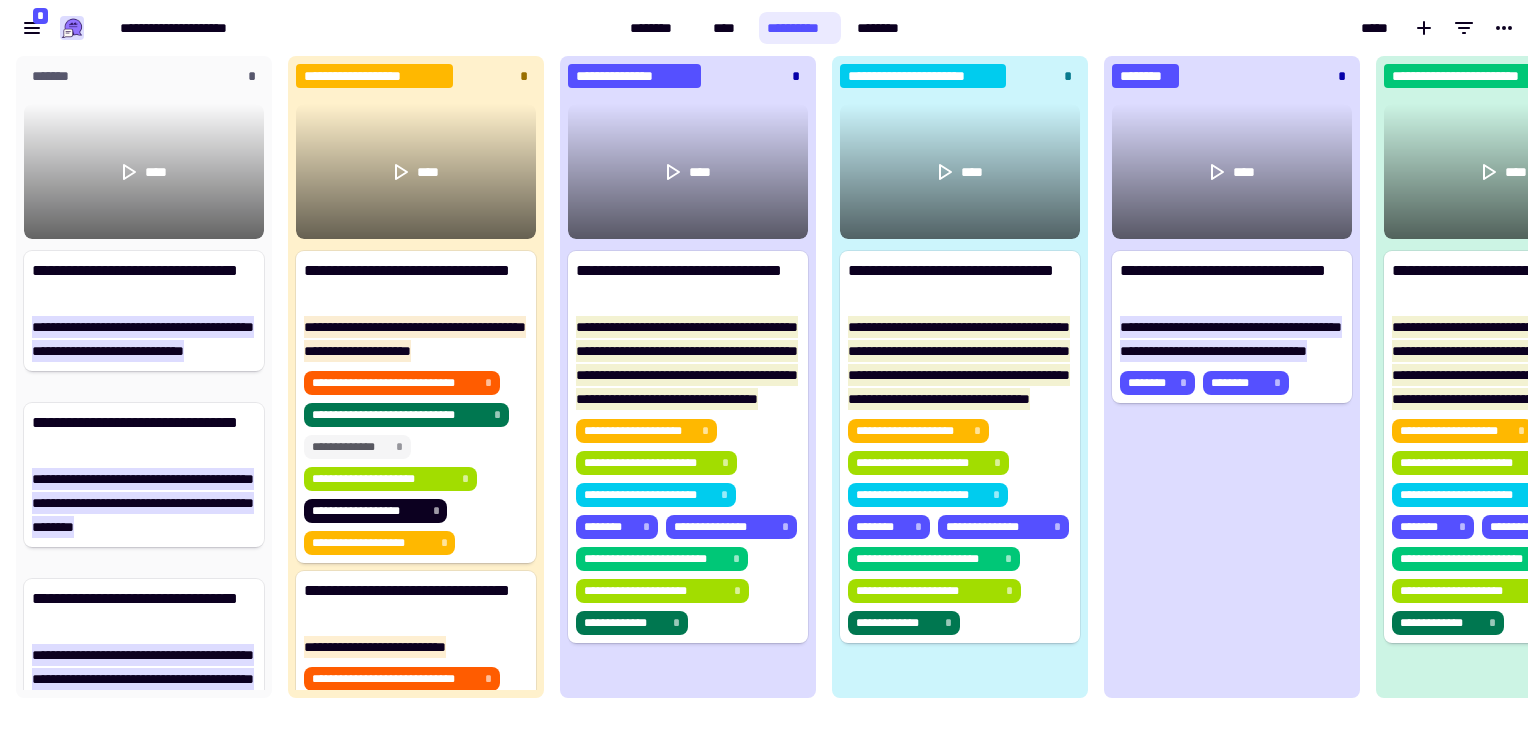 scroll, scrollTop: 16, scrollLeft: 16, axis: both 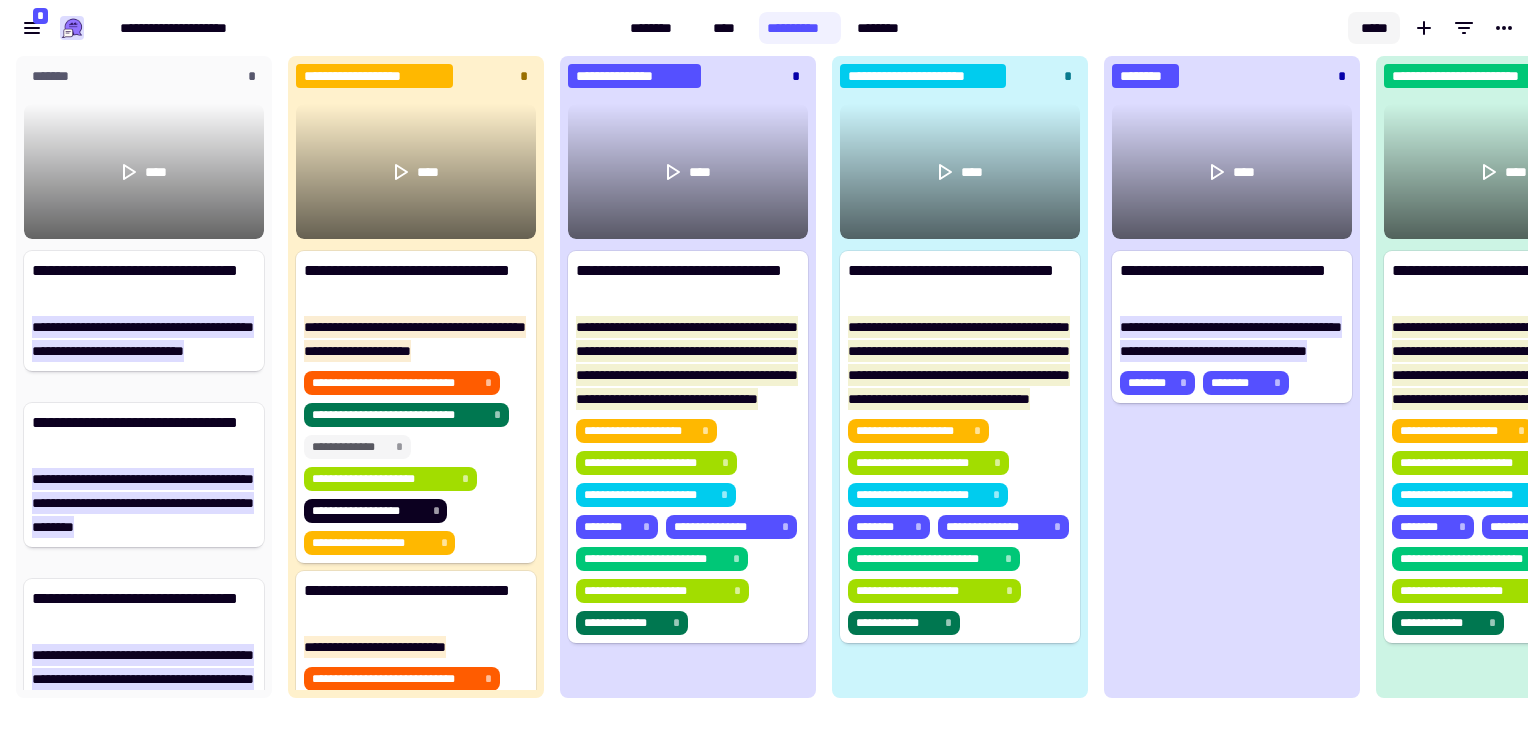 click on "*****" 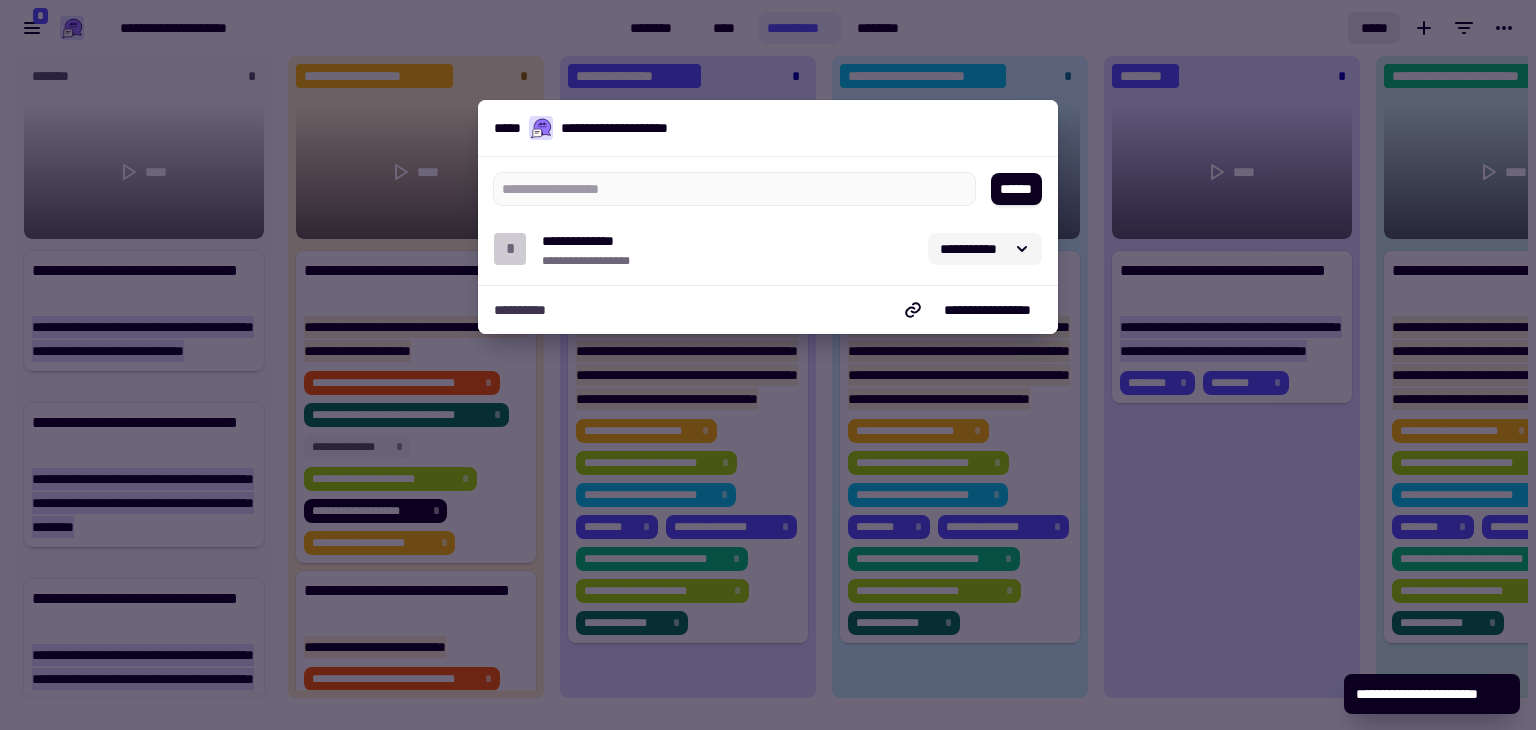 click on "**********" 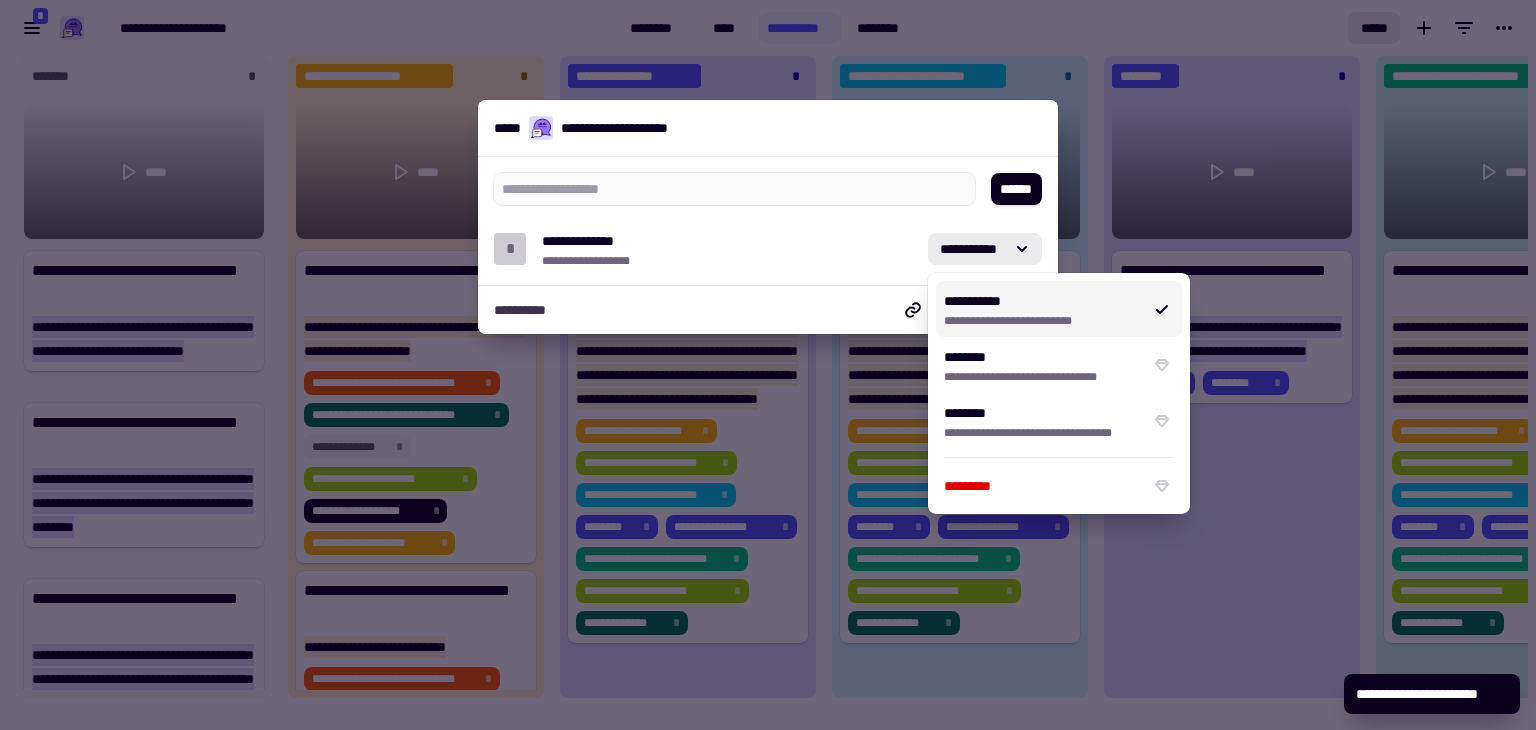 click on "**********" at bounding box center (1043, 321) 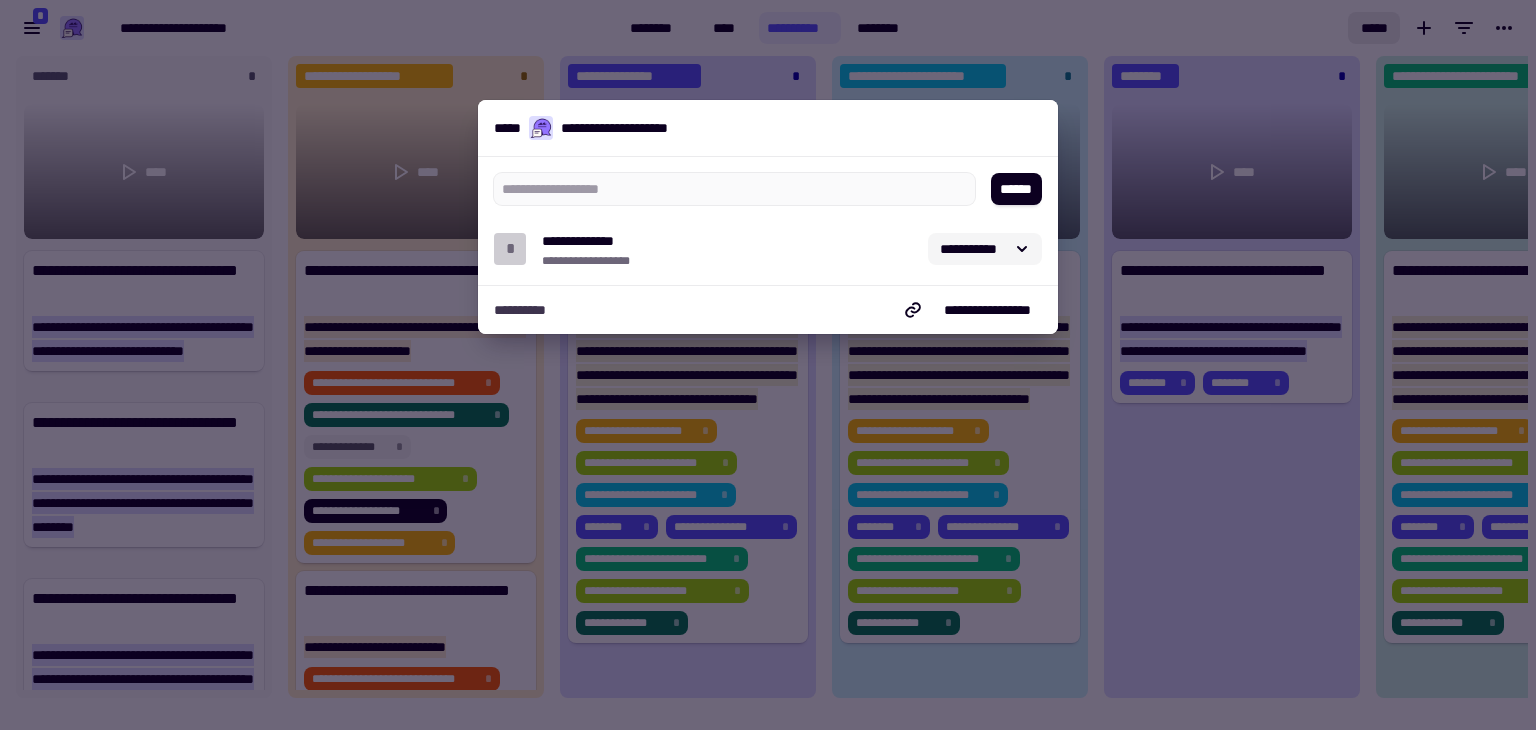 click on "**********" 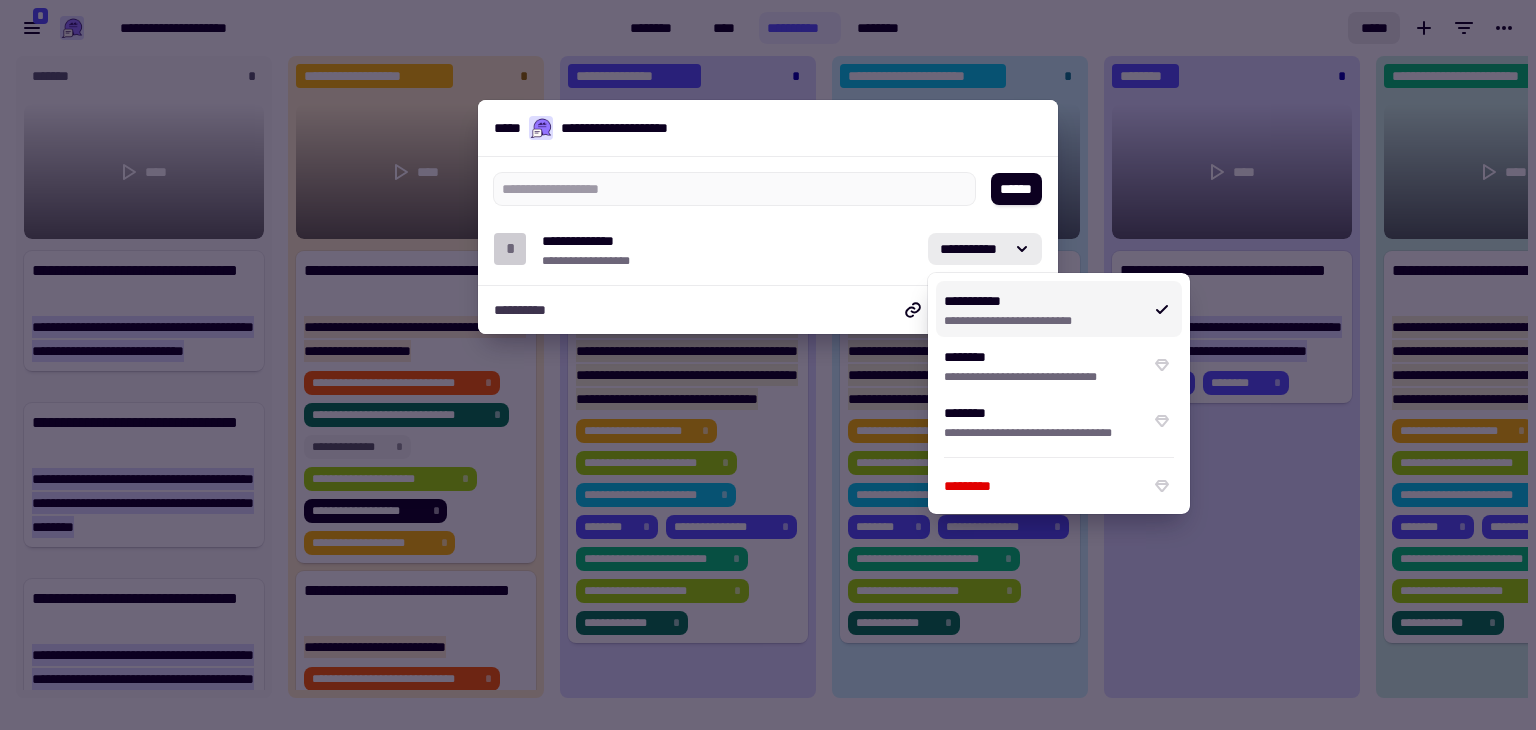 click on "**********" at bounding box center [727, 249] 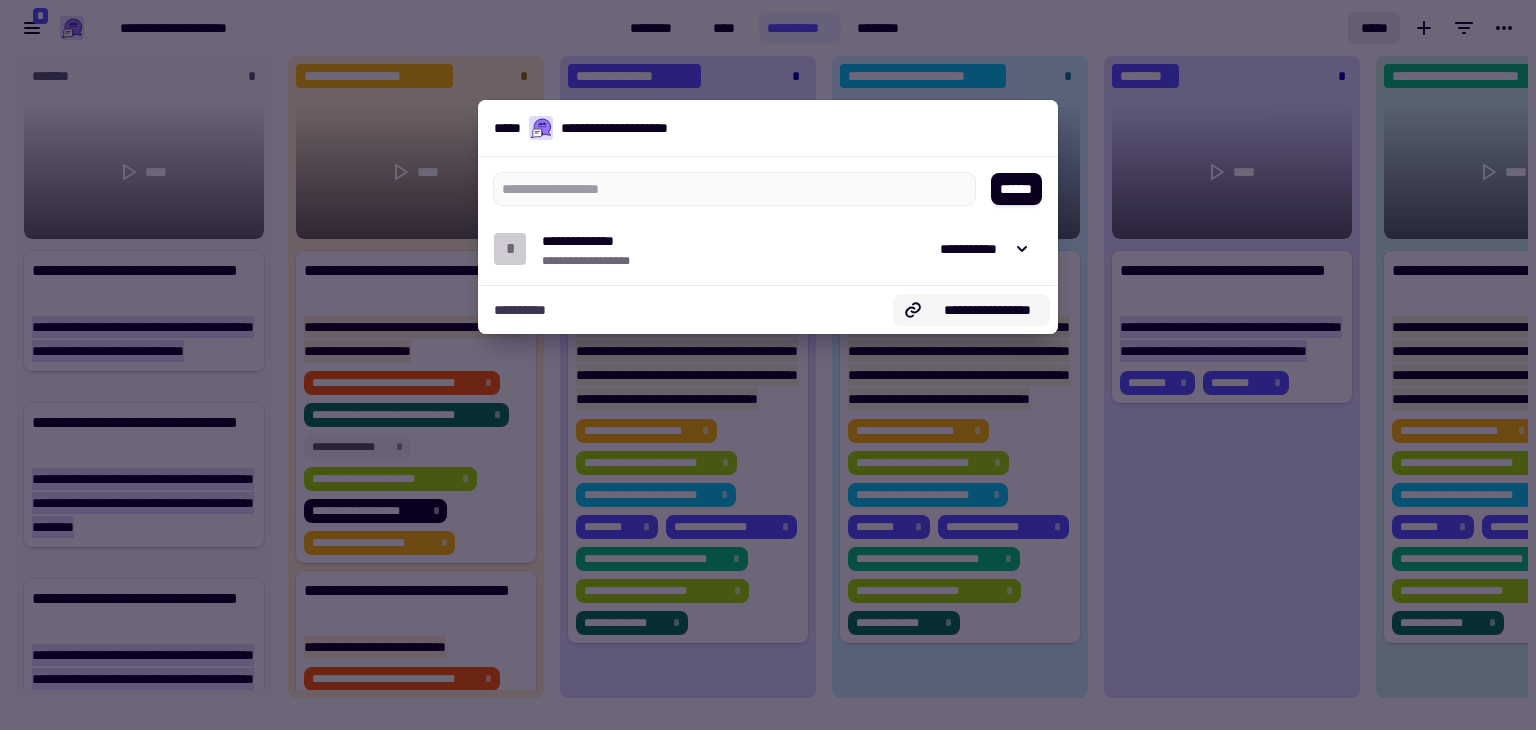 click on "**********" 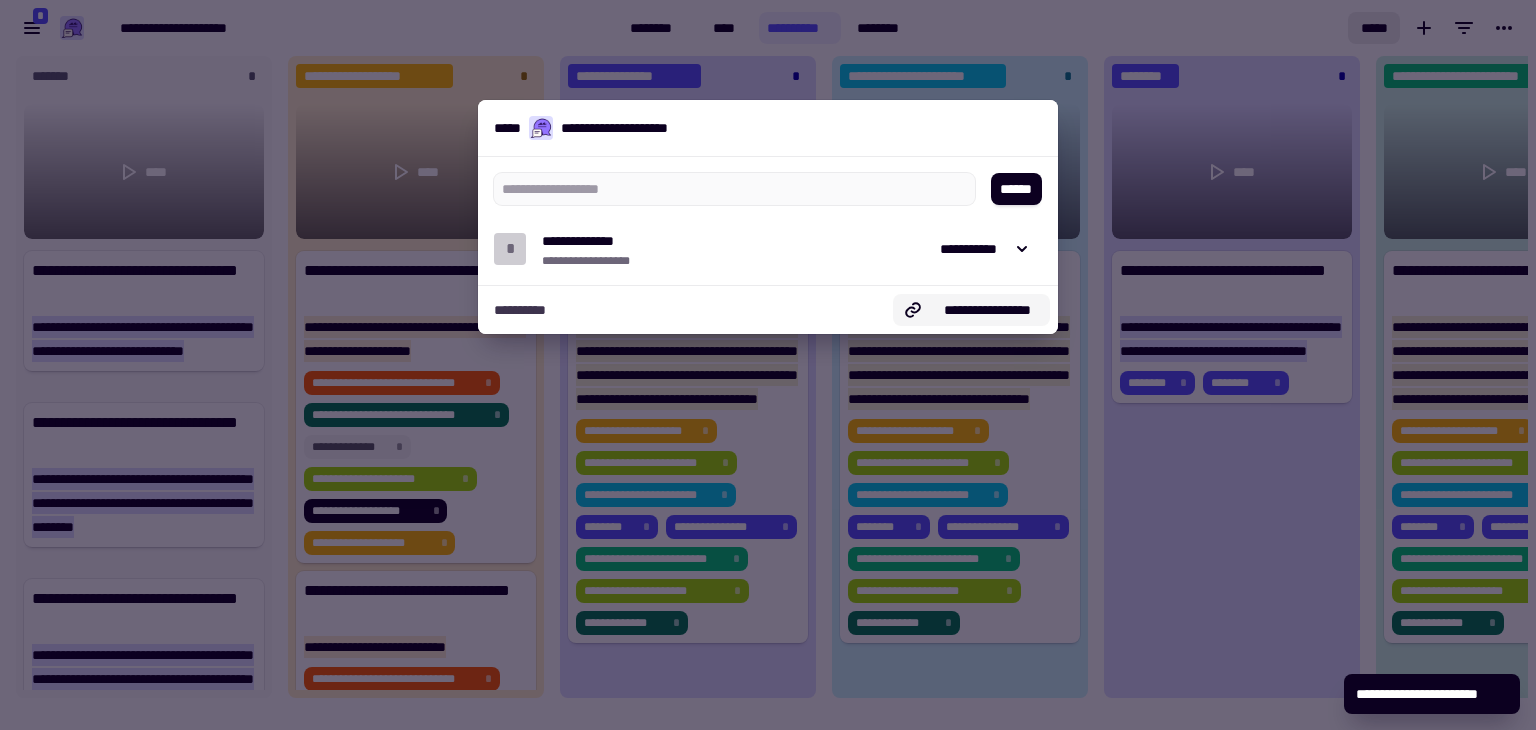 type 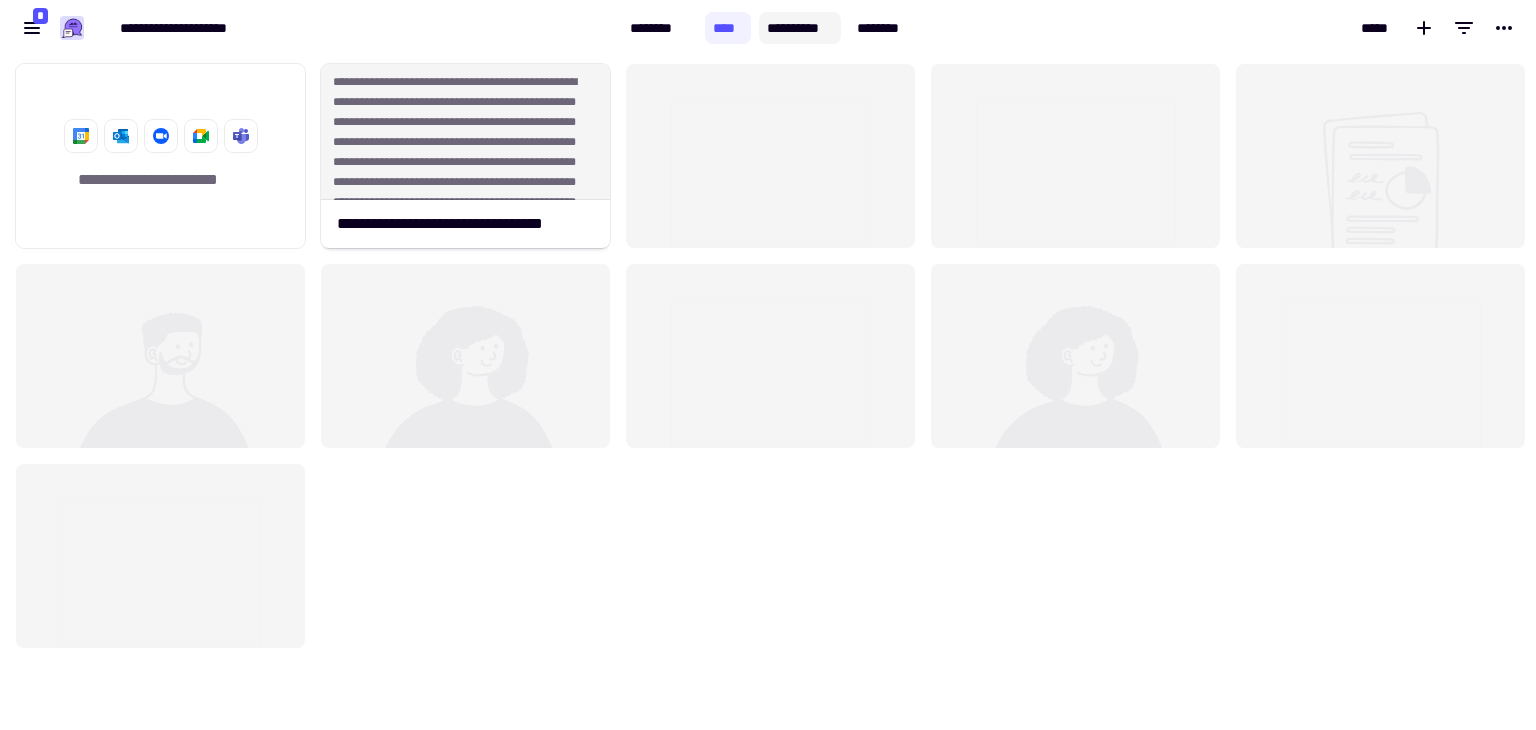 click on "**********" 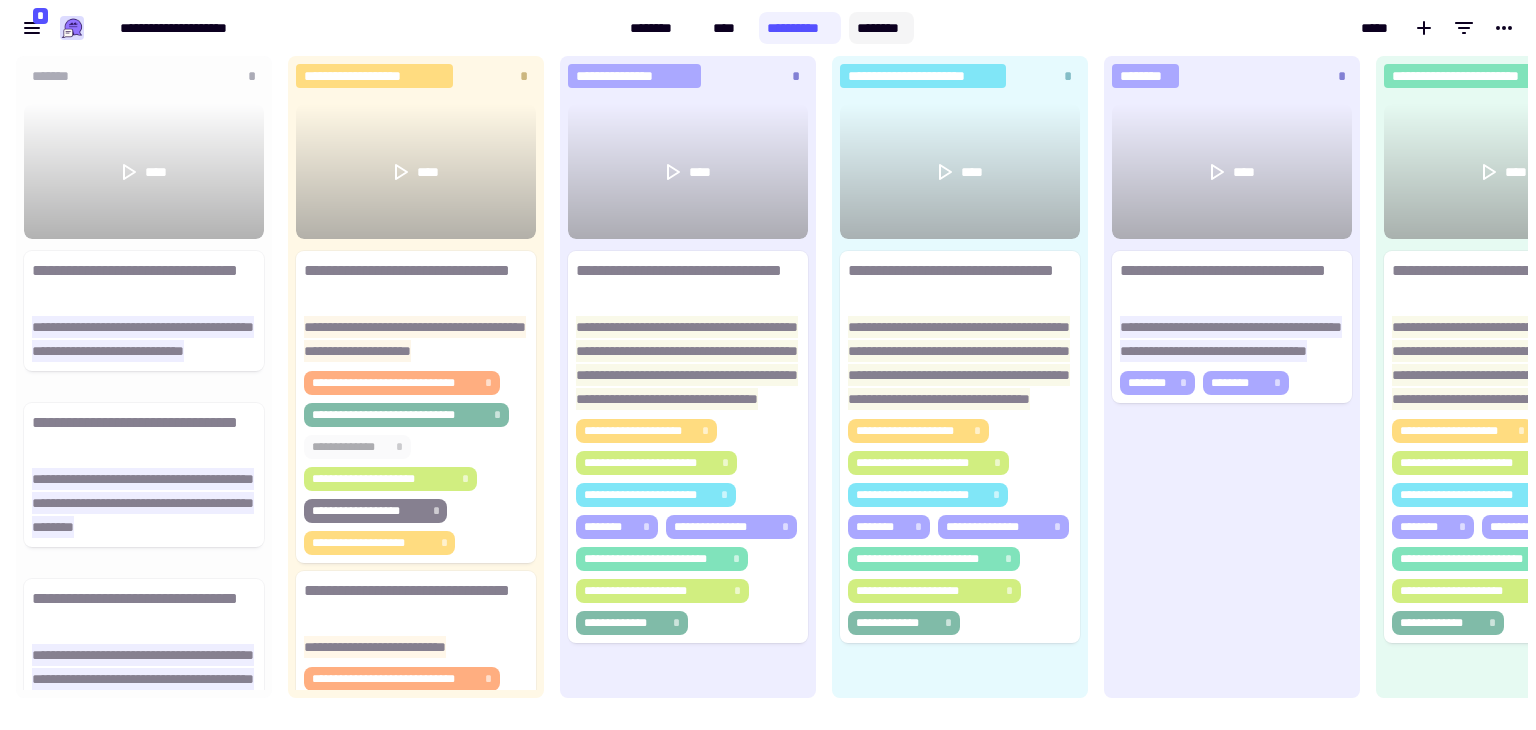 click on "********" 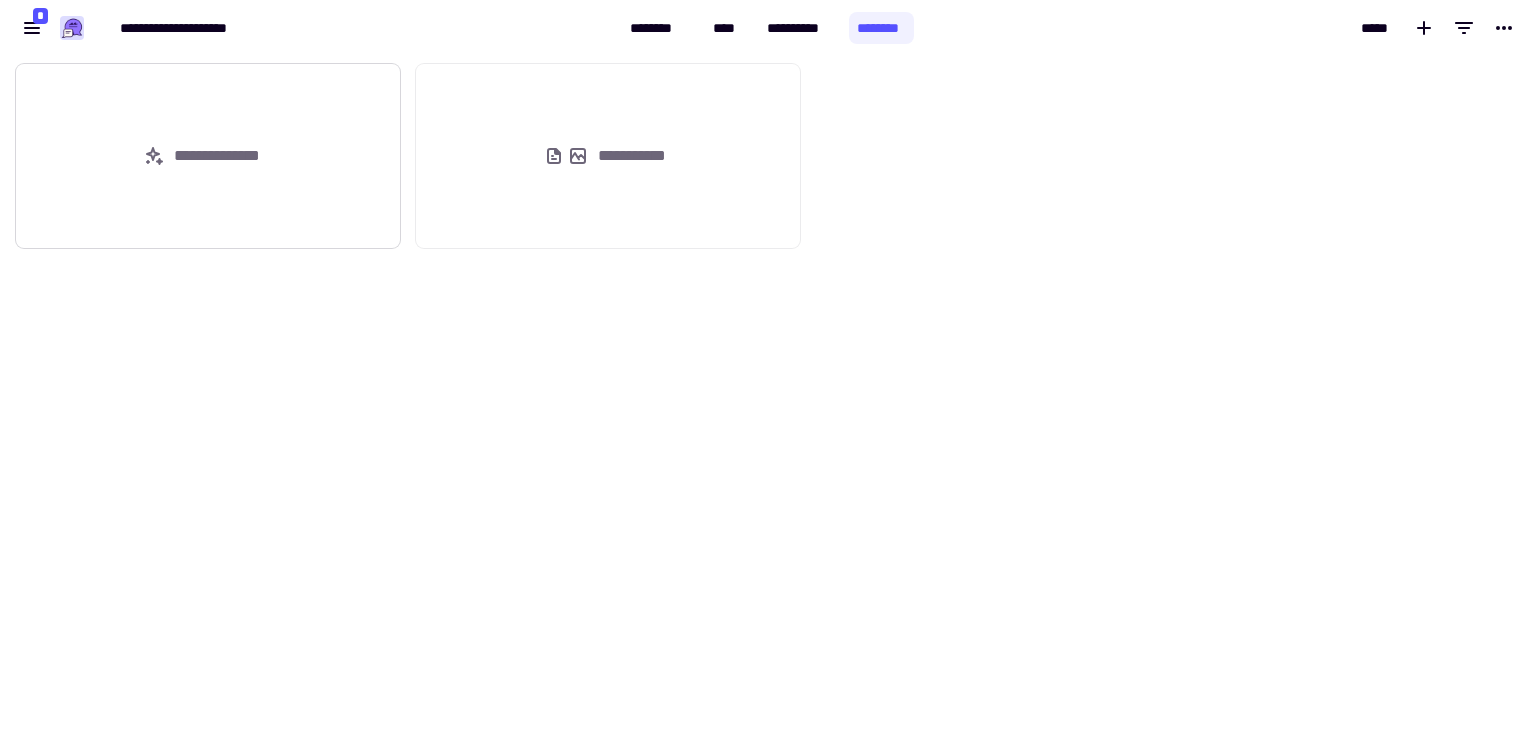 click on "**********" 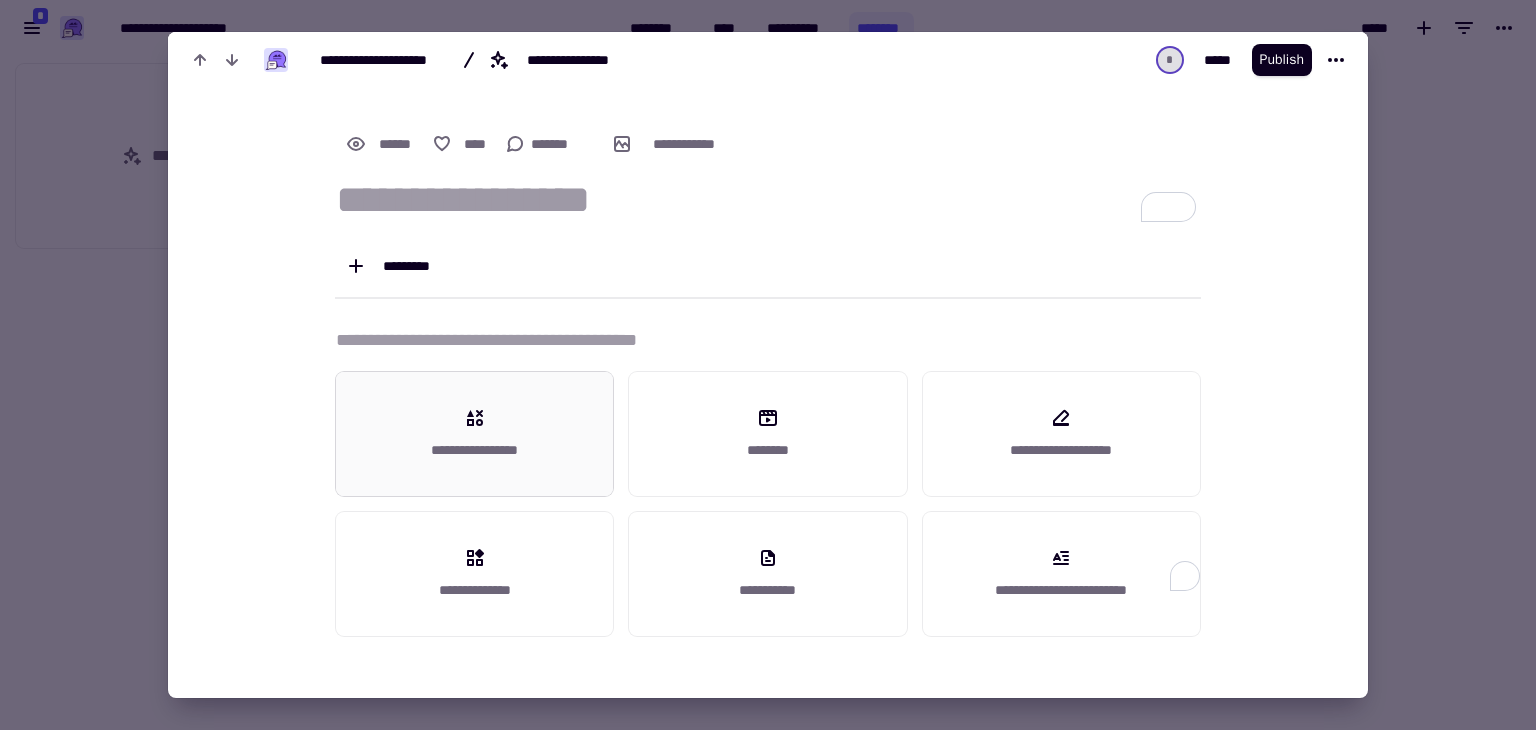 click on "**********" 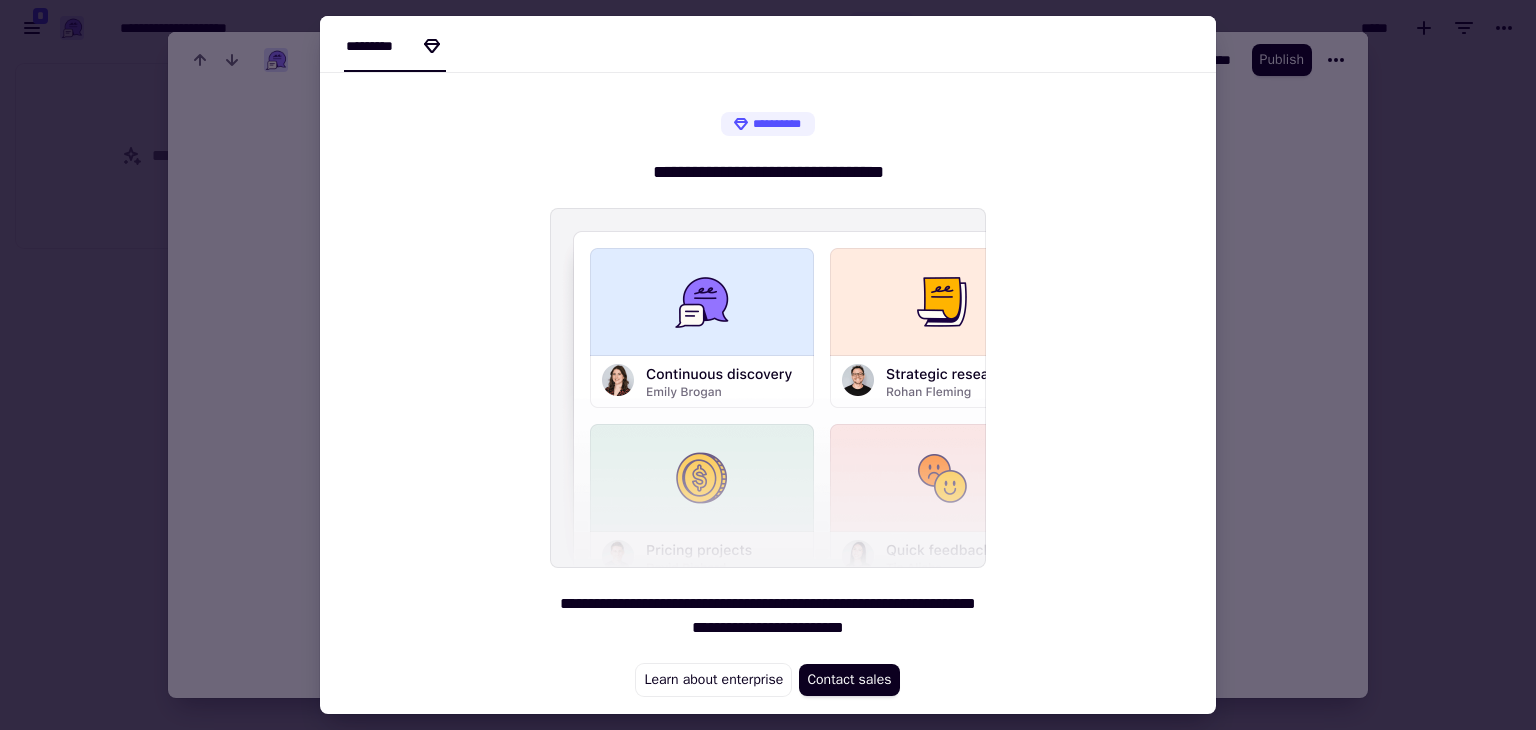 click at bounding box center (768, 365) 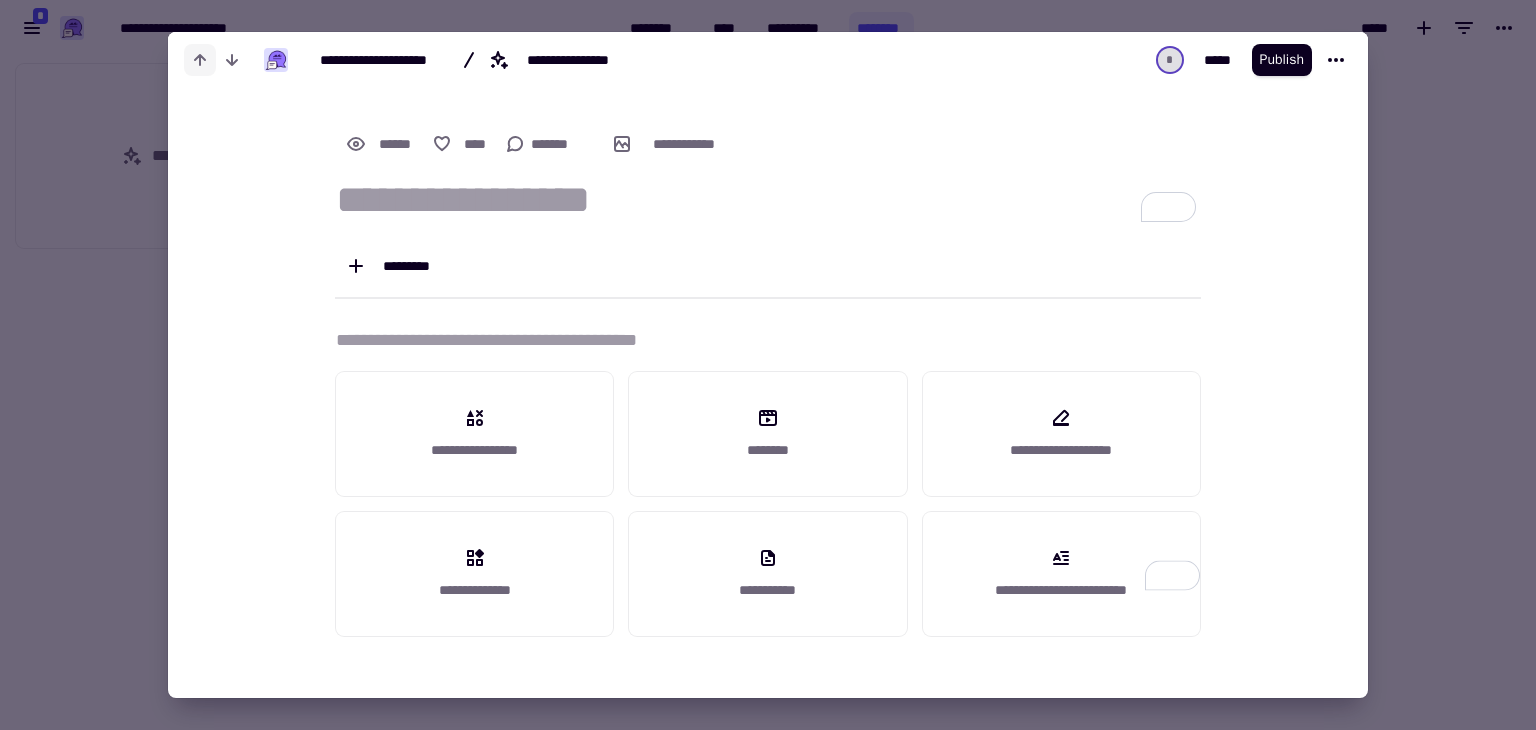 click 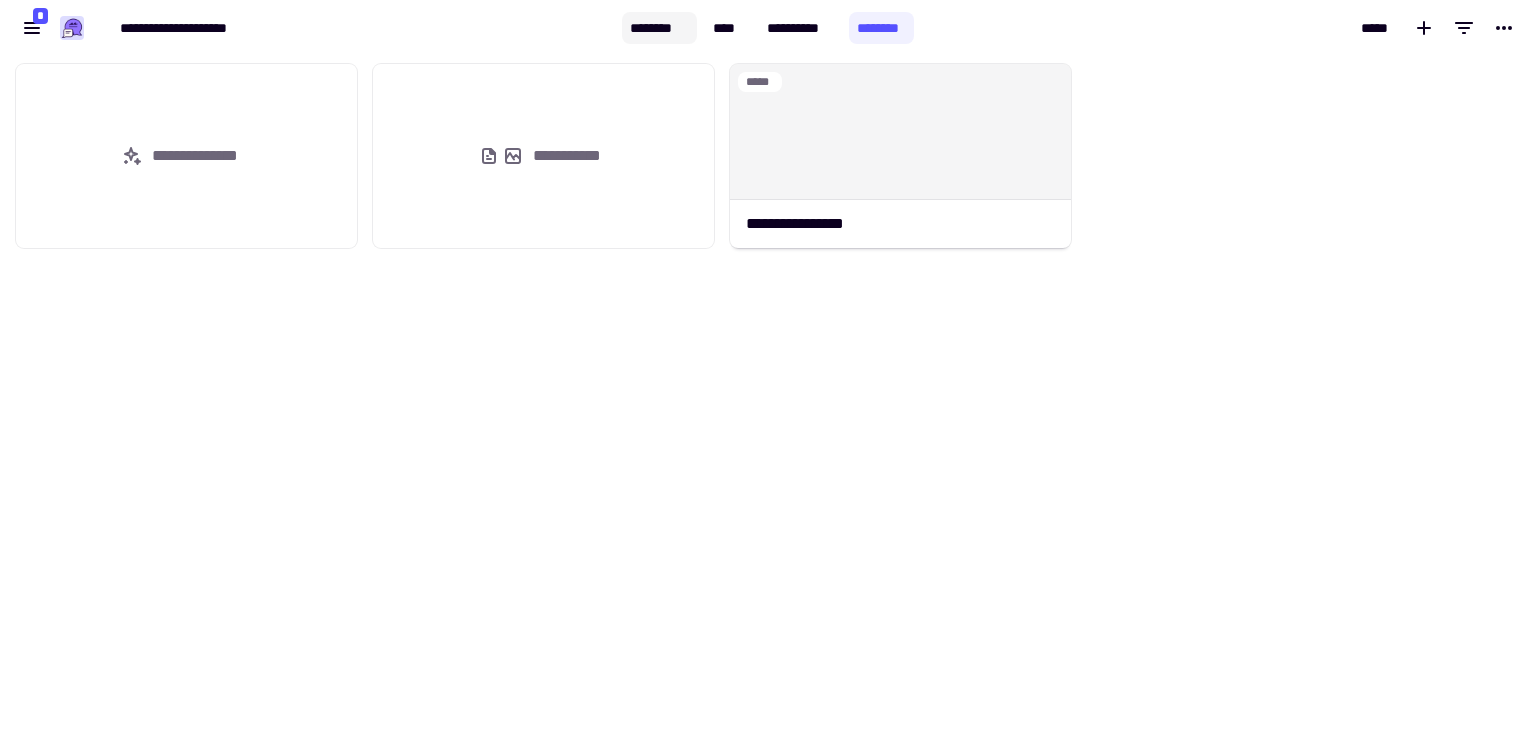 click on "********" 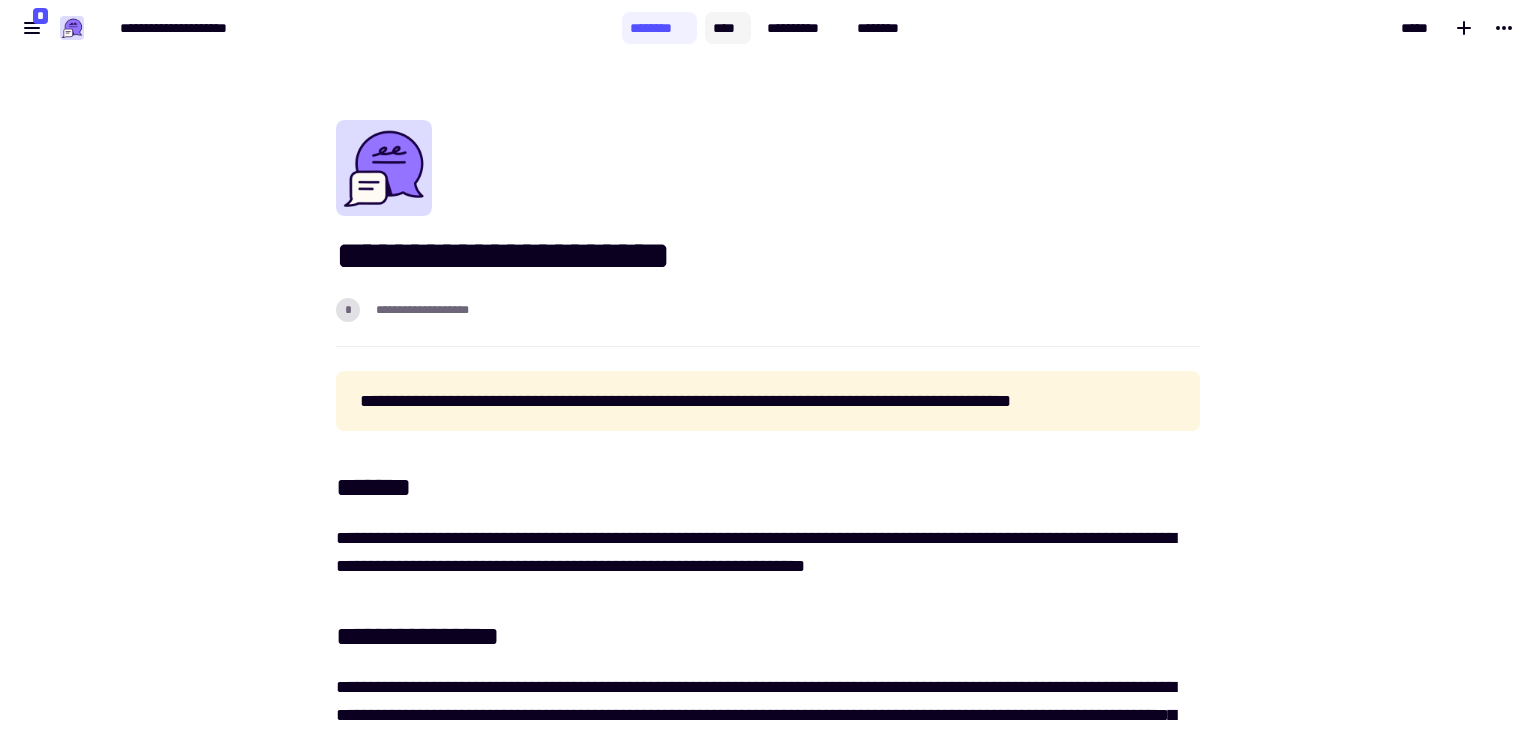 click on "****" 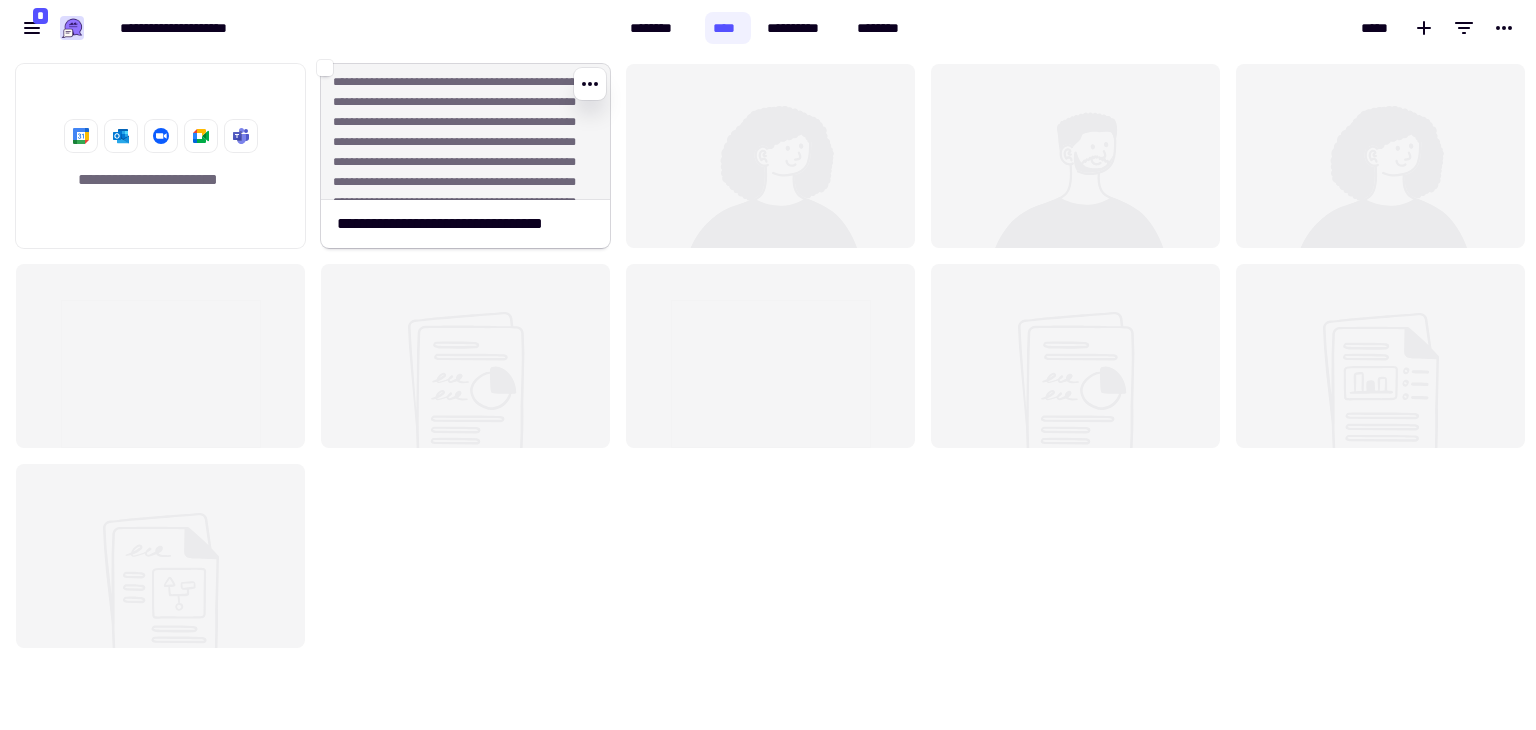 click on "**********" 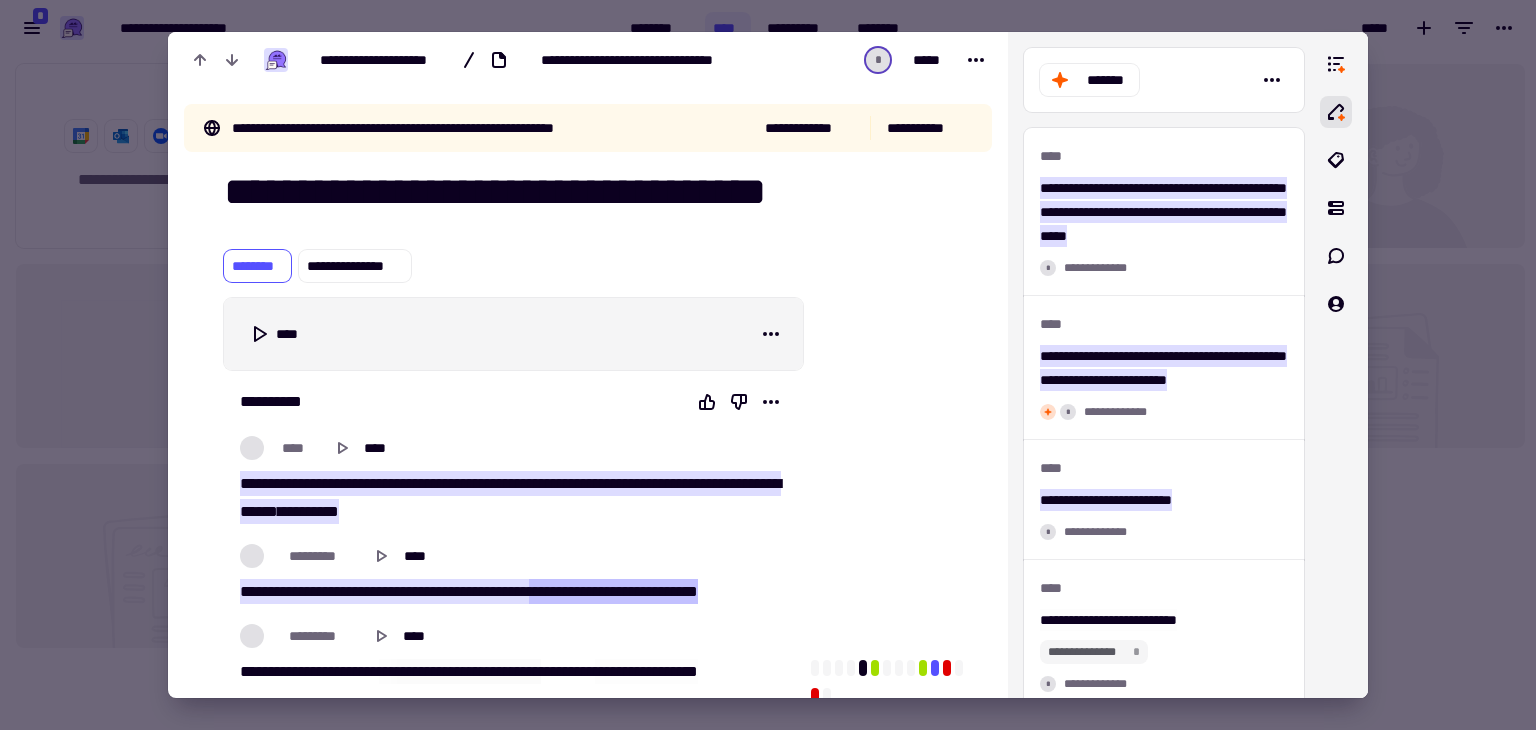 click on "**********" at bounding box center [588, 1417] 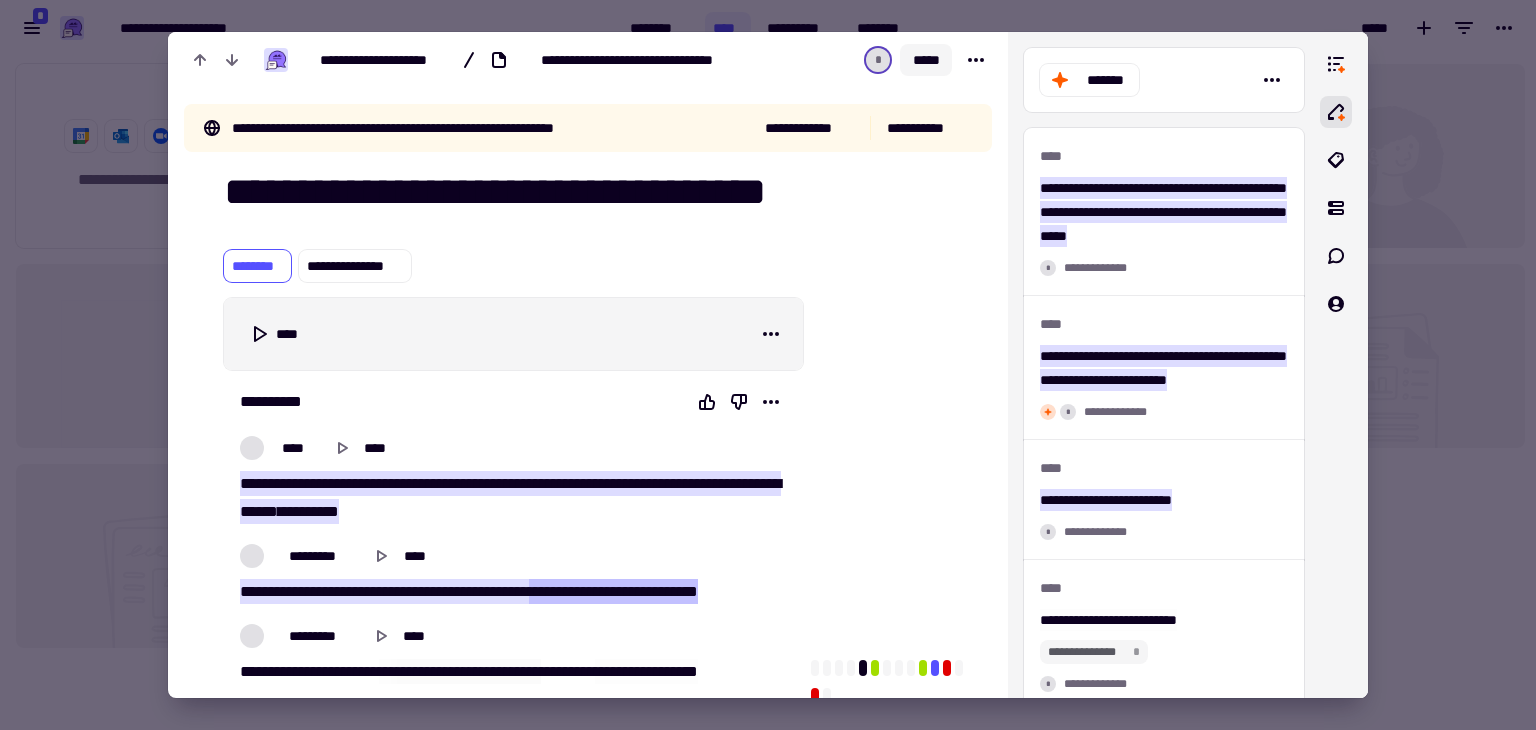 click on "*****" 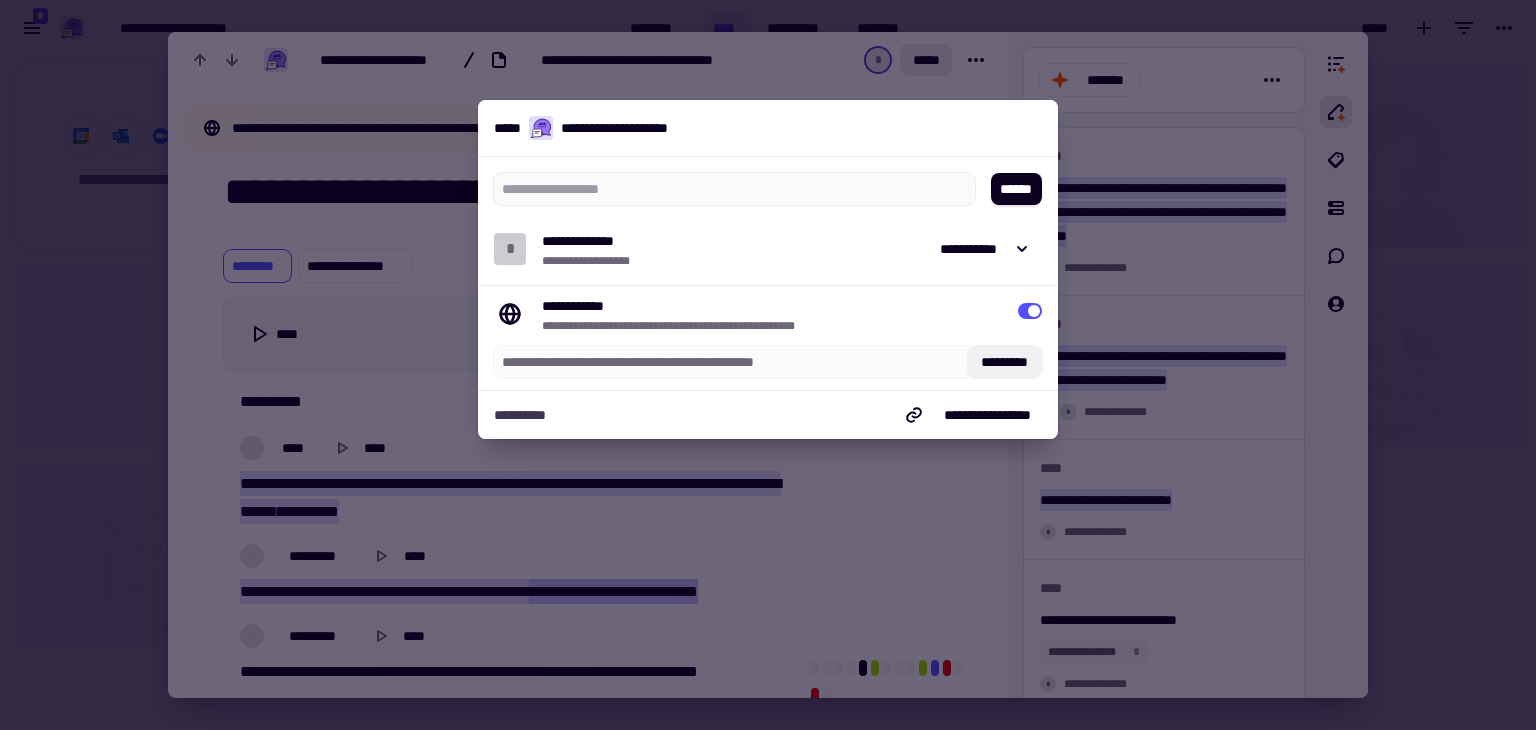 click on "*********" 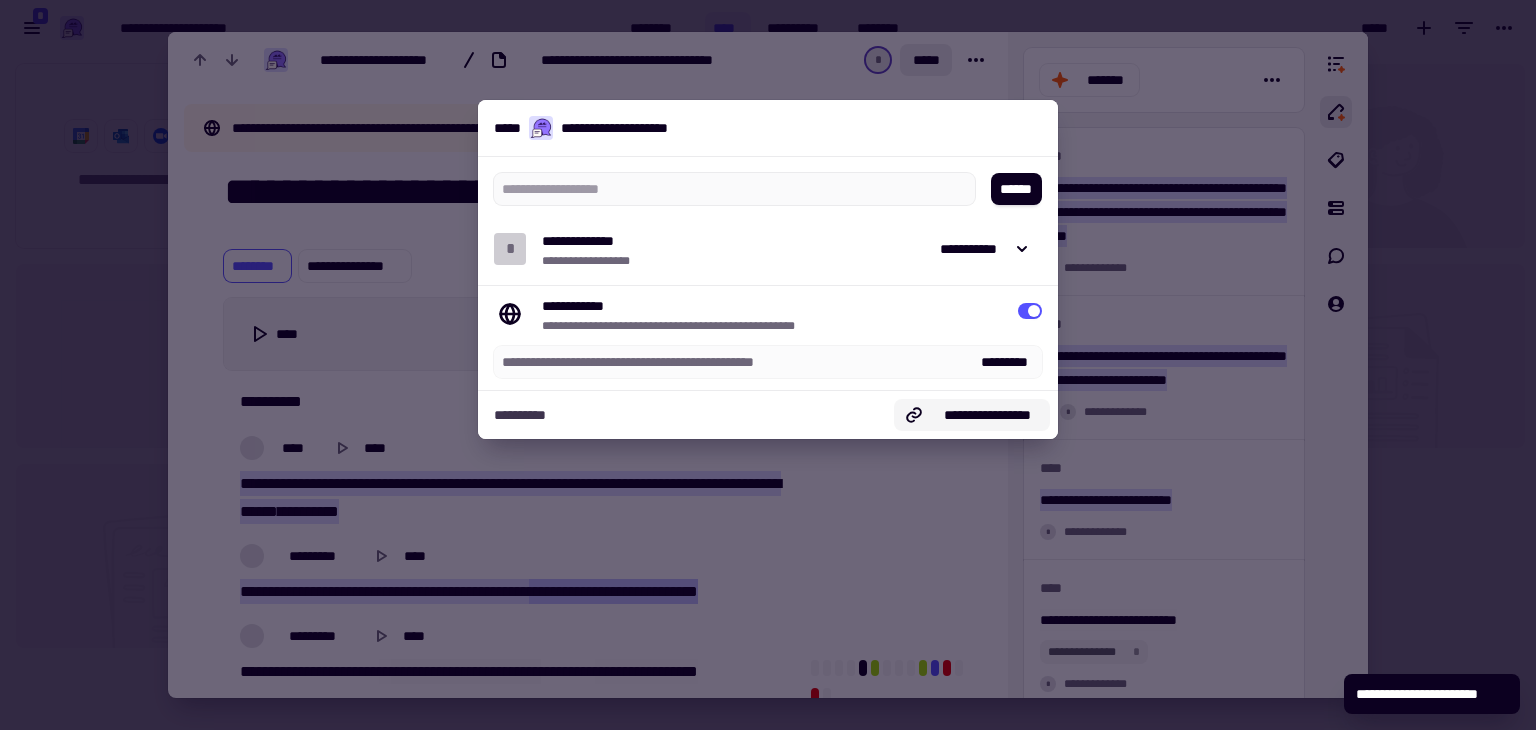 click on "**********" 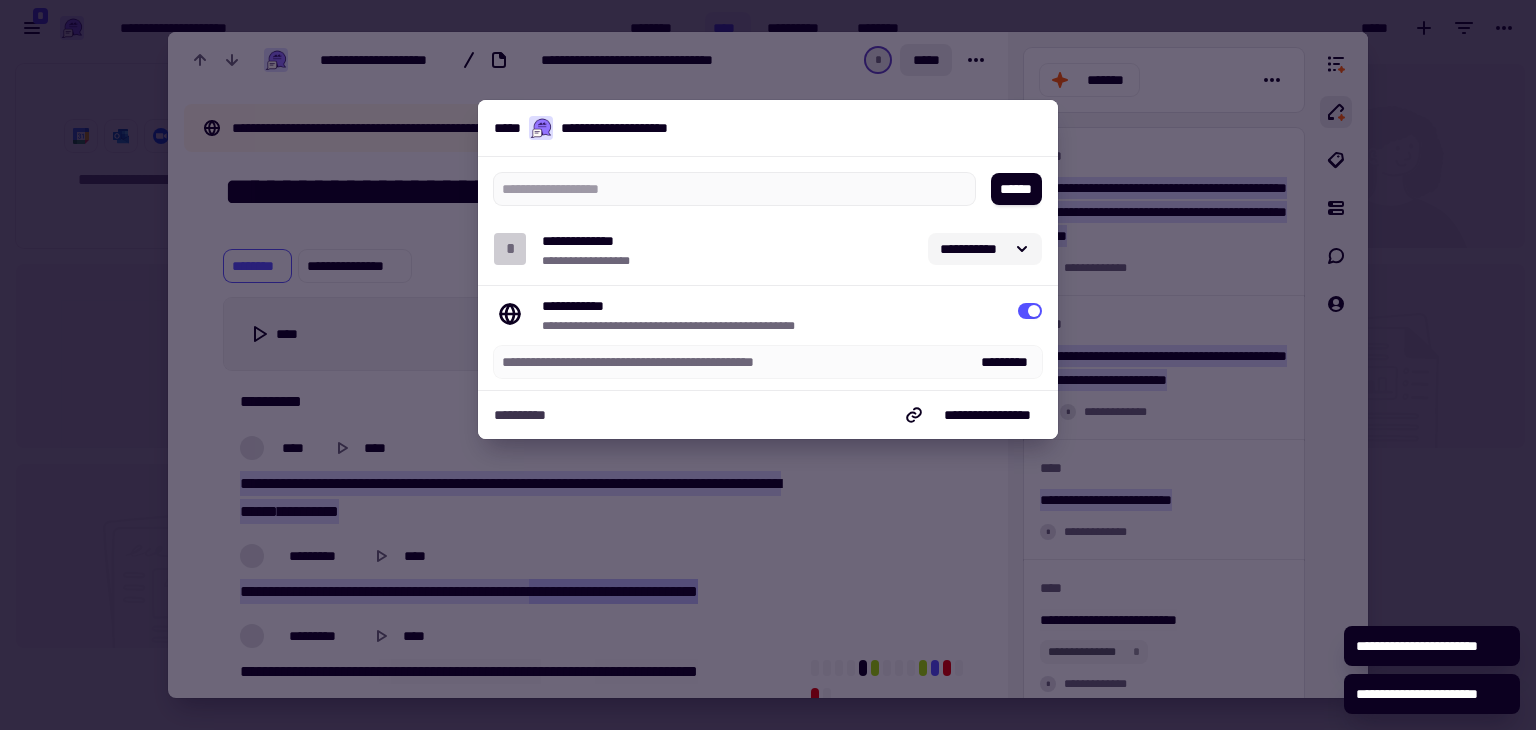 click on "**********" 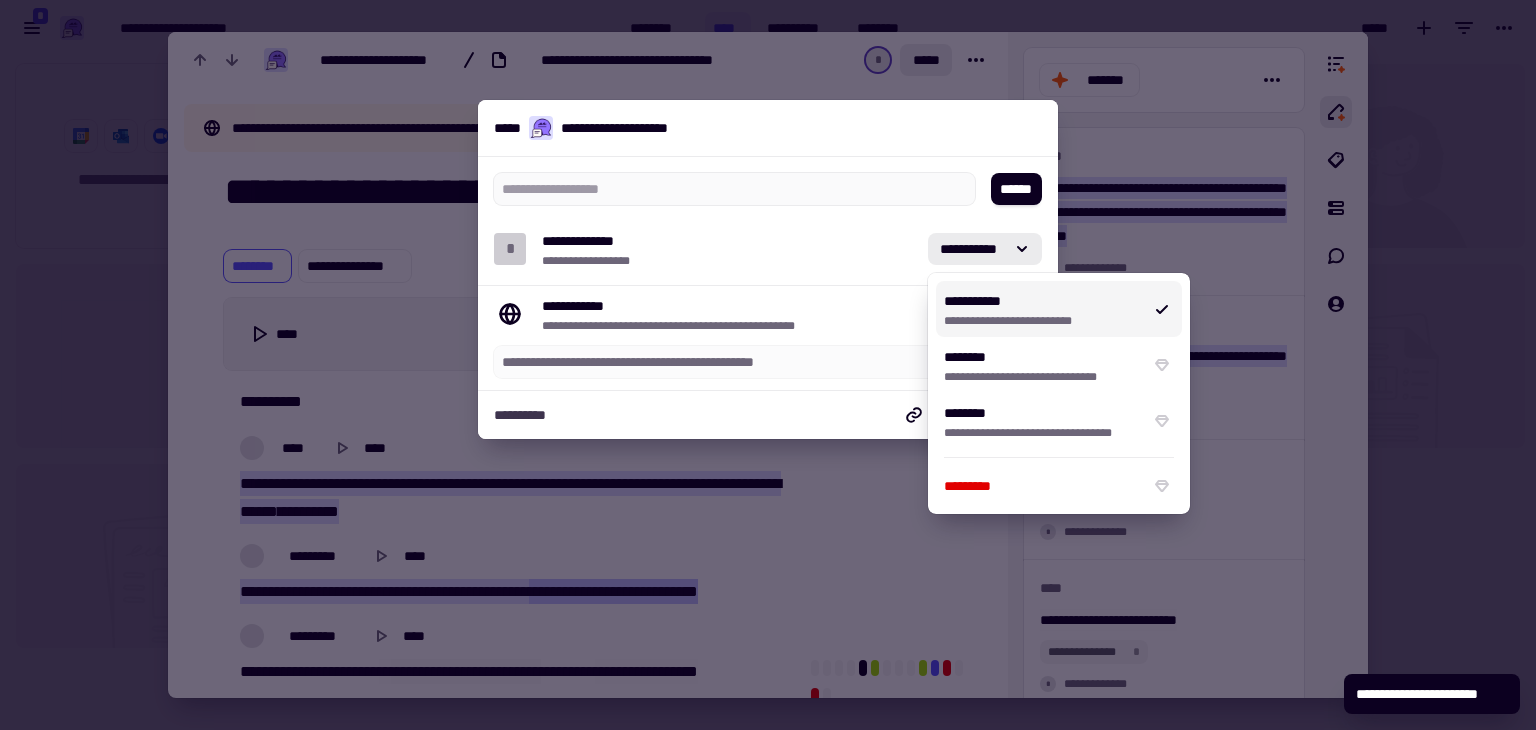 click on "**********" at bounding box center [1043, 321] 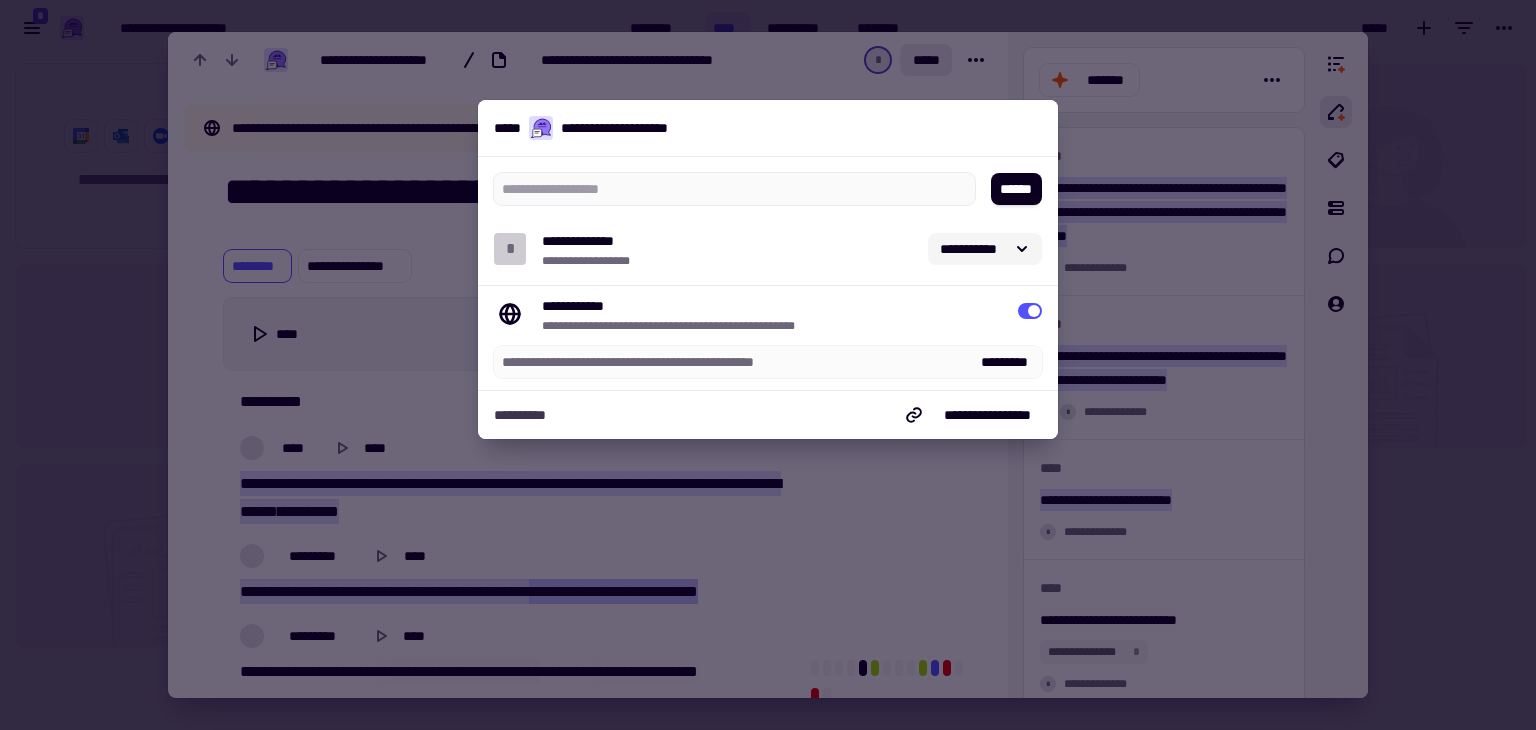 click on "**********" 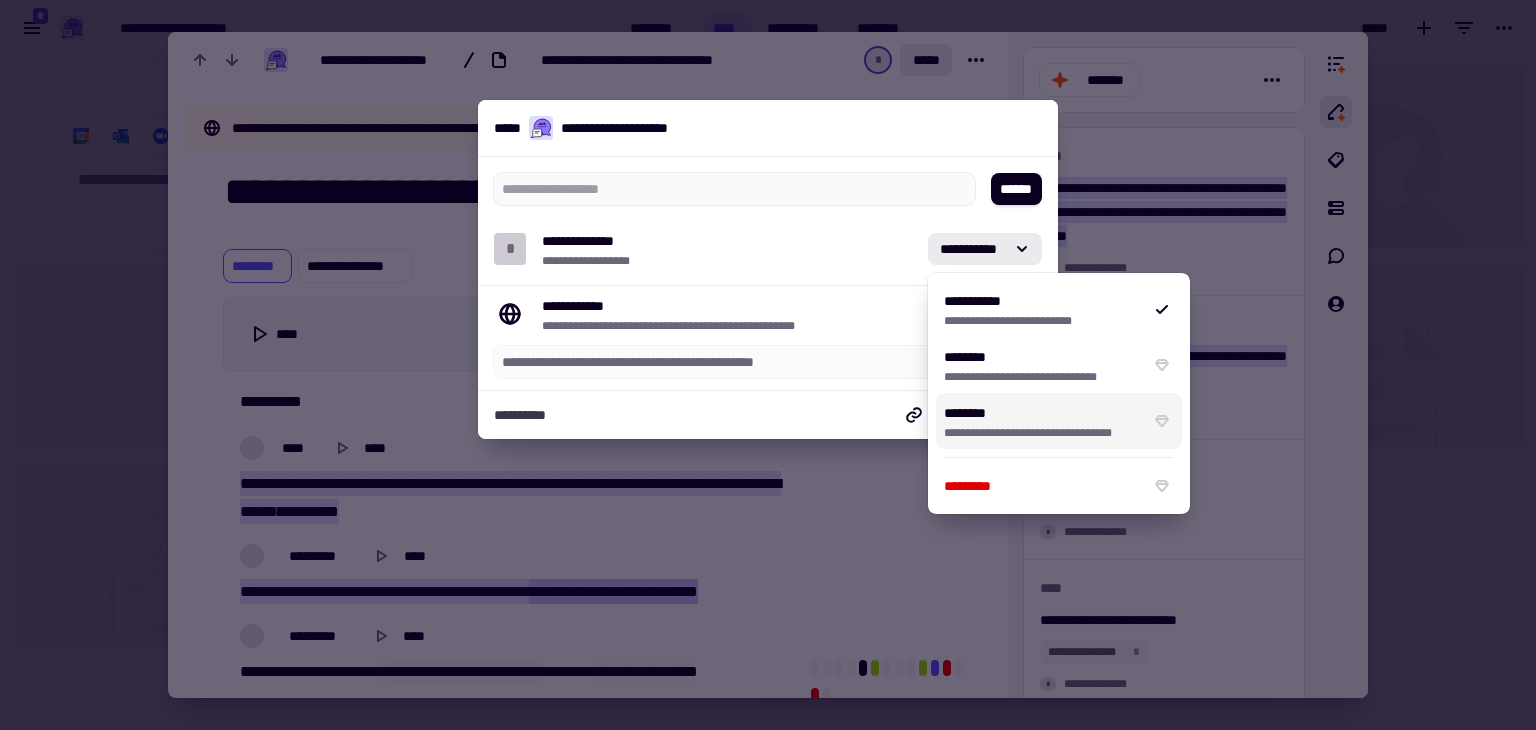 click on "**********" at bounding box center [727, 249] 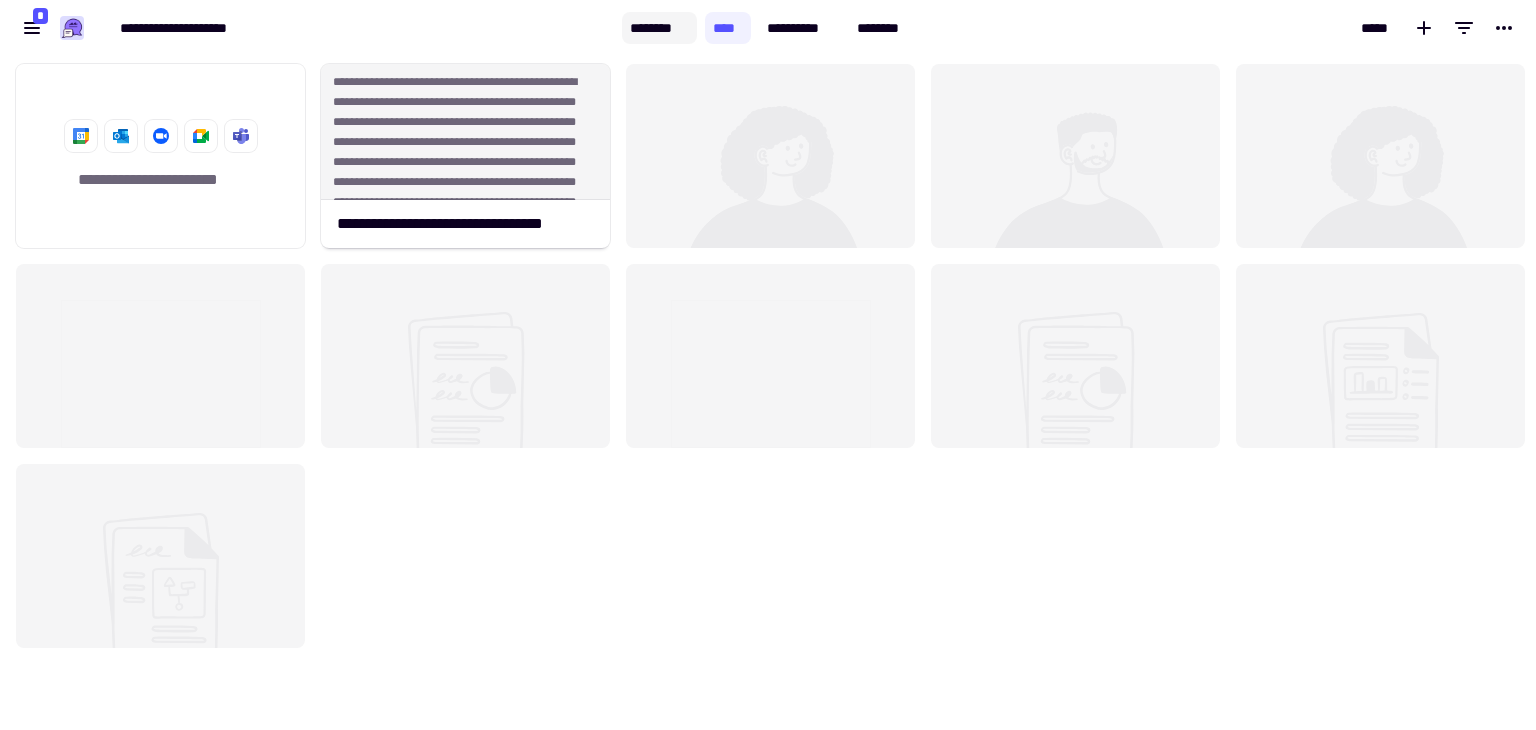 click on "********" 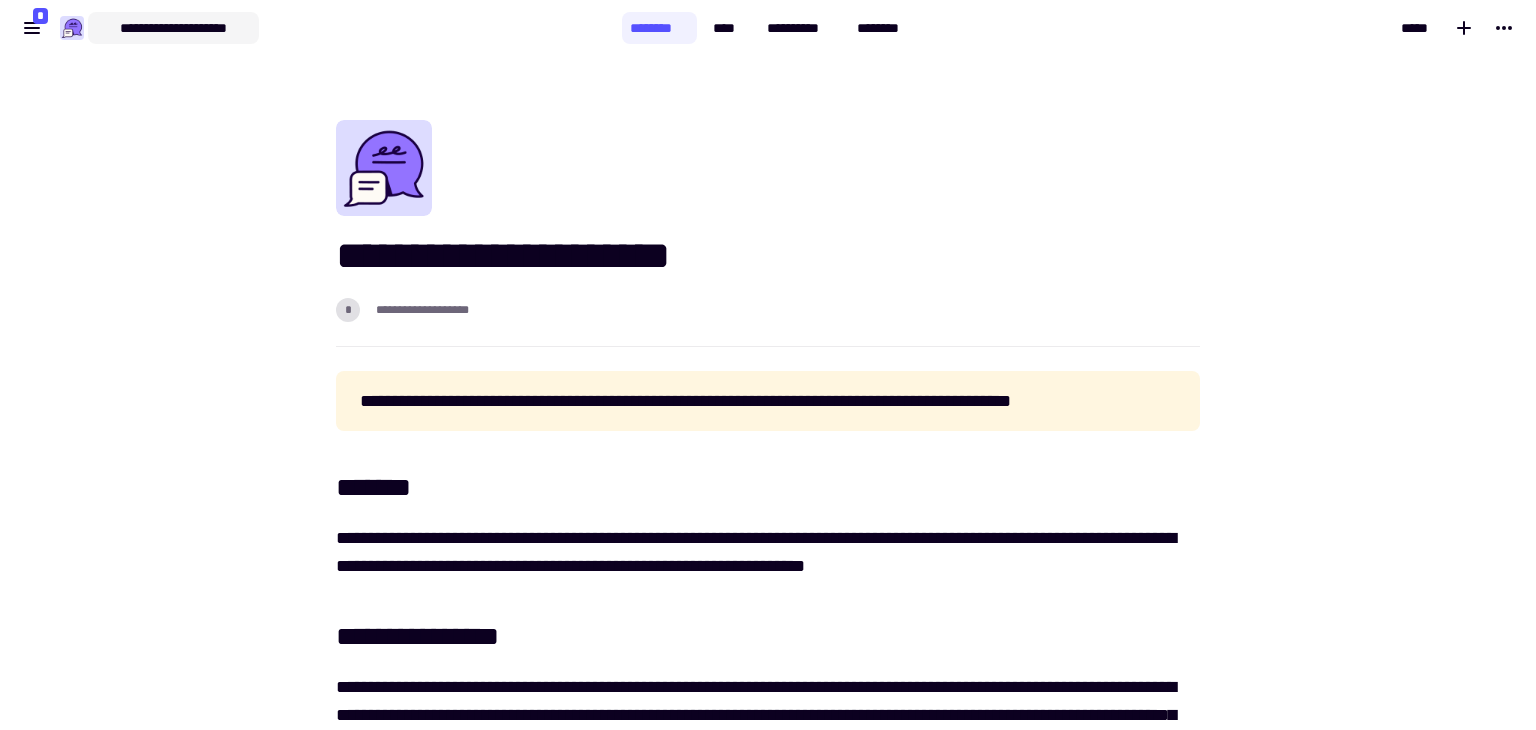 click on "**********" 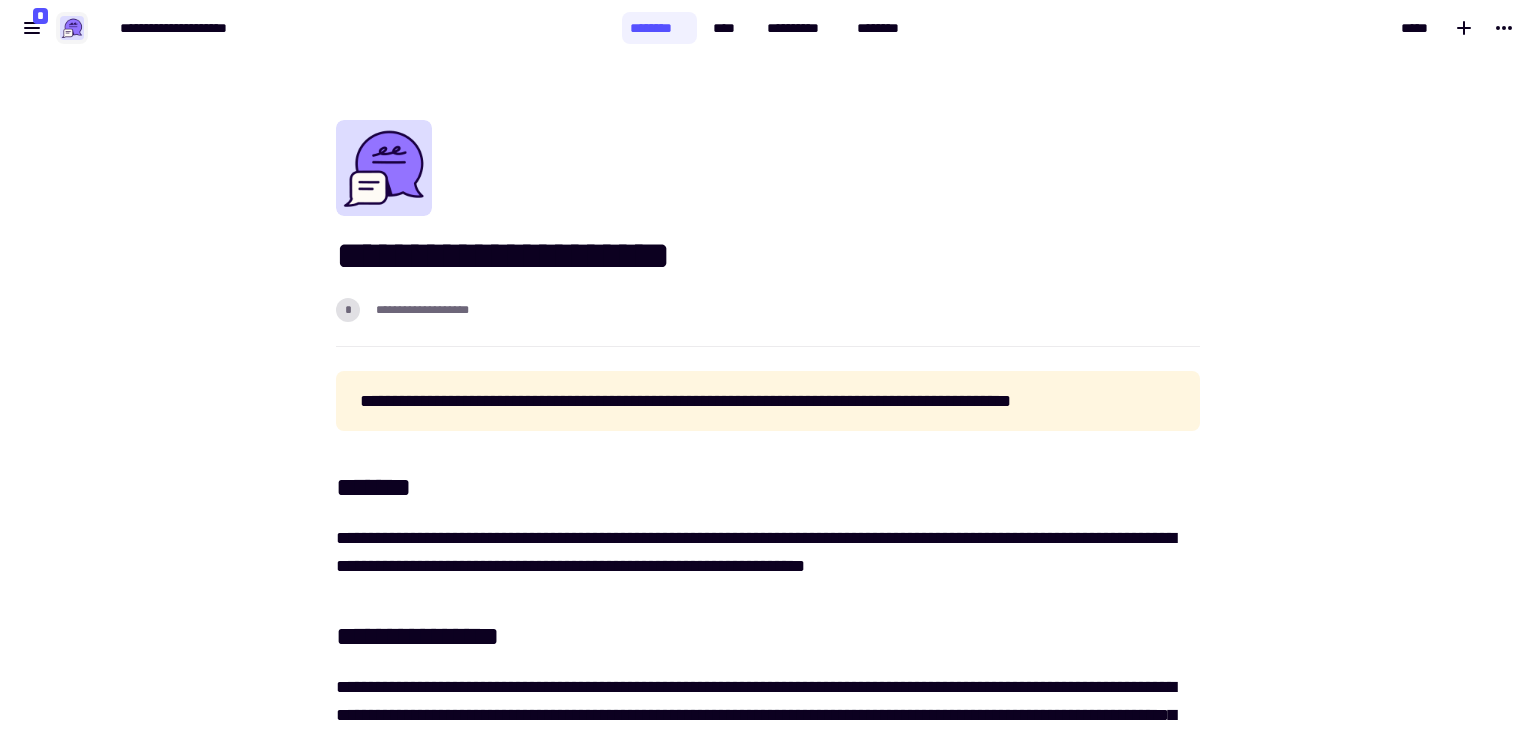 click 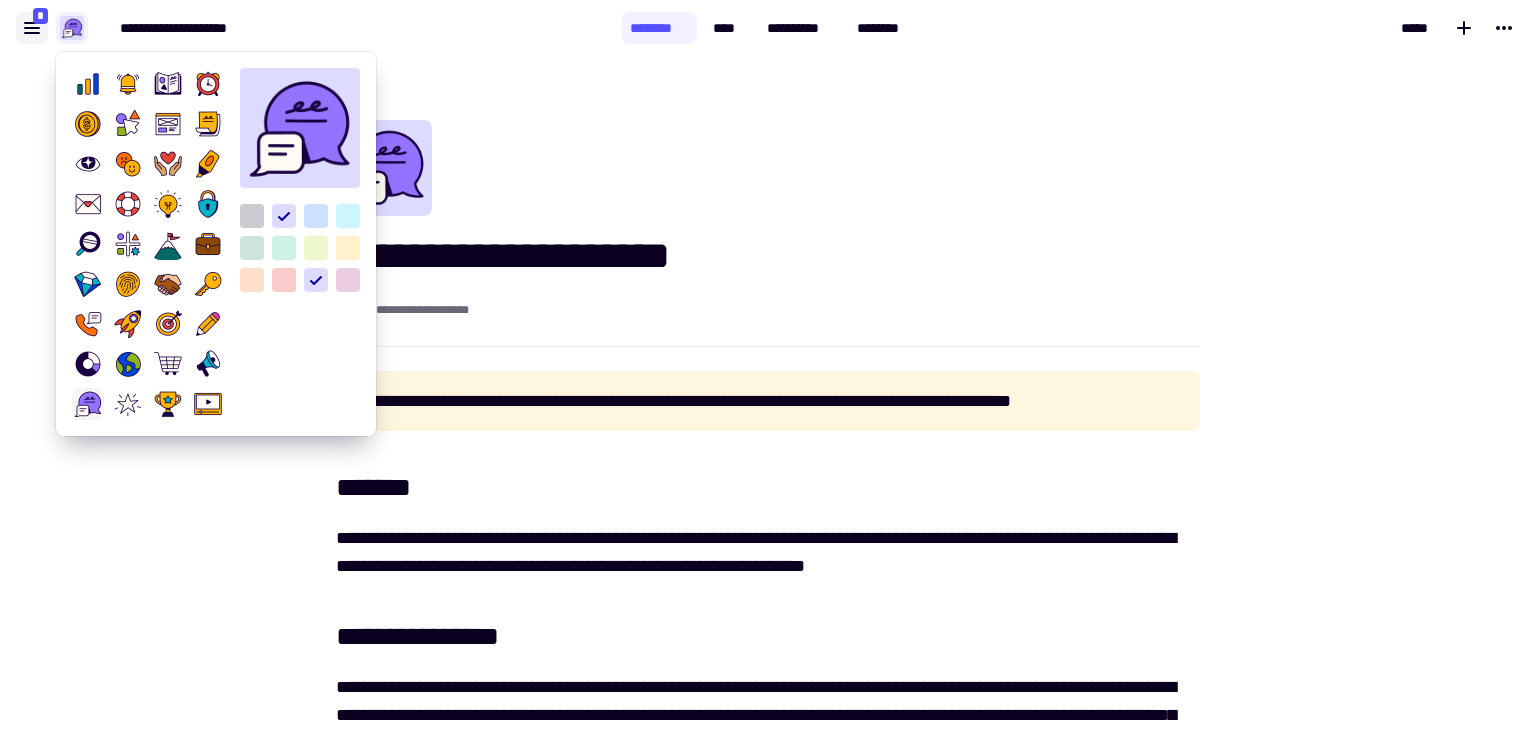 click 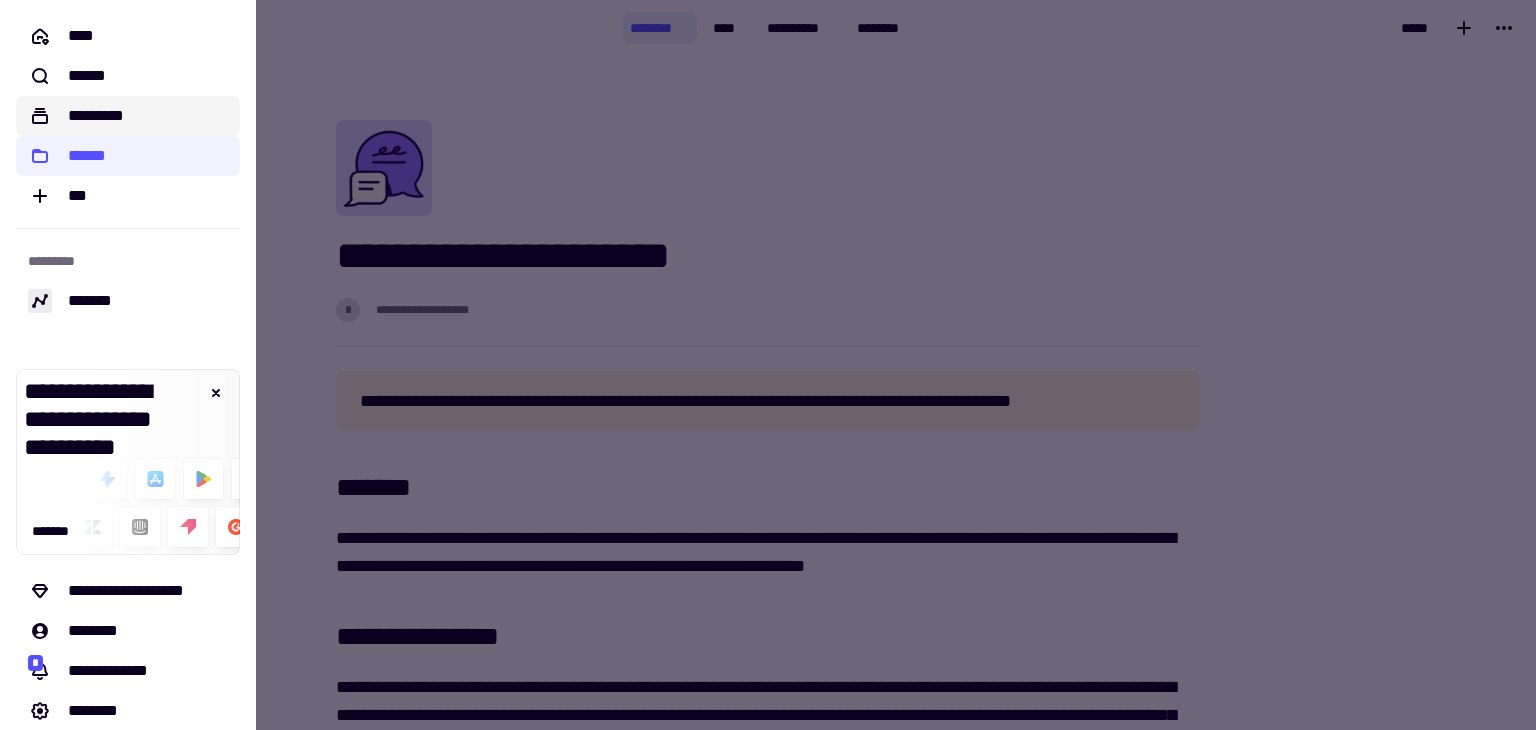 click on "*********" 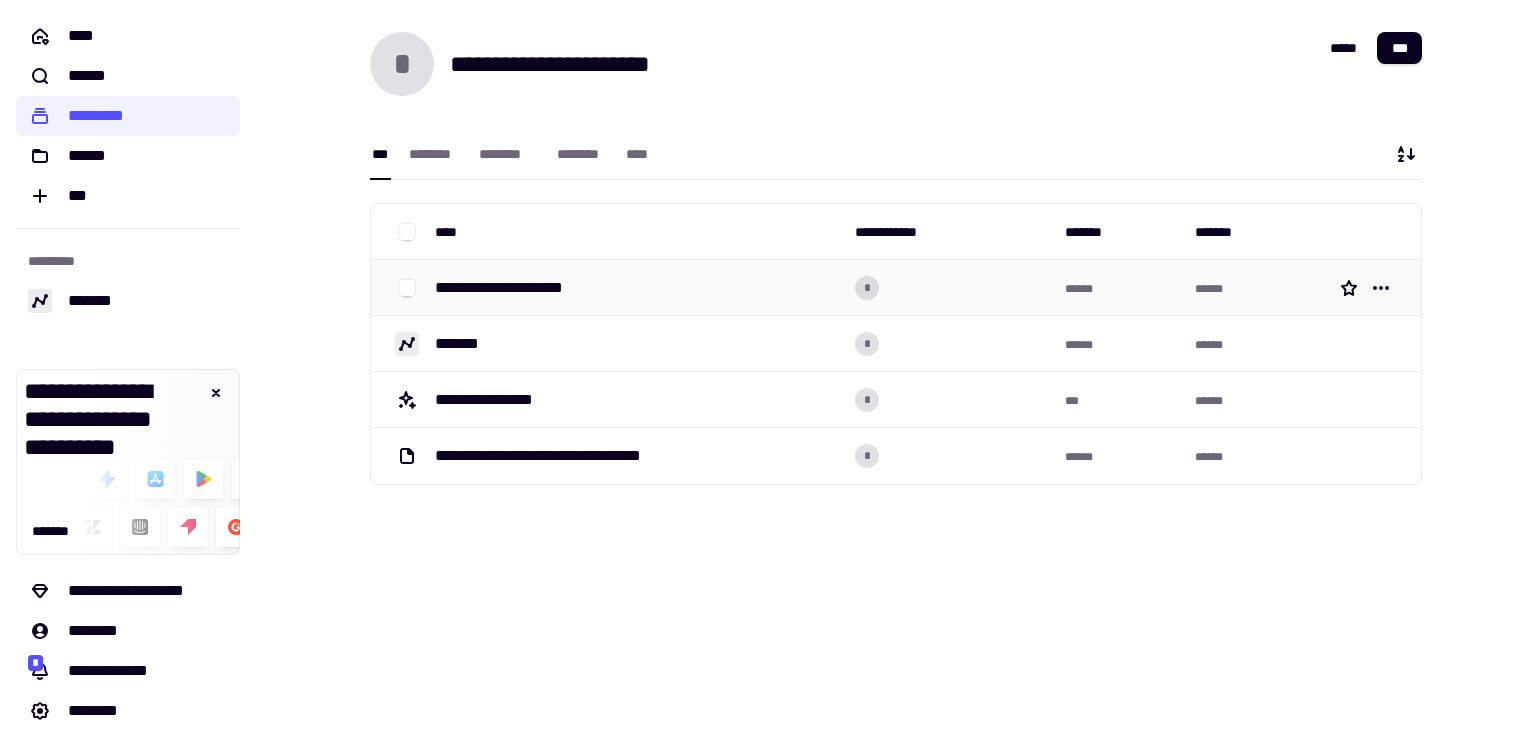 click on "**********" at bounding box center (637, 288) 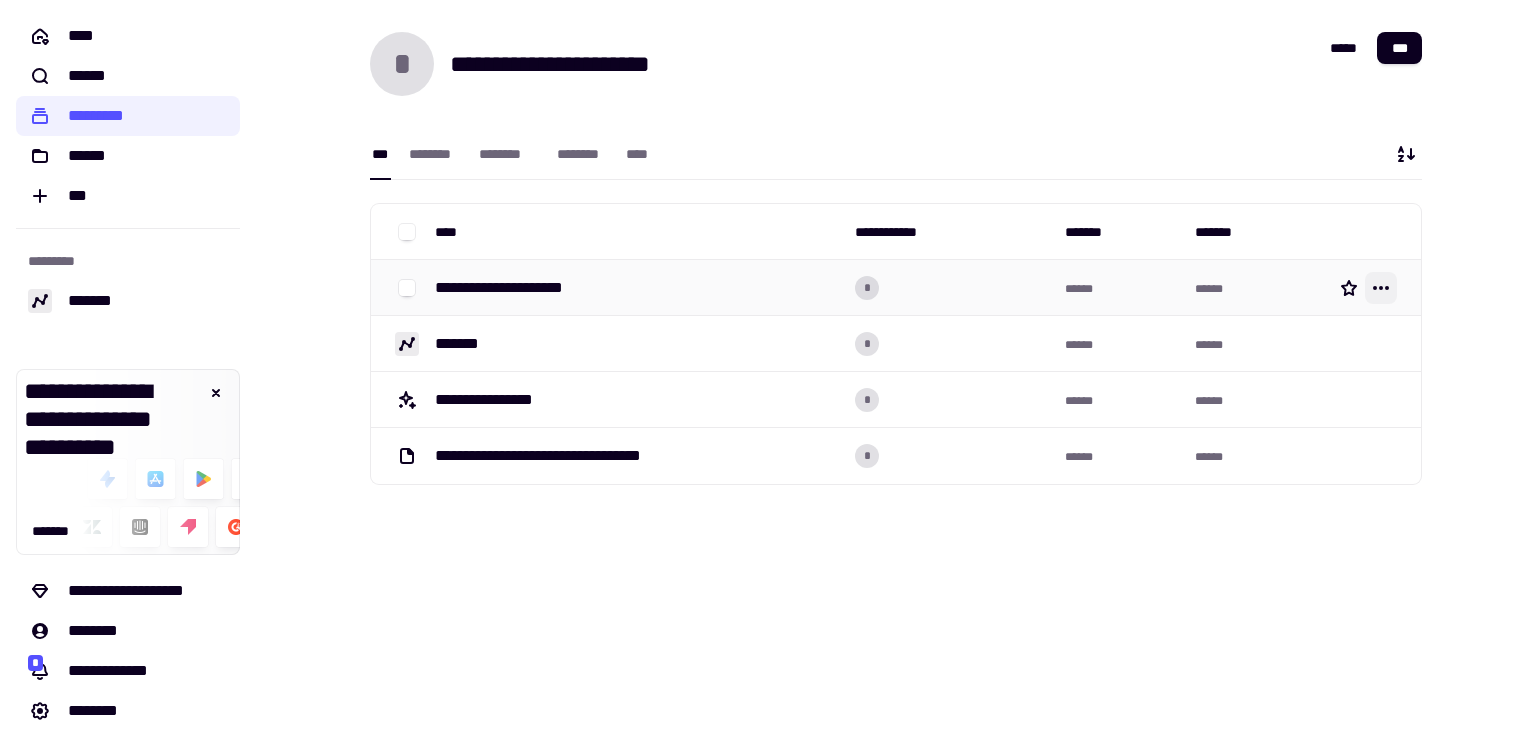 click 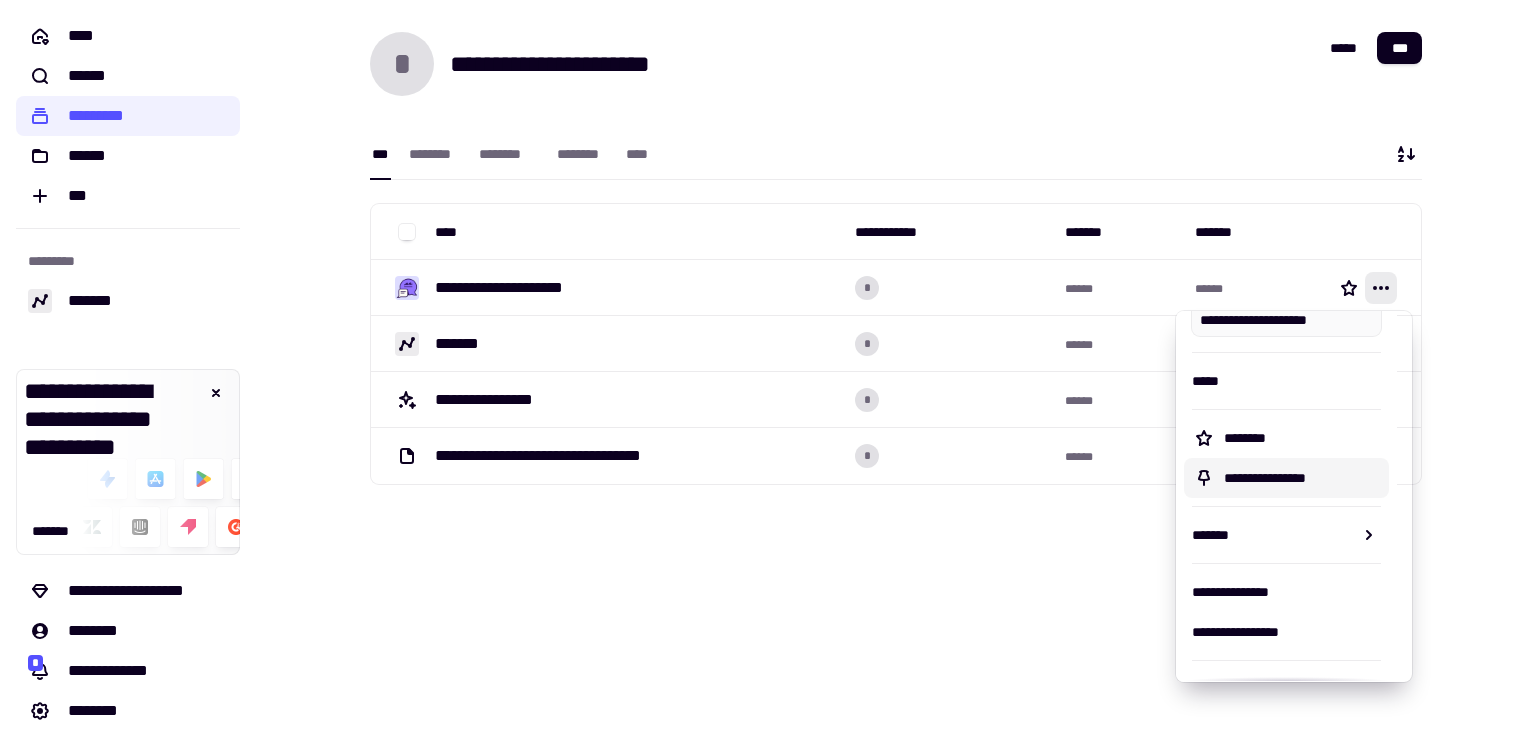 scroll, scrollTop: 0, scrollLeft: 0, axis: both 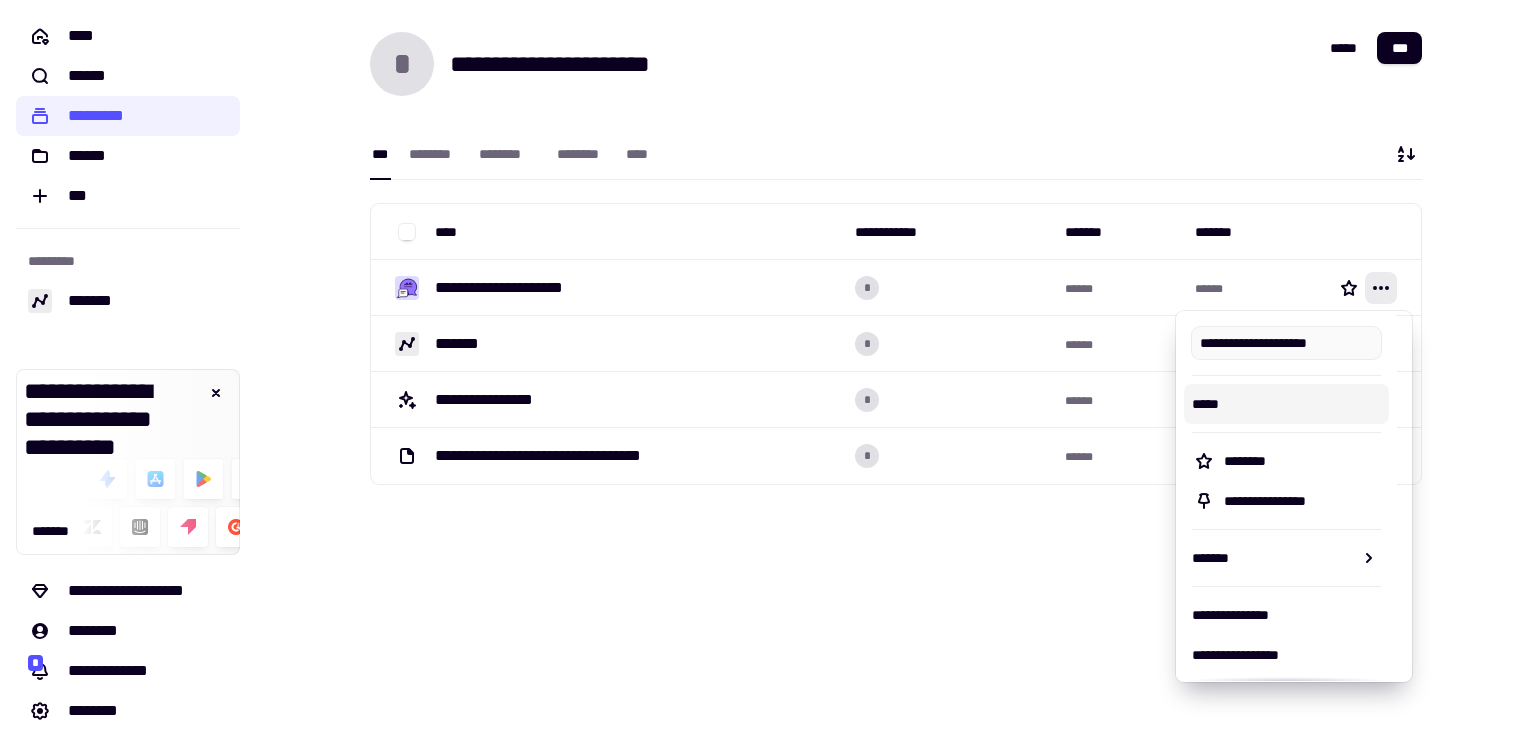 click on "*****" at bounding box center (1286, 404) 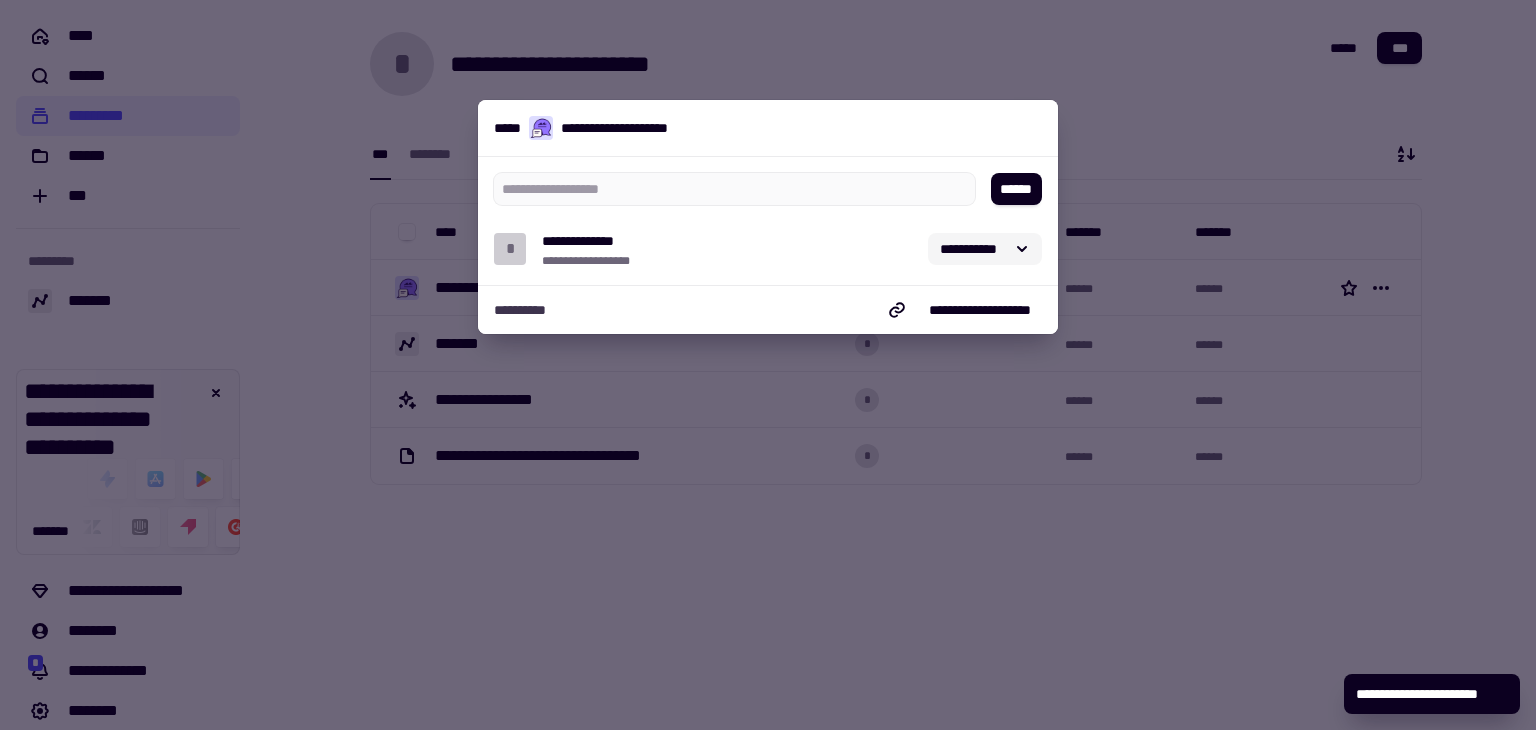 click on "**********" 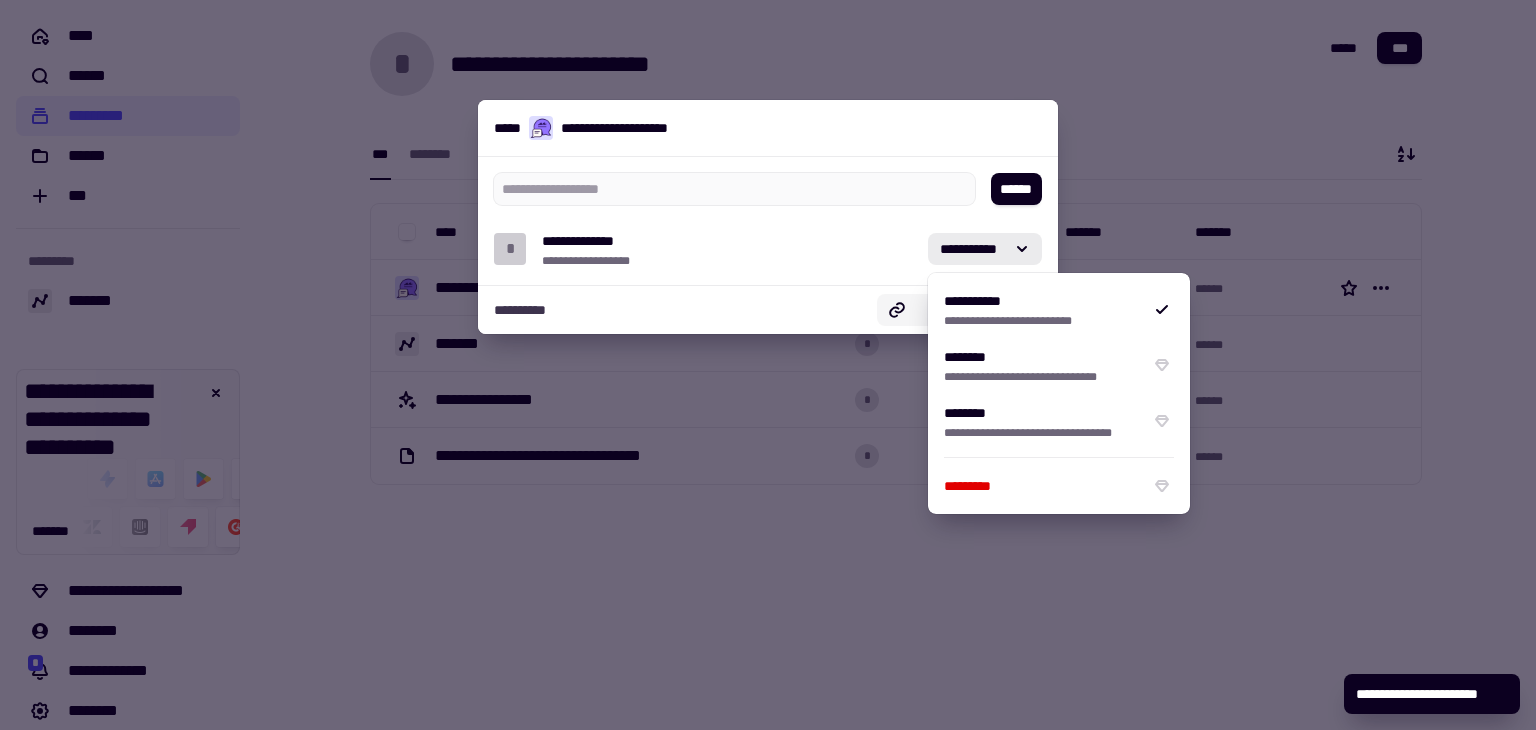 click 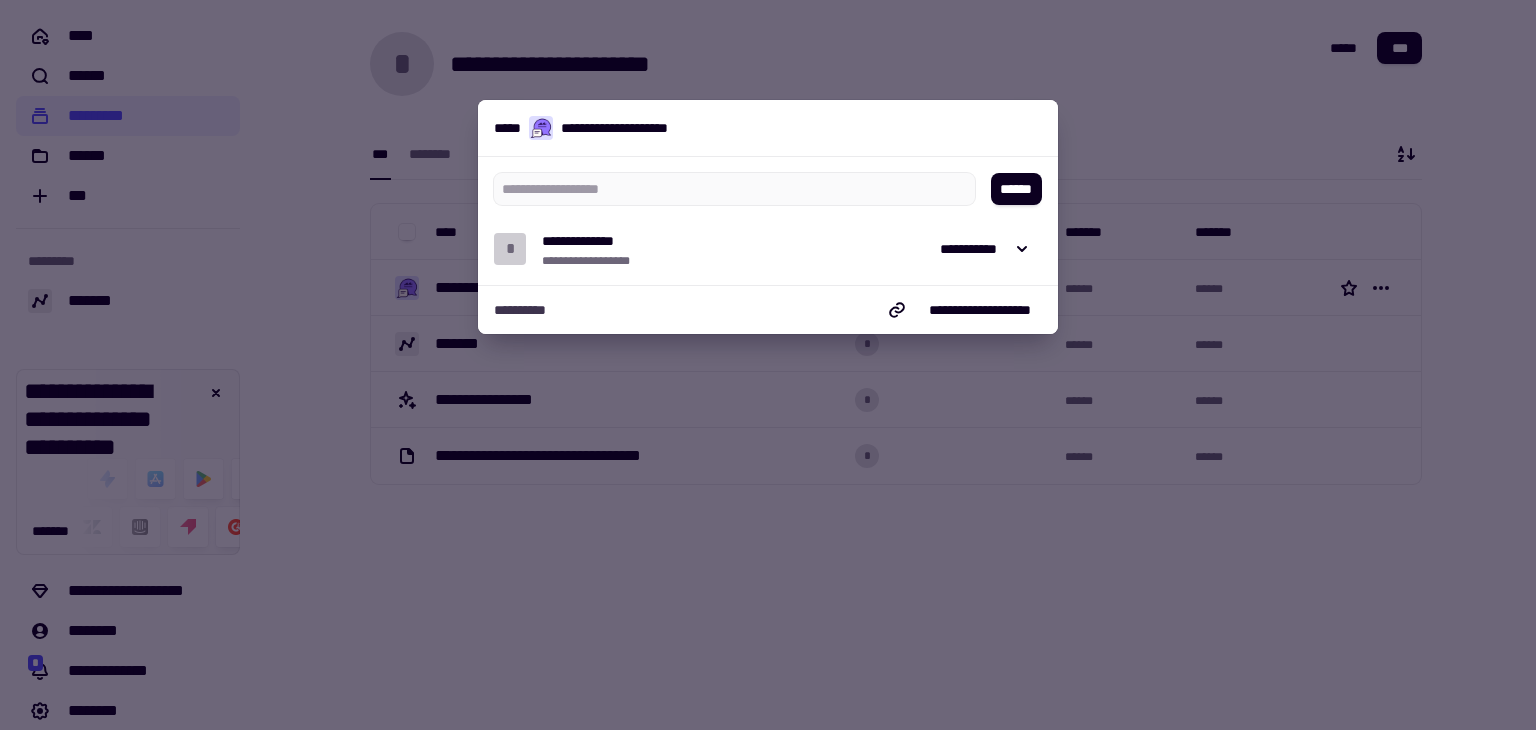 type 